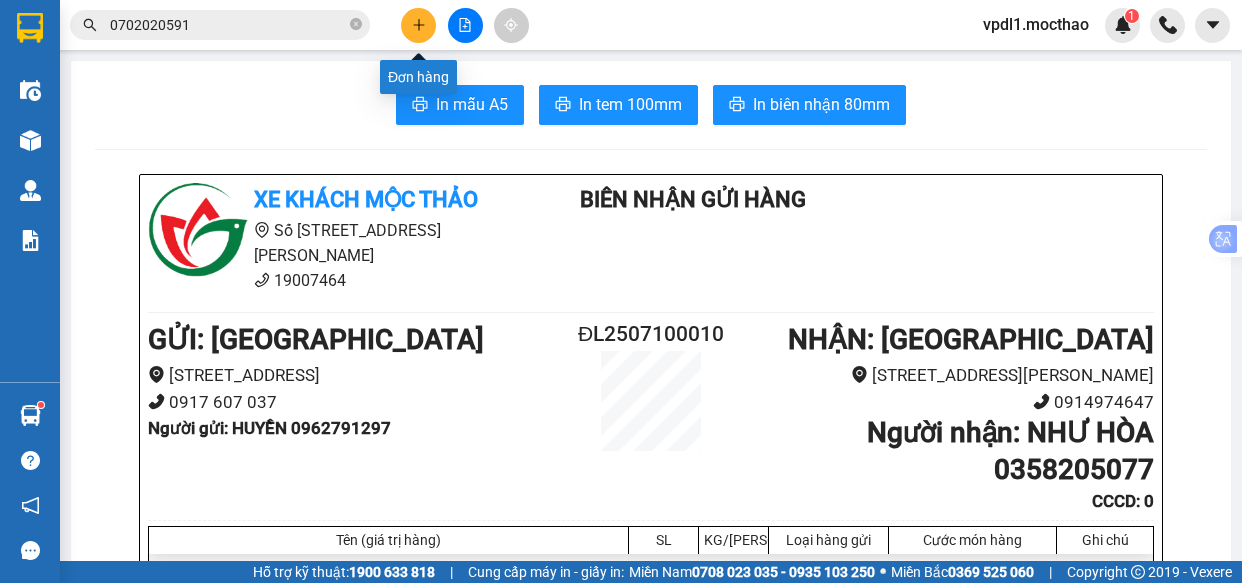 scroll, scrollTop: 0, scrollLeft: 0, axis: both 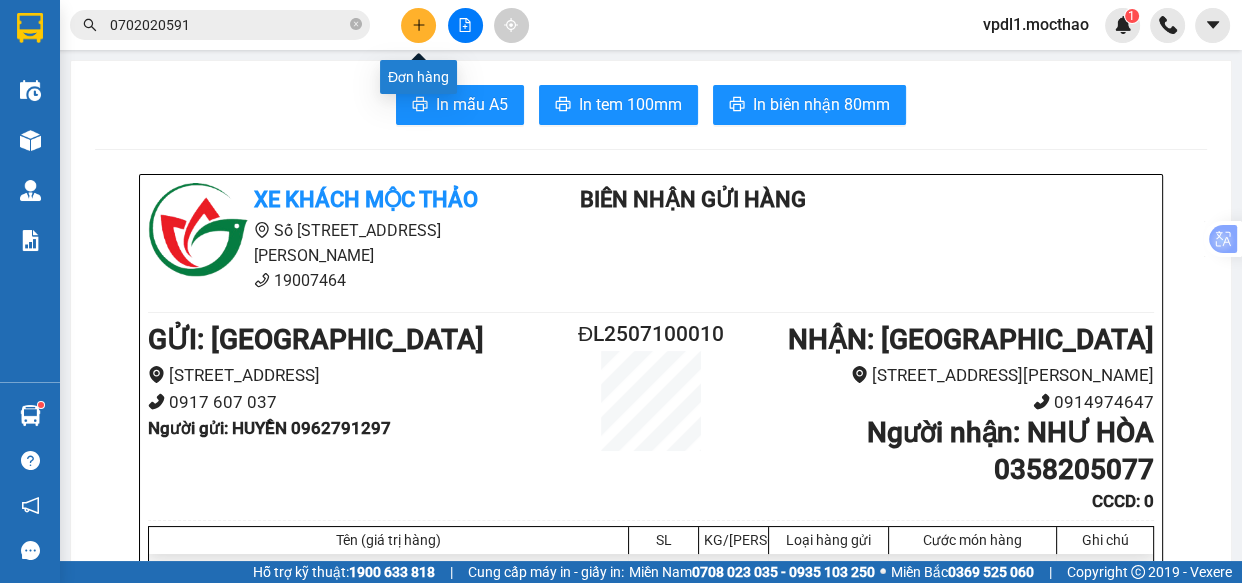 click 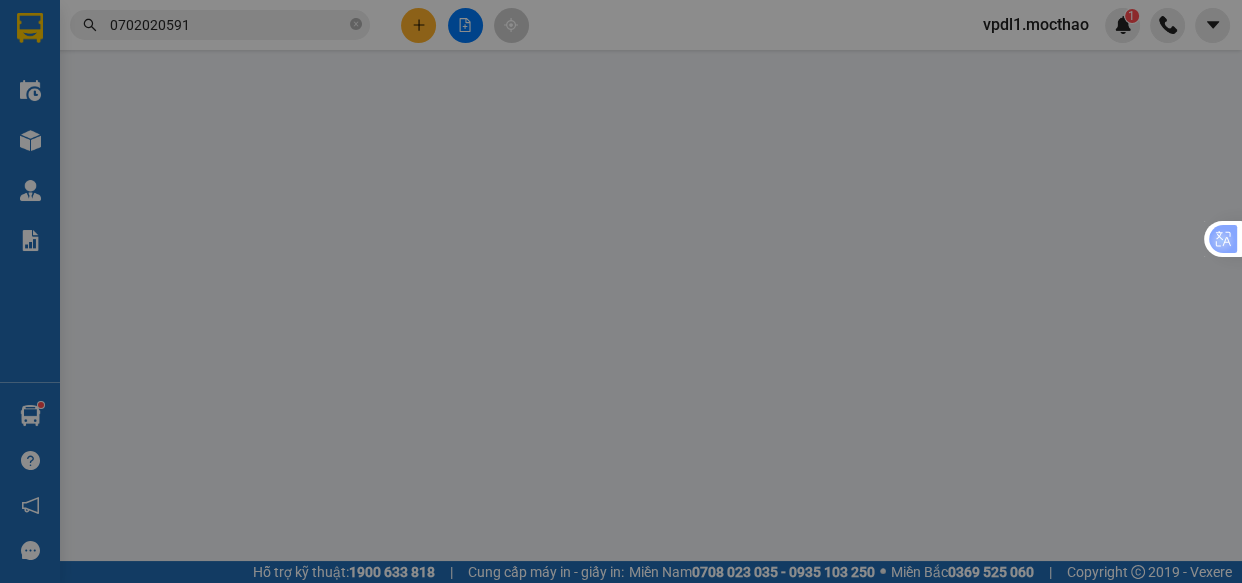 scroll, scrollTop: 119, scrollLeft: 0, axis: vertical 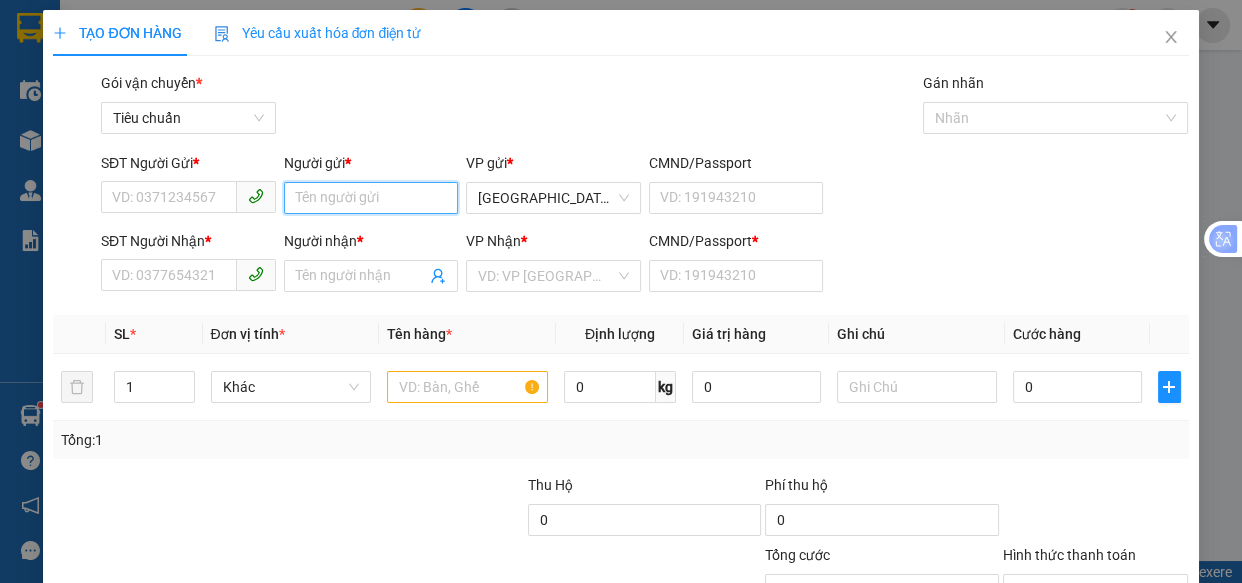 drag, startPoint x: 321, startPoint y: 200, endPoint x: 330, endPoint y: 161, distance: 40.024994 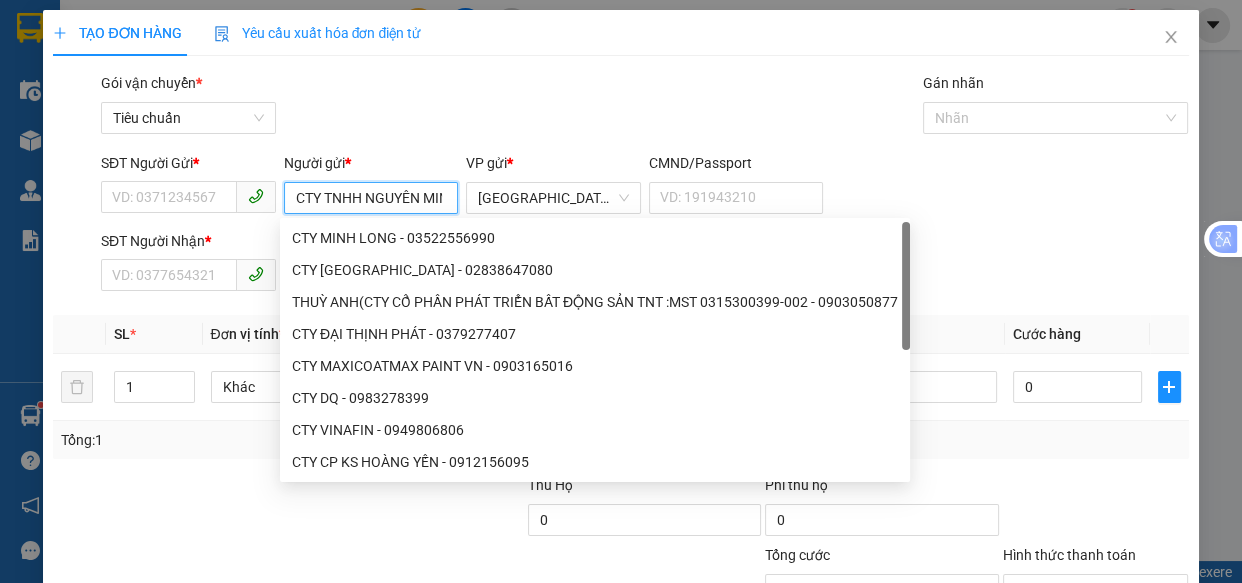 scroll, scrollTop: 0, scrollLeft: 20, axis: horizontal 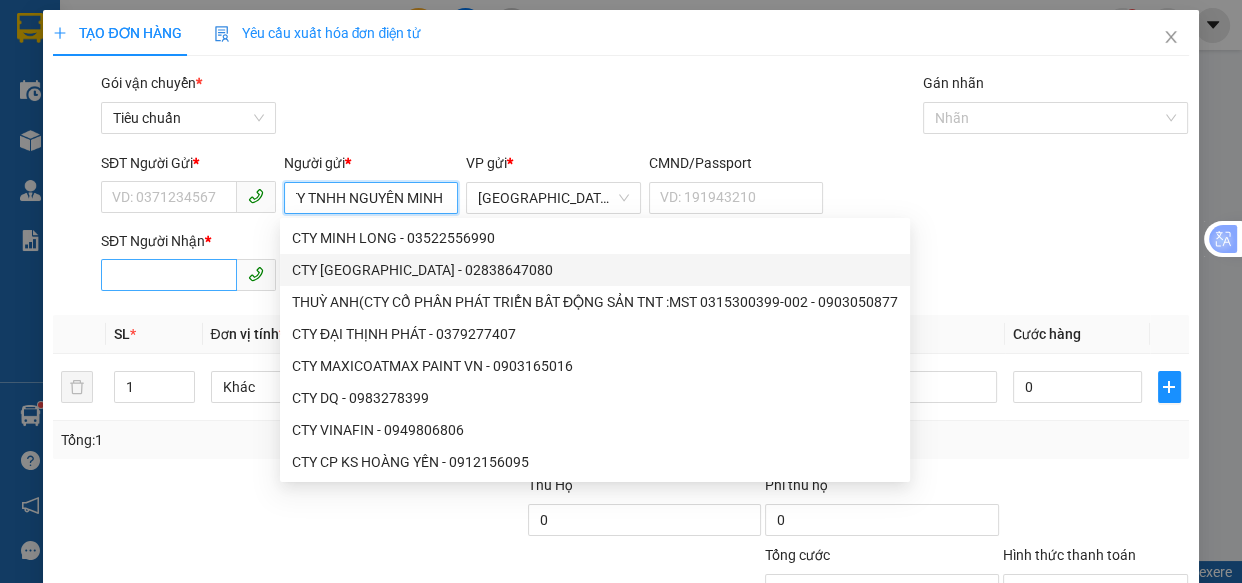 type on "CTY TNHH NGUYÊN MINH" 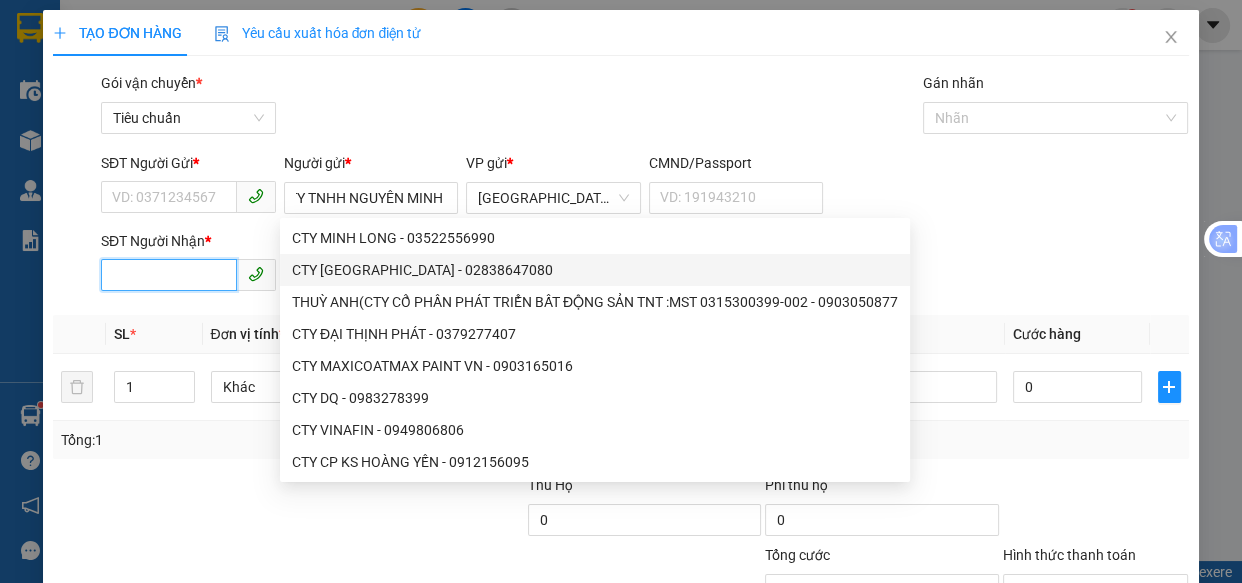 scroll, scrollTop: 0, scrollLeft: 0, axis: both 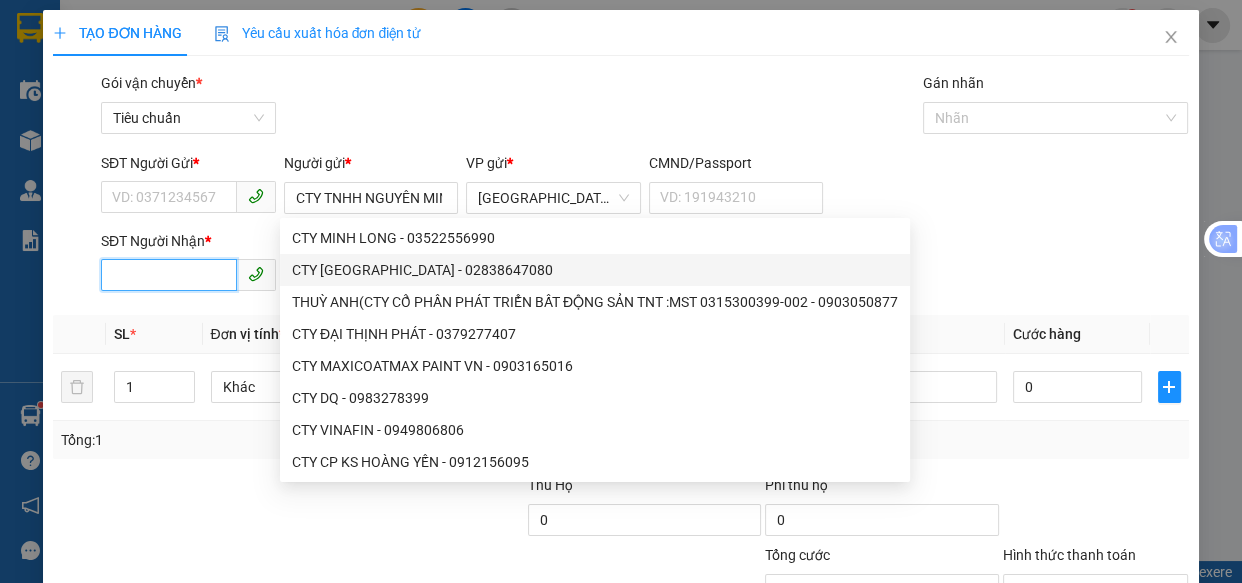 drag, startPoint x: 186, startPoint y: 278, endPoint x: 295, endPoint y: 275, distance: 109.041275 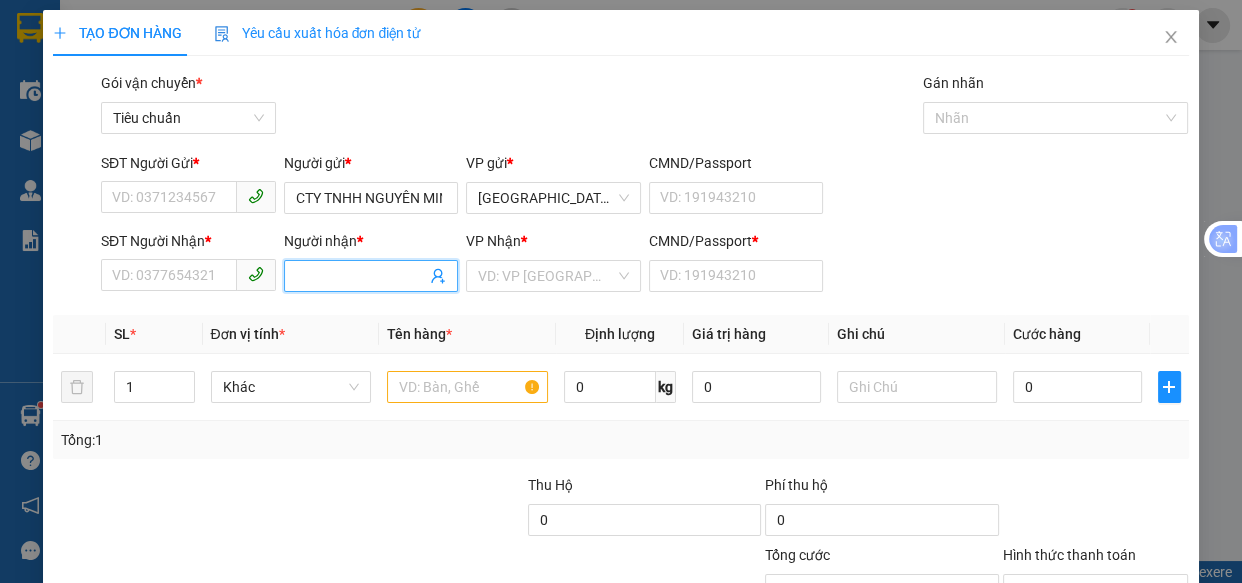 click on "Người nhận  *" at bounding box center (361, 276) 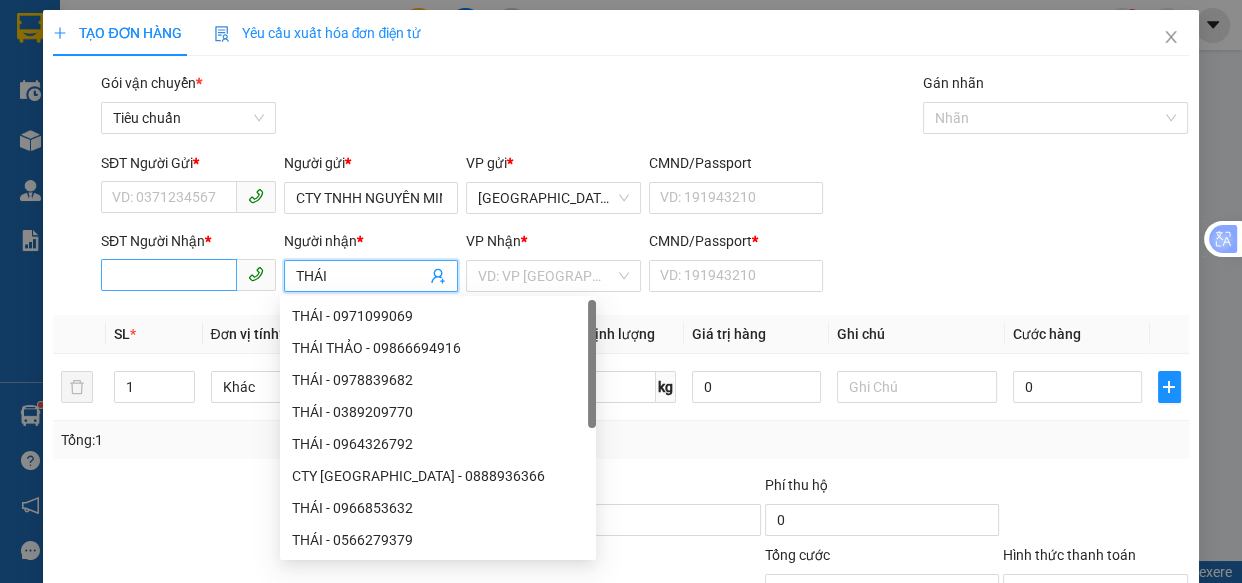 type on "THÁI" 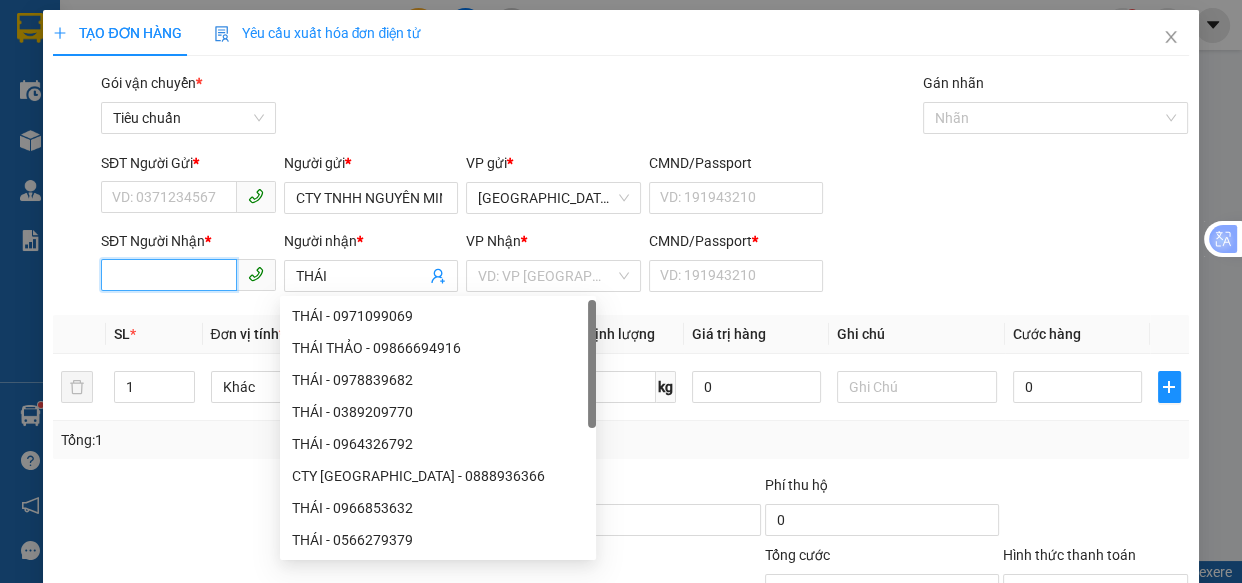 click on "SĐT Người Nhận  *" at bounding box center (169, 275) 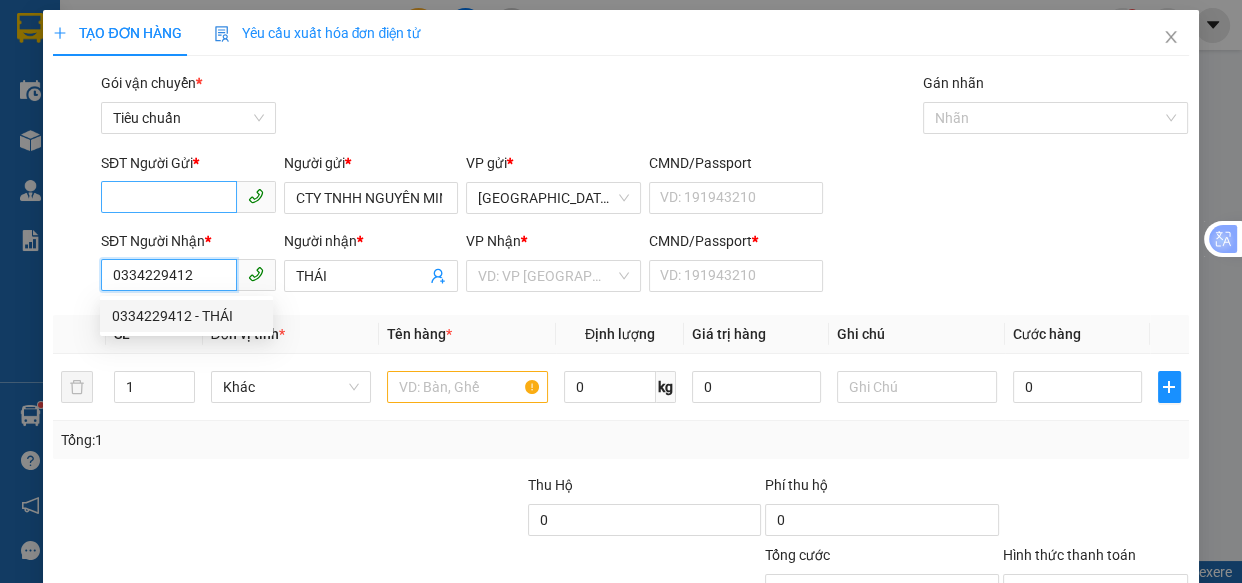 type on "0334229412" 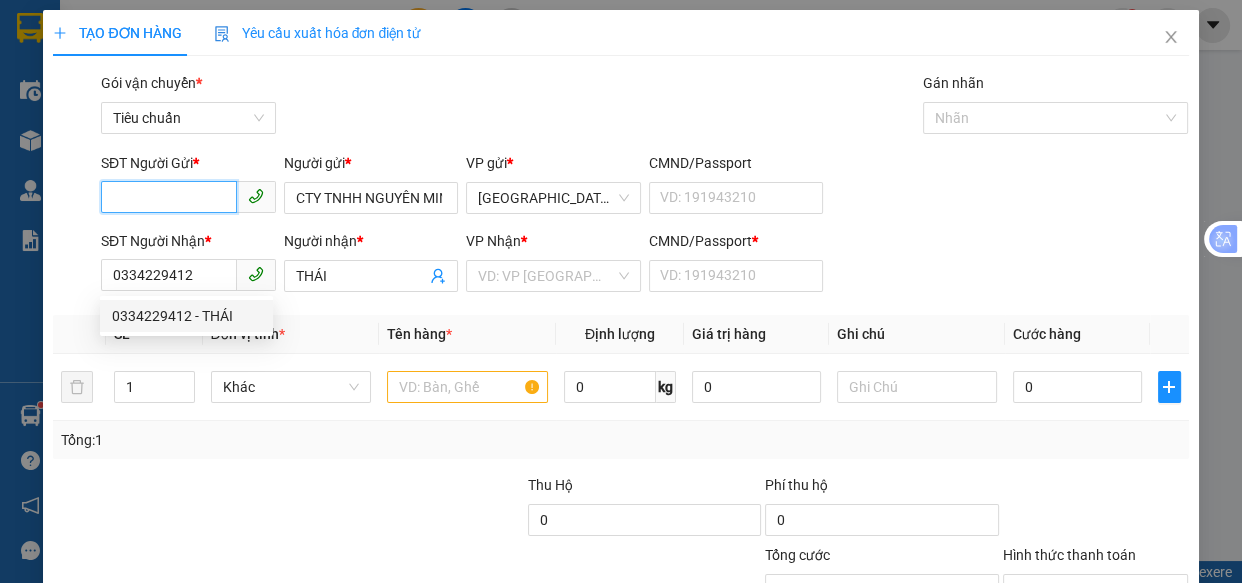 click on "SĐT Người Gửi  *" at bounding box center (169, 197) 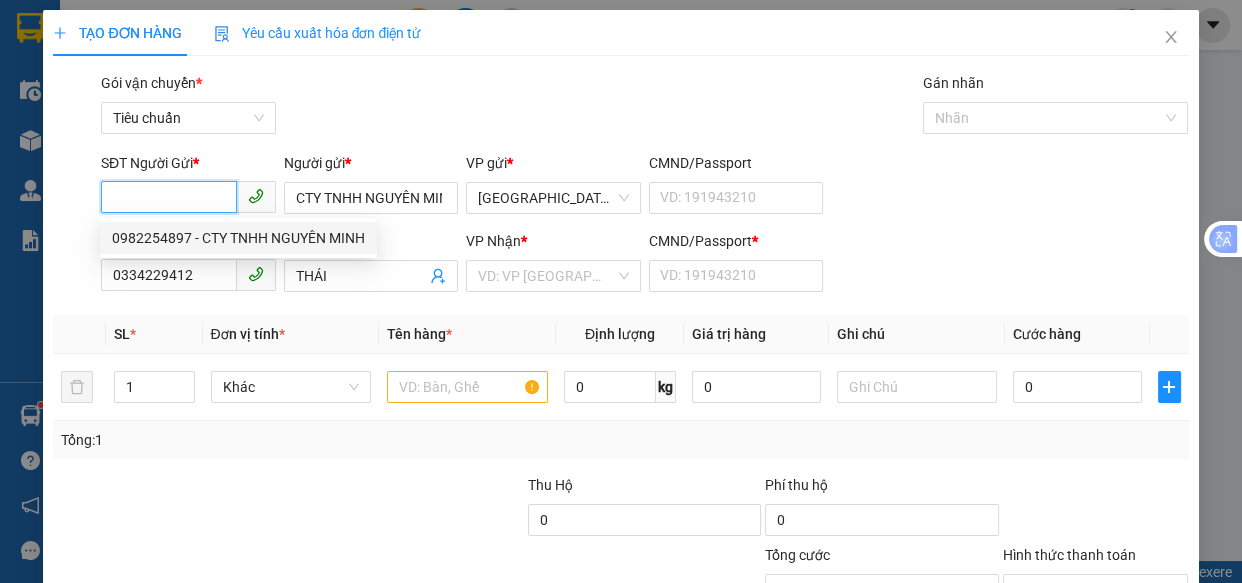 click on "0982254897 - CTY TNHH NGUYÊN MINH" at bounding box center [238, 238] 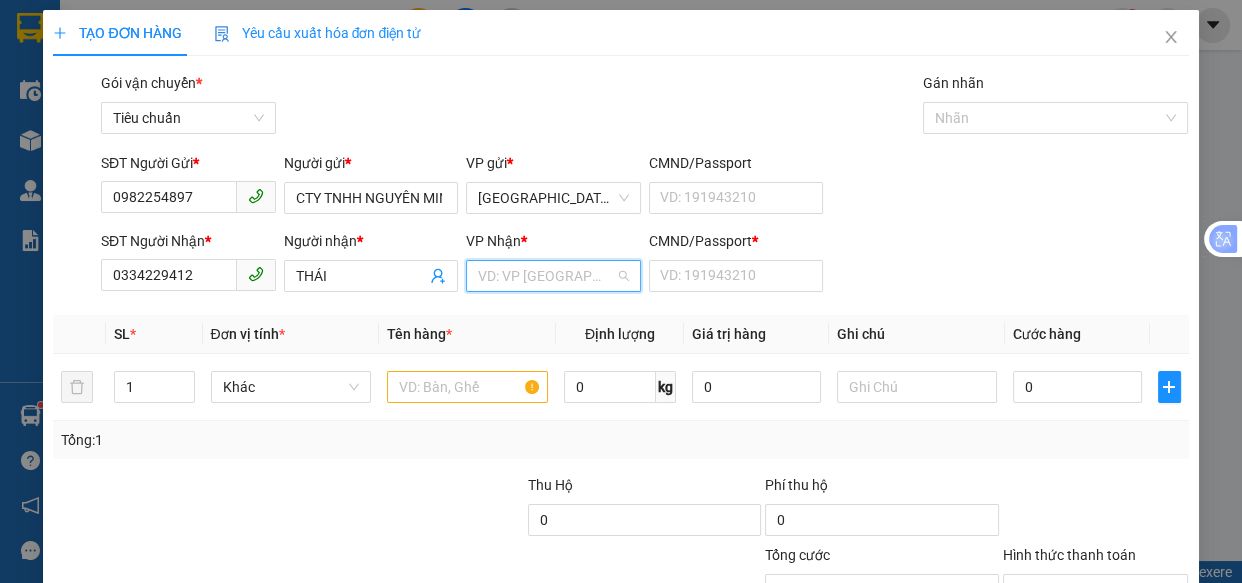 click at bounding box center (546, 276) 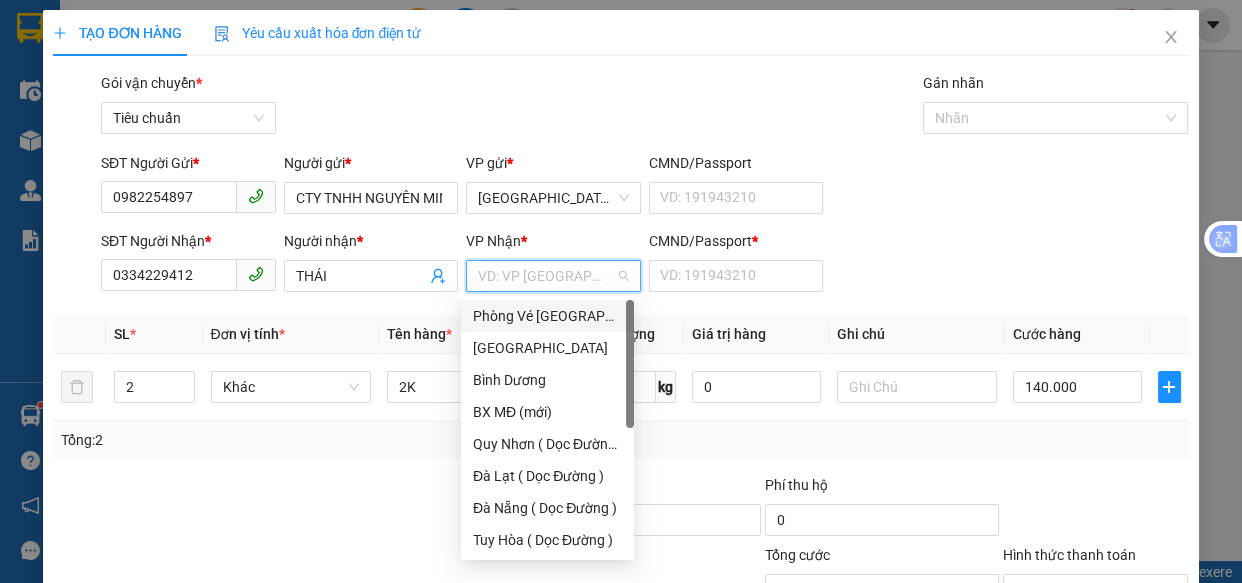 scroll, scrollTop: 287, scrollLeft: 0, axis: vertical 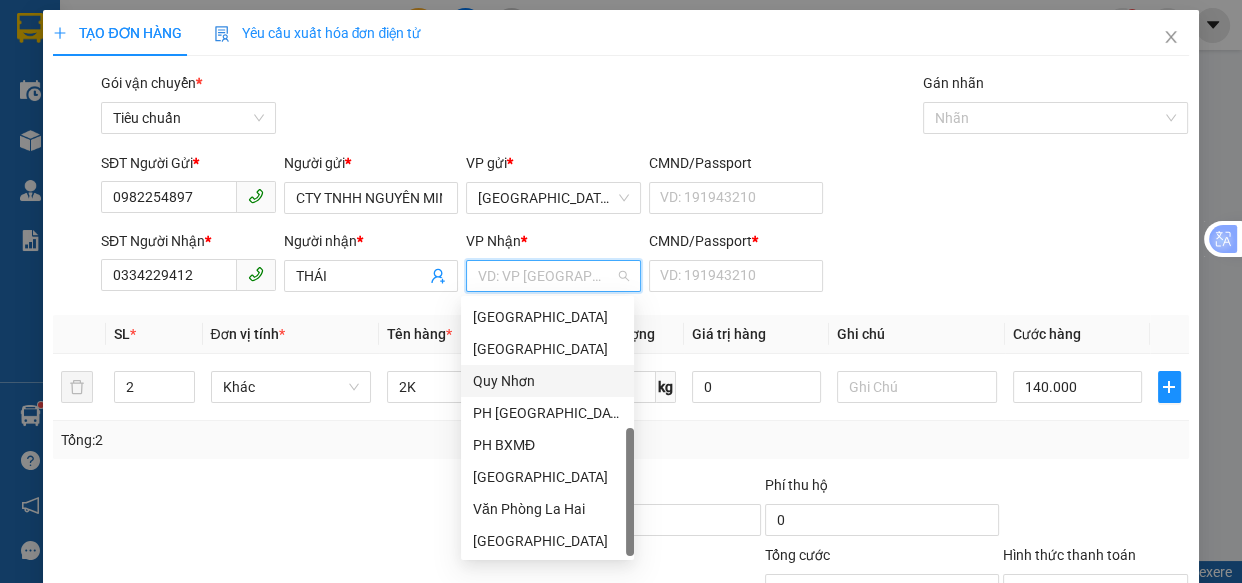 click on "Quy Nhơn" at bounding box center (547, 381) 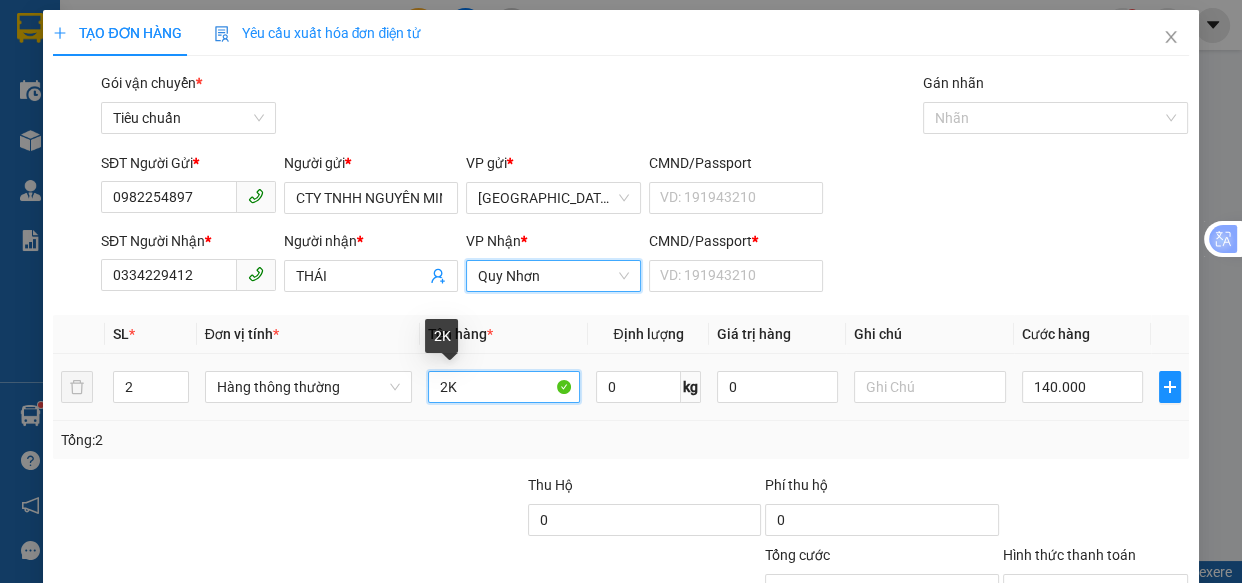 drag, startPoint x: 444, startPoint y: 389, endPoint x: 479, endPoint y: 290, distance: 105.00476 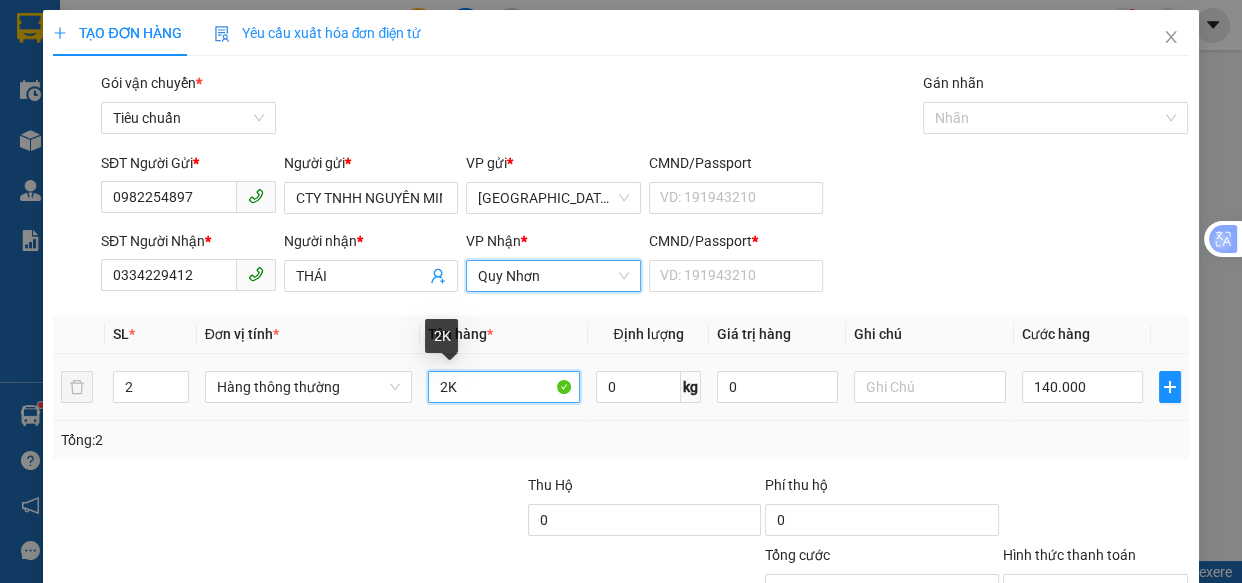 click on "2K" at bounding box center (503, 387) 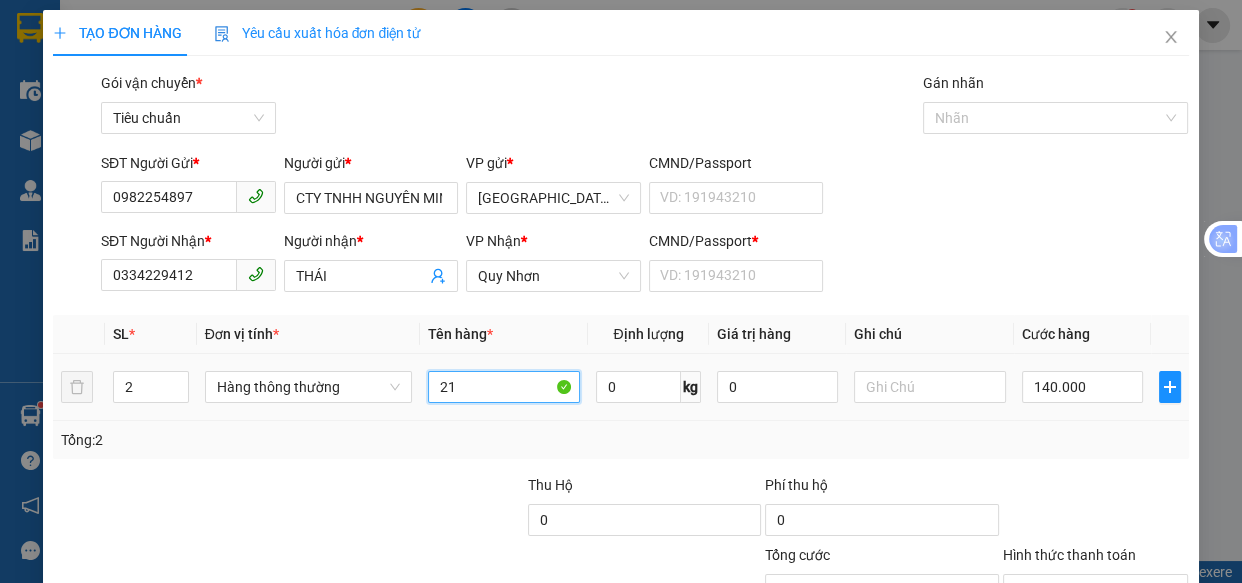 type on "2" 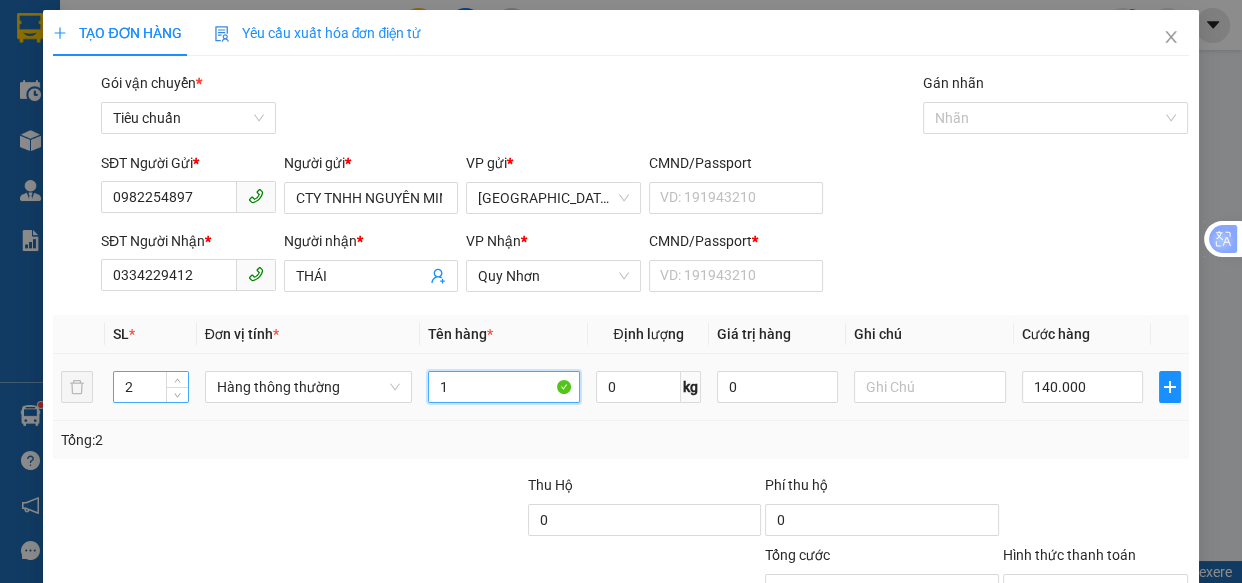 type on "1" 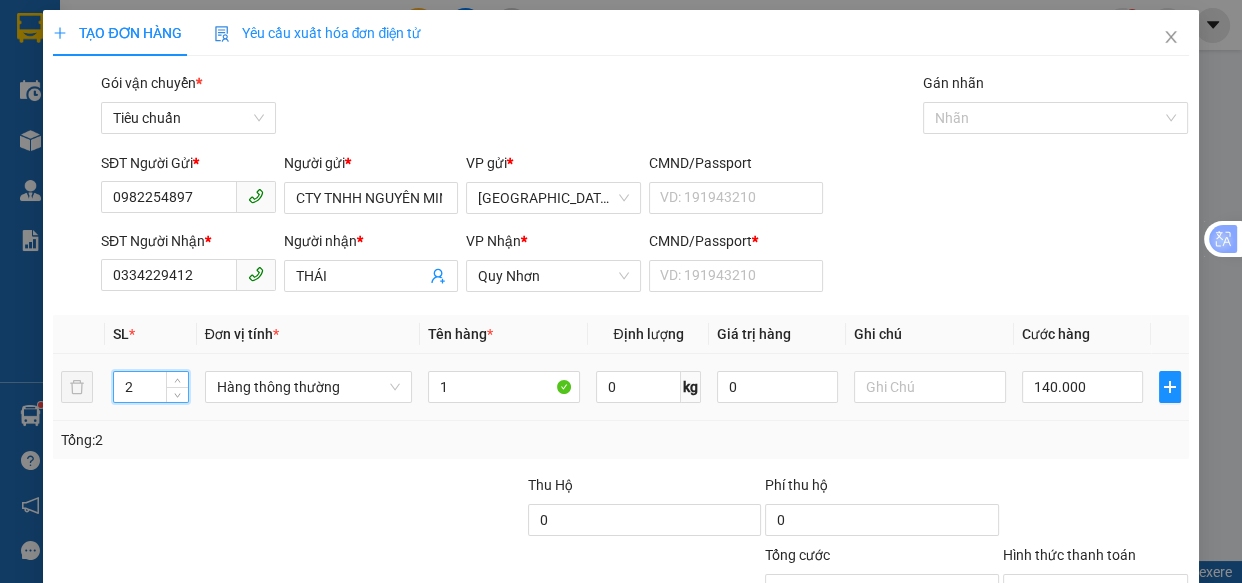 drag, startPoint x: 138, startPoint y: 389, endPoint x: 152, endPoint y: 380, distance: 16.643316 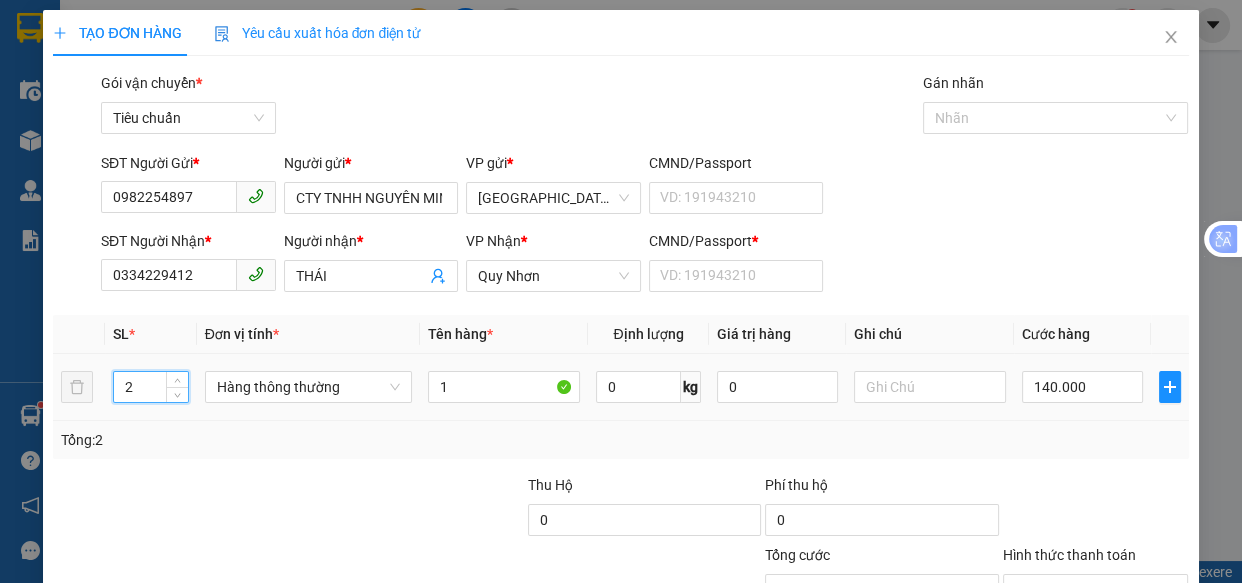 click on "2" at bounding box center (150, 387) 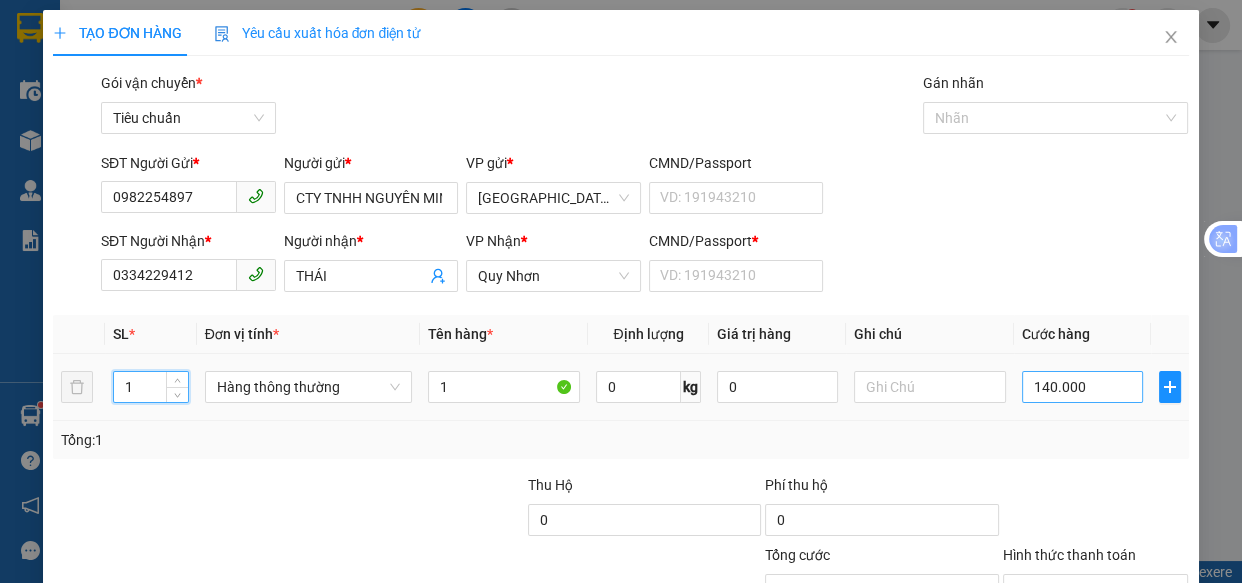 type on "1" 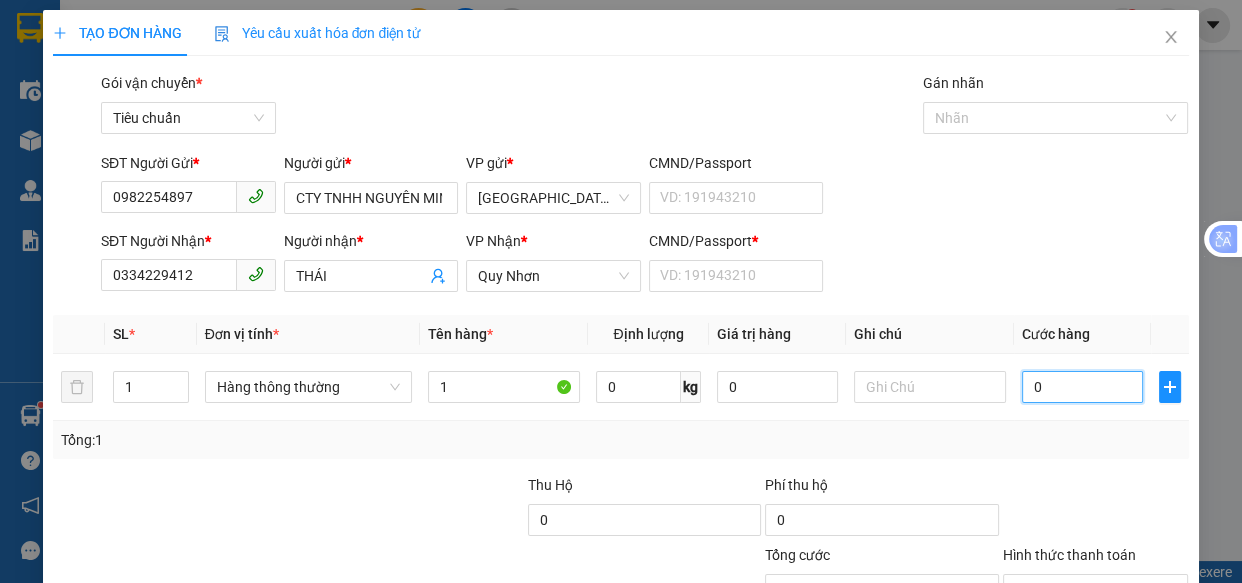 type on "07" 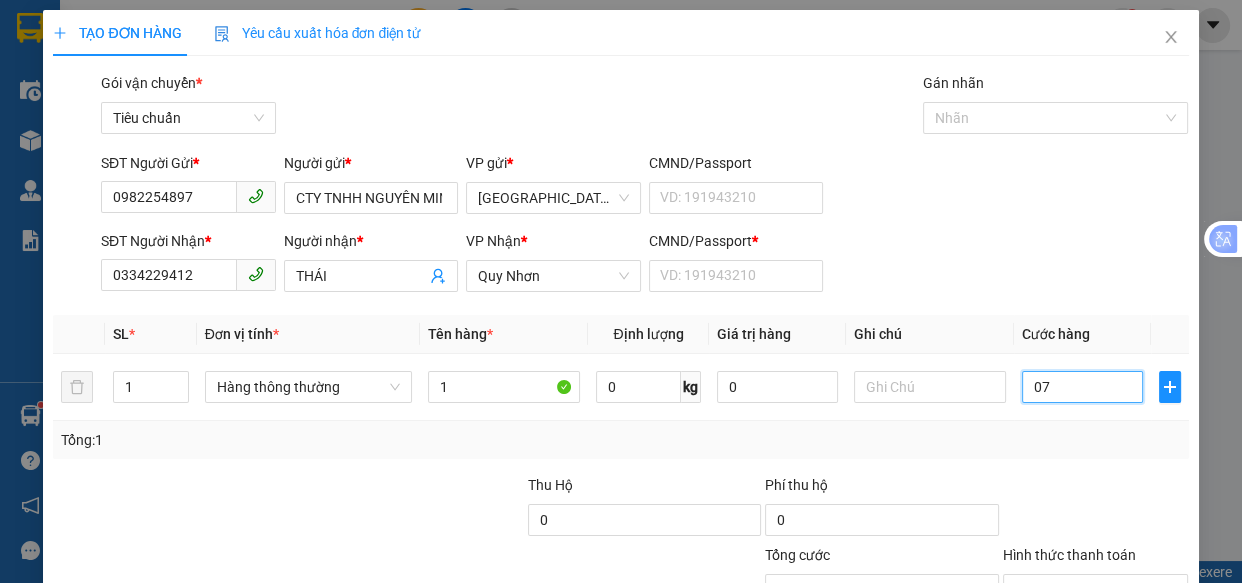 type on "7" 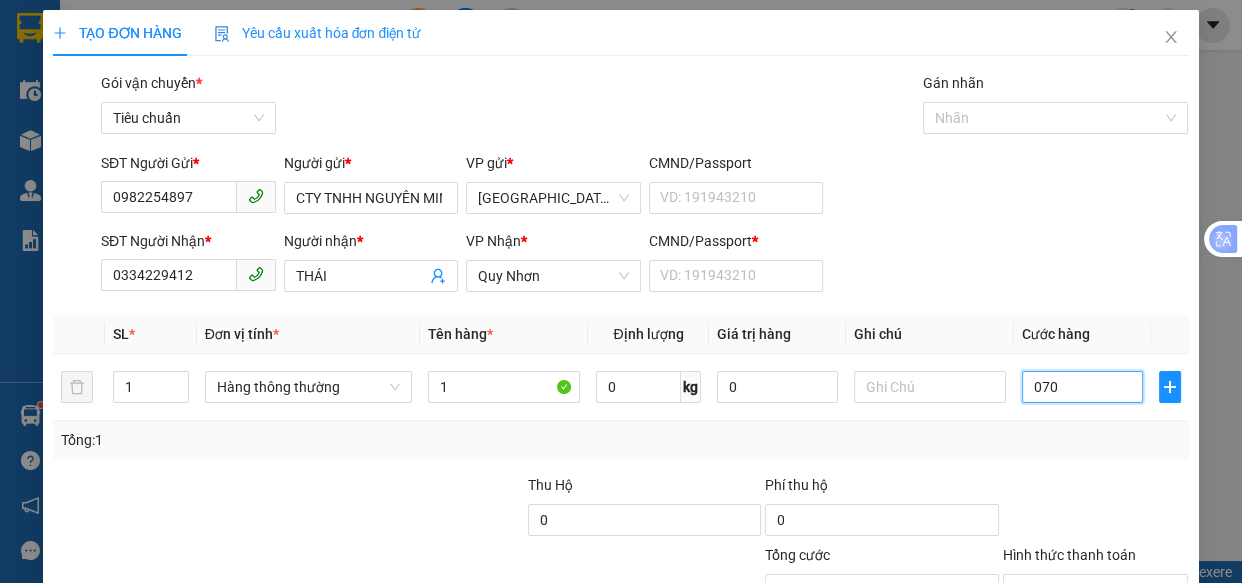 type on "07" 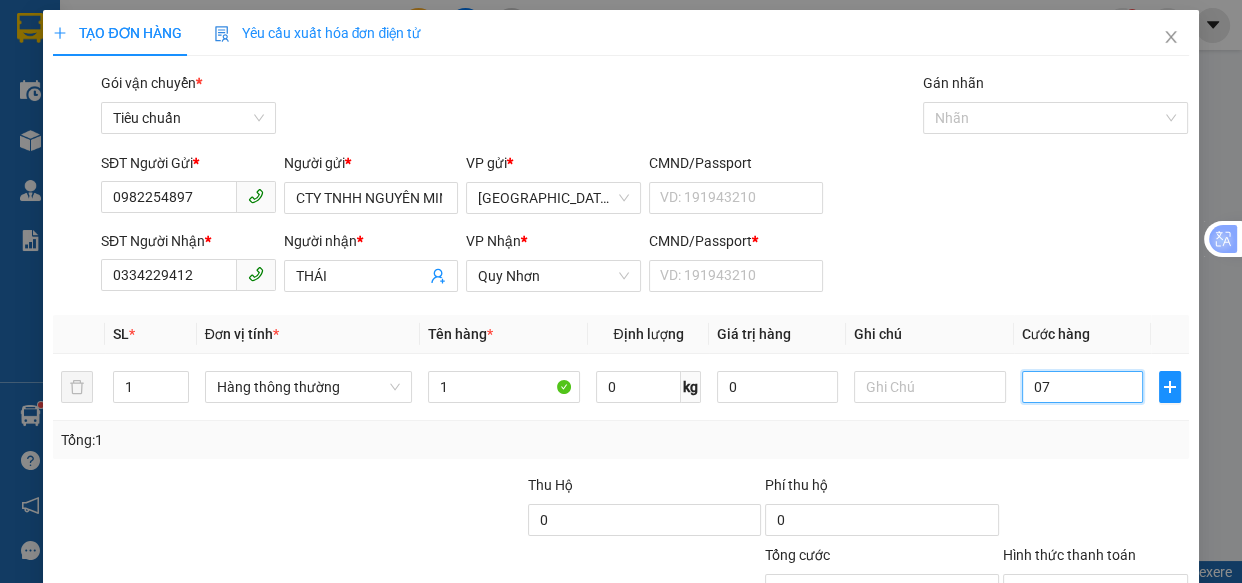 type on "7" 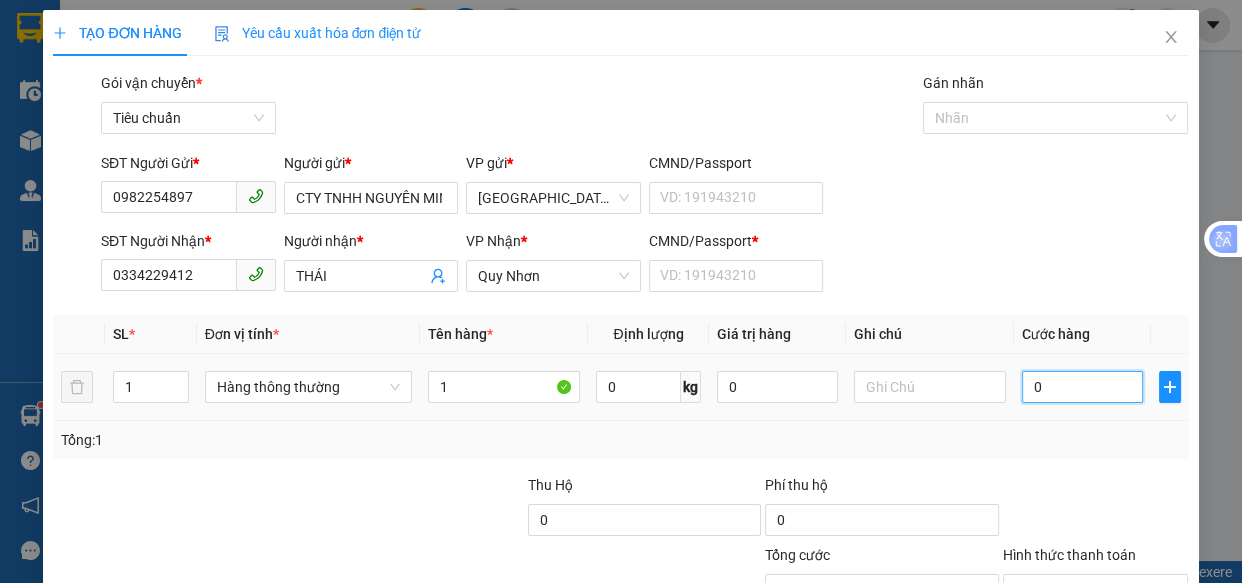 drag, startPoint x: 1021, startPoint y: 395, endPoint x: 1031, endPoint y: 302, distance: 93.53609 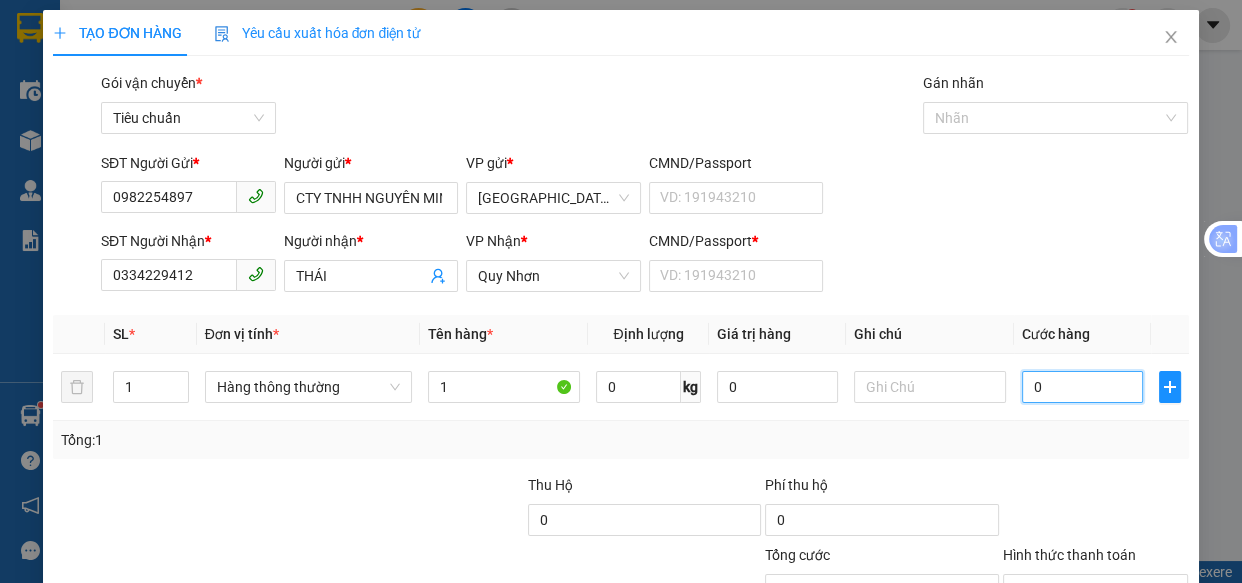 type on "70" 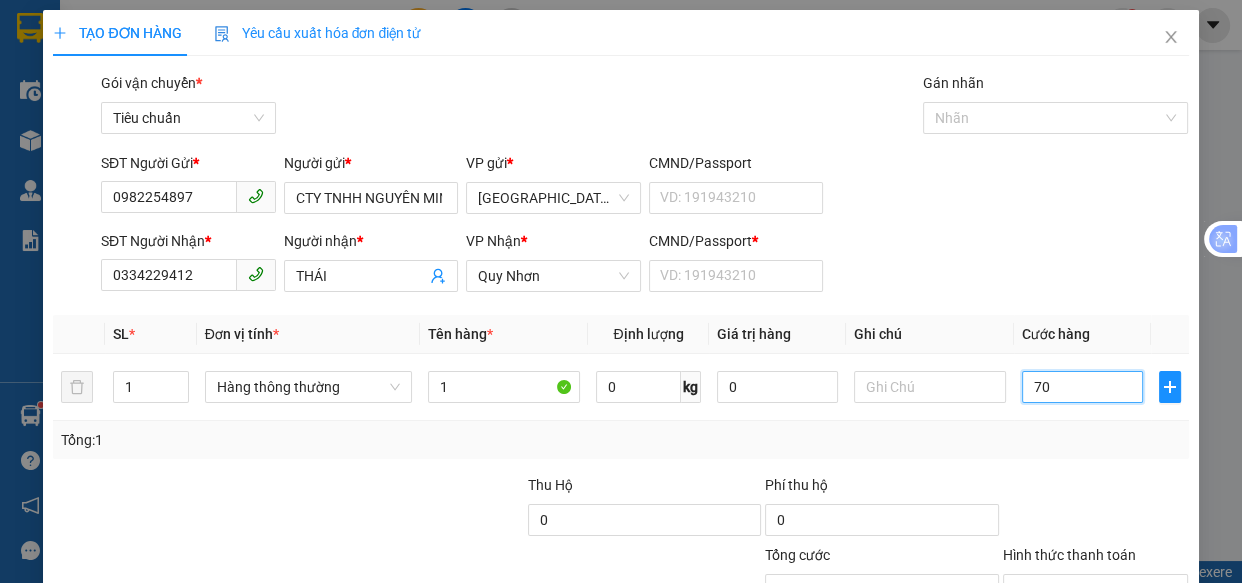 type on "70" 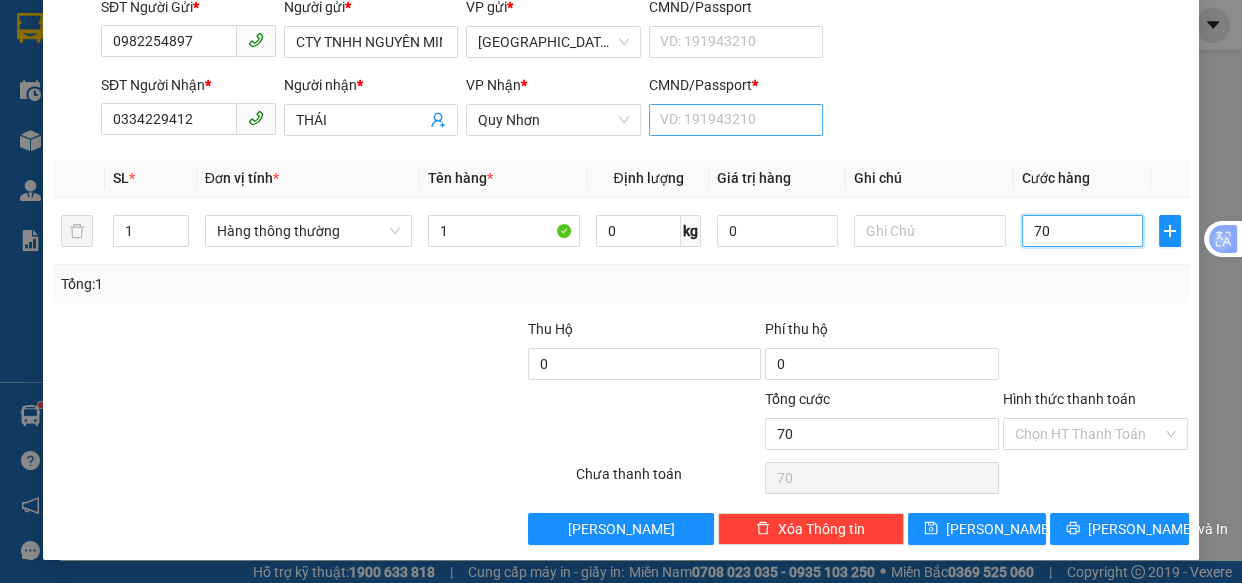 type on "70" 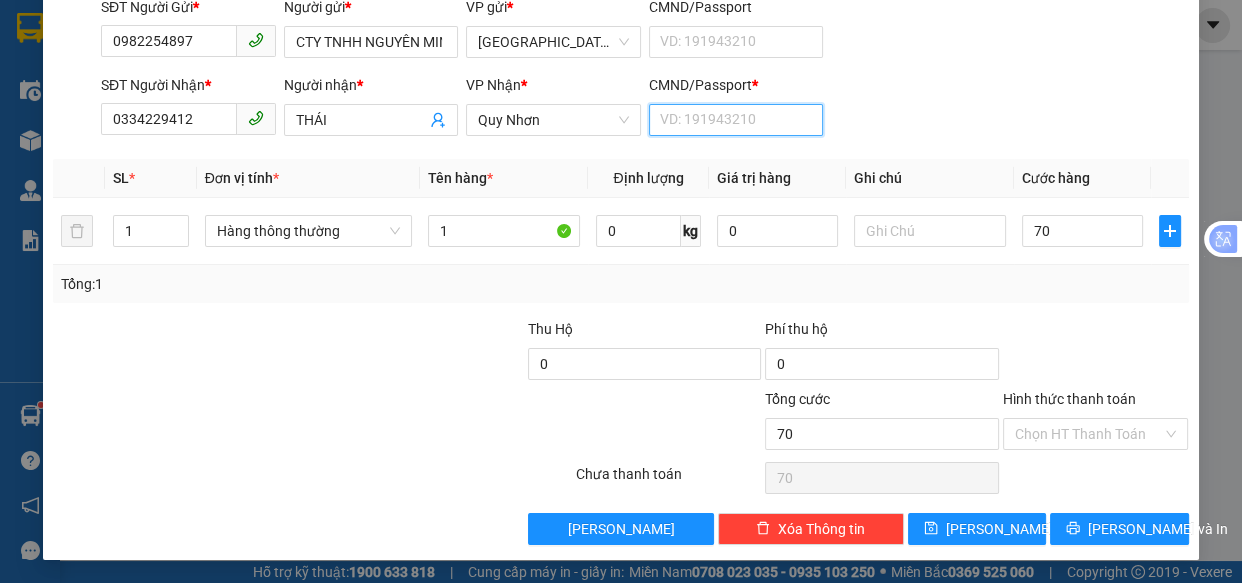 click on "CMND/Passport  *" at bounding box center (736, 120) 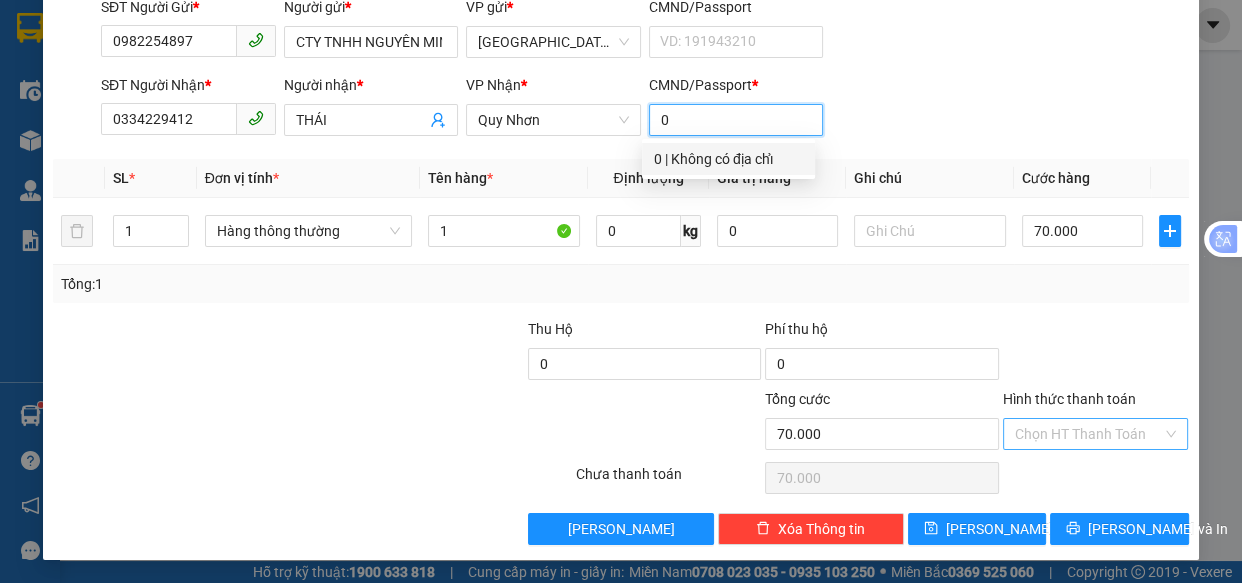 type on "0" 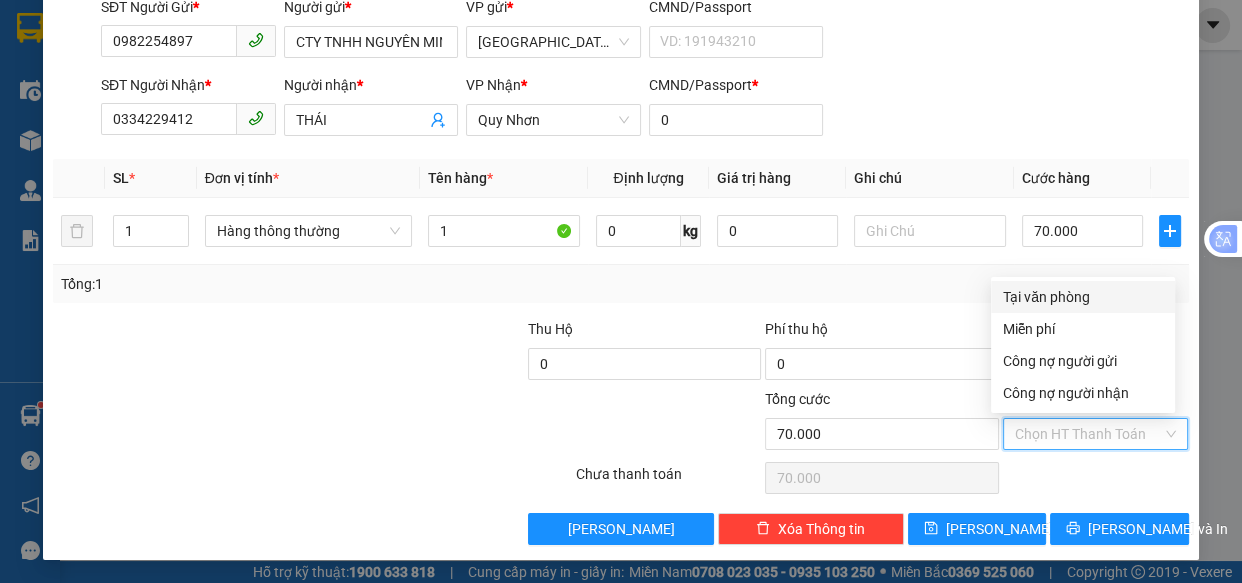 click on "Hình thức thanh toán" at bounding box center (1089, 434) 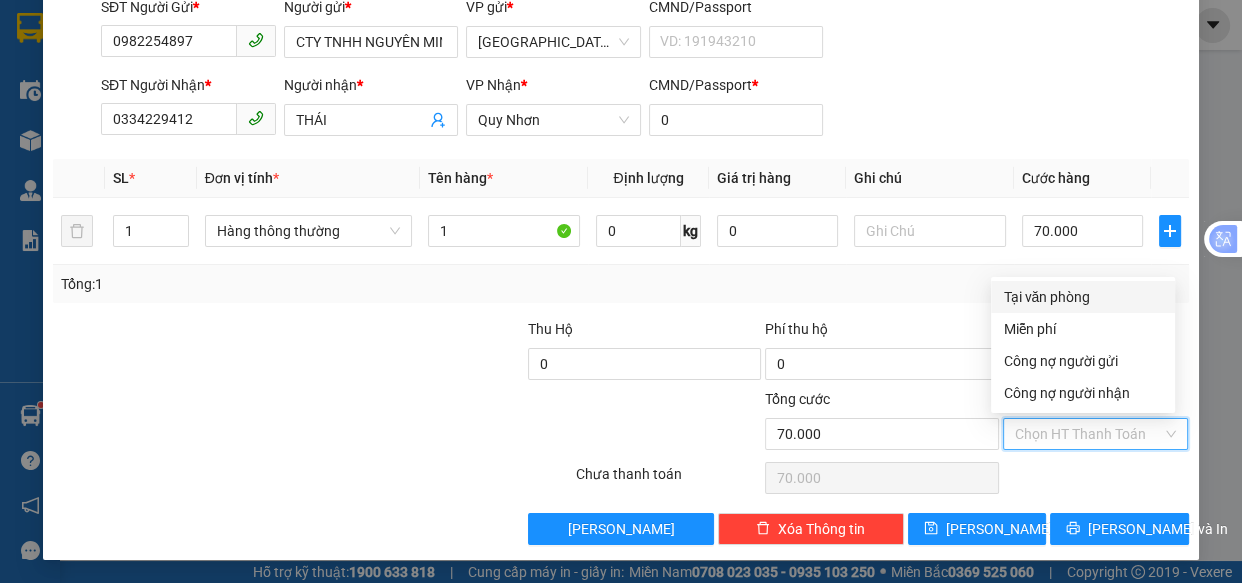 click on "Tại văn phòng" at bounding box center [1083, 297] 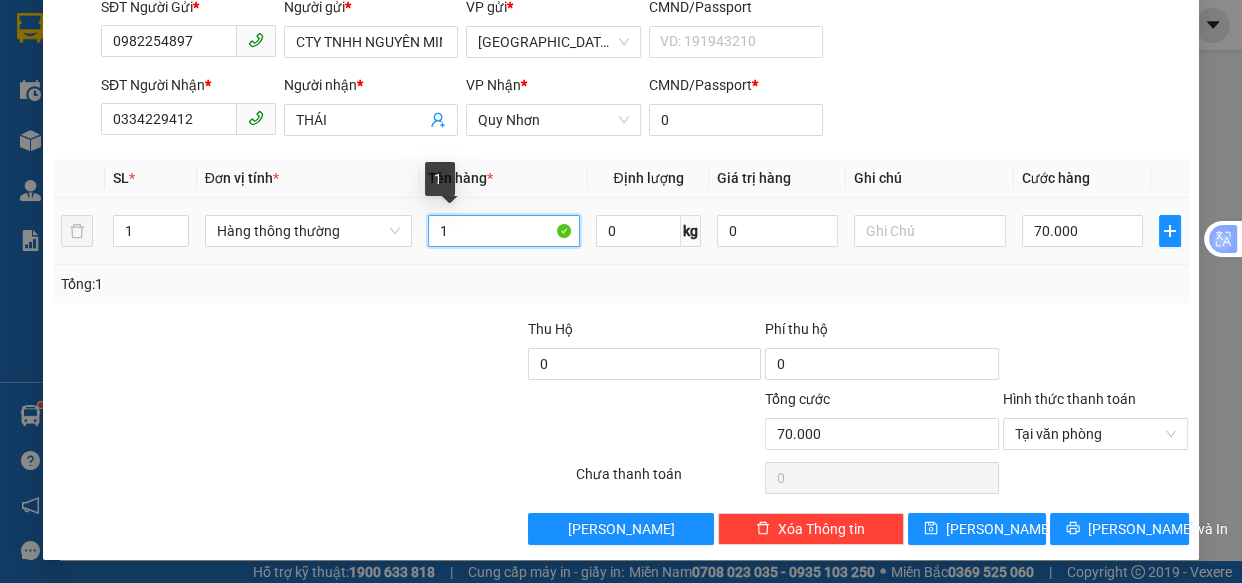 click on "1" at bounding box center (503, 231) 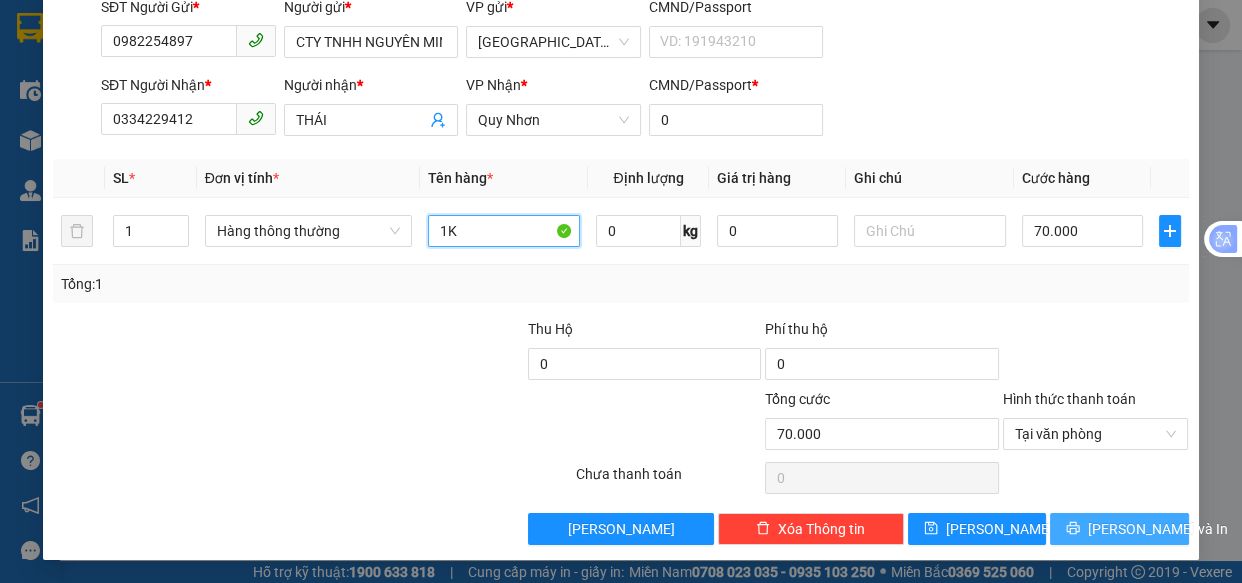 type on "1K" 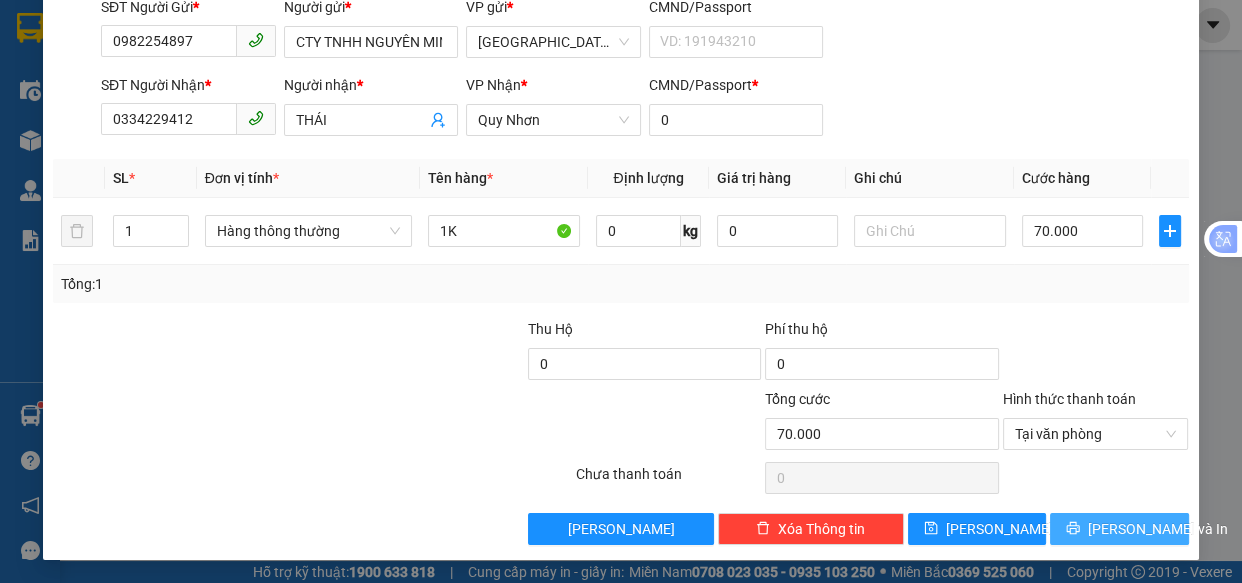 click on "[PERSON_NAME] và In" at bounding box center (1158, 529) 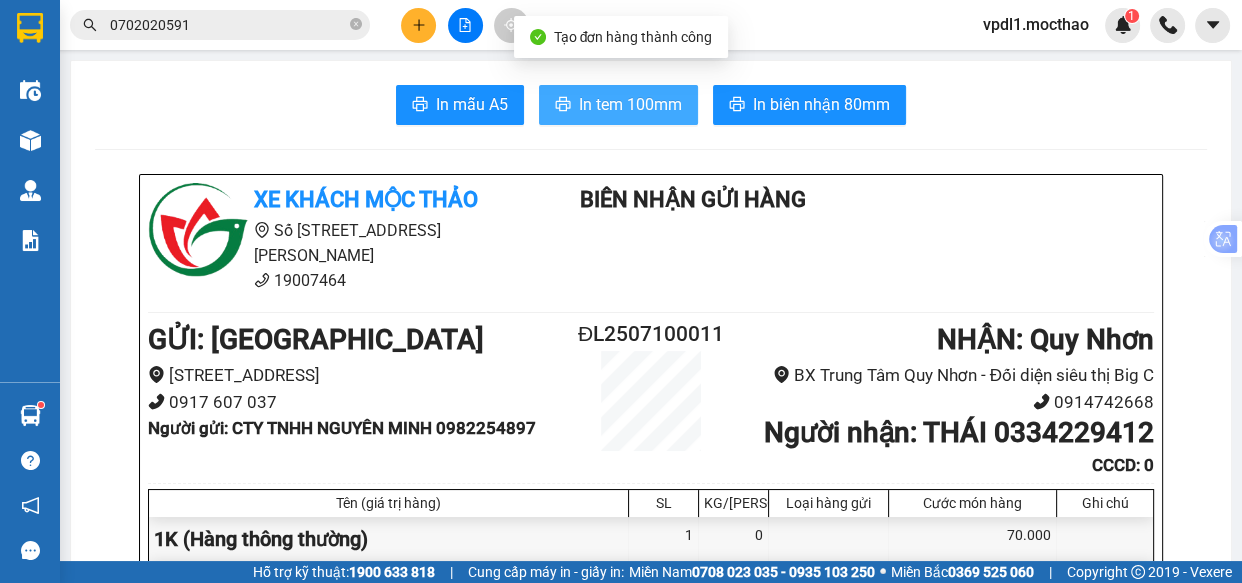 click on "In tem 100mm" at bounding box center [630, 104] 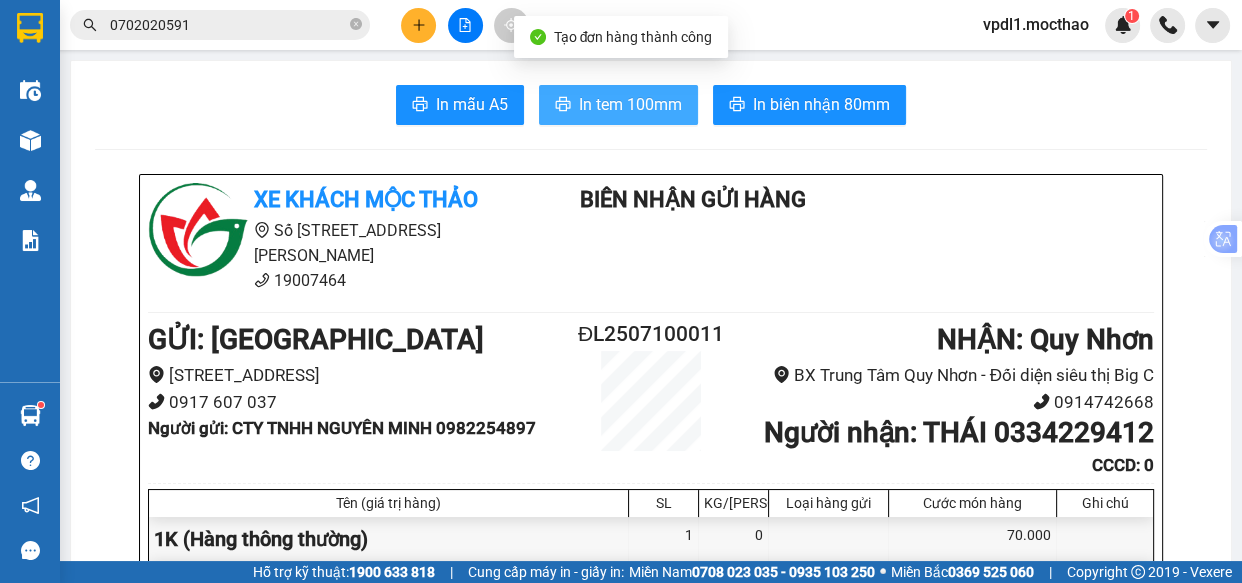 scroll, scrollTop: 0, scrollLeft: 0, axis: both 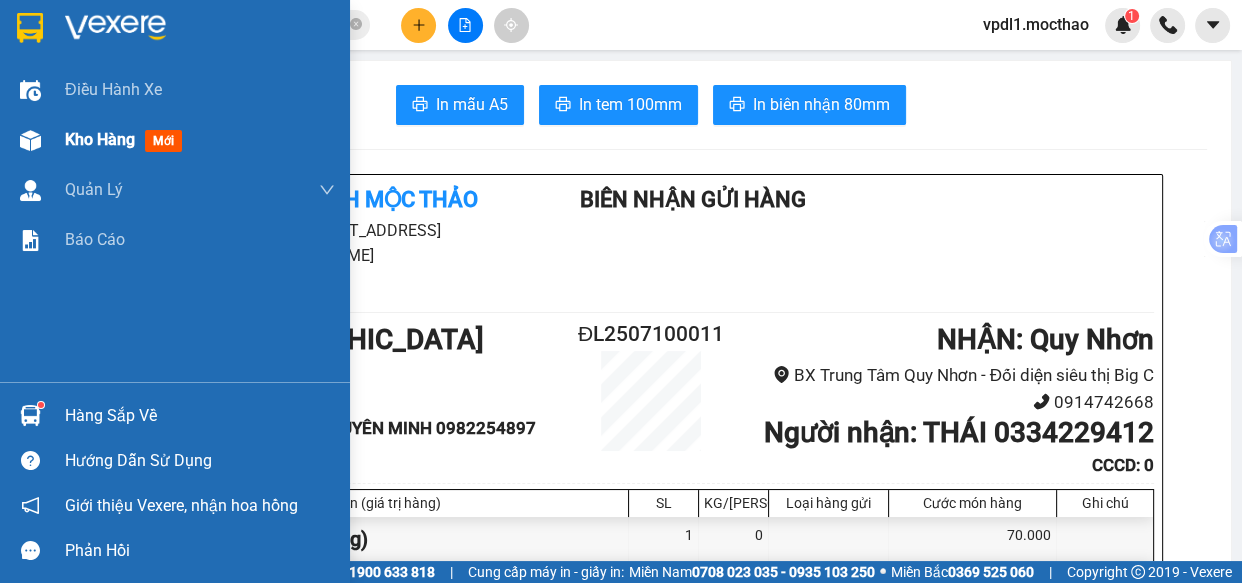 click on "Kho hàng" at bounding box center (100, 139) 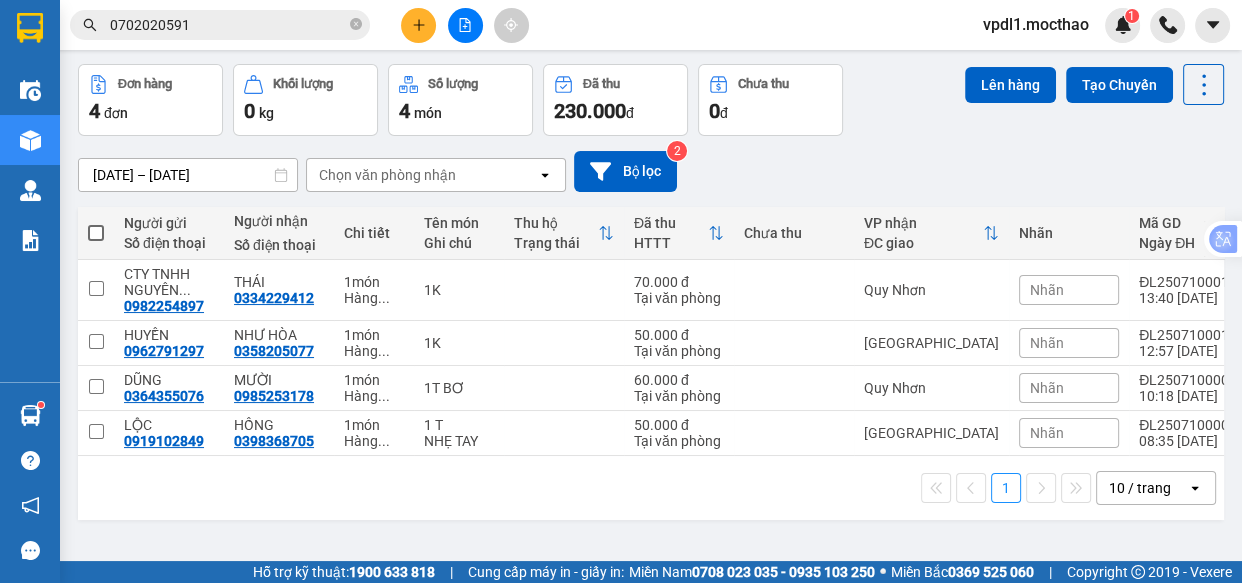 scroll, scrollTop: 0, scrollLeft: 0, axis: both 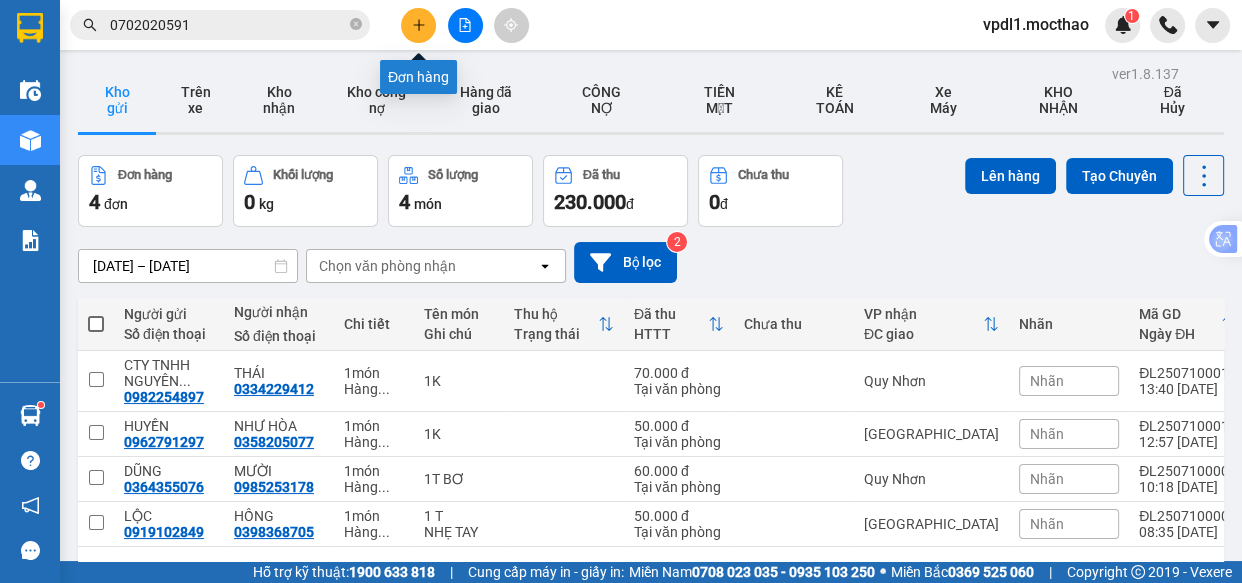 click 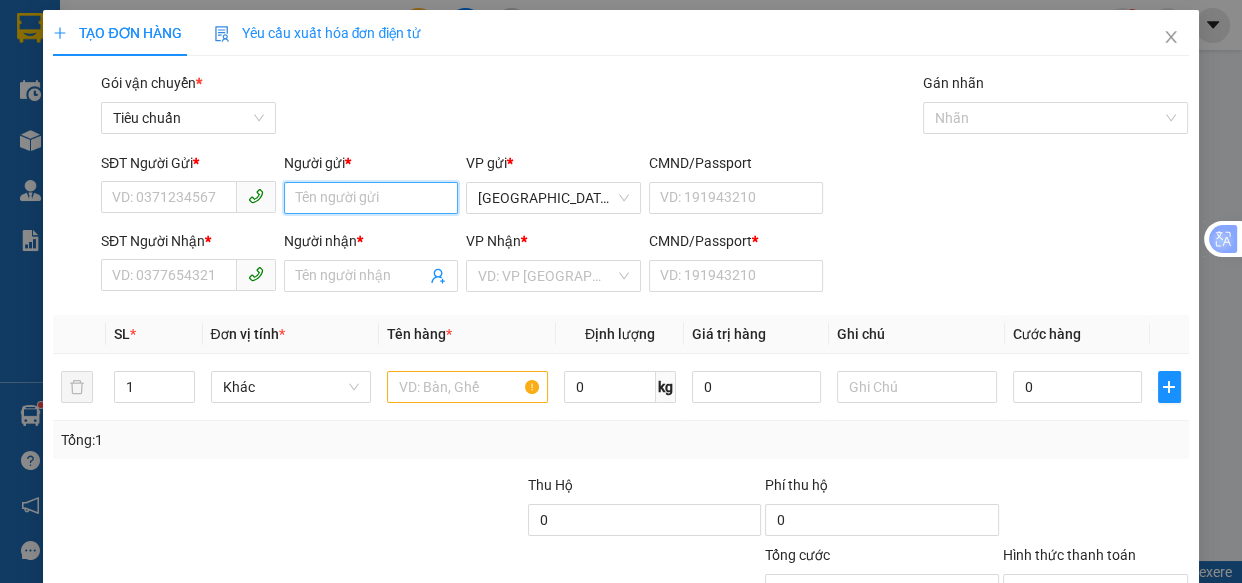 drag, startPoint x: 343, startPoint y: 198, endPoint x: 491, endPoint y: 111, distance: 171.67702 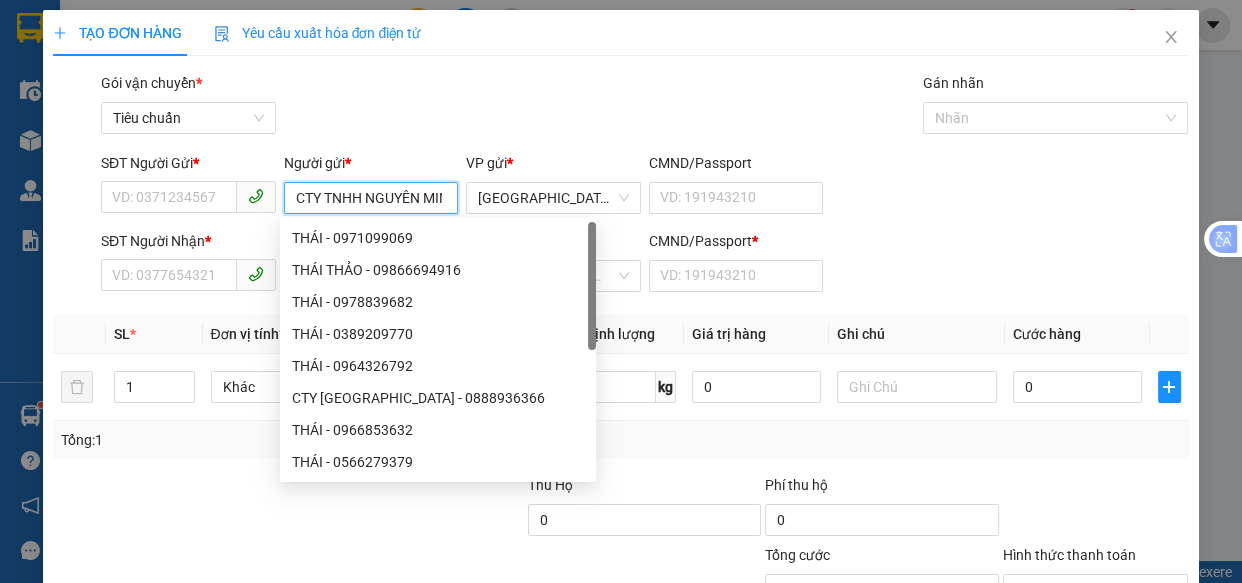 scroll, scrollTop: 0, scrollLeft: 20, axis: horizontal 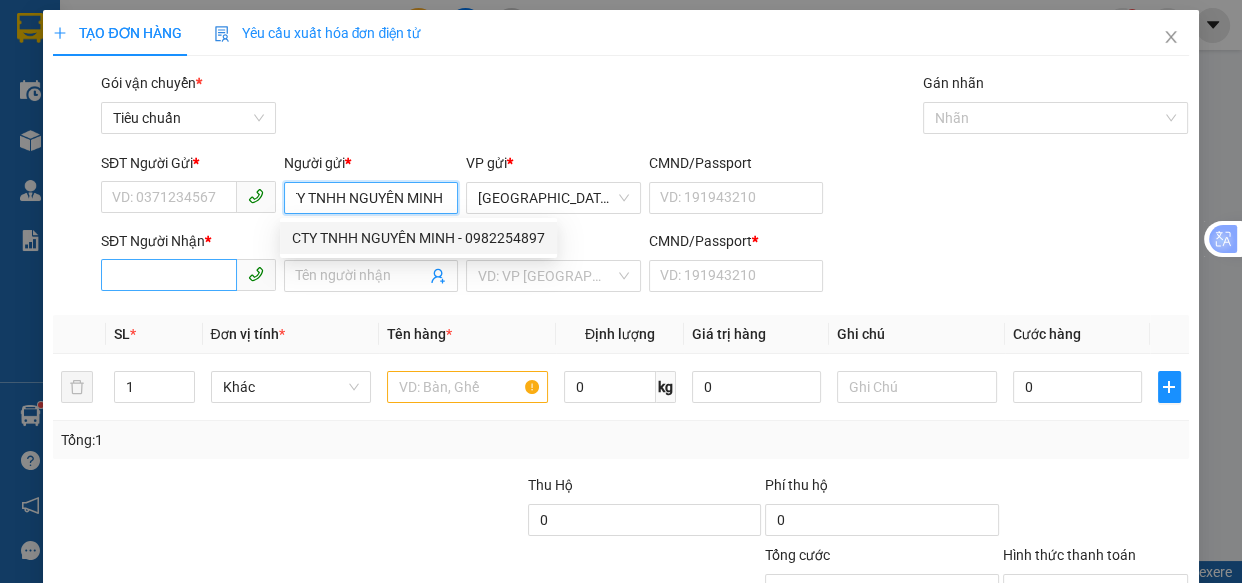 type on "CTY TNHH NGUYÊN MINH" 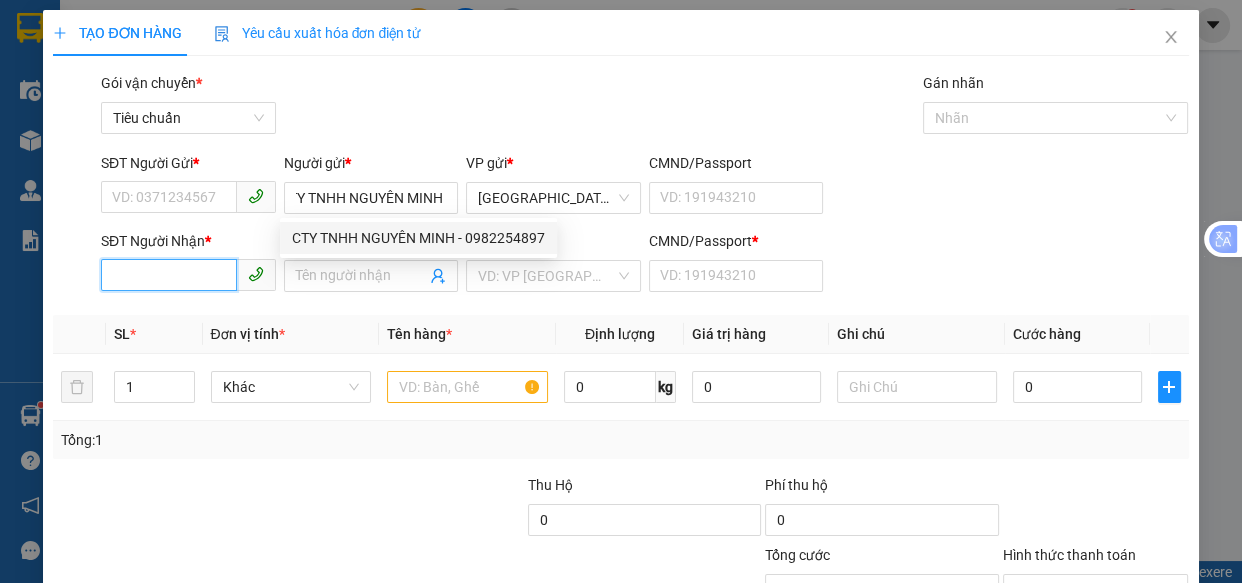 scroll, scrollTop: 0, scrollLeft: 0, axis: both 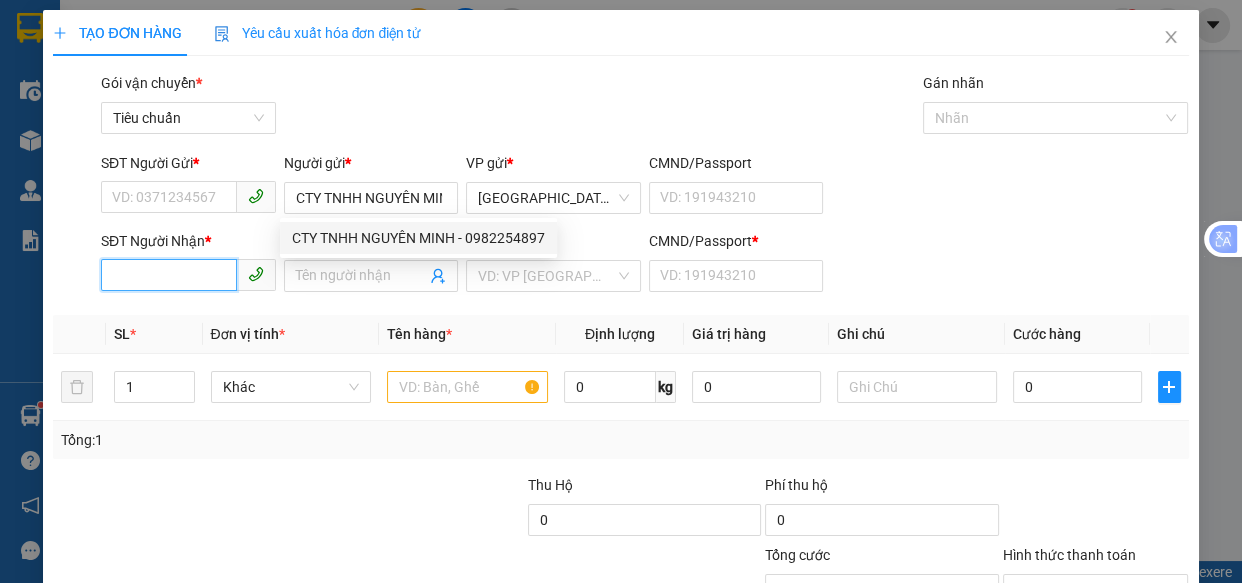 click on "SĐT Người Nhận  *" at bounding box center [169, 275] 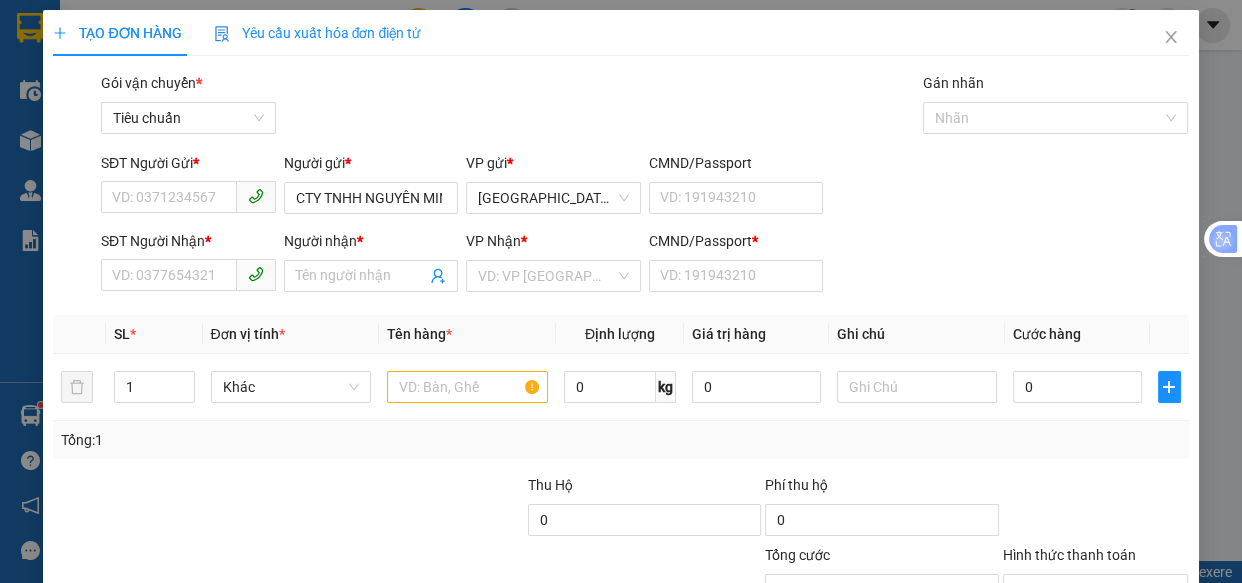 click on "Người gửi  * CTY TNHH NGUYÊN MINH" at bounding box center [371, 187] 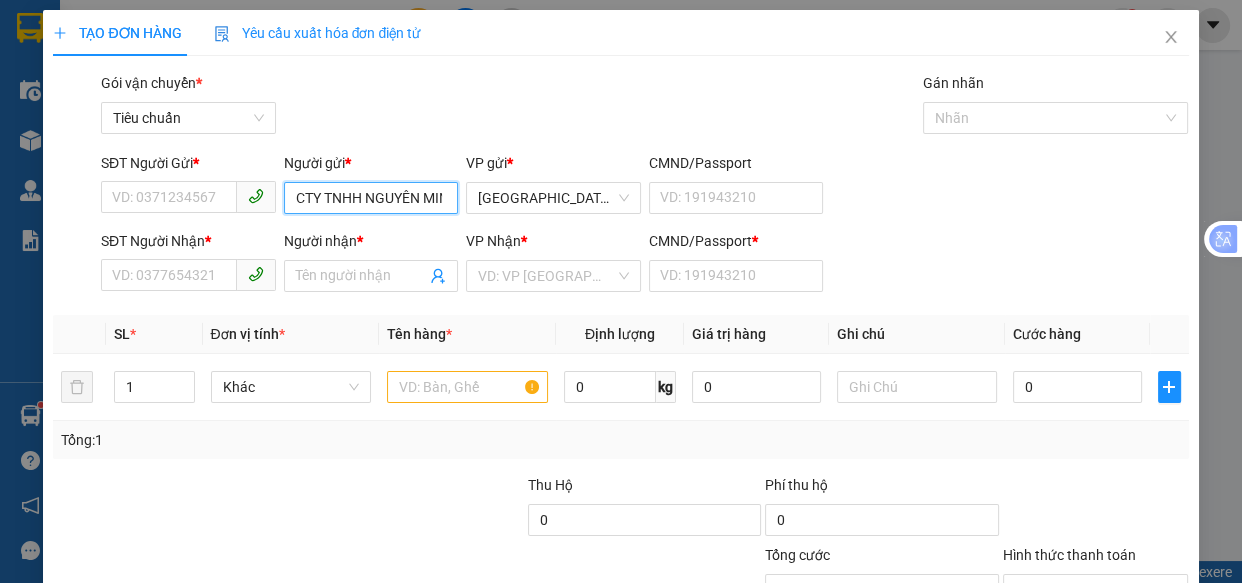 click on "CTY TNHH NGUYÊN MINH" at bounding box center [371, 198] 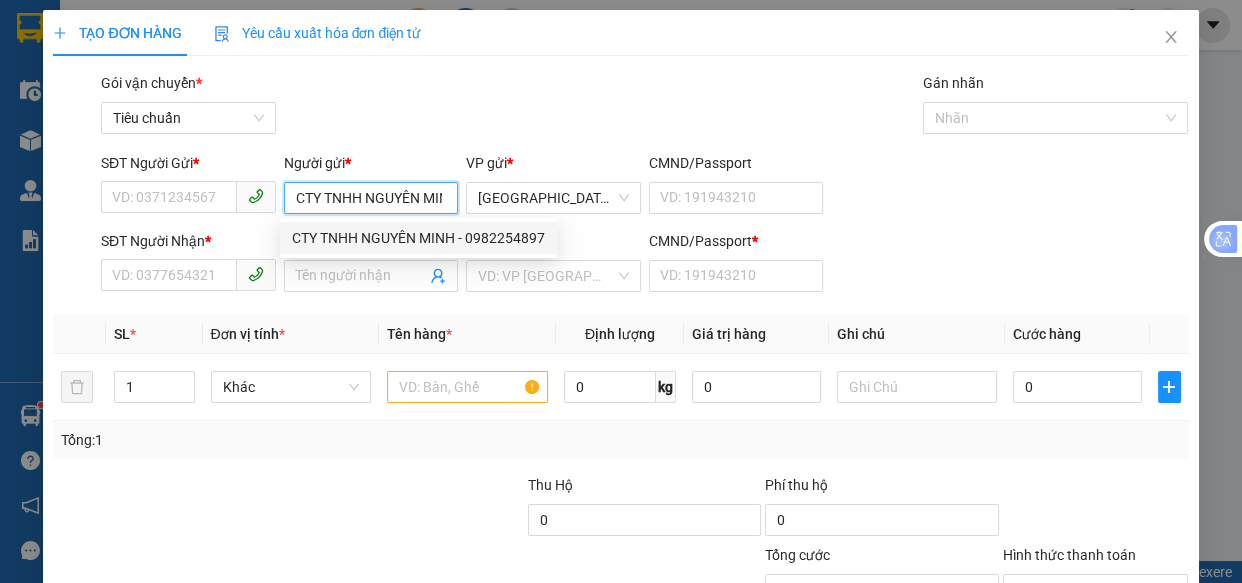 click on "CTY TNHH NGUYÊN MINH - 0982254897" at bounding box center (418, 238) 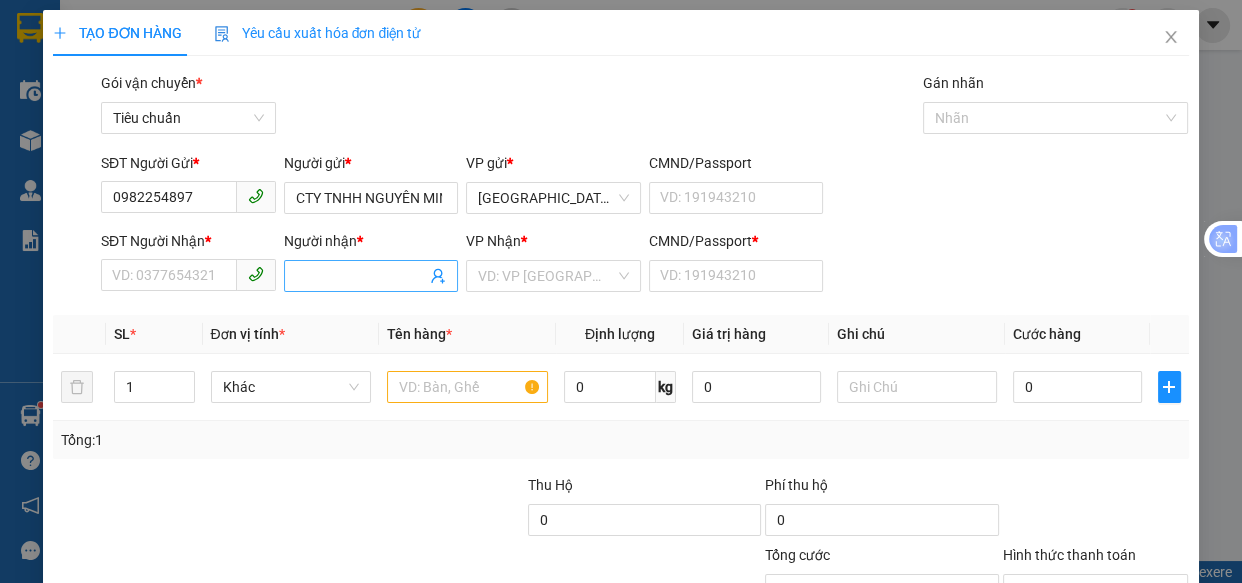 click on "Người nhận  *" at bounding box center [361, 276] 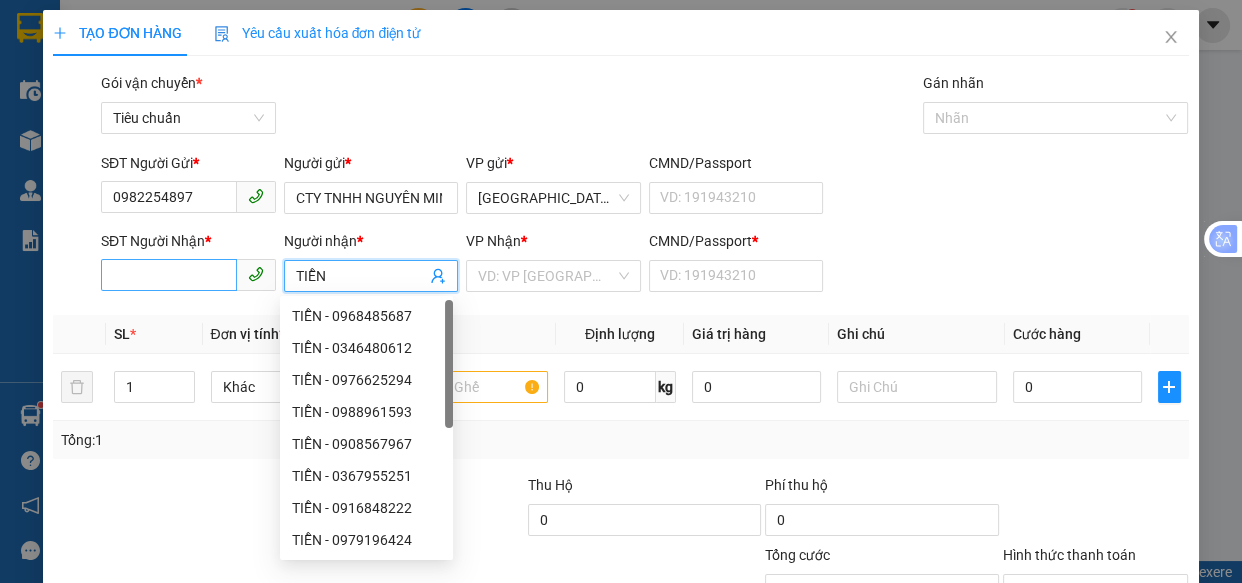 type on "TIỄN" 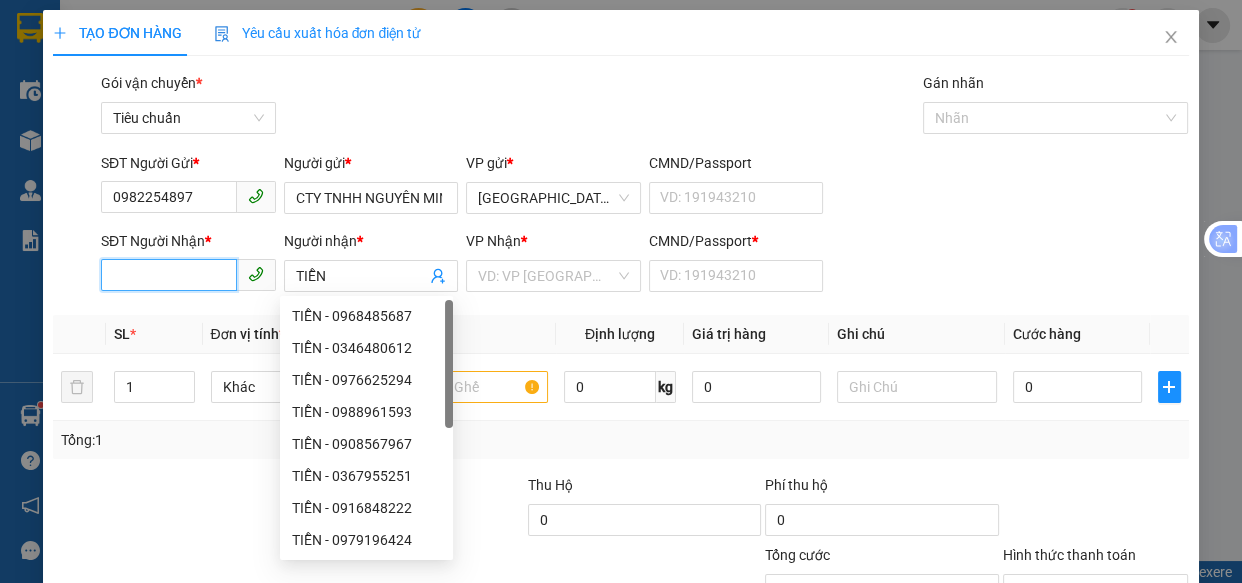 click on "SĐT Người Nhận  *" at bounding box center (169, 275) 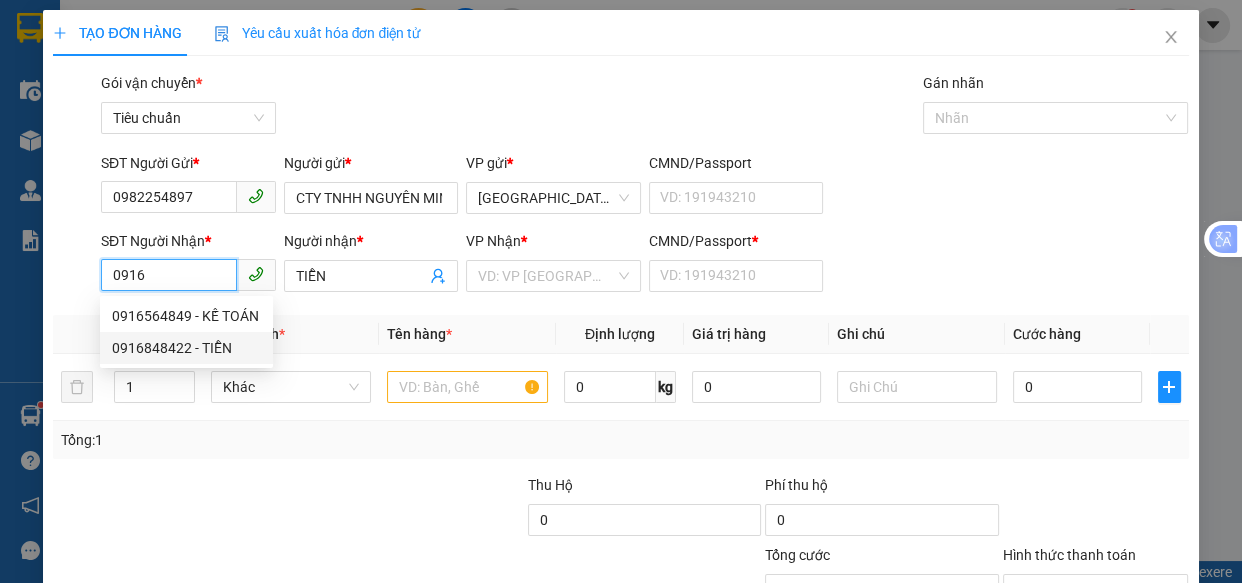 click on "0916848422 - TIỄN" at bounding box center (186, 348) 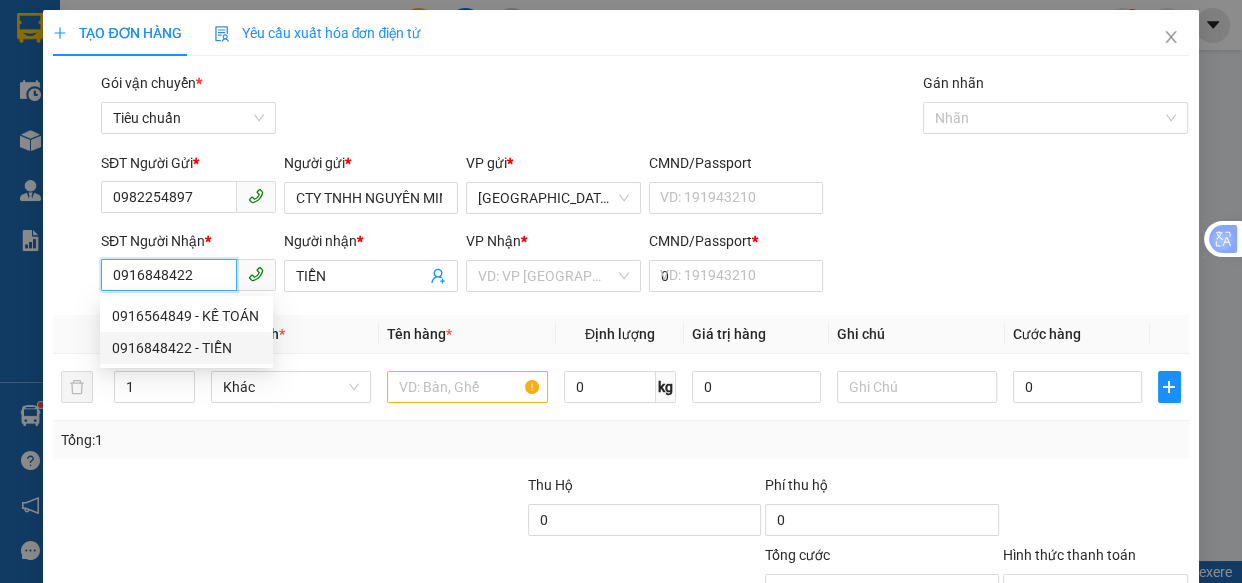 type on "70.000" 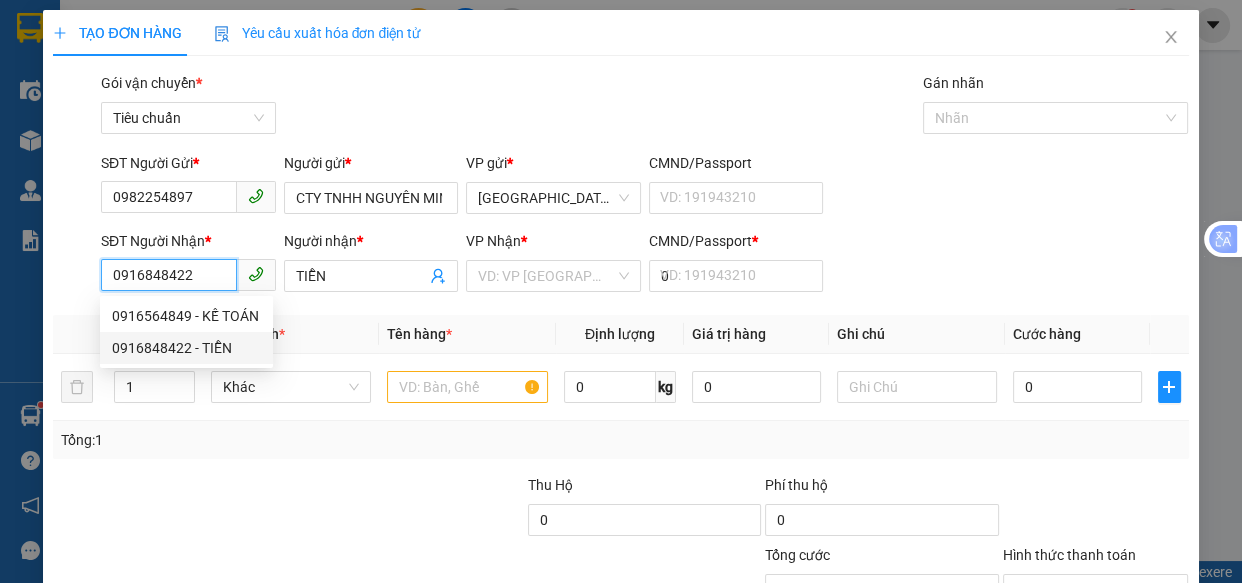 type on "70.000" 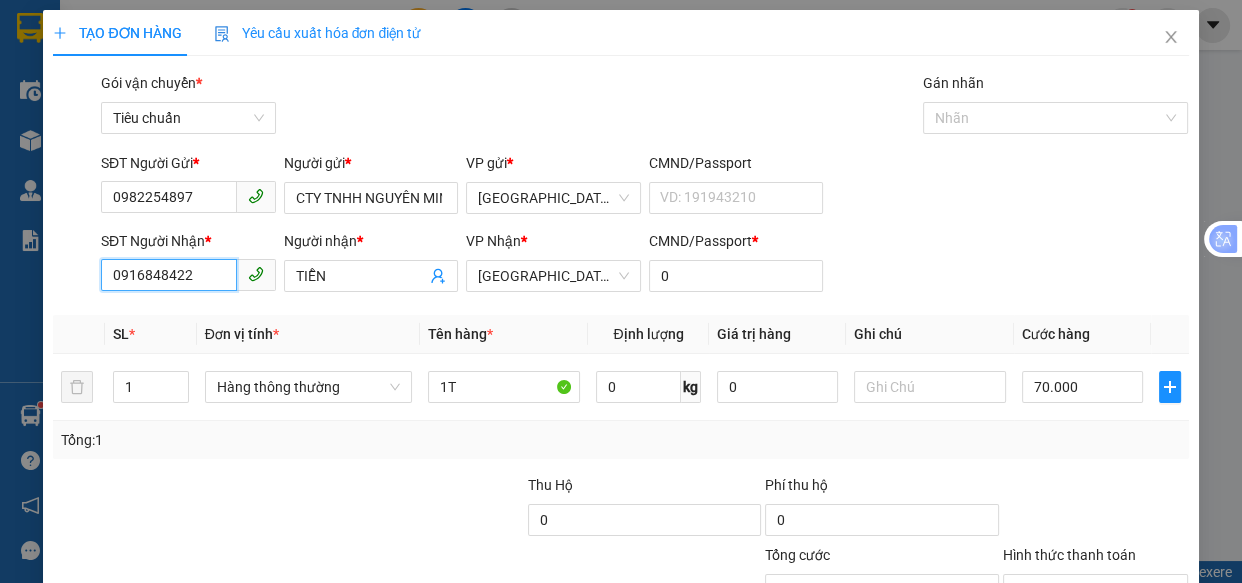 scroll, scrollTop: 156, scrollLeft: 0, axis: vertical 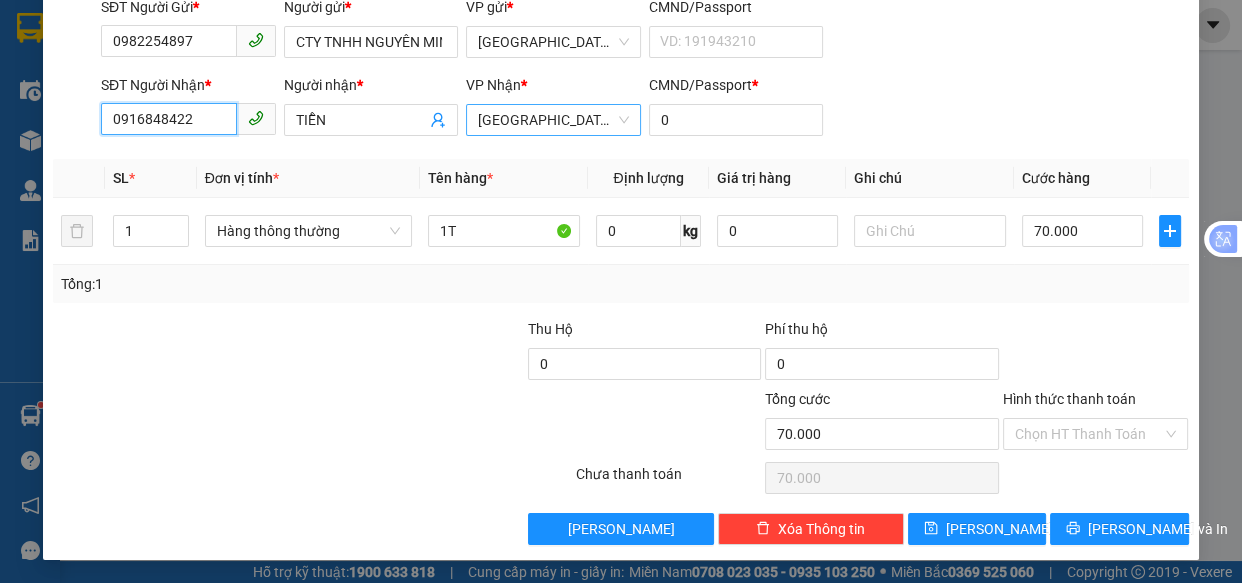 click on "[GEOGRAPHIC_DATA]" at bounding box center [553, 120] 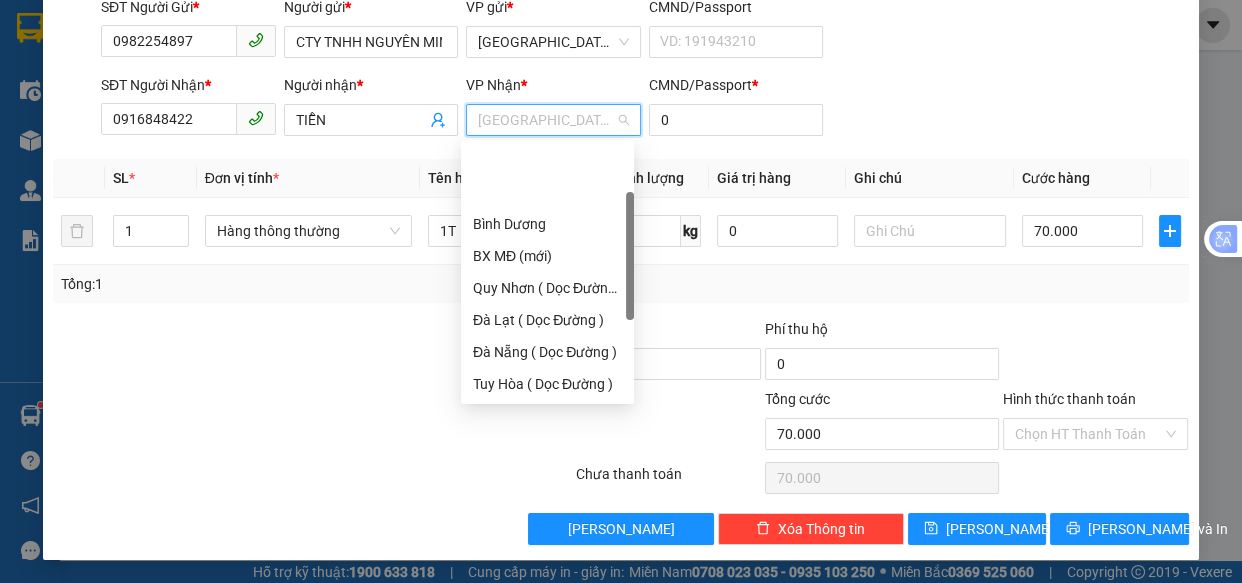 scroll, scrollTop: 96, scrollLeft: 0, axis: vertical 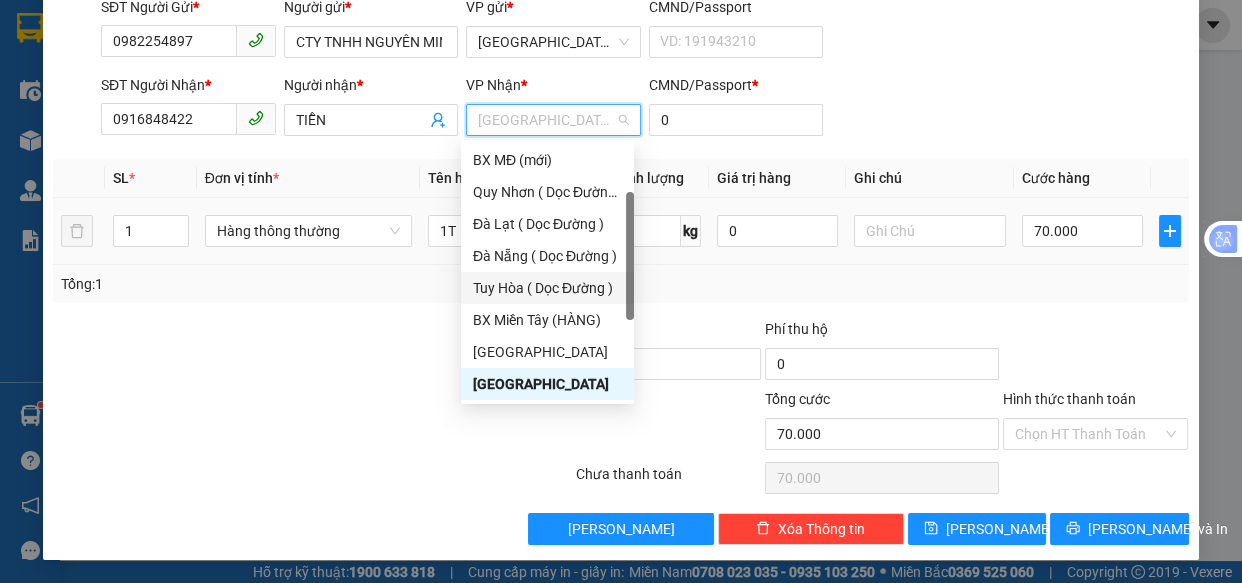 drag, startPoint x: 553, startPoint y: 289, endPoint x: 660, endPoint y: 257, distance: 111.68259 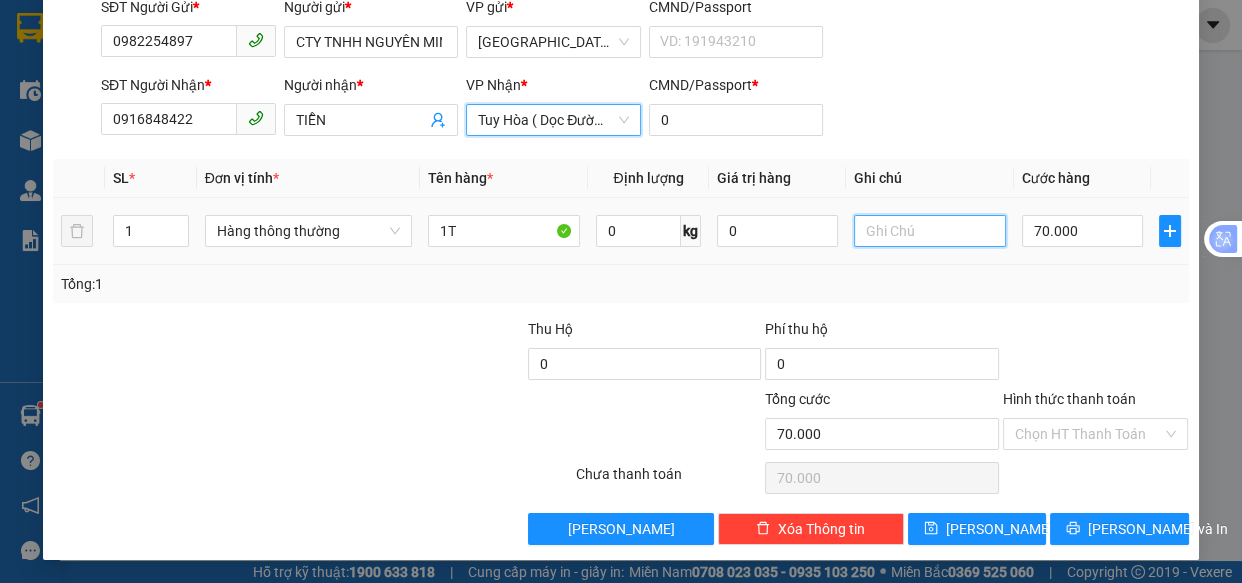 click at bounding box center (929, 231) 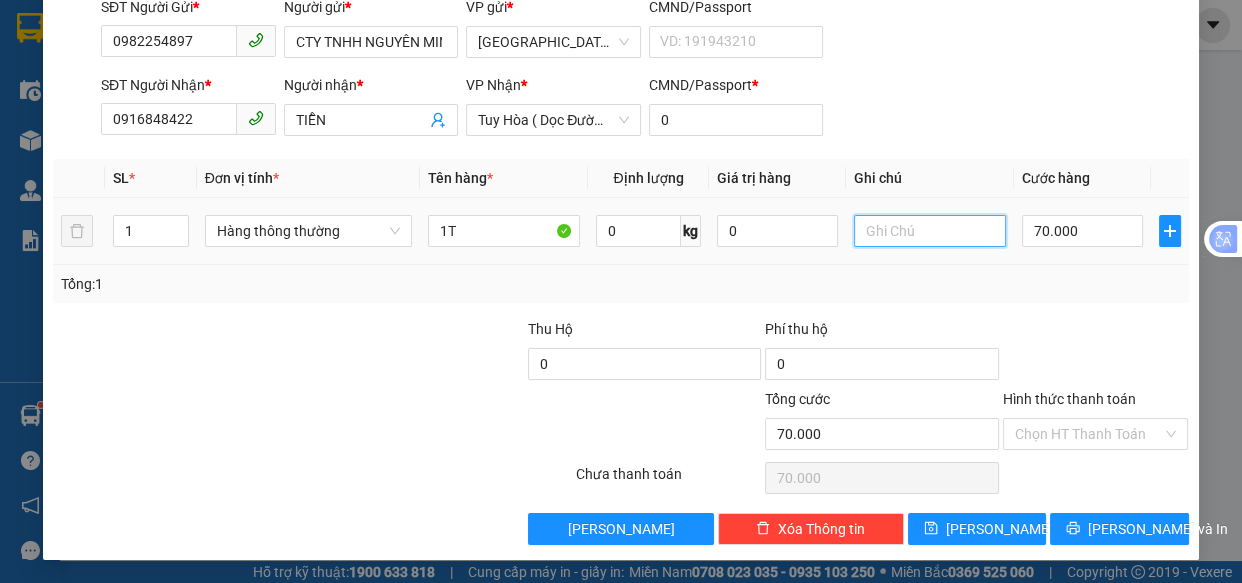 type on "G" 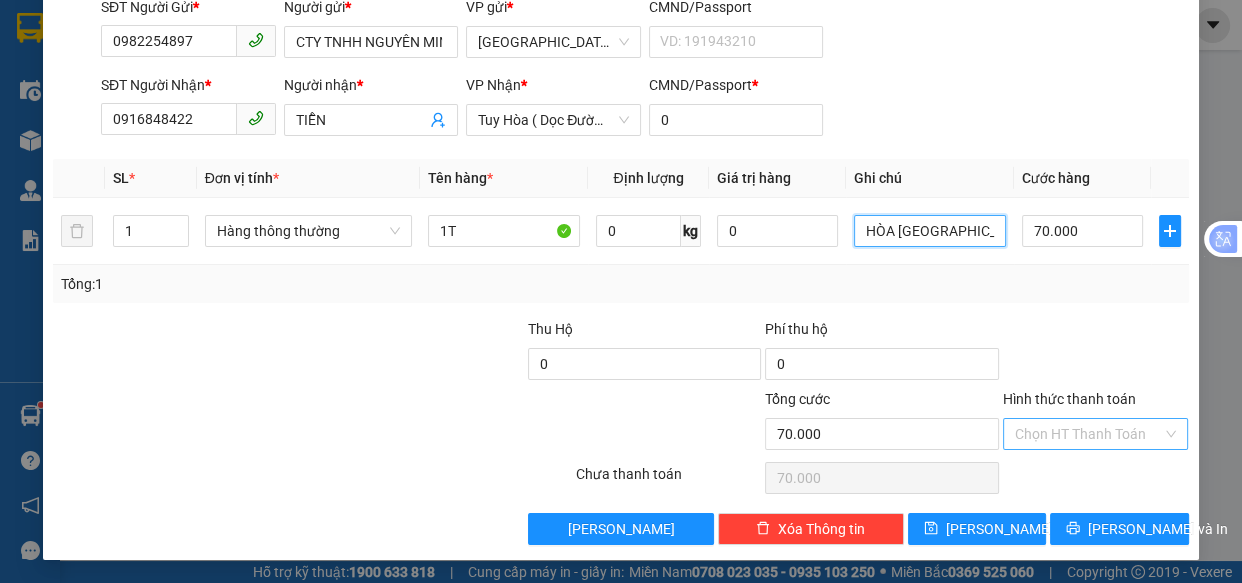 type on "HÒA [GEOGRAPHIC_DATA]" 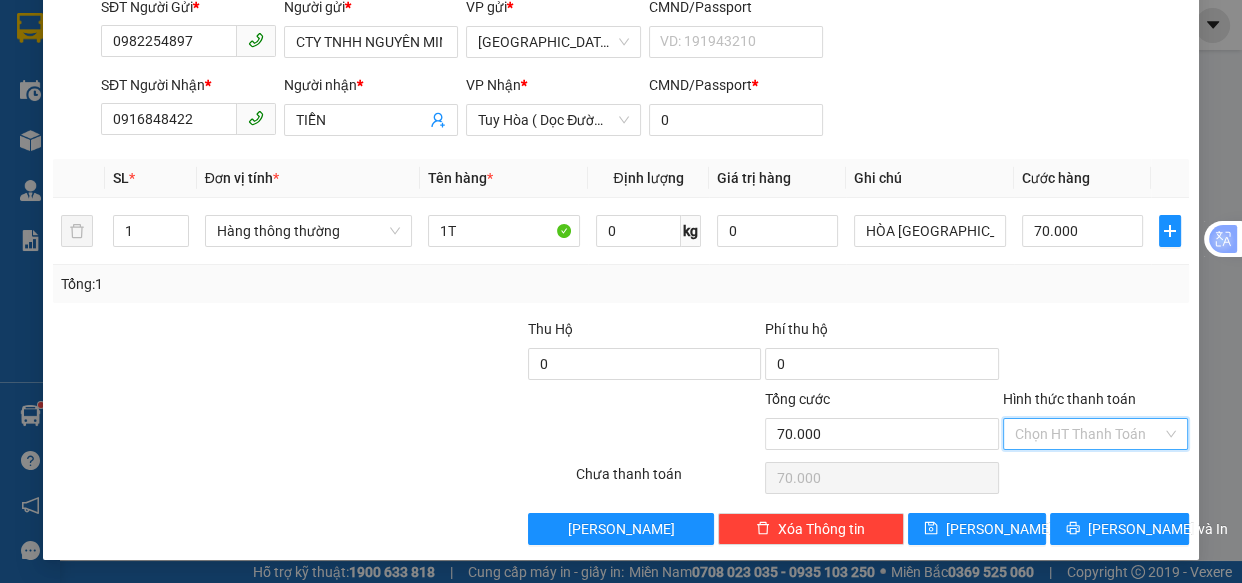 click on "Hình thức thanh toán" at bounding box center [1089, 434] 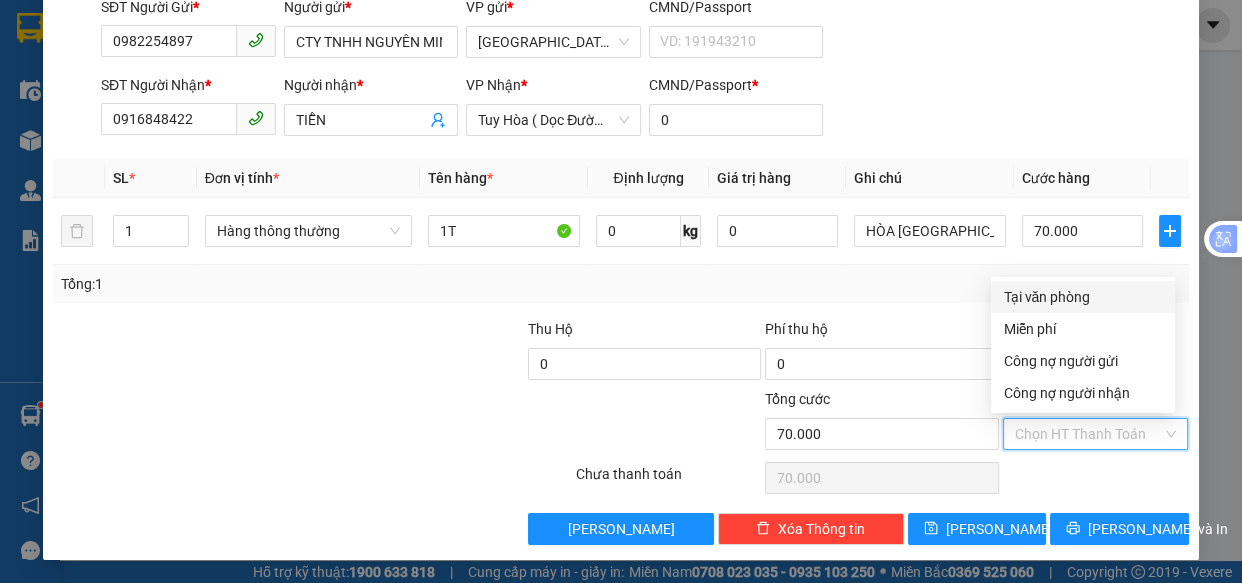 click on "Transit Pickup Surcharge Ids Transit Deliver Surcharge Ids Transit Deliver Surcharge Transit Deliver Surcharge Gói vận chuyển  * Tiêu chuẩn Gán nhãn   Nhãn SĐT Người Gửi  * 0982254897 Người gửi  * CTY TNHH NGUYÊN MINH VP gửi  * [GEOGRAPHIC_DATA] CMND/Passport VD: [PASSPORT] SĐT Người Nhận  * 0916848422 Người nhận  * TIỄN VP Nhận  * [GEOGRAPHIC_DATA] ( Dọc Đường ) CMND/Passport  * 0 SL  * Đơn vị tính  * Tên hàng  * Định lượng Giá trị hàng Ghi chú Cước hàng                   1 Hàng thông thường 1T 0 kg 0 HÒA XUÂN TÂY 70.000 Tổng:  1 Thu Hộ 0 Phí thu hộ 0 Tổng cước 70.000 Hình thức thanh toán Chọn HT Thanh Toán Số tiền thu trước 0 Chưa thanh toán 70.000 Chọn HT Thanh Toán Lưu nháp Xóa Thông tin [PERSON_NAME] và In Tại văn phòng Miễn phí Tại văn phòng Miễn phí Công nợ người gửi Công nợ người nhận" at bounding box center [620, 230] 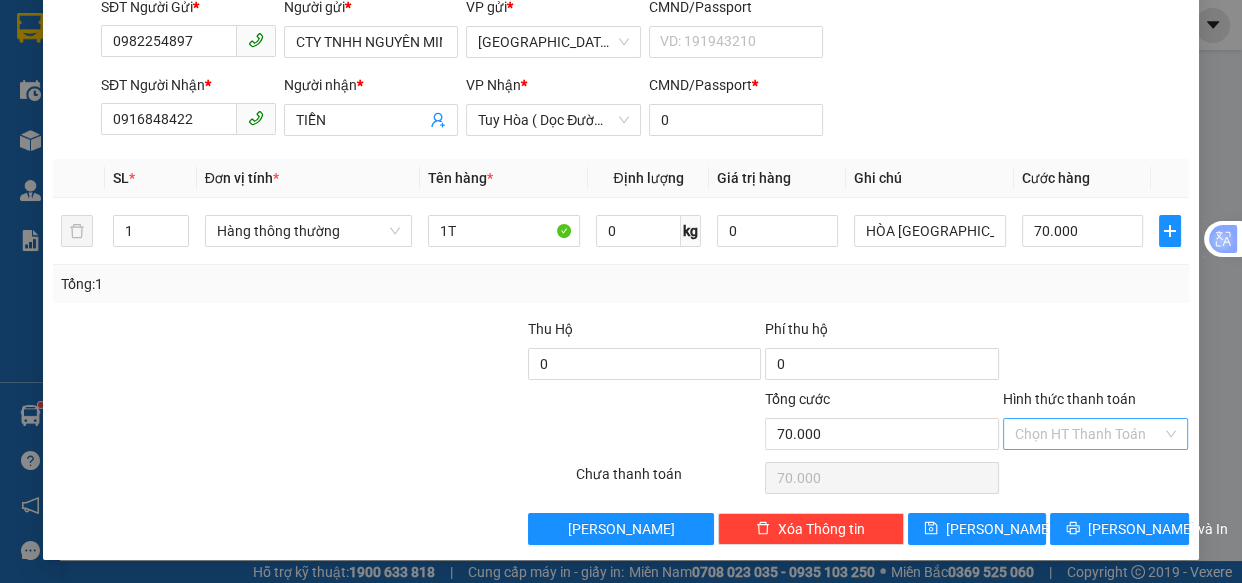 drag, startPoint x: 1052, startPoint y: 442, endPoint x: 1053, endPoint y: 421, distance: 21.023796 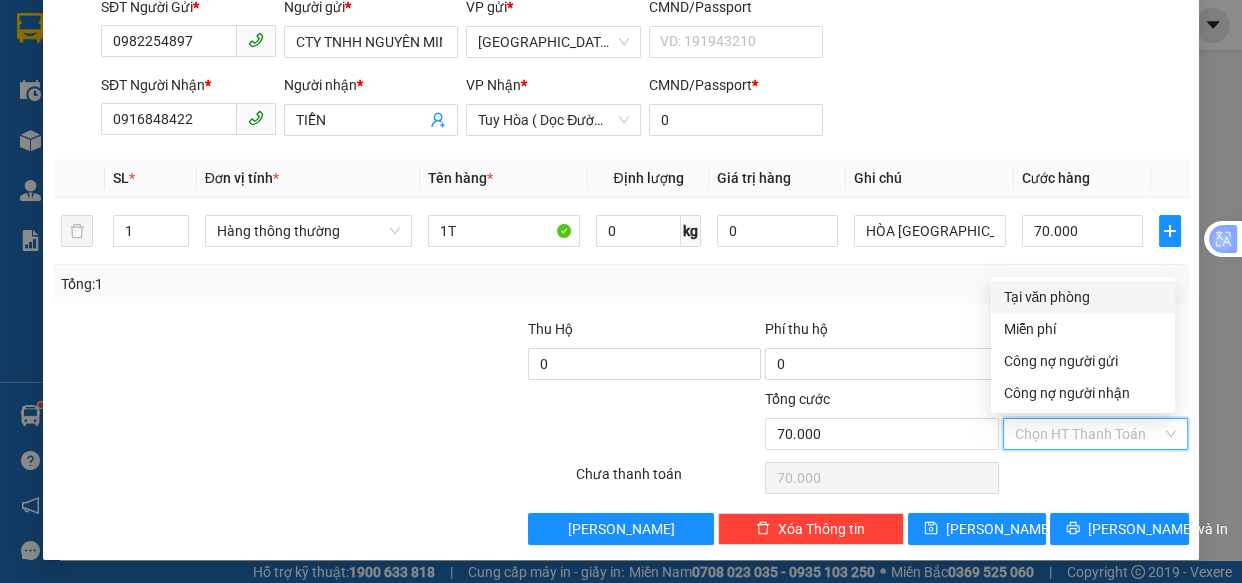 click on "Tại văn phòng" at bounding box center (1083, 297) 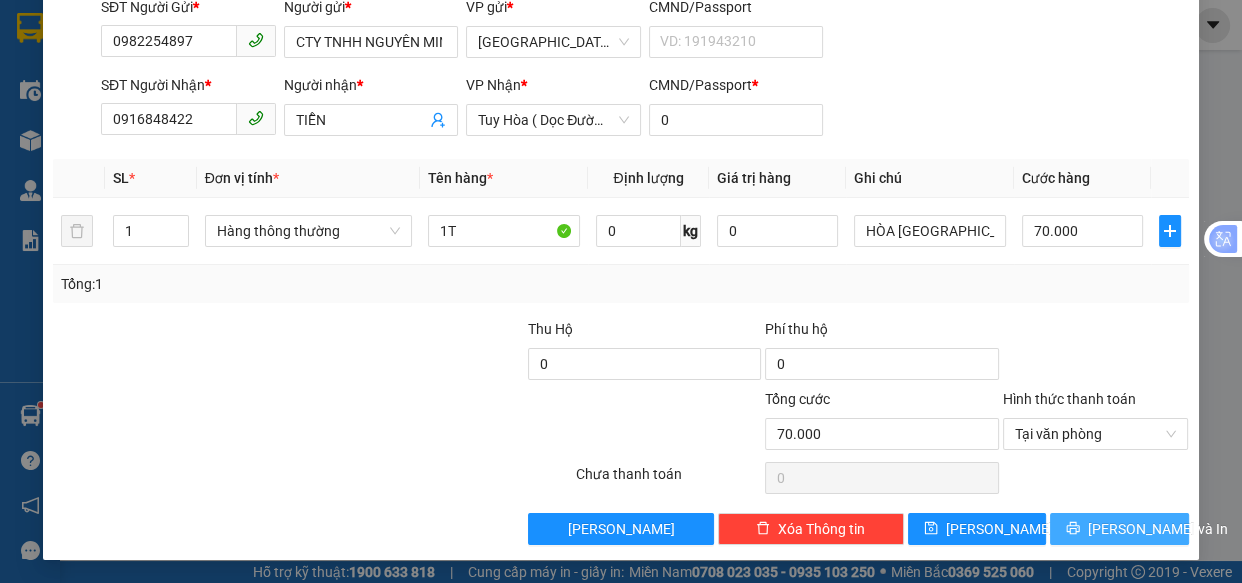 drag, startPoint x: 1110, startPoint y: 532, endPoint x: 1092, endPoint y: 502, distance: 34.98571 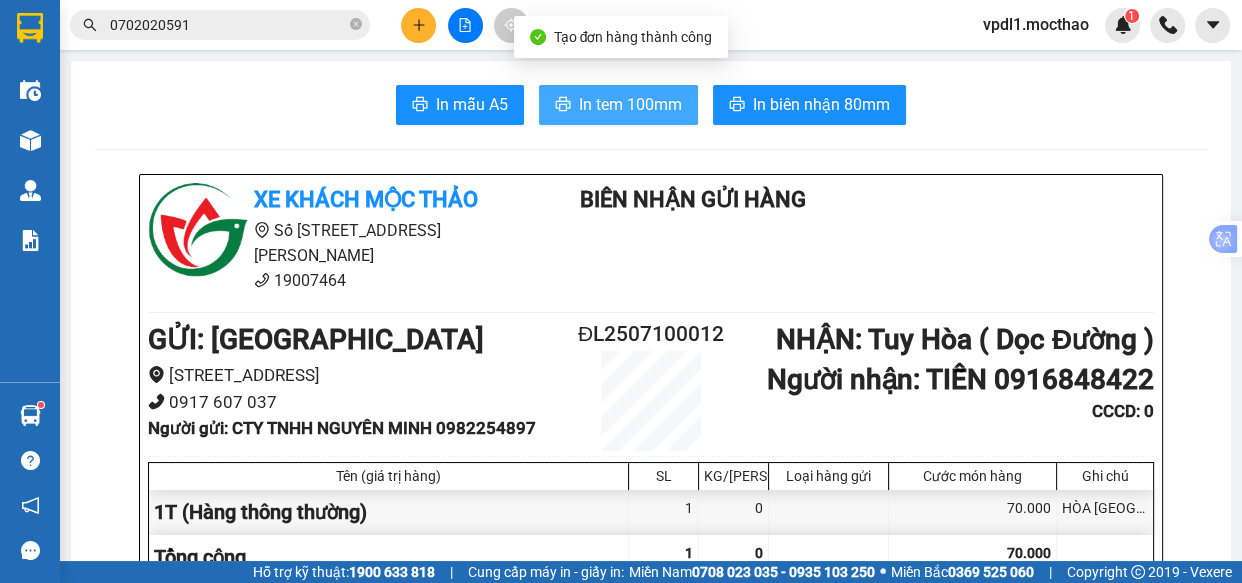 drag, startPoint x: 638, startPoint y: 97, endPoint x: 608, endPoint y: 112, distance: 33.54102 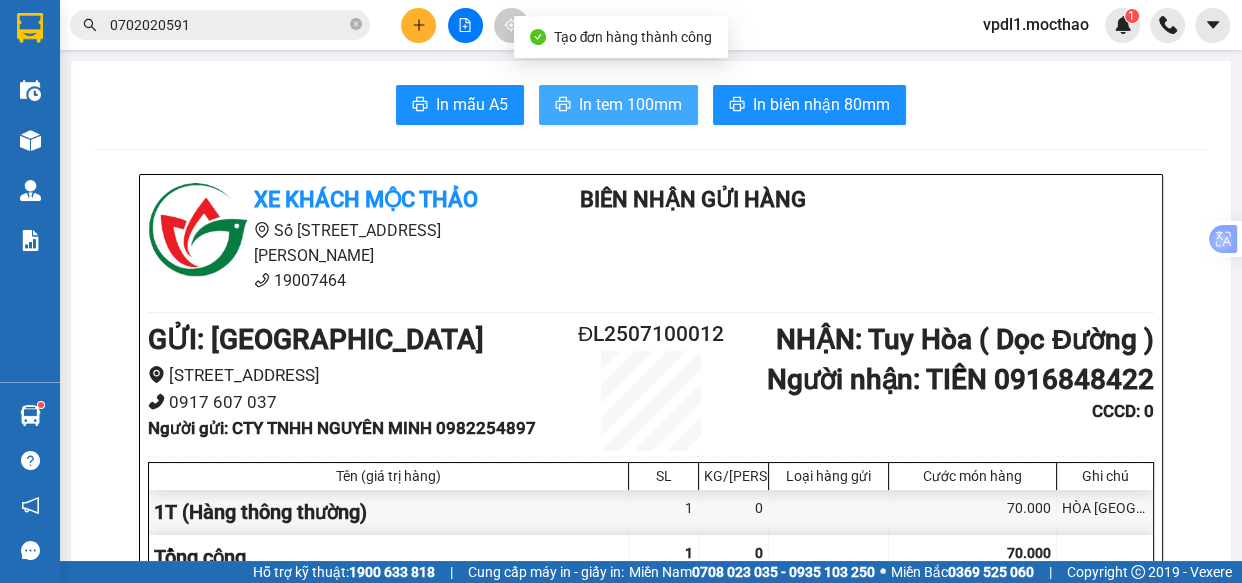 scroll, scrollTop: 0, scrollLeft: 0, axis: both 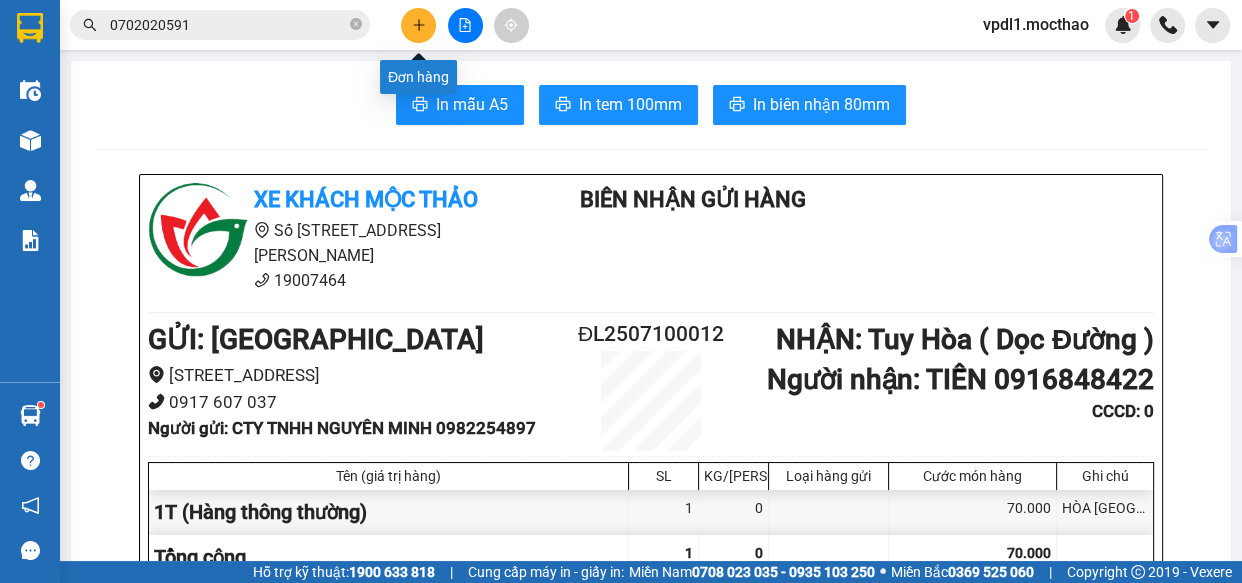 click at bounding box center (418, 25) 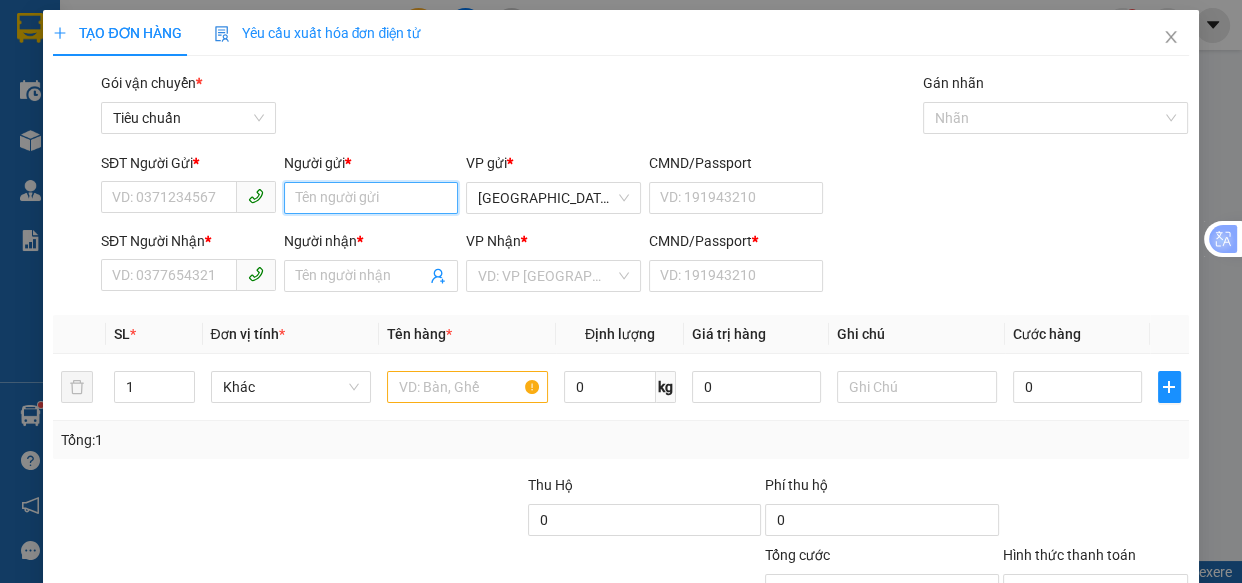 click on "Người gửi  *" at bounding box center [371, 198] 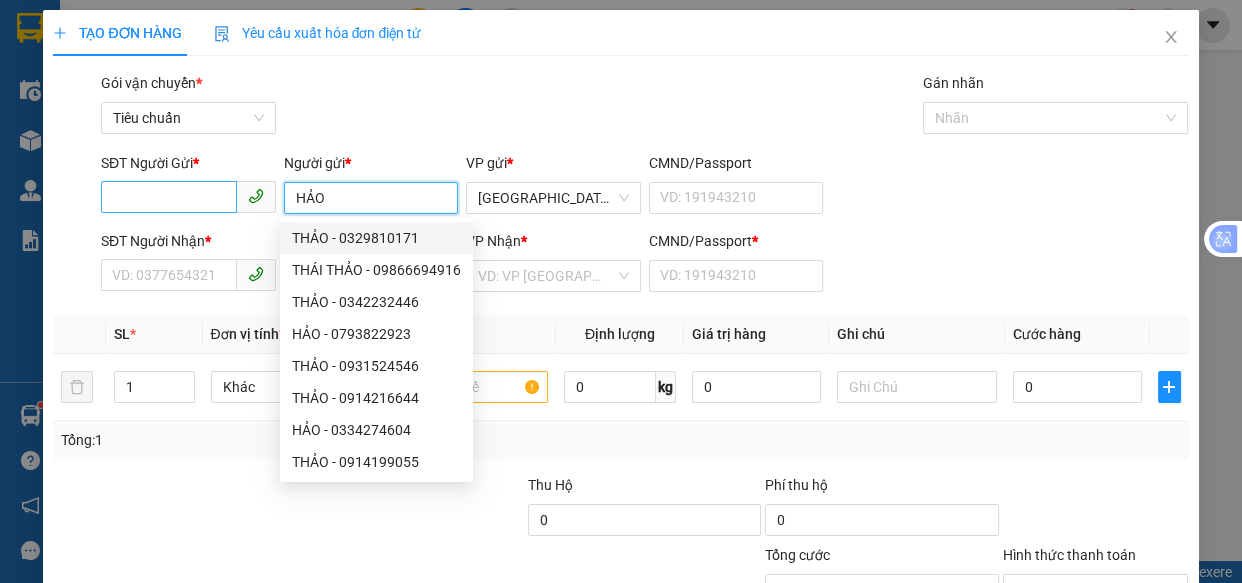 type on "HẢO" 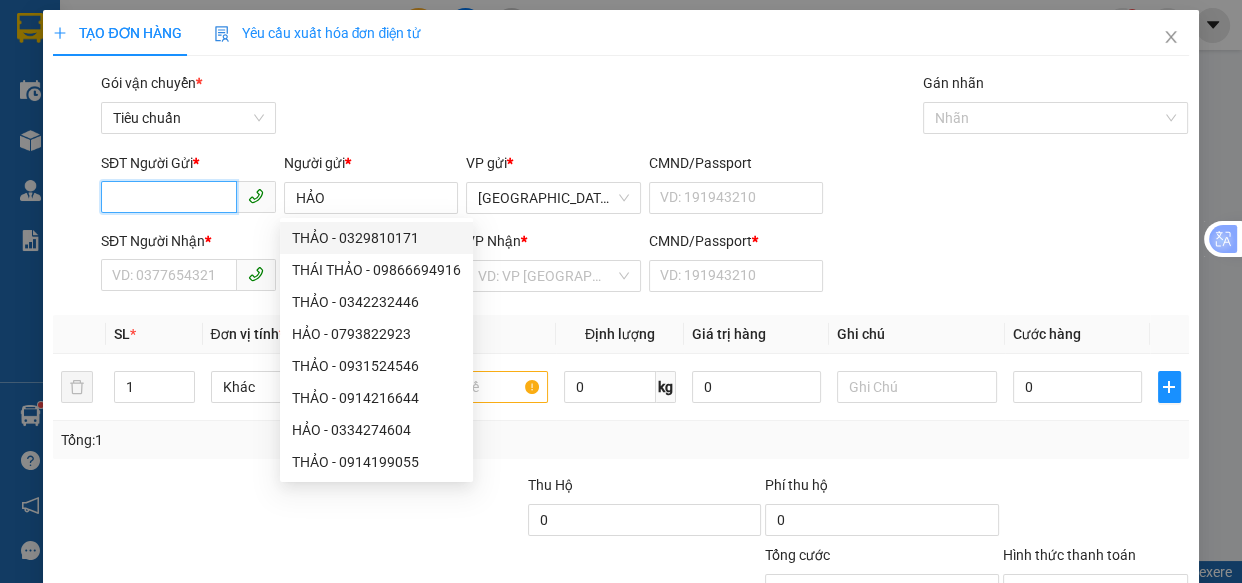 drag, startPoint x: 127, startPoint y: 189, endPoint x: 33, endPoint y: 90, distance: 136.5174 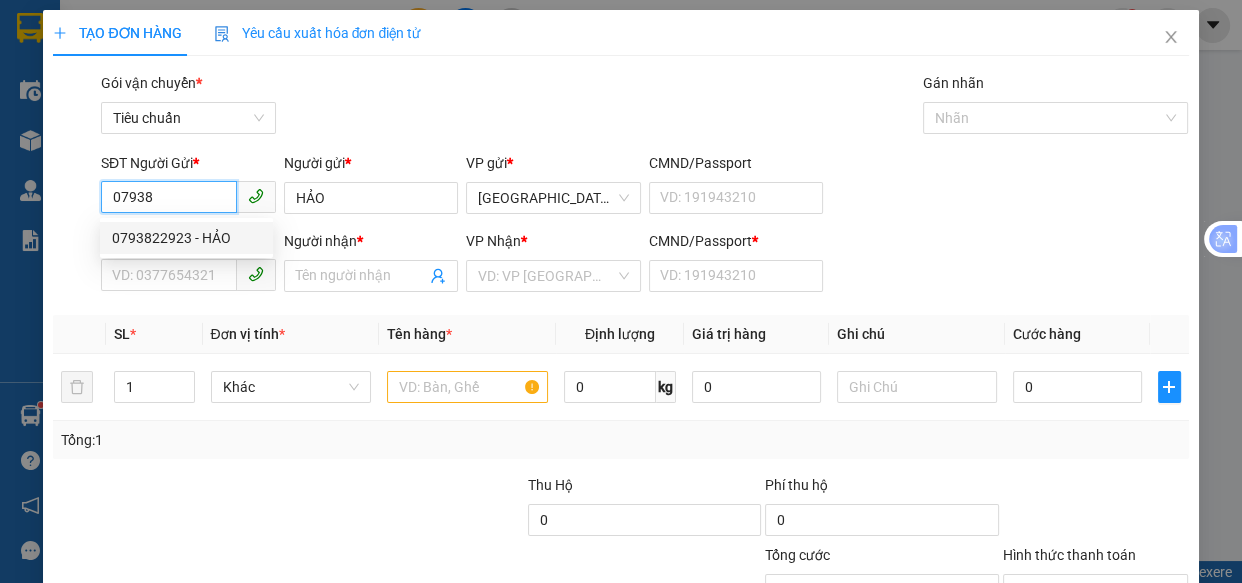 click on "0793822923 - HẢO" at bounding box center [186, 238] 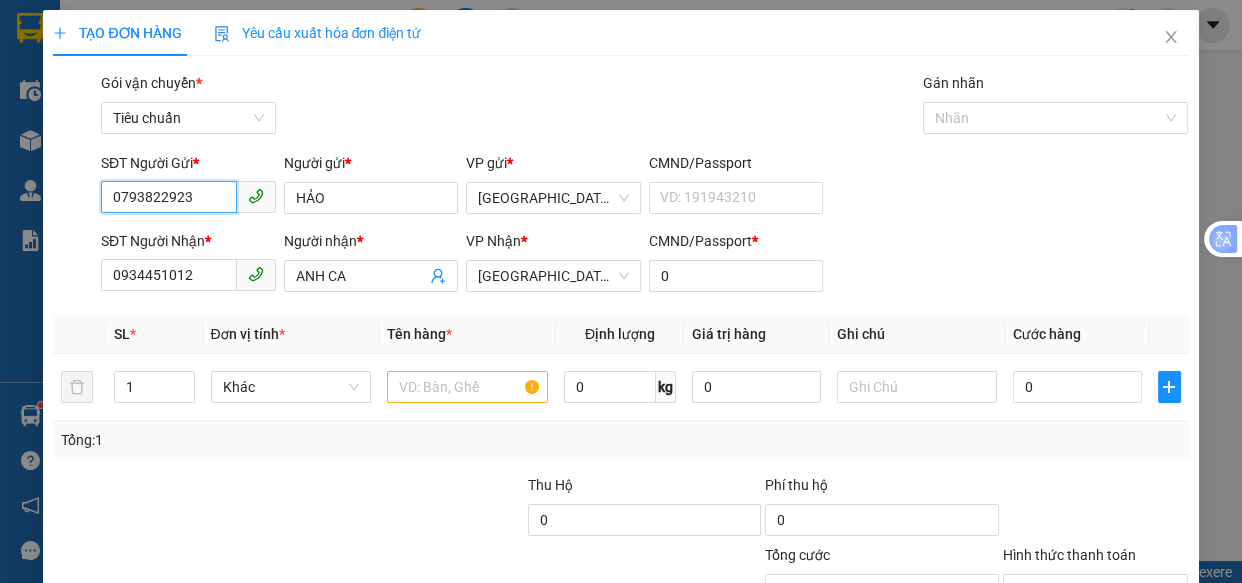 type on "140.000" 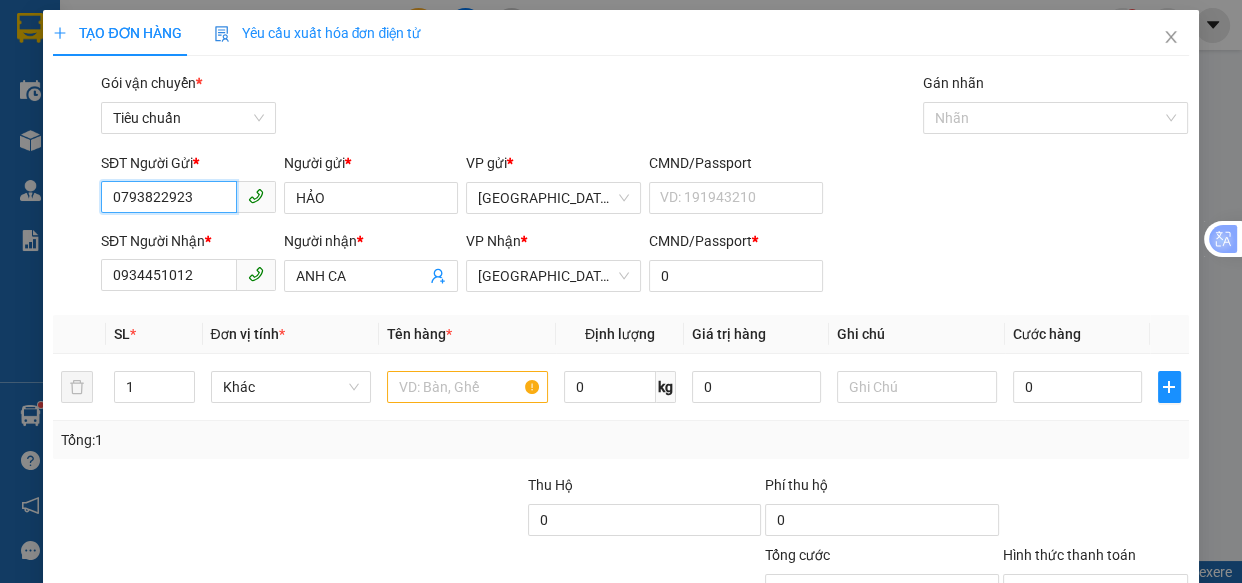 type on "140.000" 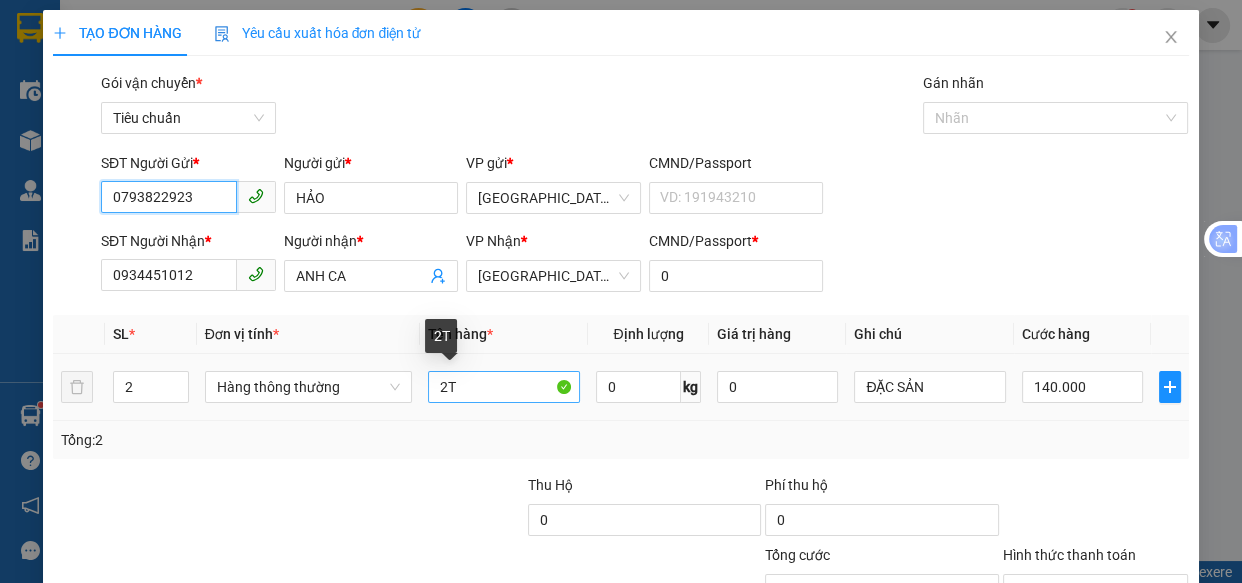 type on "0793822923" 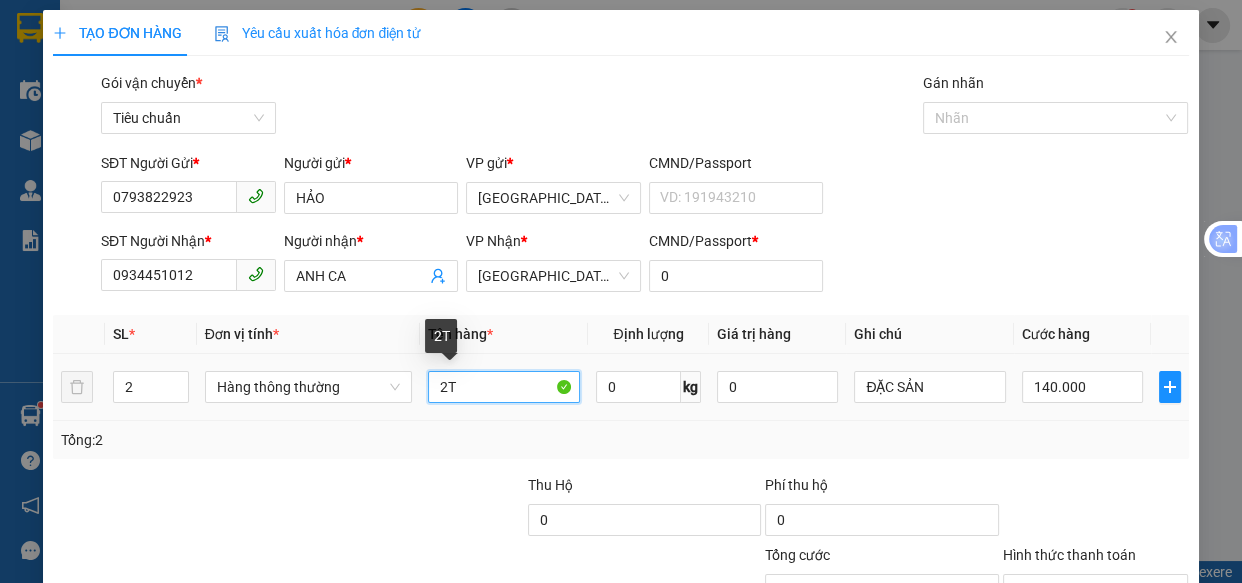 drag, startPoint x: 447, startPoint y: 384, endPoint x: 469, endPoint y: 330, distance: 58.30952 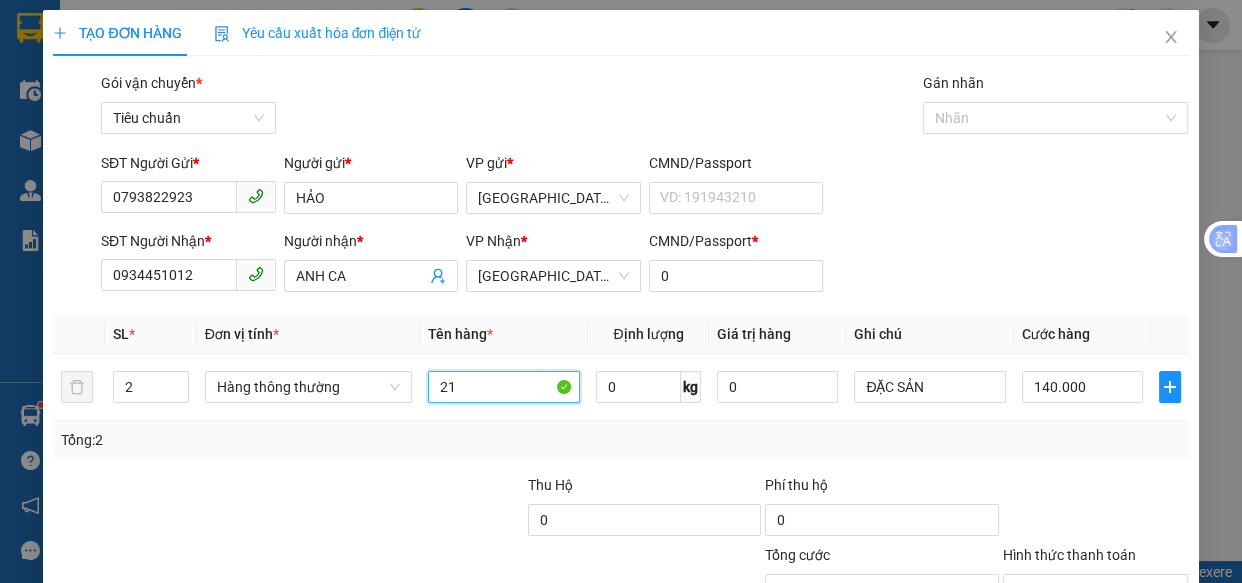 type on "2" 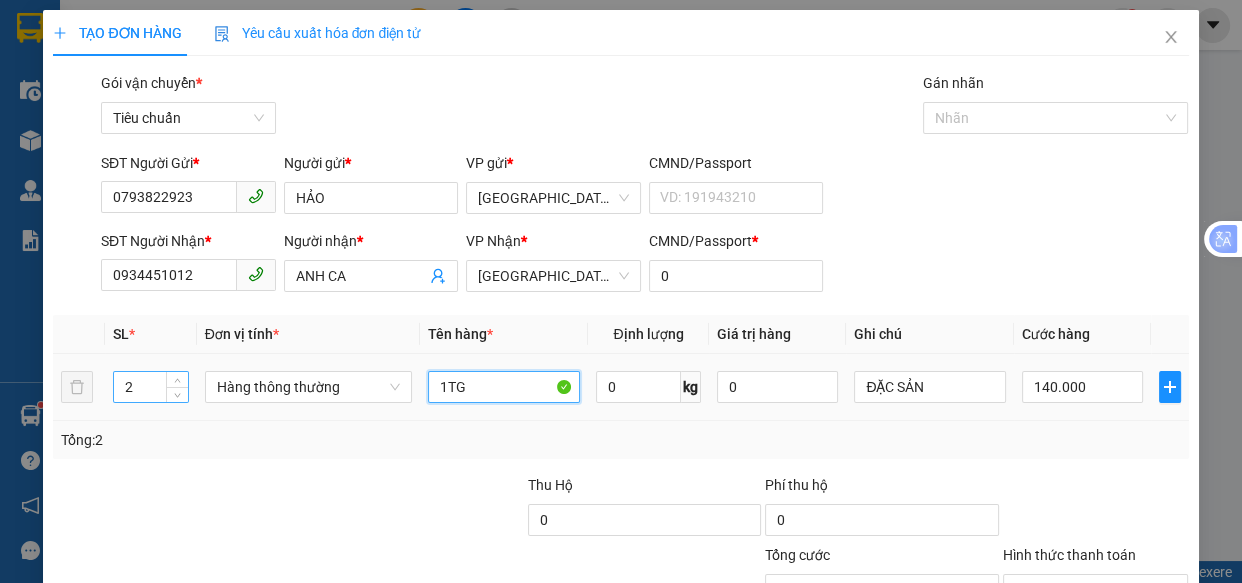 type on "1TG" 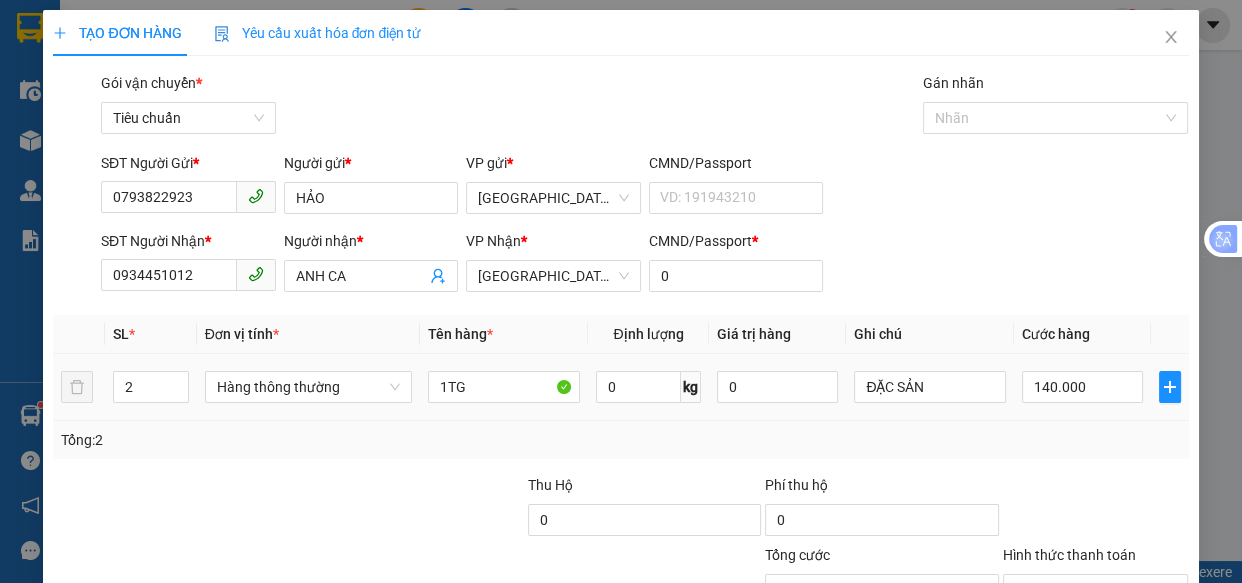drag, startPoint x: 132, startPoint y: 385, endPoint x: 112, endPoint y: 301, distance: 86.34813 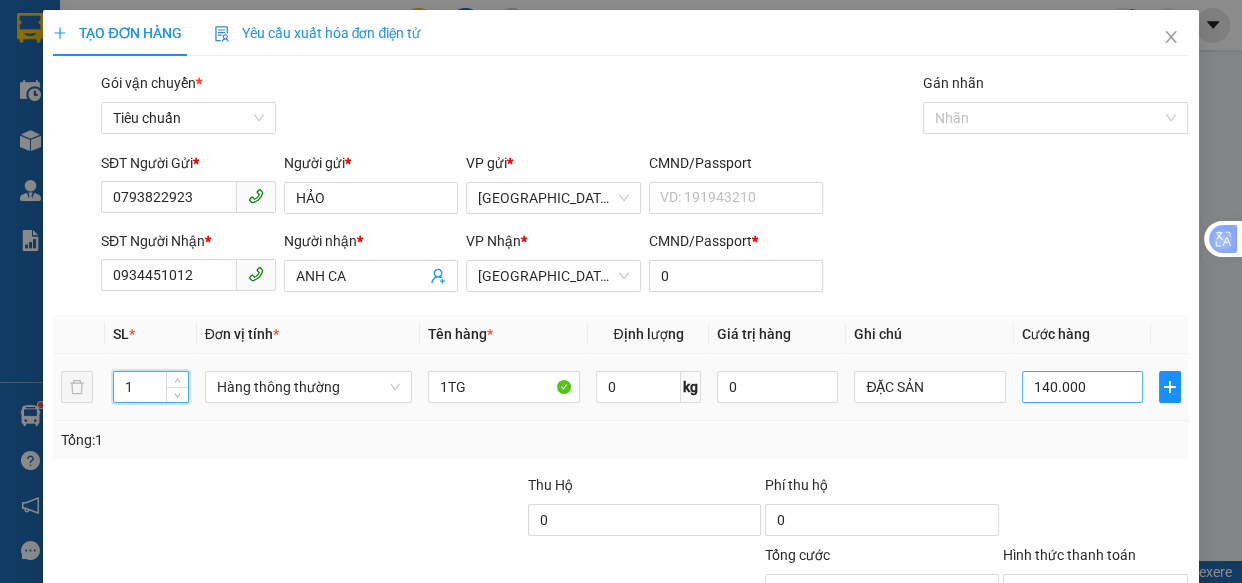 type on "1" 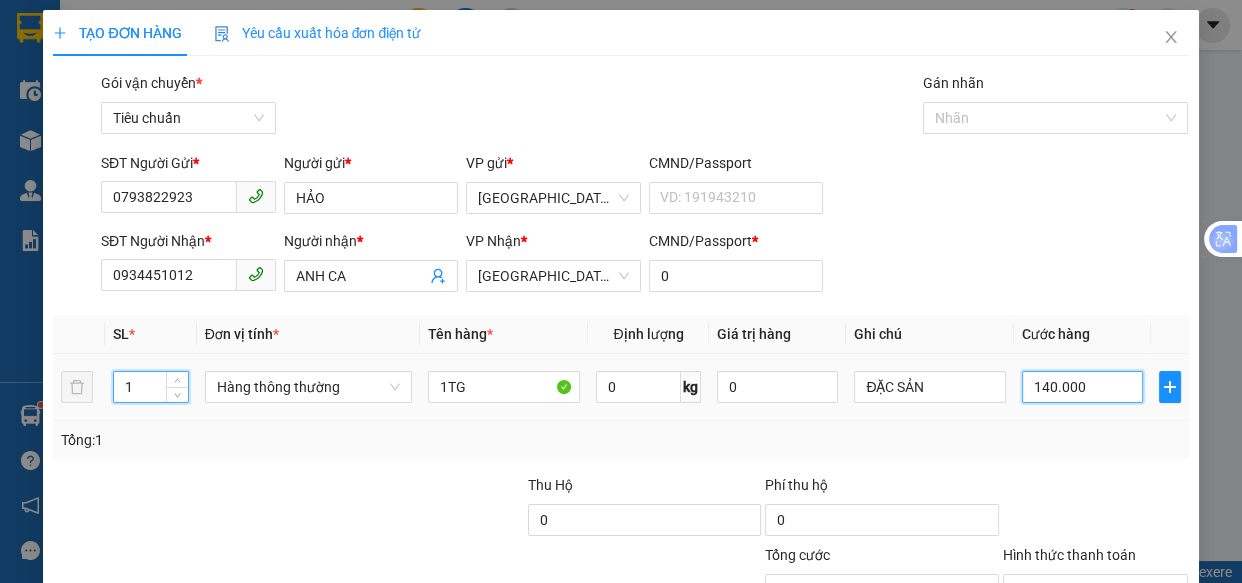 click on "140.000" at bounding box center (1082, 387) 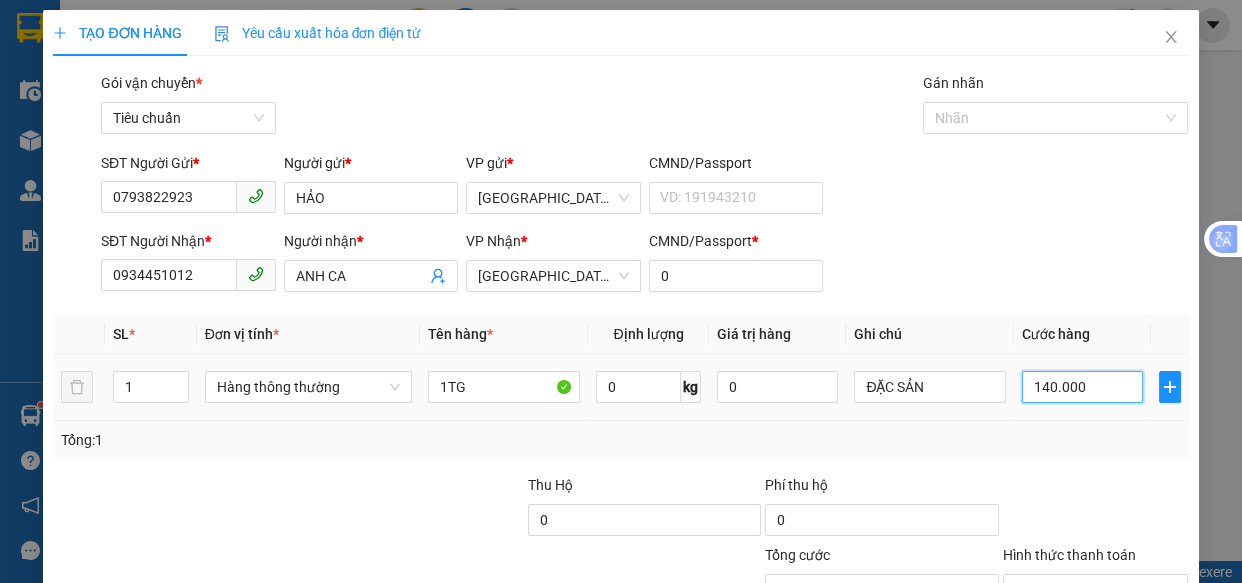 type on "0" 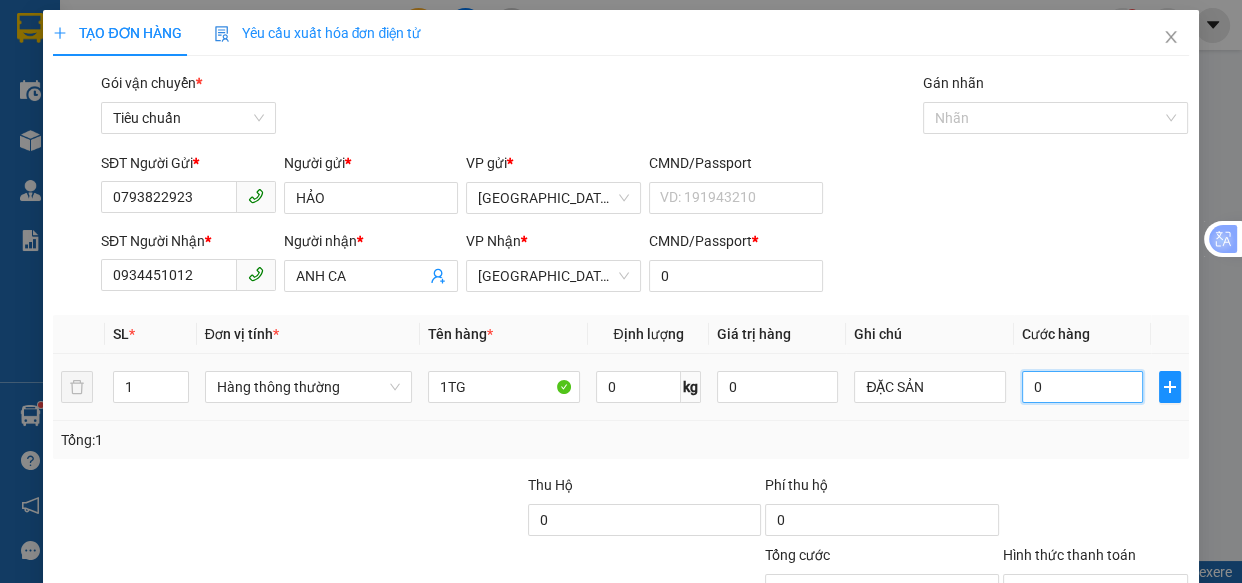 type on "6" 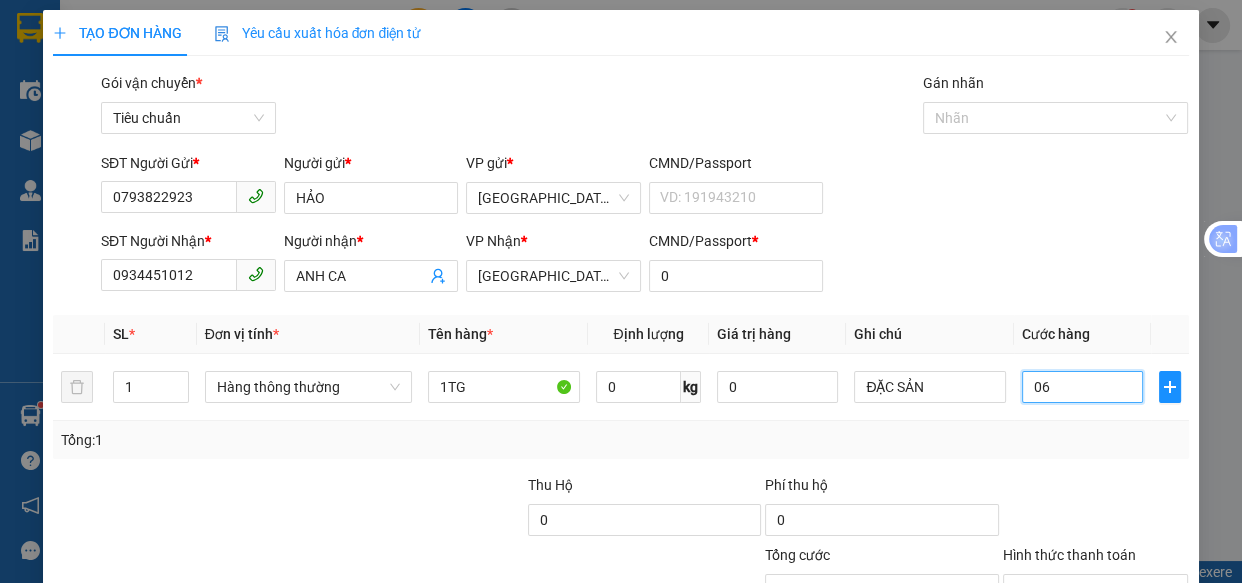 type on "60" 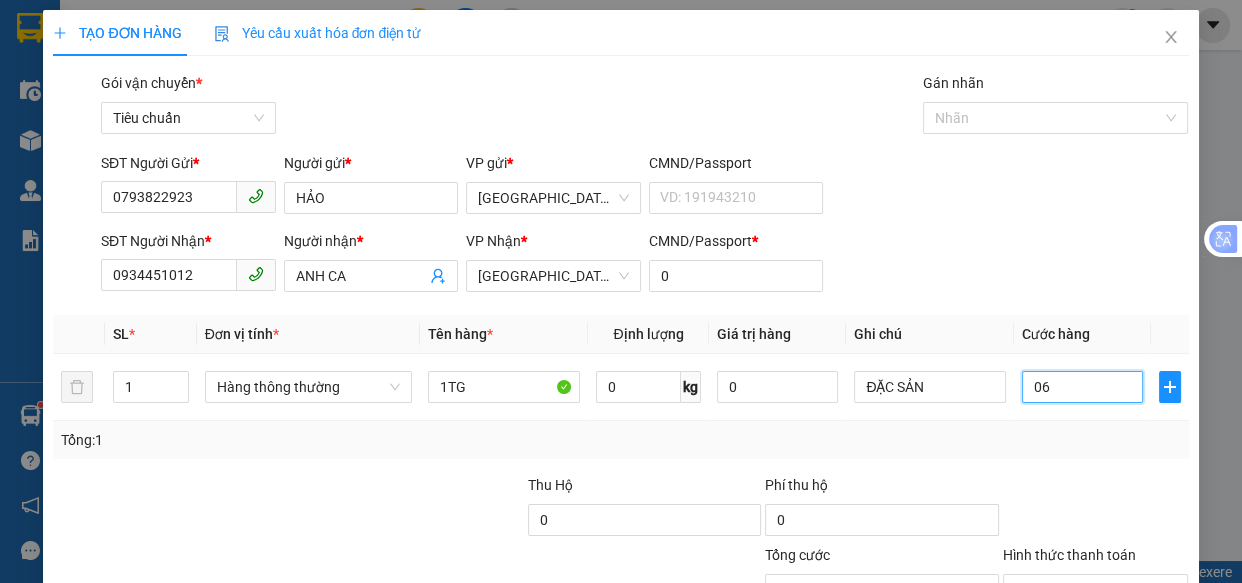 type on "60" 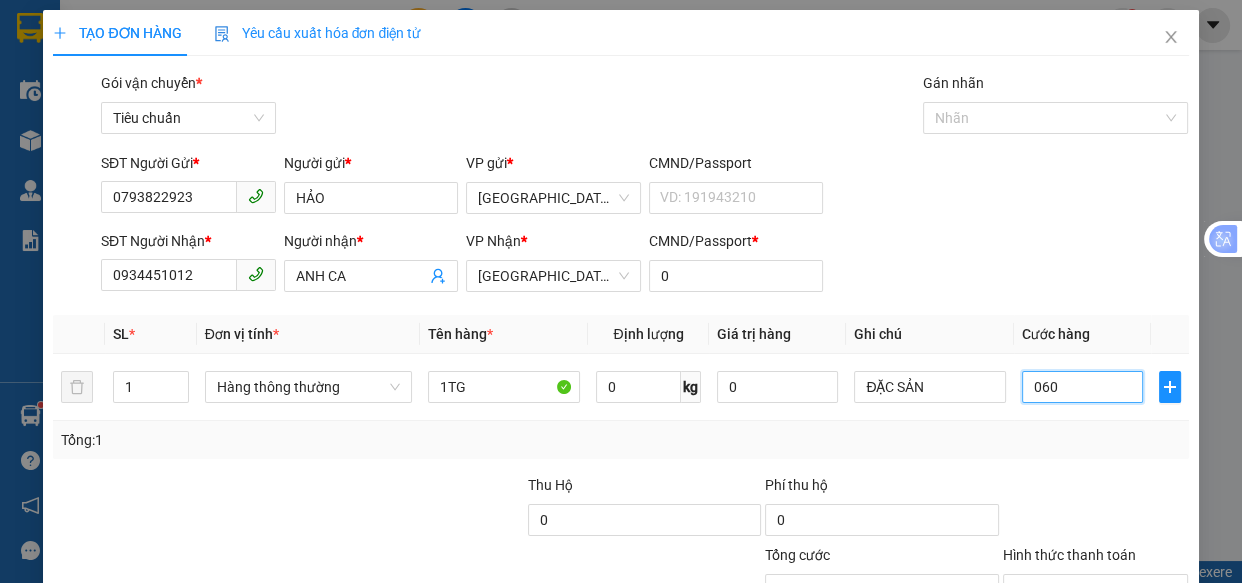 type on "6" 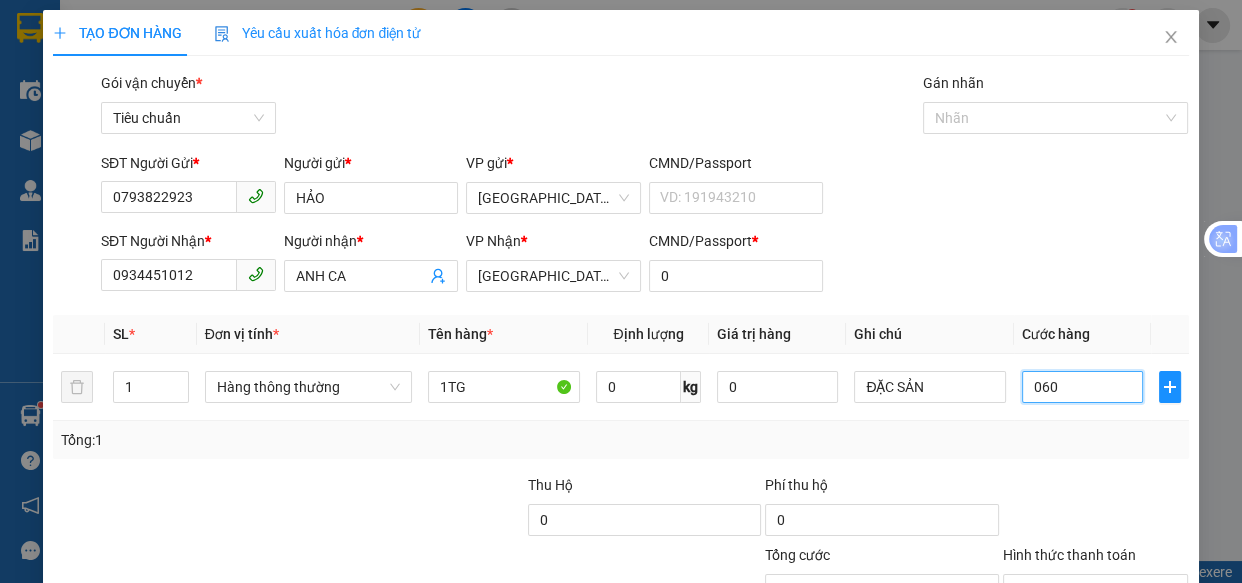 type on "6" 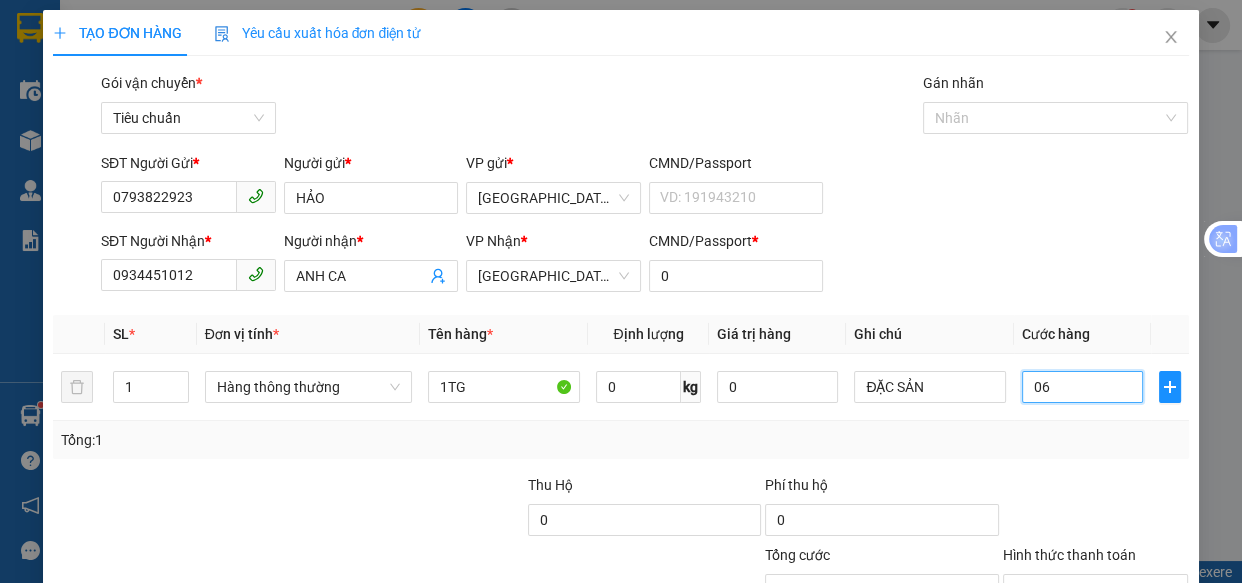 type on "0" 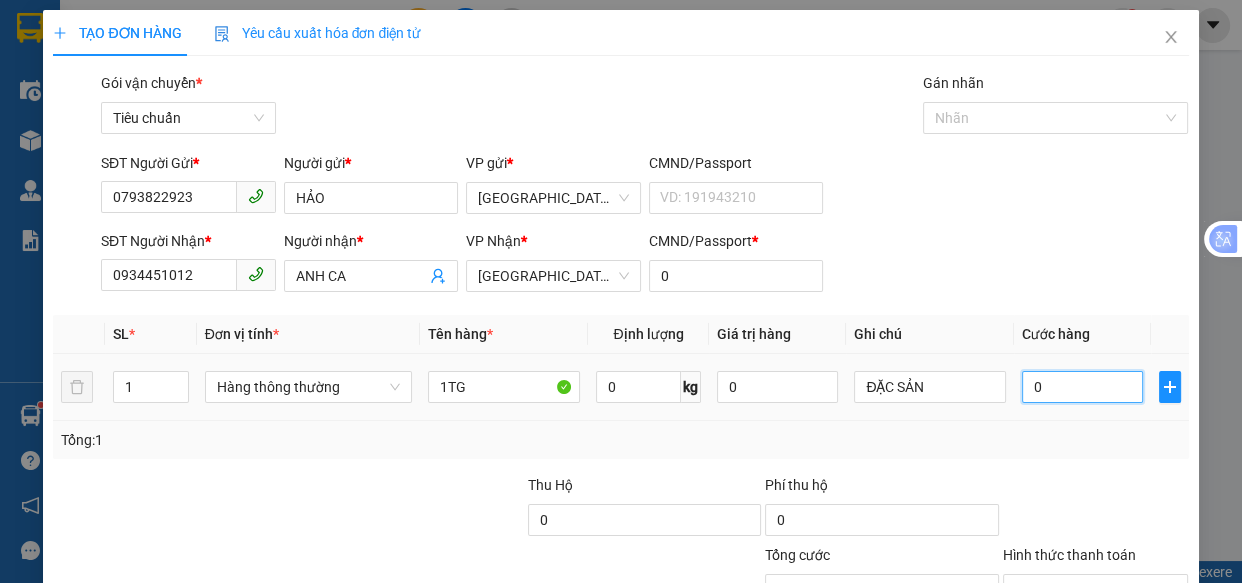 click on "0" at bounding box center (1082, 387) 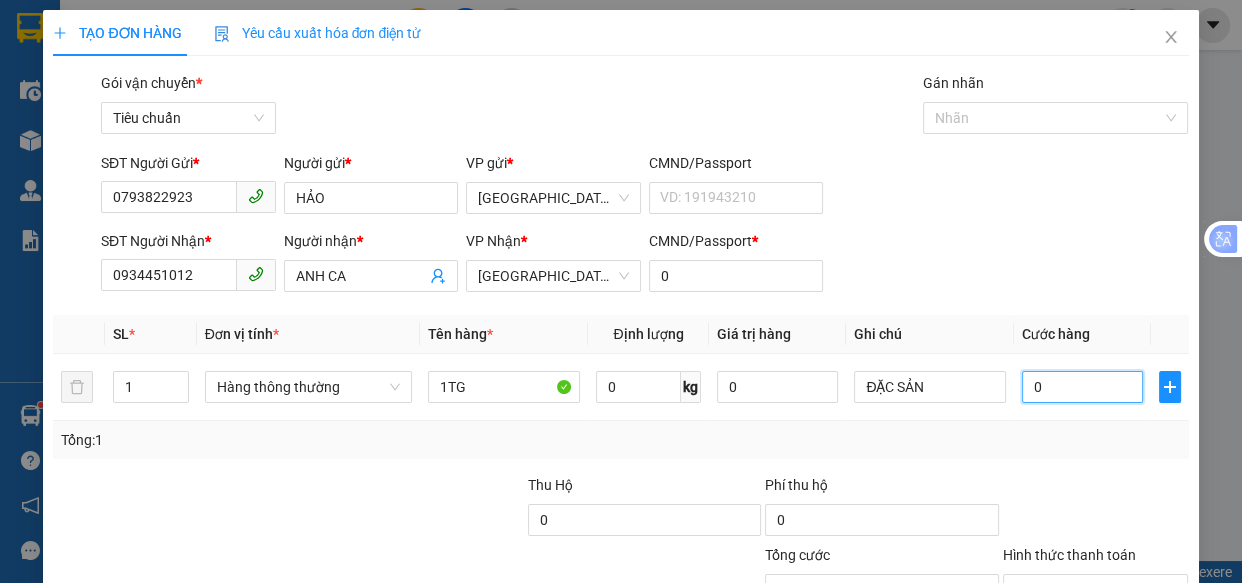 type on "60" 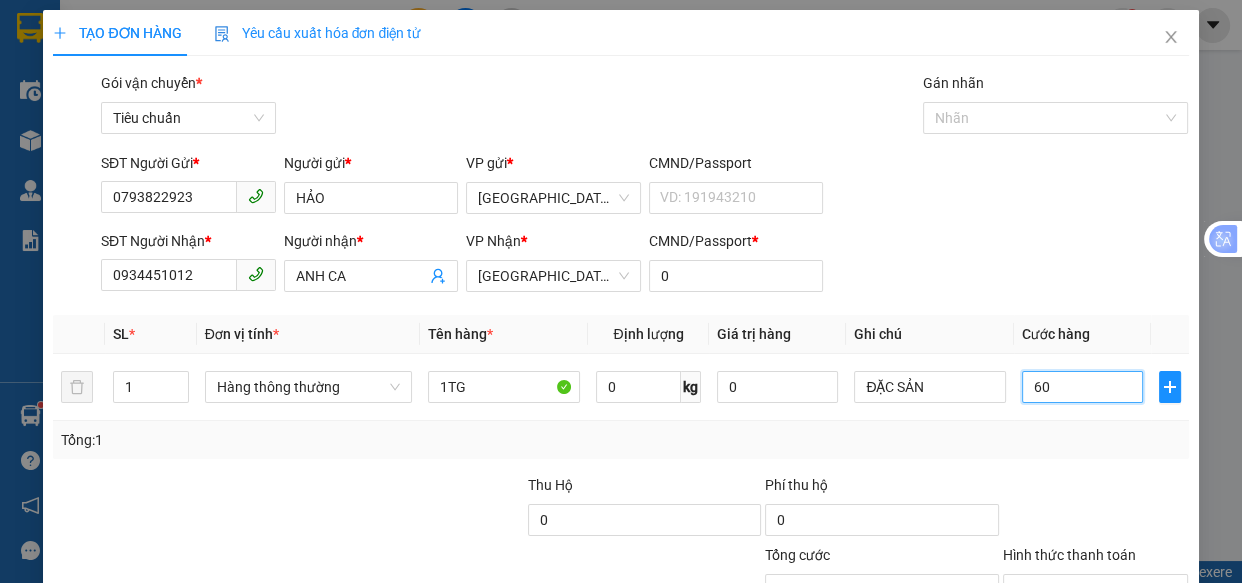 type on "60" 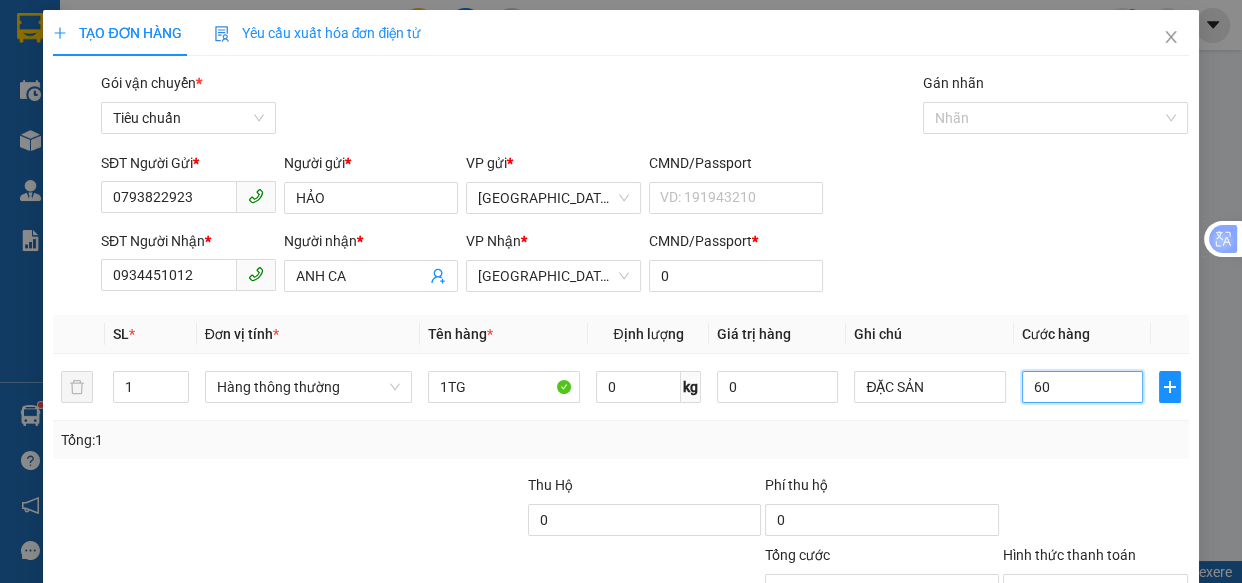 scroll, scrollTop: 156, scrollLeft: 0, axis: vertical 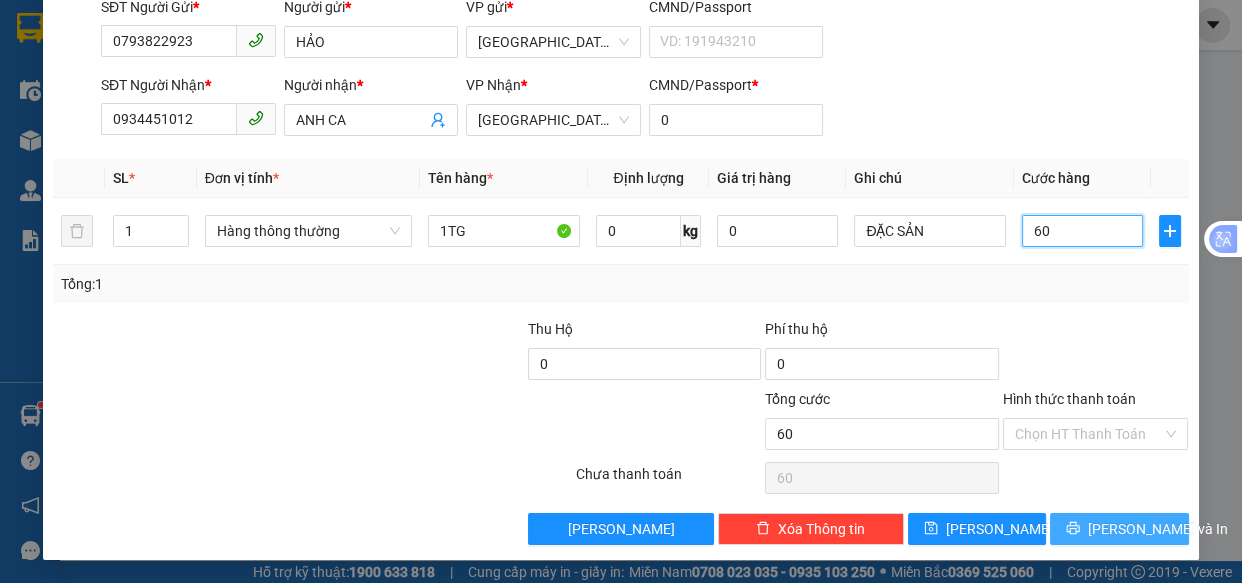 type on "60" 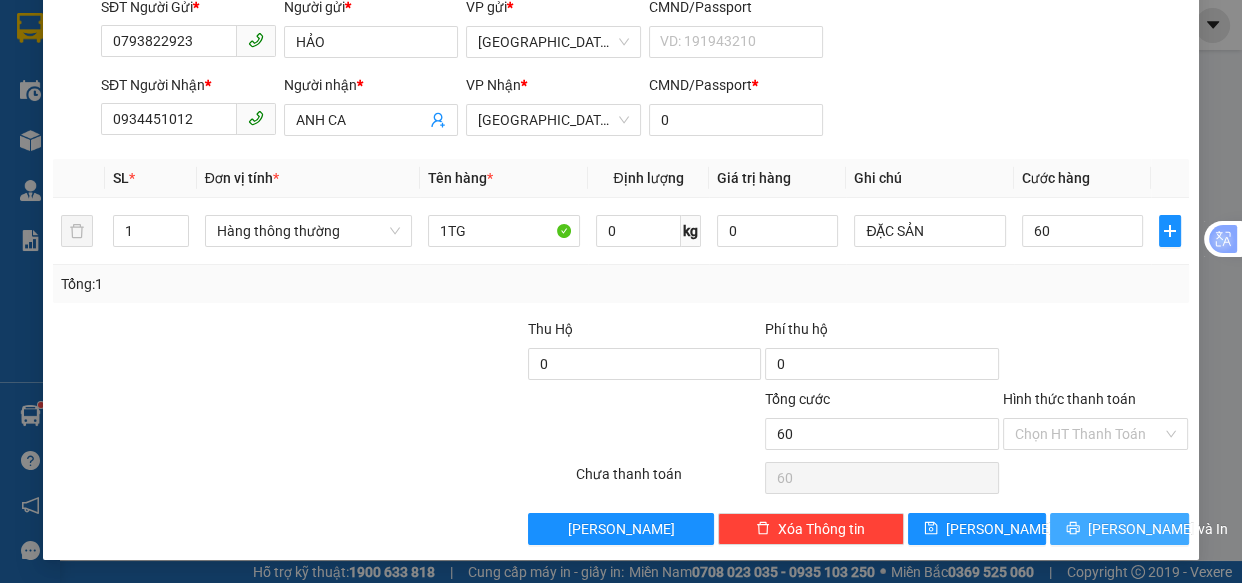 type on "60.000" 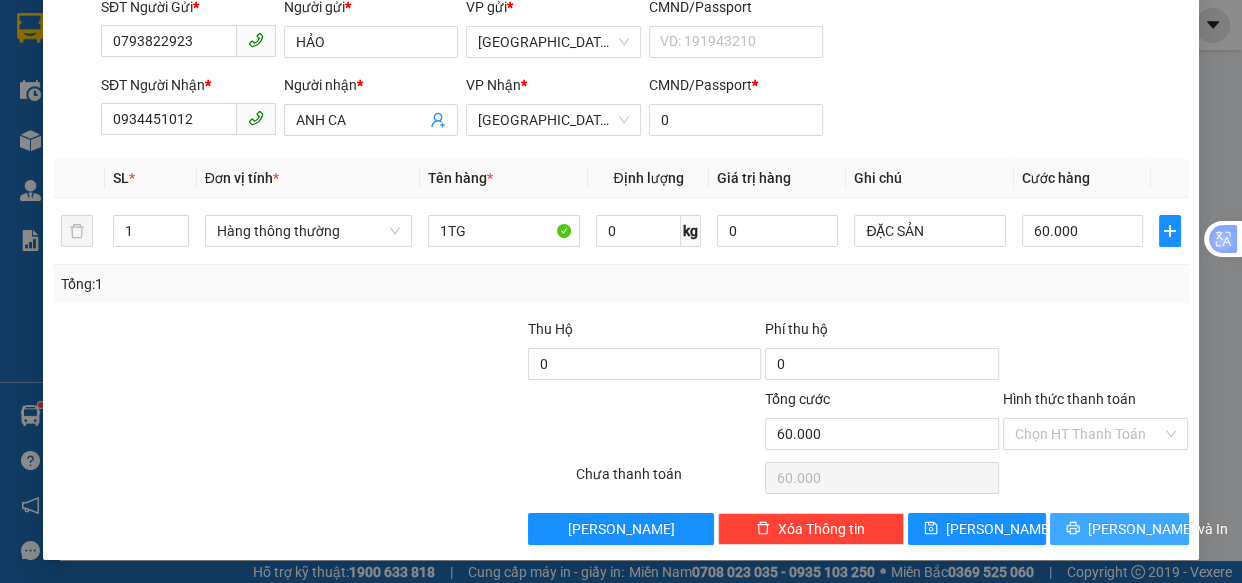 click on "[PERSON_NAME] và In" at bounding box center [1158, 529] 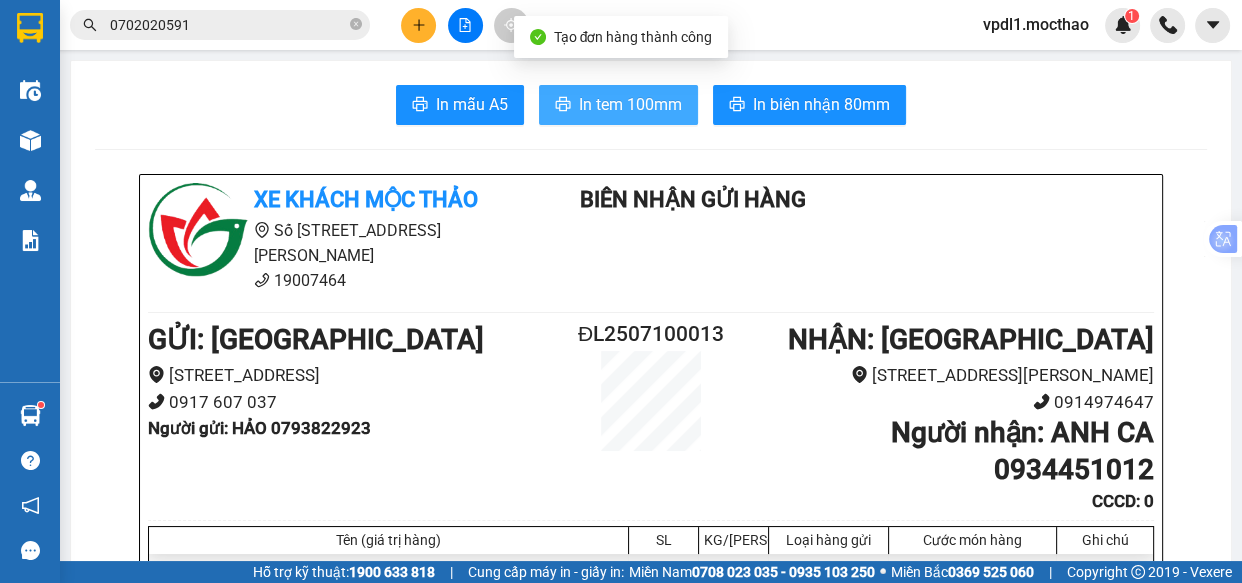 click on "In tem 100mm" at bounding box center [618, 105] 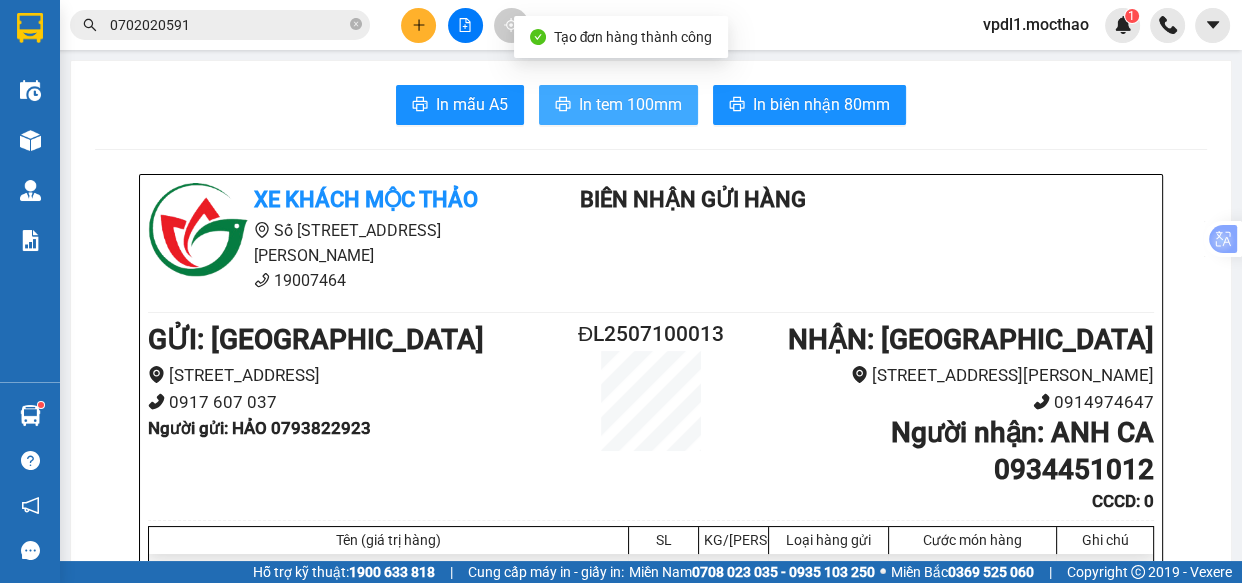 scroll, scrollTop: 0, scrollLeft: 0, axis: both 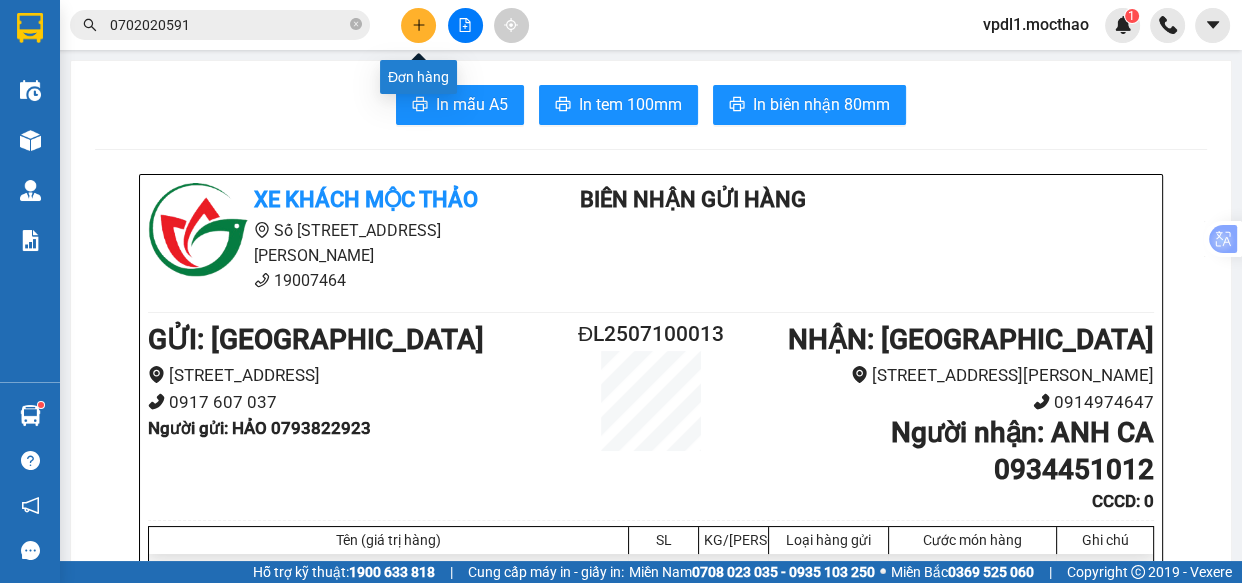 click 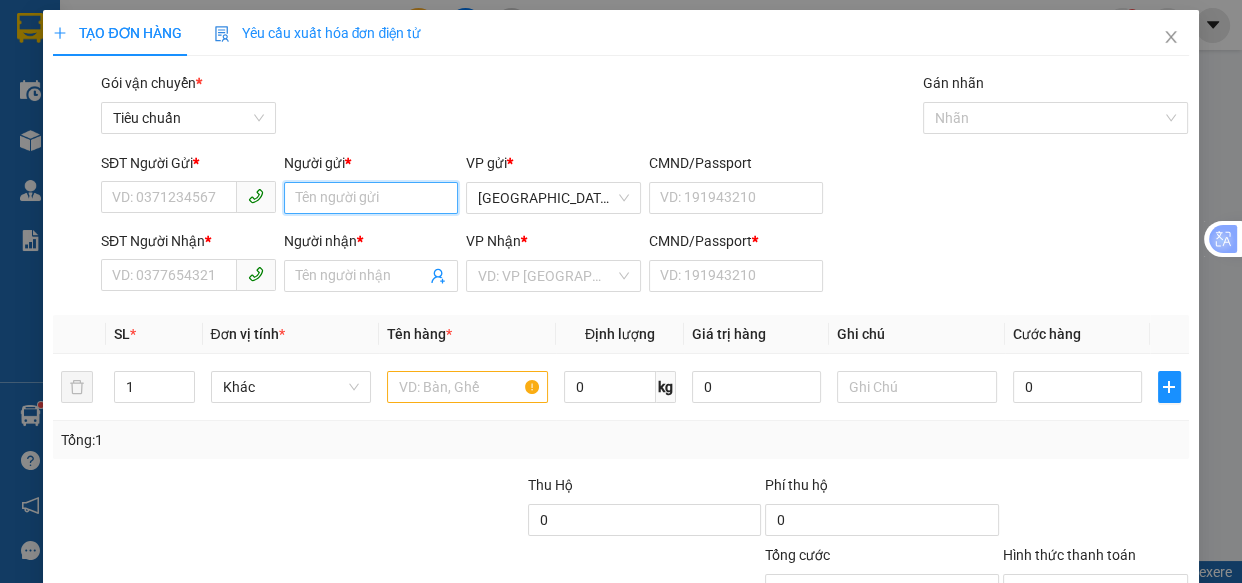 drag, startPoint x: 359, startPoint y: 207, endPoint x: 395, endPoint y: 167, distance: 53.814495 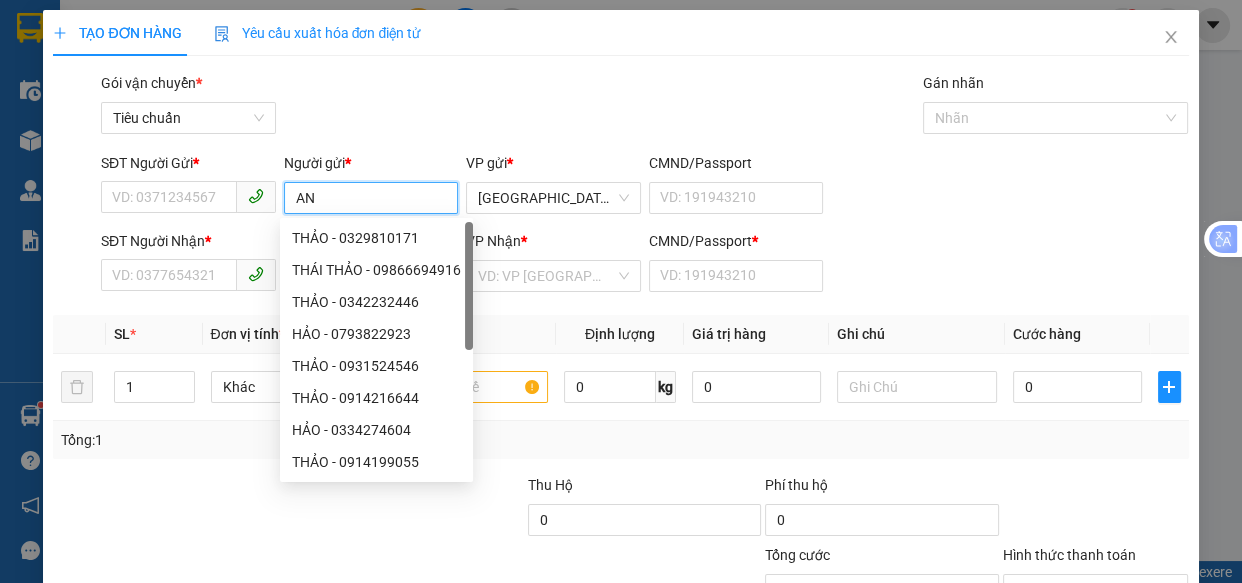 type on "A" 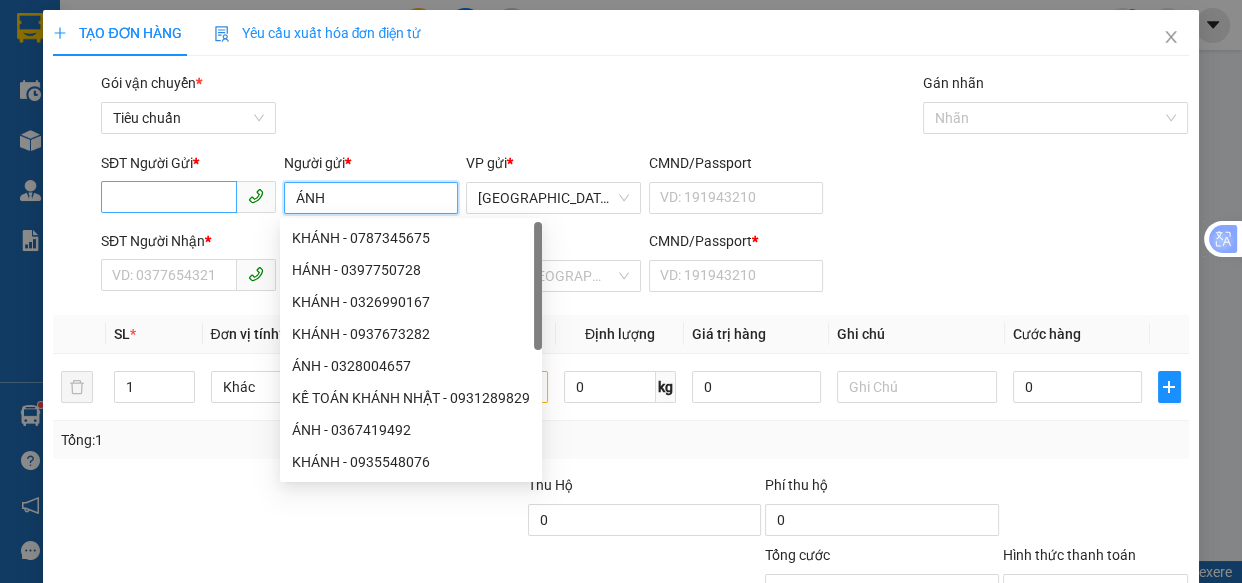 type on "ÁNH" 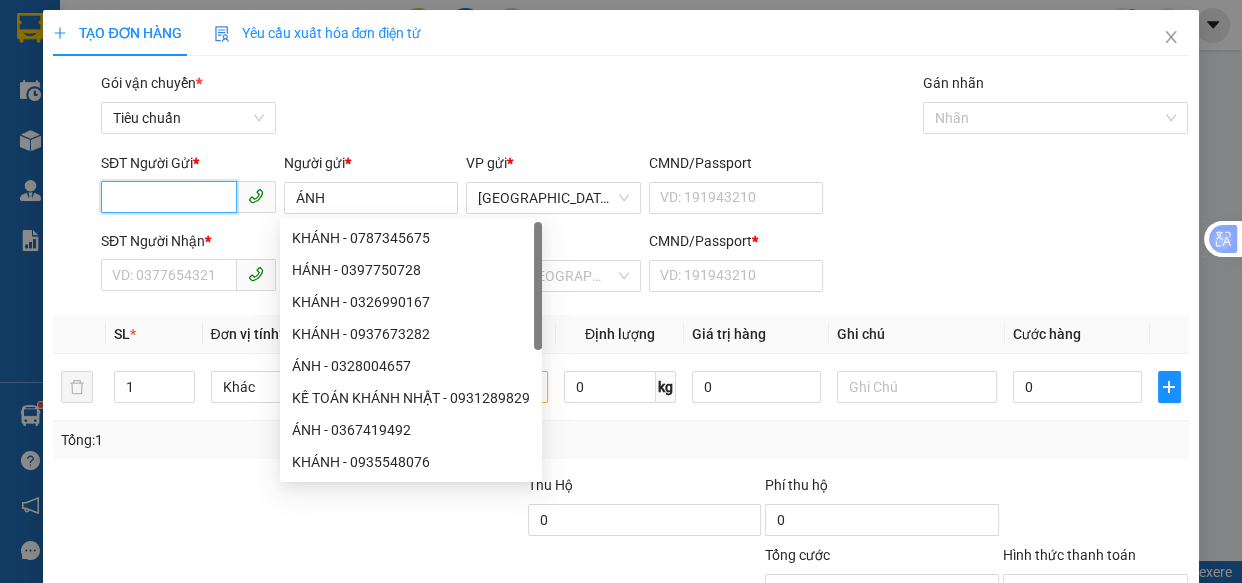 click on "SĐT Người Gửi  *" at bounding box center (169, 197) 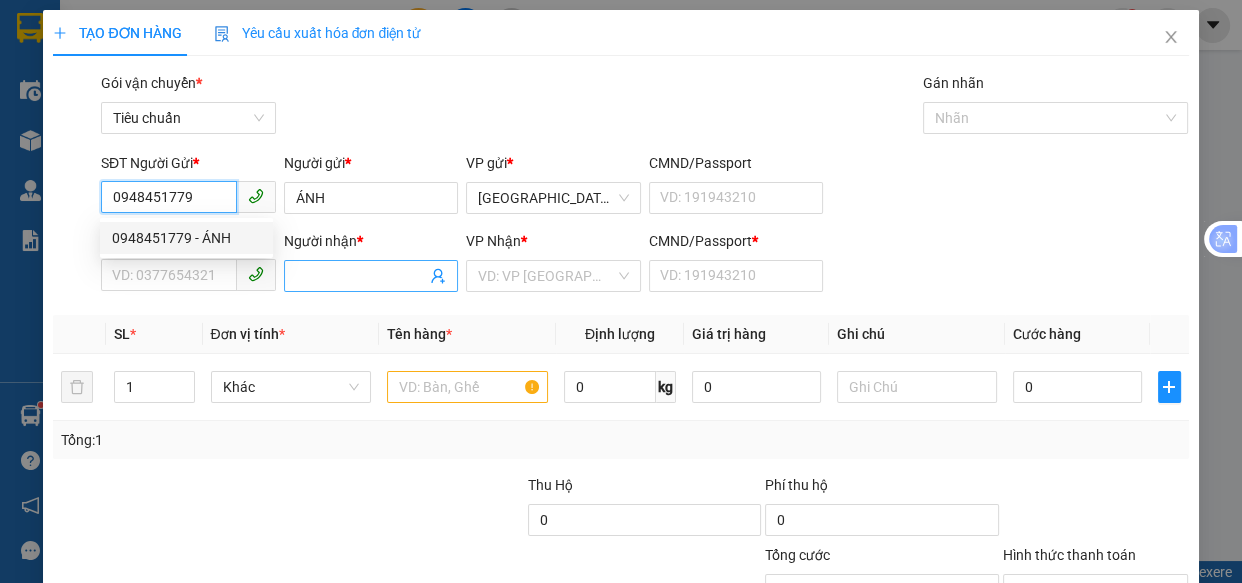 type on "0948451779" 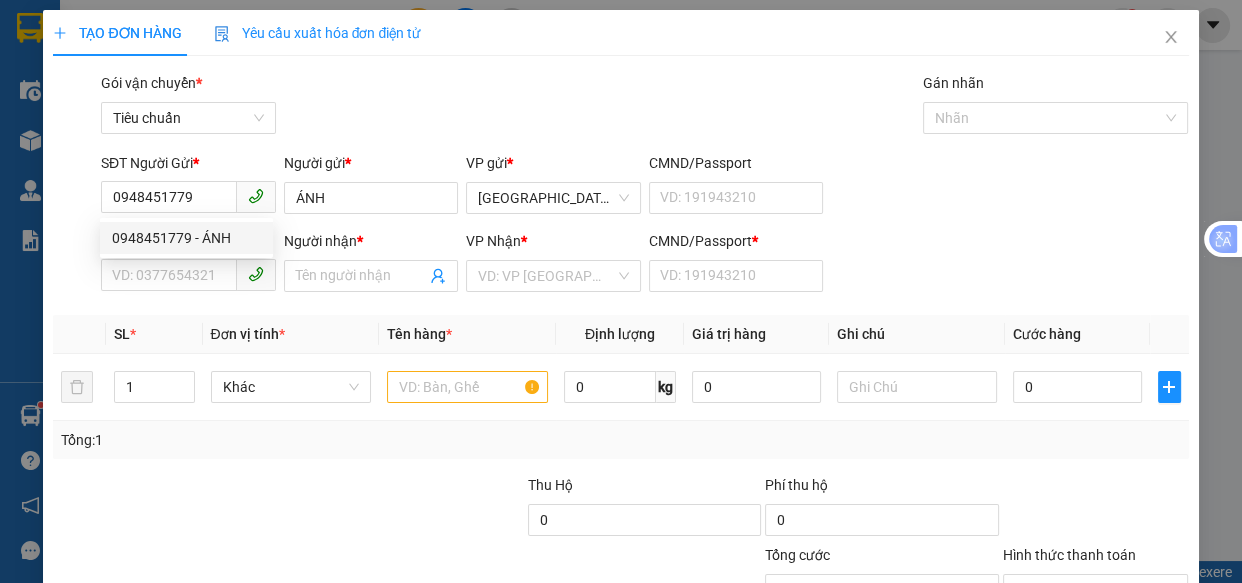 drag, startPoint x: 340, startPoint y: 267, endPoint x: 290, endPoint y: 225, distance: 65.29931 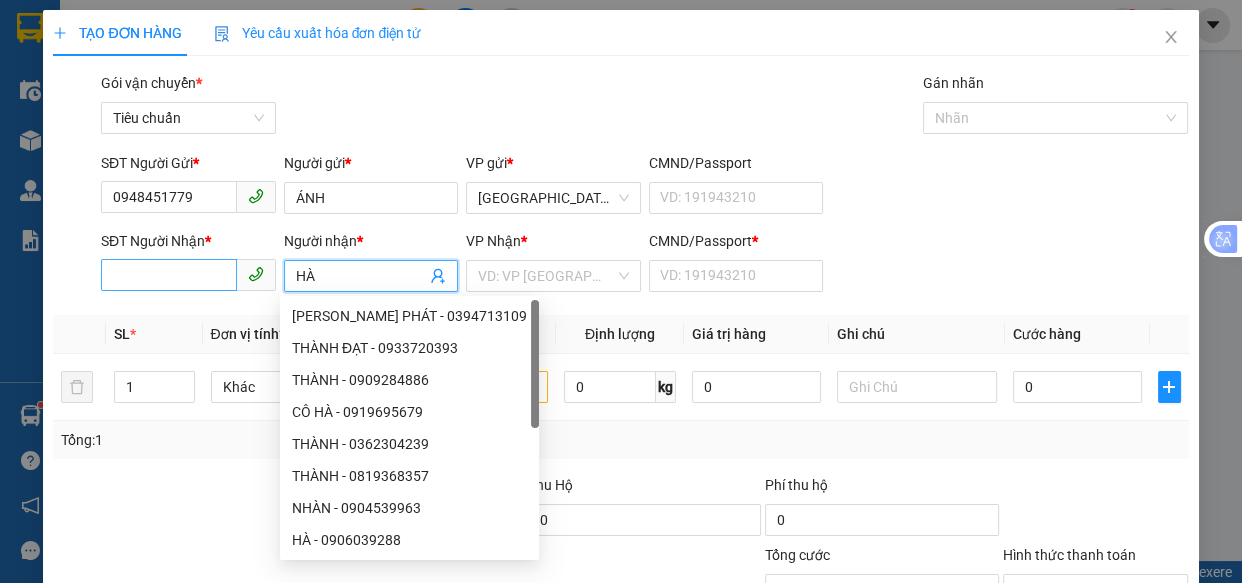 type on "HÀ" 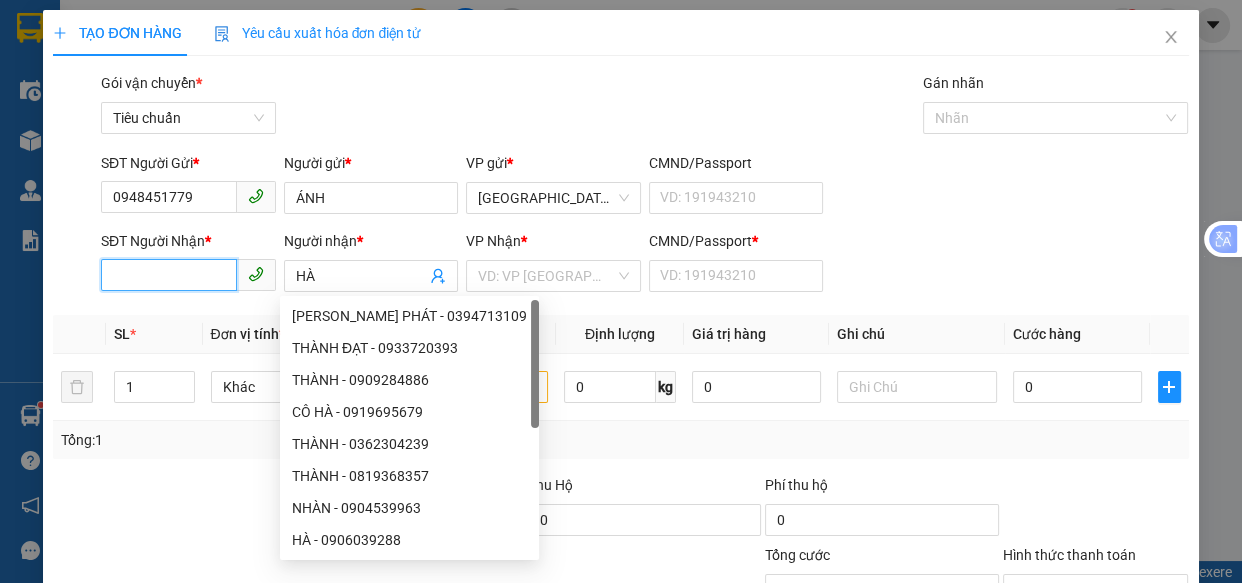 drag, startPoint x: 199, startPoint y: 276, endPoint x: 175, endPoint y: 276, distance: 24 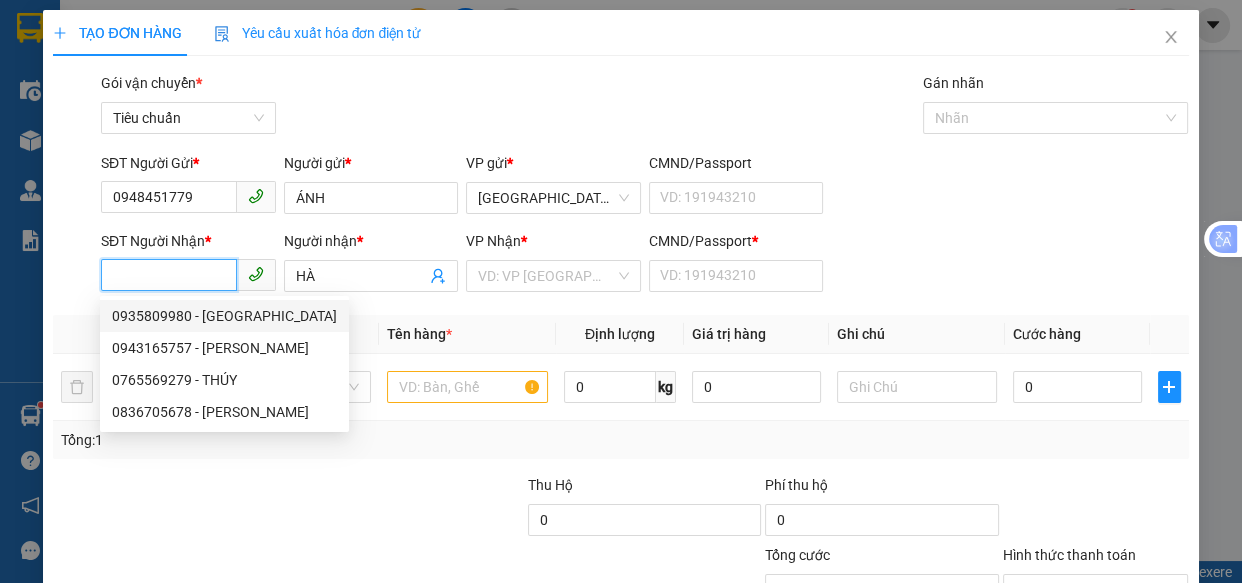 click on "0935809980 - HÀ" at bounding box center (224, 316) 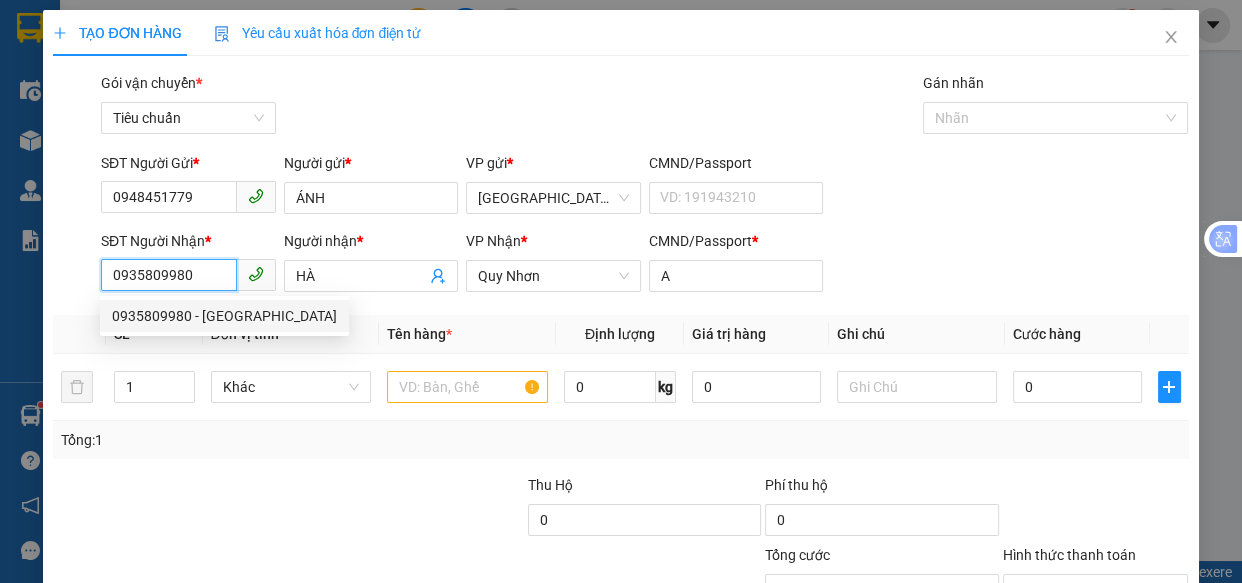 type on "50.000" 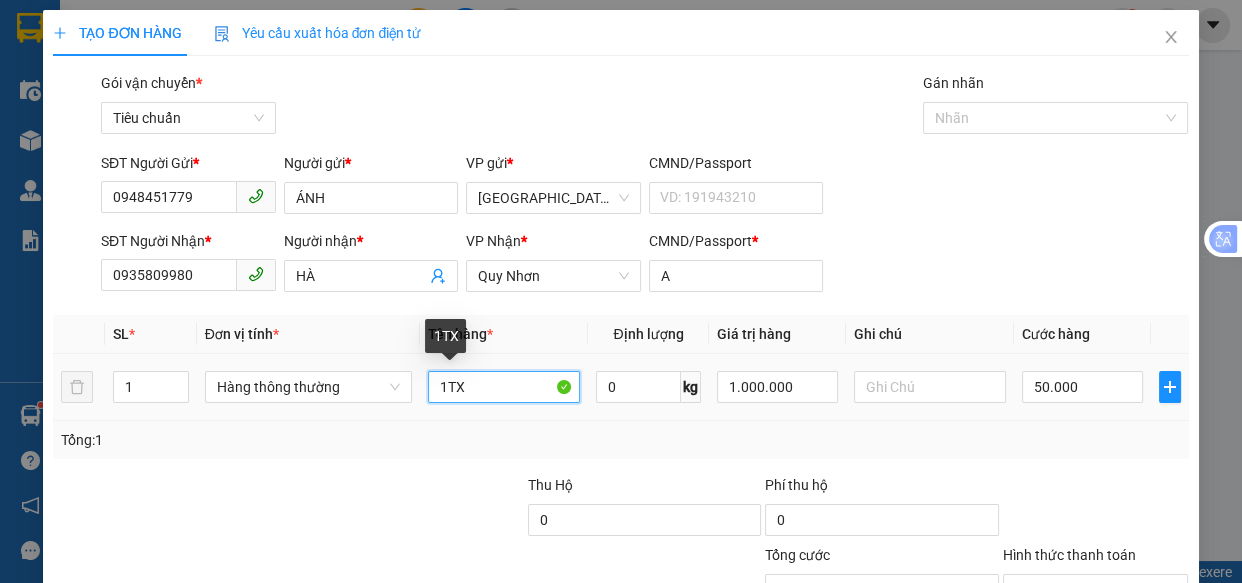 click on "1TX" at bounding box center (503, 387) 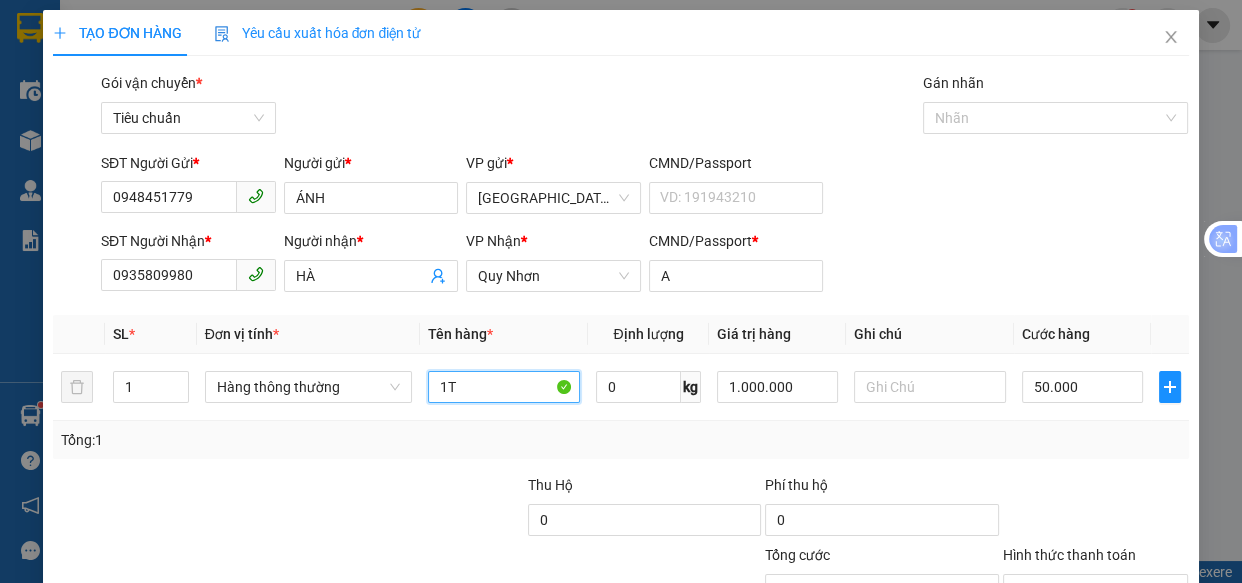 scroll, scrollTop: 156, scrollLeft: 0, axis: vertical 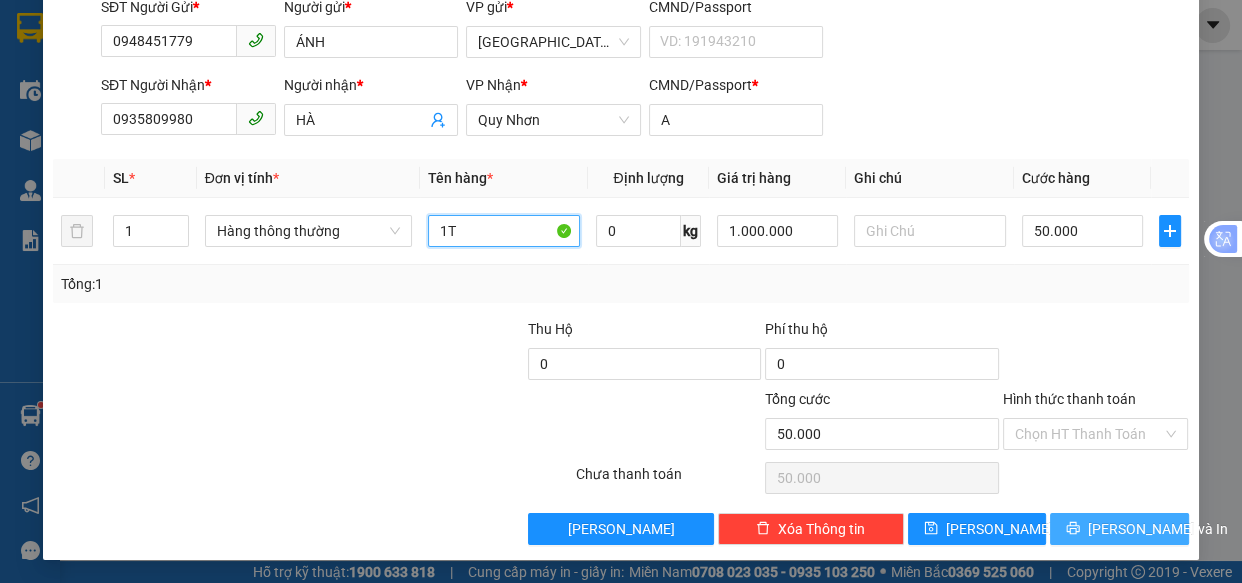 type on "1T" 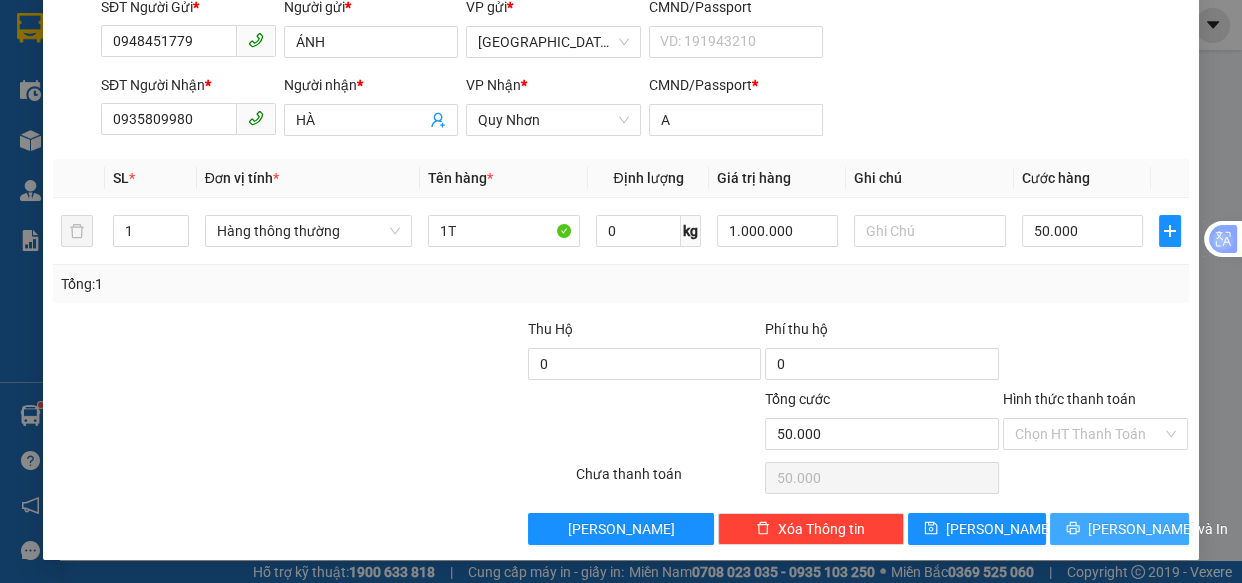 click on "[PERSON_NAME] và In" at bounding box center [1158, 529] 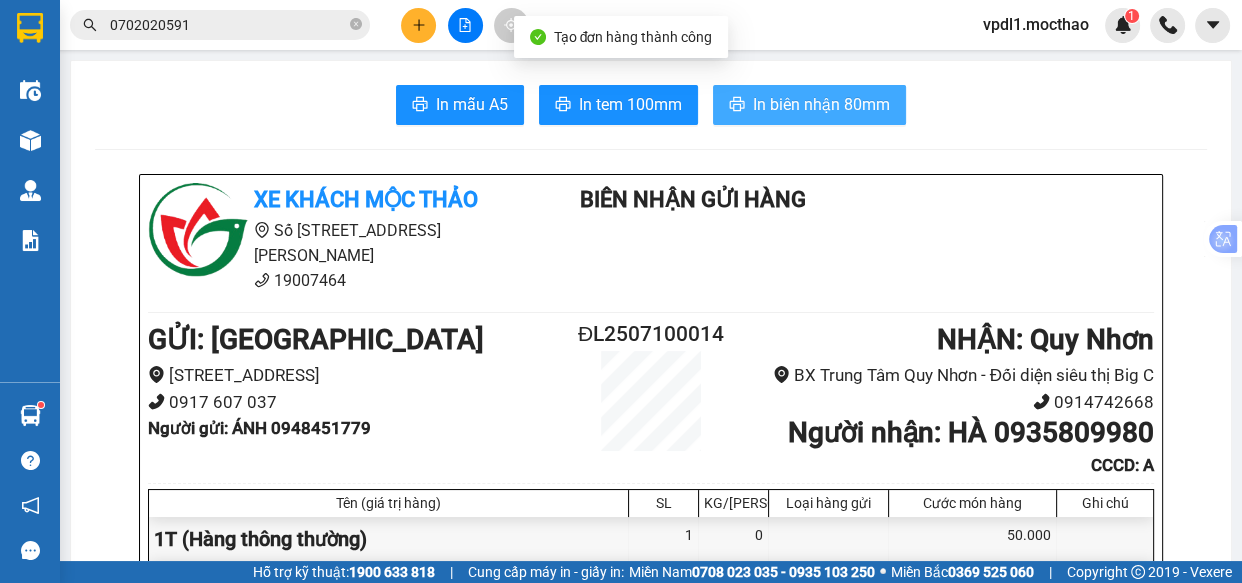 click on "In biên nhận 80mm" at bounding box center [809, 105] 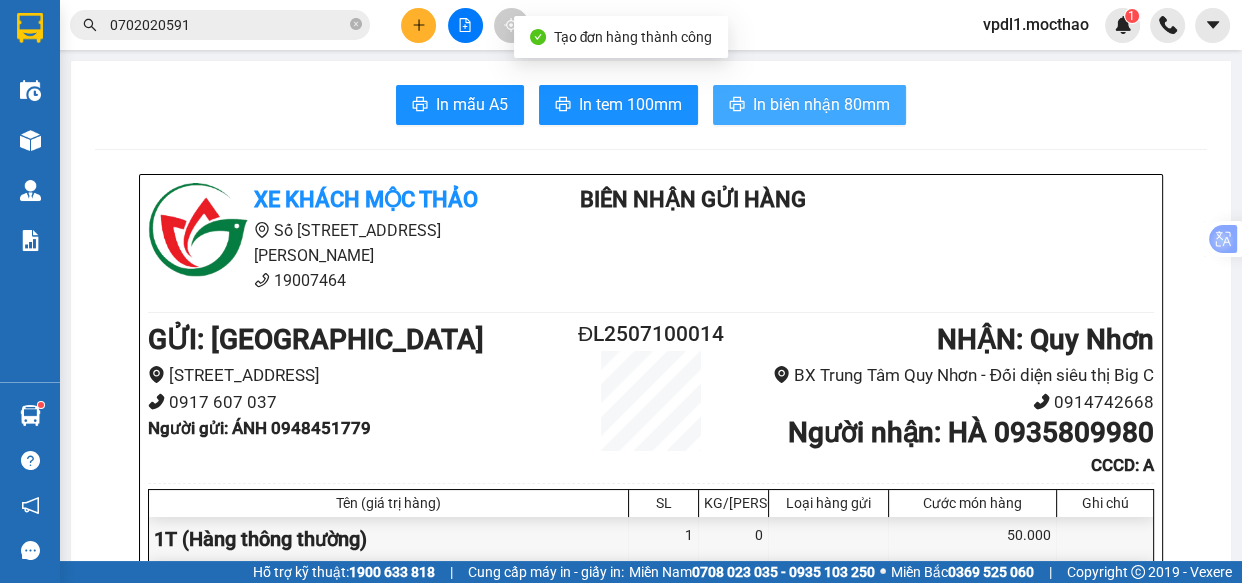 scroll, scrollTop: 0, scrollLeft: 0, axis: both 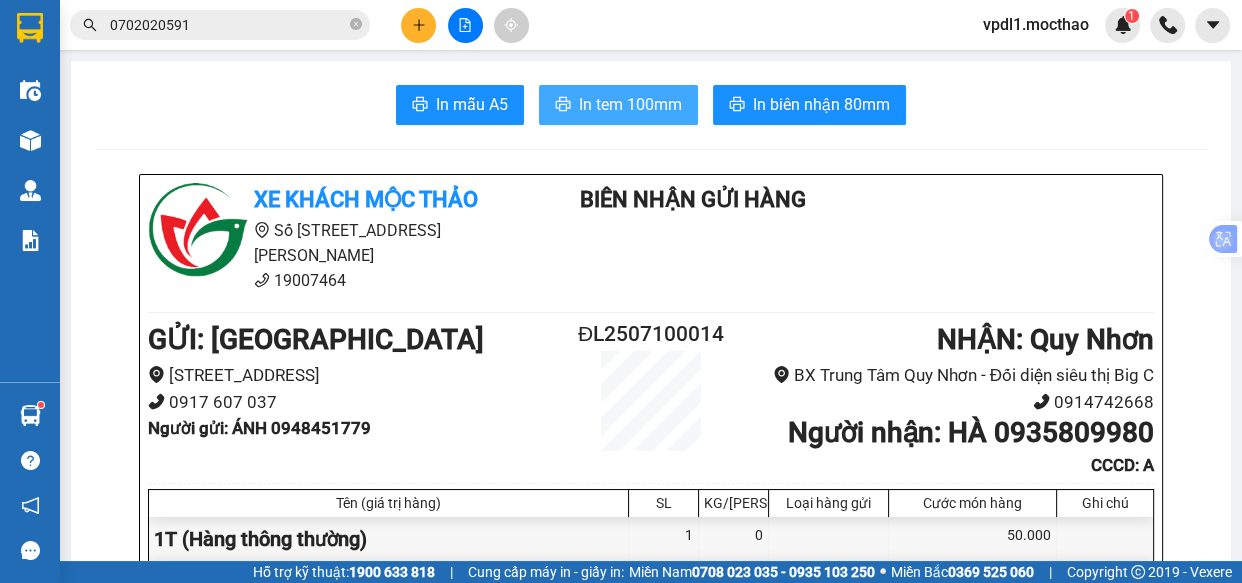 click on "In tem 100mm" at bounding box center [630, 104] 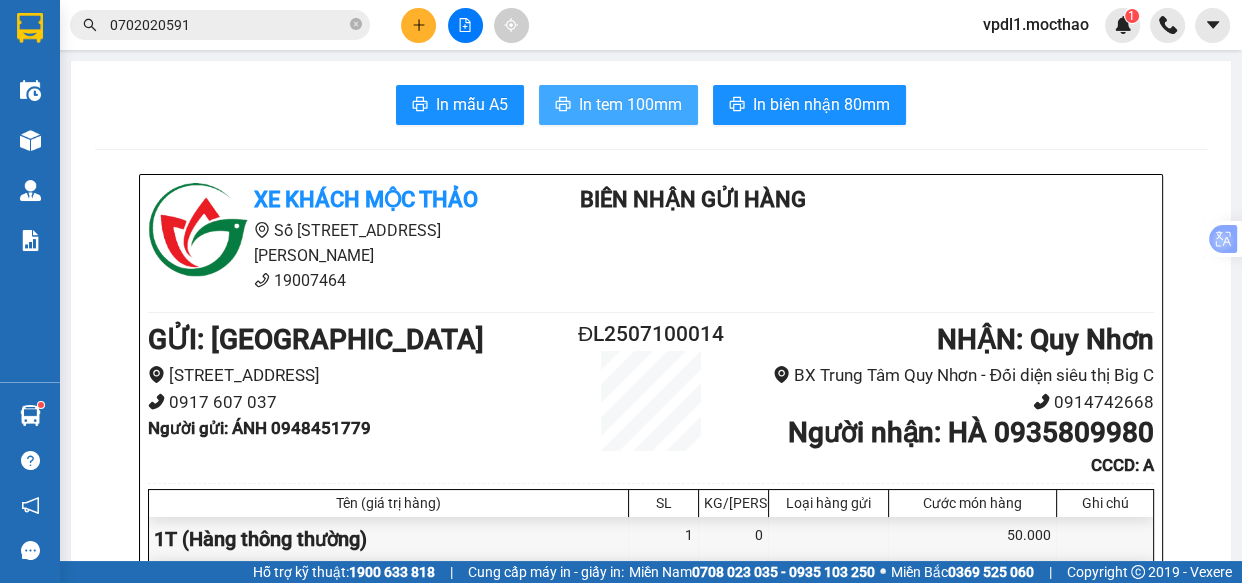 scroll, scrollTop: 0, scrollLeft: 0, axis: both 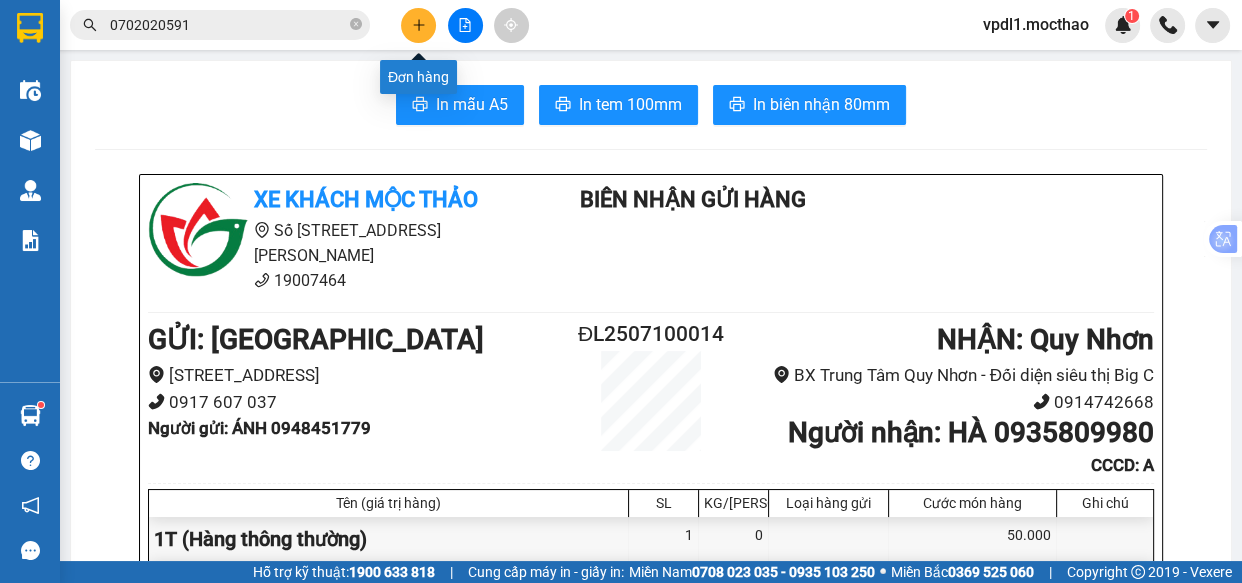 click 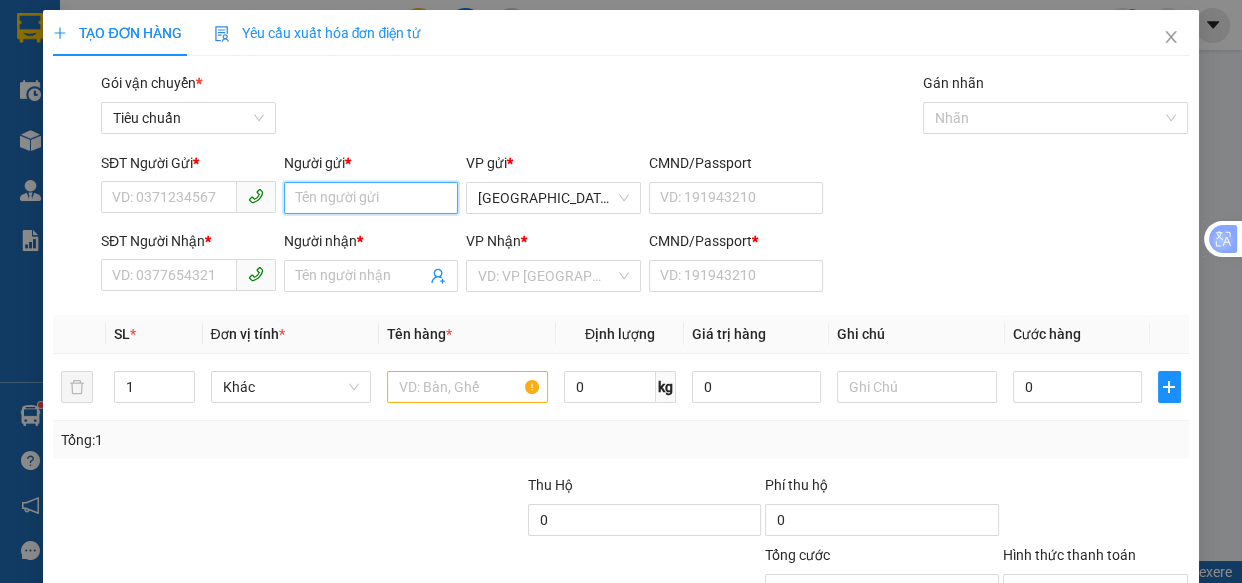 click on "Người gửi  *" at bounding box center [371, 198] 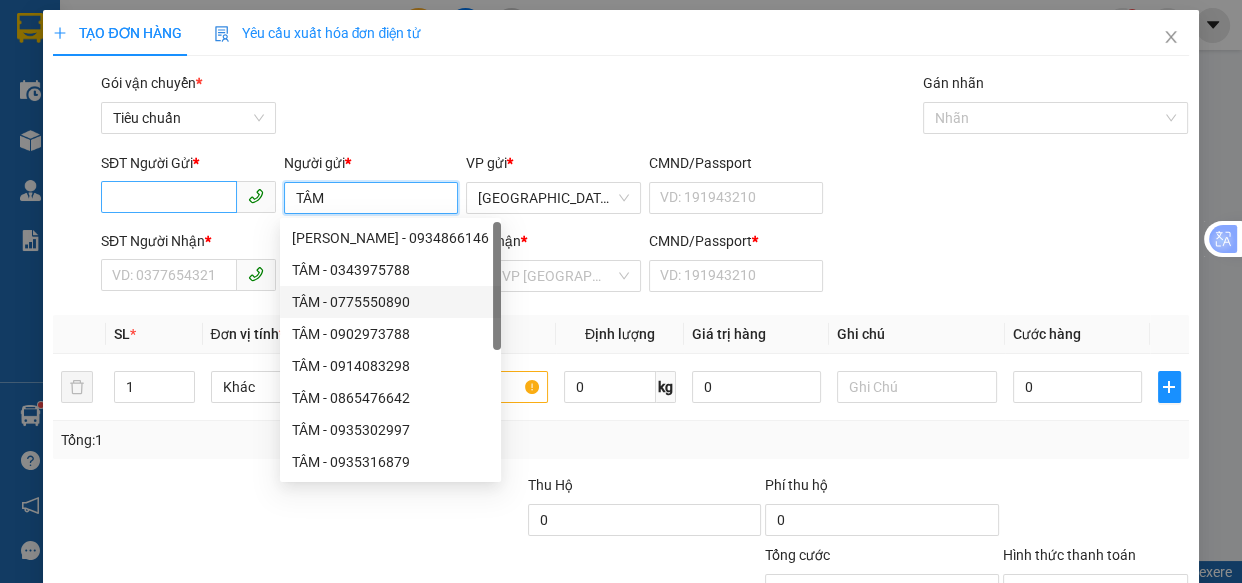 type on "TÂM" 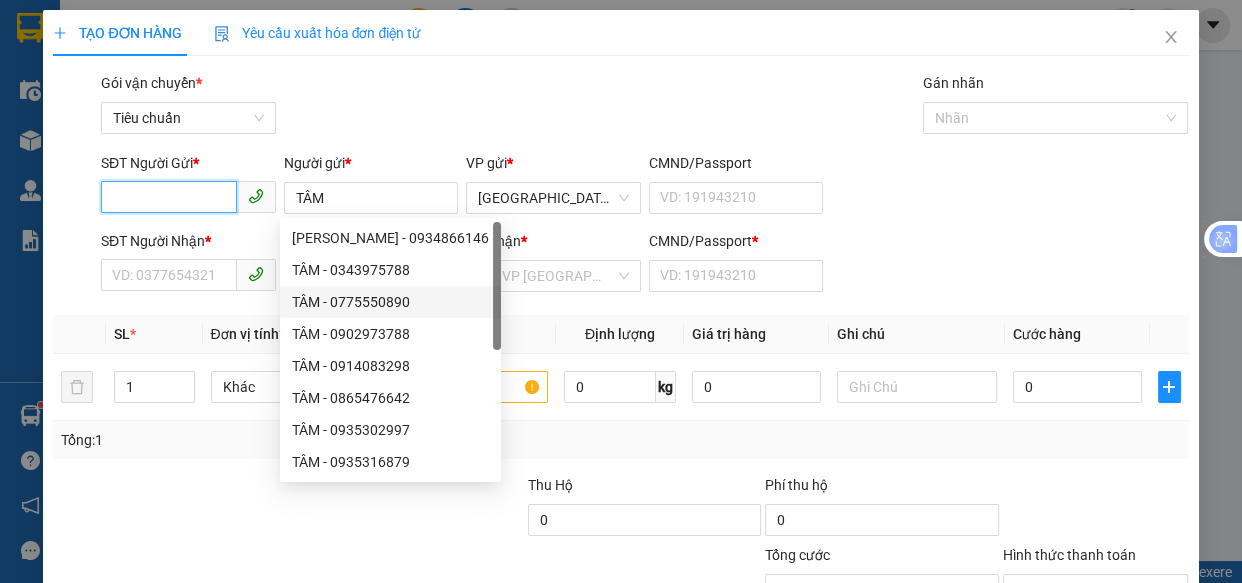 drag, startPoint x: 126, startPoint y: 197, endPoint x: 26, endPoint y: 59, distance: 170.423 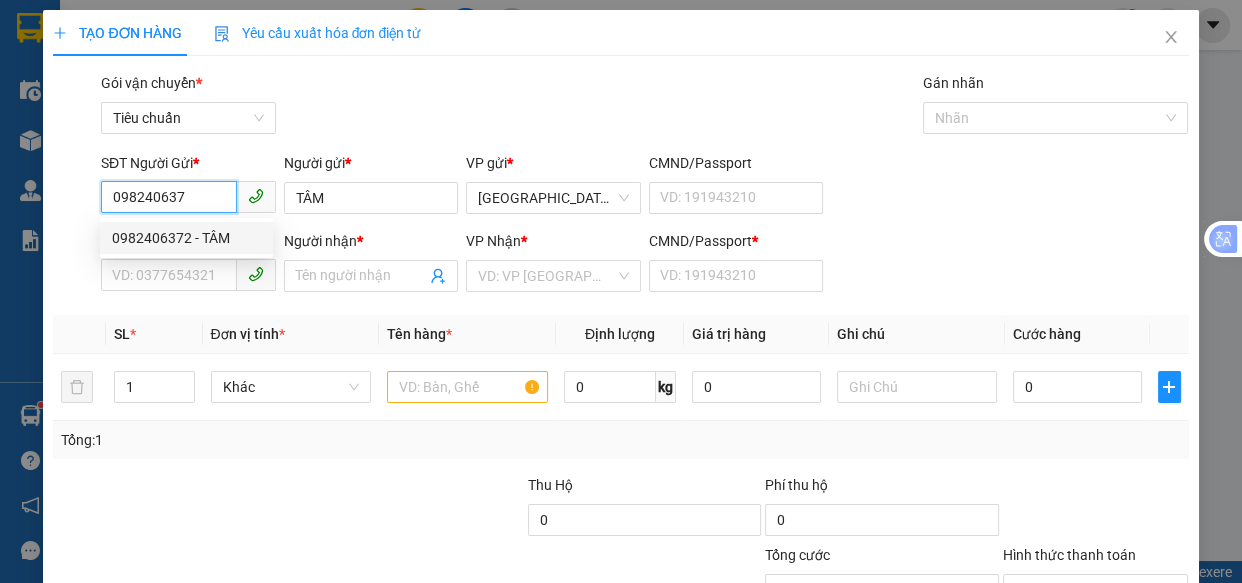 click on "0982406372 - TÂM" at bounding box center [186, 238] 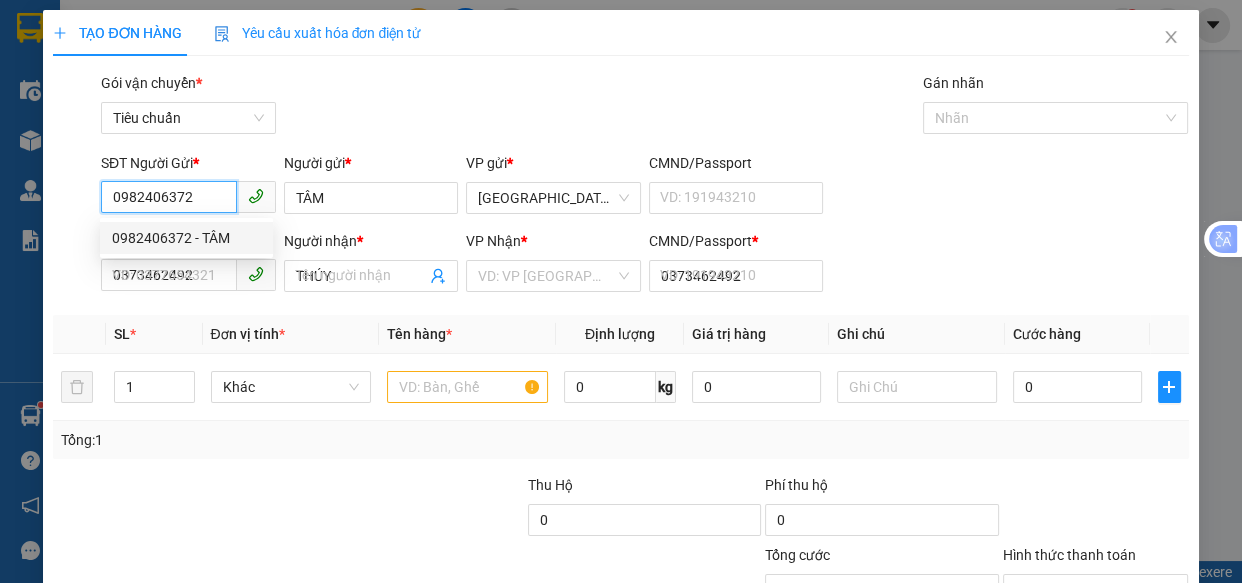 type on "50.000" 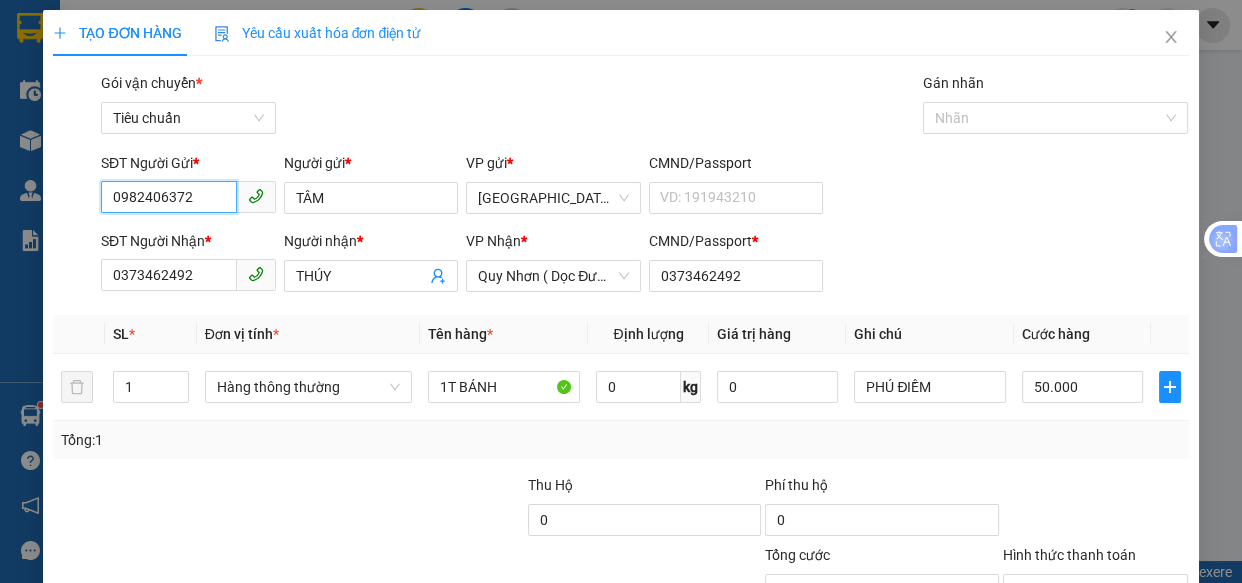 scroll, scrollTop: 156, scrollLeft: 0, axis: vertical 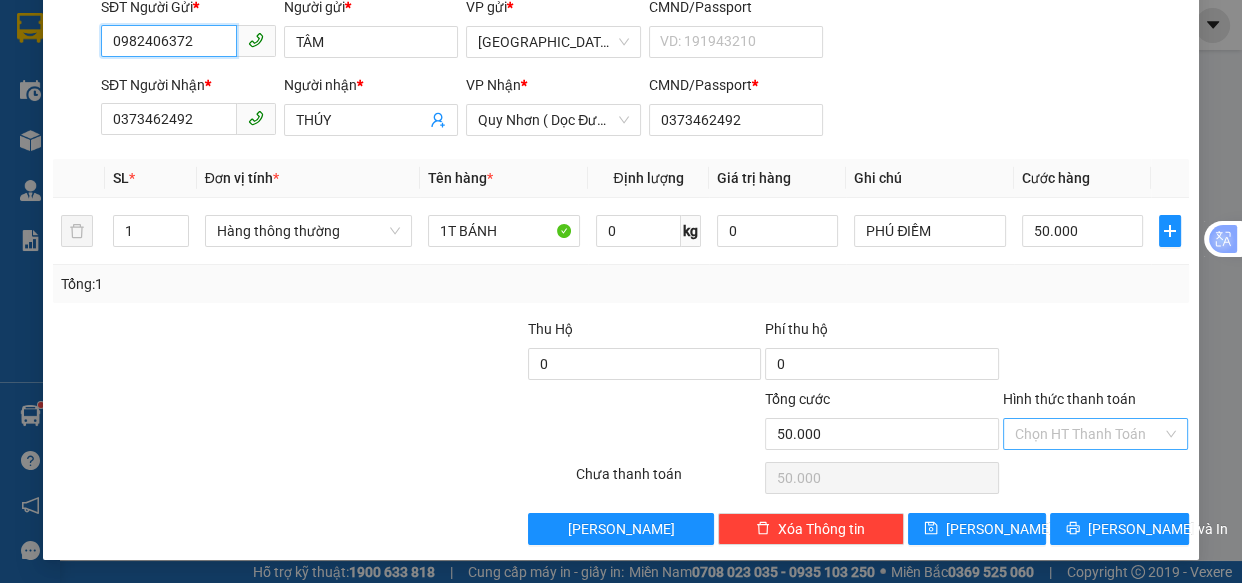type on "0982406372" 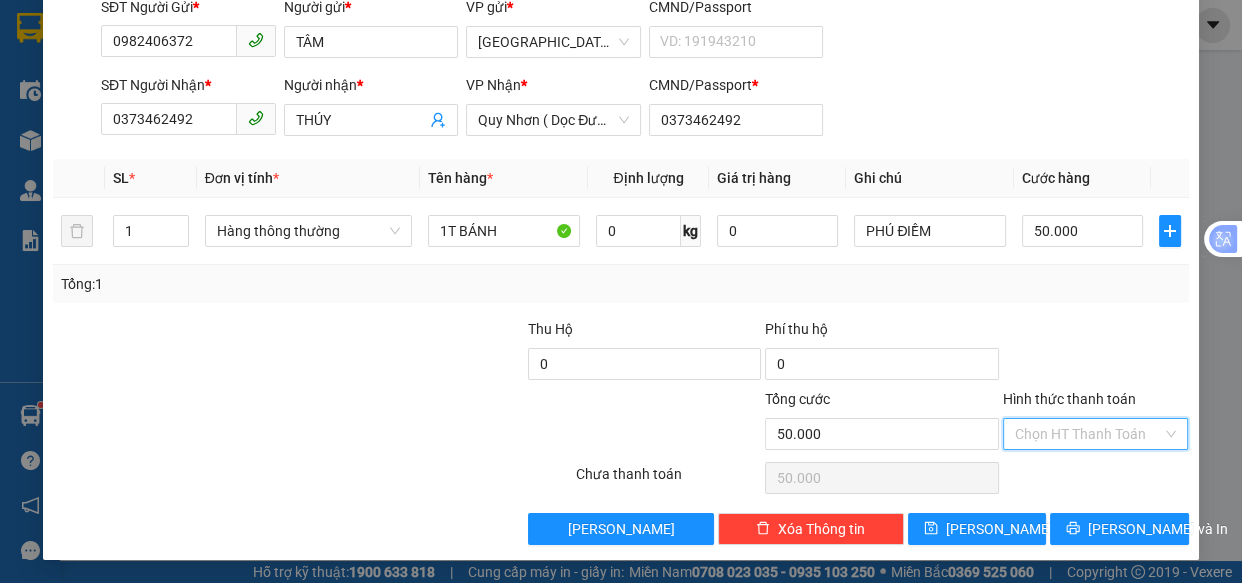 drag, startPoint x: 1064, startPoint y: 434, endPoint x: 1076, endPoint y: 297, distance: 137.52454 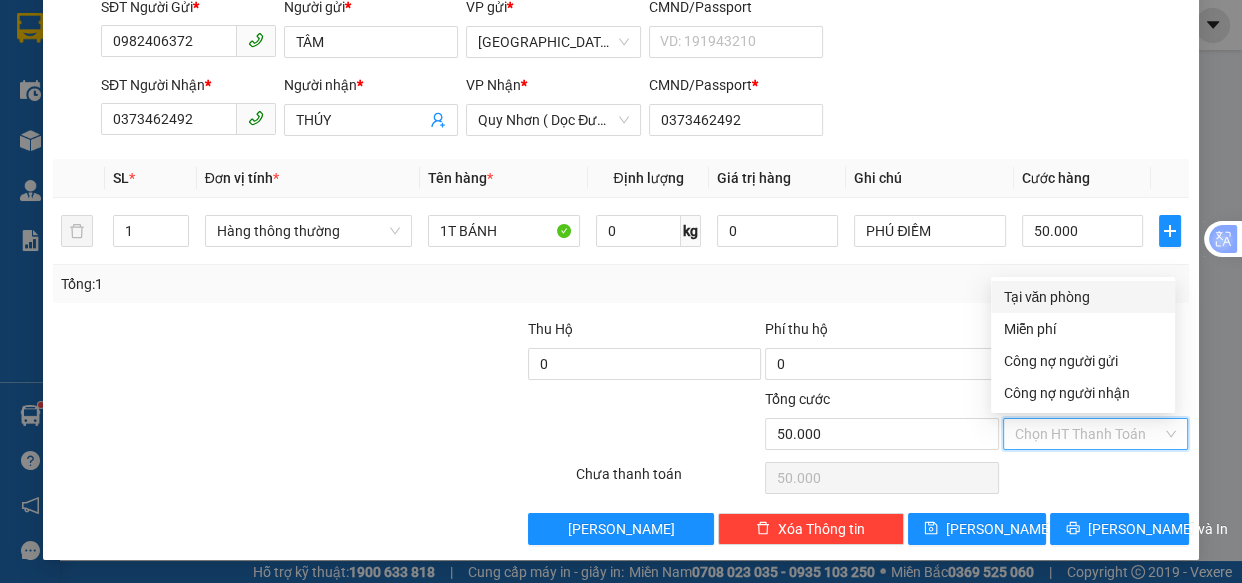 click on "Tại văn phòng" at bounding box center (1083, 297) 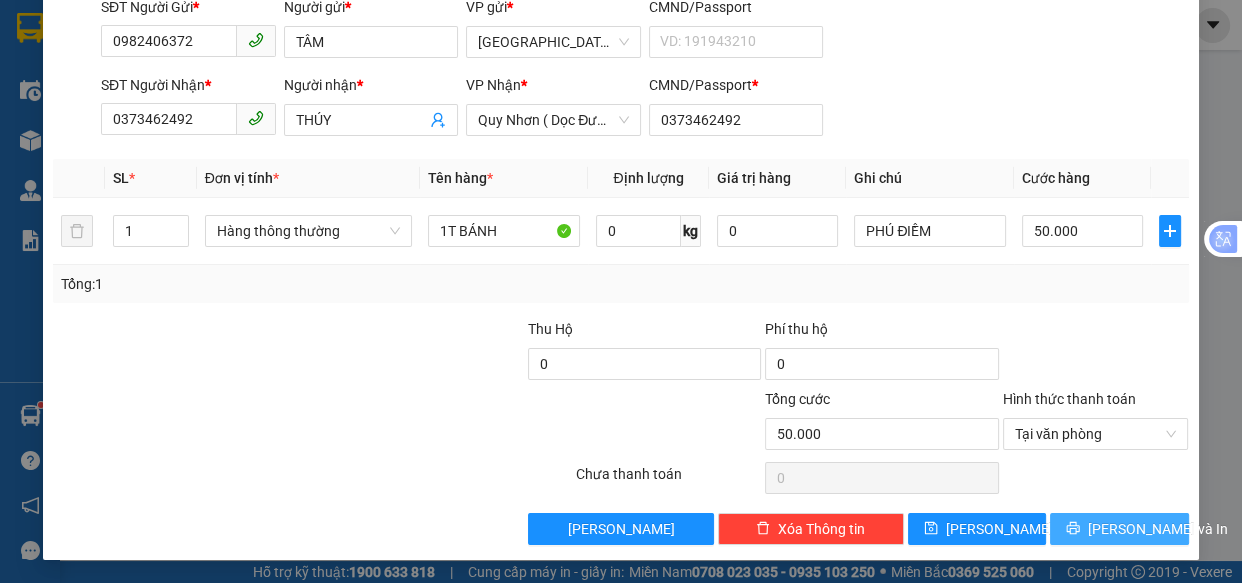 click 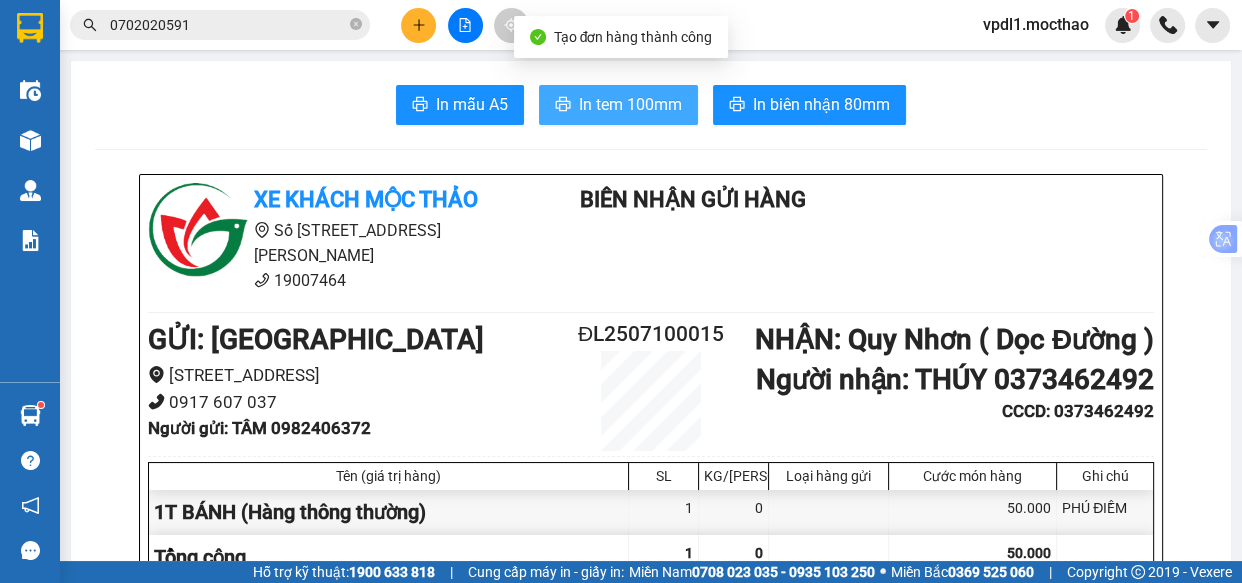 click on "In tem 100mm" at bounding box center (630, 104) 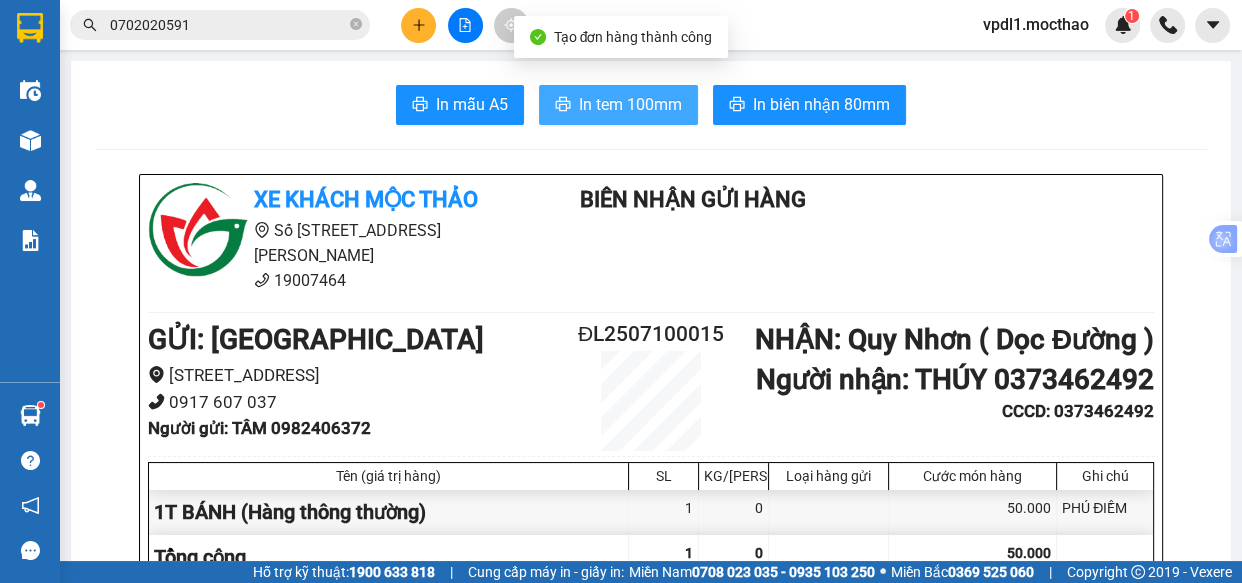 scroll, scrollTop: 0, scrollLeft: 0, axis: both 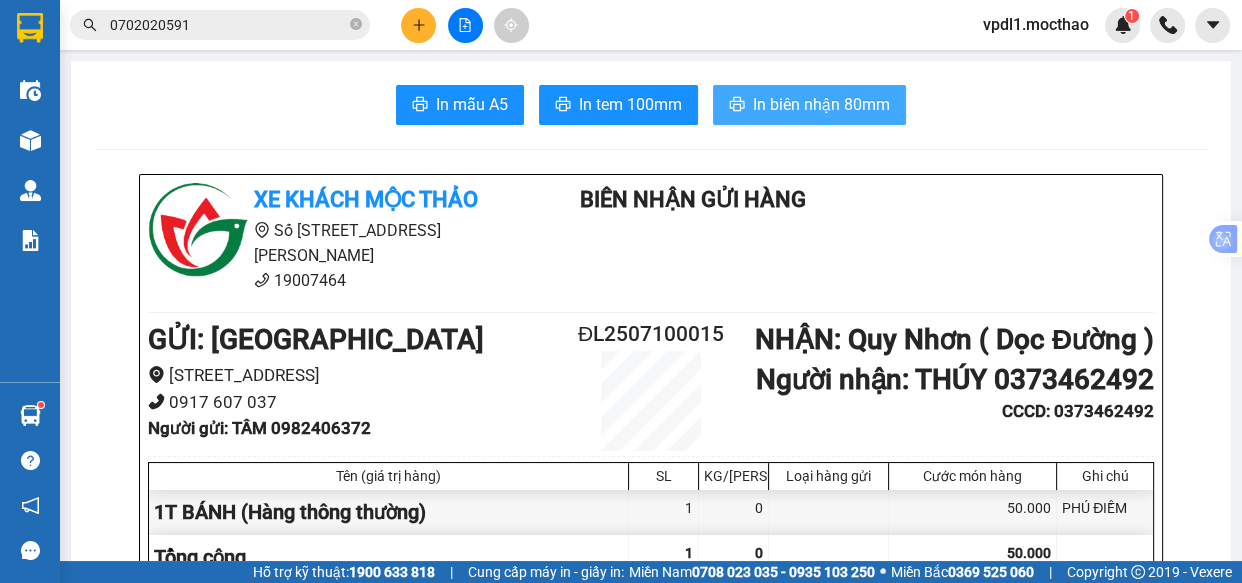 click on "In biên nhận 80mm" at bounding box center [821, 104] 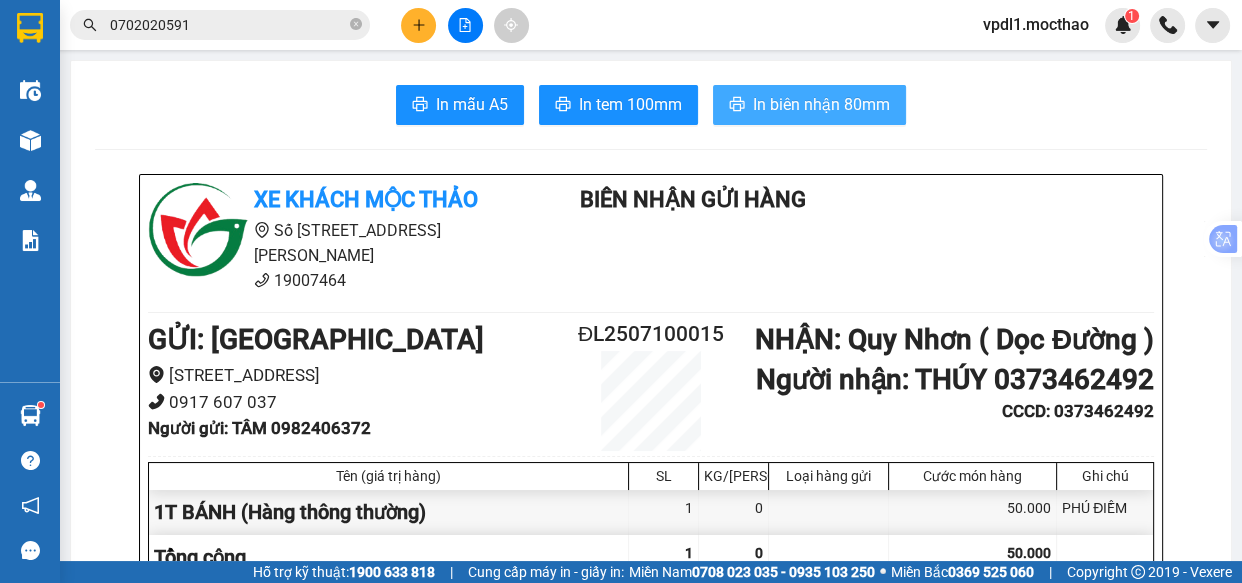 scroll, scrollTop: 0, scrollLeft: 0, axis: both 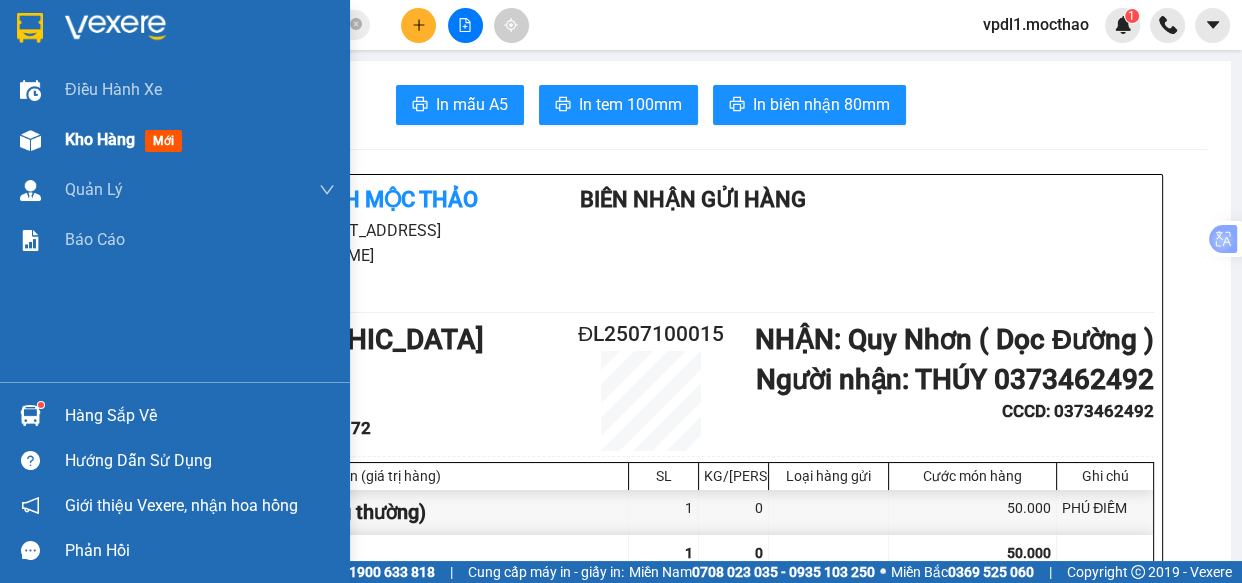 click on "Kho hàng" at bounding box center (100, 139) 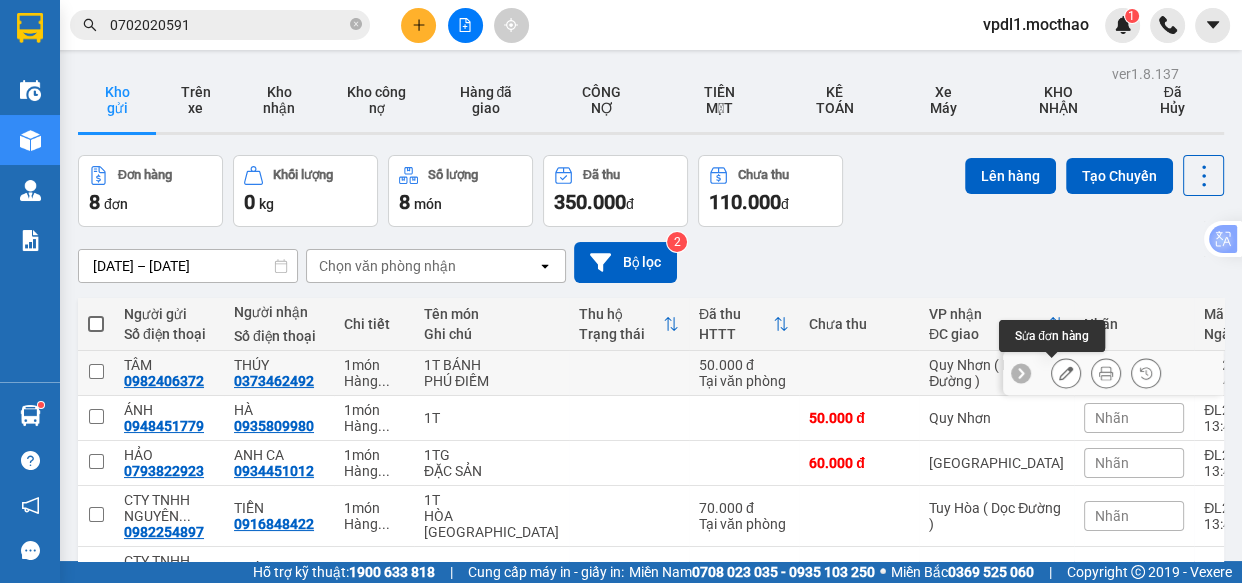 click 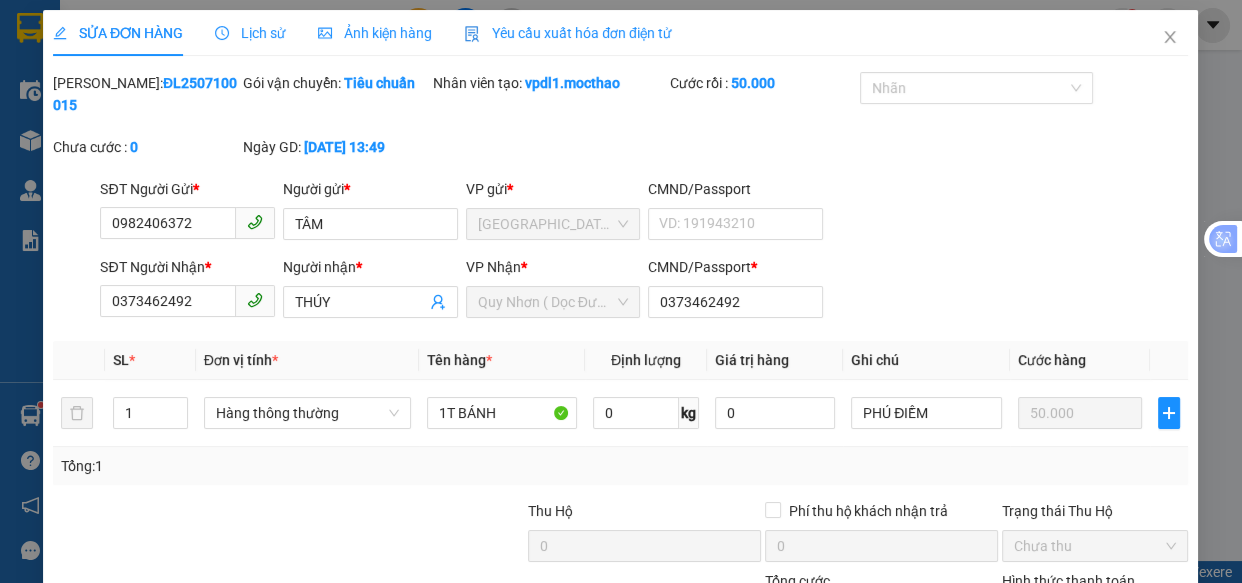 type on "0982406372" 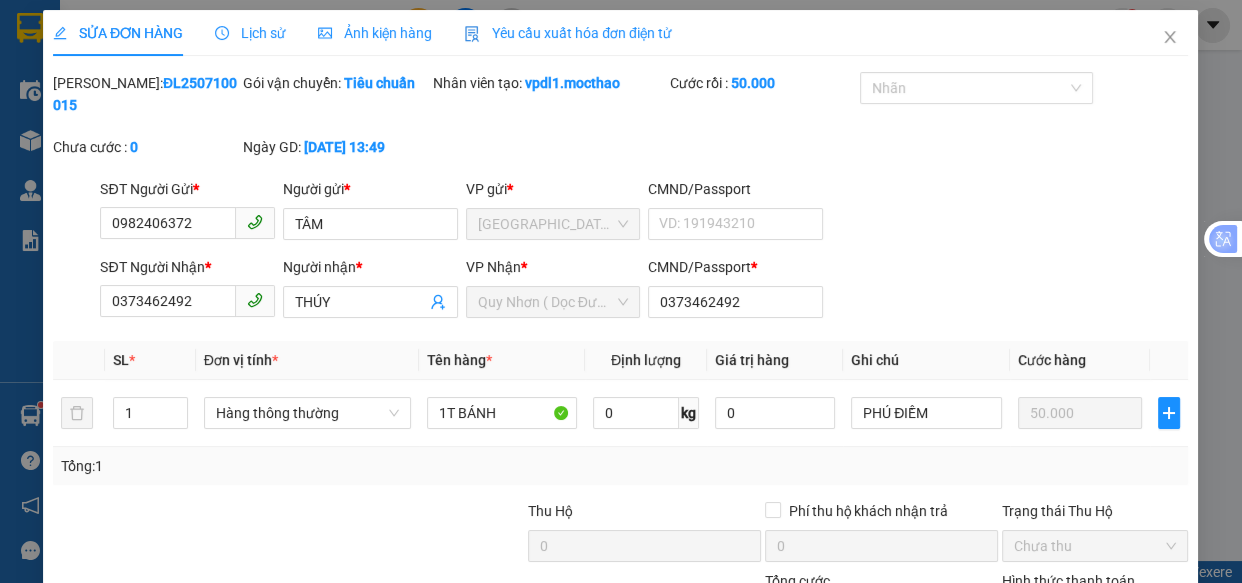type on "0373462492" 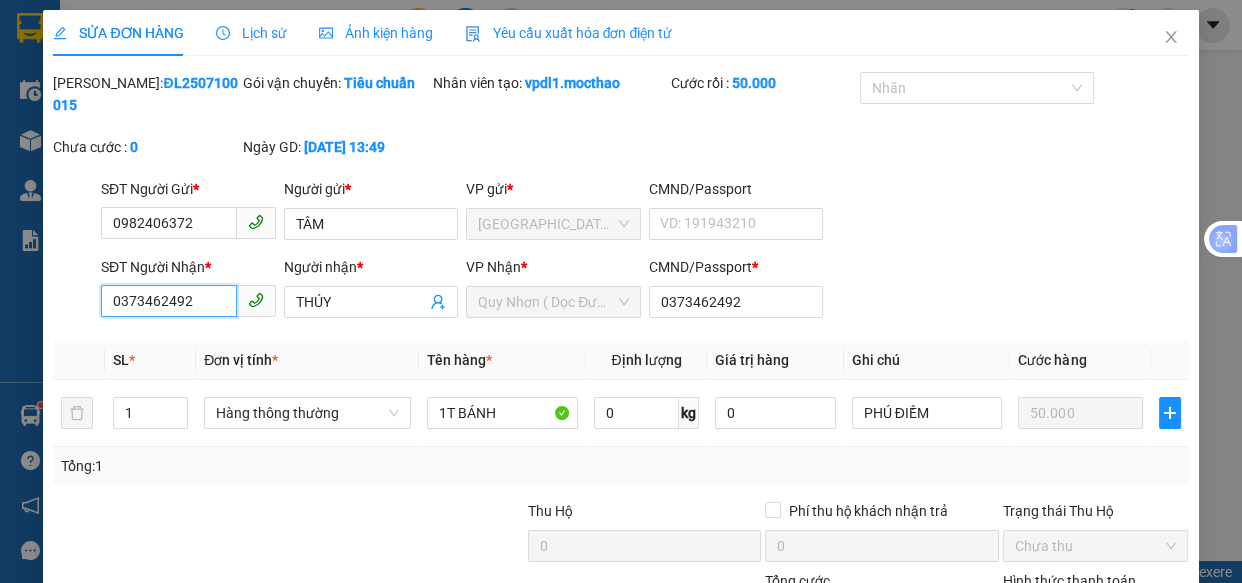 drag, startPoint x: 211, startPoint y: 303, endPoint x: 0, endPoint y: 54, distance: 326.37708 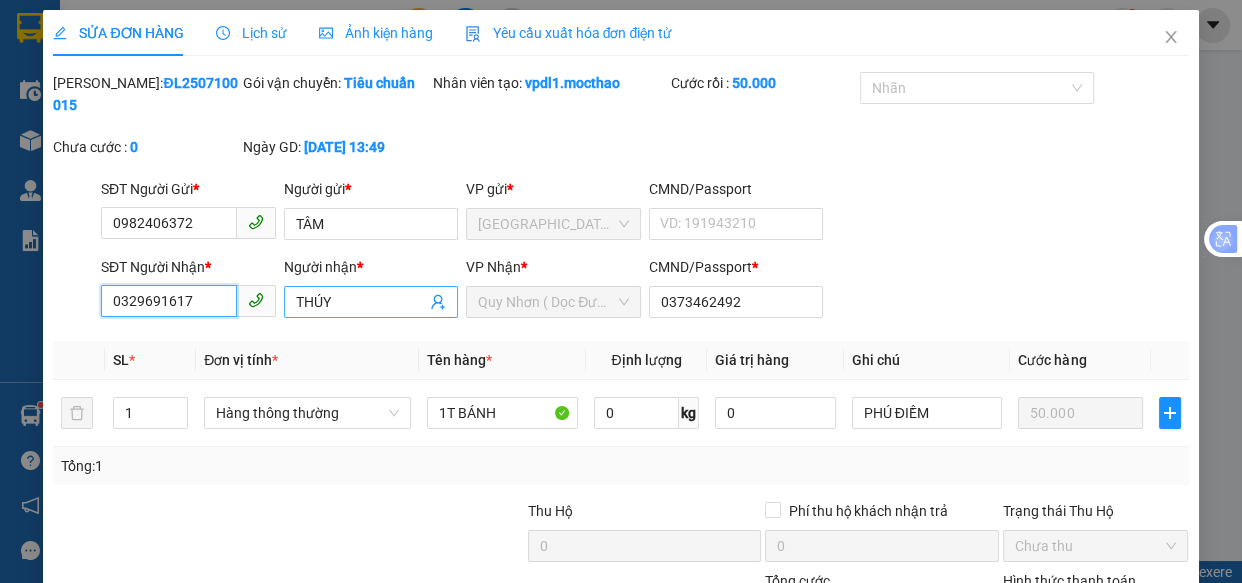 type on "0329691617" 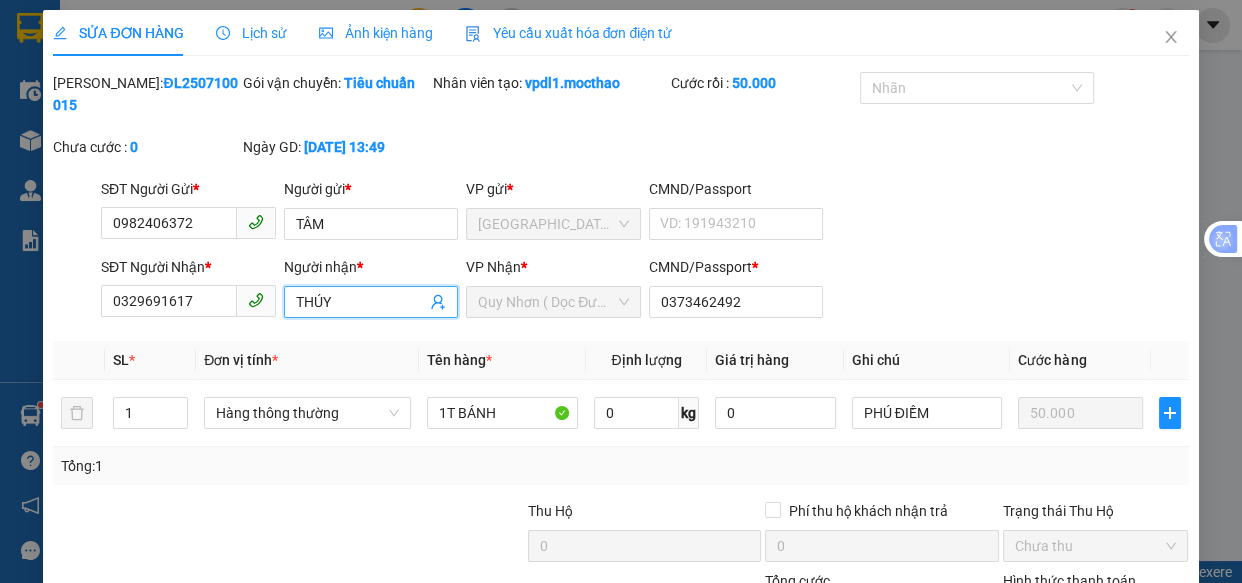 drag, startPoint x: 360, startPoint y: 303, endPoint x: 195, endPoint y: 90, distance: 269.43274 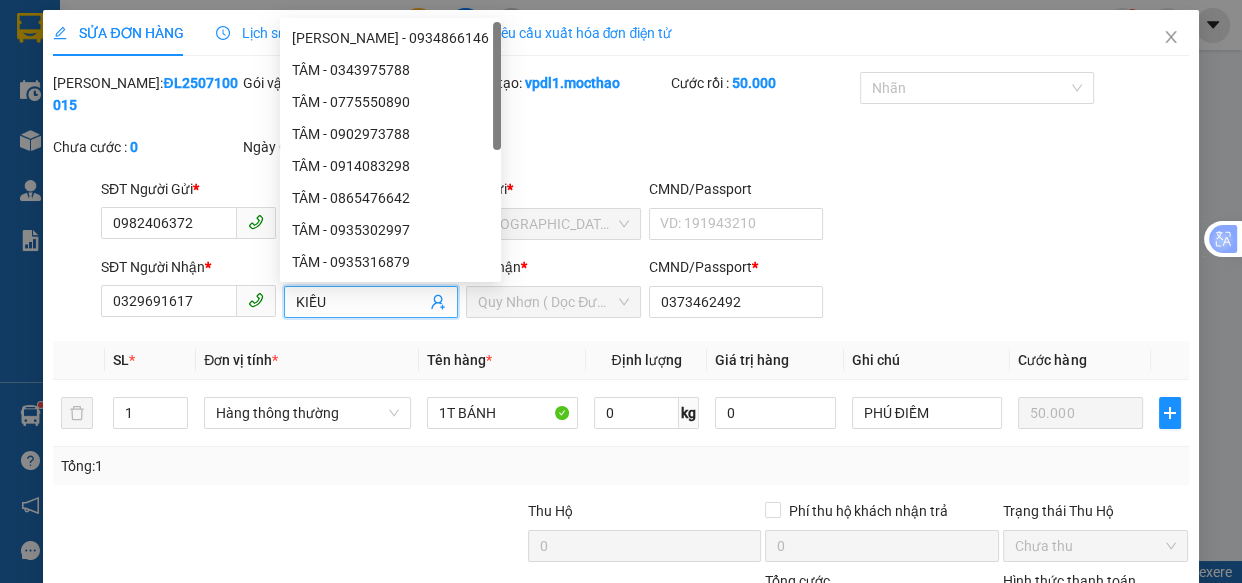 scroll, scrollTop: 182, scrollLeft: 0, axis: vertical 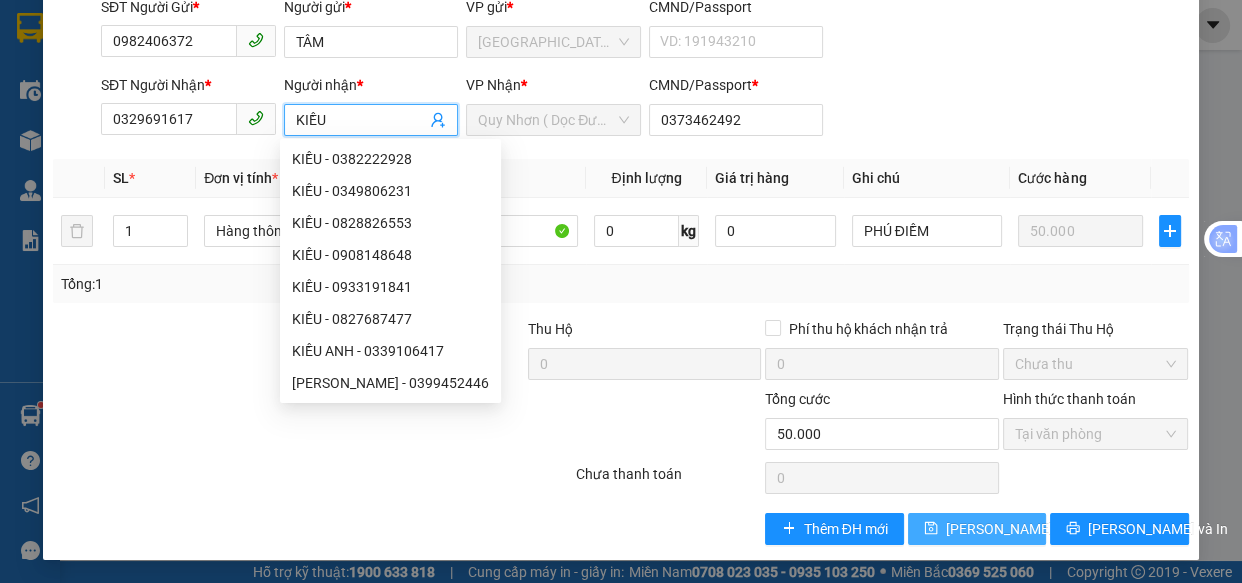 type on "KIỀU" 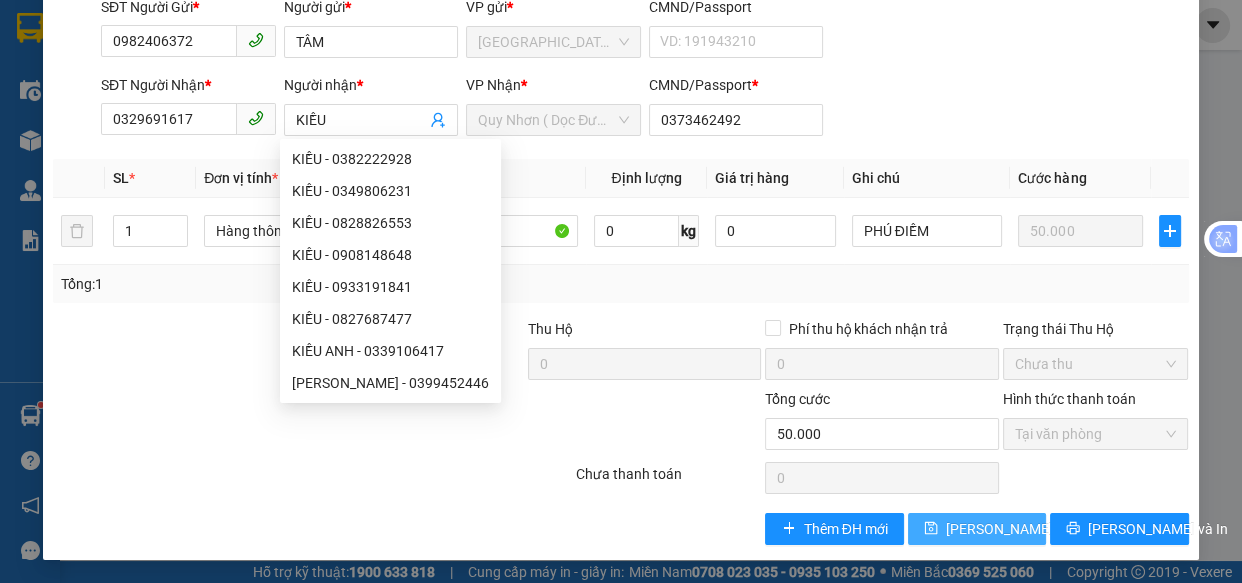 click on "Lưu thay đổi" at bounding box center (1026, 529) 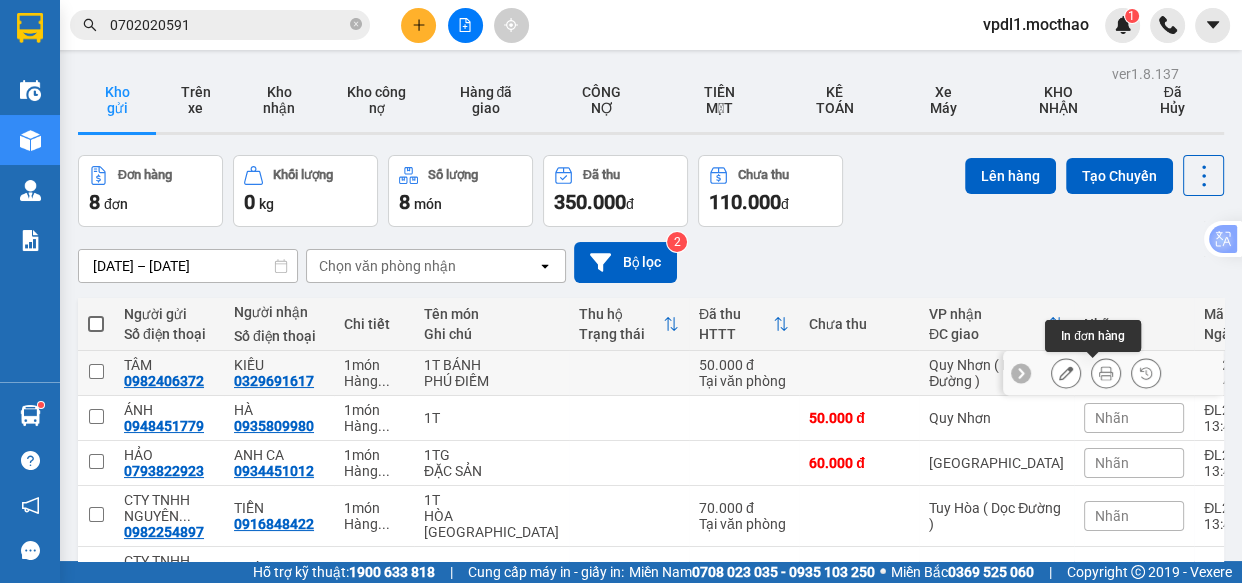 click 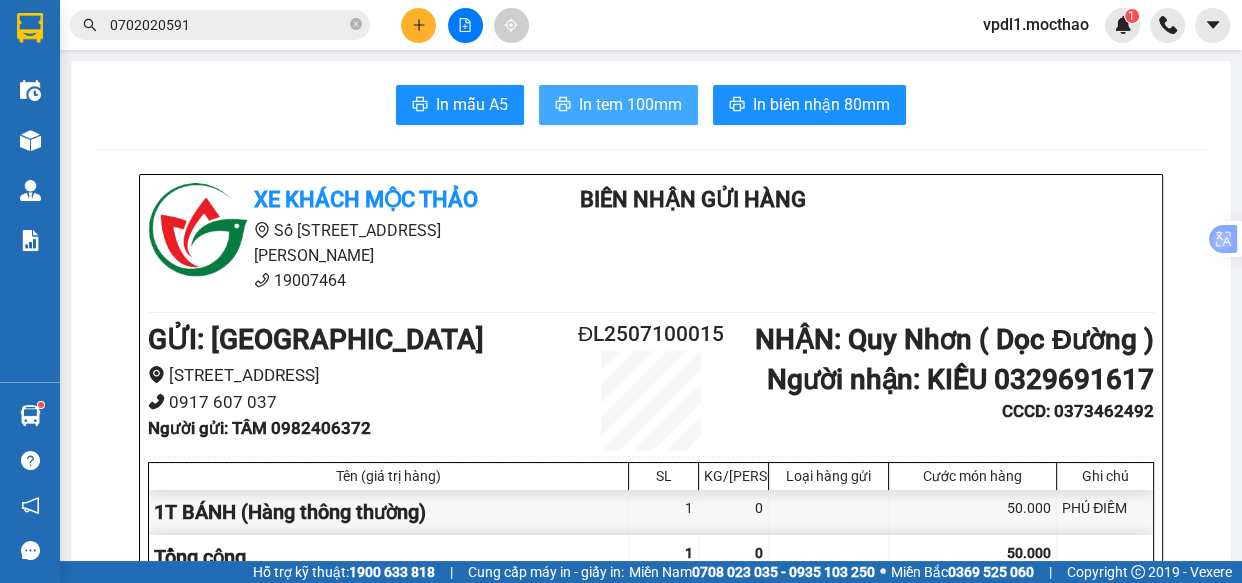 click on "In tem 100mm" at bounding box center [630, 104] 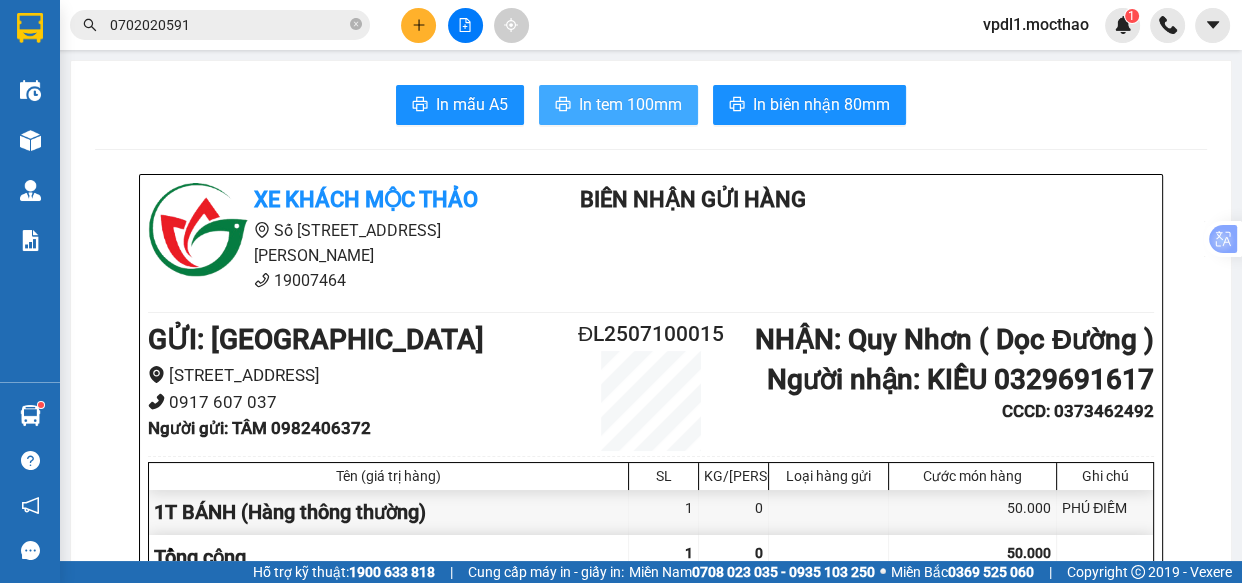scroll, scrollTop: 0, scrollLeft: 0, axis: both 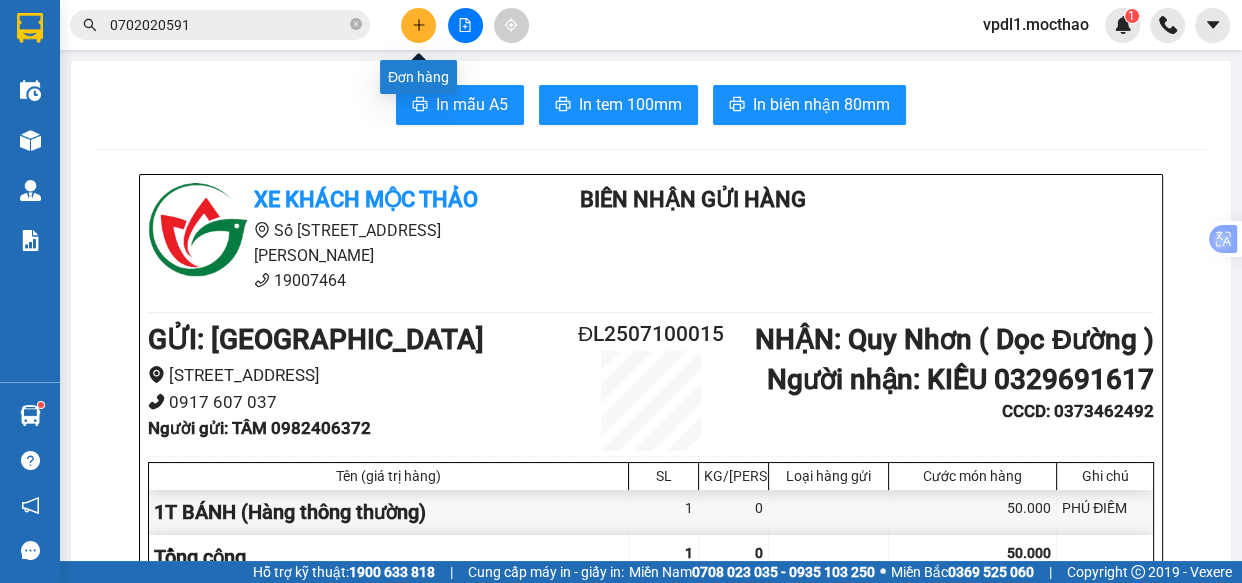 click 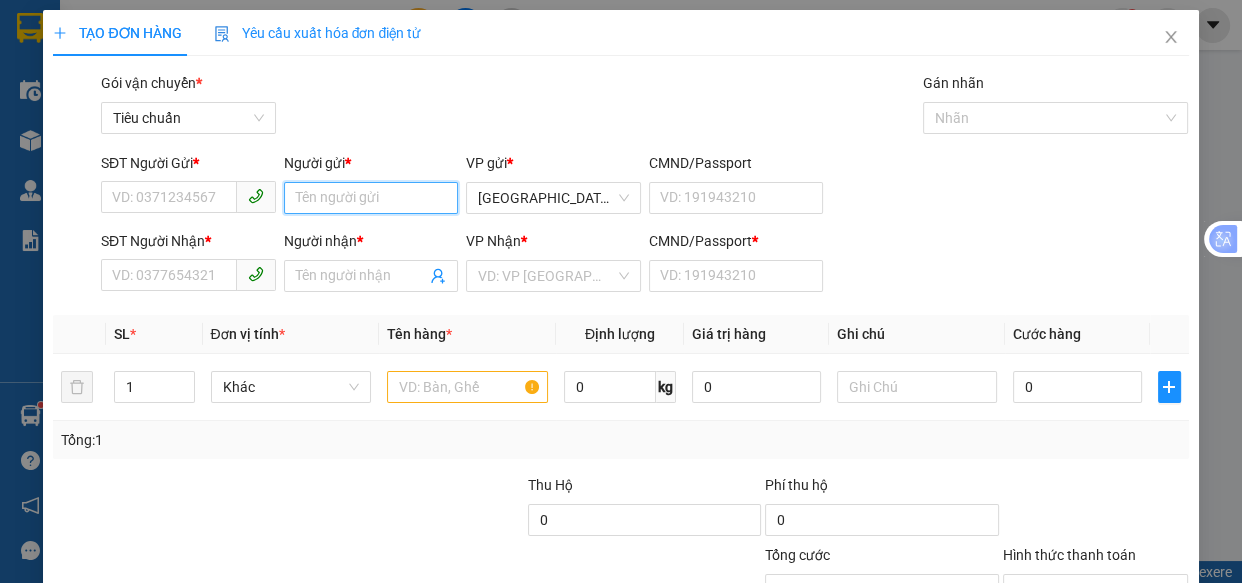 click on "Người gửi  *" at bounding box center [371, 198] 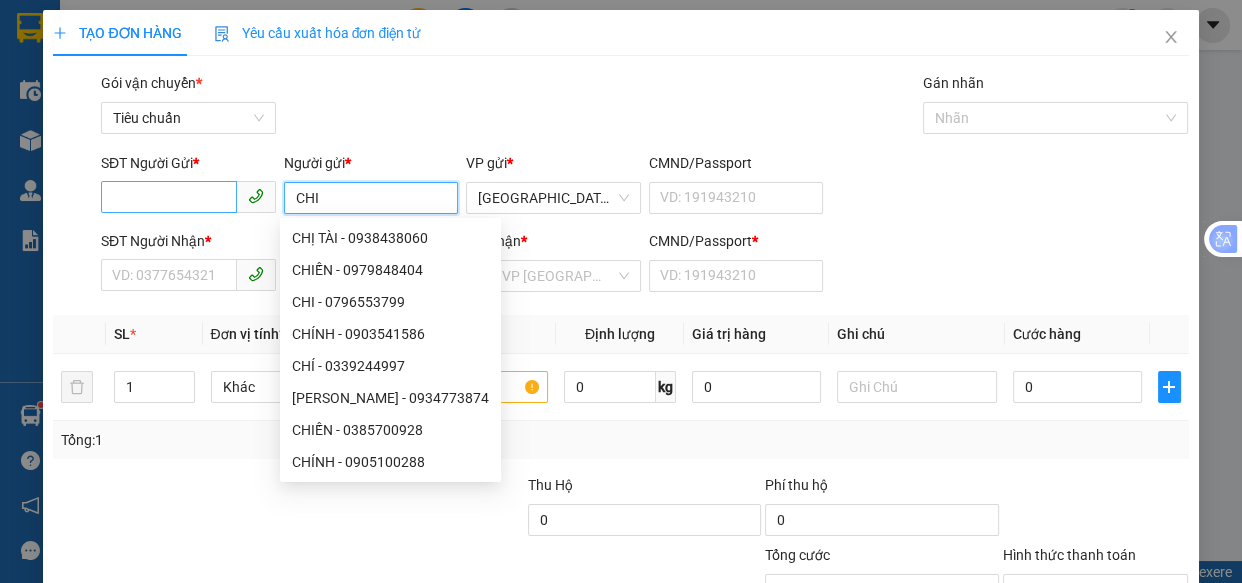 type on "CHI" 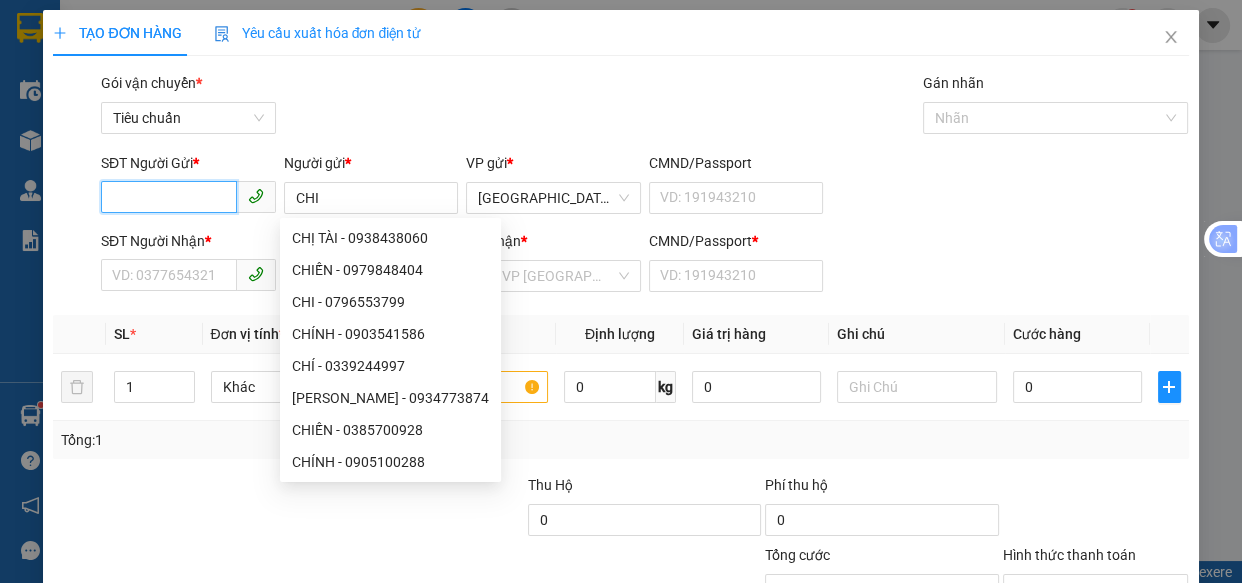 drag, startPoint x: 162, startPoint y: 198, endPoint x: 79, endPoint y: 52, distance: 167.94344 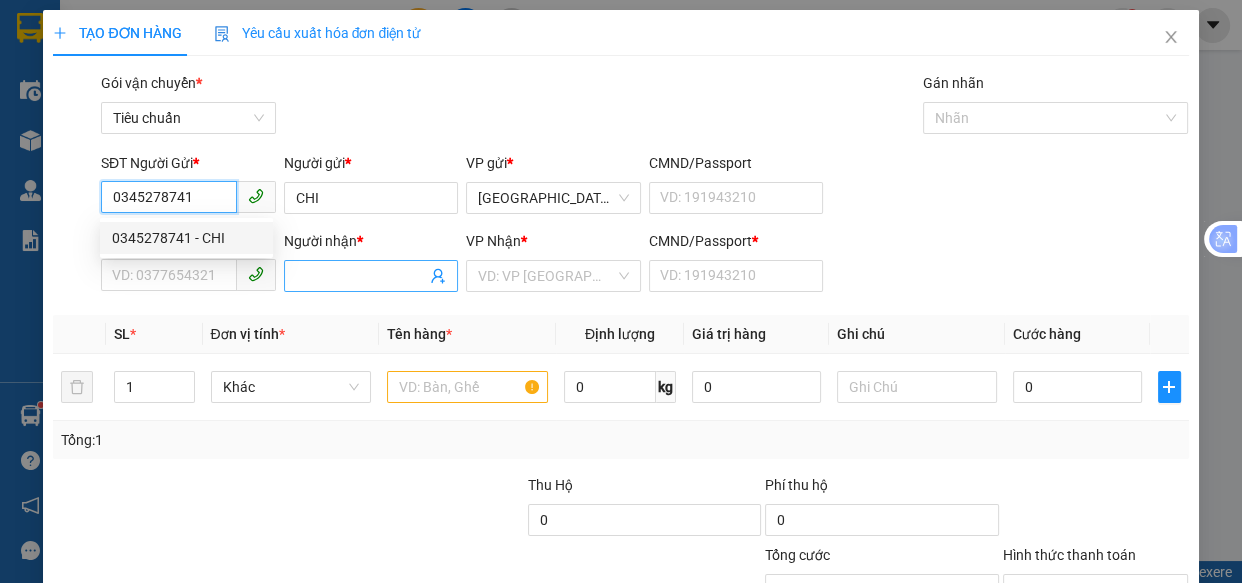 type on "0345278741" 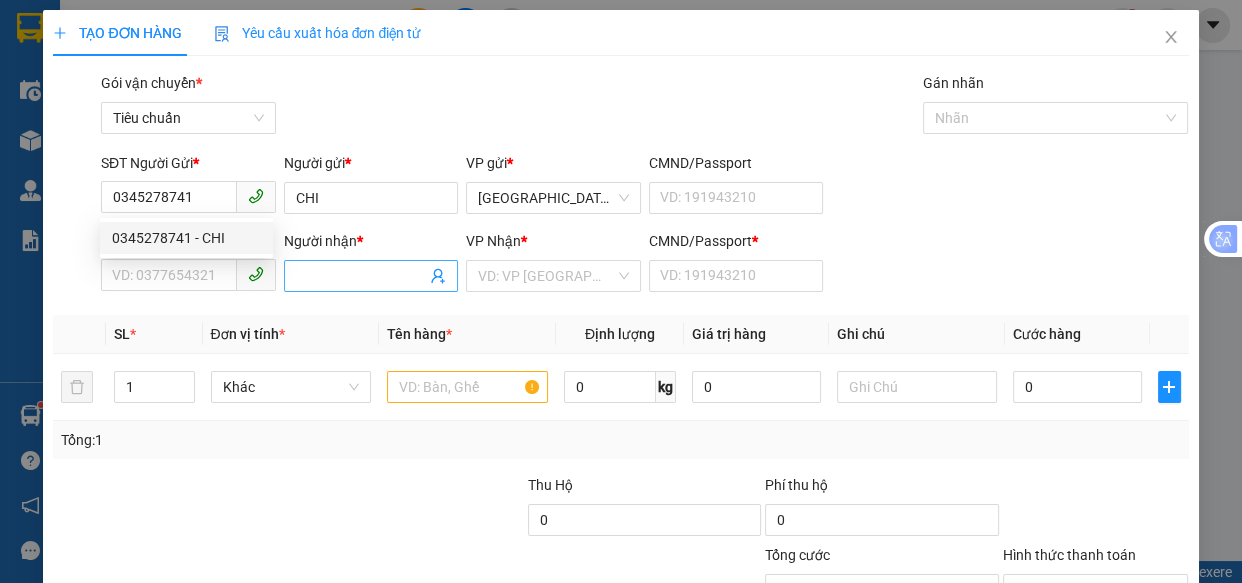 click on "Người nhận  *" at bounding box center (361, 276) 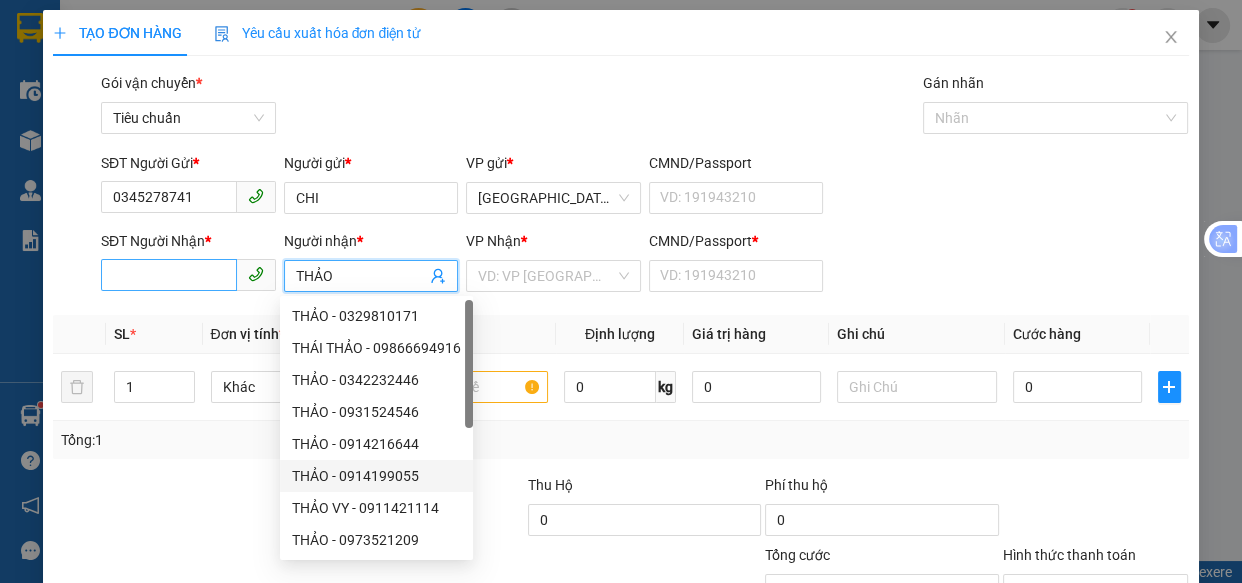 type on "THẢO" 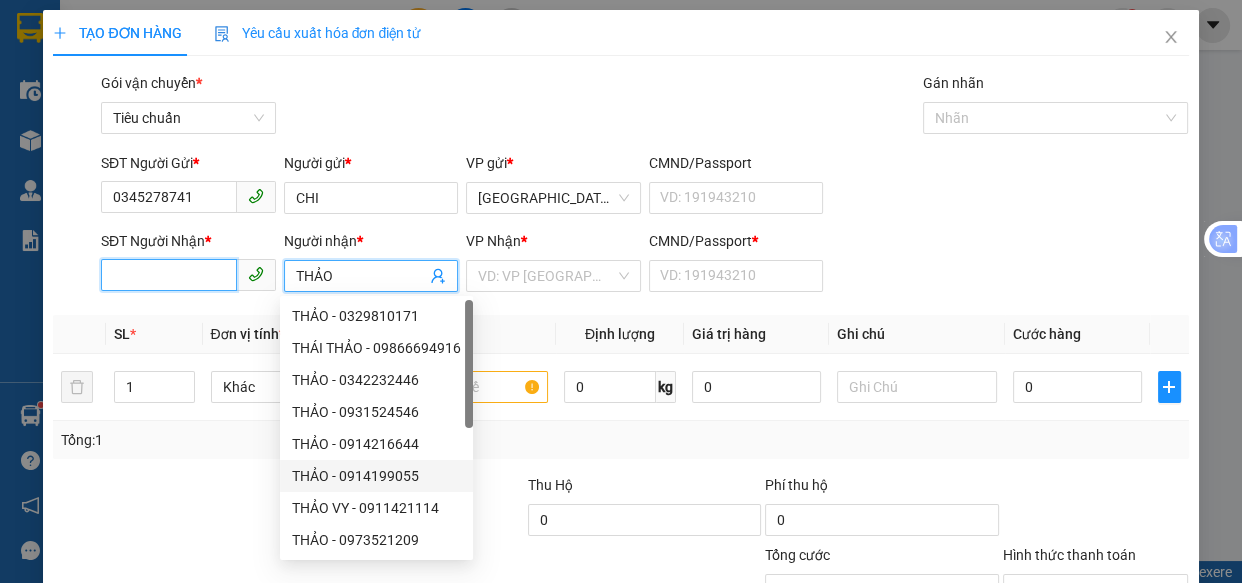 click on "SĐT Người Nhận  *" at bounding box center (169, 275) 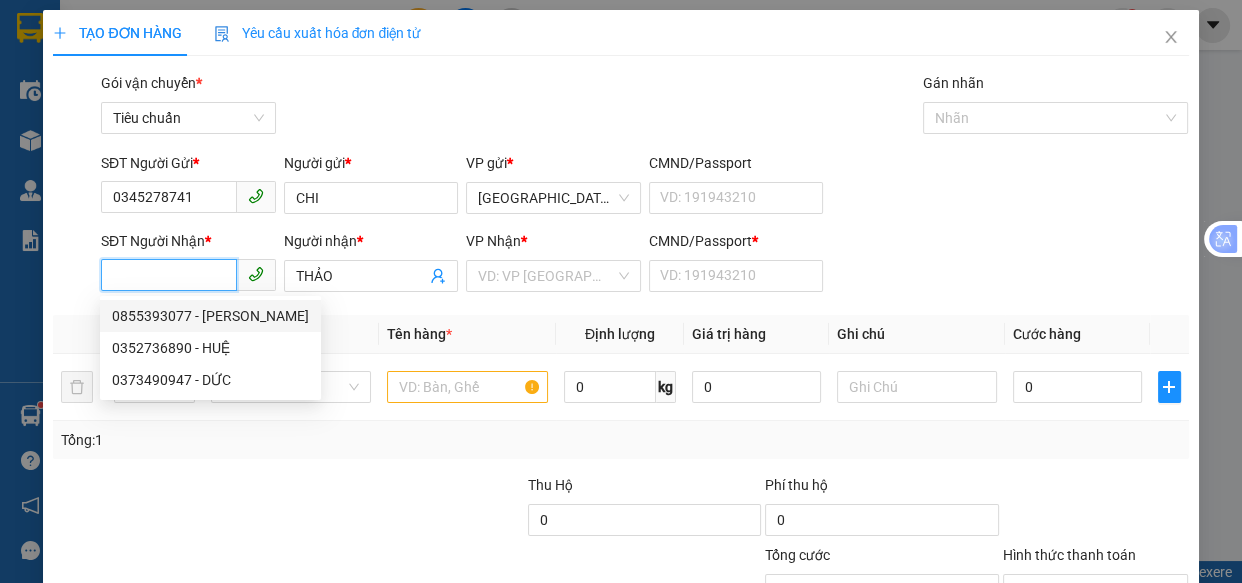 click on "0855393077 - THẢO" at bounding box center [210, 316] 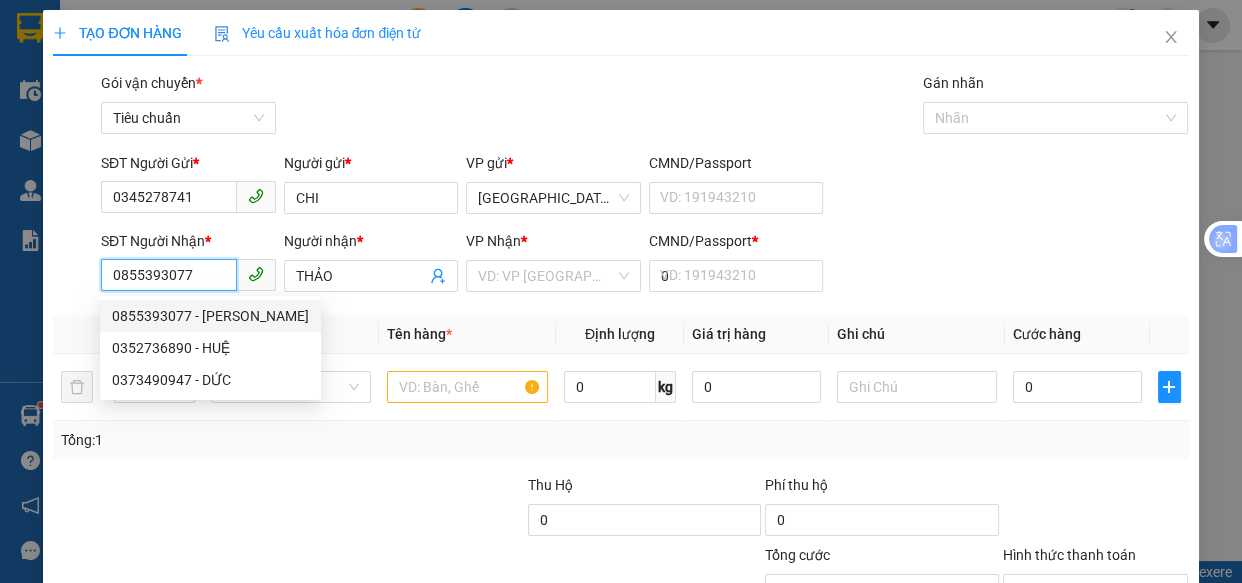 type on "100.000" 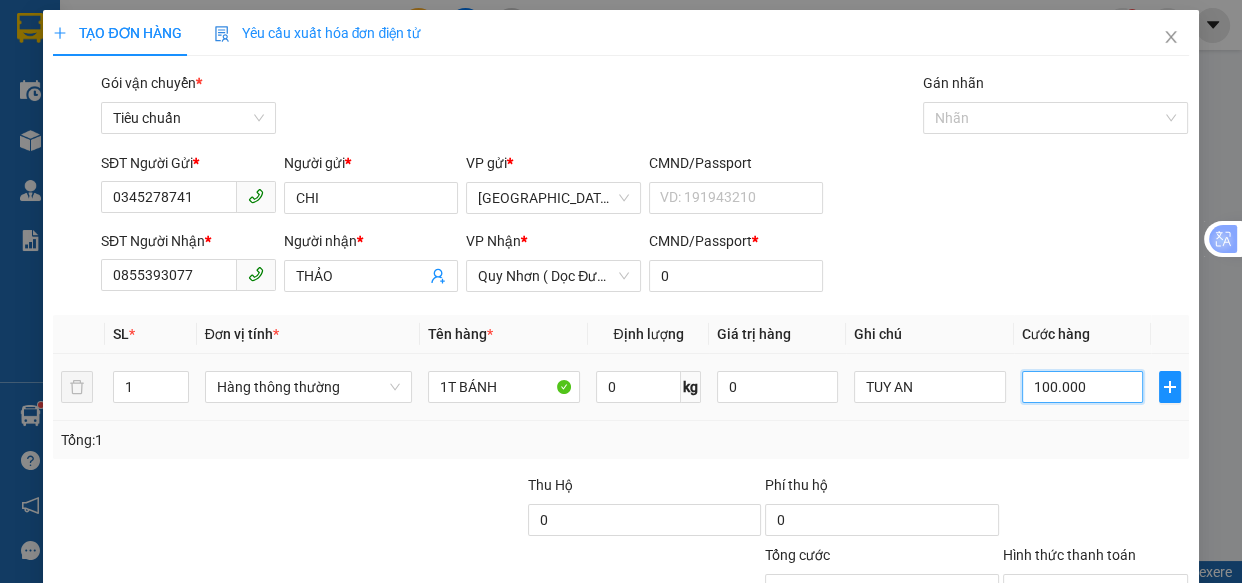 click on "100.000" at bounding box center (1082, 387) 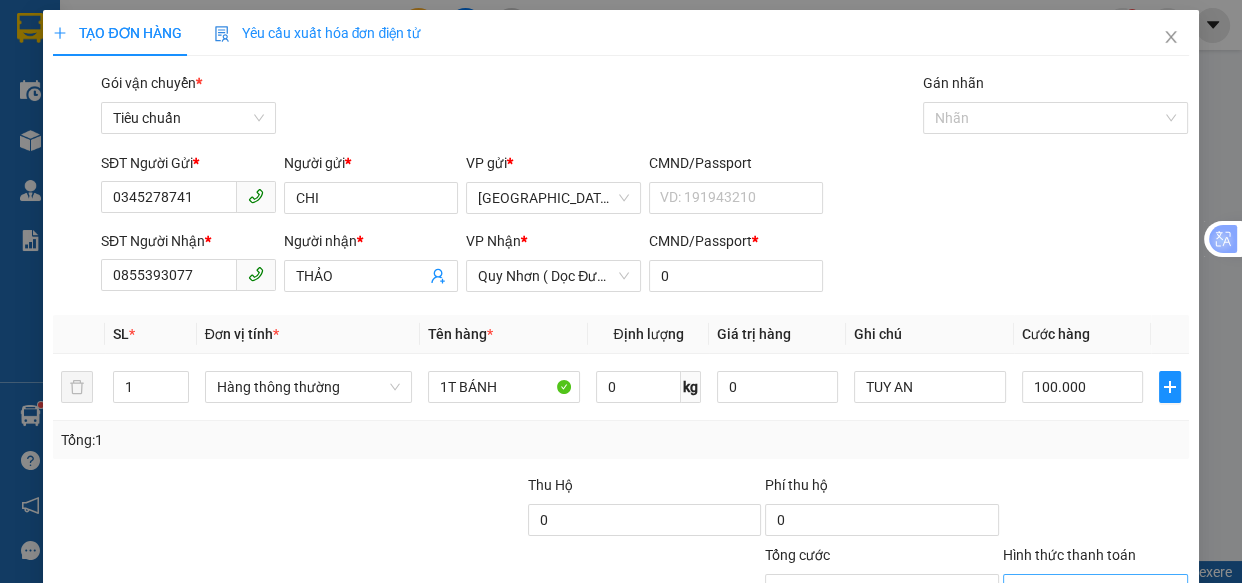 drag, startPoint x: 1063, startPoint y: 439, endPoint x: 1058, endPoint y: 422, distance: 17.720045 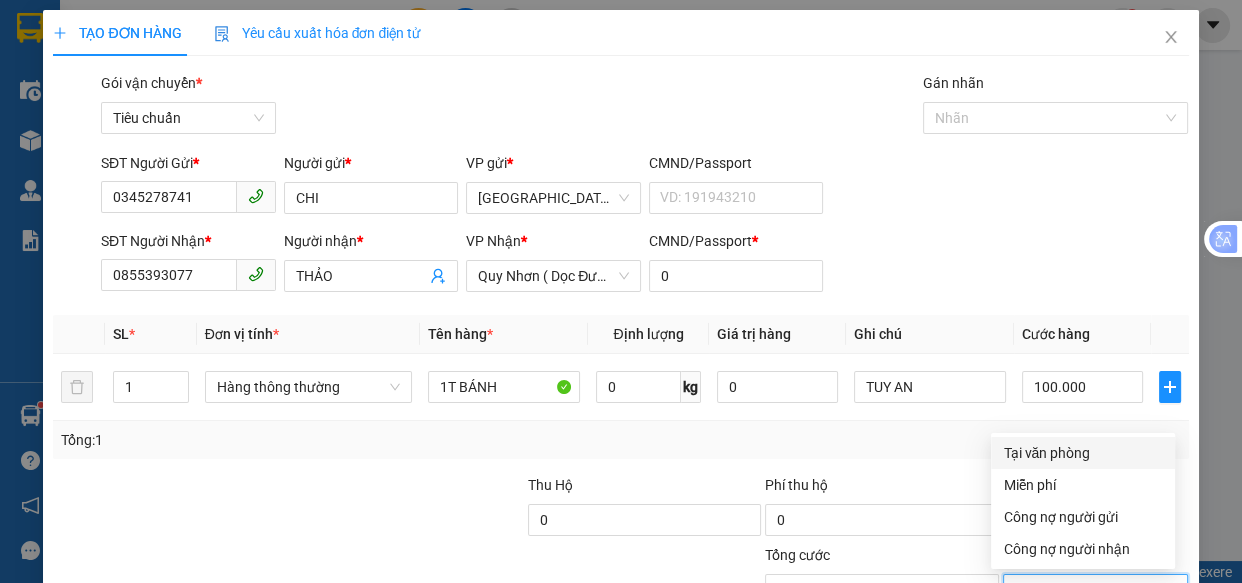 drag, startPoint x: 1040, startPoint y: 285, endPoint x: 1086, endPoint y: 304, distance: 49.76947 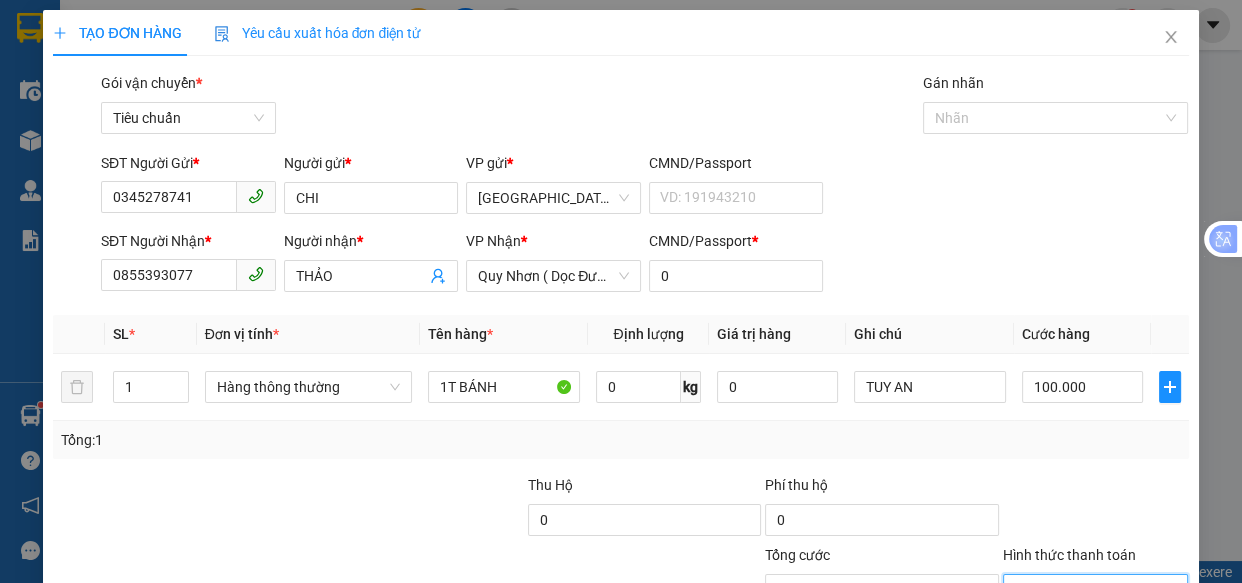 click on "[PERSON_NAME] và In" at bounding box center (1158, 685) 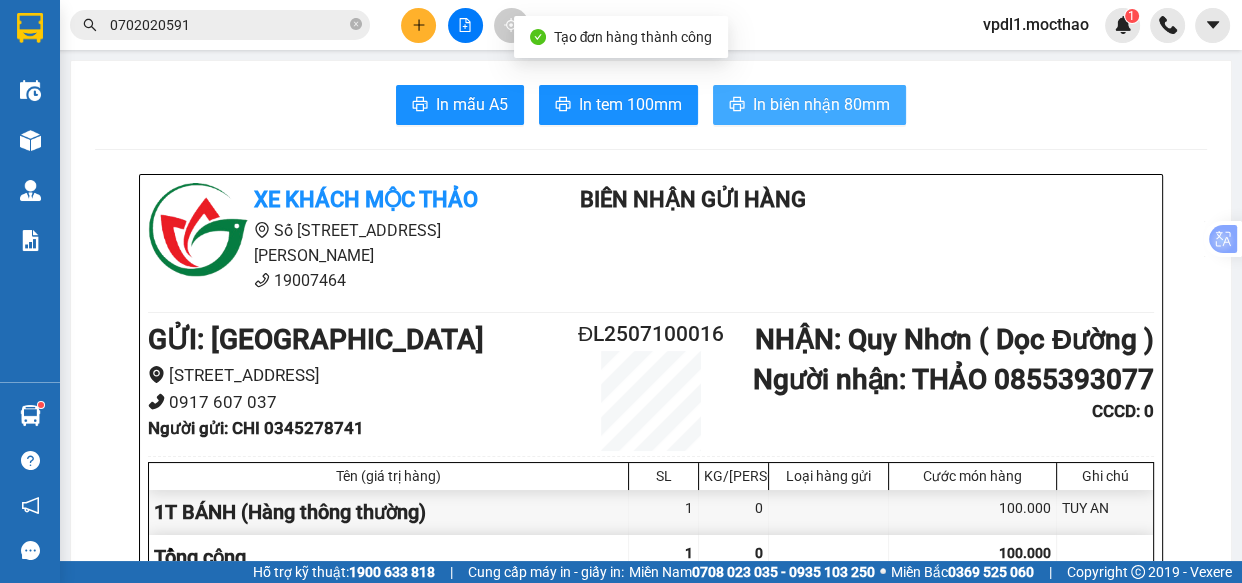 click on "In biên nhận 80mm" at bounding box center [809, 105] 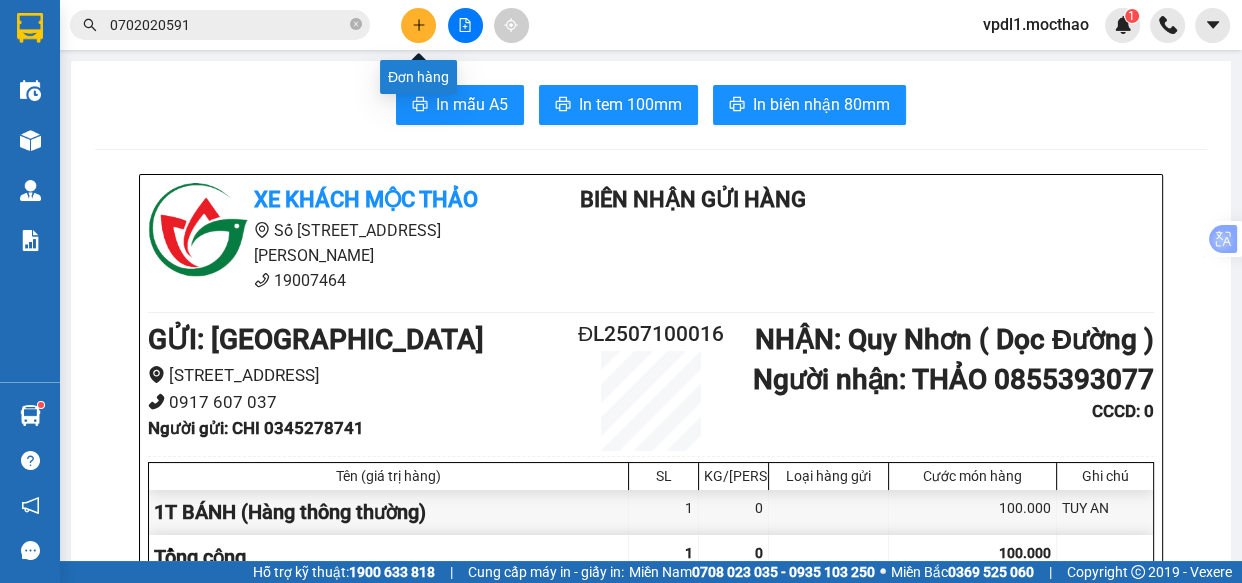 click 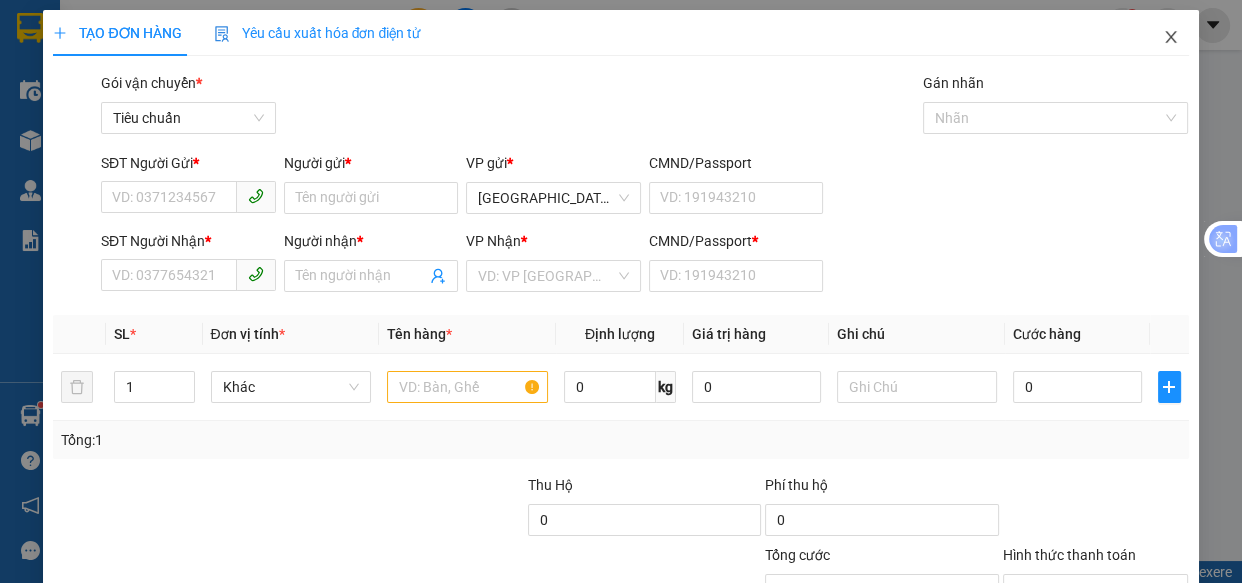 click 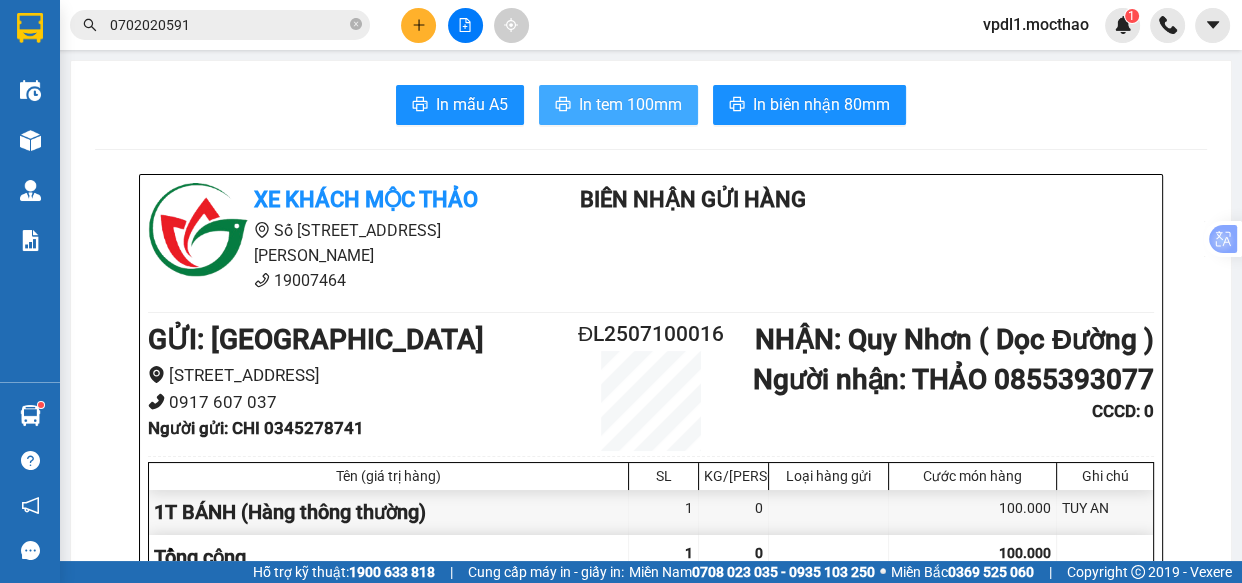 click on "In tem 100mm" at bounding box center [630, 104] 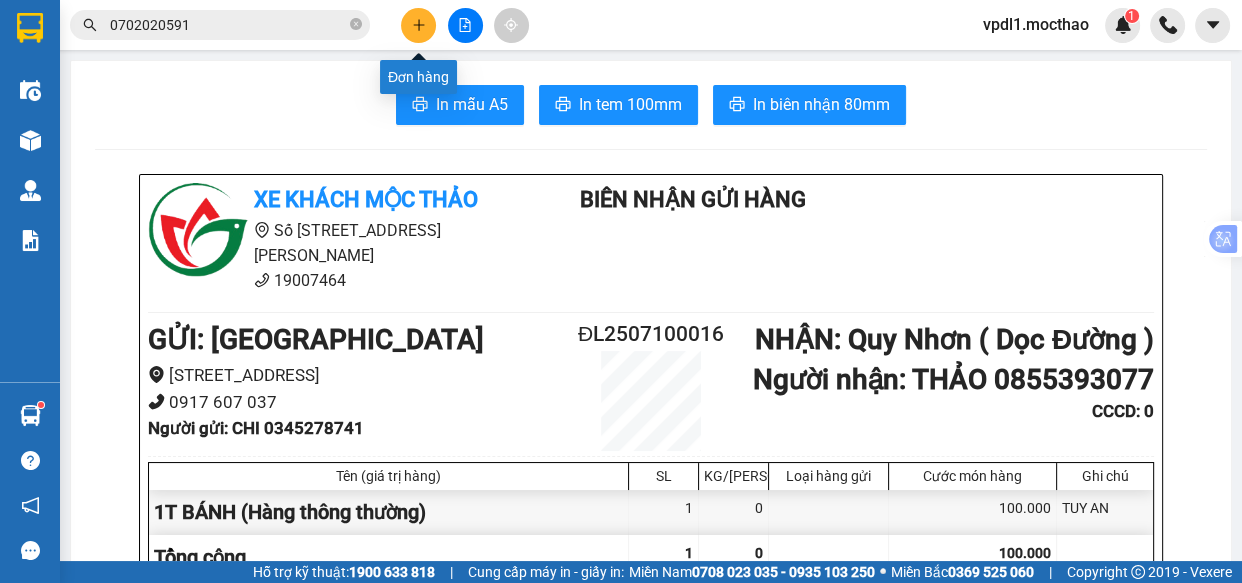 click at bounding box center [418, 25] 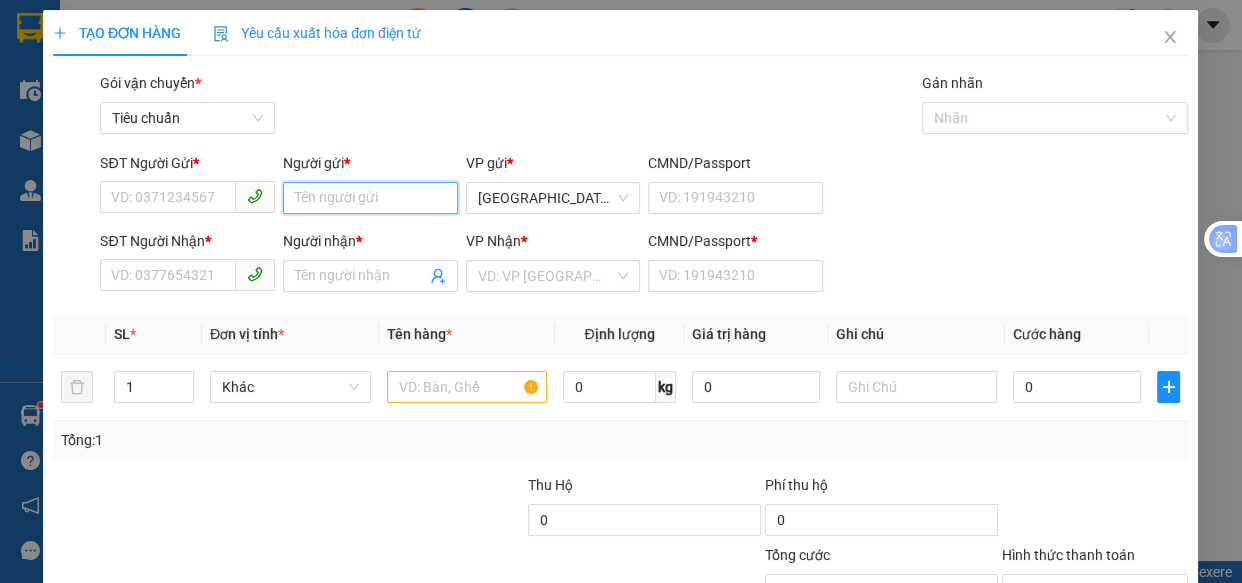 drag, startPoint x: 350, startPoint y: 185, endPoint x: 576, endPoint y: 9, distance: 286.4472 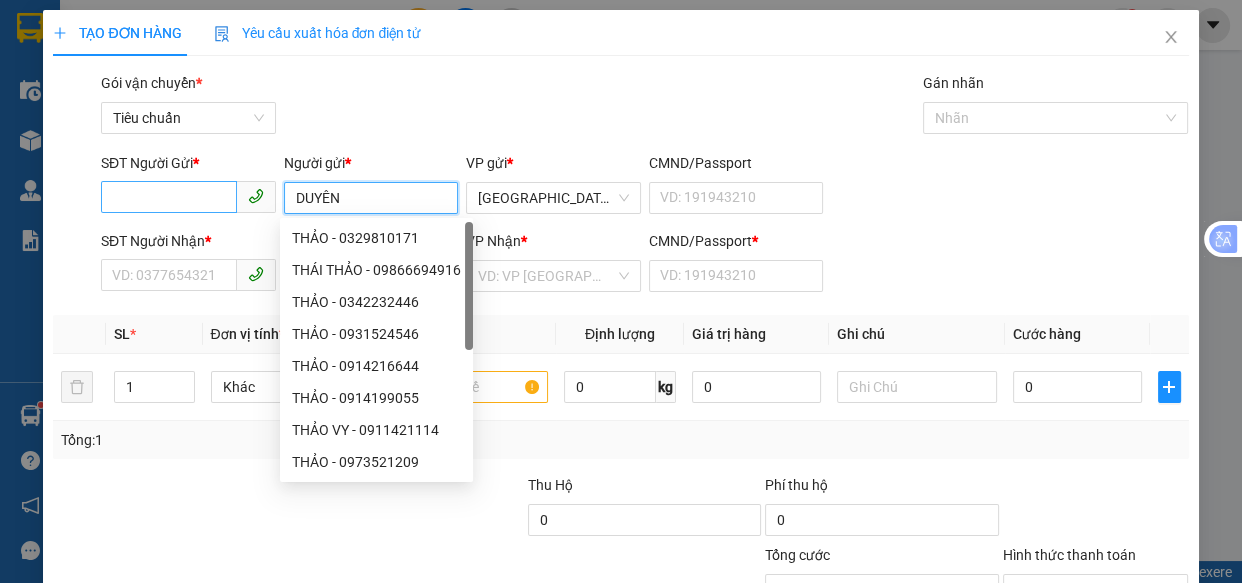 type on "DUYÊN" 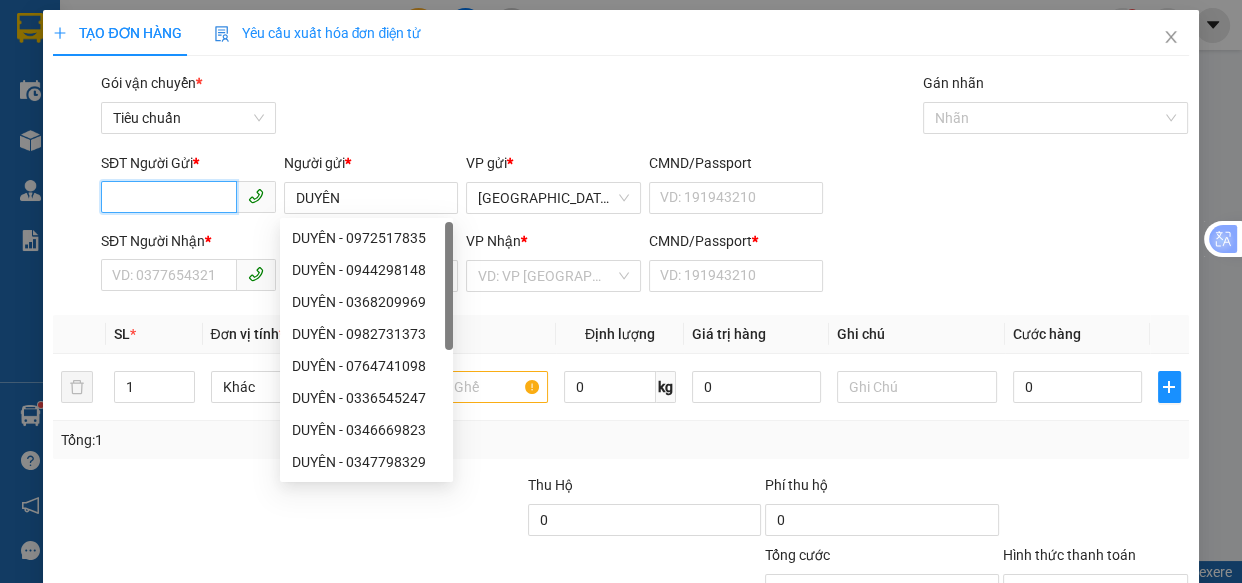 drag, startPoint x: 128, startPoint y: 191, endPoint x: 106, endPoint y: 87, distance: 106.30146 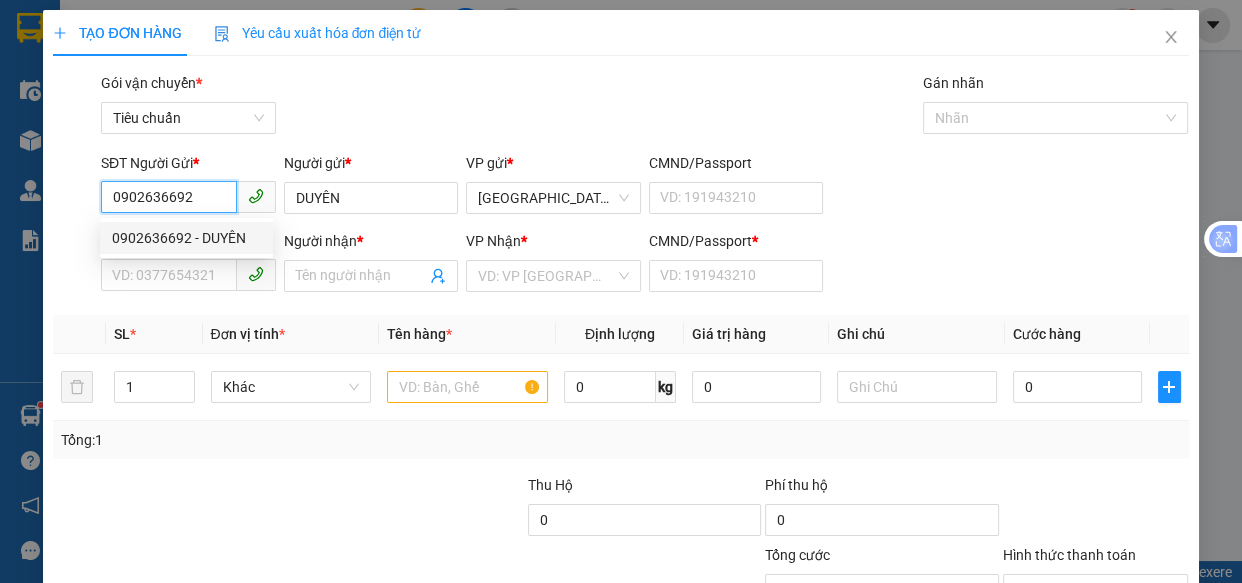 type on "0902636692" 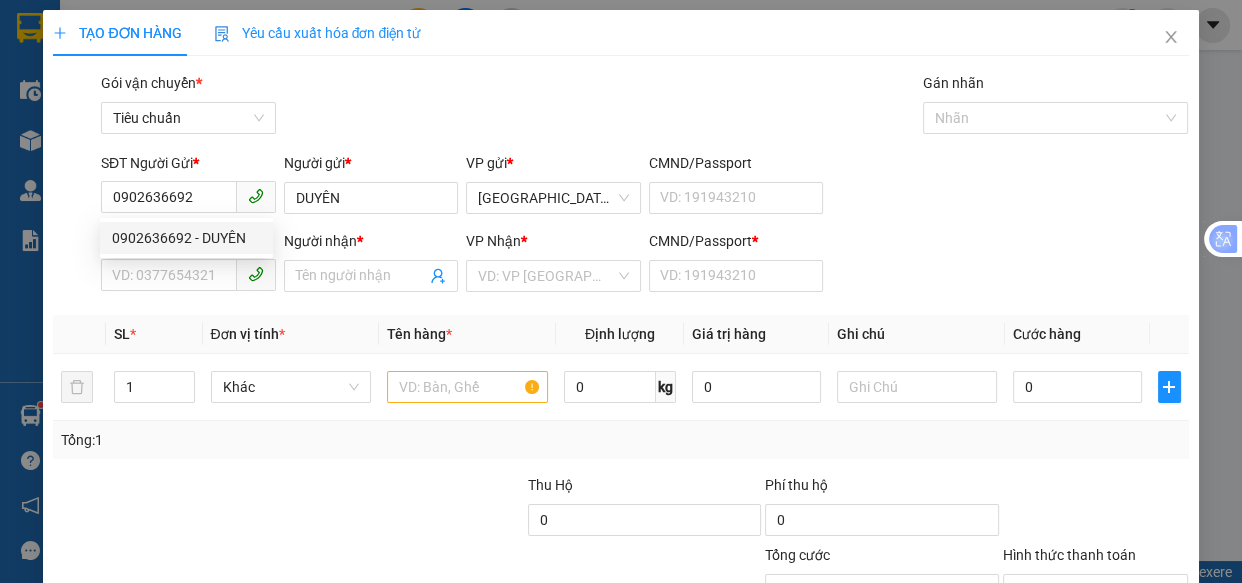 click on "Người nhận  * Tên người nhận" at bounding box center [371, 265] 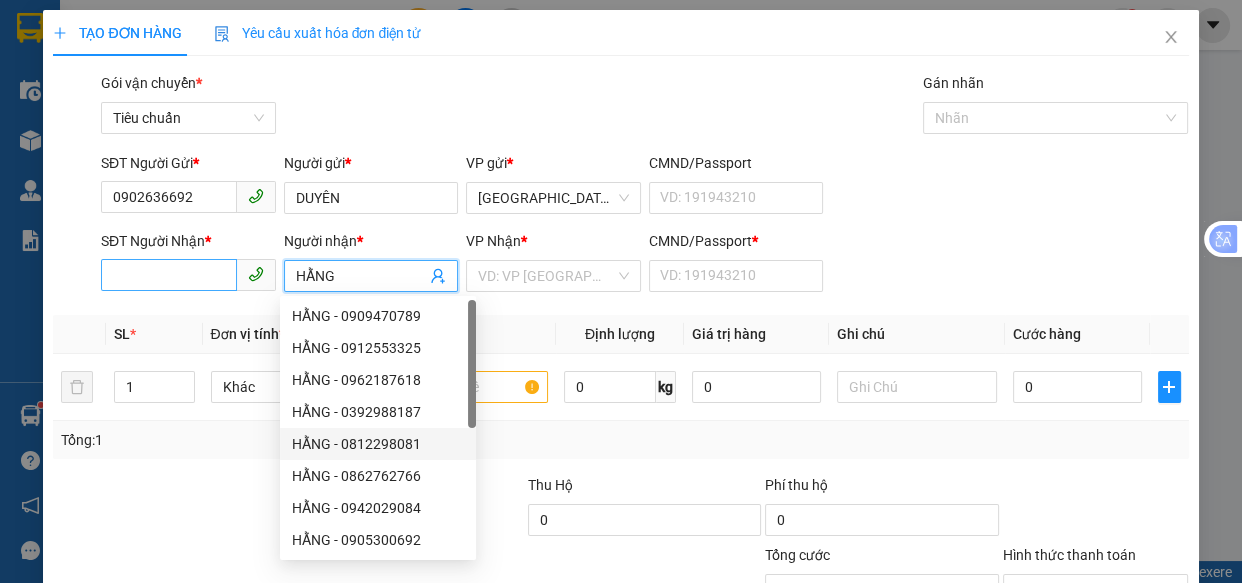 type on "HẰNG" 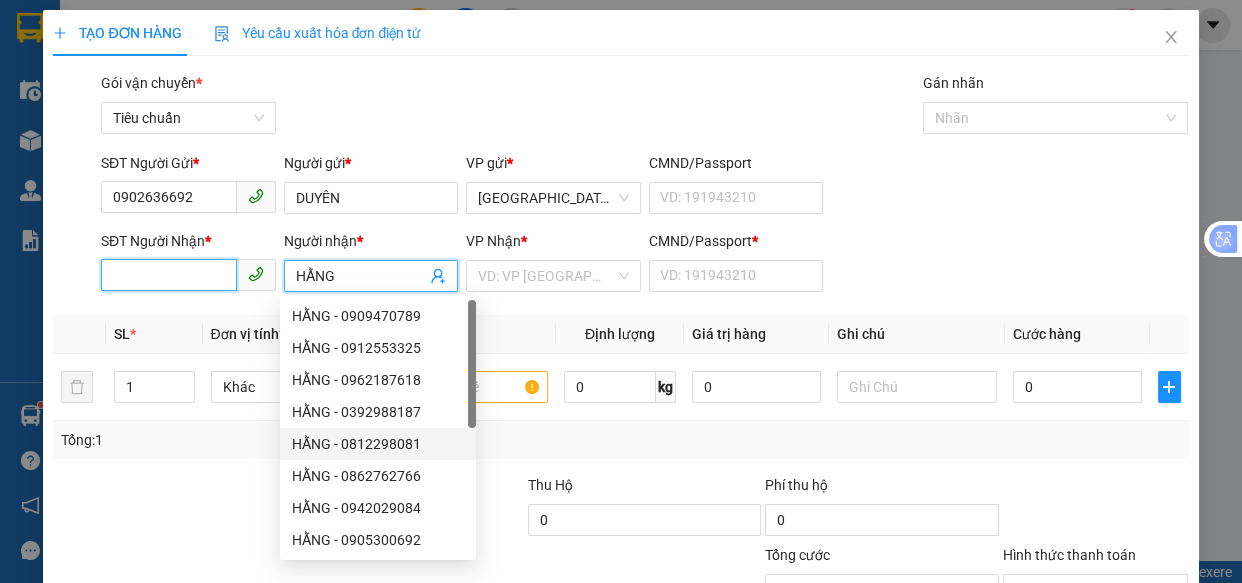 click on "SĐT Người Nhận  *" at bounding box center [169, 275] 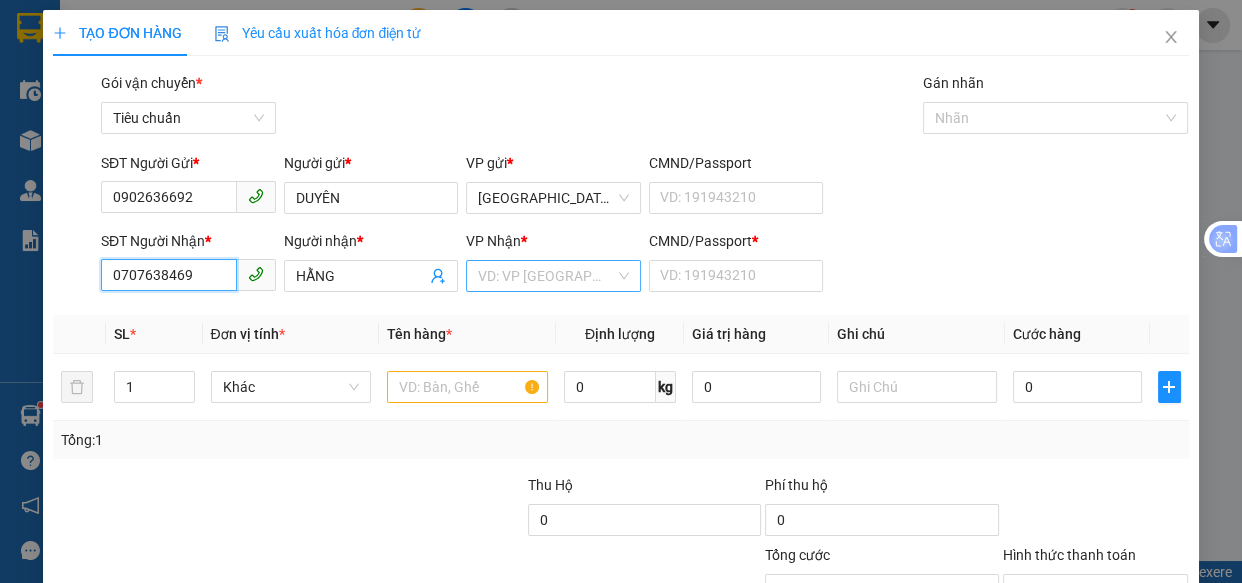 type on "0707638469" 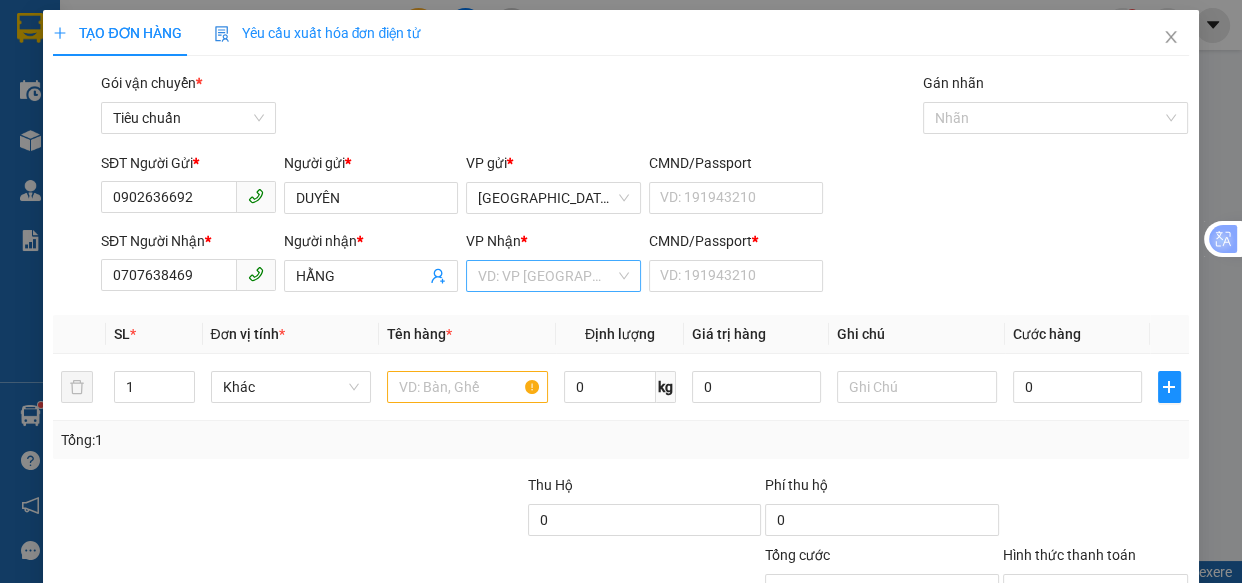 click at bounding box center (546, 276) 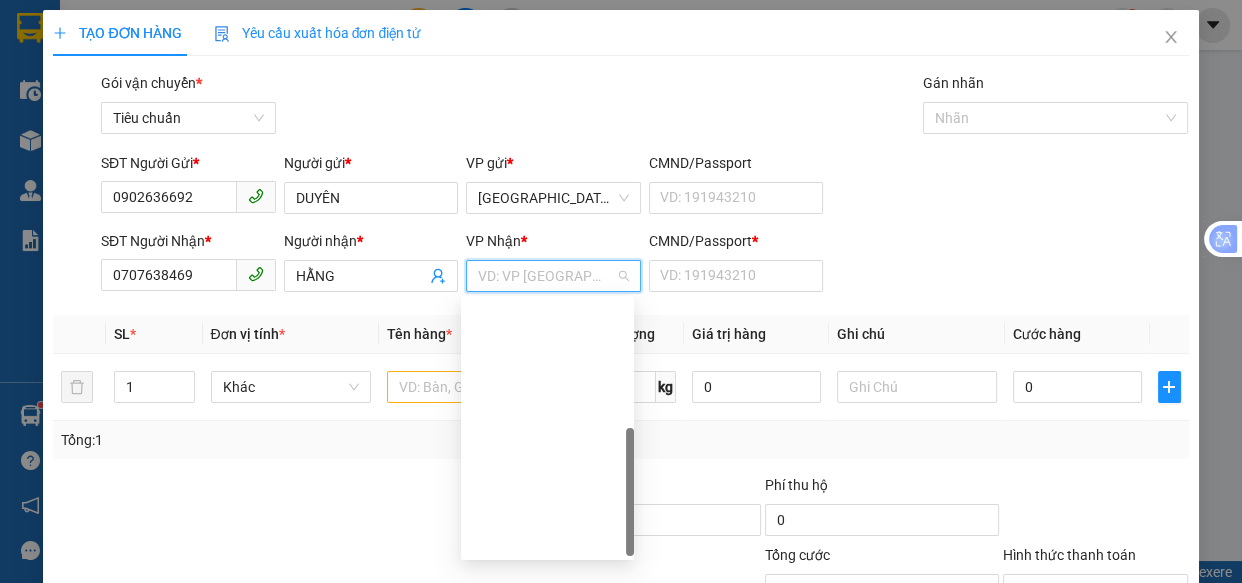 click on "[PERSON_NAME]" at bounding box center [547, 636] 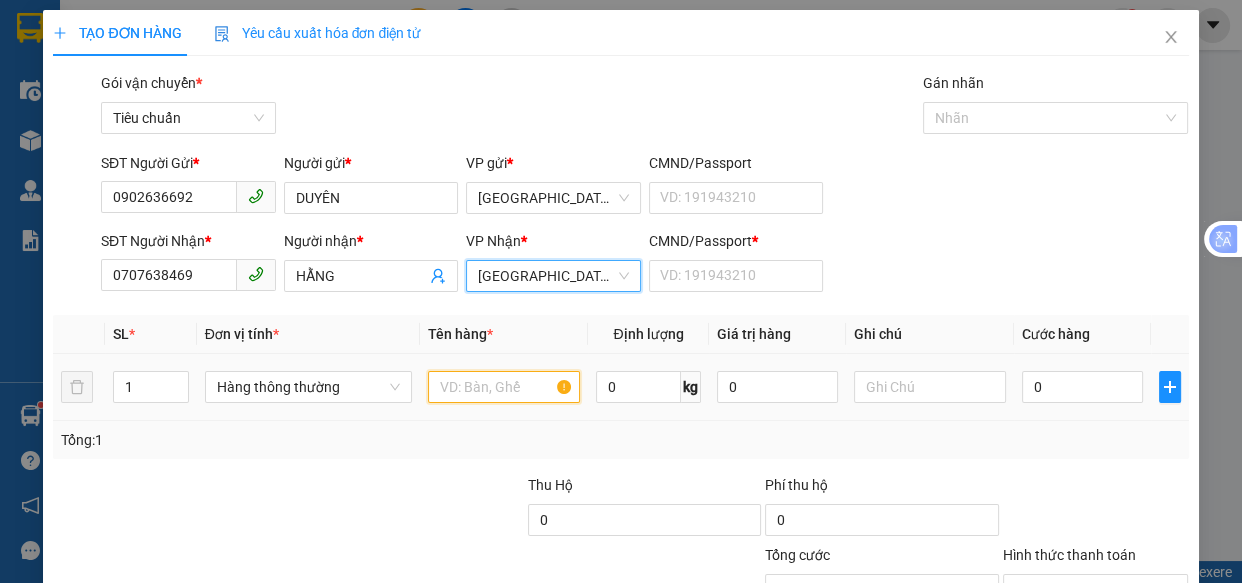 click at bounding box center [503, 387] 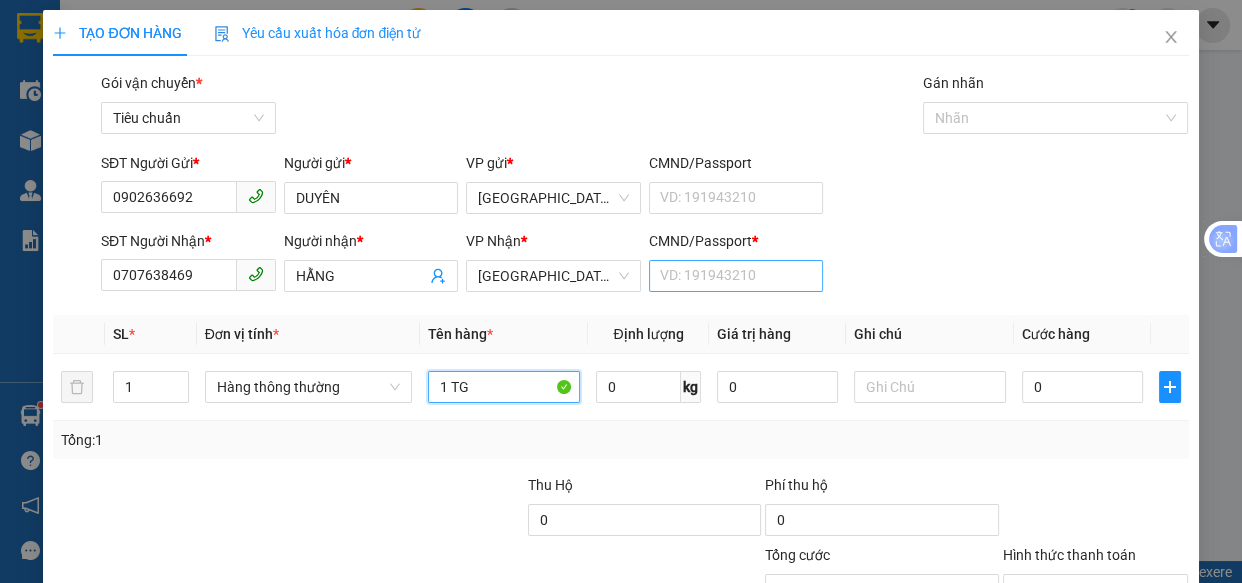 type on "1 TG" 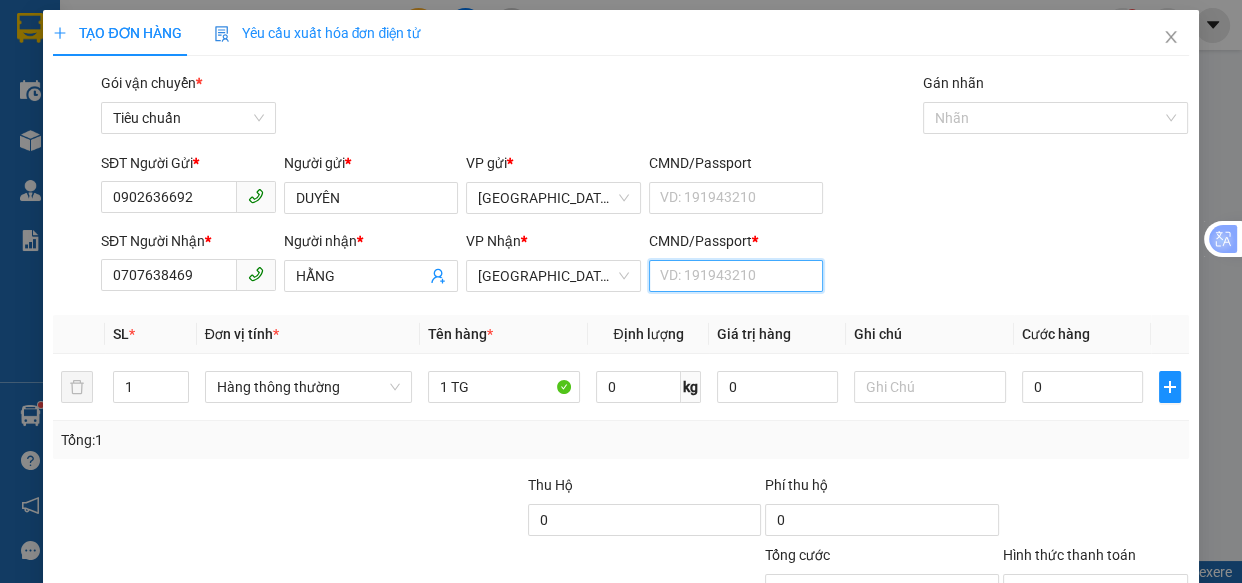 click on "CMND/Passport  *" at bounding box center (736, 276) 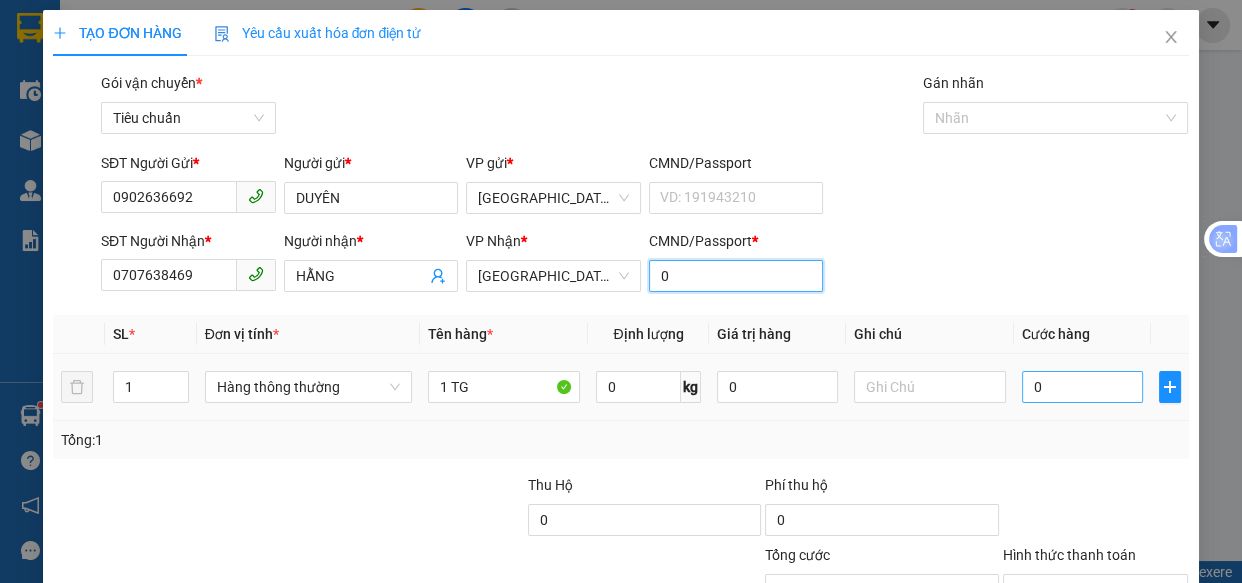 type on "0" 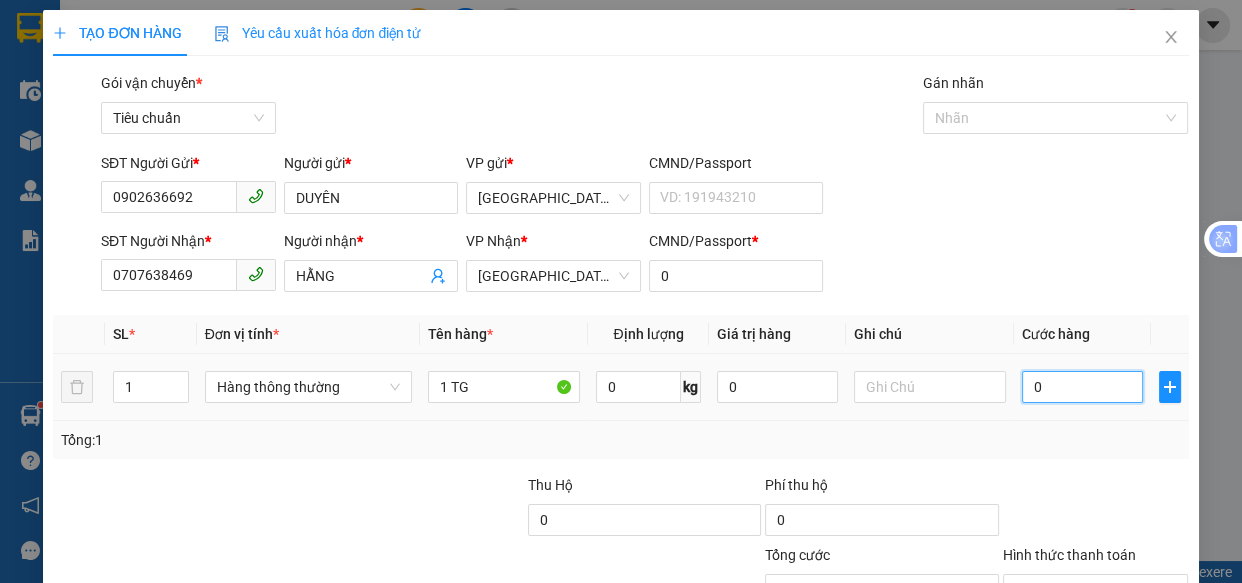 drag, startPoint x: 1063, startPoint y: 294, endPoint x: 1000, endPoint y: 255, distance: 74.094536 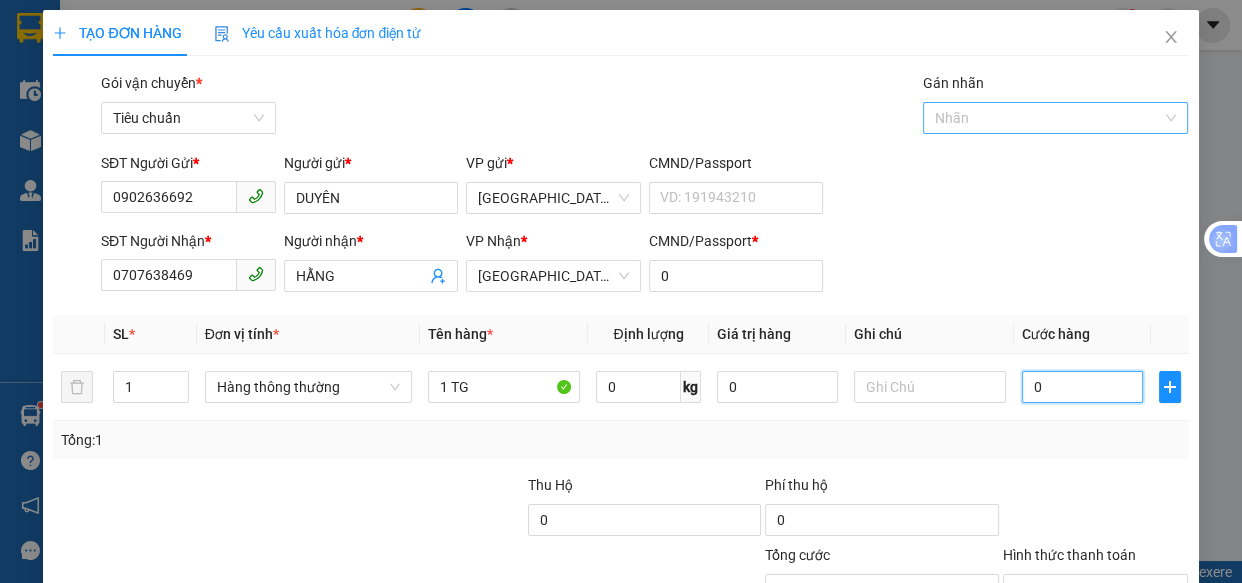 type on "6" 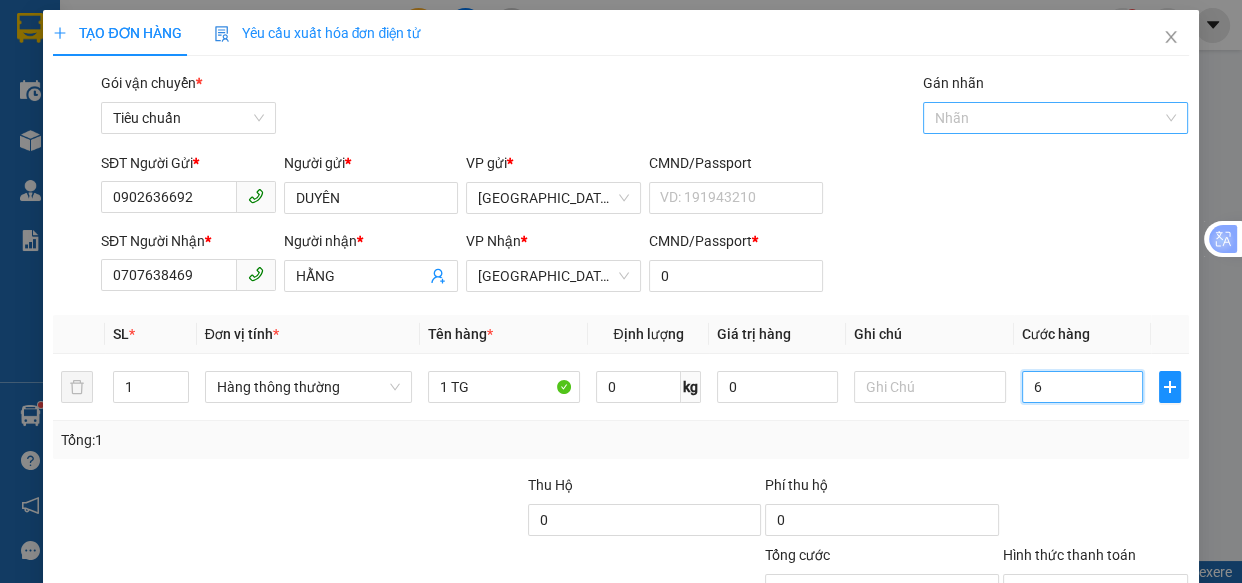 type on "6" 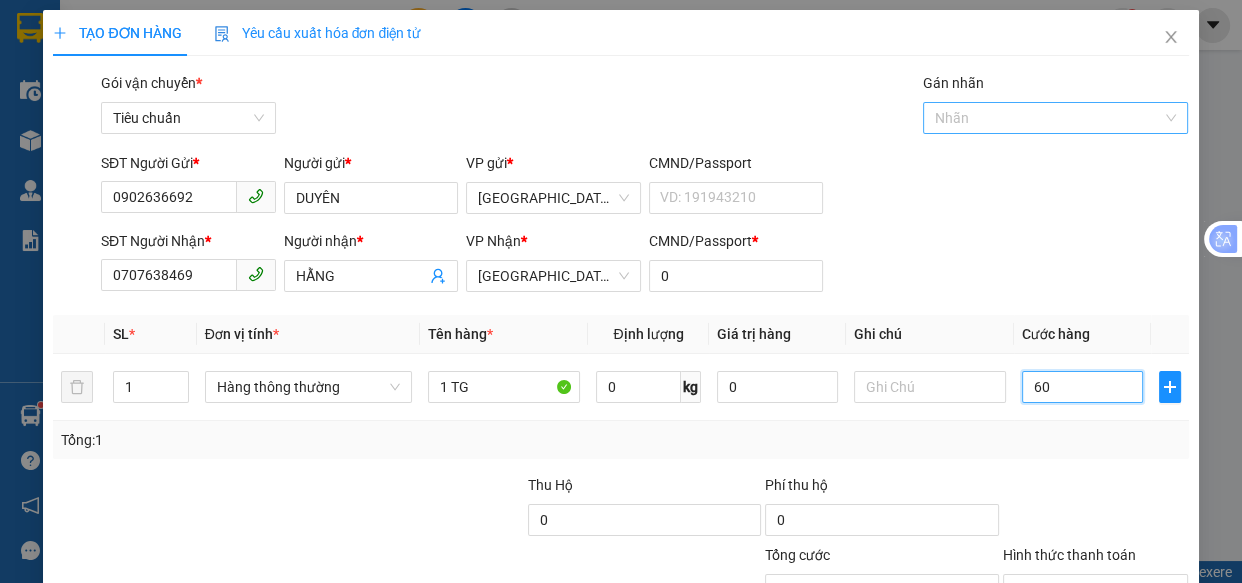 type on "60" 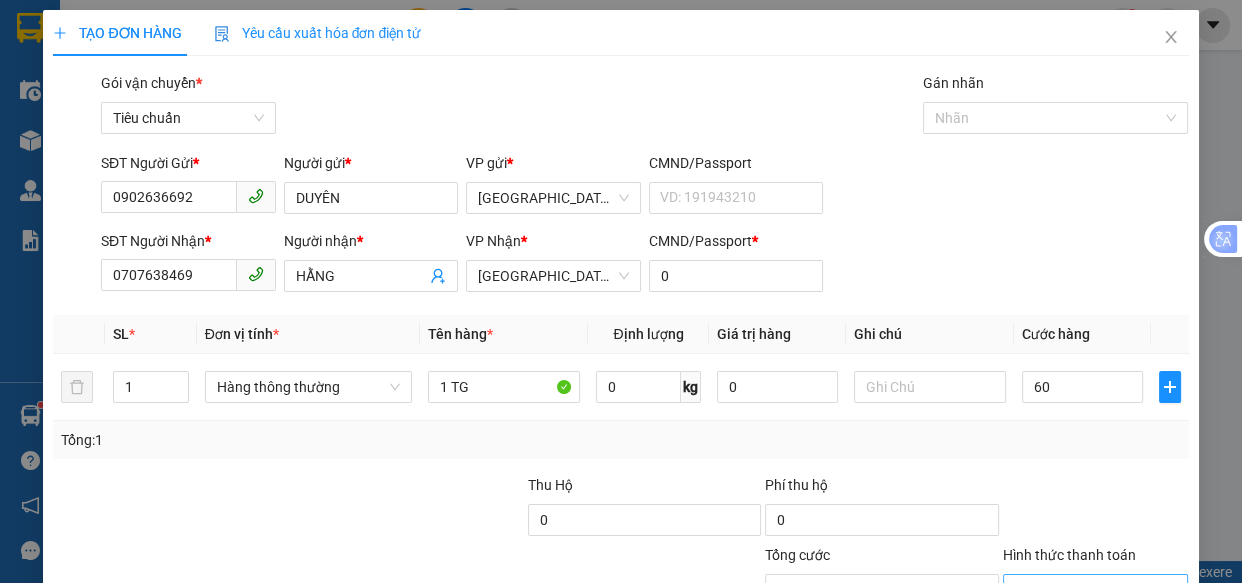 type on "60.000" 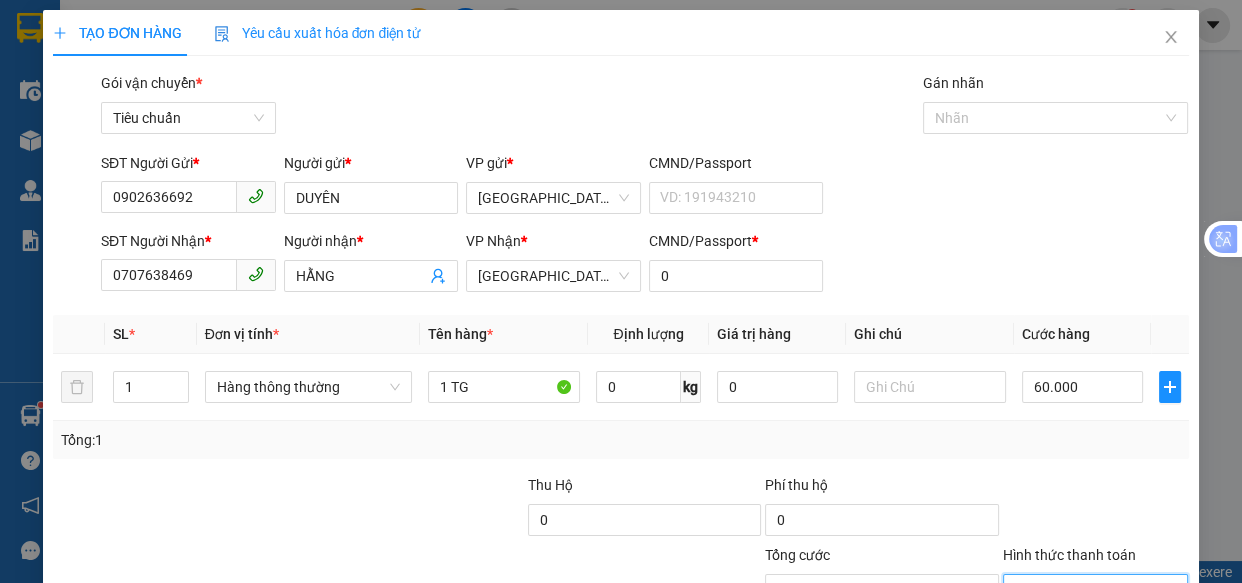 drag, startPoint x: 1030, startPoint y: 429, endPoint x: 1031, endPoint y: 334, distance: 95.005264 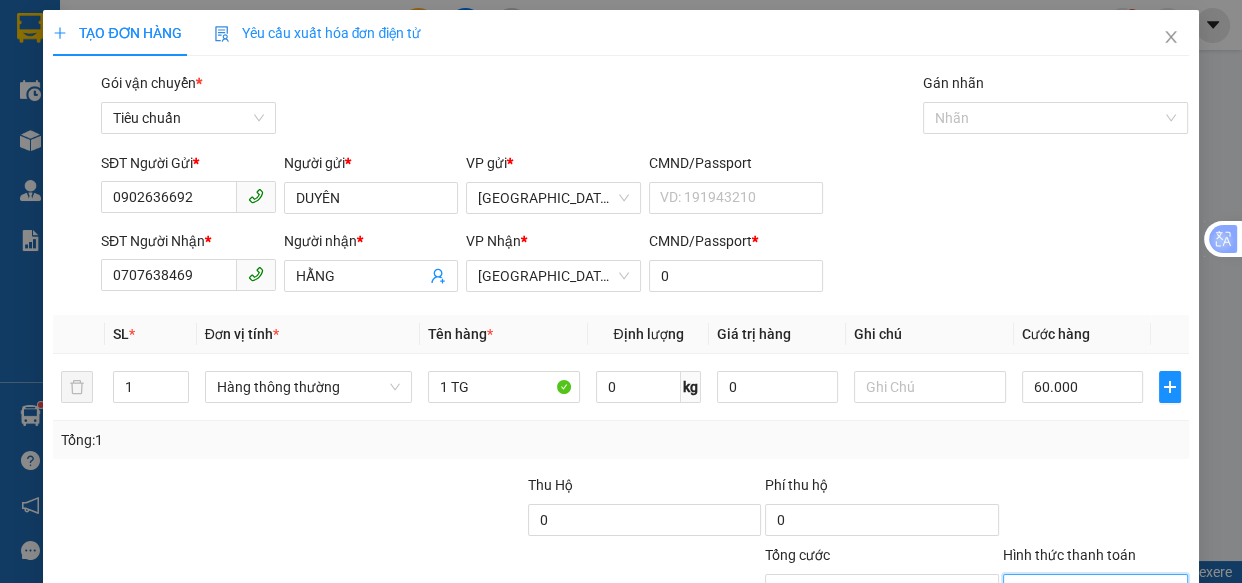 click on "Hình thức thanh toán" at bounding box center [1089, 590] 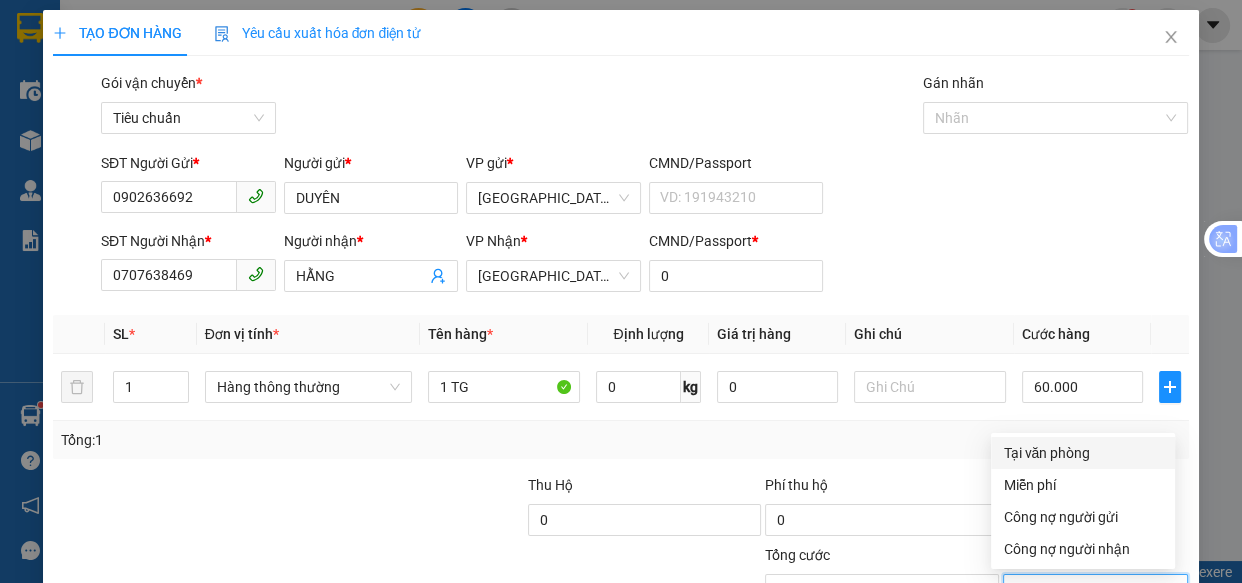 drag, startPoint x: 1034, startPoint y: 303, endPoint x: 1055, endPoint y: 313, distance: 23.259407 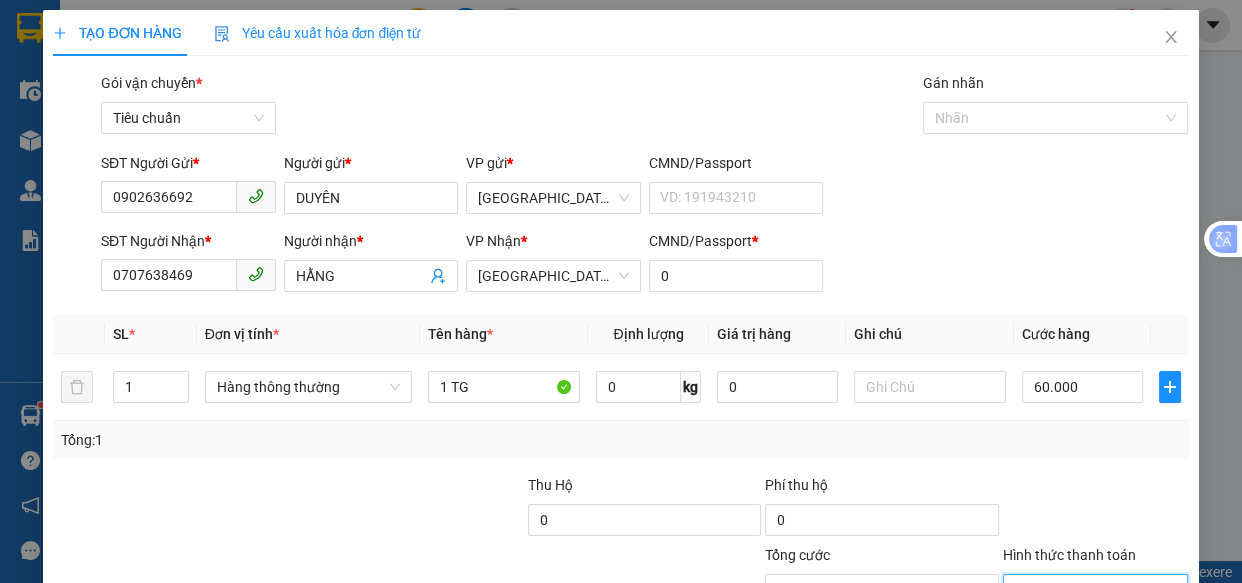 click on "[PERSON_NAME] và In" at bounding box center (1158, 685) 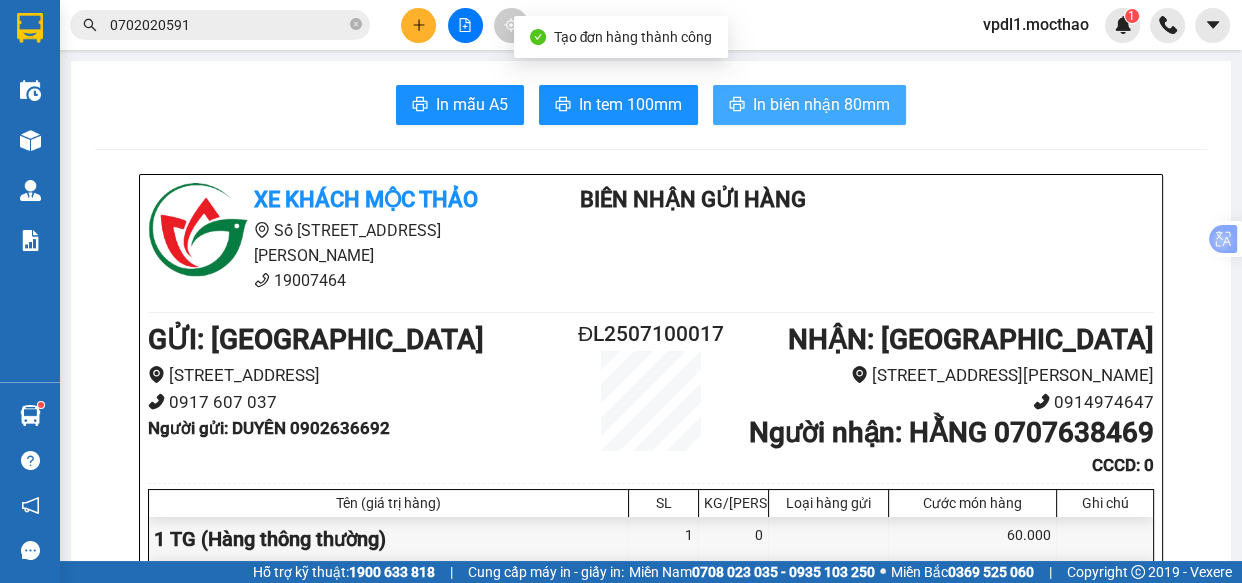 click on "In biên nhận 80mm" at bounding box center [821, 104] 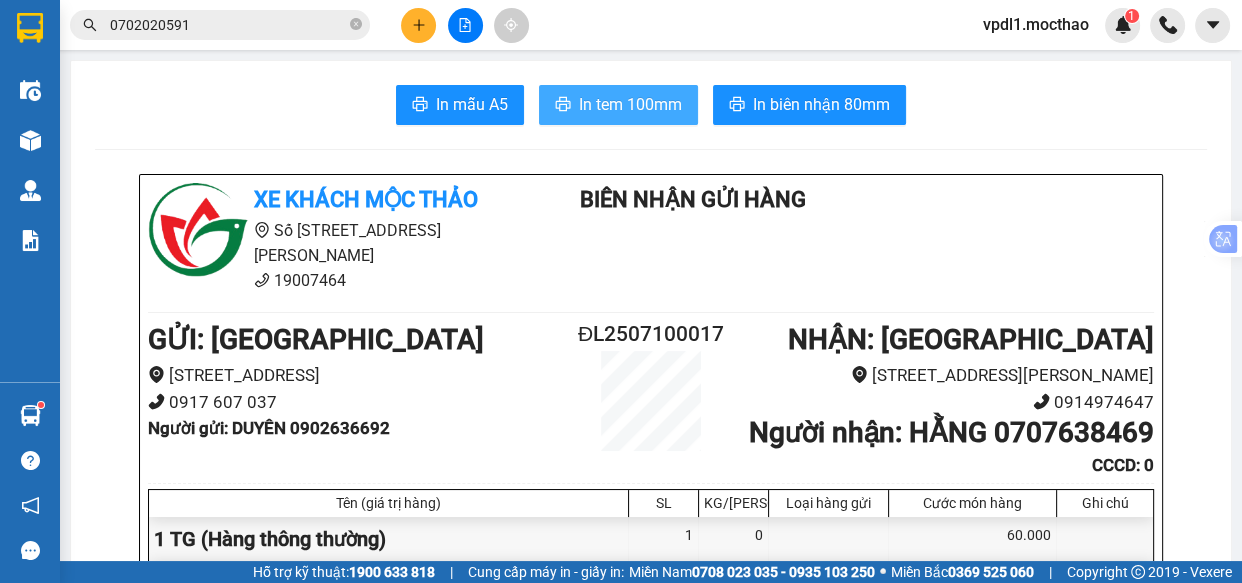 click on "In tem 100mm" at bounding box center [630, 104] 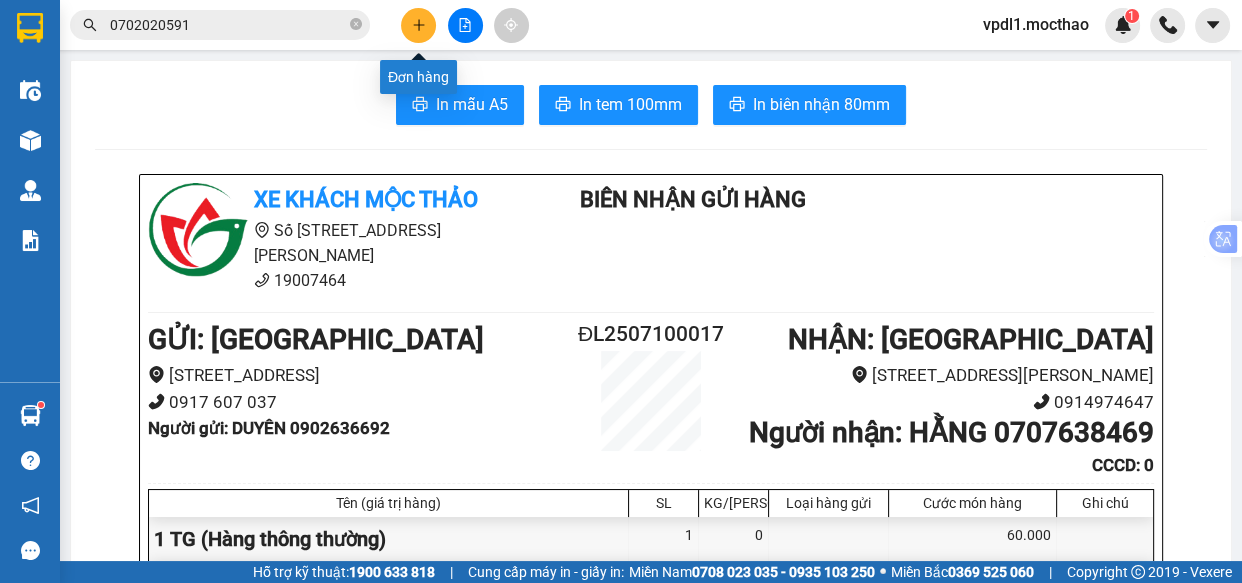 click at bounding box center (418, 25) 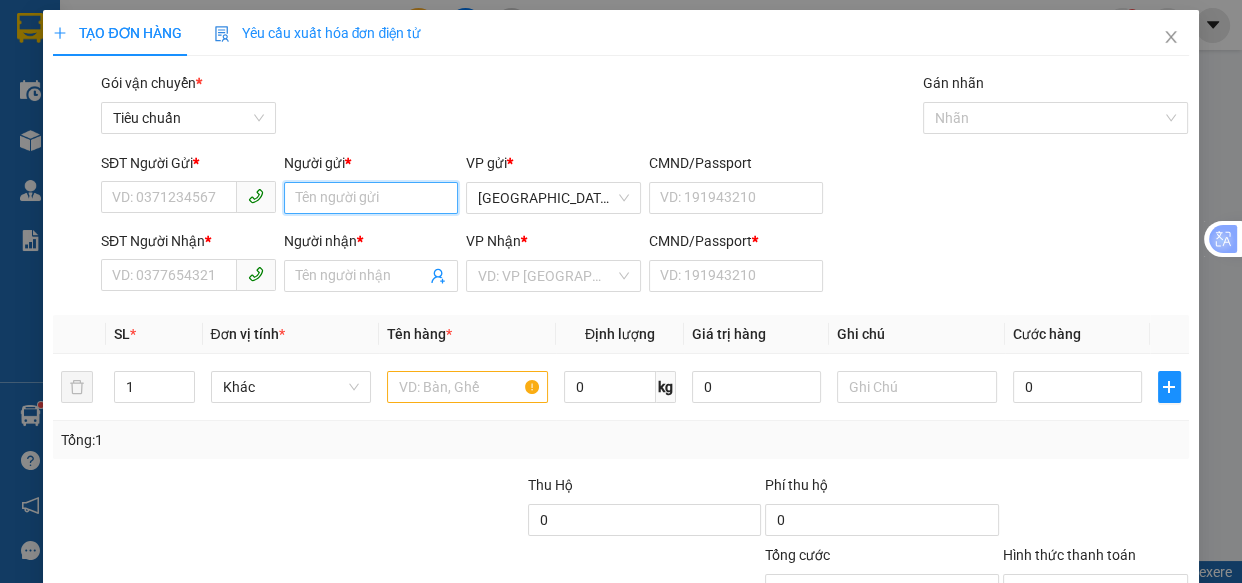 click on "Người gửi  *" at bounding box center [371, 198] 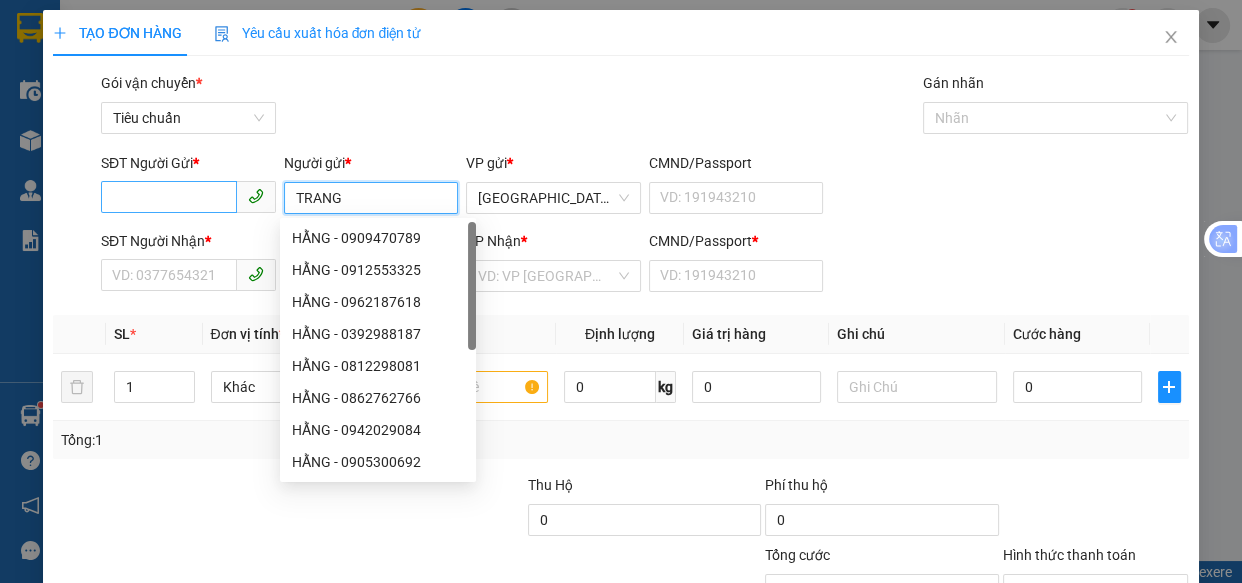 type on "TRANG" 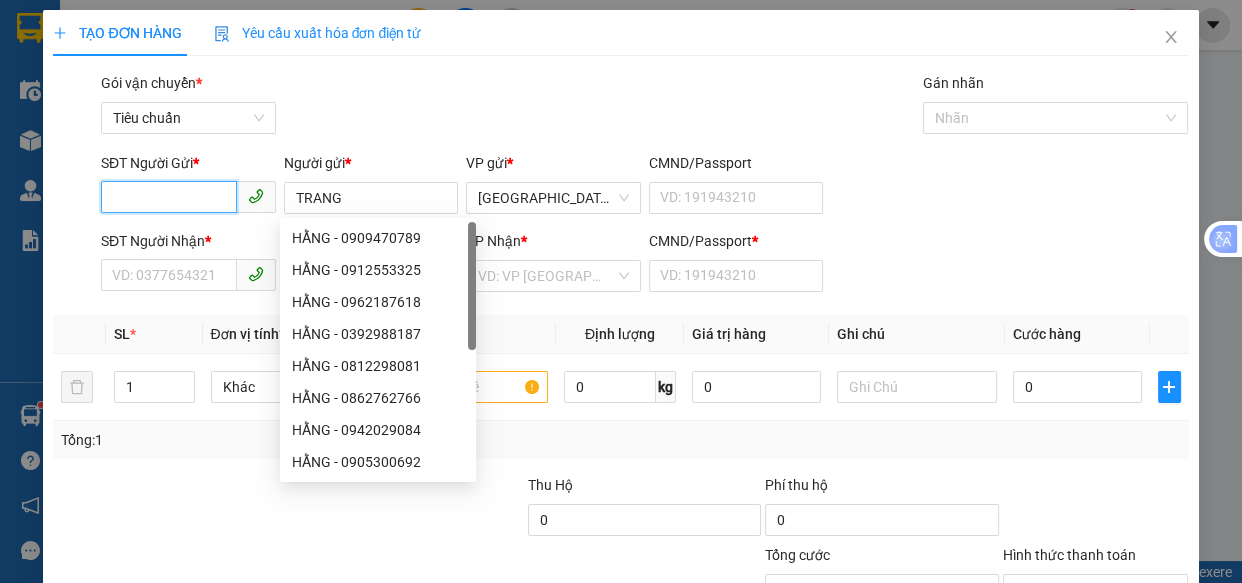 click on "SĐT Người Gửi  *" at bounding box center (169, 197) 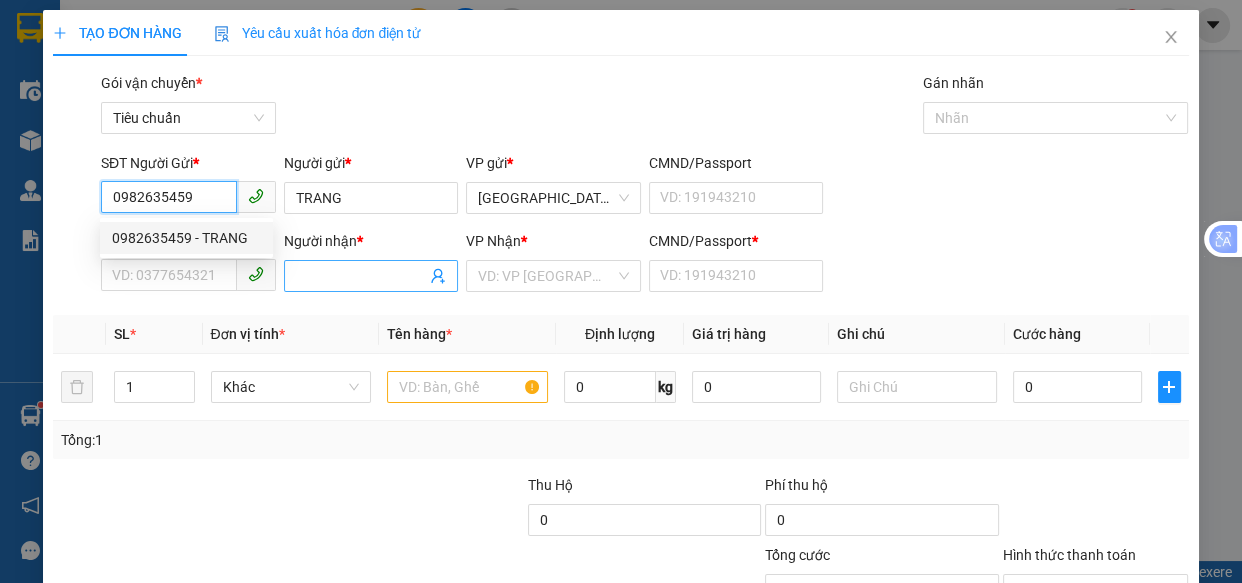 type on "0982635459" 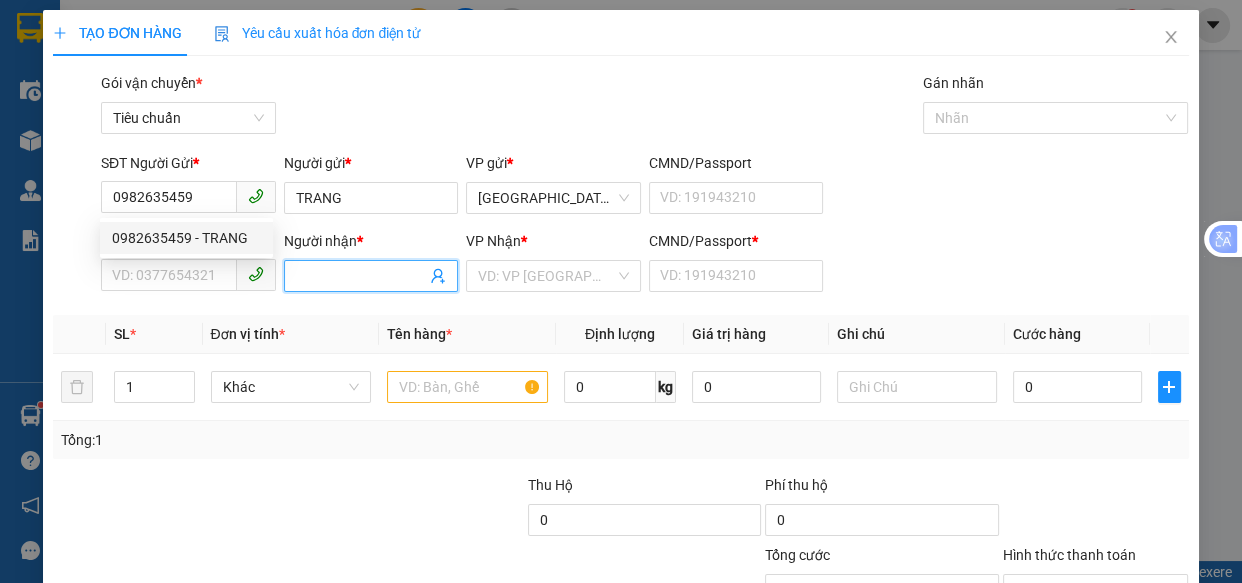 drag, startPoint x: 376, startPoint y: 274, endPoint x: 551, endPoint y: 146, distance: 216.81558 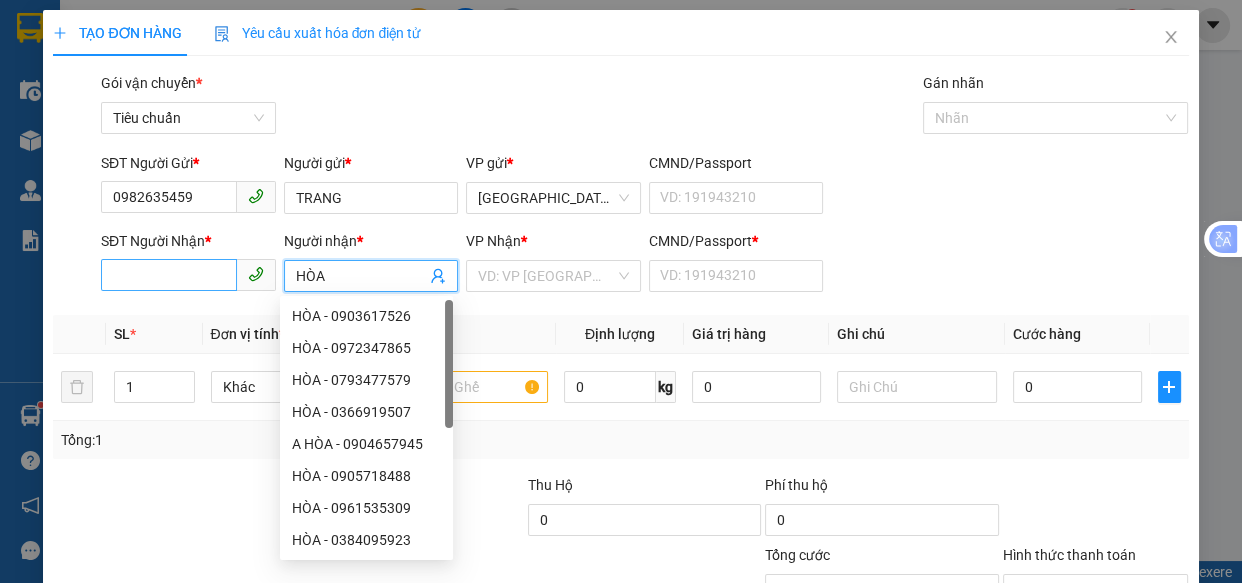 type on "HÒA" 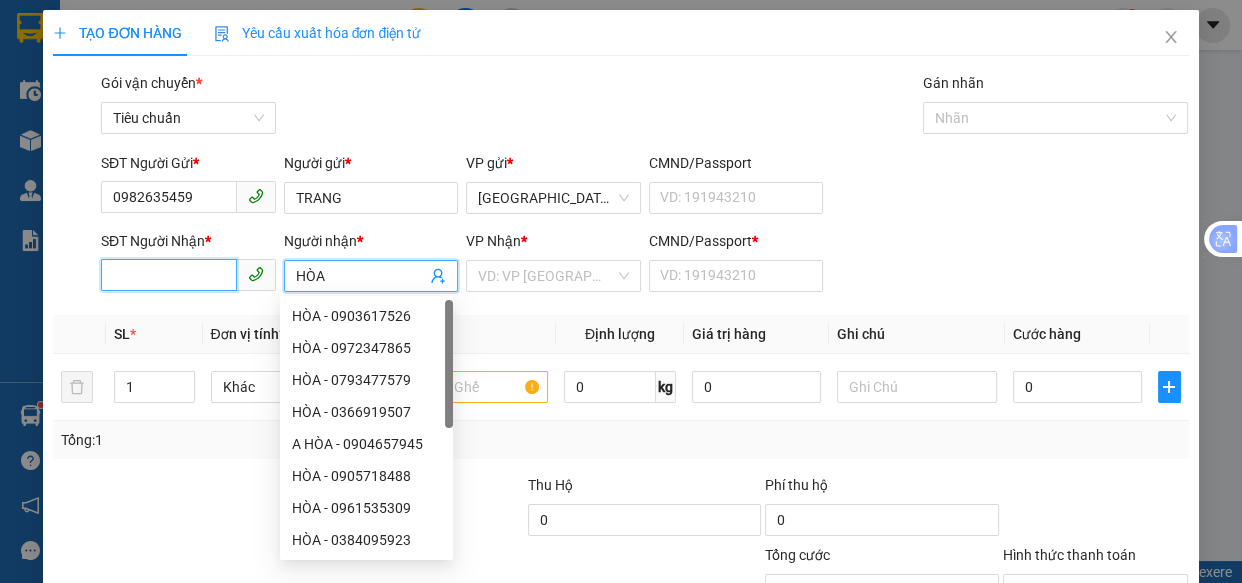 click on "SĐT Người Nhận  *" at bounding box center [169, 275] 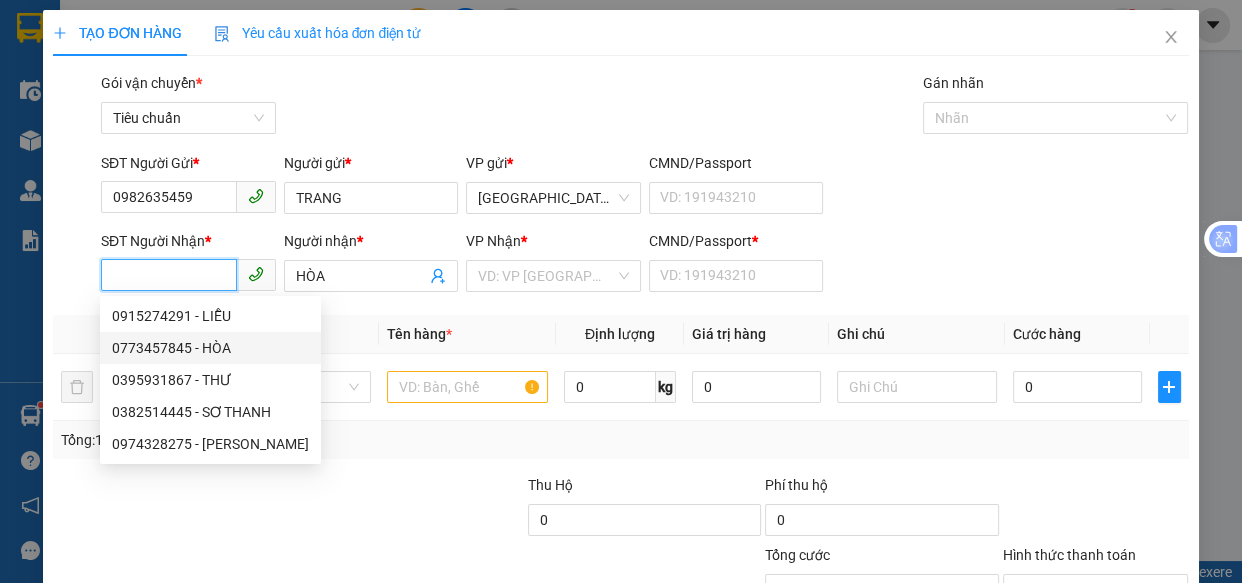 click on "0773457845 - HÒA" at bounding box center [210, 348] 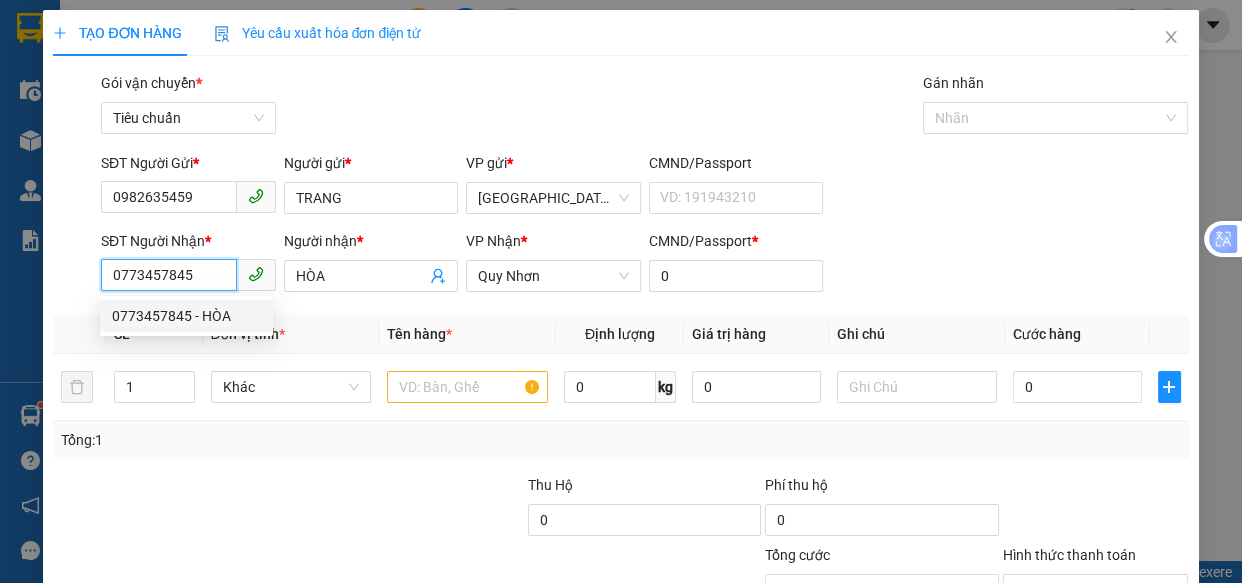 type on "70.000" 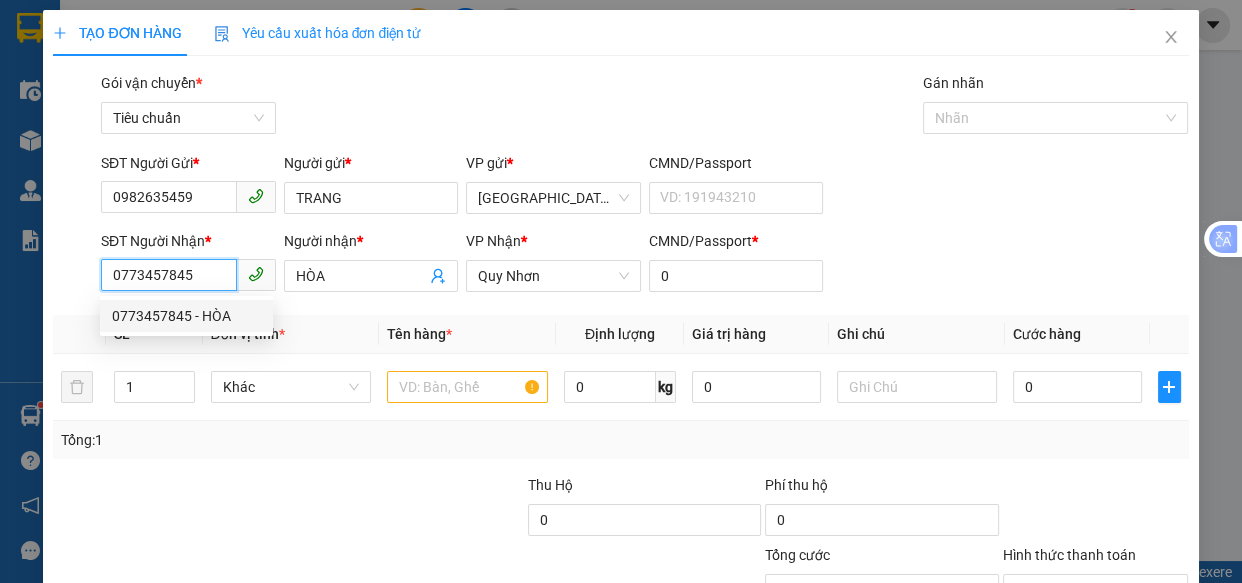 type on "70.000" 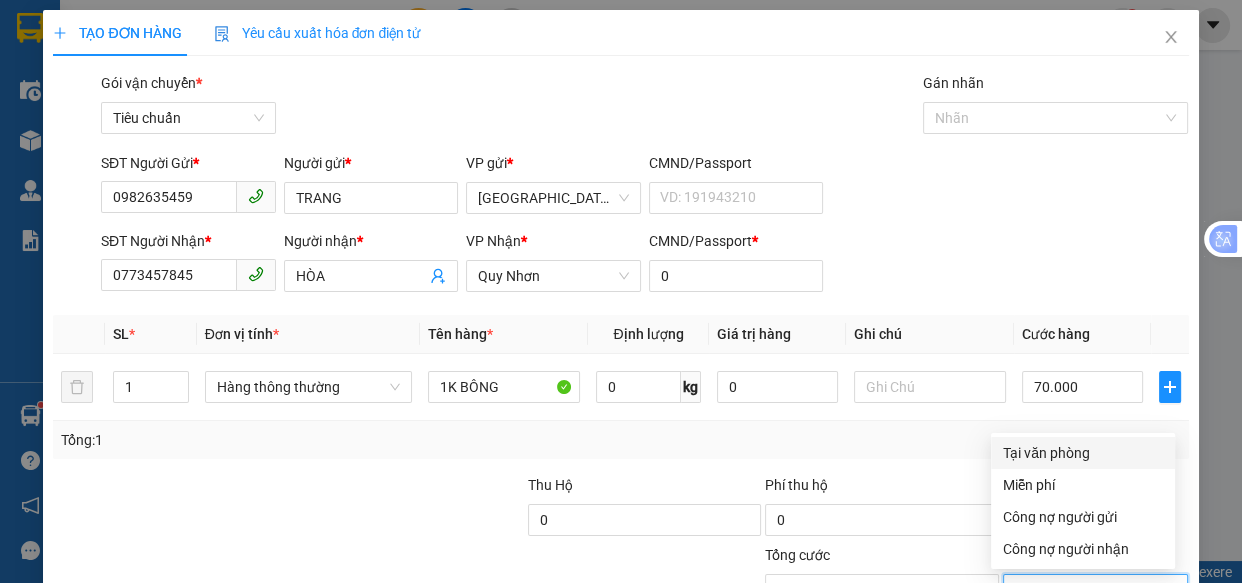 drag, startPoint x: 1041, startPoint y: 430, endPoint x: 1047, endPoint y: 380, distance: 50.358715 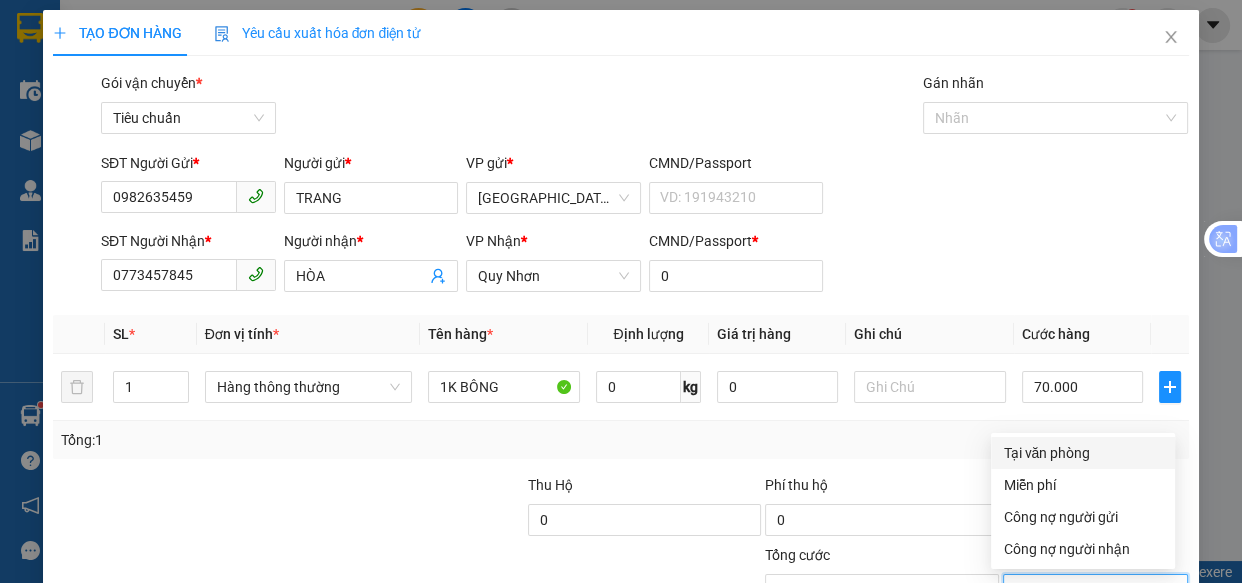 click on "Tại văn phòng" at bounding box center (1083, 453) 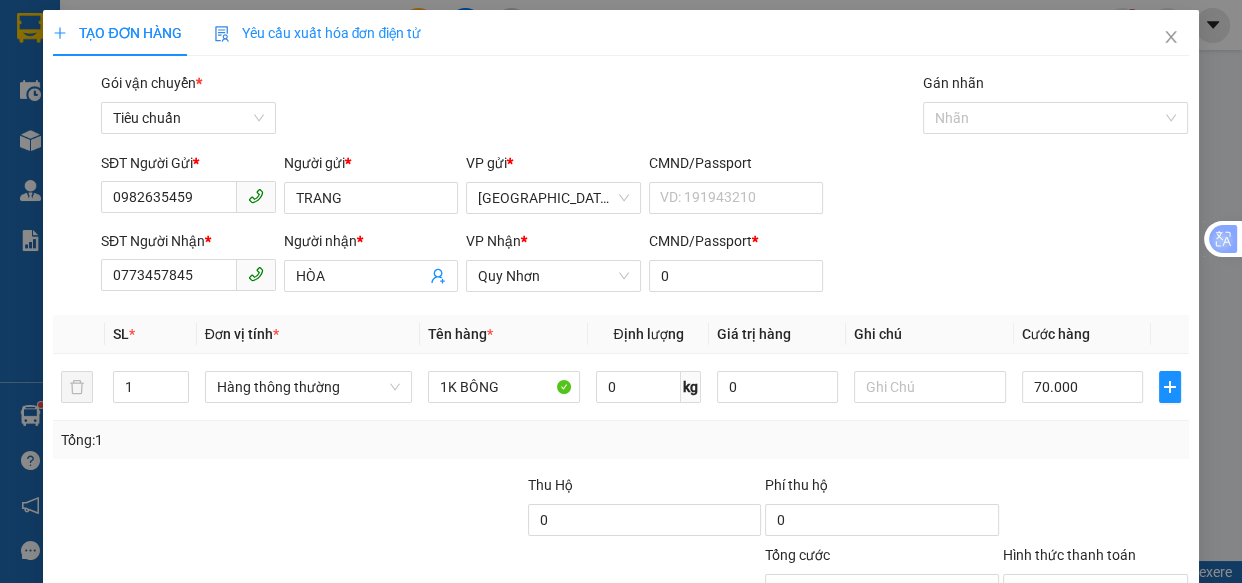 click on "[PERSON_NAME] và In" at bounding box center (1158, 685) 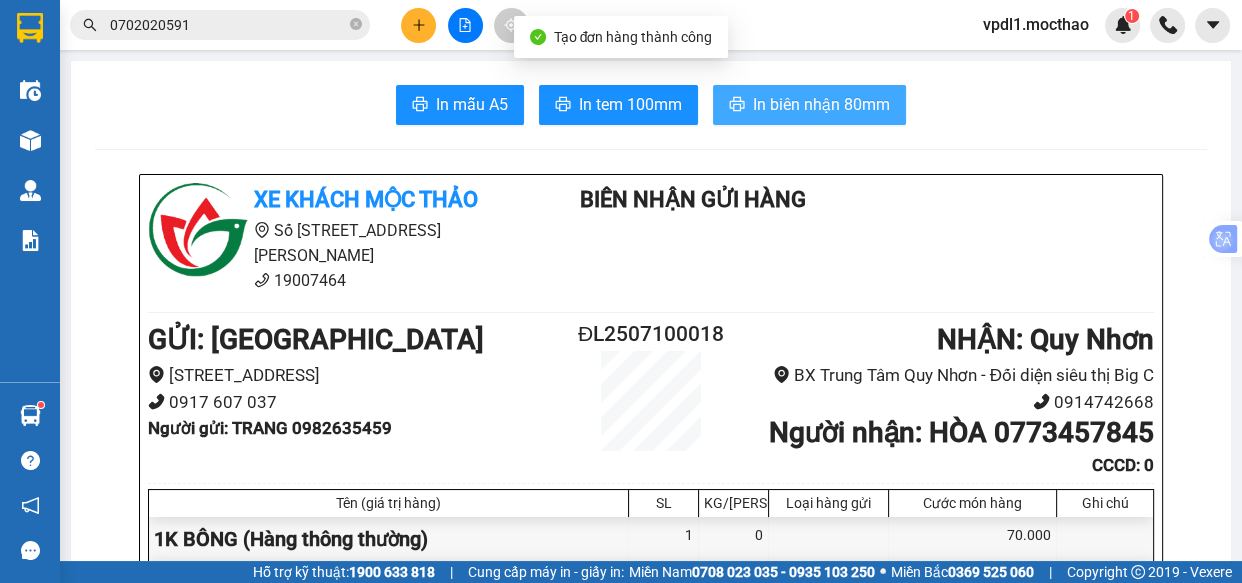 click on "In biên nhận 80mm" at bounding box center [821, 104] 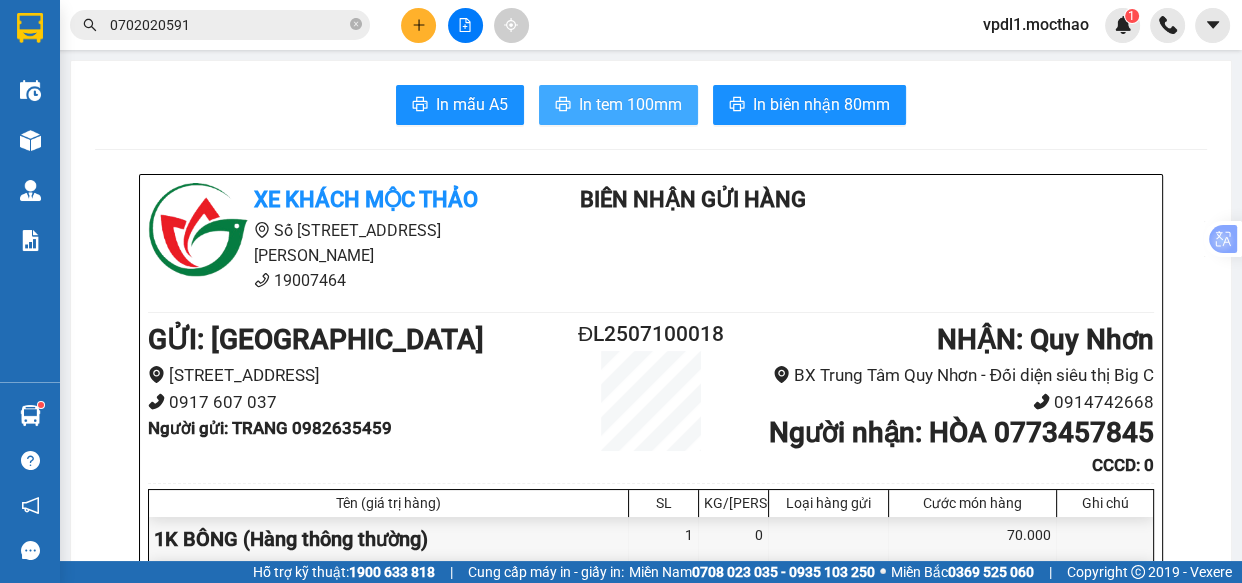 click on "In tem 100mm" at bounding box center (630, 104) 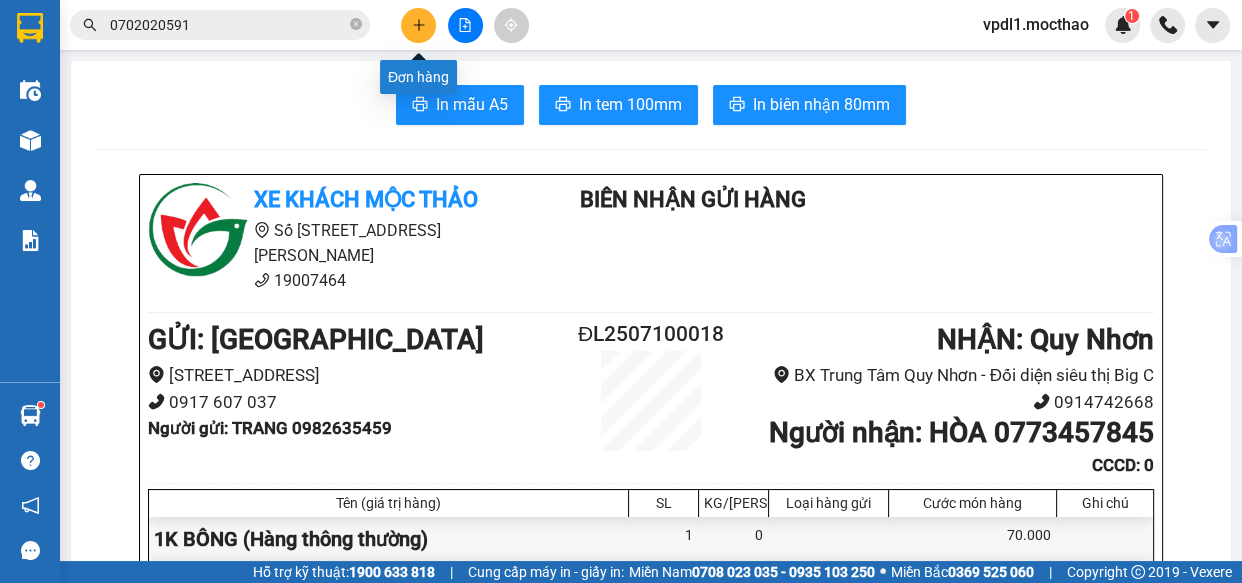 click 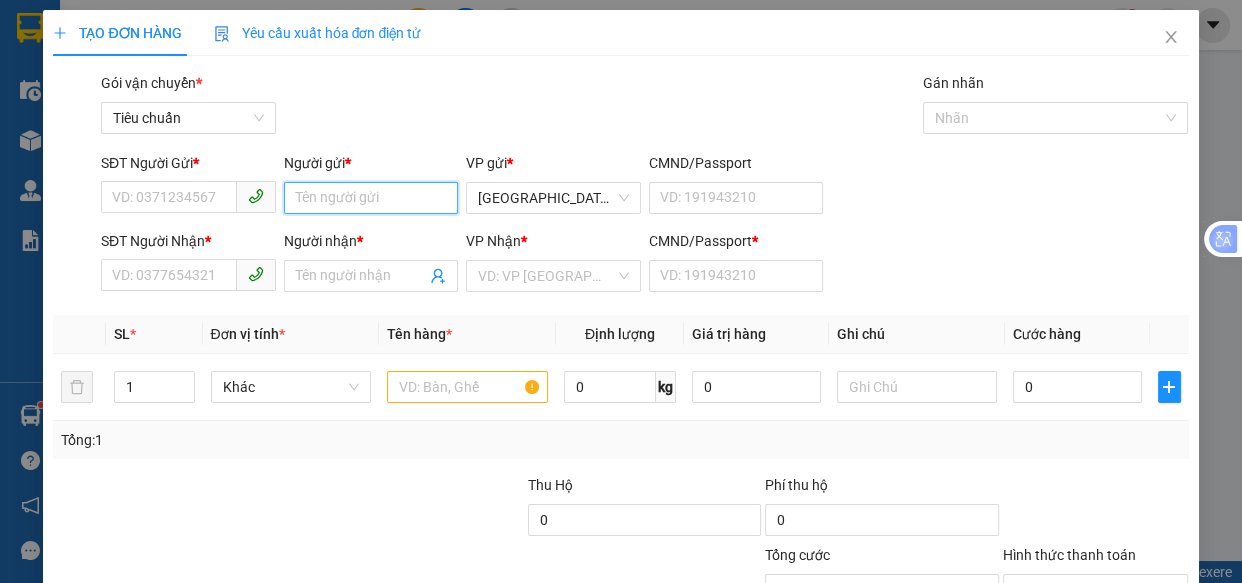 click on "Người gửi  *" at bounding box center [371, 198] 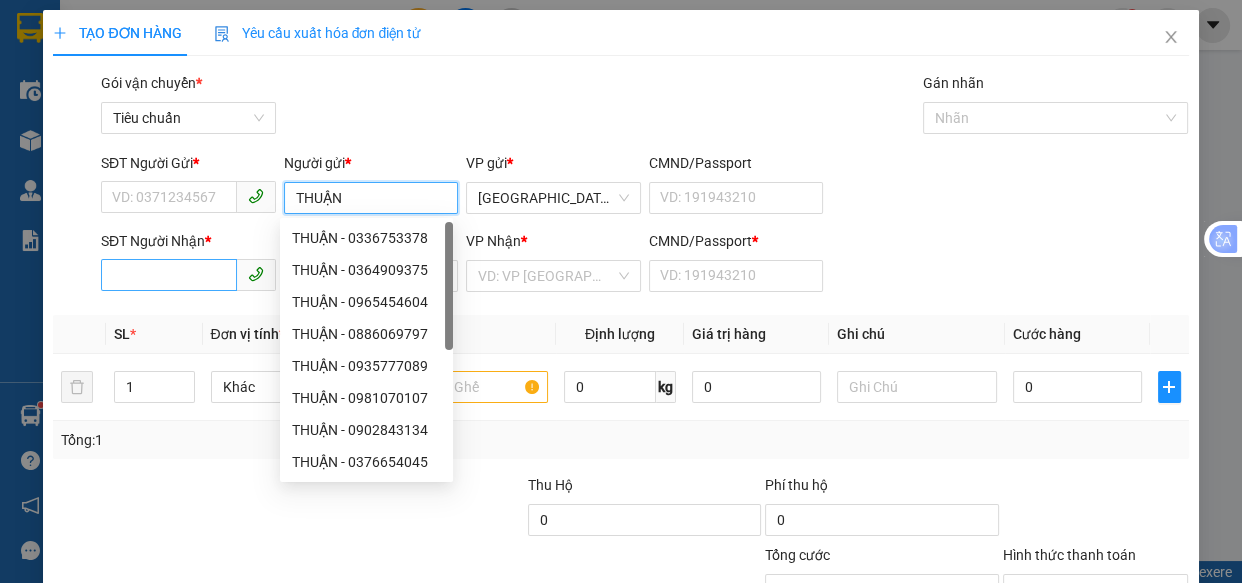 type on "THUẬN" 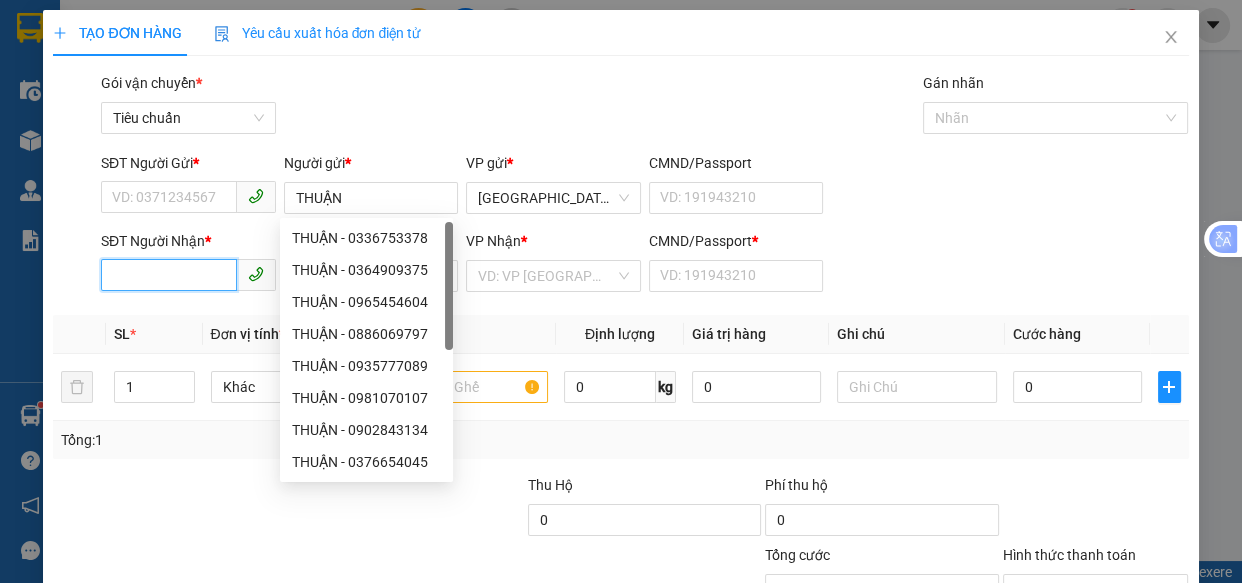 drag, startPoint x: 170, startPoint y: 262, endPoint x: 192, endPoint y: 261, distance: 22.022715 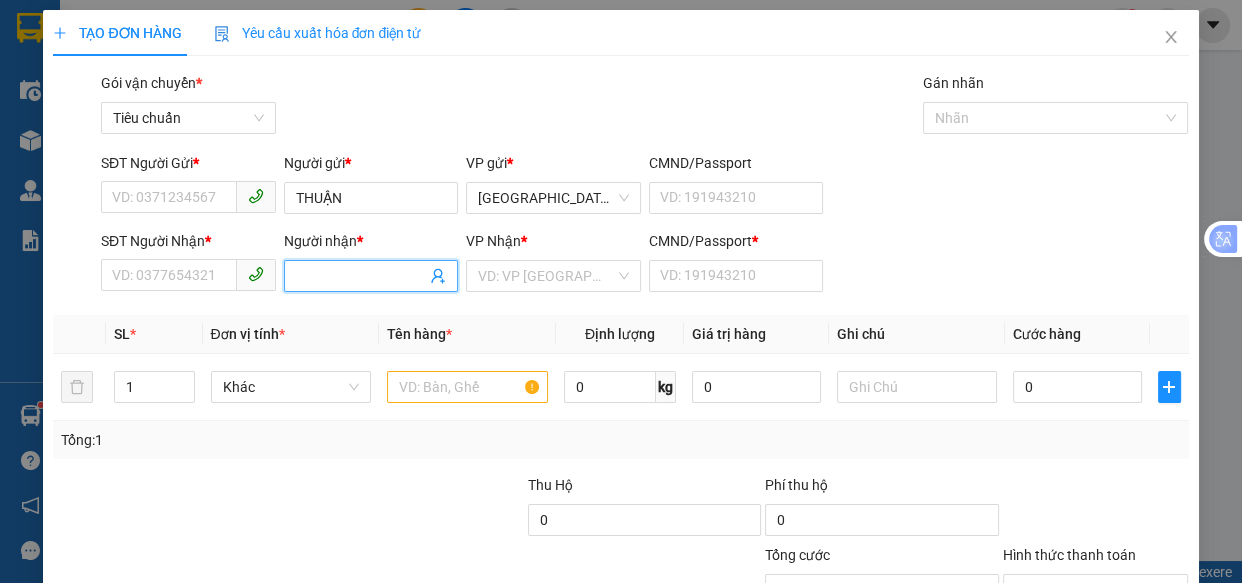 click on "Người nhận  *" at bounding box center (361, 276) 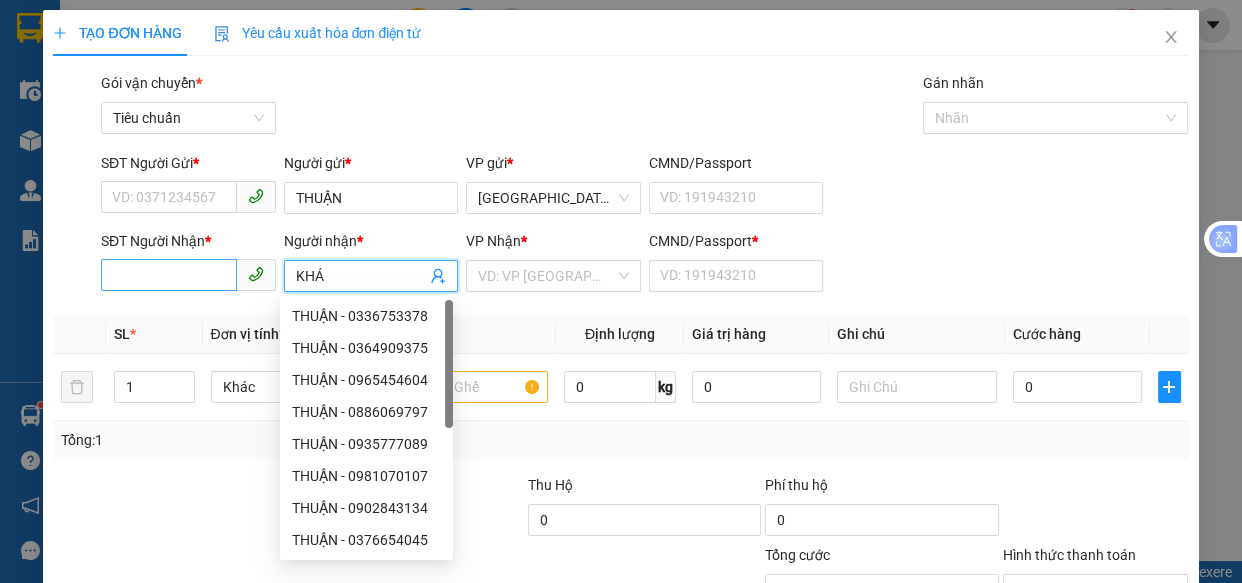 type on "KHÁ" 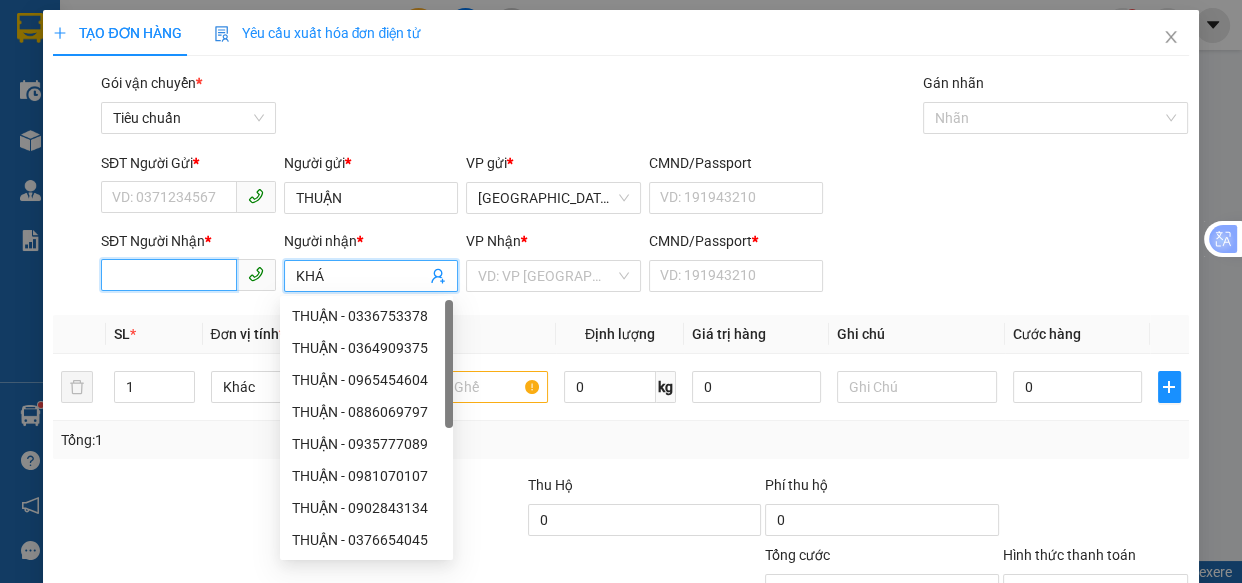 click on "SĐT Người Nhận  *" at bounding box center [169, 275] 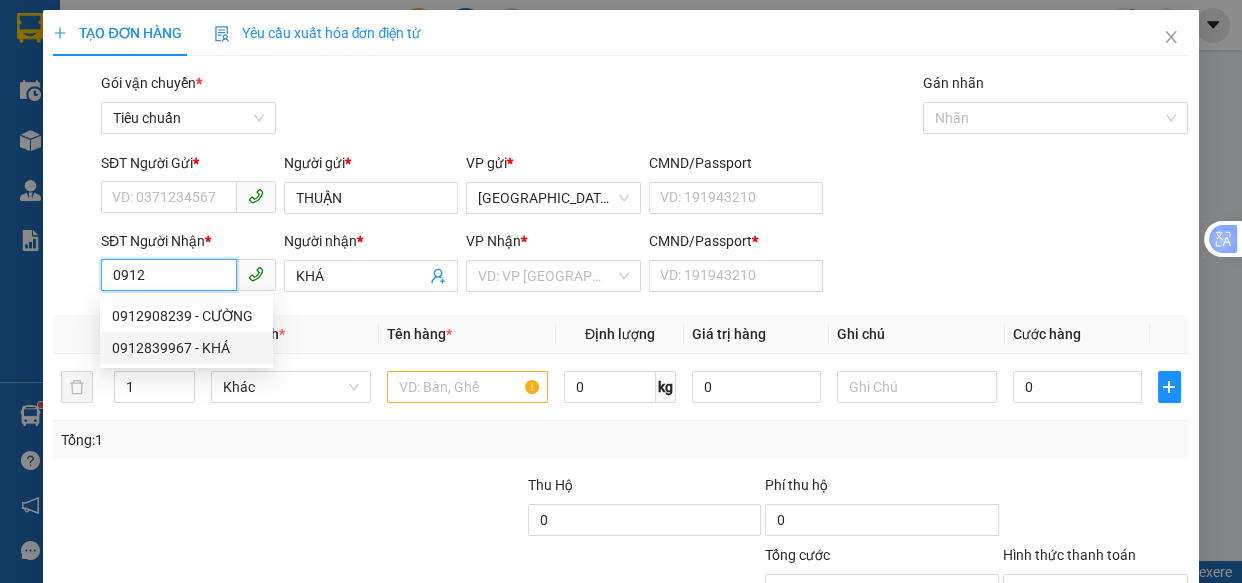 click on "0912839967 - KHÁ" at bounding box center (186, 348) 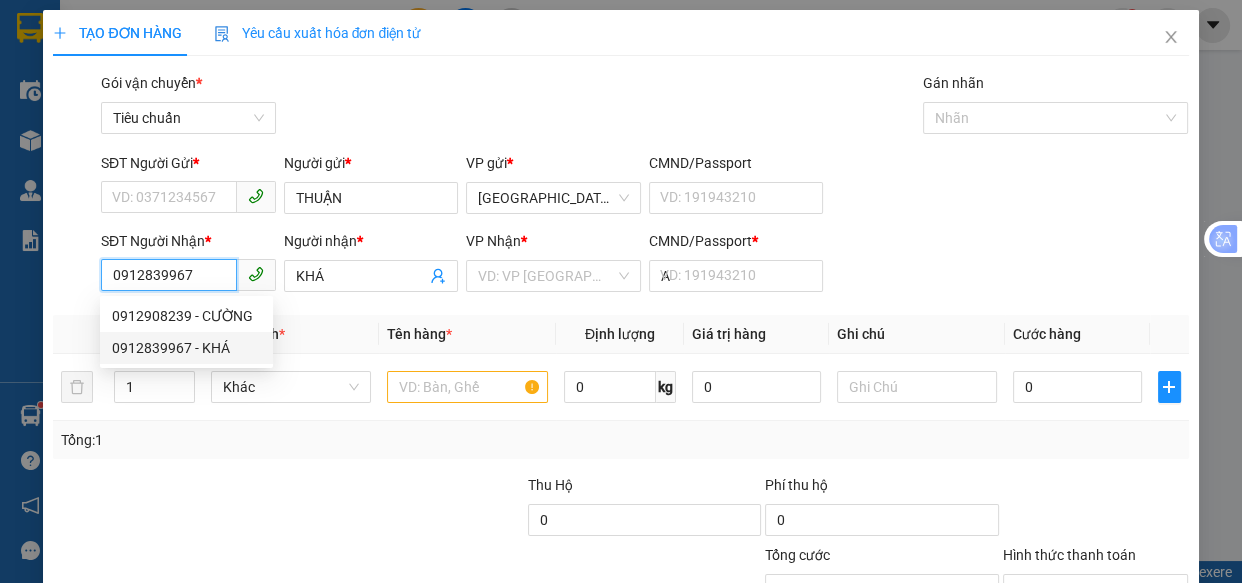 type on "110.000" 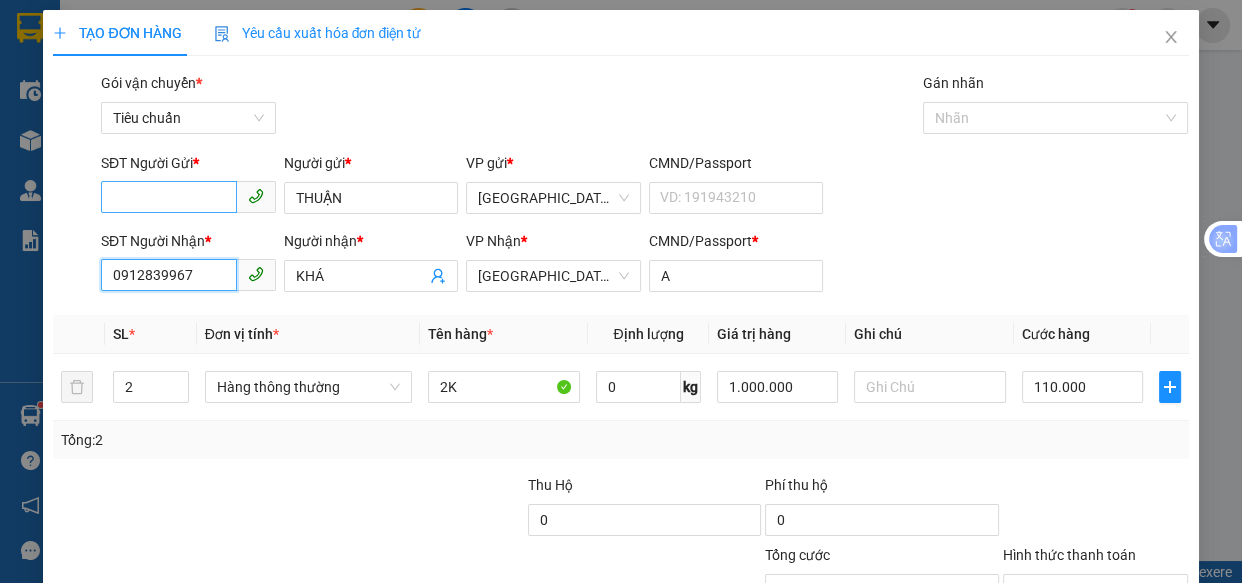 type on "0912839967" 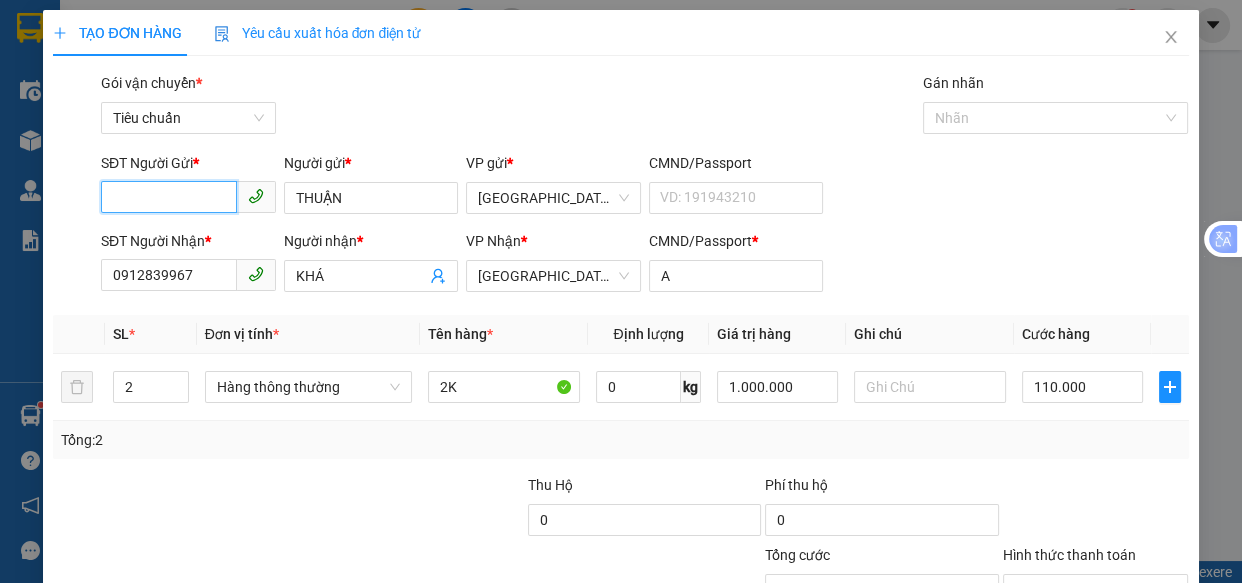 click on "SĐT Người Gửi  *" at bounding box center [169, 197] 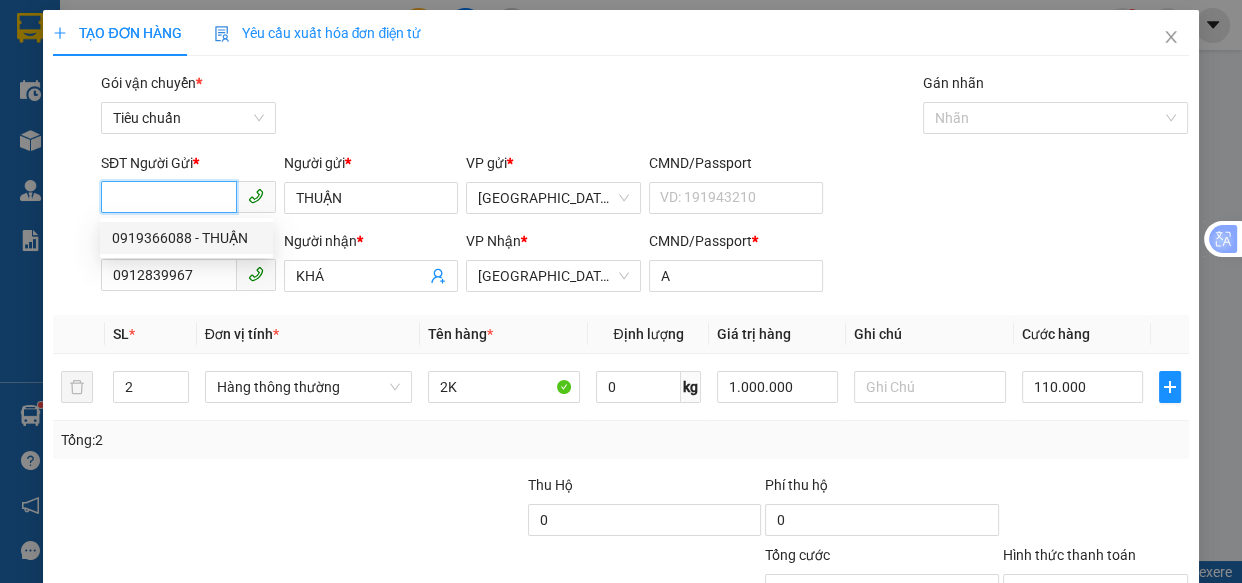 click on "0919366088 - THUẬN" at bounding box center [186, 238] 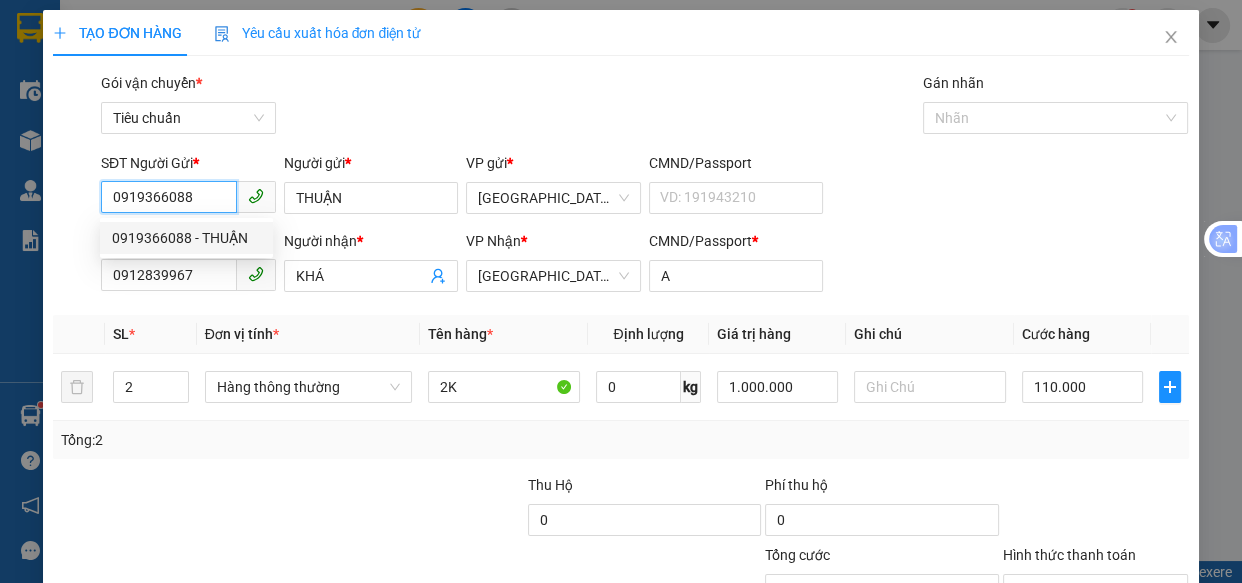 type on "50.000" 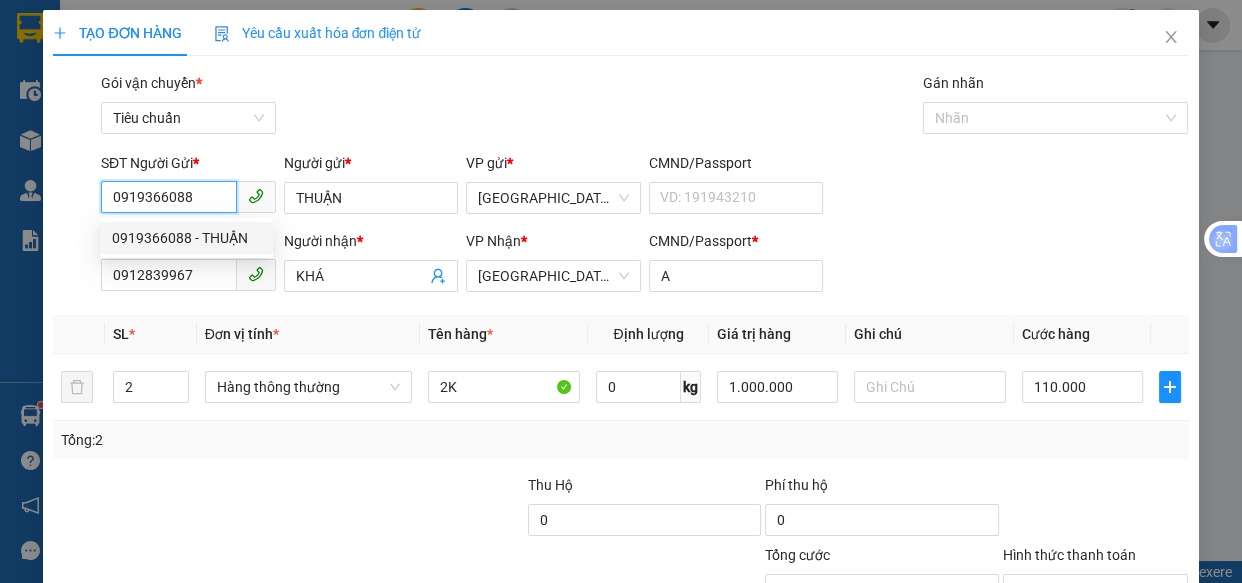 type on "50.000" 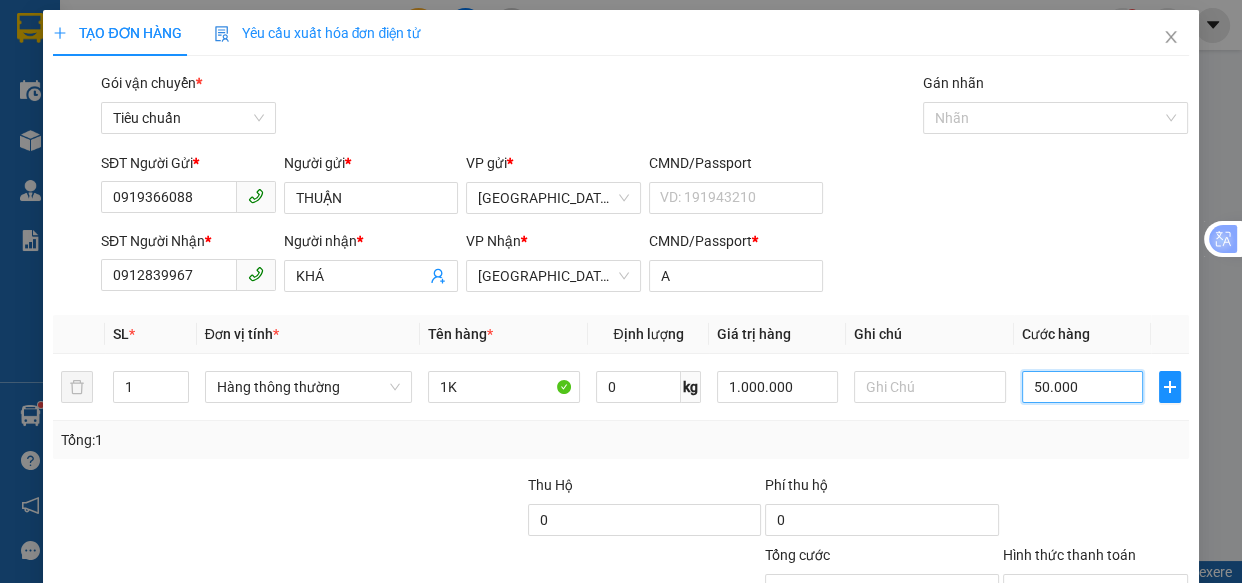 type on "8" 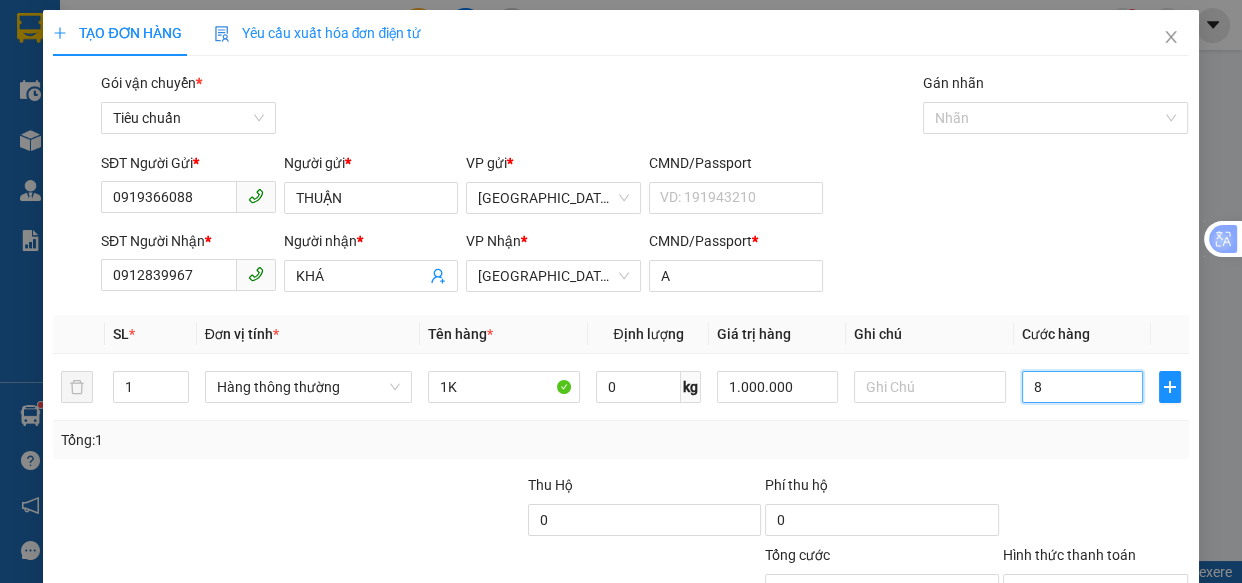 type on "80" 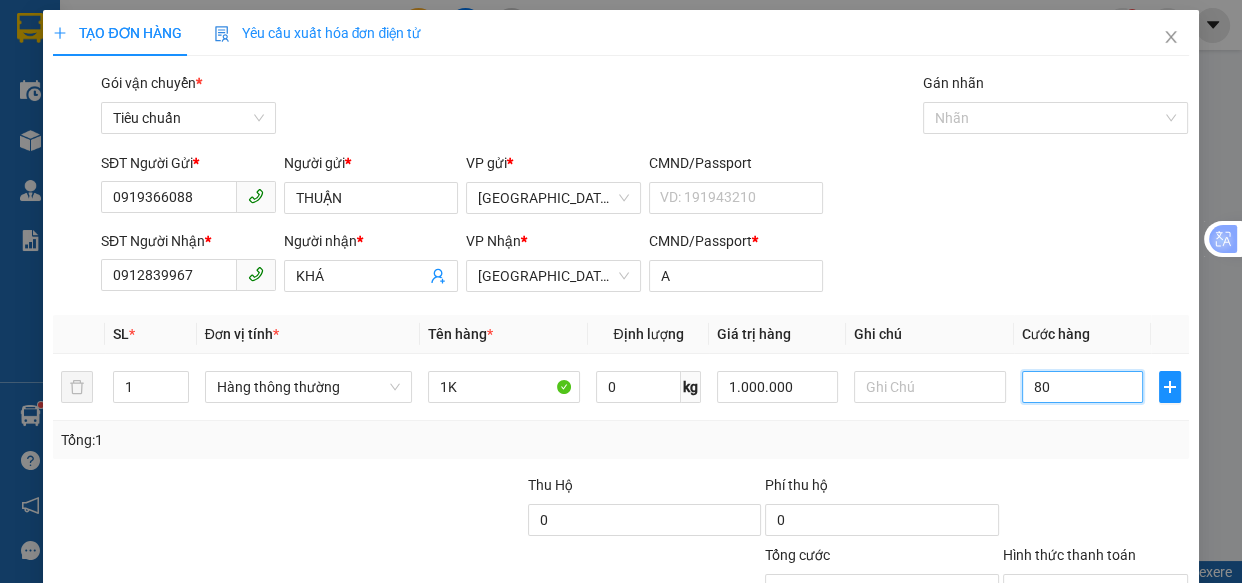 type on "80" 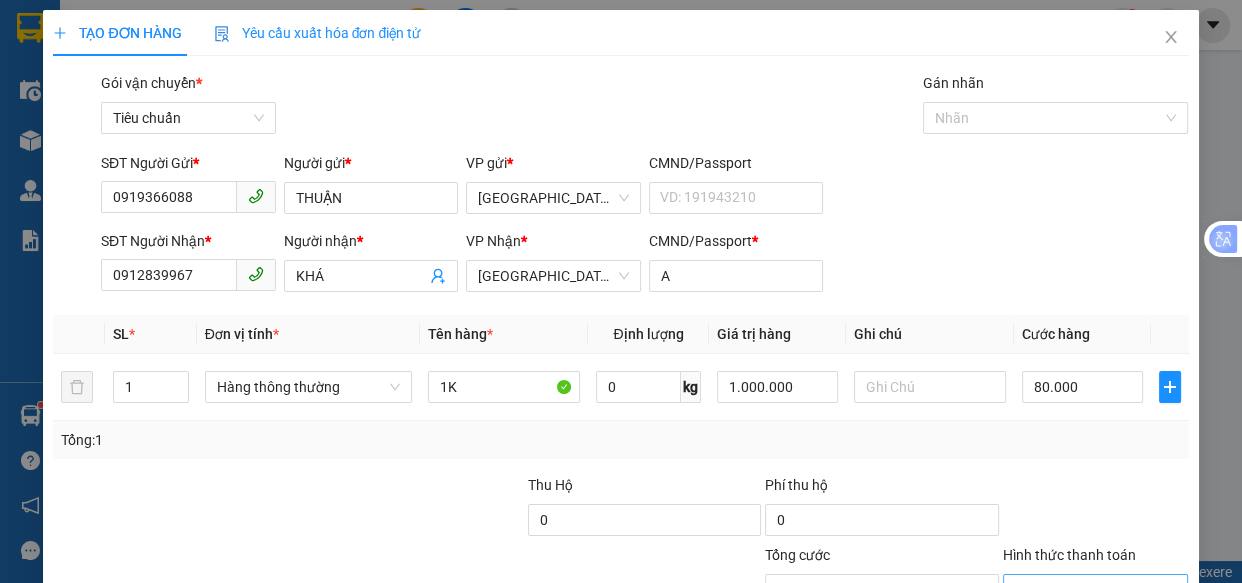 click on "Hình thức thanh toán" at bounding box center (1089, 590) 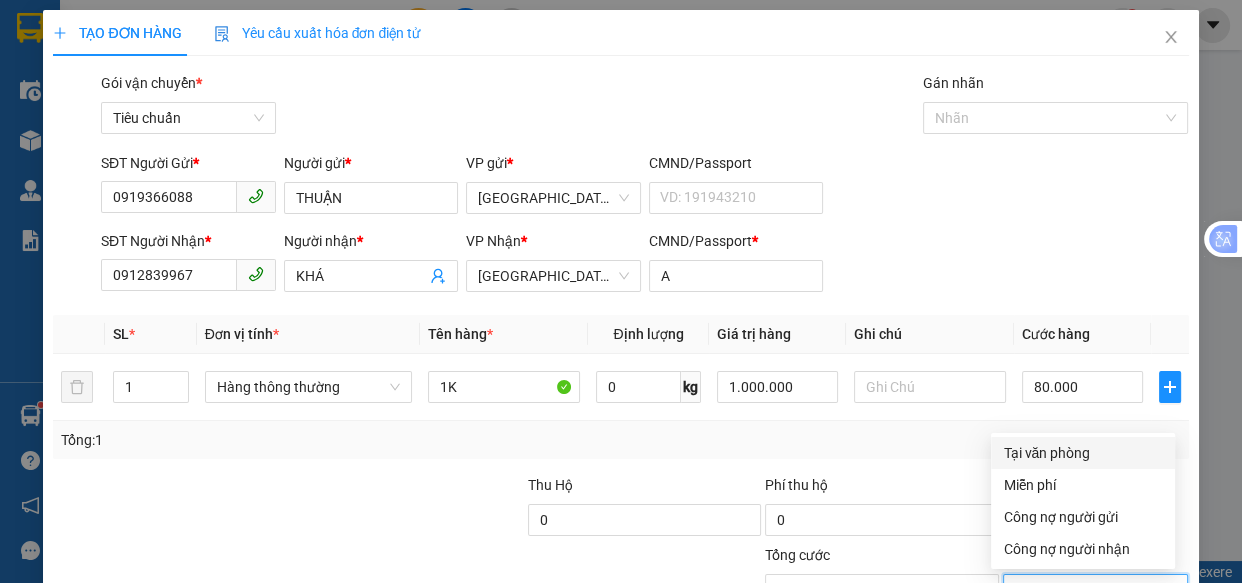click on "Tại văn phòng" at bounding box center [1083, 453] 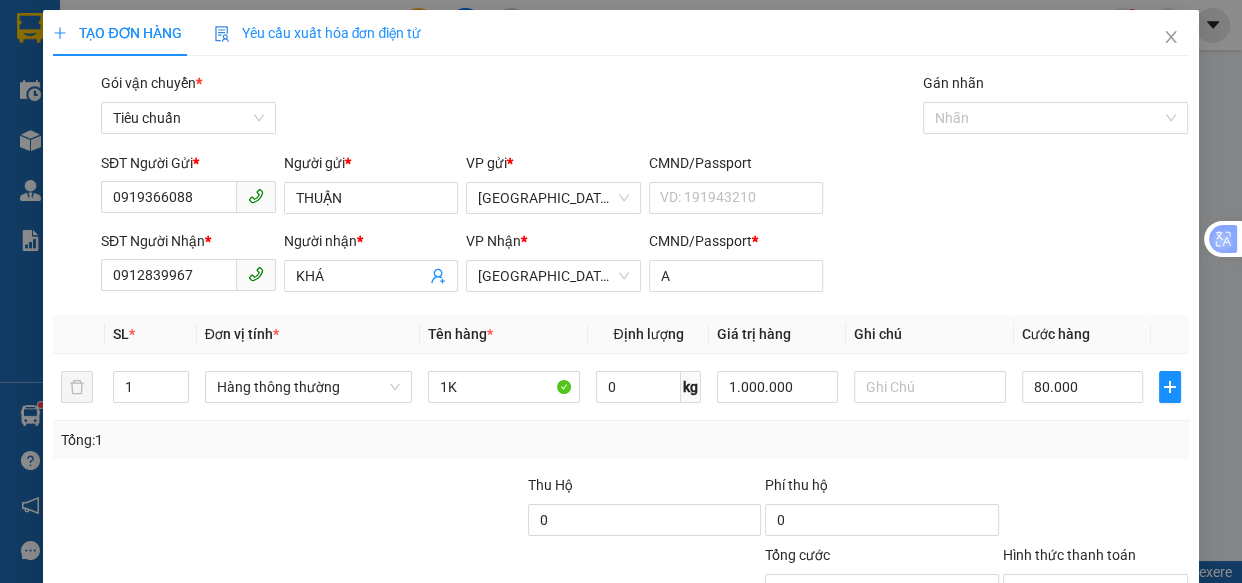 click on "[PERSON_NAME] và In" at bounding box center (1158, 685) 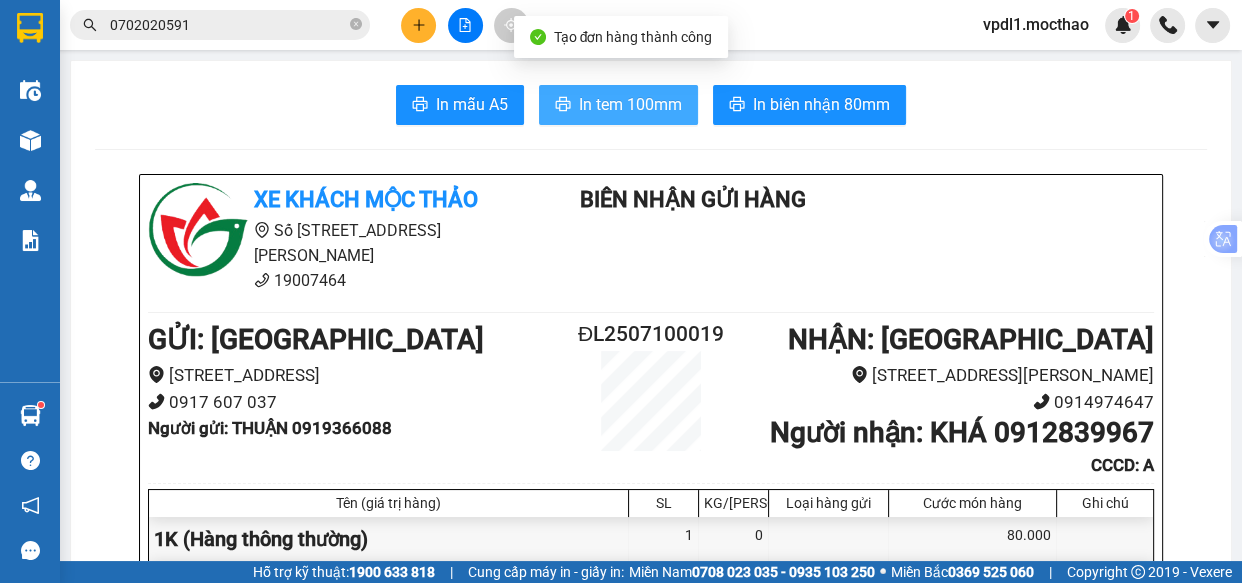 click on "In tem 100mm" at bounding box center (630, 104) 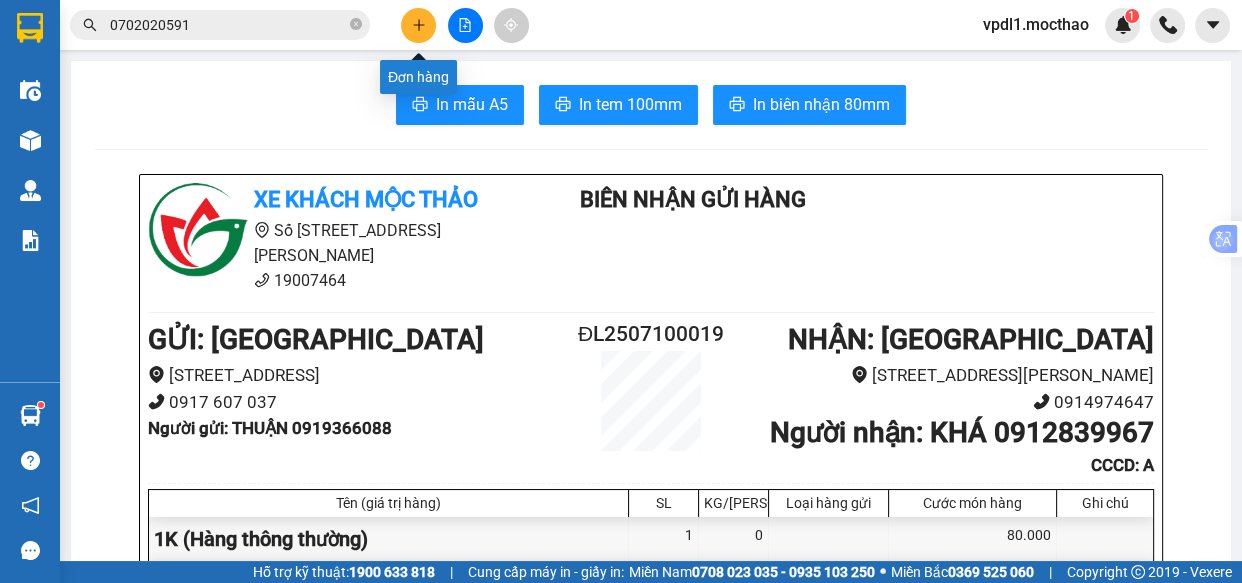 click 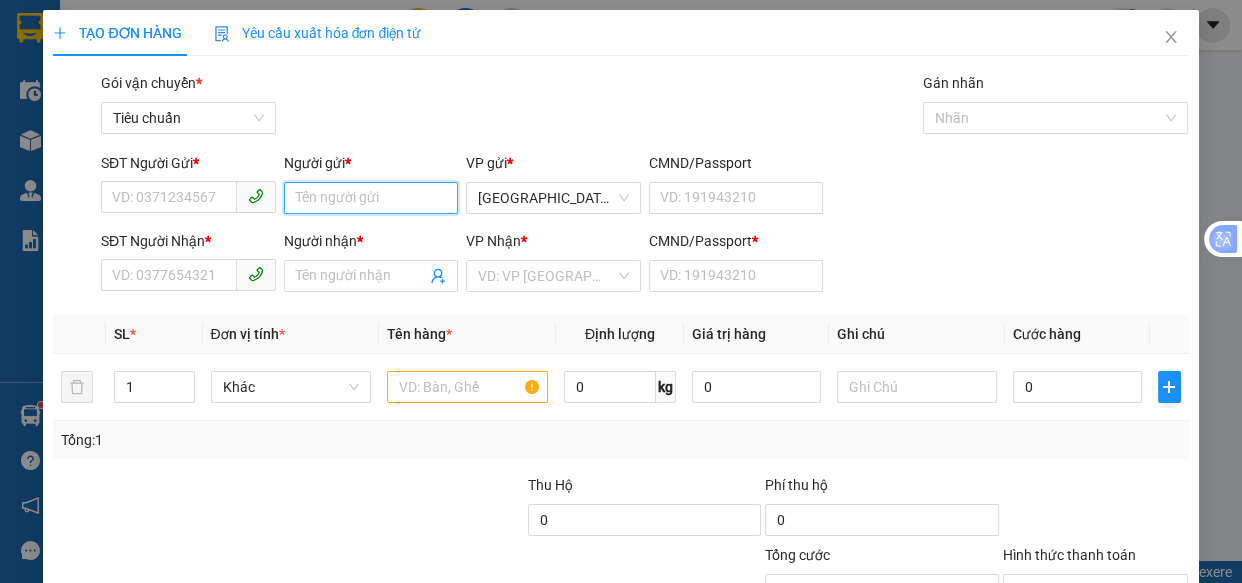 drag, startPoint x: 315, startPoint y: 208, endPoint x: 395, endPoint y: 148, distance: 100 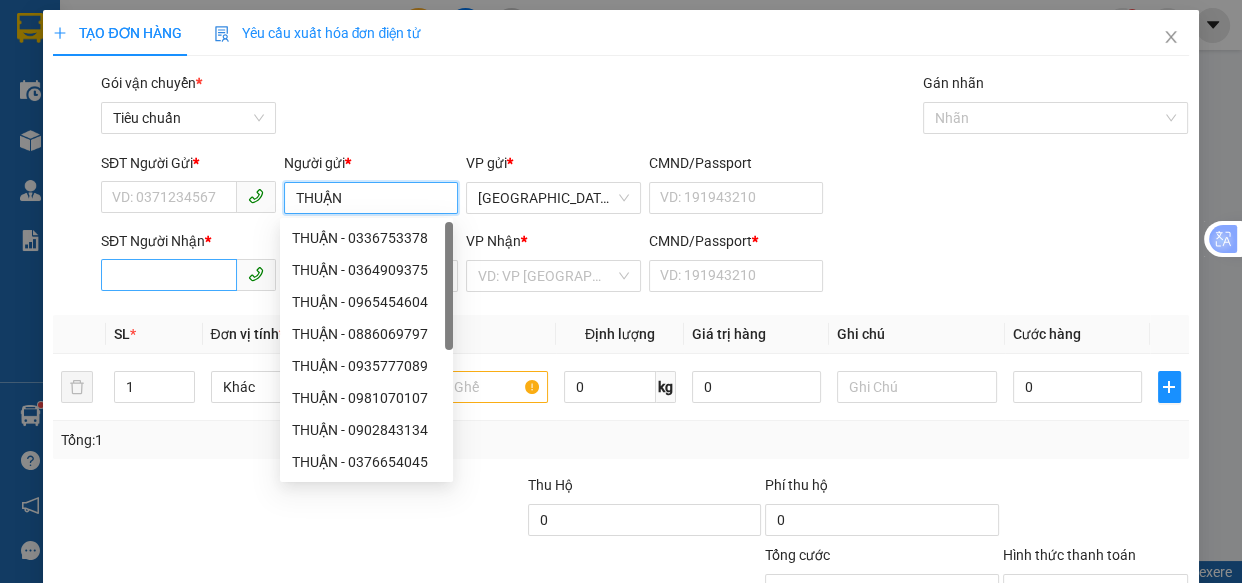 type on "THUẬN" 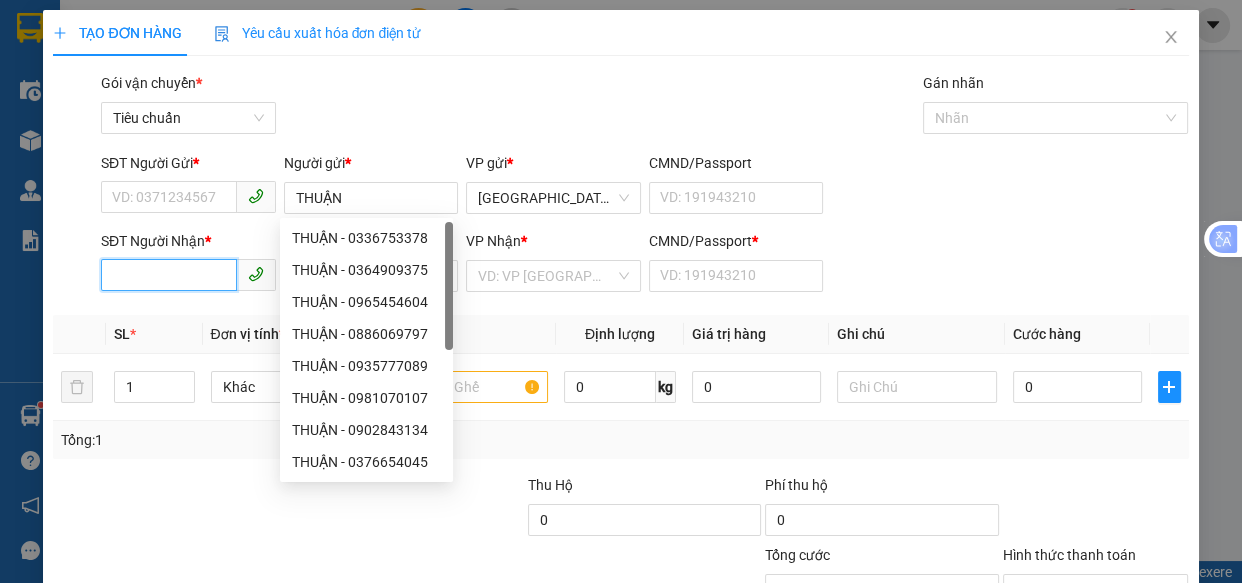 drag, startPoint x: 141, startPoint y: 277, endPoint x: 293, endPoint y: 264, distance: 152.5549 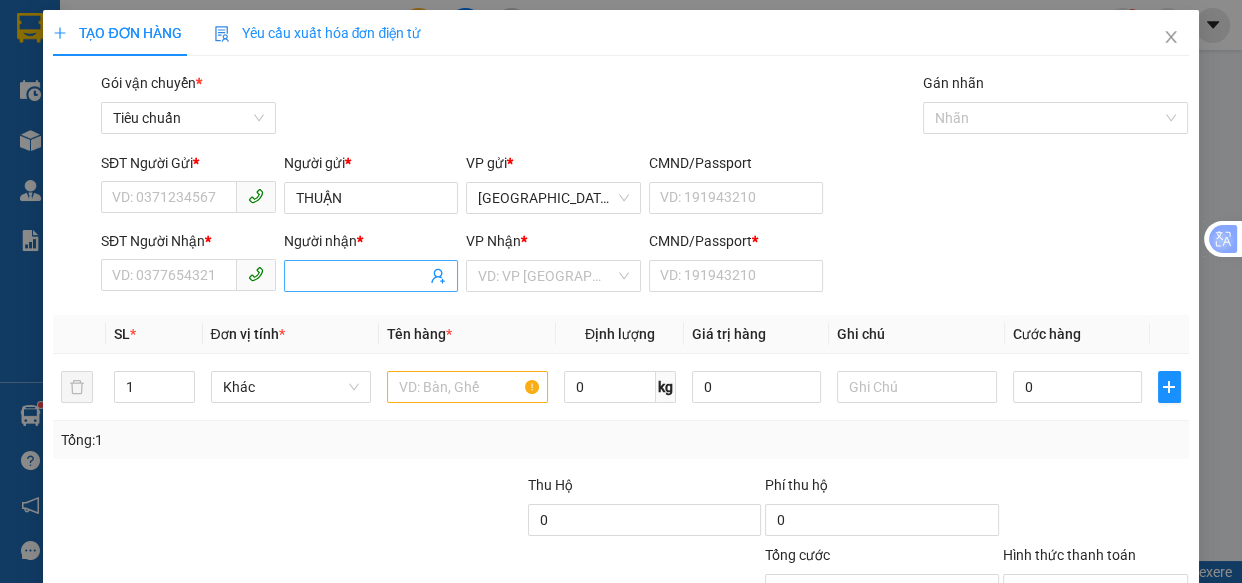 click on "Người nhận  *" at bounding box center (361, 276) 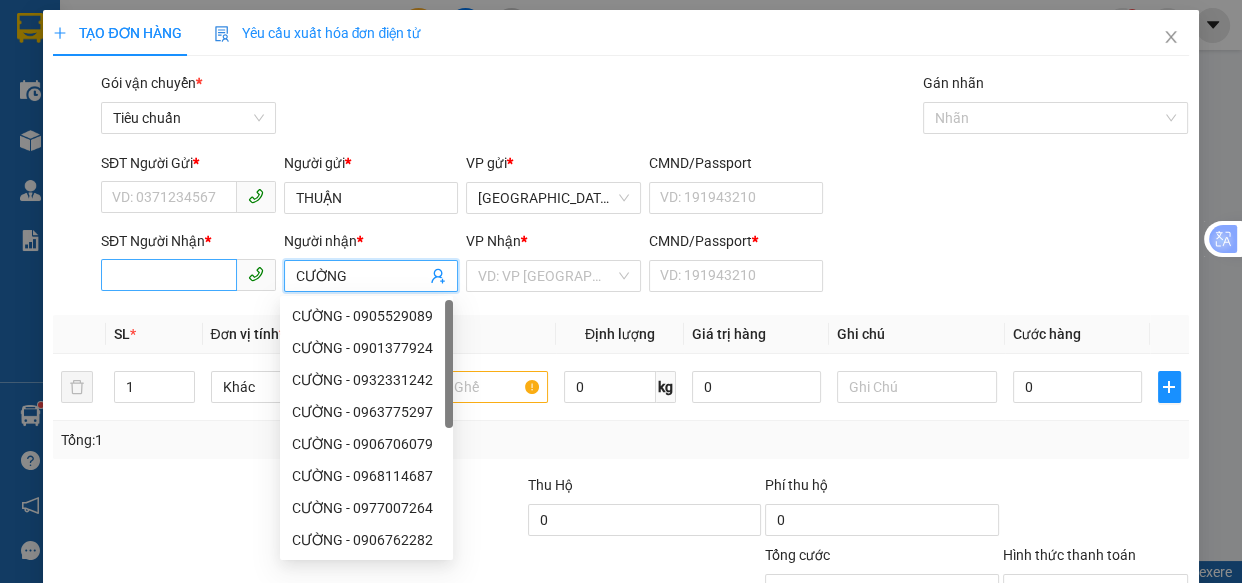 type on "CƯỜNG" 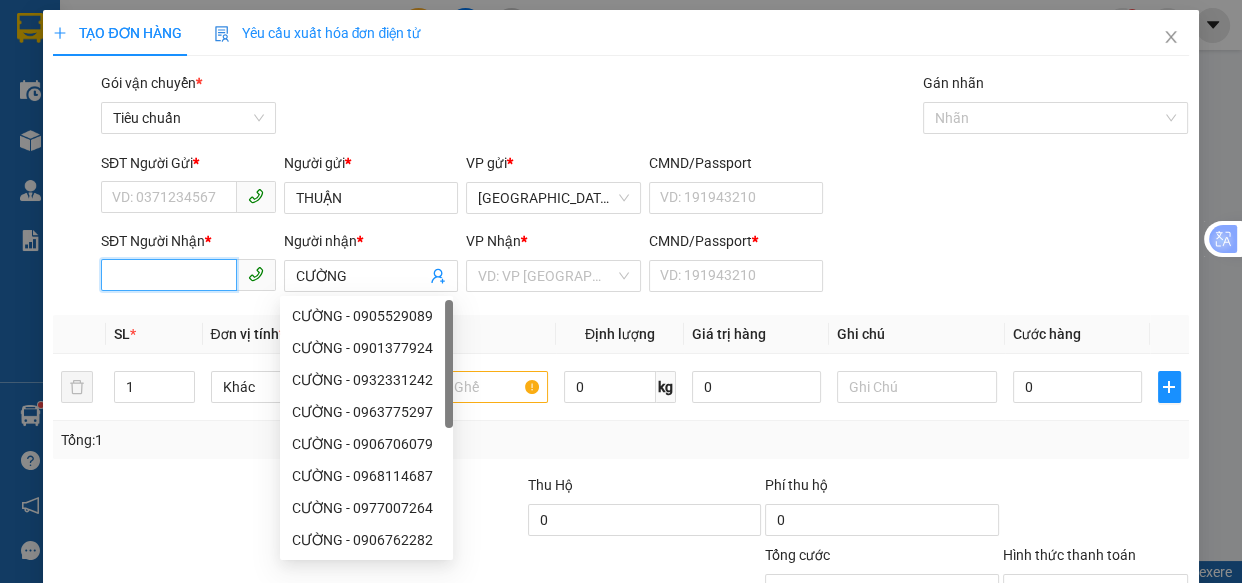 drag, startPoint x: 118, startPoint y: 273, endPoint x: 79, endPoint y: 26, distance: 250.06 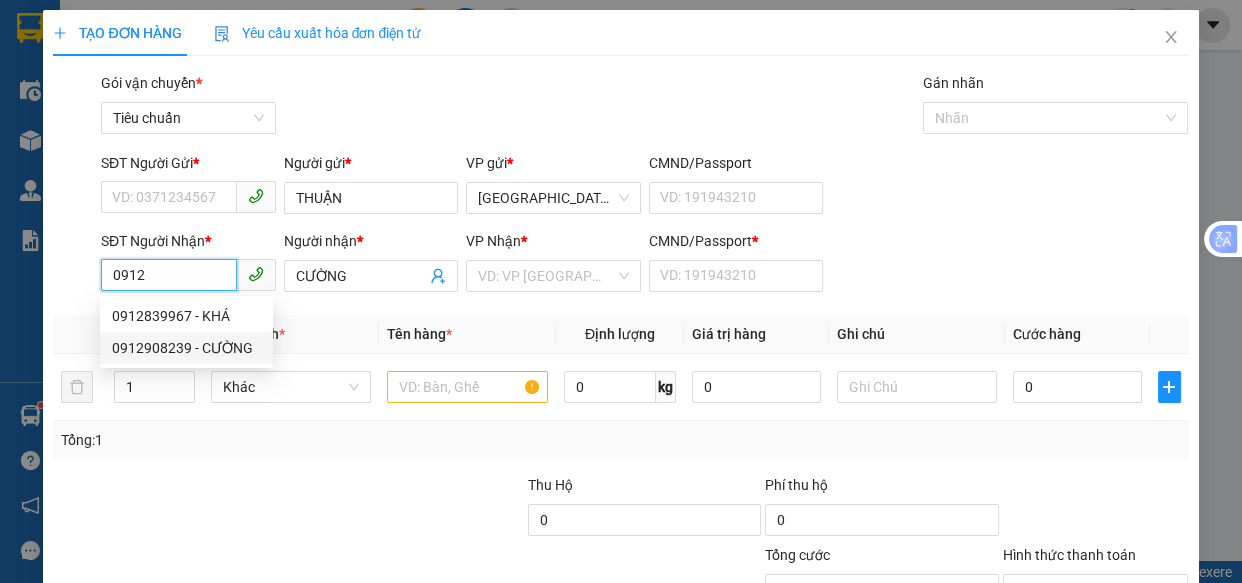click on "0912908239 - CƯỜNG" at bounding box center (186, 348) 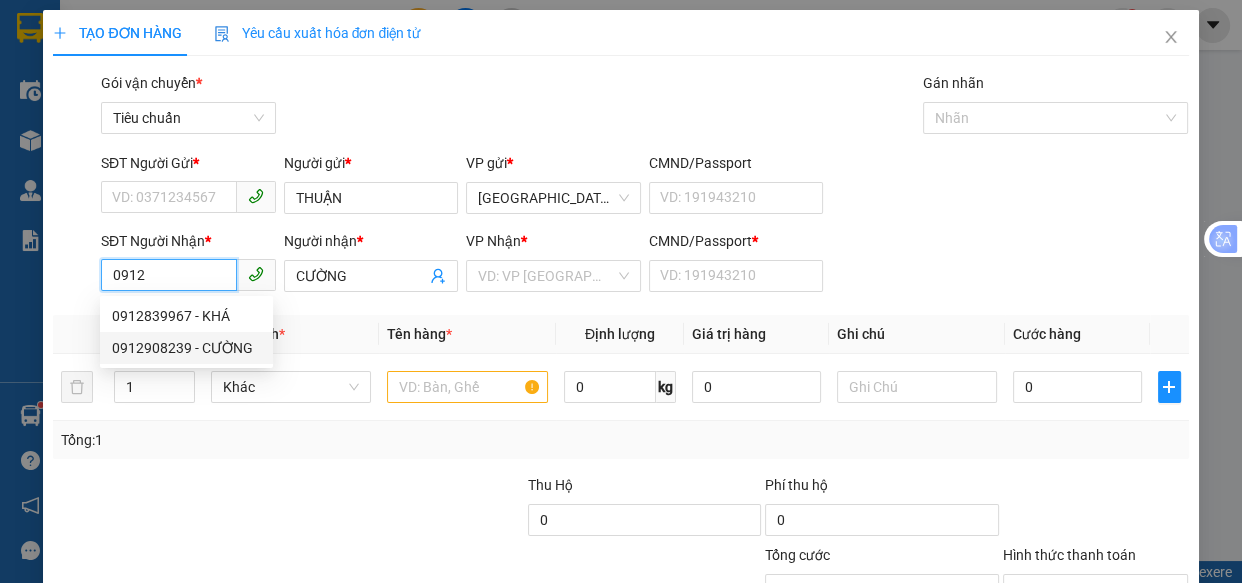 type on "0912908239" 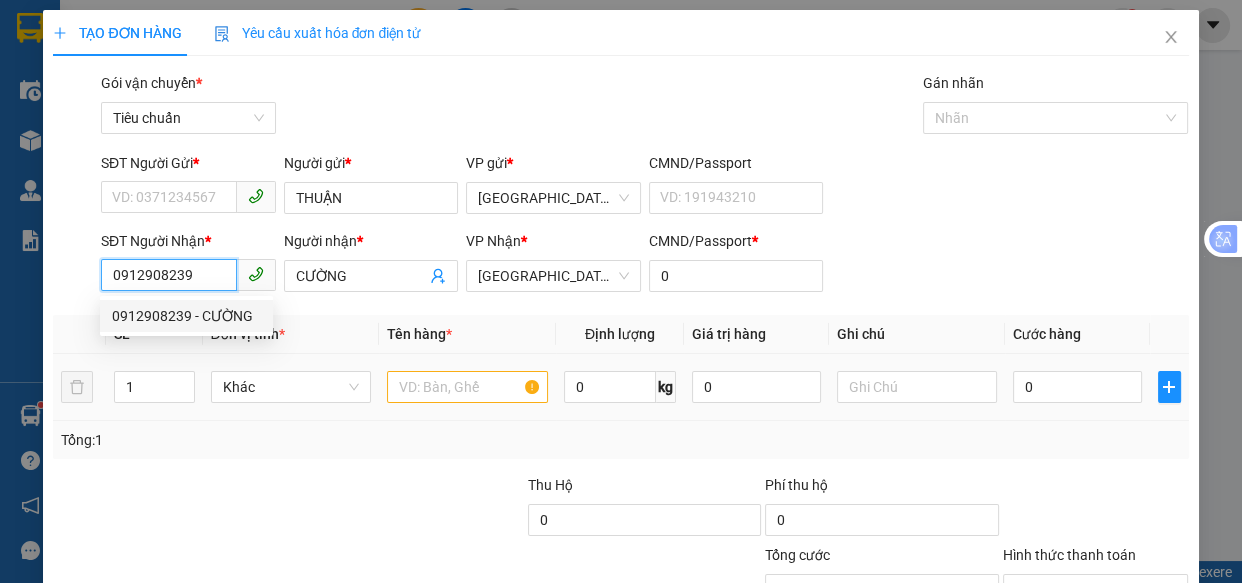 type on "50.000" 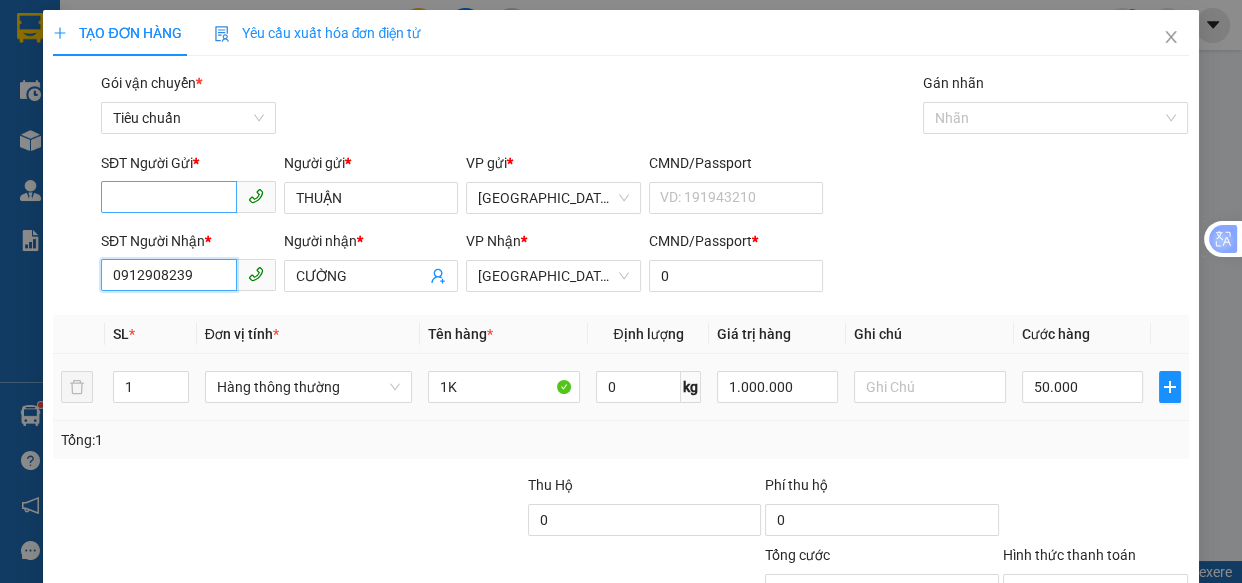 type on "0912908239" 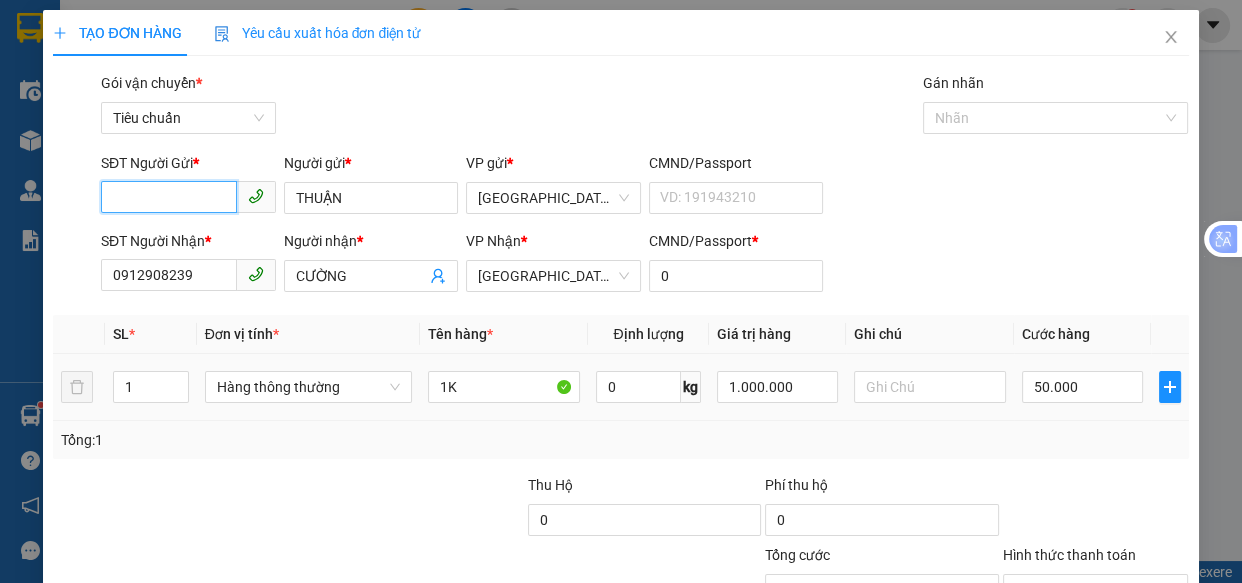 click on "SĐT Người Gửi  *" at bounding box center [169, 197] 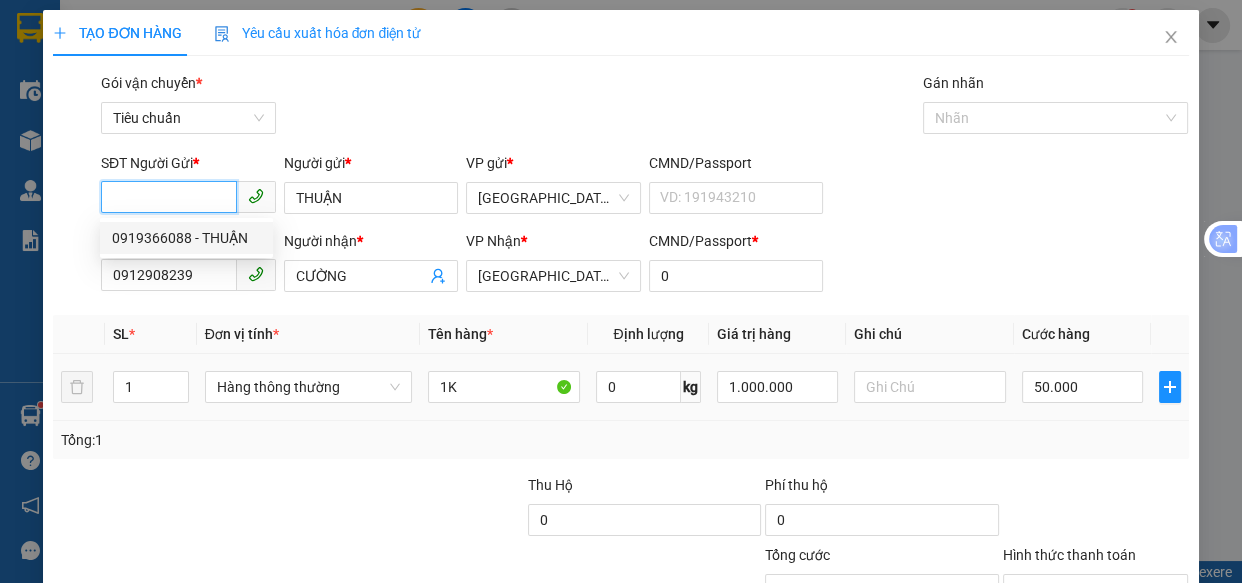 click on "0919366088 - THUẬN" at bounding box center [186, 238] 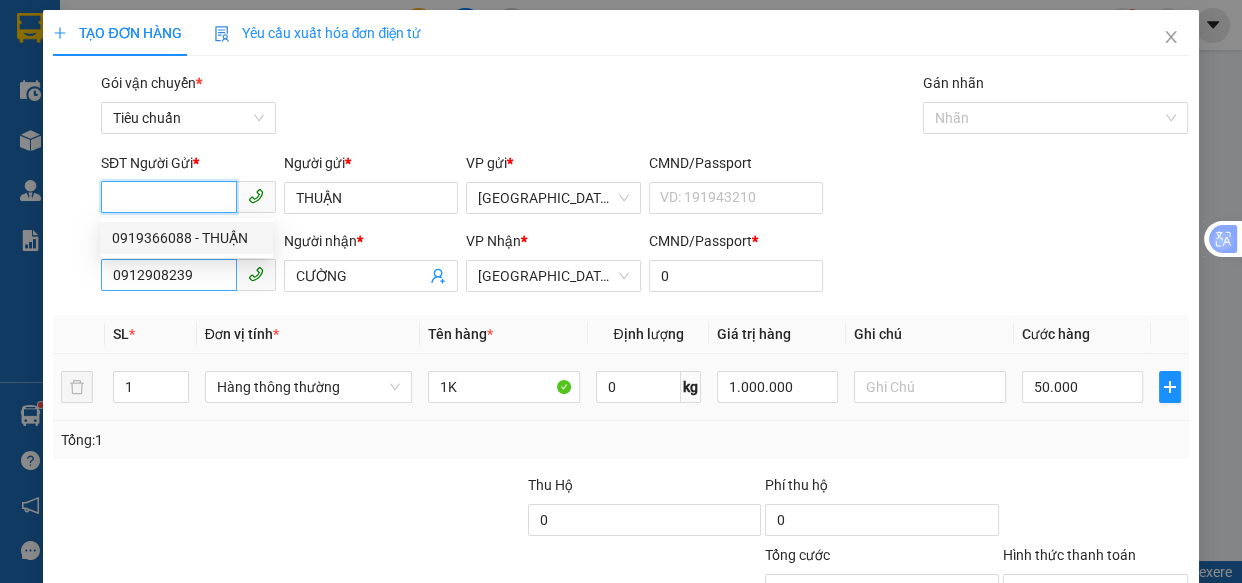 type on "0919366088" 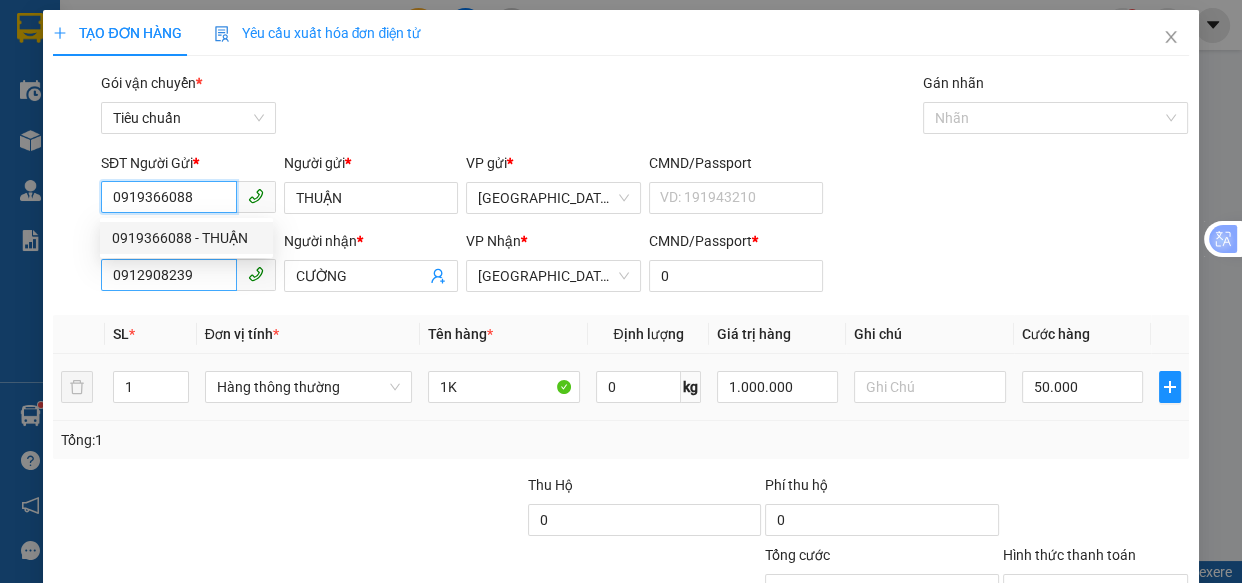 type on "80.000" 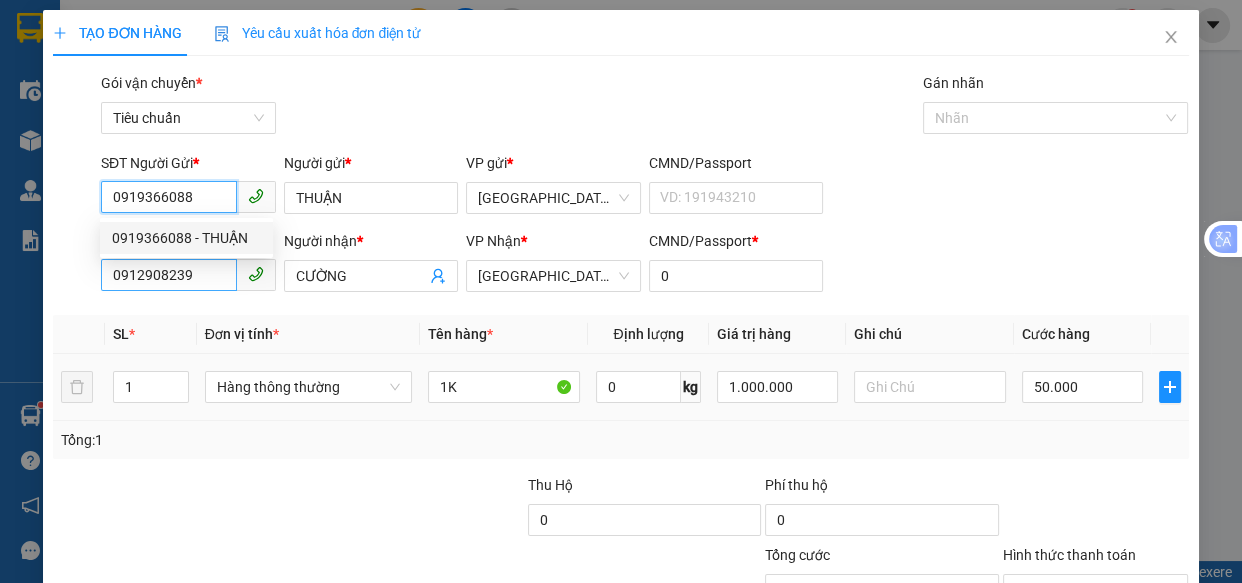 type on "80.000" 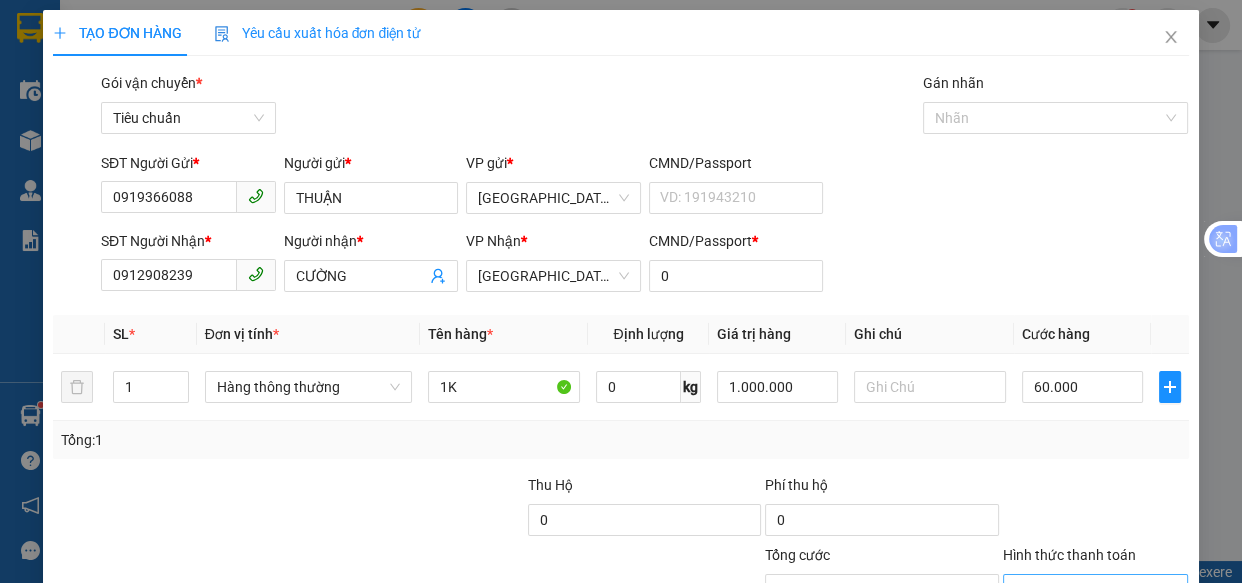 click on "Hình thức thanh toán" at bounding box center (1089, 590) 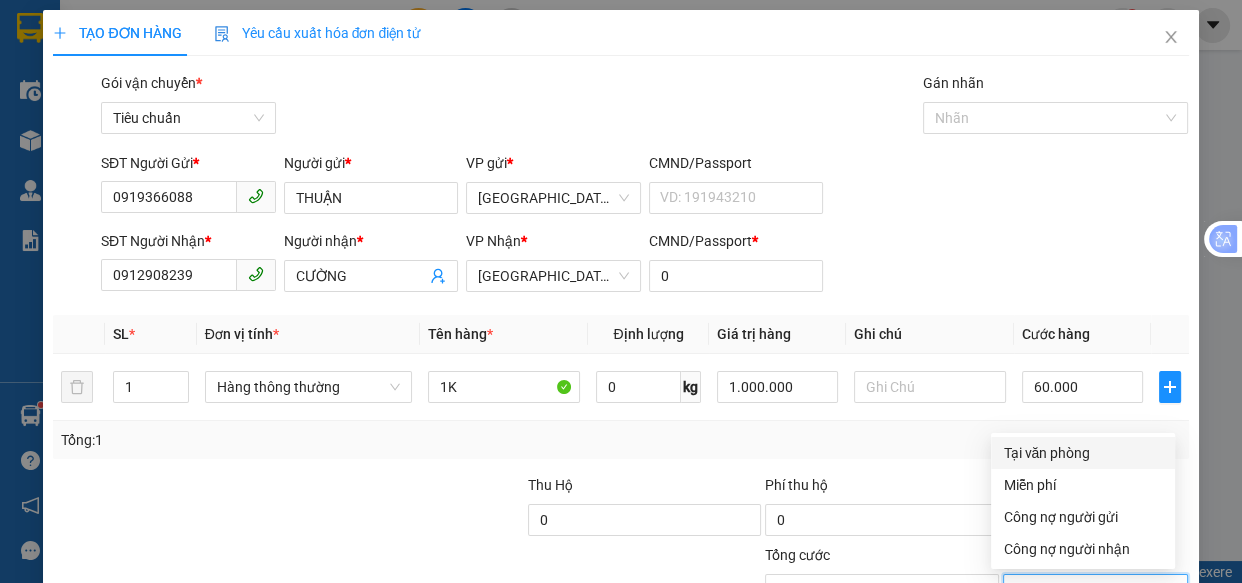 click on "Tại văn phòng" at bounding box center (1083, 453) 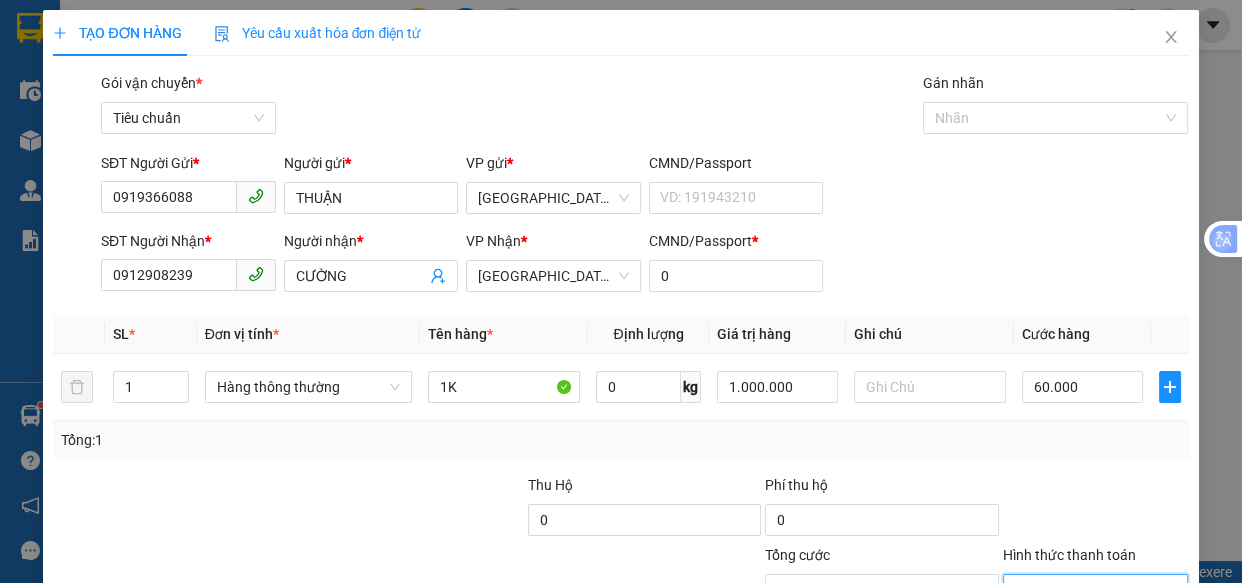 click on "[PERSON_NAME] và In" at bounding box center [1158, 685] 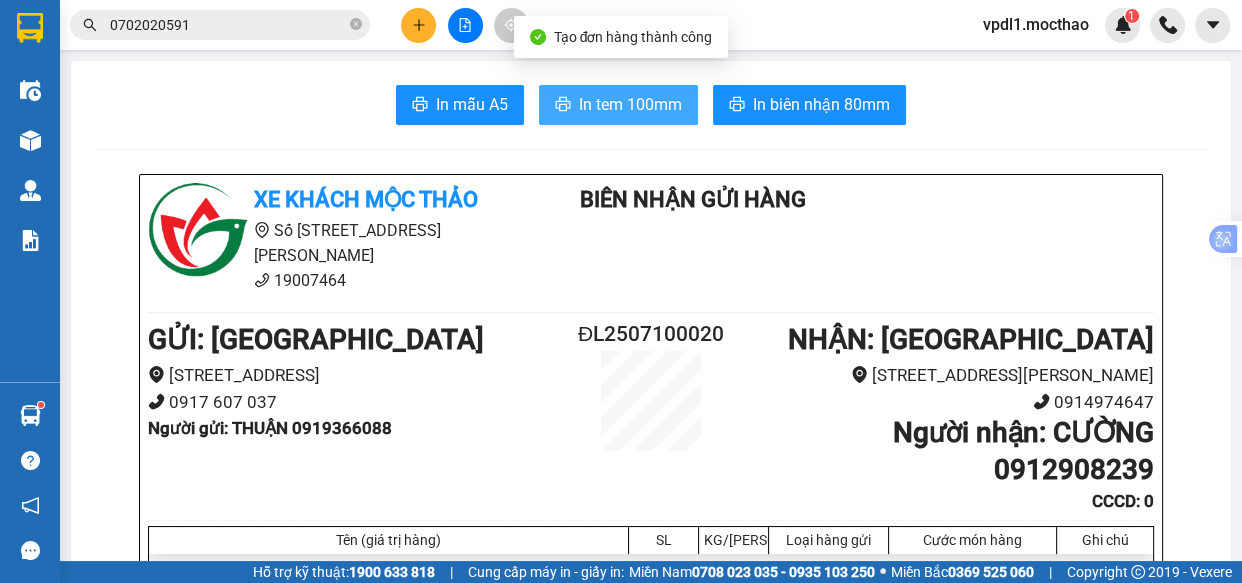 click on "In tem 100mm" at bounding box center (630, 104) 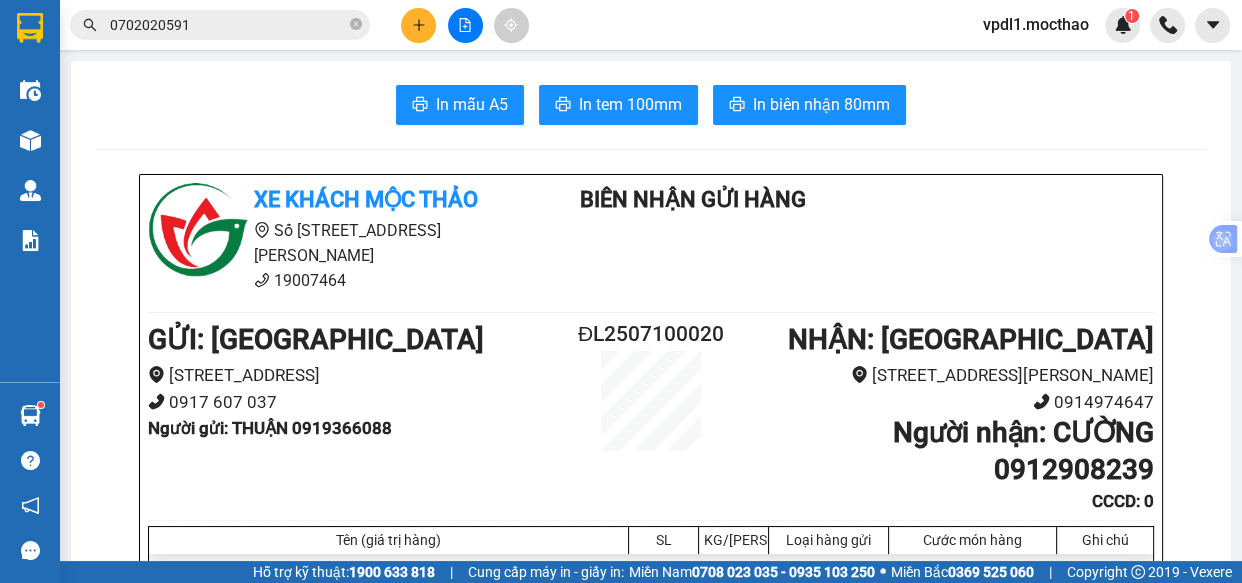 click 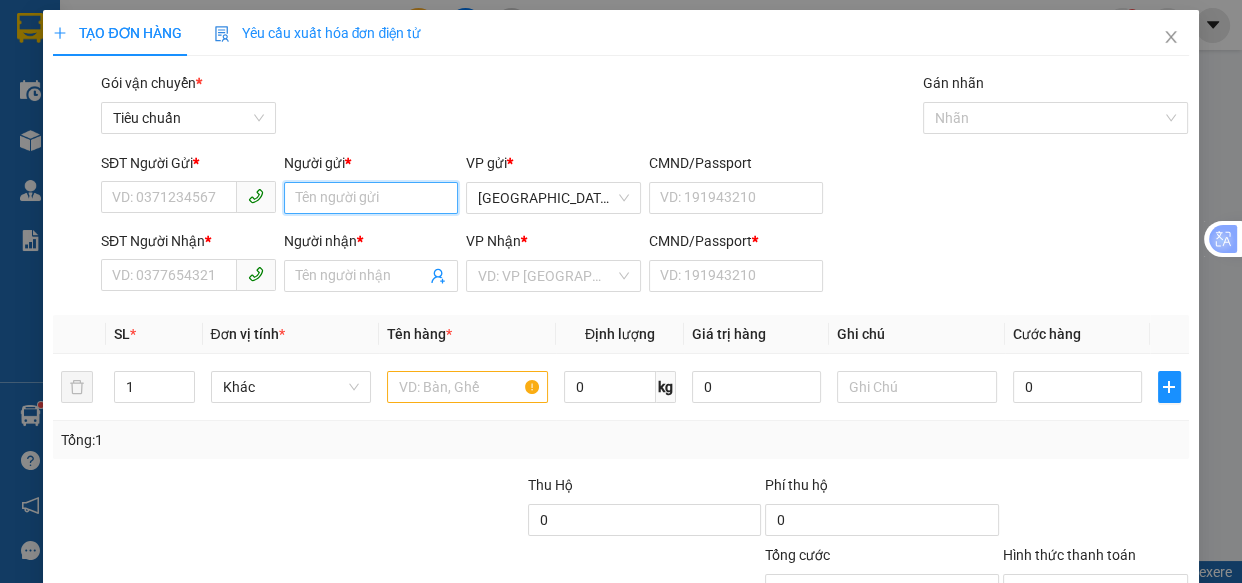 click on "Người gửi  *" at bounding box center [371, 198] 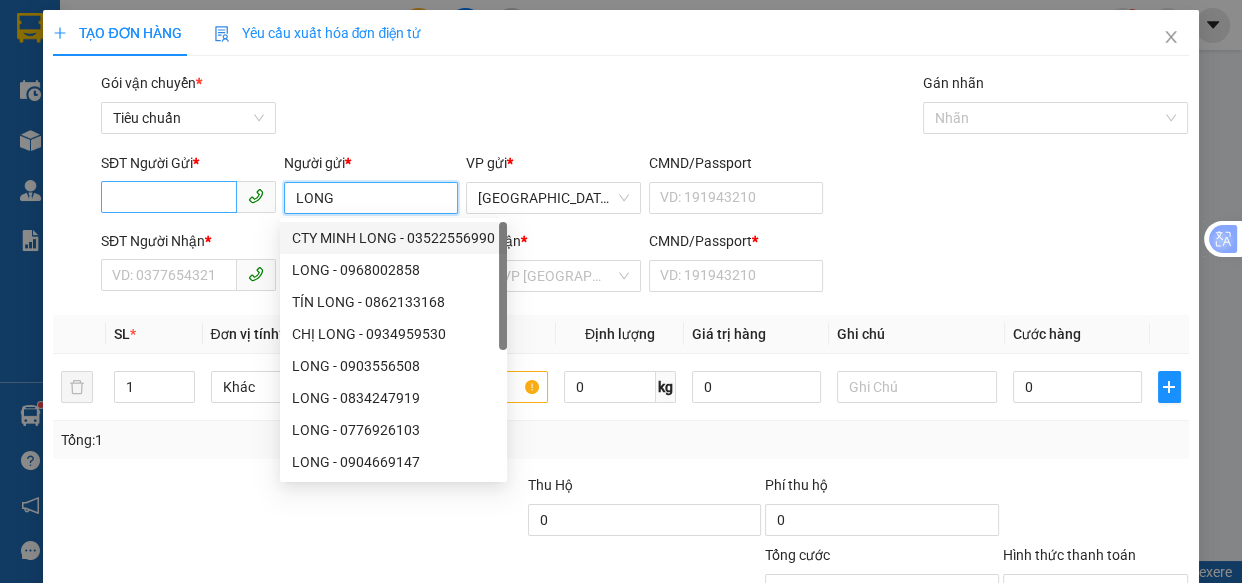 type on "LONG" 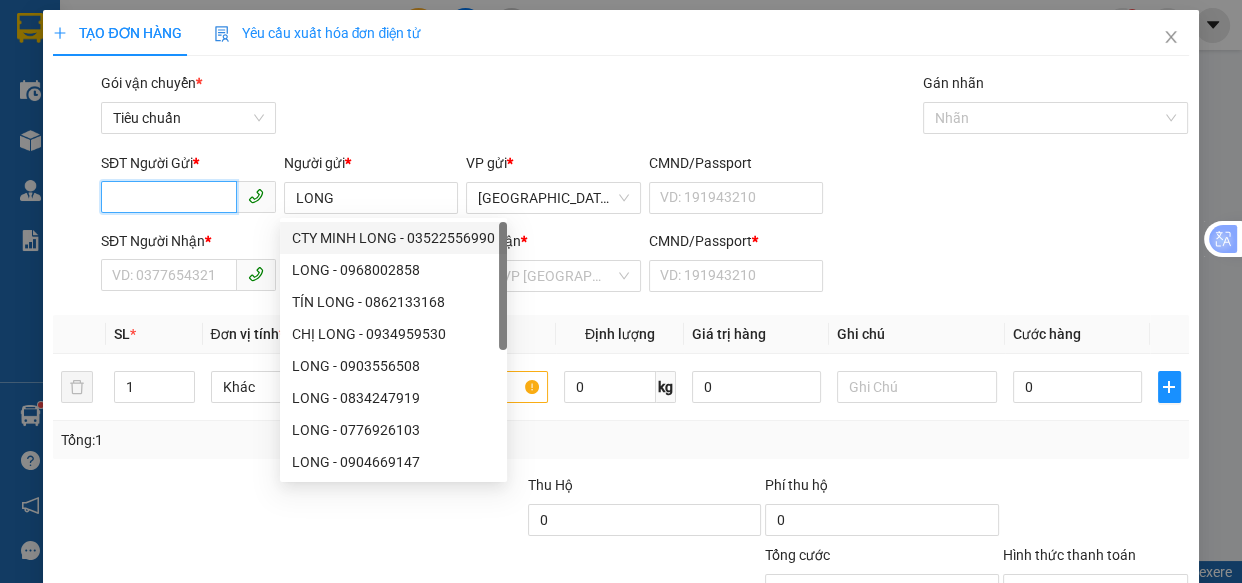 drag, startPoint x: 139, startPoint y: 186, endPoint x: 137, endPoint y: 156, distance: 30.066593 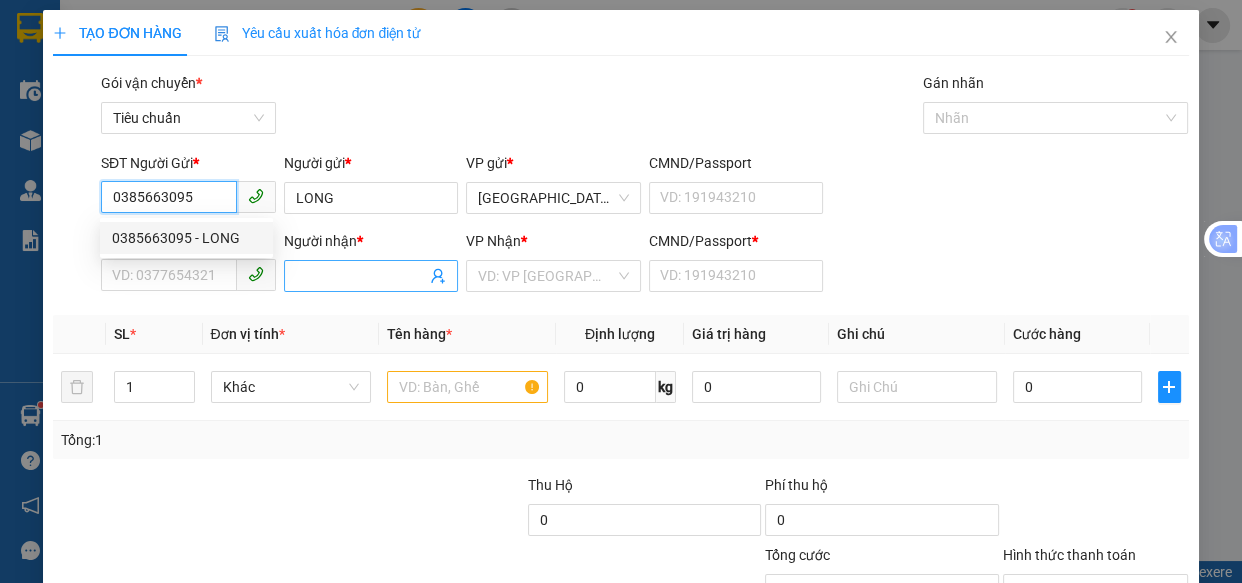 type on "0385663095" 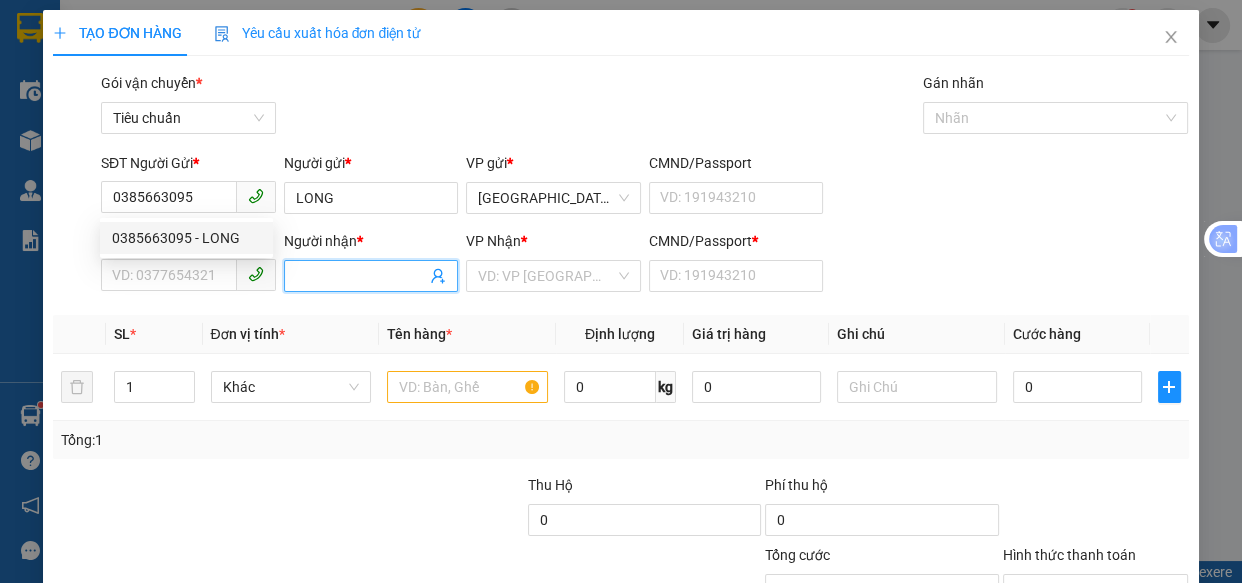 click on "Người nhận  *" at bounding box center (361, 276) 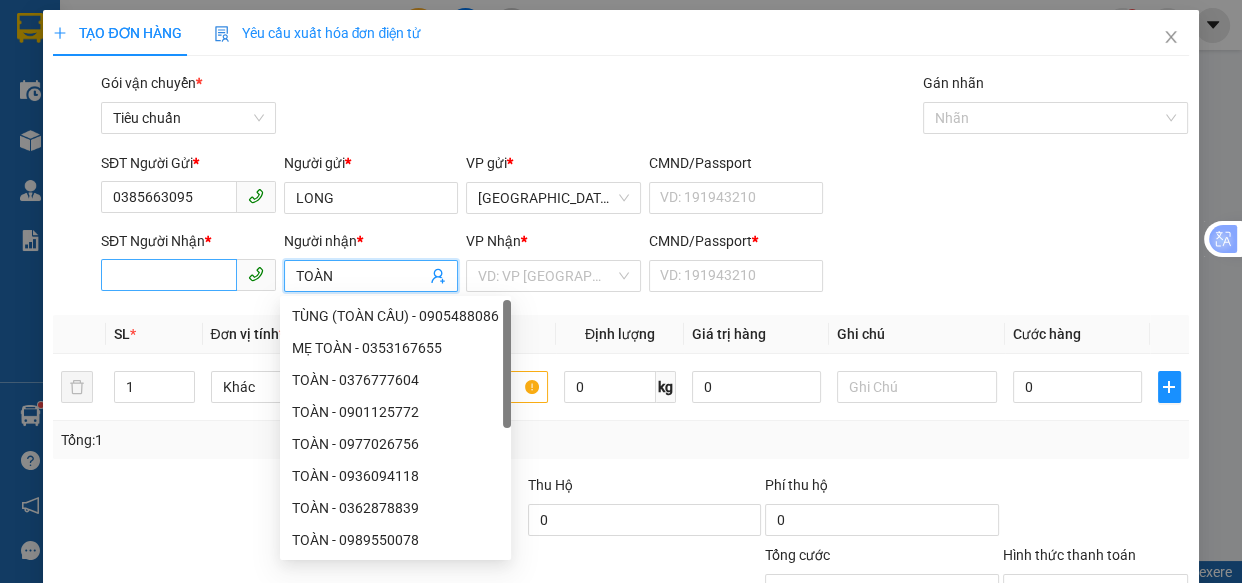 type on "TOÀN" 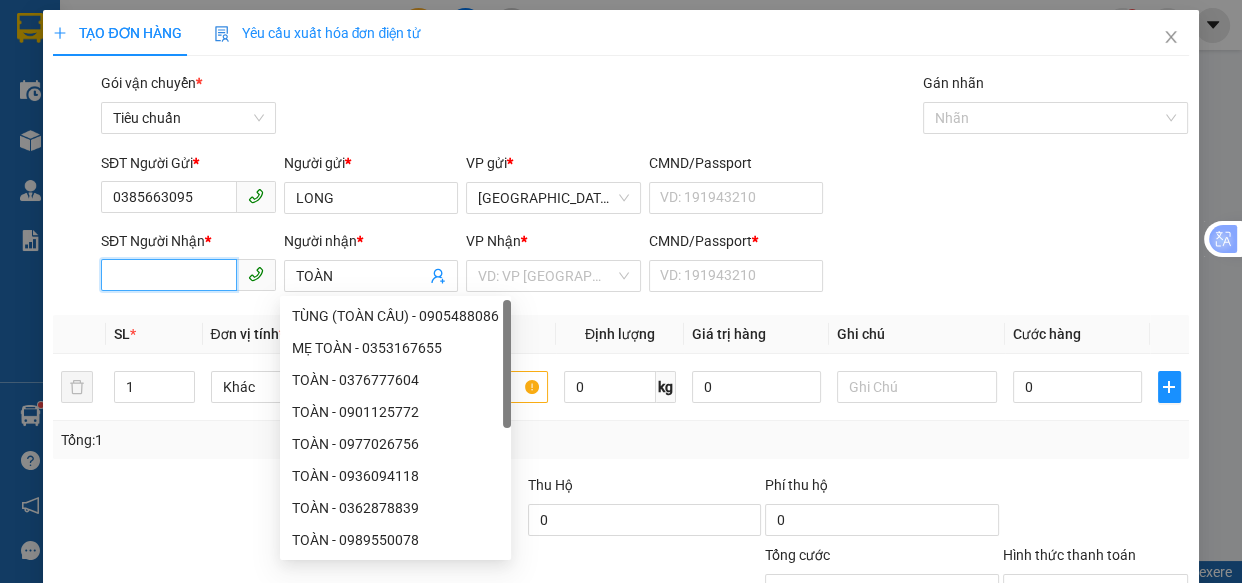 click on "SĐT Người Nhận  *" at bounding box center [169, 275] 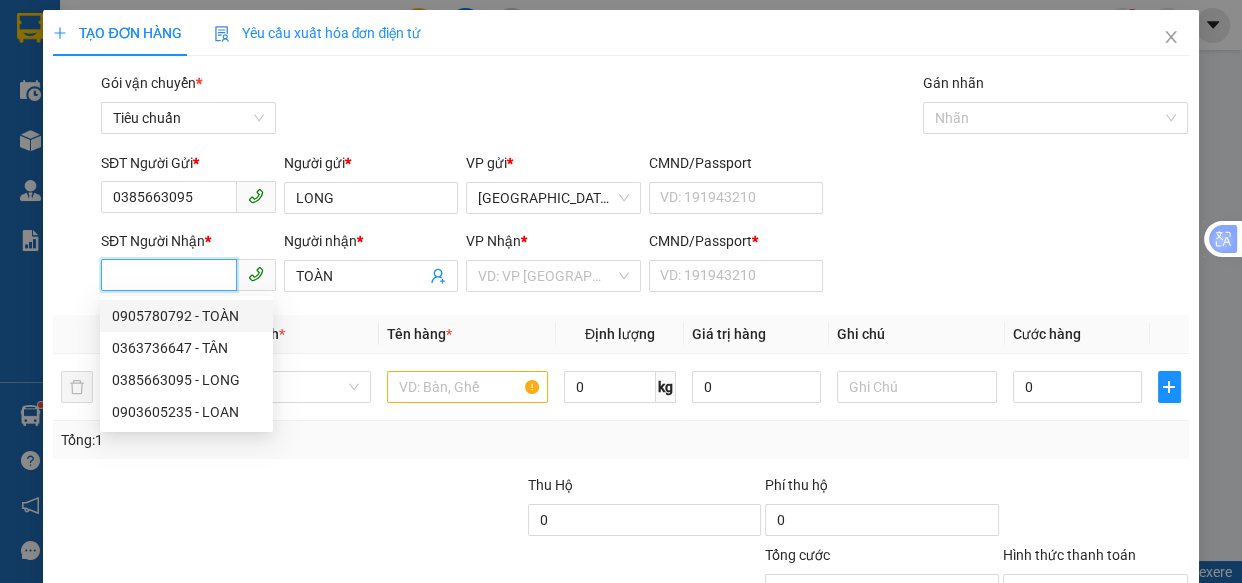 click on "0905780792 - TOÀN" at bounding box center [186, 316] 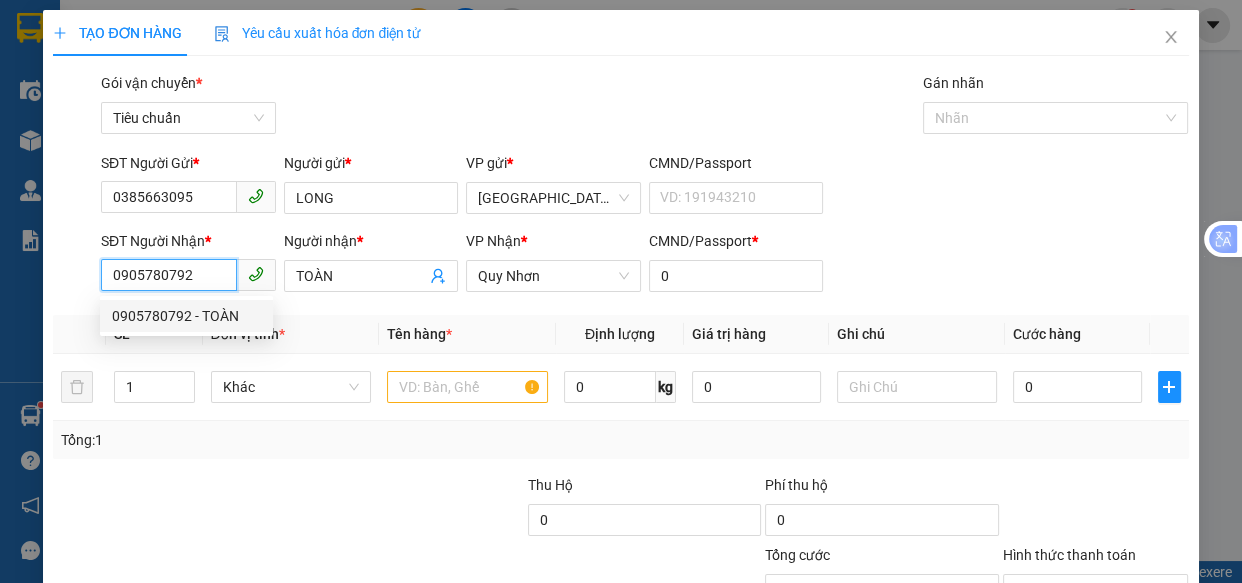 type on "40.000" 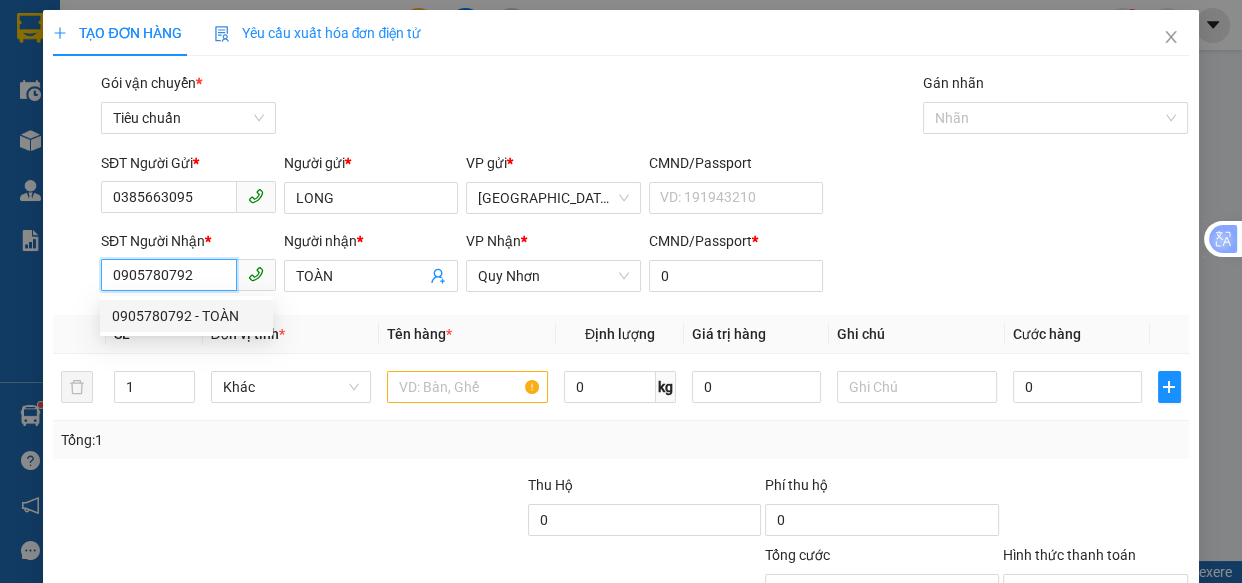 type on "40.000" 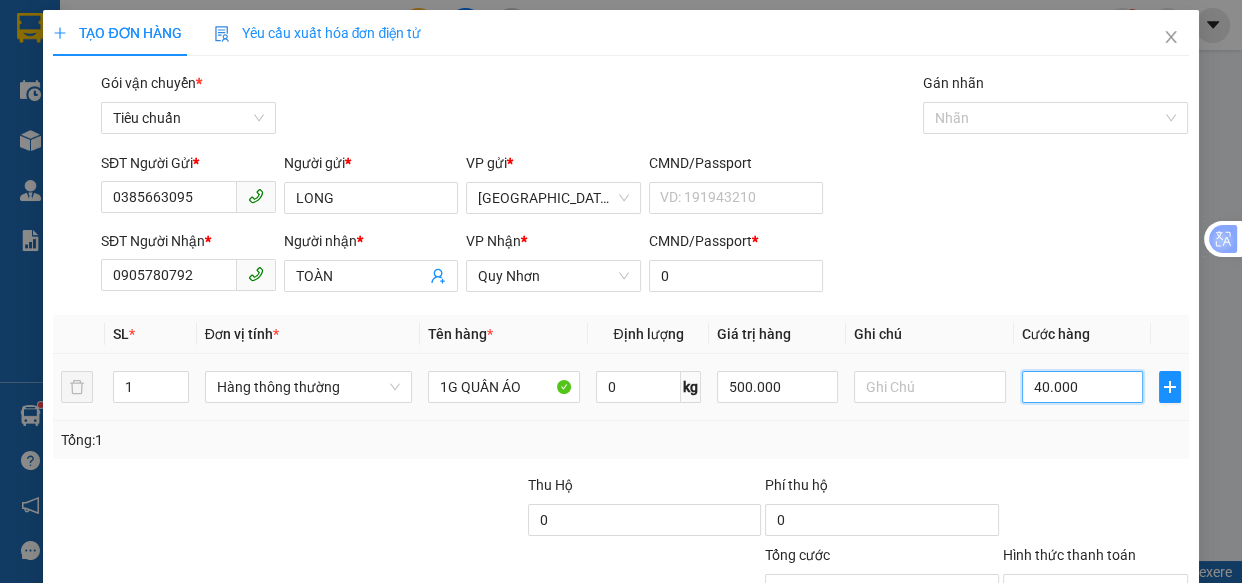 click on "40.000" at bounding box center (1082, 387) 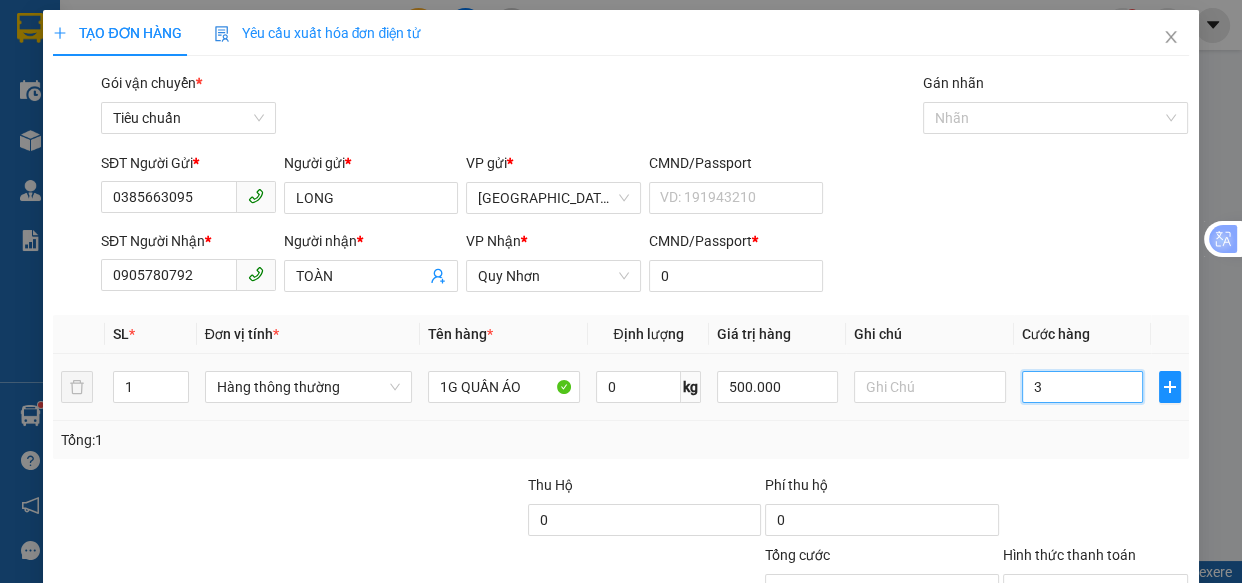 type on "3" 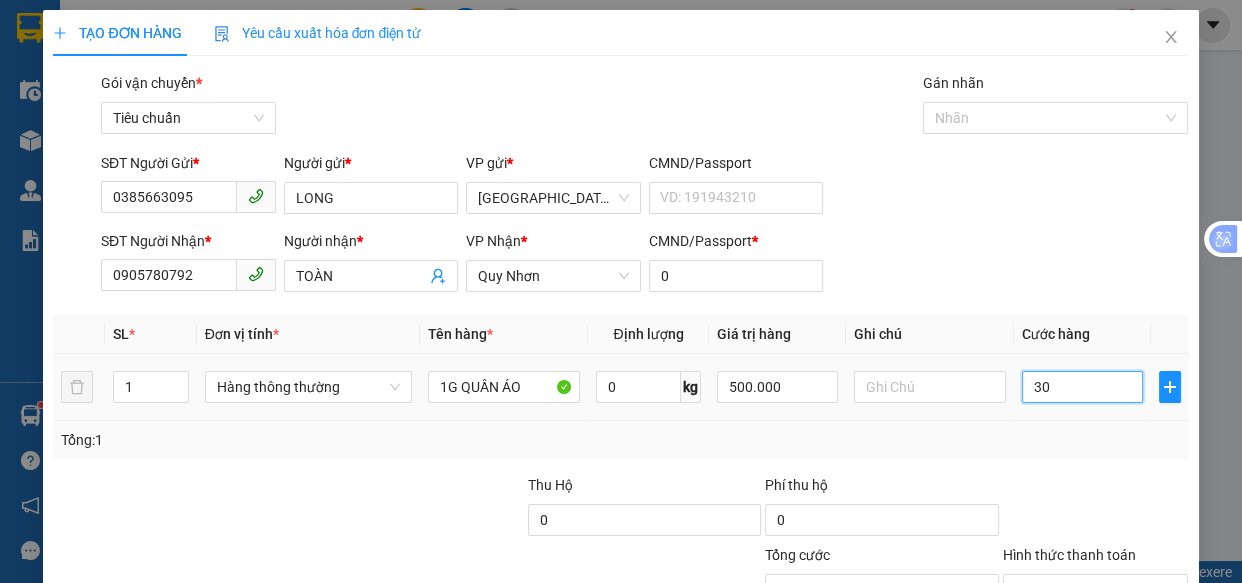 type on "30" 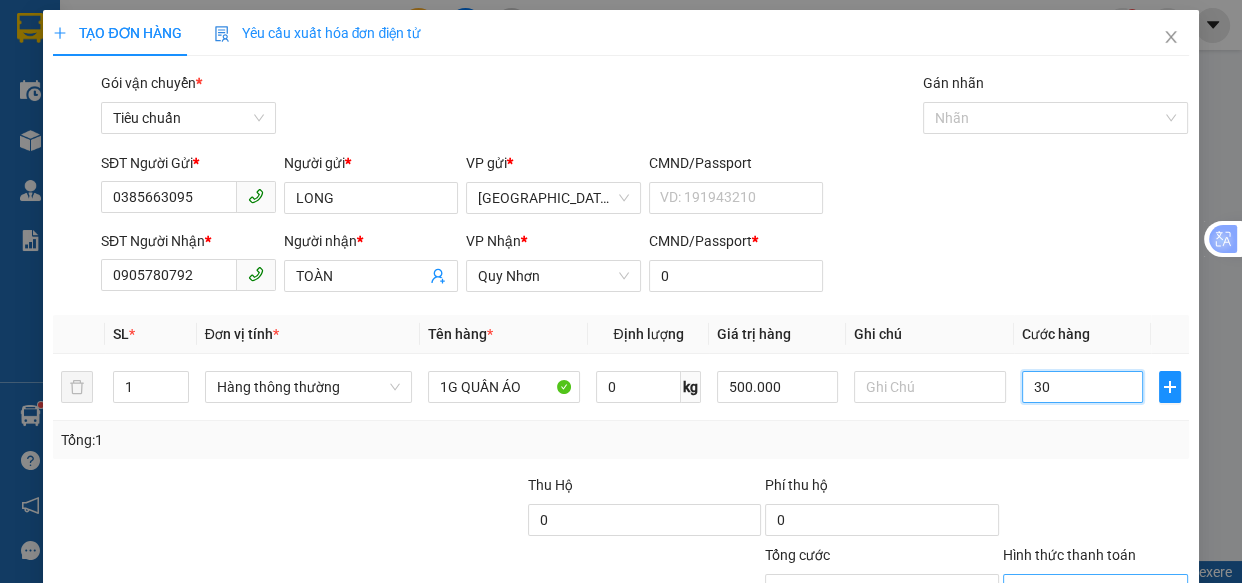 type on "30" 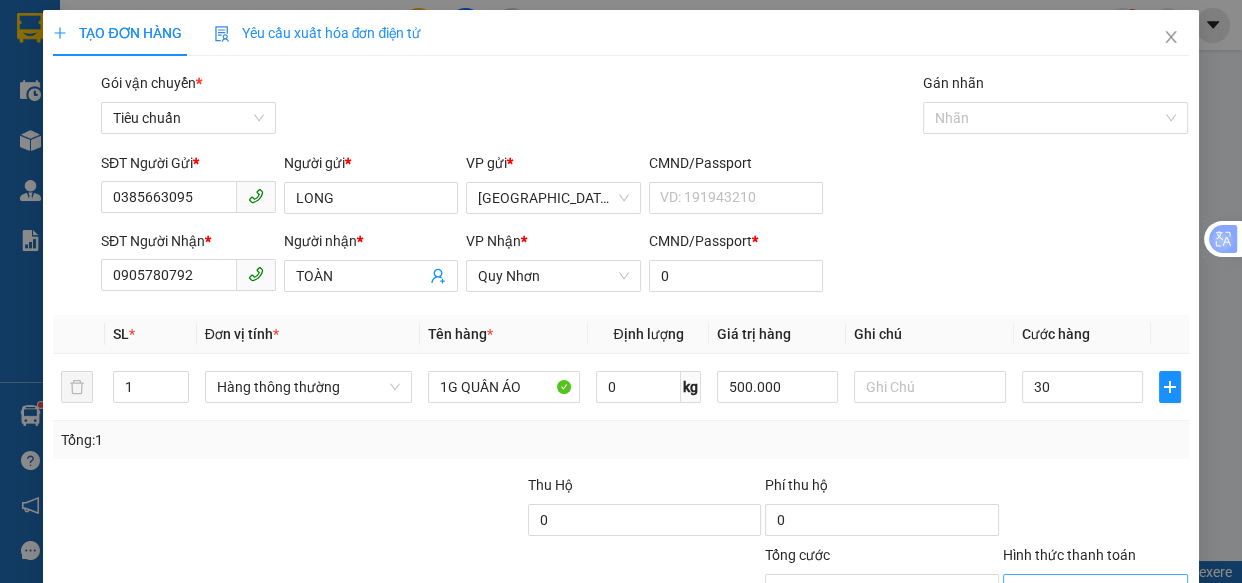 type on "30.000" 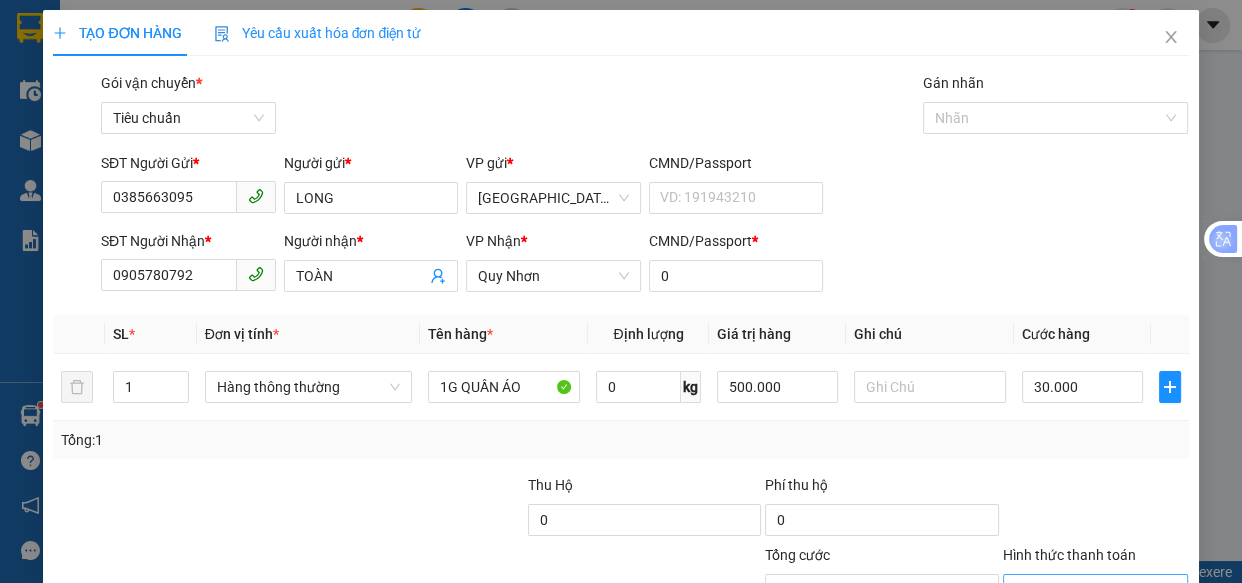 click on "Hình thức thanh toán" at bounding box center (1089, 590) 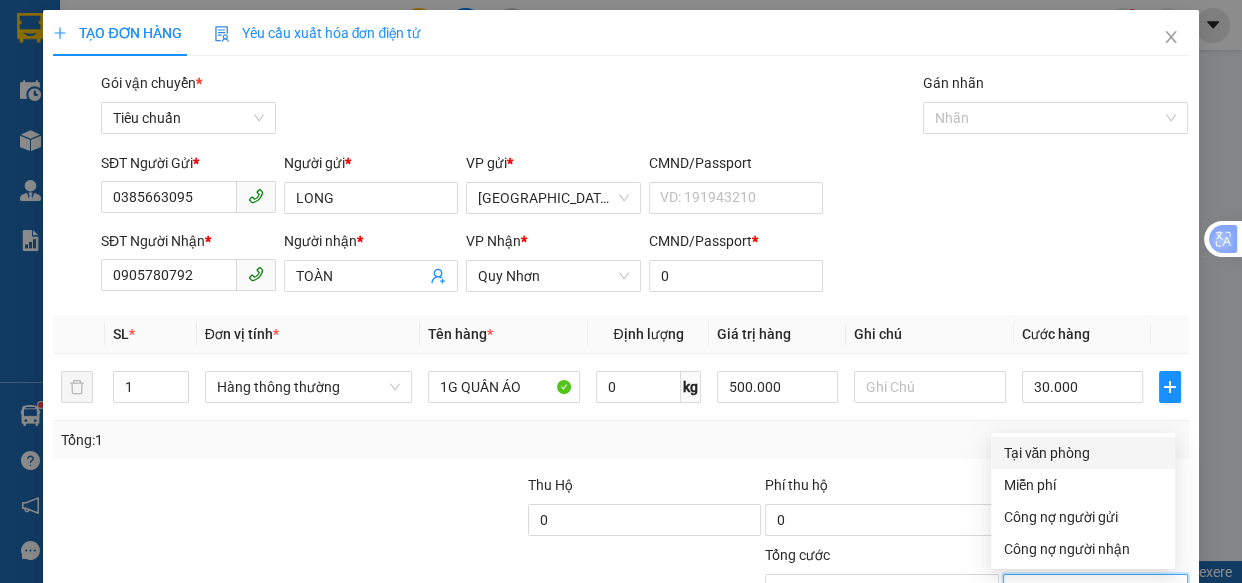click on "Tại văn phòng" at bounding box center (1083, 453) 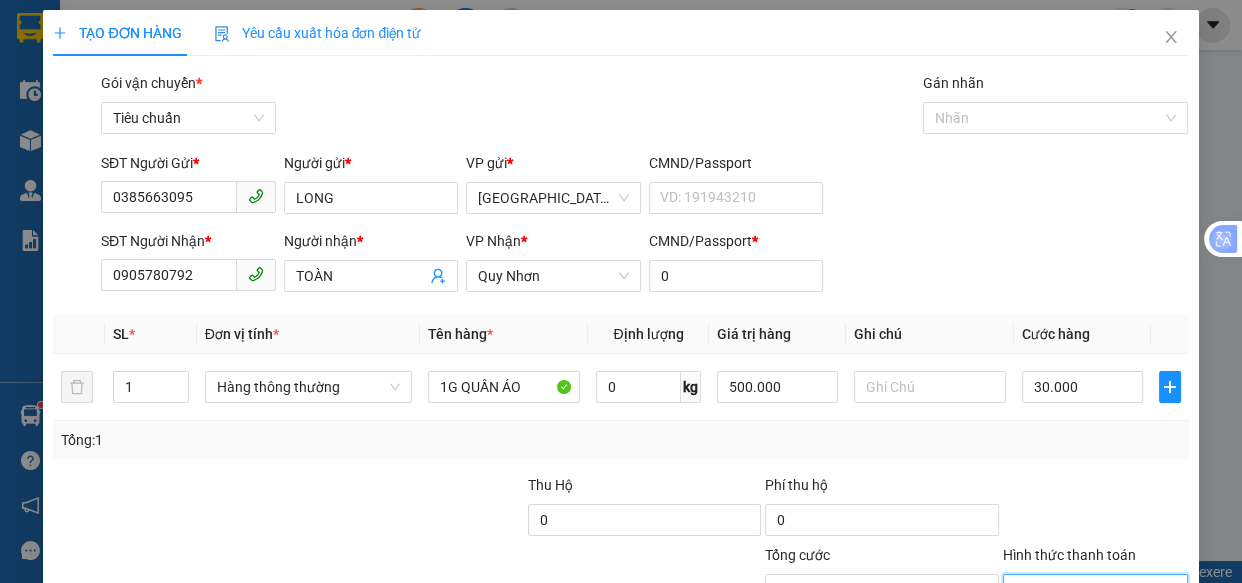 drag, startPoint x: 1088, startPoint y: 526, endPoint x: 1034, endPoint y: 488, distance: 66.0303 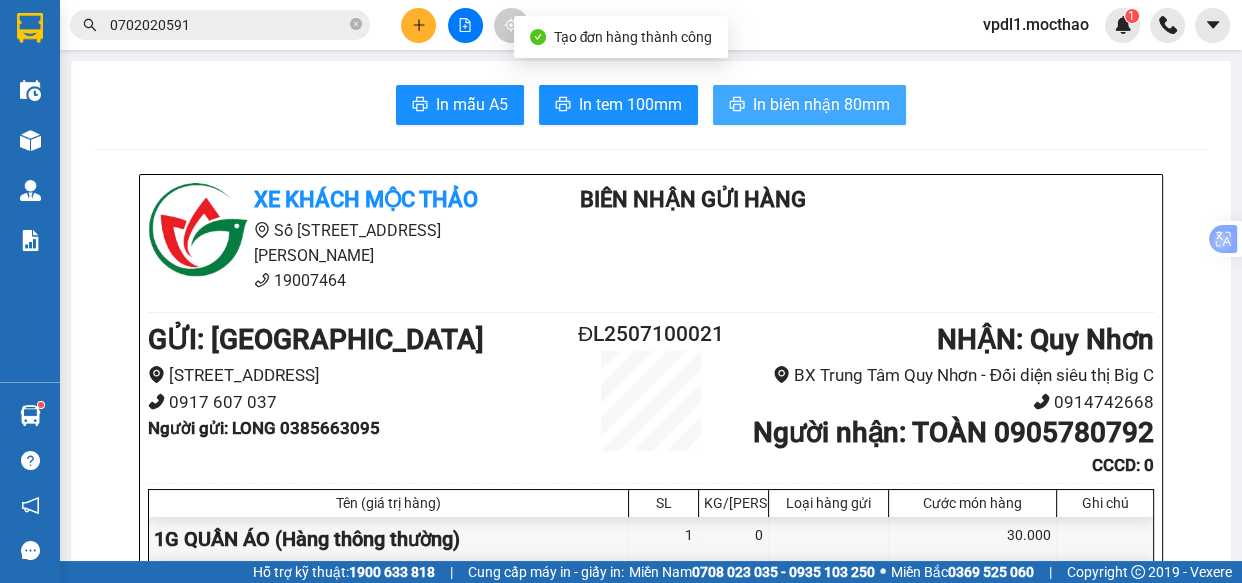 click on "In biên nhận 80mm" at bounding box center (821, 104) 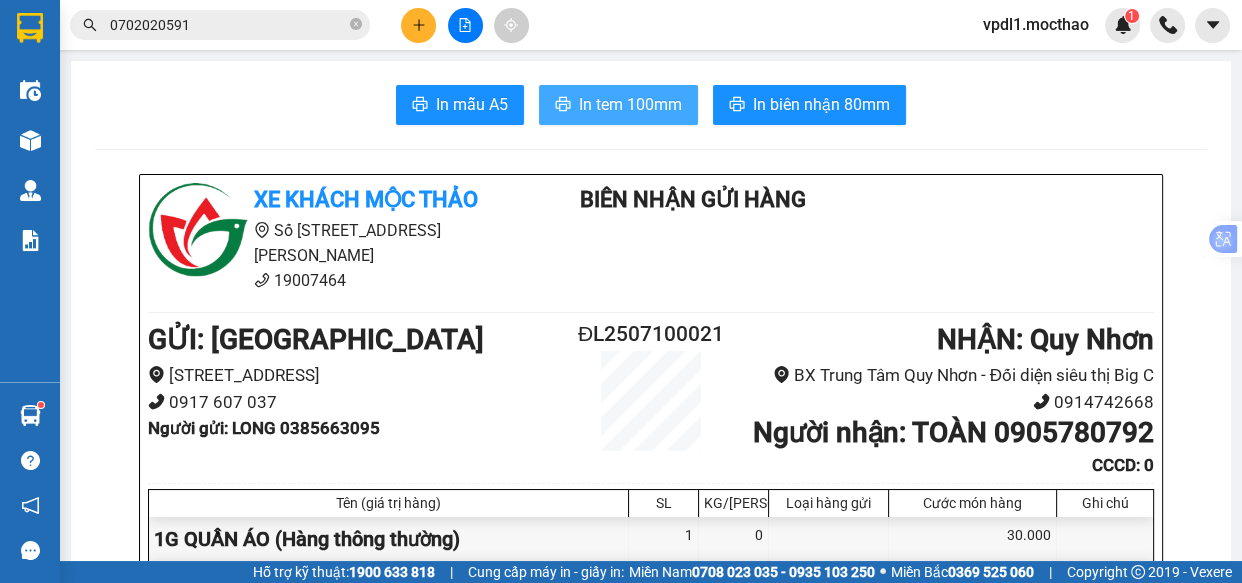 click on "In tem 100mm" at bounding box center (630, 104) 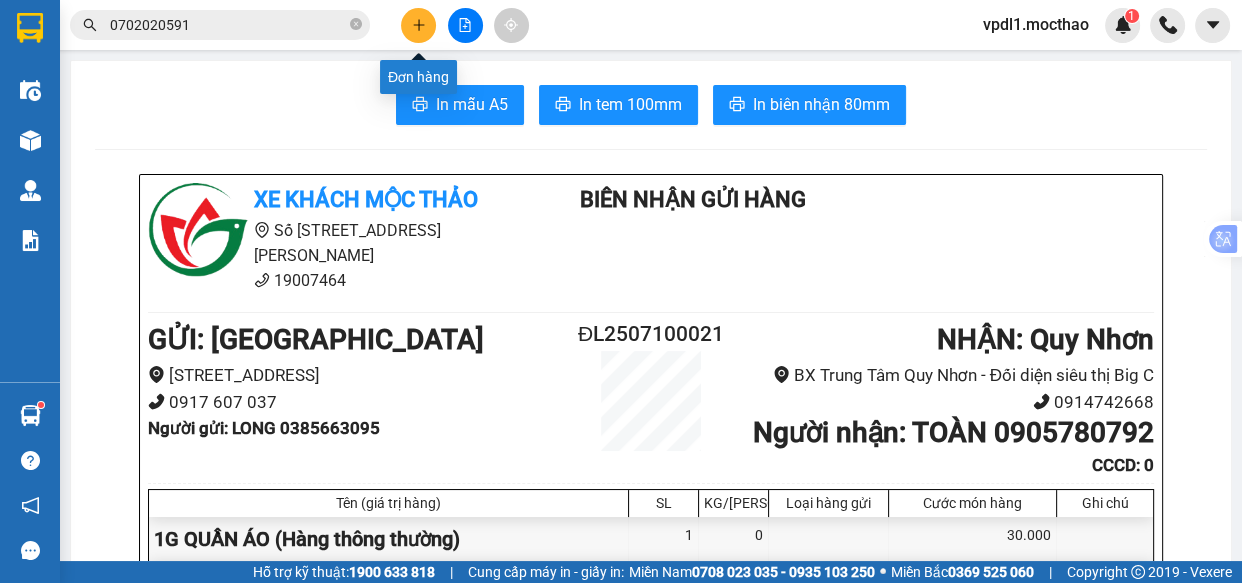 click 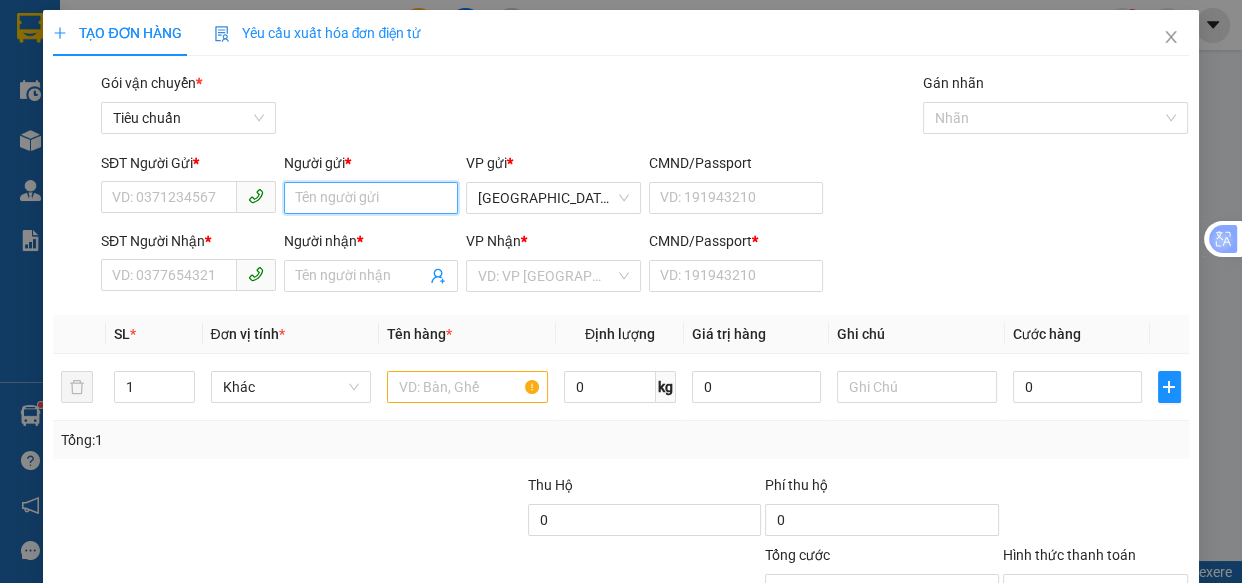 click on "Người gửi  *" at bounding box center [371, 198] 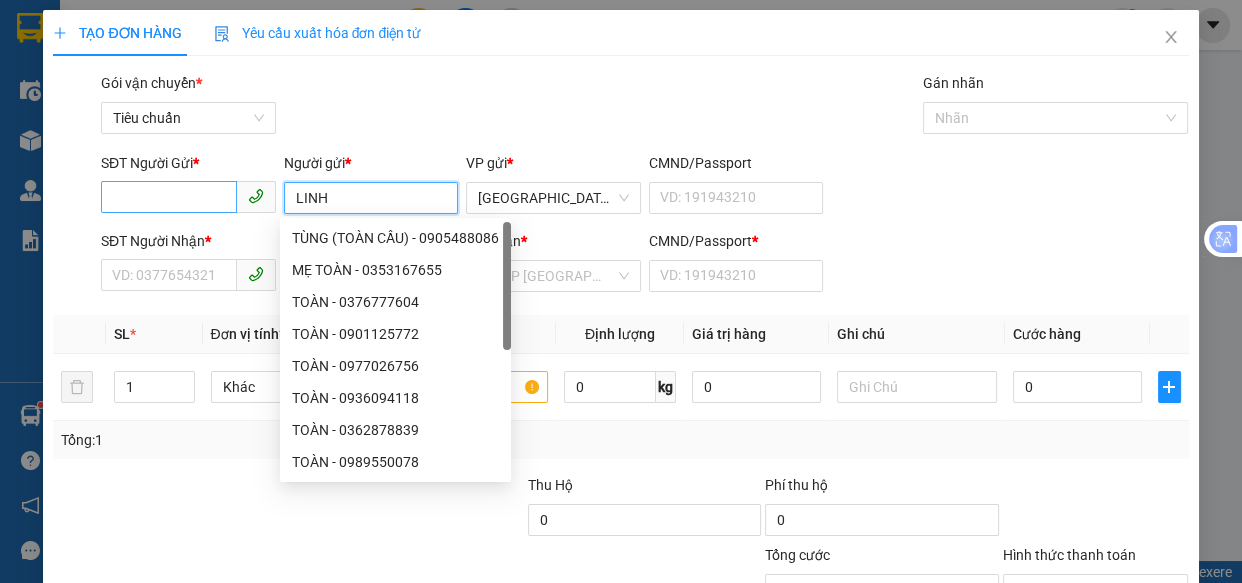 type on "LINH" 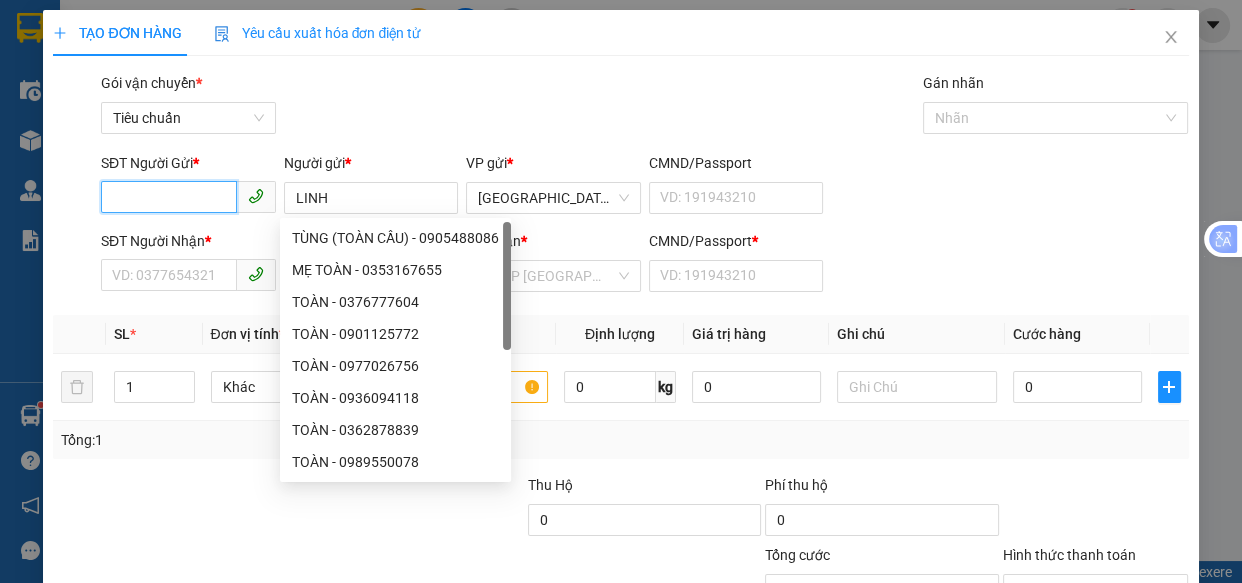click on "SĐT Người Gửi  *" at bounding box center (169, 197) 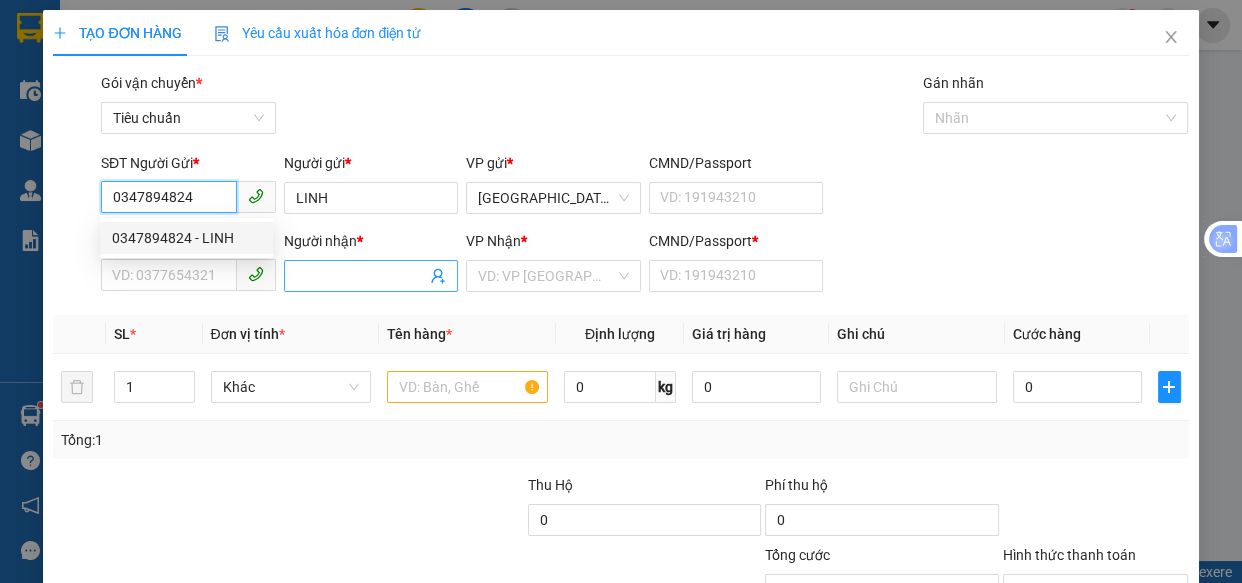 type on "0347894824" 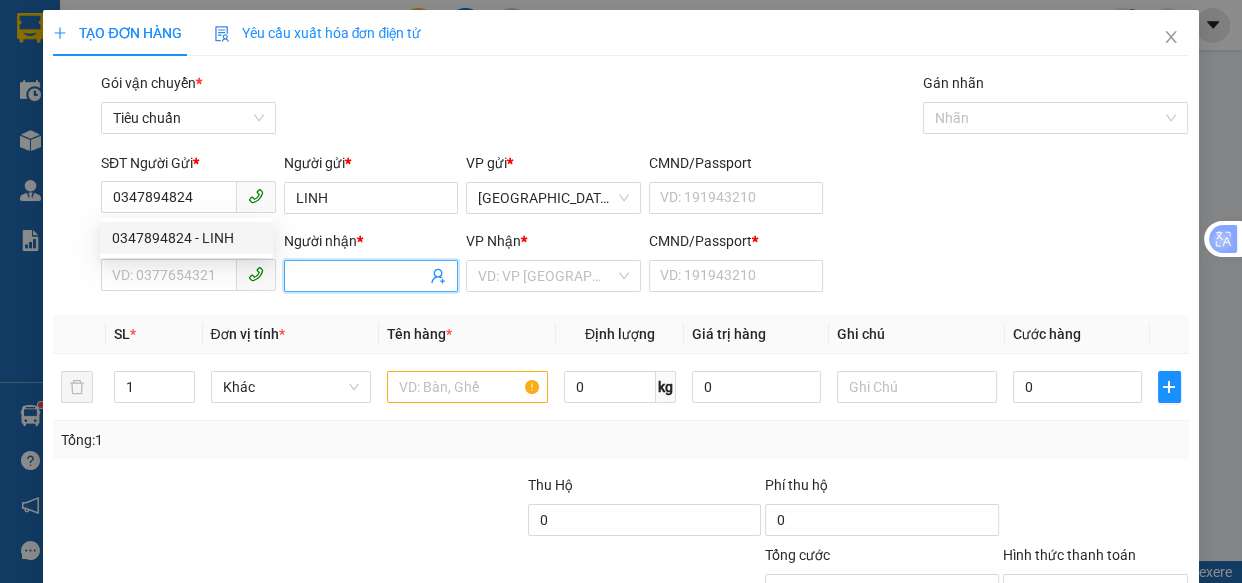 click on "Người nhận  *" at bounding box center (361, 276) 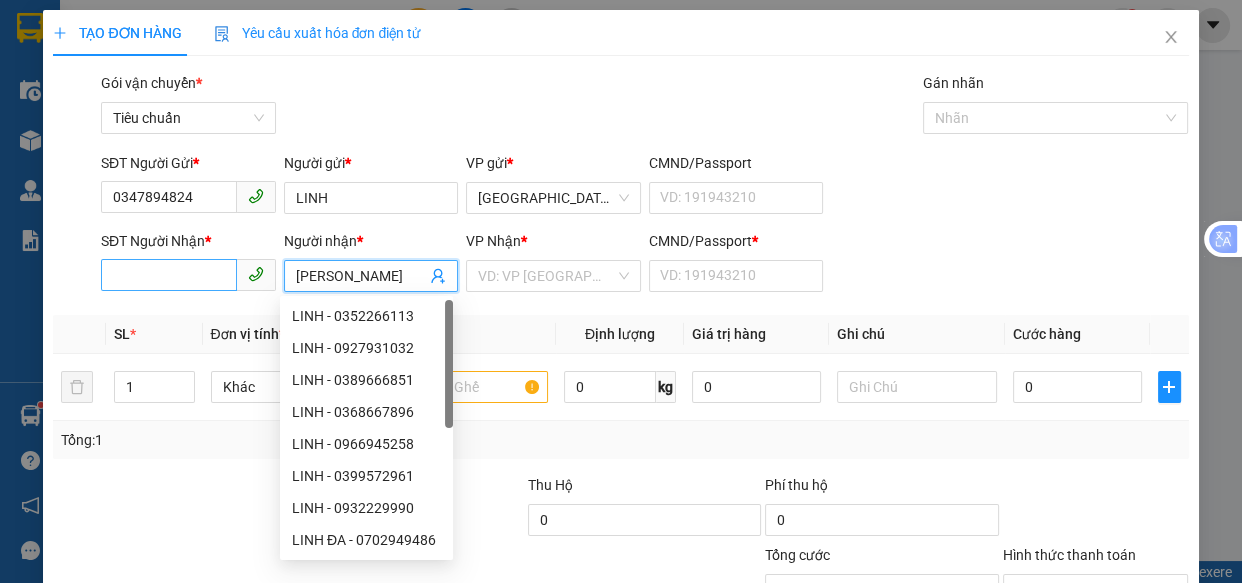 type on "MIA LINH" 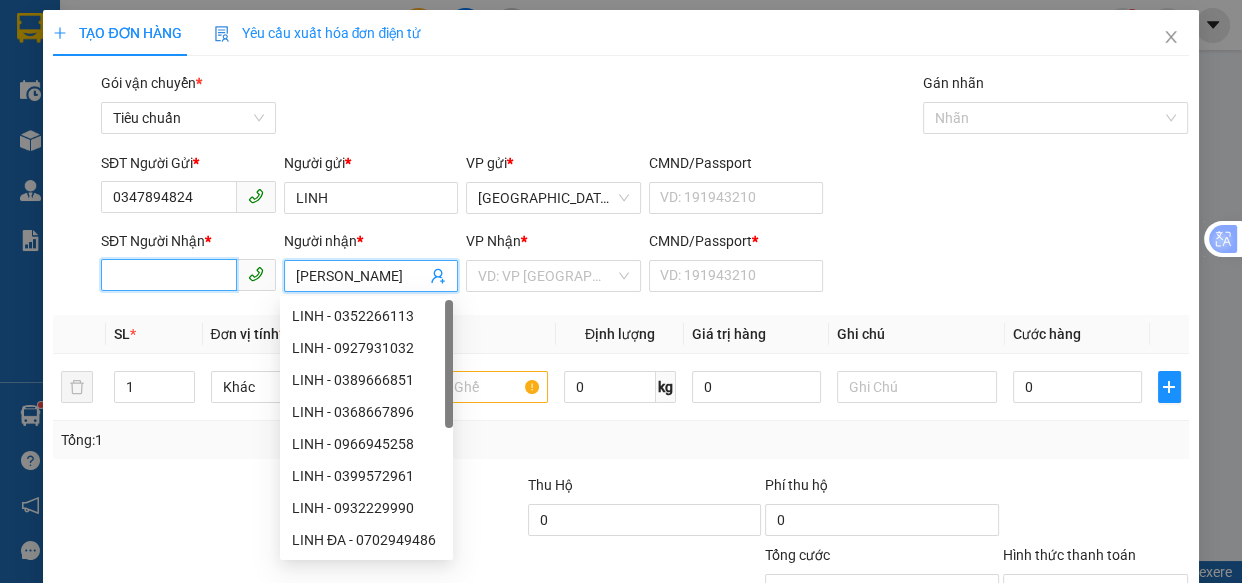 click on "SĐT Người Nhận  *" at bounding box center [169, 275] 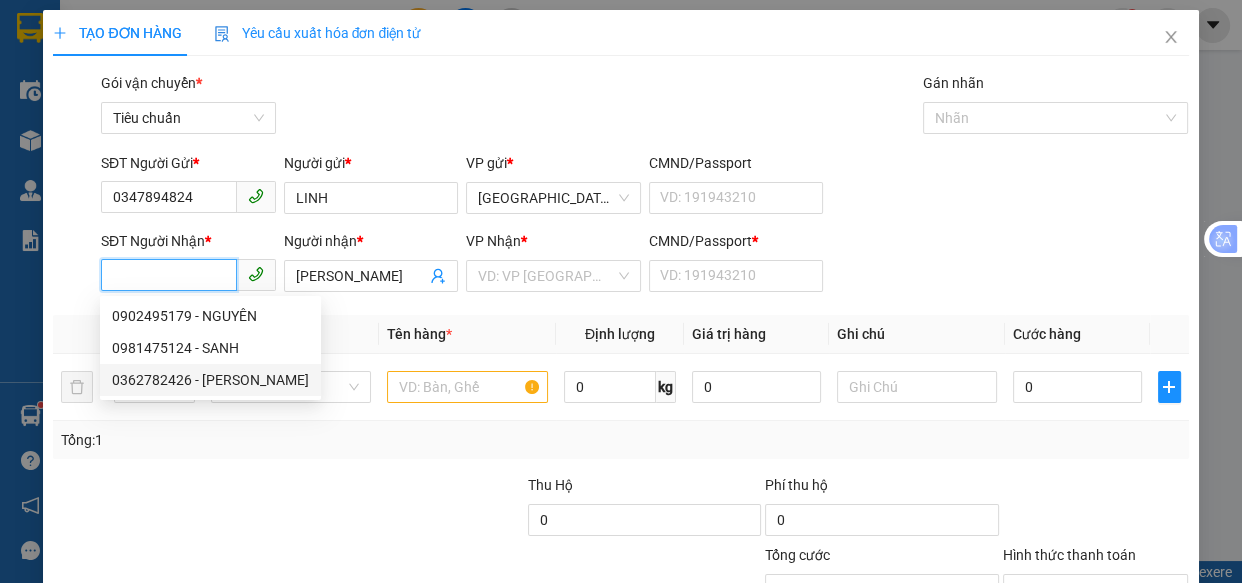 click on "0362782426 - MAI LINH" at bounding box center [210, 380] 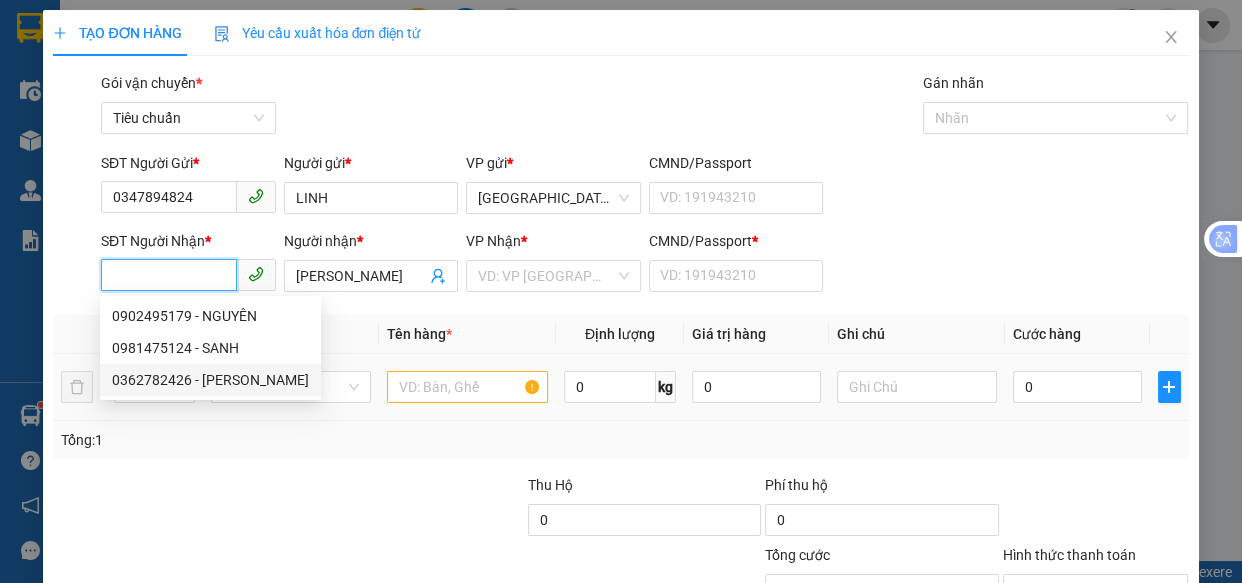 type on "0362782426" 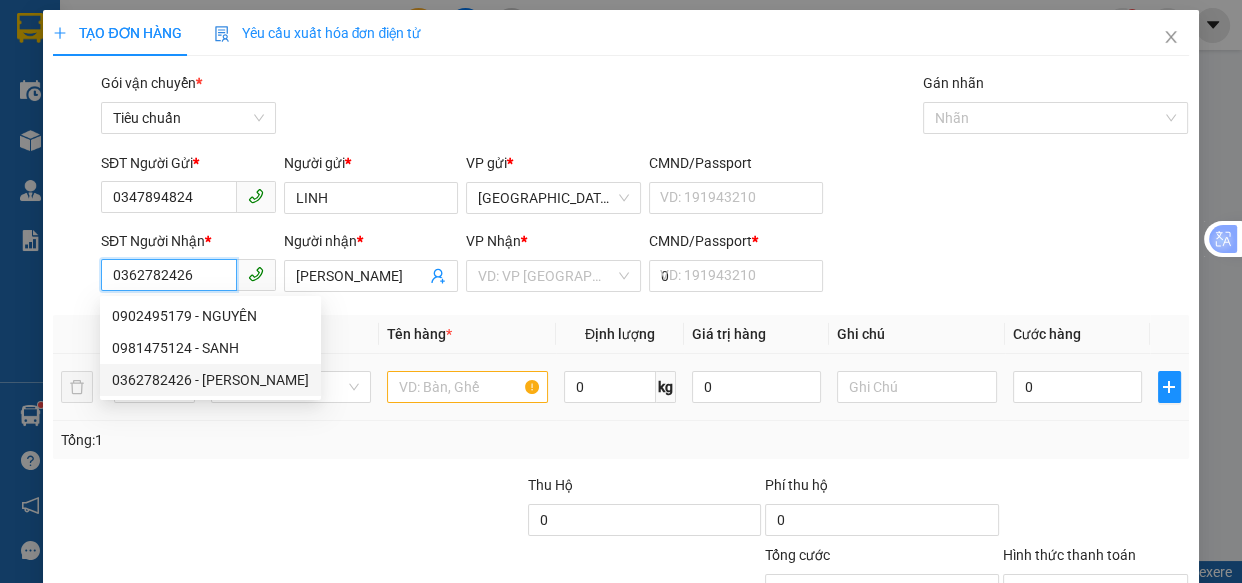 type on "50.000" 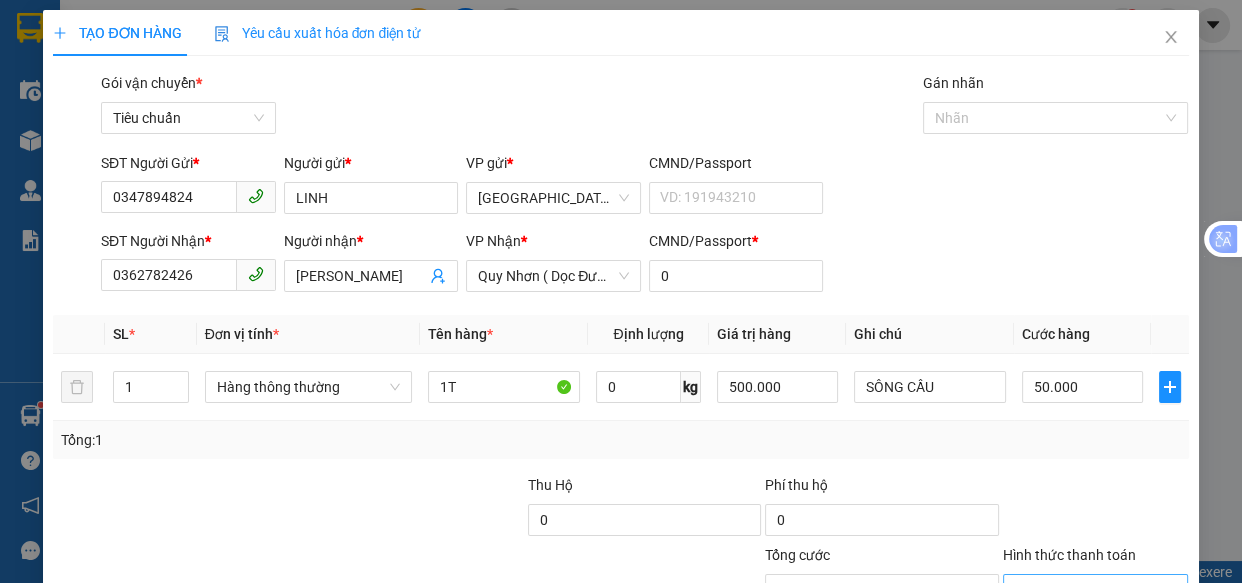 click on "Hình thức thanh toán" at bounding box center (1089, 590) 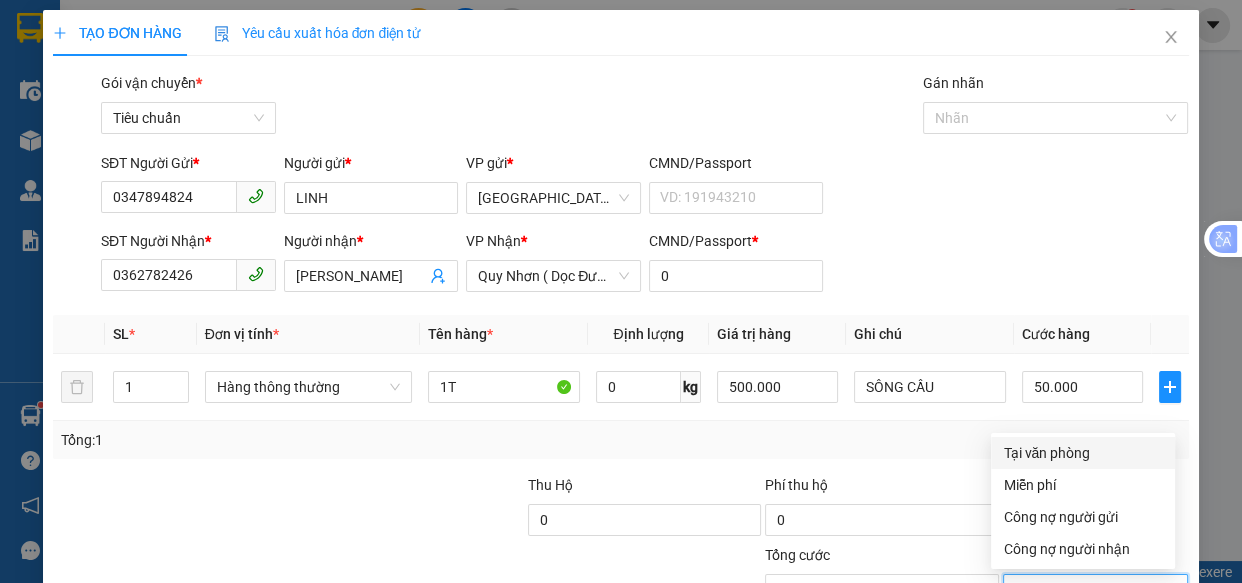 click on "Tại văn phòng" at bounding box center [1083, 453] 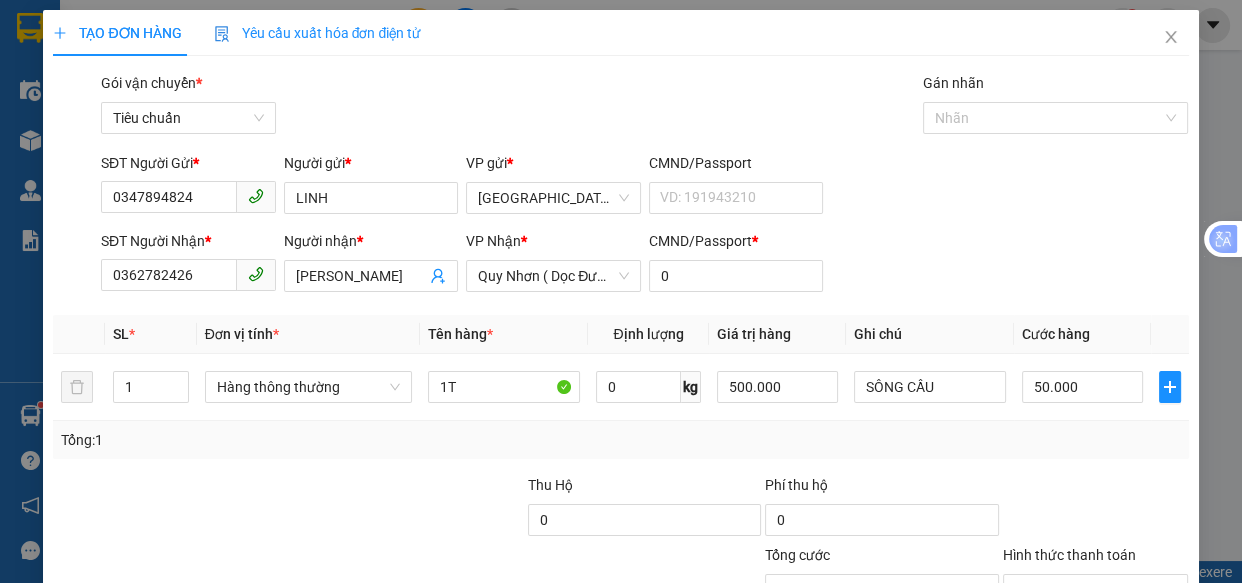 click on "[PERSON_NAME] và In" at bounding box center [1158, 685] 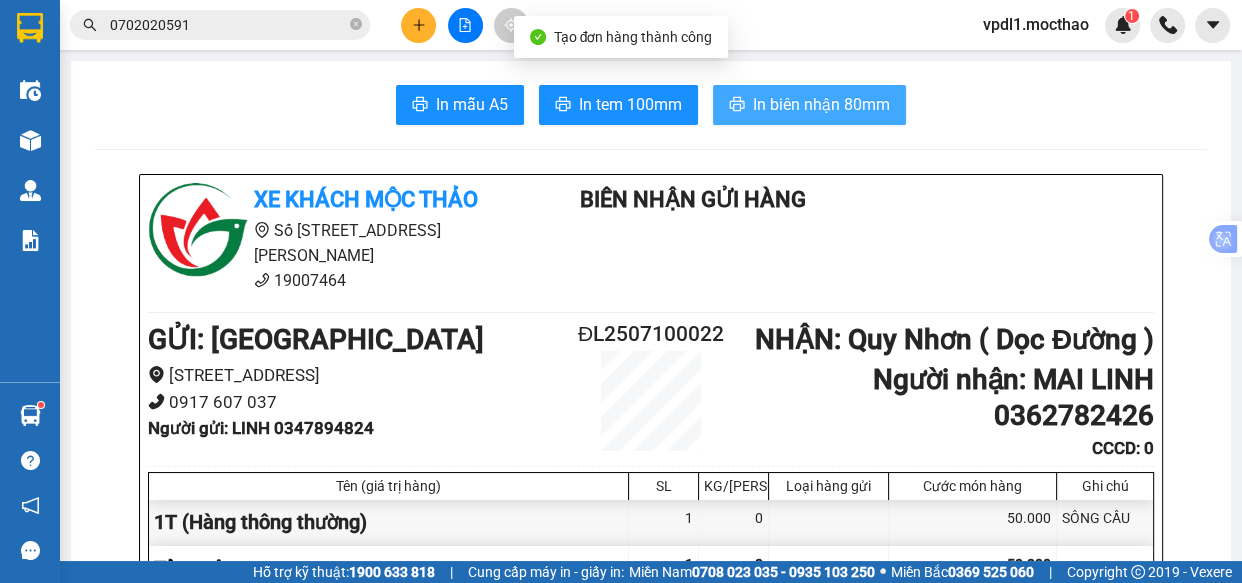 click on "In biên nhận 80mm" at bounding box center (821, 104) 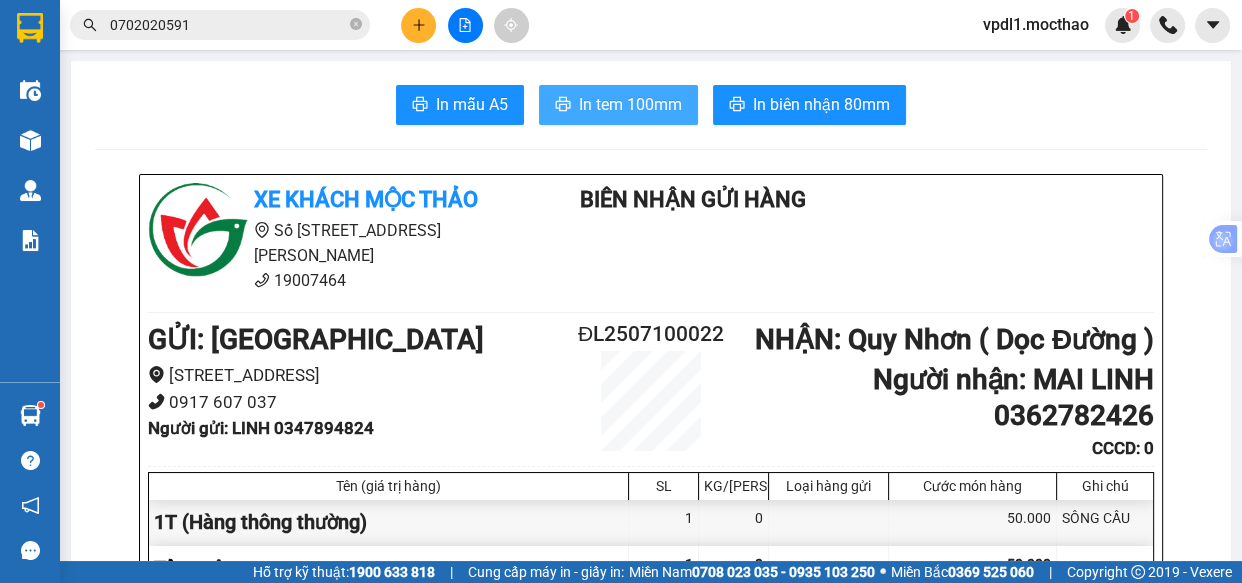 drag, startPoint x: 621, startPoint y: 101, endPoint x: 634, endPoint y: 114, distance: 18.384777 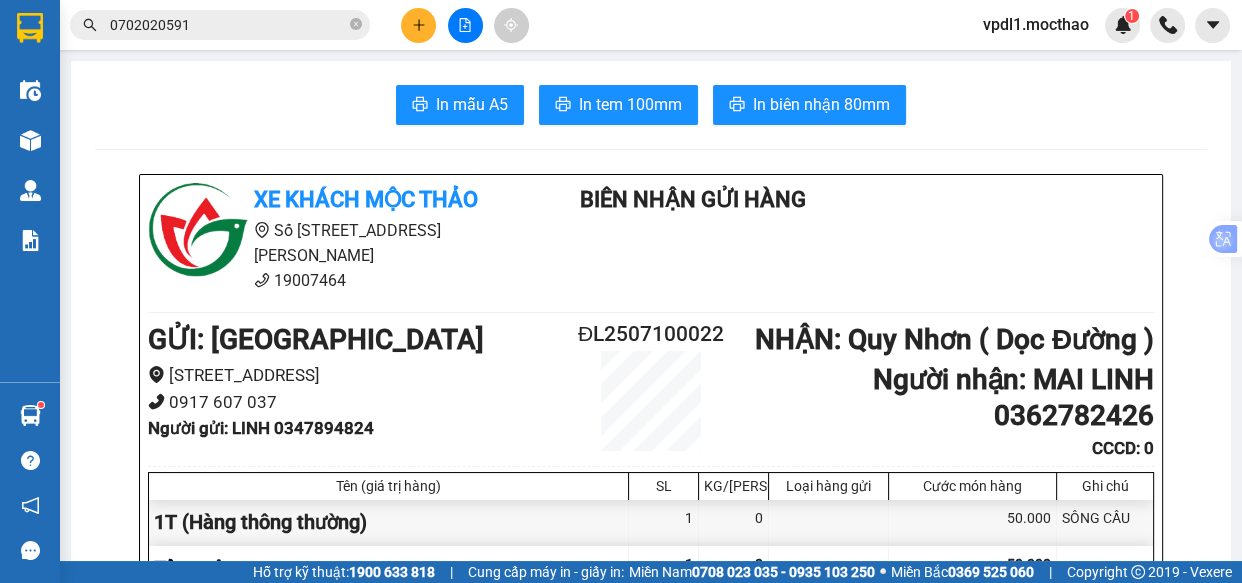 click on "In mẫu A5
In tem 100mm
In biên nhận 80mm Xe khách Mộc Thảo   Số 227 đường Nguyễn Tất Thành   19007464 Biên Nhận Gửi Hàng GỬI :   Đà Lạt   Số 1, Tô Hiến Thành, Phường 3   0917 607 037 Người gửi :   LINH 0347894824 ĐL2507100022 NHẬN :   Quy Nhơn ( Dọc Đường ) Người nhận :   MAI LINH 0362782426 CCCD :   0 Tên (giá trị hàng) SL KG/Món Loại hàng gửi Cước món hàng Ghi chú 1T (Hàng thông thường) 1 0 50.000 SÔNG CẦU  Tổng cộng 1 0 50.000 Loading... Cước rồi   : 50.000 Tổng phải thu: 0 Quy định nhận/gửi hàng : 1. Quý khách phải báo mã số “Biên nhận gửi hàng” khi nhận hàng, phải trình CMND hoặc giấy giới thiệu đối với hàng gửi bảo đảm, hàng có giá trị. 2. Hàng gửi có giá trị cao Quý khách phải khai báo để được gửi theo phương thức bảo đảm giá trị. TRACKING :  https://nhaxethuanthao.vn/kiem-tra-don-hang VeXeRe.com   -" at bounding box center [651, 1784] 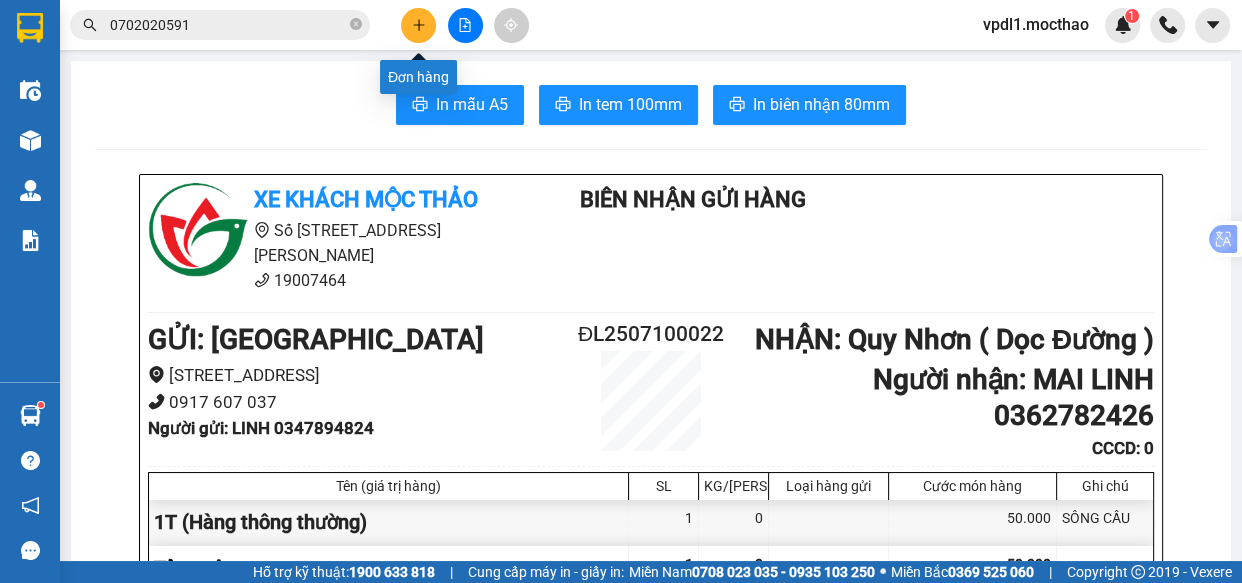 click 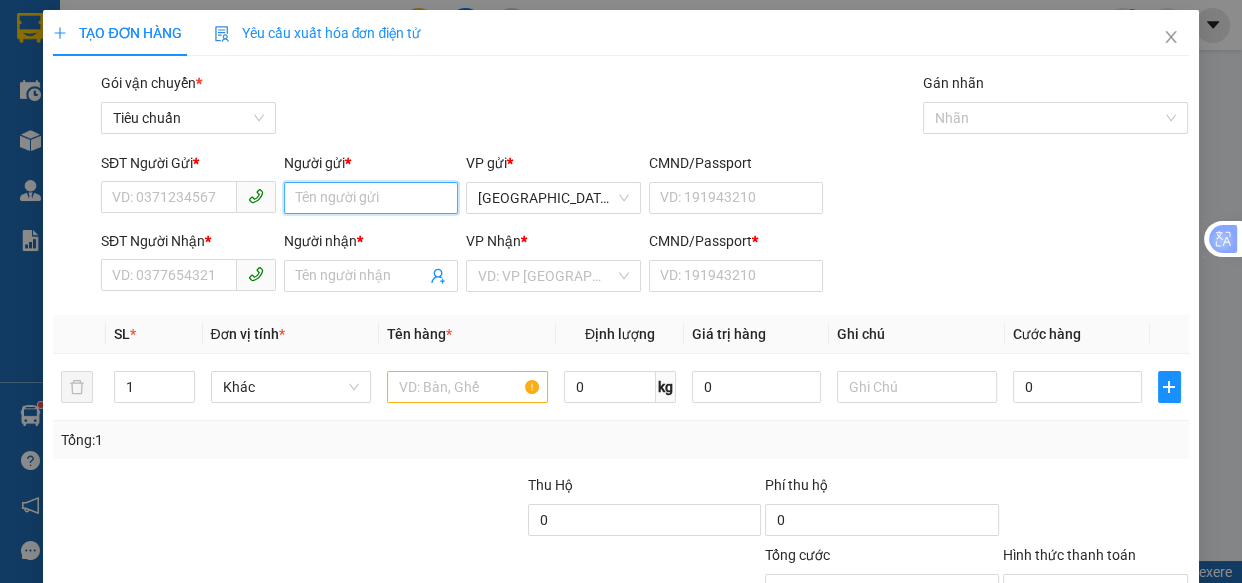 drag, startPoint x: 320, startPoint y: 192, endPoint x: 358, endPoint y: 170, distance: 43.908997 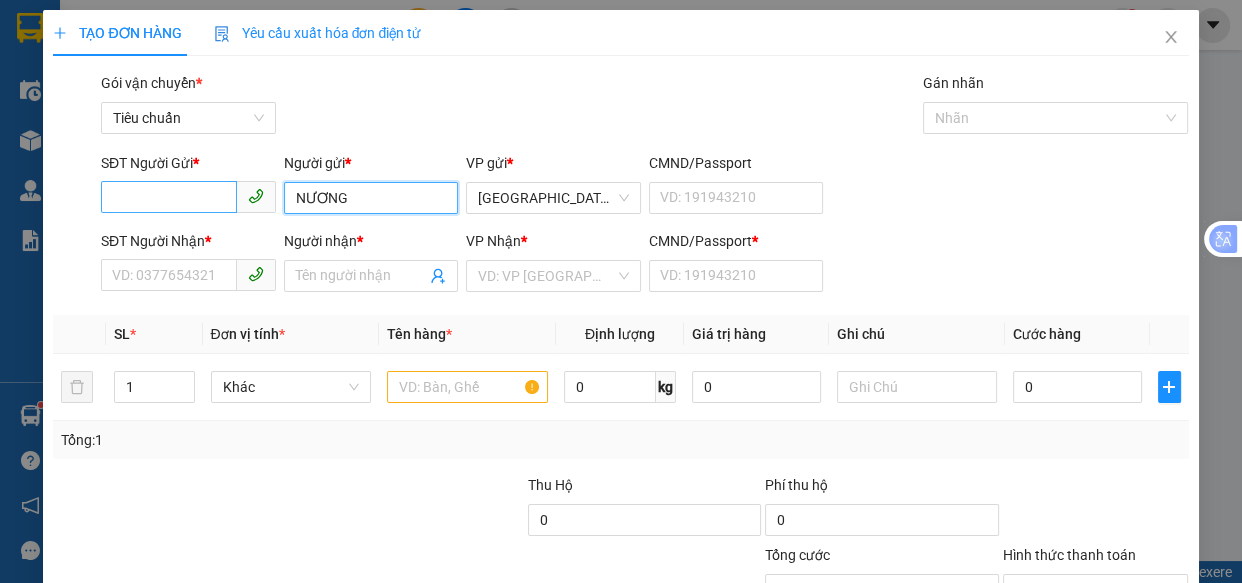 type on "NƯƠNG" 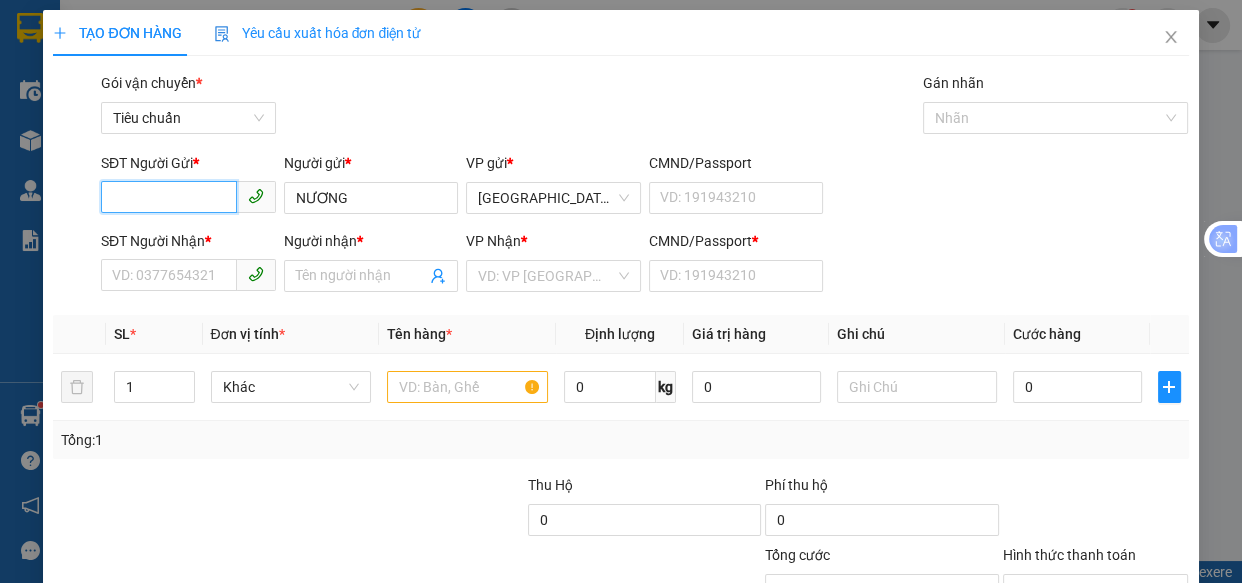 drag, startPoint x: 176, startPoint y: 206, endPoint x: 54, endPoint y: 0, distance: 239.41595 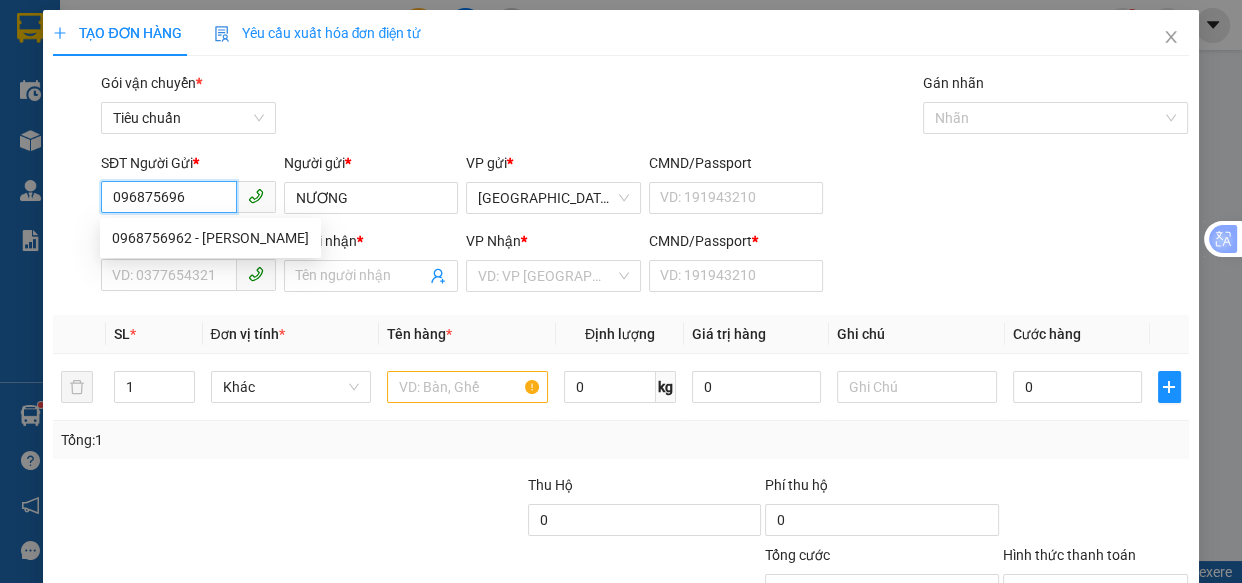 type on "0968756962" 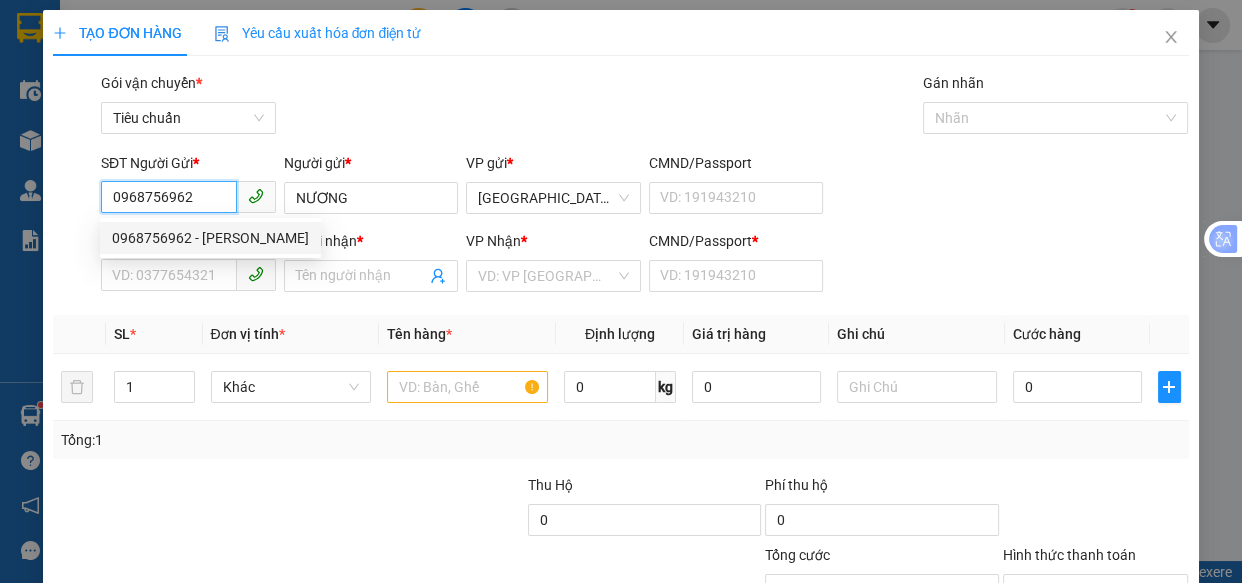 click on "0968756962 - LƯƠNG" at bounding box center (210, 238) 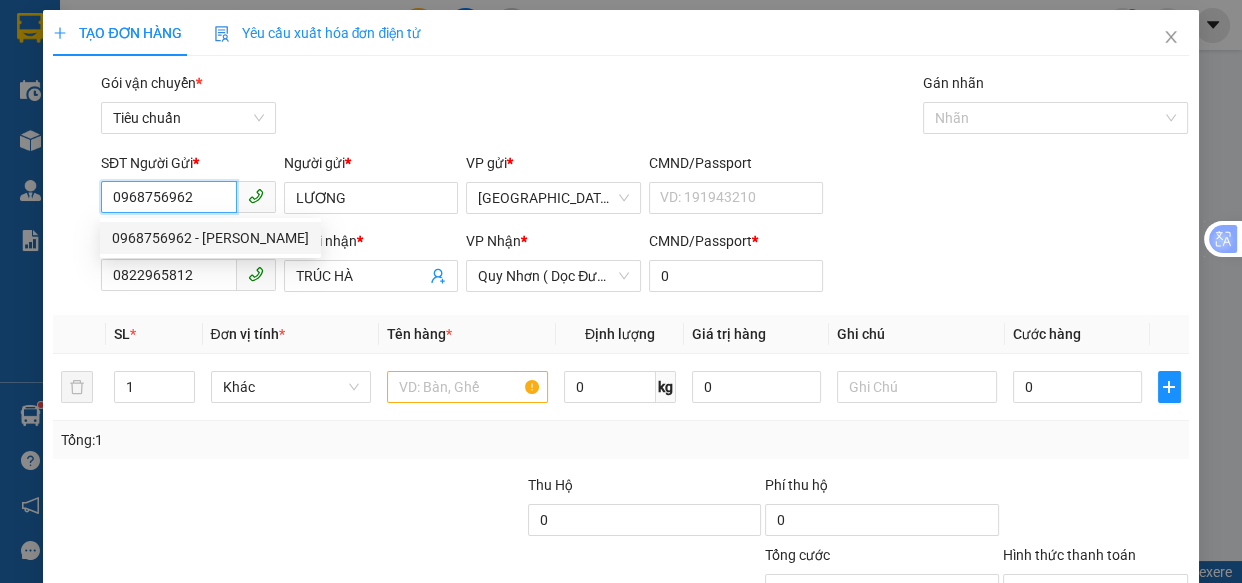 type on "140.000" 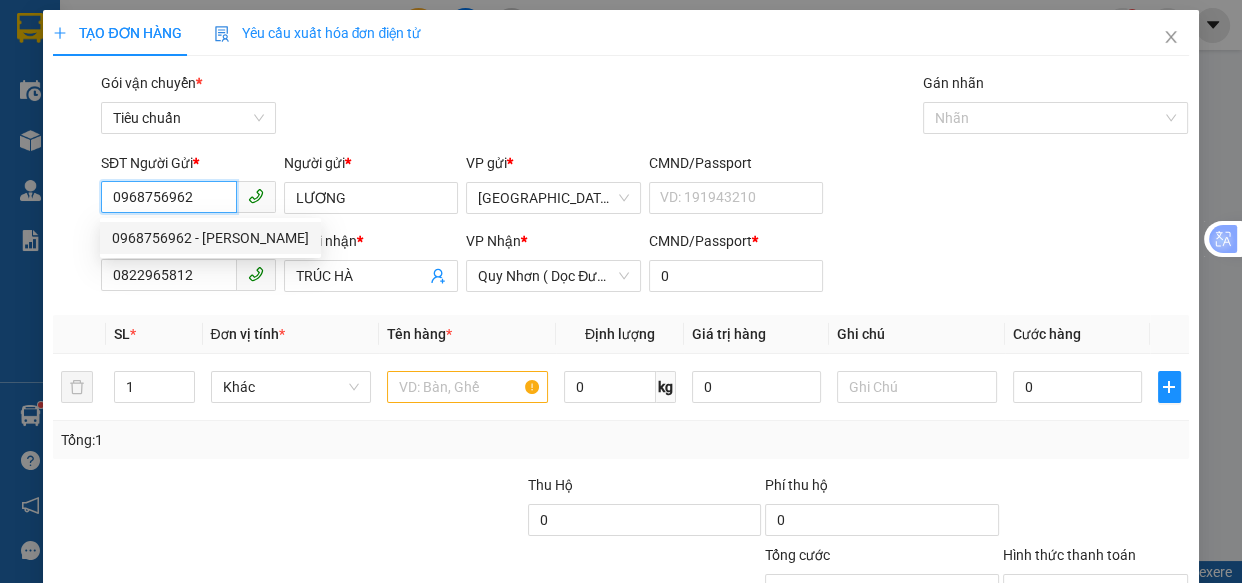 type on "140.000" 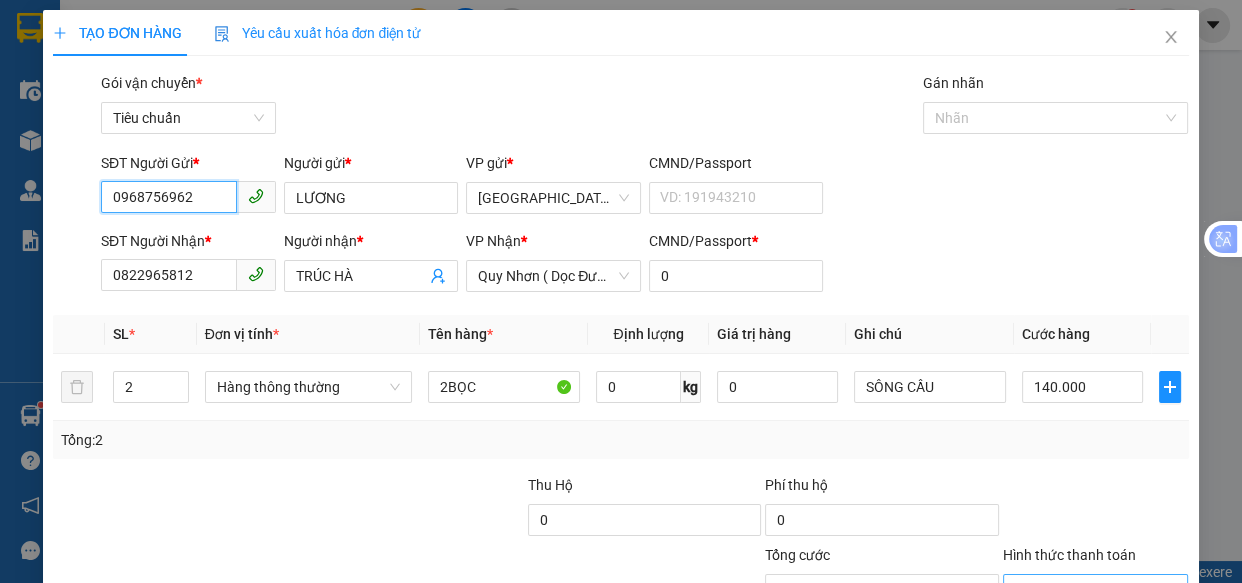 type on "0968756962" 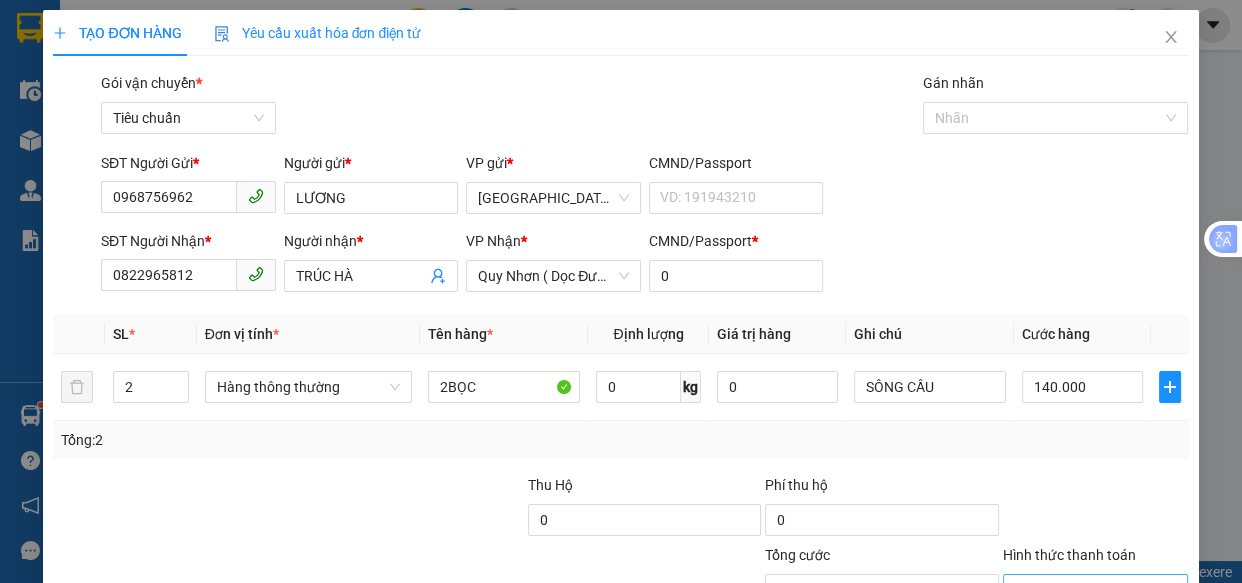 click on "Hình thức thanh toán" at bounding box center (1089, 590) 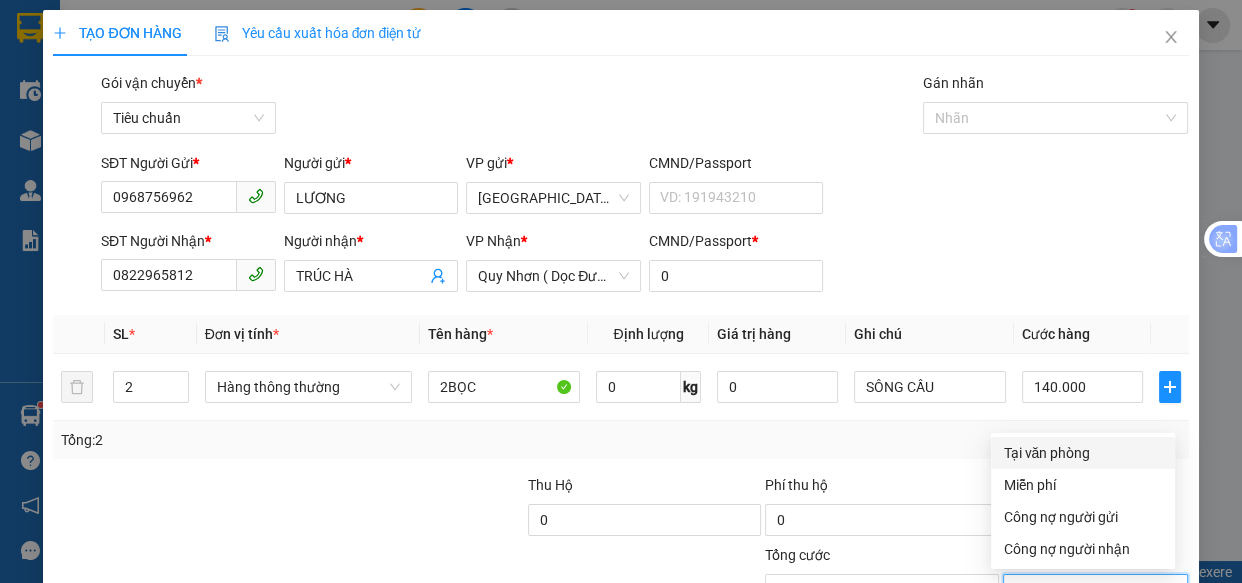 click on "Tại văn phòng" at bounding box center [1083, 453] 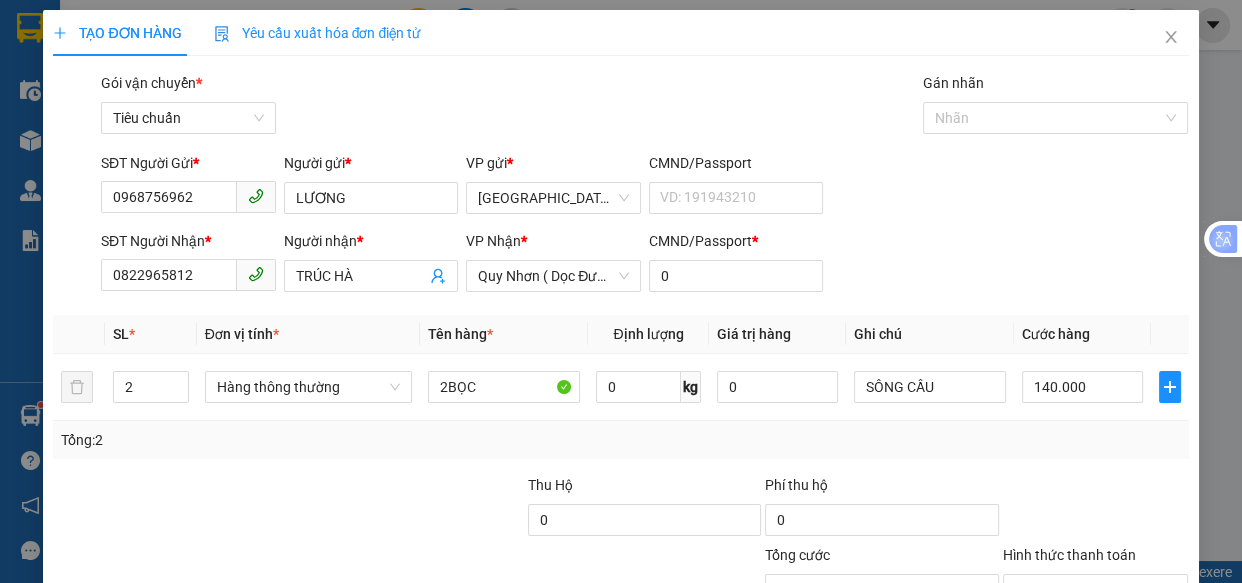 click on "[PERSON_NAME] và In" at bounding box center (1158, 685) 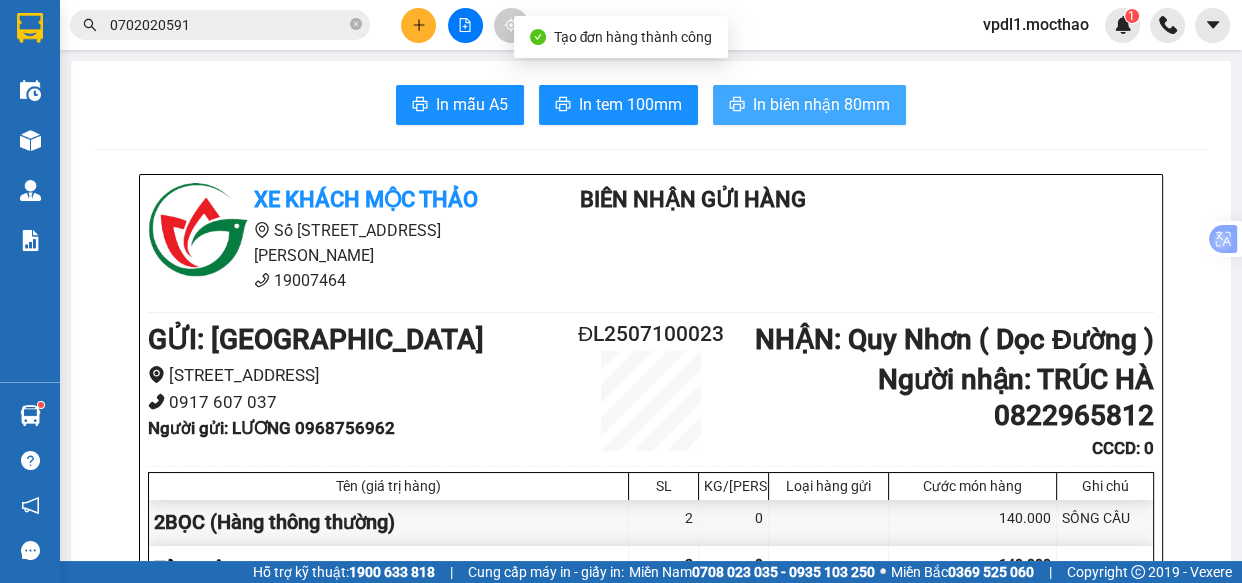 click on "In biên nhận 80mm" at bounding box center [821, 104] 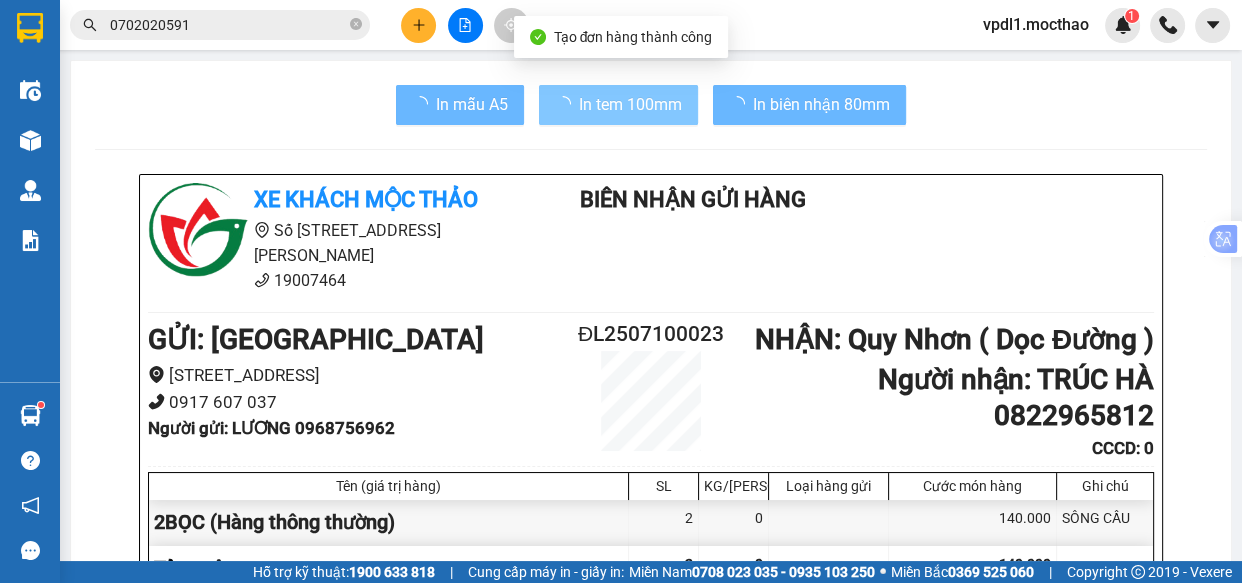 click on "In tem 100mm" at bounding box center [630, 104] 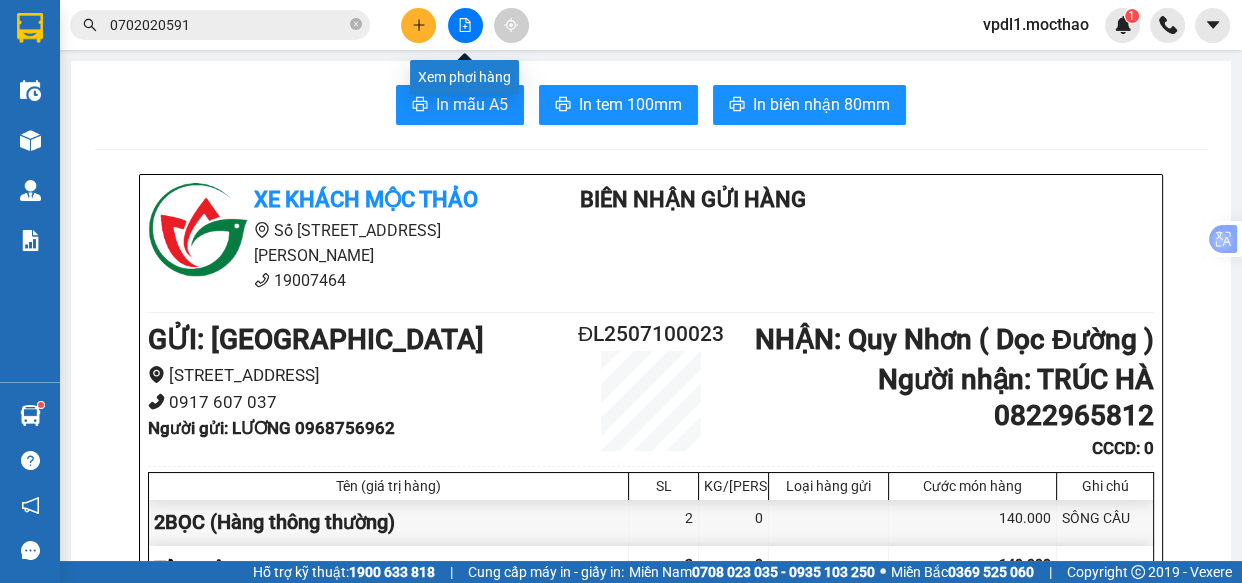 click 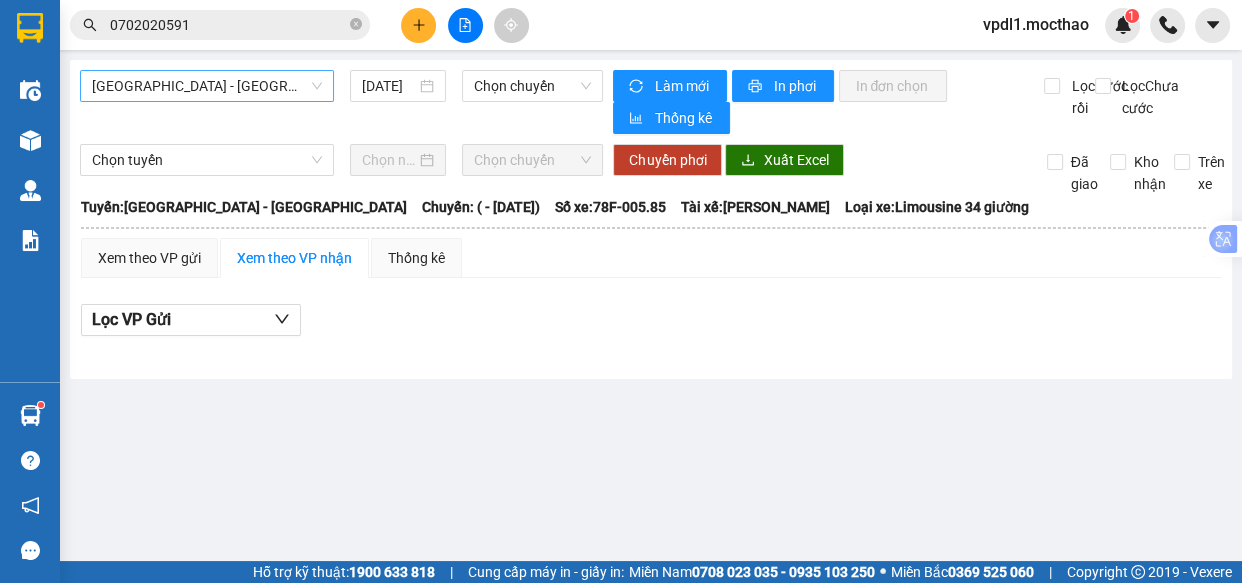 click on "[GEOGRAPHIC_DATA] - [PERSON_NAME]" at bounding box center [207, 86] 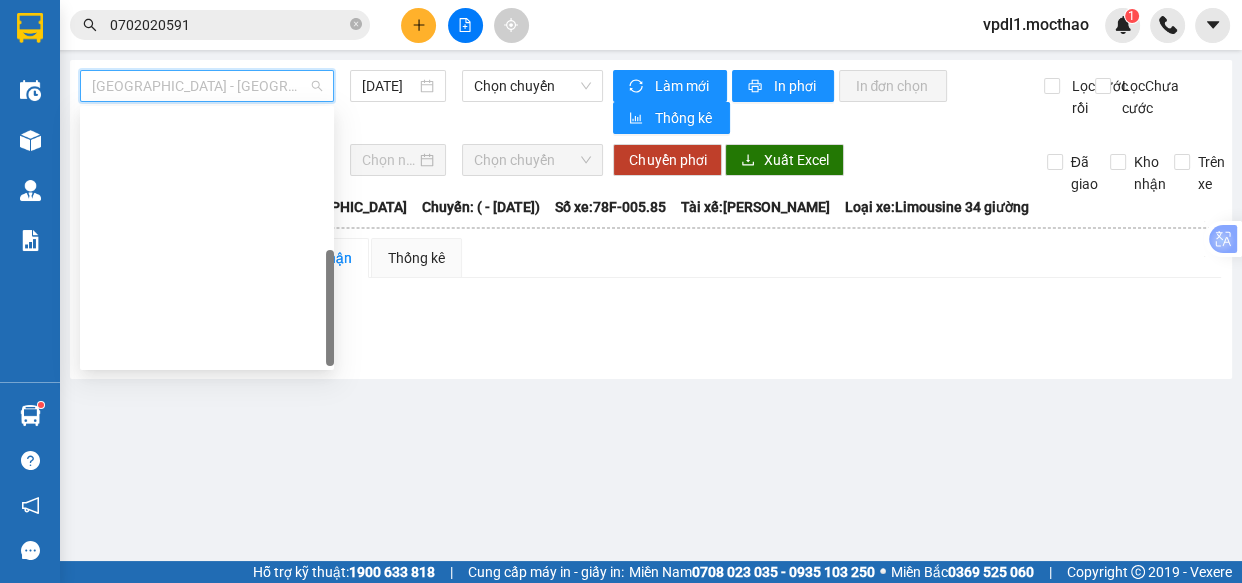 click on "[PERSON_NAME] - [GEOGRAPHIC_DATA]" at bounding box center (207, 606) 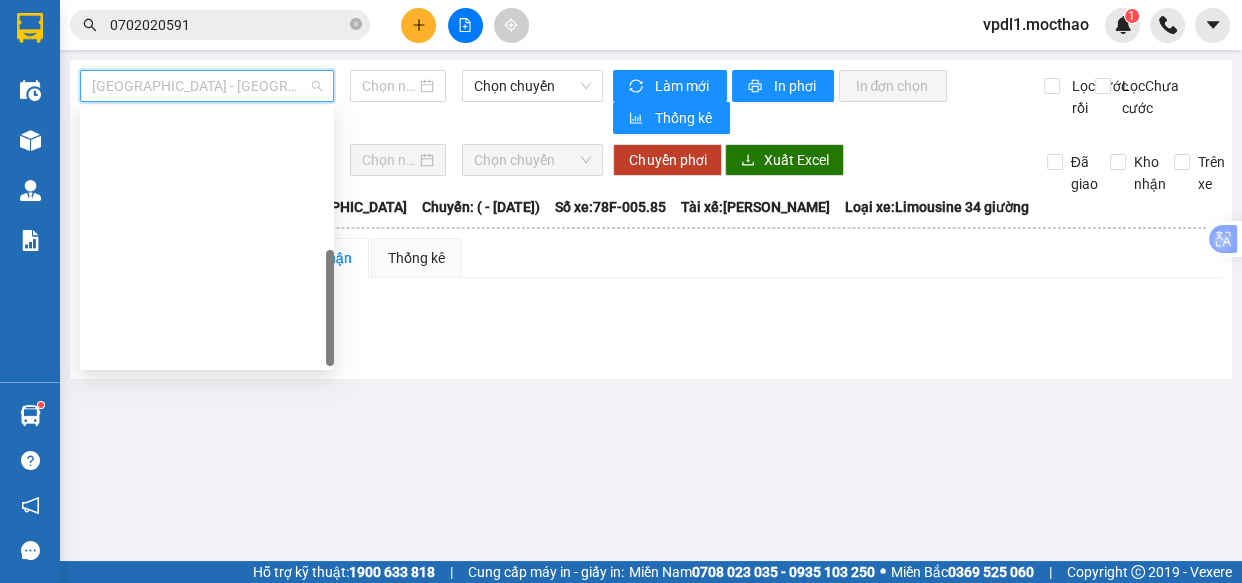 type on "[DATE]" 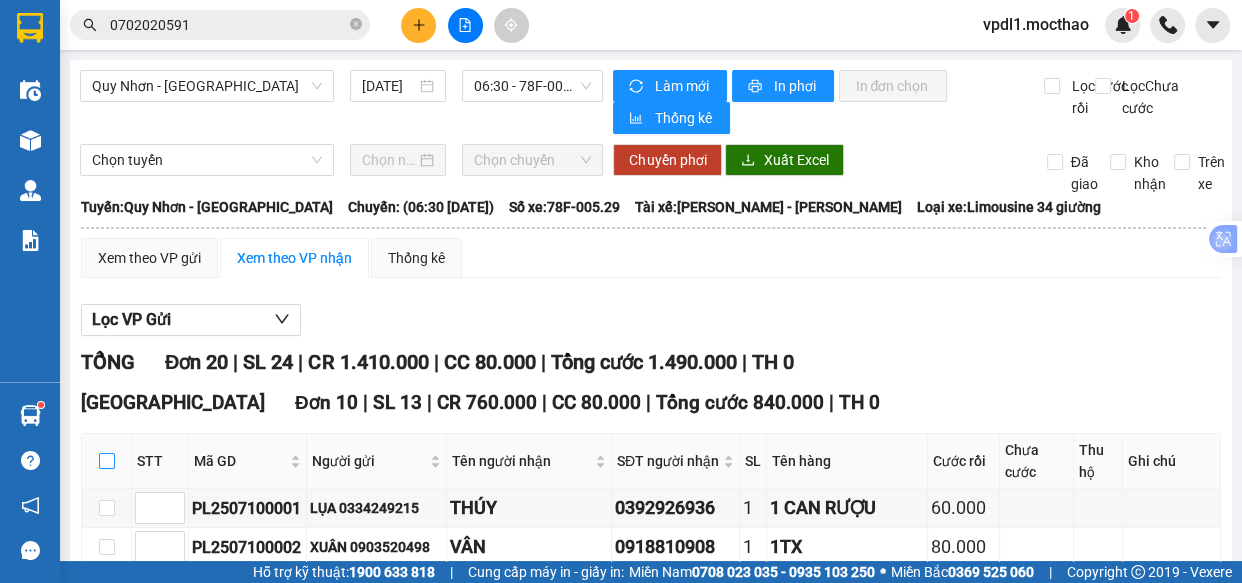 click at bounding box center (107, 461) 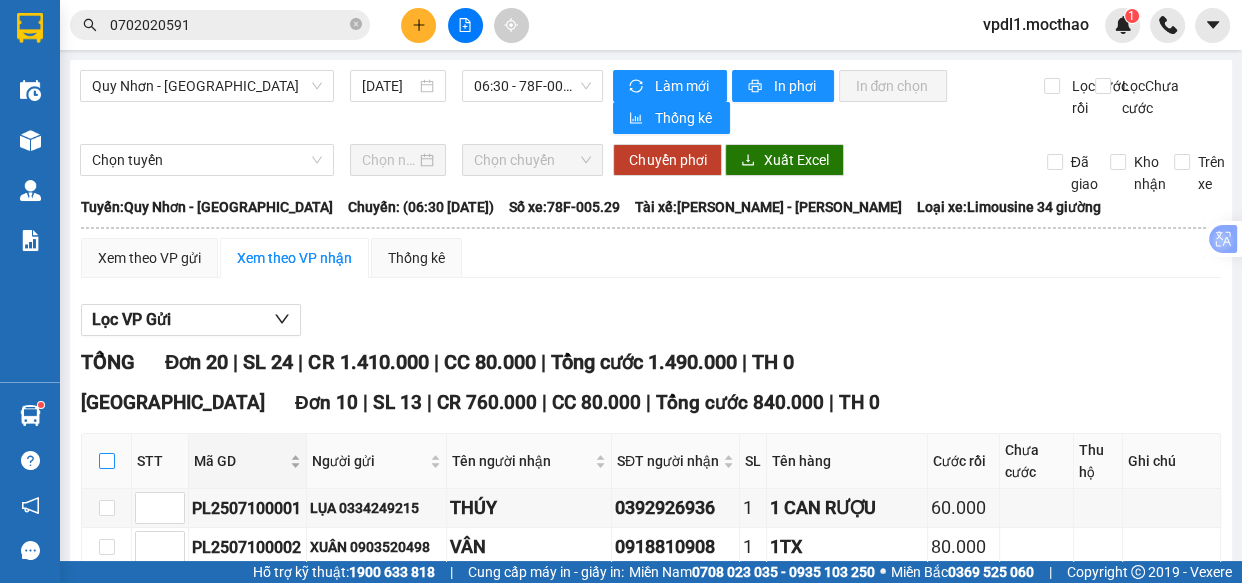 checkbox on "true" 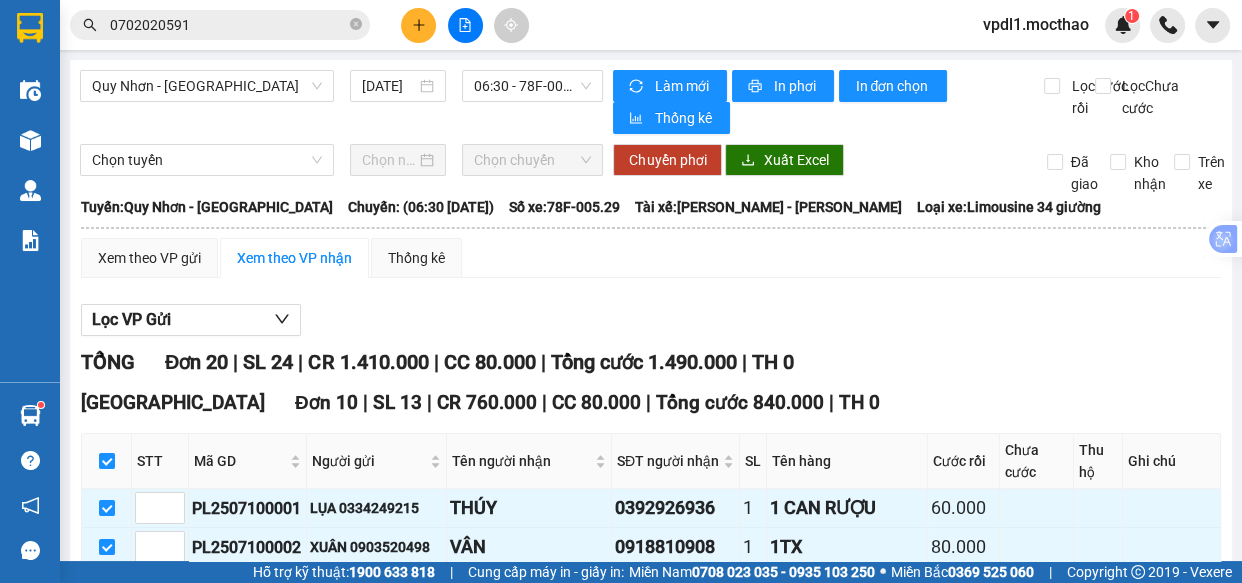 click on "Nhập kho nhận" at bounding box center (393, 947) 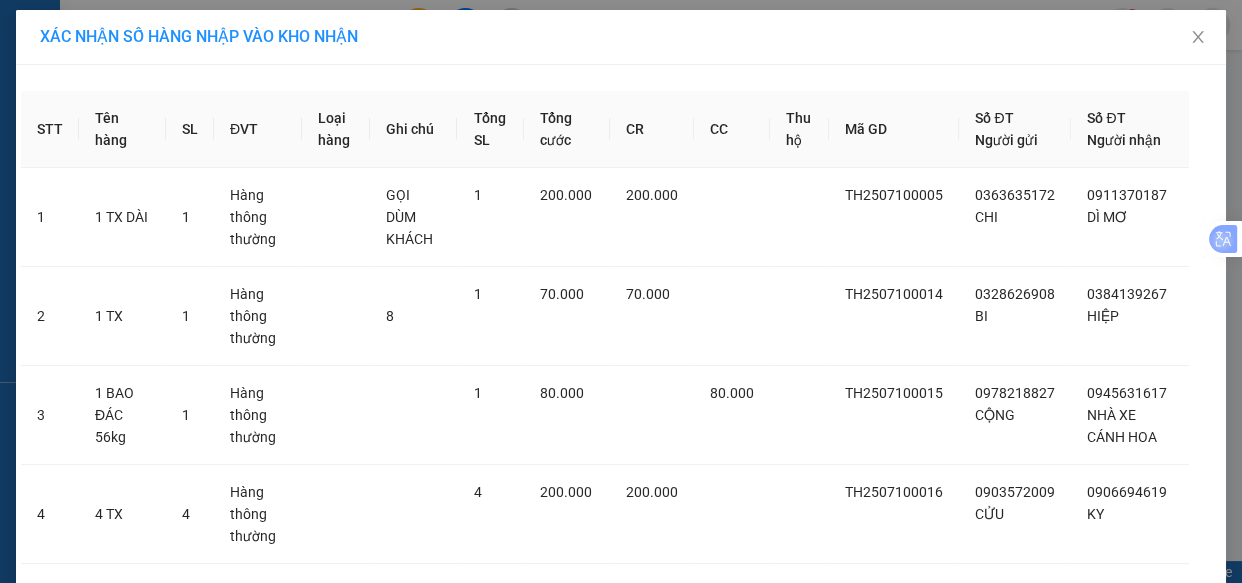 click on "Nhập hàng kho nhận" at bounding box center (694, 1293) 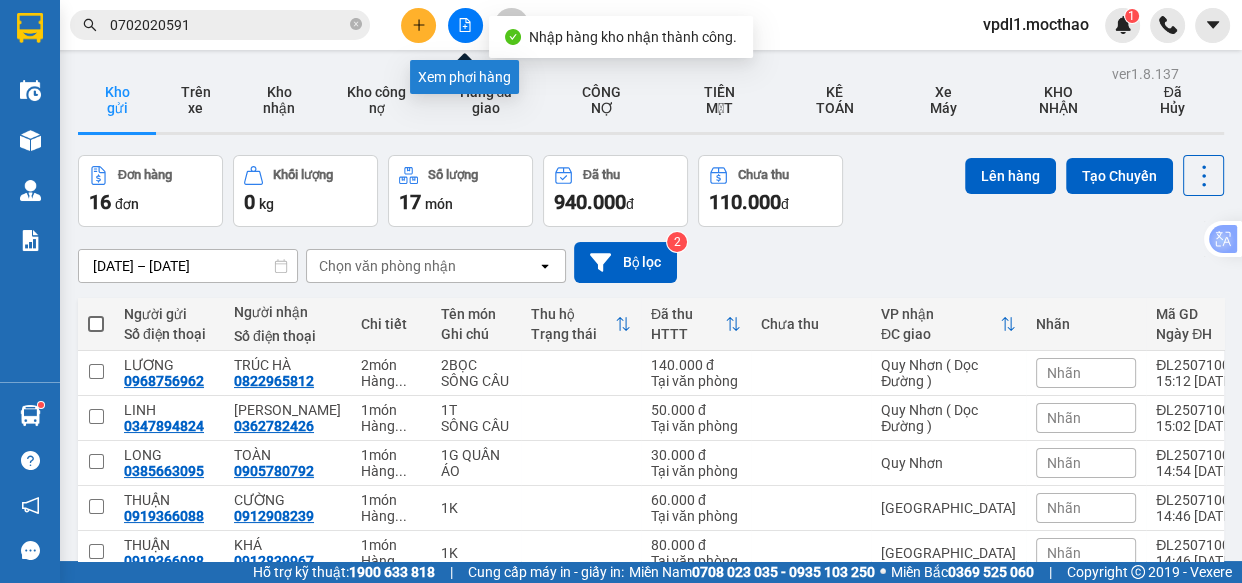 click 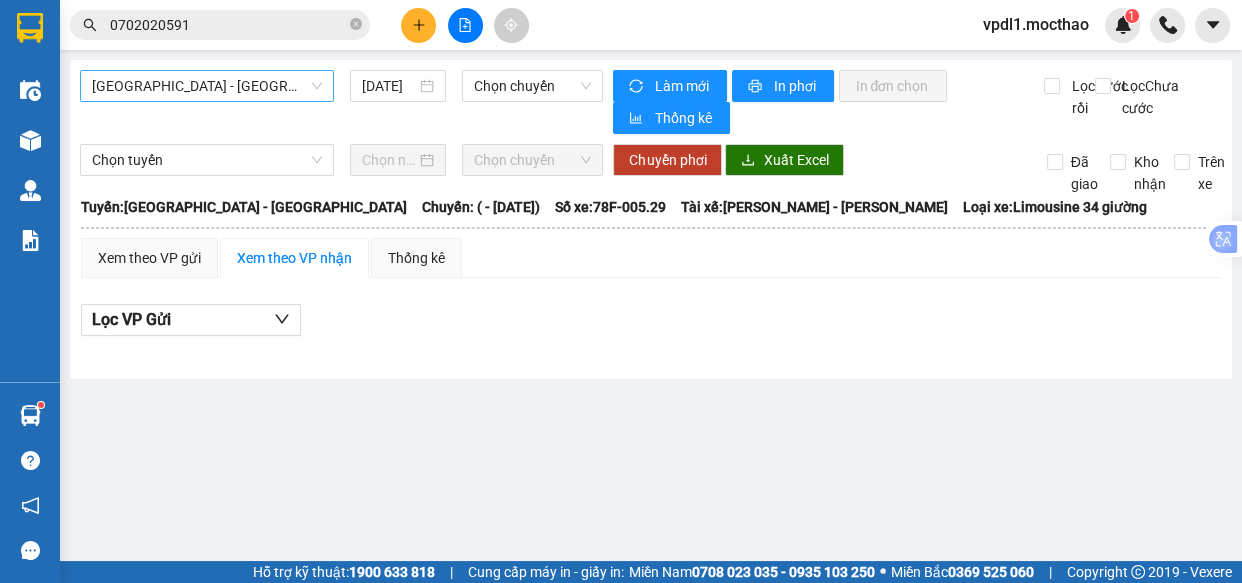 click on "[GEOGRAPHIC_DATA] - [PERSON_NAME]" at bounding box center (207, 86) 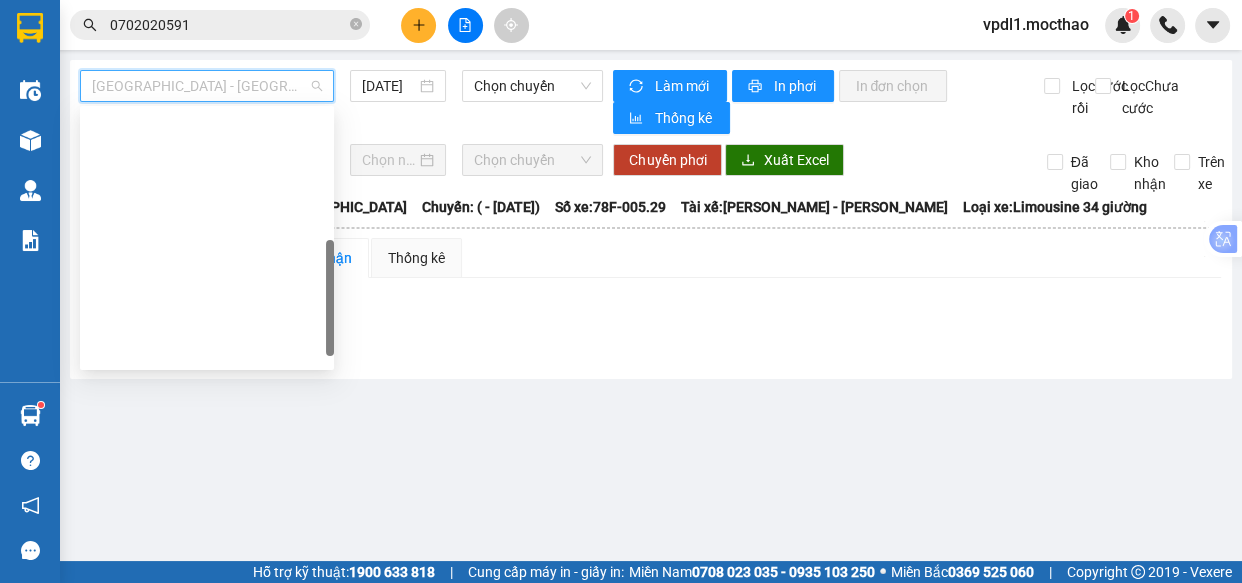 click on "[PERSON_NAME] - [GEOGRAPHIC_DATA]" at bounding box center (207, 606) 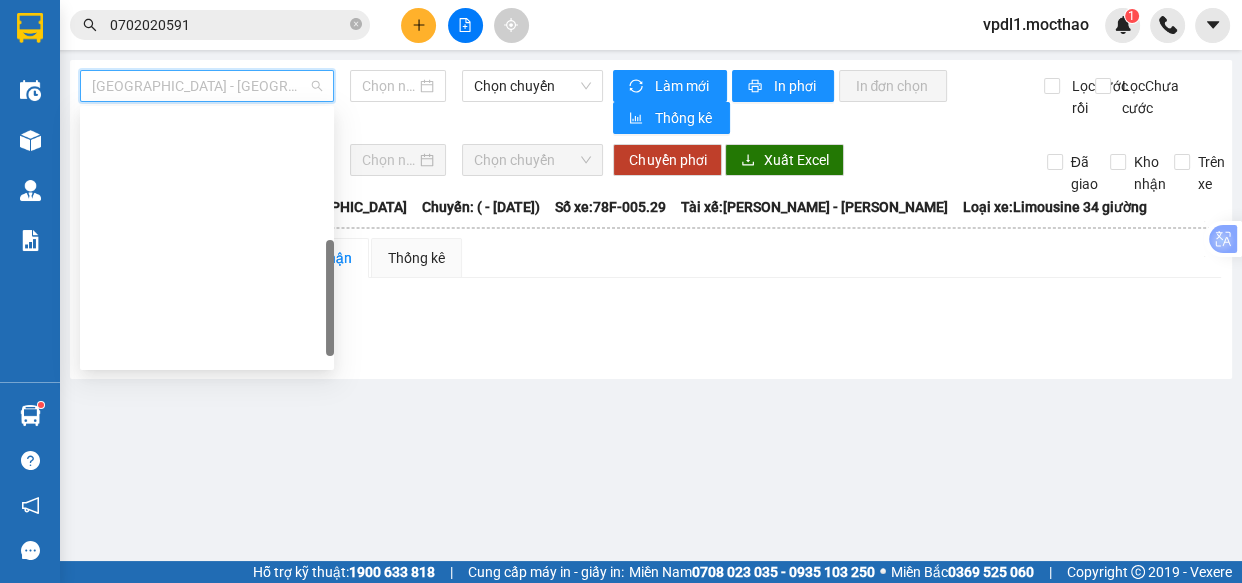 type on "[DATE]" 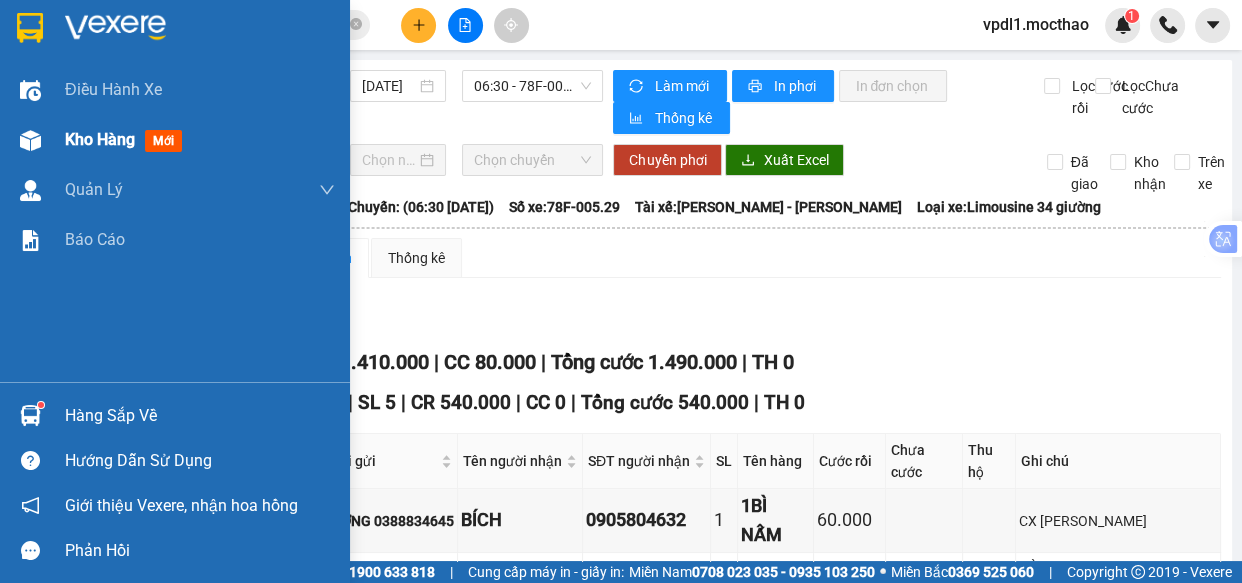 click on "Kho hàng" at bounding box center [100, 139] 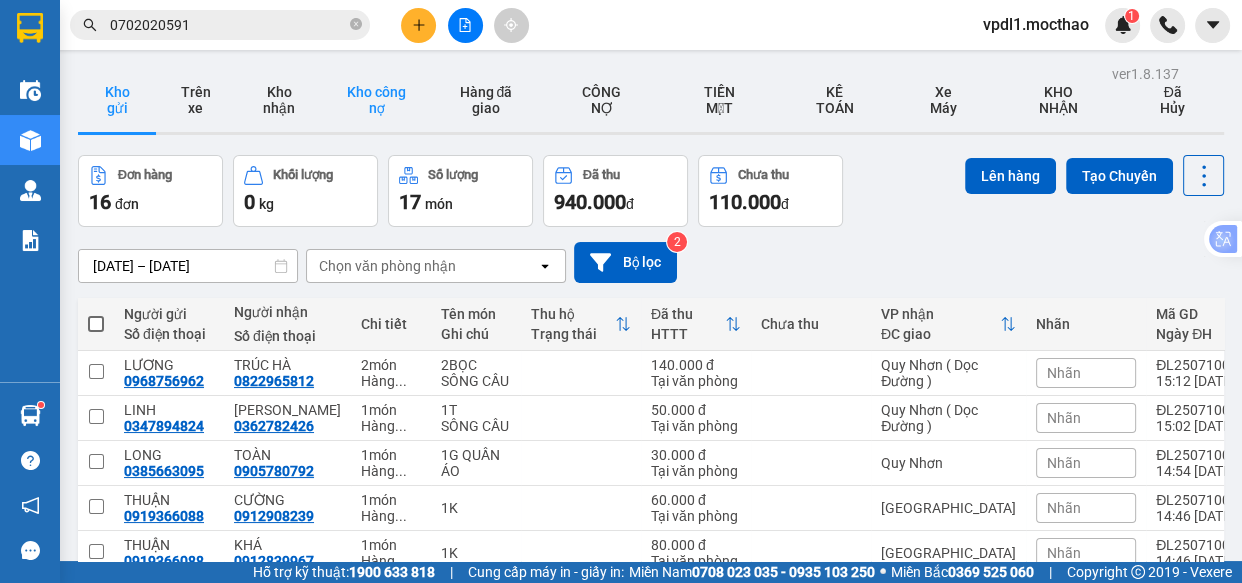drag, startPoint x: 381, startPoint y: 99, endPoint x: 398, endPoint y: 99, distance: 17 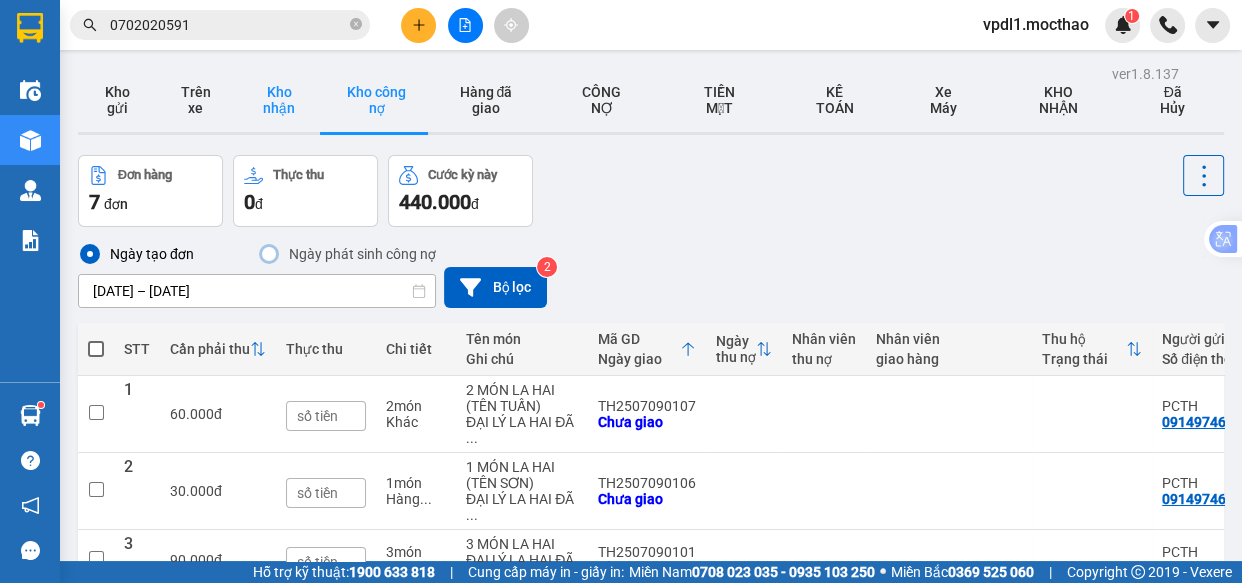 click on "Kho nhận" at bounding box center (278, 100) 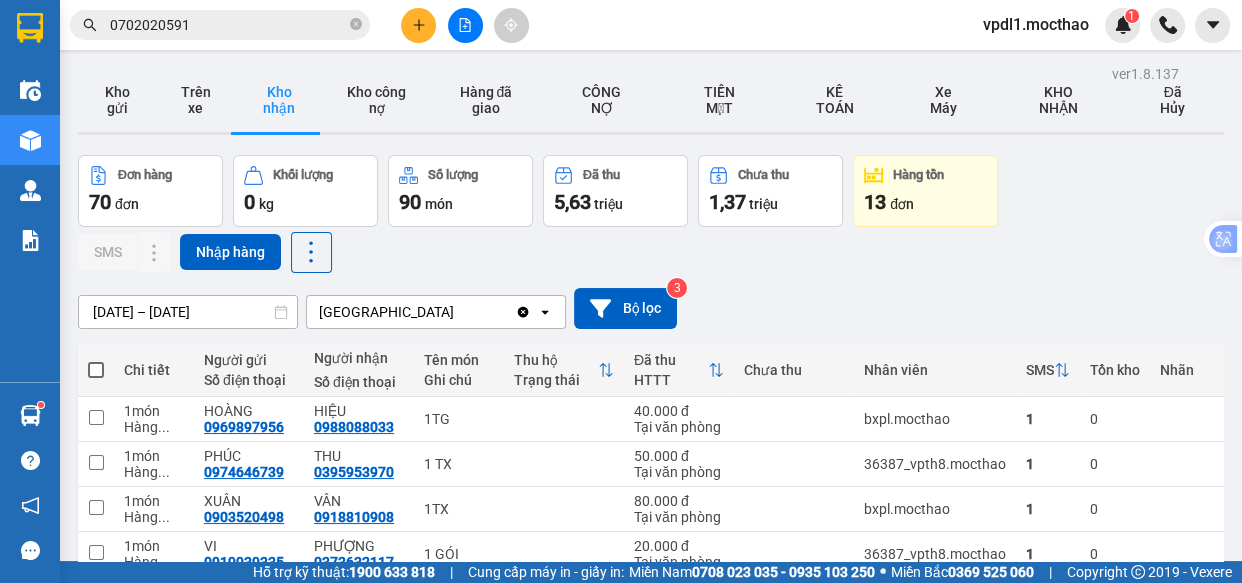 click on "7" at bounding box center [1006, 911] 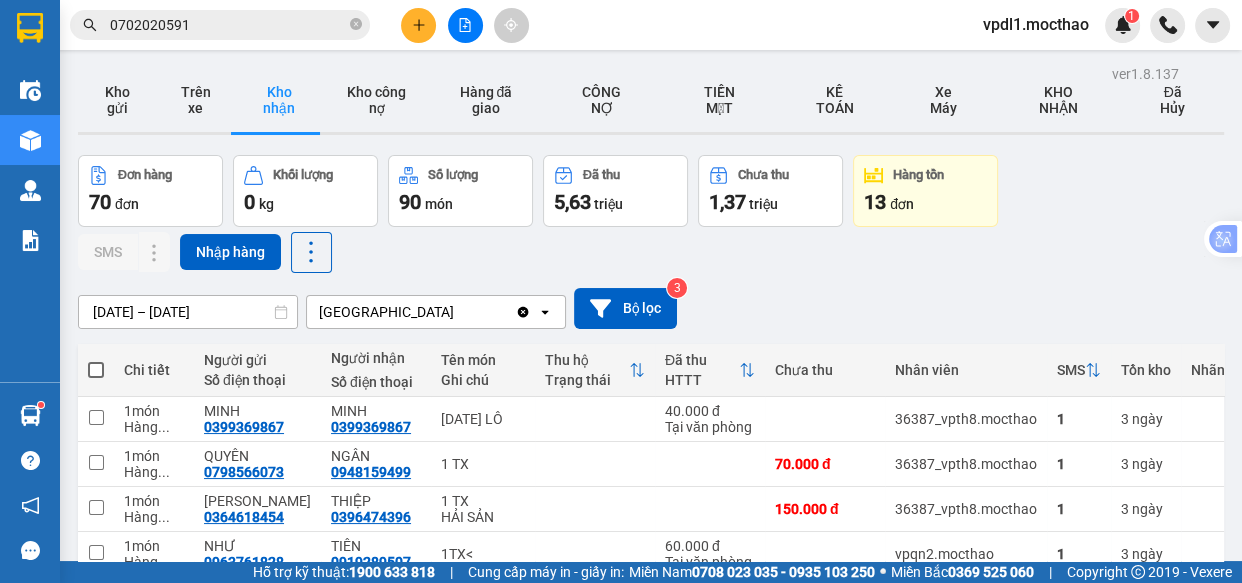 click at bounding box center [1006, 872] 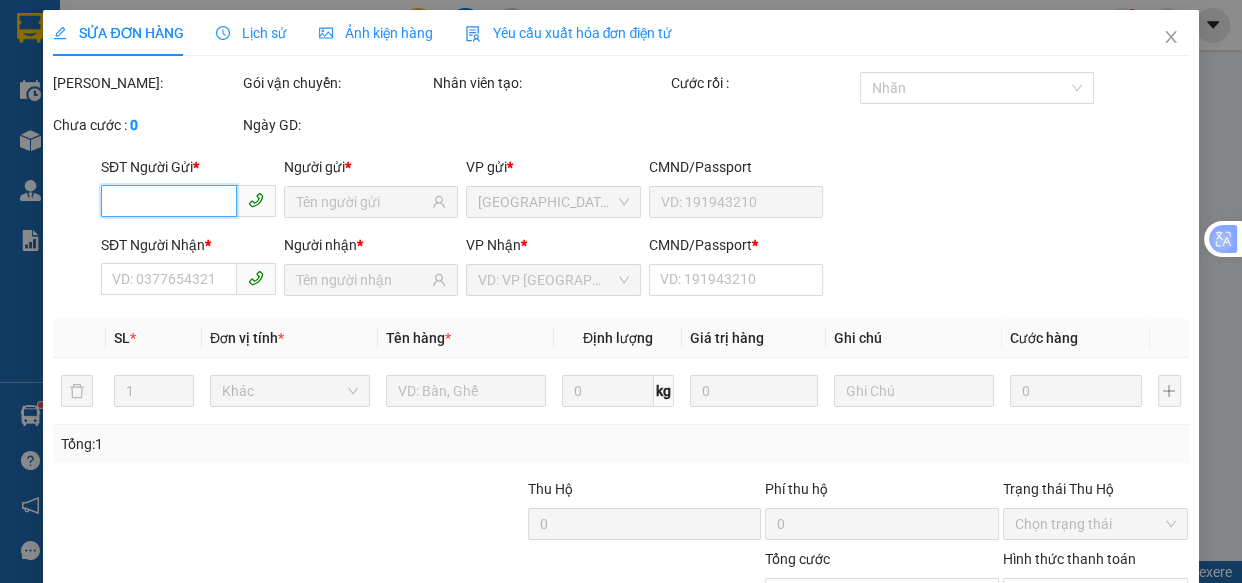 type on "0916424627" 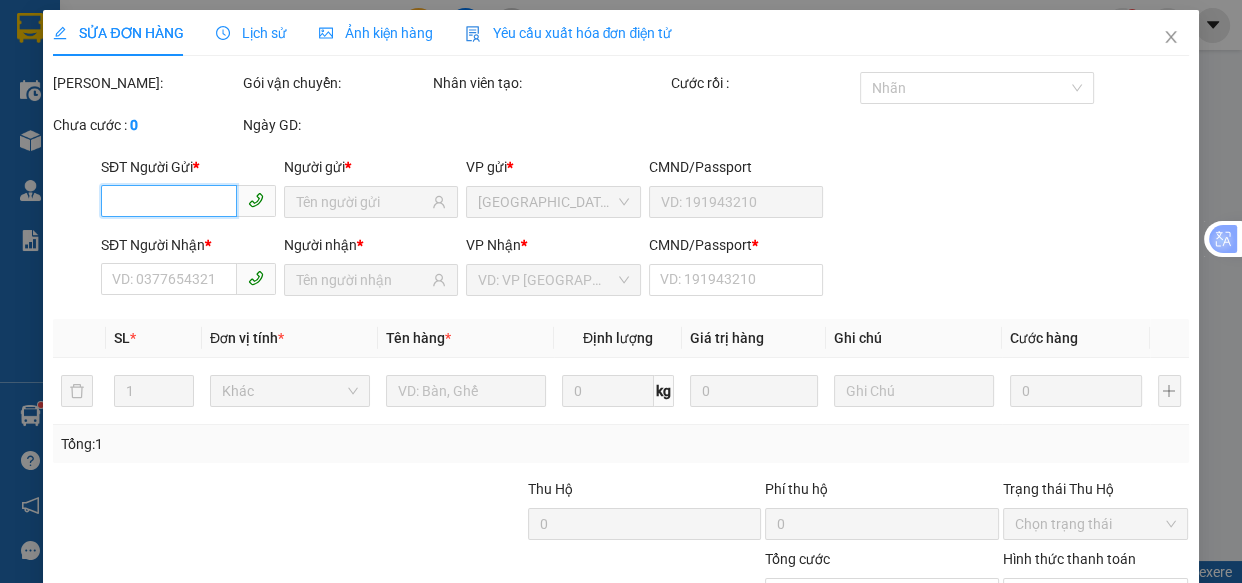 type on "MY" 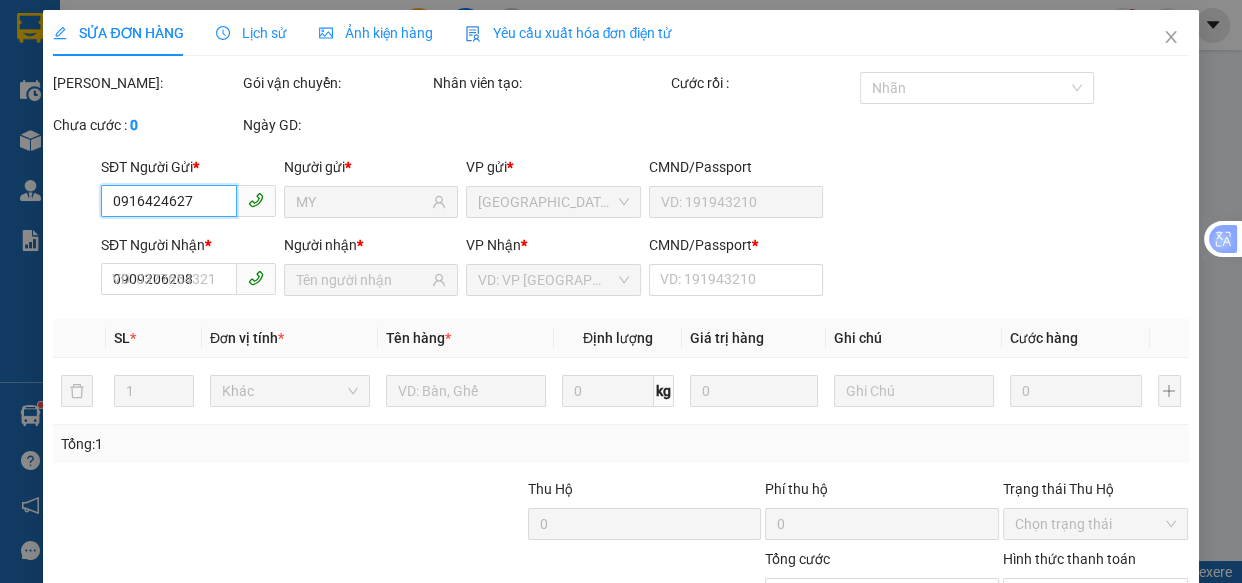 type on "CHI" 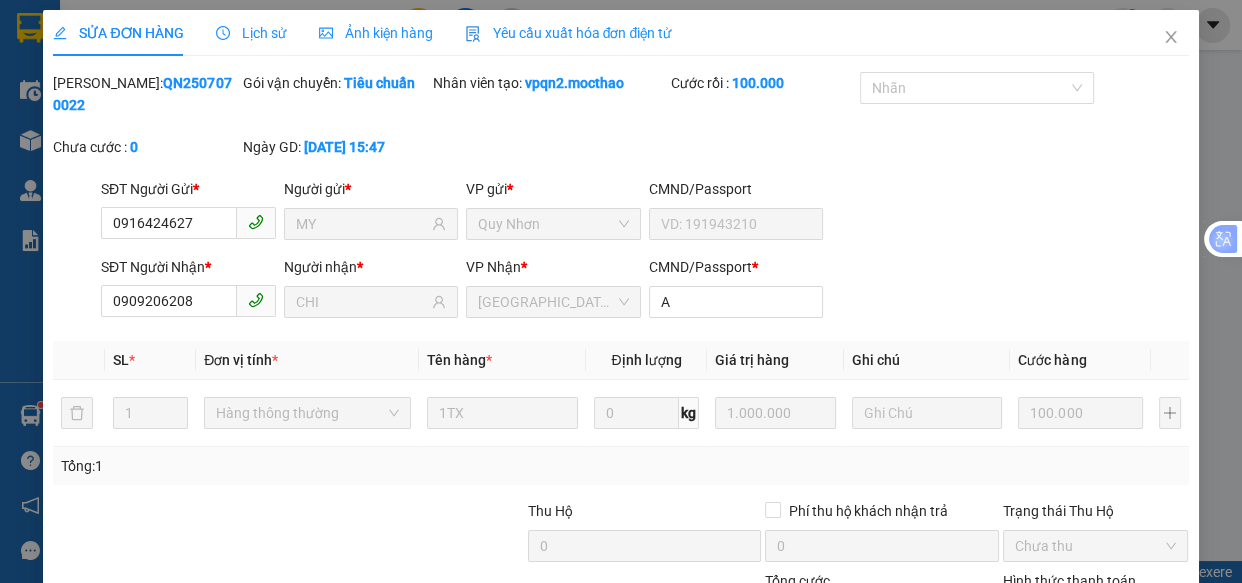 click on "Giao hàng" at bounding box center (846, 711) 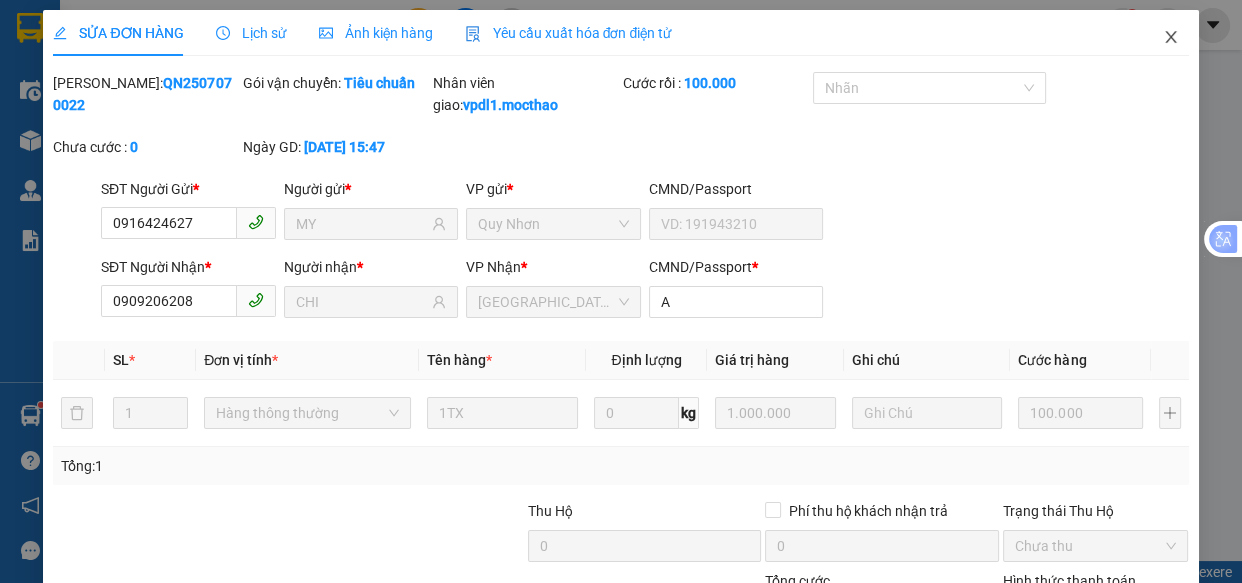 drag, startPoint x: 1132, startPoint y: 25, endPoint x: 1150, endPoint y: 40, distance: 23.43075 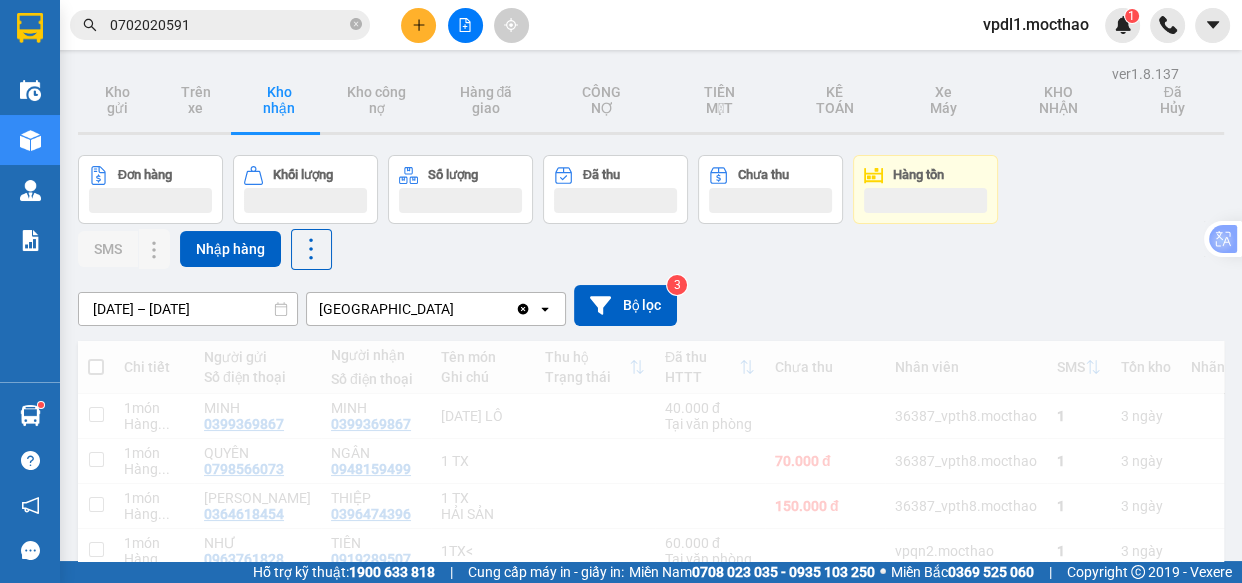 click at bounding box center (1167, 25) 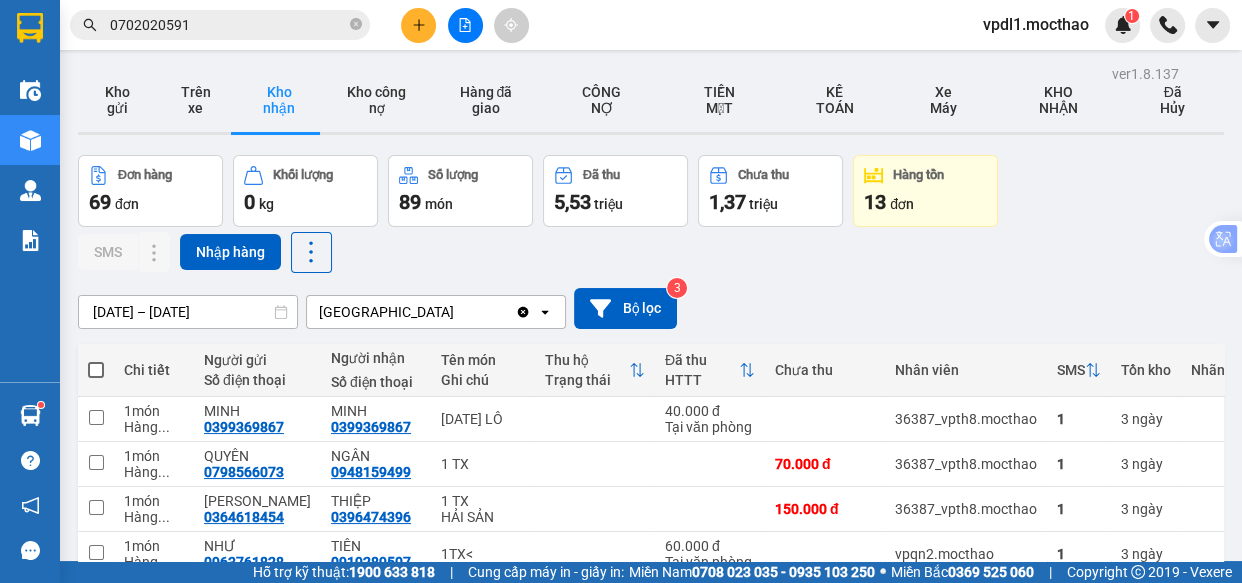 click at bounding box center (1006, 782) 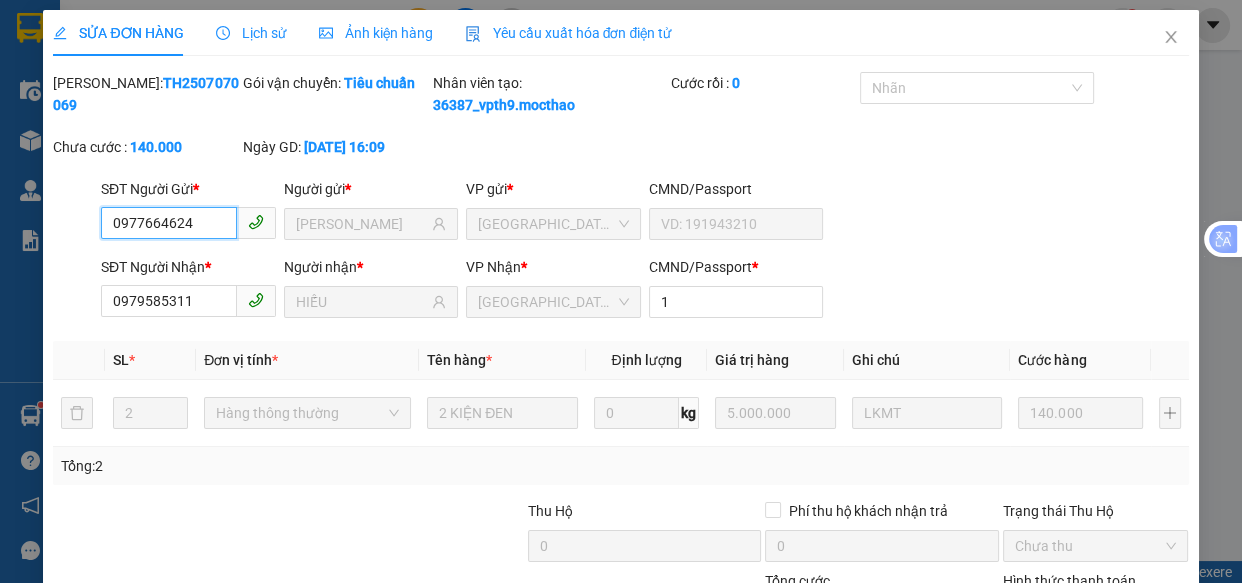 click on "Chọn HT Thanh Toán" at bounding box center (1096, 616) 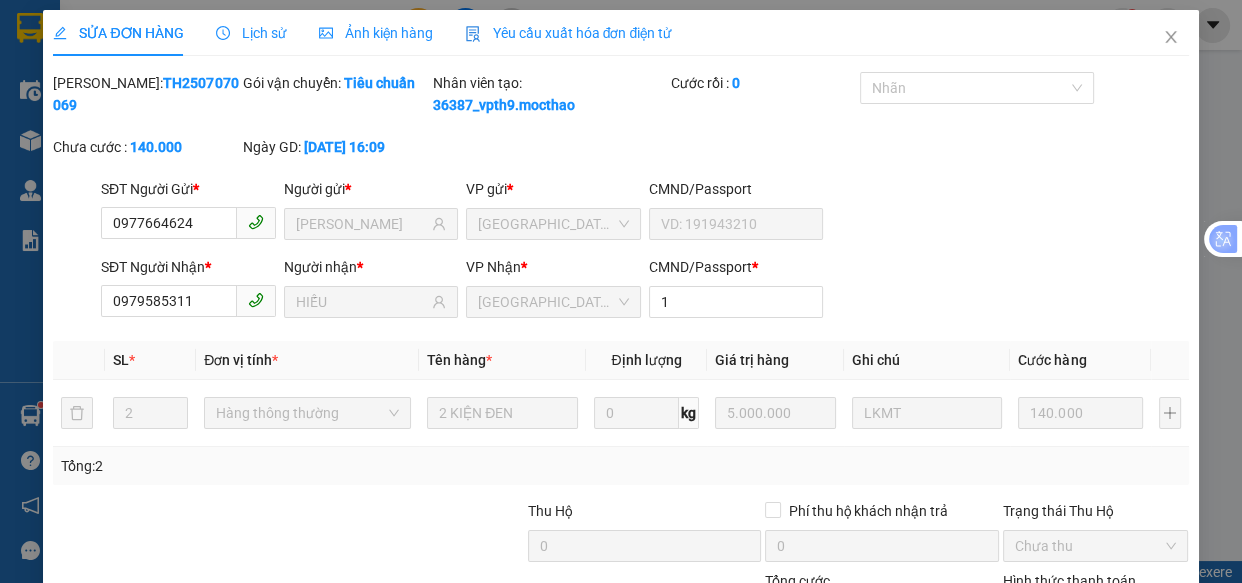click on "Tại văn phòng" at bounding box center [1083, 678] 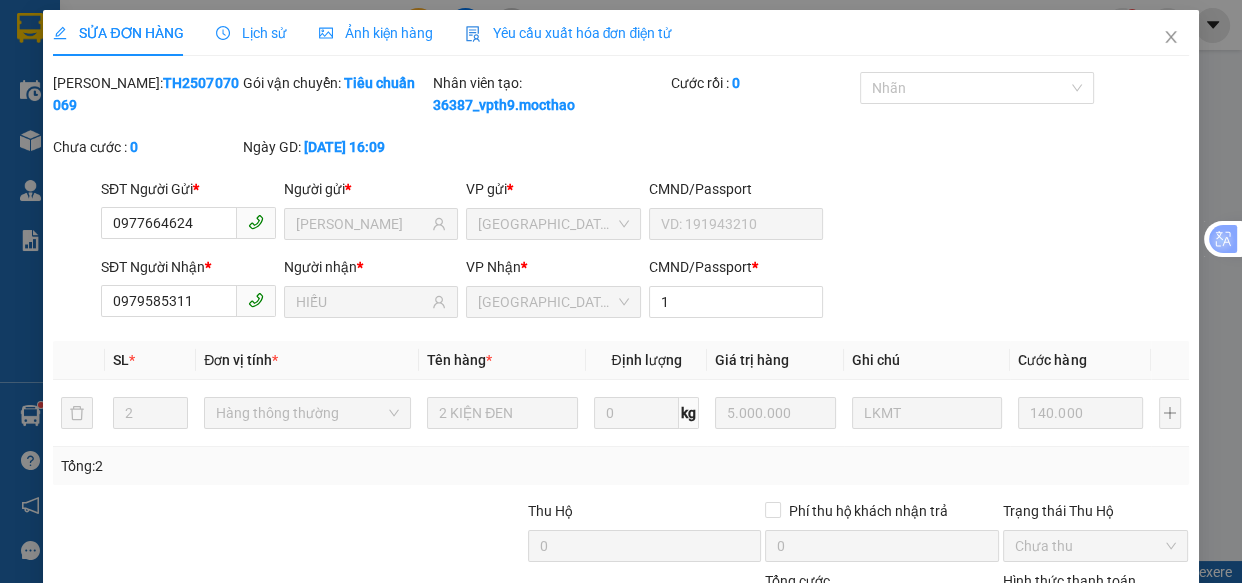 drag, startPoint x: 834, startPoint y: 530, endPoint x: 861, endPoint y: 494, distance: 45 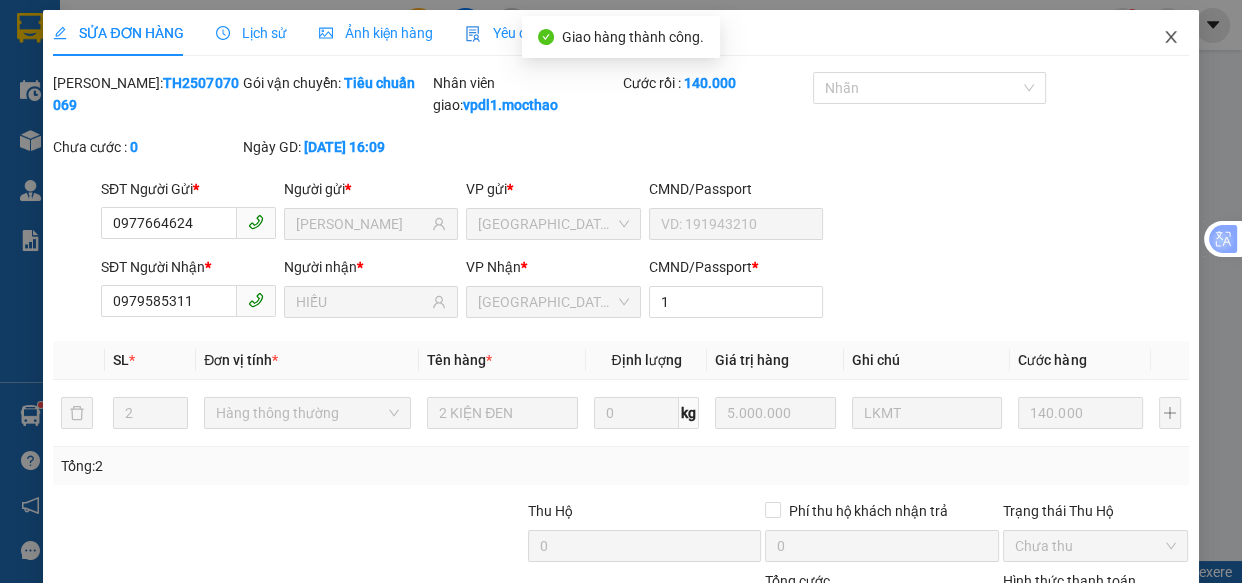 click 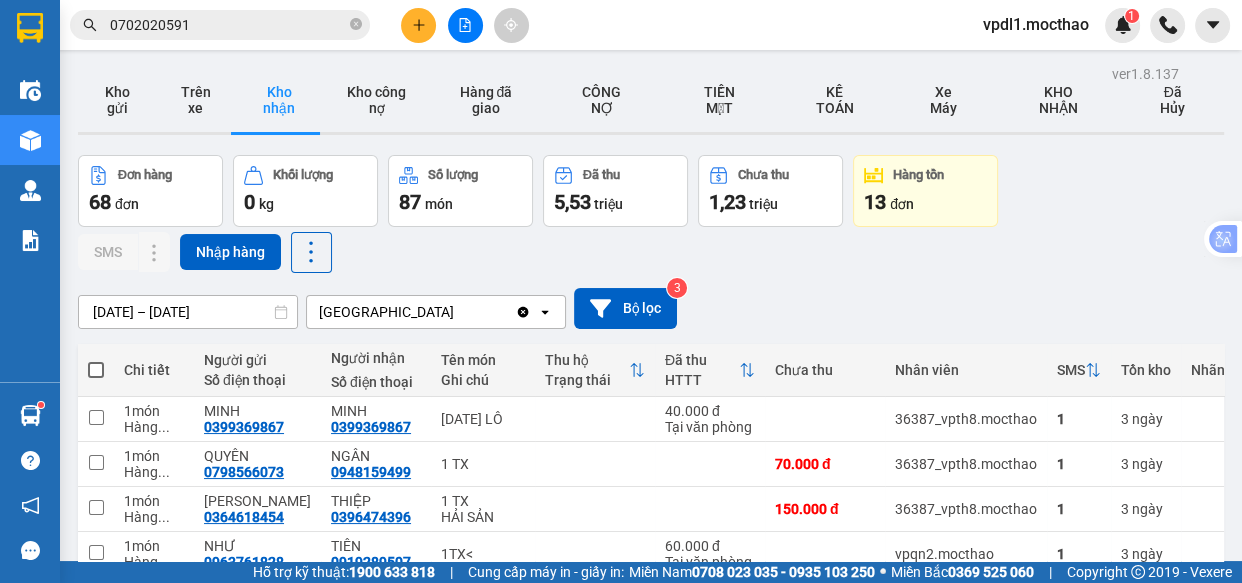 click 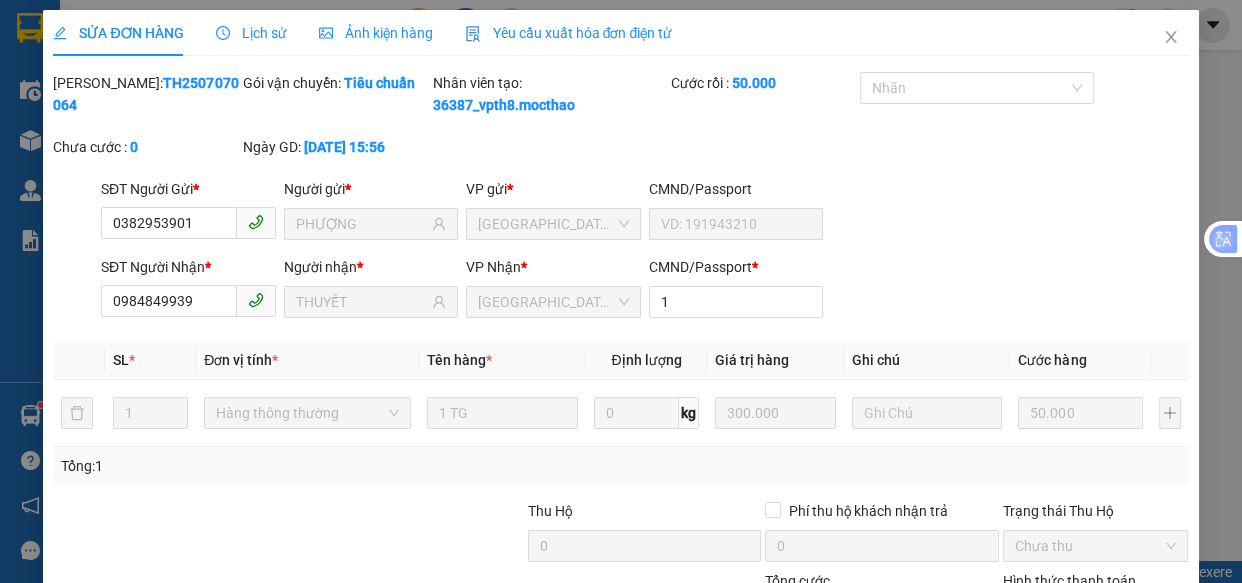click at bounding box center (803, 710) 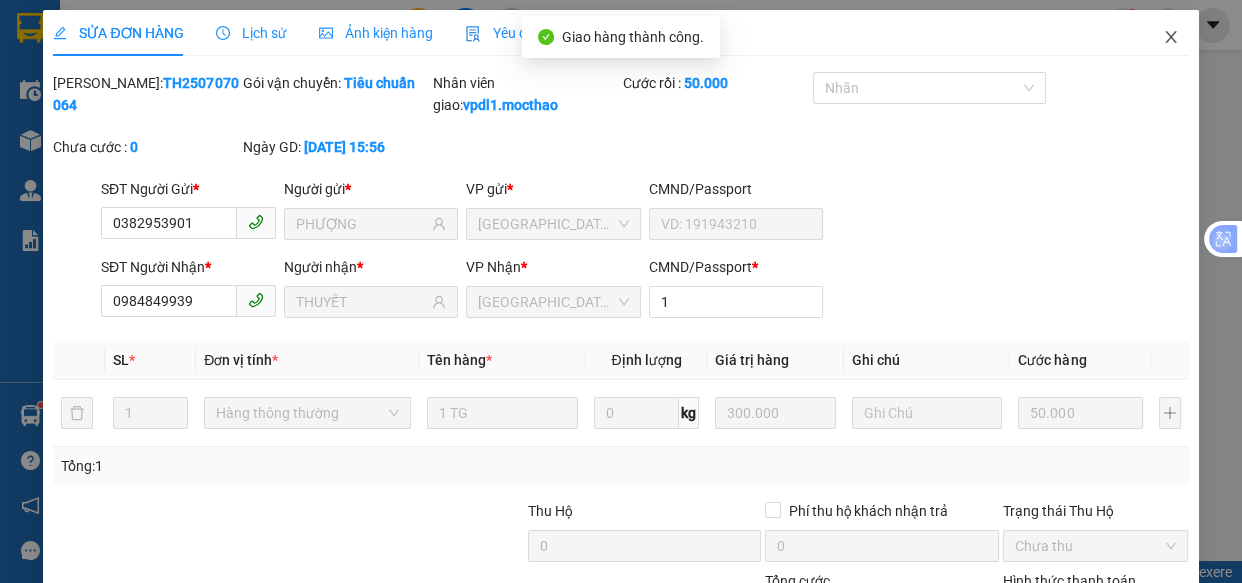 click 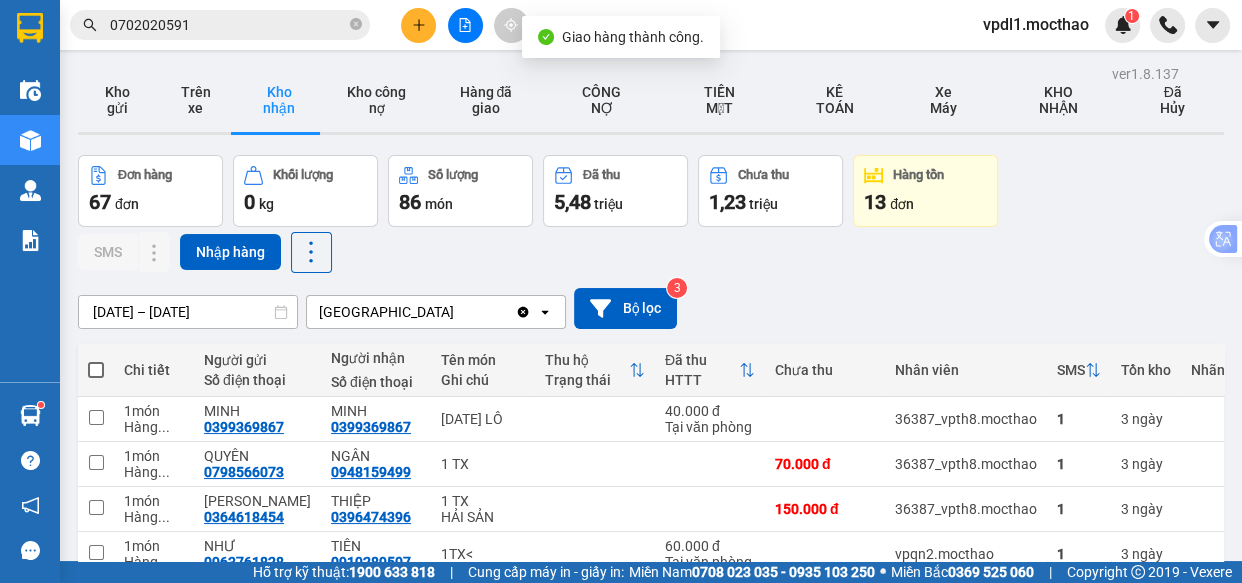 click 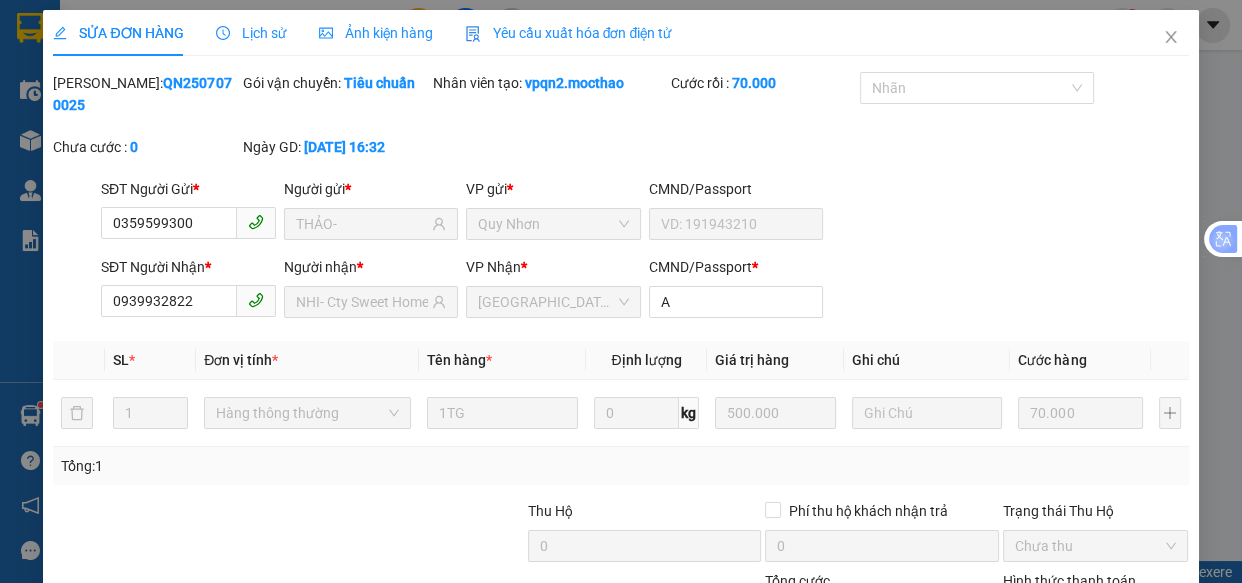 drag, startPoint x: 848, startPoint y: 546, endPoint x: 879, endPoint y: 520, distance: 40.459858 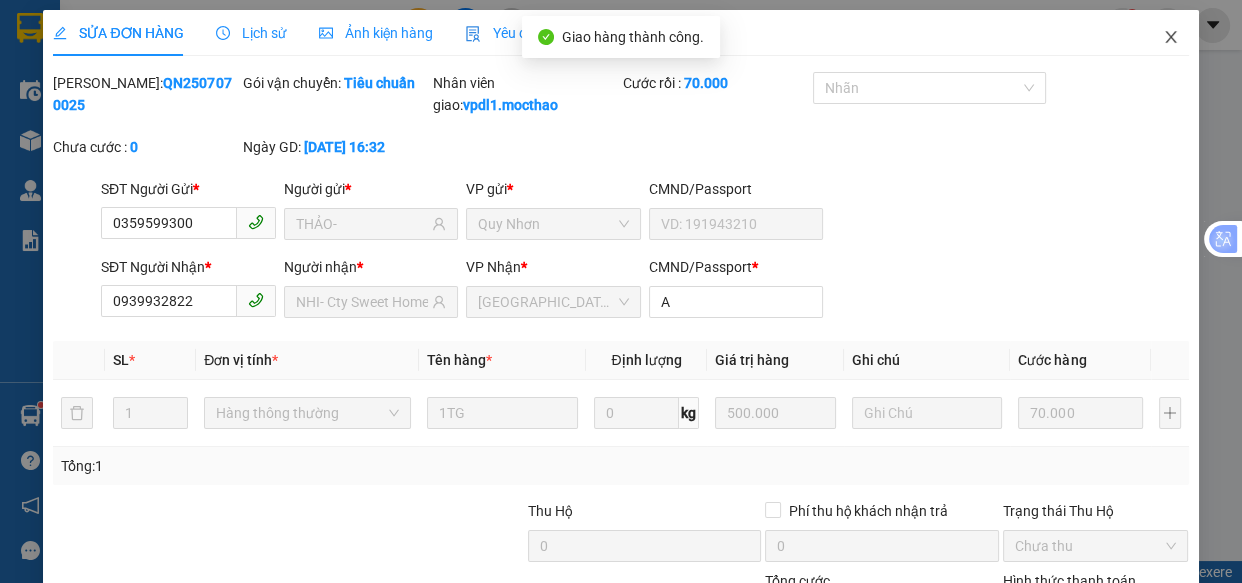 click 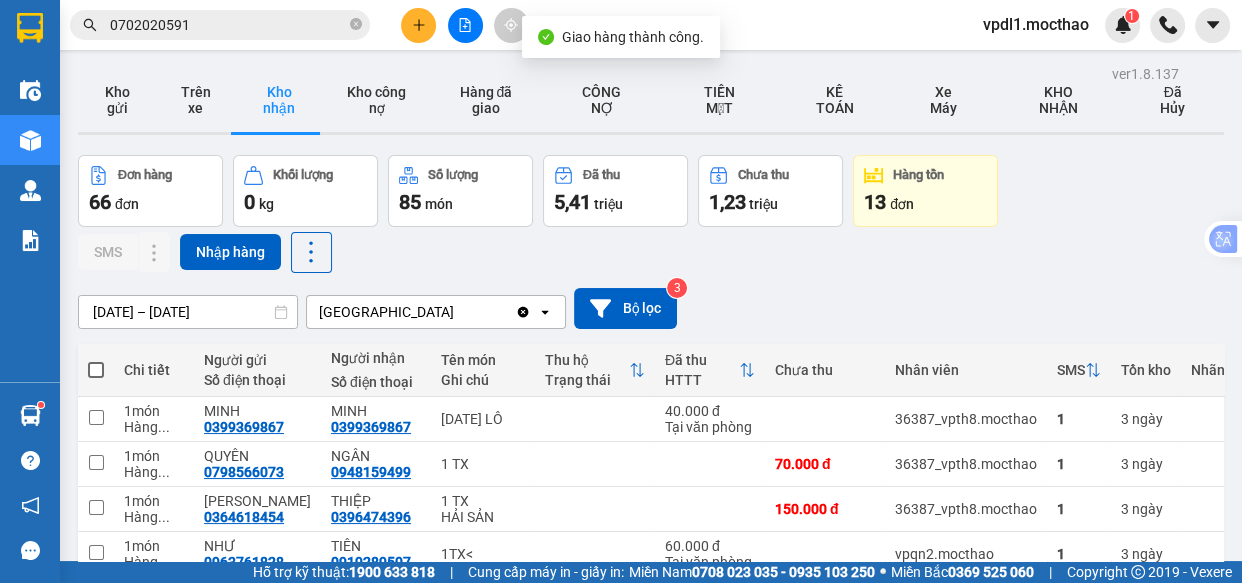 click at bounding box center [1006, 668] 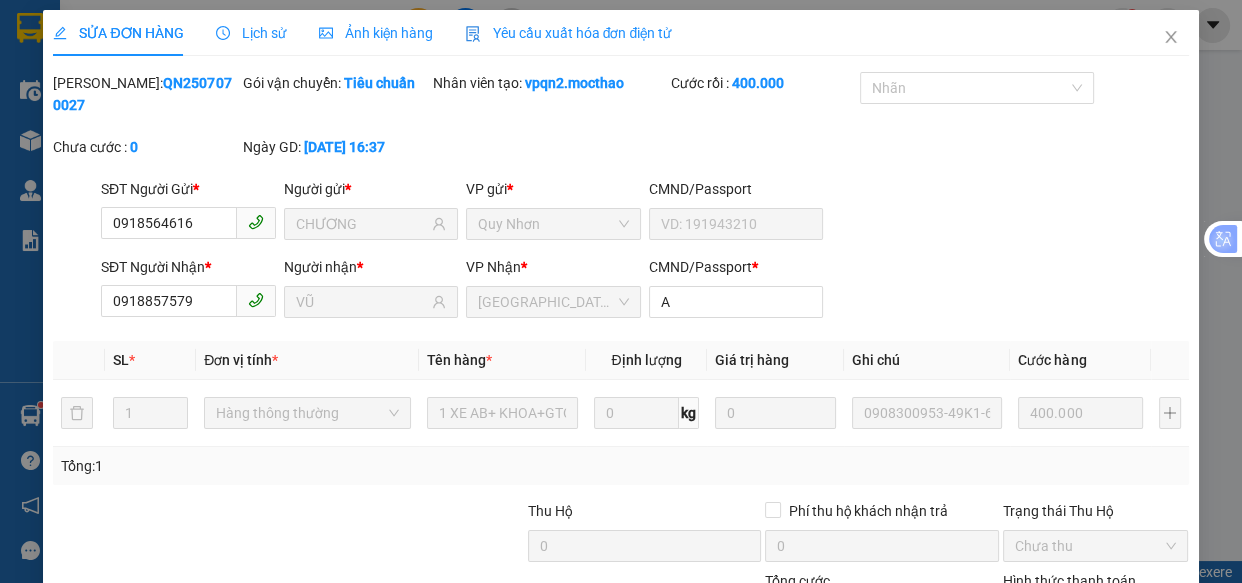 drag, startPoint x: 832, startPoint y: 528, endPoint x: 843, endPoint y: 517, distance: 15.556349 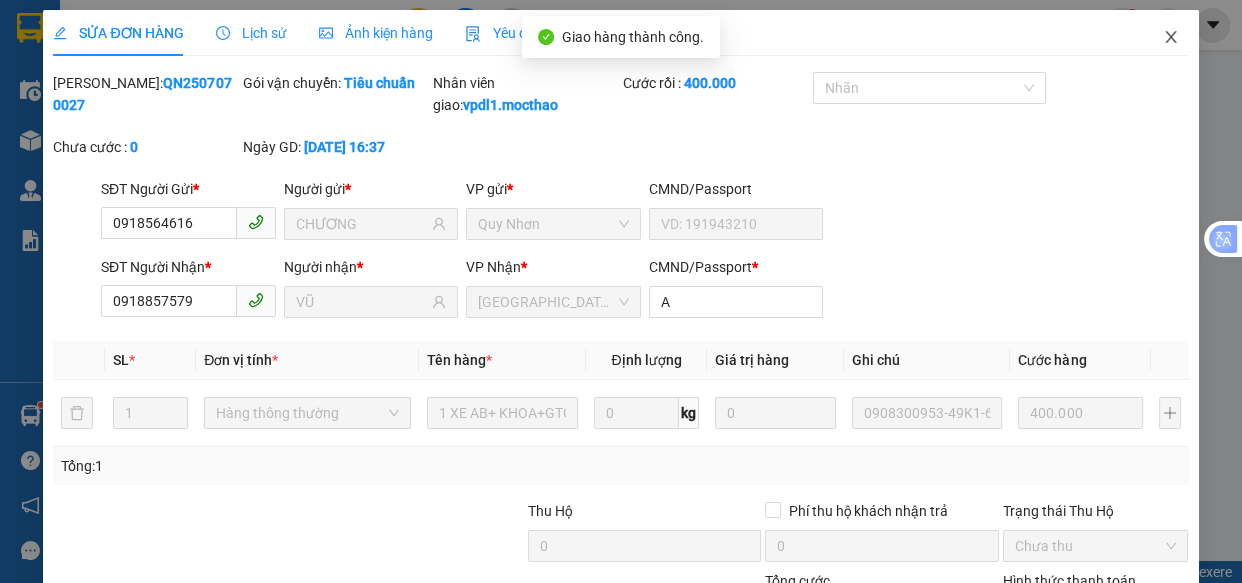 click 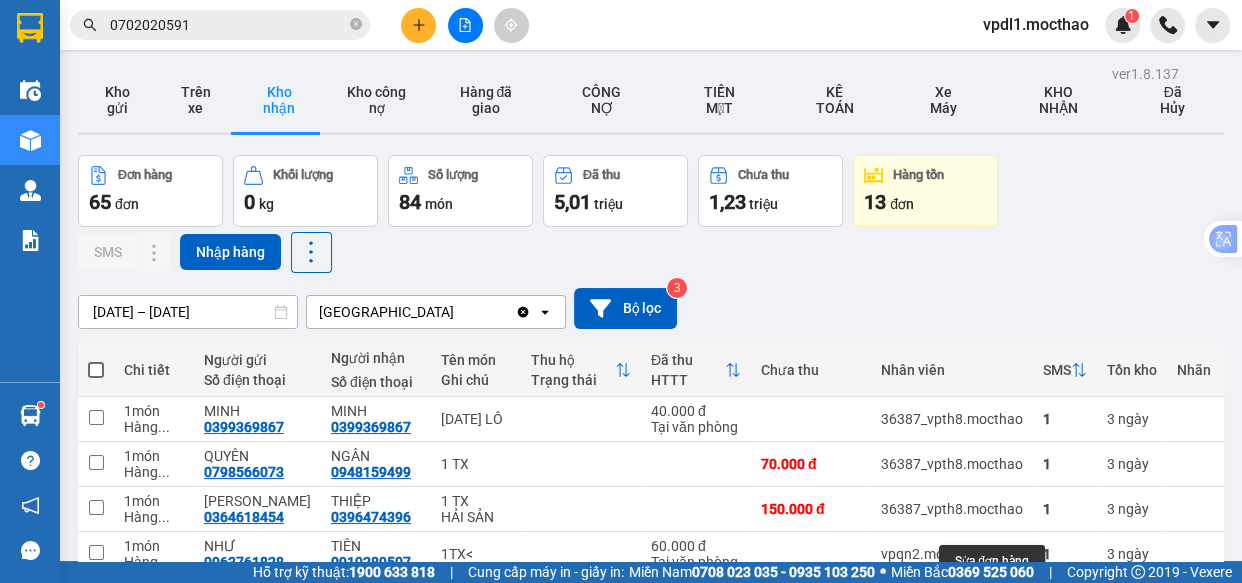 click 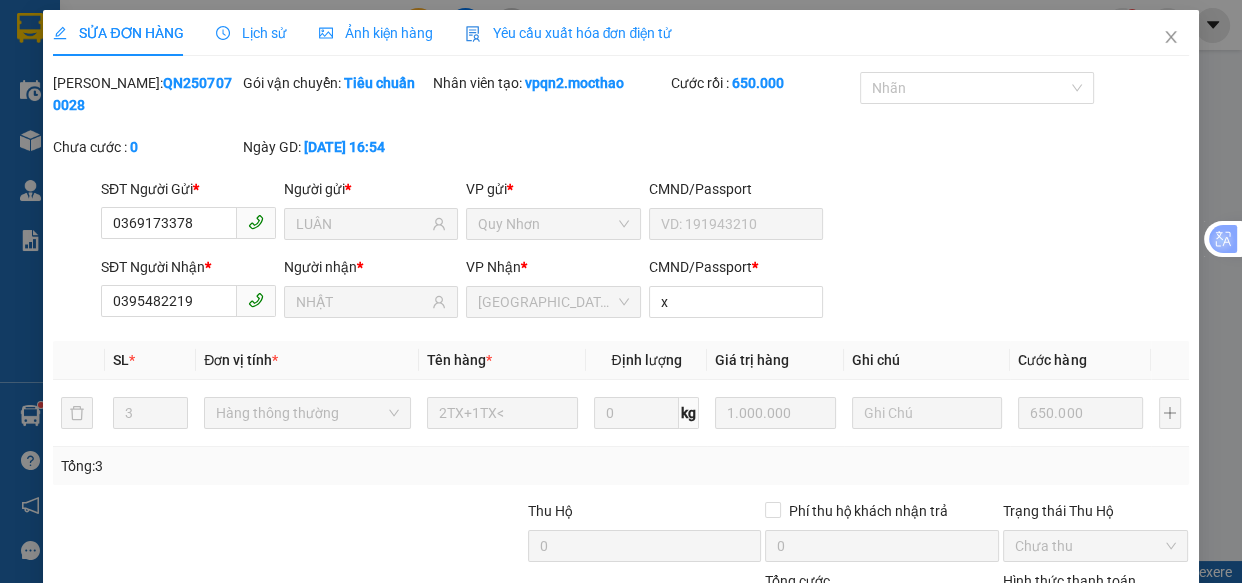 click on "Giao hàng" at bounding box center (846, 711) 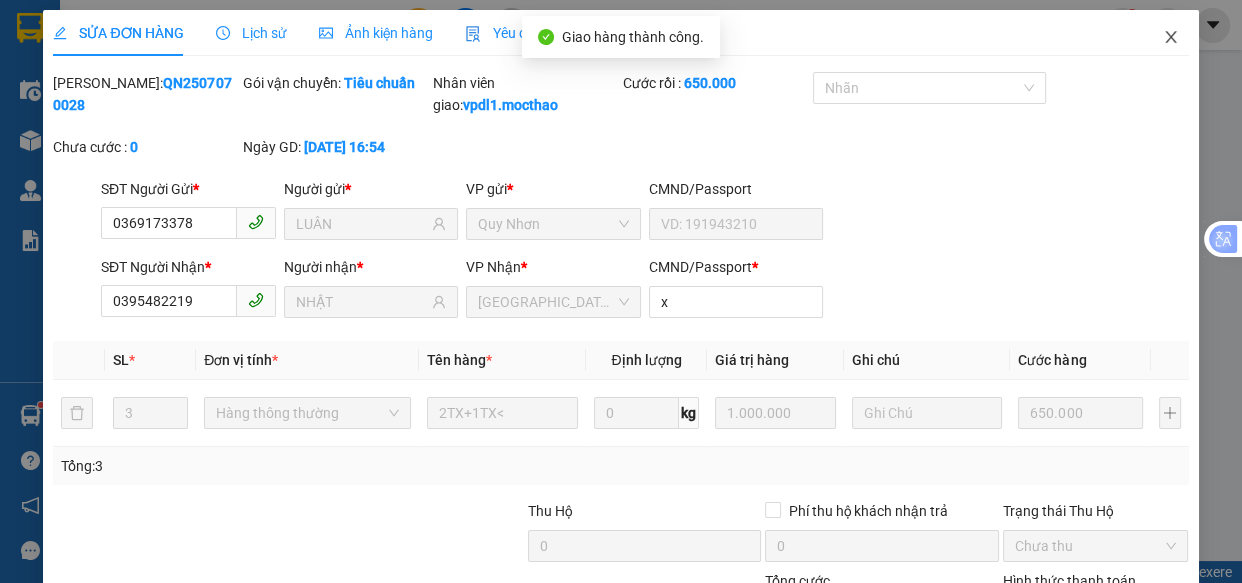 click 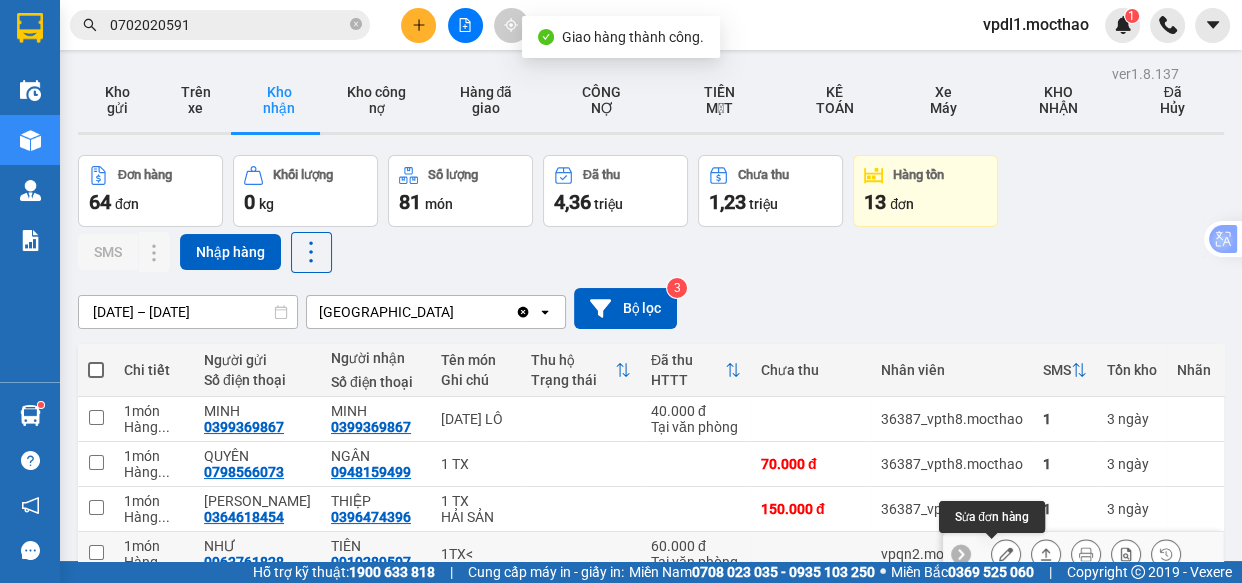 click 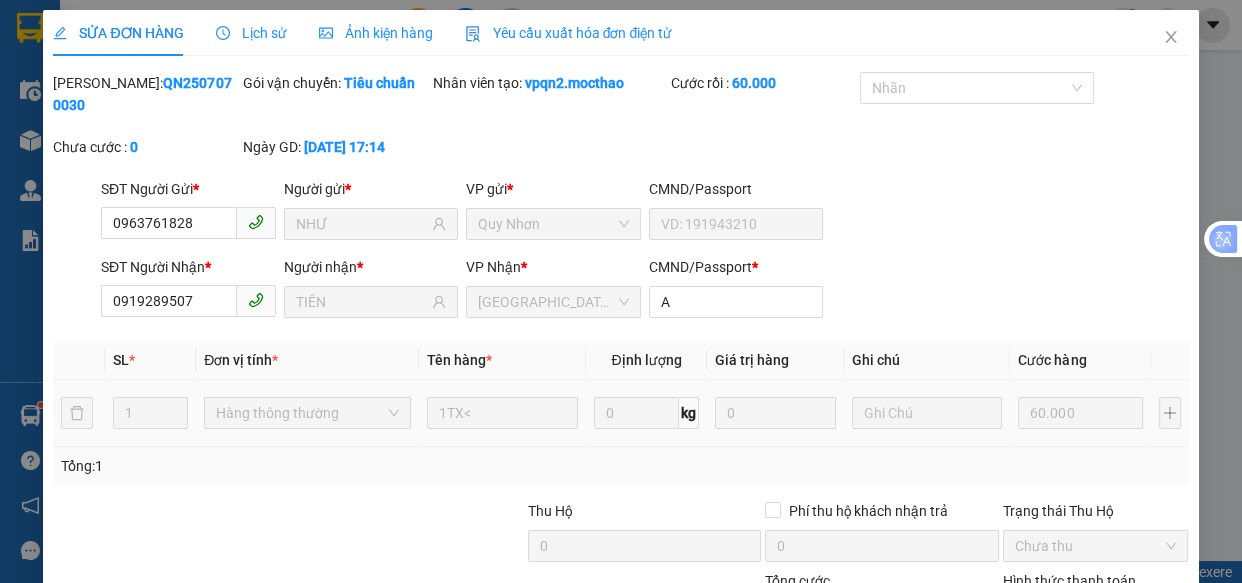 click on "Giao hàng" at bounding box center [846, 711] 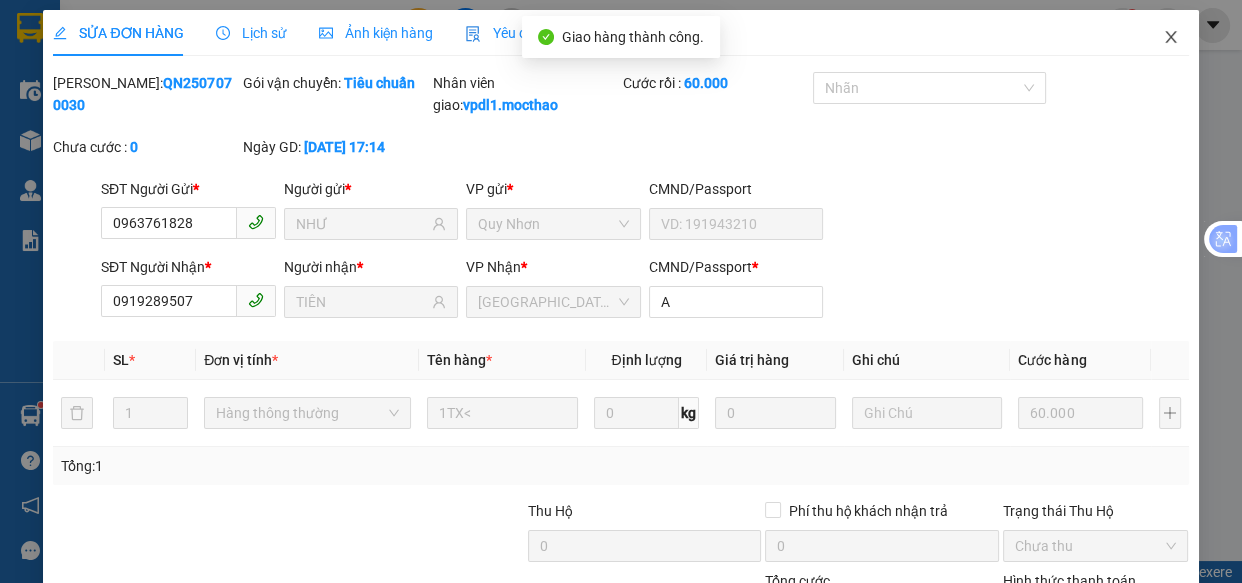 click at bounding box center (1171, 38) 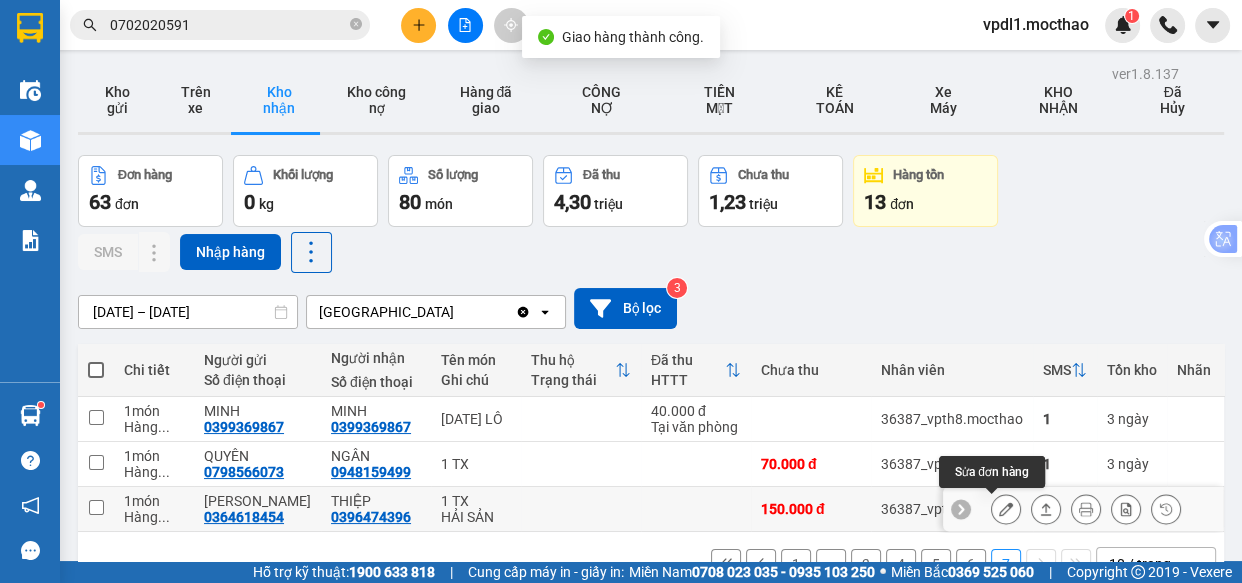 click at bounding box center (1006, 509) 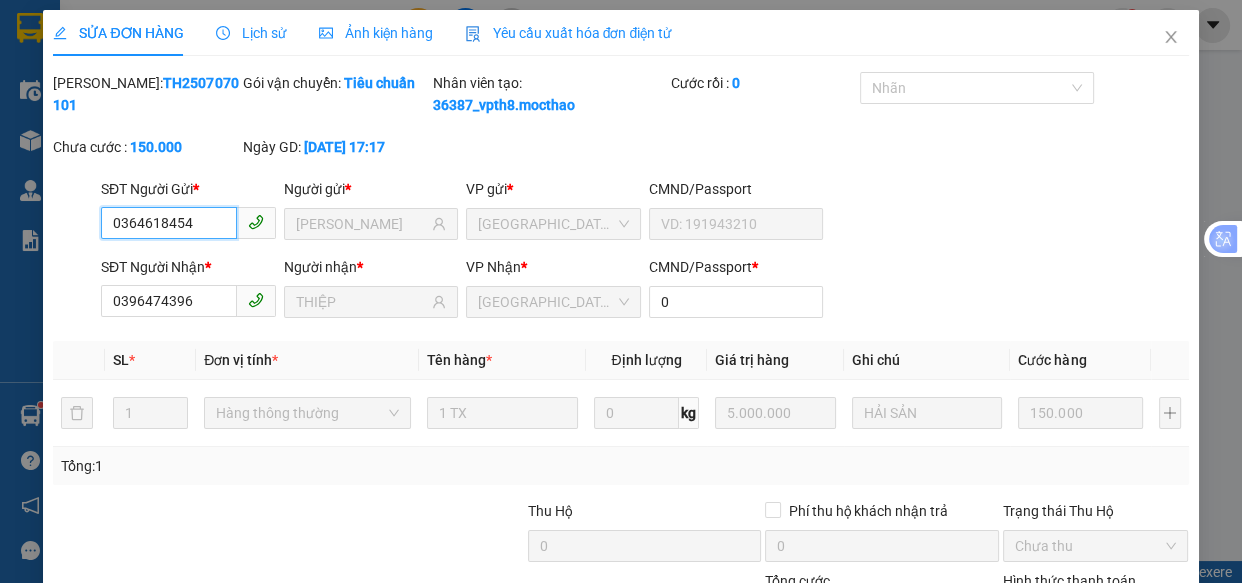 click on "Chọn HT Thanh Toán" at bounding box center [1096, 616] 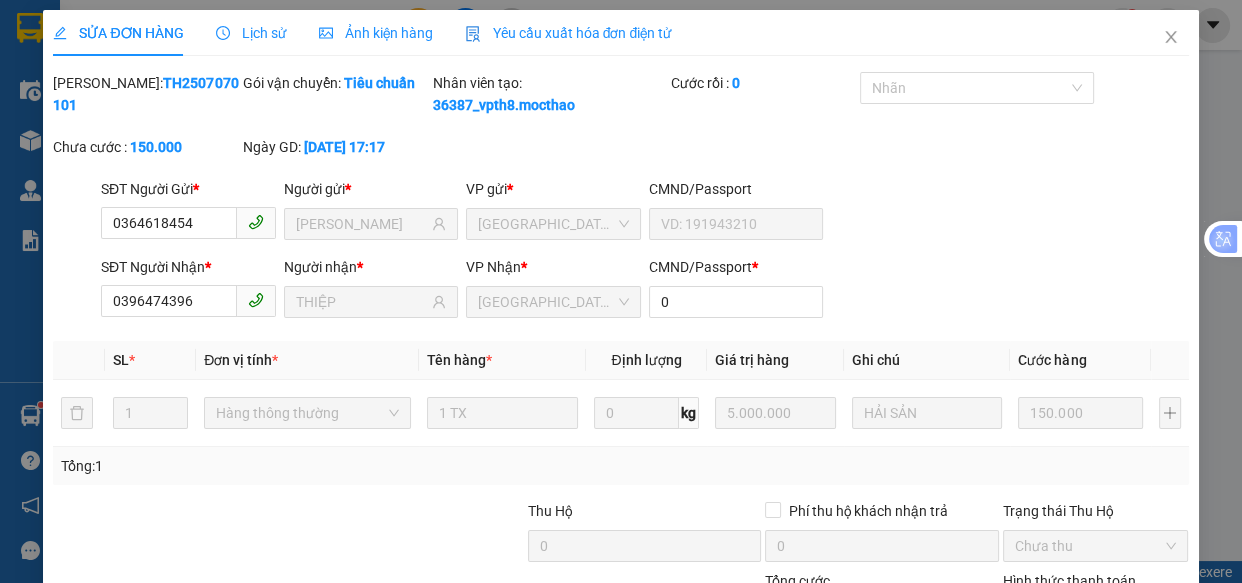 drag, startPoint x: 1060, startPoint y: 500, endPoint x: 873, endPoint y: 546, distance: 192.57466 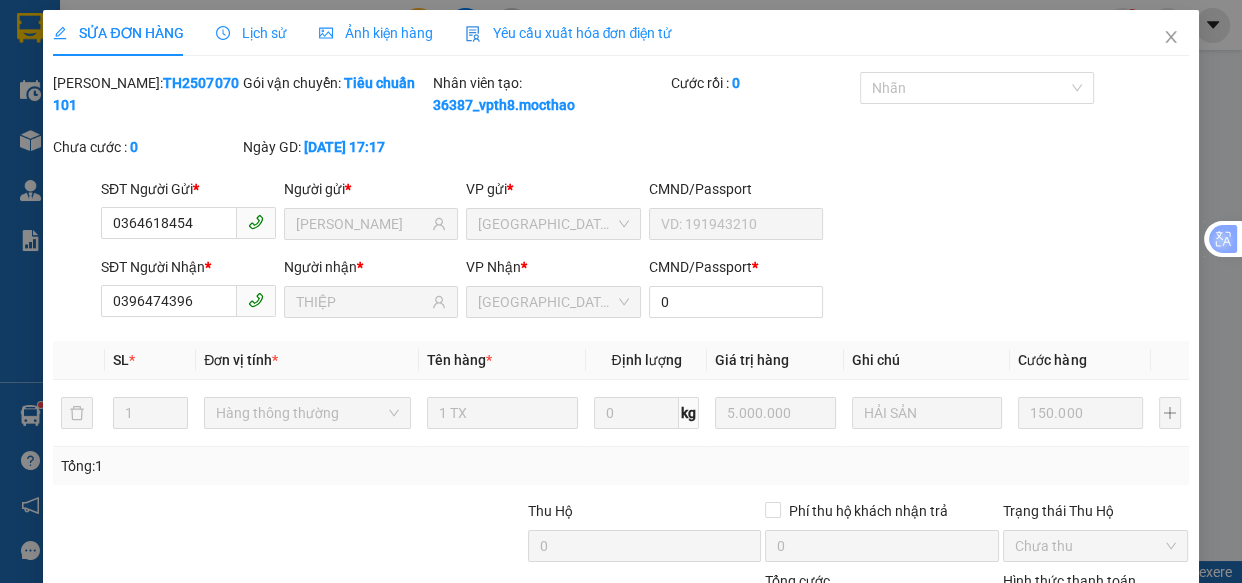 click on "Giao hàng" at bounding box center (834, 711) 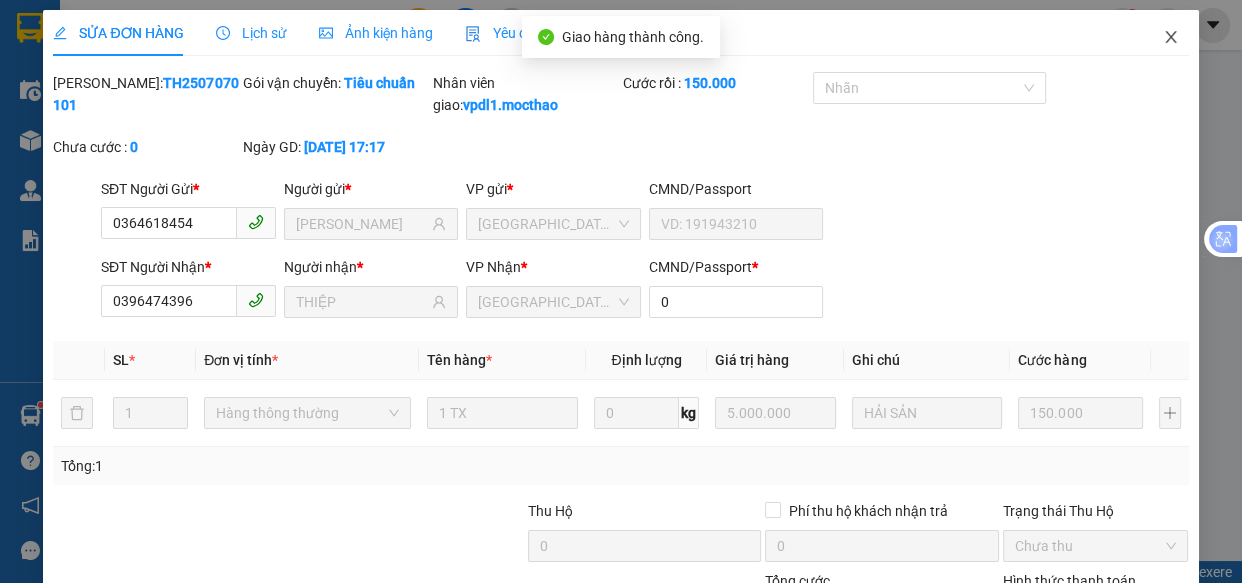 click 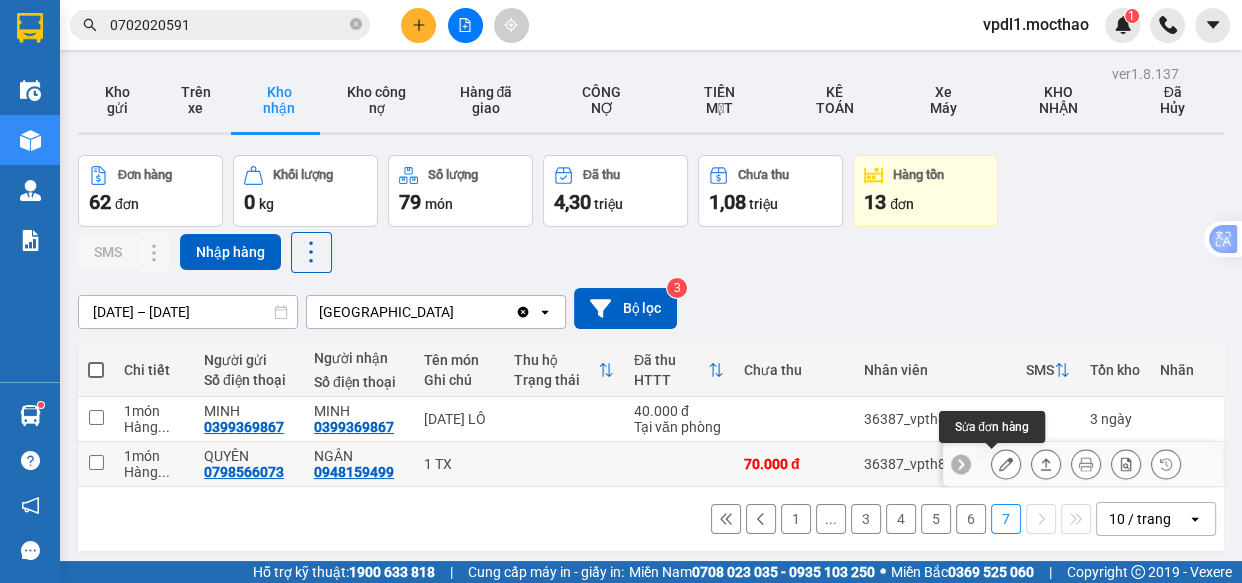 click 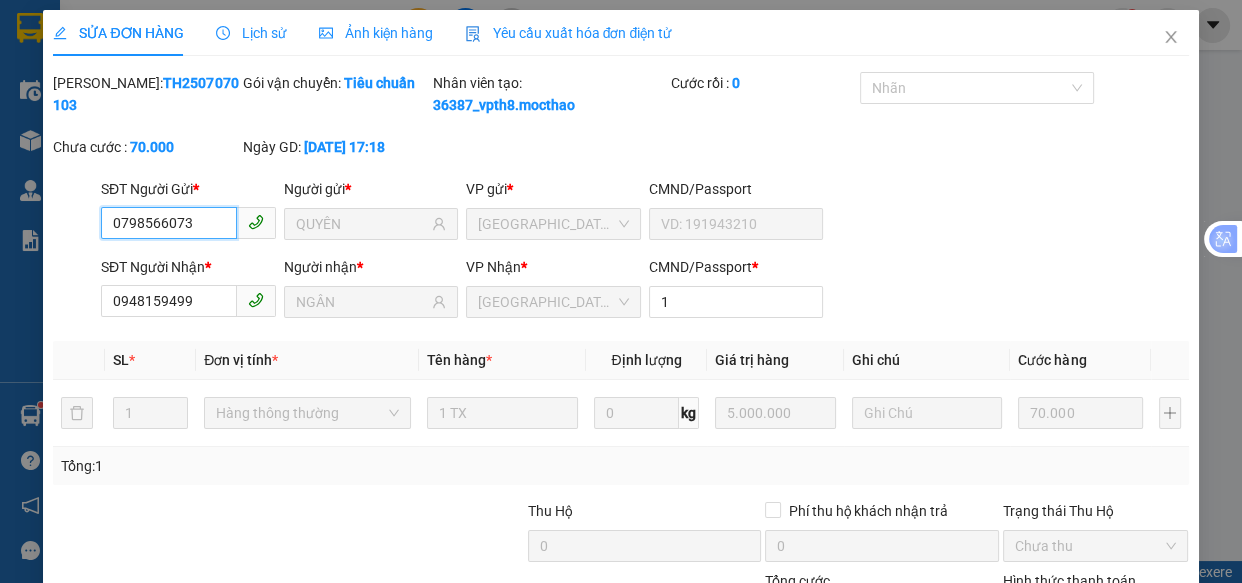 click on "Chọn HT Thanh Toán" at bounding box center (1096, 616) 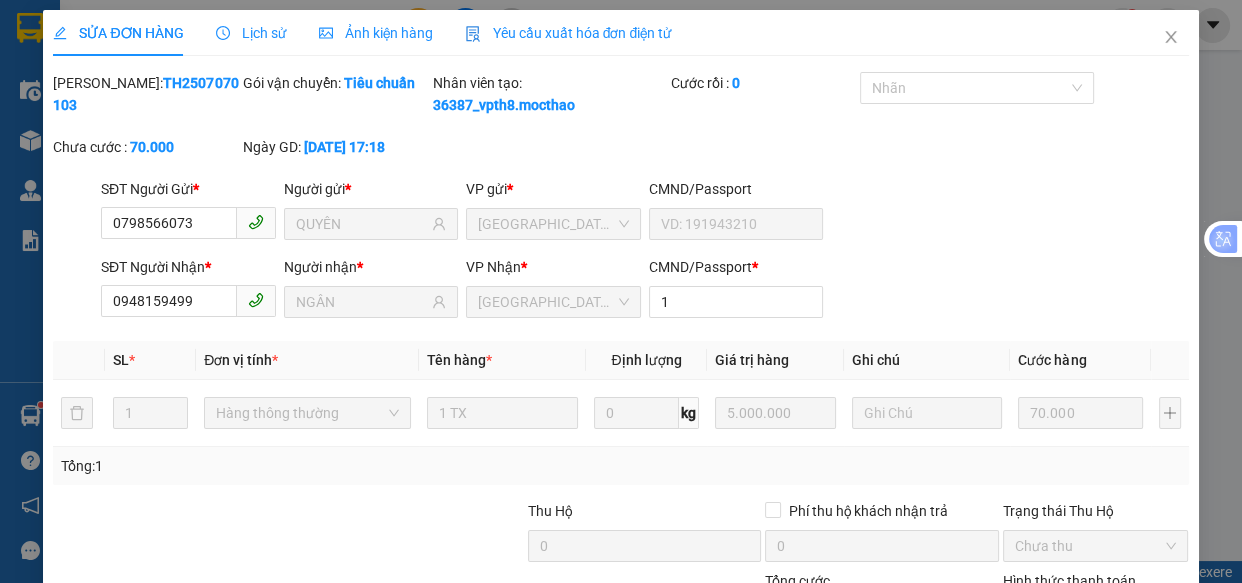 click on "Tại văn phòng" at bounding box center (1083, 678) 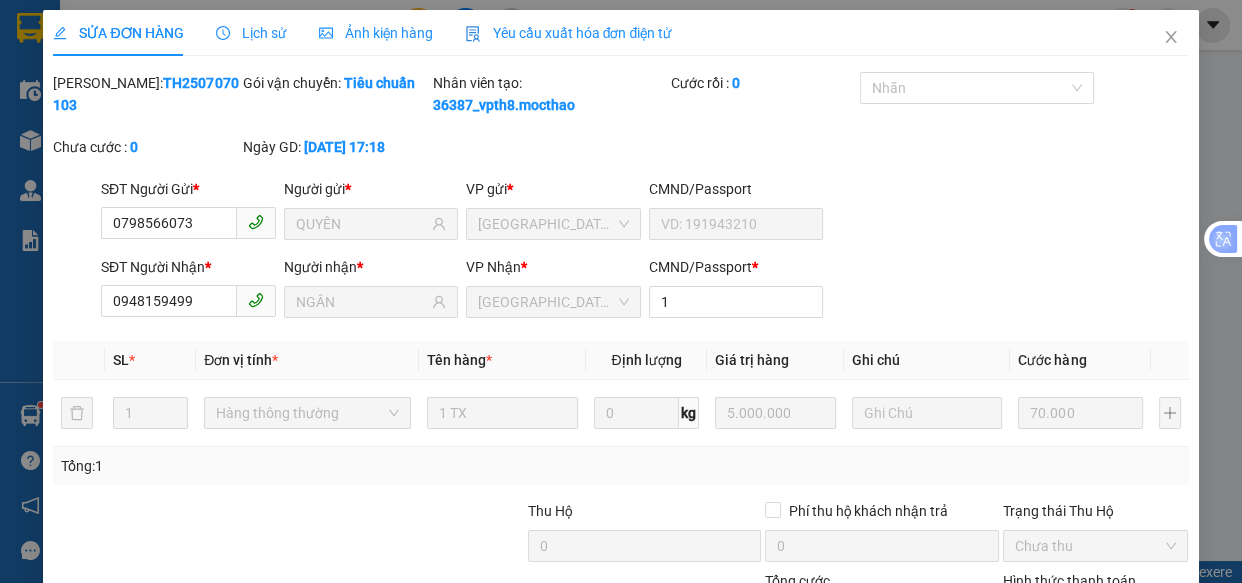 drag, startPoint x: 847, startPoint y: 537, endPoint x: 895, endPoint y: 484, distance: 71.50524 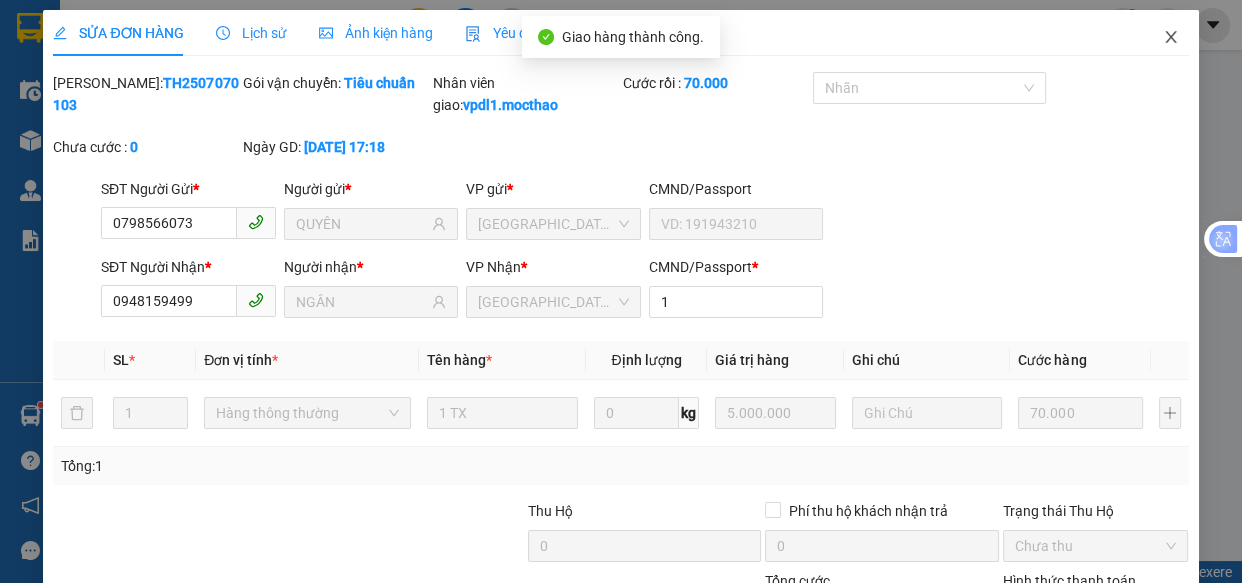 click 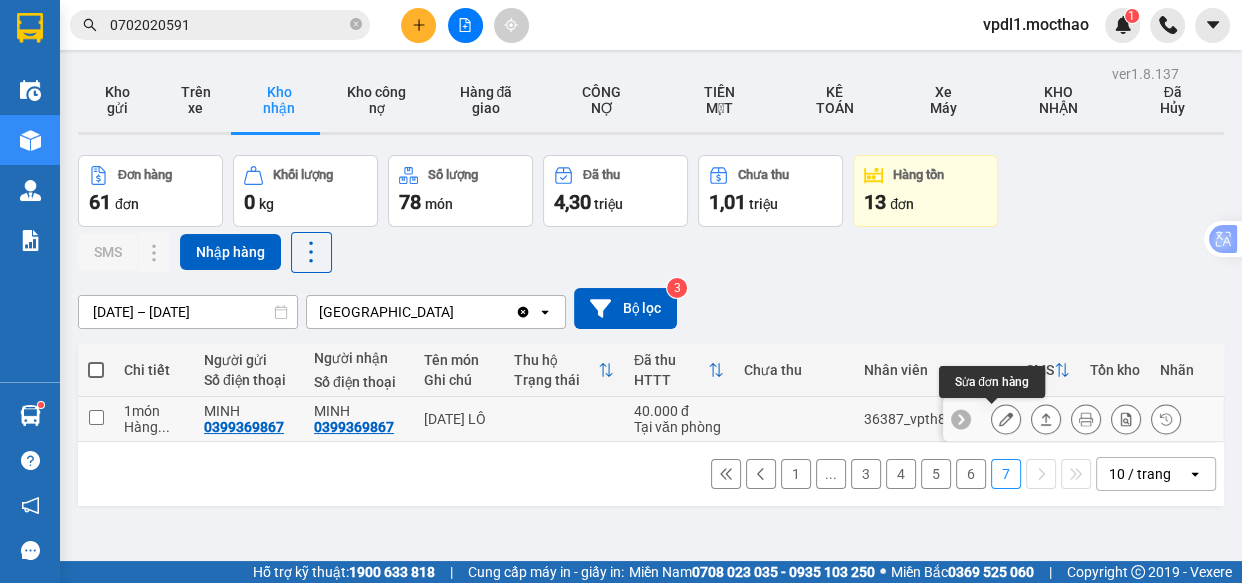 click 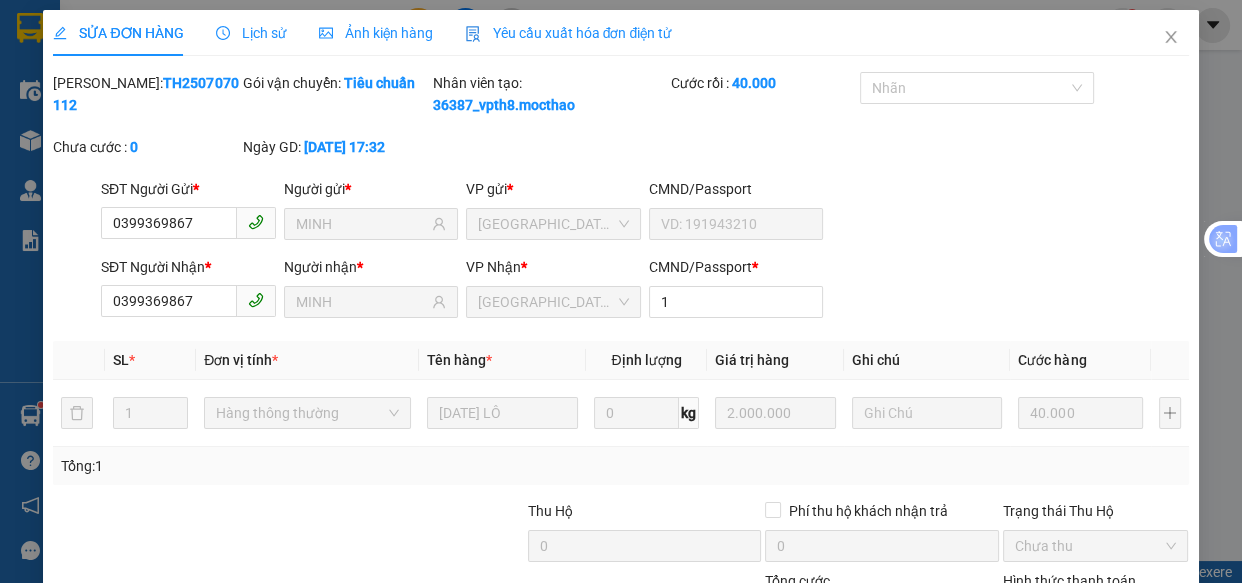 click on "Giao hàng" at bounding box center [846, 711] 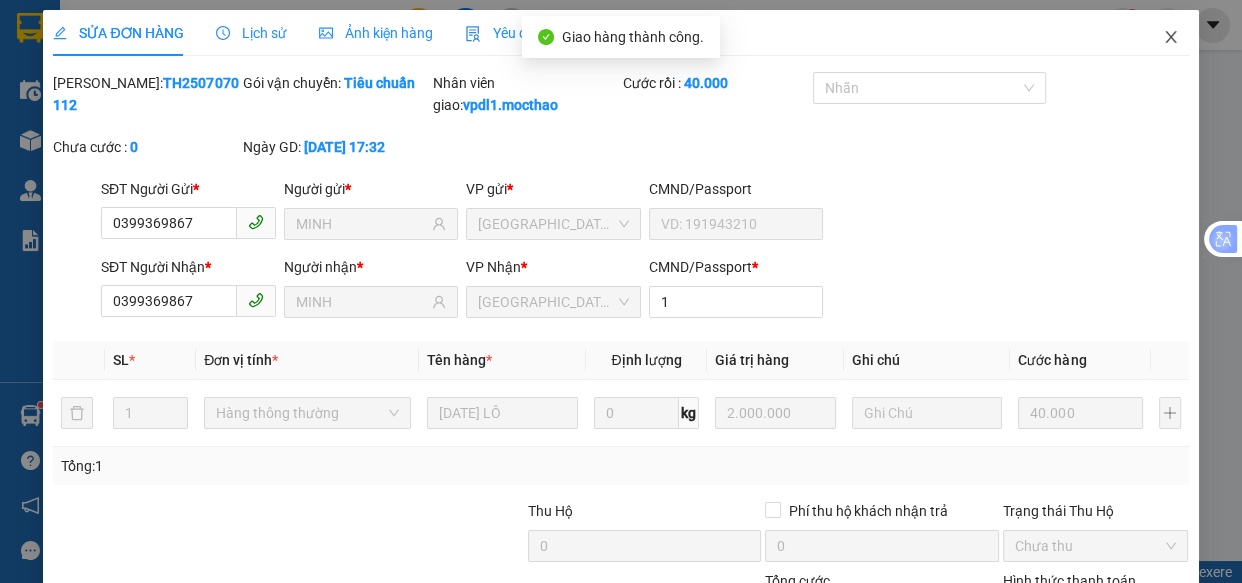 click 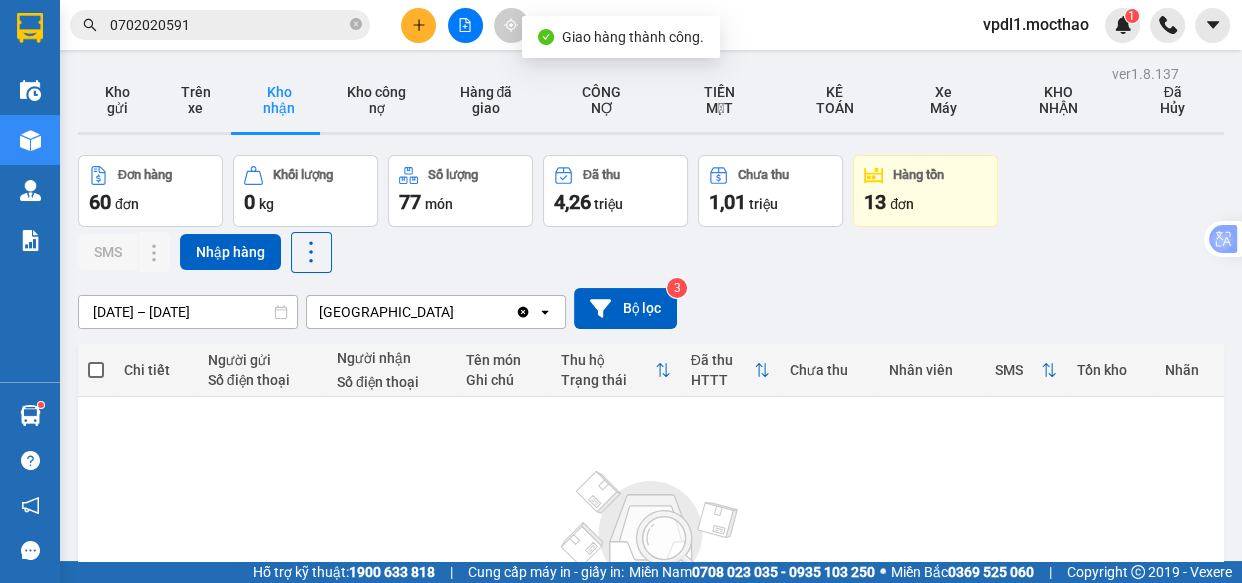 click on "6" at bounding box center [1006, 742] 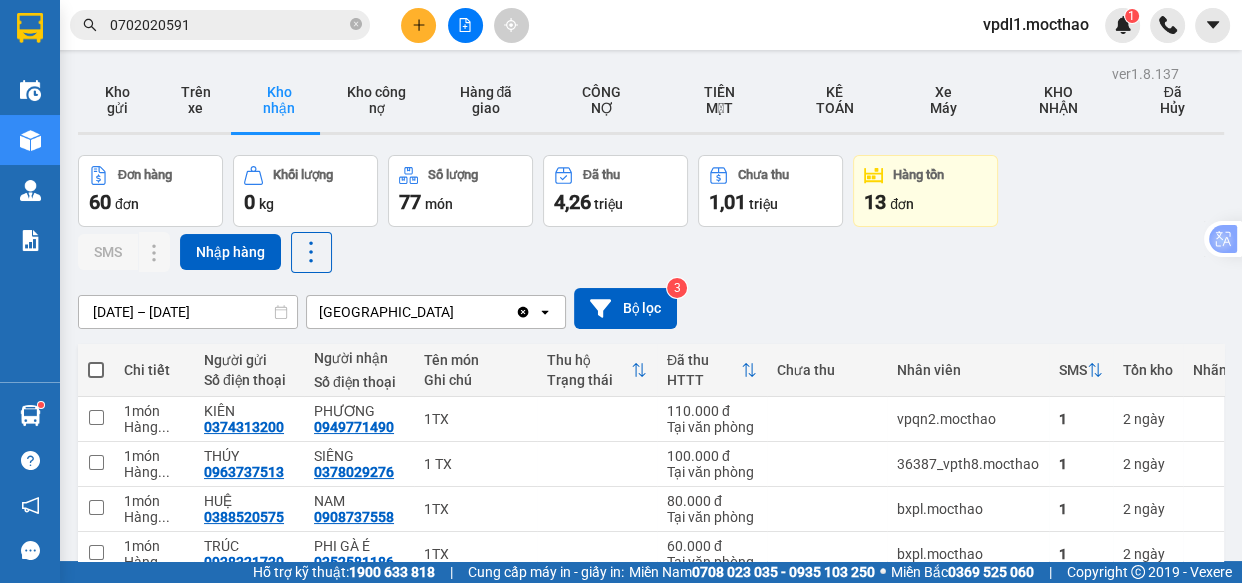 click at bounding box center (1006, 872) 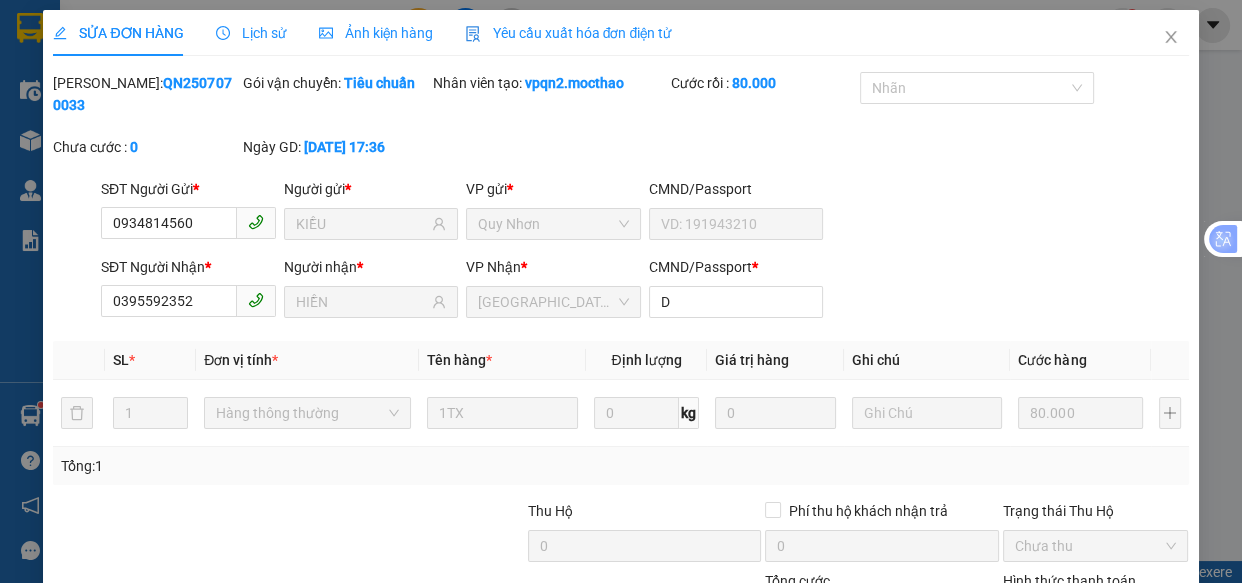 click on "Giao hàng" at bounding box center (846, 711) 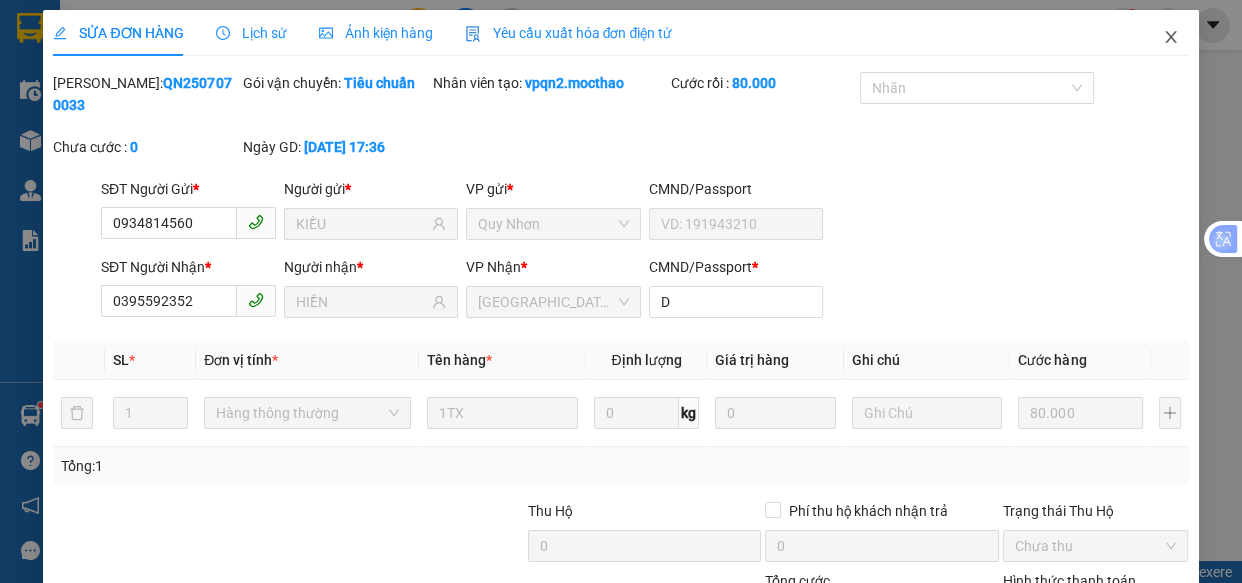 click 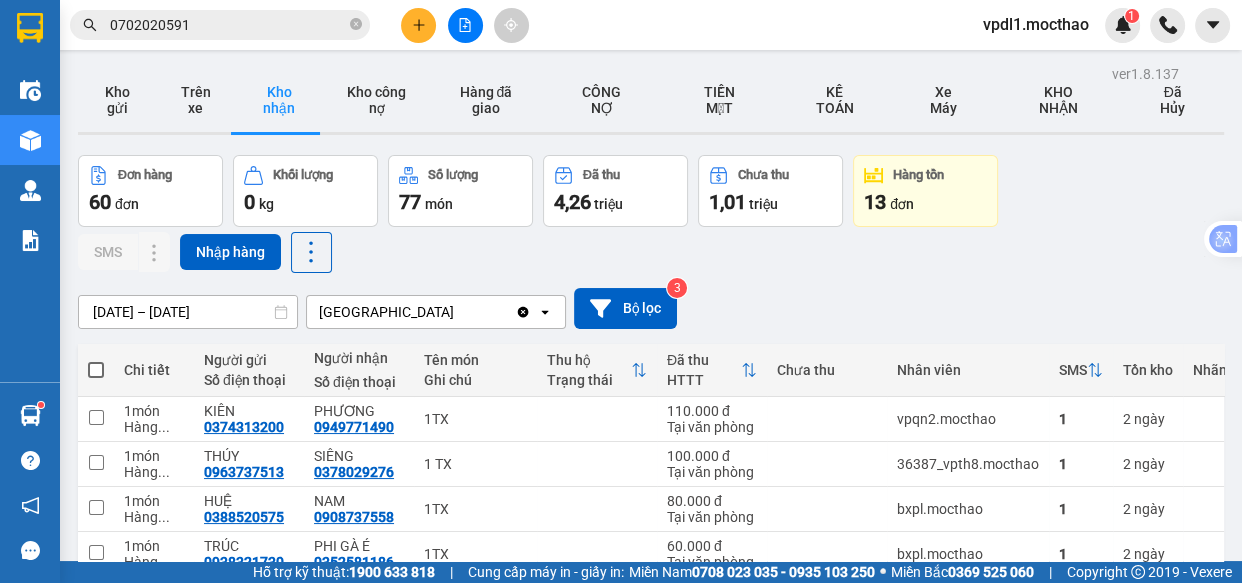 click 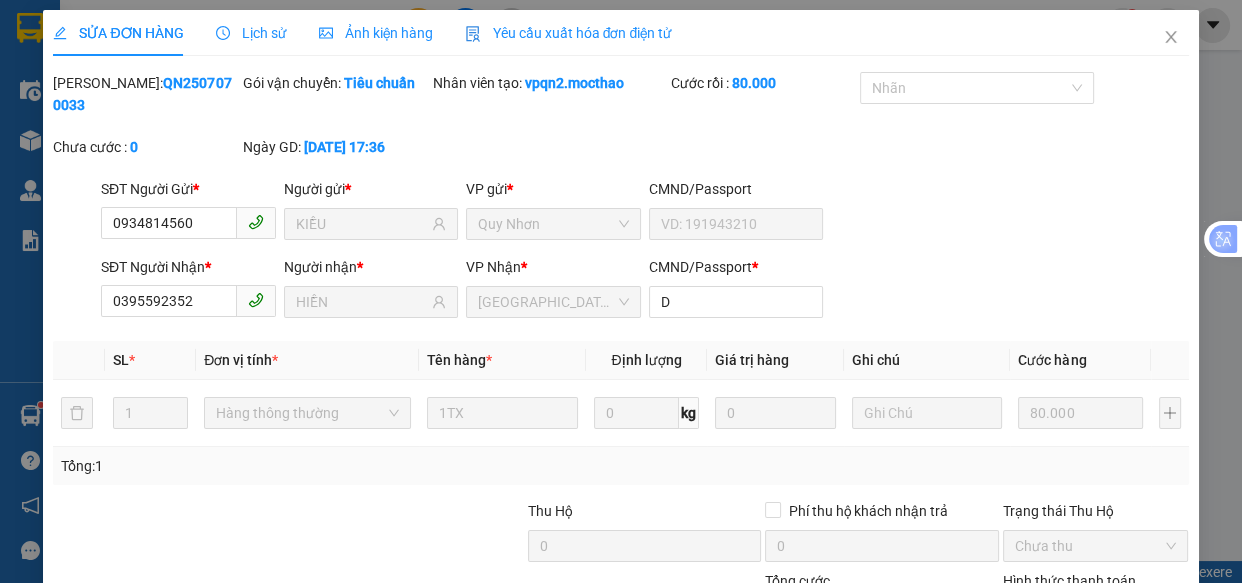 click on "Giao hàng" at bounding box center (846, 711) 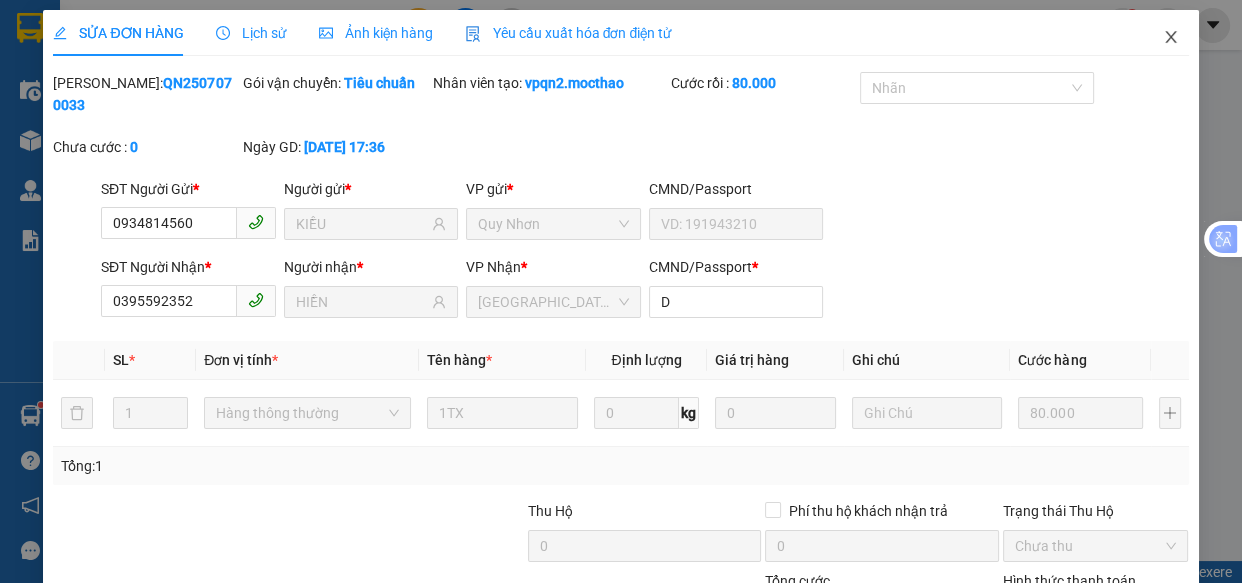 click 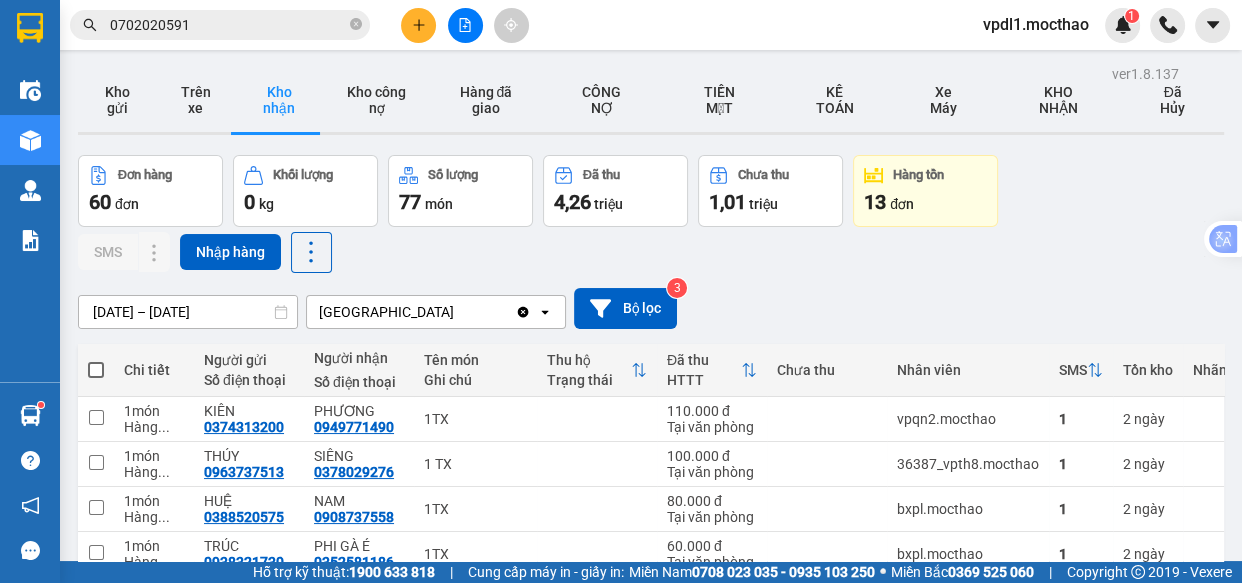 click 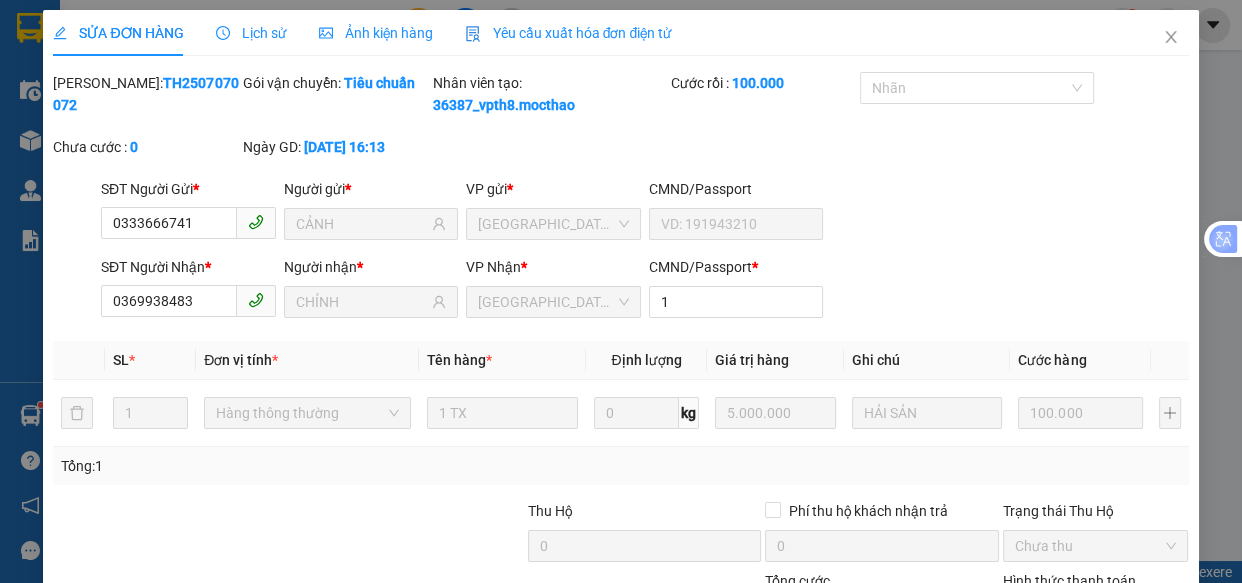 click on "Giao hàng" at bounding box center [846, 711] 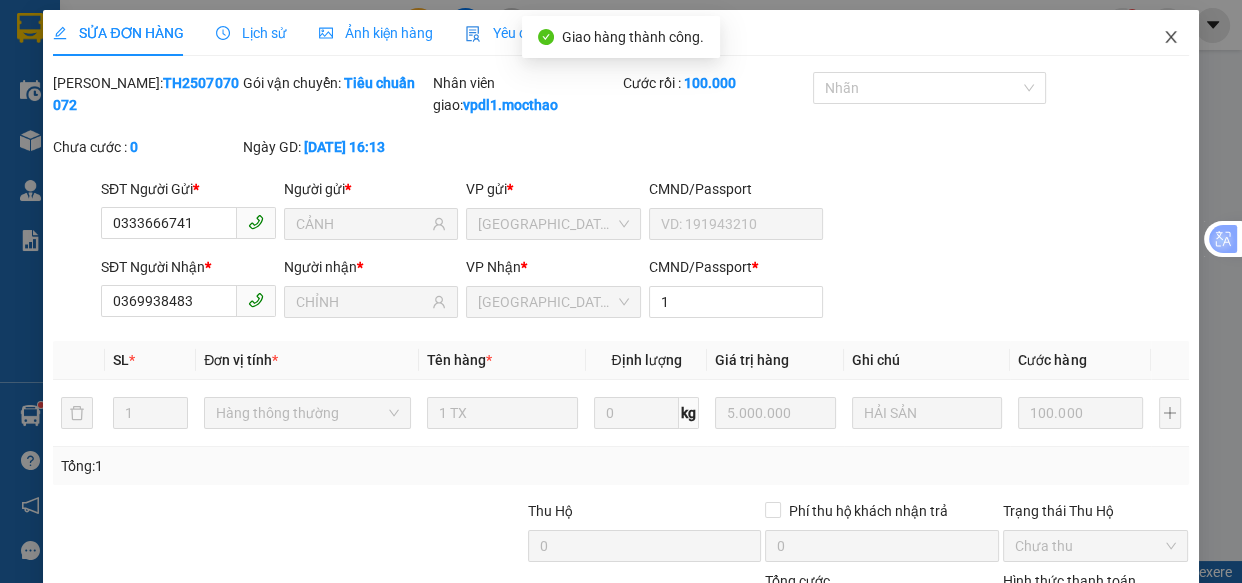 click 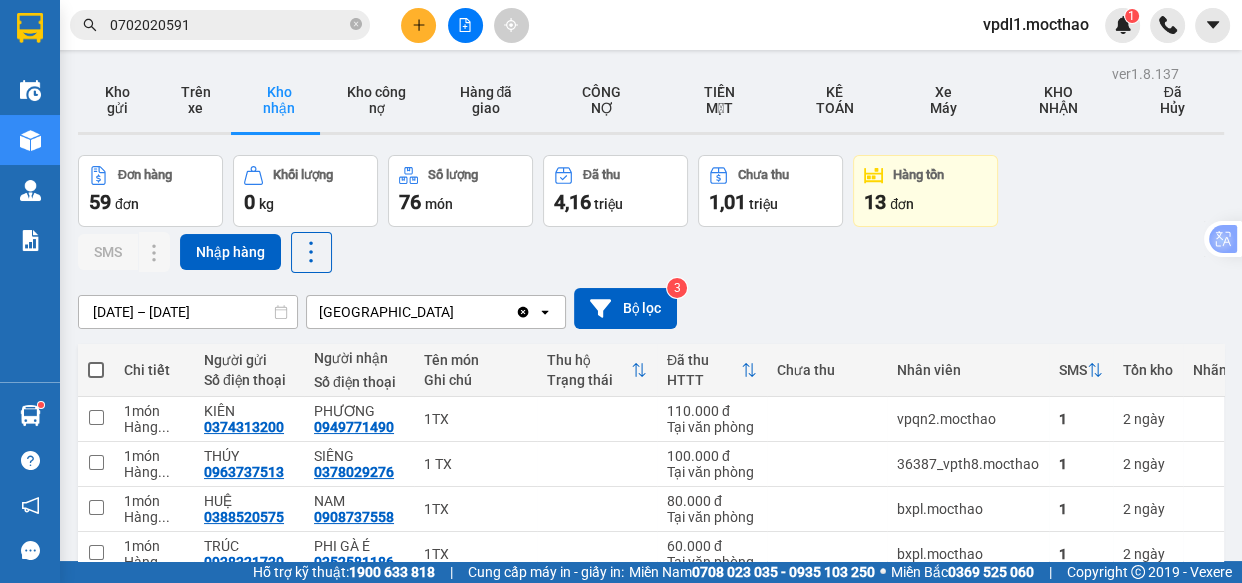click 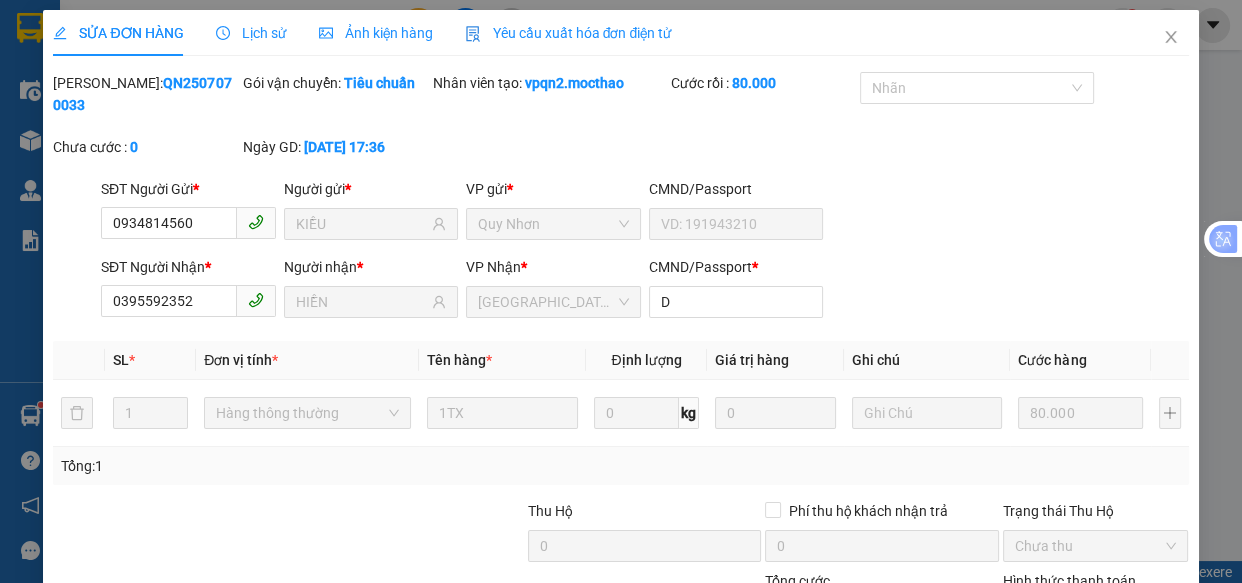 click on "Giao hàng" at bounding box center [846, 711] 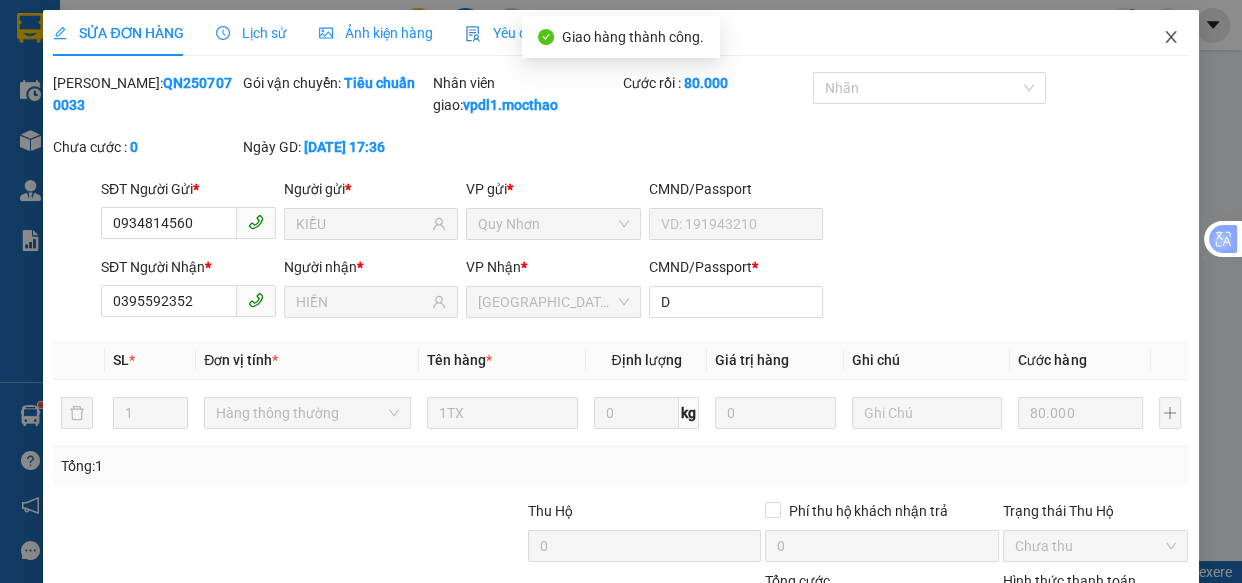 click 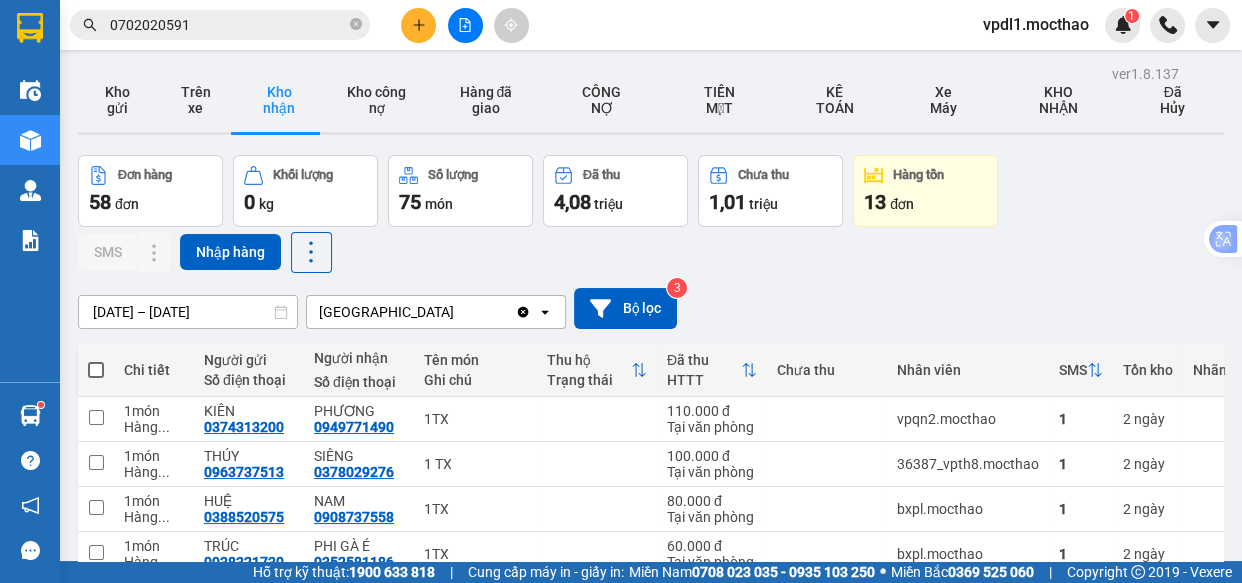 click at bounding box center (1006, 782) 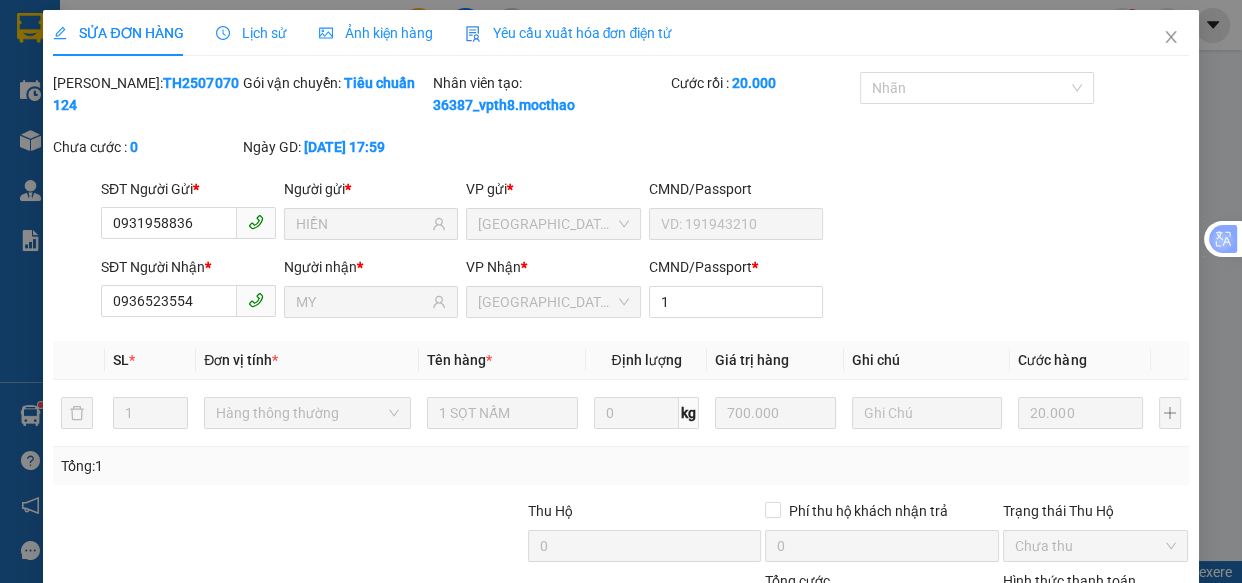 click on "Giao hàng" at bounding box center [846, 711] 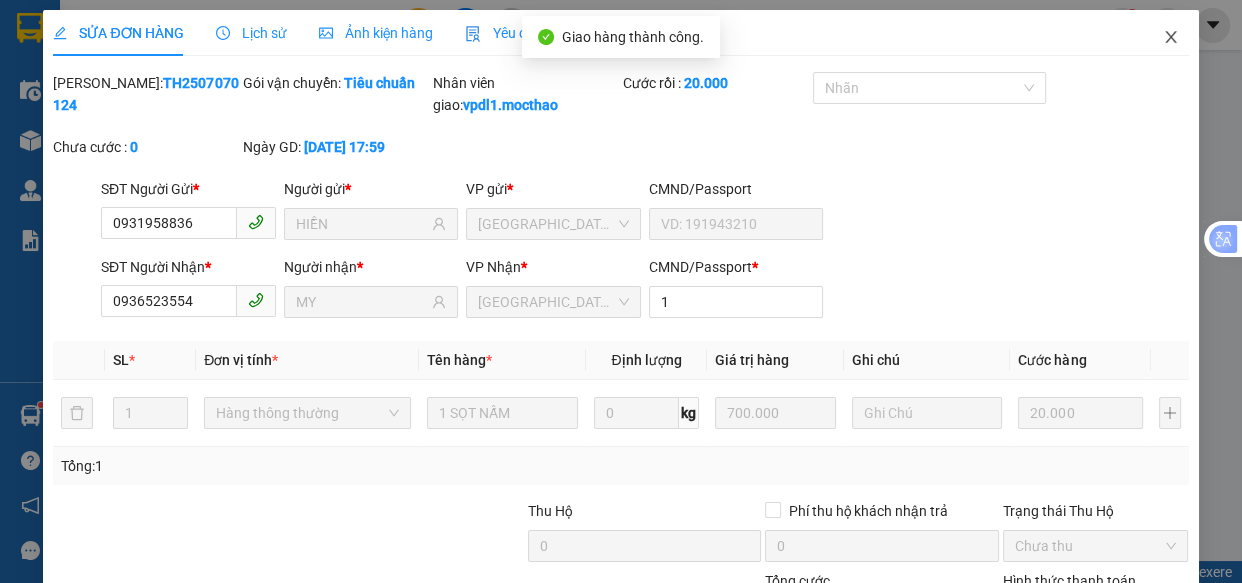 click 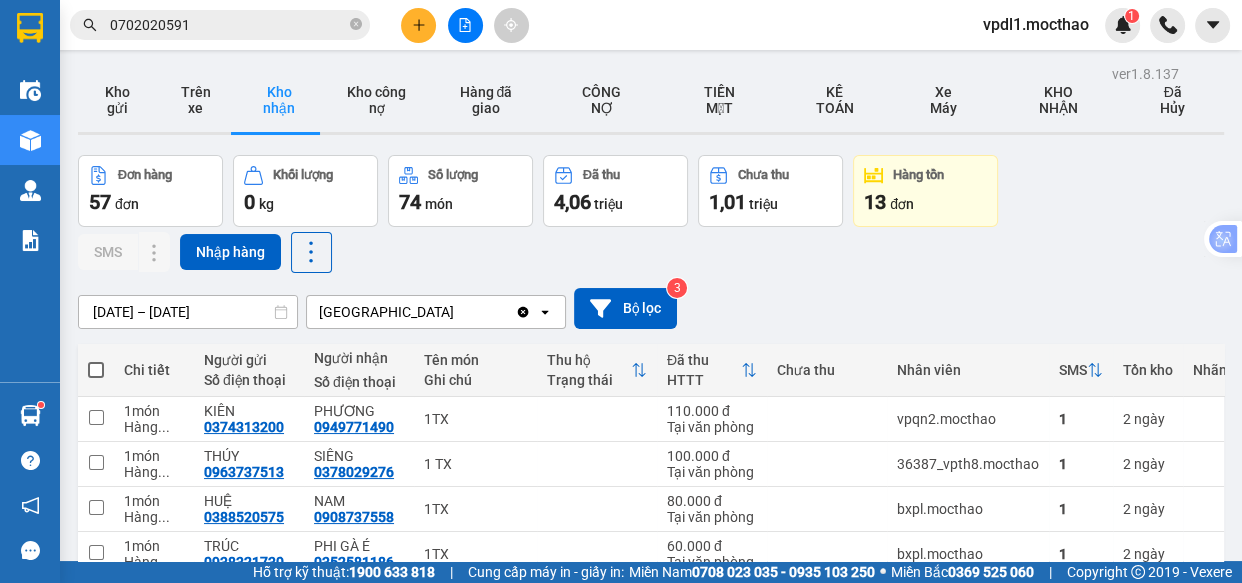 click 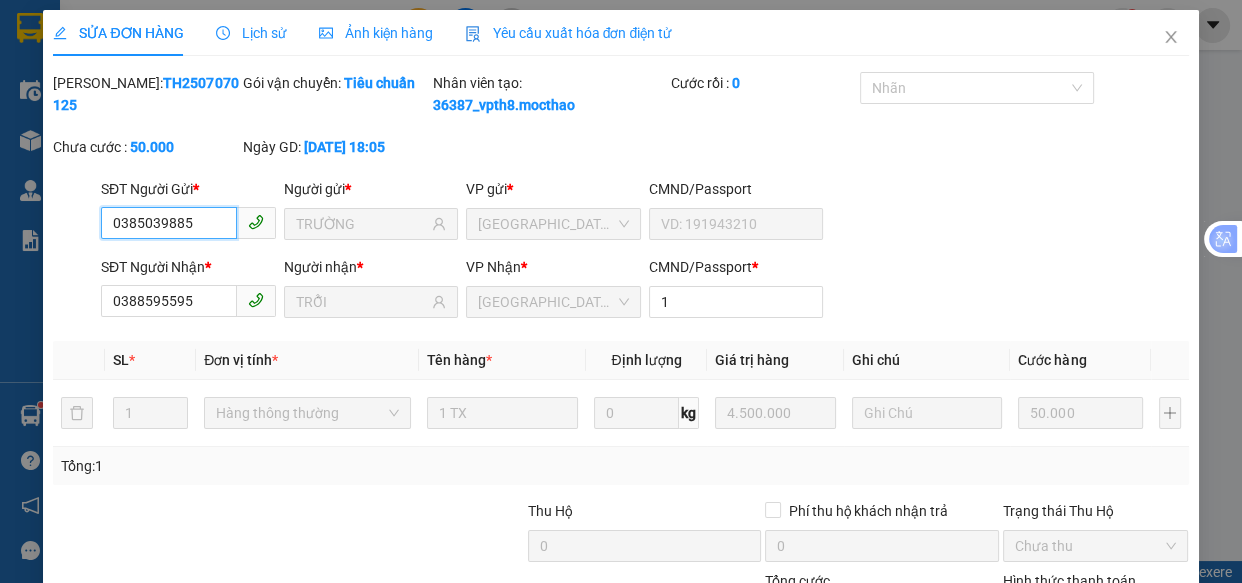 click on "Chọn HT Thanh Toán" at bounding box center (1096, 616) 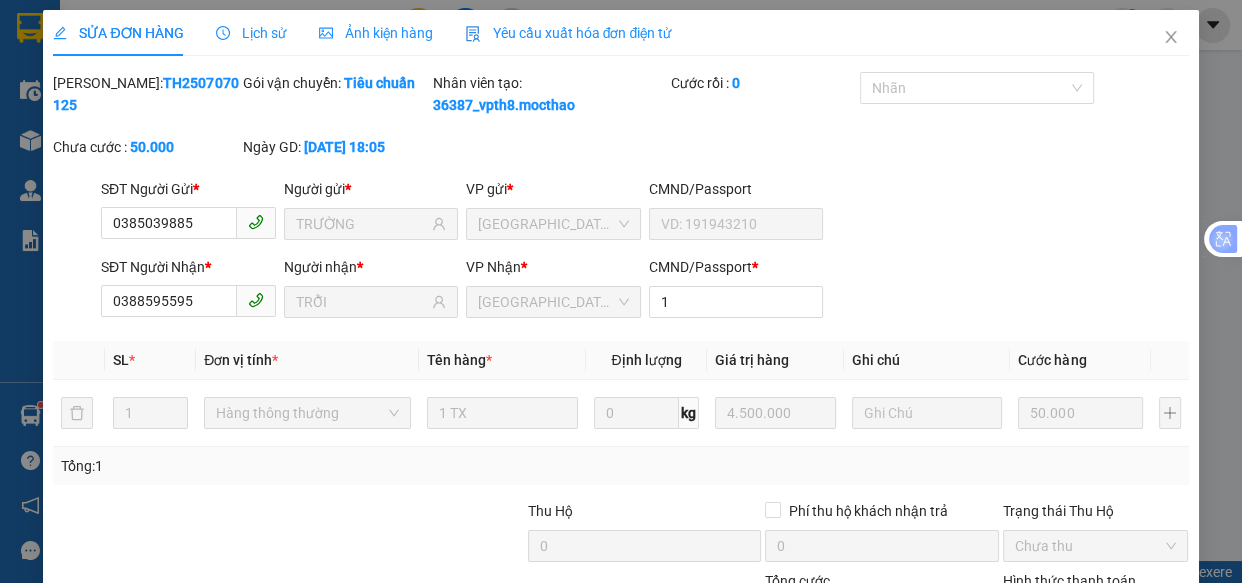 click on "Tại văn phòng" at bounding box center (1083, 678) 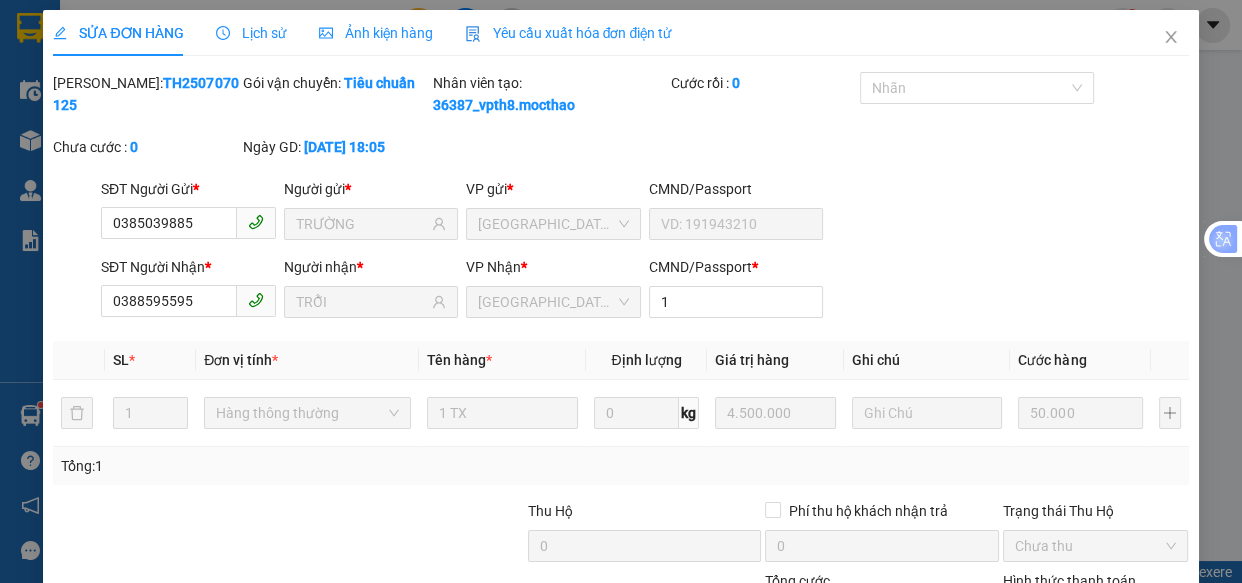 click on "Giao hàng" at bounding box center [846, 711] 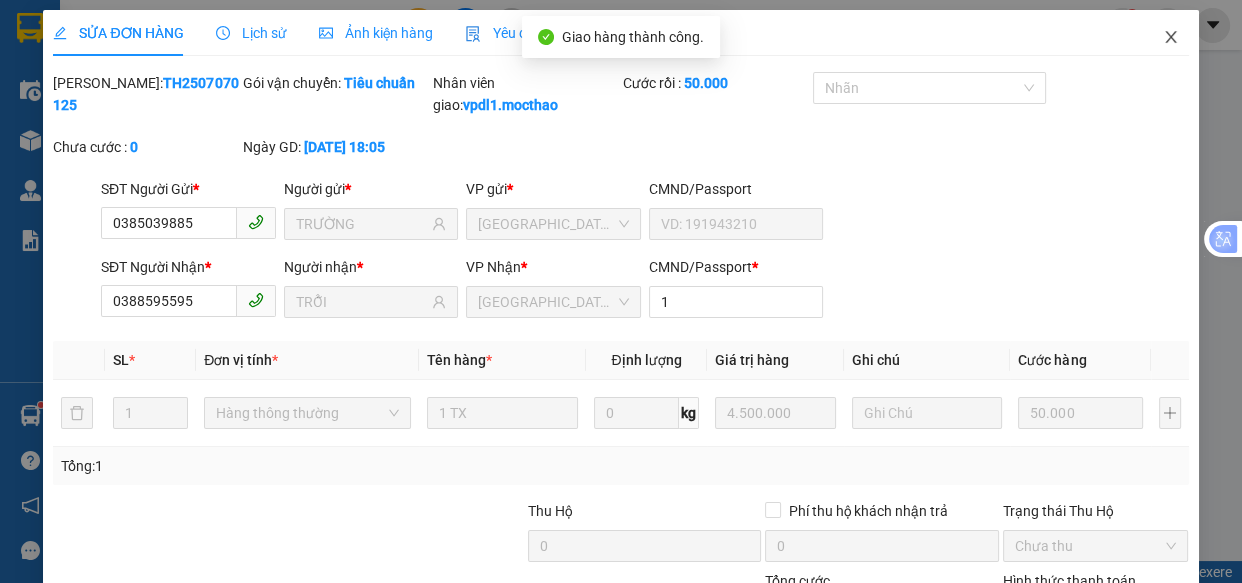 click 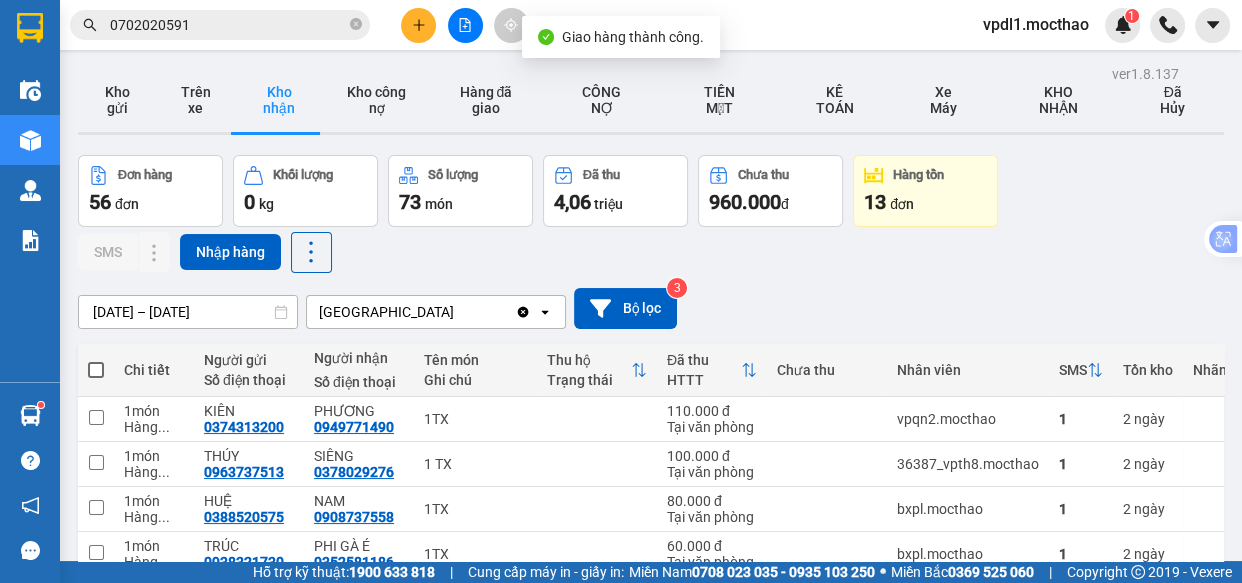 click at bounding box center [1006, 668] 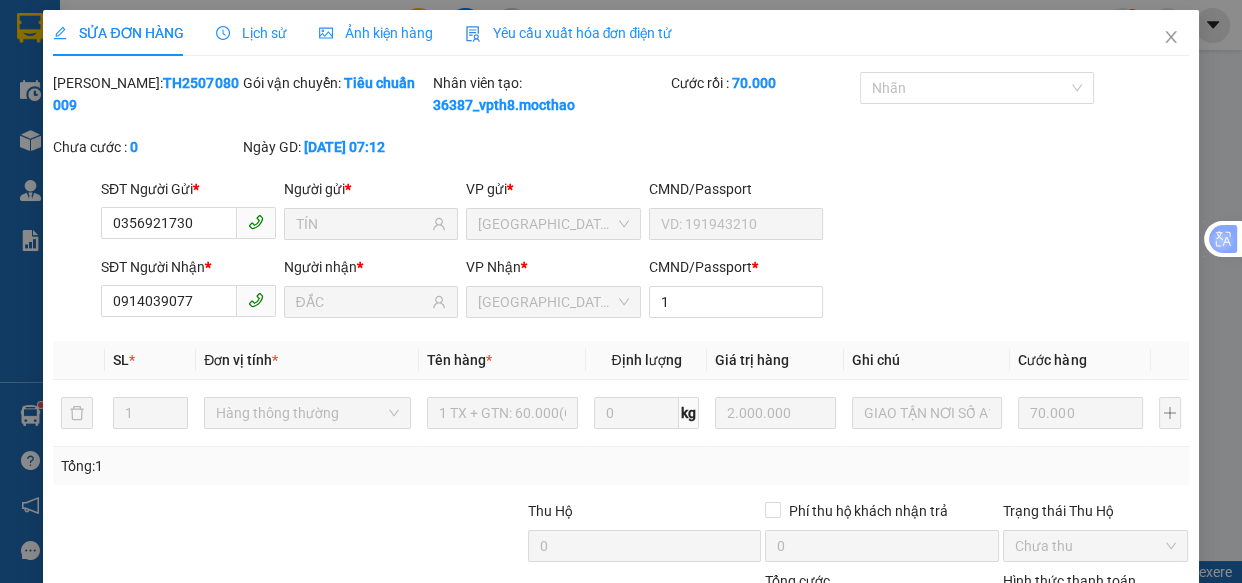 drag, startPoint x: 800, startPoint y: 528, endPoint x: 819, endPoint y: 497, distance: 36.359318 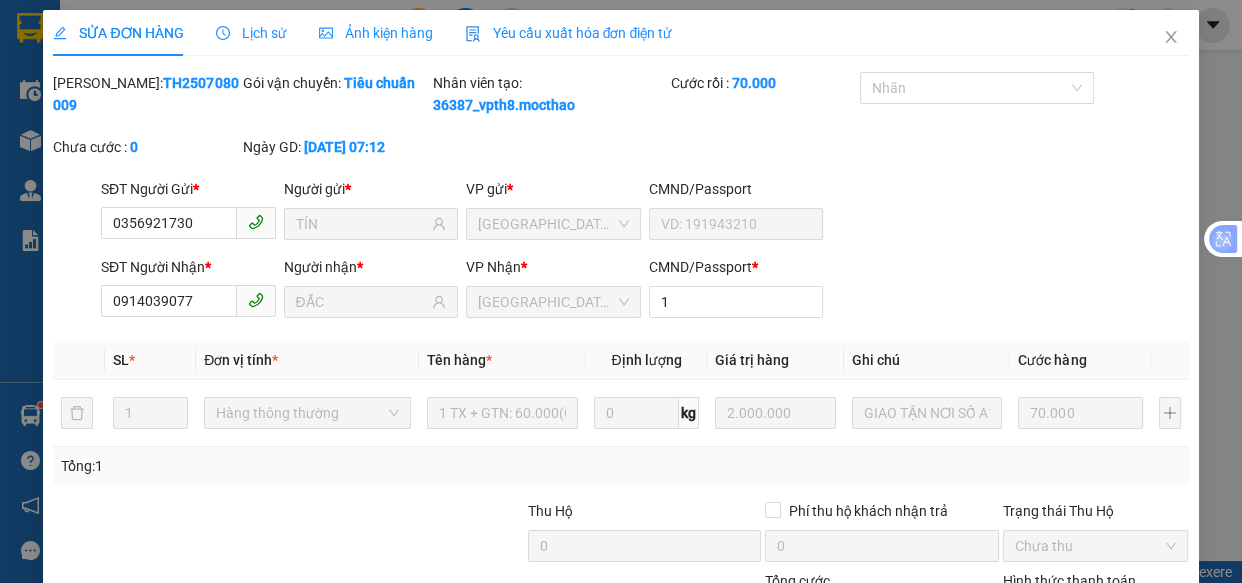 click on "Giao hàng" at bounding box center (834, 711) 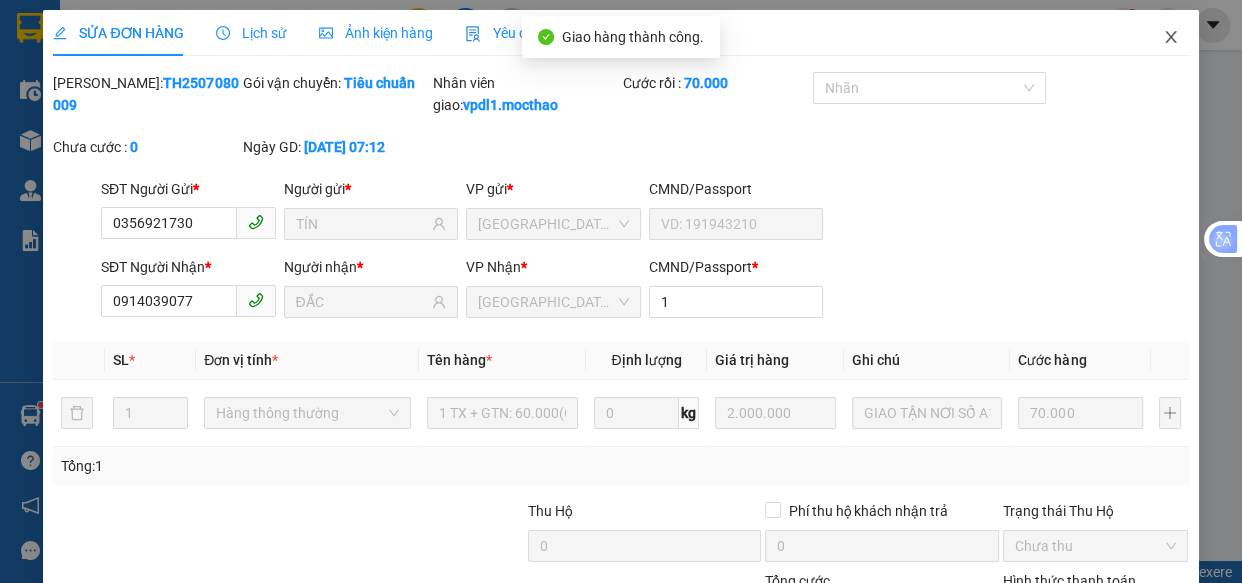 click 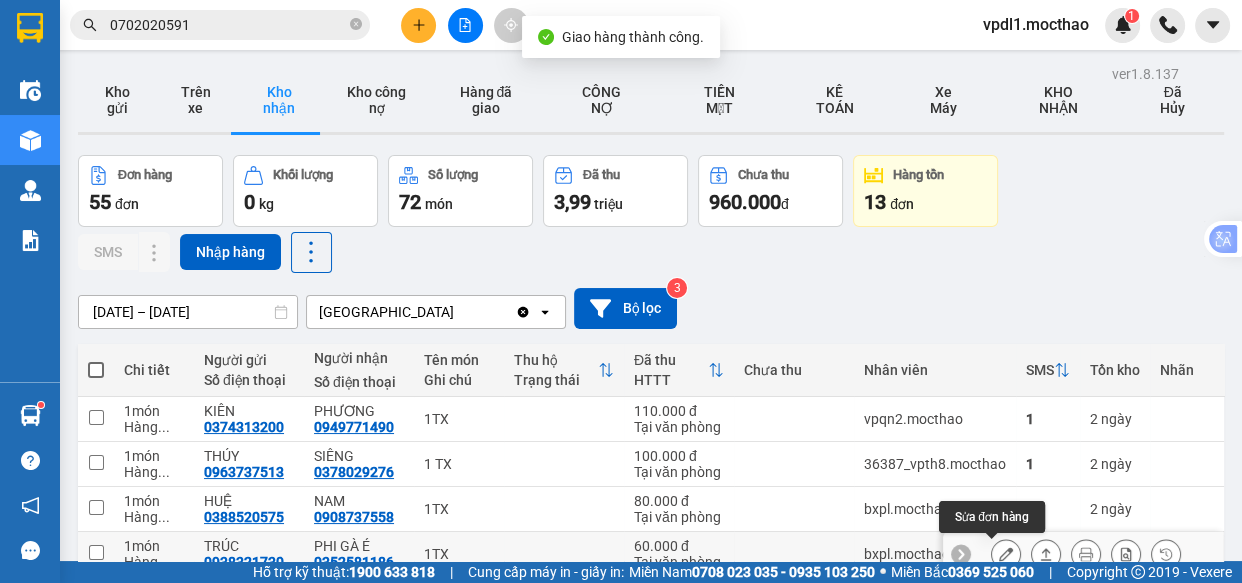 click 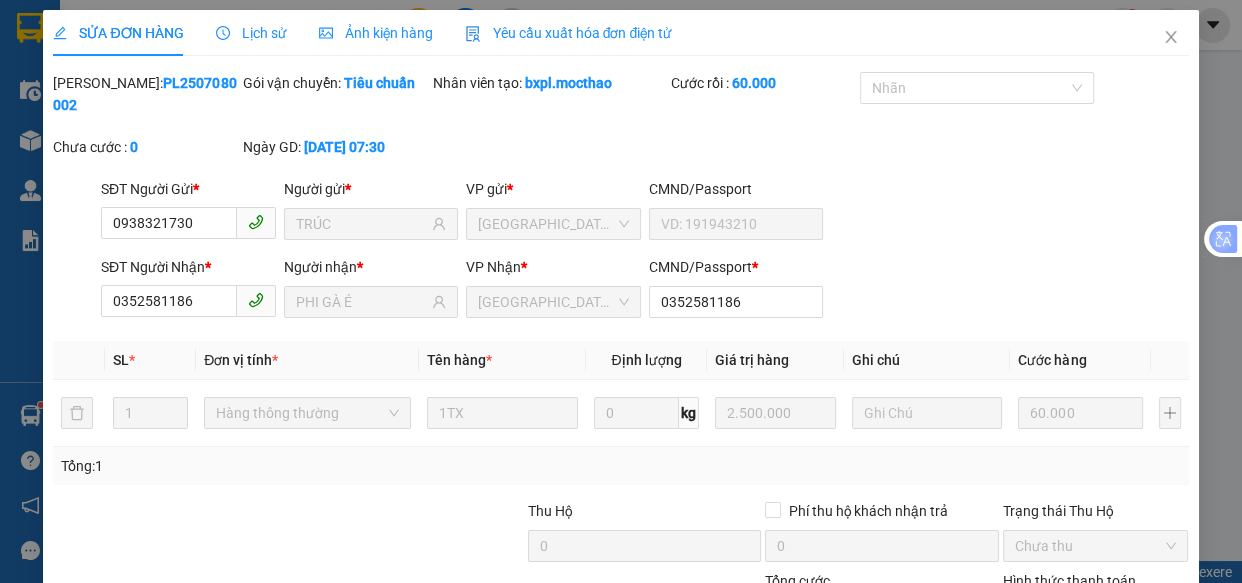 click on "Giao hàng" at bounding box center (846, 711) 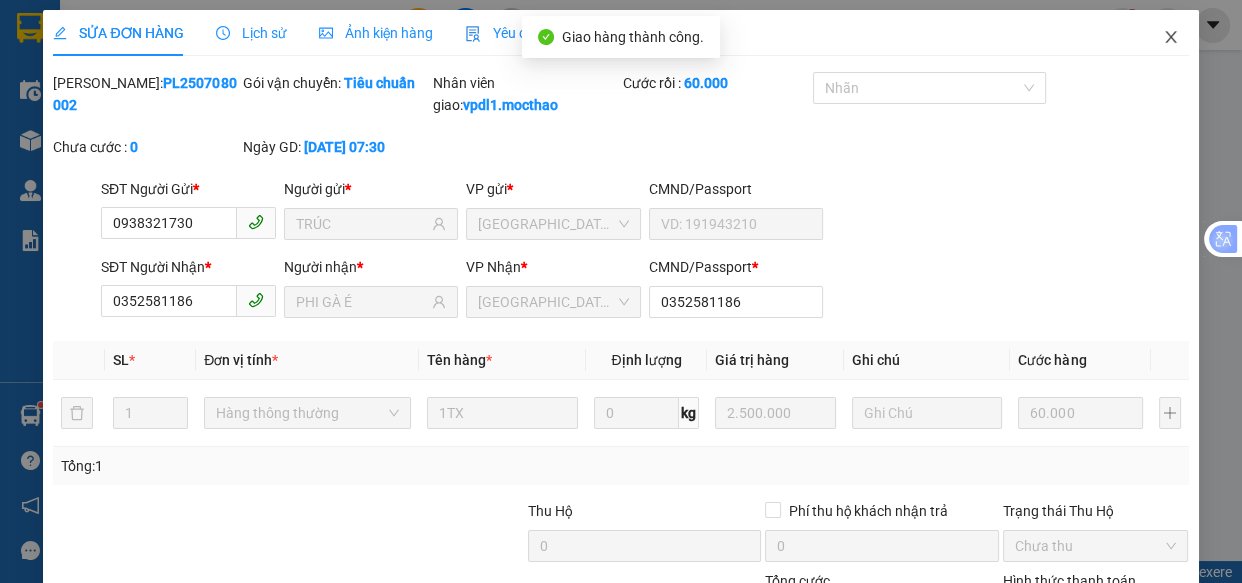 click 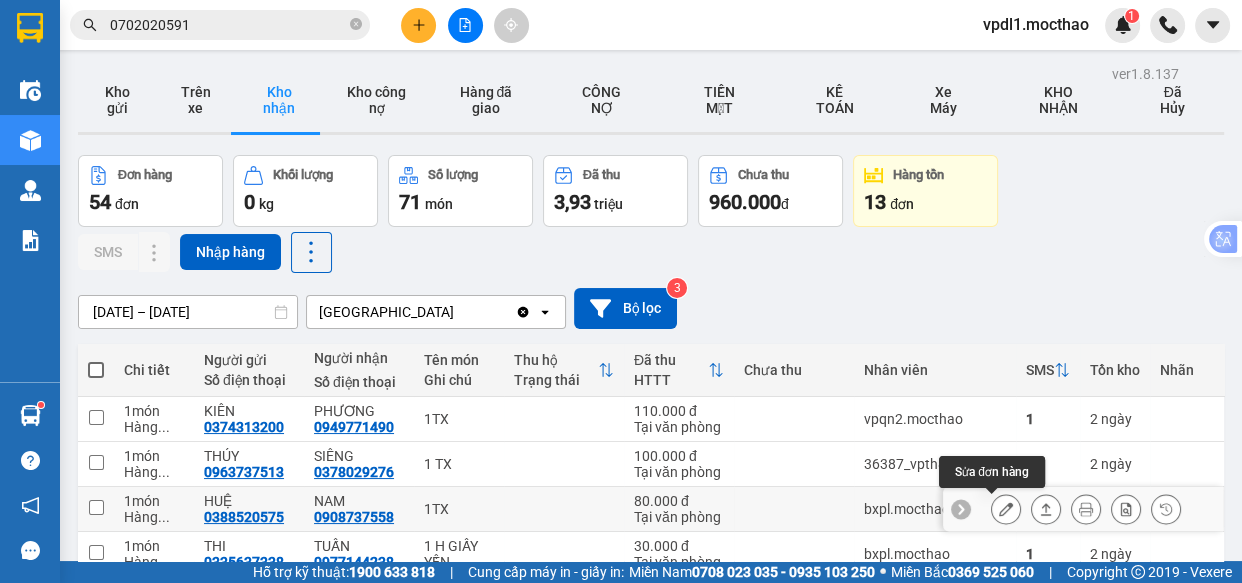 click 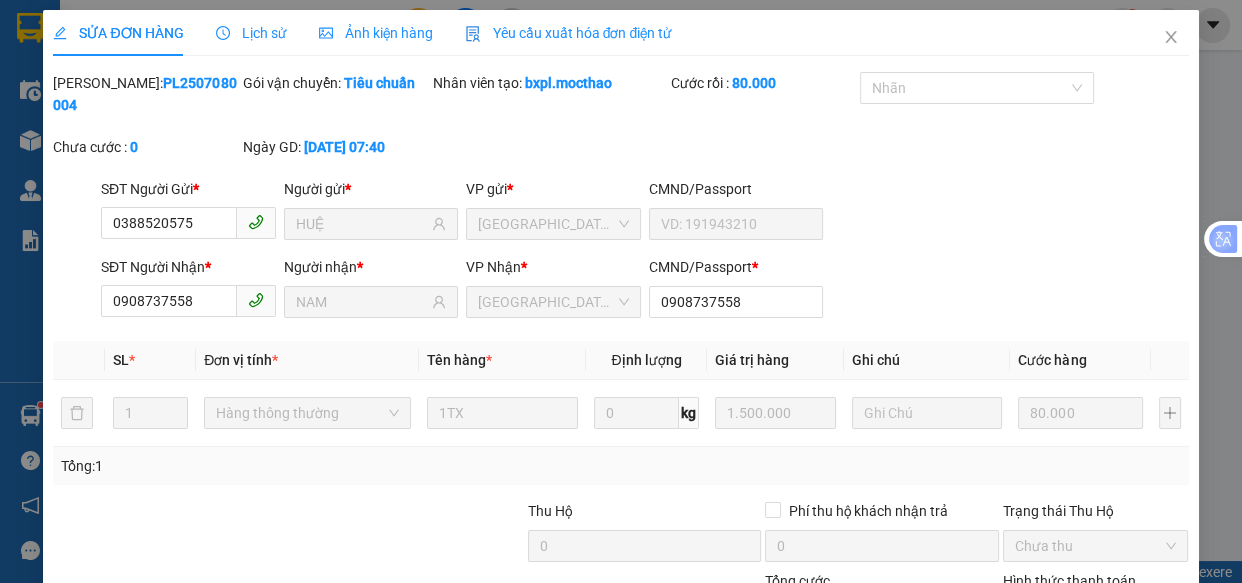 click on "Giao hàng" at bounding box center [846, 711] 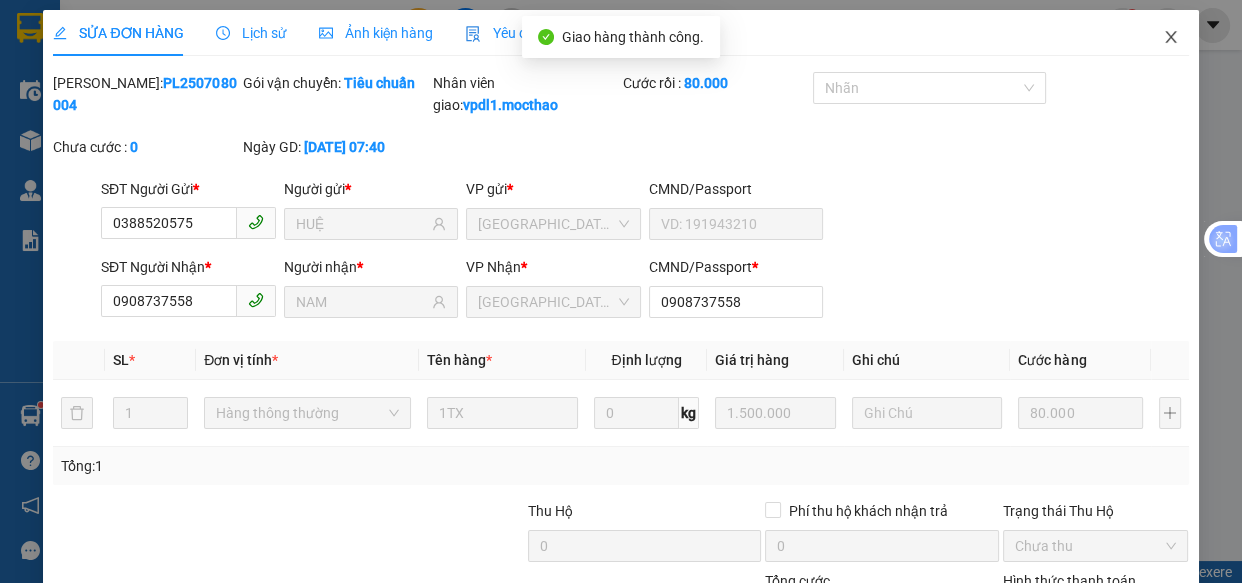 click 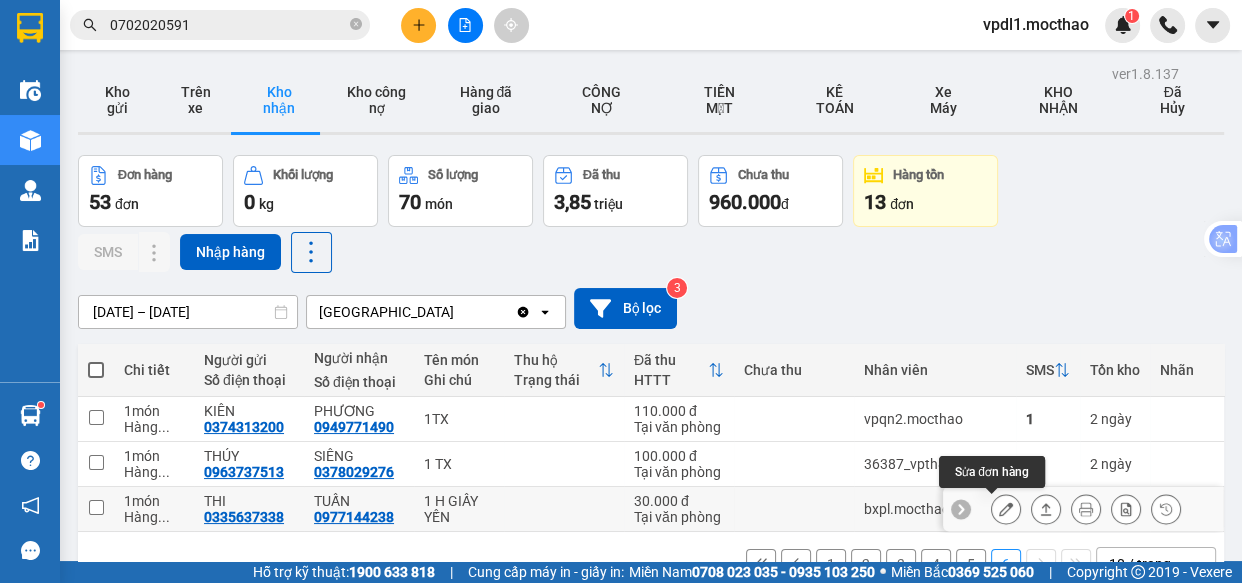 click 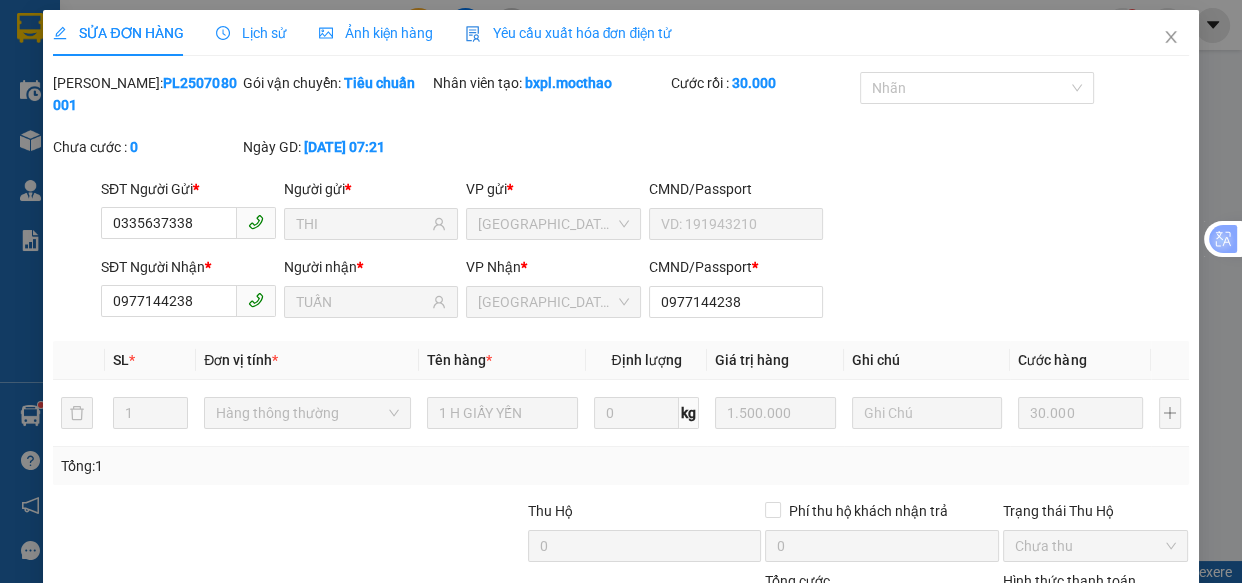 drag, startPoint x: 803, startPoint y: 521, endPoint x: 833, endPoint y: 462, distance: 66.189125 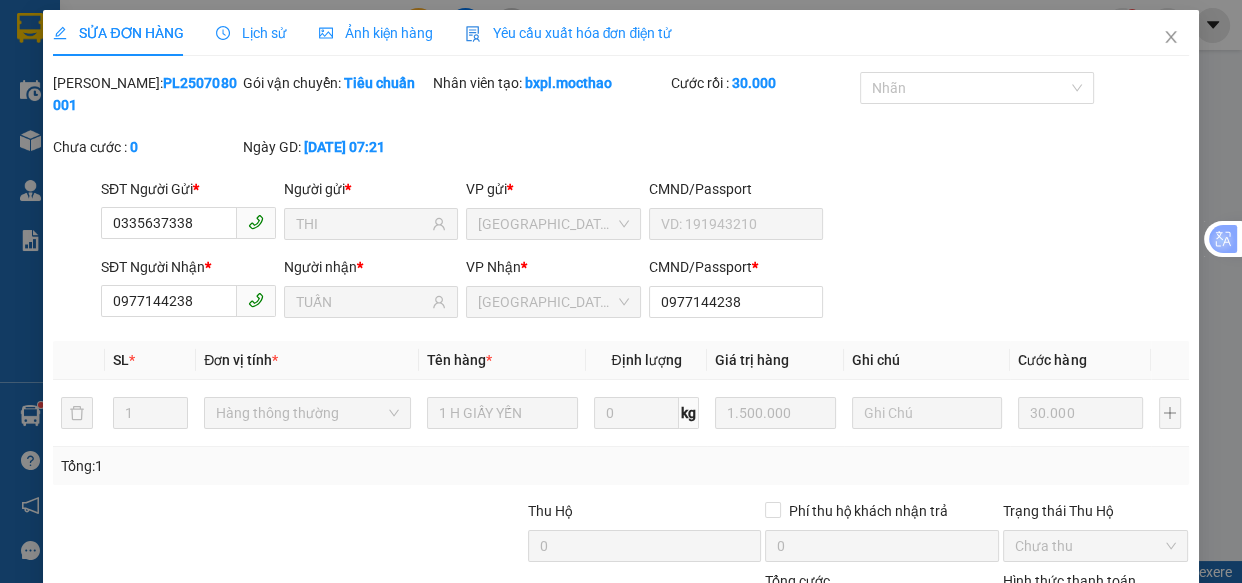 click on "Giao hàng" at bounding box center (834, 711) 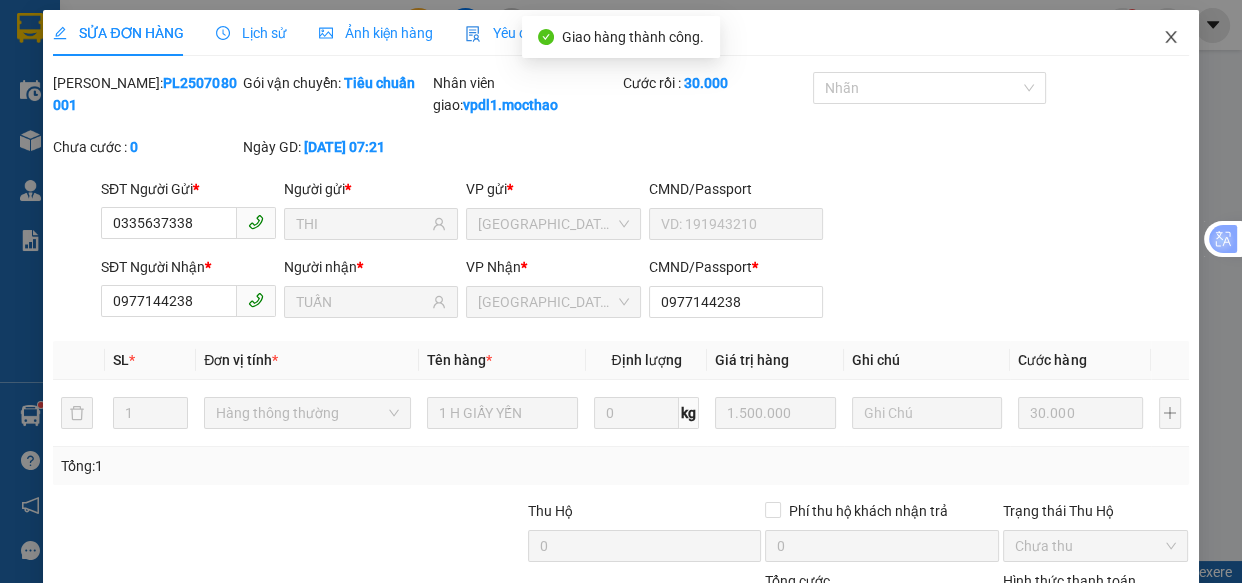 click 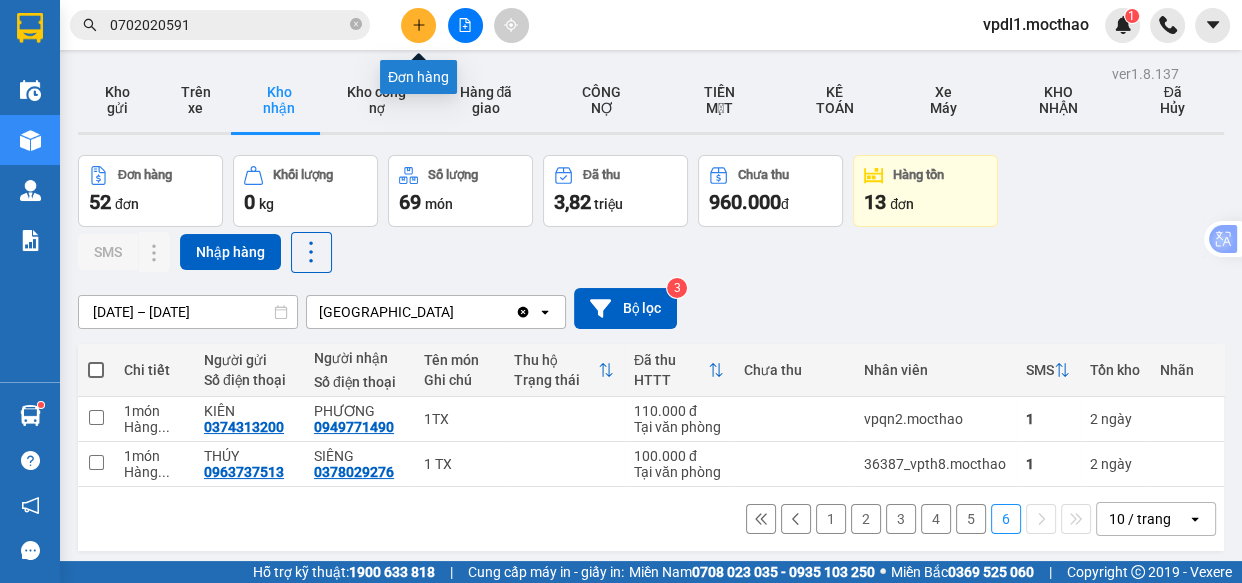 click 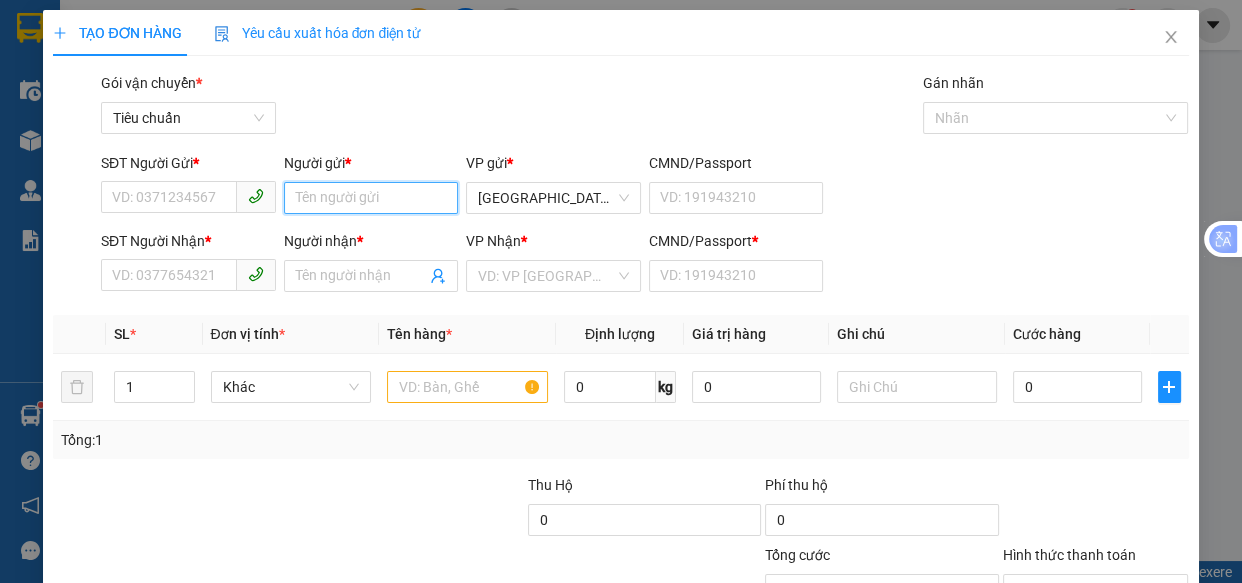 drag, startPoint x: 311, startPoint y: 191, endPoint x: 377, endPoint y: 163, distance: 71.693794 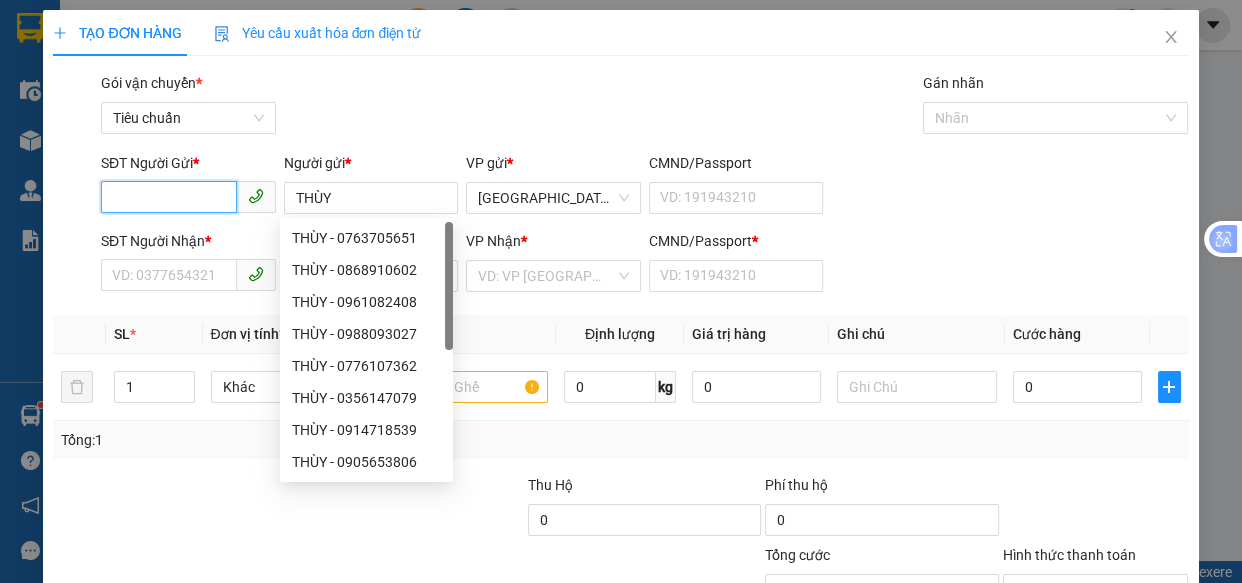 drag, startPoint x: 133, startPoint y: 199, endPoint x: 87, endPoint y: 62, distance: 144.51643 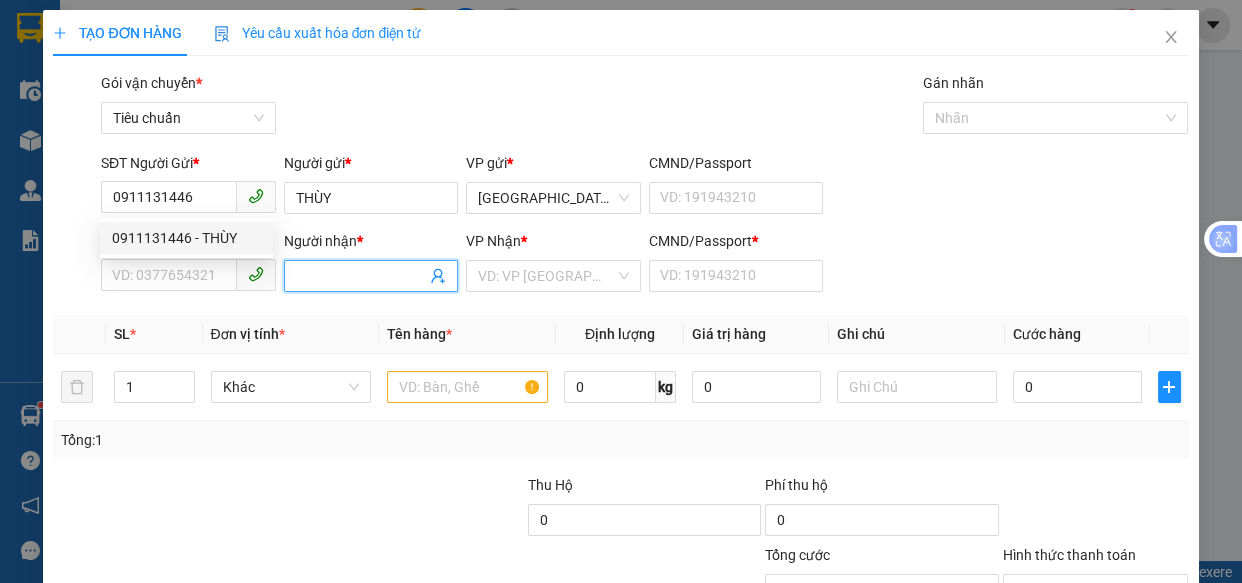 click on "Người nhận  *" at bounding box center [361, 276] 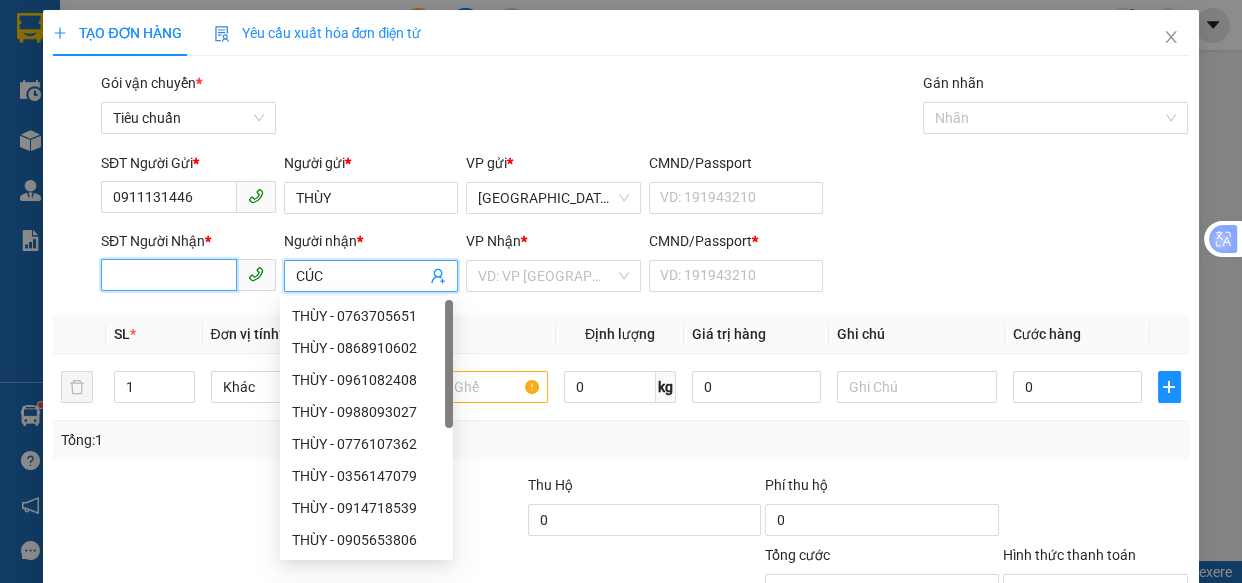 click on "SĐT Người Nhận  *" at bounding box center [169, 275] 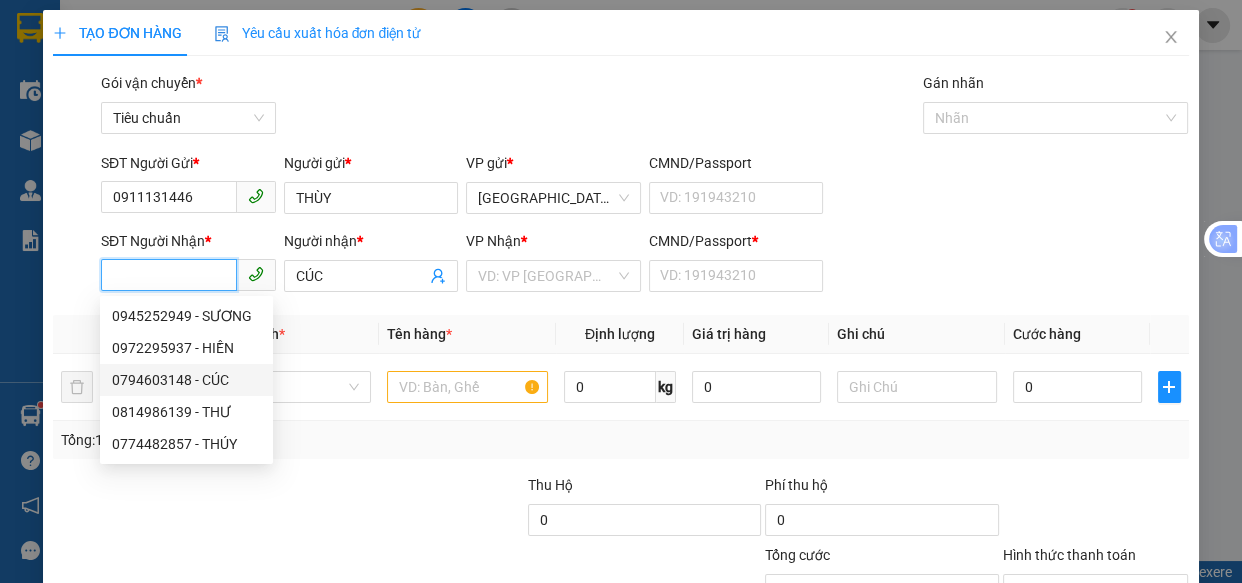 click on "0794603148 - CÚC" at bounding box center (186, 380) 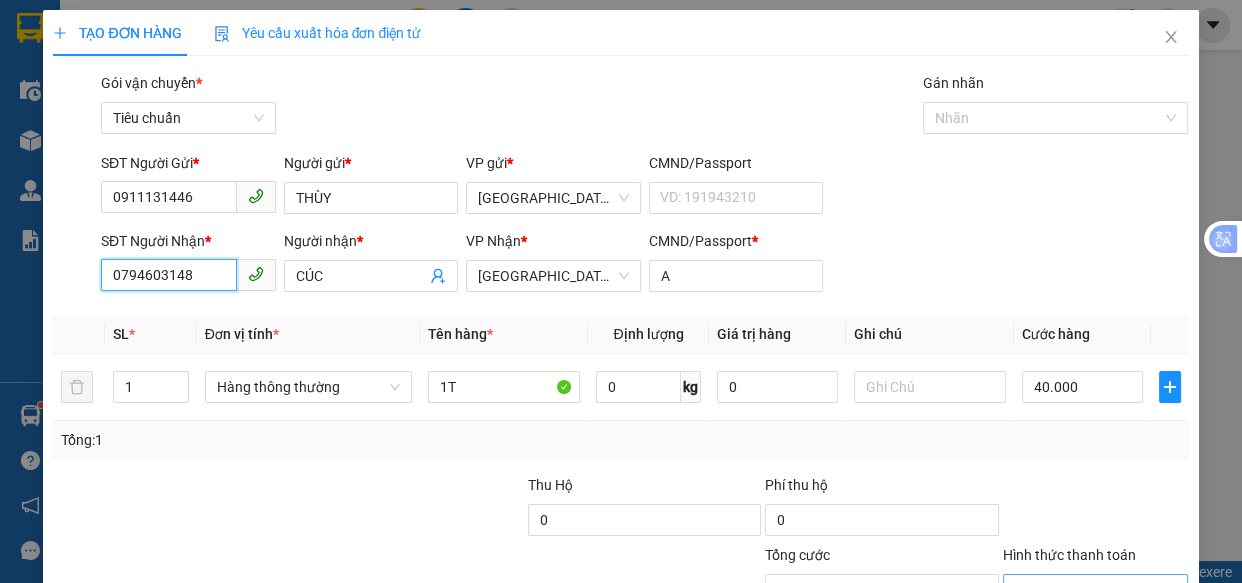 drag, startPoint x: 998, startPoint y: 432, endPoint x: 1006, endPoint y: 447, distance: 17 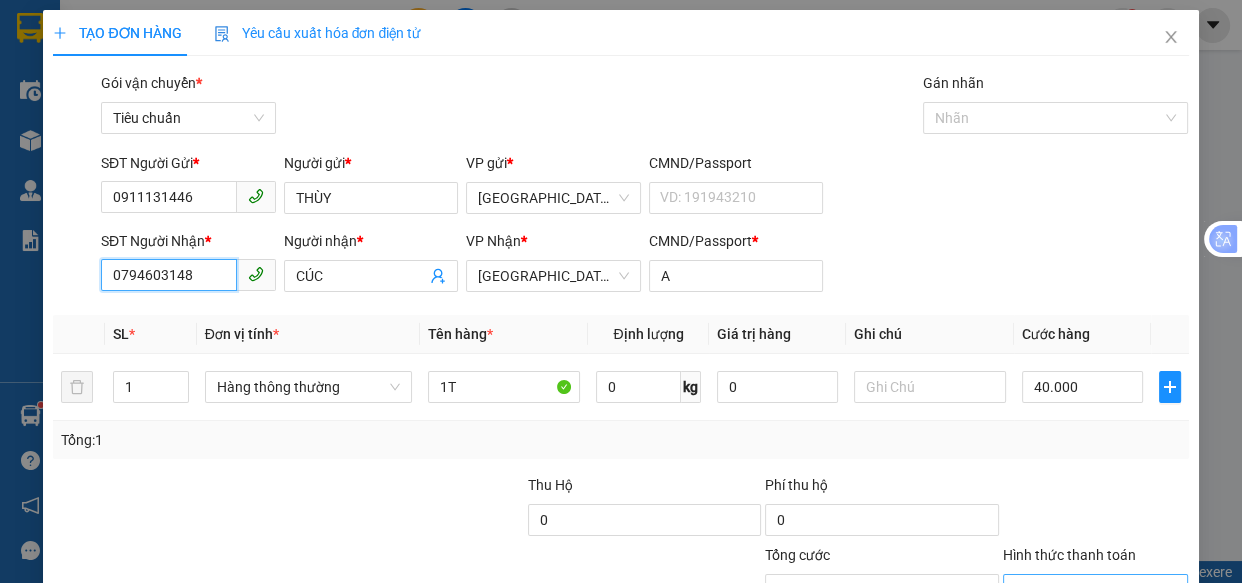 click on "Chọn HT Thanh Toán" at bounding box center (1096, 590) 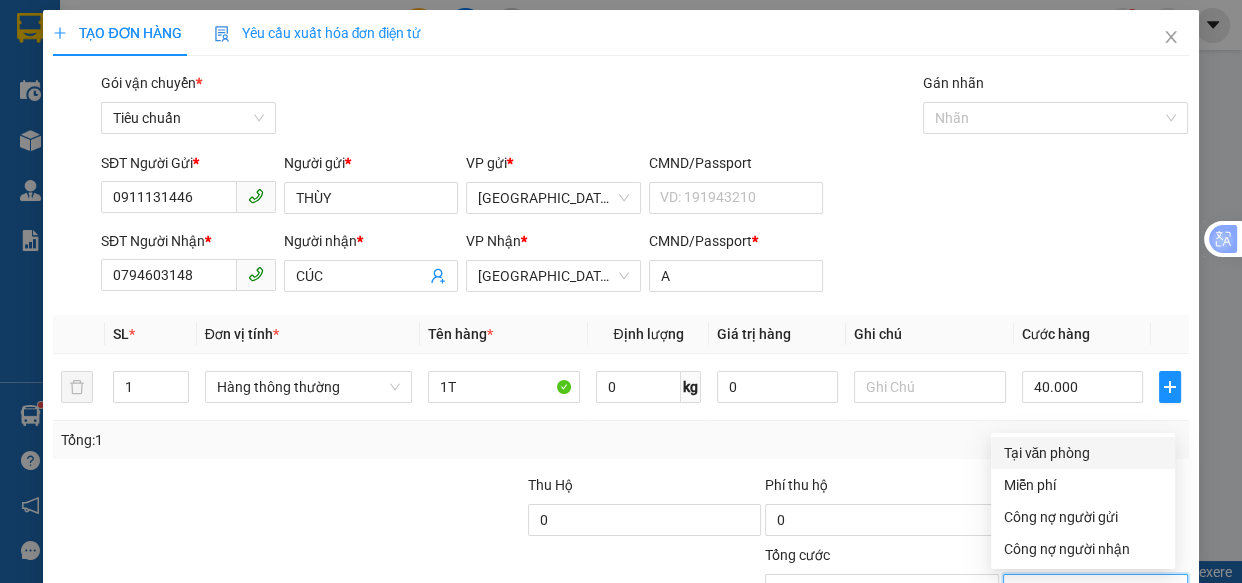 click on "Tại văn phòng" at bounding box center [1083, 453] 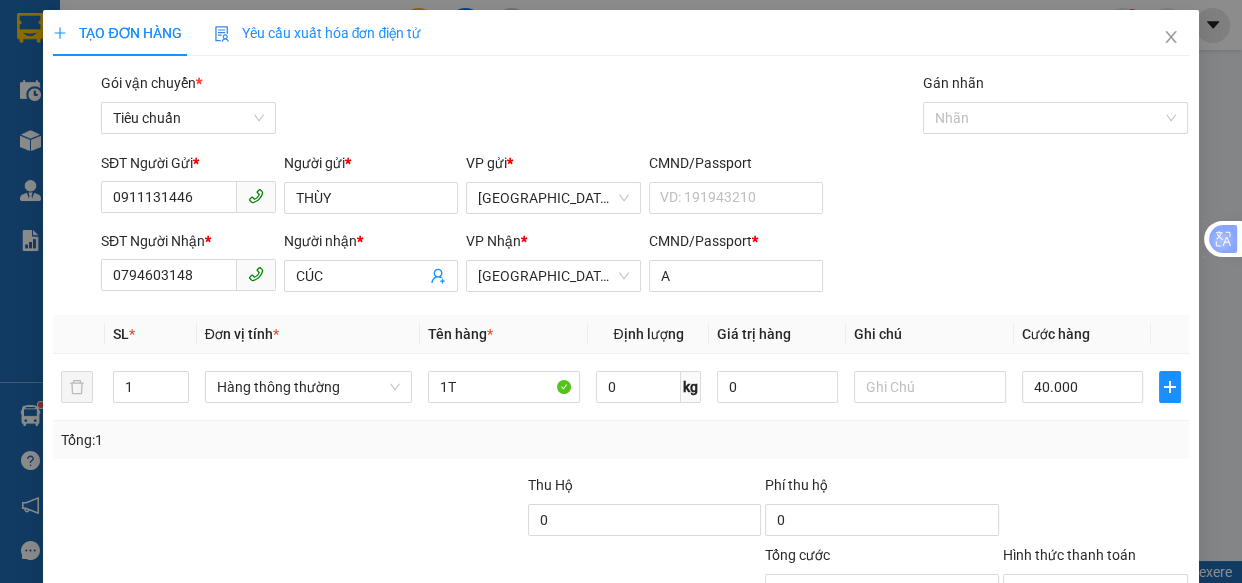 click on "[PERSON_NAME] và In" at bounding box center (1158, 685) 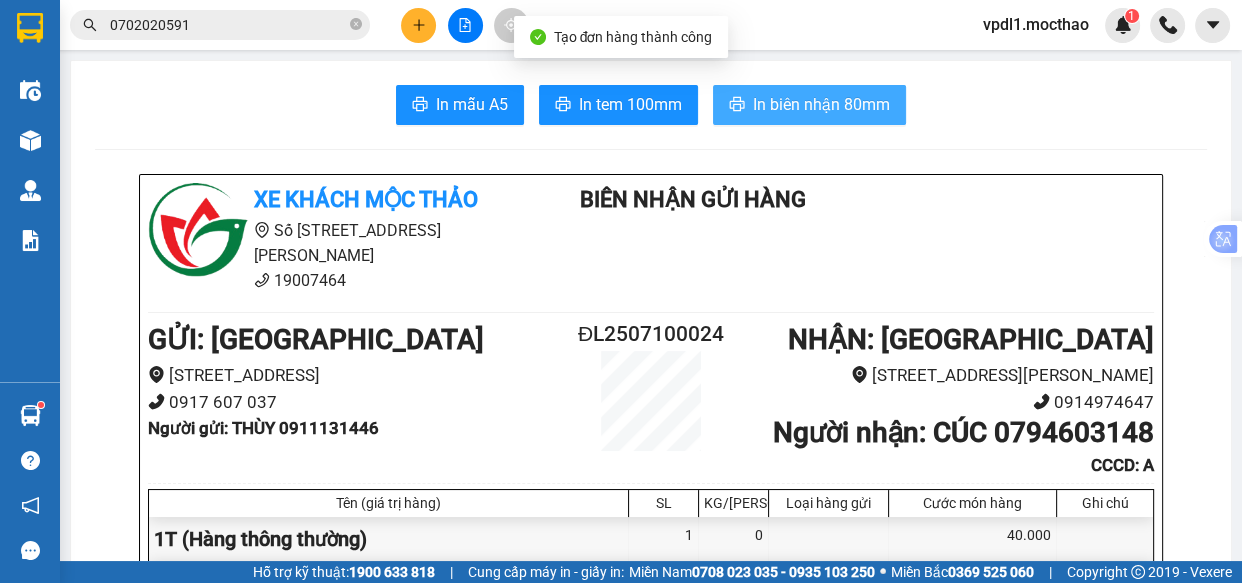 click on "In biên nhận 80mm" at bounding box center [821, 104] 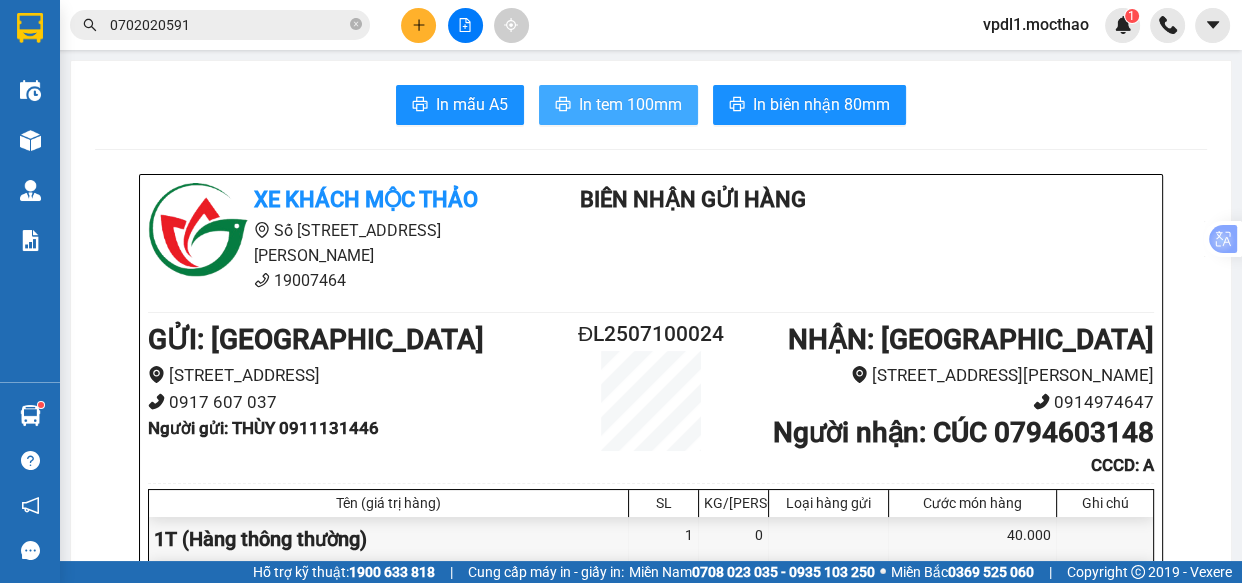 click on "In tem 100mm" at bounding box center (630, 104) 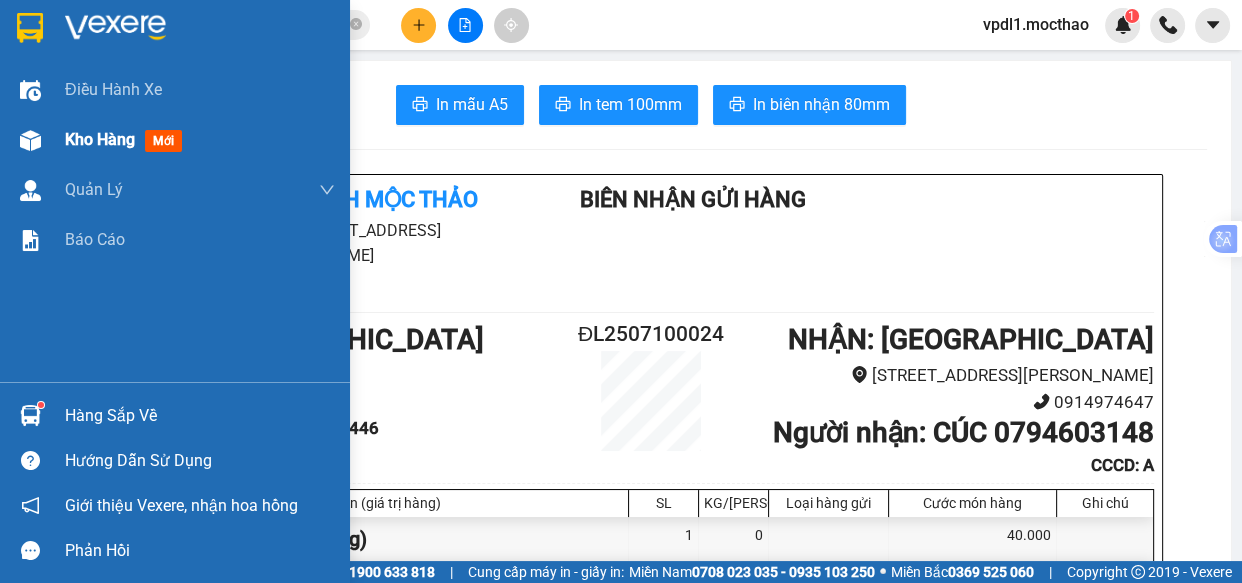 click on "Kho hàng" at bounding box center [100, 139] 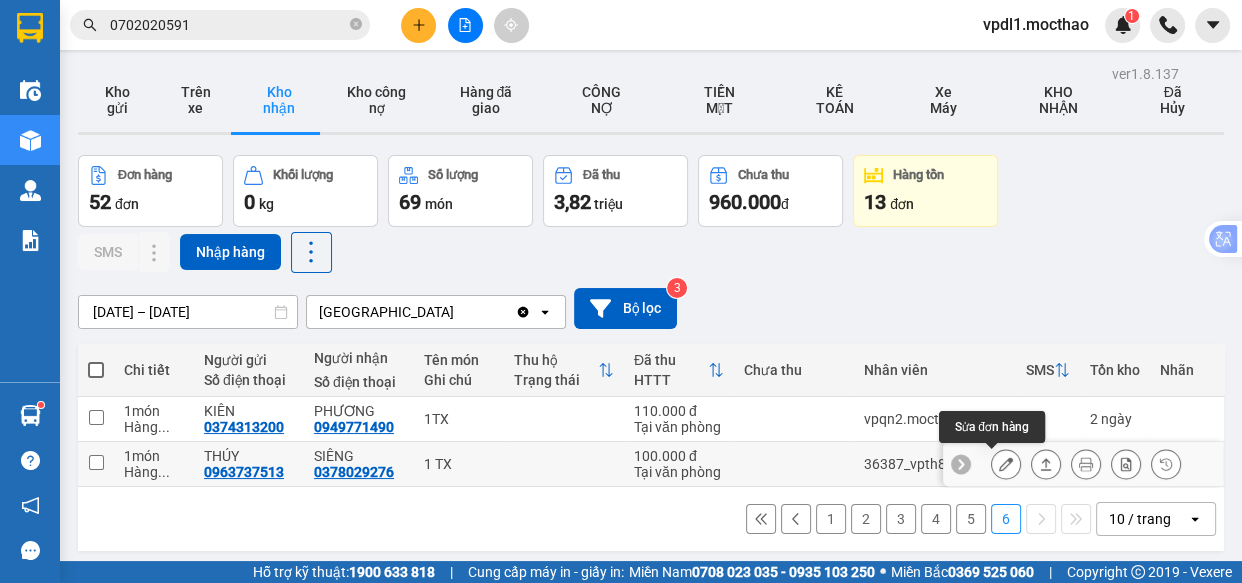 click 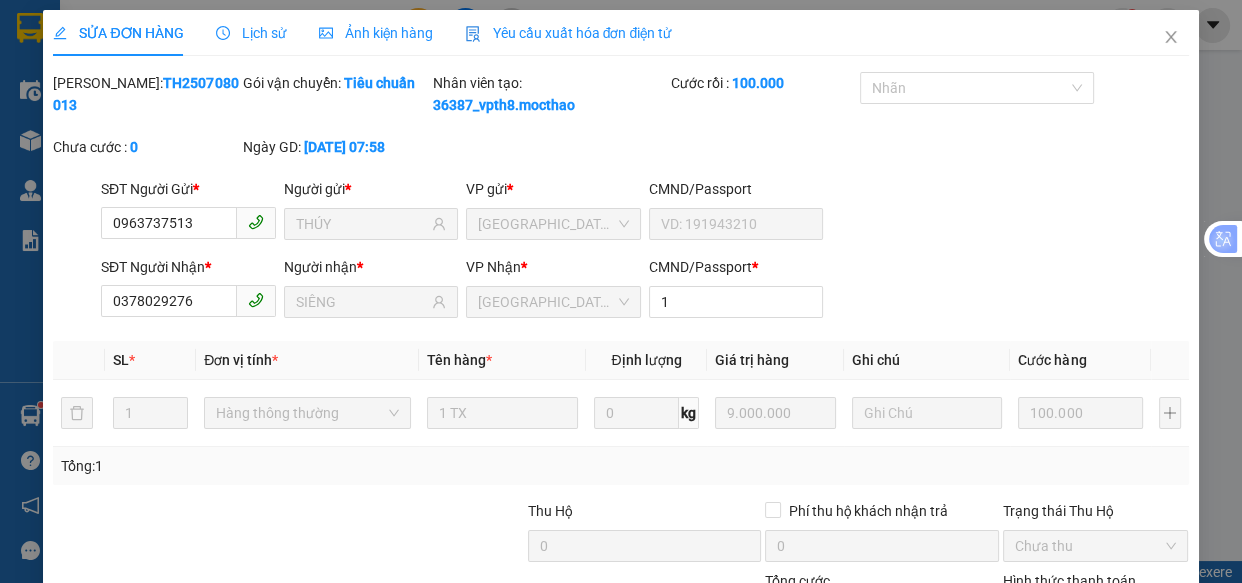 click on "Giao hàng" at bounding box center (846, 711) 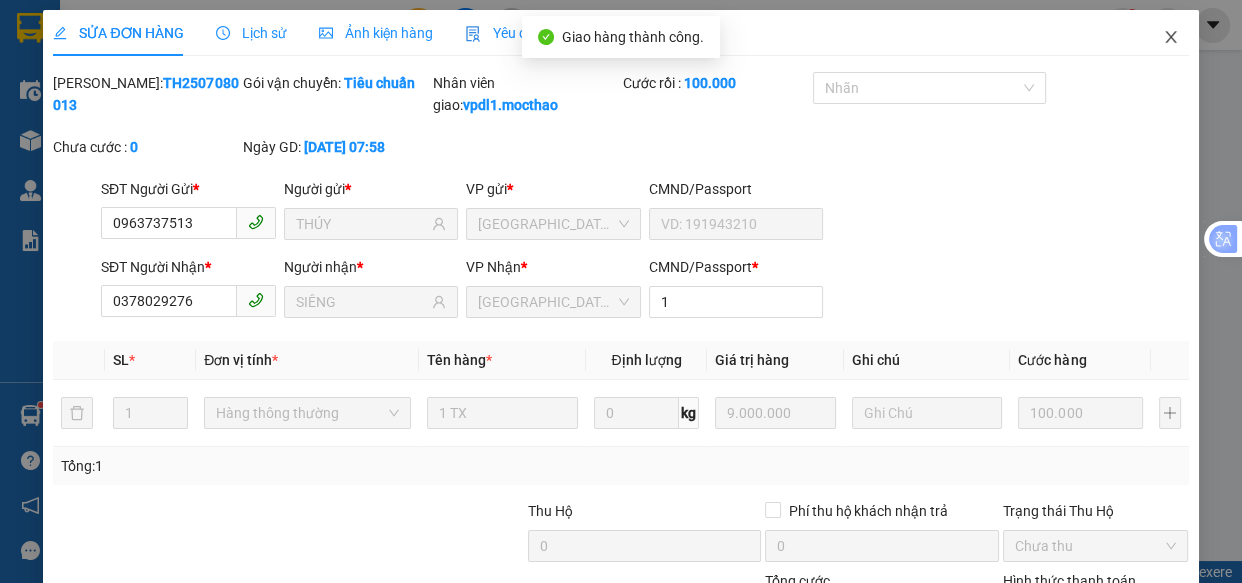 click 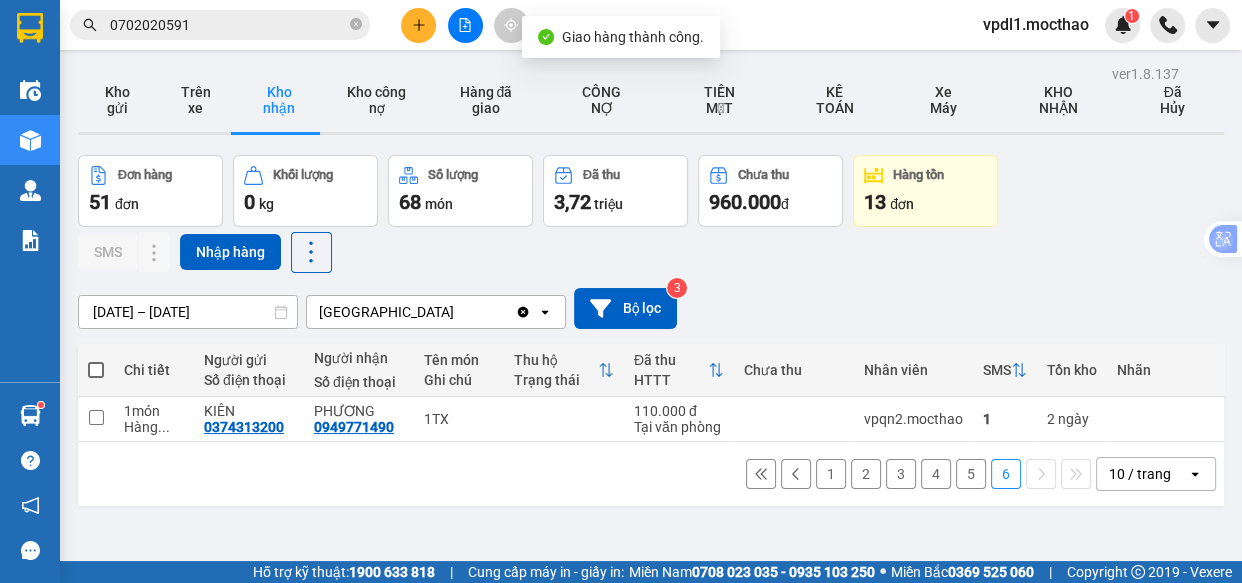scroll, scrollTop: 91, scrollLeft: 0, axis: vertical 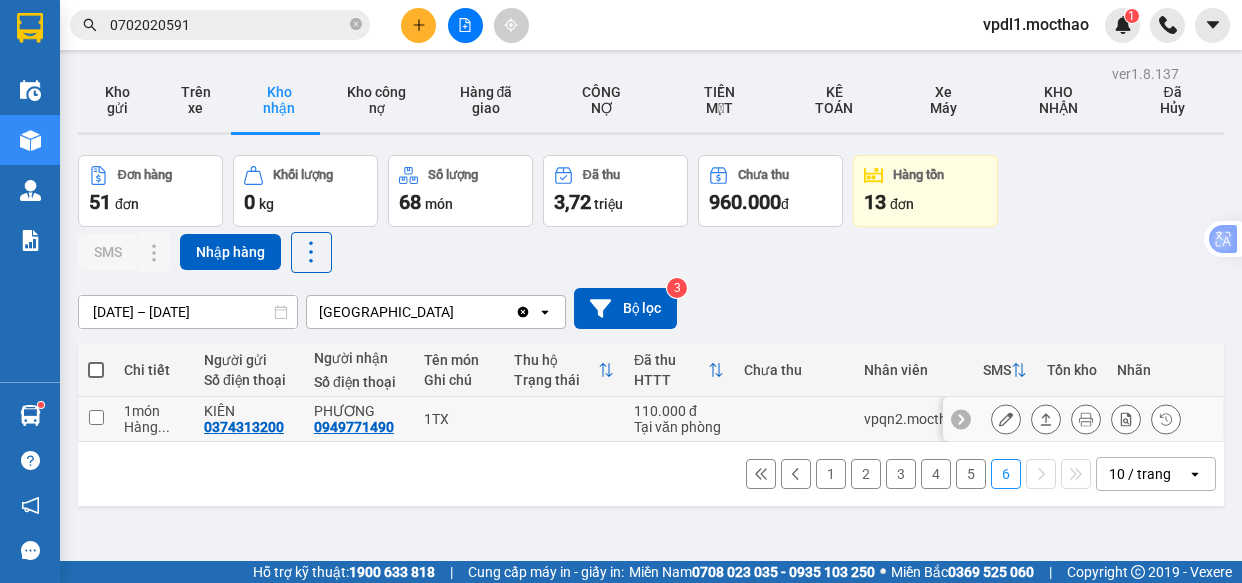 click 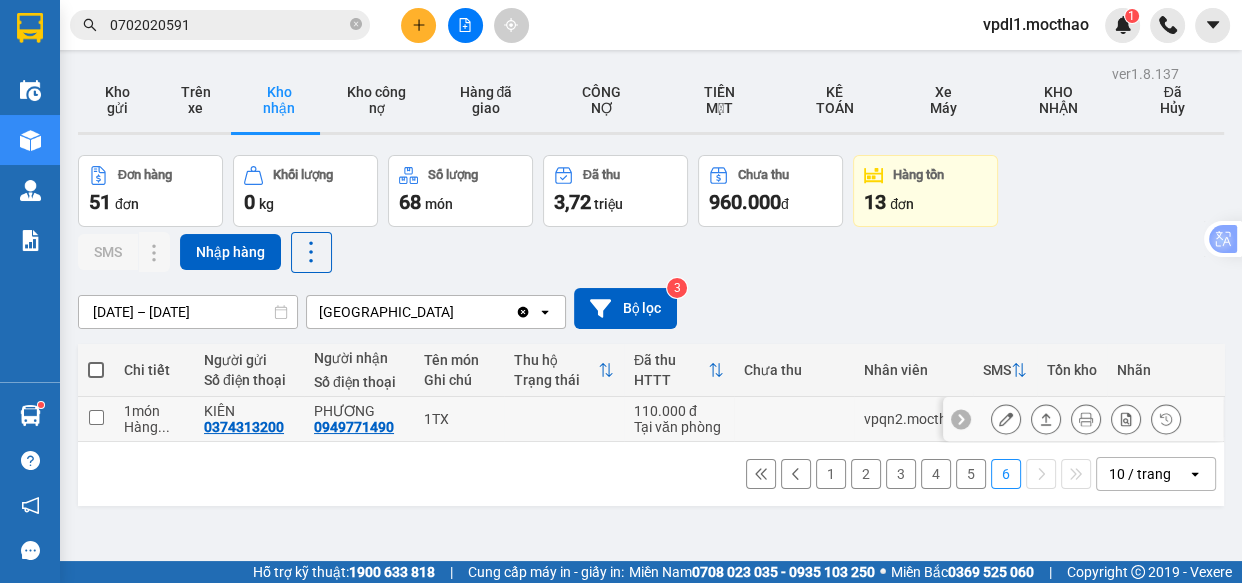 scroll, scrollTop: 0, scrollLeft: 0, axis: both 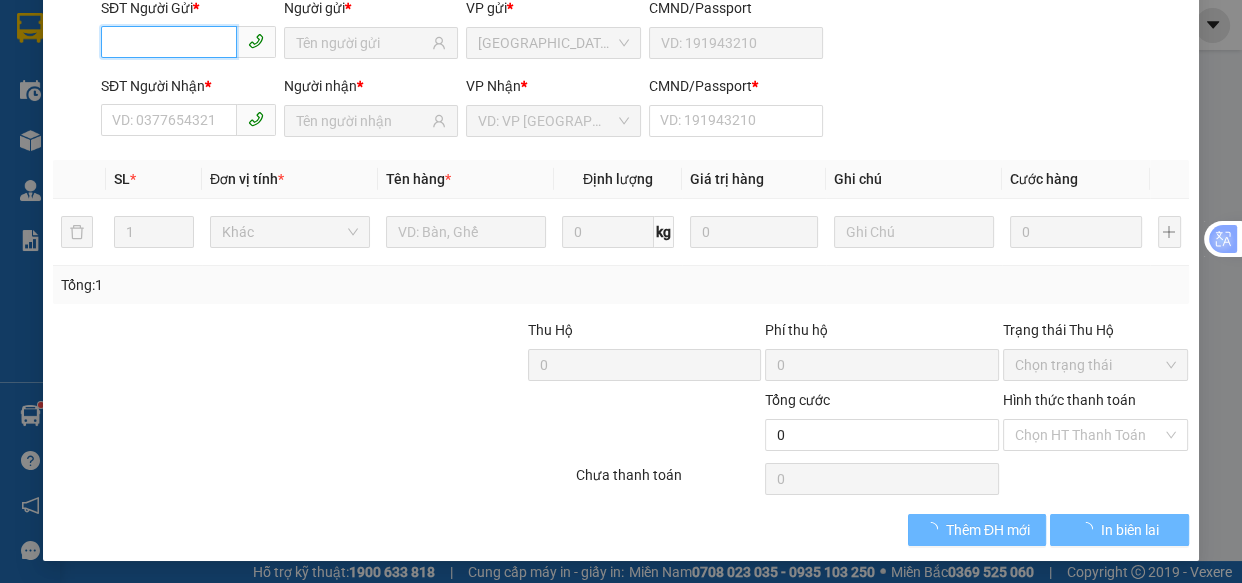 type on "0374313200" 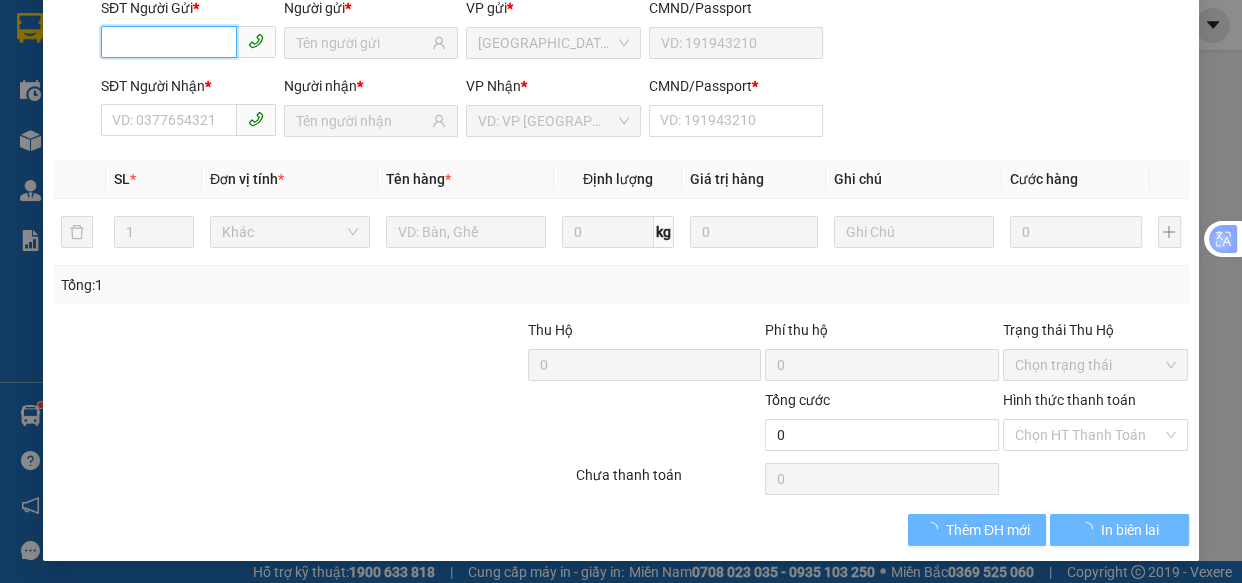 type on "KIÊN" 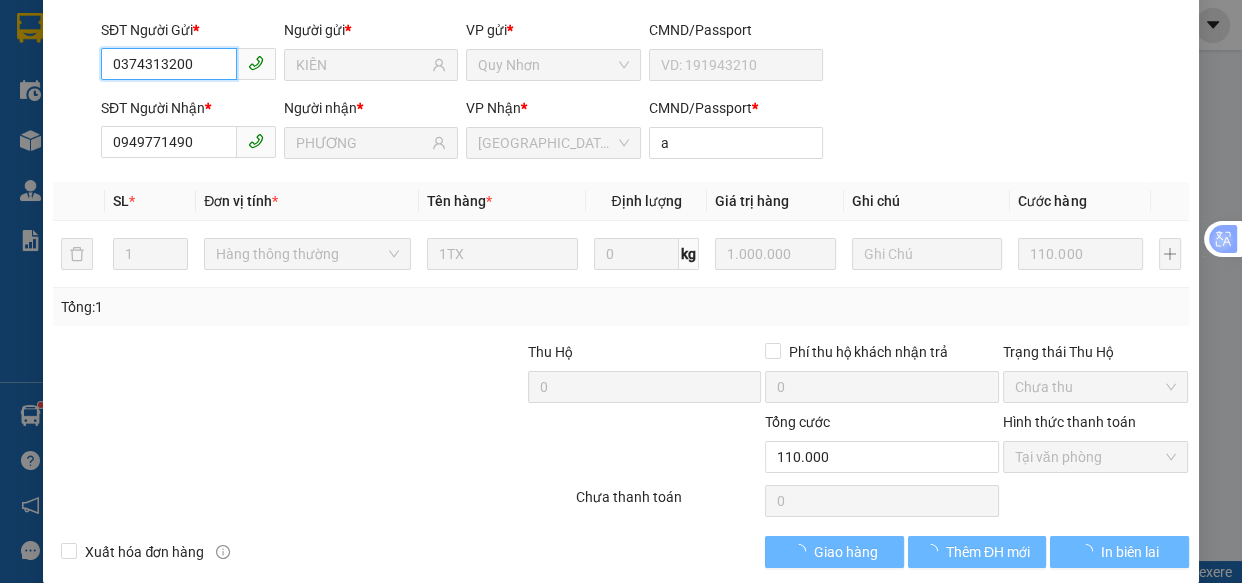 scroll, scrollTop: 180, scrollLeft: 0, axis: vertical 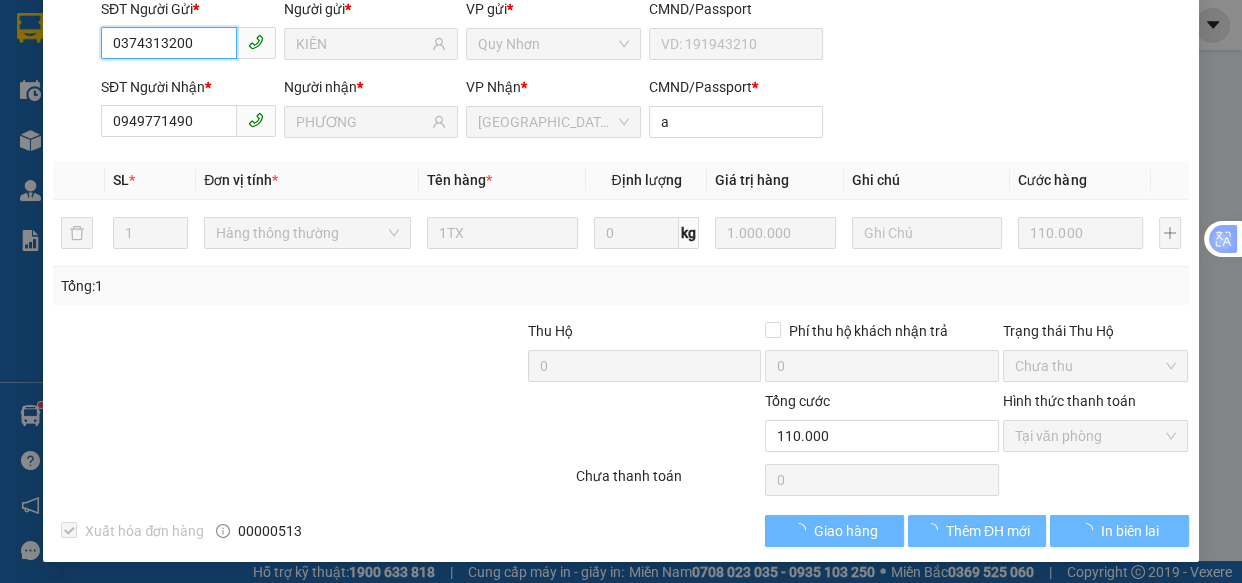 checkbox on "true" 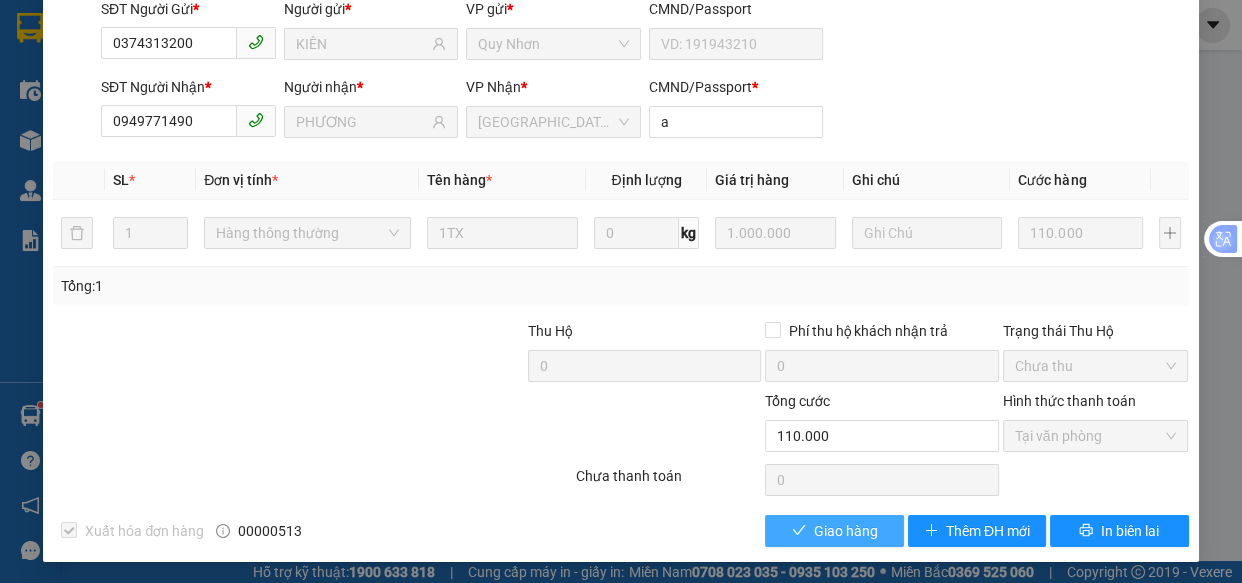 click on "Giao hàng" at bounding box center [846, 531] 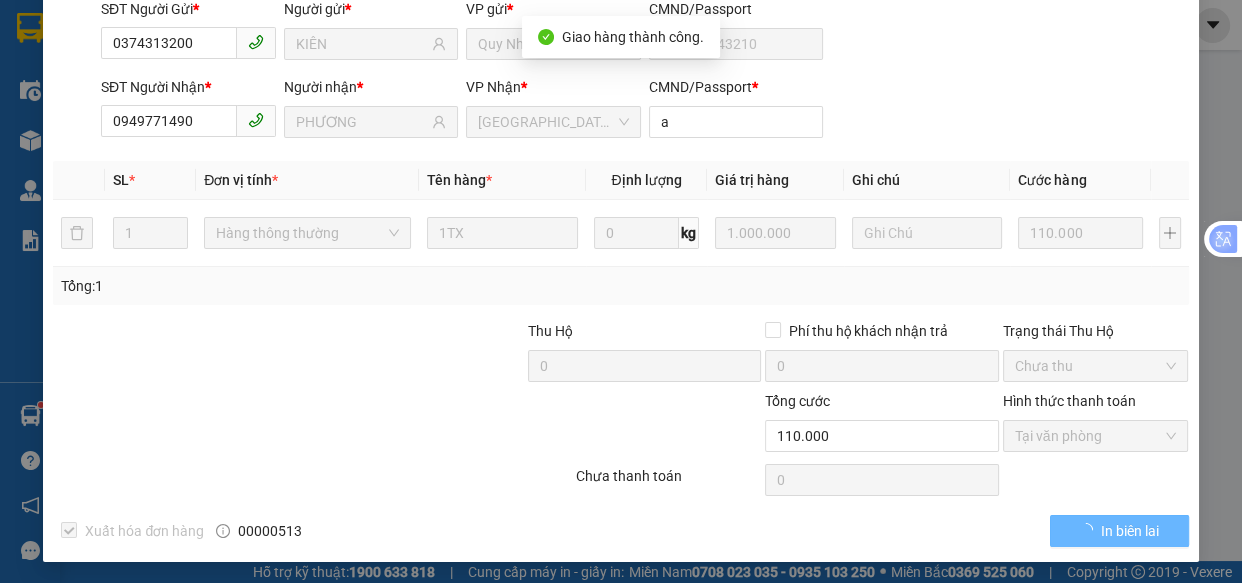 scroll, scrollTop: 0, scrollLeft: 0, axis: both 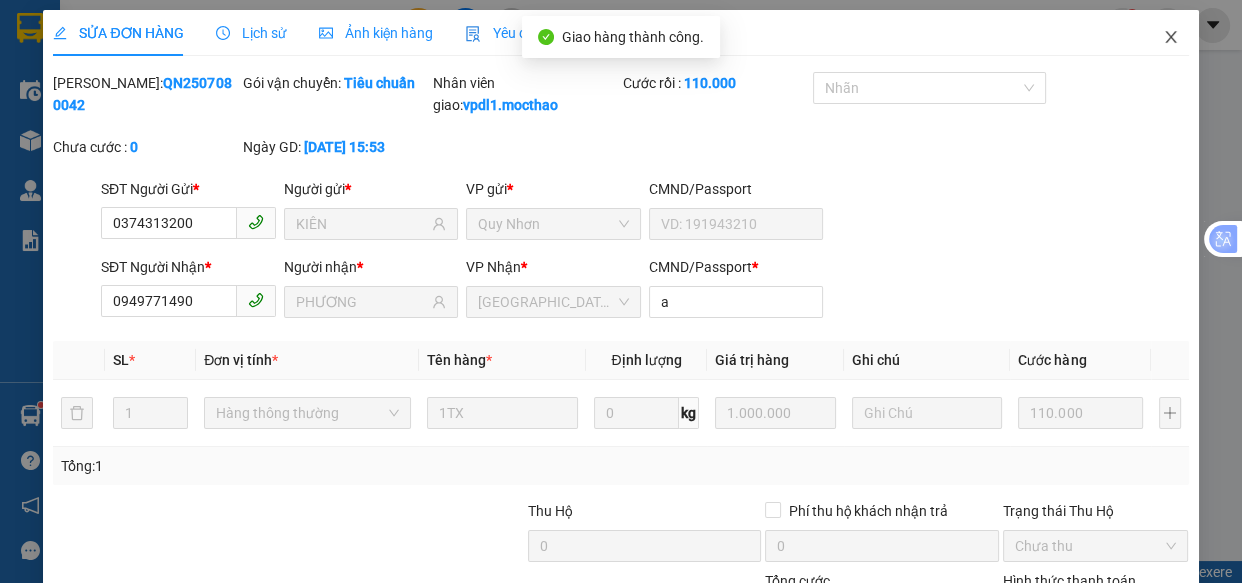 click 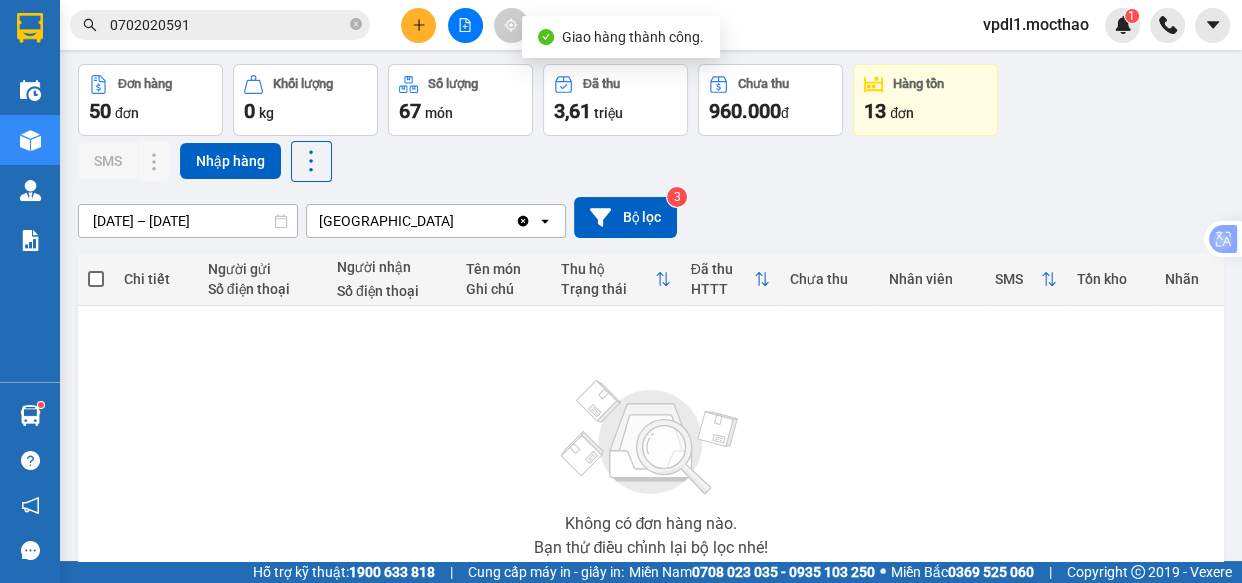 scroll, scrollTop: 230, scrollLeft: 0, axis: vertical 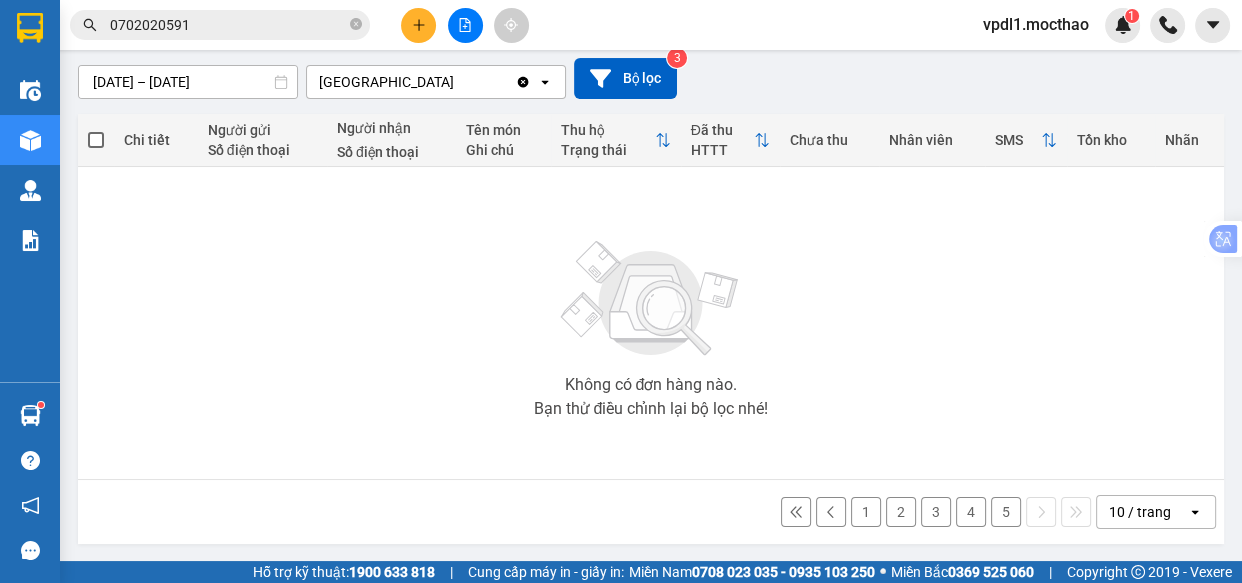 click on "5" at bounding box center (1006, 512) 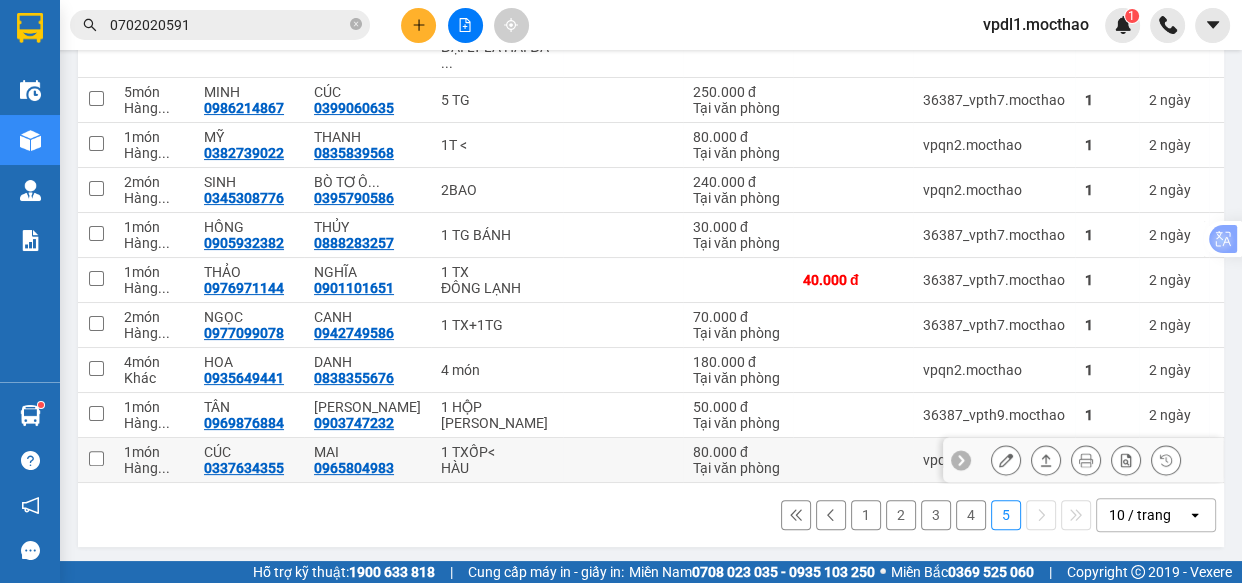 scroll, scrollTop: 438, scrollLeft: 0, axis: vertical 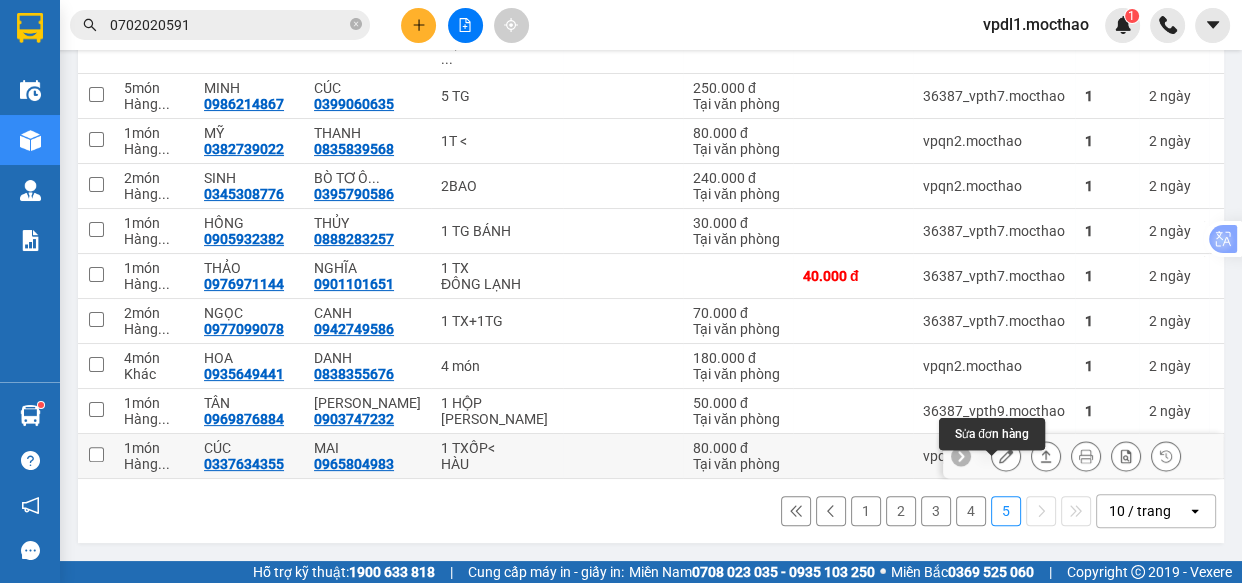 click at bounding box center (1006, 456) 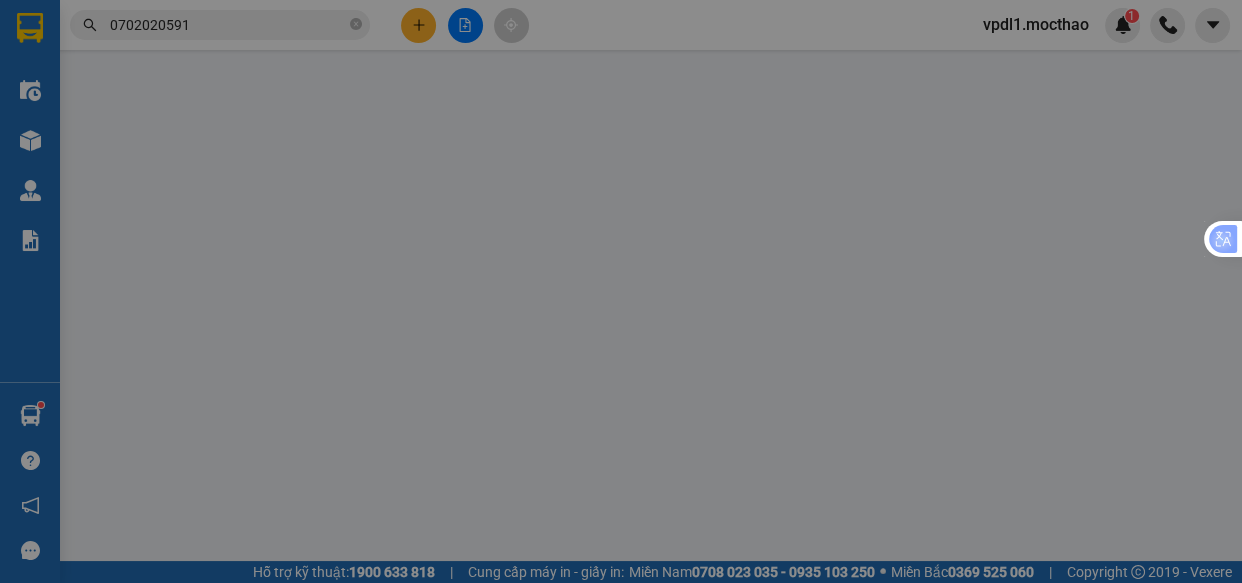 type on "0337634355" 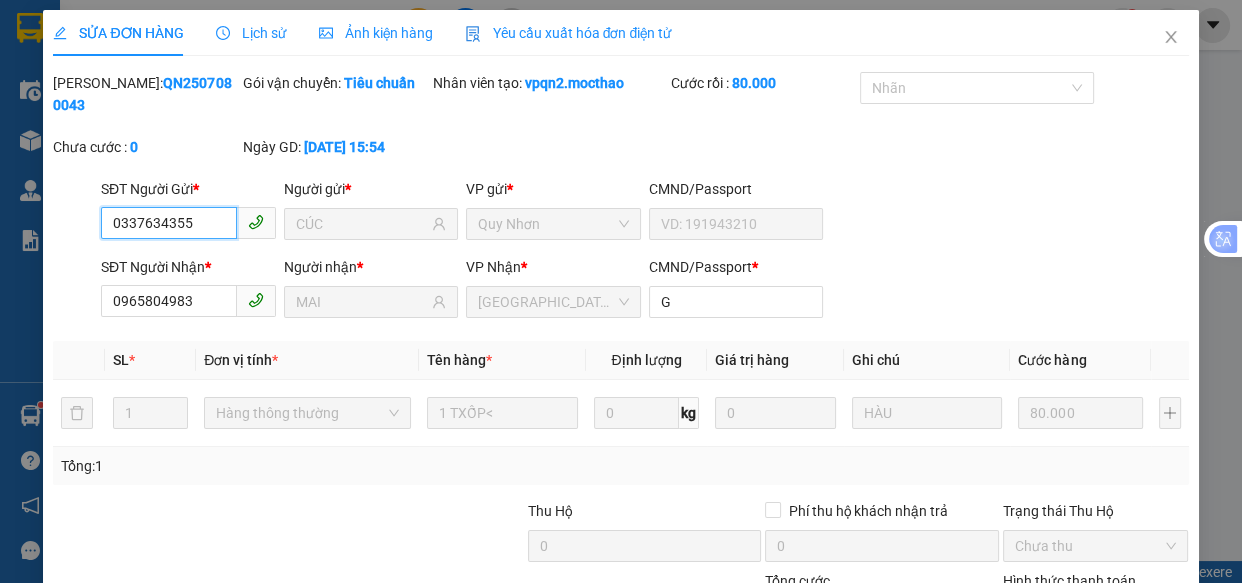 scroll, scrollTop: 0, scrollLeft: 0, axis: both 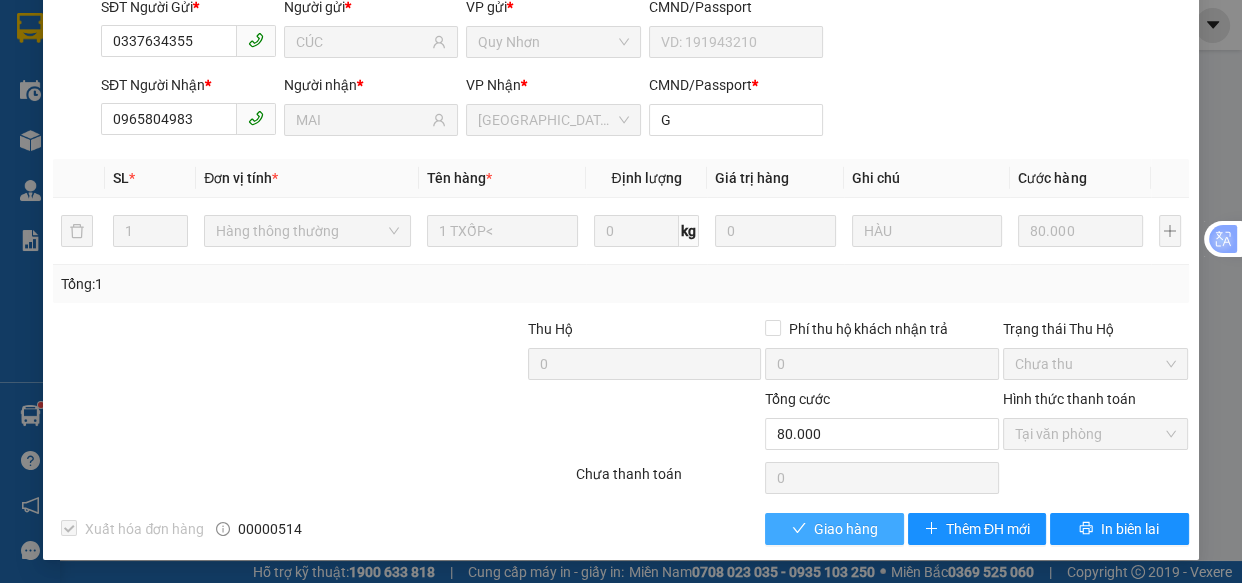 click on "Giao hàng" at bounding box center (846, 529) 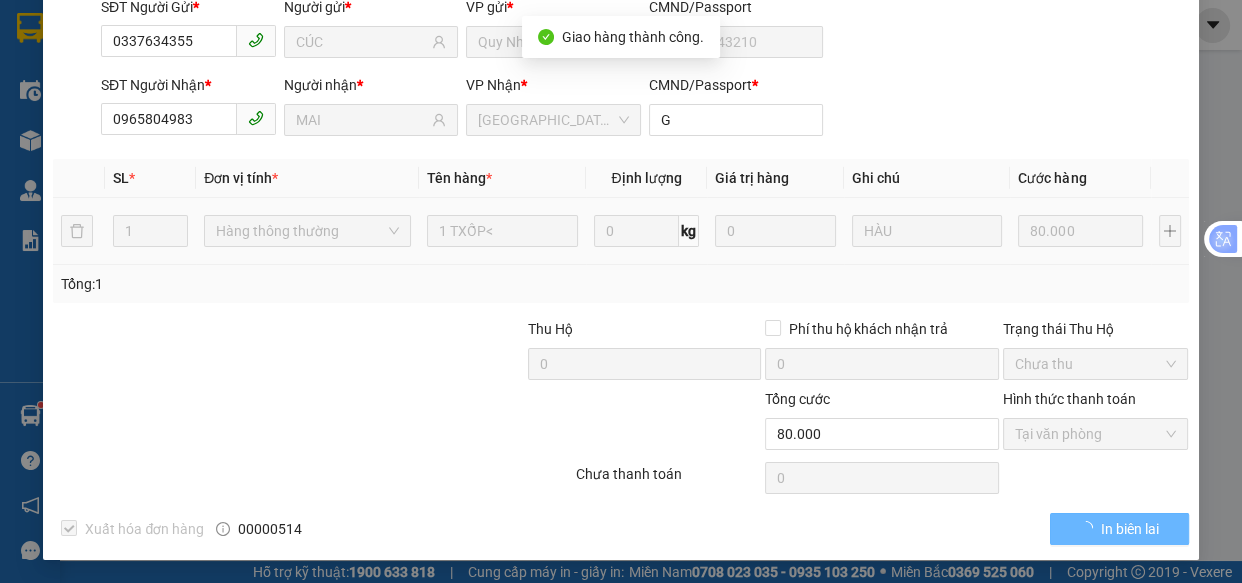 scroll, scrollTop: 0, scrollLeft: 0, axis: both 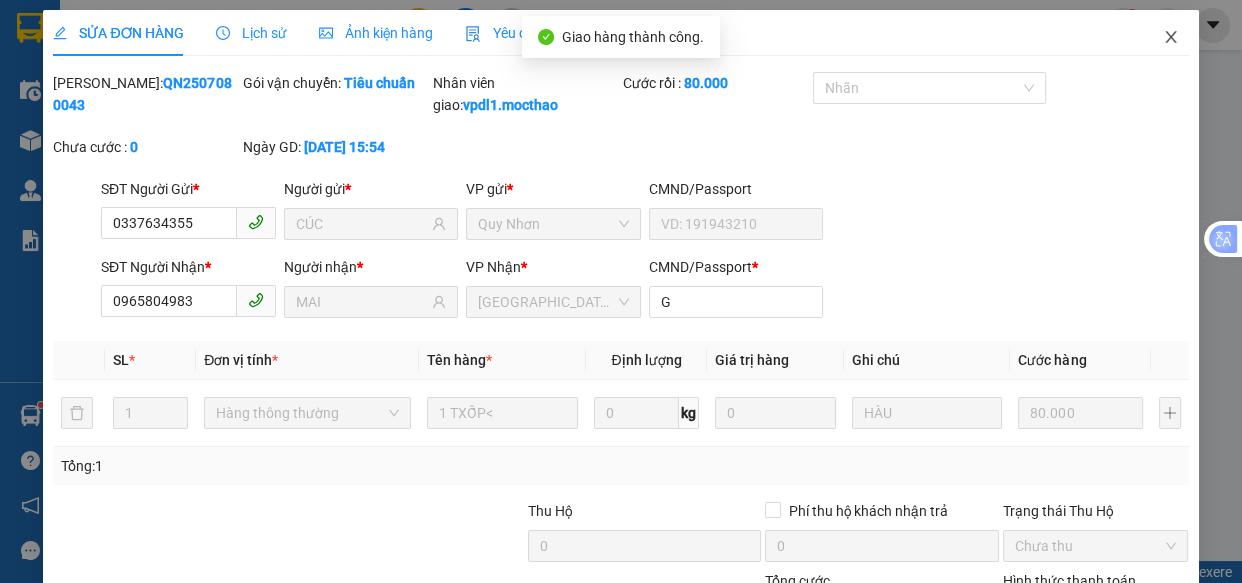 click at bounding box center (1171, 38) 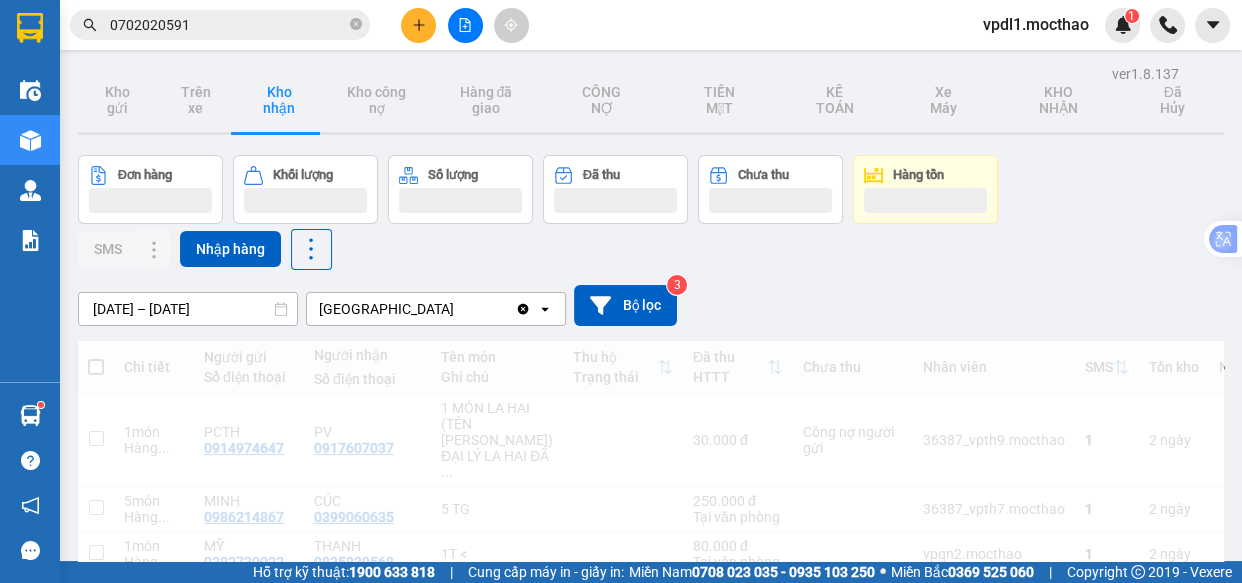 scroll, scrollTop: 366, scrollLeft: 0, axis: vertical 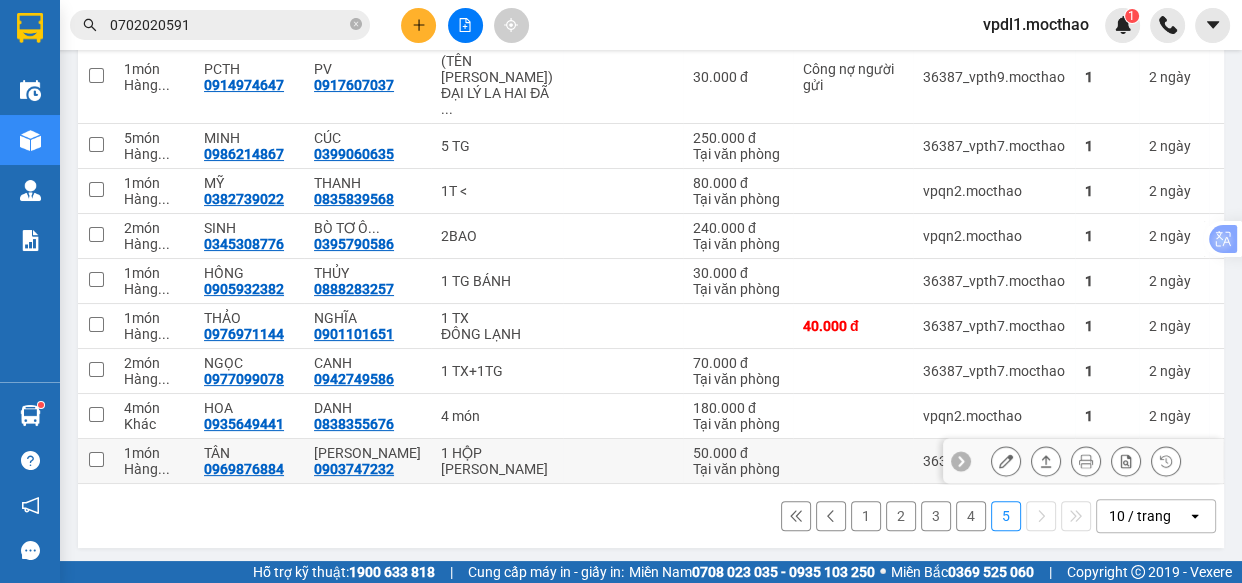 click 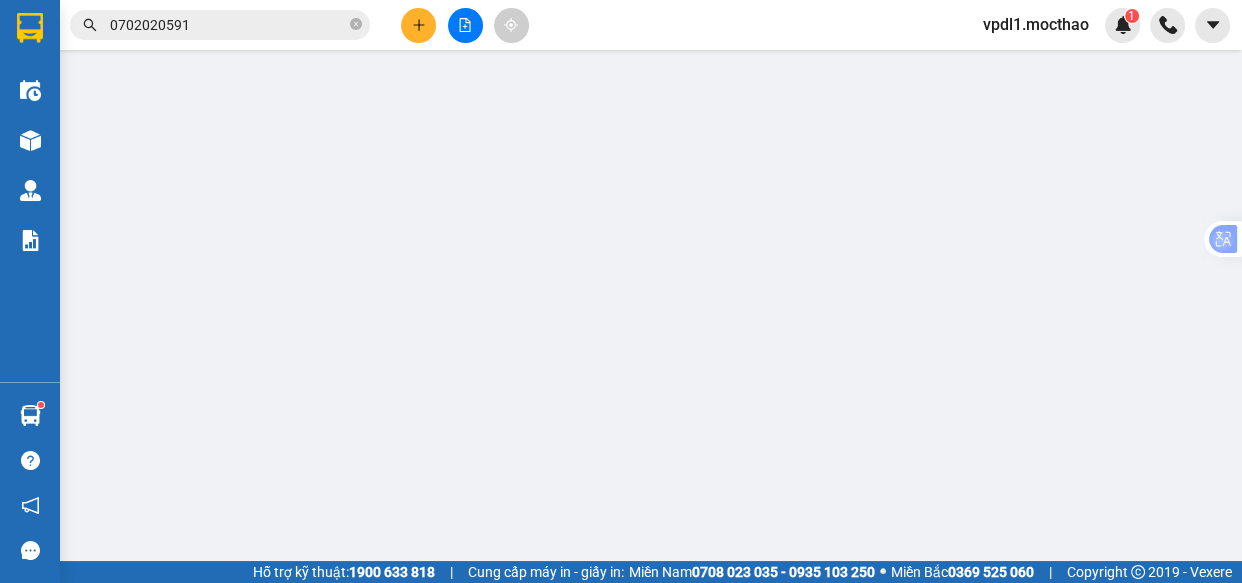 scroll, scrollTop: 0, scrollLeft: 0, axis: both 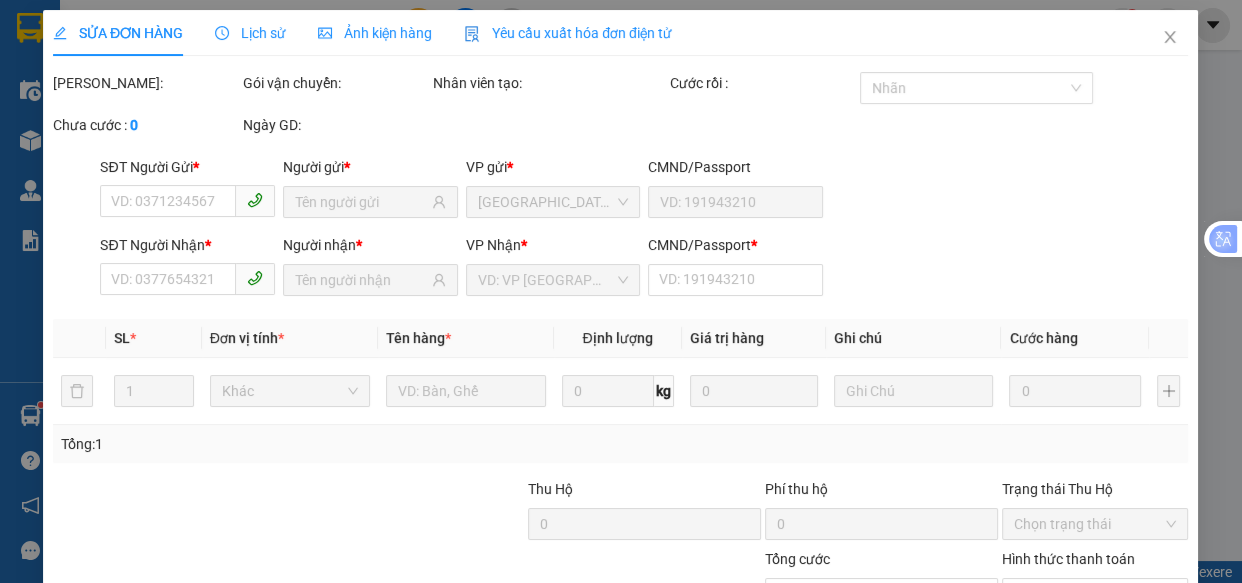 type on "0969876884" 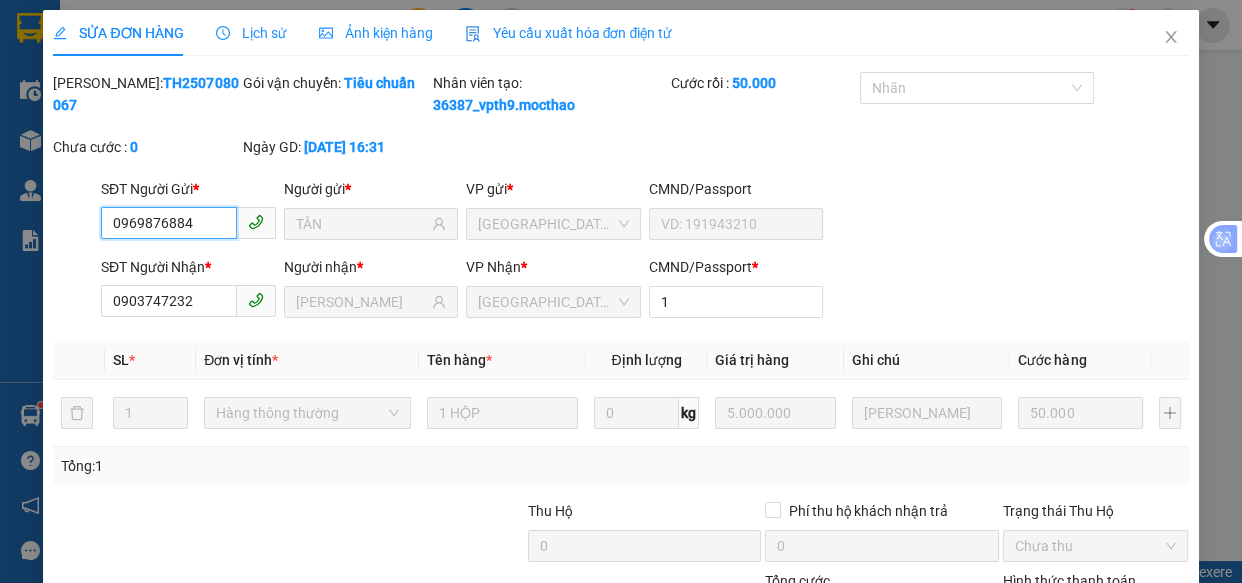 scroll, scrollTop: 204, scrollLeft: 0, axis: vertical 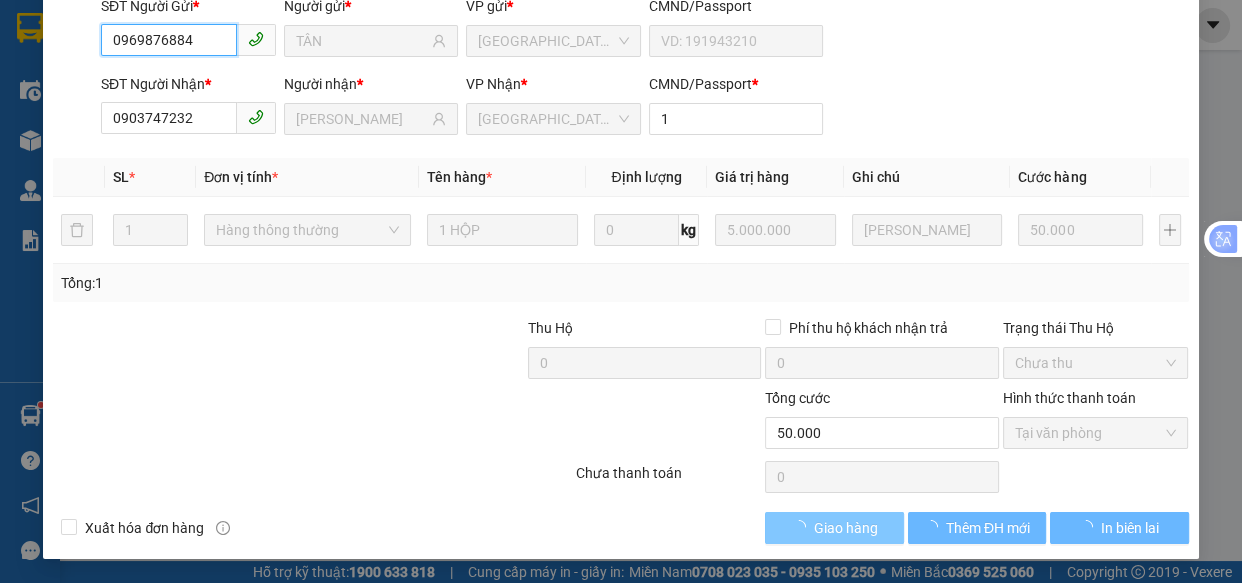 checkbox on "true" 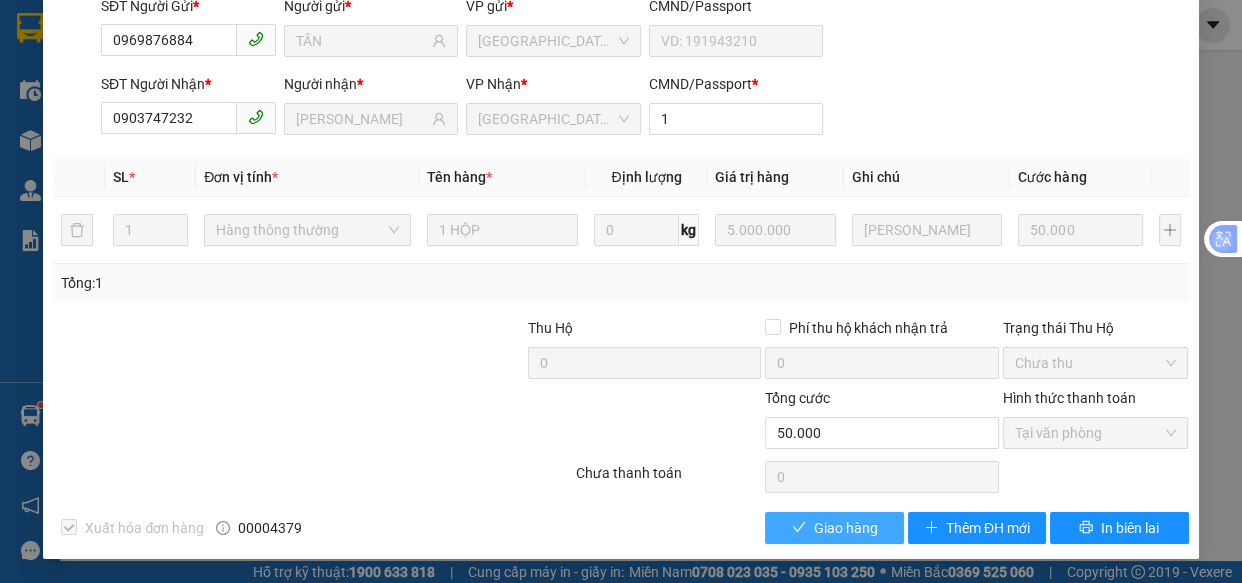 drag, startPoint x: 810, startPoint y: 532, endPoint x: 850, endPoint y: 499, distance: 51.855568 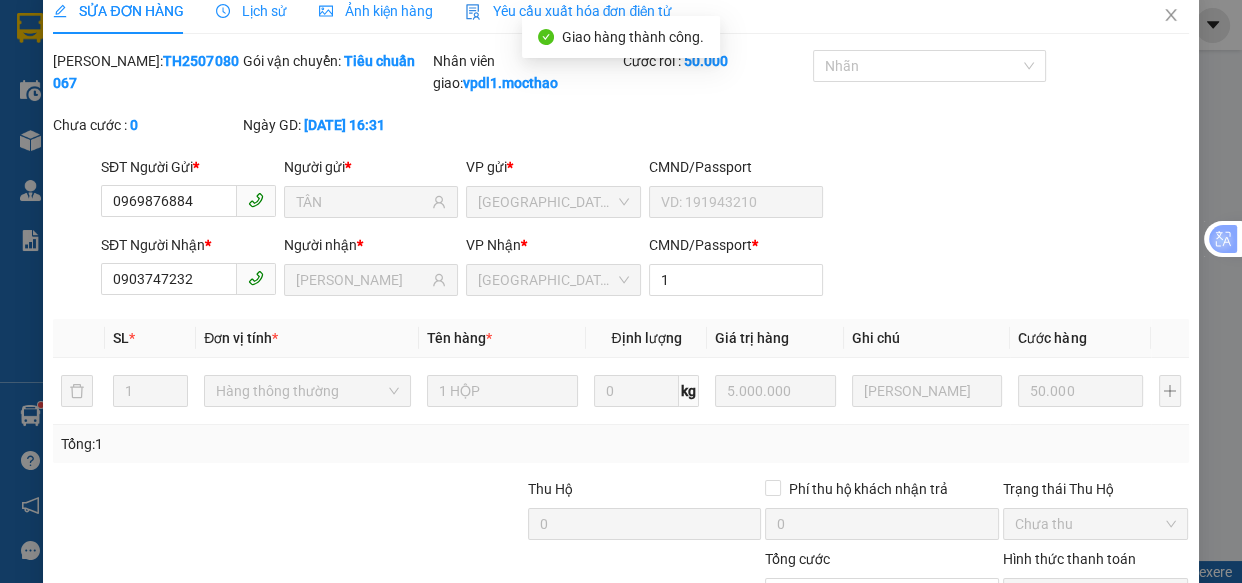 scroll, scrollTop: 0, scrollLeft: 0, axis: both 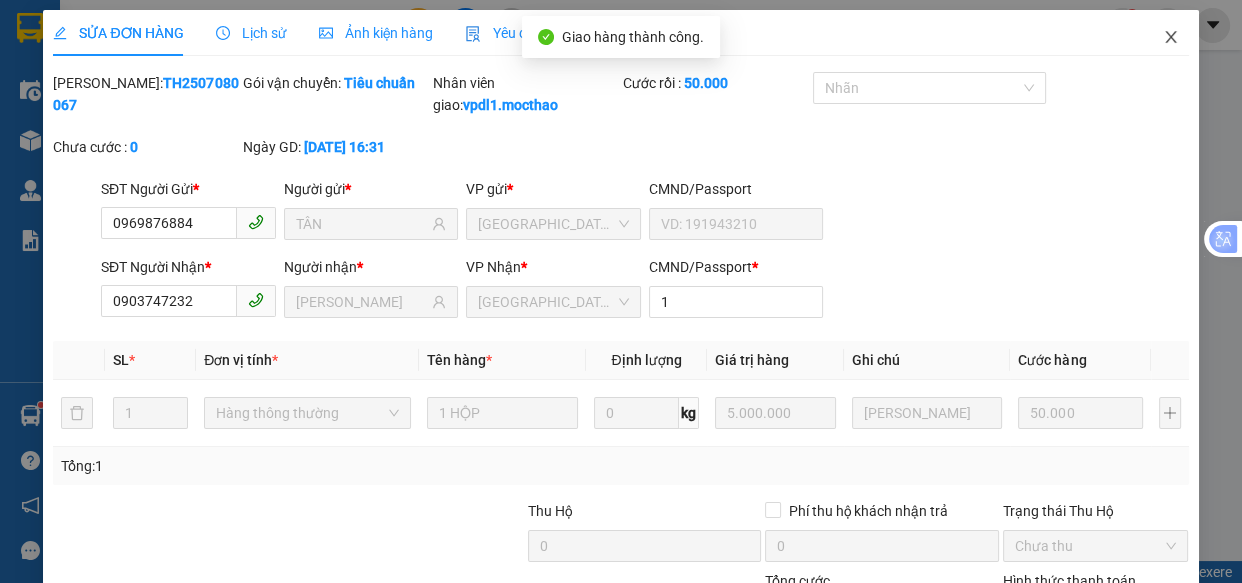 click 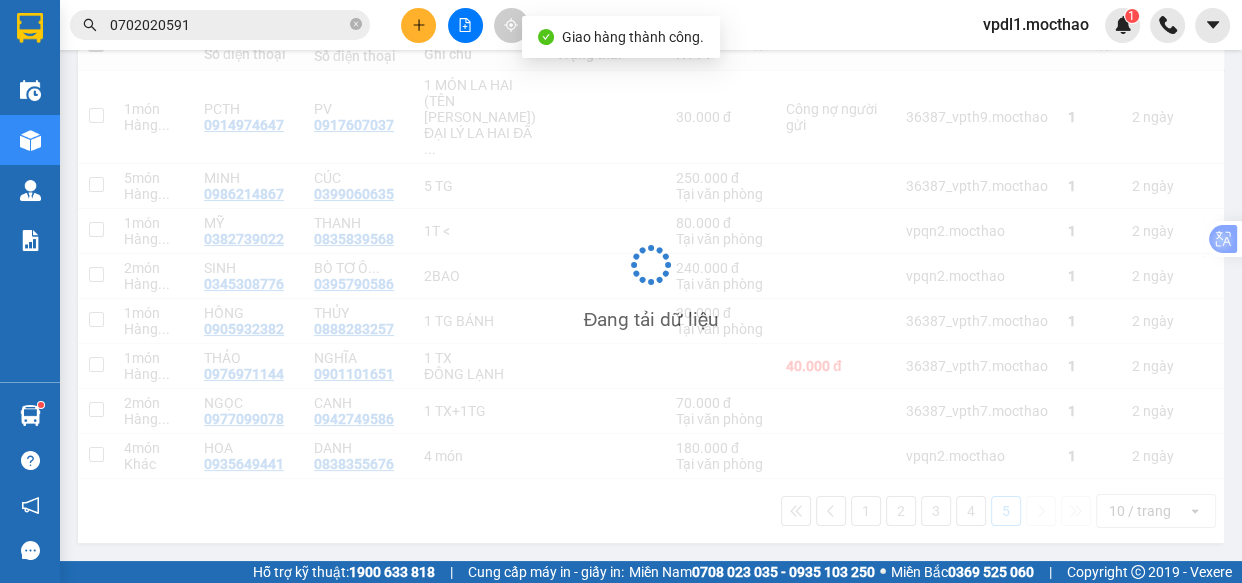scroll, scrollTop: 348, scrollLeft: 0, axis: vertical 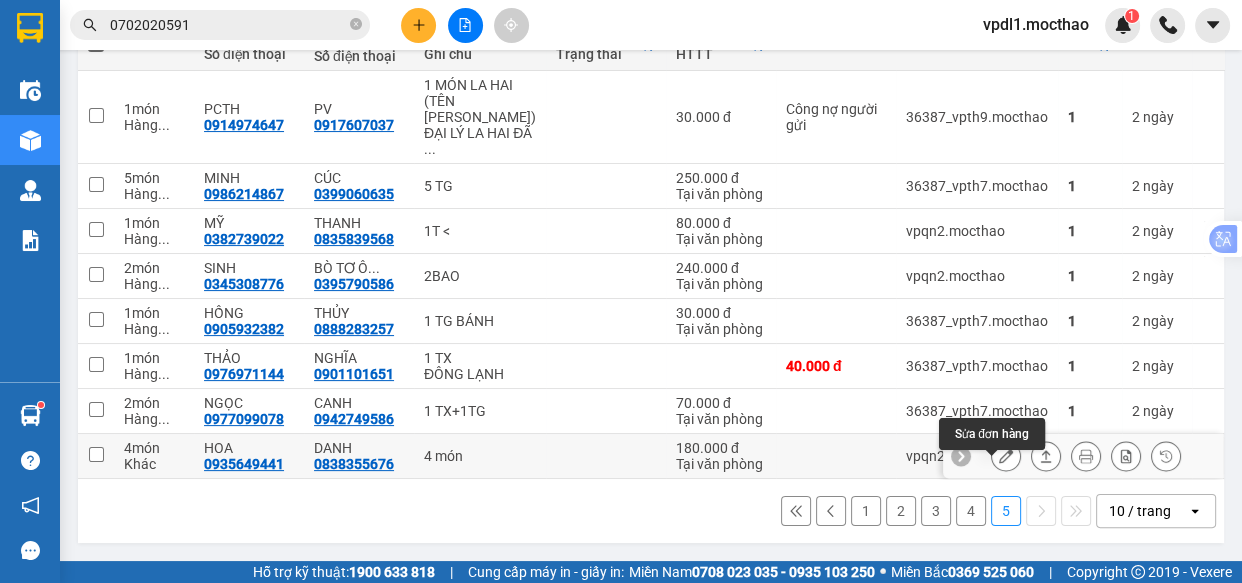 click 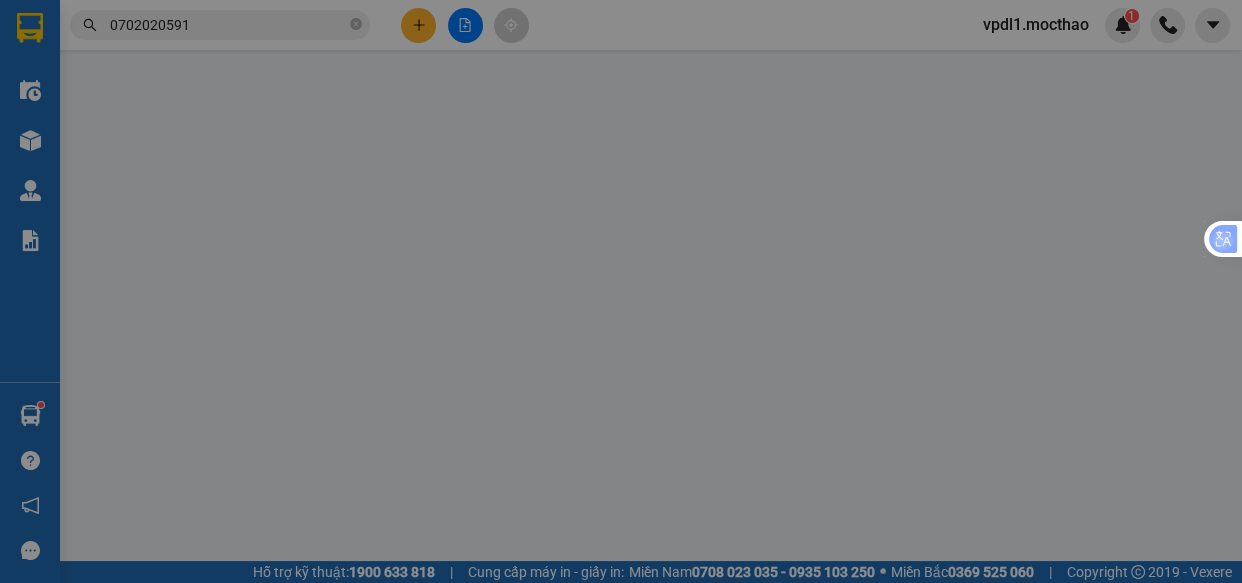 scroll, scrollTop: 0, scrollLeft: 0, axis: both 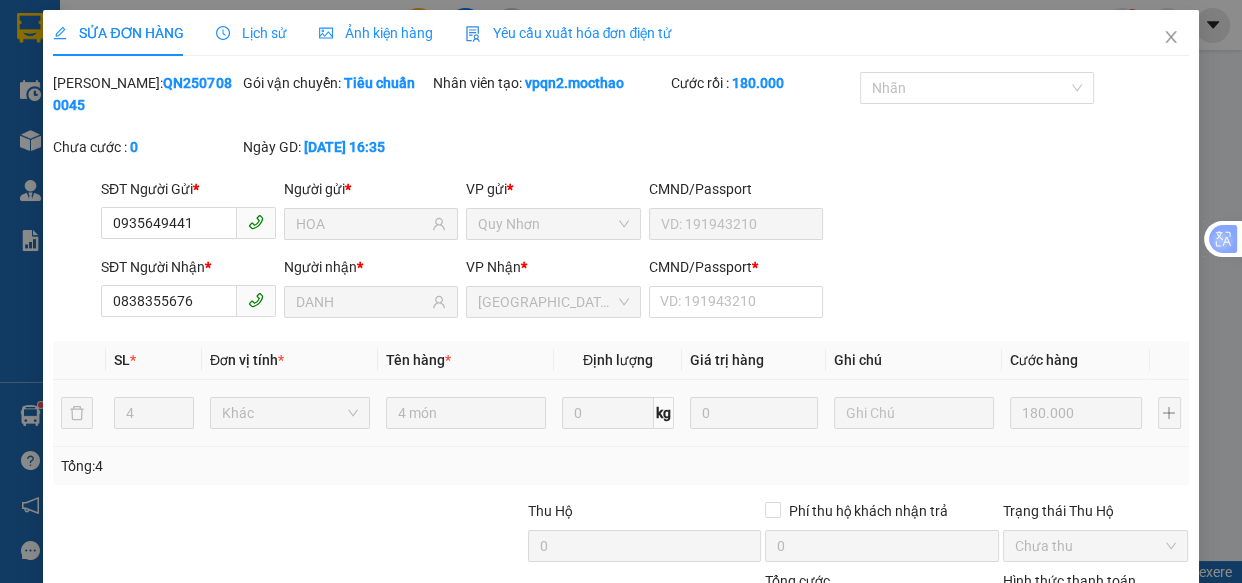 type on "0935649441" 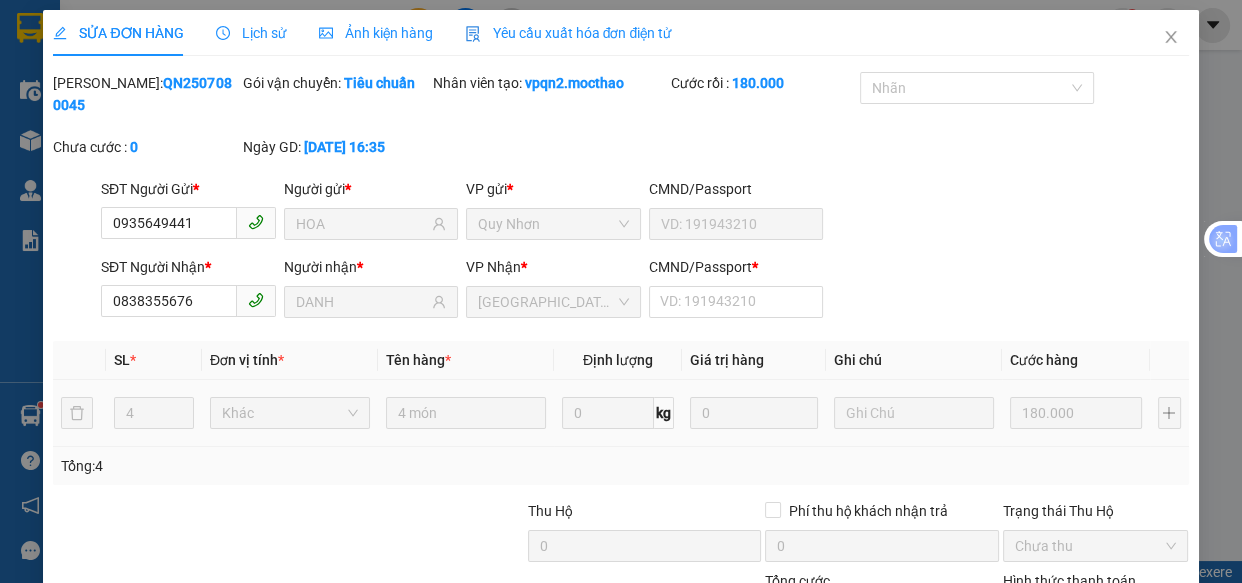 type on "HOA" 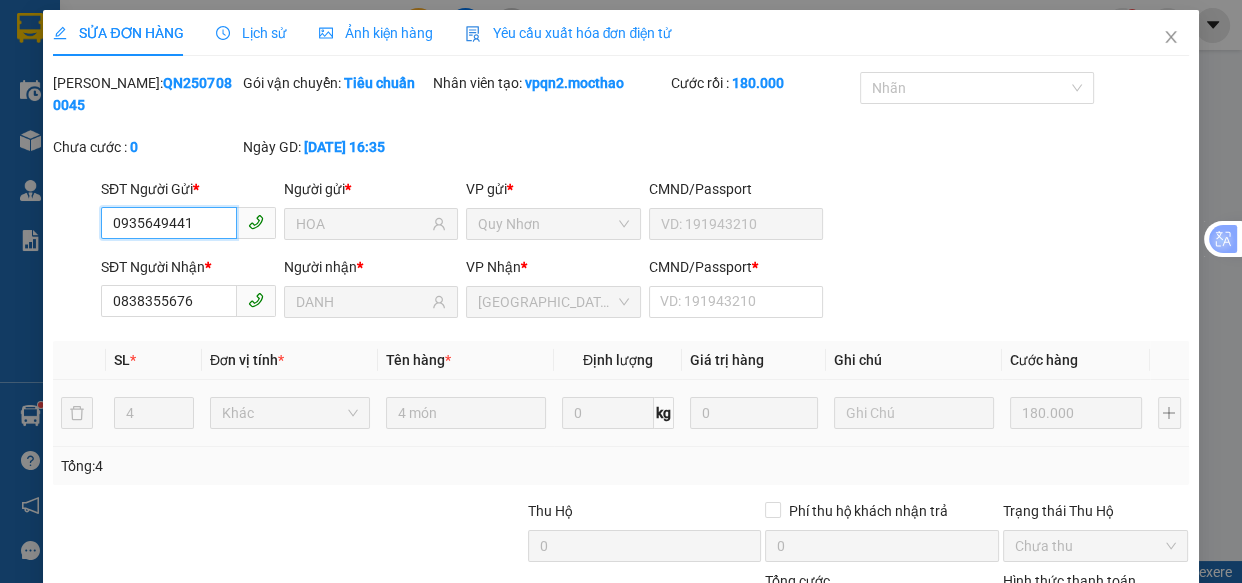 scroll, scrollTop: 182, scrollLeft: 0, axis: vertical 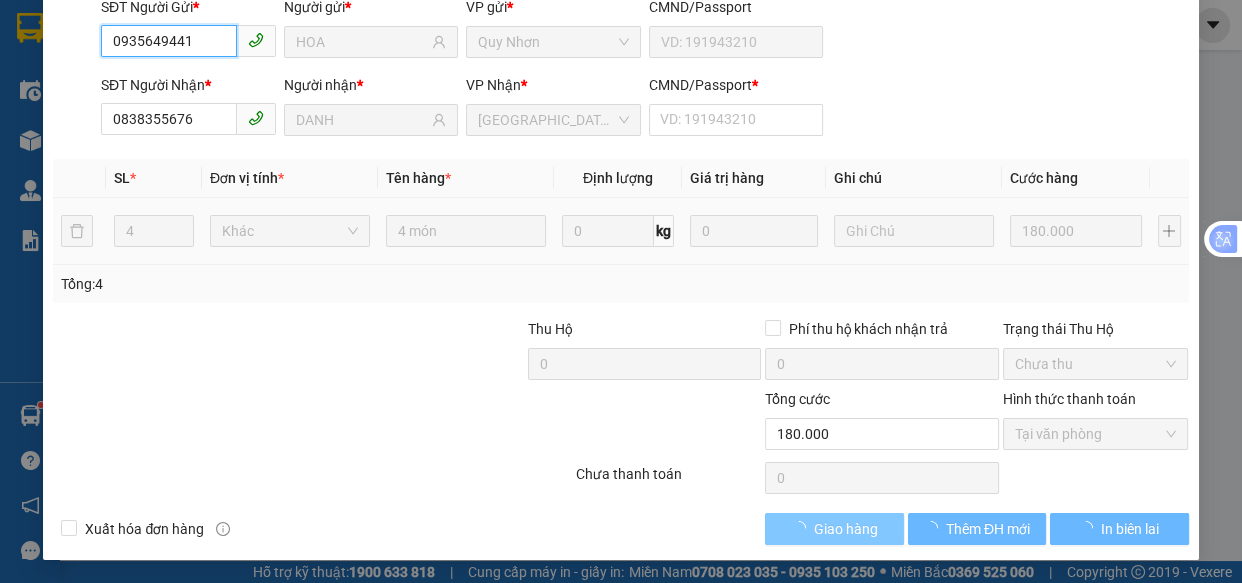 checkbox on "true" 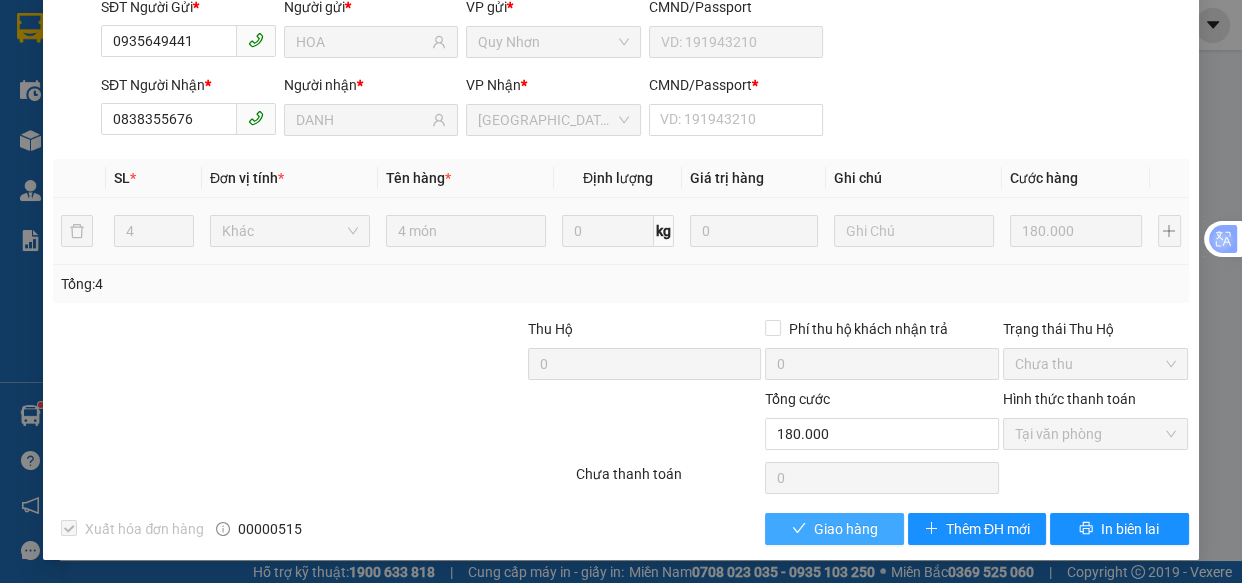 drag, startPoint x: 822, startPoint y: 528, endPoint x: 851, endPoint y: 495, distance: 43.931767 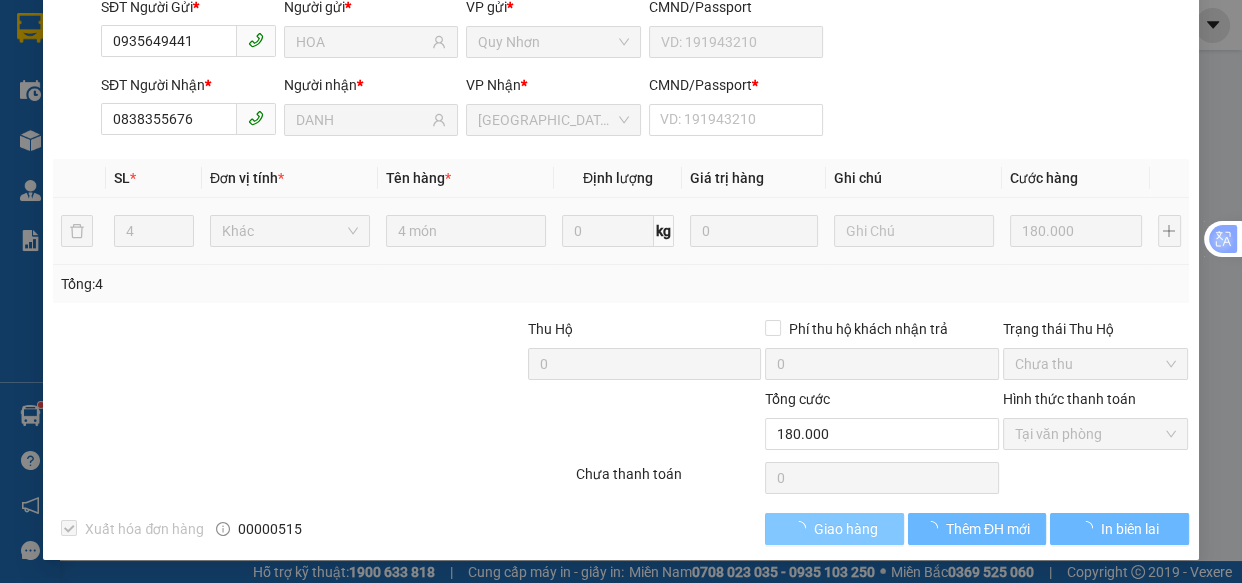 scroll, scrollTop: 0, scrollLeft: 0, axis: both 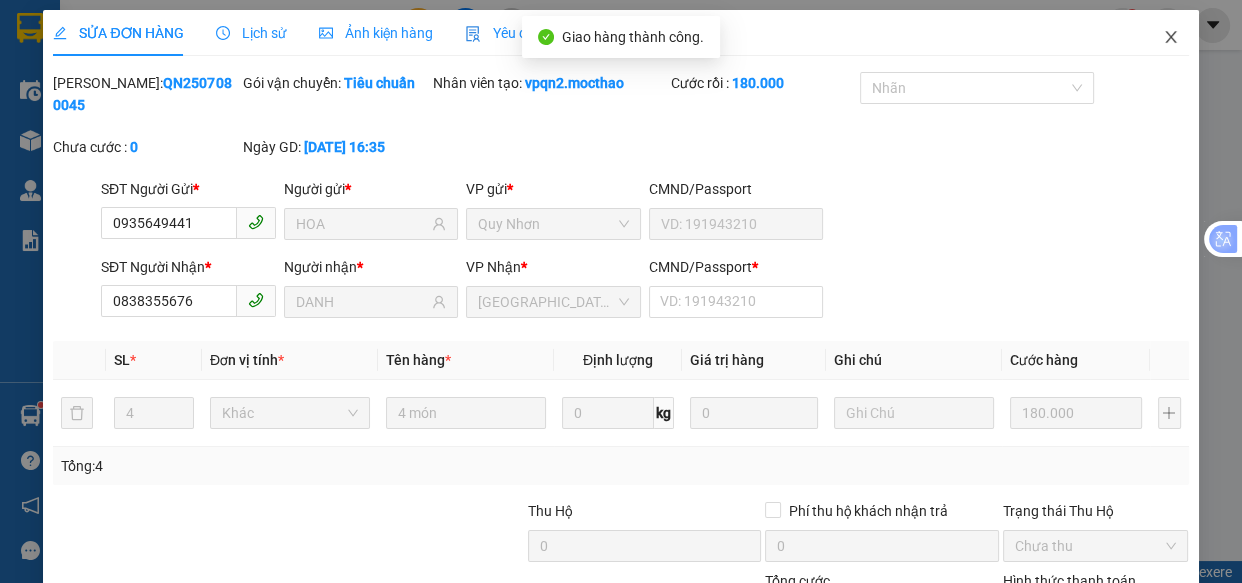 drag, startPoint x: 1160, startPoint y: 37, endPoint x: 1100, endPoint y: 46, distance: 60.671246 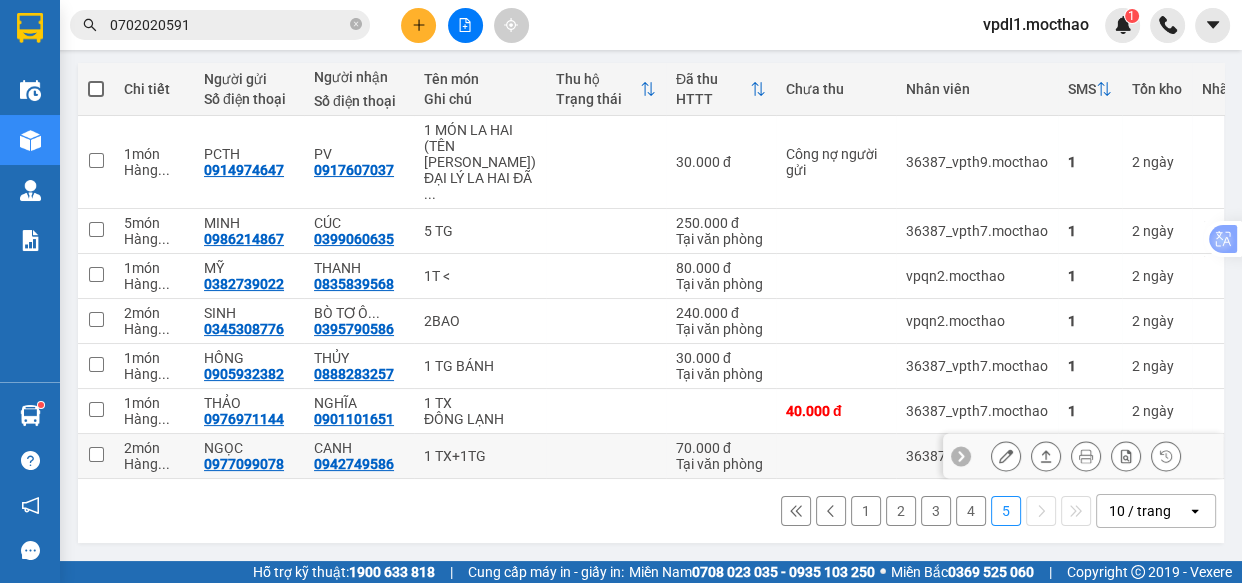 scroll, scrollTop: 303, scrollLeft: 0, axis: vertical 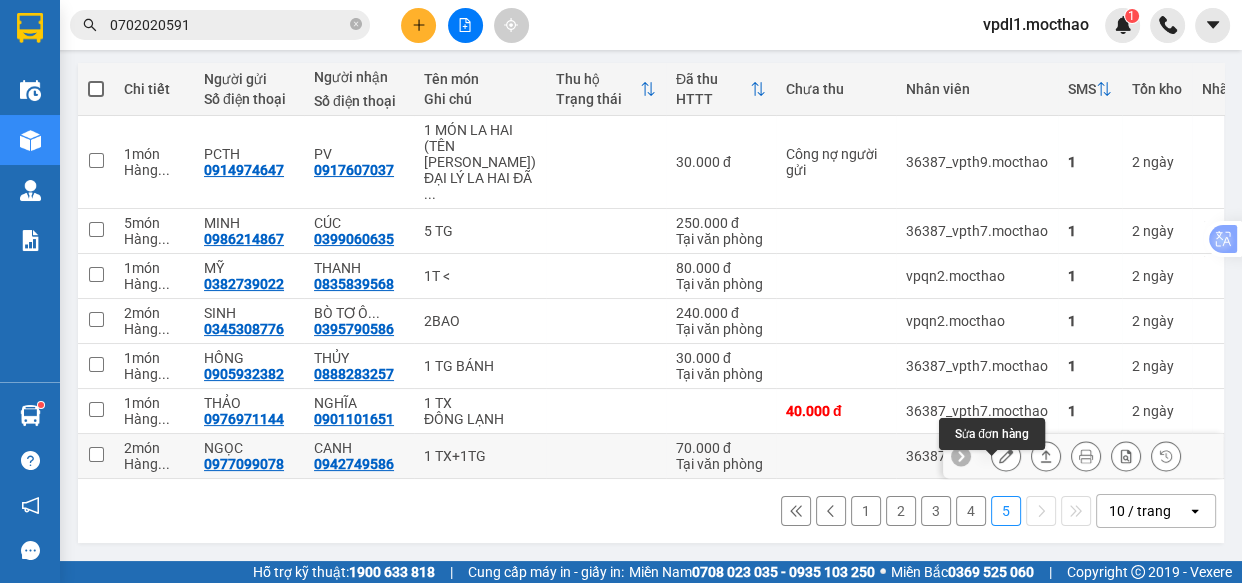 click 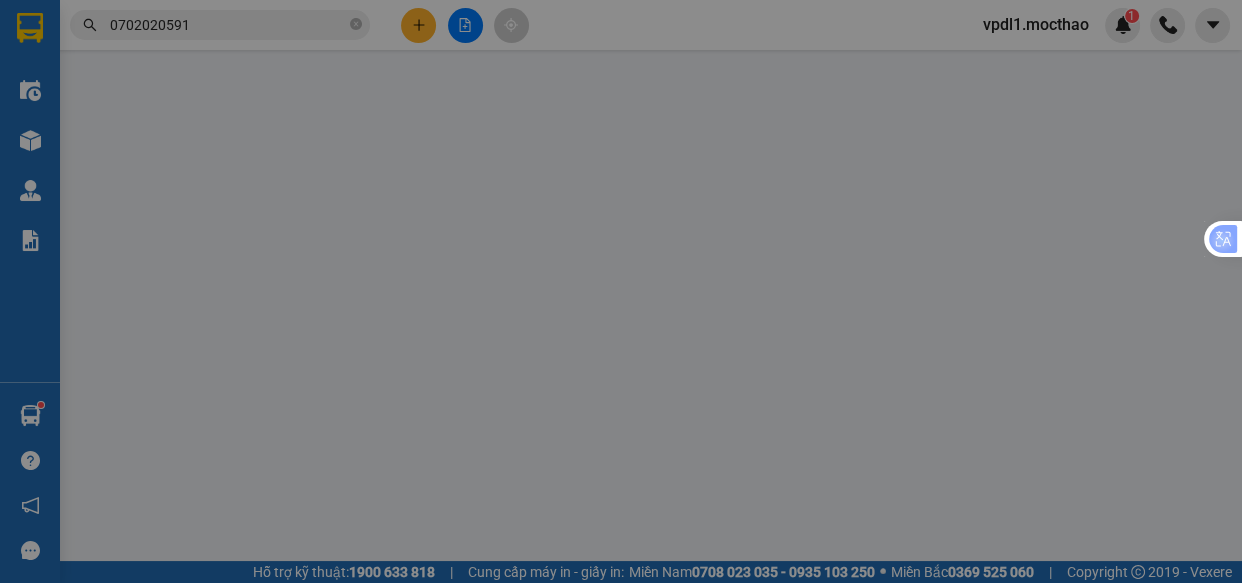 scroll, scrollTop: 0, scrollLeft: 0, axis: both 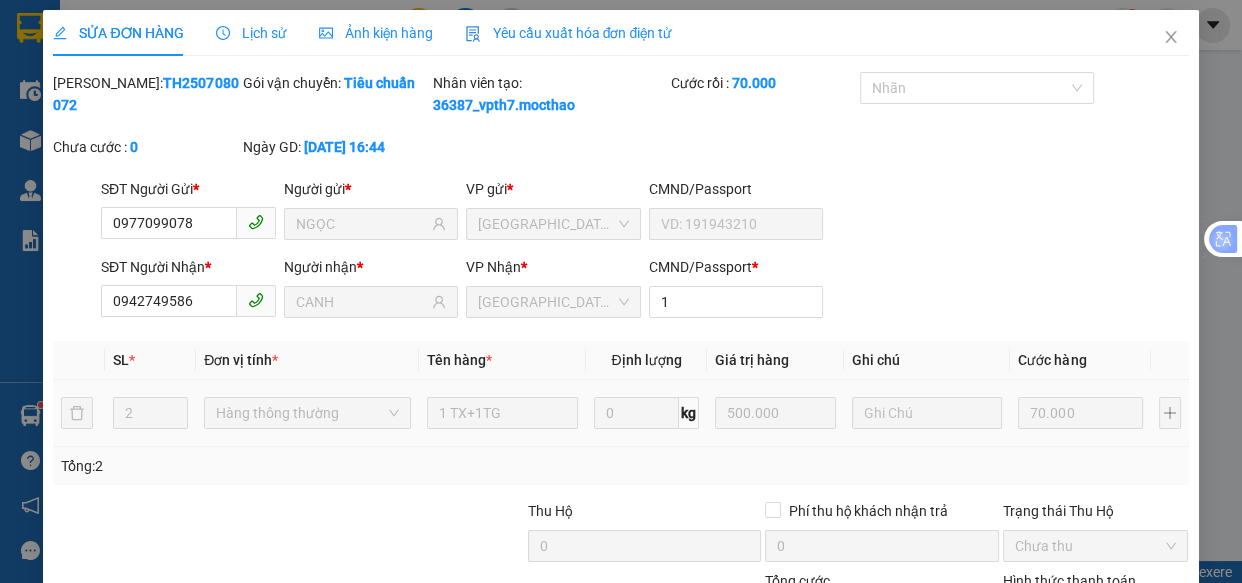 type on "0977099078" 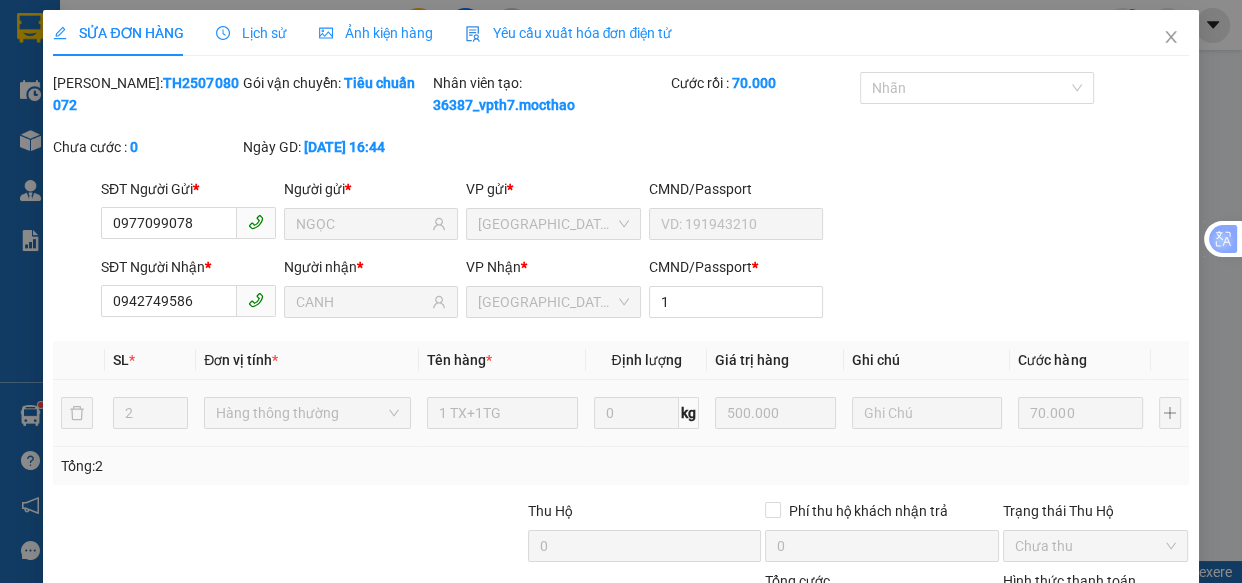type on "NGỌC" 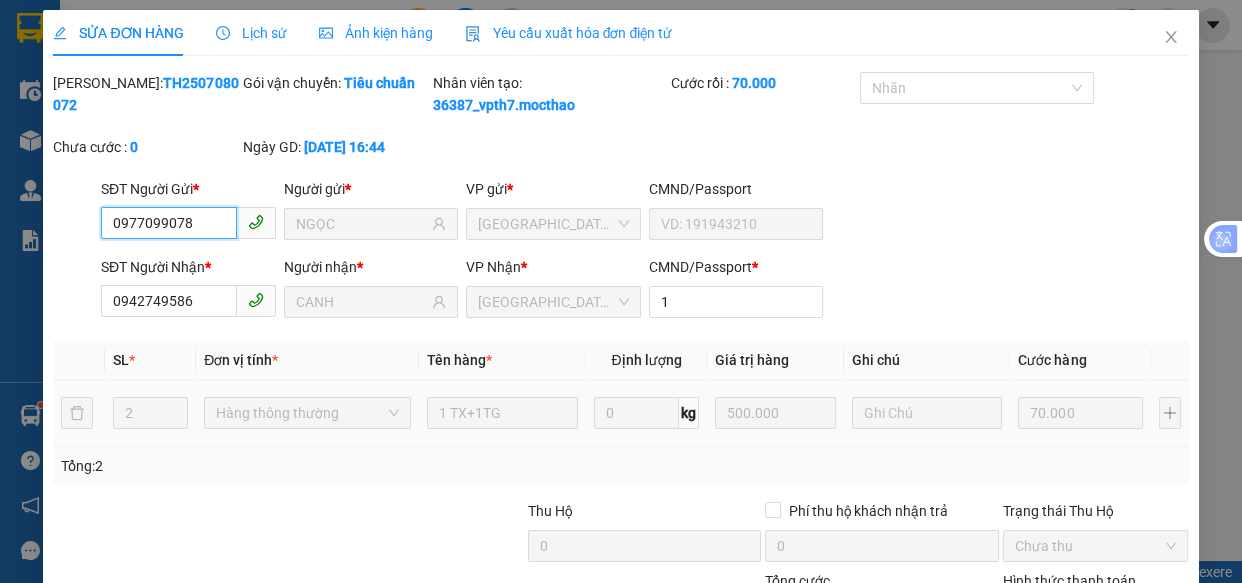 scroll, scrollTop: 204, scrollLeft: 0, axis: vertical 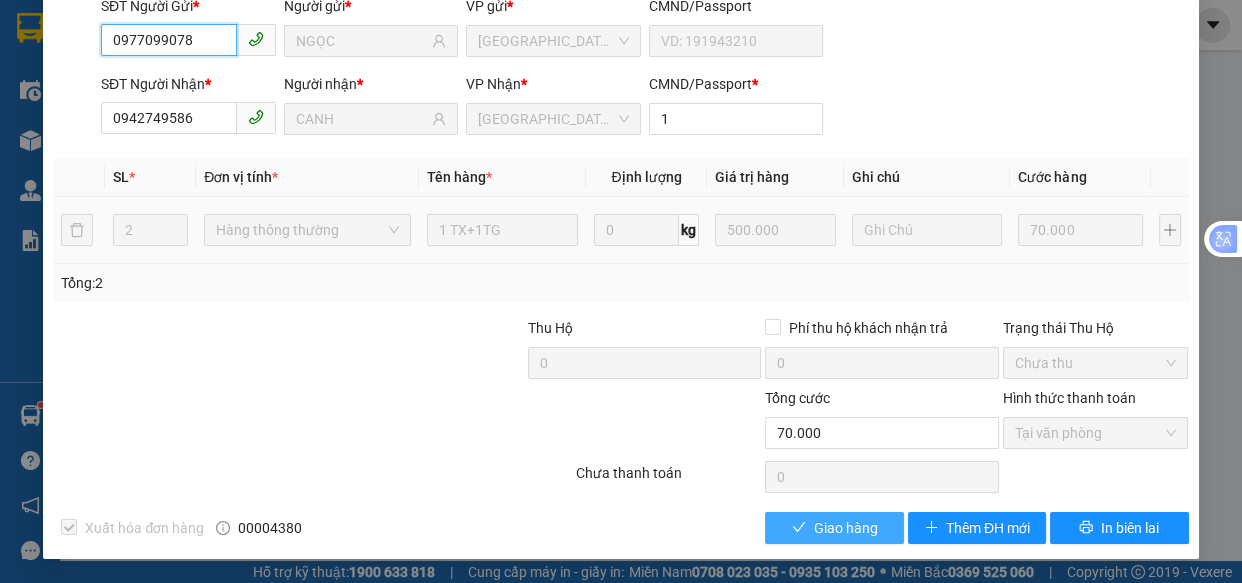 checkbox on "true" 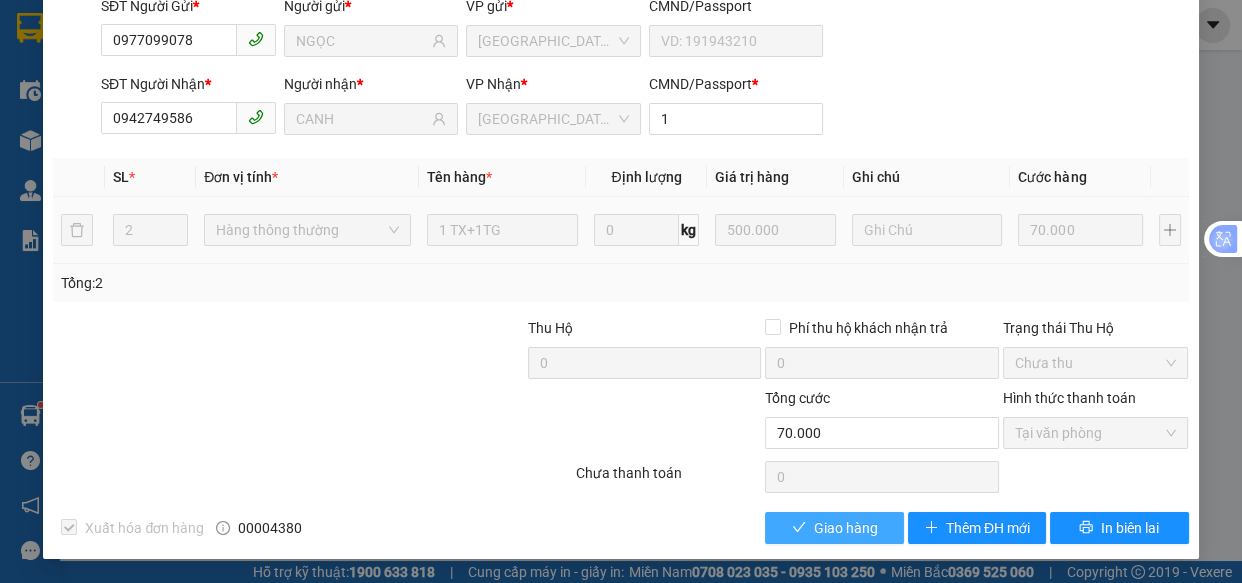 click on "Giao hàng" at bounding box center (846, 528) 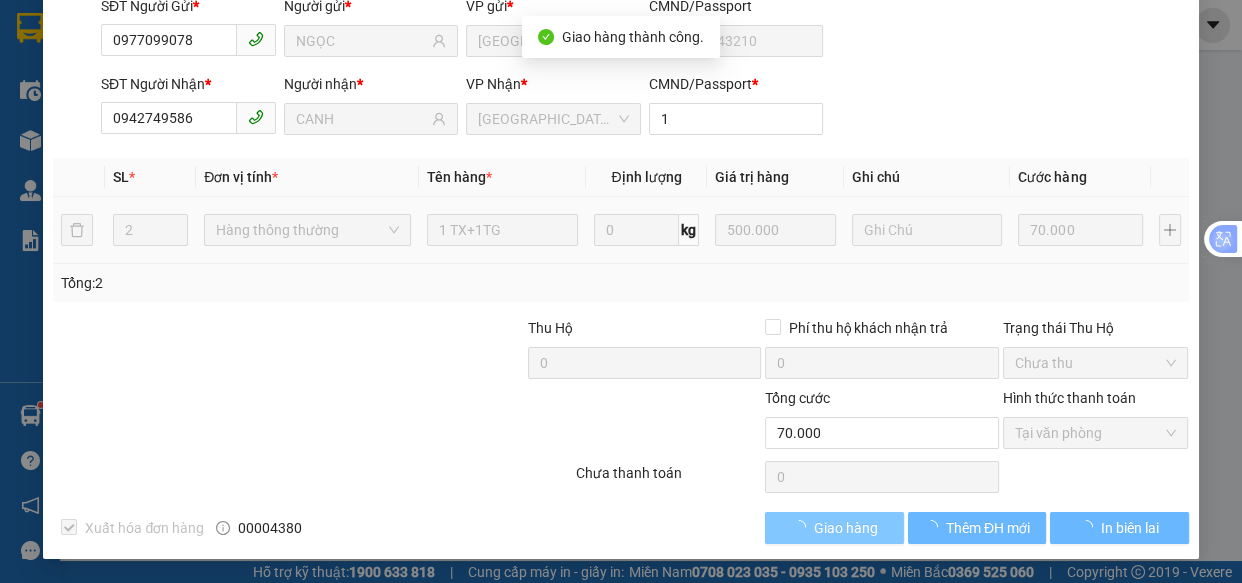 scroll, scrollTop: 0, scrollLeft: 0, axis: both 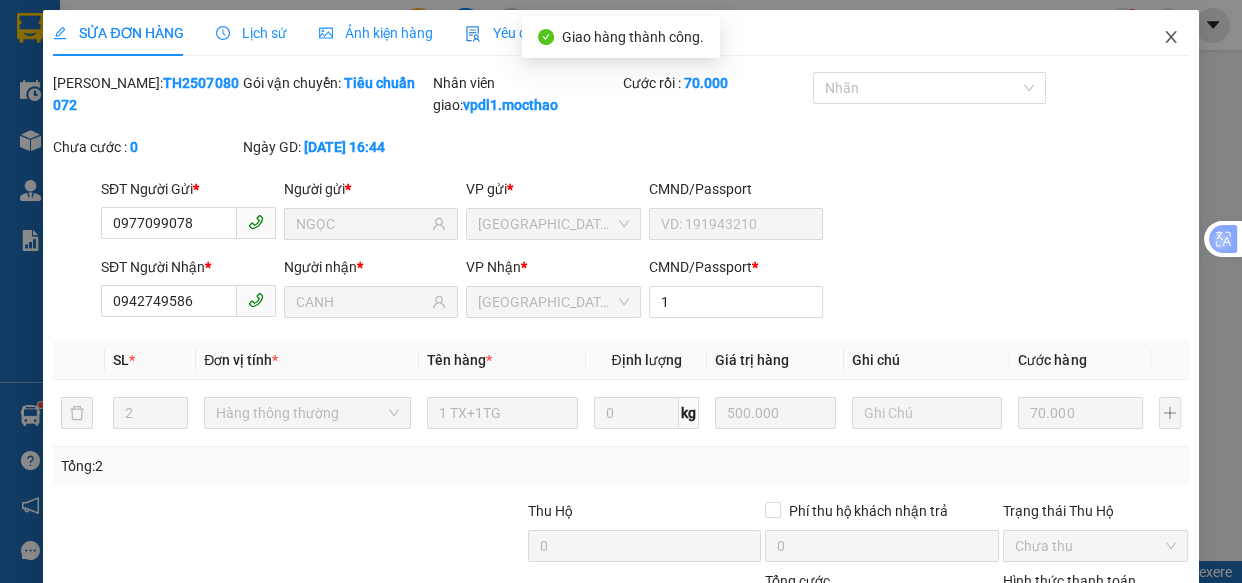 click 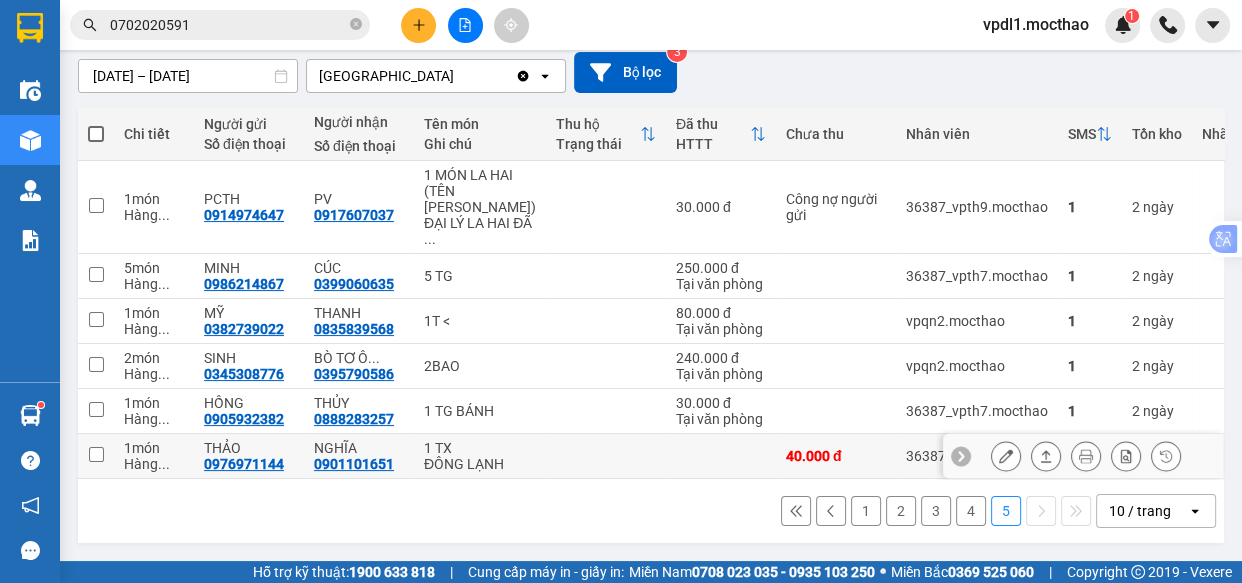scroll, scrollTop: 258, scrollLeft: 0, axis: vertical 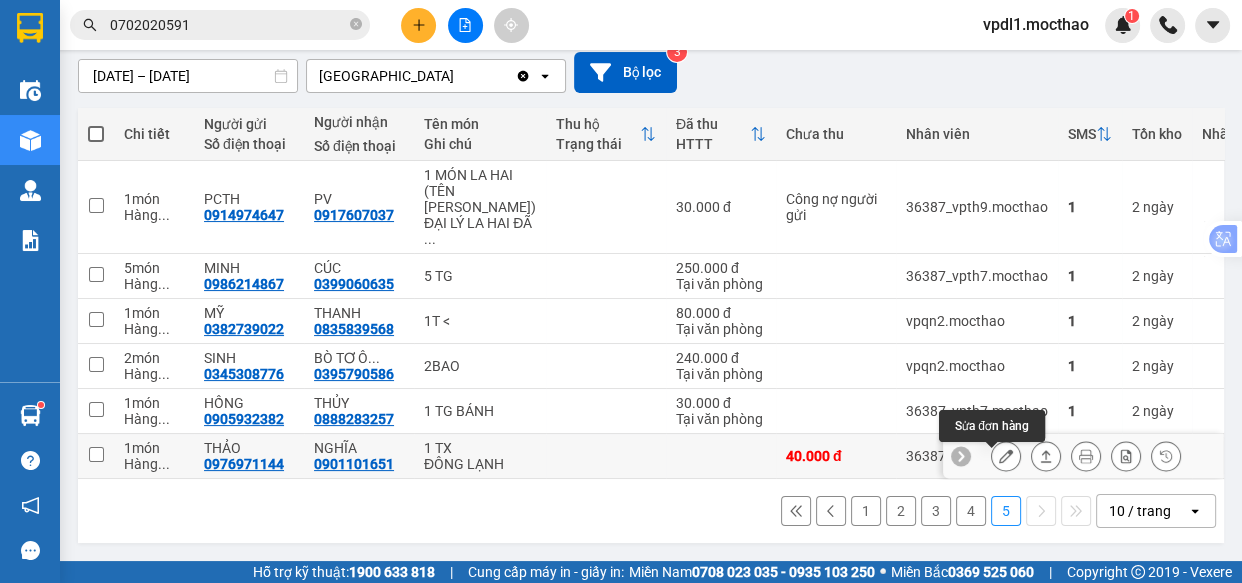 click 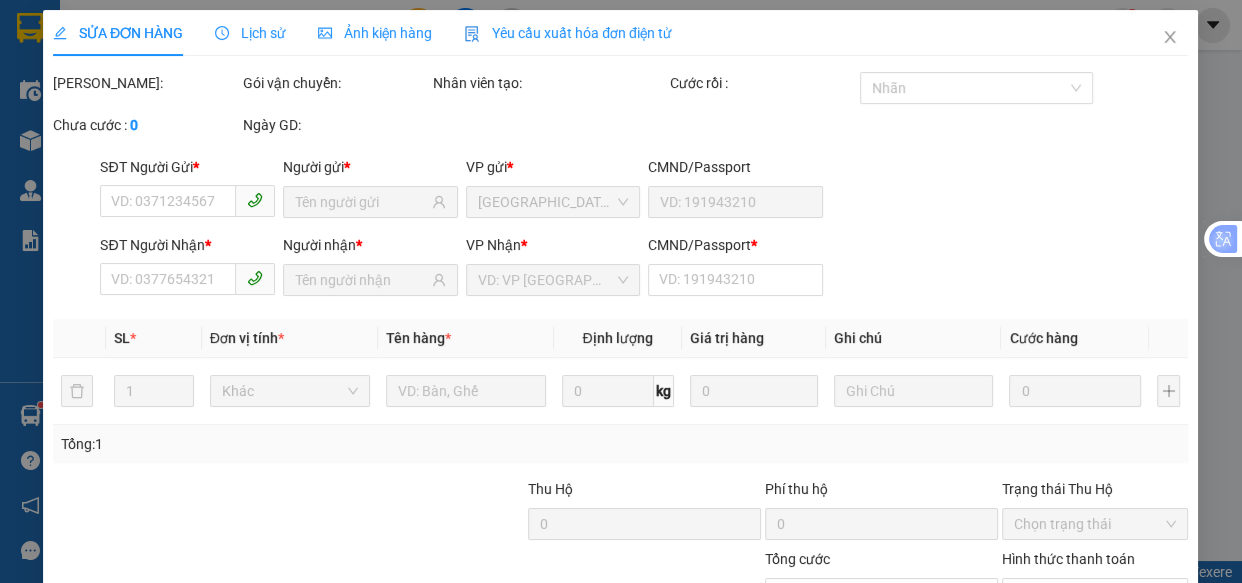 type on "0976971144" 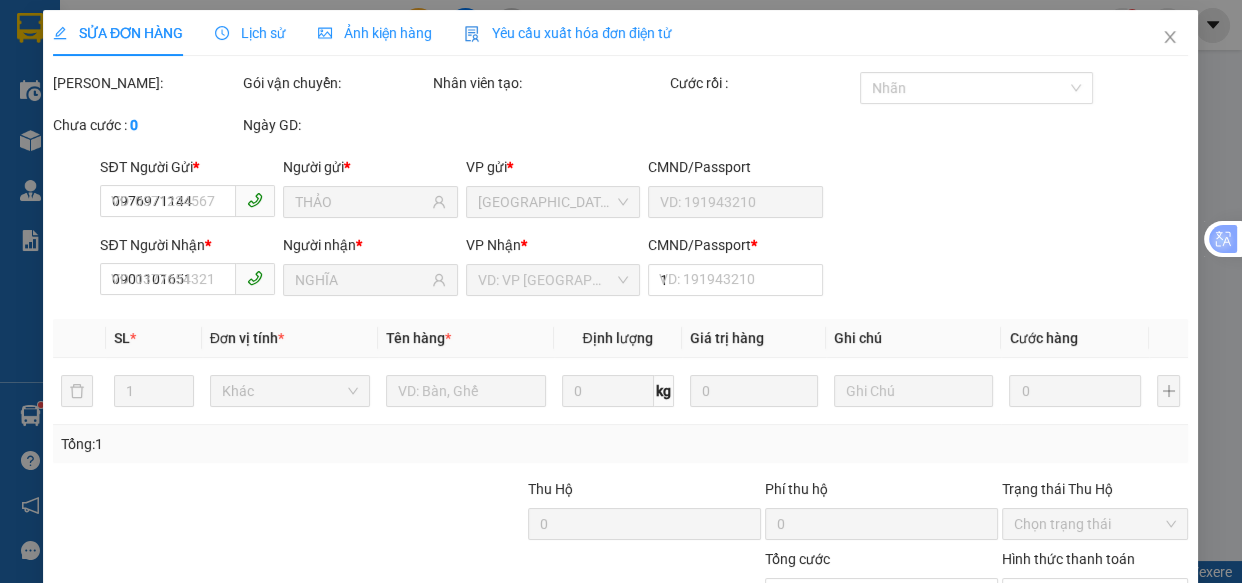 scroll, scrollTop: 0, scrollLeft: 0, axis: both 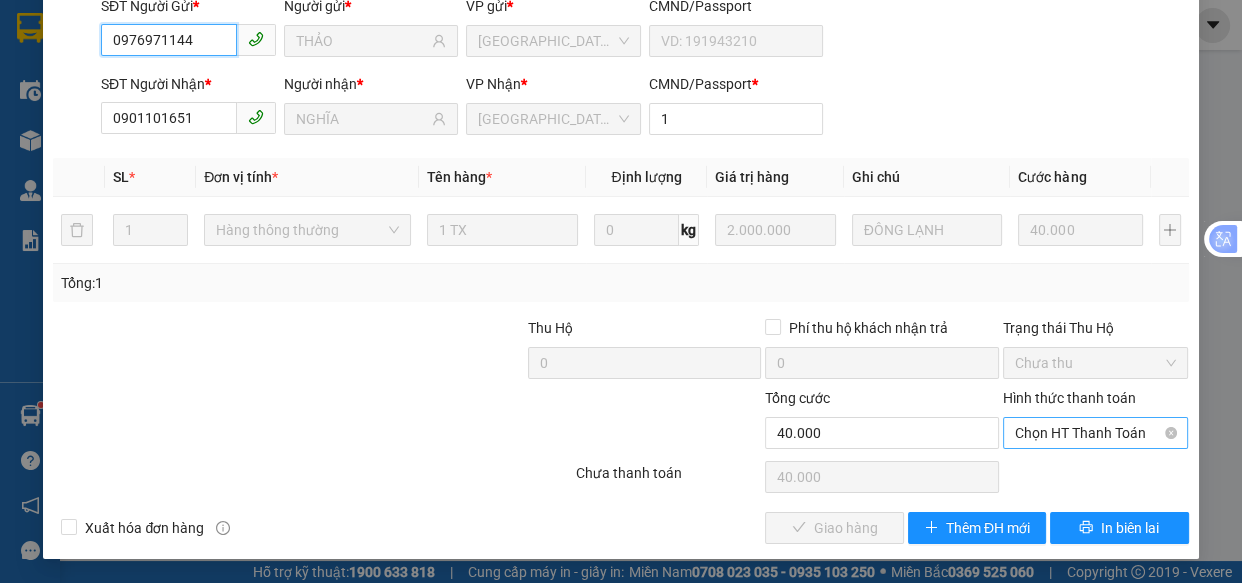 click on "Chọn HT Thanh Toán" at bounding box center [1096, 433] 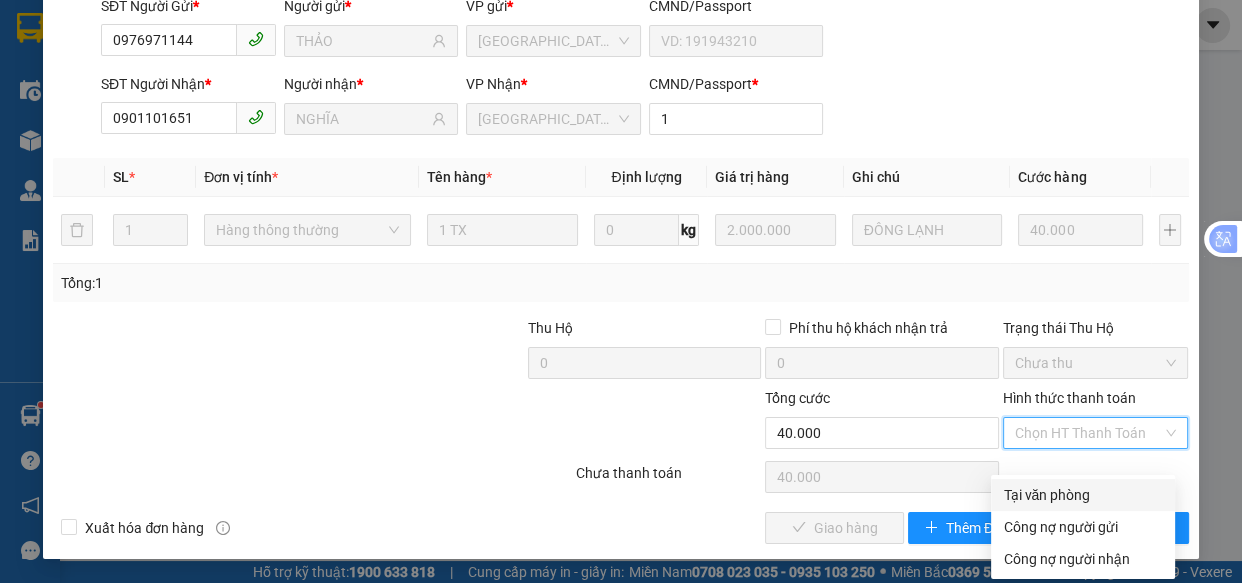 drag, startPoint x: 1040, startPoint y: 469, endPoint x: 969, endPoint y: 481, distance: 72.00694 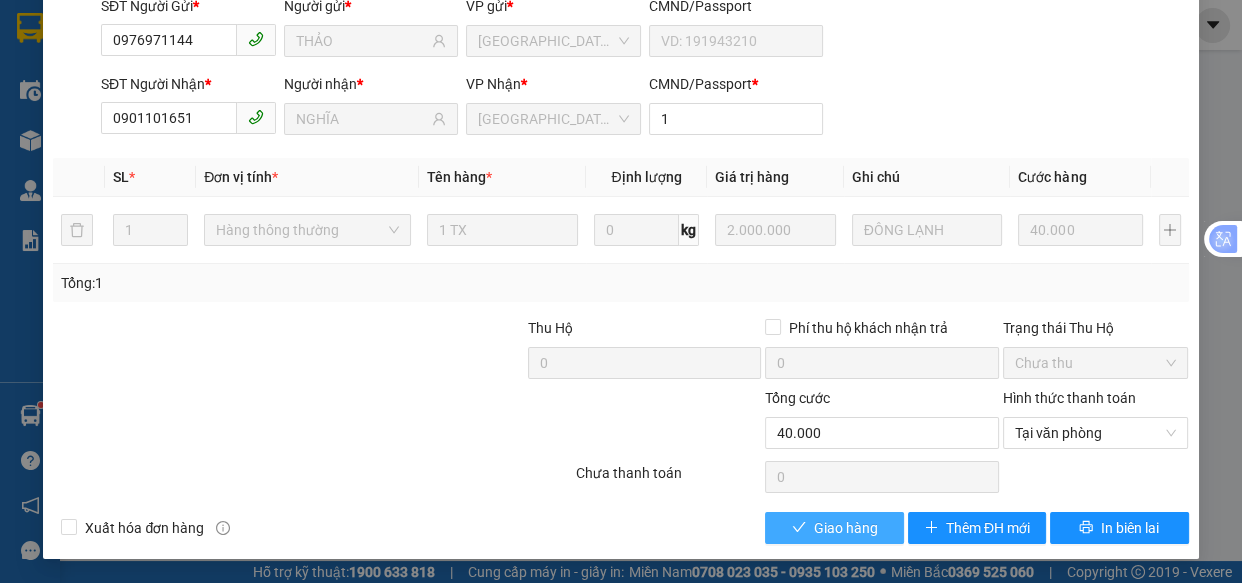 drag, startPoint x: 823, startPoint y: 526, endPoint x: 862, endPoint y: 509, distance: 42.544094 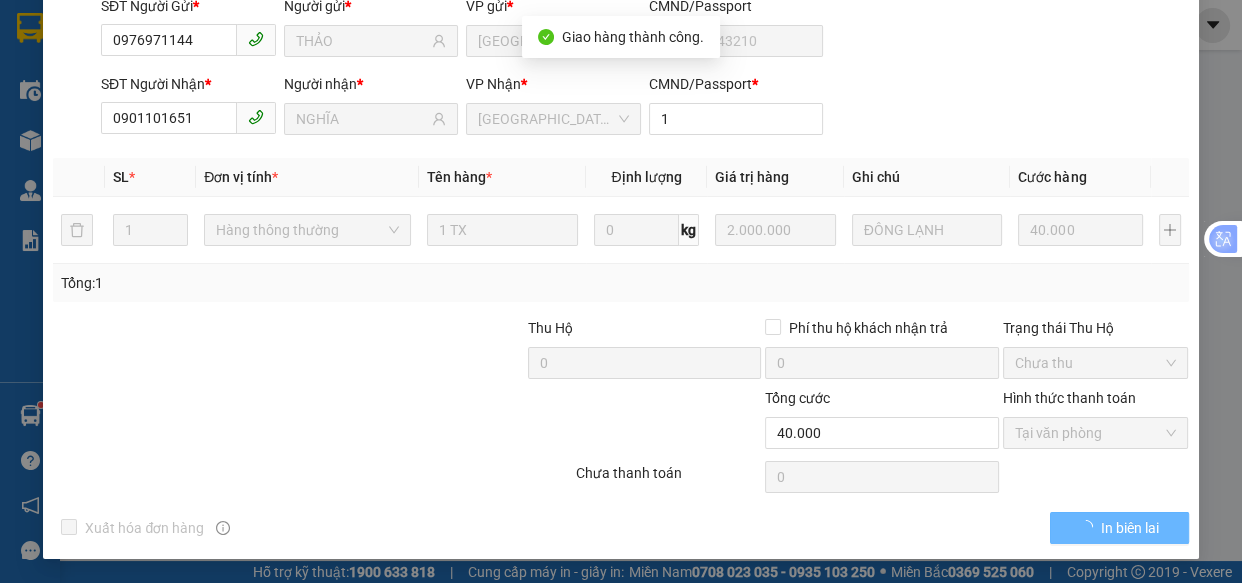 scroll, scrollTop: 0, scrollLeft: 0, axis: both 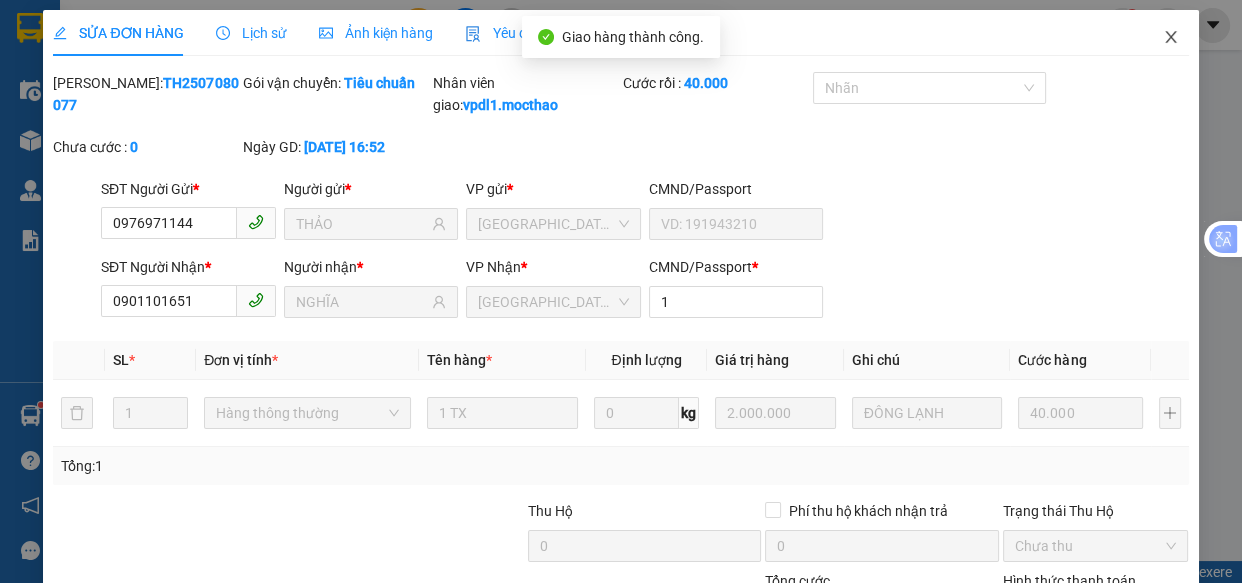 click 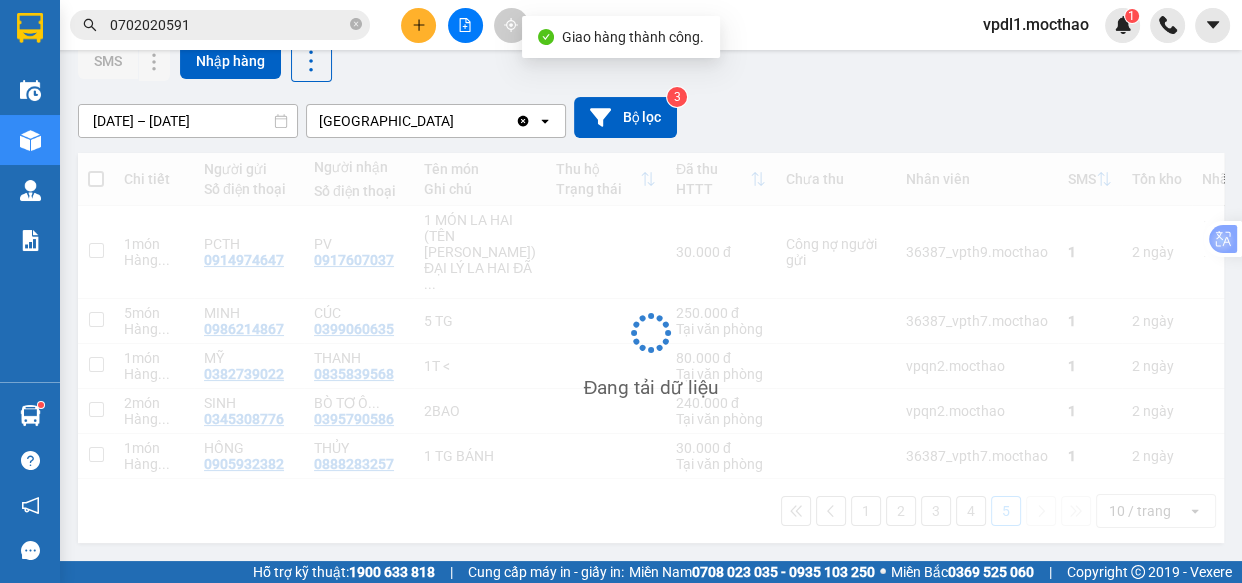 scroll, scrollTop: 197, scrollLeft: 0, axis: vertical 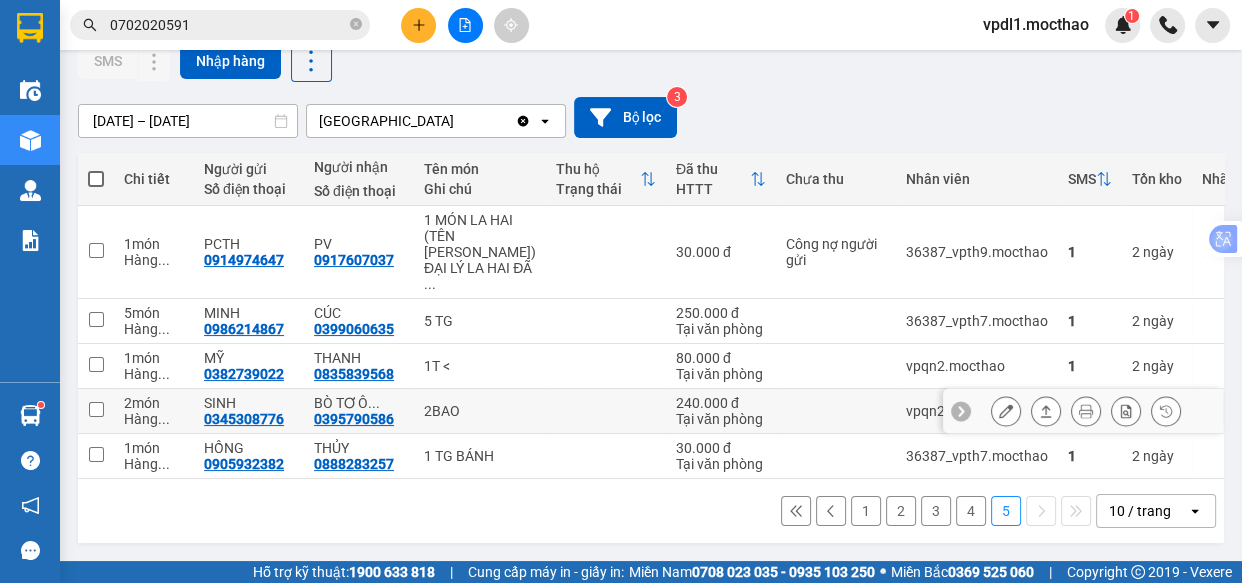 click at bounding box center [1006, 411] 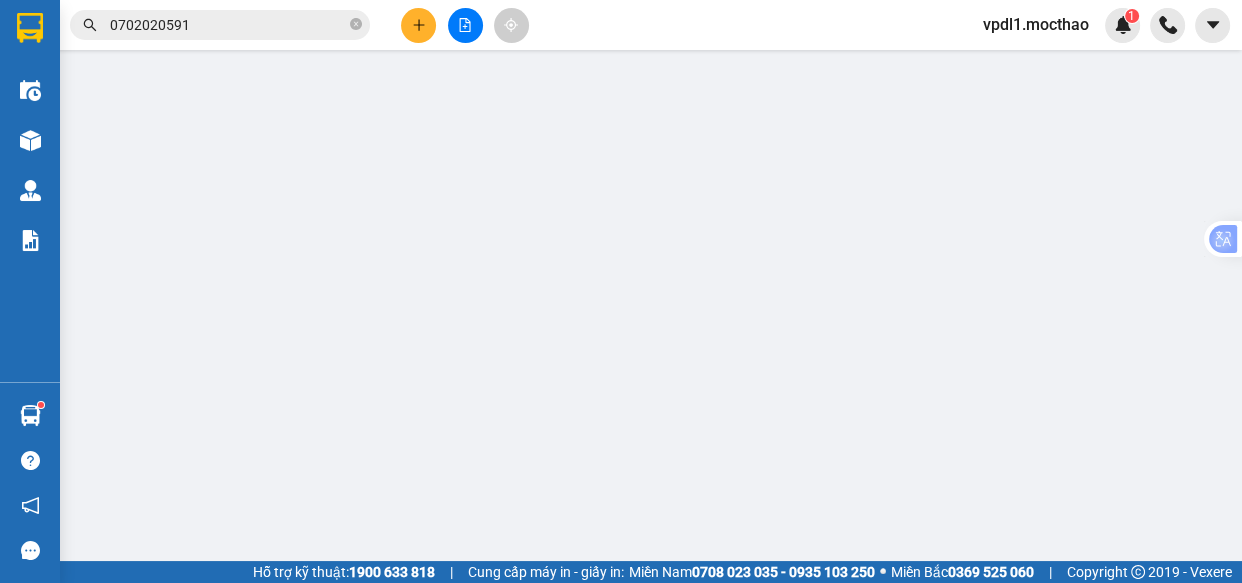 scroll, scrollTop: 0, scrollLeft: 0, axis: both 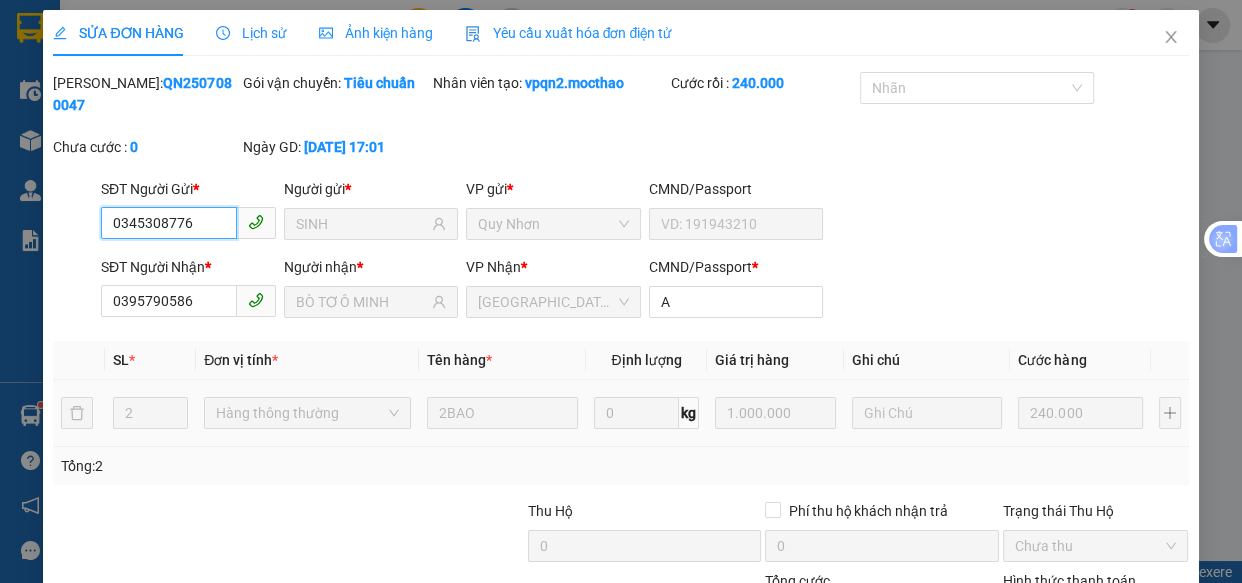 checkbox on "true" 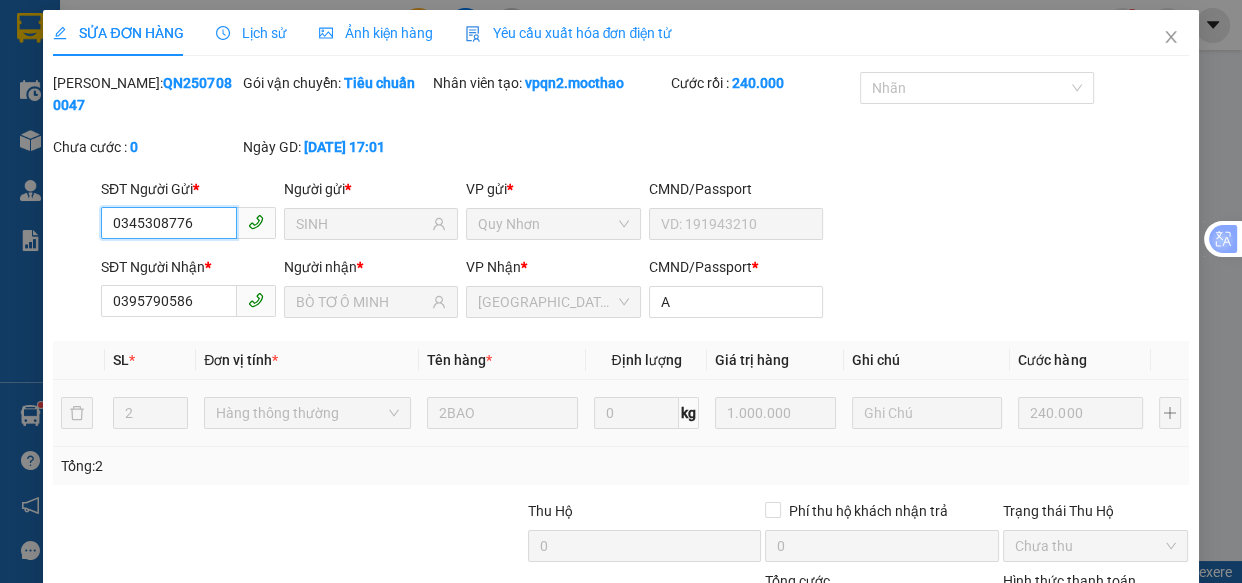 scroll, scrollTop: 182, scrollLeft: 0, axis: vertical 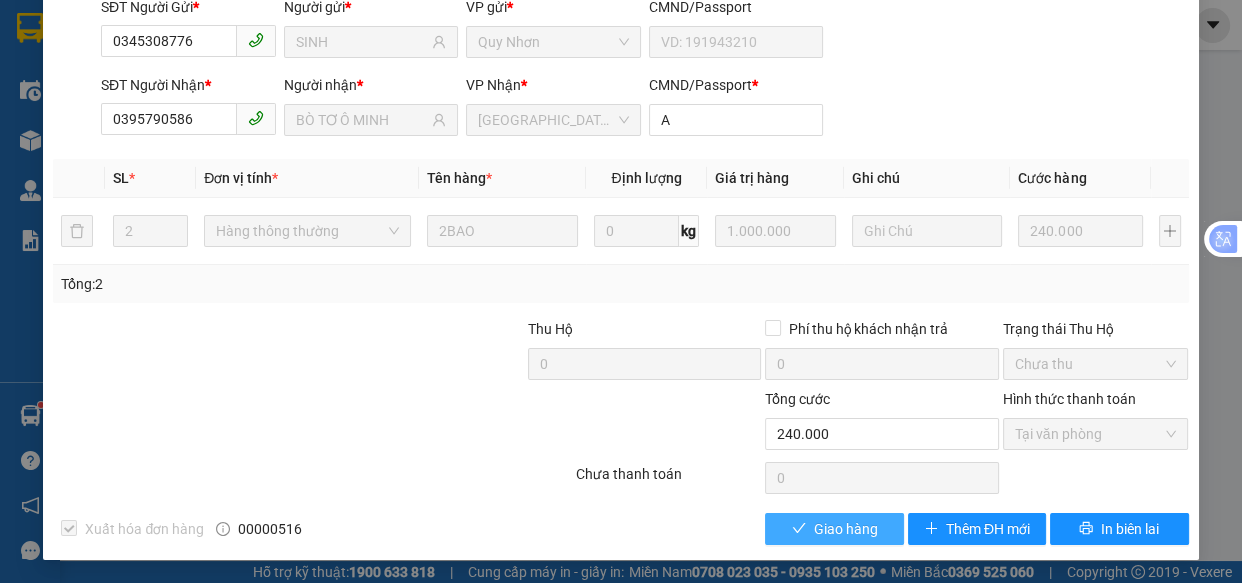 drag, startPoint x: 800, startPoint y: 528, endPoint x: 828, endPoint y: 509, distance: 33.83785 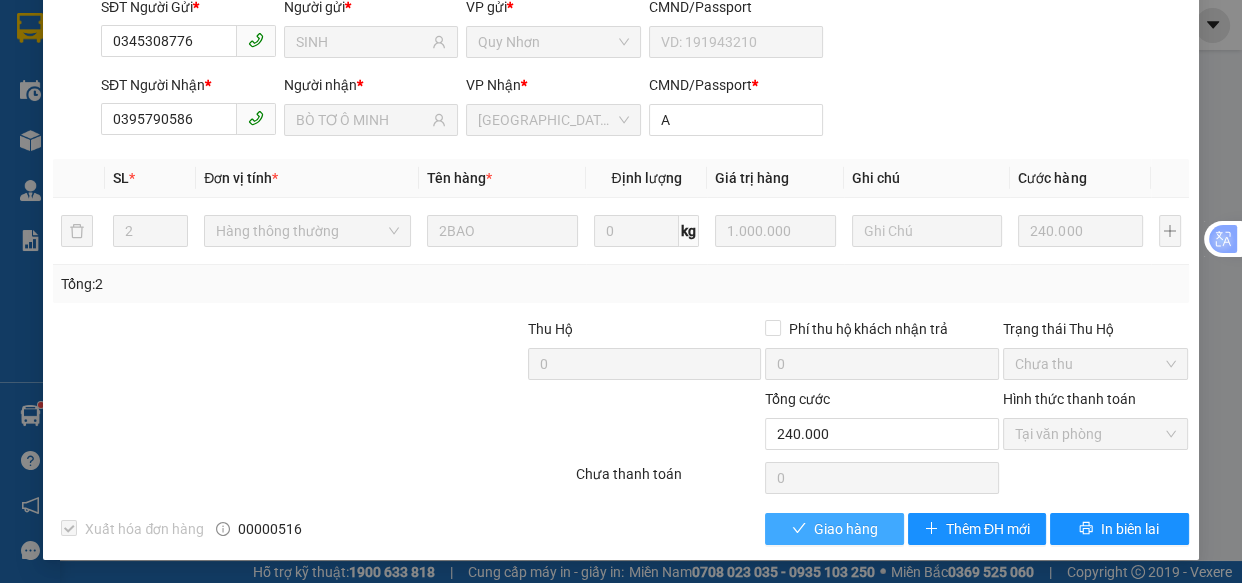 click on "Giao hàng" at bounding box center [834, 529] 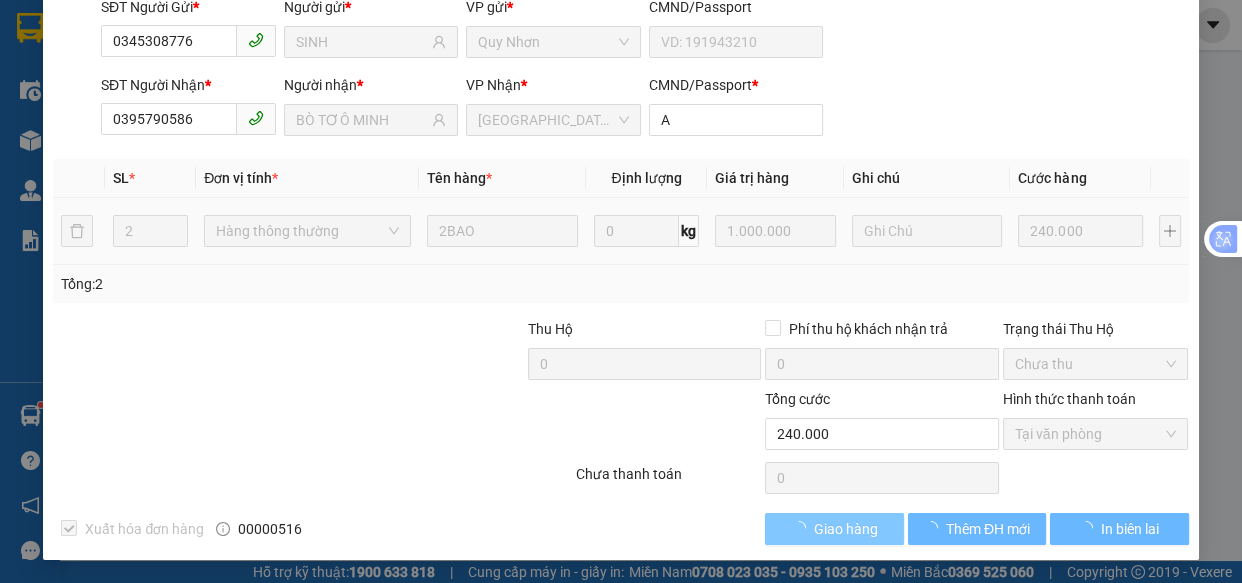scroll 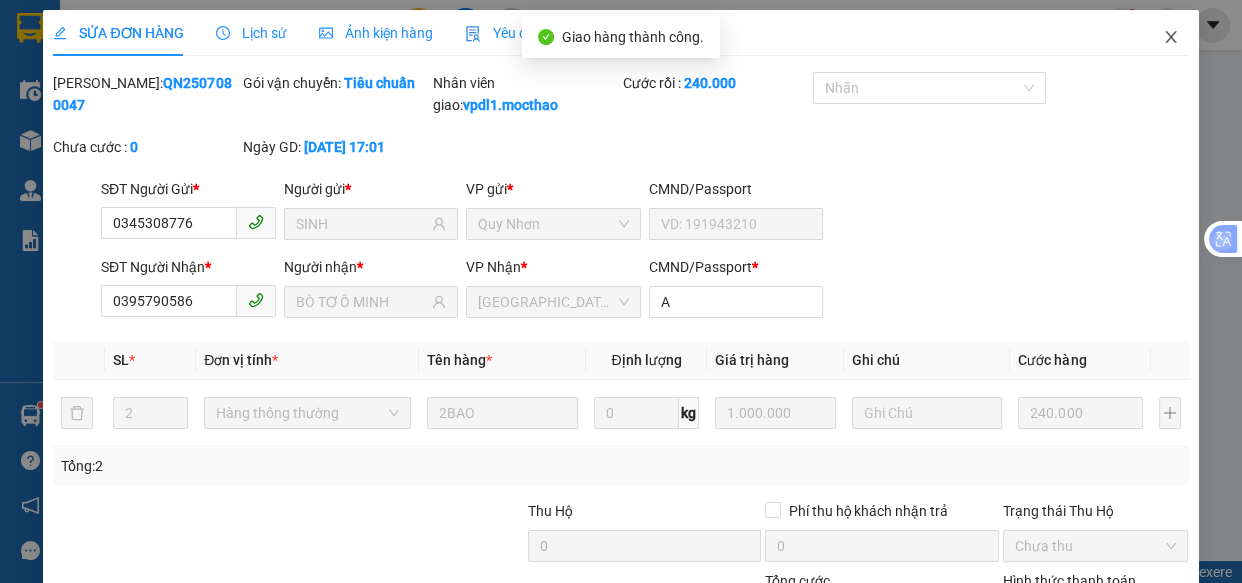 click 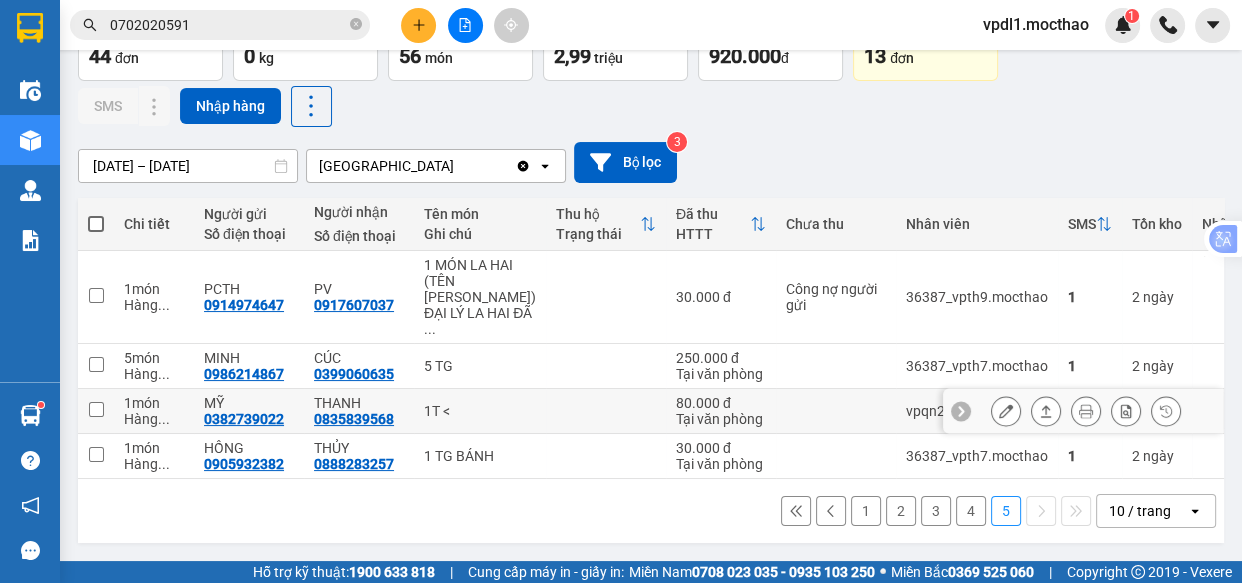 click 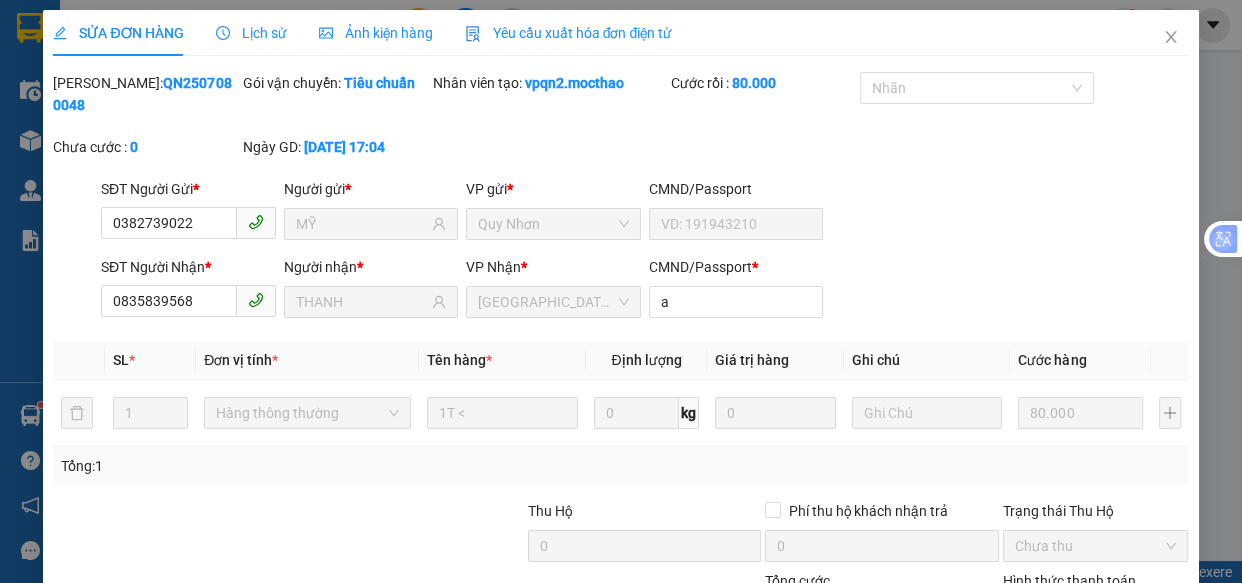 type on "0382739022" 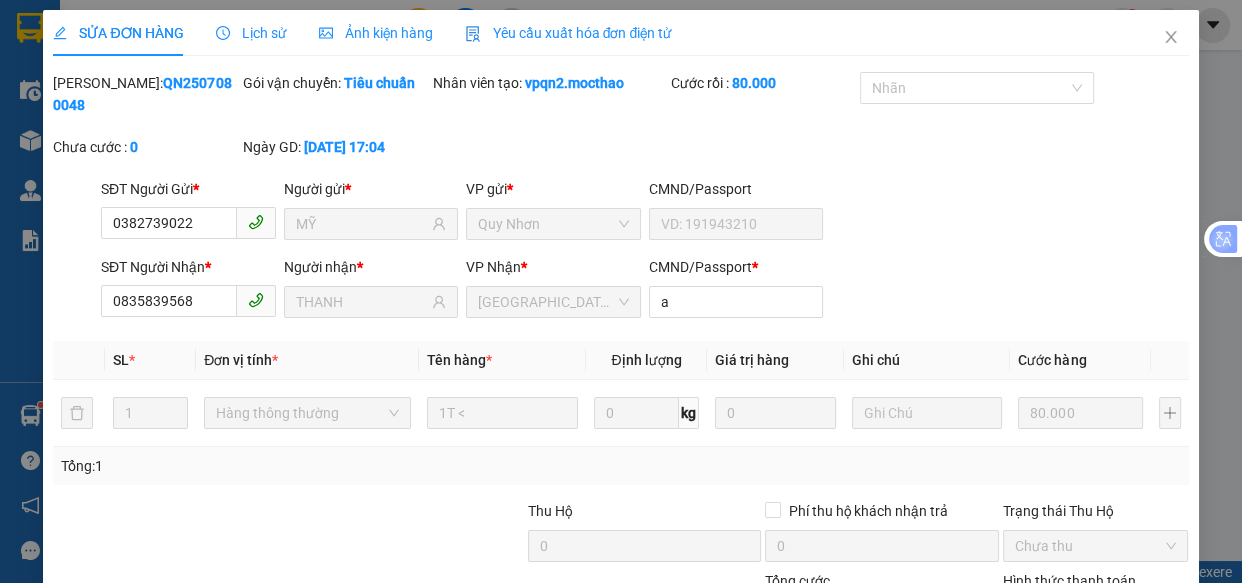 type on "MỸ" 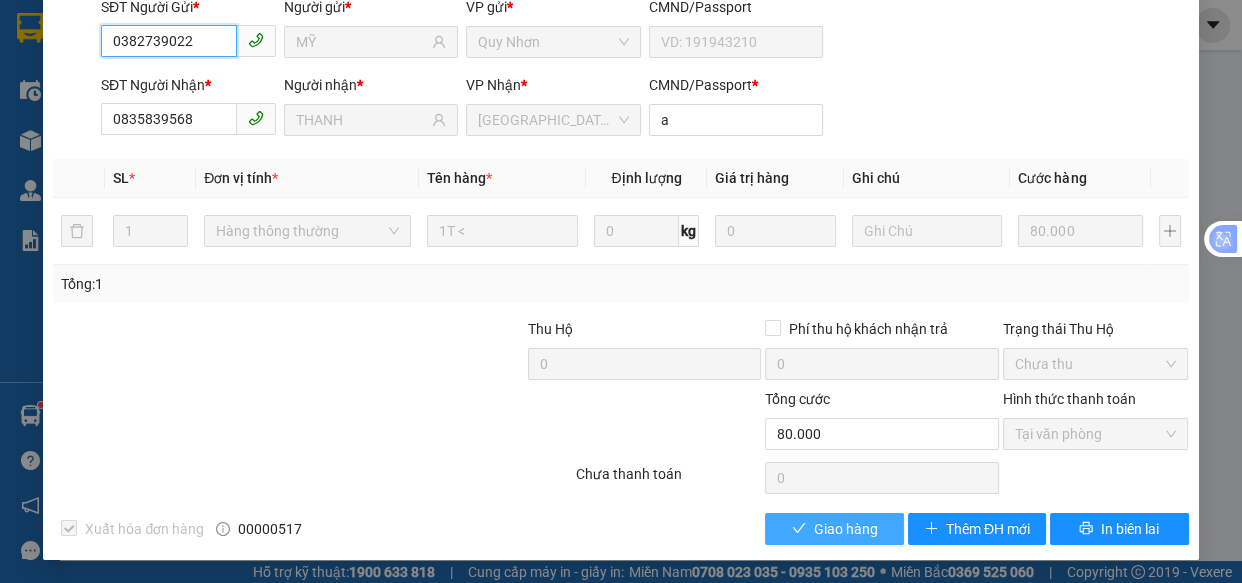 checkbox on "true" 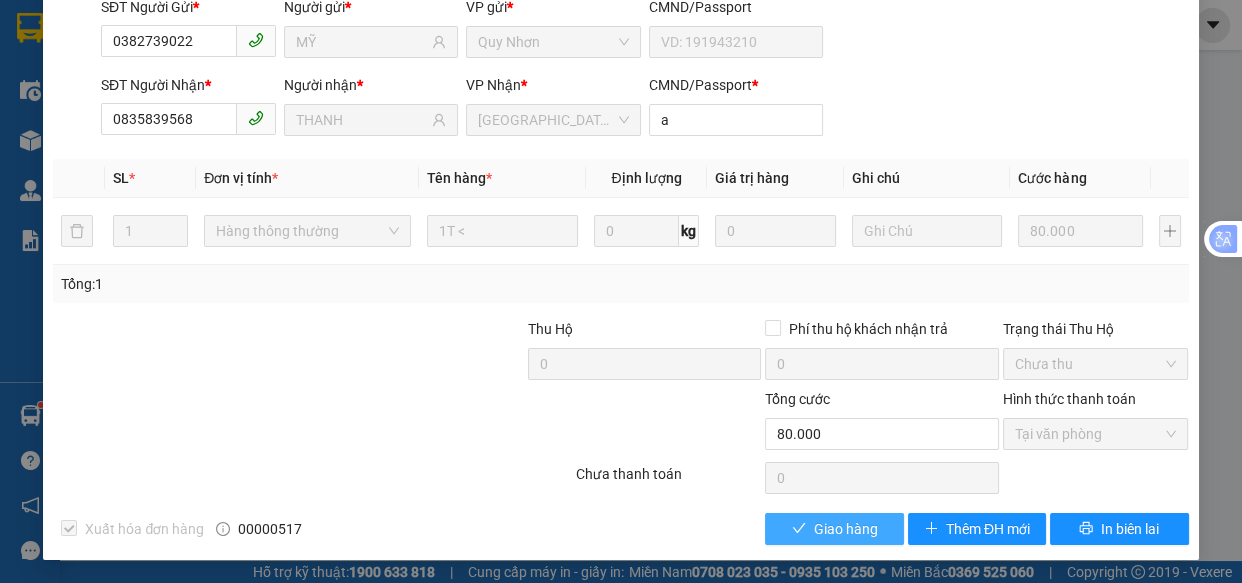 click on "Giao hàng" at bounding box center (846, 529) 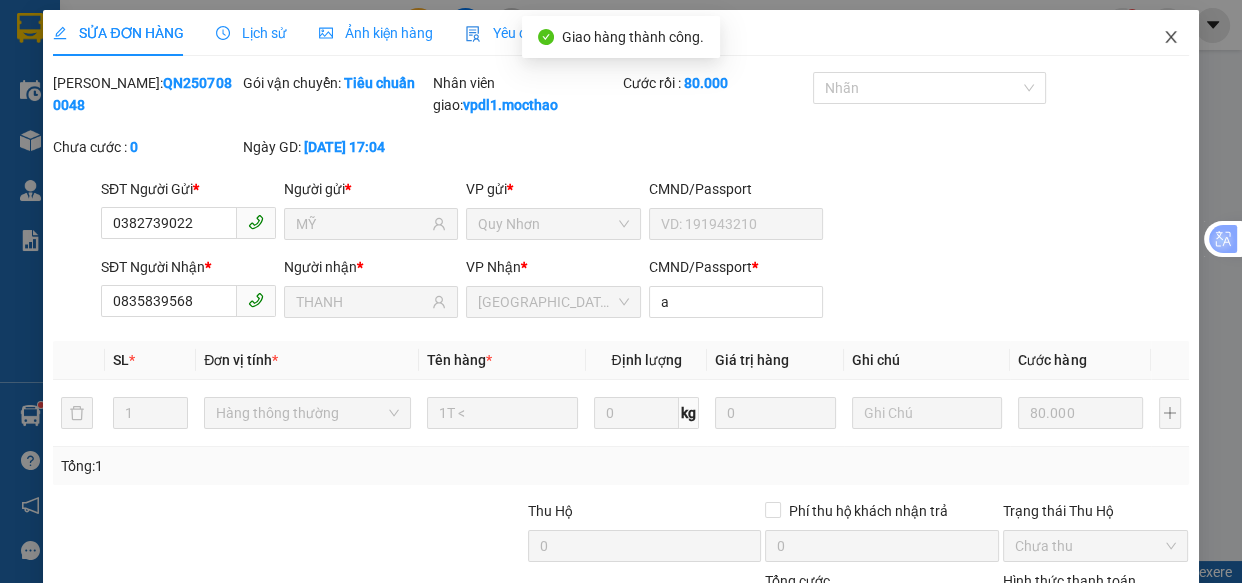 click 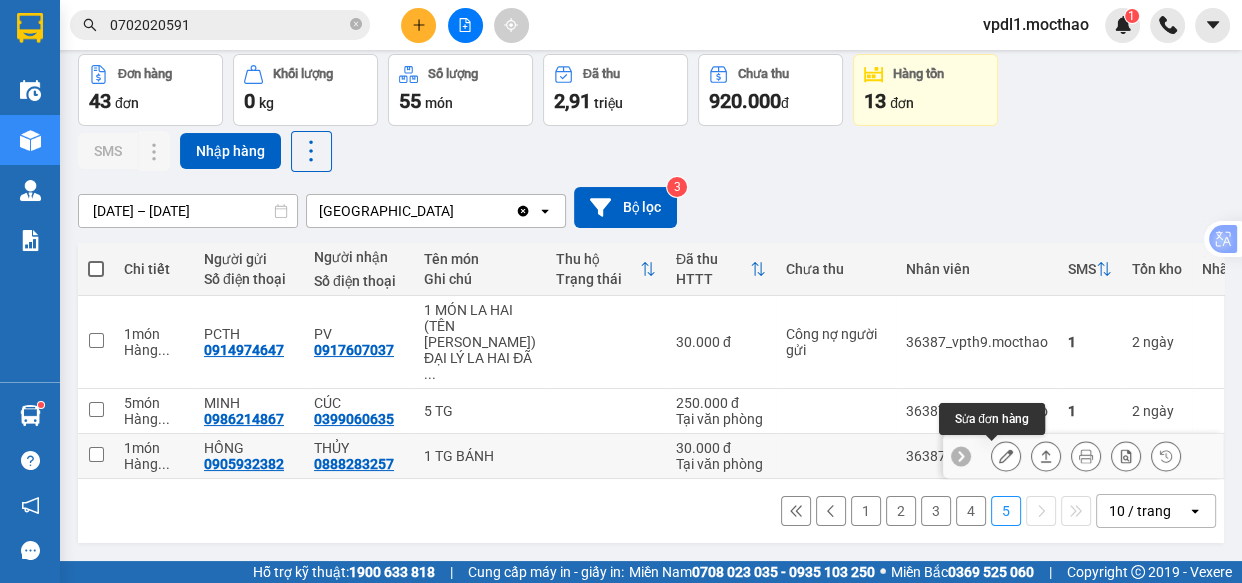 click 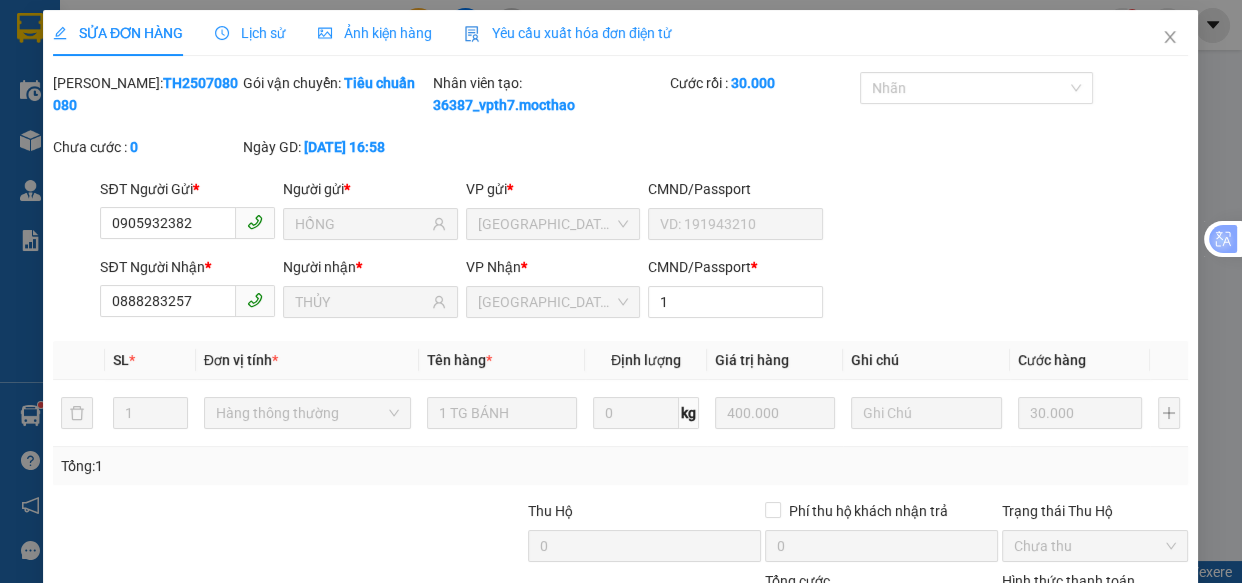type on "0905932382" 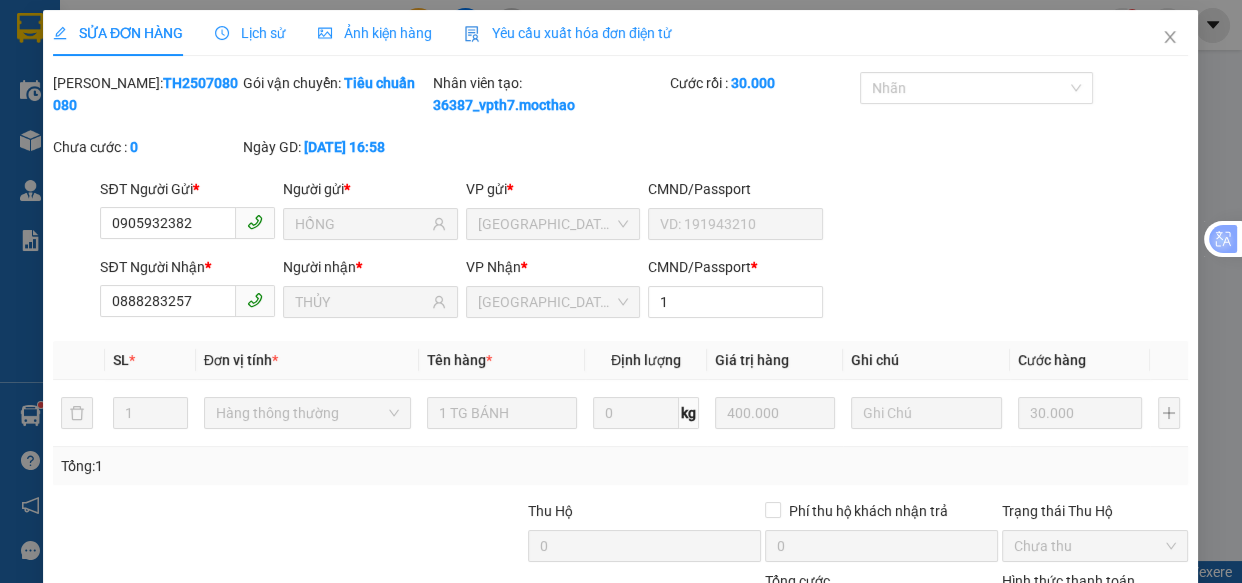 type on "HỒNG" 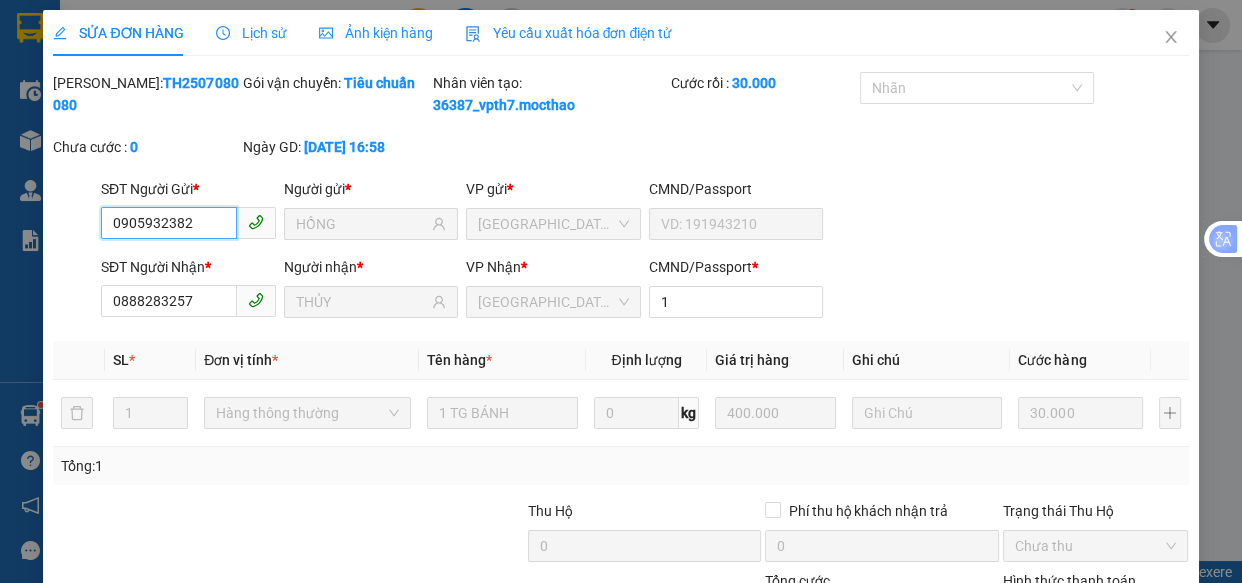 checkbox on "true" 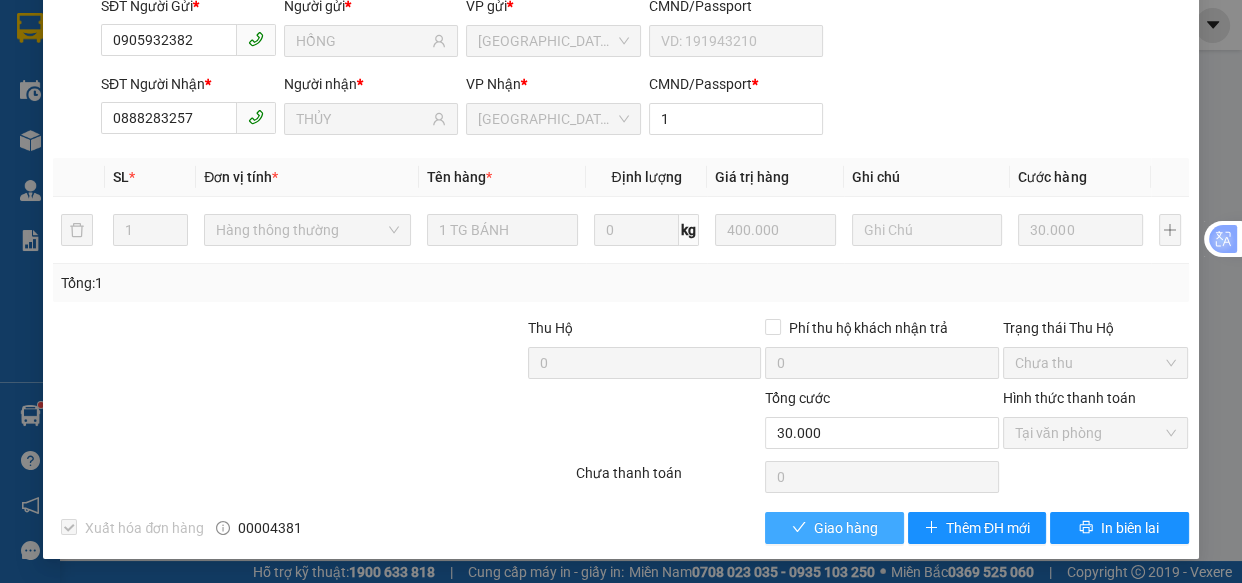 click on "Giao hàng" at bounding box center (846, 528) 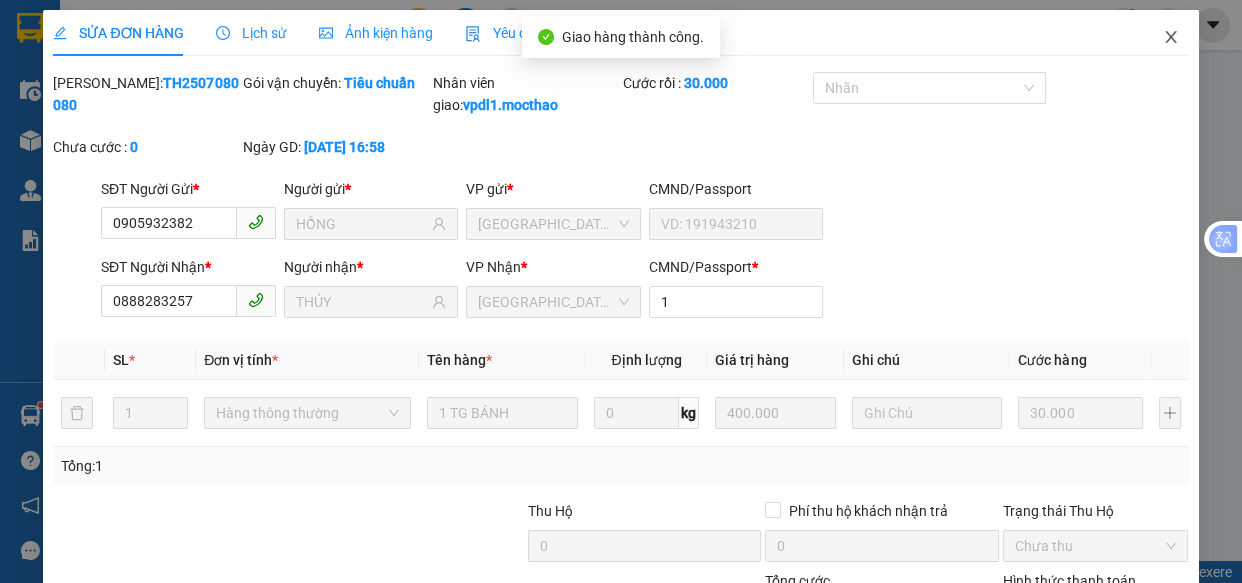 click 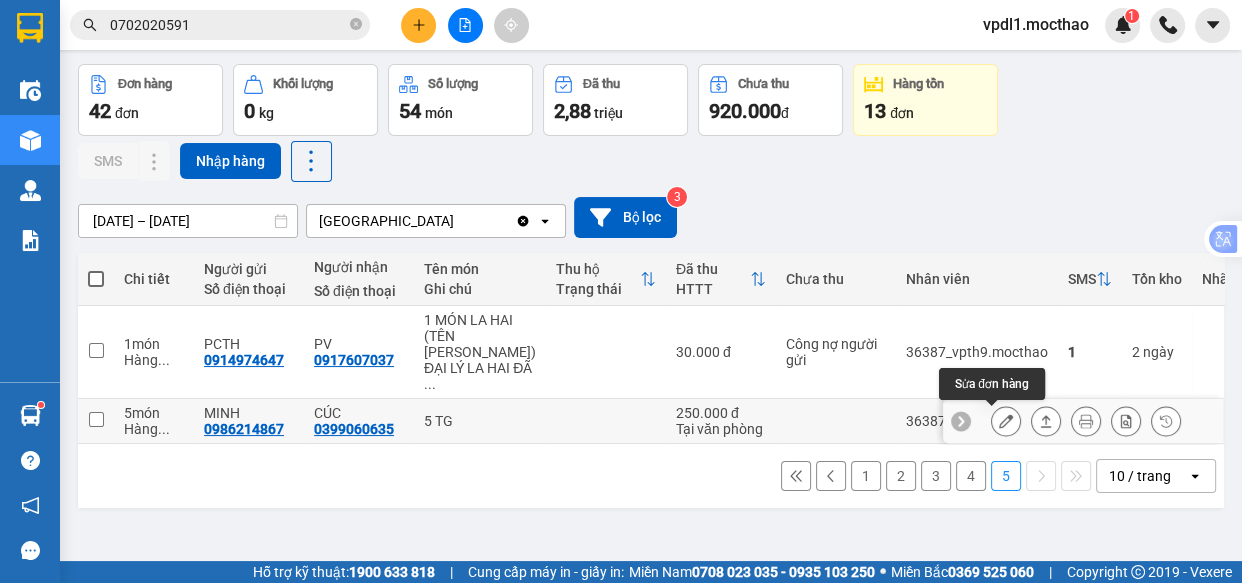 click 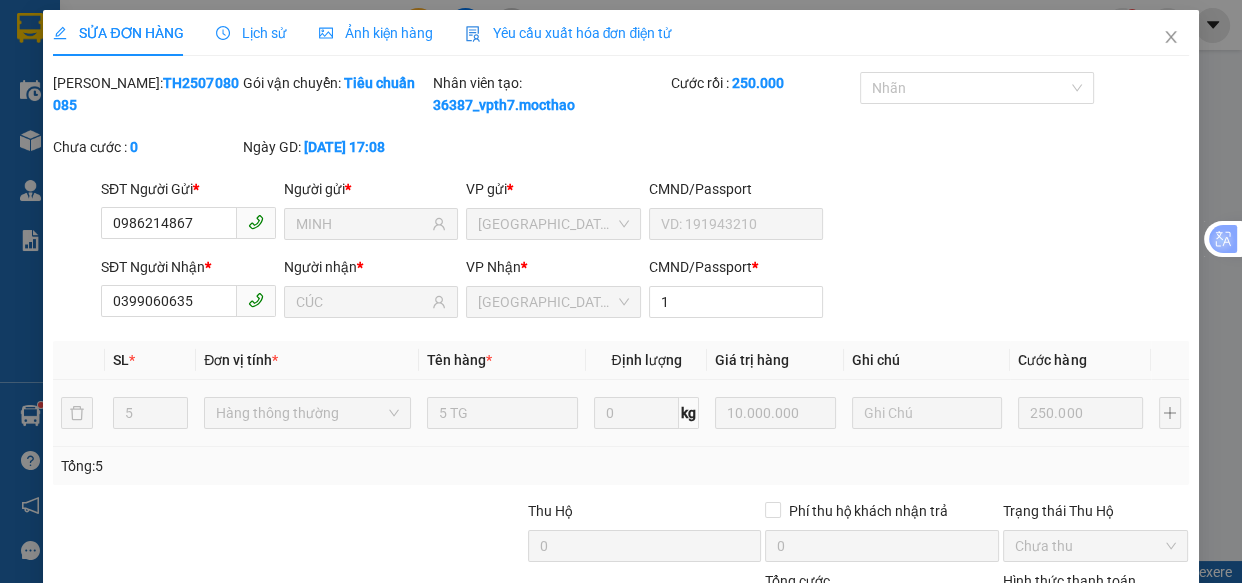 type on "0986214867" 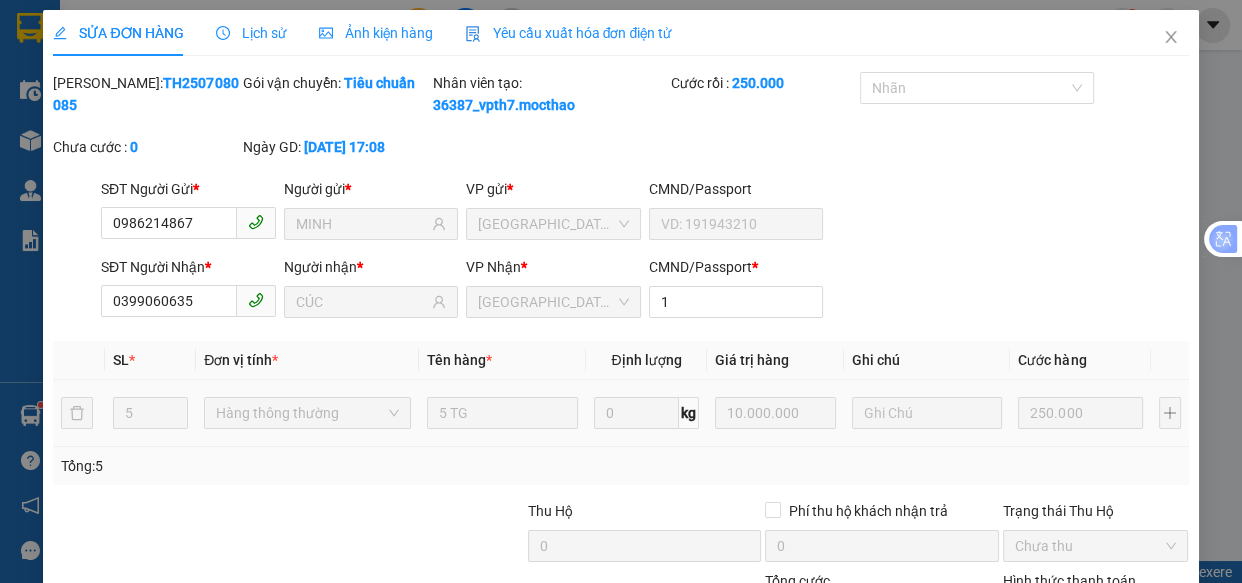 type on "MINH" 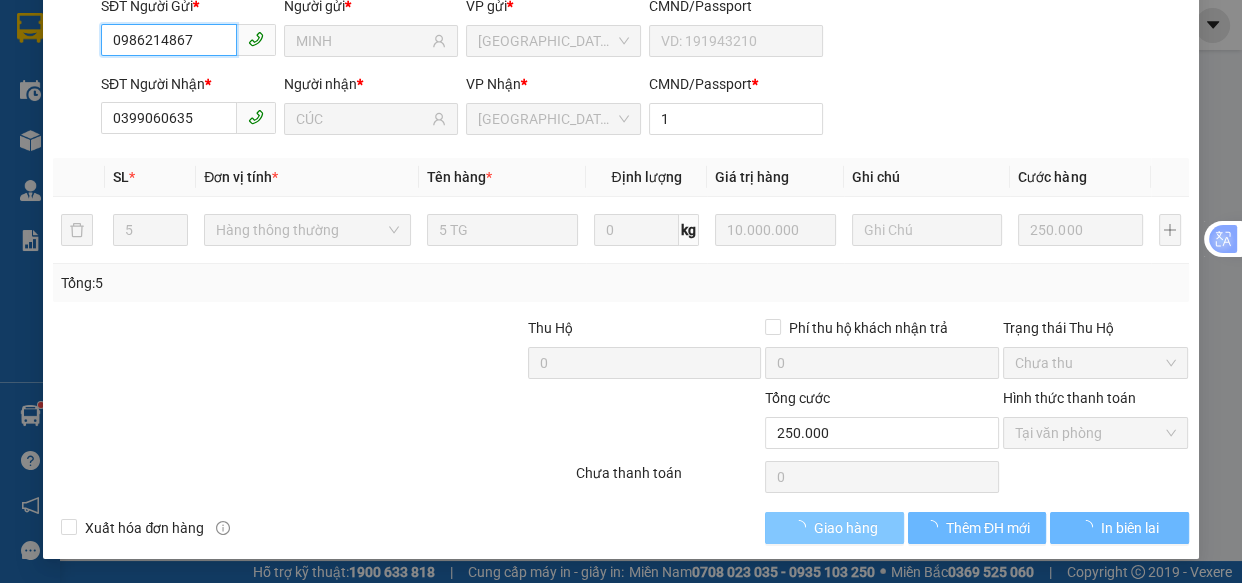 checkbox on "true" 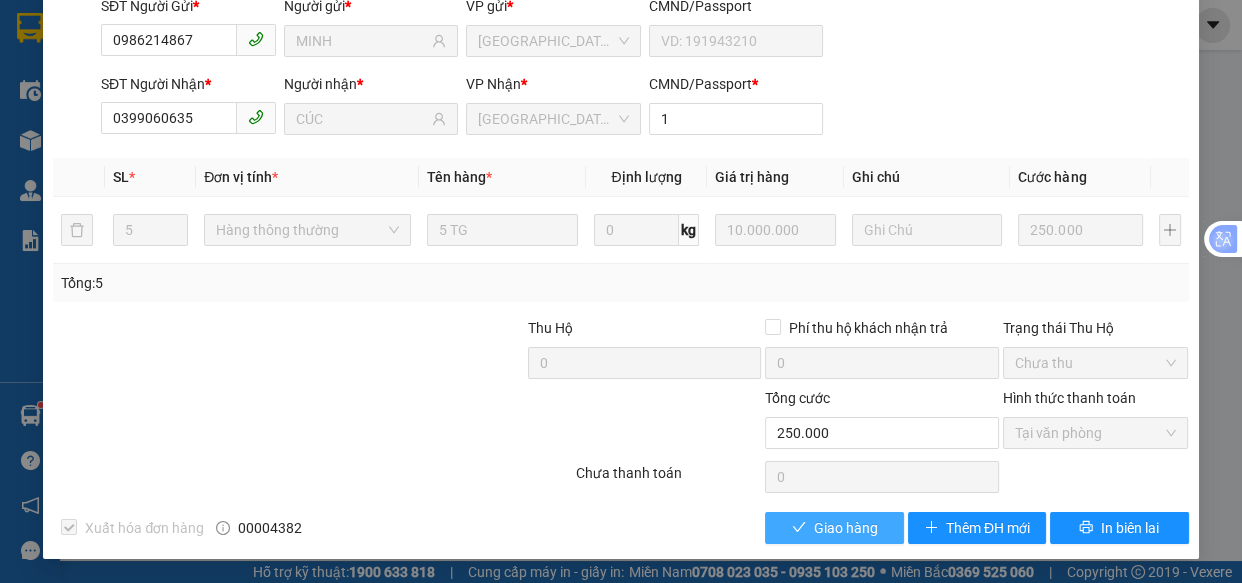 click on "Giao hàng" at bounding box center (846, 528) 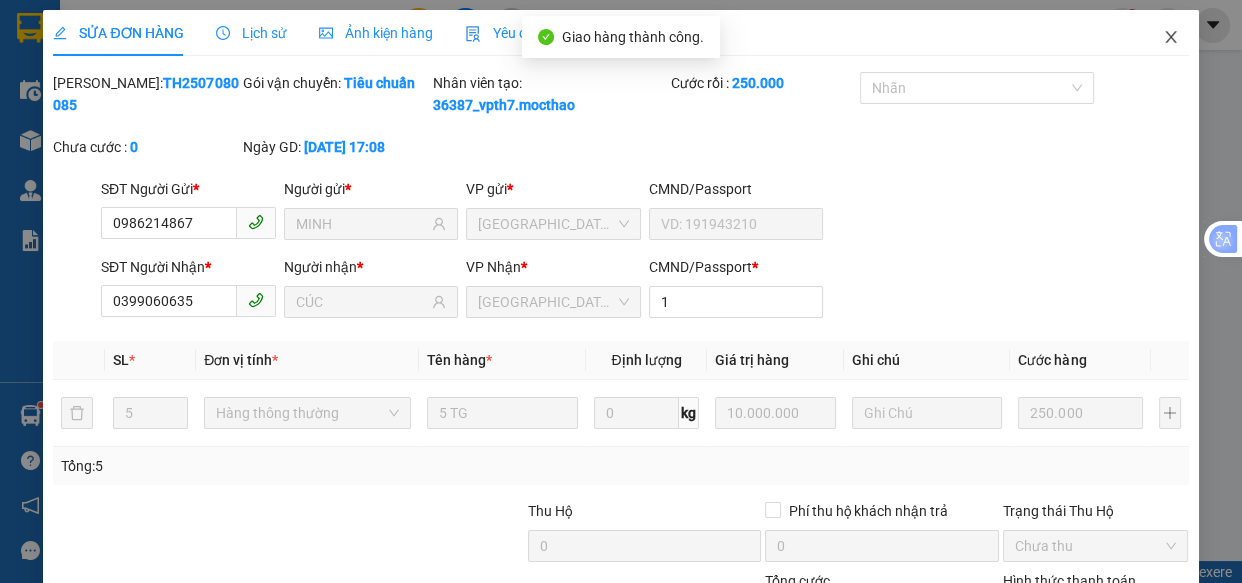 click 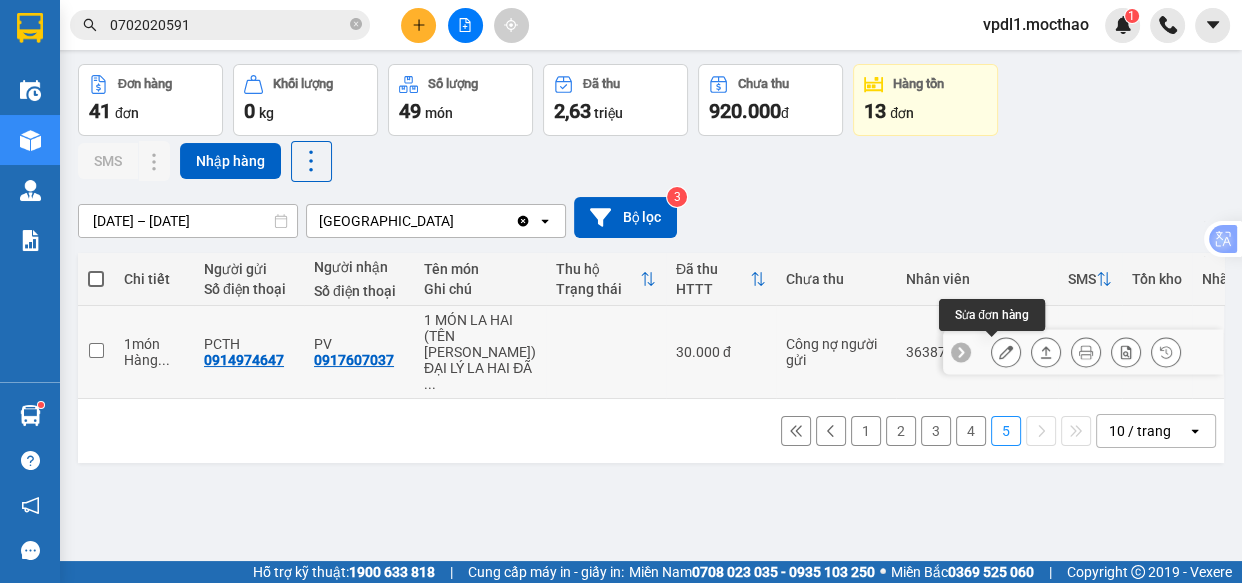click 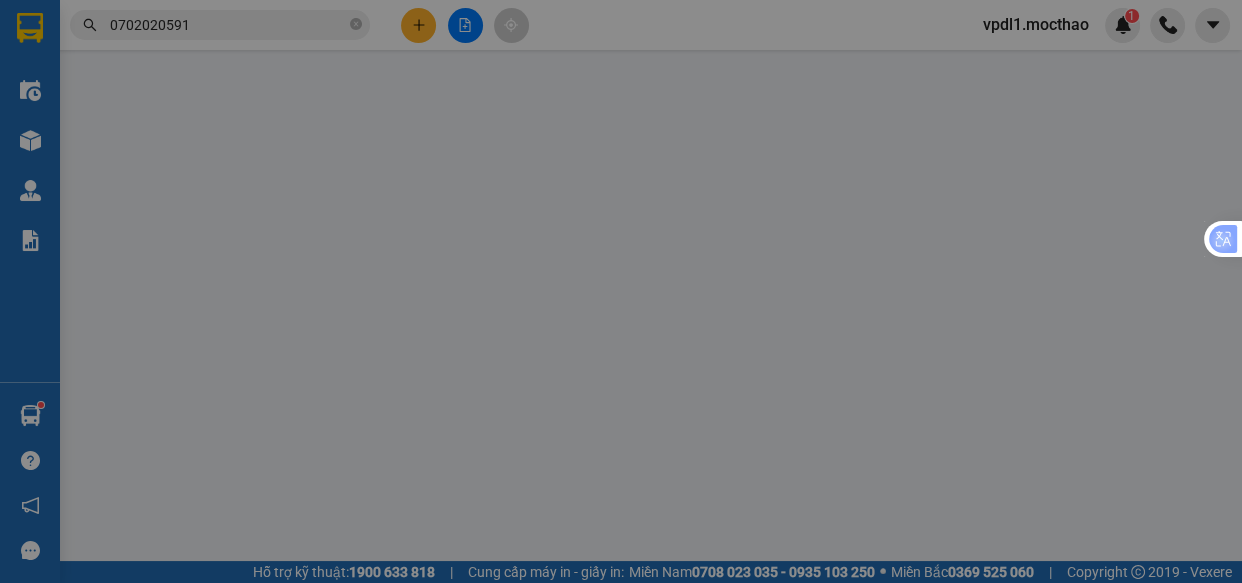 type on "0914974647" 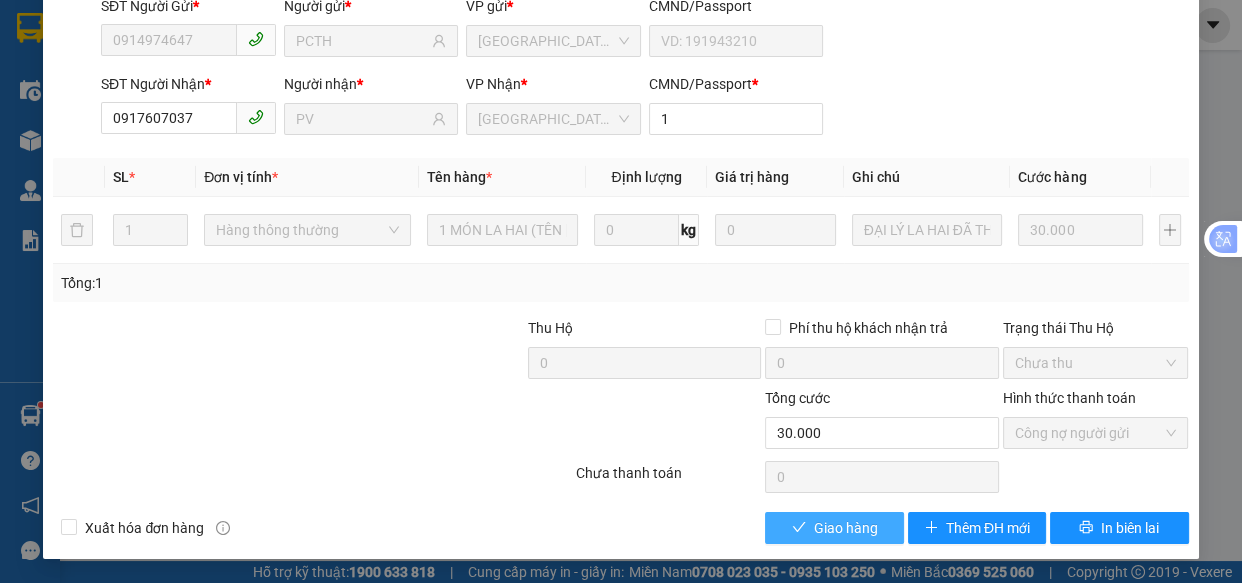 click on "Giao hàng" at bounding box center [846, 528] 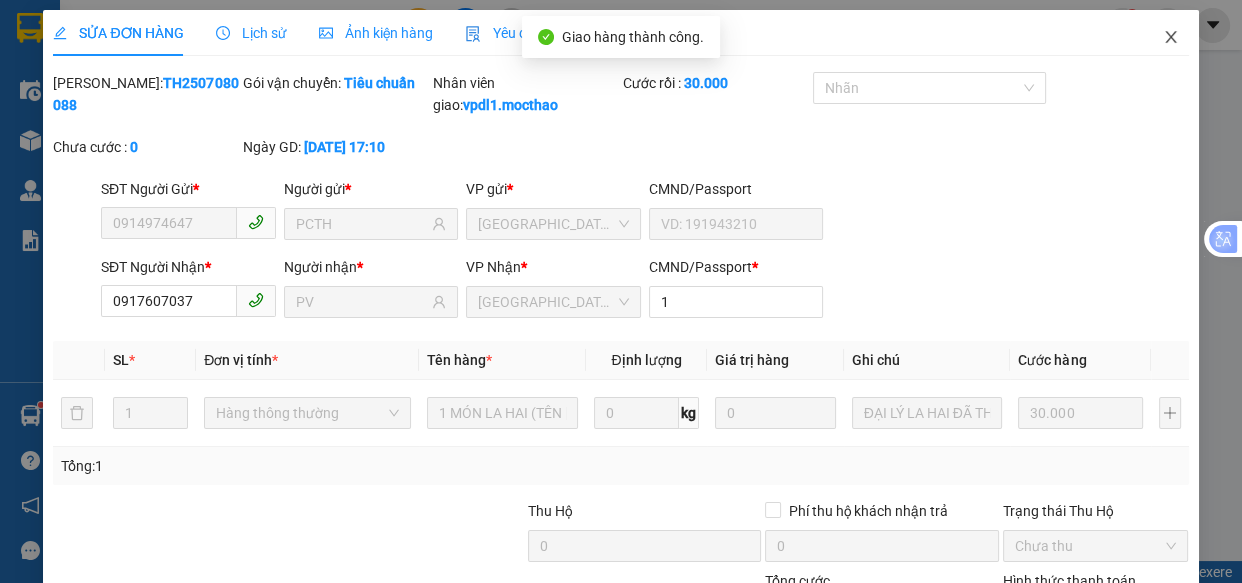 click 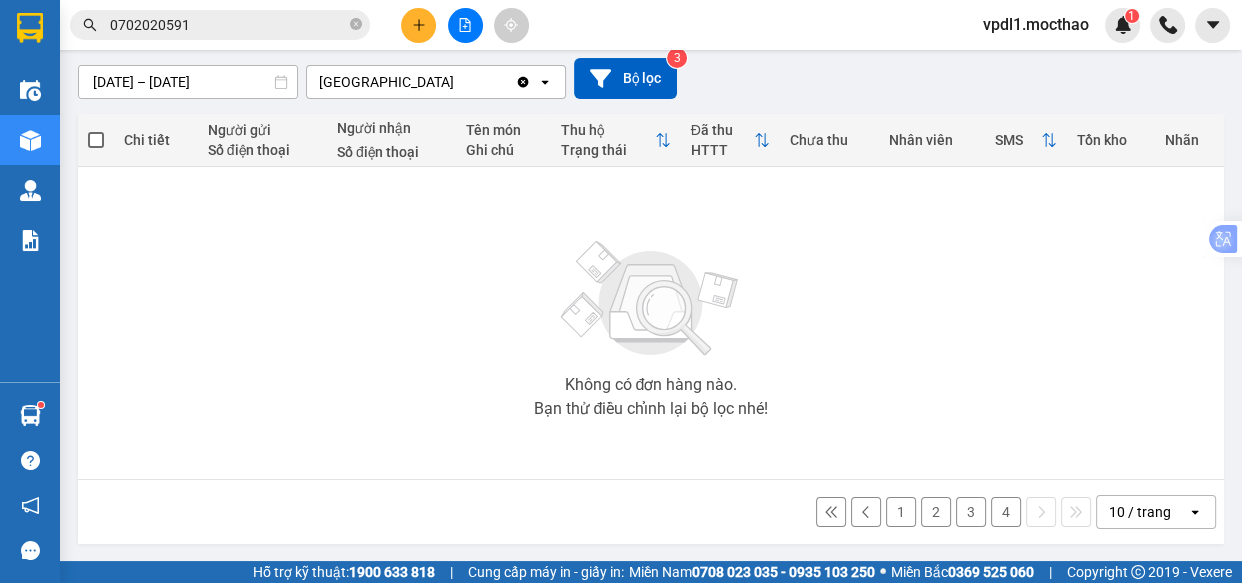 click on "4" at bounding box center [1006, 512] 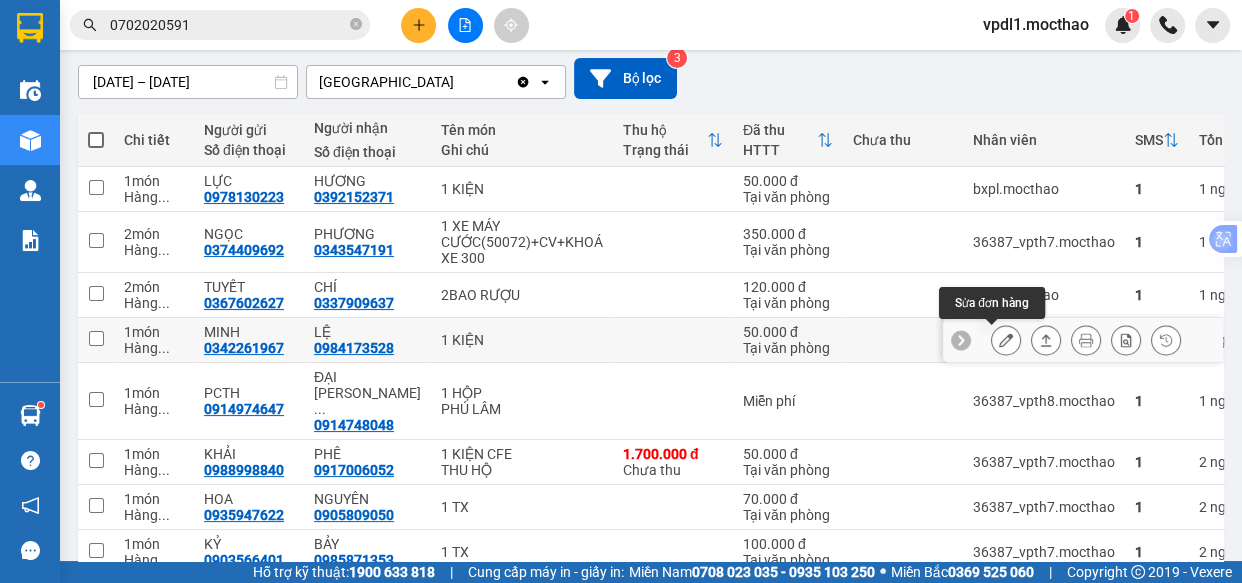 click 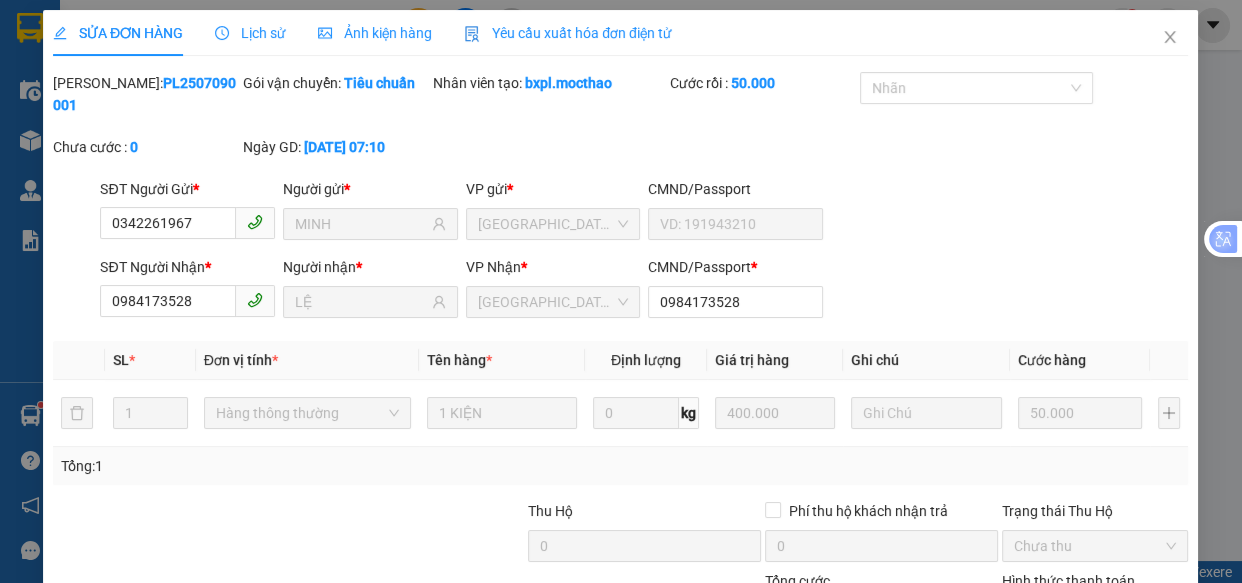 type on "0342261967" 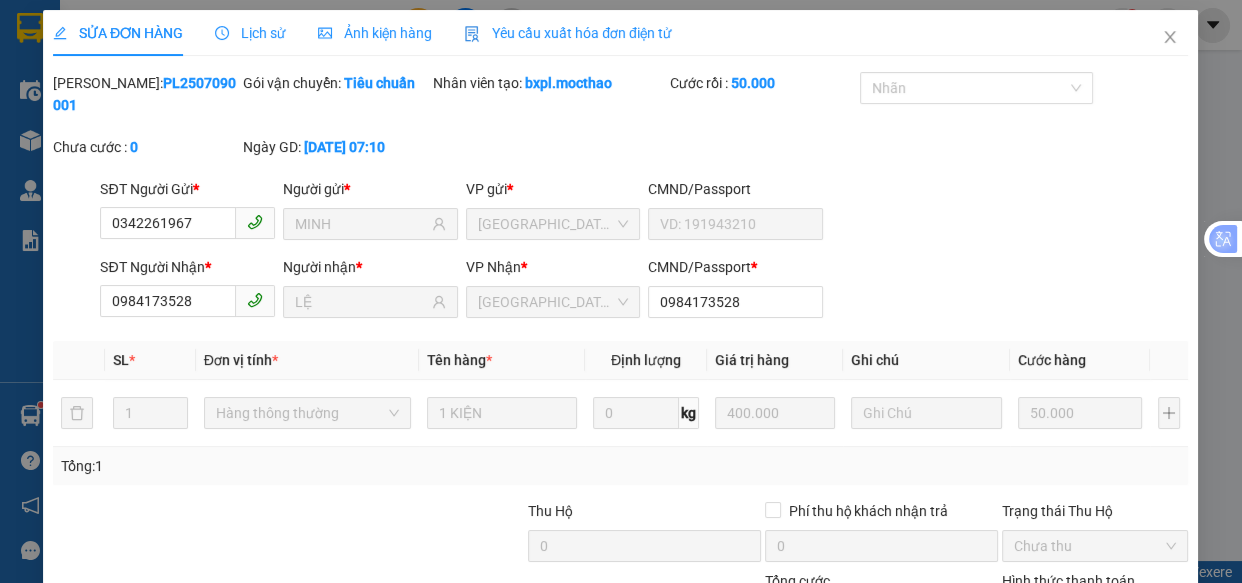 type on "MINH" 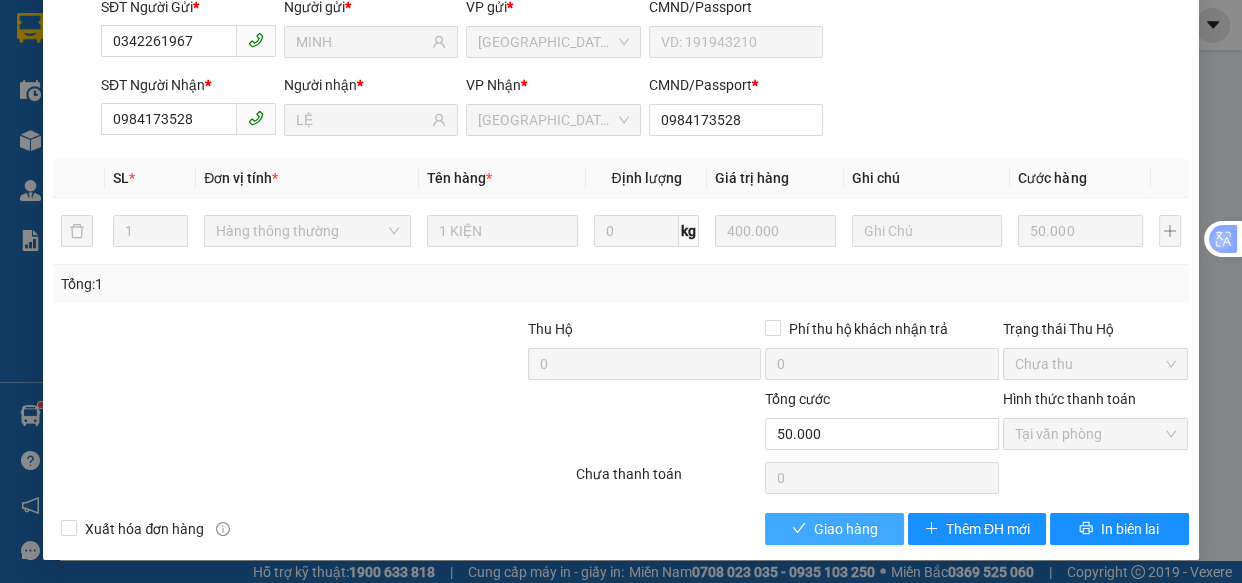 click on "Giao hàng" at bounding box center (846, 529) 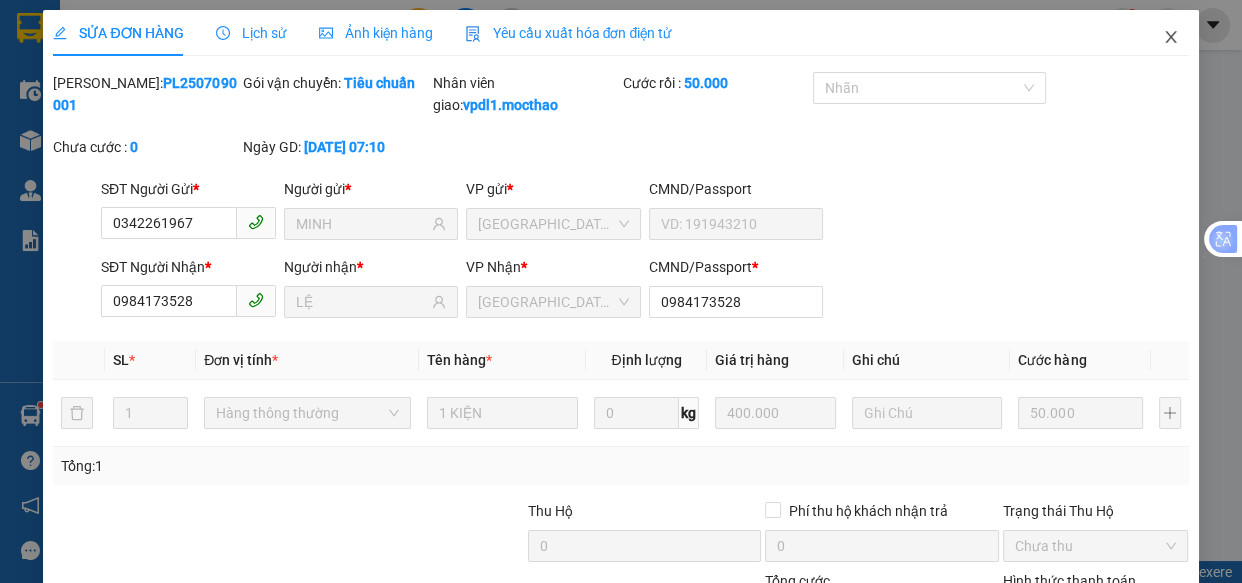 click 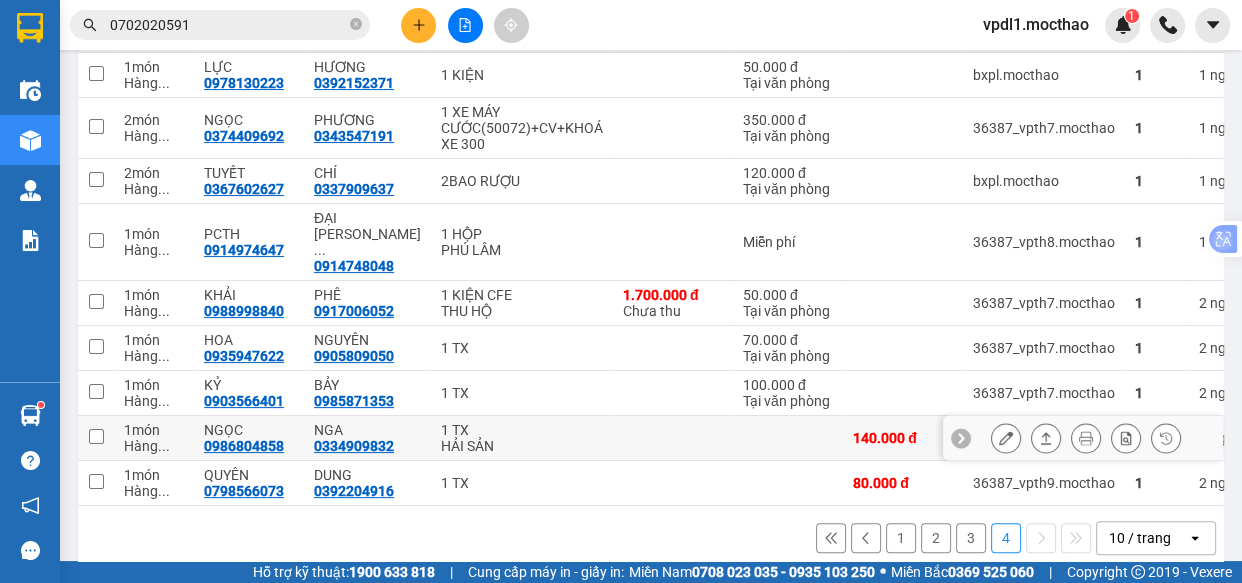 click 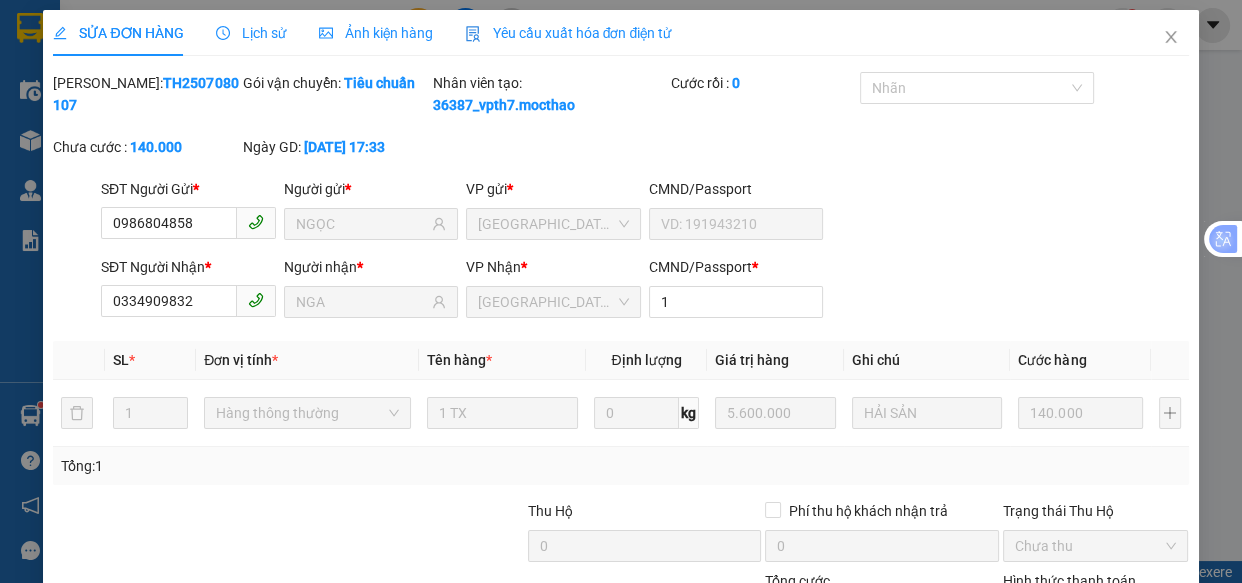 type on "0986804858" 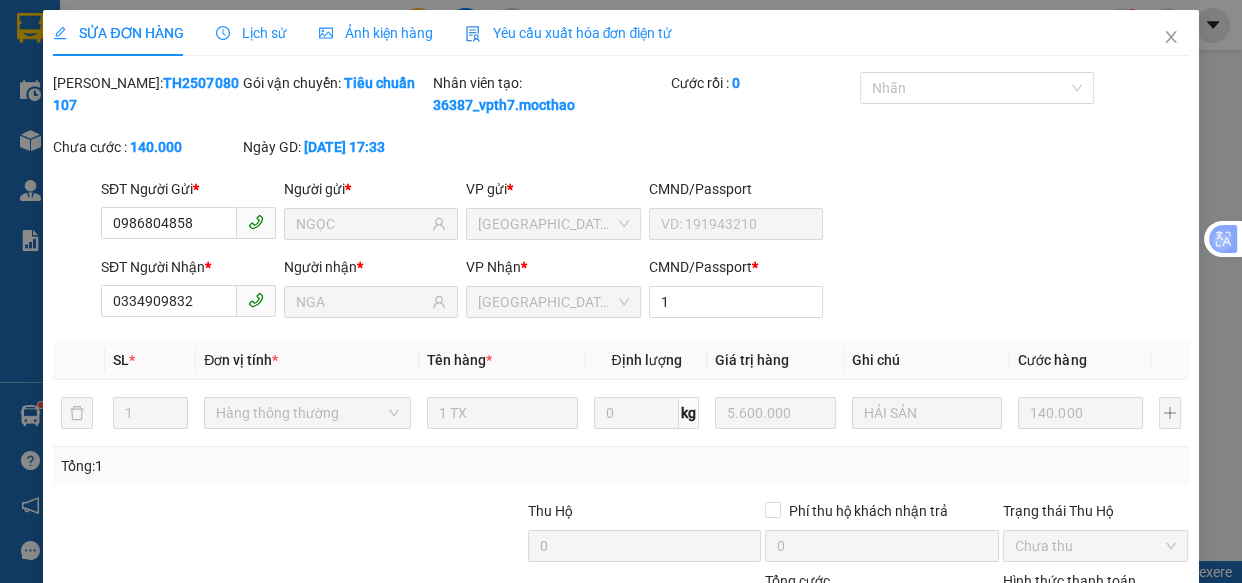 type on "NGỌC" 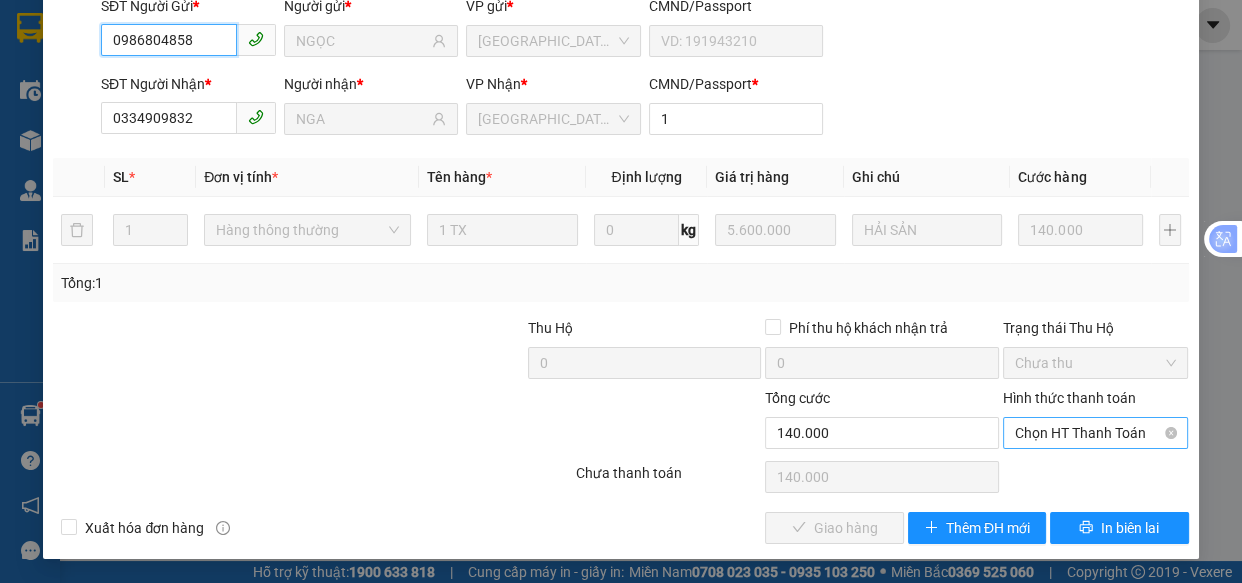 click on "Chọn HT Thanh Toán" at bounding box center (1096, 433) 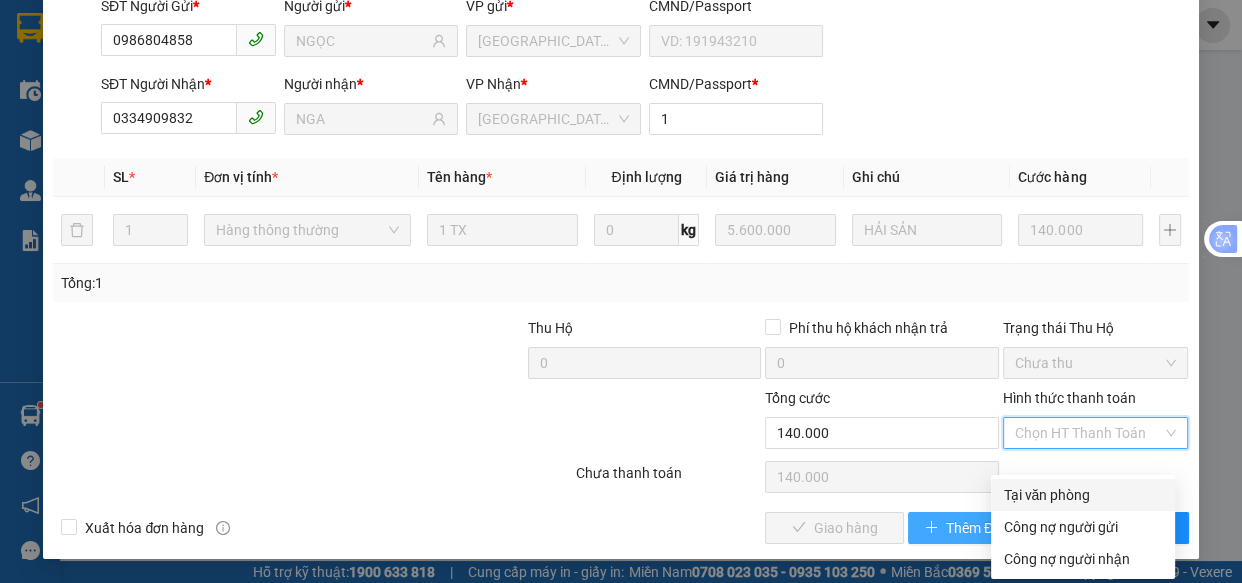 drag, startPoint x: 1054, startPoint y: 466, endPoint x: 906, endPoint y: 518, distance: 156.86937 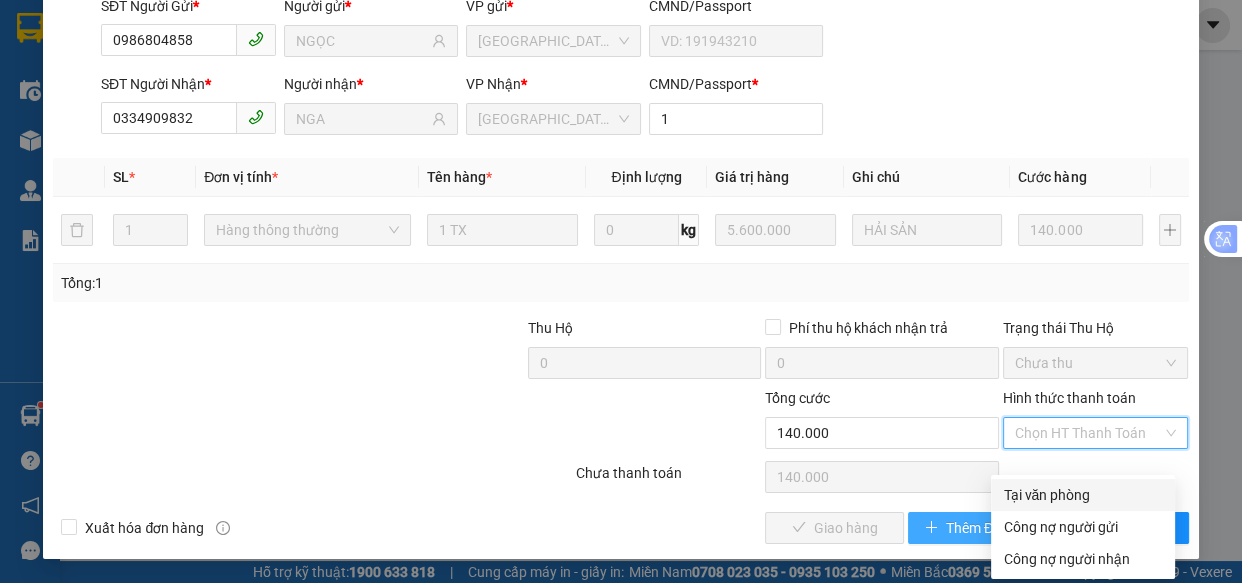 click on "Tại văn phòng" at bounding box center (1083, 495) 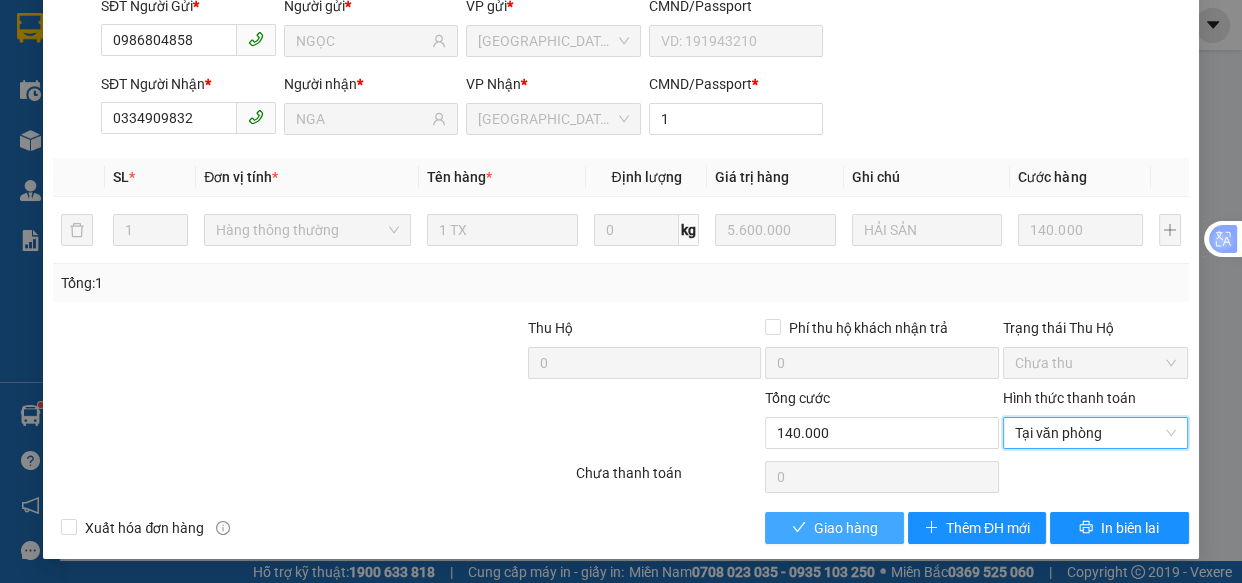 click on "Giao hàng" at bounding box center (846, 528) 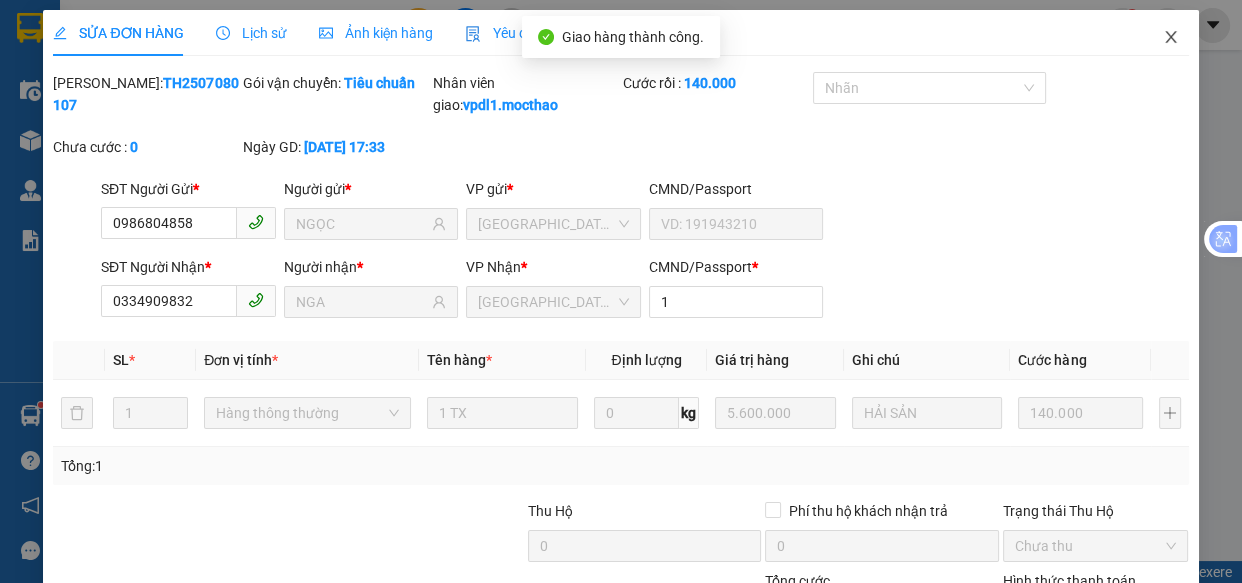 click 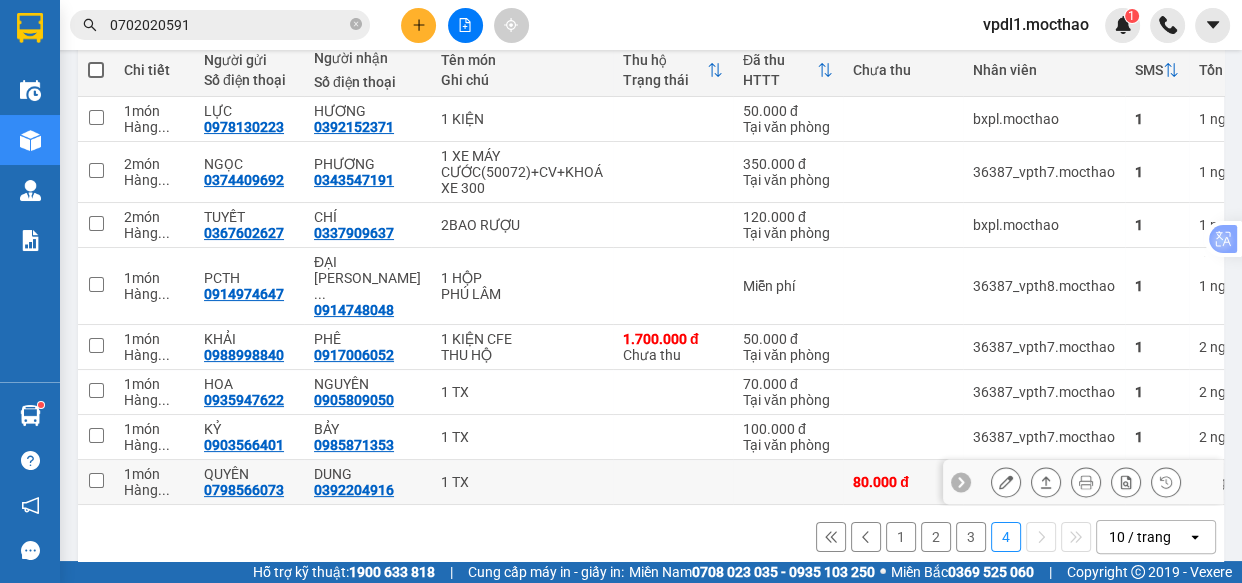 click 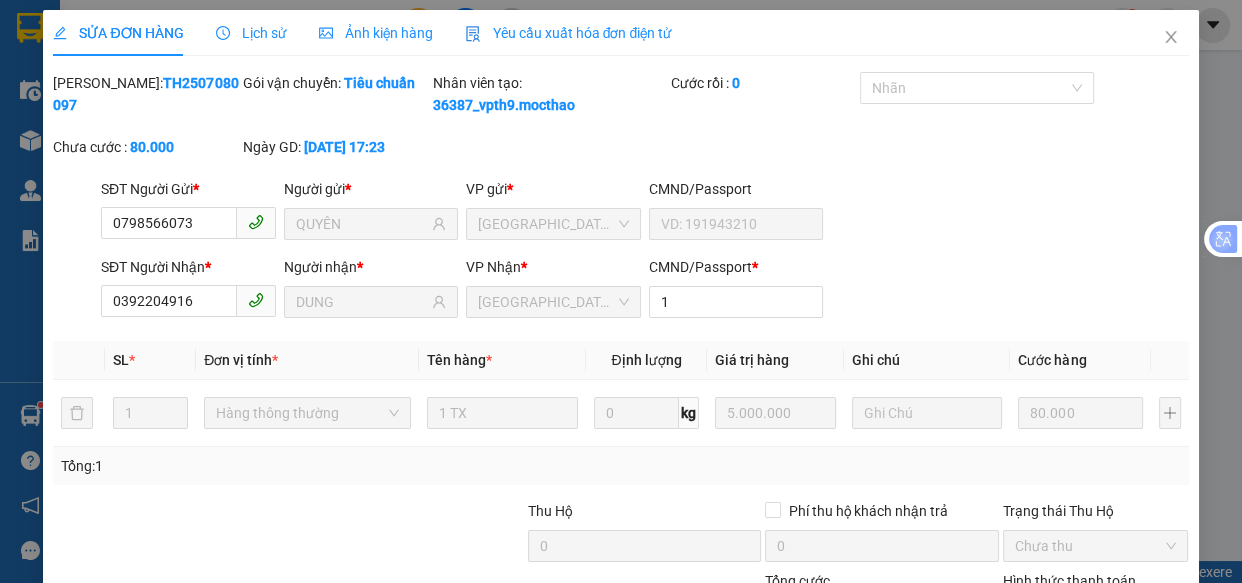 type on "0798566073" 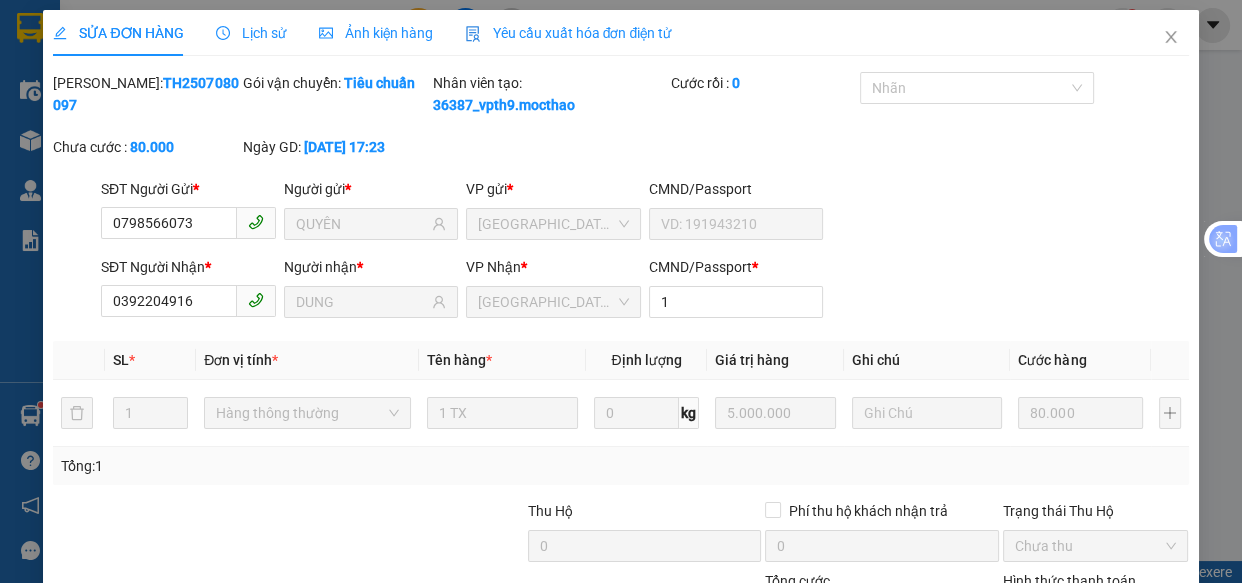 type on "QUYÊN" 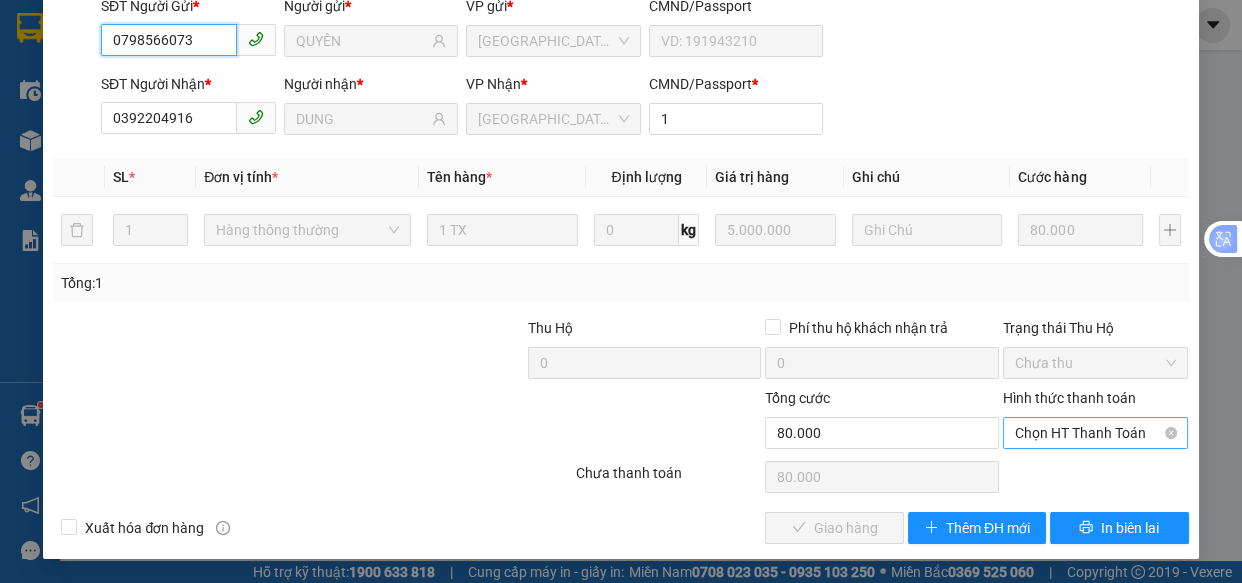 click on "Chọn HT Thanh Toán" at bounding box center (1096, 433) 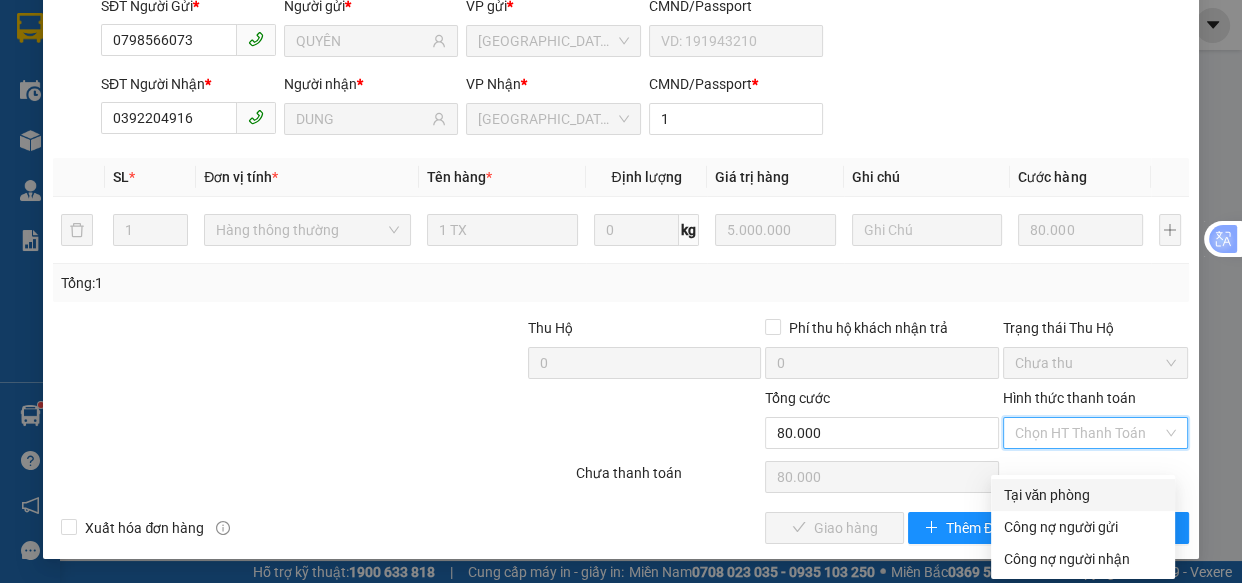click on "Tại văn phòng" at bounding box center [1083, 495] 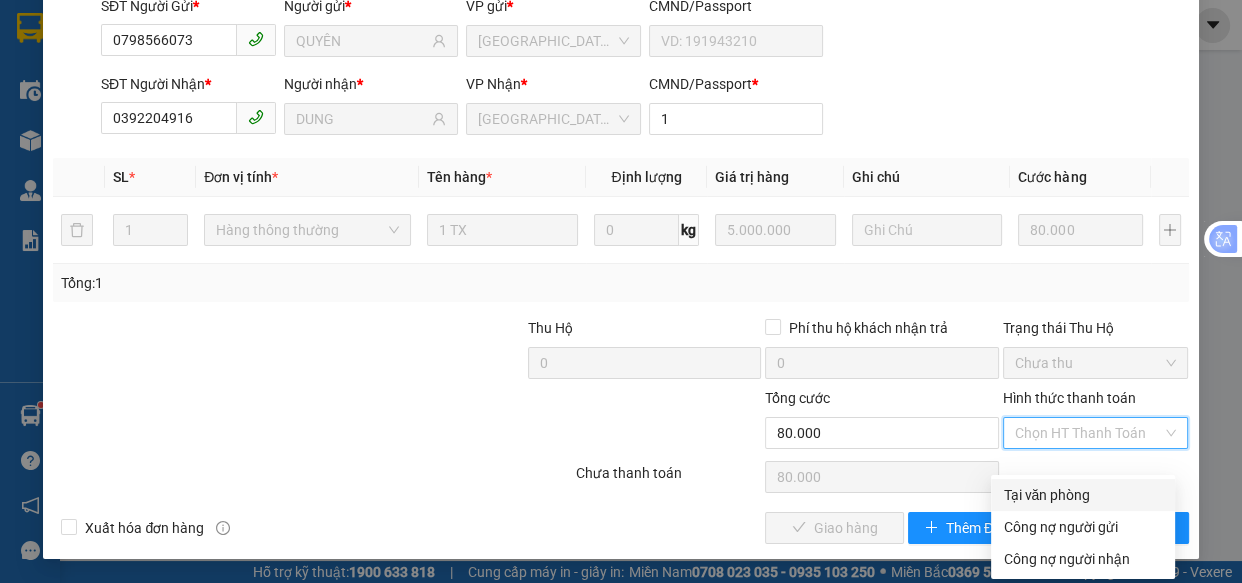 type on "0" 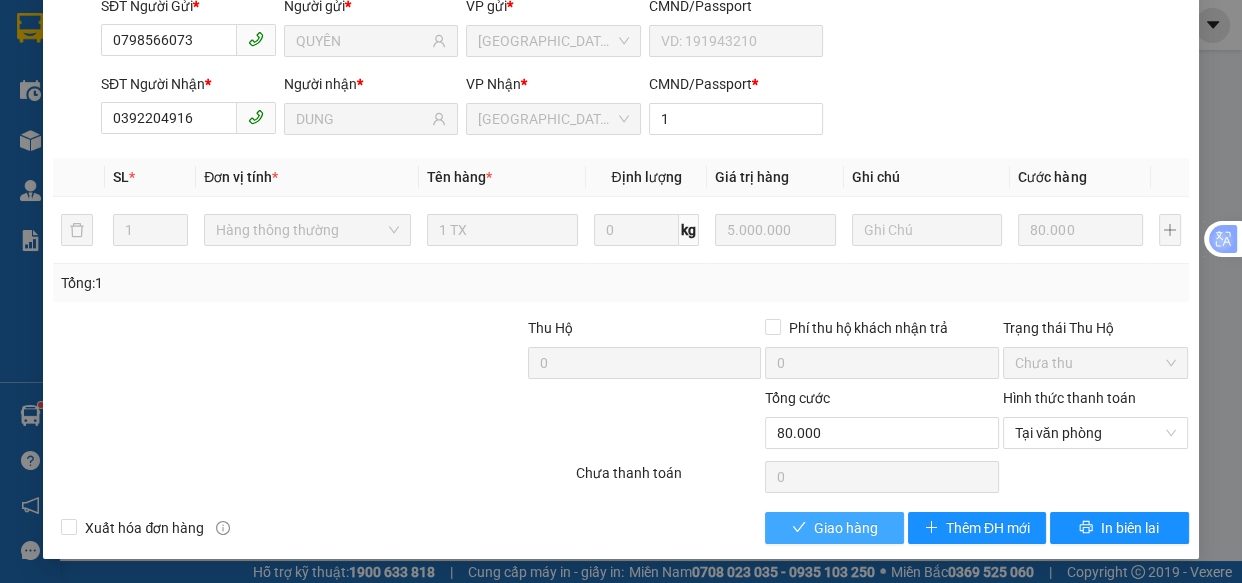 click on "Giao hàng" at bounding box center (846, 528) 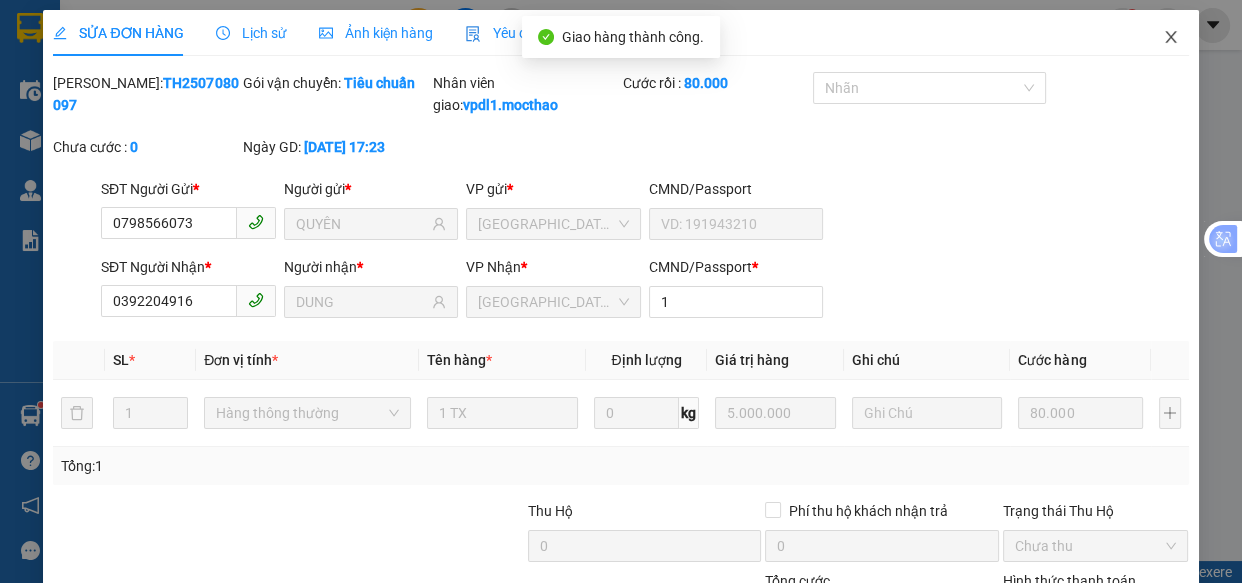 click 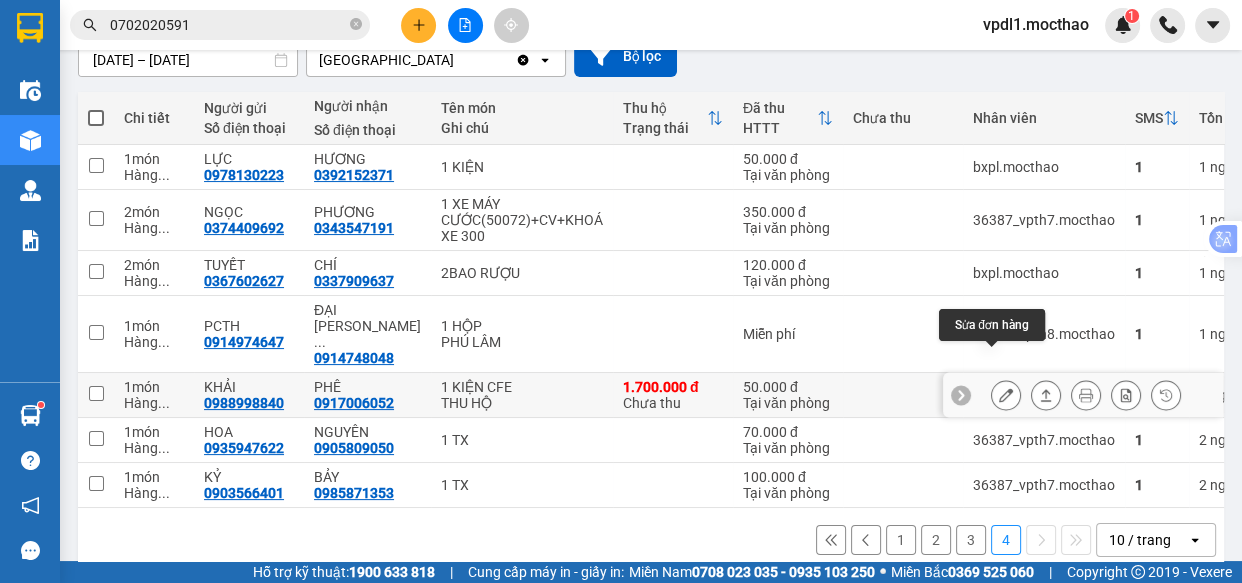 click 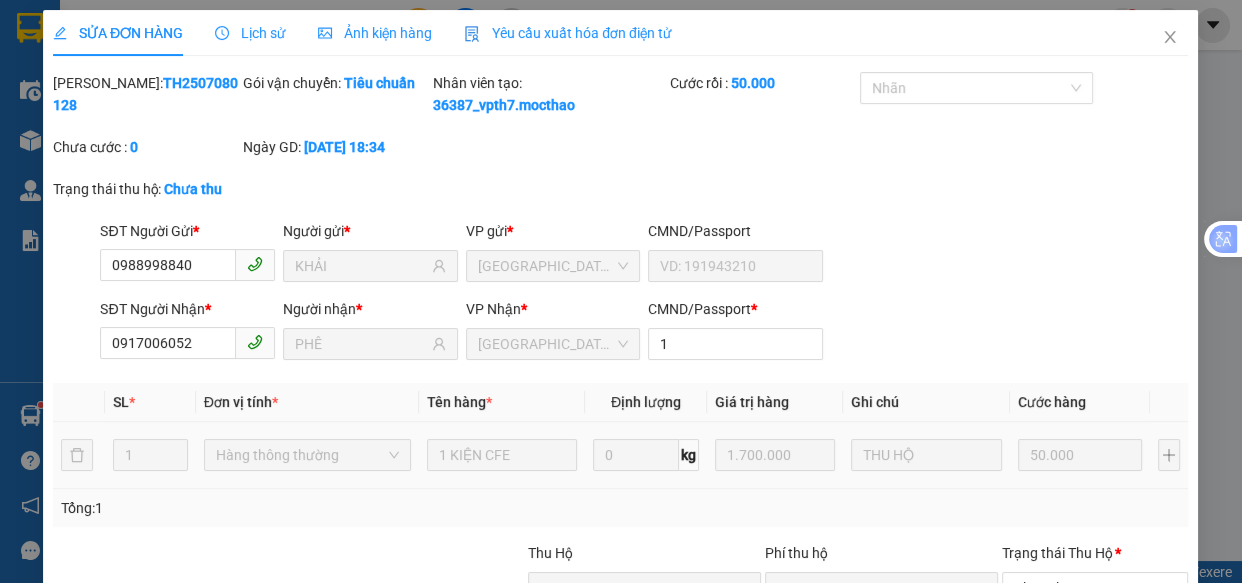 type on "0988998840" 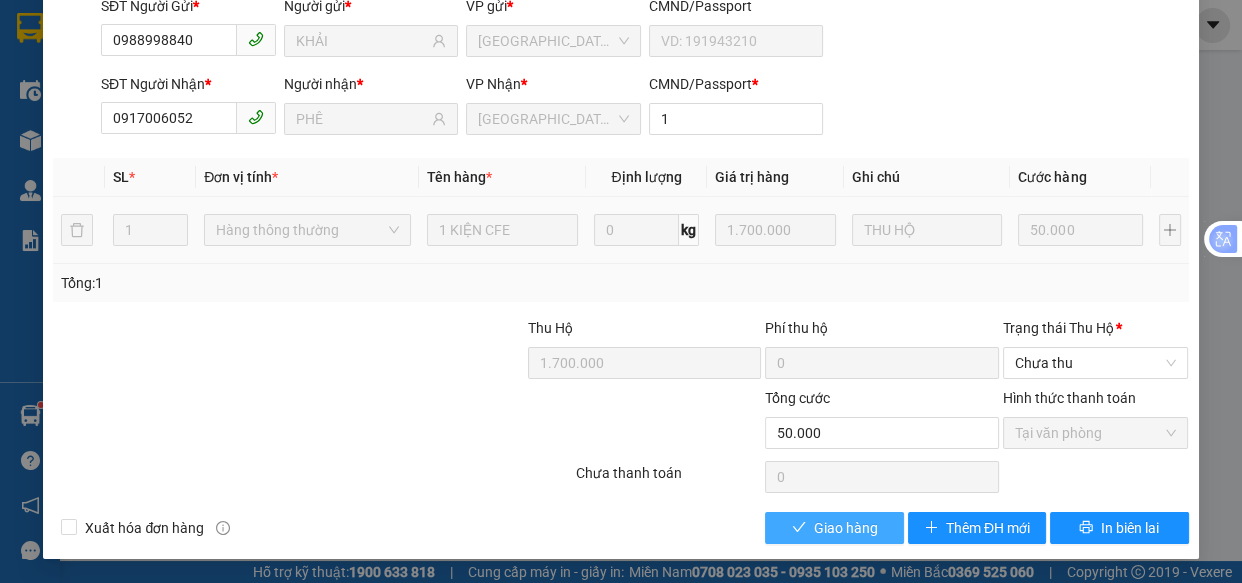 click on "Giao hàng" at bounding box center (846, 528) 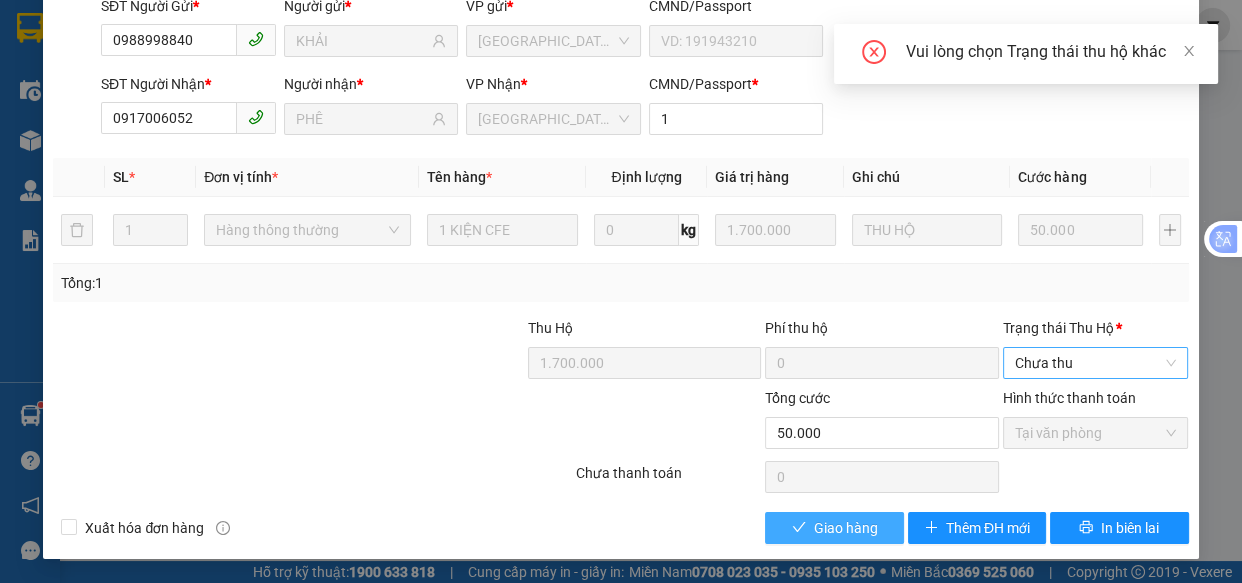 click on "Chưa thu" at bounding box center [1096, 363] 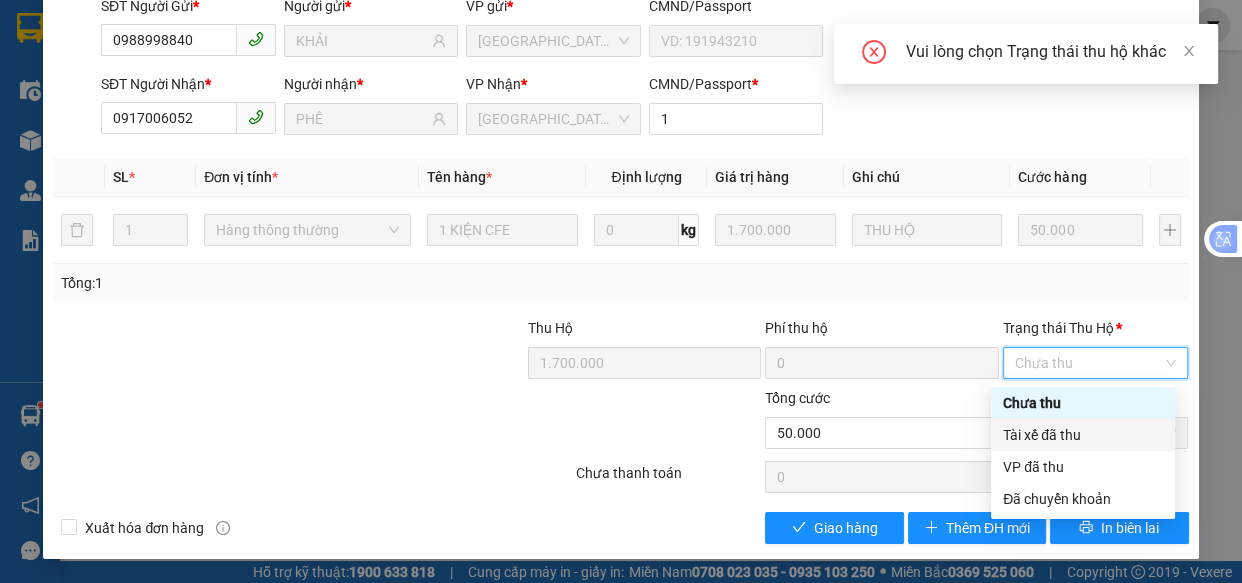 click on "Tài xế đã thu" at bounding box center [1083, 435] 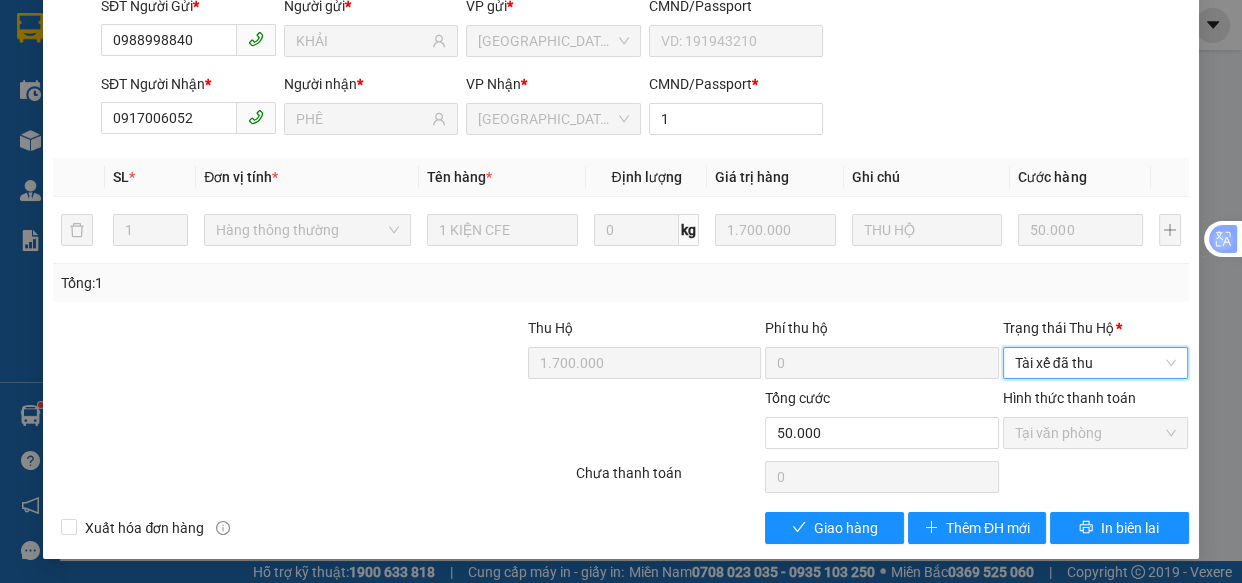 click on "Tài xế đã thu" at bounding box center [1096, 363] 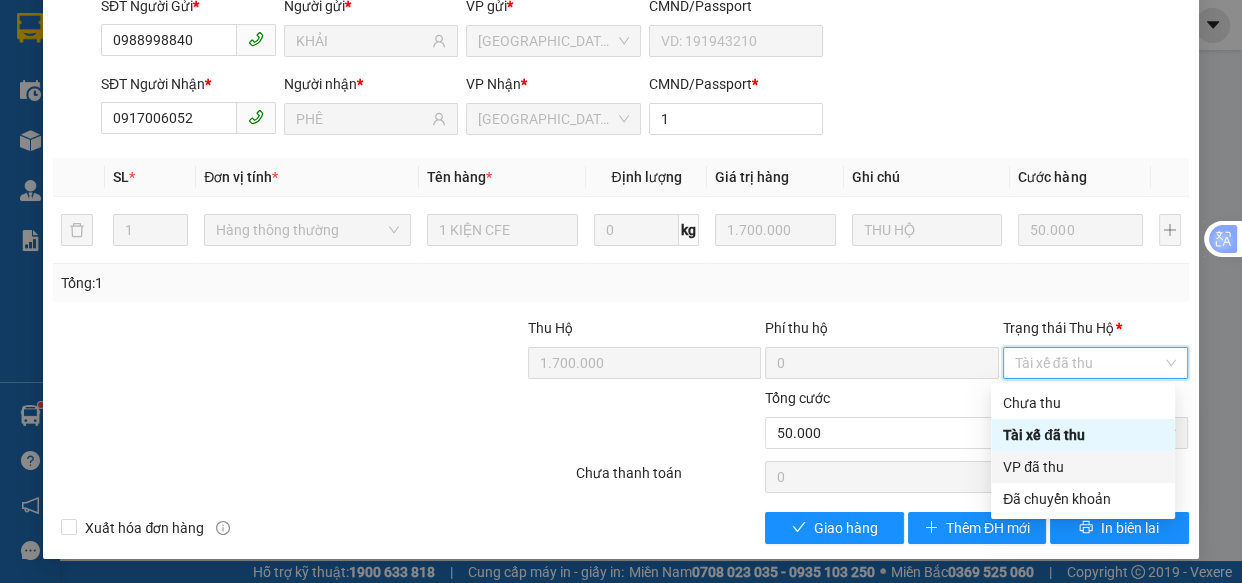 click on "VP đã thu" at bounding box center [1083, 467] 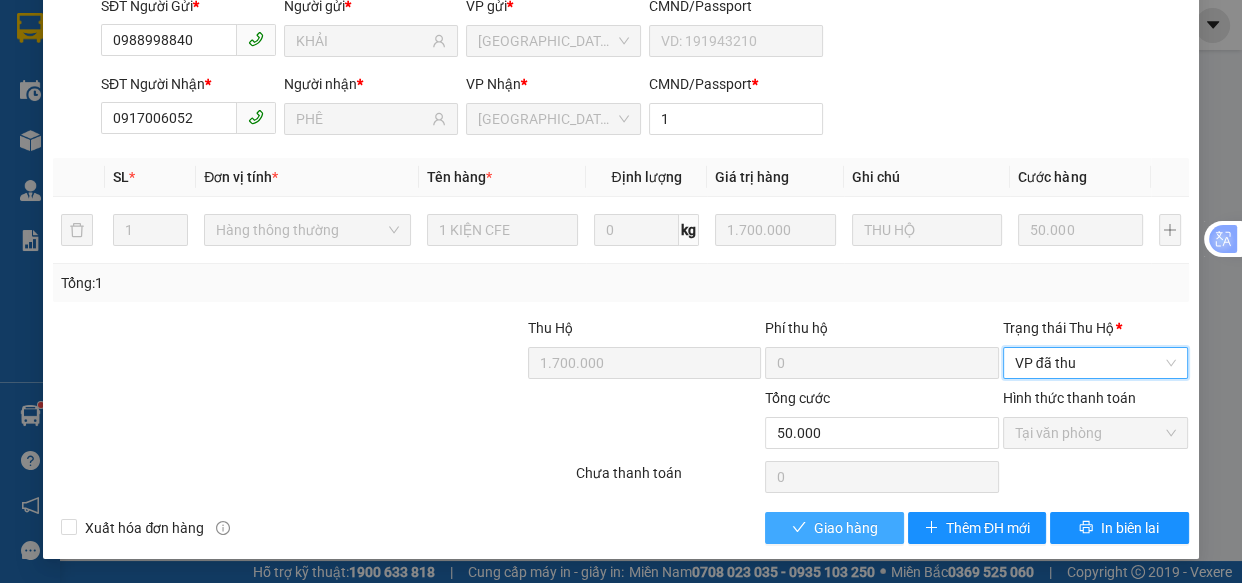 click on "Giao hàng" at bounding box center [846, 528] 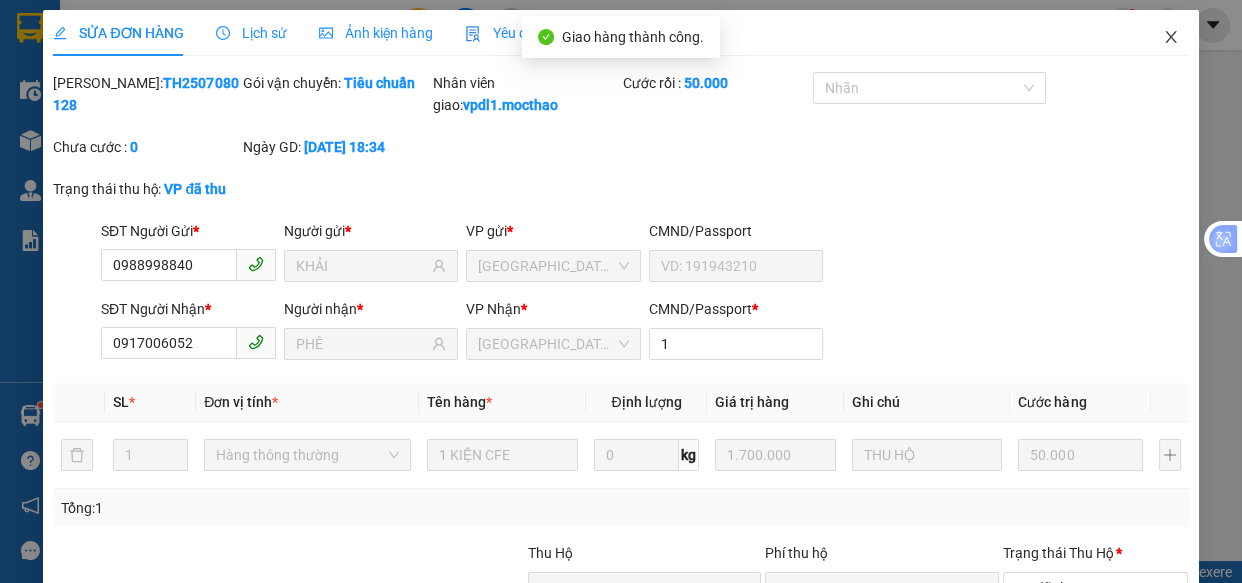 click at bounding box center [1171, 38] 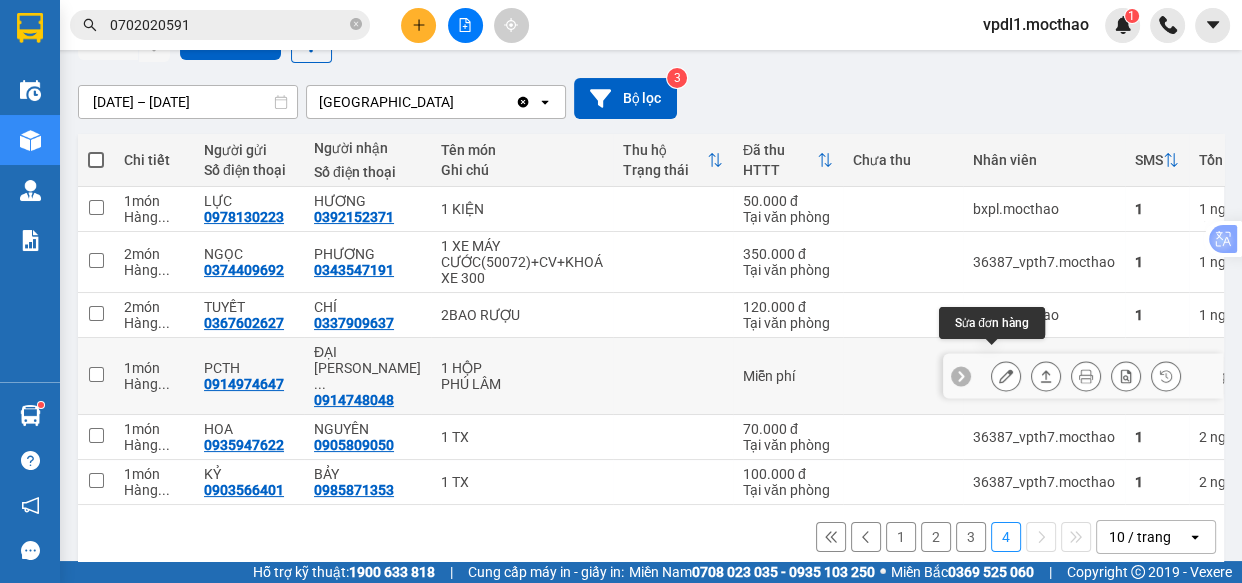 click 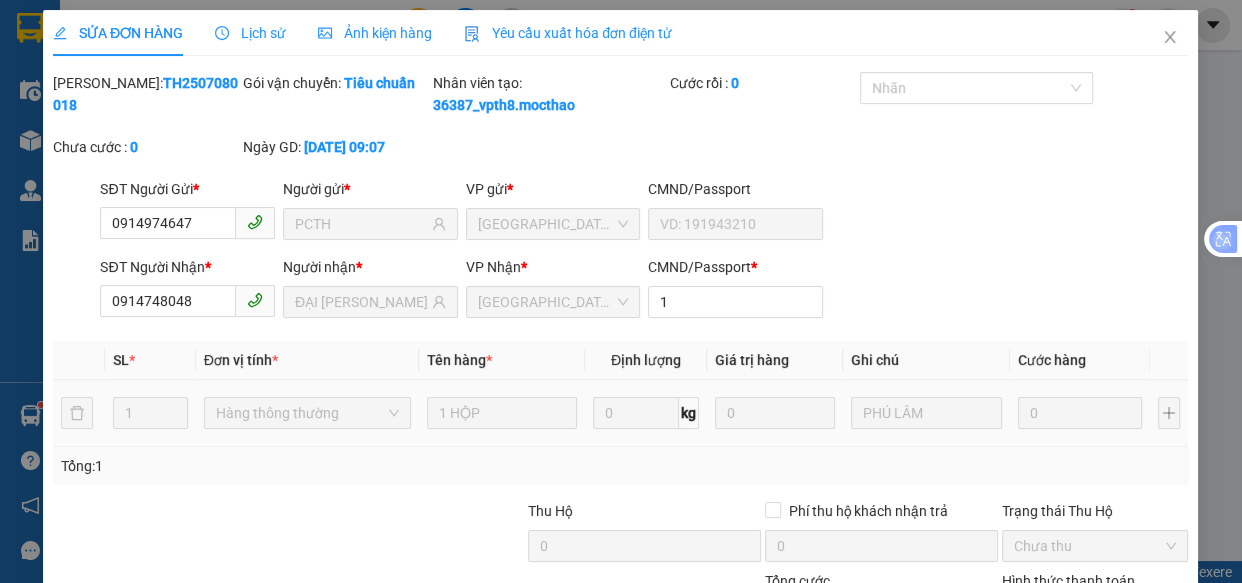 type on "0914974647" 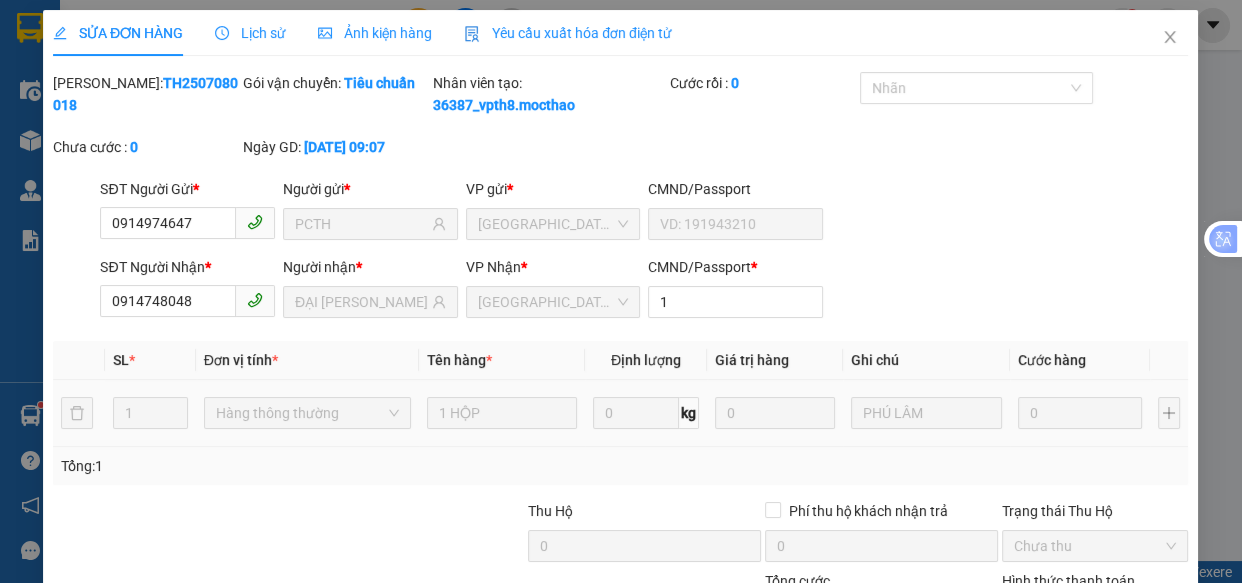 type on "PCTH" 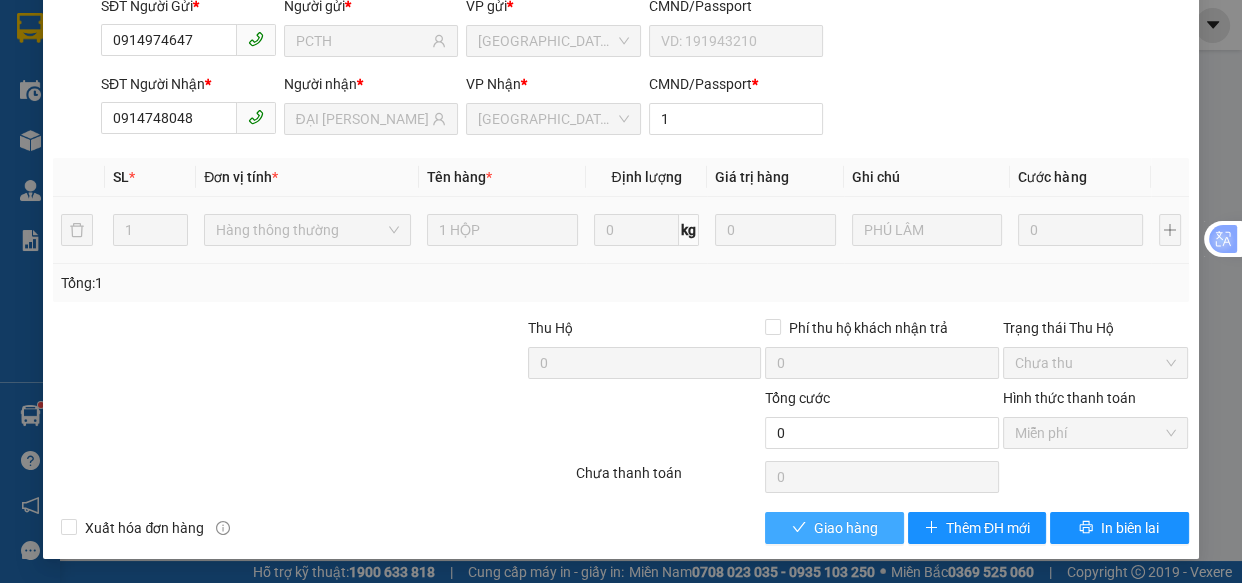 click on "Giao hàng" at bounding box center [846, 528] 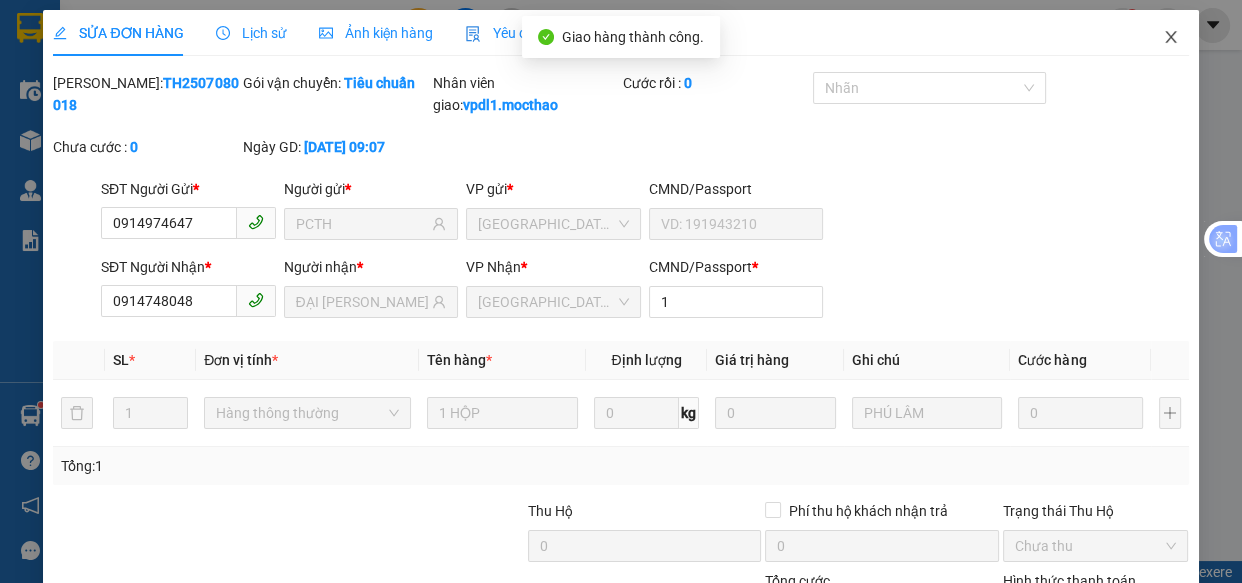 click at bounding box center (1171, 38) 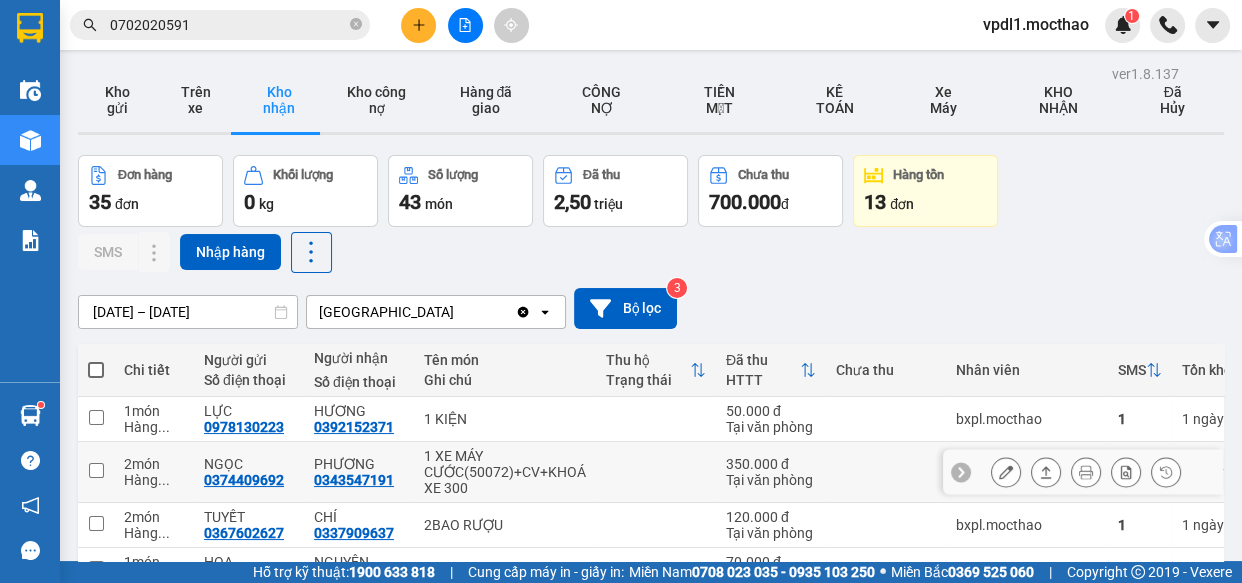 click at bounding box center (1083, 472) 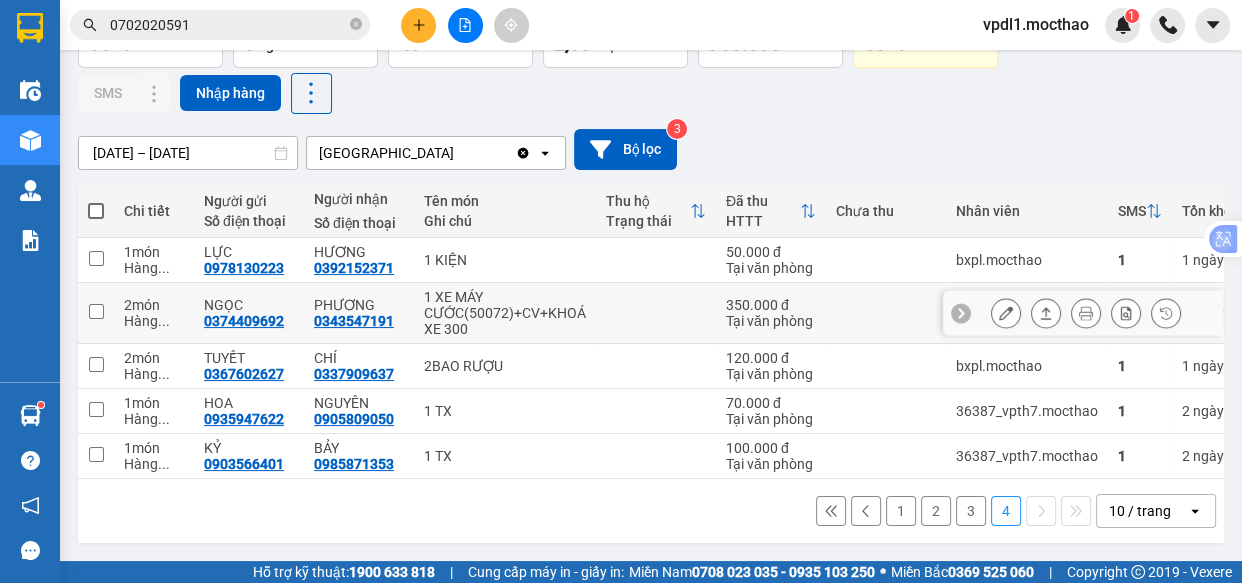 click 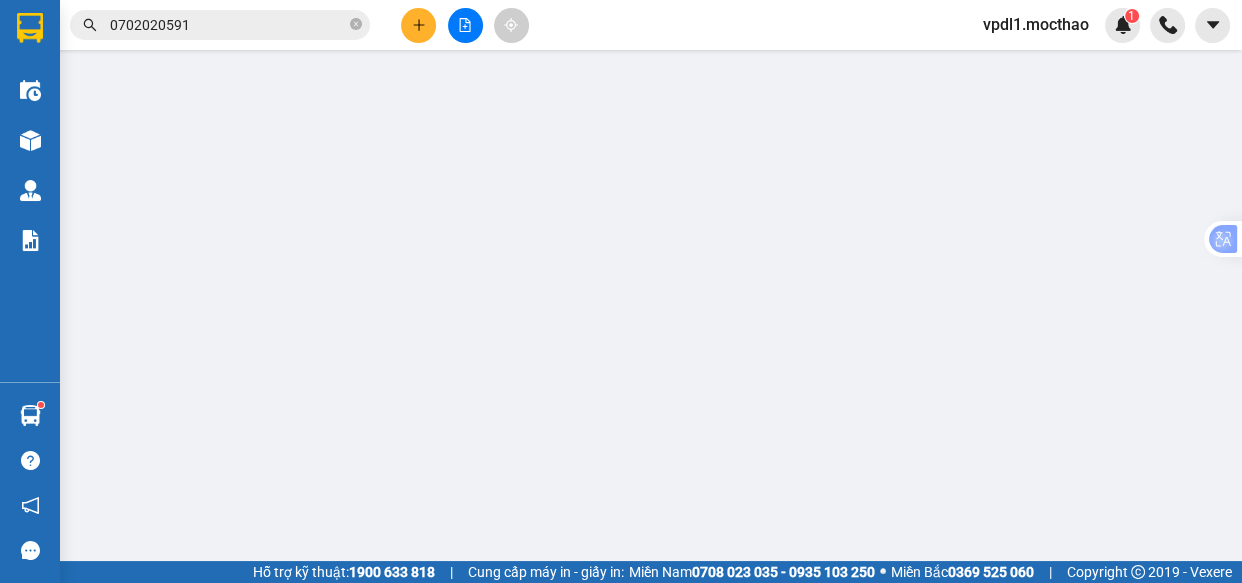 scroll, scrollTop: 0, scrollLeft: 0, axis: both 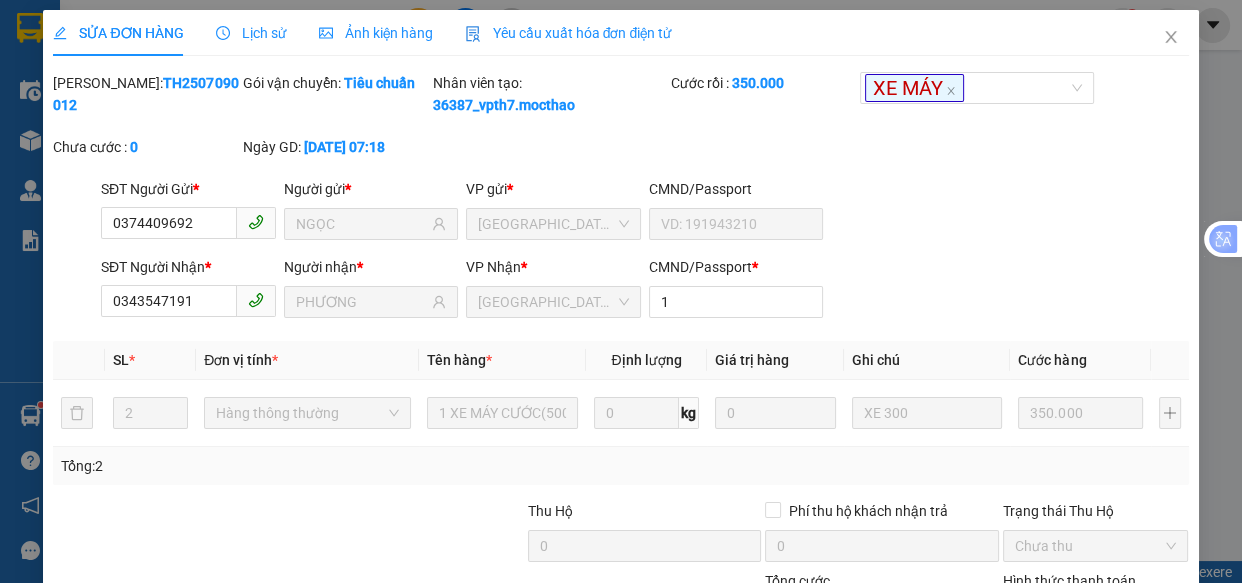 type on "0374409692" 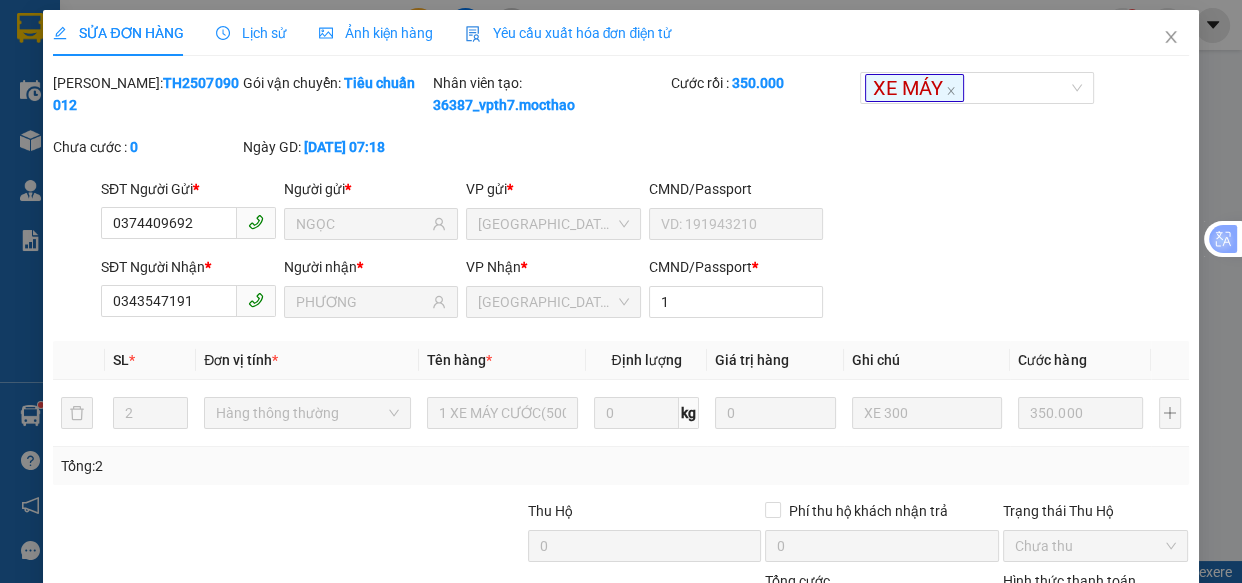 type on "NGỌC" 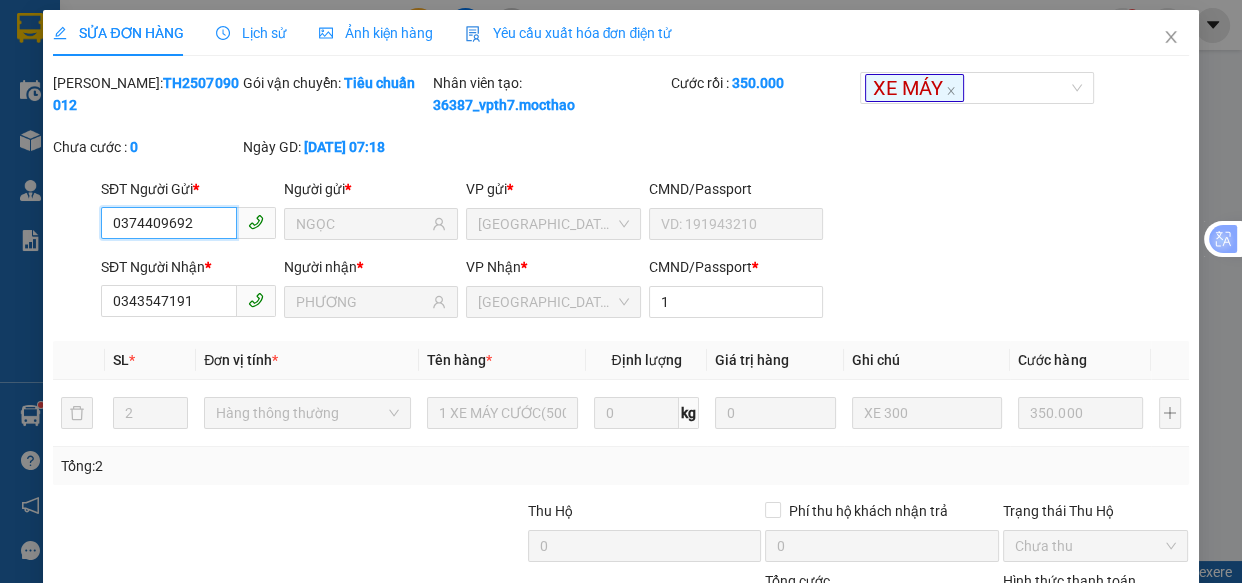 scroll, scrollTop: 204, scrollLeft: 0, axis: vertical 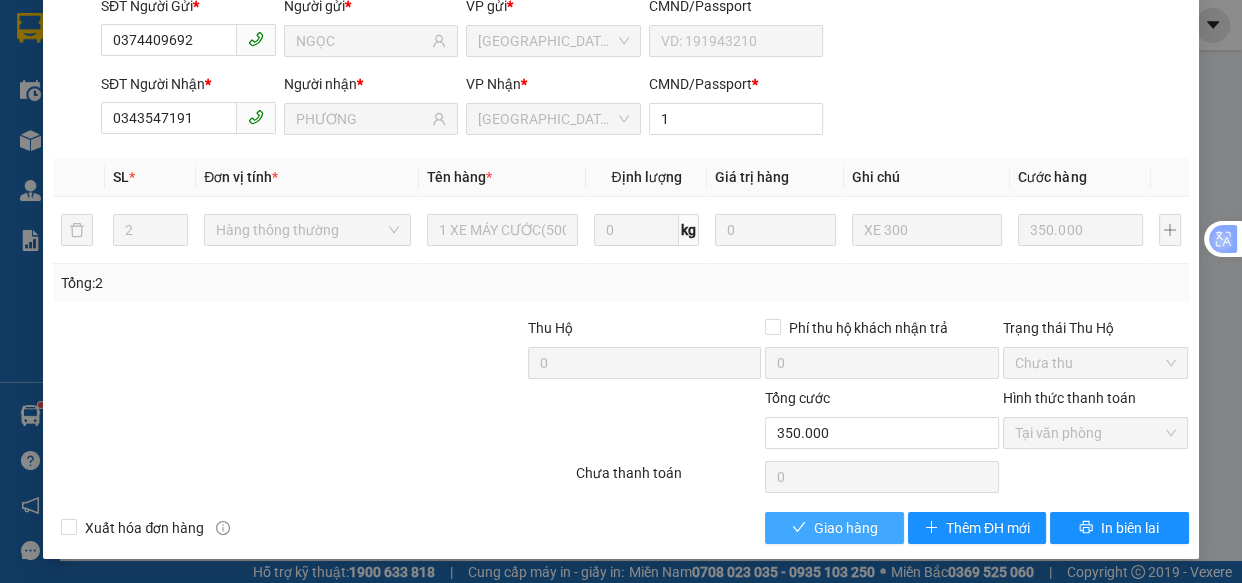 click on "Giao hàng" at bounding box center (846, 528) 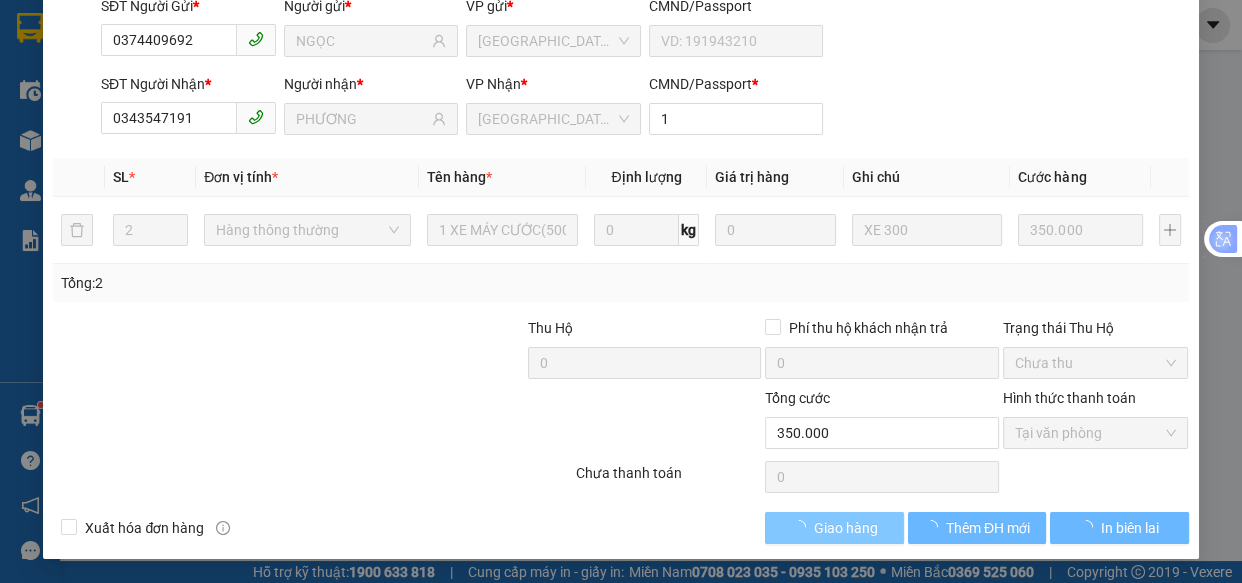scroll, scrollTop: 0, scrollLeft: 0, axis: both 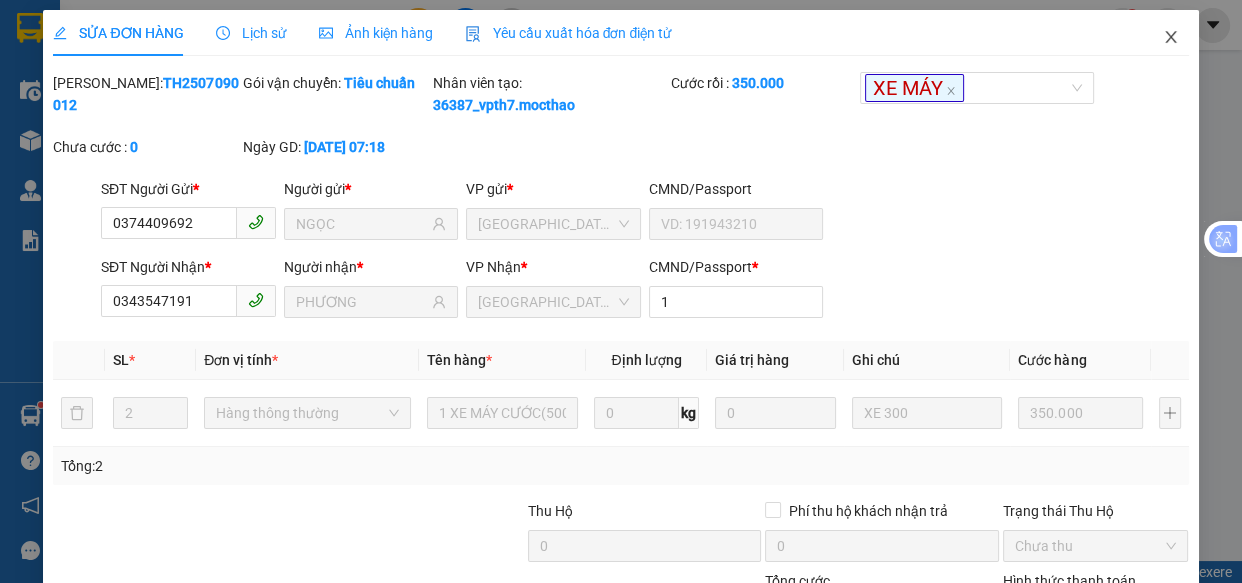 click at bounding box center [1171, 38] 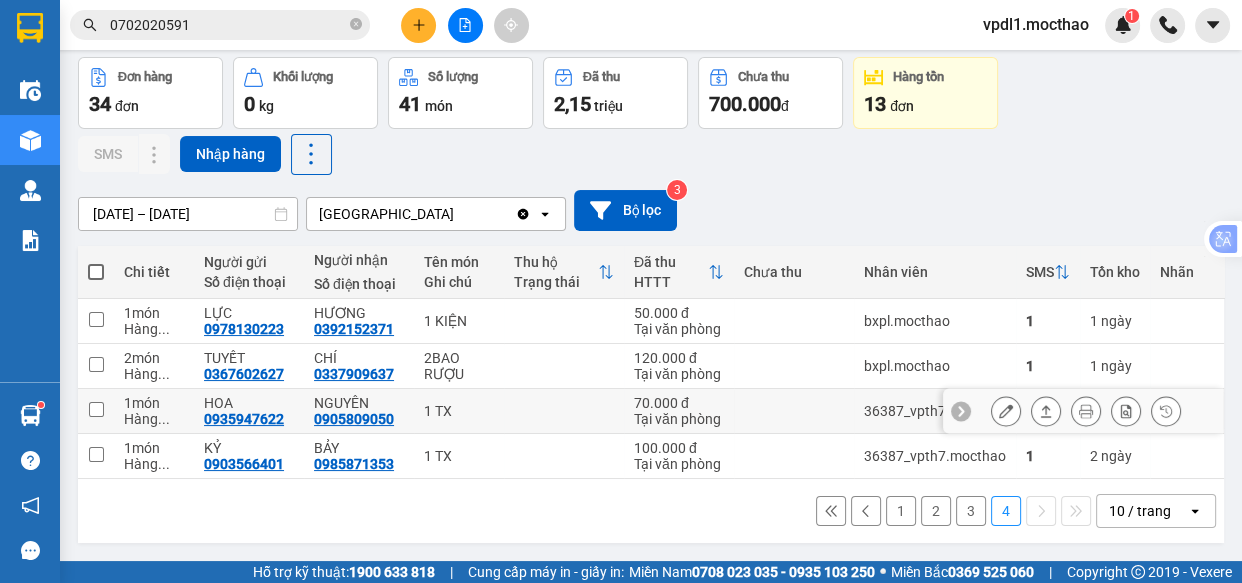 click 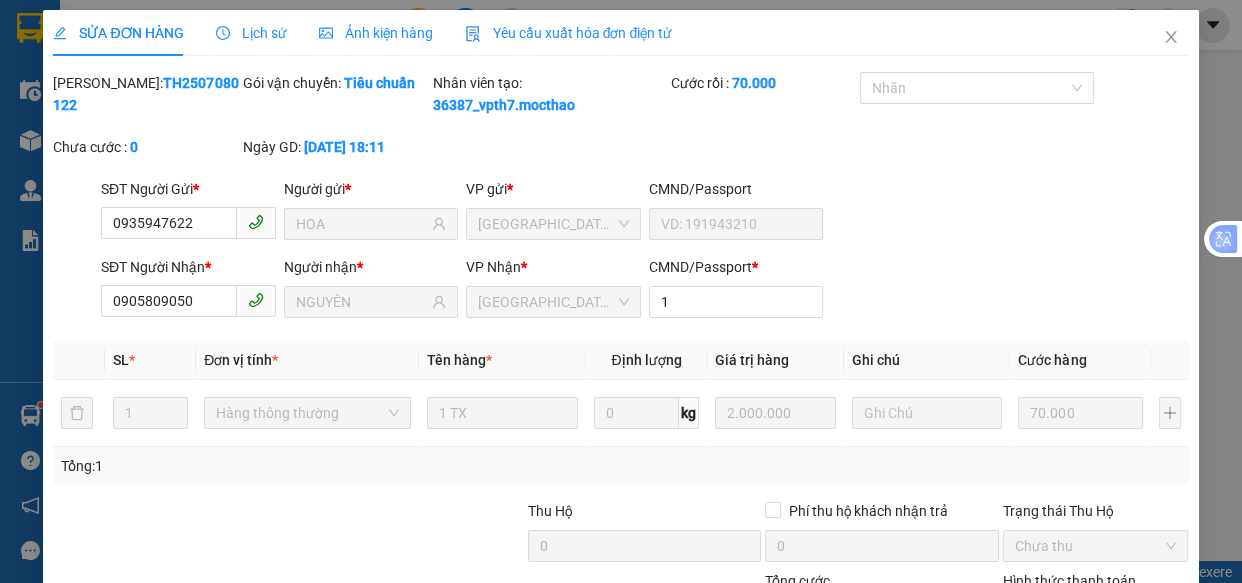 type on "0935947622" 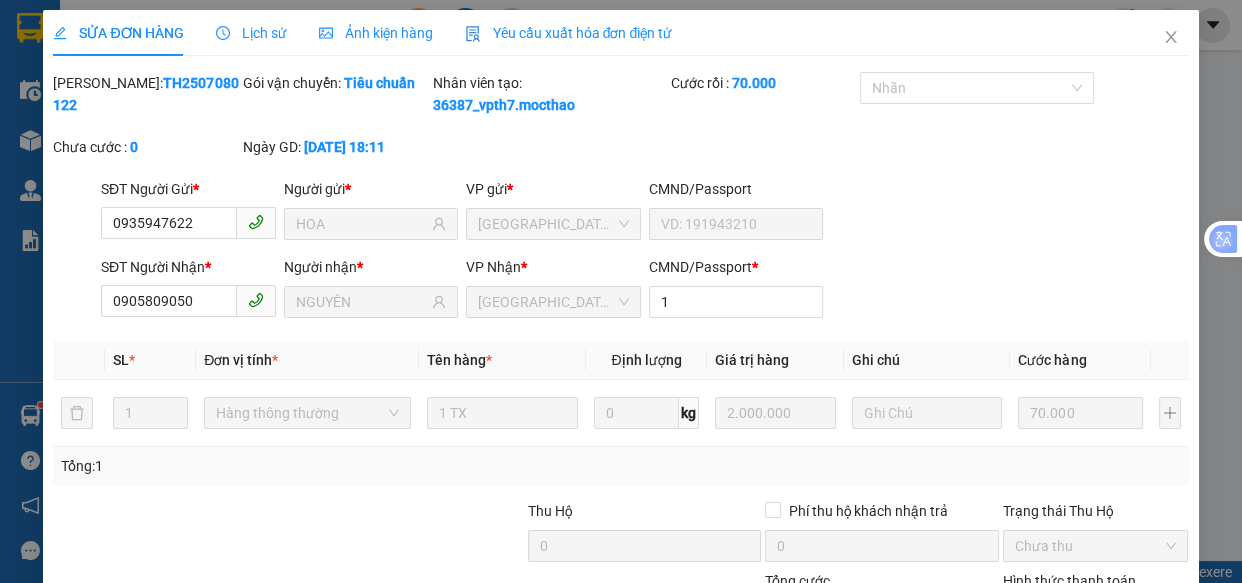 type on "HOA" 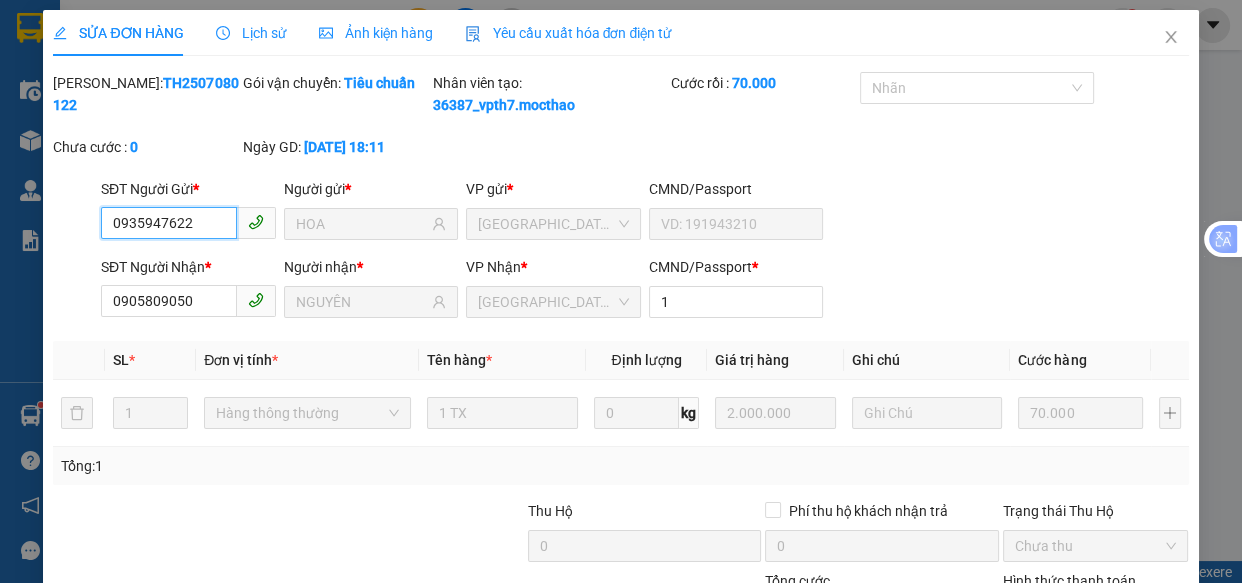 scroll, scrollTop: 0, scrollLeft: 0, axis: both 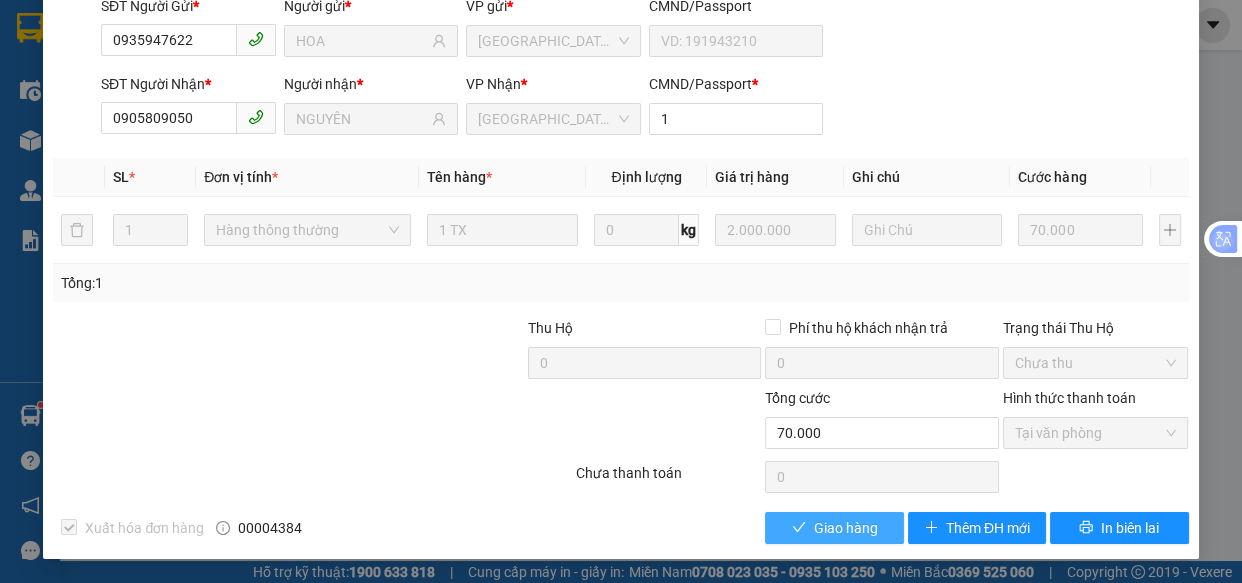 drag, startPoint x: 838, startPoint y: 527, endPoint x: 898, endPoint y: 485, distance: 73.239334 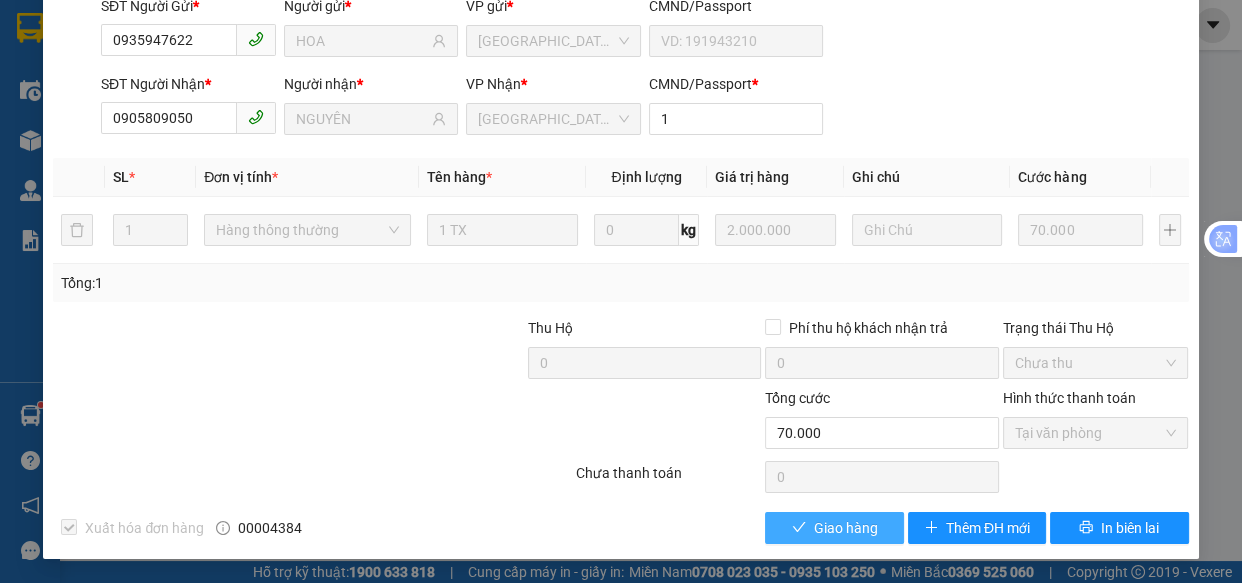 click on "Giao hàng" at bounding box center [846, 528] 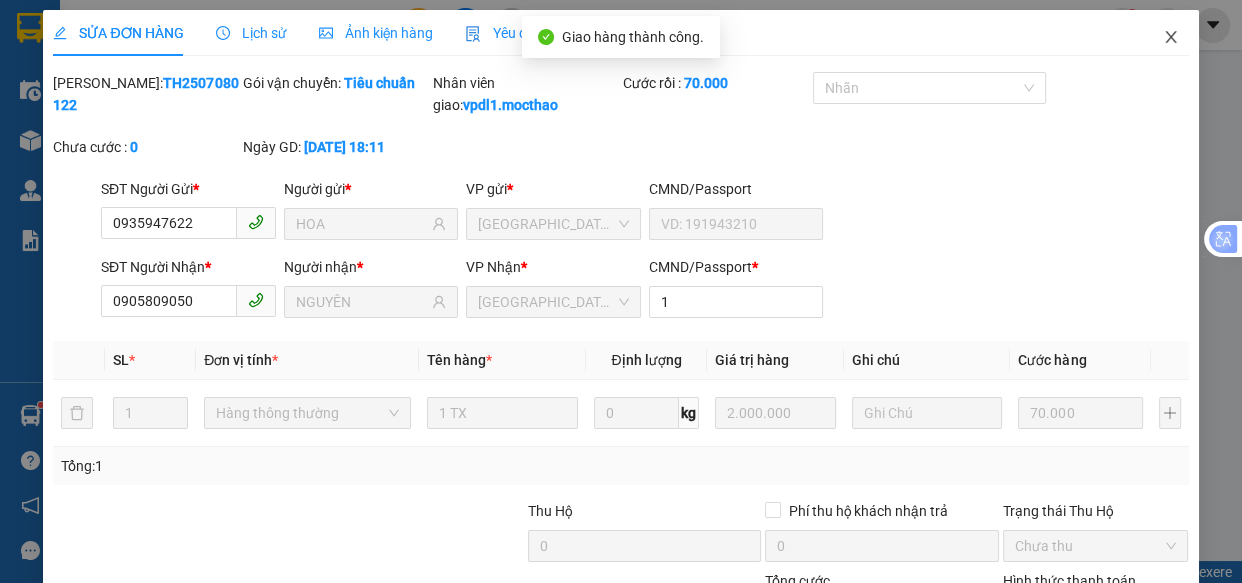 click 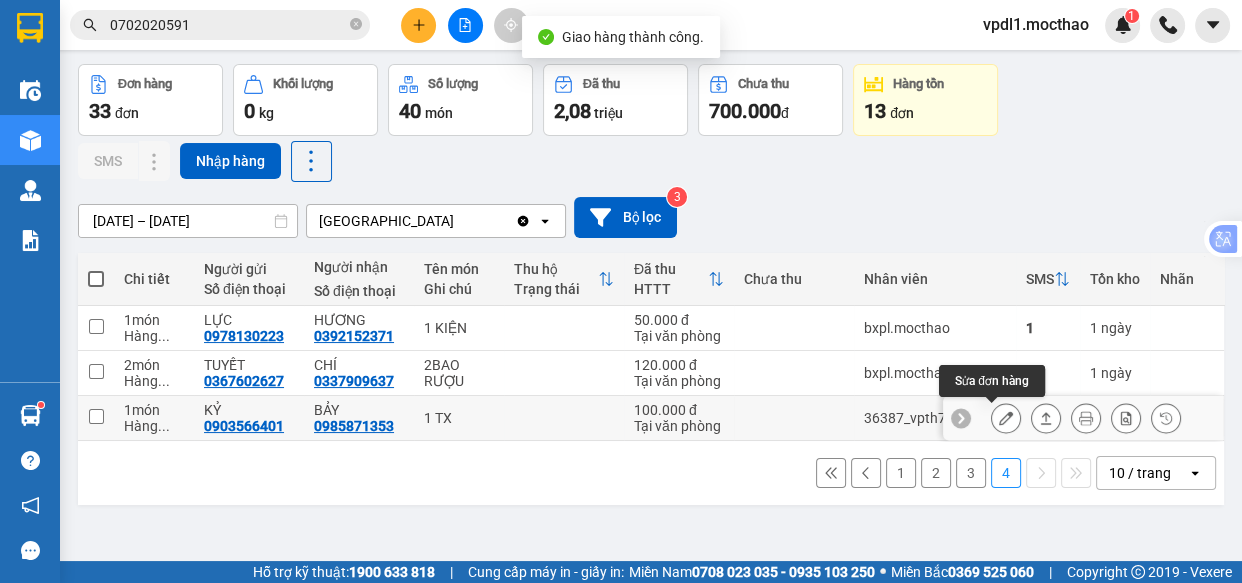 click 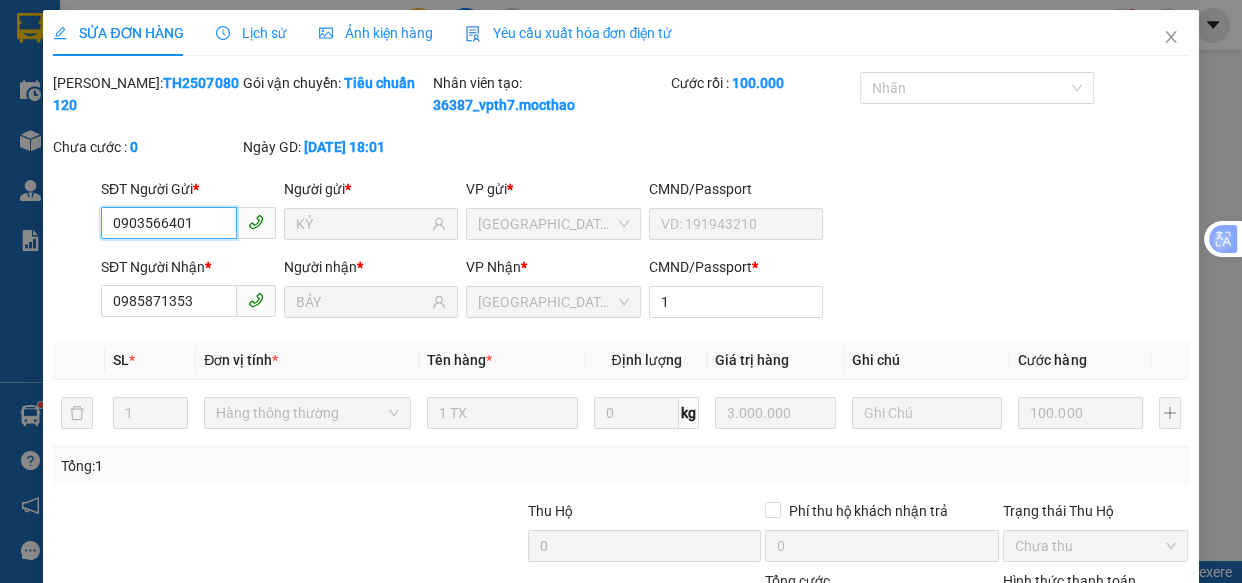 type on "0903566401" 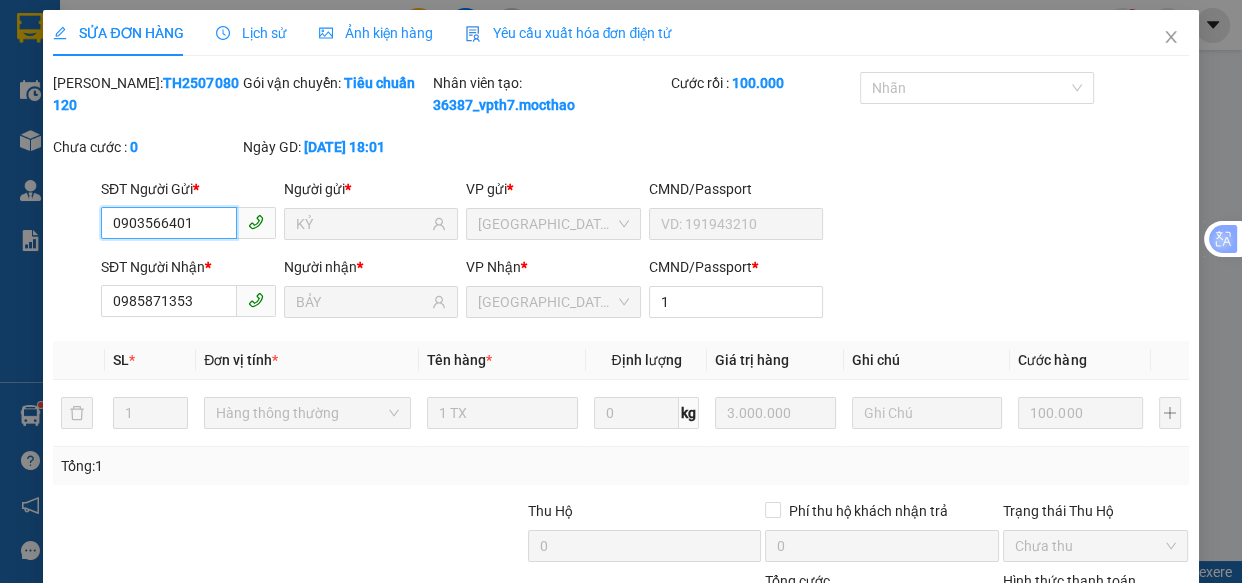 type on "KỶ" 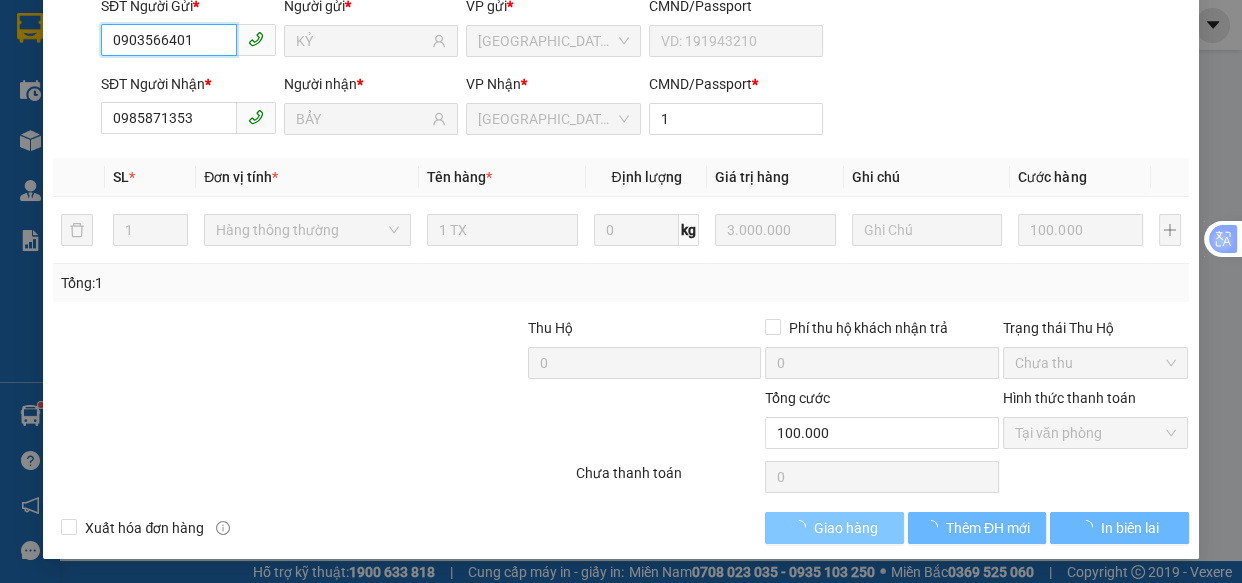 checkbox on "true" 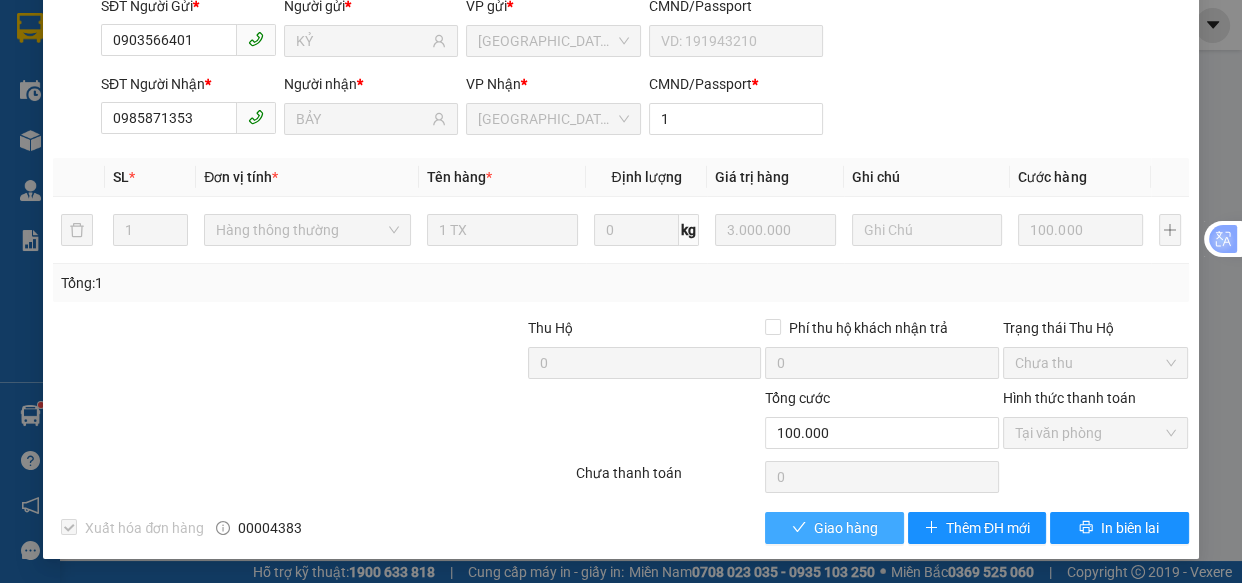 click on "Giao hàng" at bounding box center [846, 528] 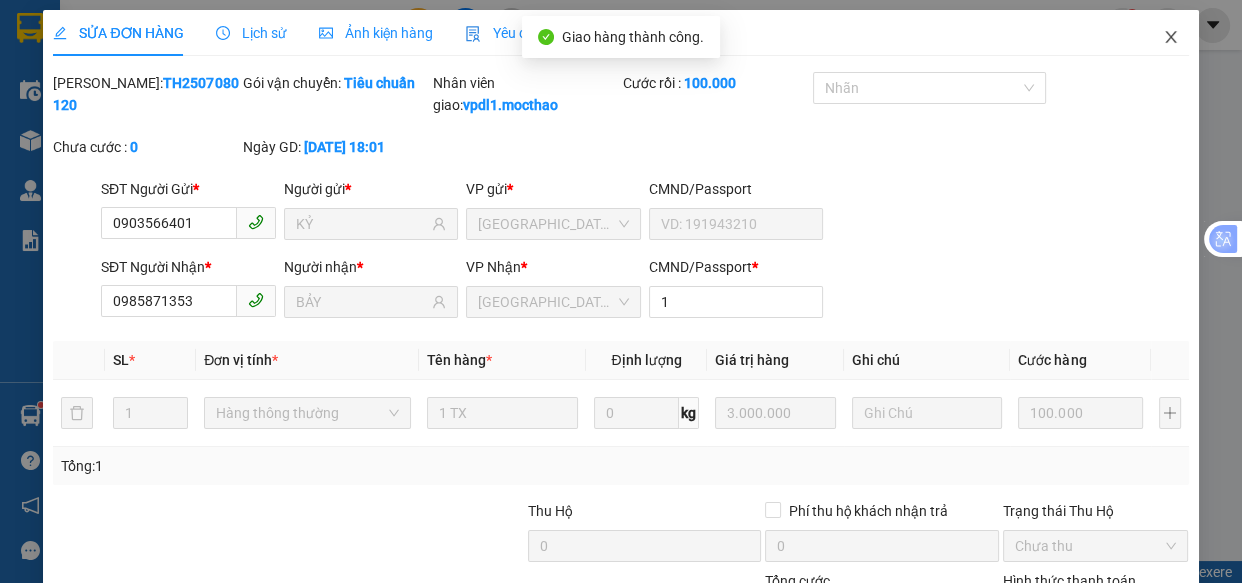 click 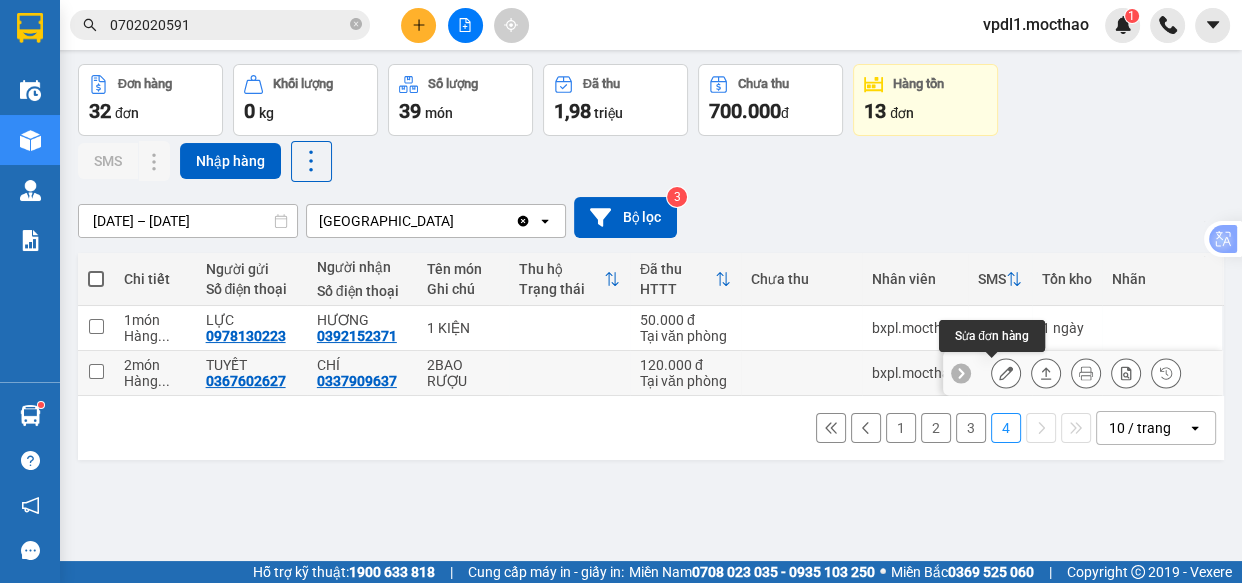 click 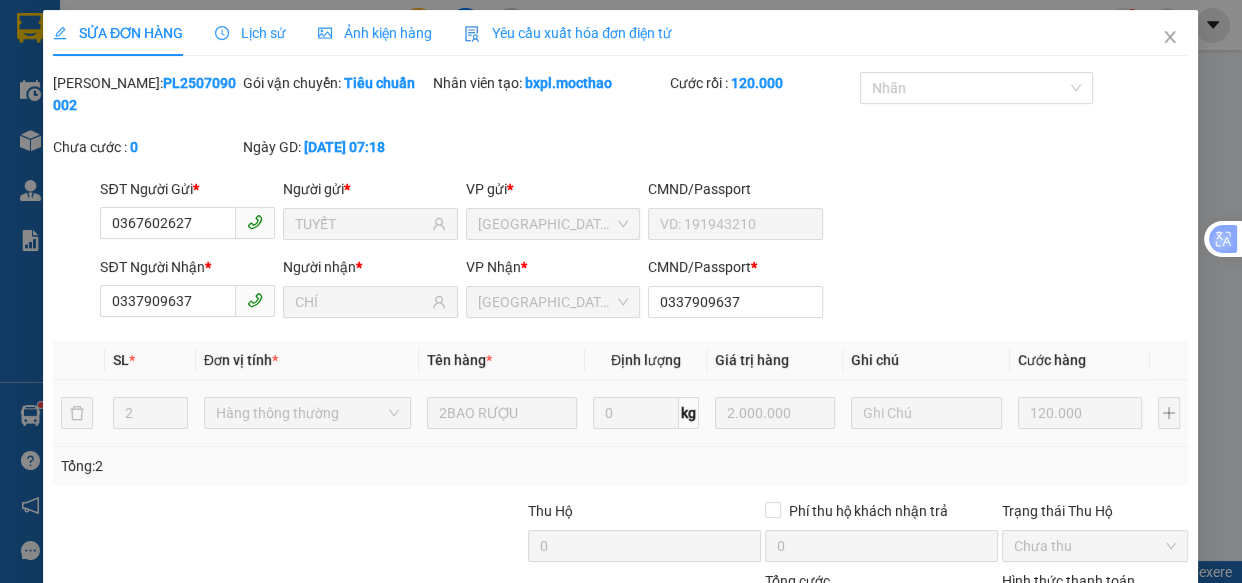 type on "0367602627" 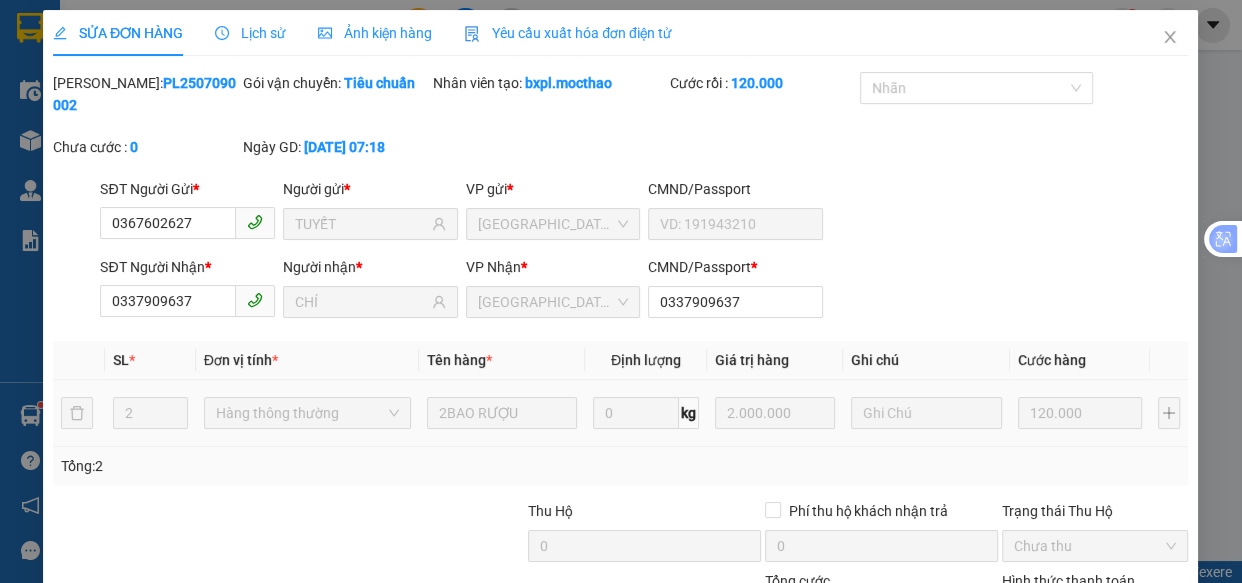 type on "TUYẾT" 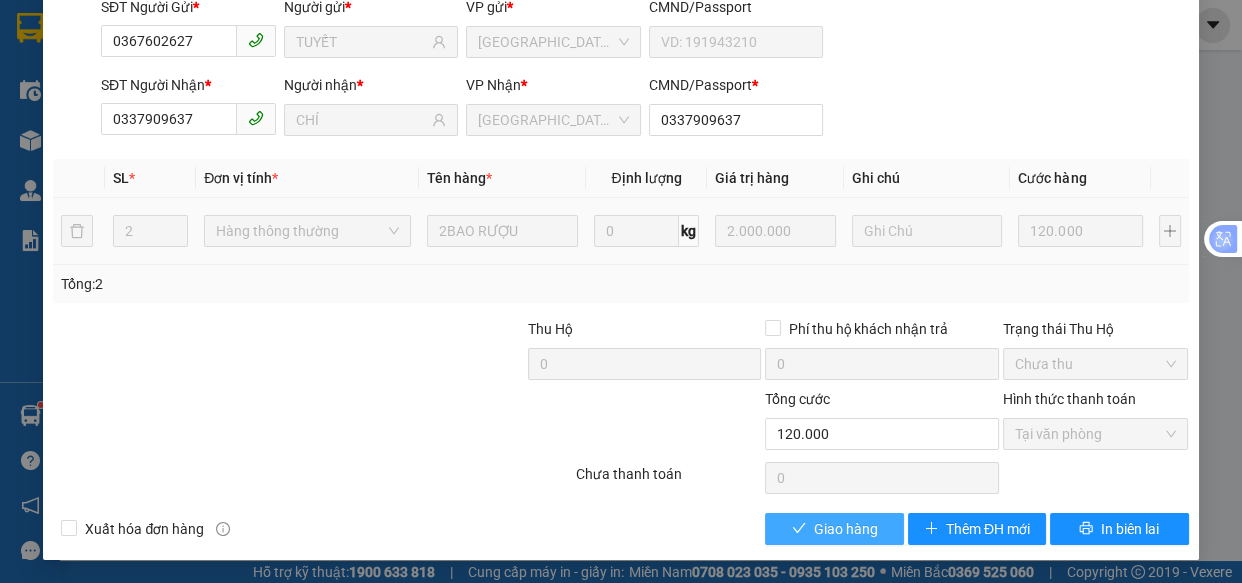 drag, startPoint x: 818, startPoint y: 532, endPoint x: 889, endPoint y: 461, distance: 100.409164 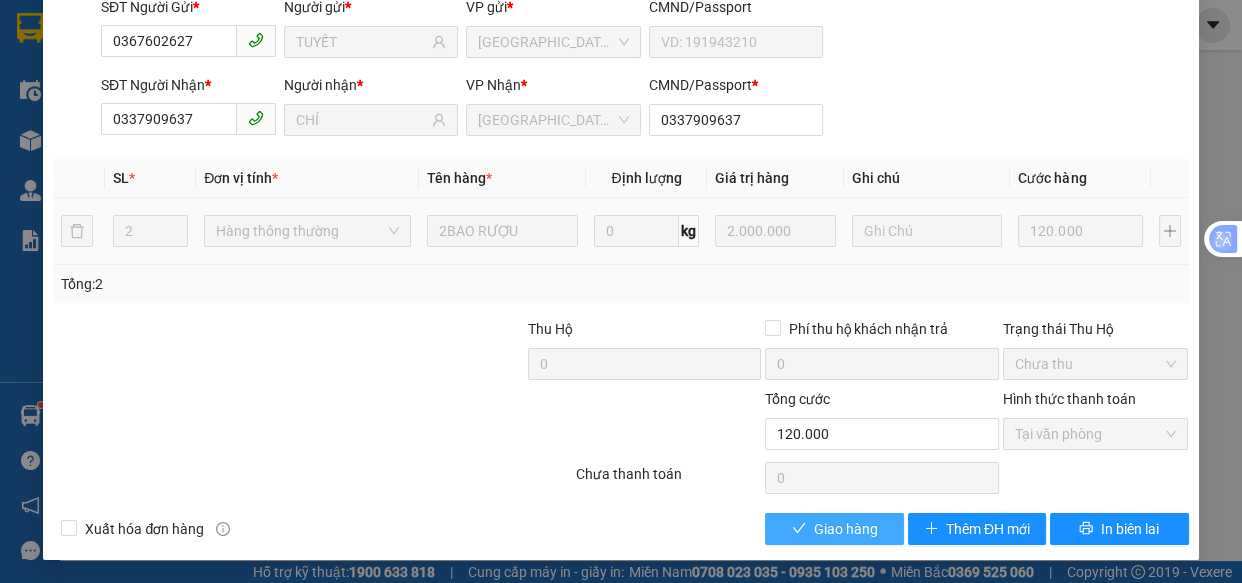 click on "Giao hàng" at bounding box center (846, 529) 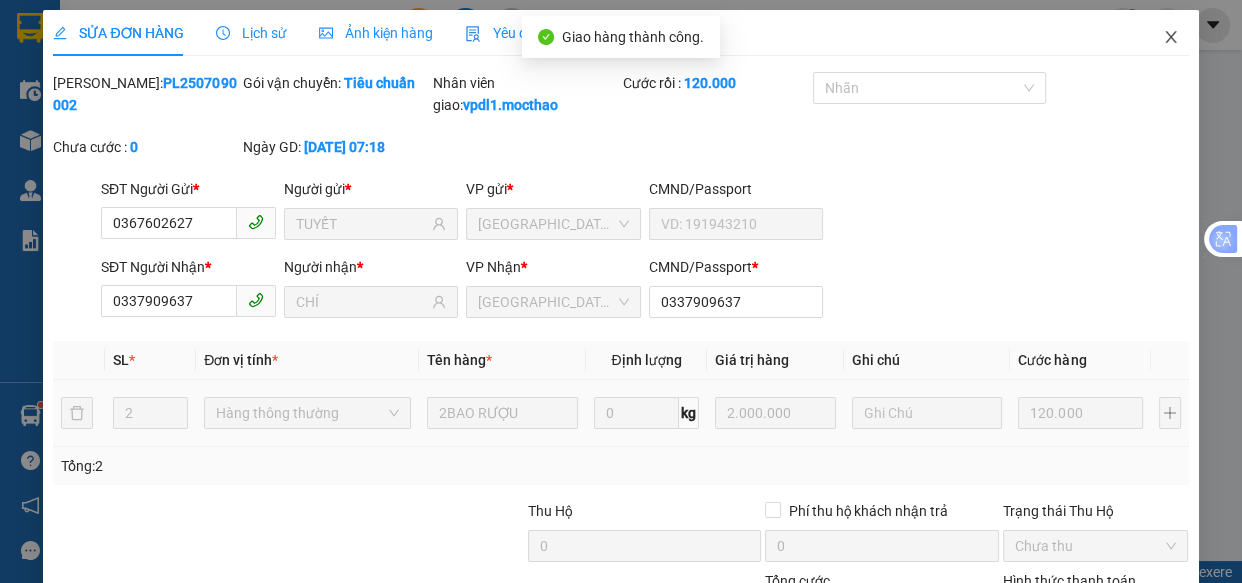 drag, startPoint x: 1150, startPoint y: 33, endPoint x: 1164, endPoint y: 55, distance: 26.076809 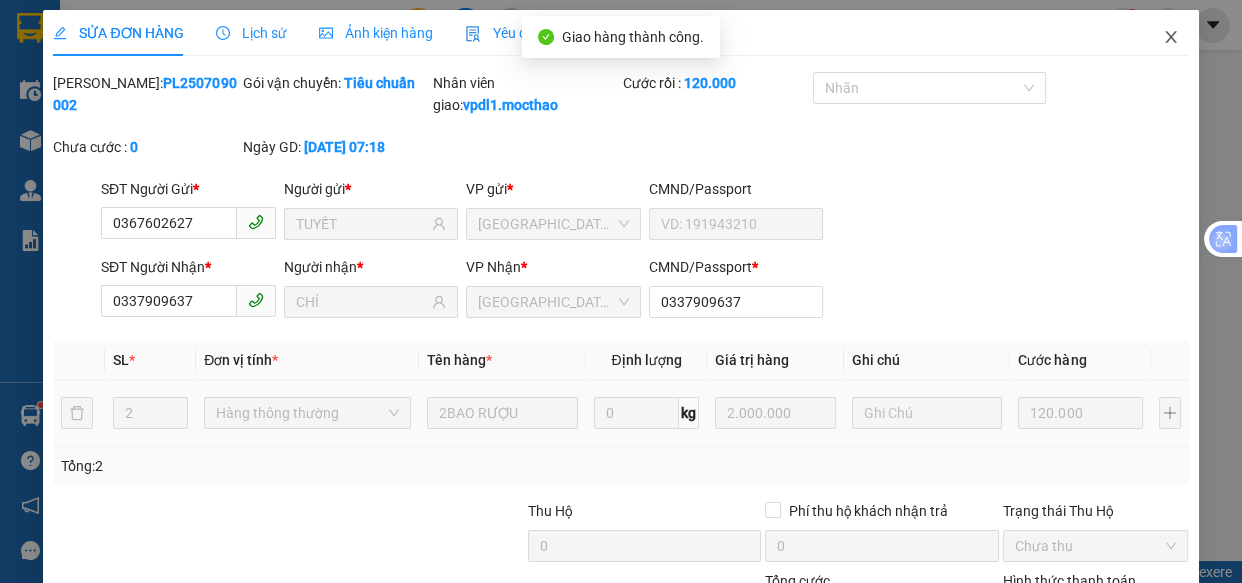click 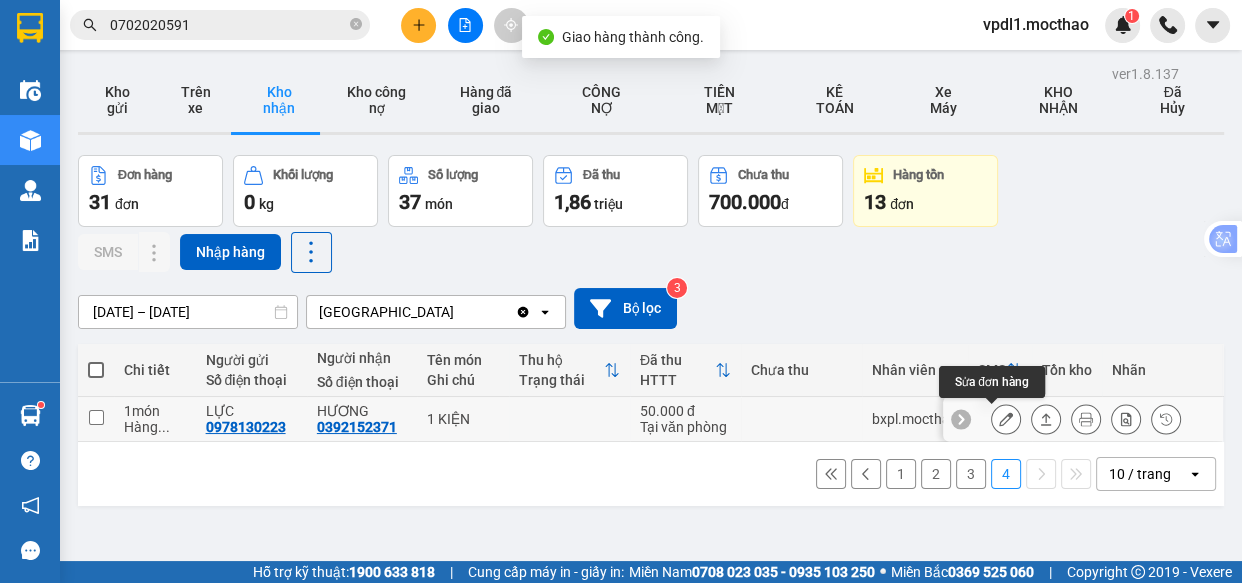 click 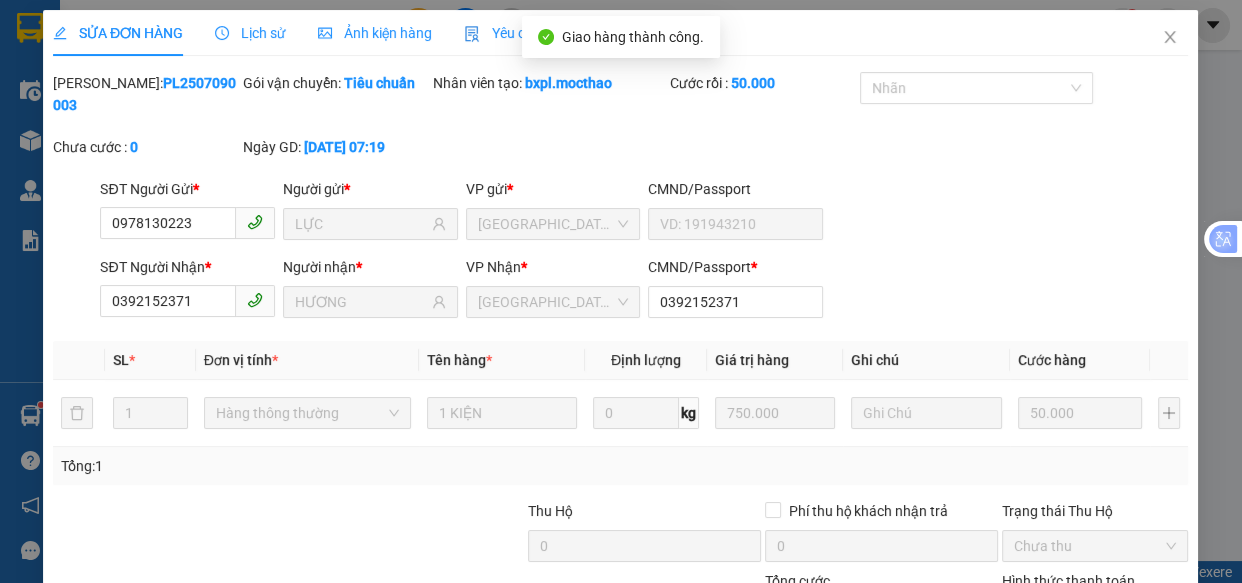 type on "0978130223" 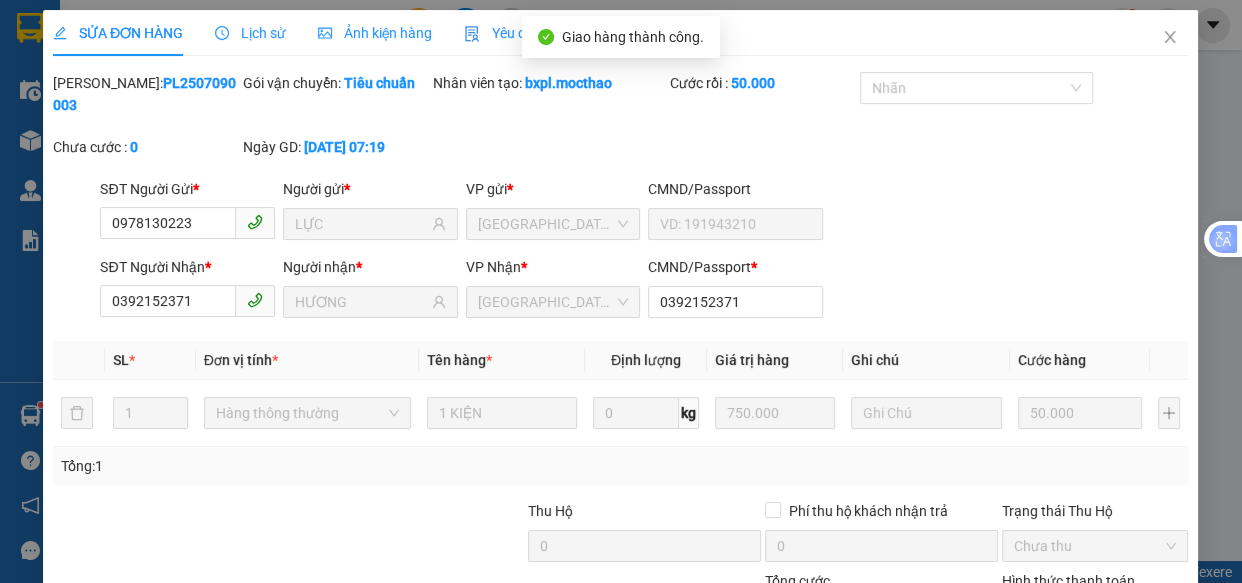 type on "LỰC" 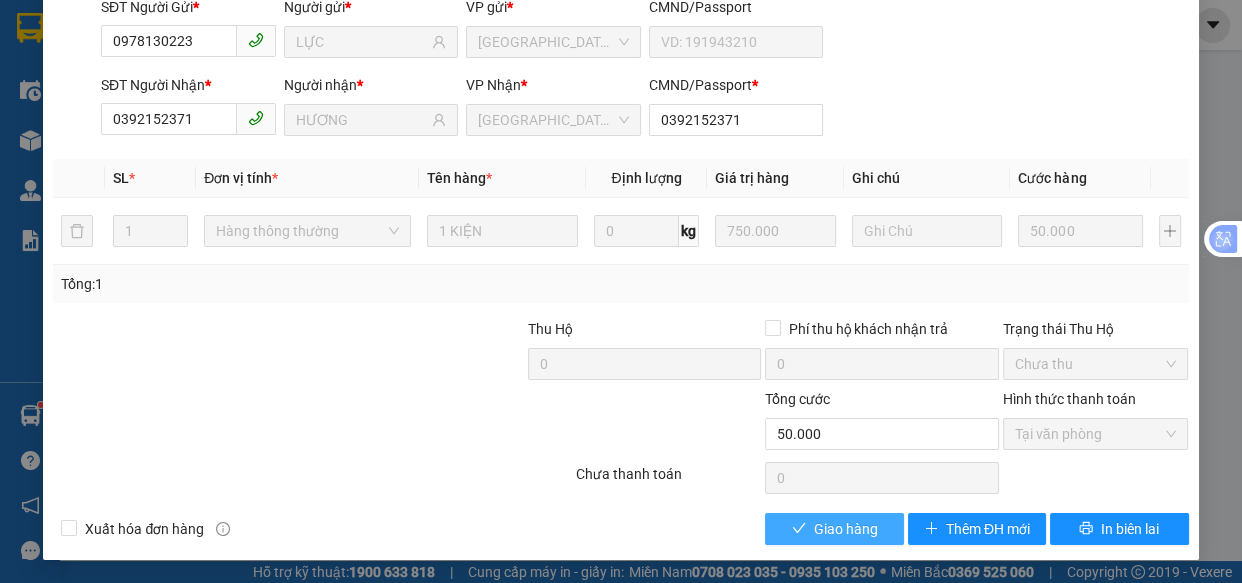 click on "Giao hàng" at bounding box center (846, 529) 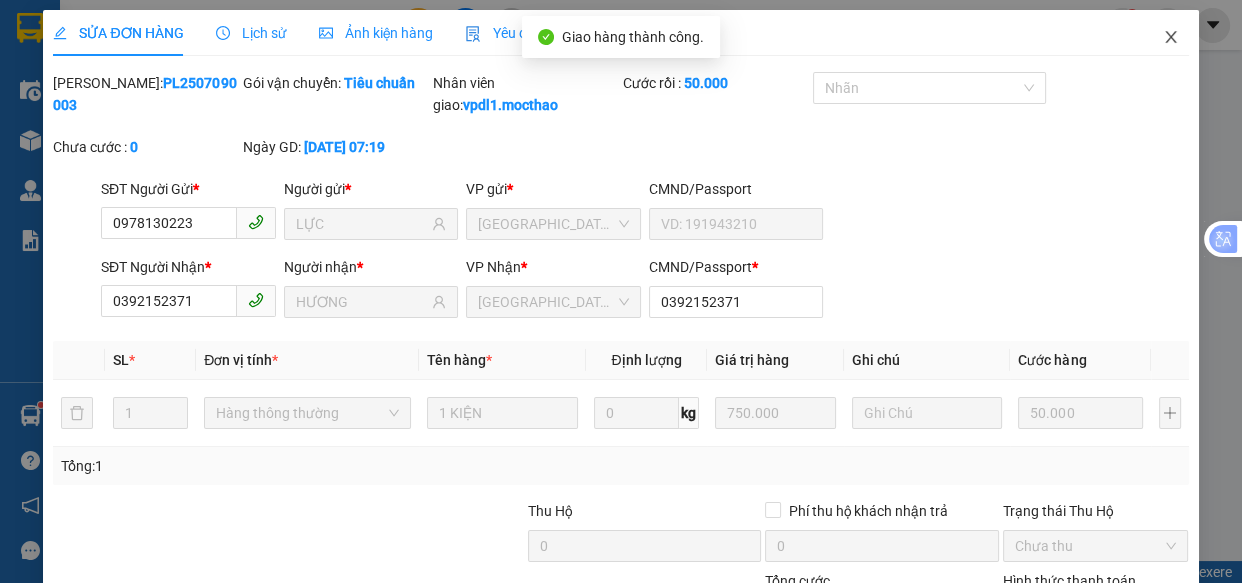 click 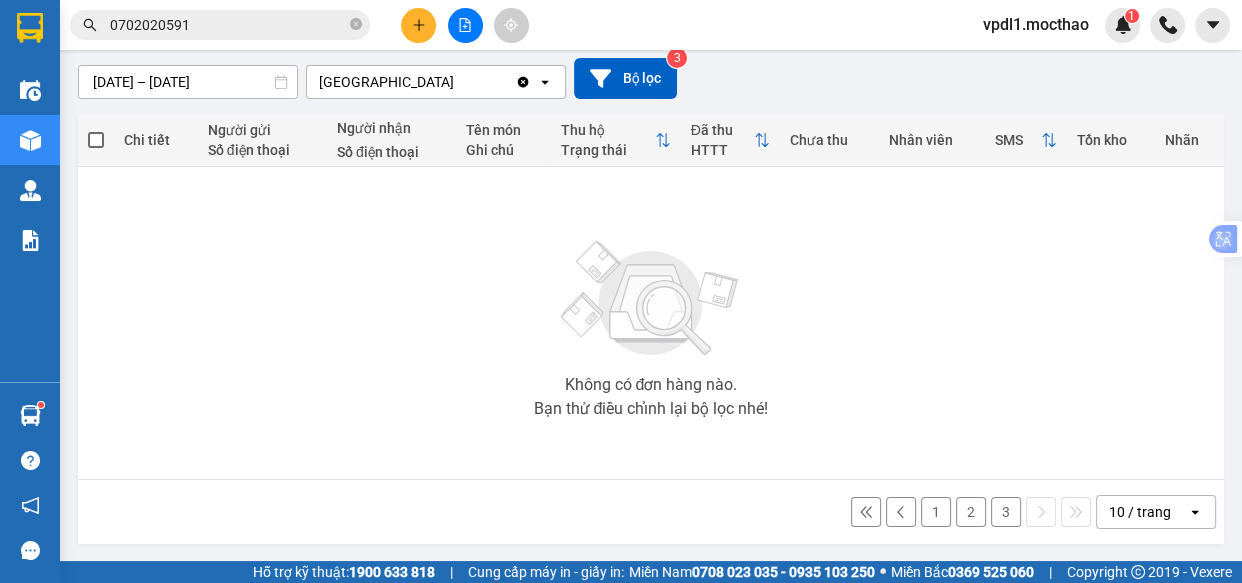 click on "3" at bounding box center [1006, 512] 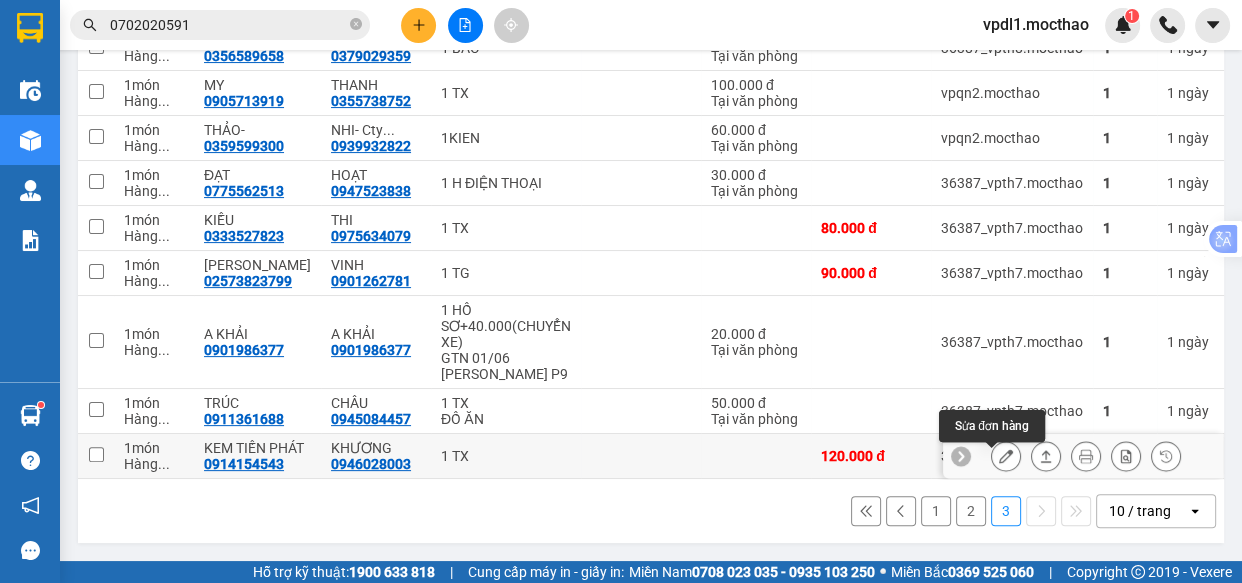 click at bounding box center (1006, 456) 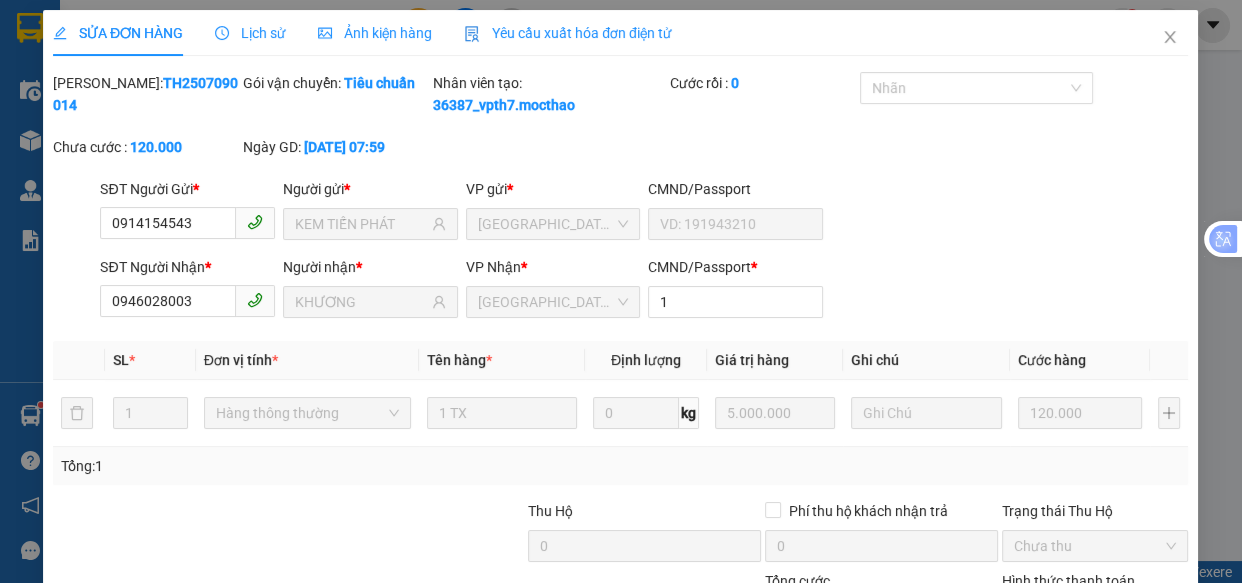 type on "0914154543" 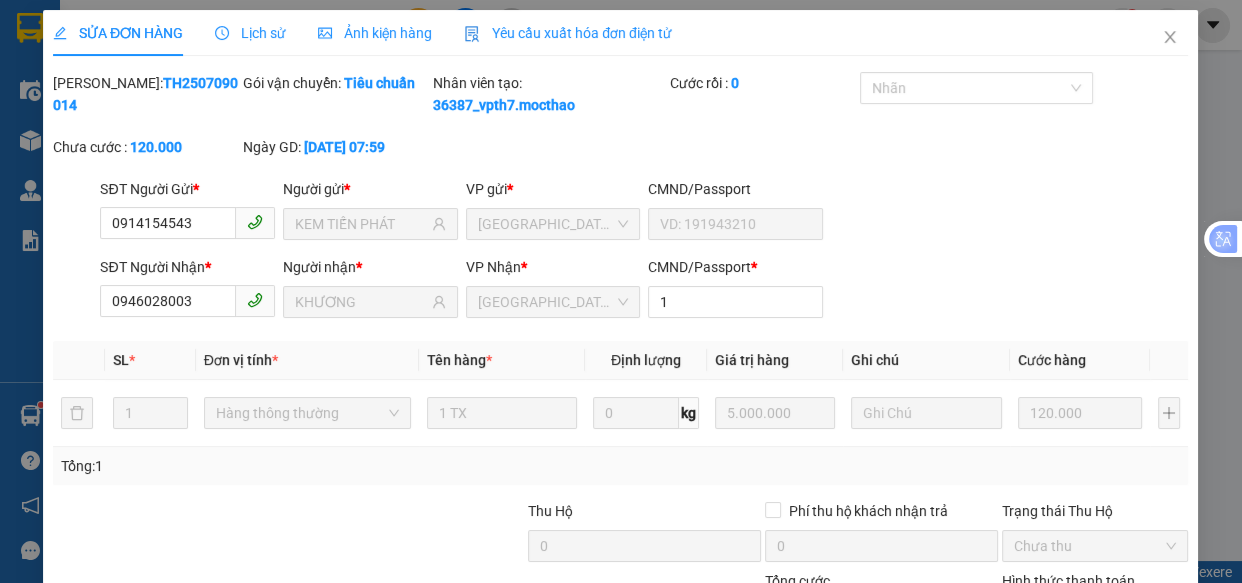 type on "KEM TIẾN PHÁT" 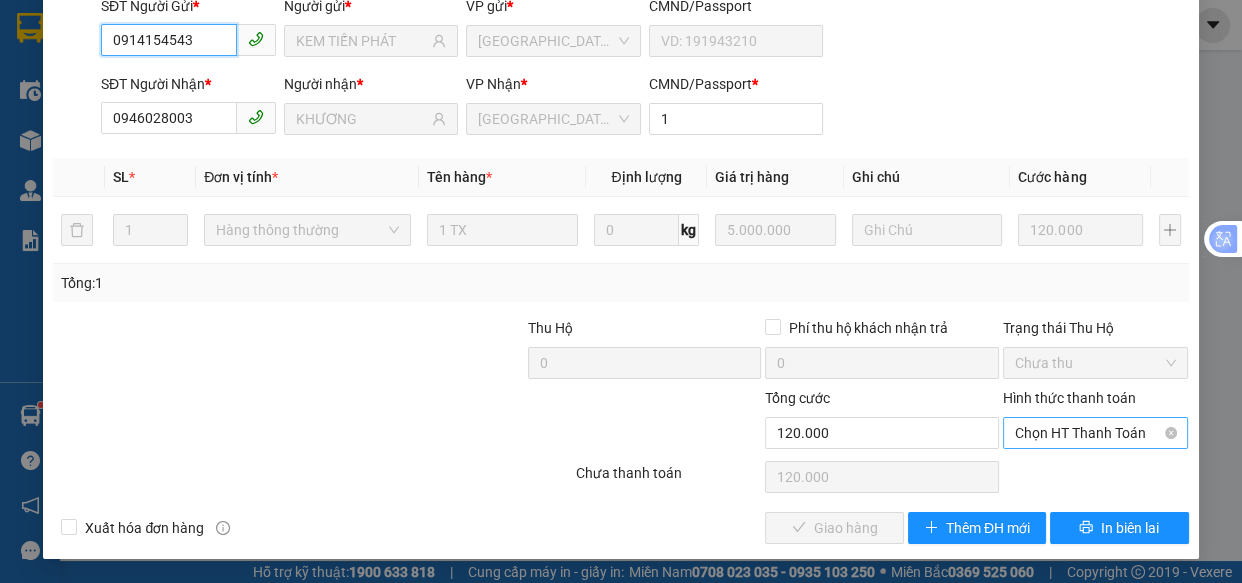 click on "Chọn HT Thanh Toán" at bounding box center (1096, 433) 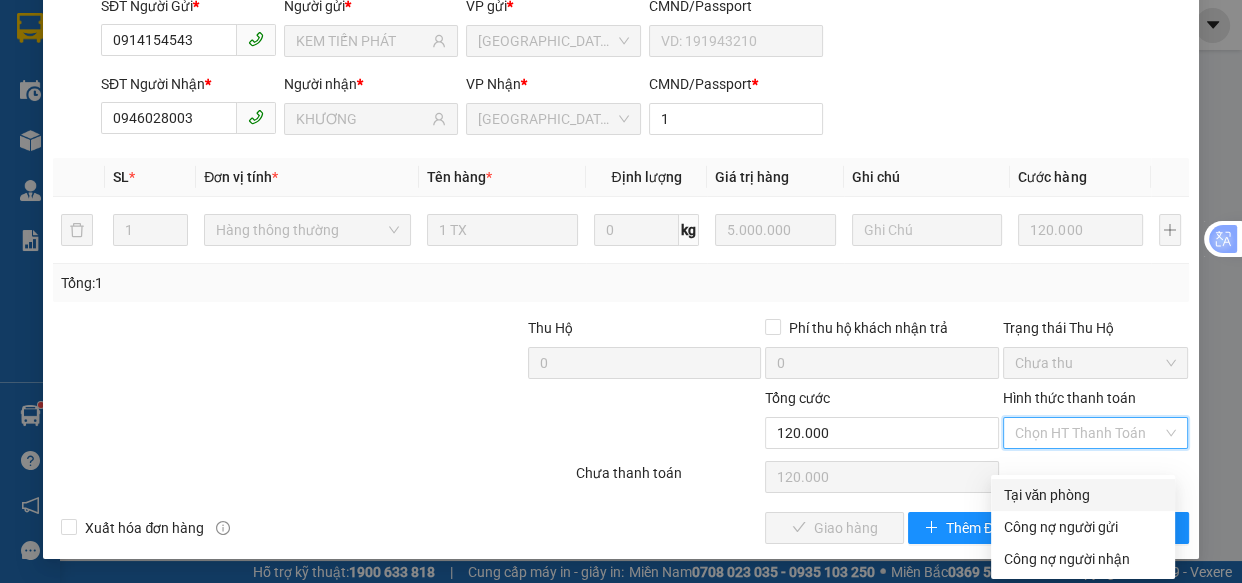 drag, startPoint x: 1058, startPoint y: 479, endPoint x: 984, endPoint y: 489, distance: 74.672615 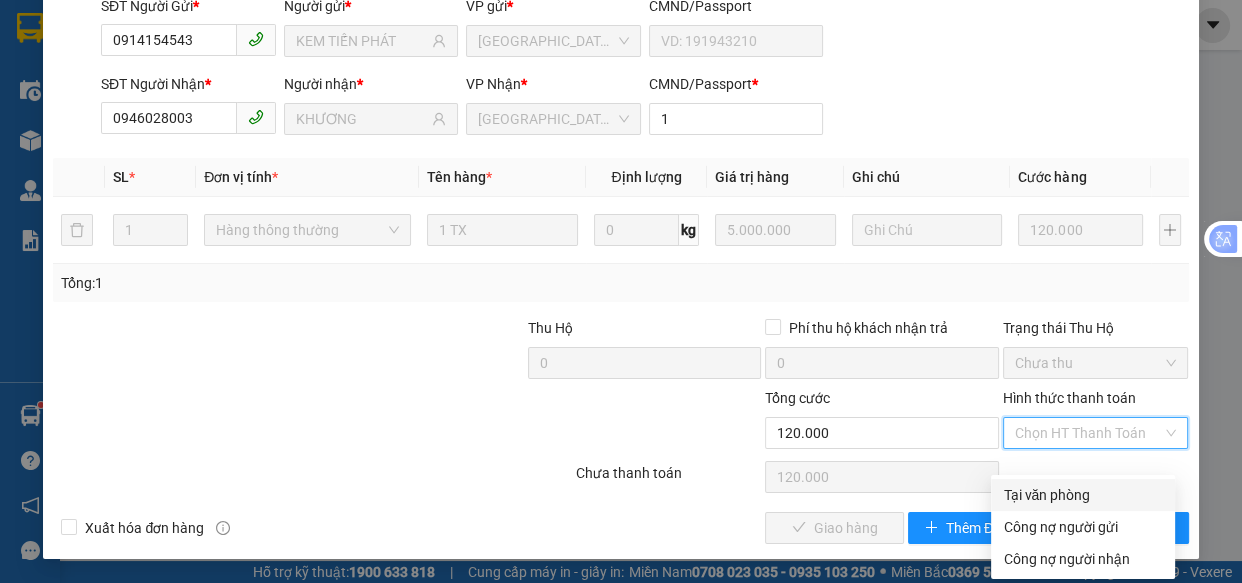 click on "Tại văn phòng" at bounding box center [1083, 495] 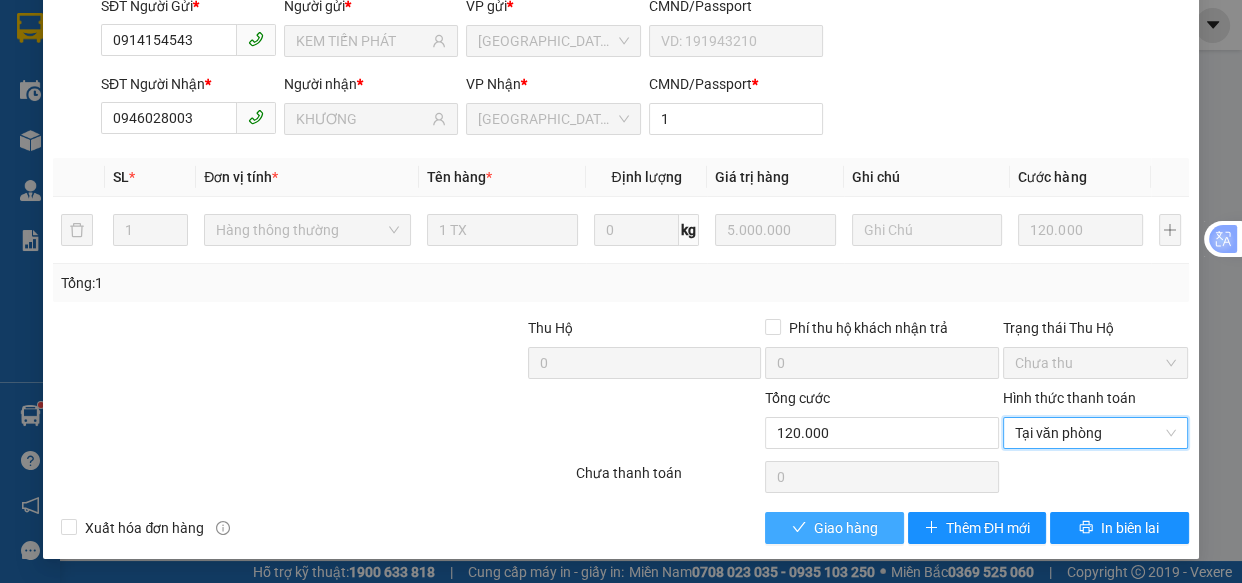 drag, startPoint x: 817, startPoint y: 534, endPoint x: 985, endPoint y: 373, distance: 232.69078 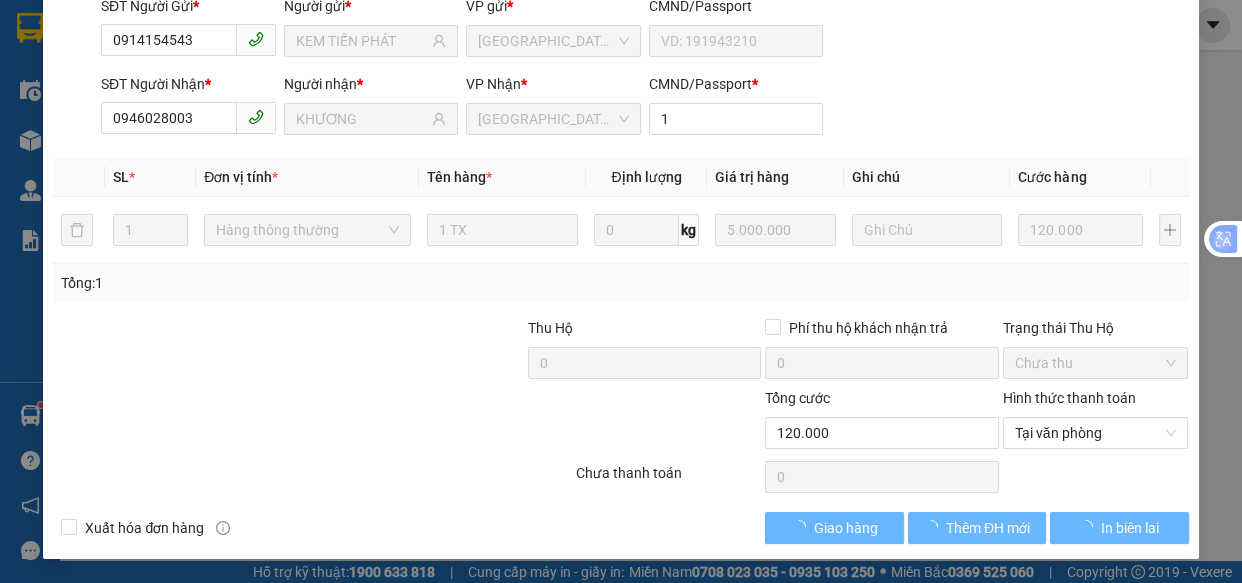 click 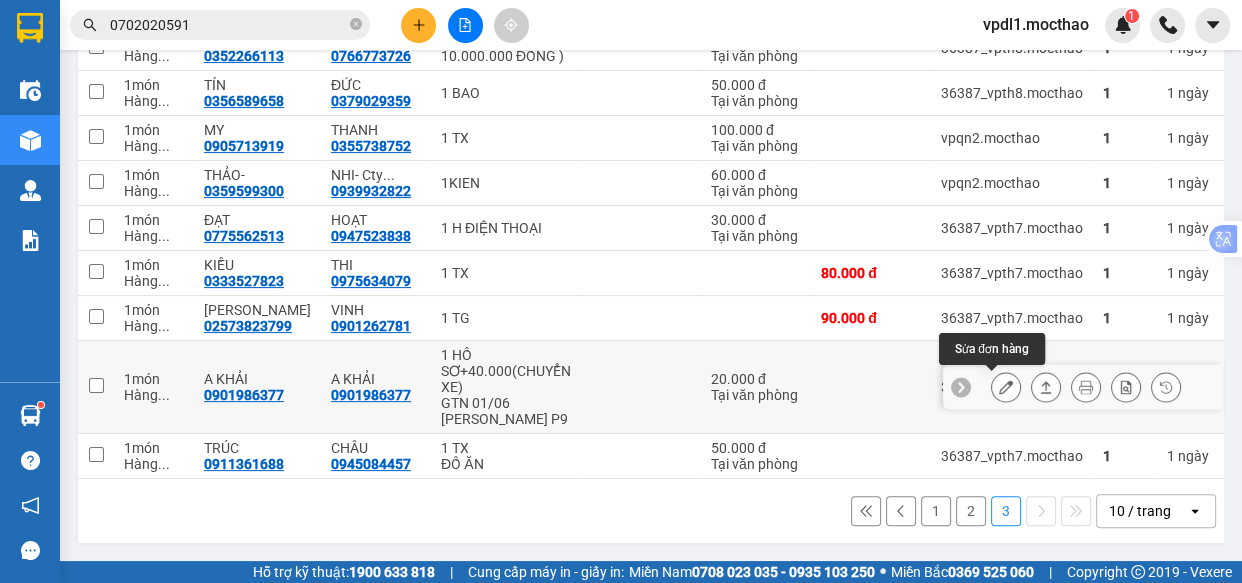 click 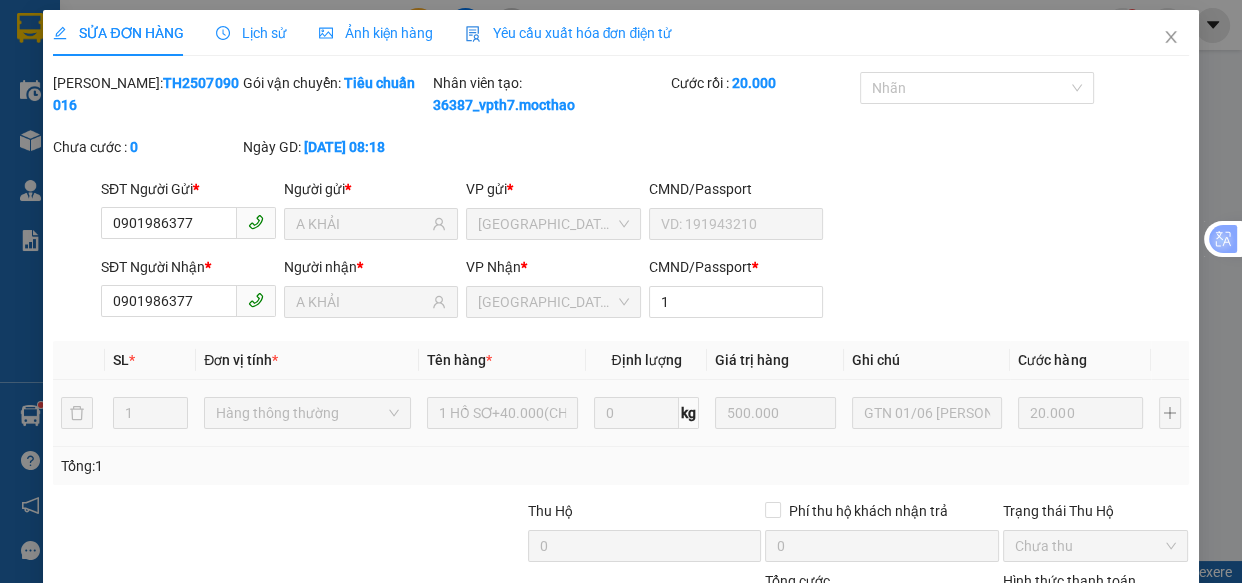 type on "0901986377" 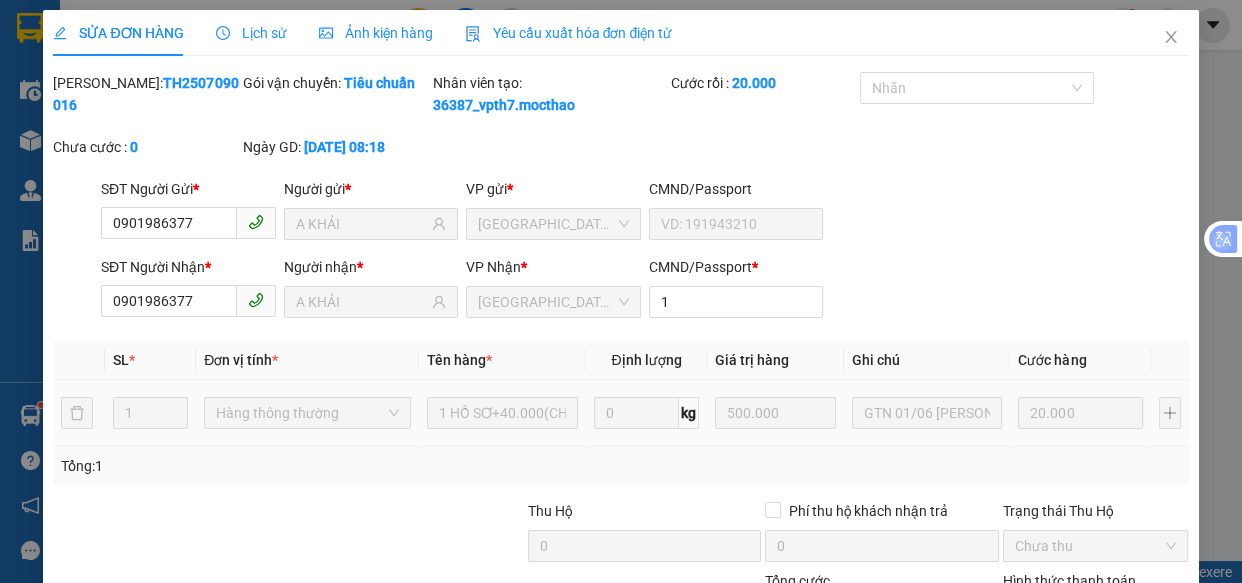 type on "A KHẢI" 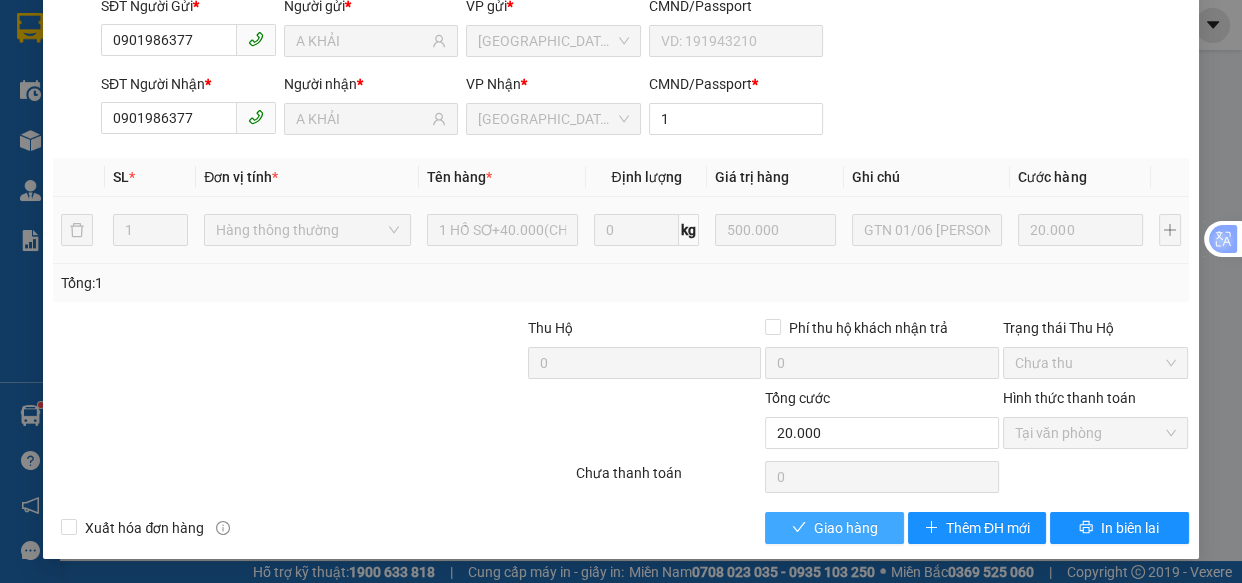 click on "Giao hàng" at bounding box center (846, 528) 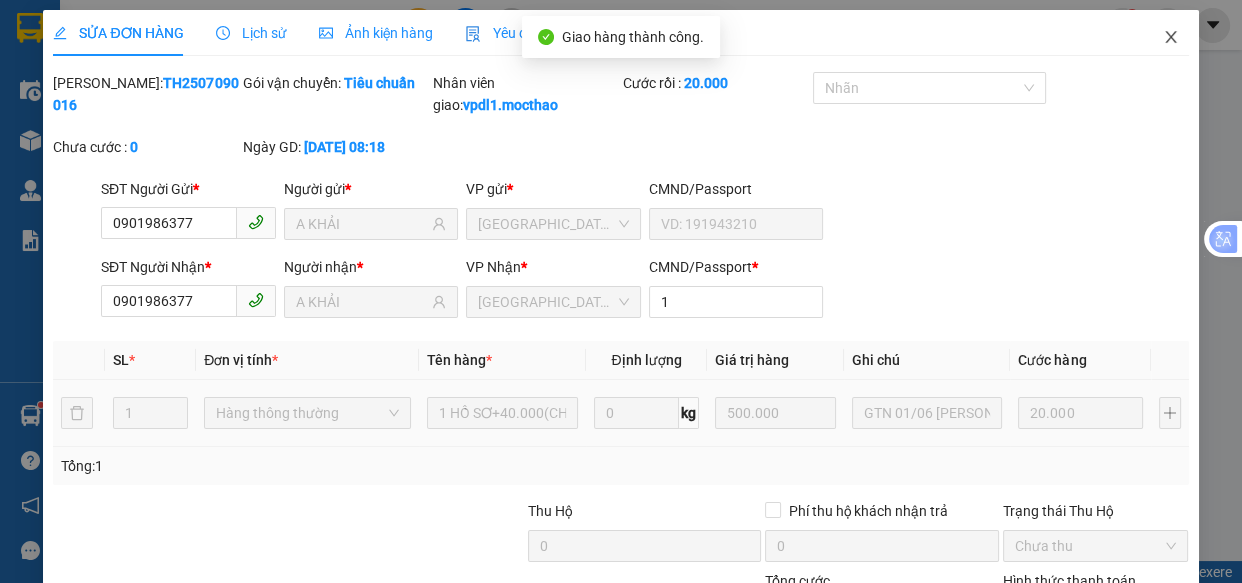 click 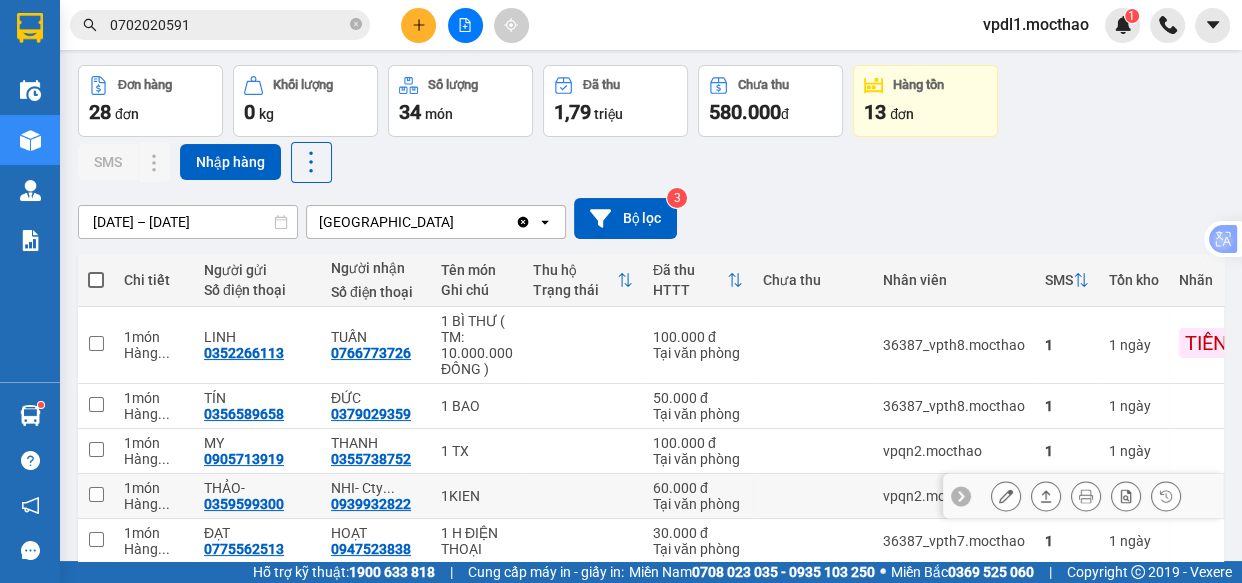 click 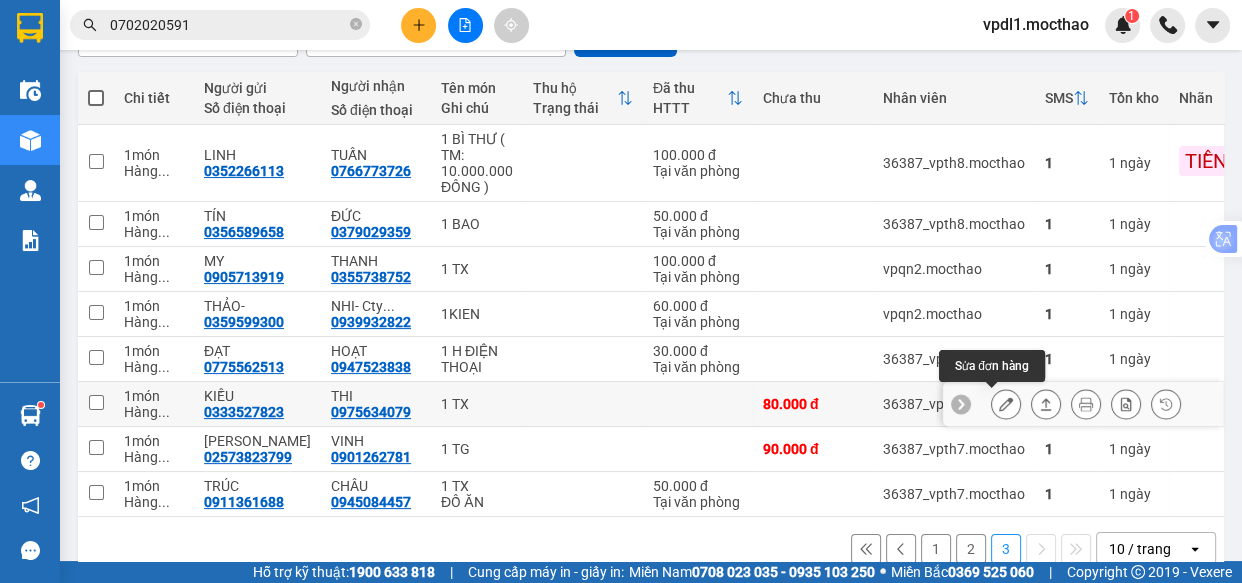 click 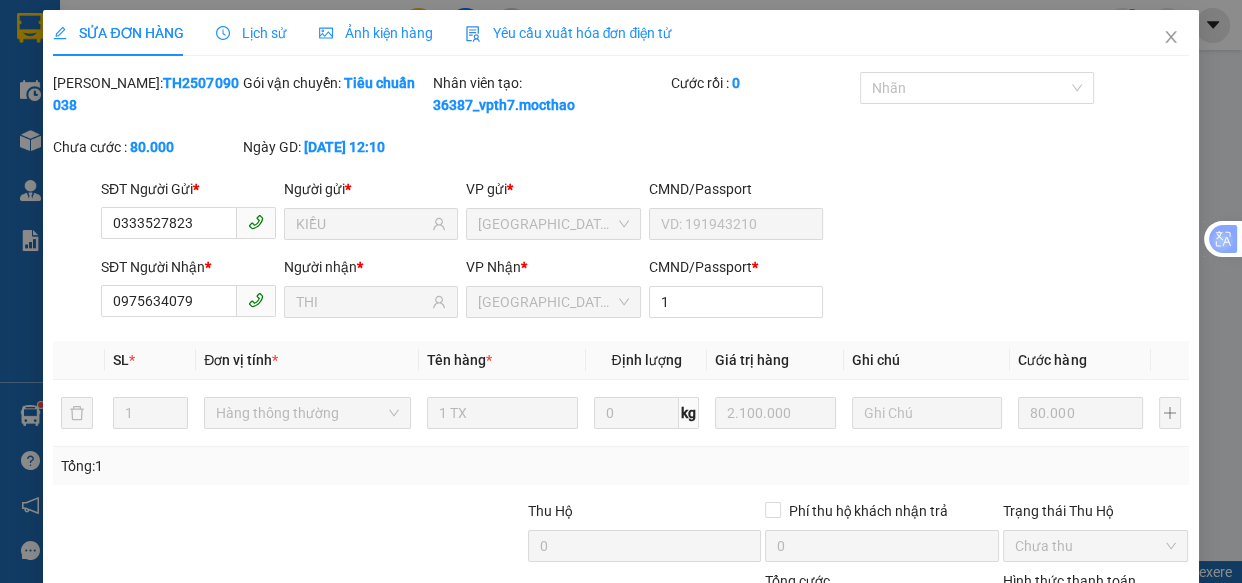 type on "0333527823" 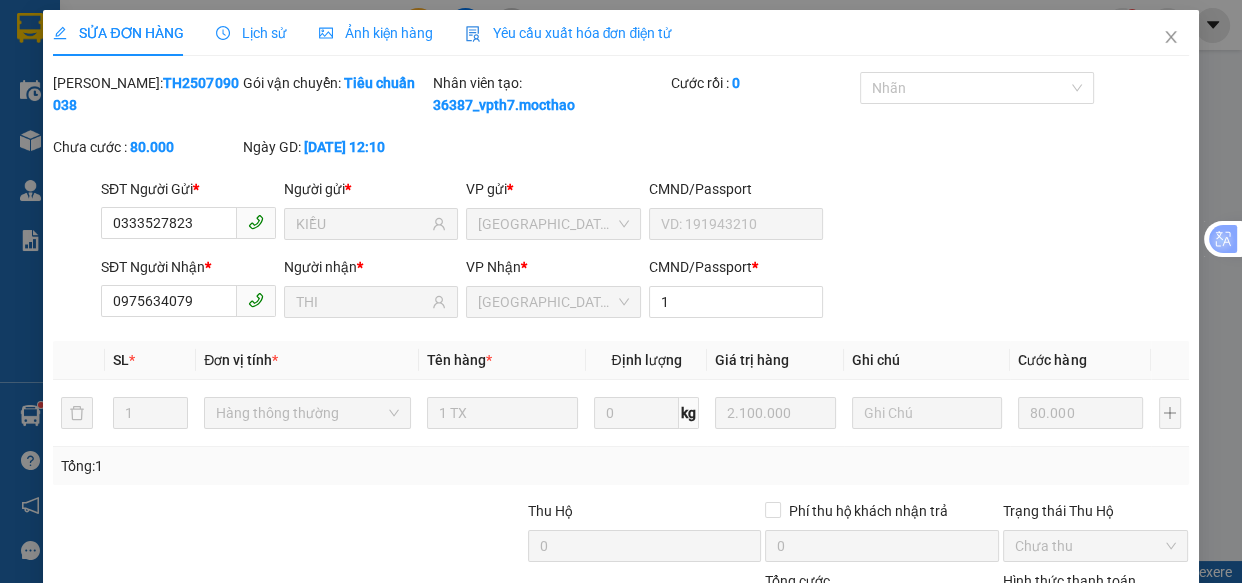 type on "KIỀU" 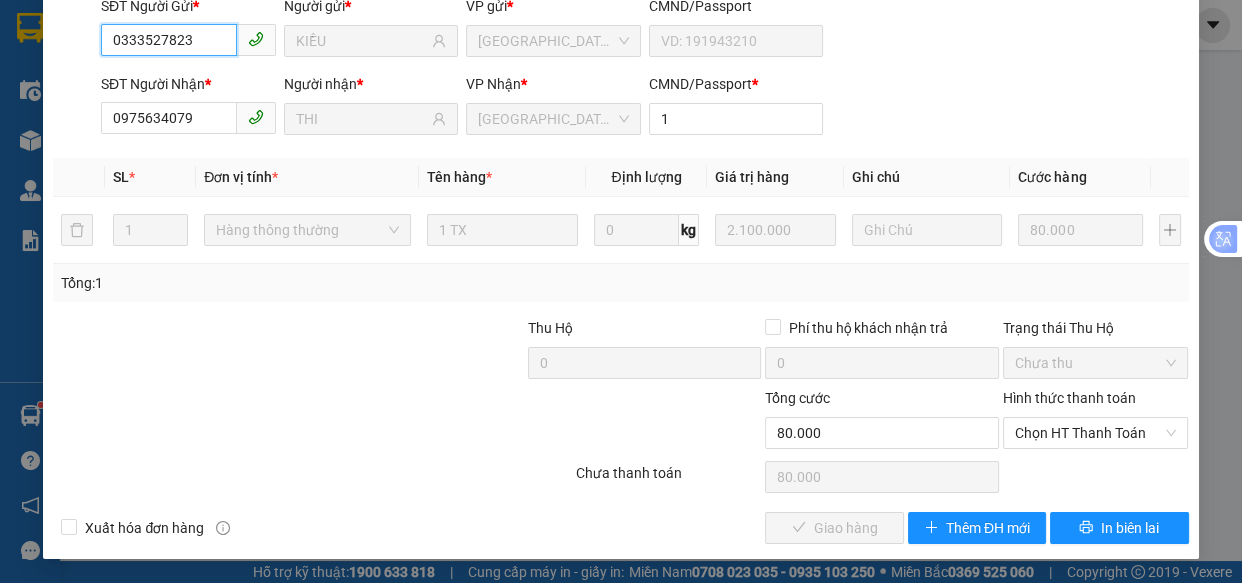 drag, startPoint x: 1070, startPoint y: 433, endPoint x: 1063, endPoint y: 449, distance: 17.464249 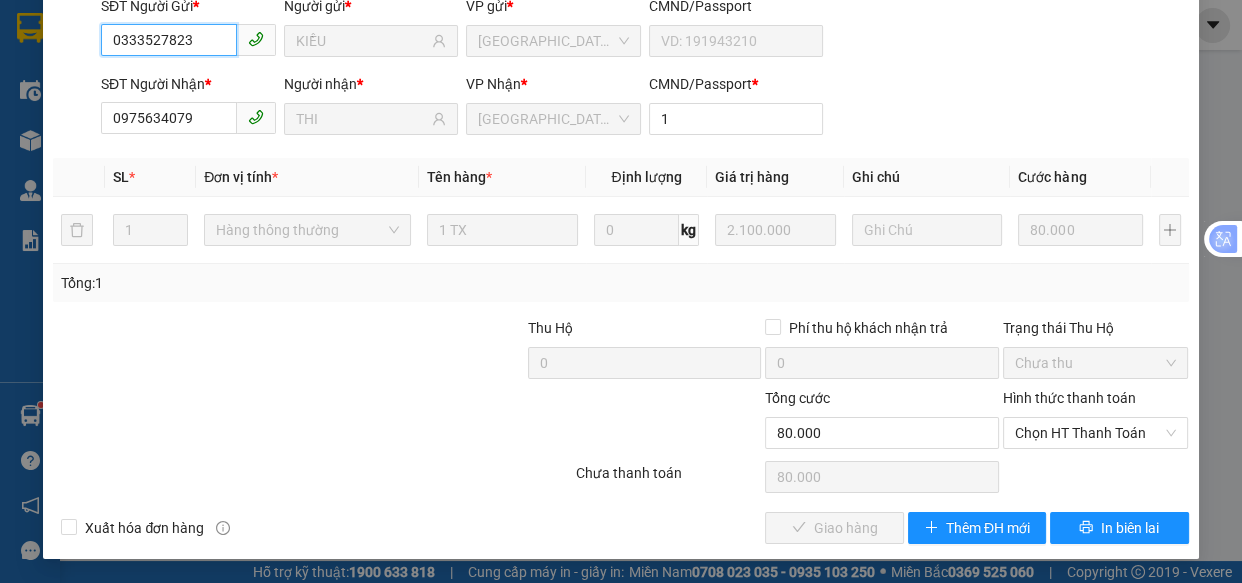 click on "Chọn HT Thanh Toán" at bounding box center (1096, 433) 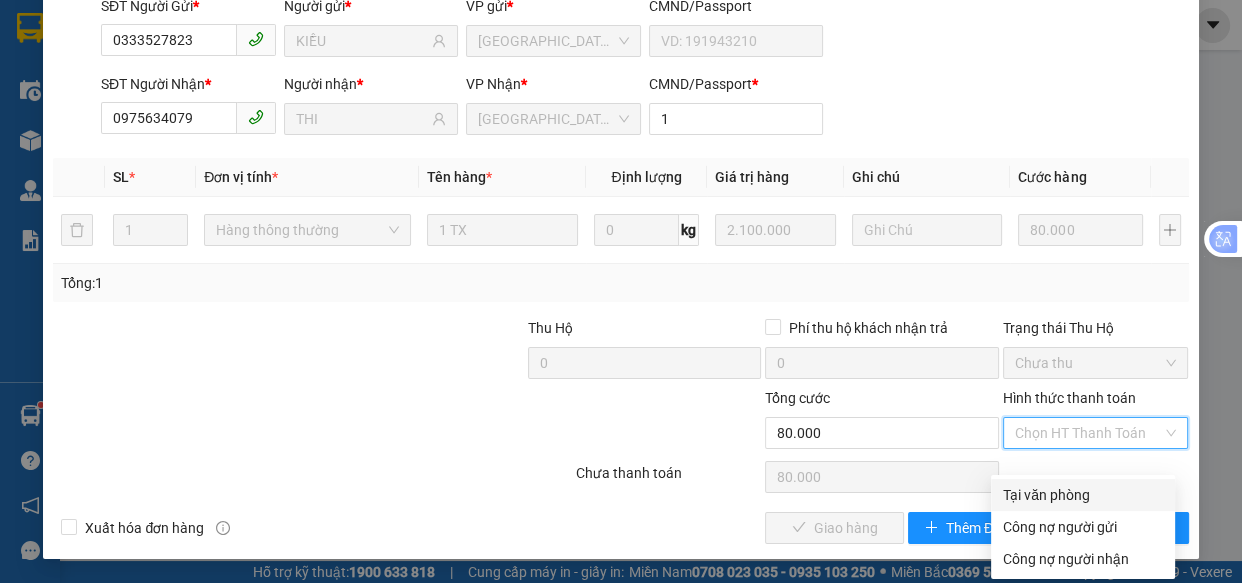 click on "Tại văn phòng" at bounding box center (1083, 495) 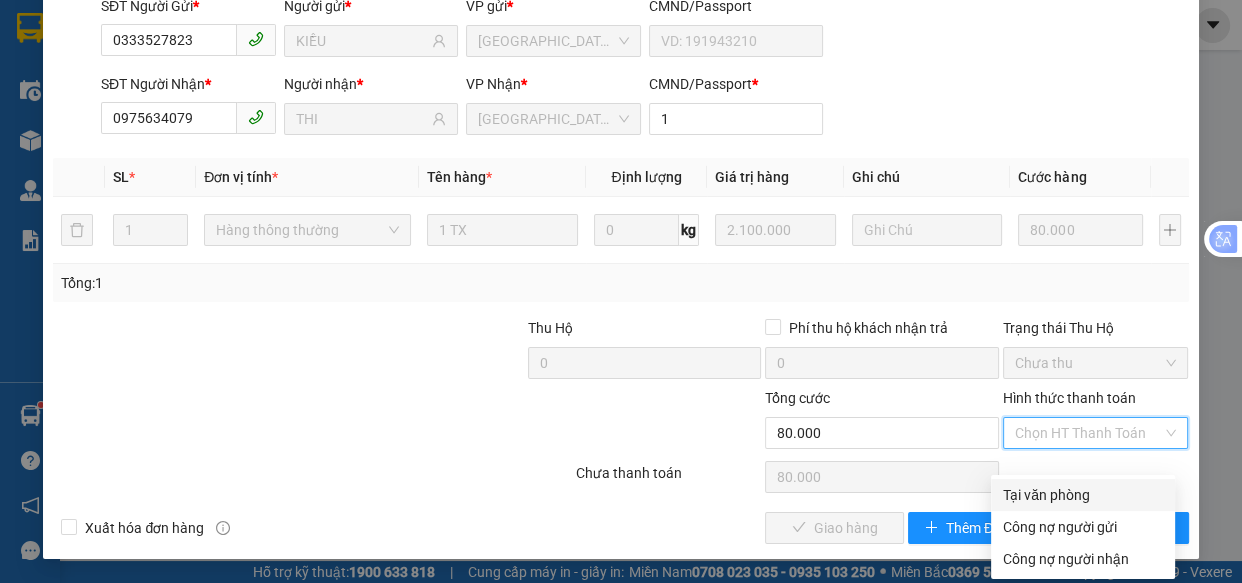 type on "0" 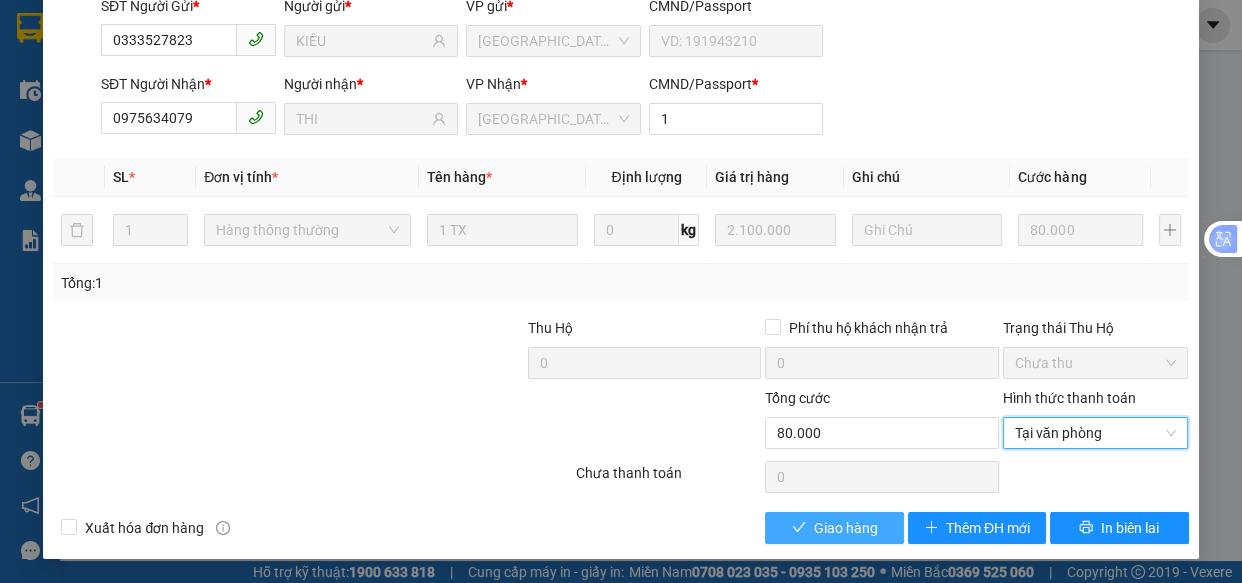 click on "Giao hàng" at bounding box center (834, 528) 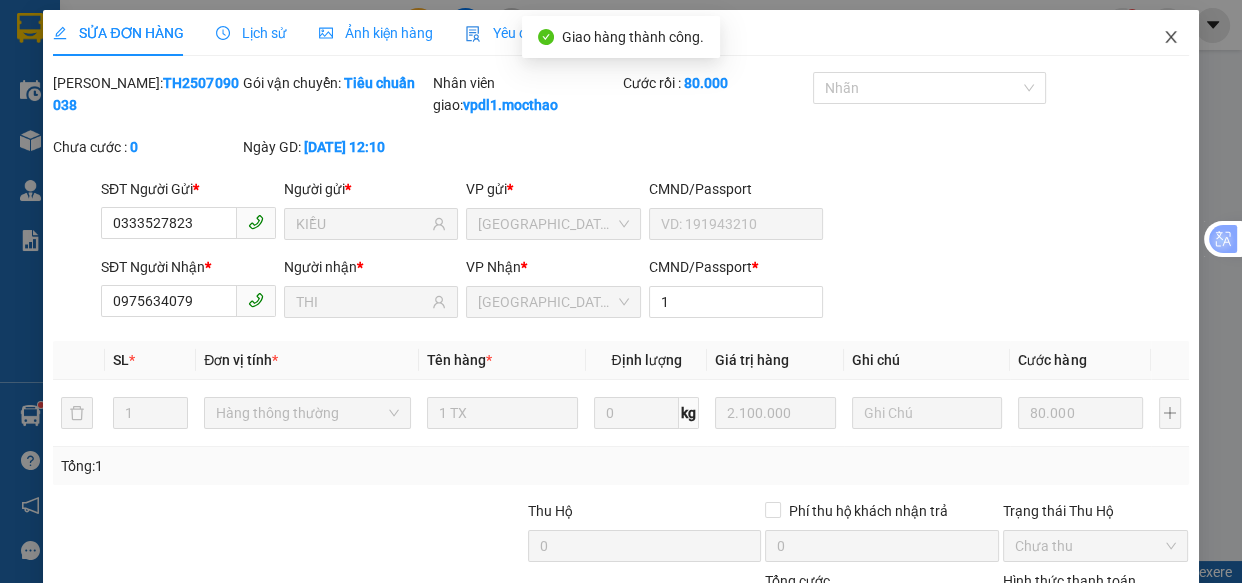 click 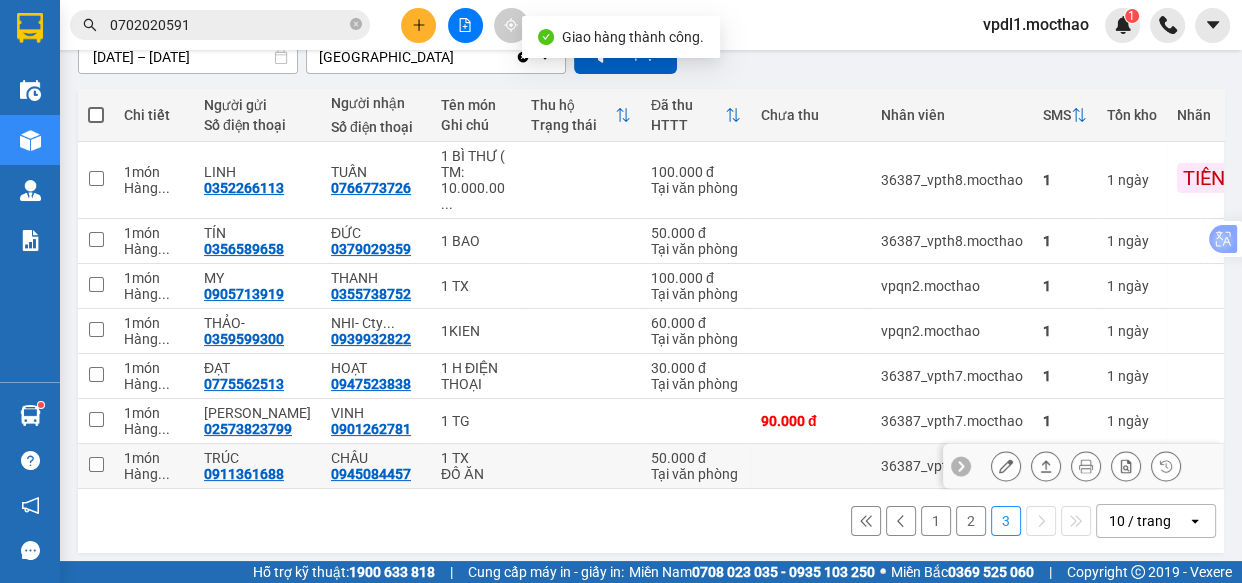 click 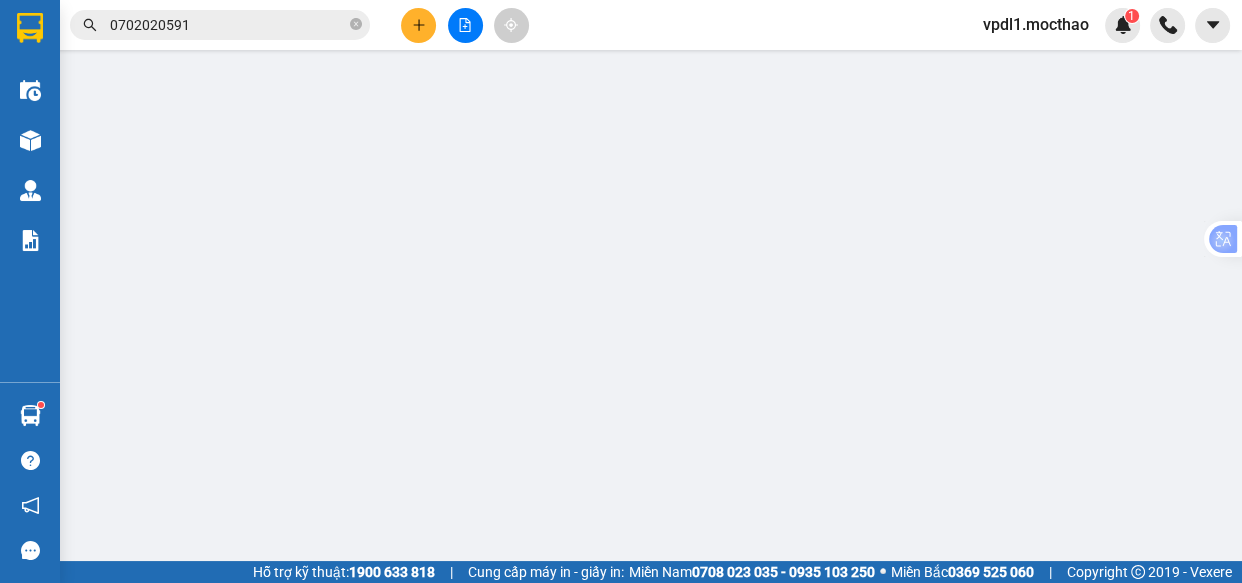 click on "Tổng:  1" at bounding box center (620, 444) 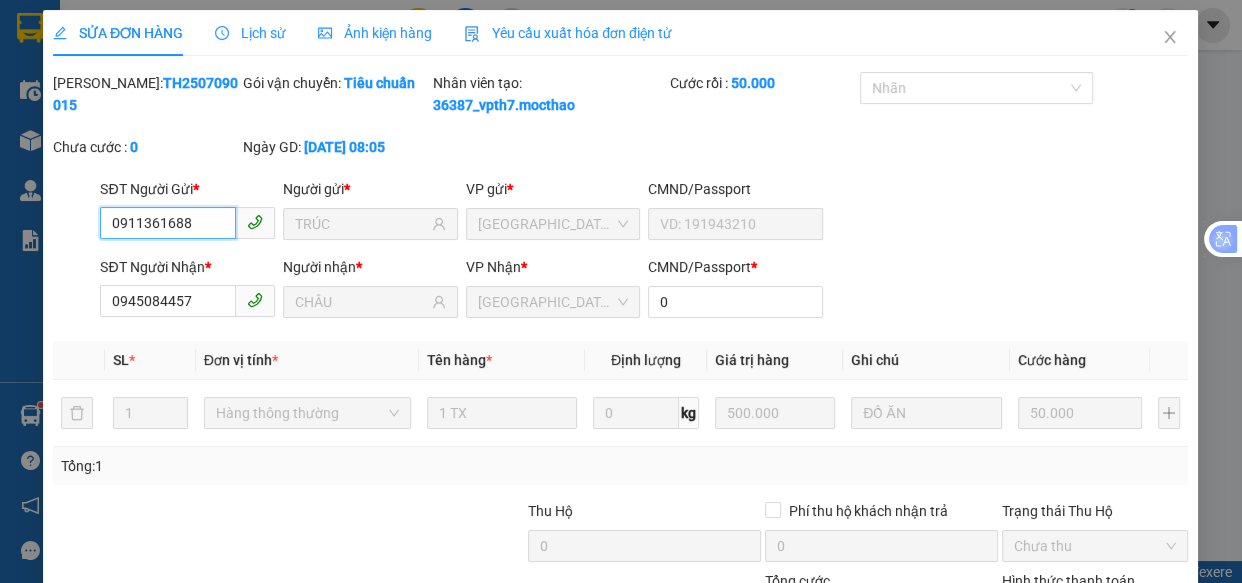 type on "0911361688" 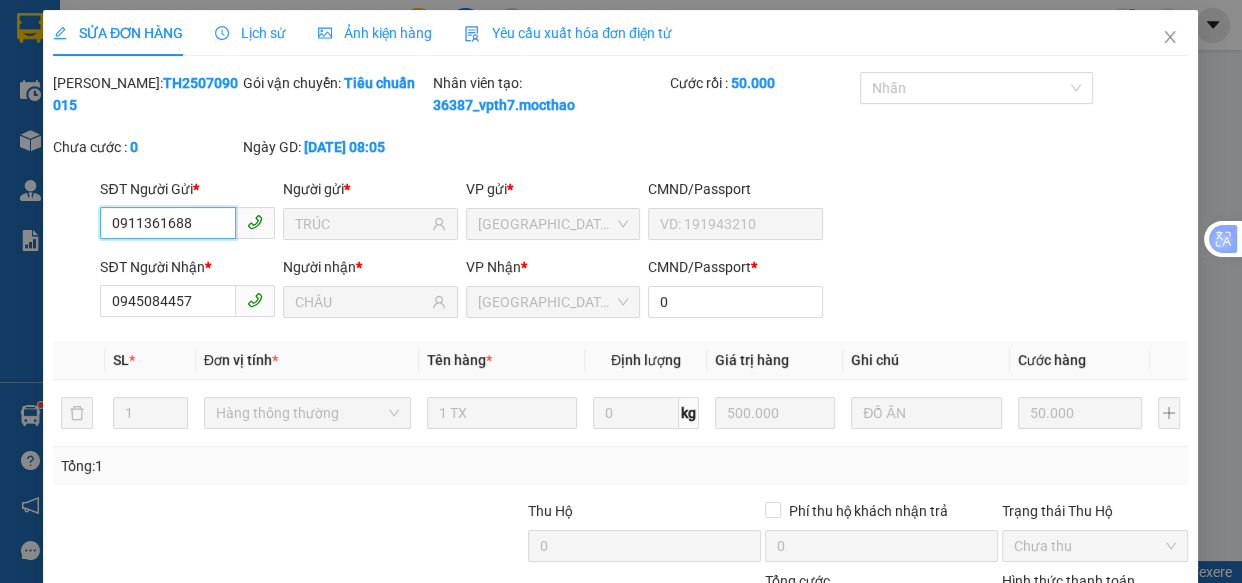type on "TRÚC" 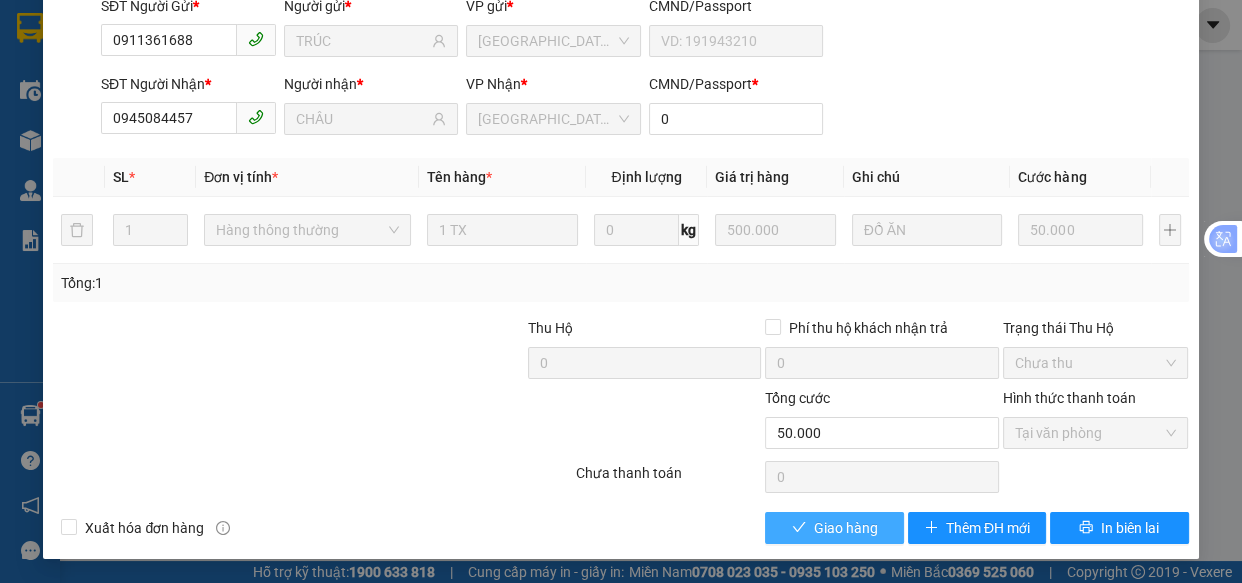 drag, startPoint x: 816, startPoint y: 527, endPoint x: 827, endPoint y: 520, distance: 13.038404 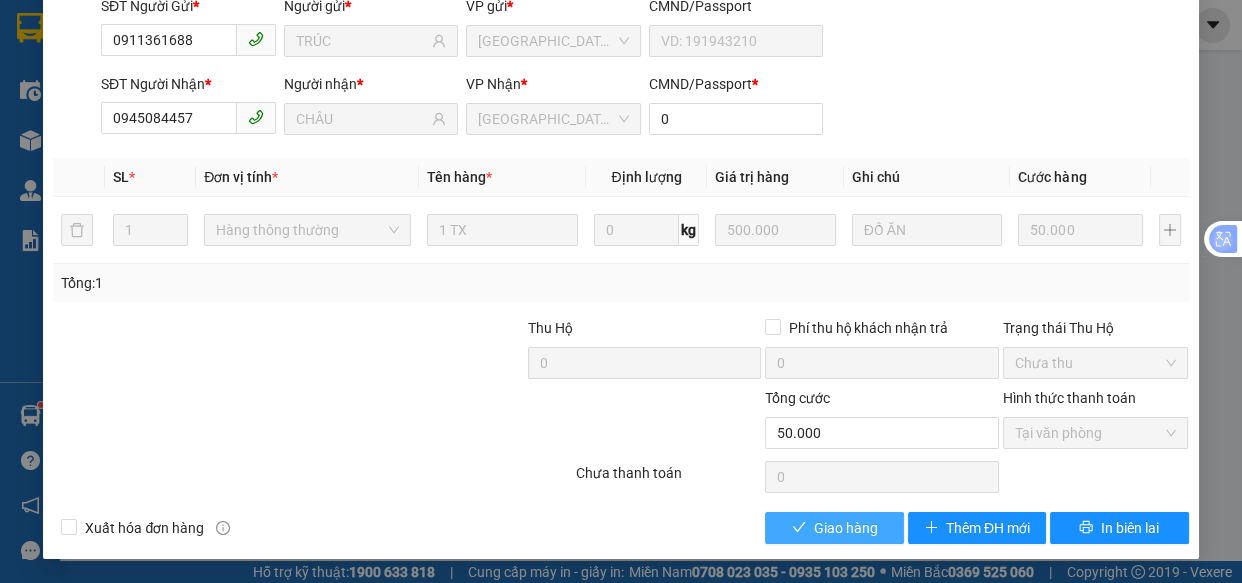 click on "Giao hàng" at bounding box center [846, 528] 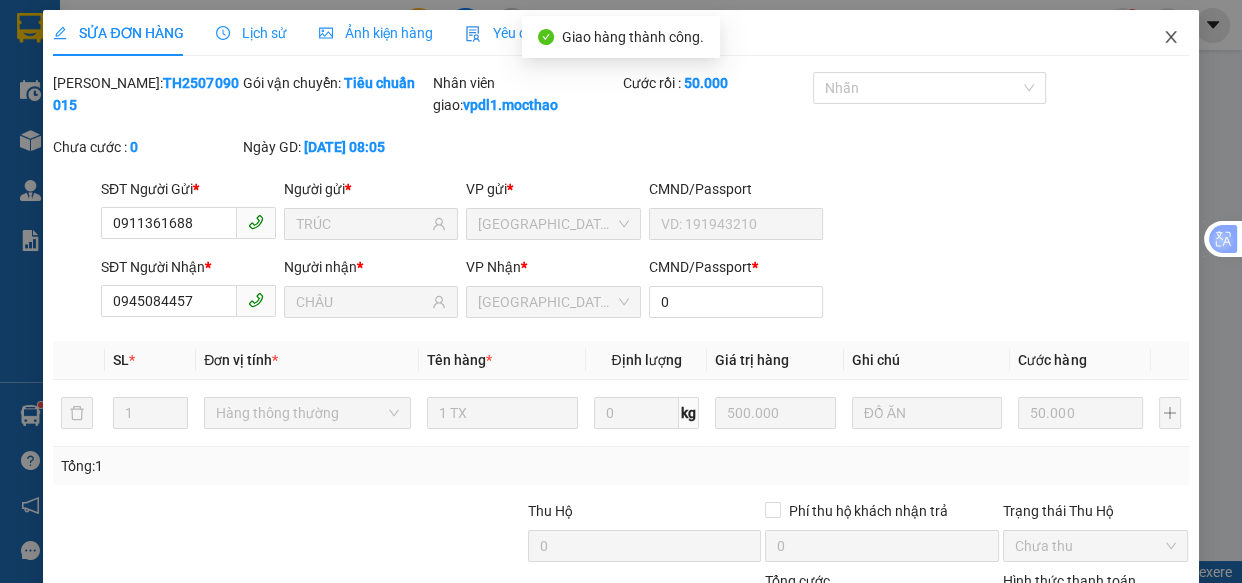 click 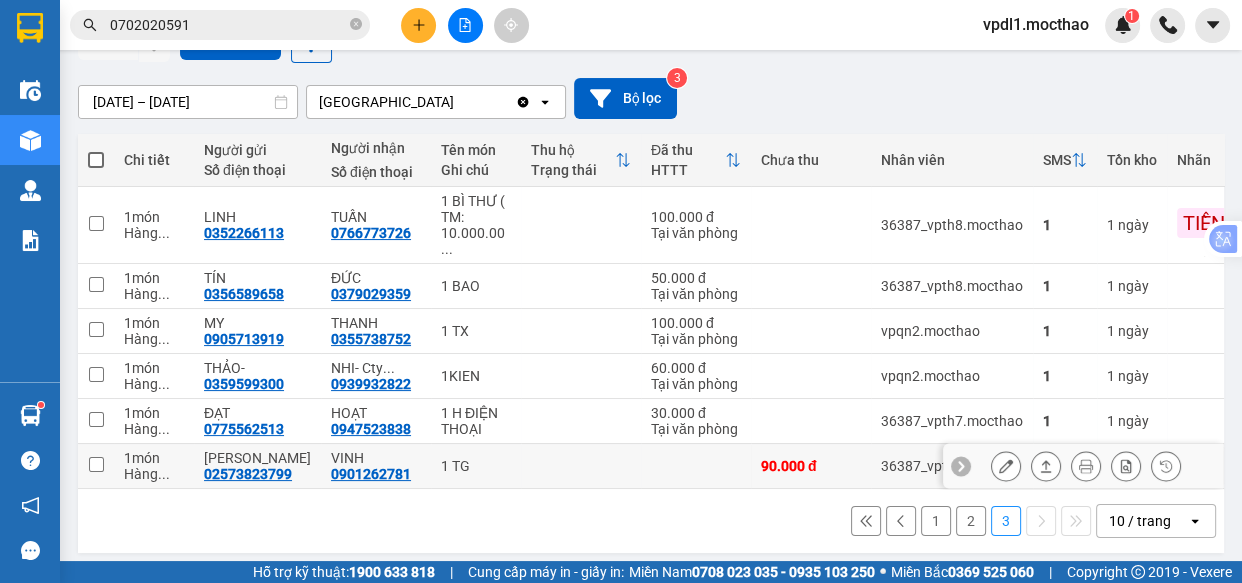 click 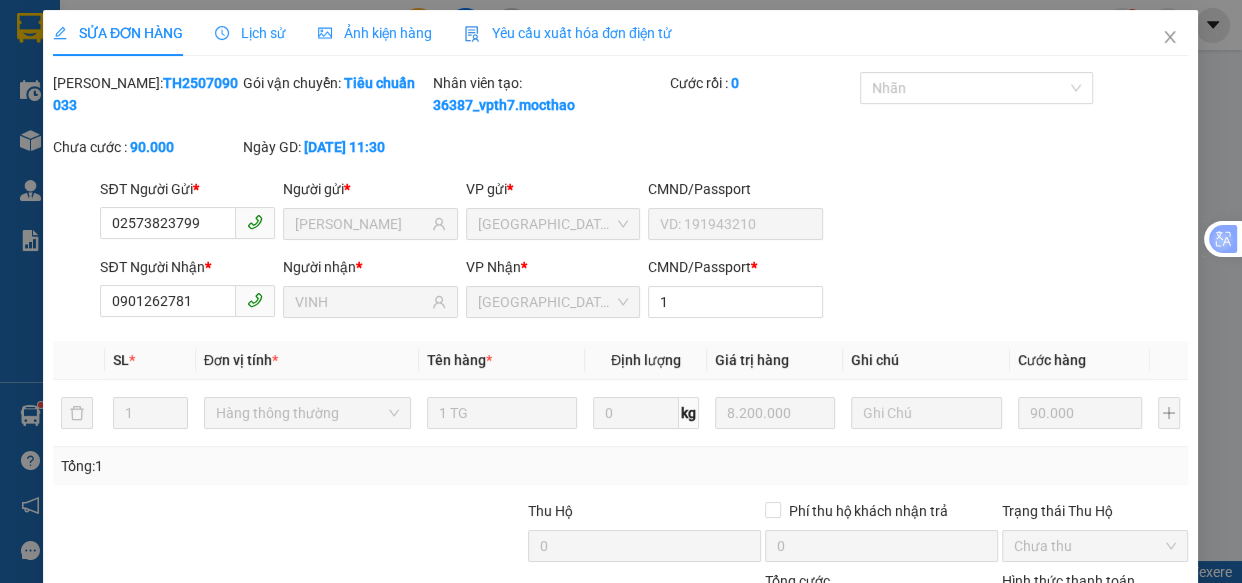 type on "02573823799" 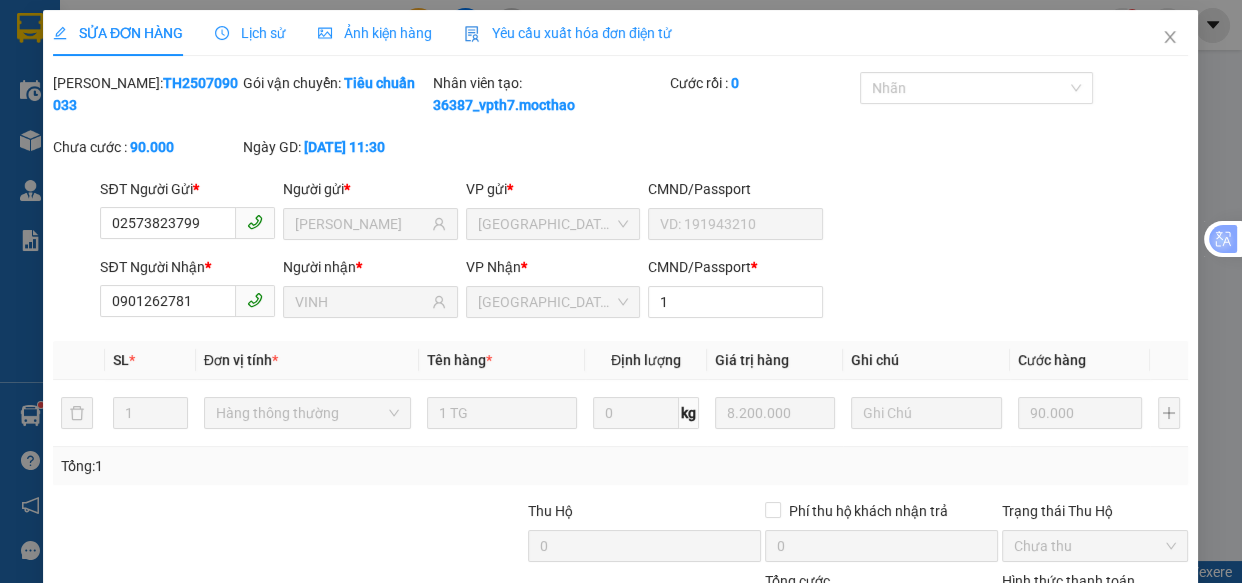 type on "HUY TÙNG" 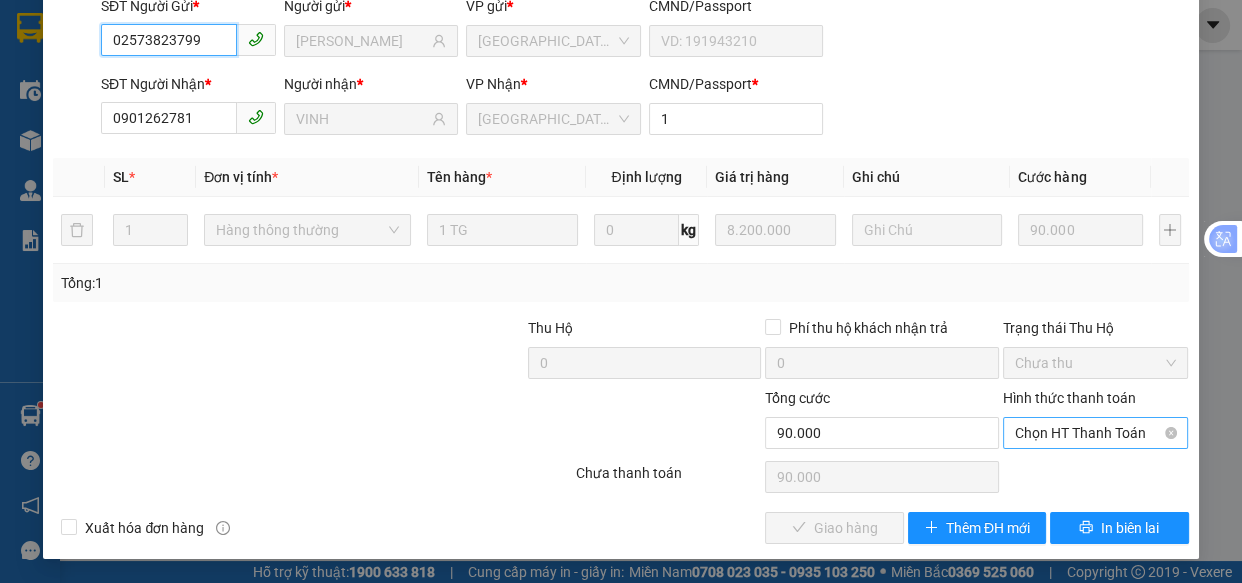 click on "Chọn HT Thanh Toán" at bounding box center [1096, 433] 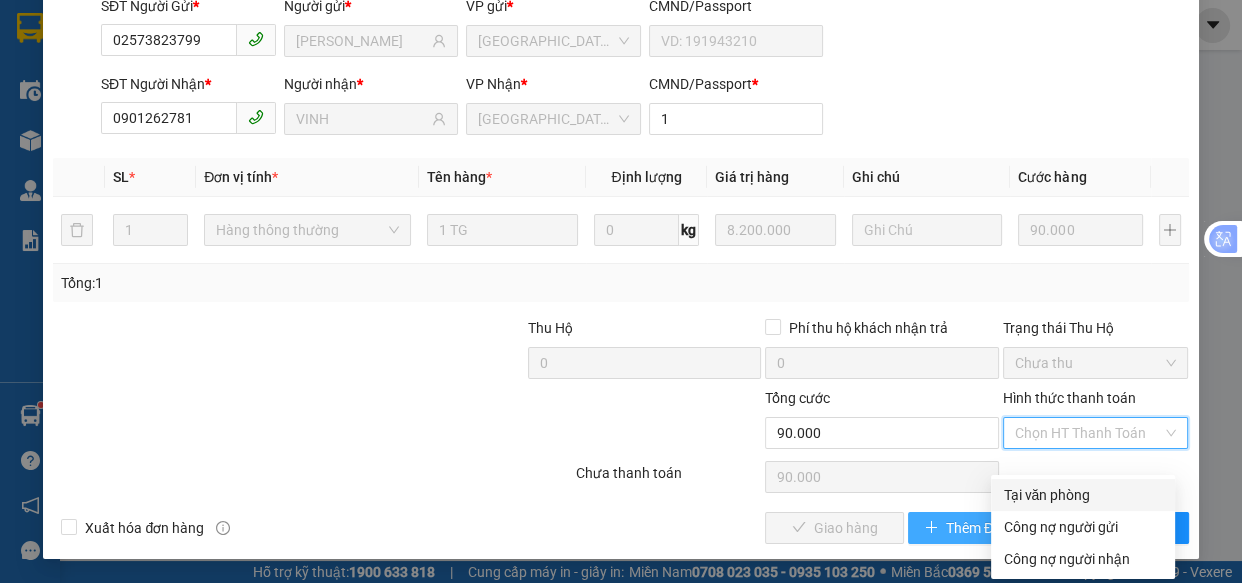 drag, startPoint x: 1060, startPoint y: 469, endPoint x: 930, endPoint y: 513, distance: 137.24431 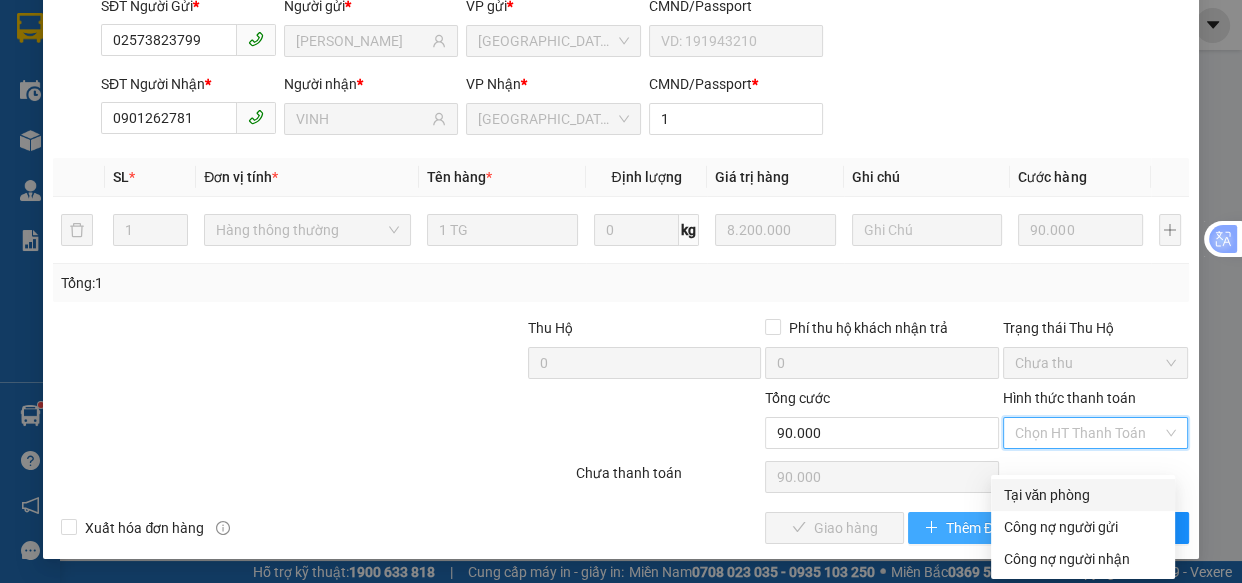 click on "Tại văn phòng" at bounding box center [1083, 495] 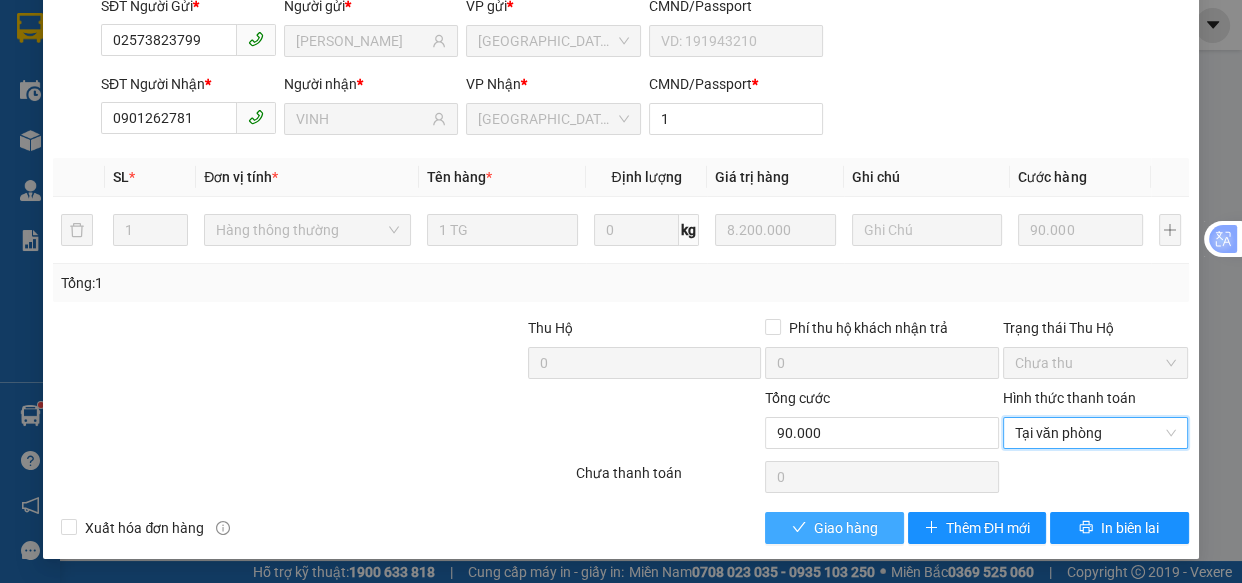 click on "Giao hàng" at bounding box center [846, 528] 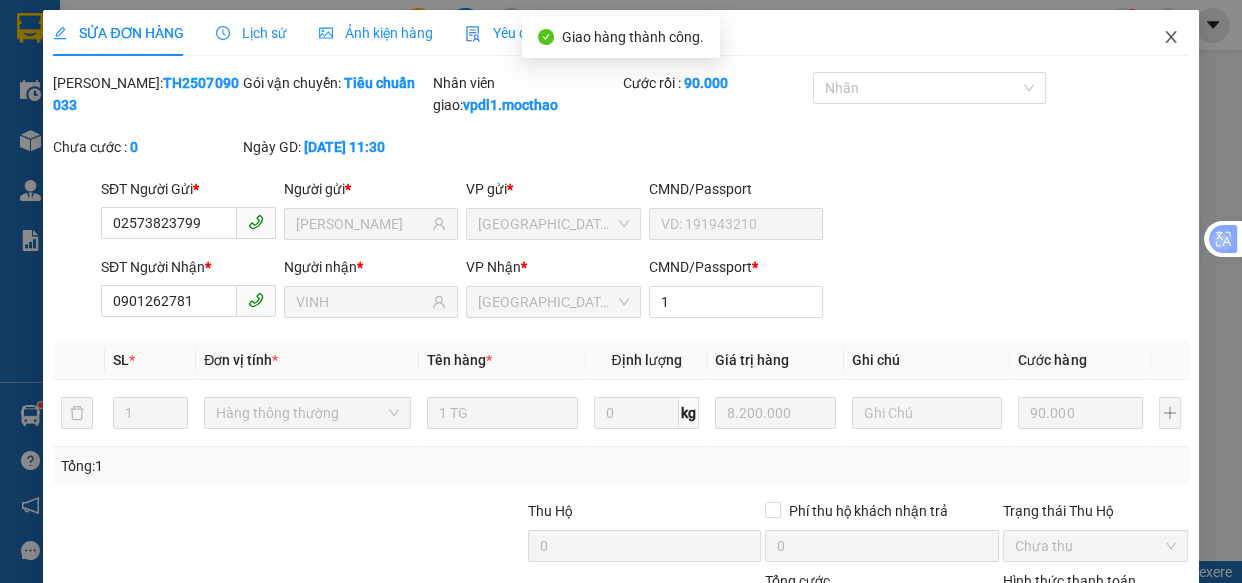 drag, startPoint x: 1143, startPoint y: 40, endPoint x: 1159, endPoint y: 47, distance: 17.464249 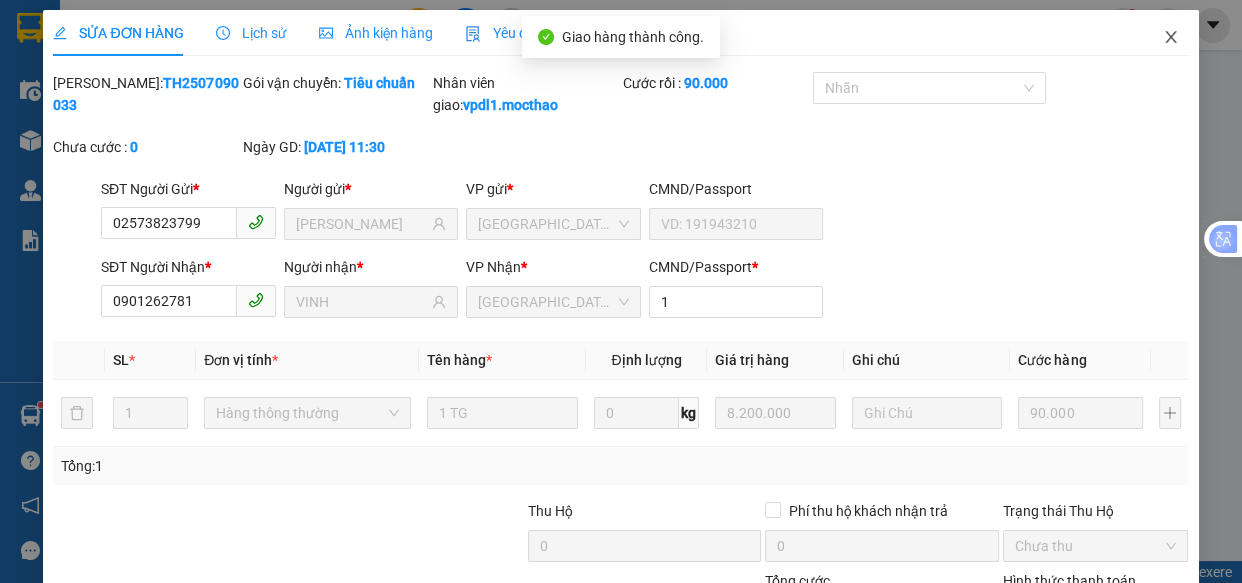 click at bounding box center (1171, 38) 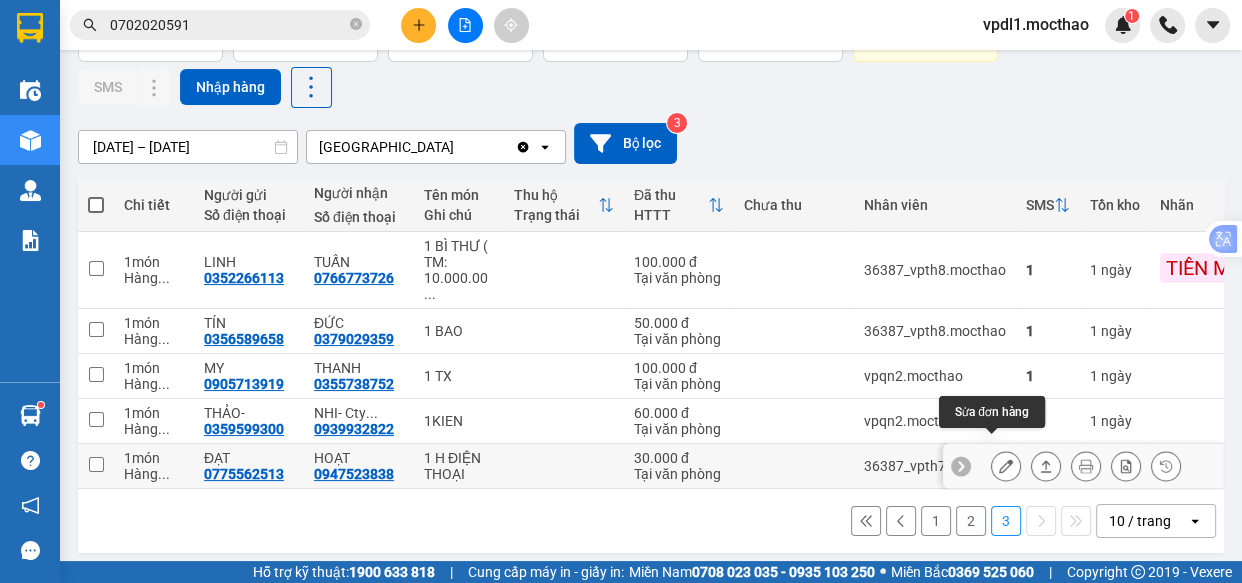 click 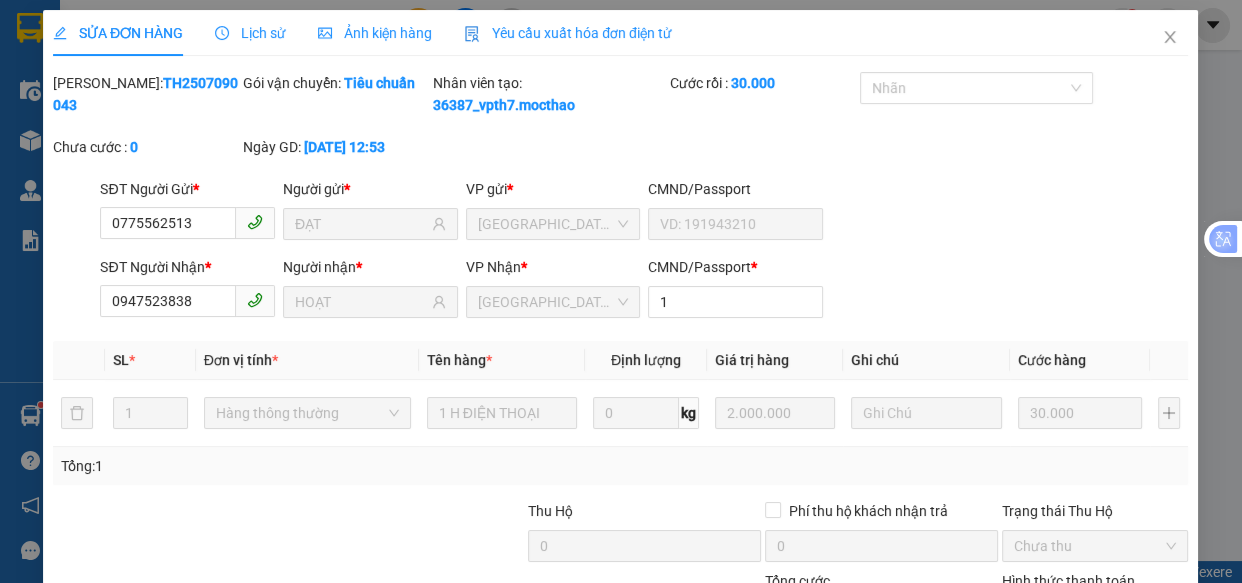type on "0775562513" 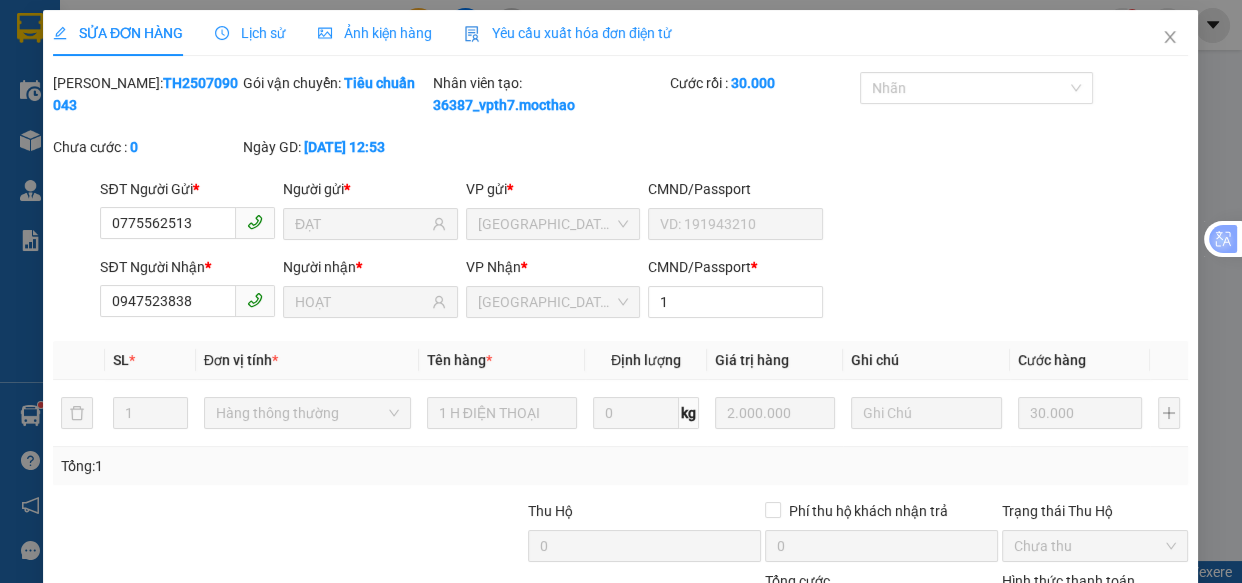 type on "ĐẠT" 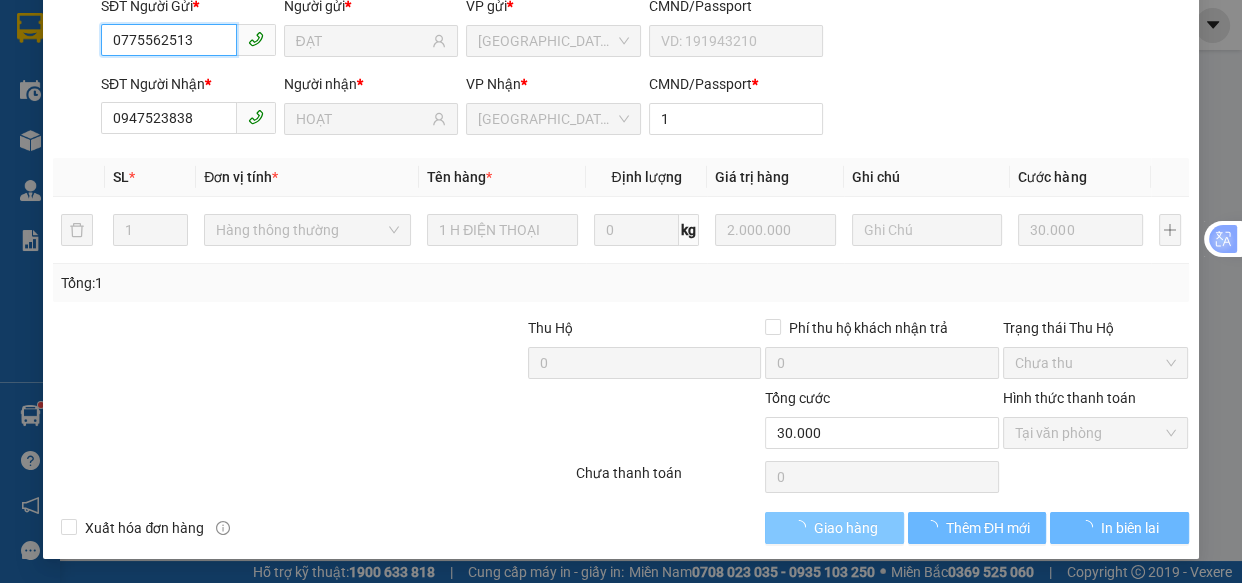 checkbox on "true" 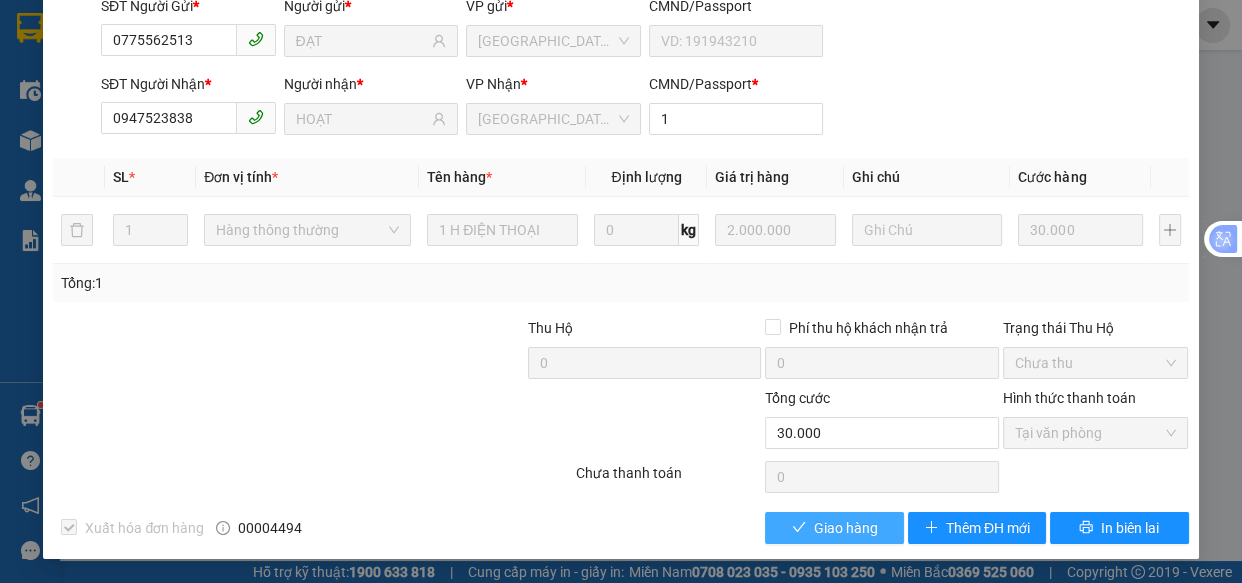 click on "Giao hàng" at bounding box center (846, 528) 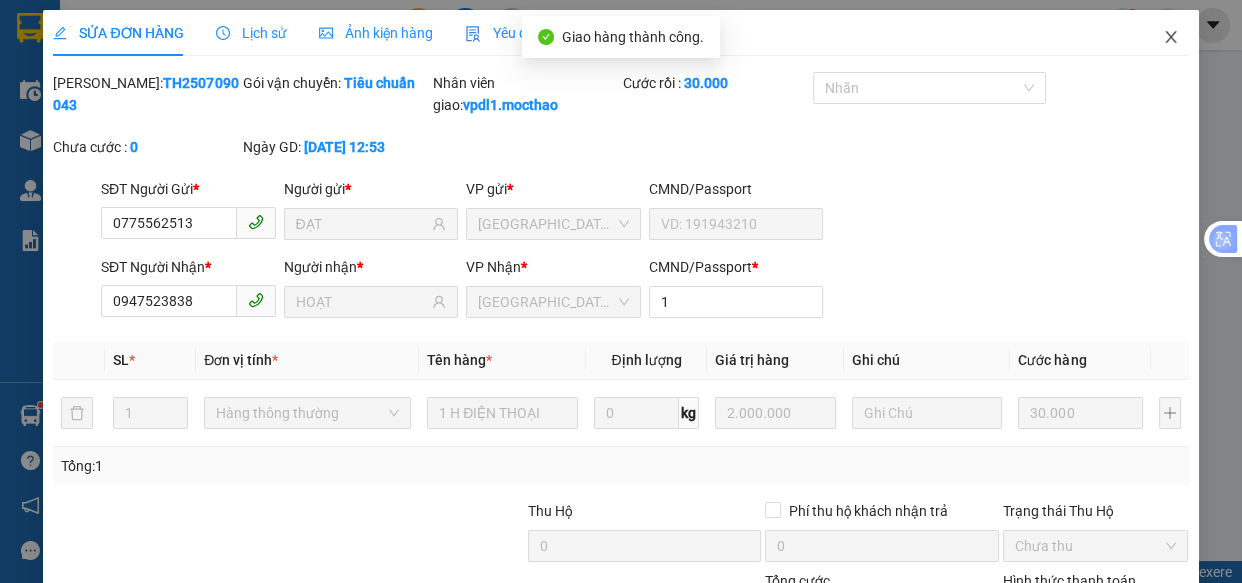 click 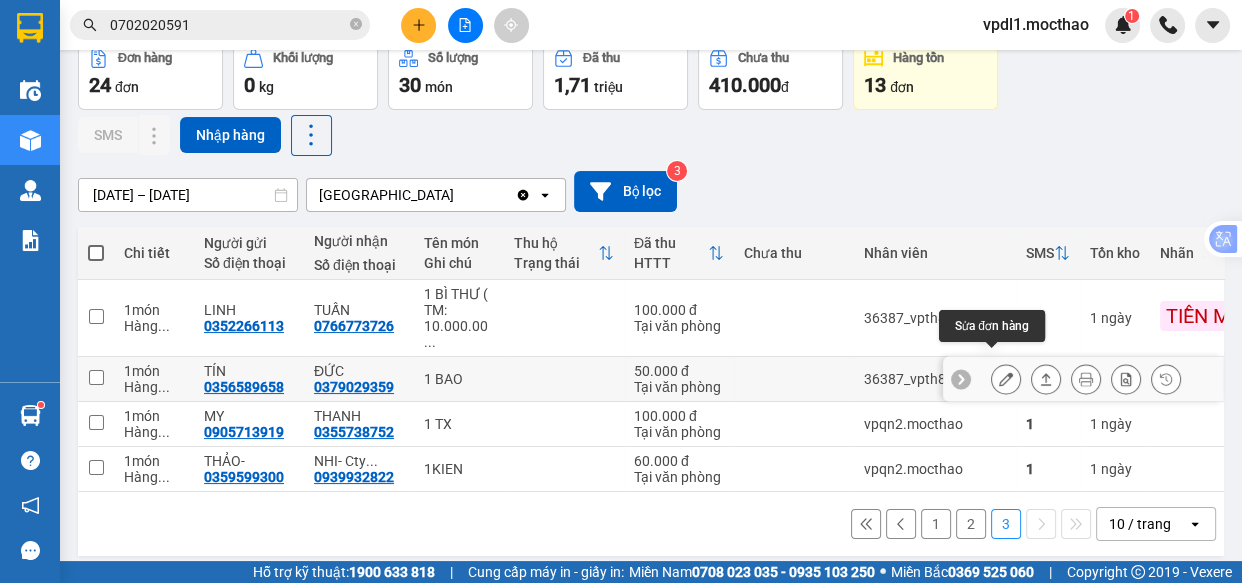 click 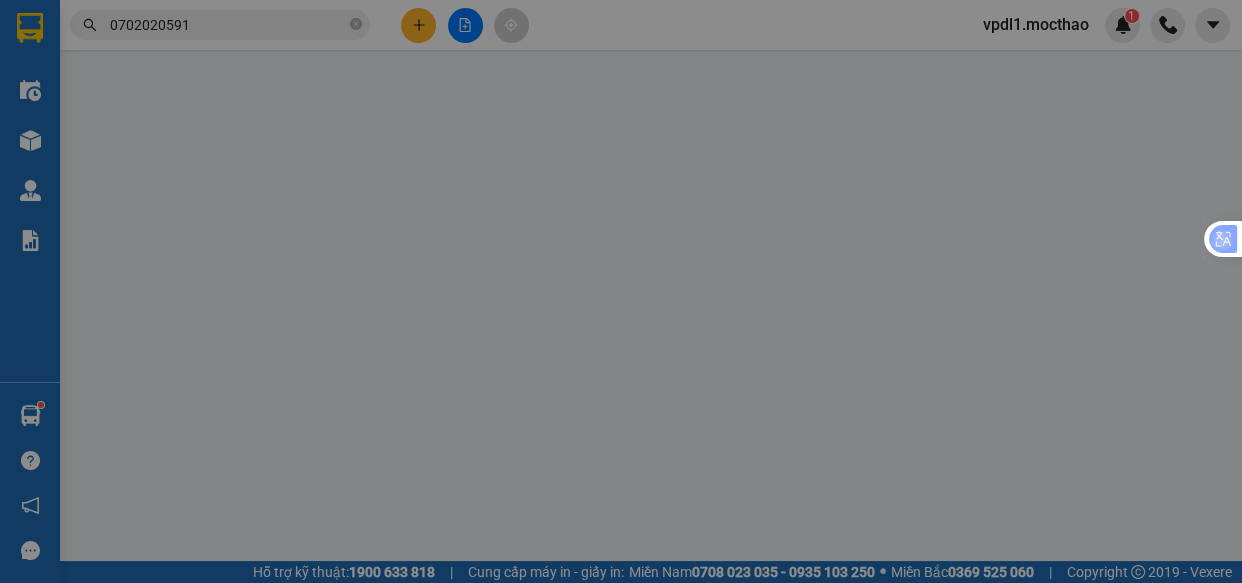 scroll, scrollTop: 0, scrollLeft: 0, axis: both 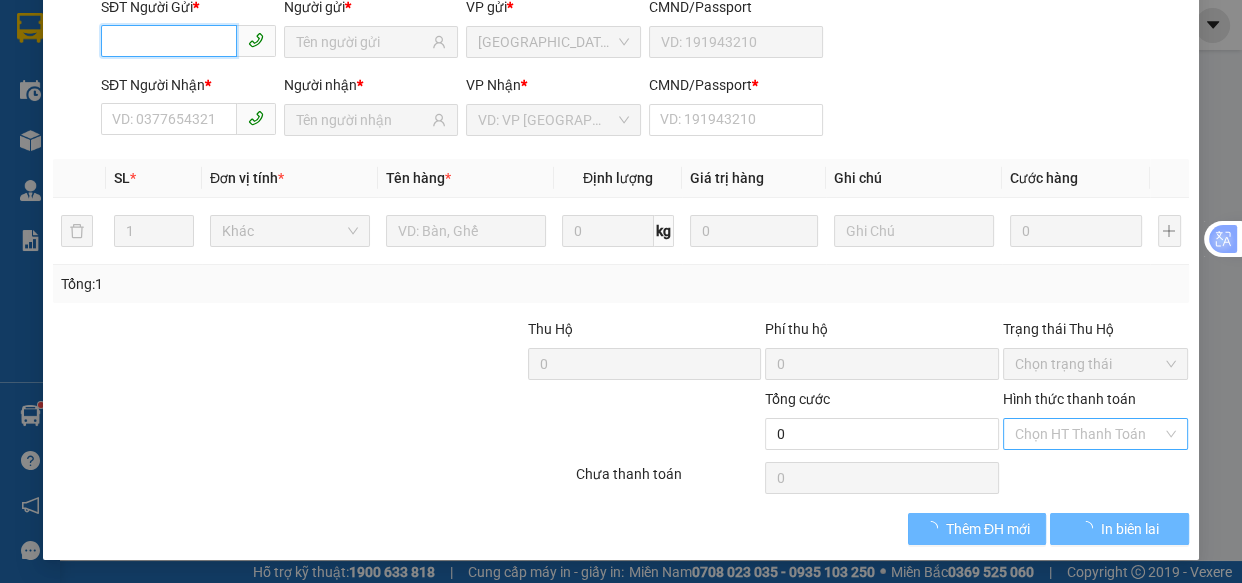 type on "0356589658" 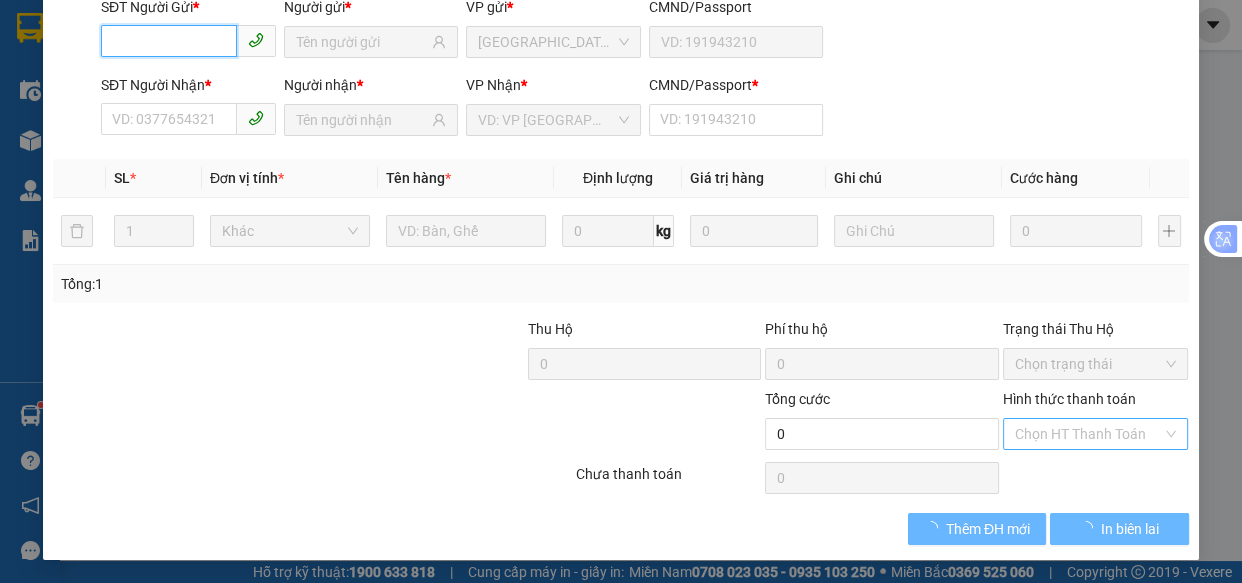 type on "TÍN" 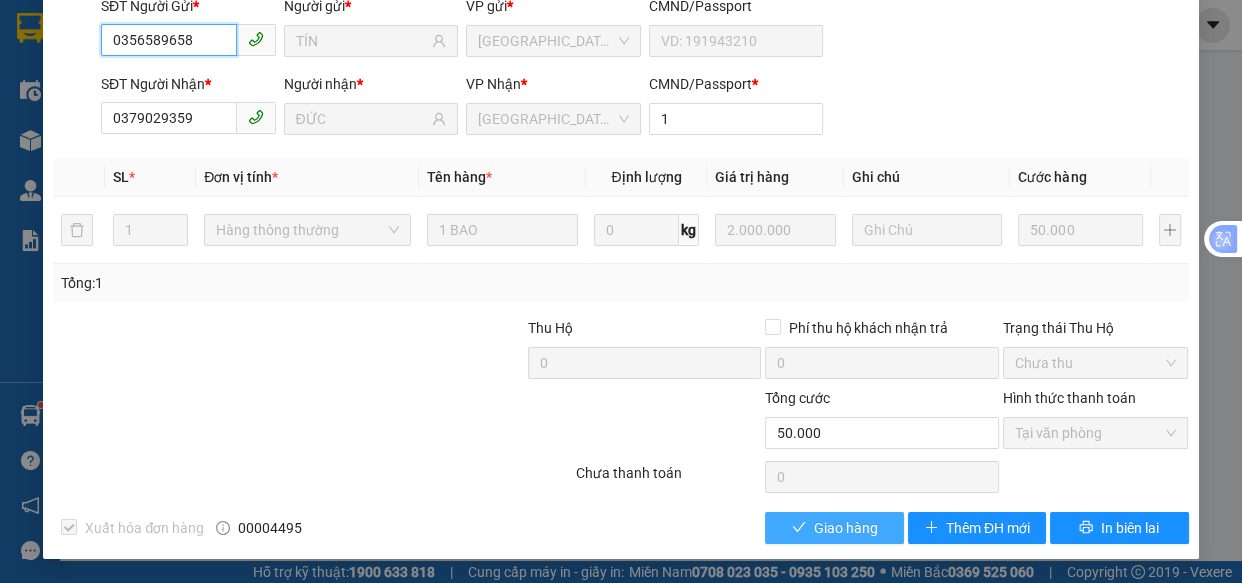 checkbox on "true" 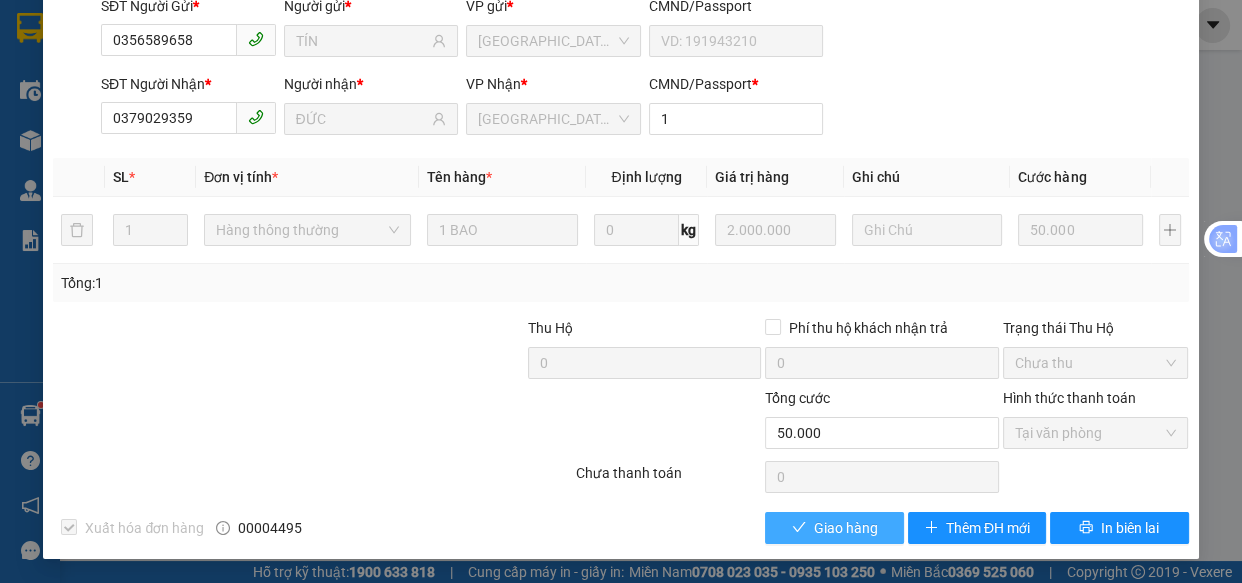 drag, startPoint x: 812, startPoint y: 530, endPoint x: 879, endPoint y: 472, distance: 88.61716 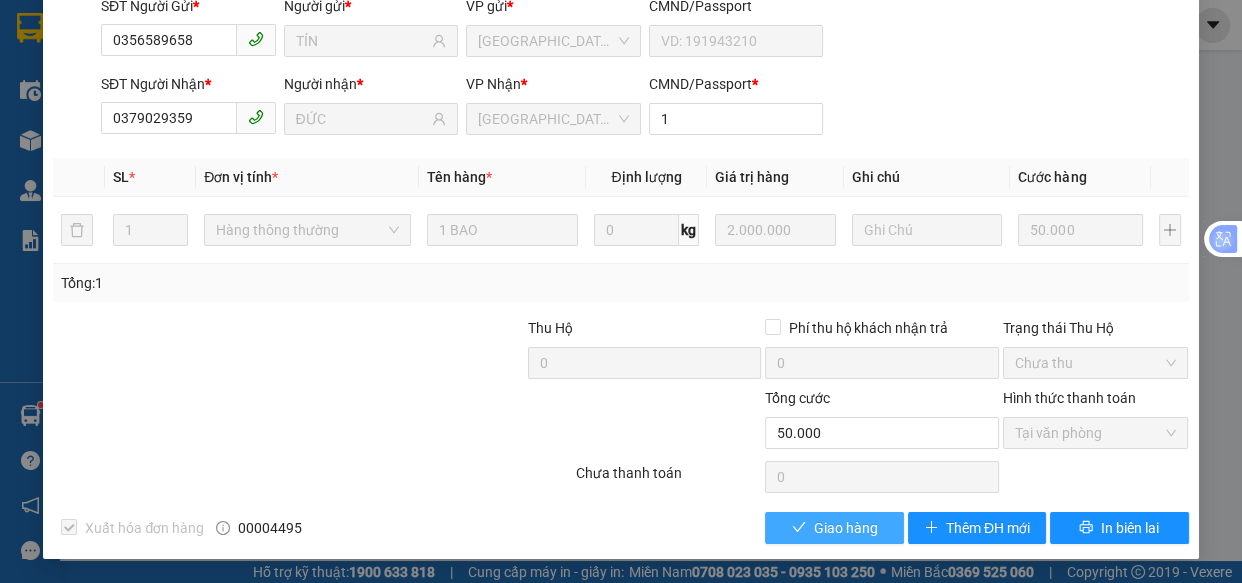 click on "Giao hàng" at bounding box center [846, 528] 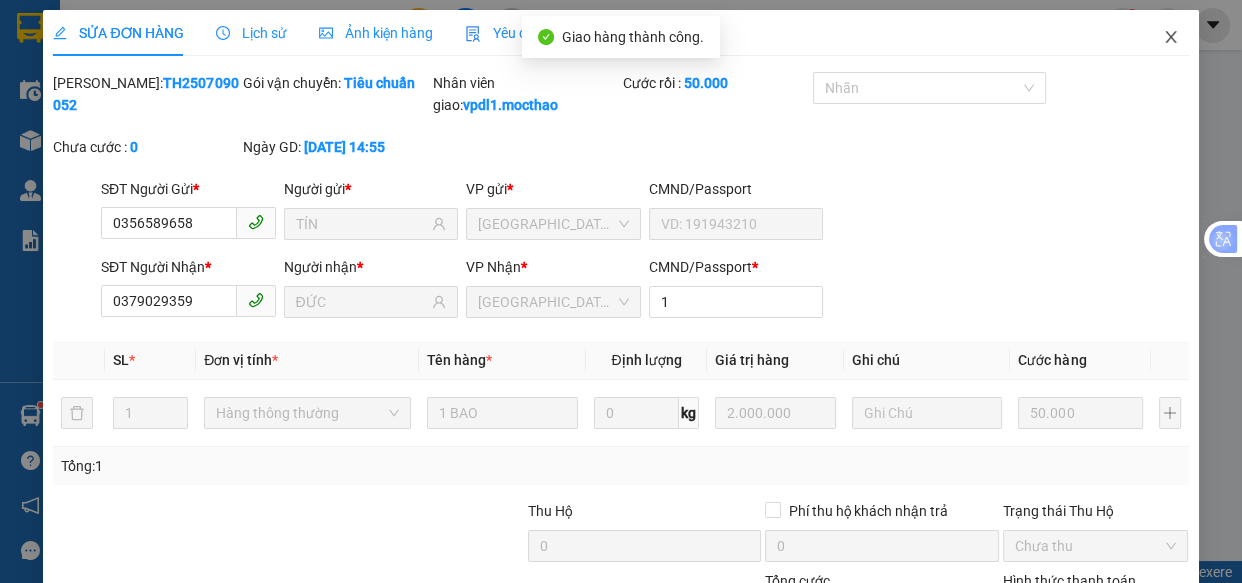 click 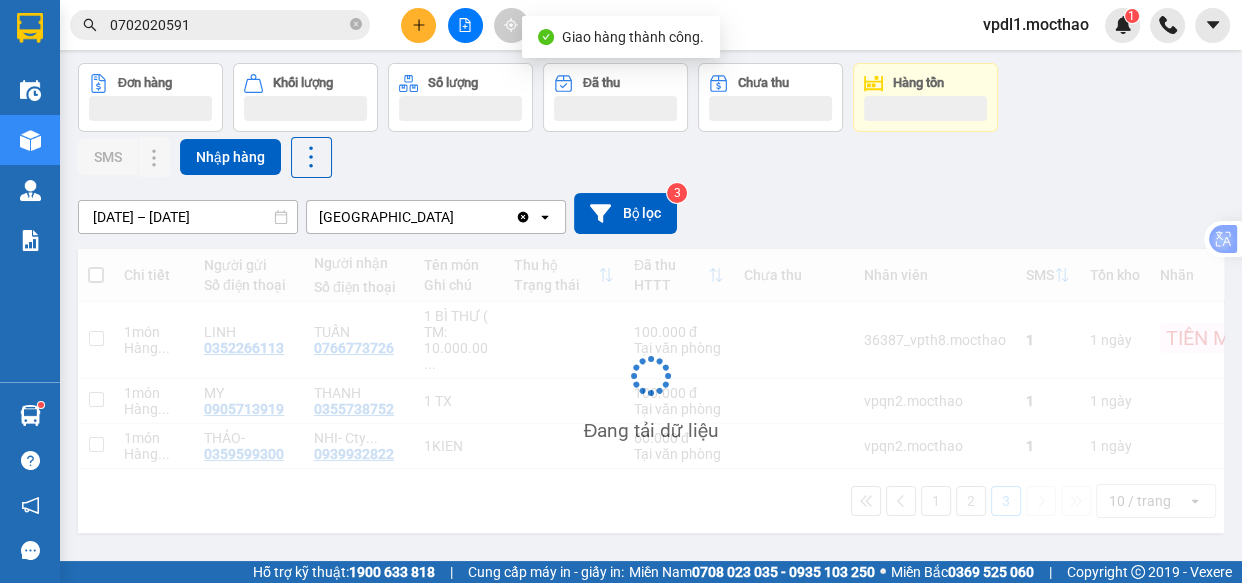 scroll, scrollTop: 91, scrollLeft: 0, axis: vertical 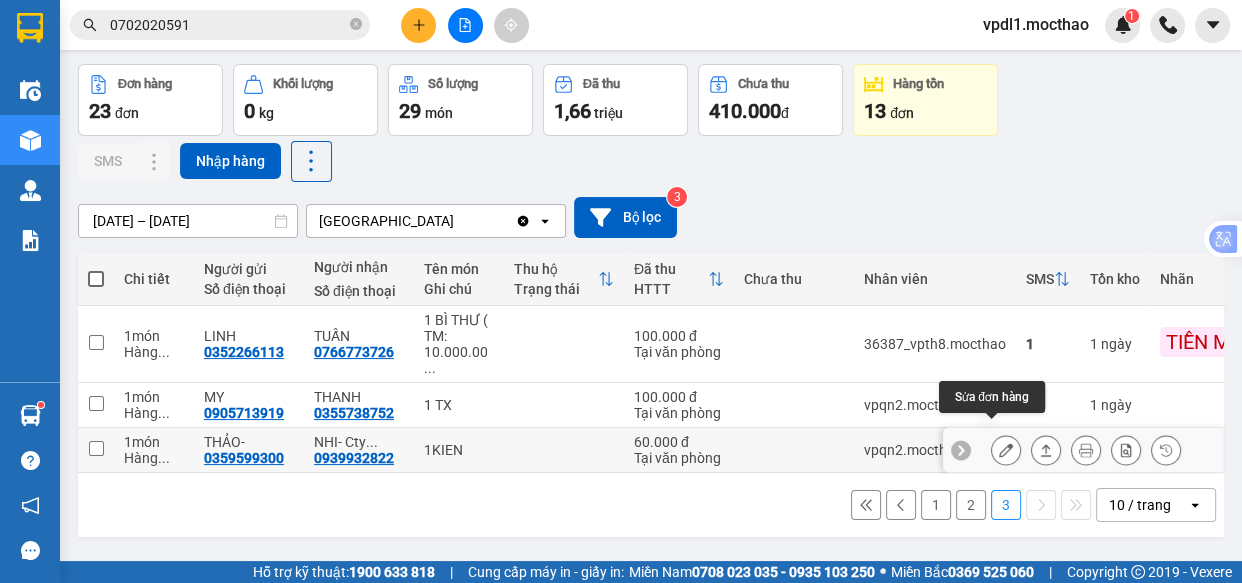 click 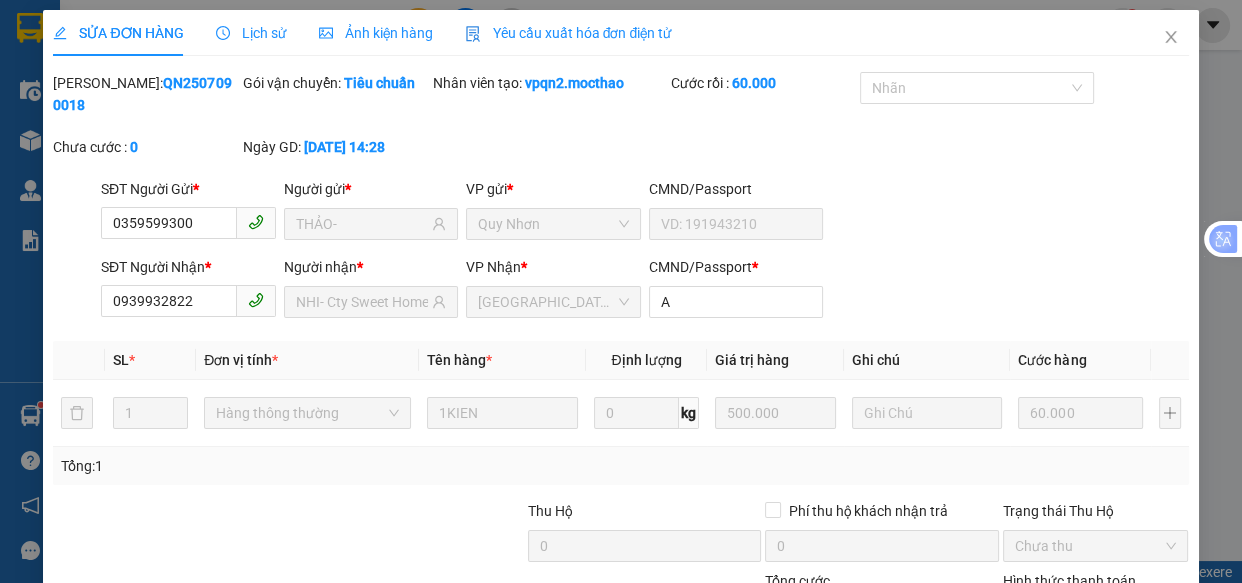 type on "0359599300" 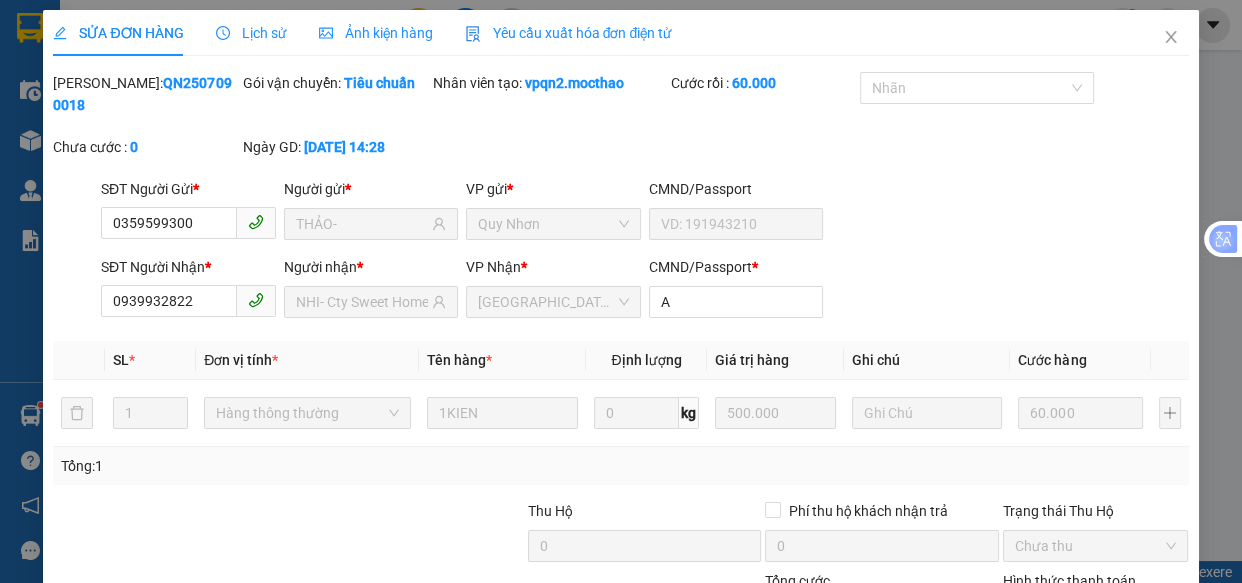 type on "THẢO-" 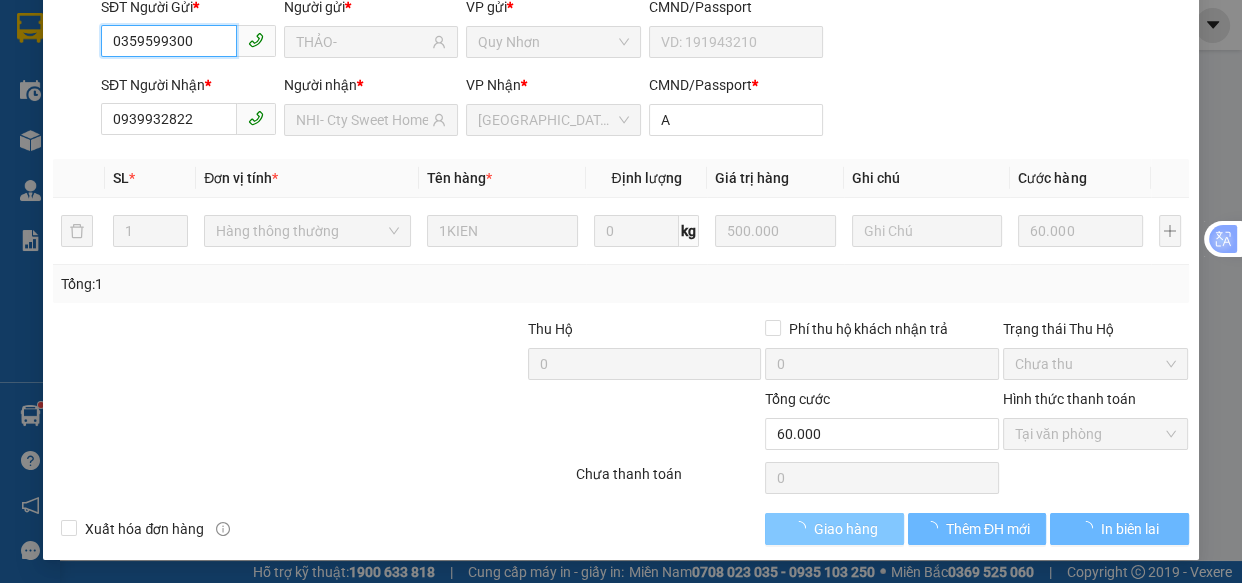 checkbox on "true" 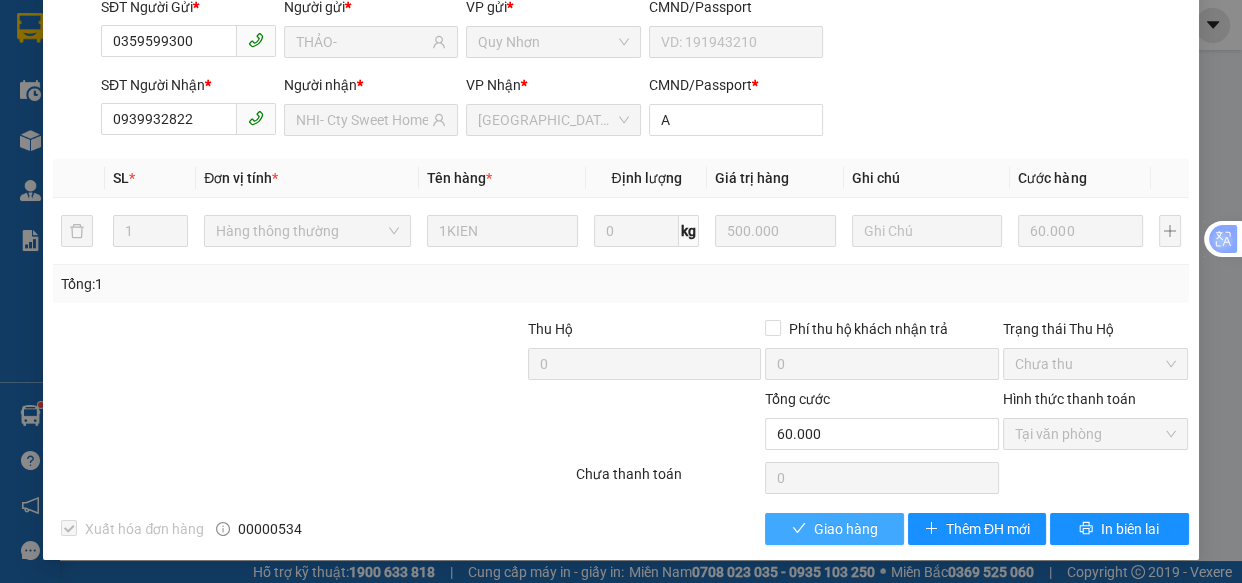 click on "Giao hàng" at bounding box center (846, 529) 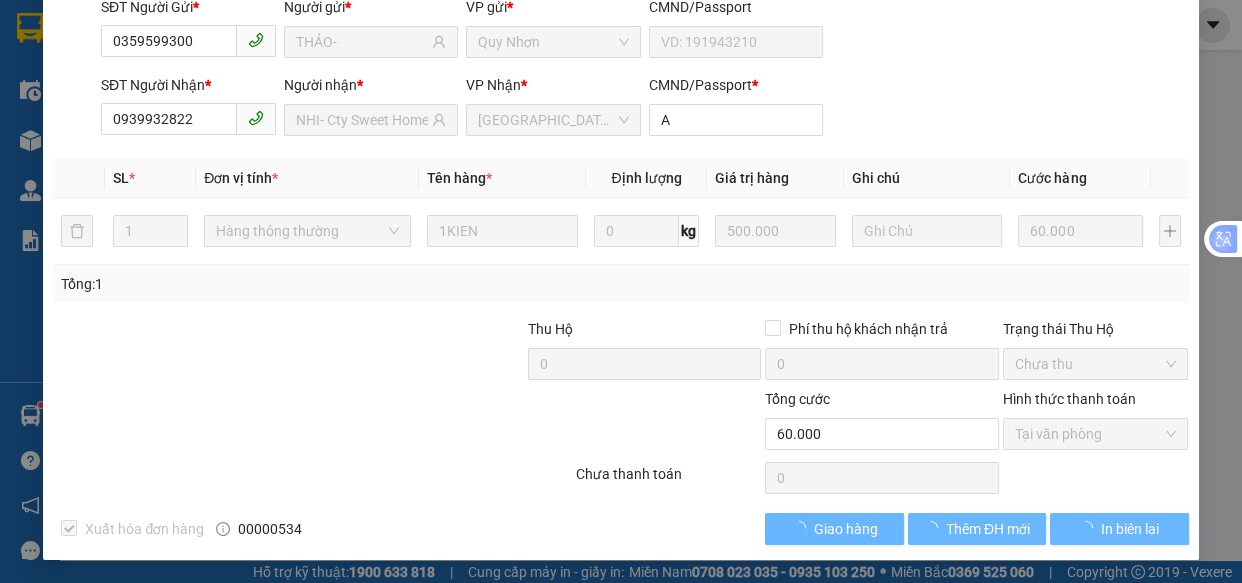 click 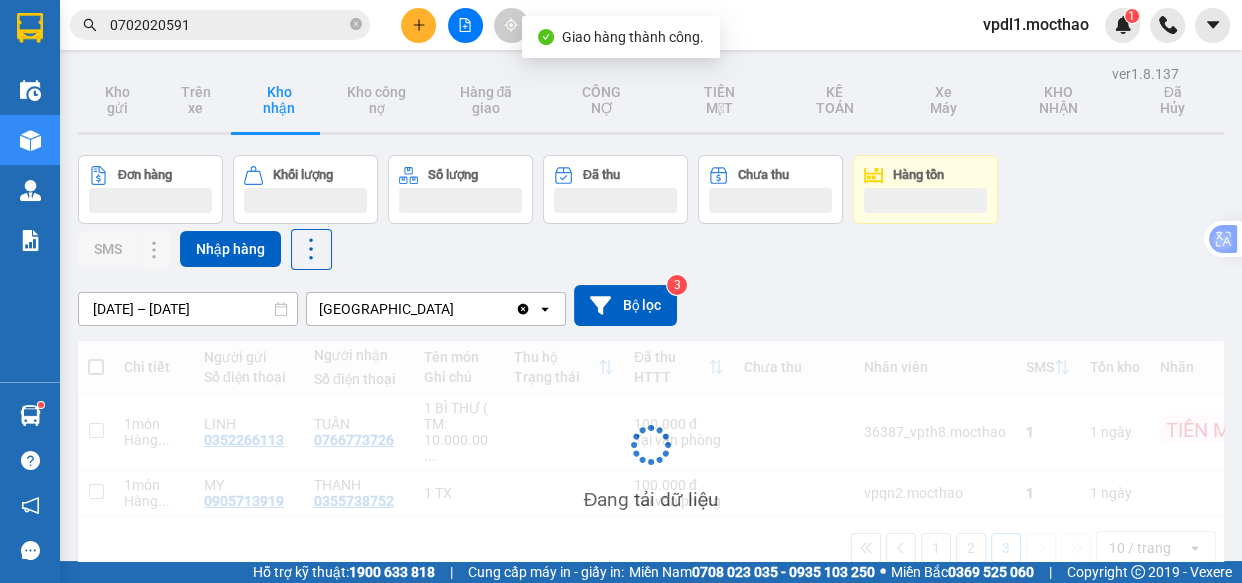 scroll, scrollTop: 91, scrollLeft: 0, axis: vertical 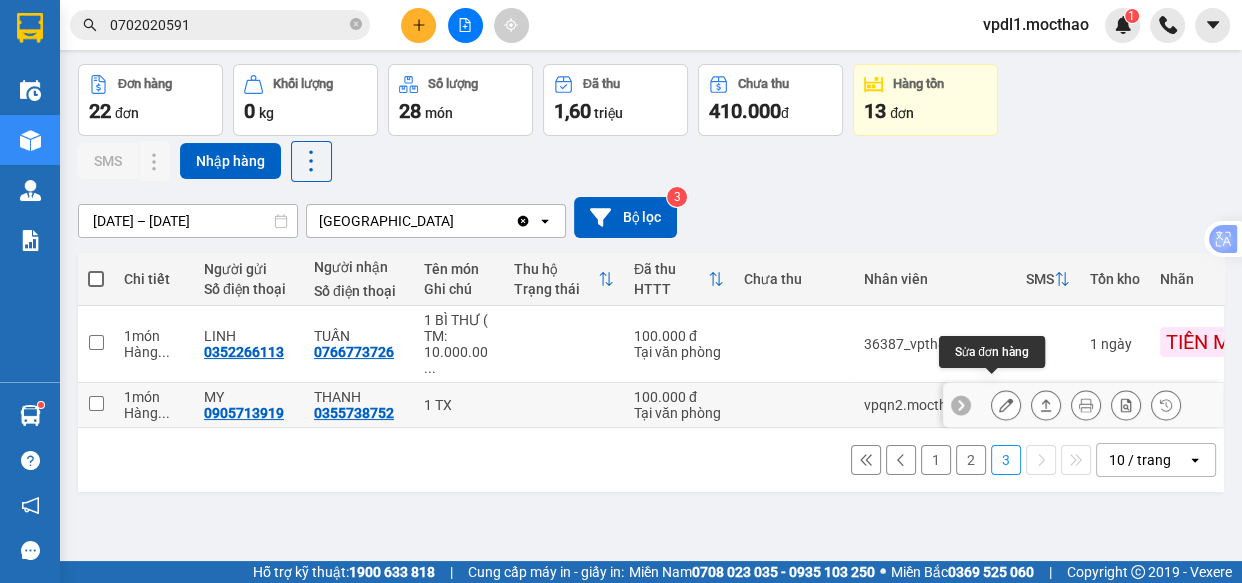click at bounding box center [1006, 405] 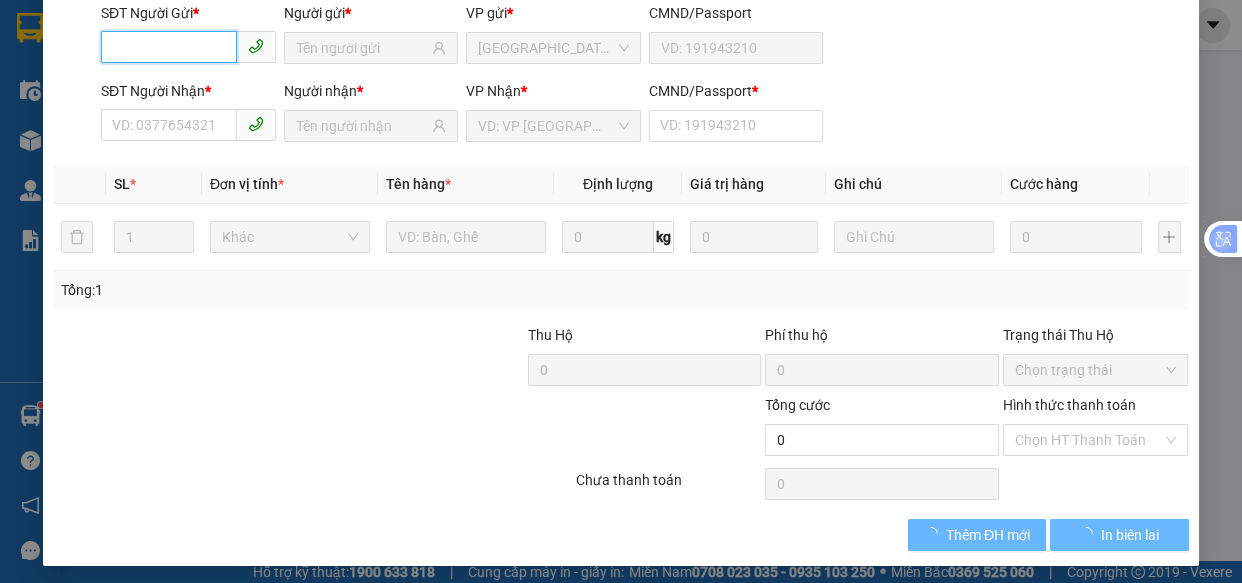 type on "0905713919" 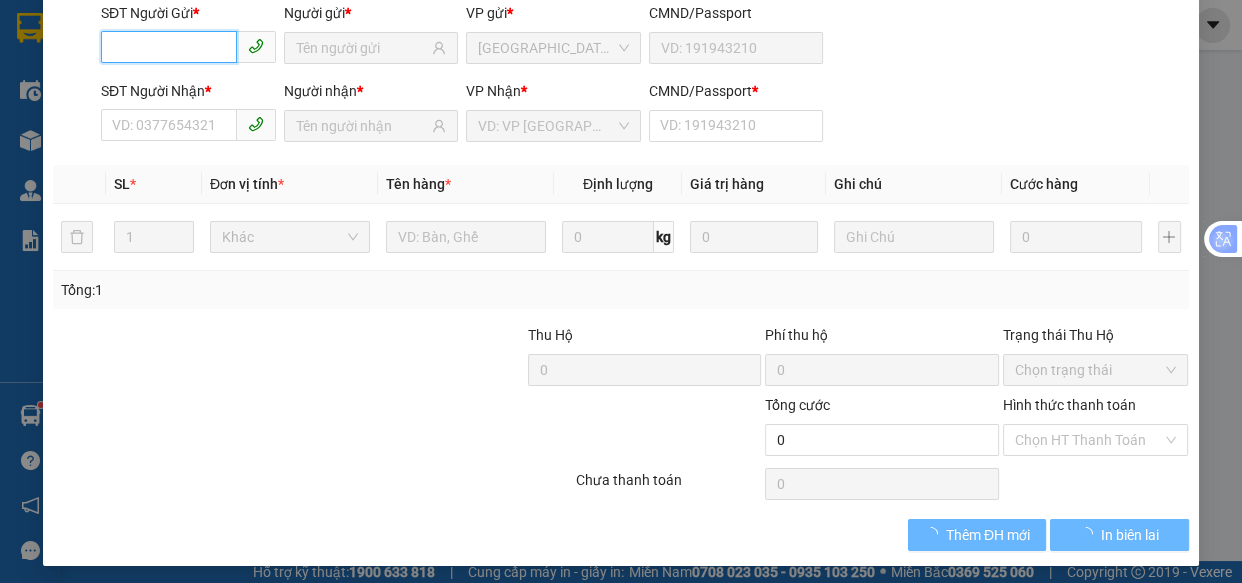 type on "MY" 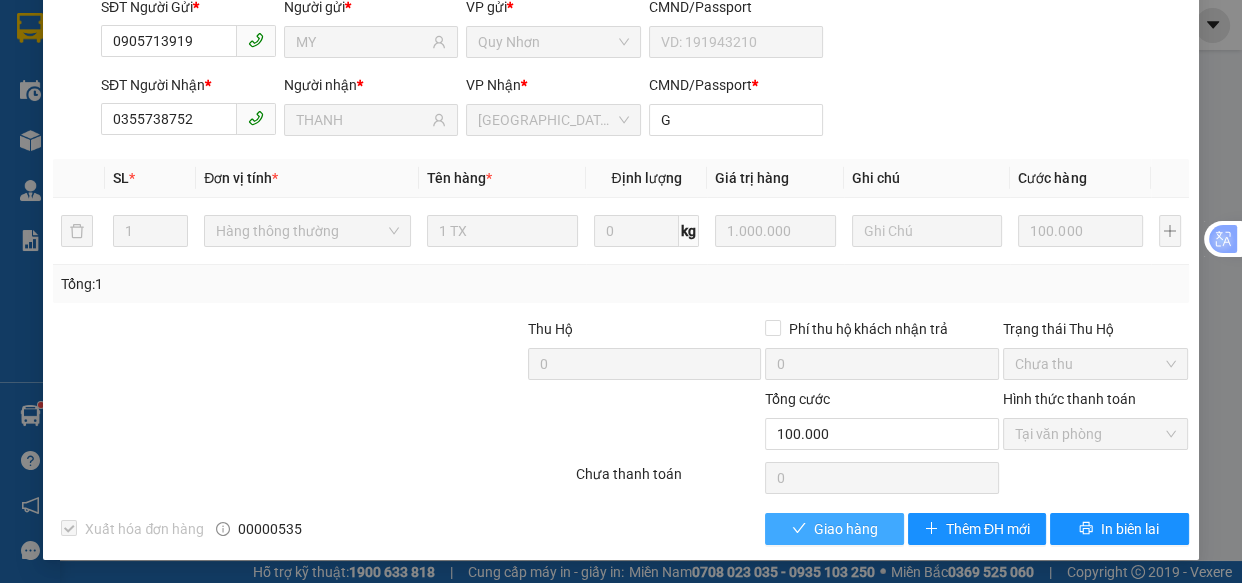 drag, startPoint x: 839, startPoint y: 531, endPoint x: 947, endPoint y: 462, distance: 128.16005 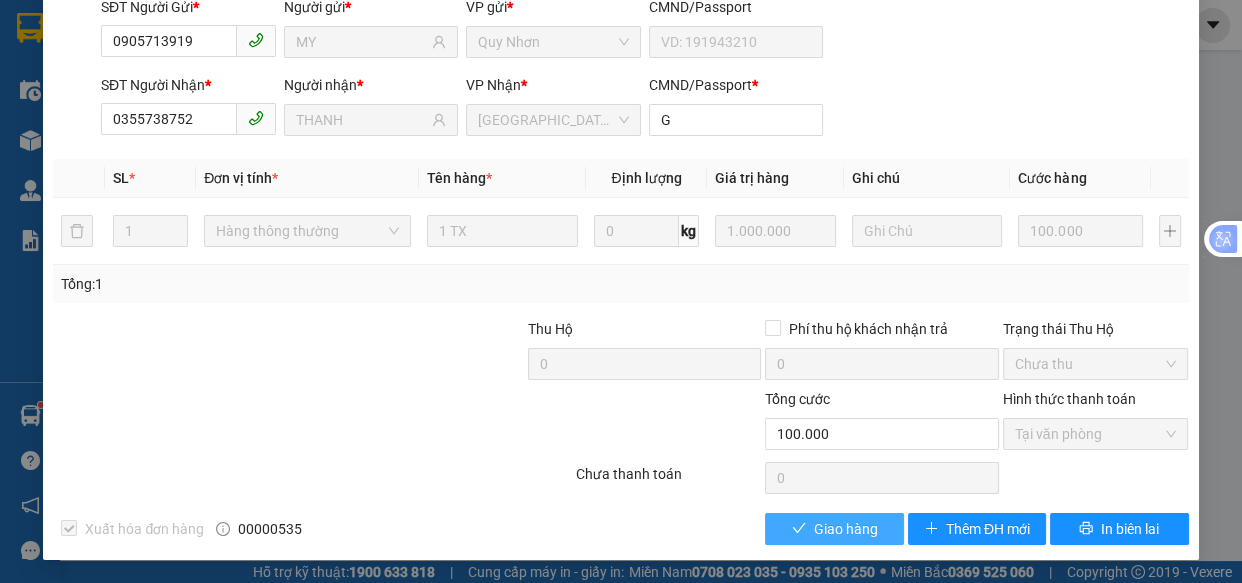 click on "Giao hàng" at bounding box center [846, 529] 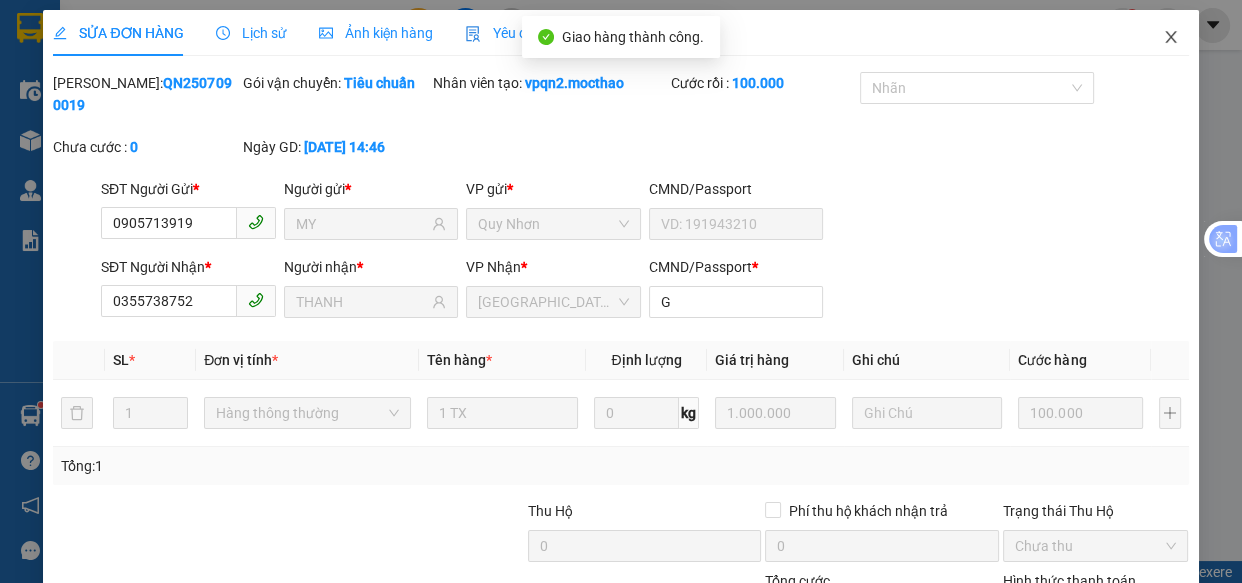 click 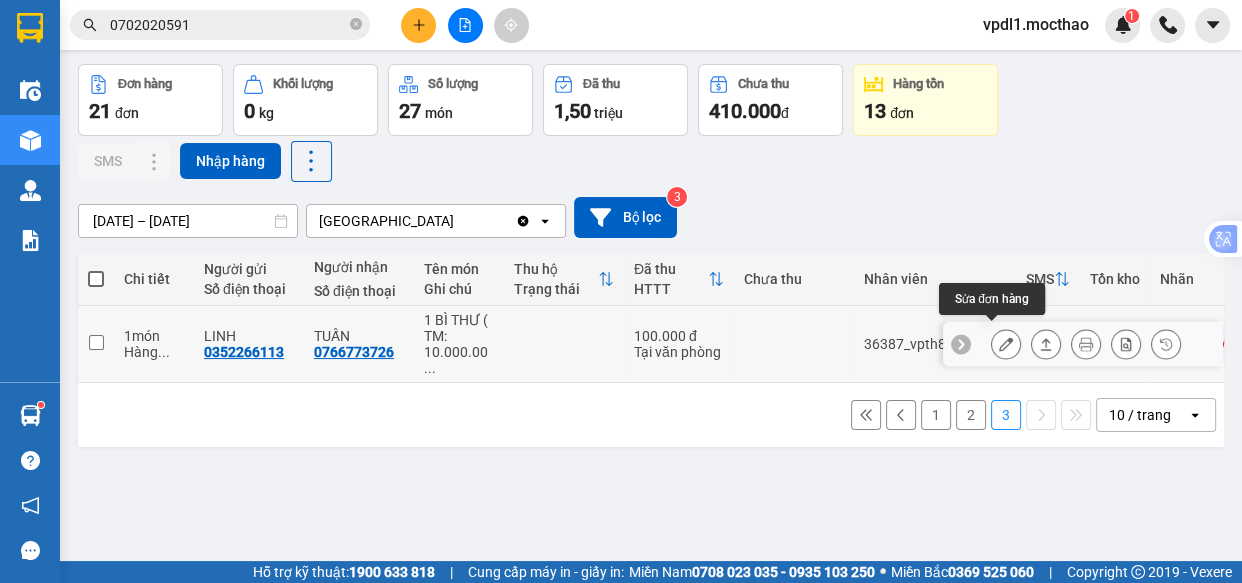 click 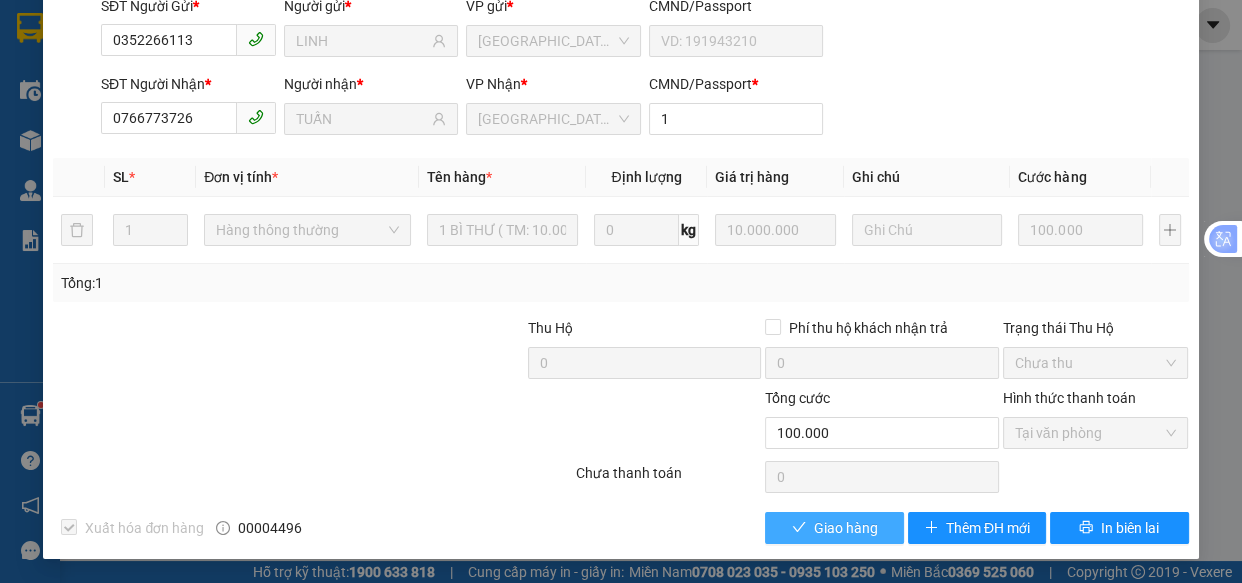 click on "Giao hàng" at bounding box center [846, 528] 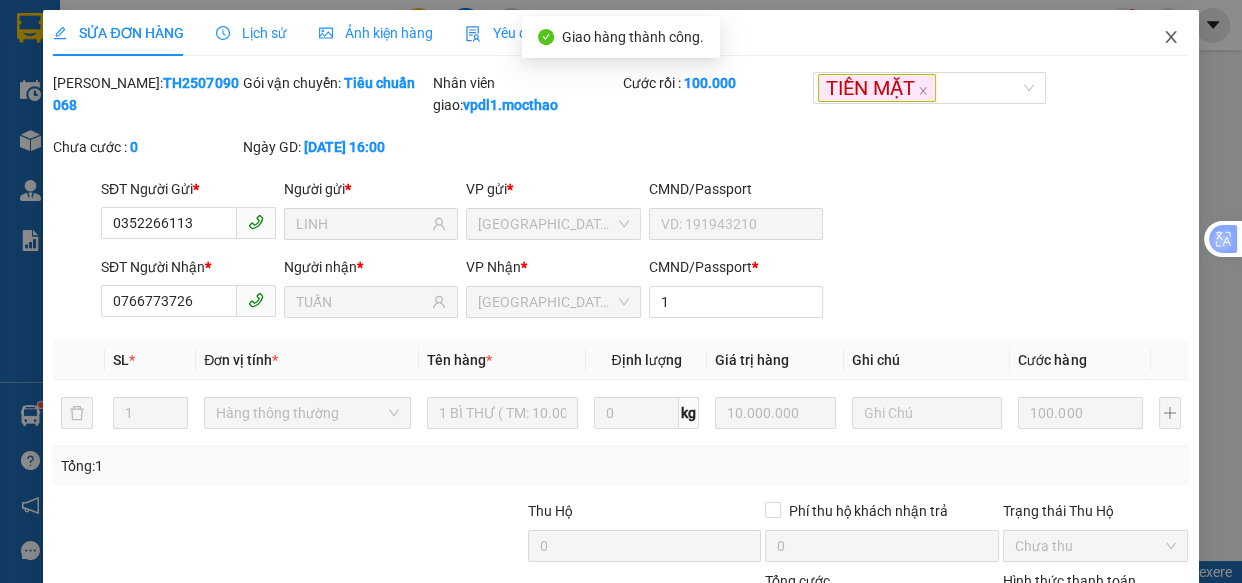 click 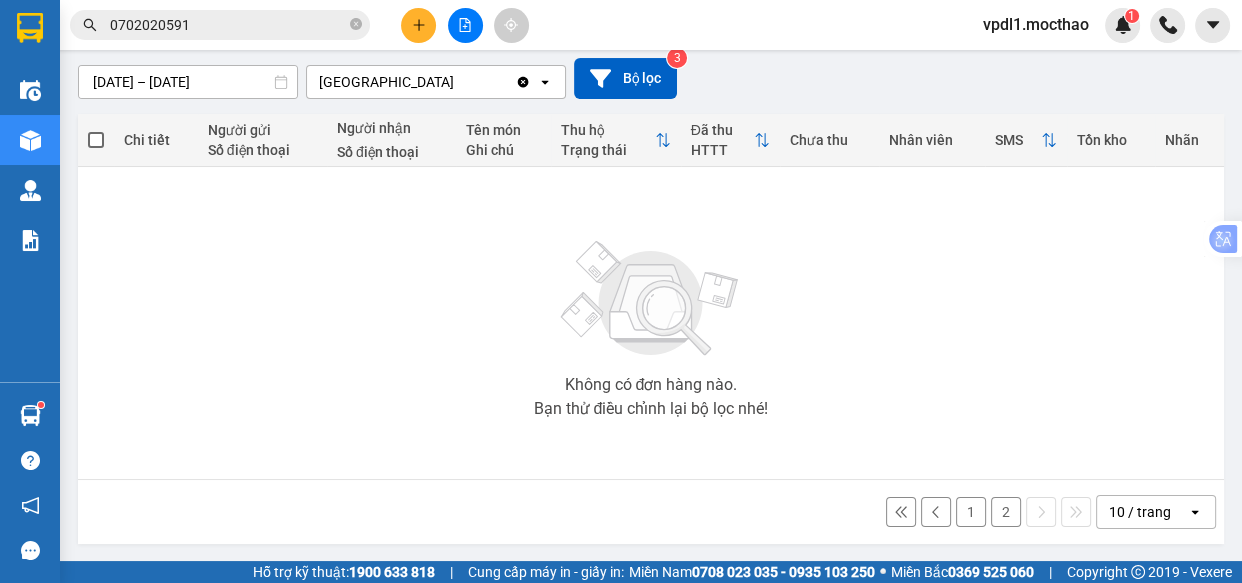click on "2" at bounding box center (1006, 512) 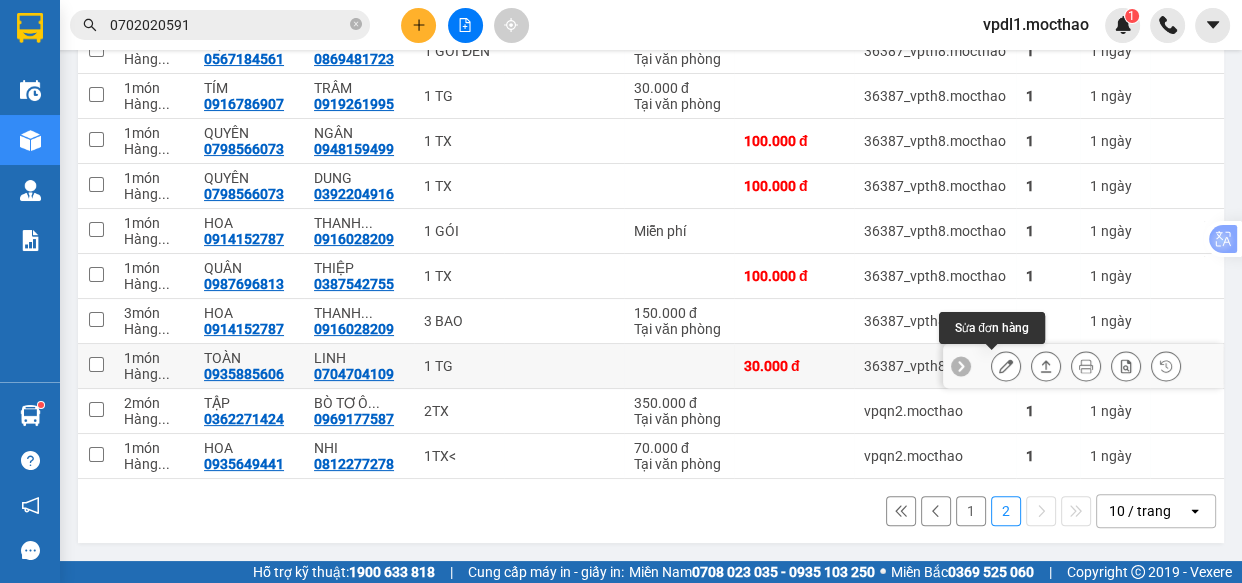 click at bounding box center (1006, 366) 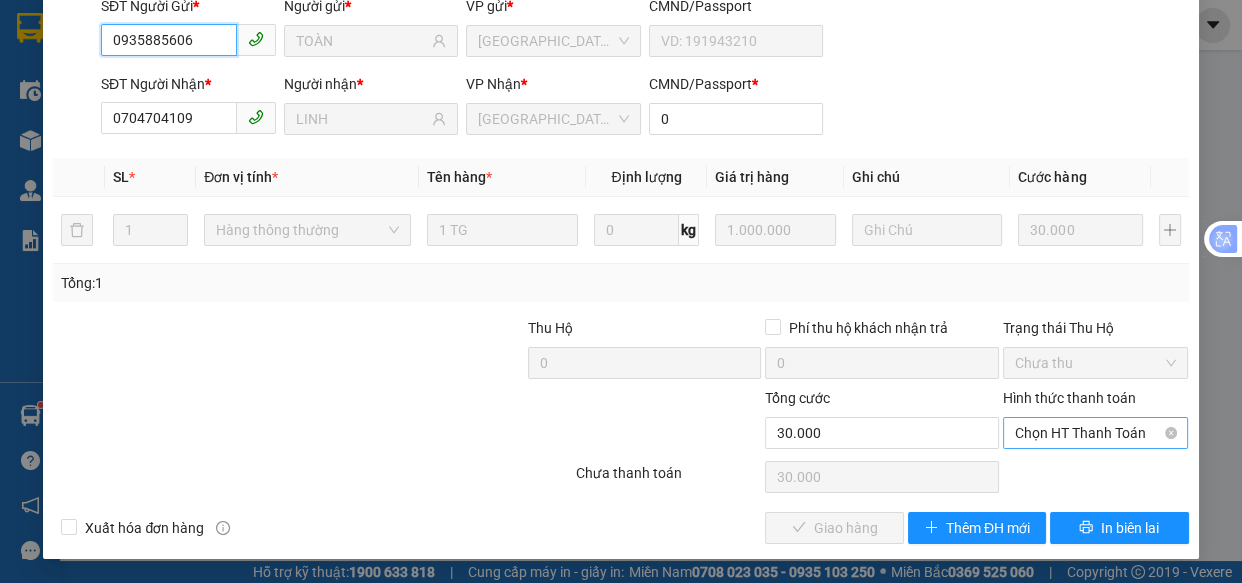 click on "Chọn HT Thanh Toán" at bounding box center [1096, 433] 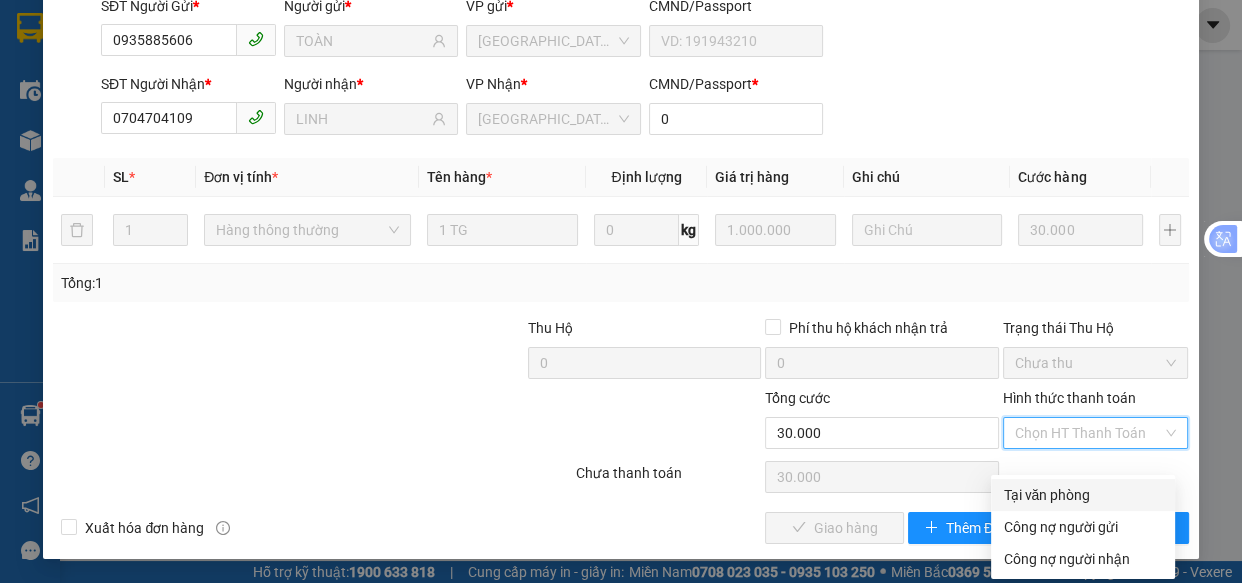 drag, startPoint x: 1054, startPoint y: 469, endPoint x: 934, endPoint y: 488, distance: 121.49486 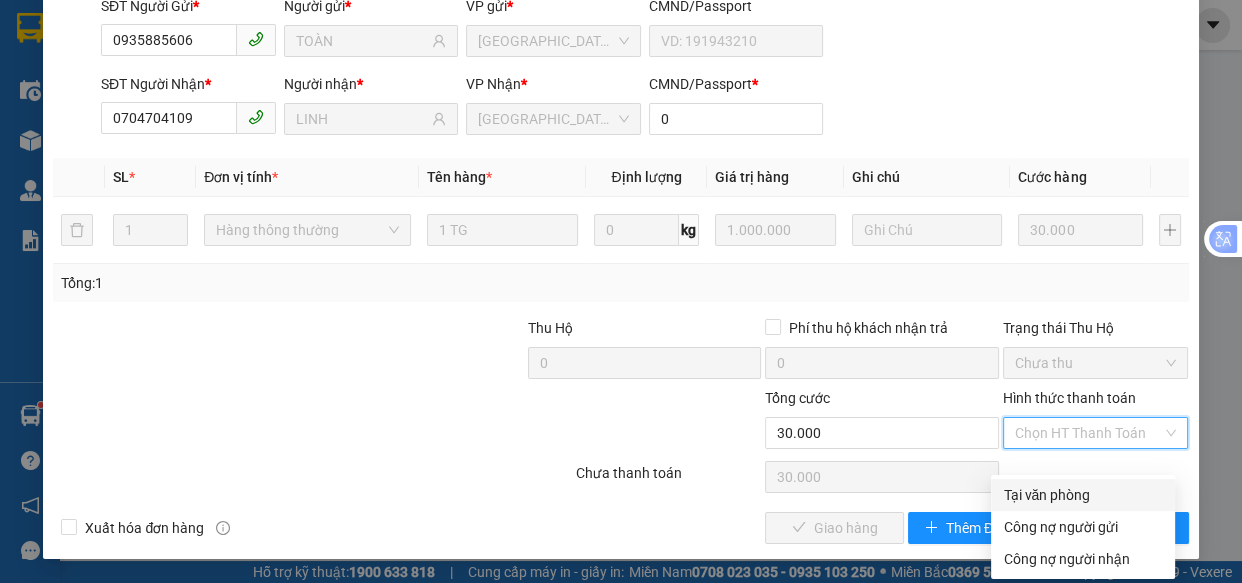 click on "Tại văn phòng" at bounding box center [1083, 495] 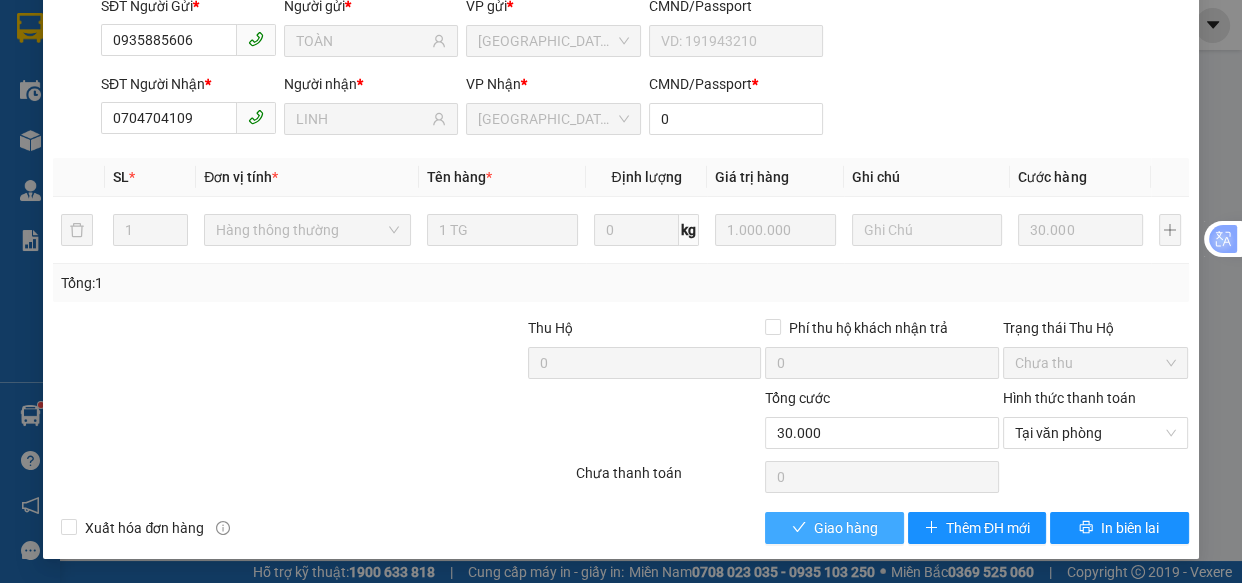 click on "Giao hàng" at bounding box center [846, 528] 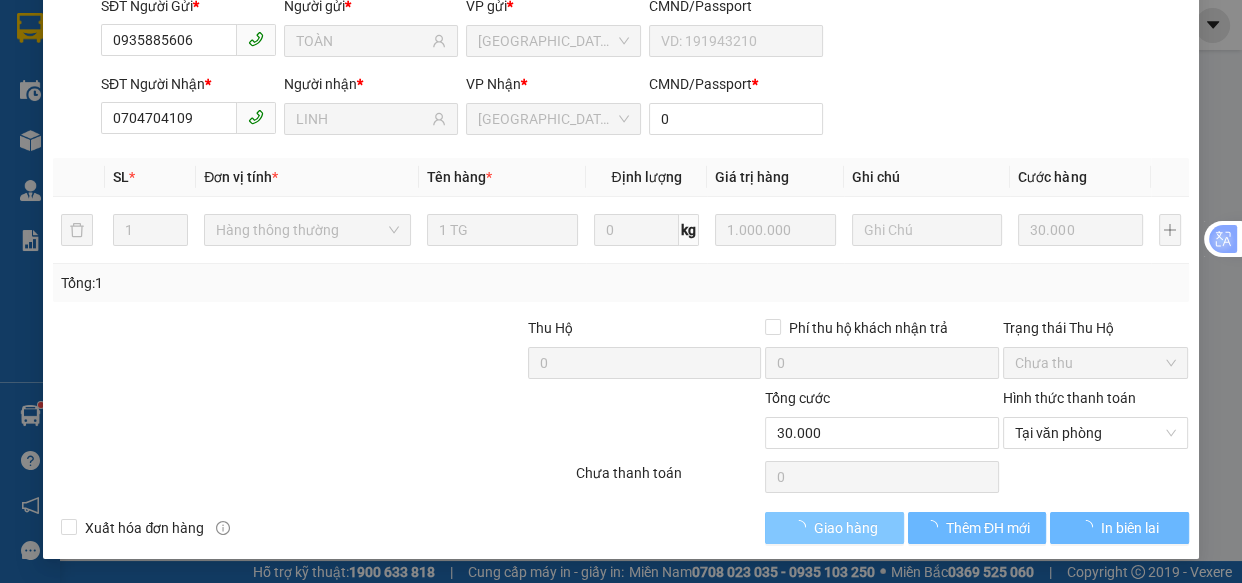 scroll, scrollTop: 0, scrollLeft: 0, axis: both 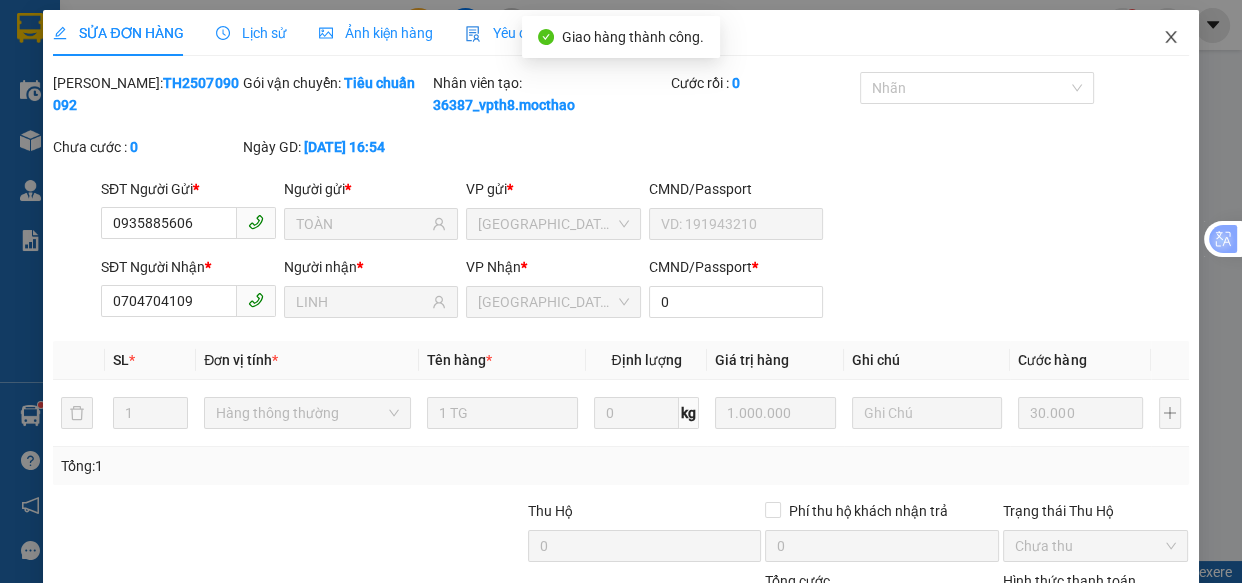 click 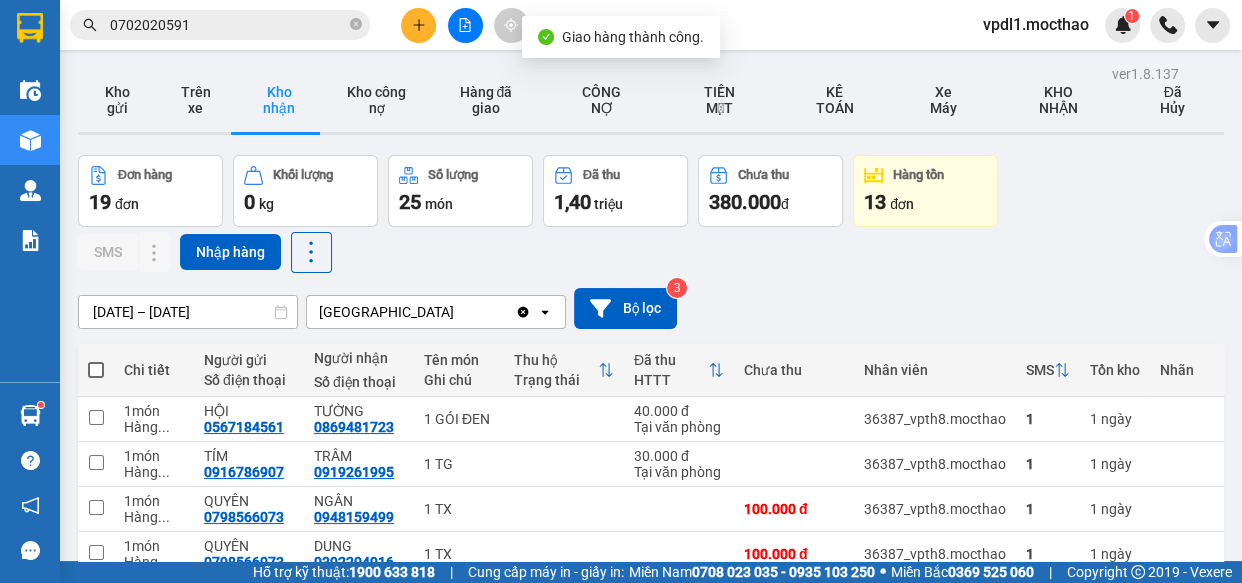 scroll, scrollTop: 329, scrollLeft: 0, axis: vertical 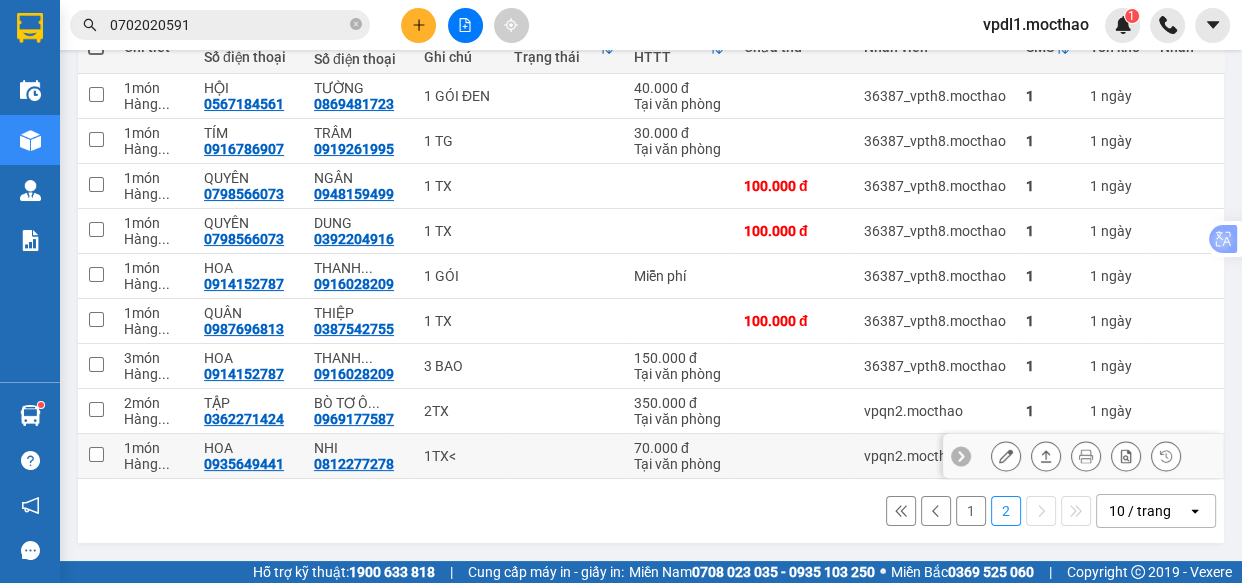 click 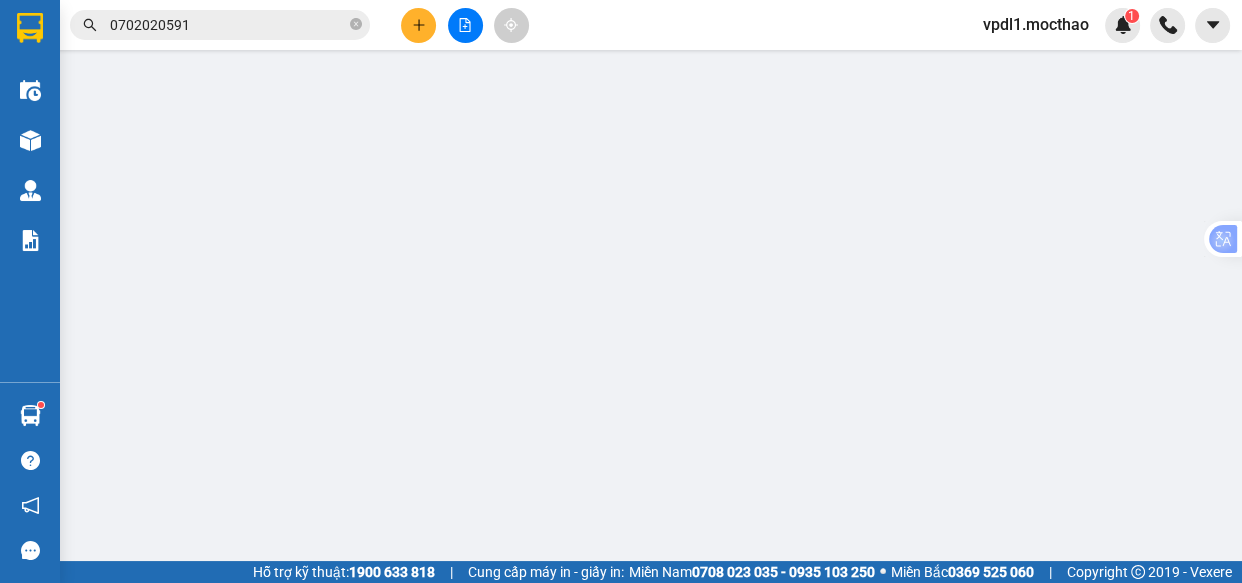scroll, scrollTop: 0, scrollLeft: 0, axis: both 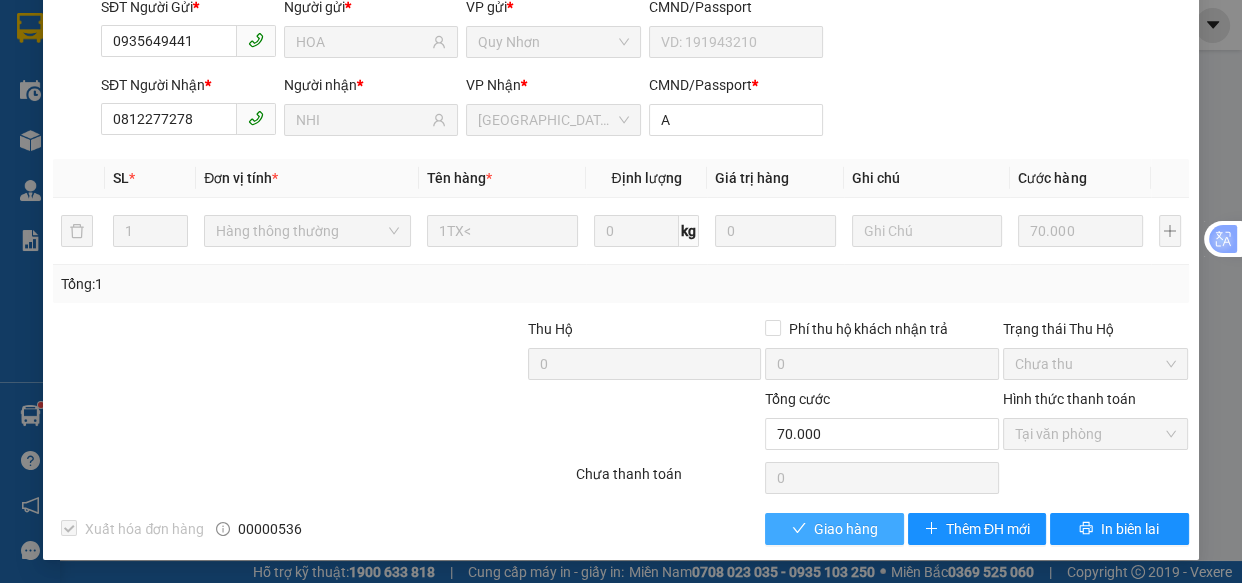 drag, startPoint x: 823, startPoint y: 530, endPoint x: 876, endPoint y: 509, distance: 57.00877 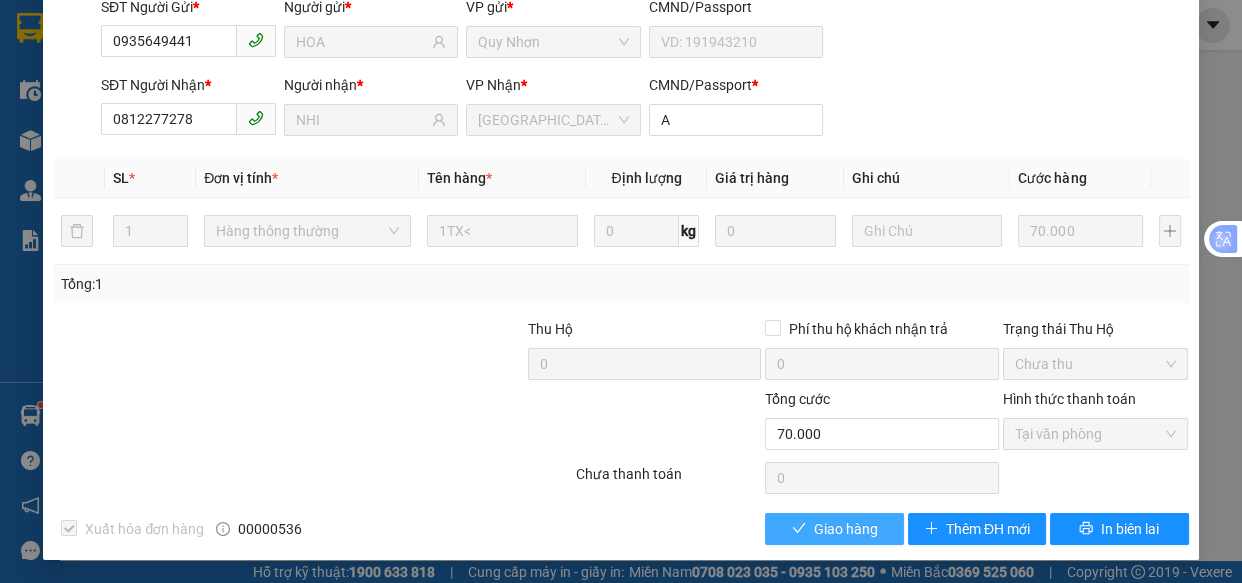 click on "Giao hàng" at bounding box center [846, 529] 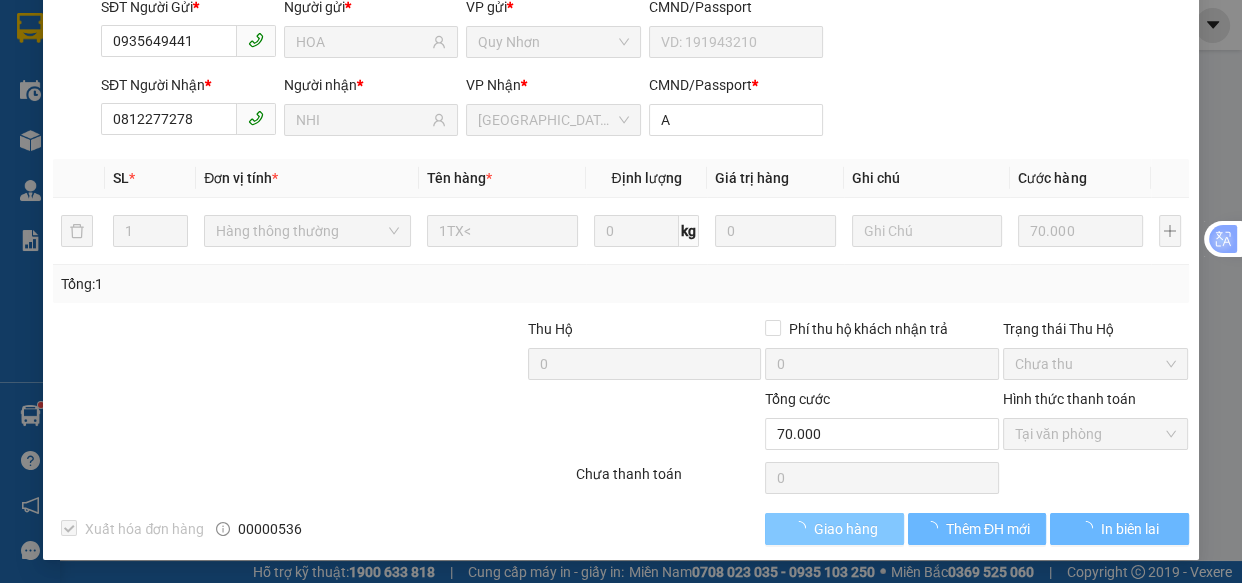 scroll, scrollTop: 0, scrollLeft: 0, axis: both 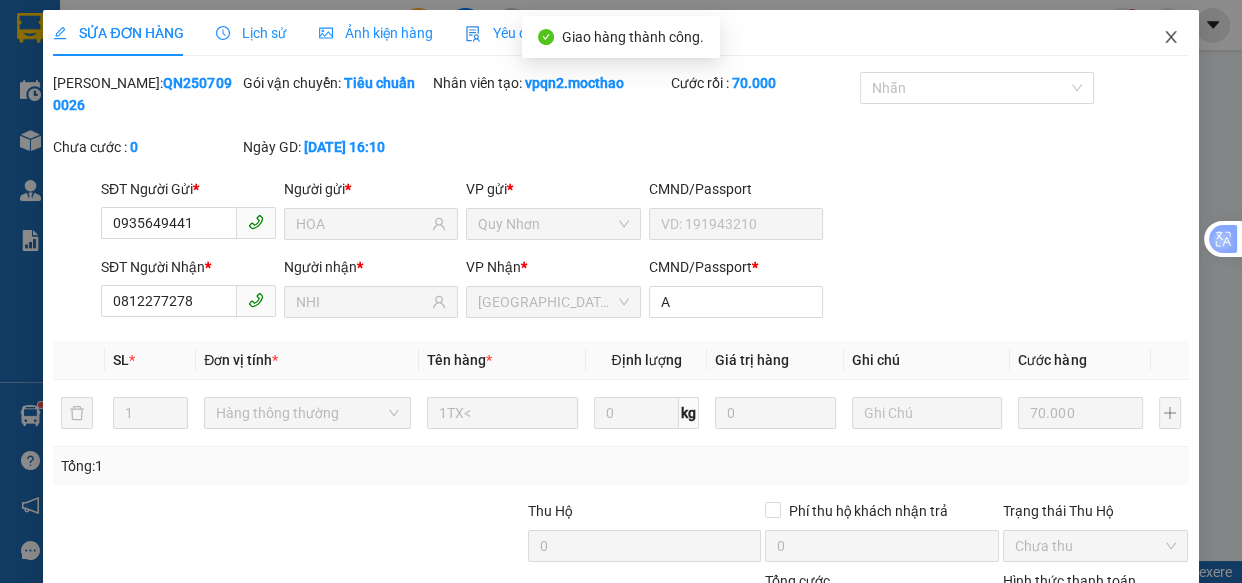 click 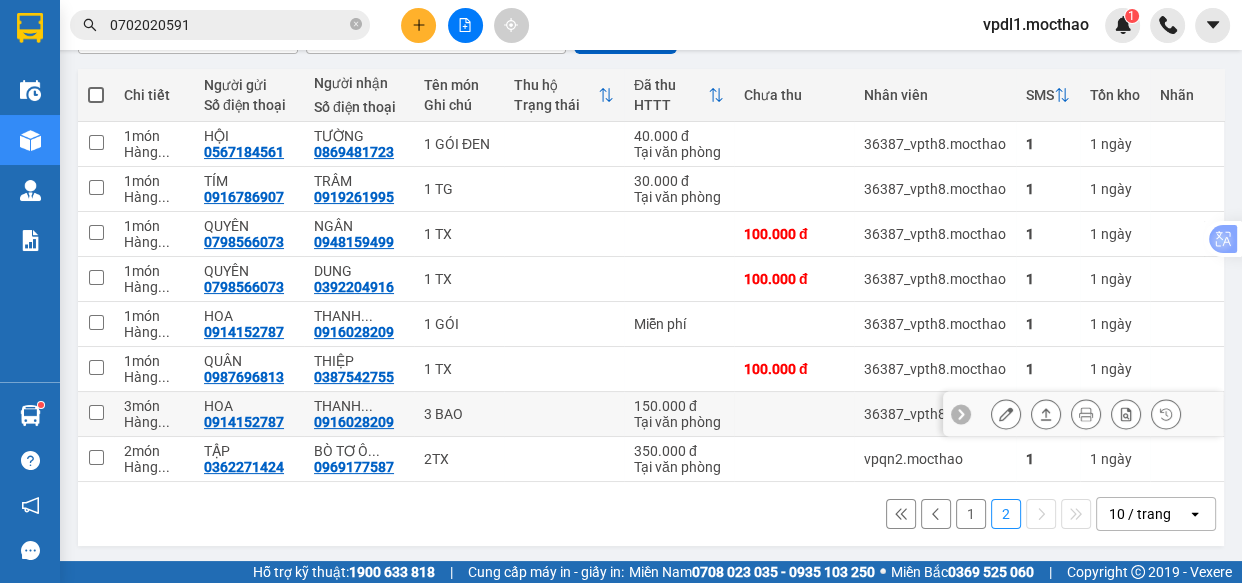 scroll, scrollTop: 284, scrollLeft: 0, axis: vertical 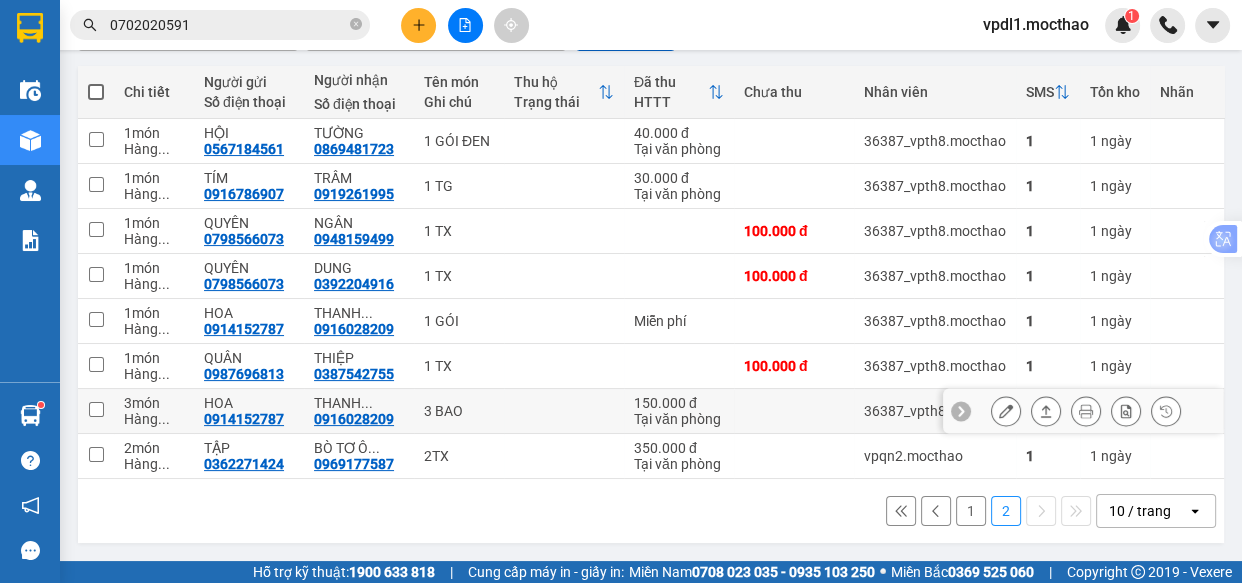 click at bounding box center (1006, 411) 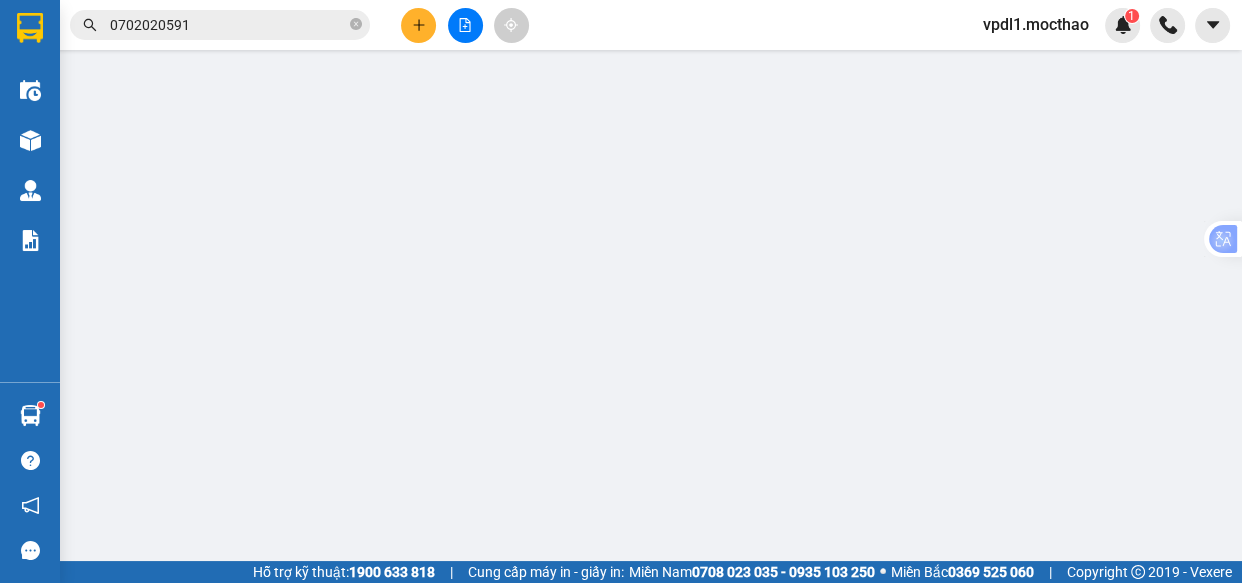 scroll, scrollTop: 0, scrollLeft: 0, axis: both 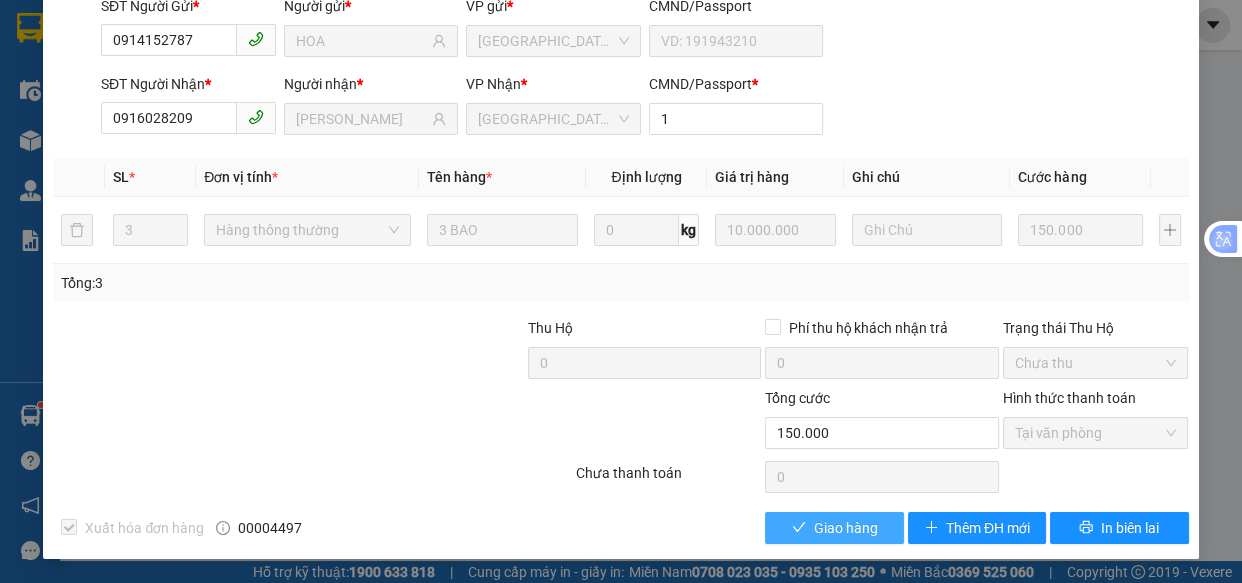 click on "Giao hàng" at bounding box center (846, 528) 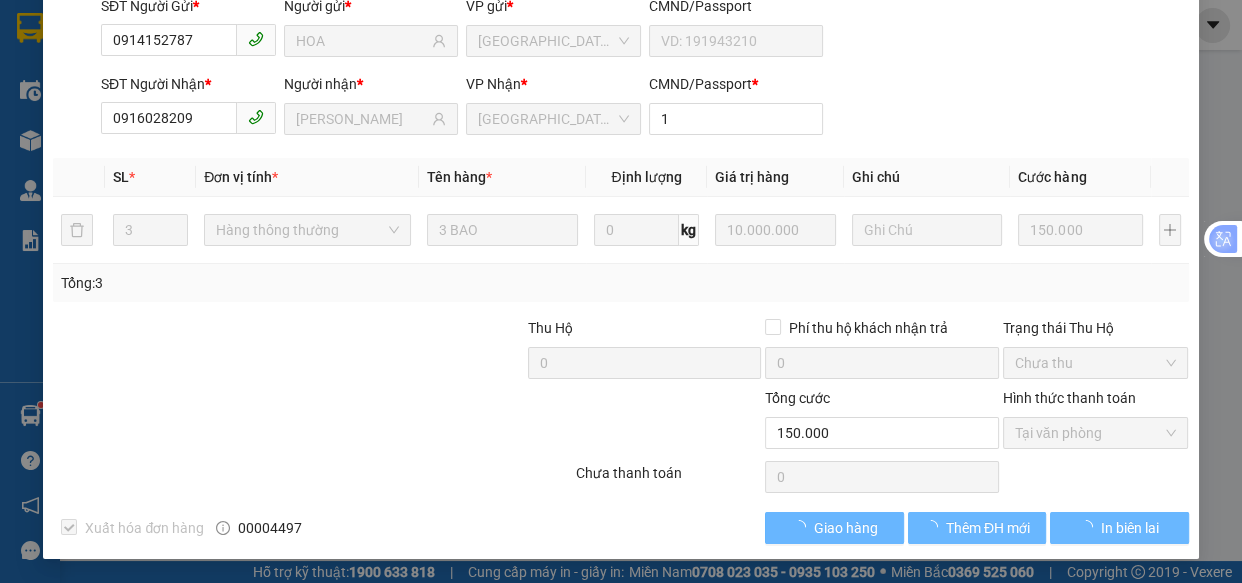click 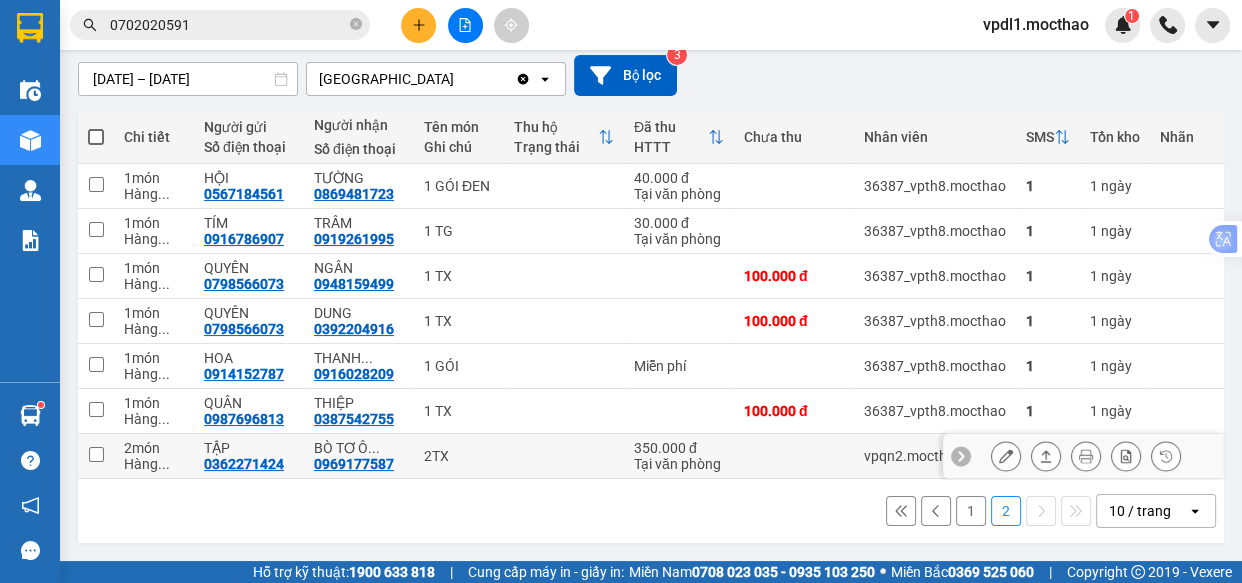 scroll, scrollTop: 239, scrollLeft: 0, axis: vertical 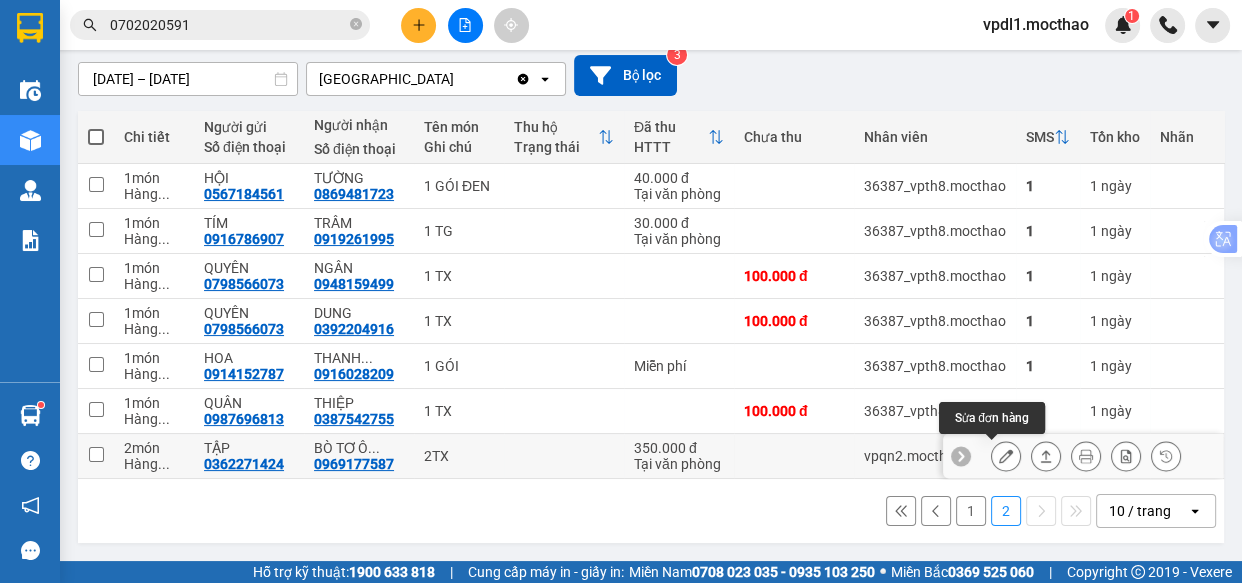 click at bounding box center [1006, 456] 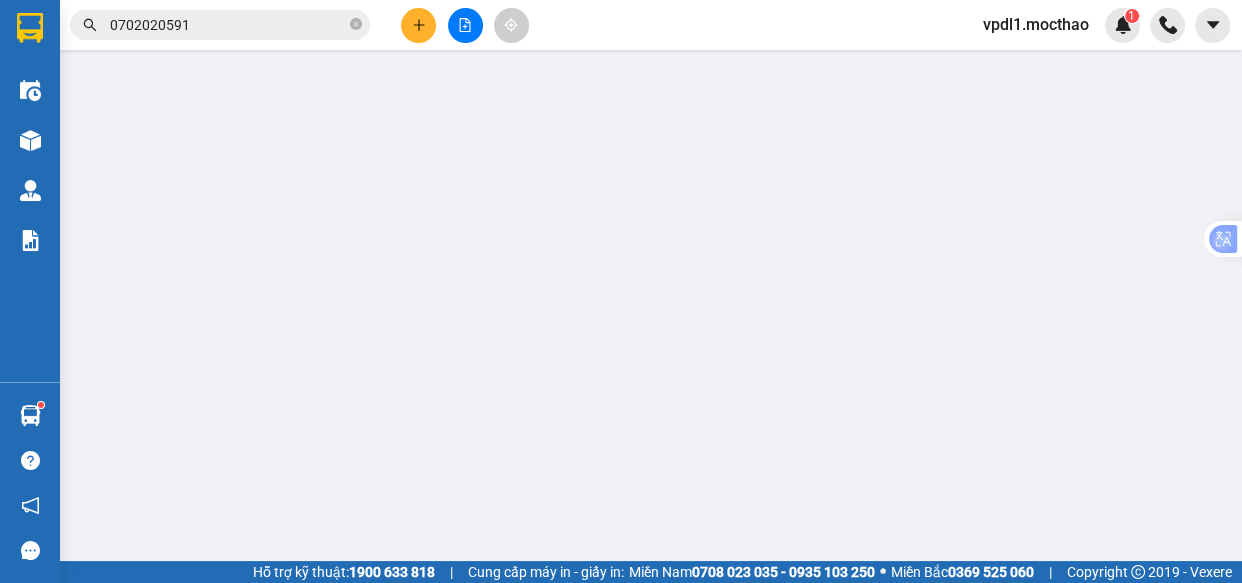 scroll, scrollTop: 0, scrollLeft: 0, axis: both 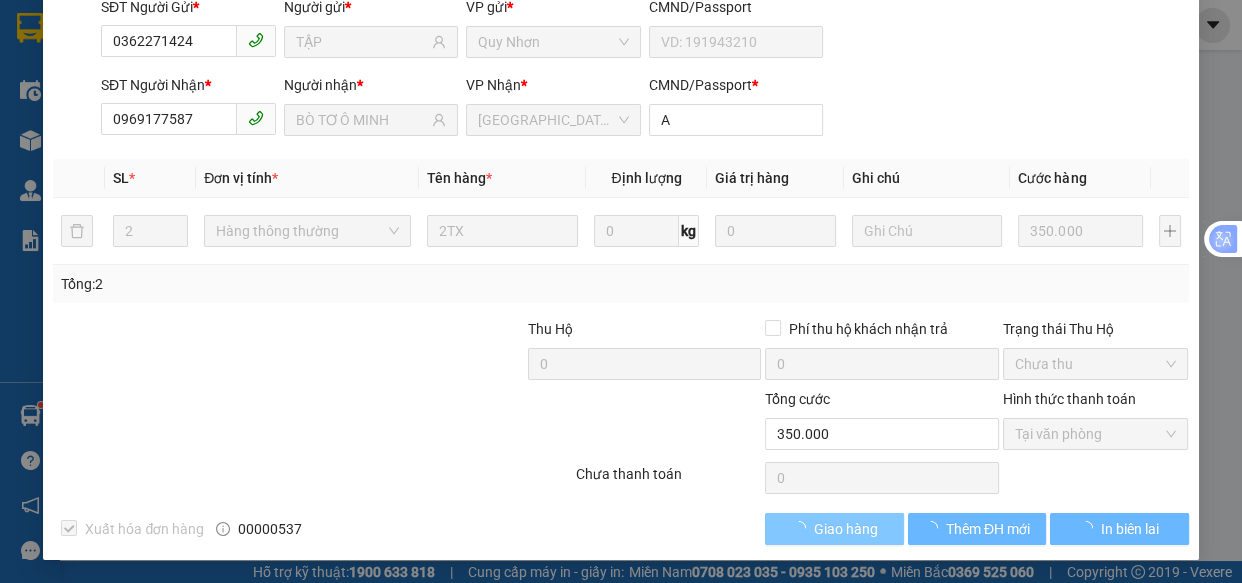 click on "Giao hàng" at bounding box center (846, 529) 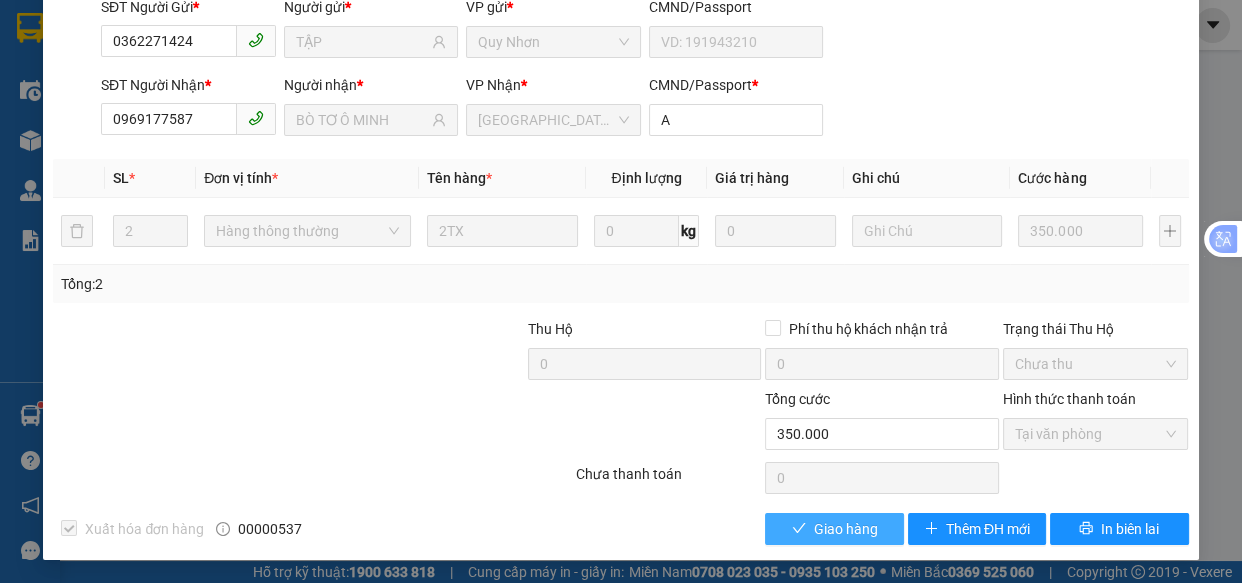 scroll, scrollTop: 0, scrollLeft: 0, axis: both 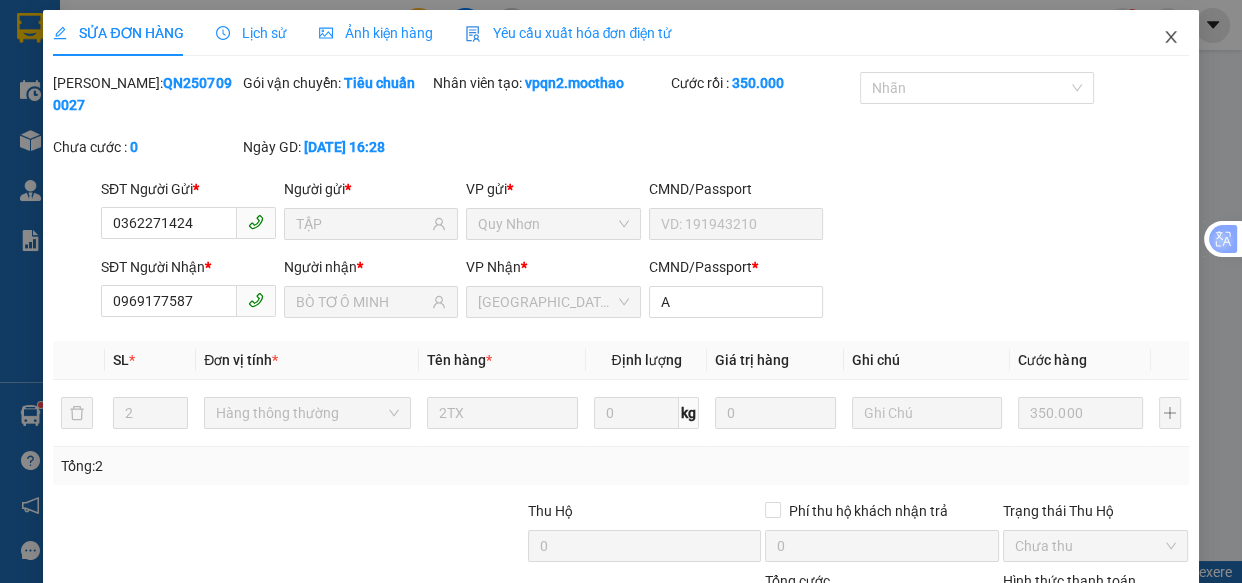 click 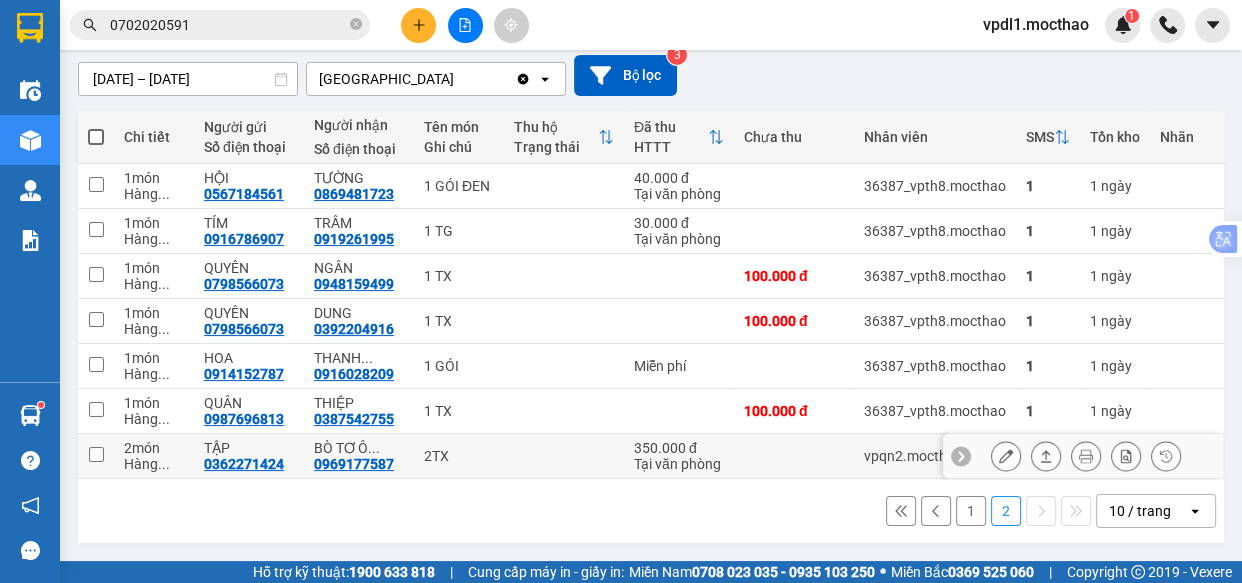 scroll, scrollTop: 239, scrollLeft: 0, axis: vertical 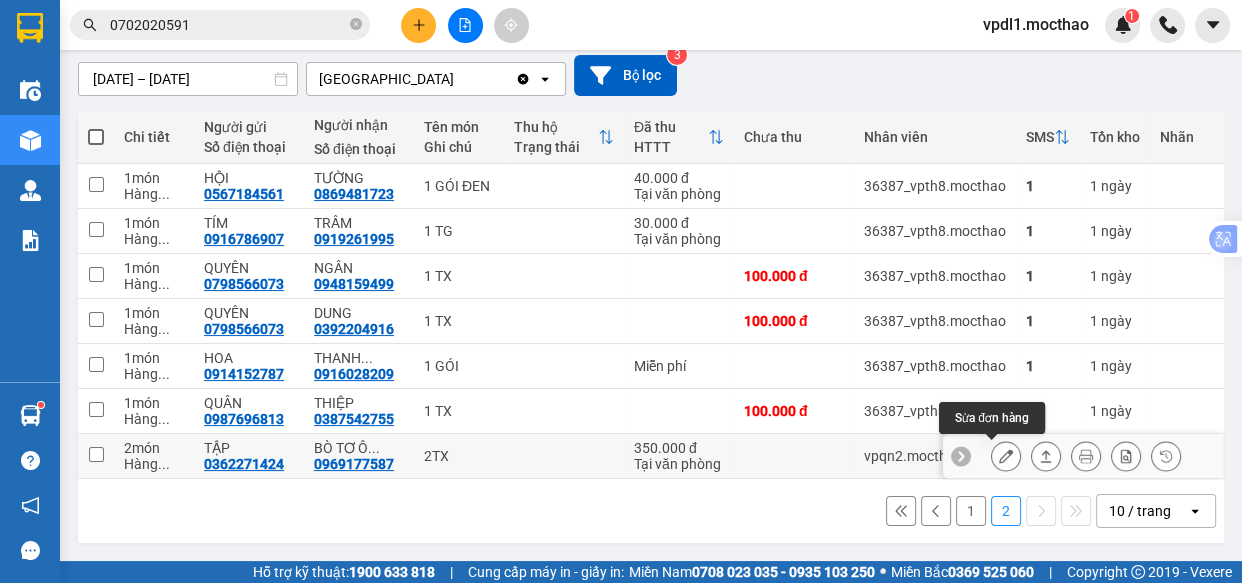 click 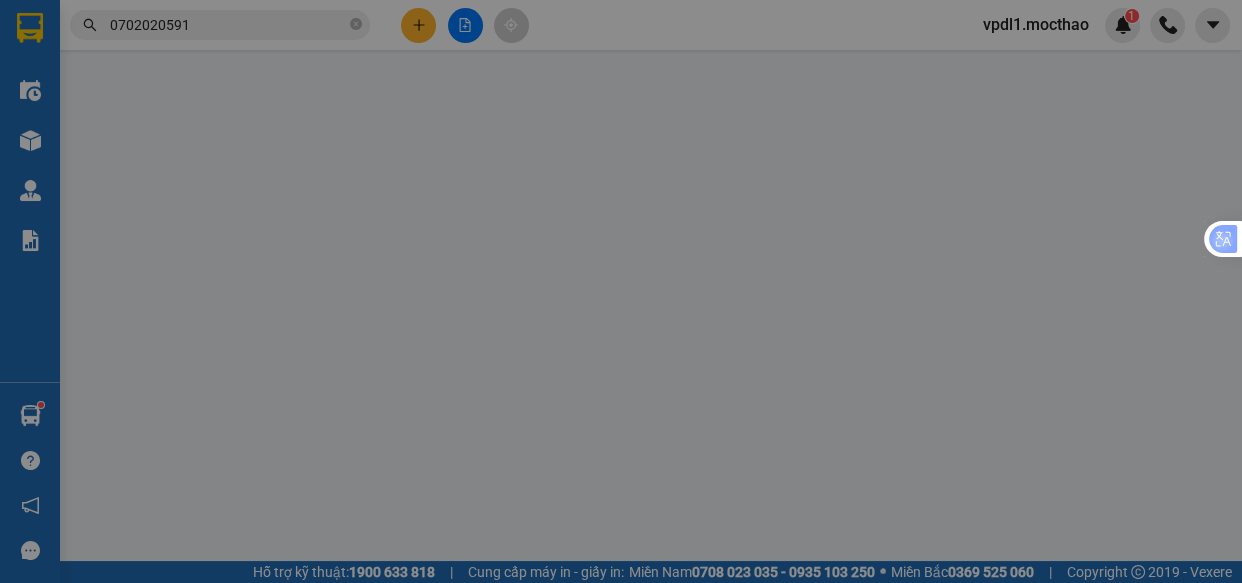 scroll, scrollTop: 0, scrollLeft: 0, axis: both 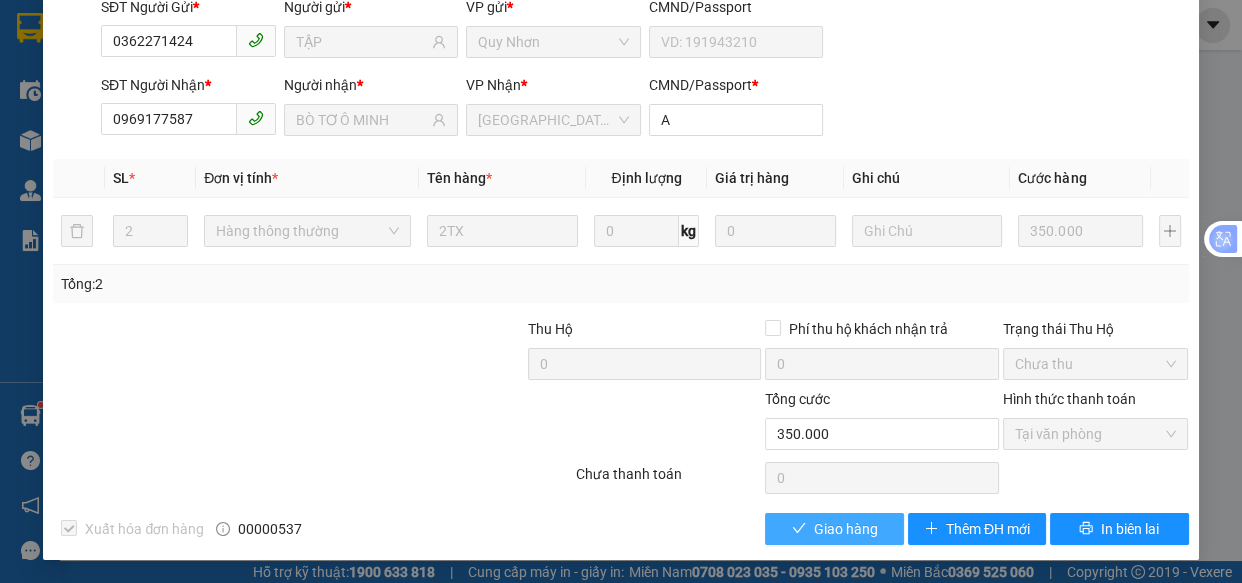 click on "Giao hàng" at bounding box center [846, 529] 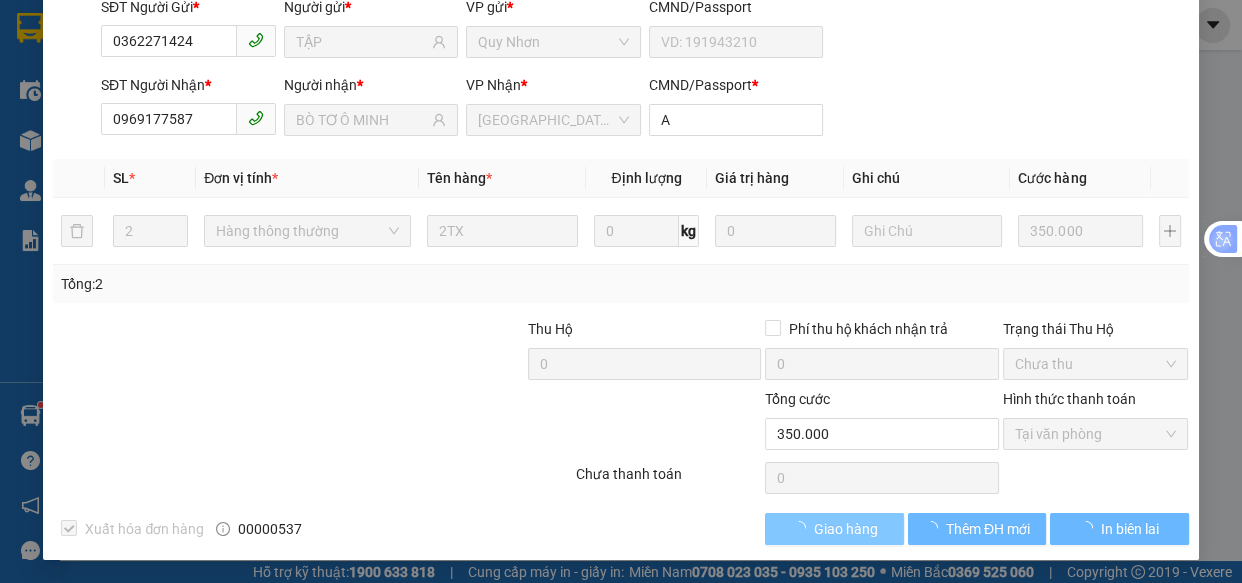scroll, scrollTop: 0, scrollLeft: 0, axis: both 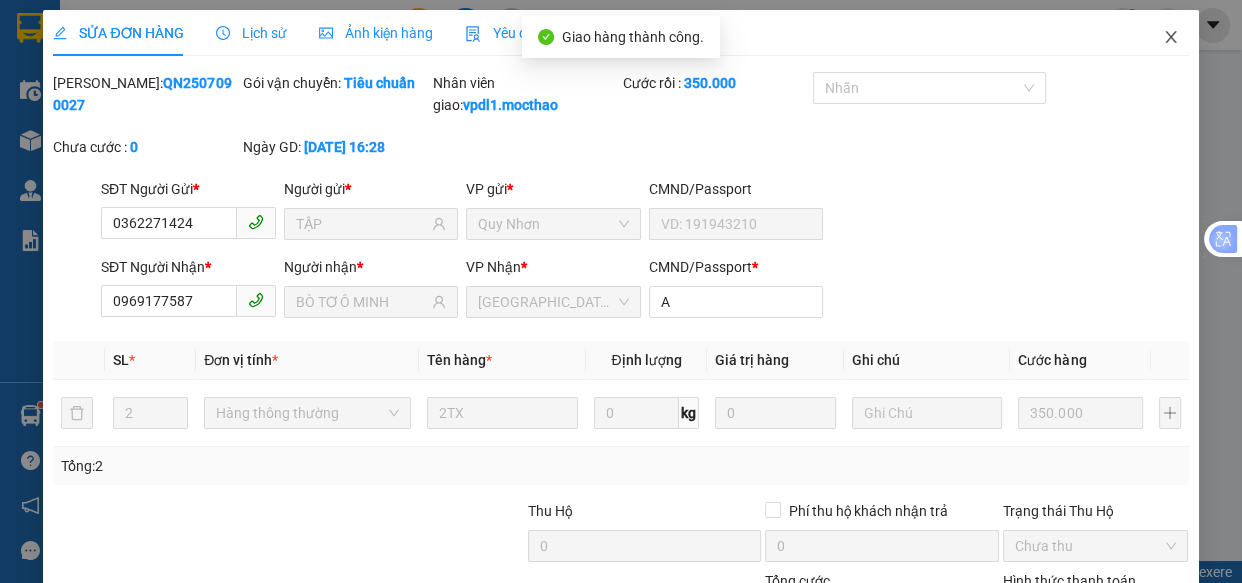 click 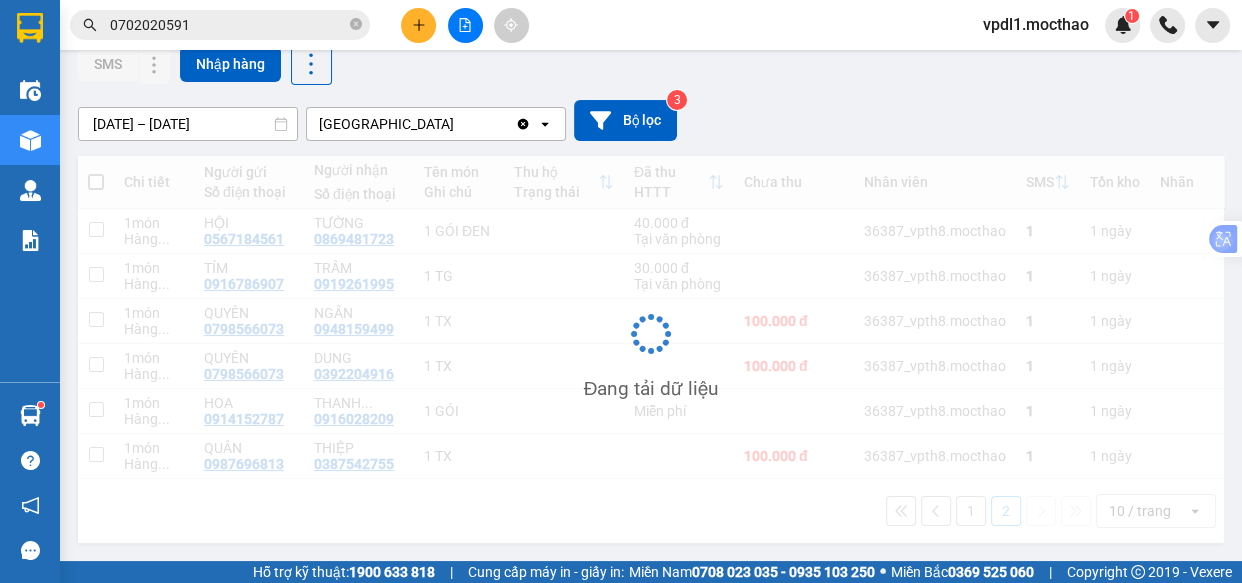 scroll, scrollTop: 194, scrollLeft: 0, axis: vertical 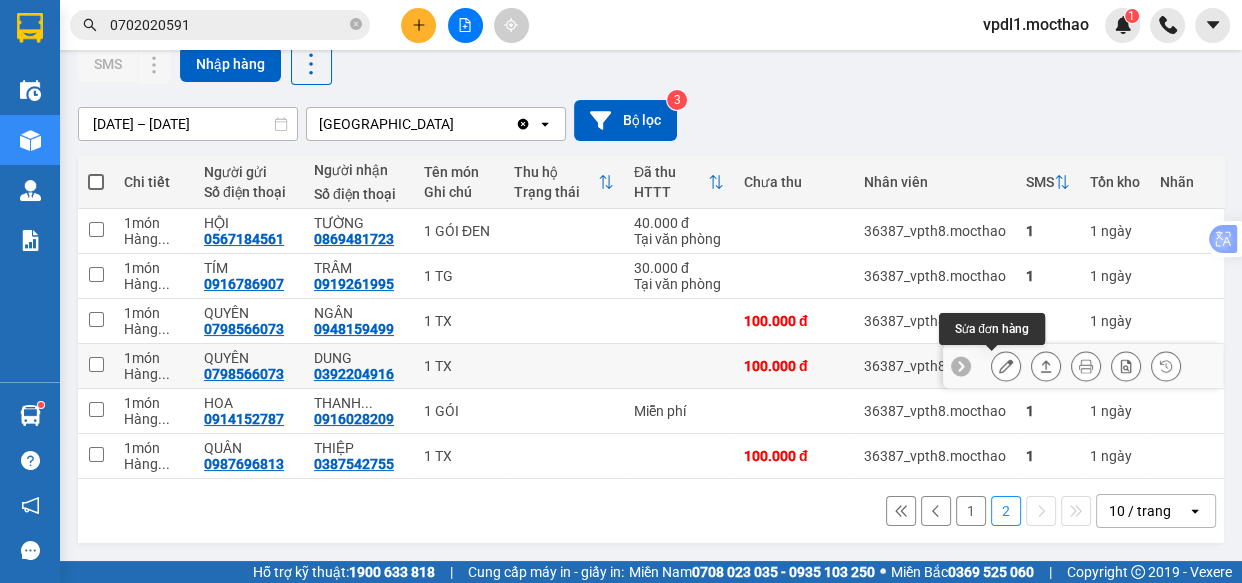 click 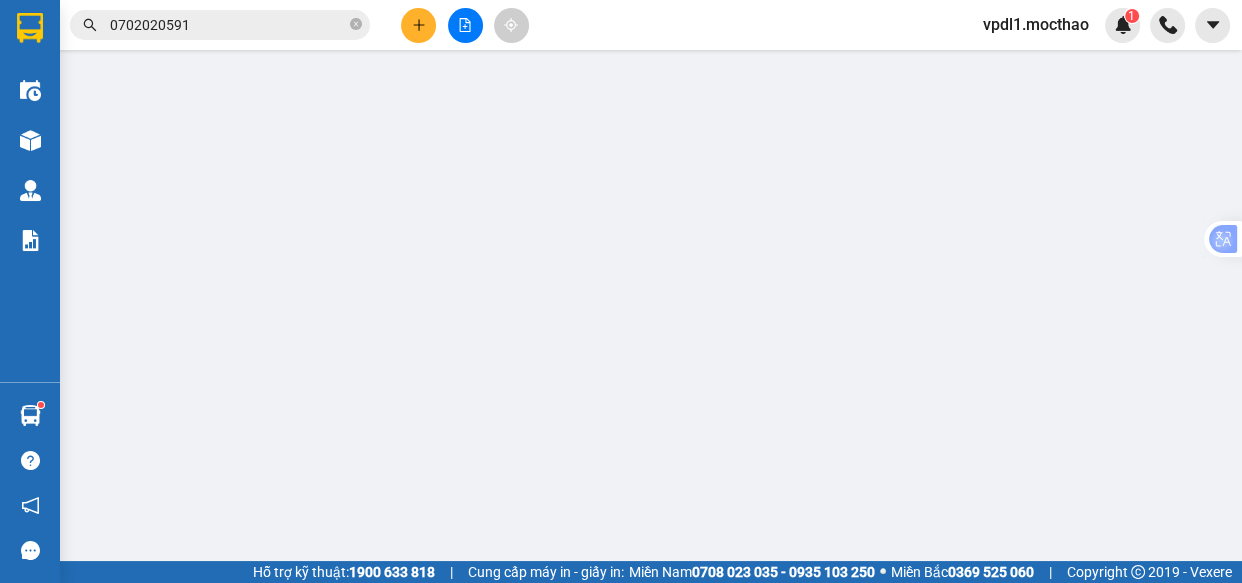 scroll, scrollTop: 0, scrollLeft: 0, axis: both 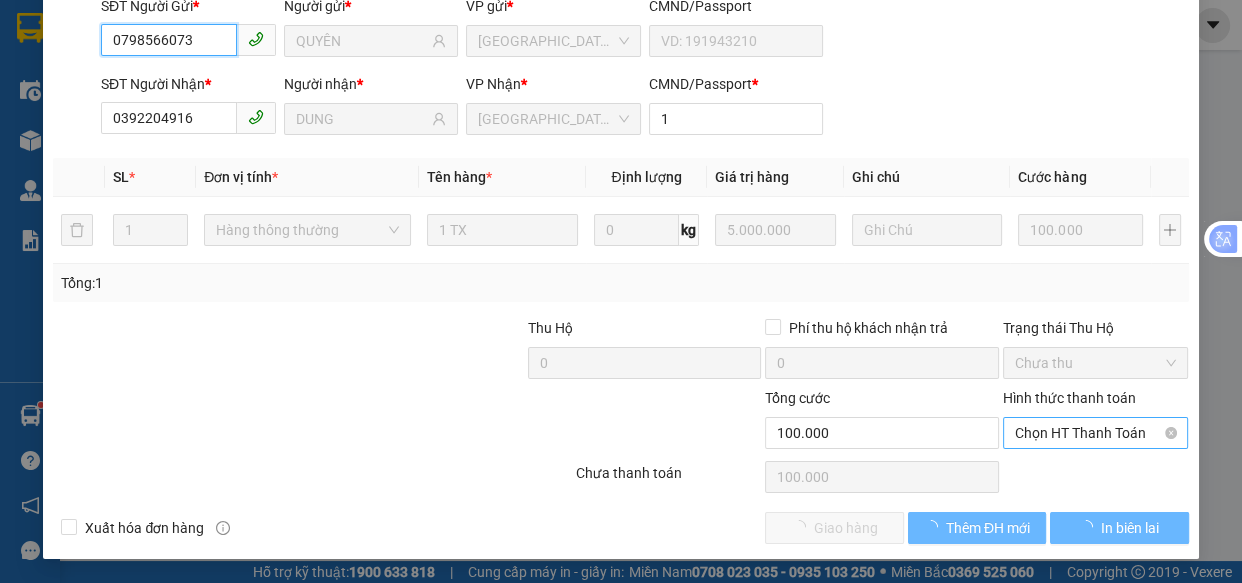 click on "Chọn HT Thanh Toán" at bounding box center (1096, 433) 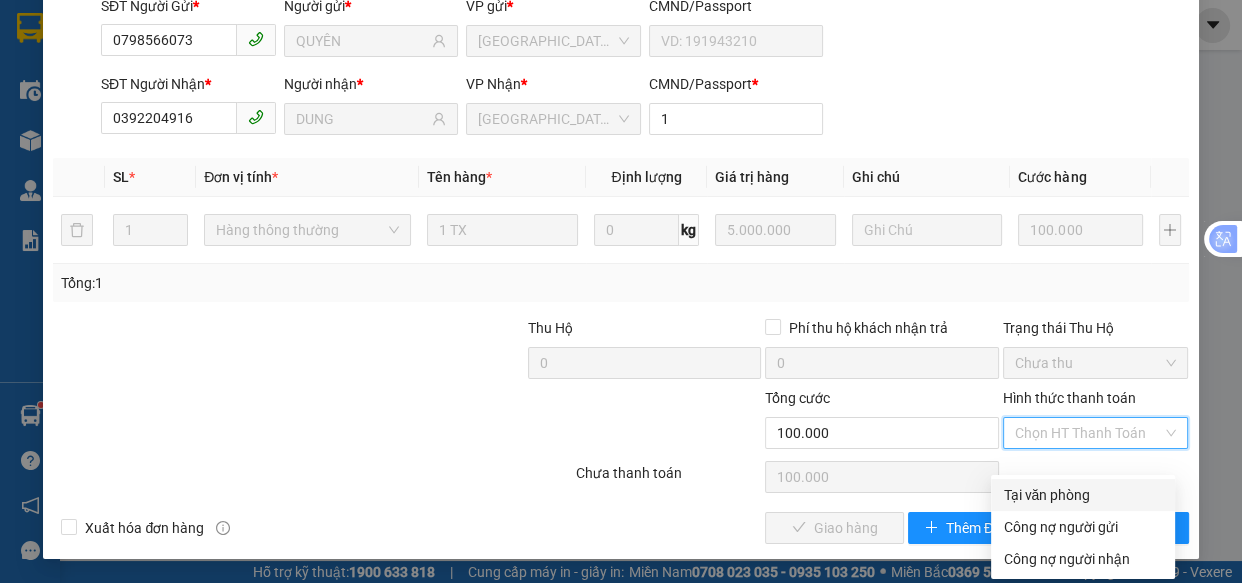 click on "Tại văn phòng" at bounding box center (1083, 495) 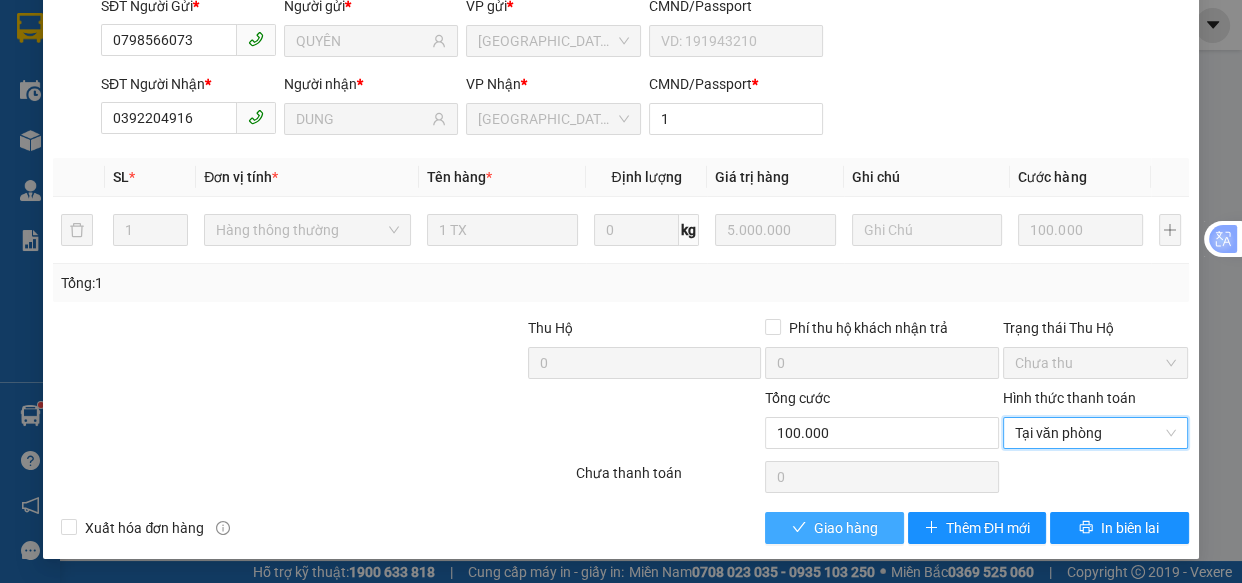 click on "Giao hàng" at bounding box center (846, 528) 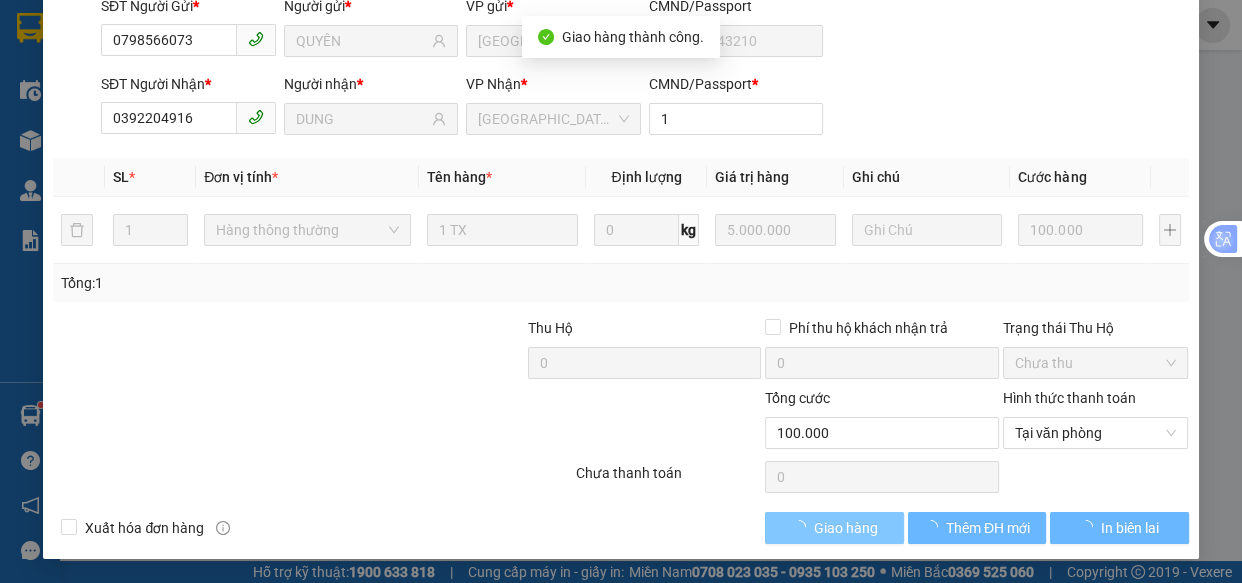 scroll, scrollTop: 0, scrollLeft: 0, axis: both 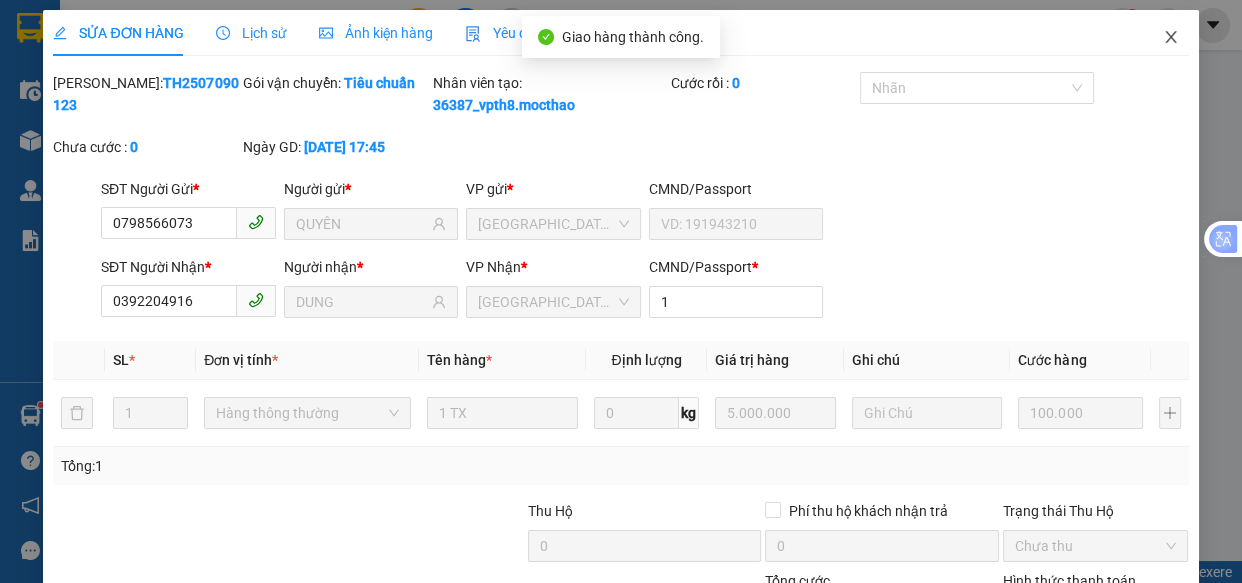 click 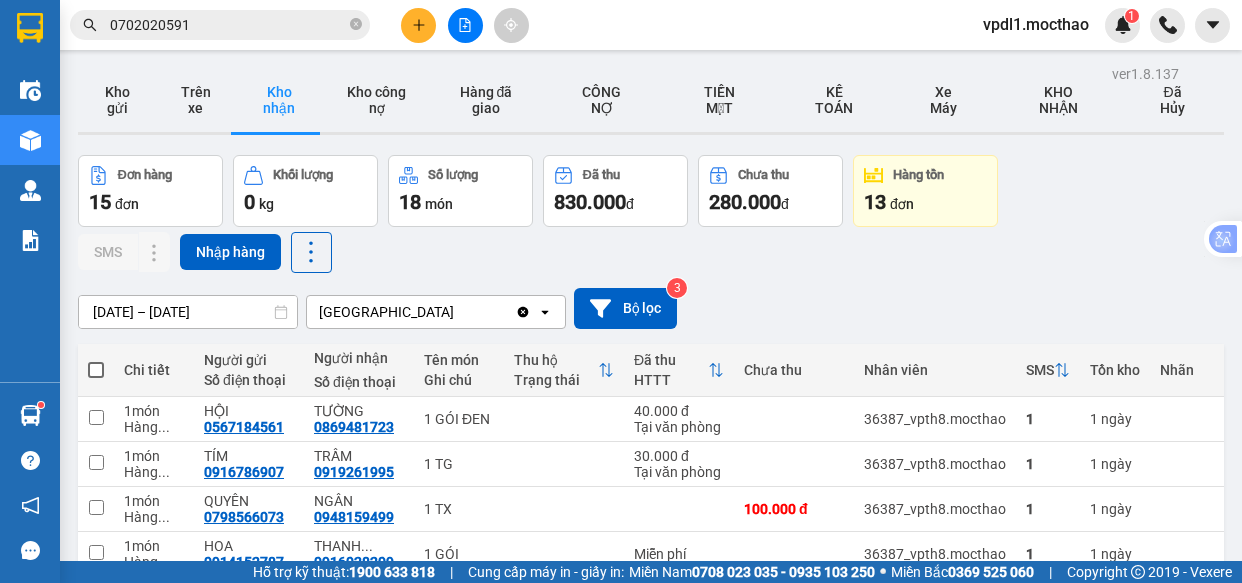 scroll, scrollTop: 0, scrollLeft: 0, axis: both 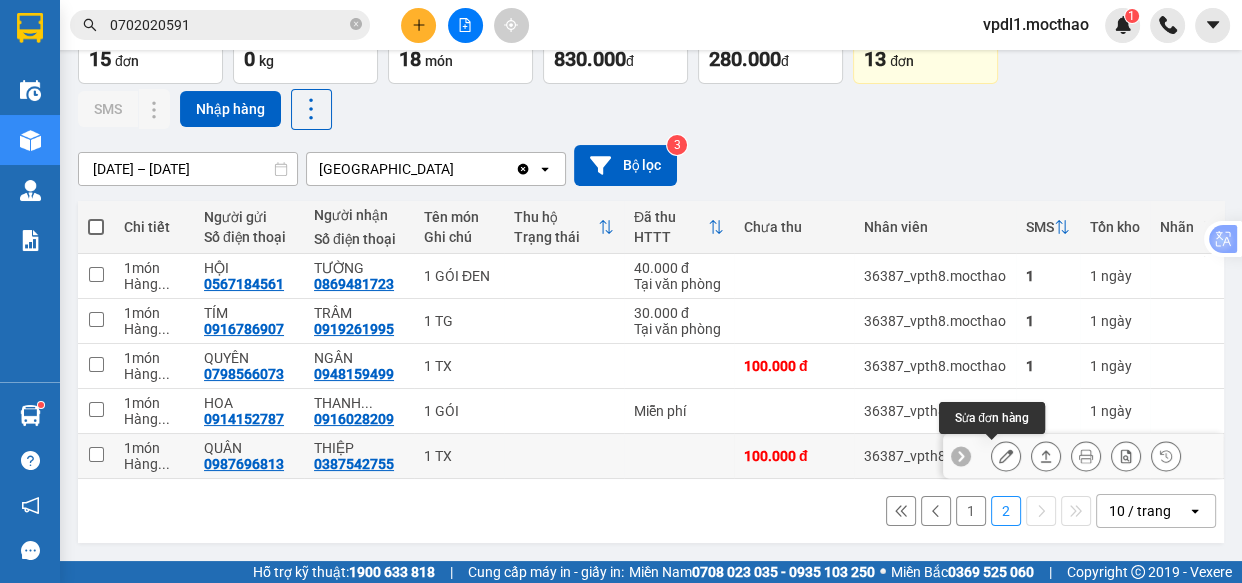 click 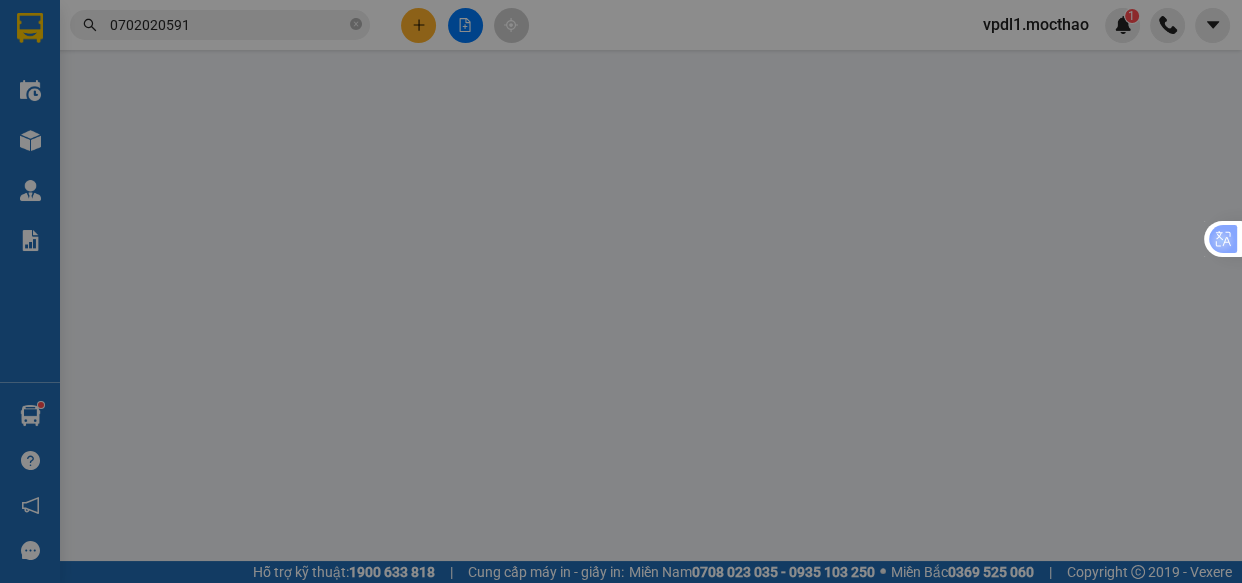 scroll, scrollTop: 0, scrollLeft: 0, axis: both 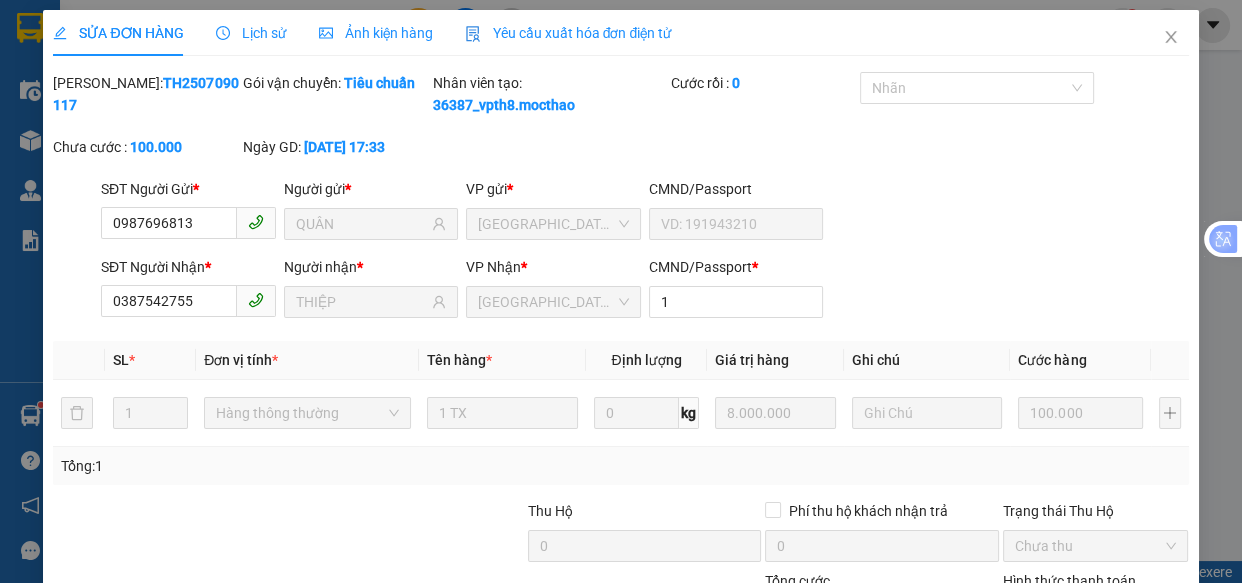 type on "0987696813" 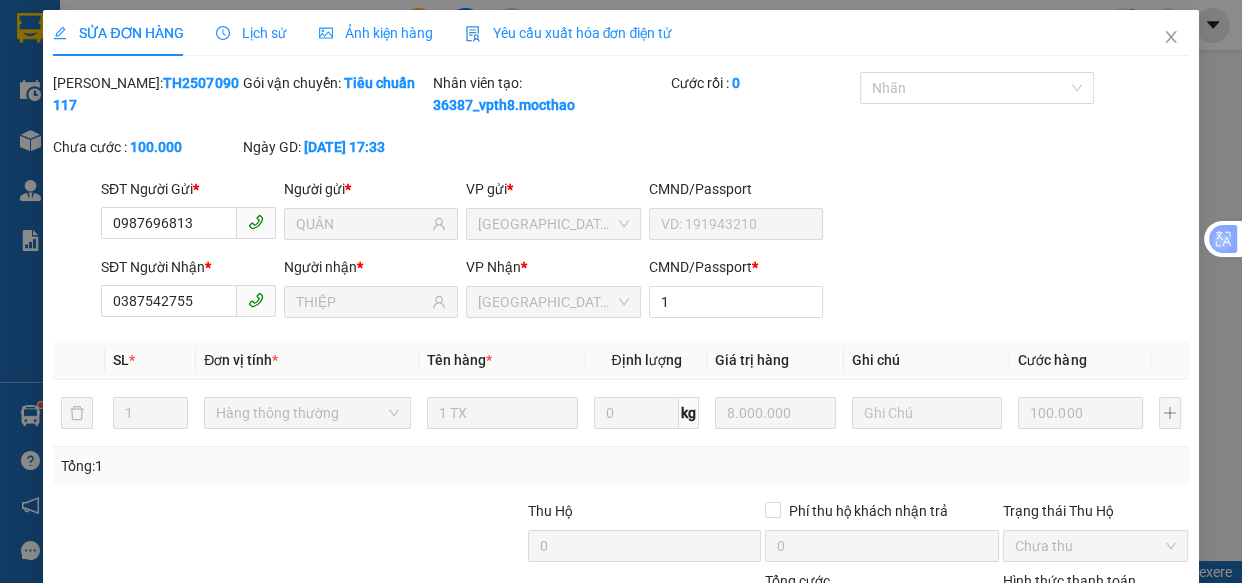 type on "QUÂN" 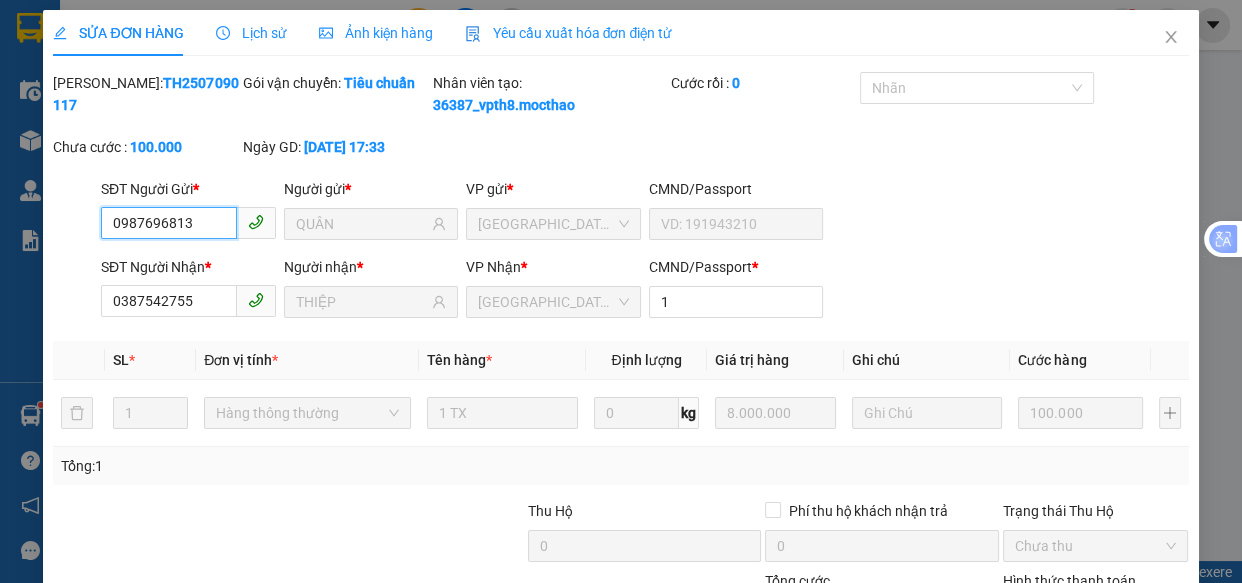 scroll, scrollTop: 204, scrollLeft: 0, axis: vertical 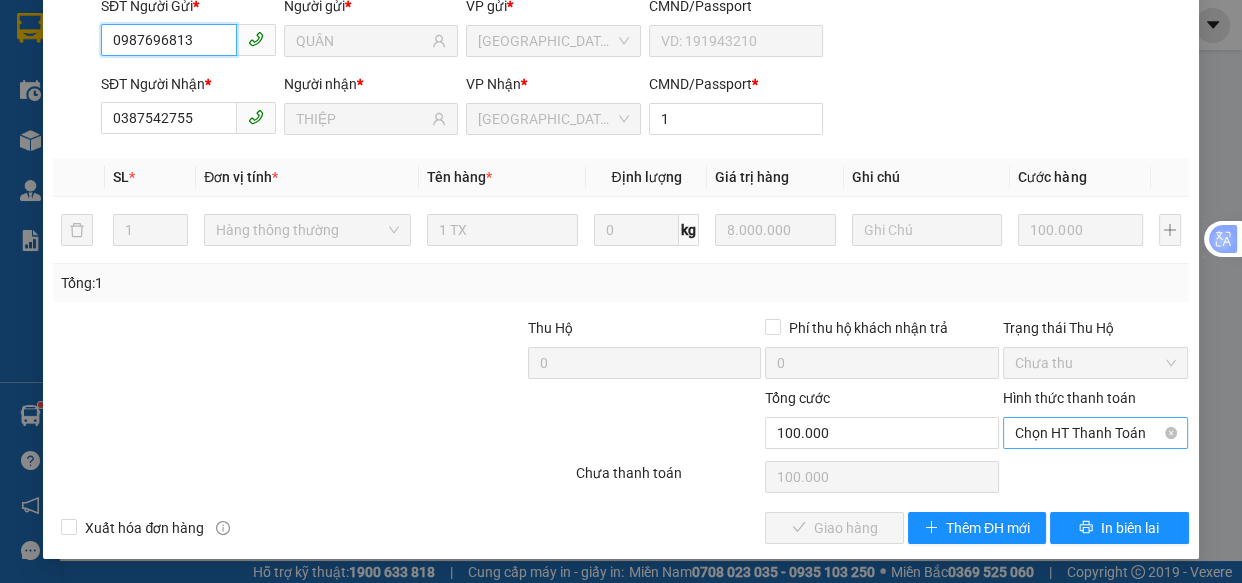 click on "Chọn HT Thanh Toán" at bounding box center [1096, 433] 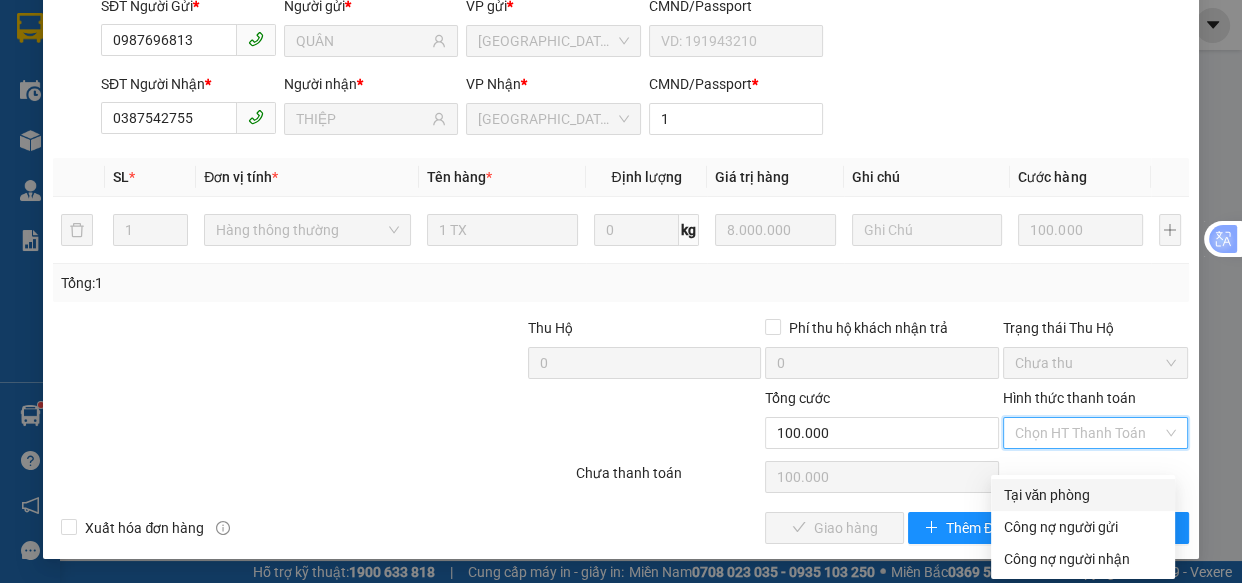 click on "Tại văn phòng" at bounding box center [1083, 495] 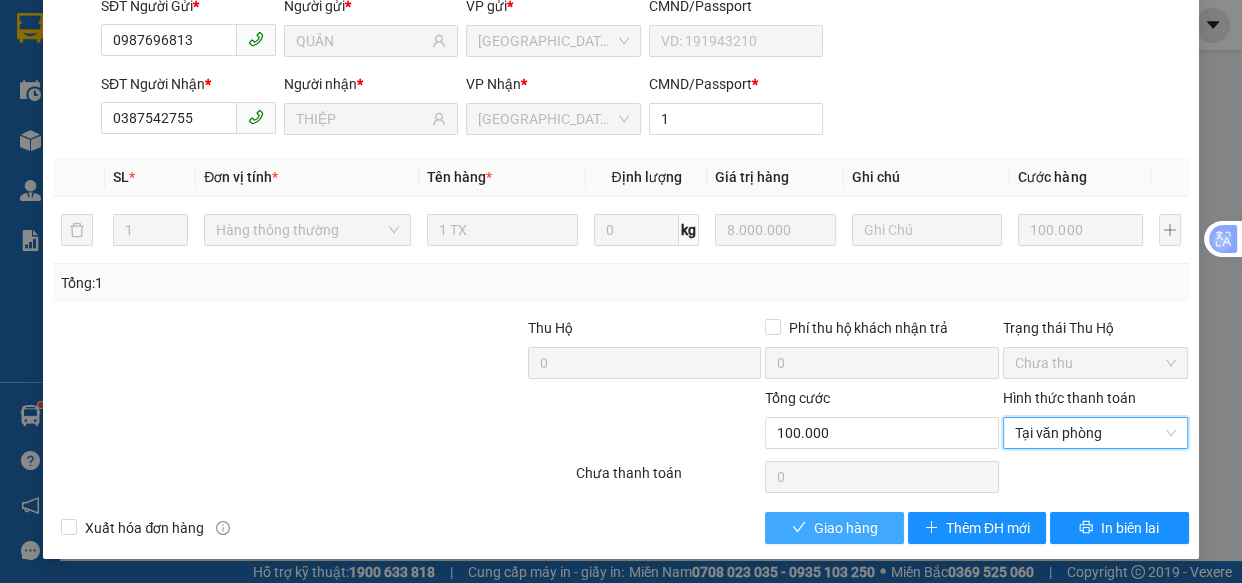 click on "Giao hàng" at bounding box center (846, 528) 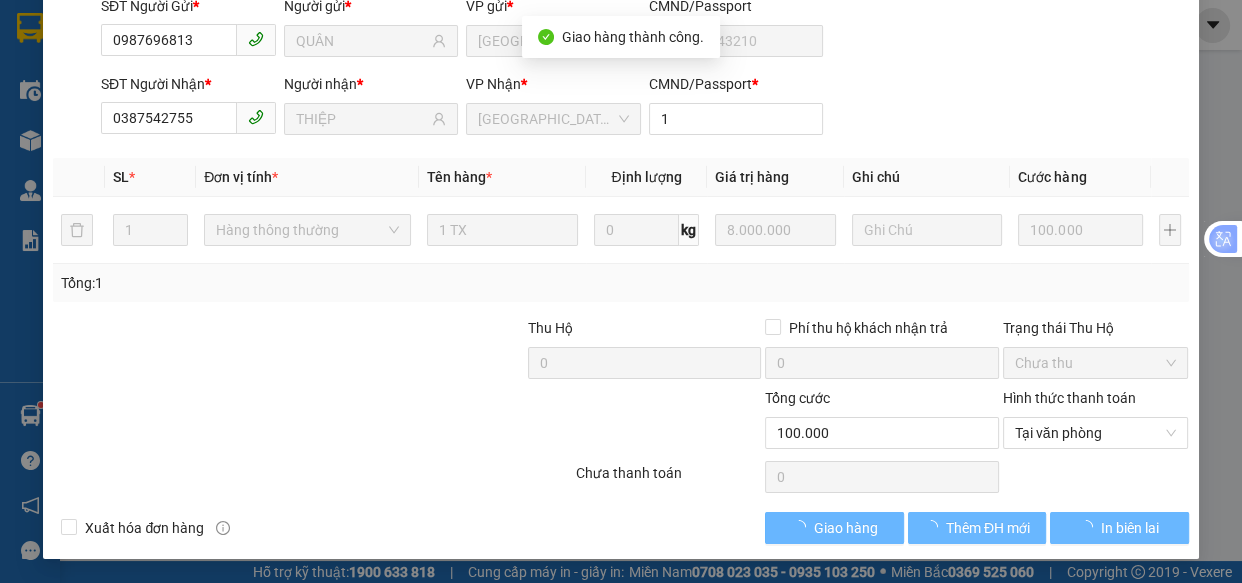click 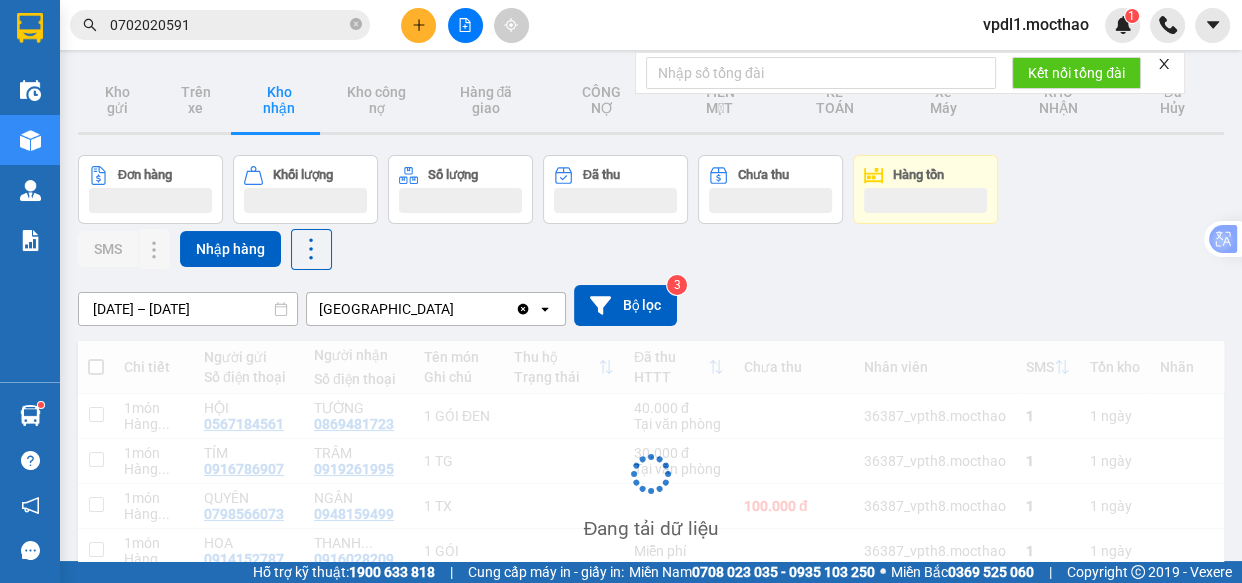 scroll, scrollTop: 101, scrollLeft: 0, axis: vertical 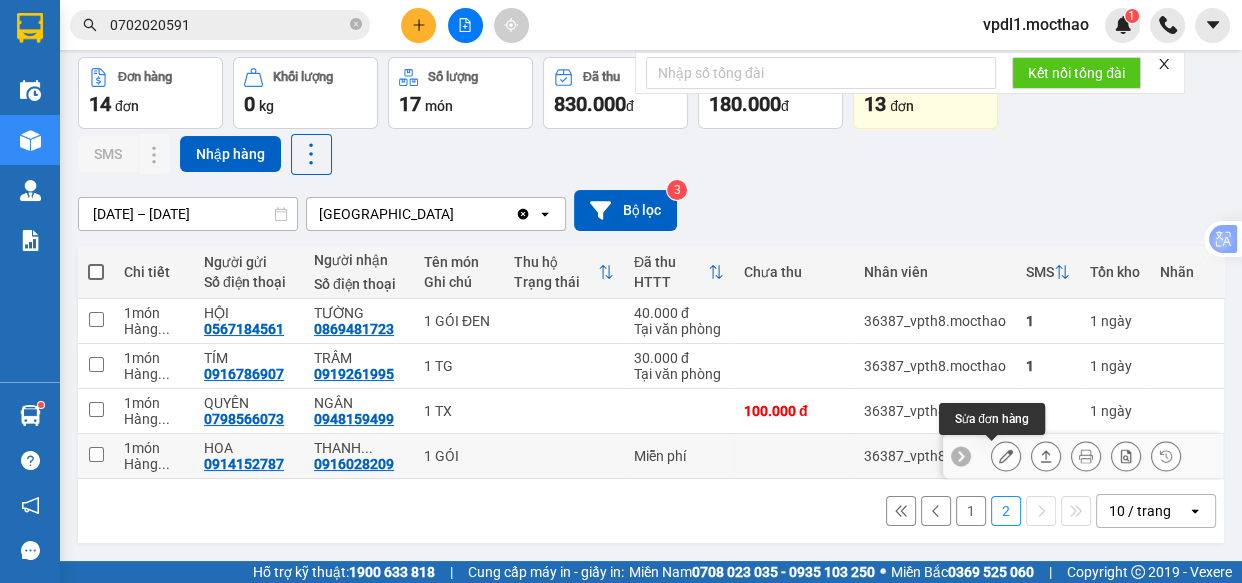 click 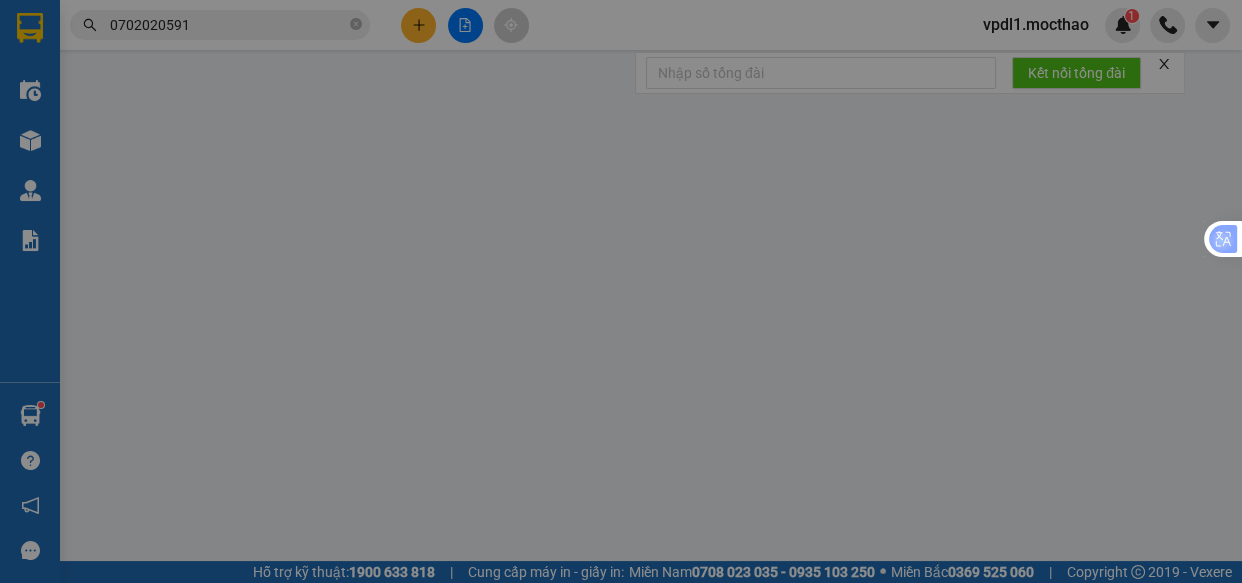 scroll, scrollTop: 0, scrollLeft: 0, axis: both 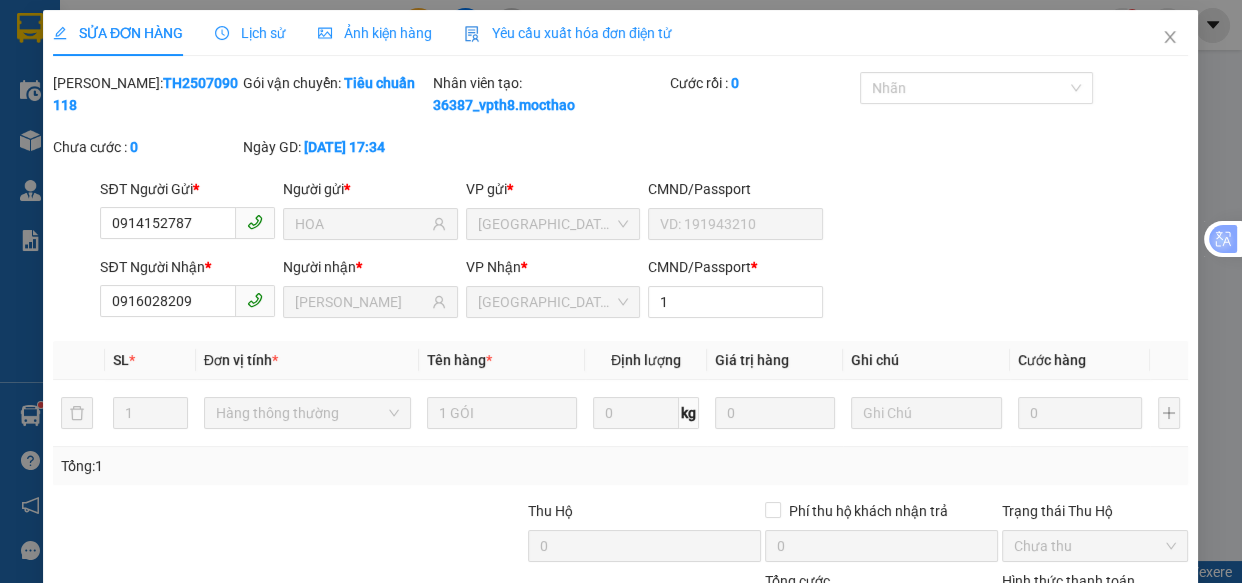 type on "0914152787" 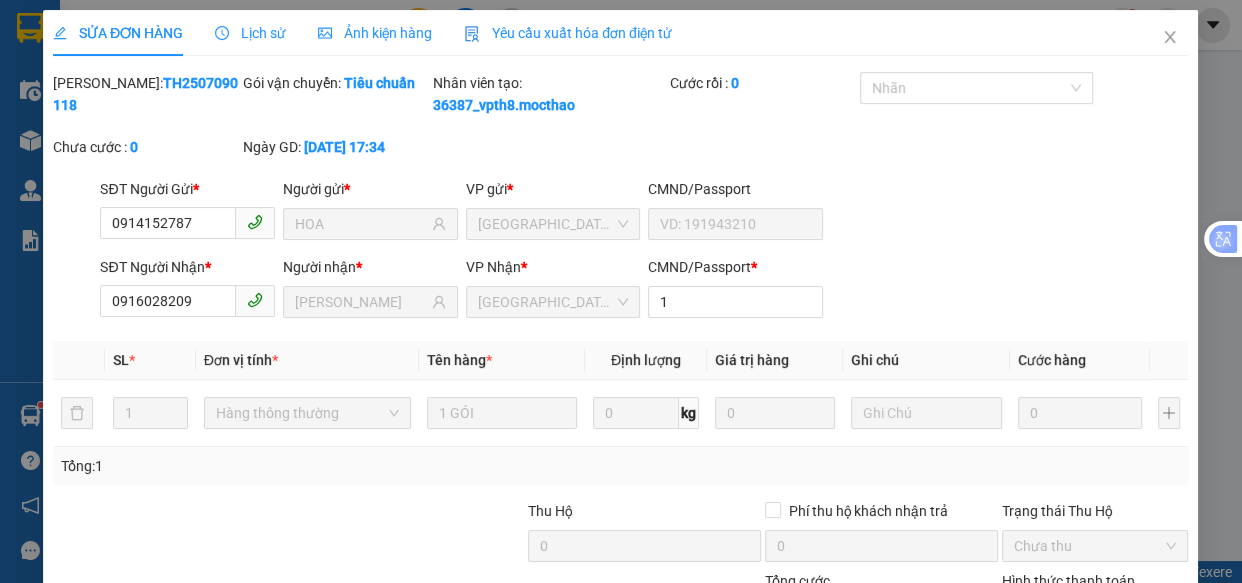 type on "HOA" 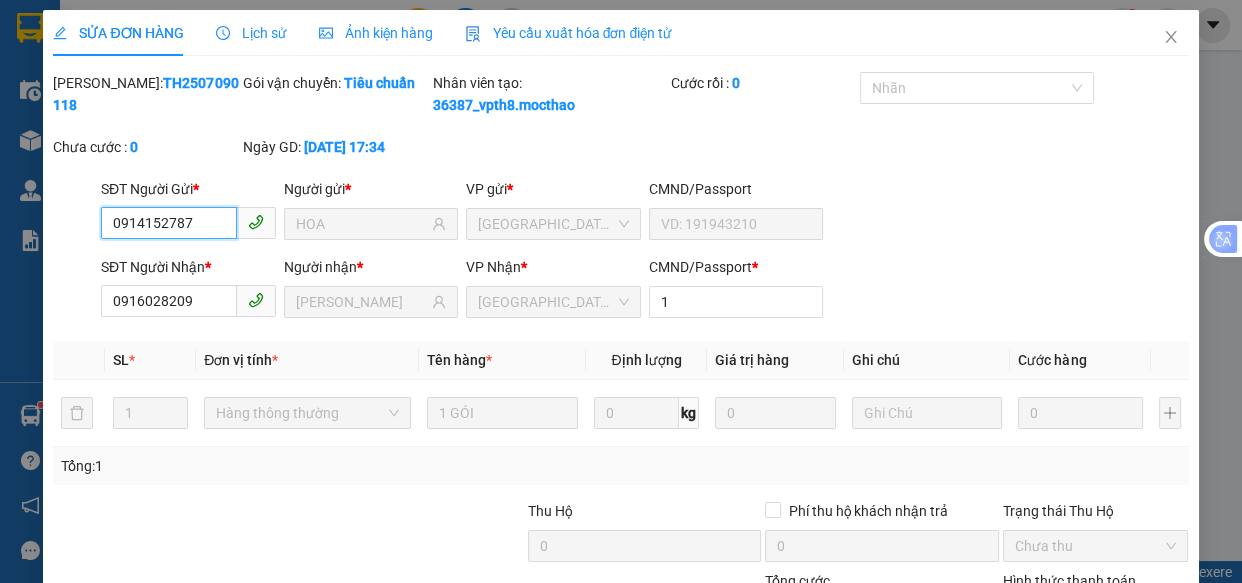 scroll, scrollTop: 204, scrollLeft: 0, axis: vertical 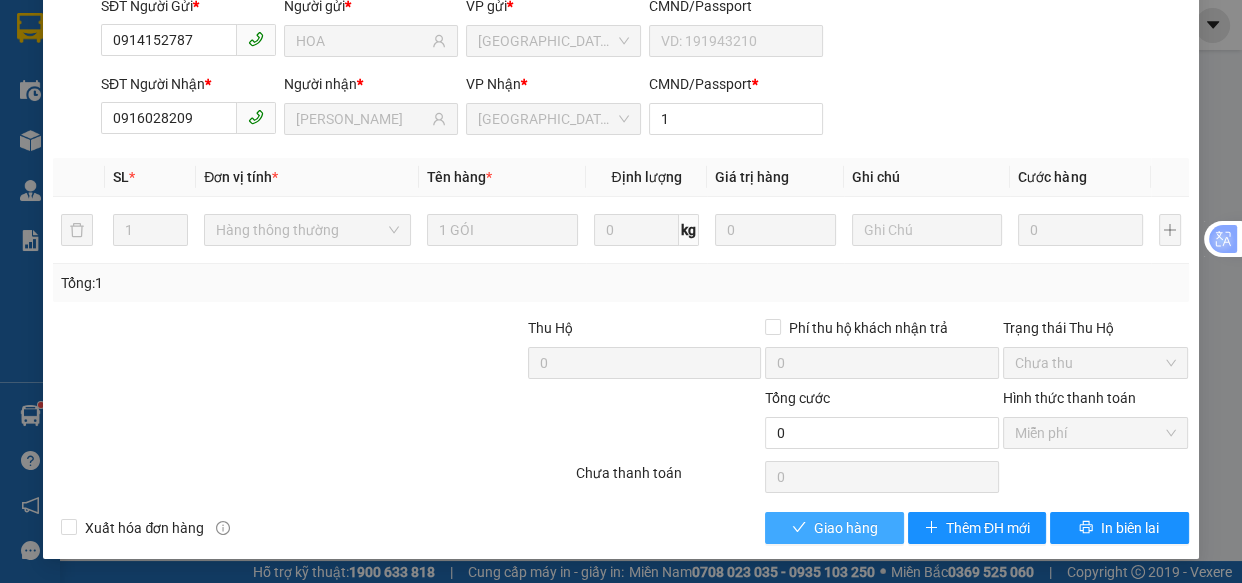drag, startPoint x: 816, startPoint y: 528, endPoint x: 820, endPoint y: 515, distance: 13.601471 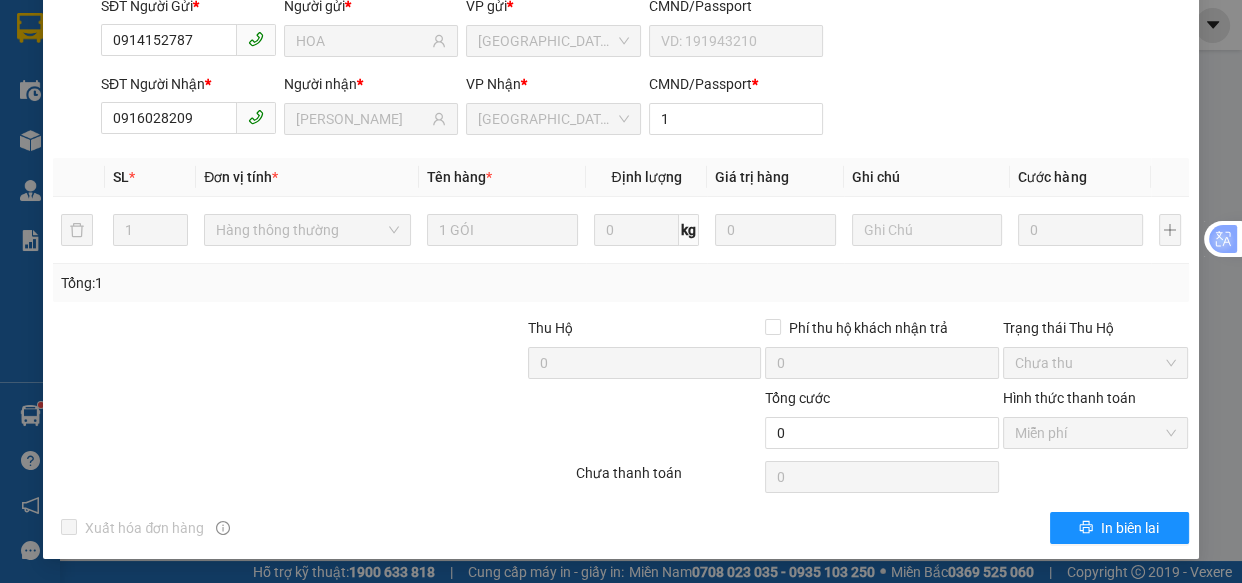 scroll, scrollTop: 0, scrollLeft: 0, axis: both 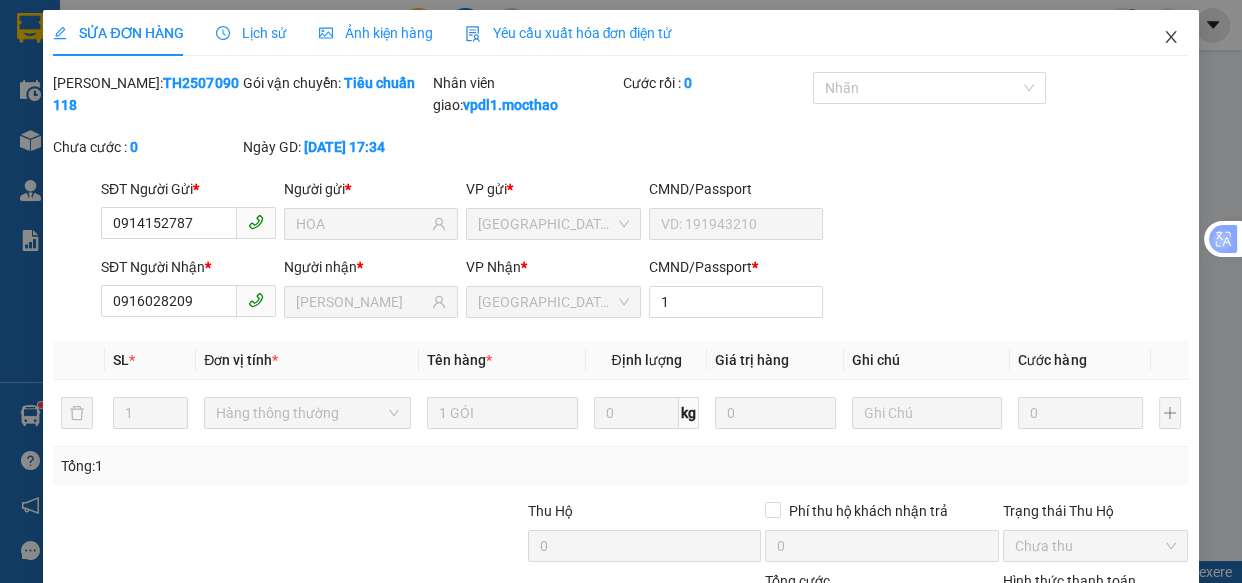 click 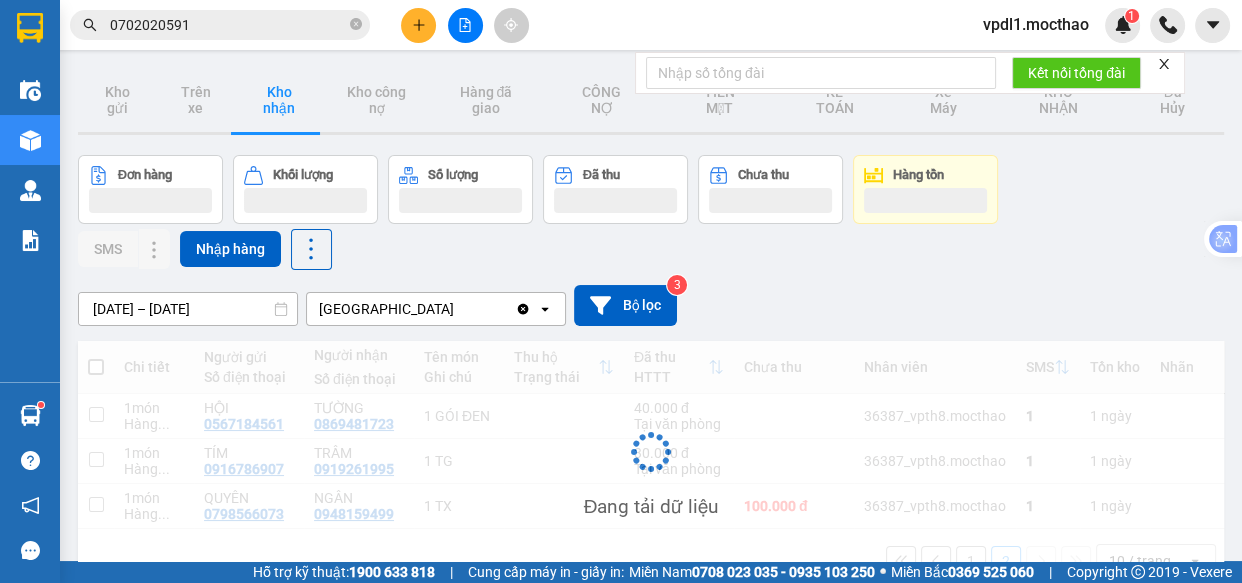 scroll, scrollTop: 91, scrollLeft: 0, axis: vertical 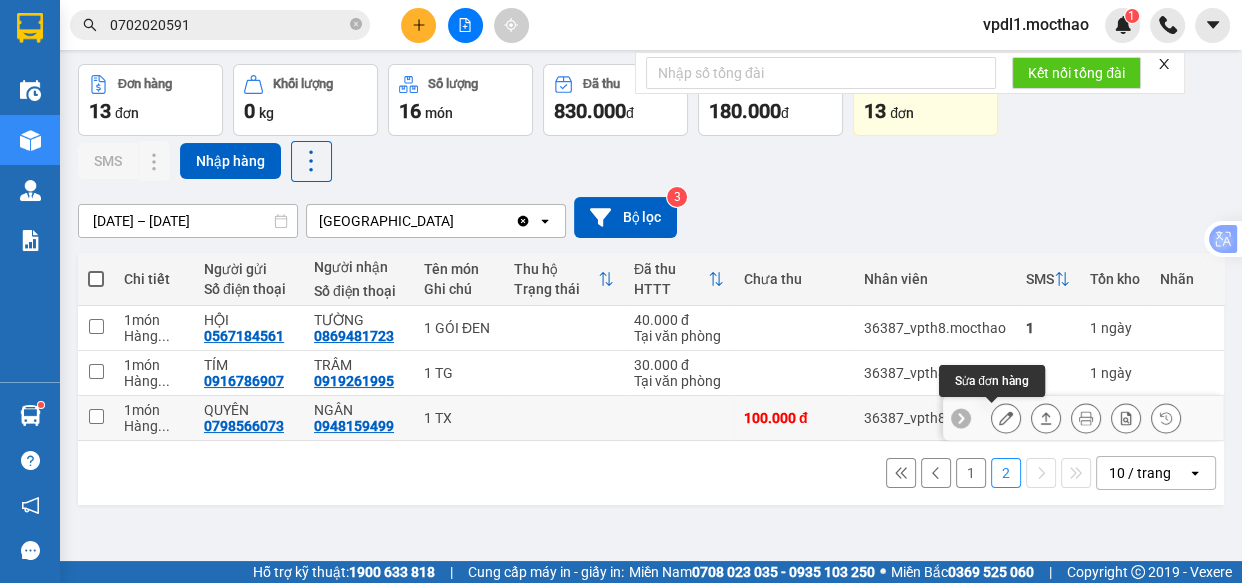 click 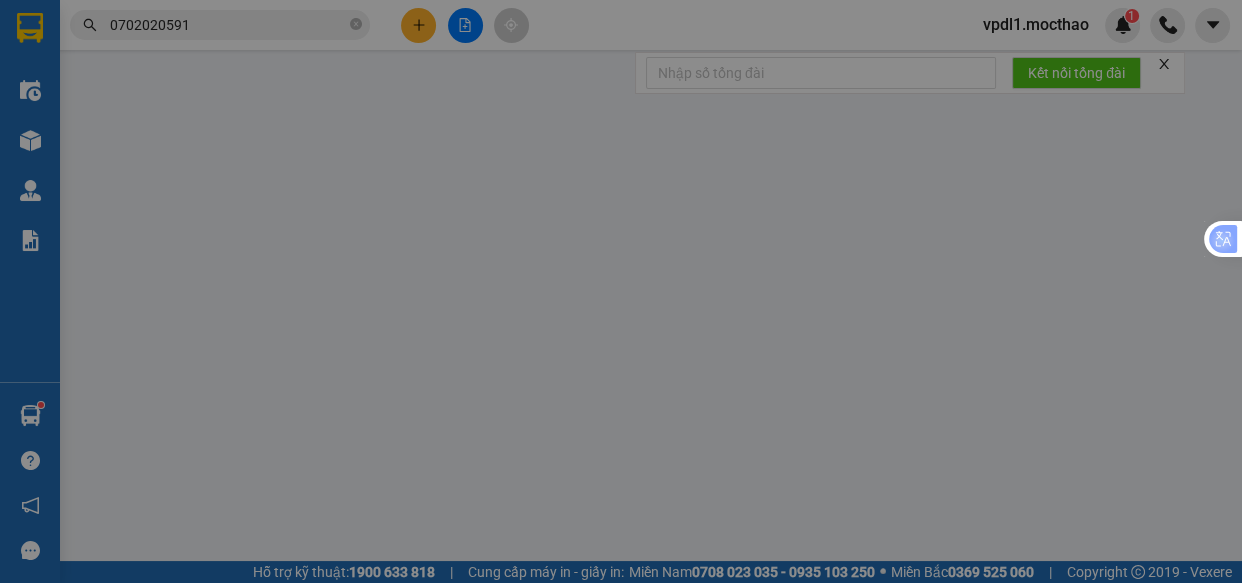 scroll, scrollTop: 0, scrollLeft: 0, axis: both 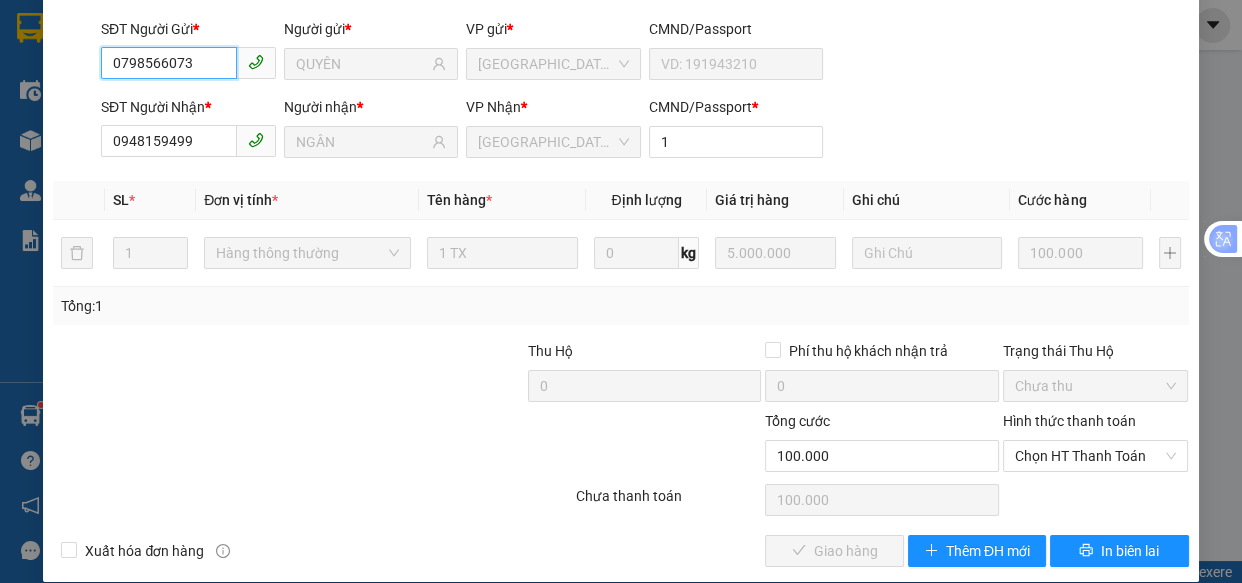 type on "0798566073" 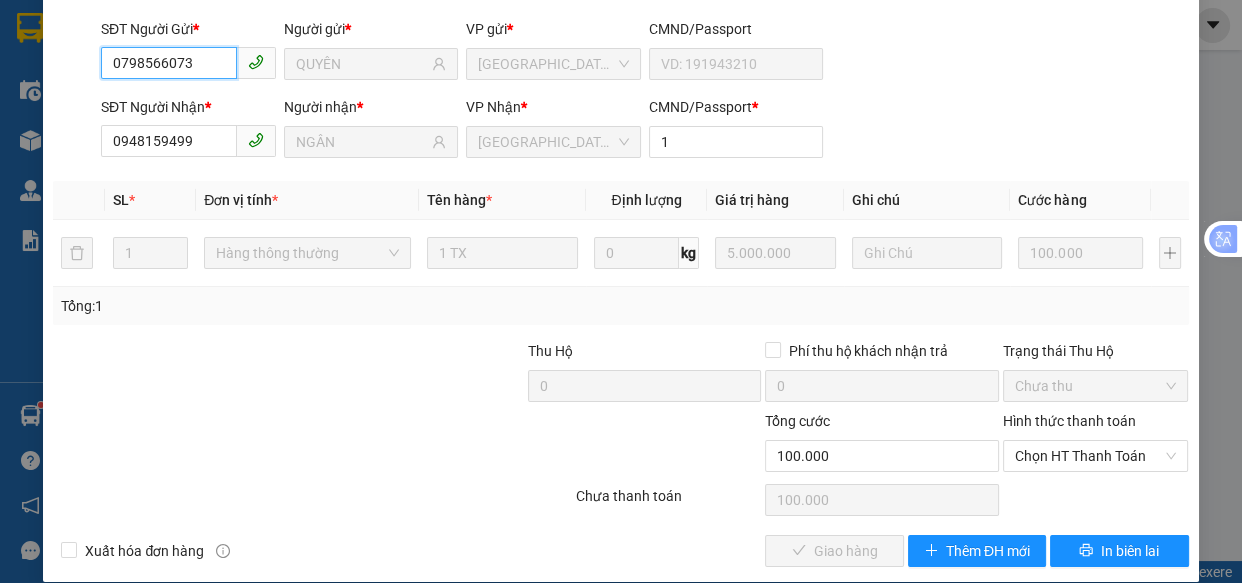 type on "QUYÊN" 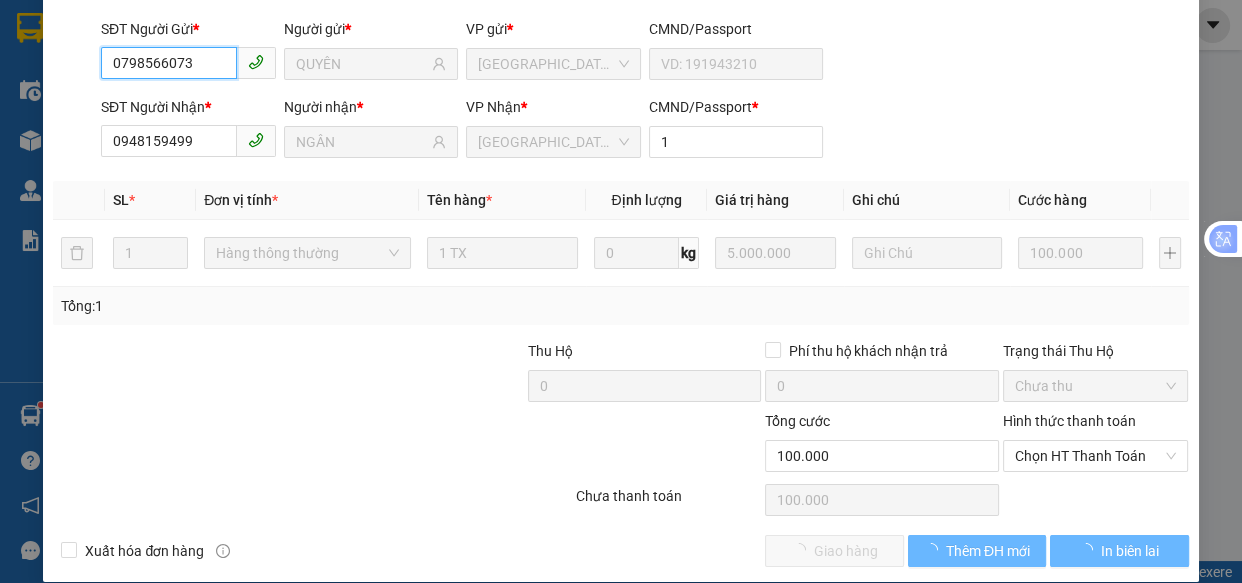 scroll, scrollTop: 204, scrollLeft: 0, axis: vertical 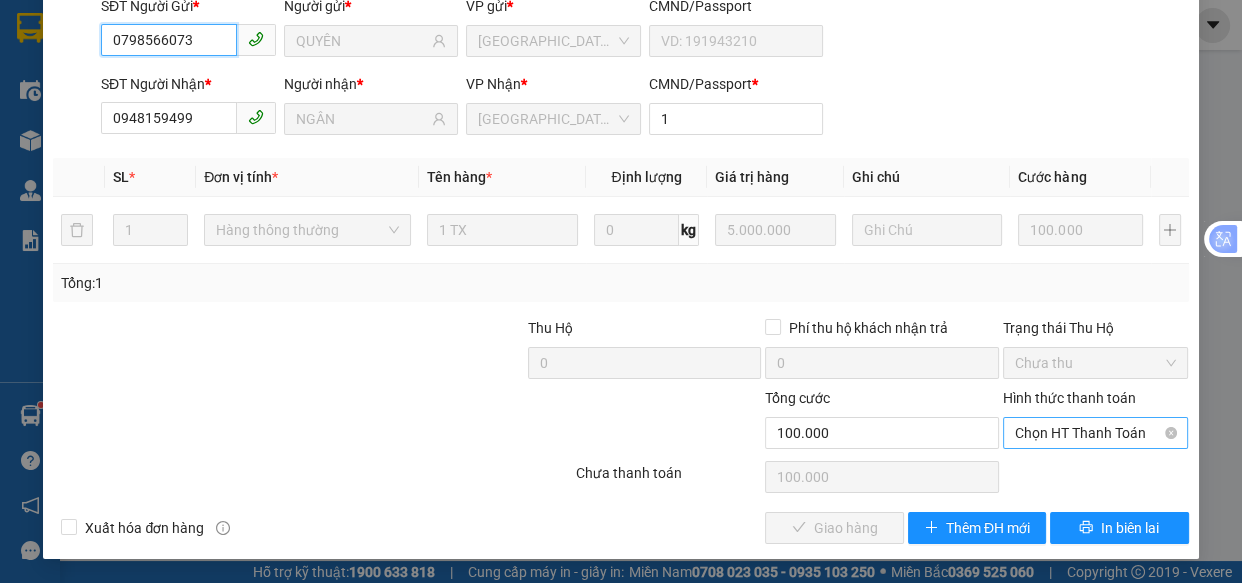 click on "Chọn HT Thanh Toán" at bounding box center (1096, 433) 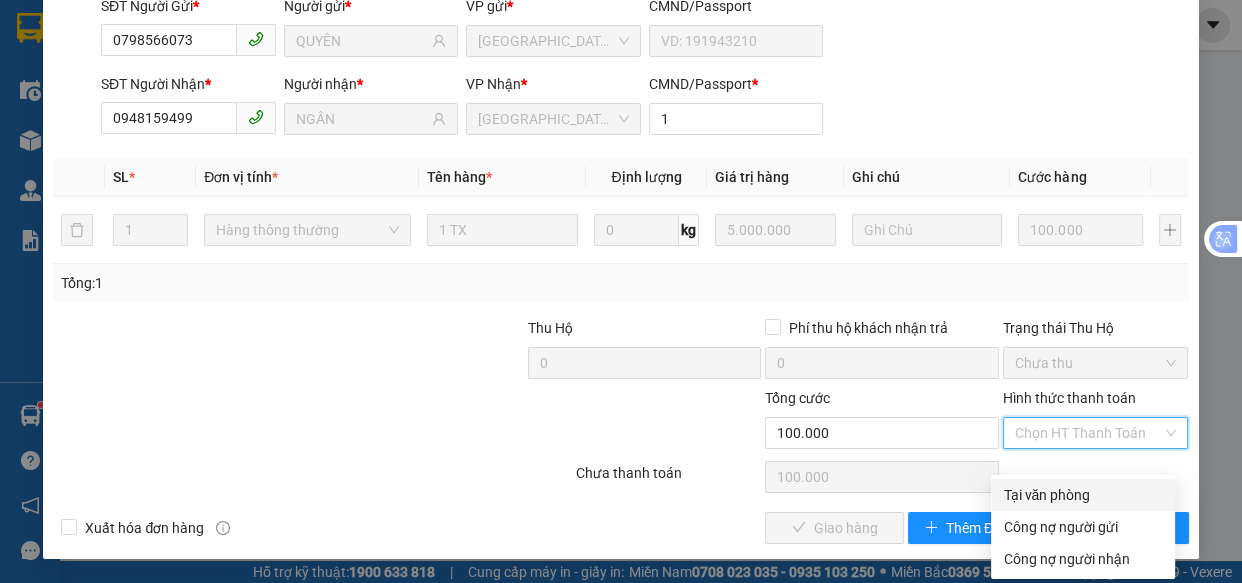 click on "Tại văn phòng" at bounding box center [1083, 495] 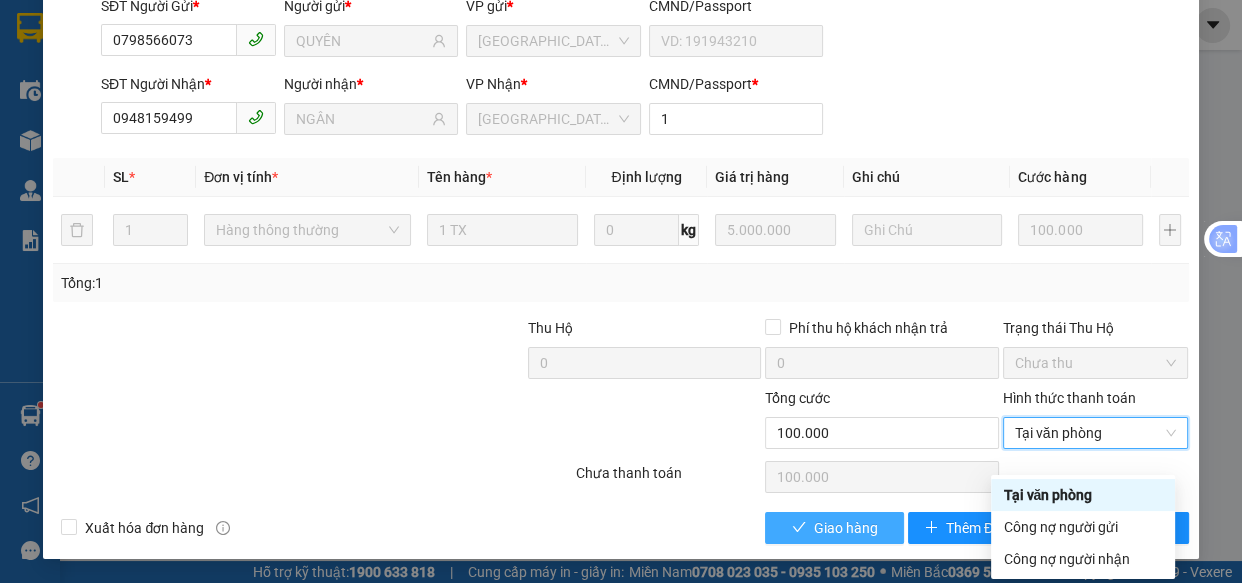 type on "0" 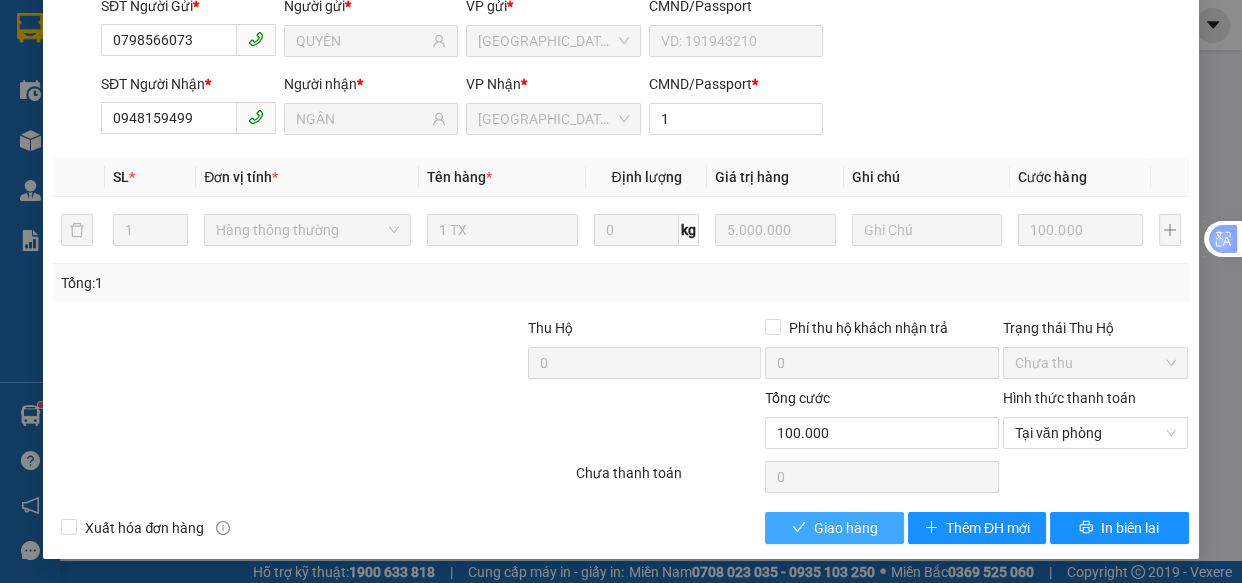 click on "Giao hàng" at bounding box center (846, 528) 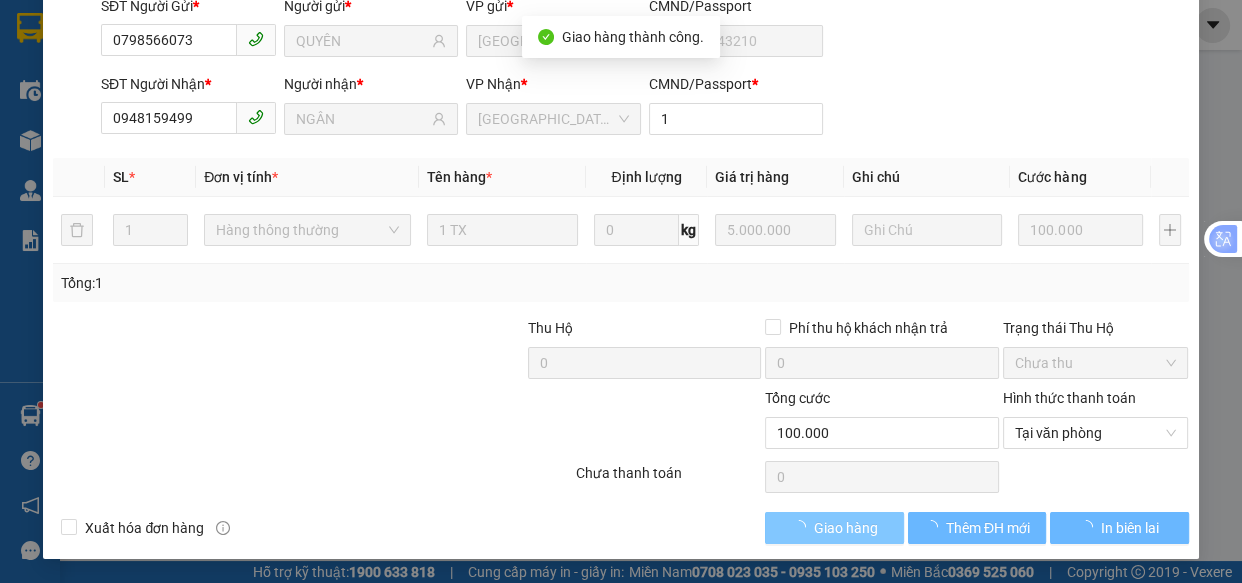 scroll, scrollTop: 0, scrollLeft: 0, axis: both 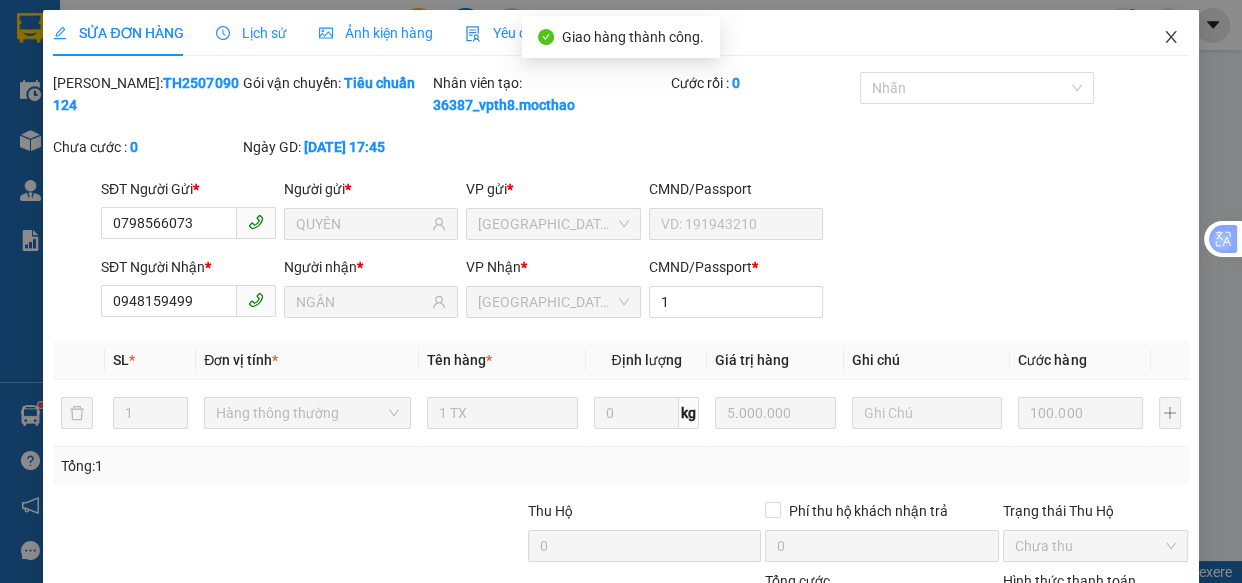 click 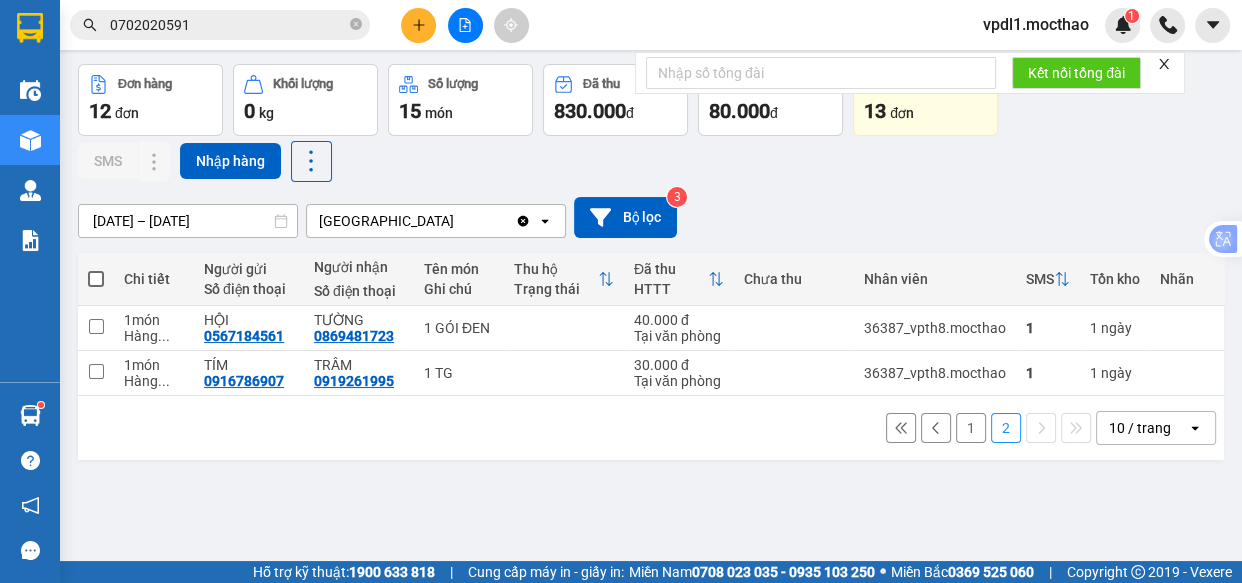 scroll, scrollTop: 0, scrollLeft: 0, axis: both 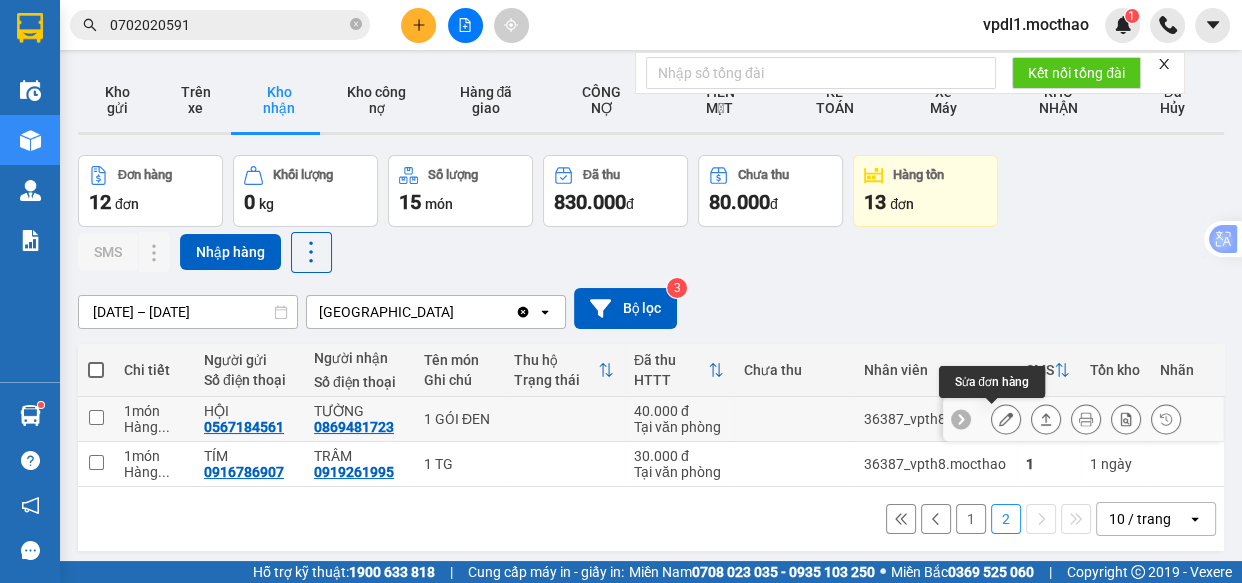 click 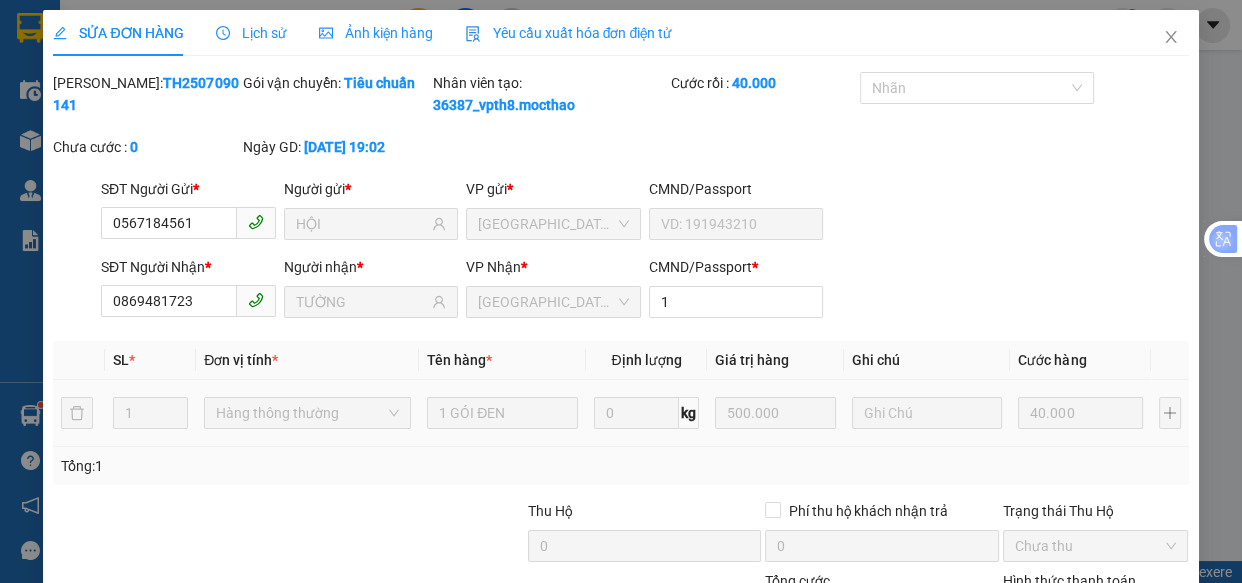 type on "0567184561" 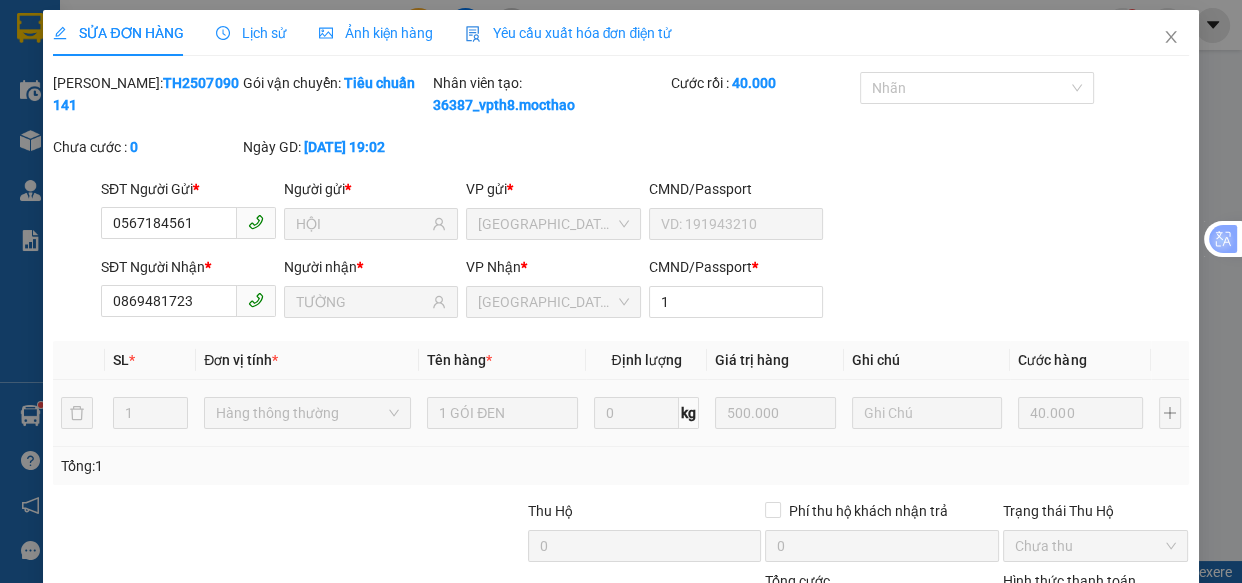 type on "HỘI" 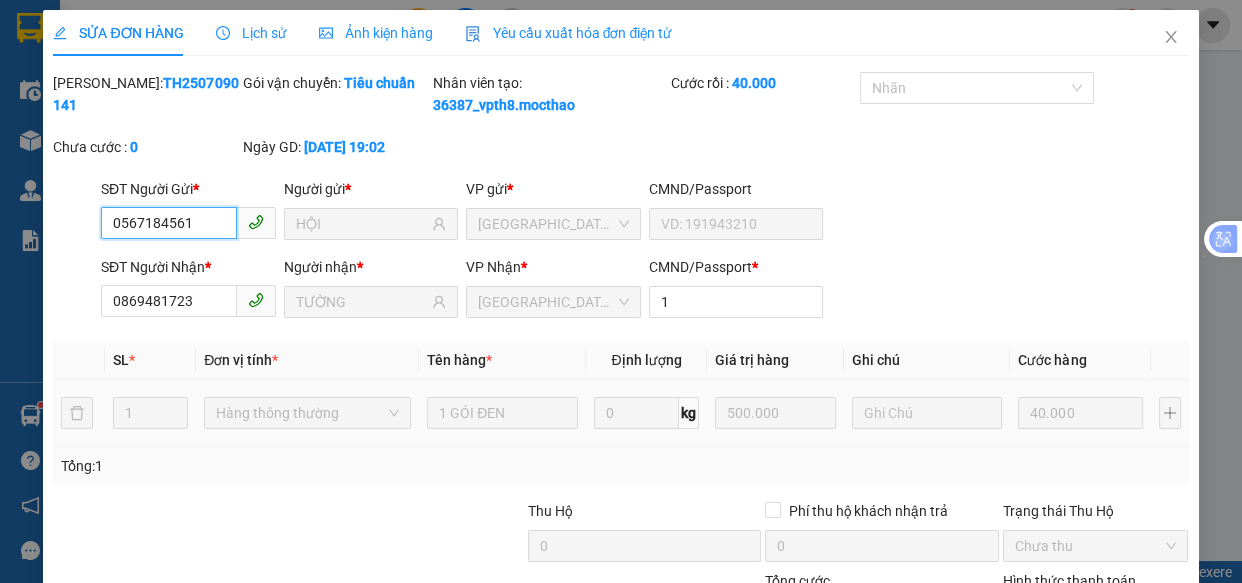scroll, scrollTop: 204, scrollLeft: 0, axis: vertical 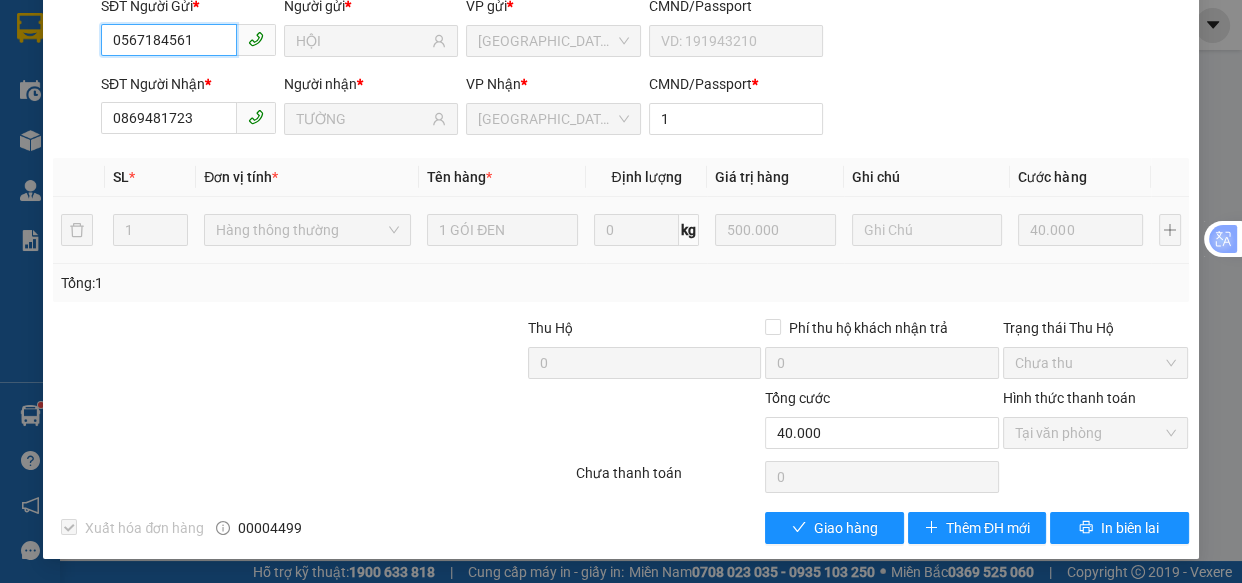 checkbox on "true" 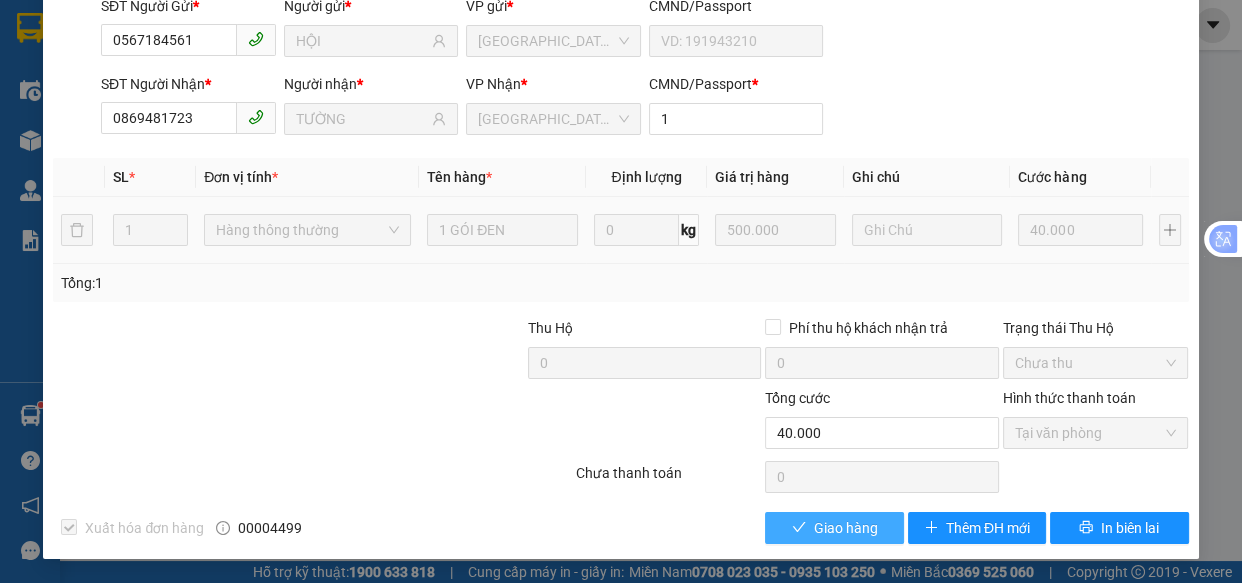 click on "Giao hàng" at bounding box center (846, 528) 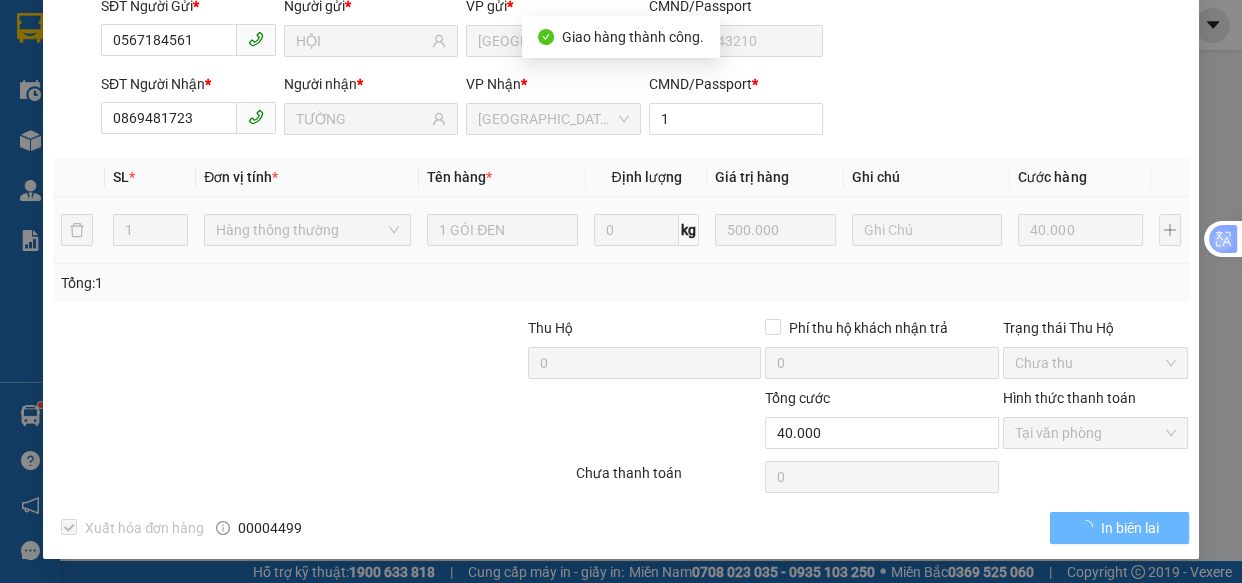 scroll, scrollTop: 0, scrollLeft: 0, axis: both 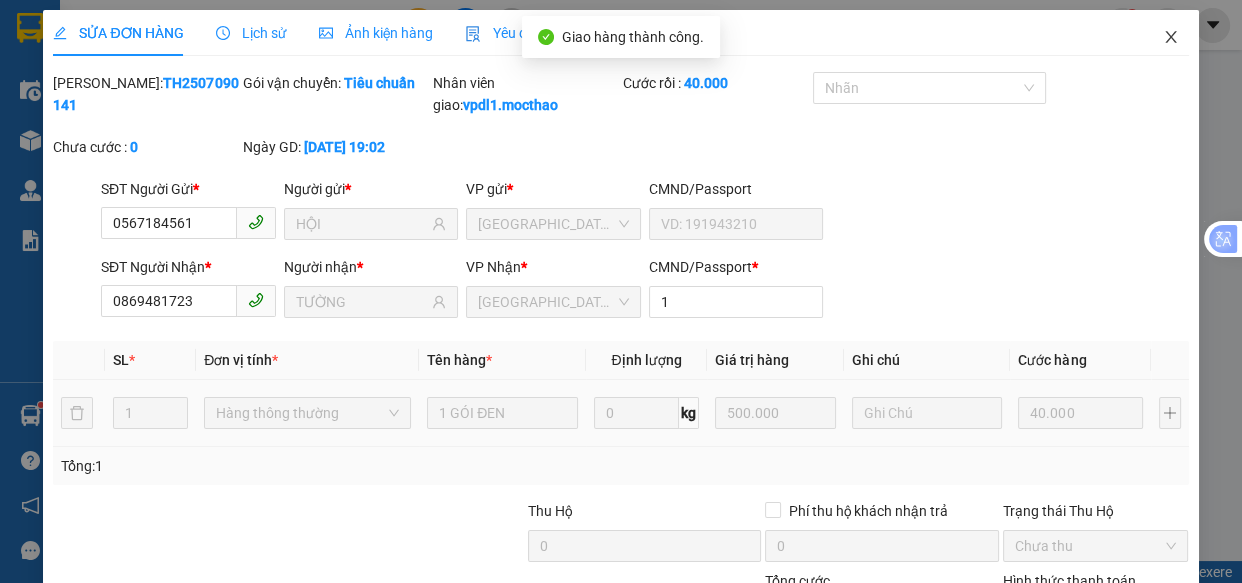 click 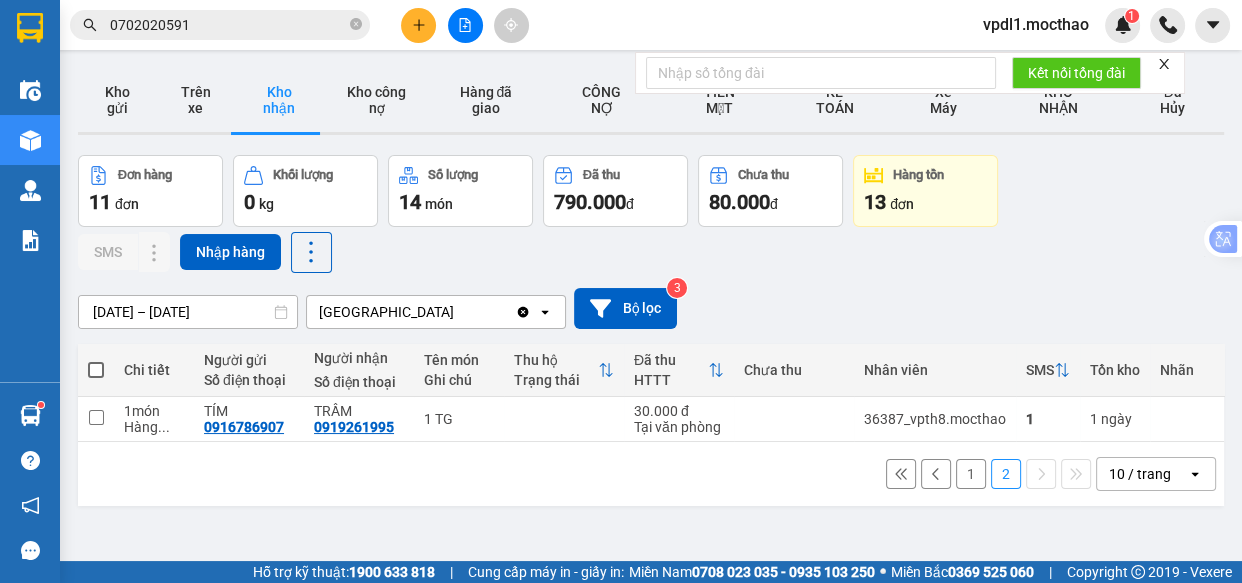 click at bounding box center (465, 25) 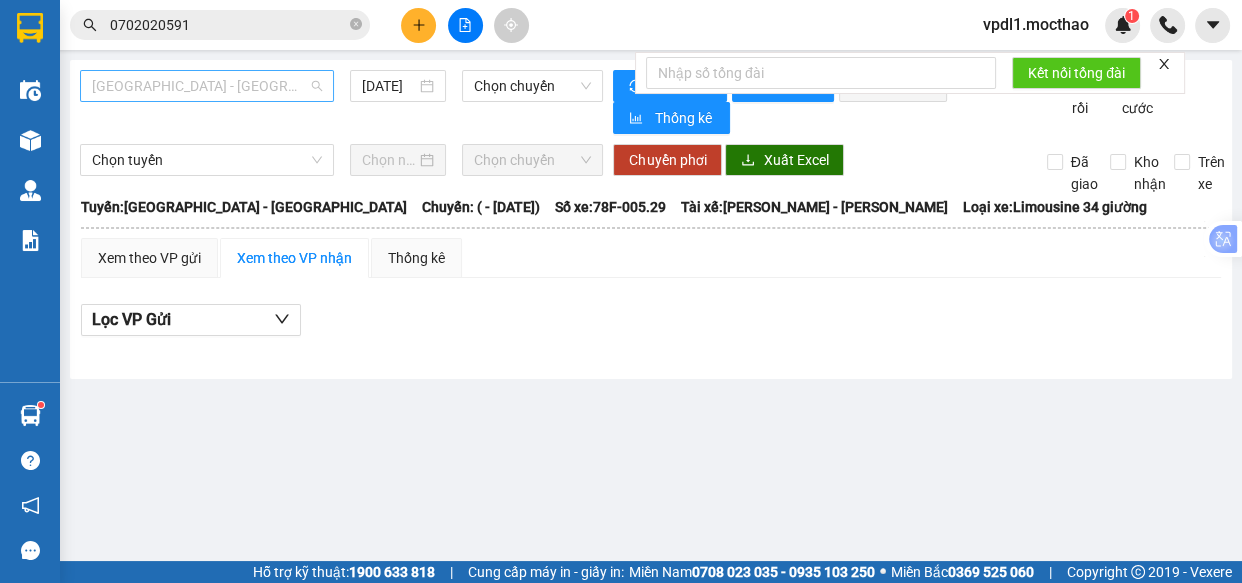 click on "[GEOGRAPHIC_DATA] - [GEOGRAPHIC_DATA]" at bounding box center (207, 86) 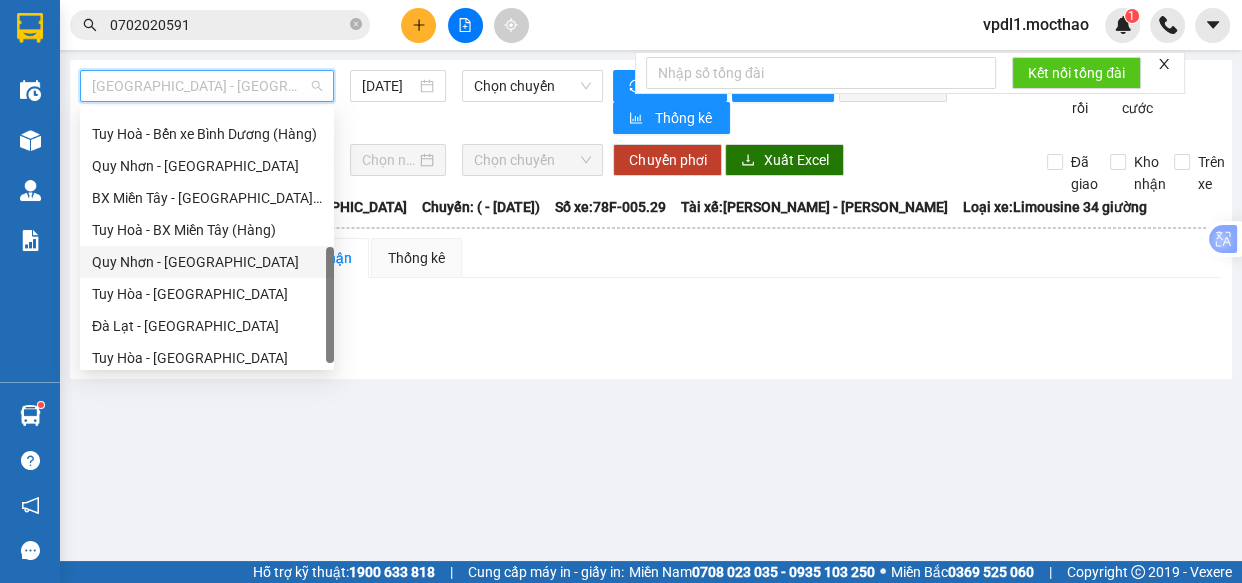 scroll, scrollTop: 349, scrollLeft: 0, axis: vertical 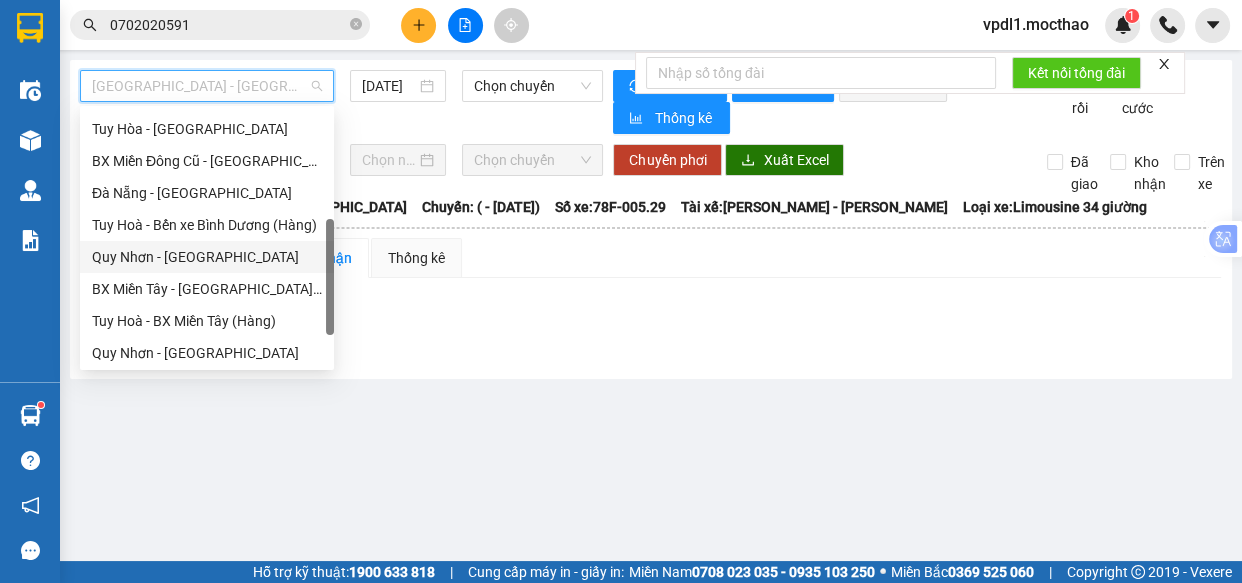 click on "Quy Nhơn - [GEOGRAPHIC_DATA]" at bounding box center [207, 257] 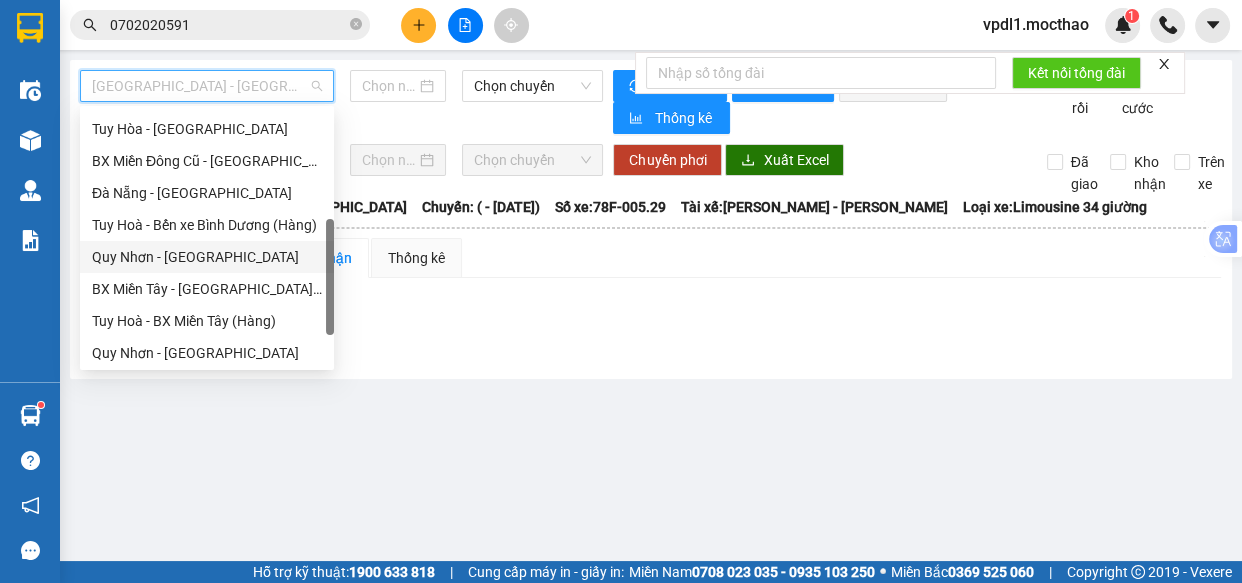 type on "[DATE]" 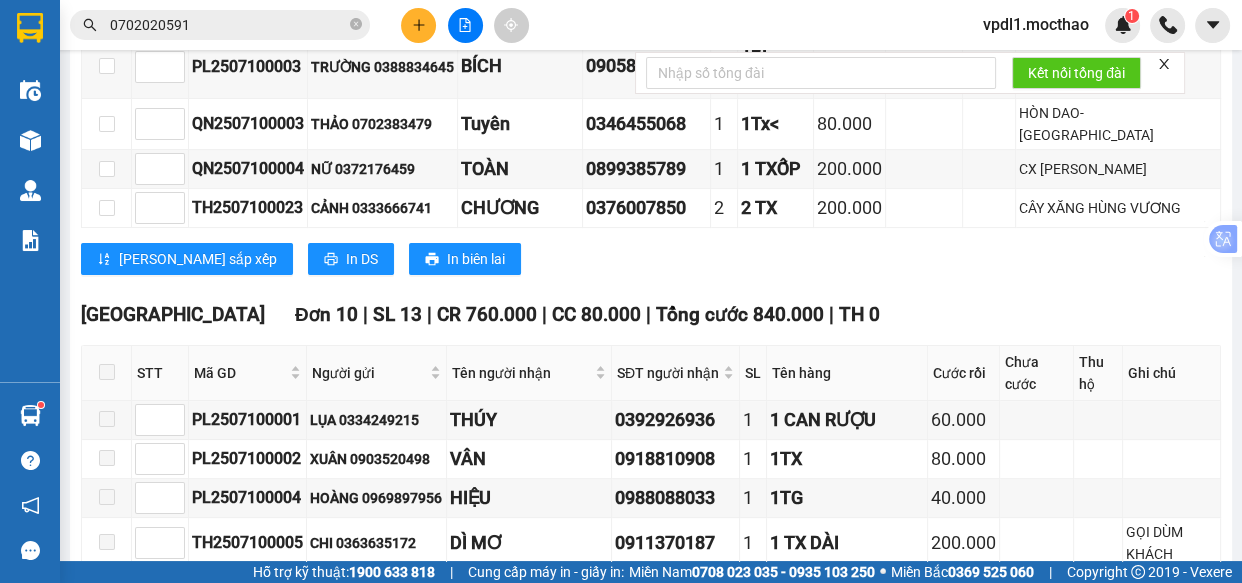 scroll, scrollTop: 818, scrollLeft: 0, axis: vertical 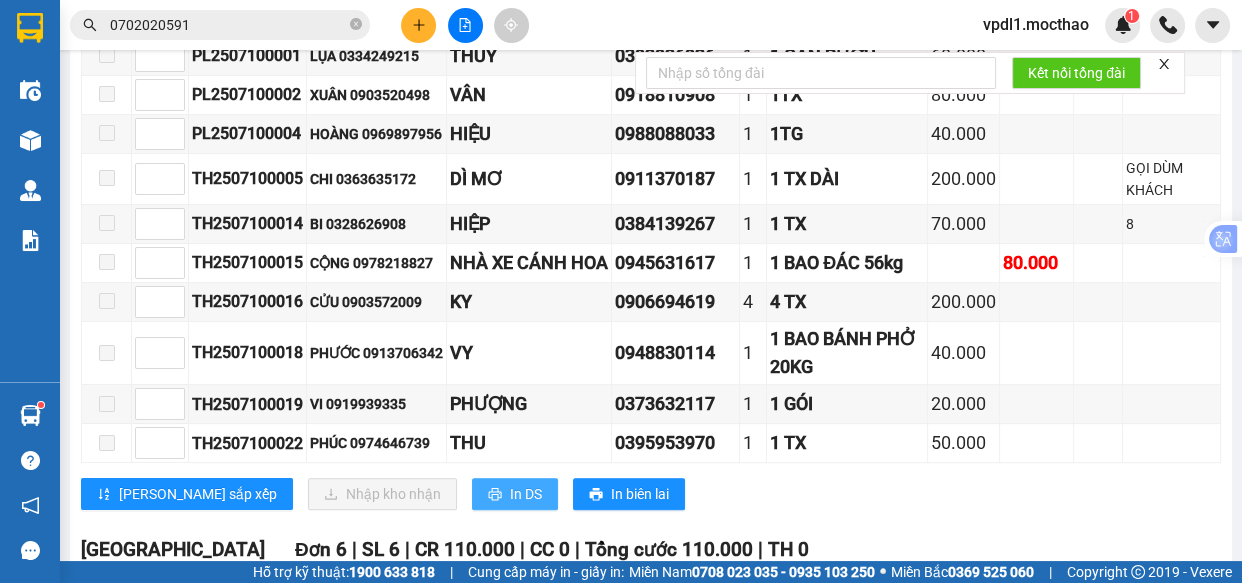 click on "In DS" at bounding box center (526, 494) 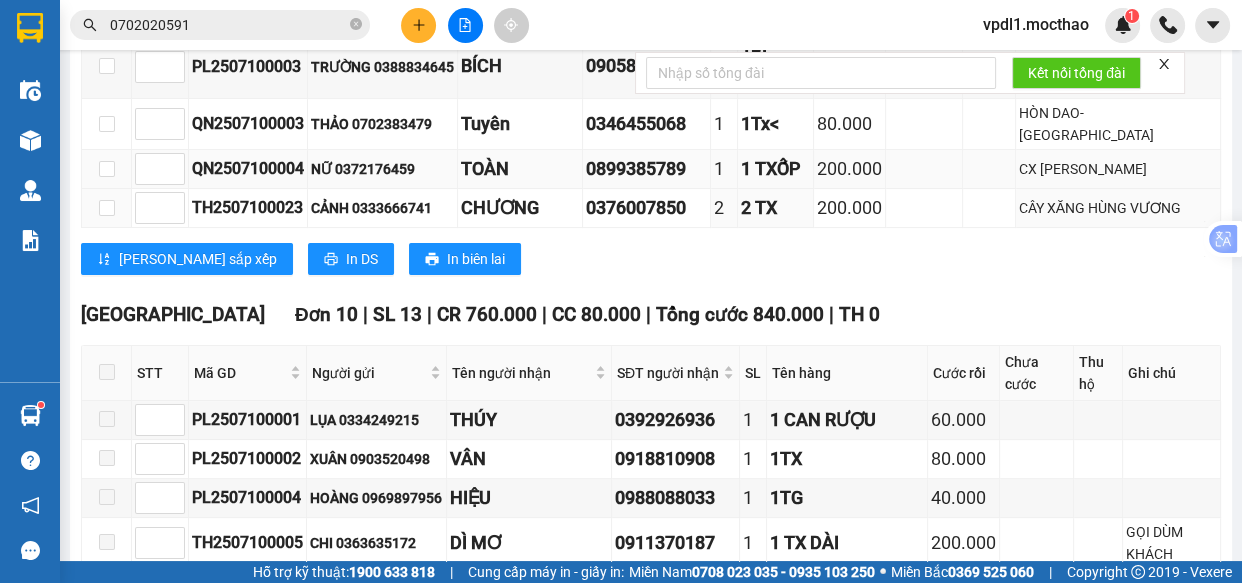 scroll, scrollTop: 909, scrollLeft: 0, axis: vertical 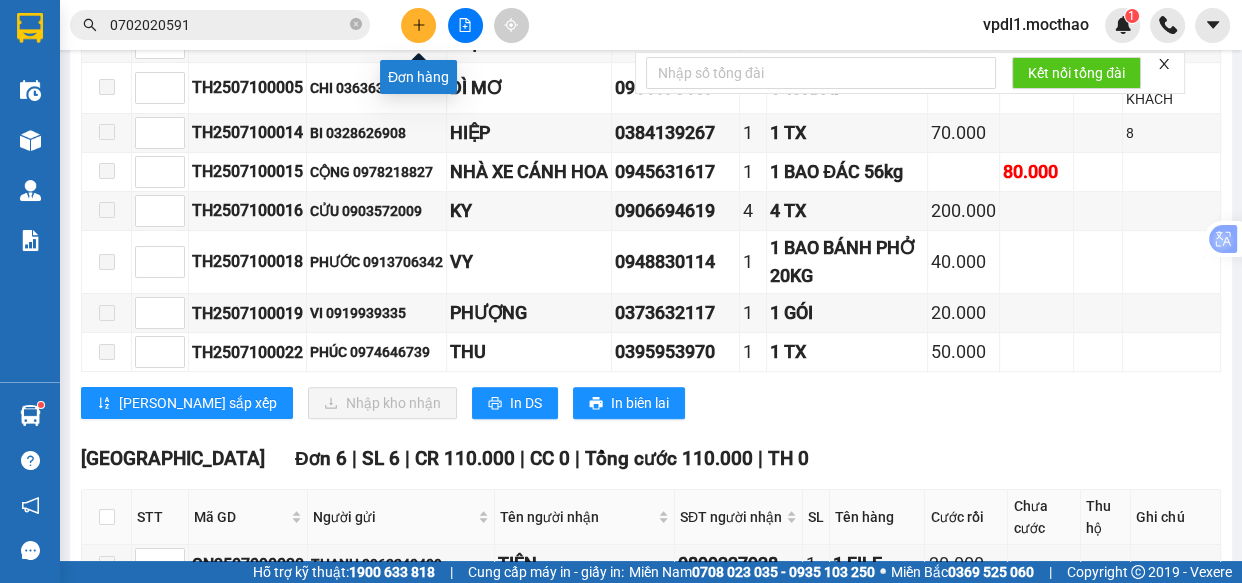 click at bounding box center [418, 25] 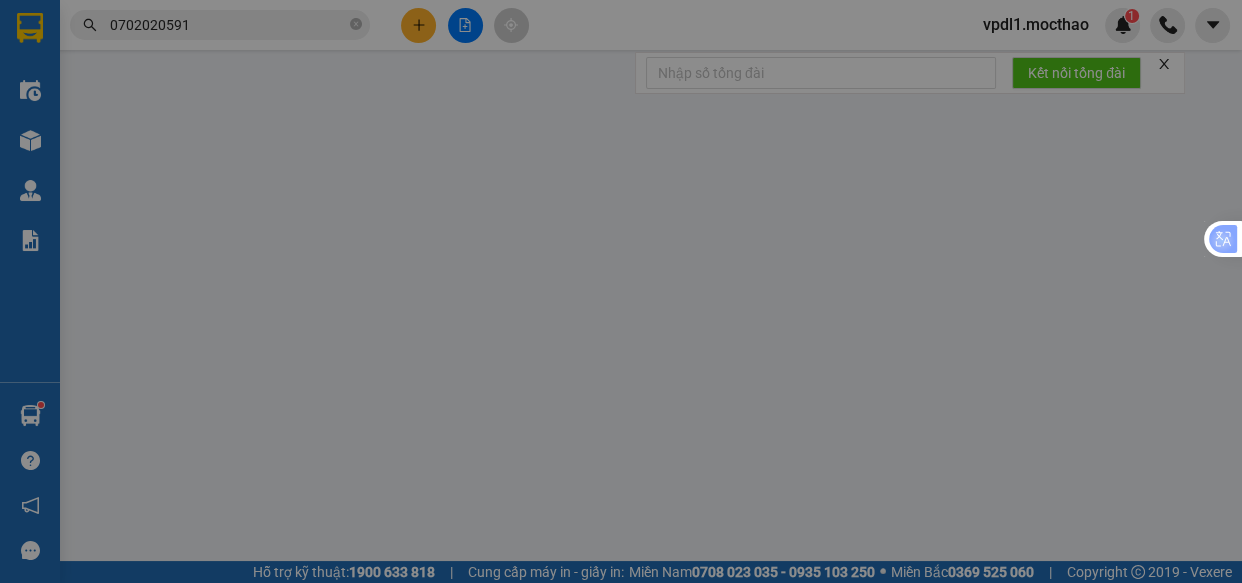 scroll, scrollTop: 0, scrollLeft: 0, axis: both 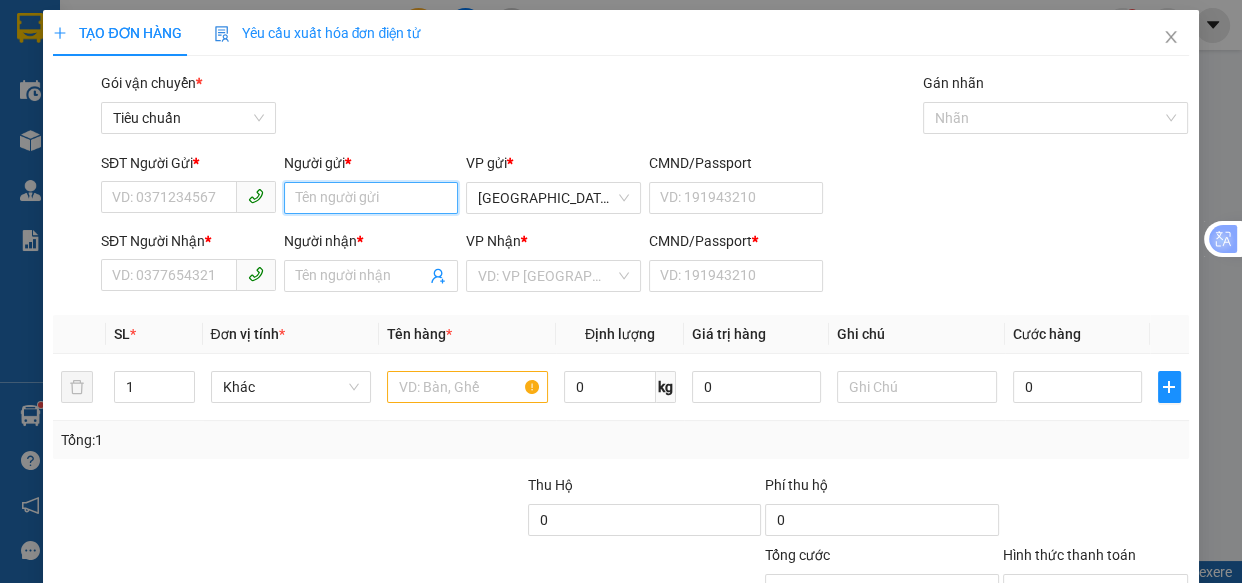 drag, startPoint x: 339, startPoint y: 202, endPoint x: 475, endPoint y: 135, distance: 151.60805 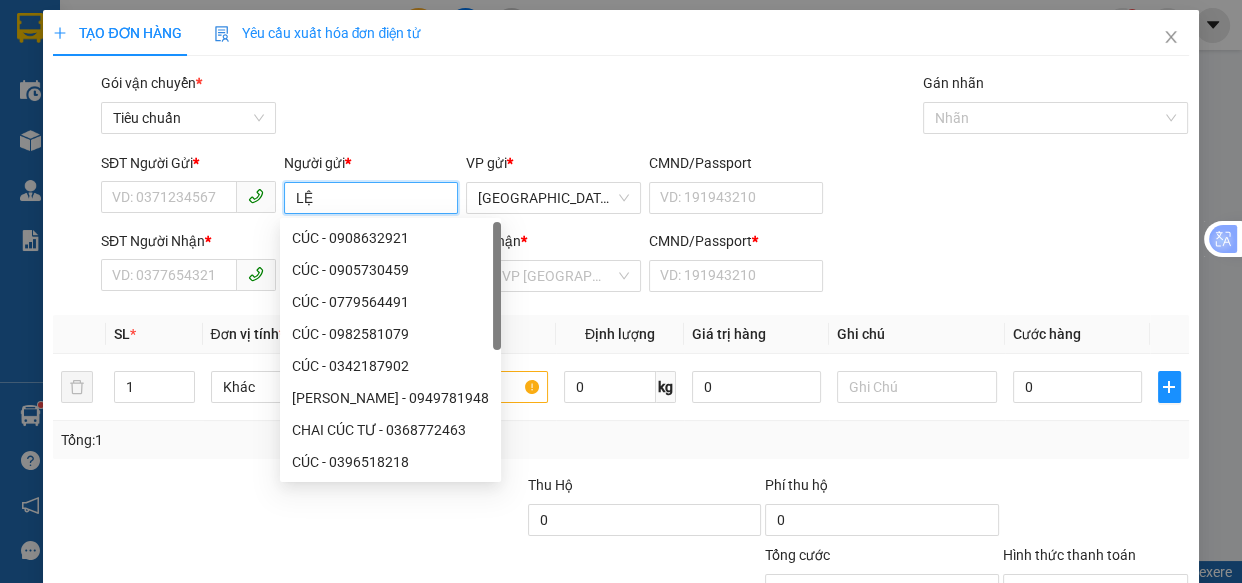 type on "LỆ" 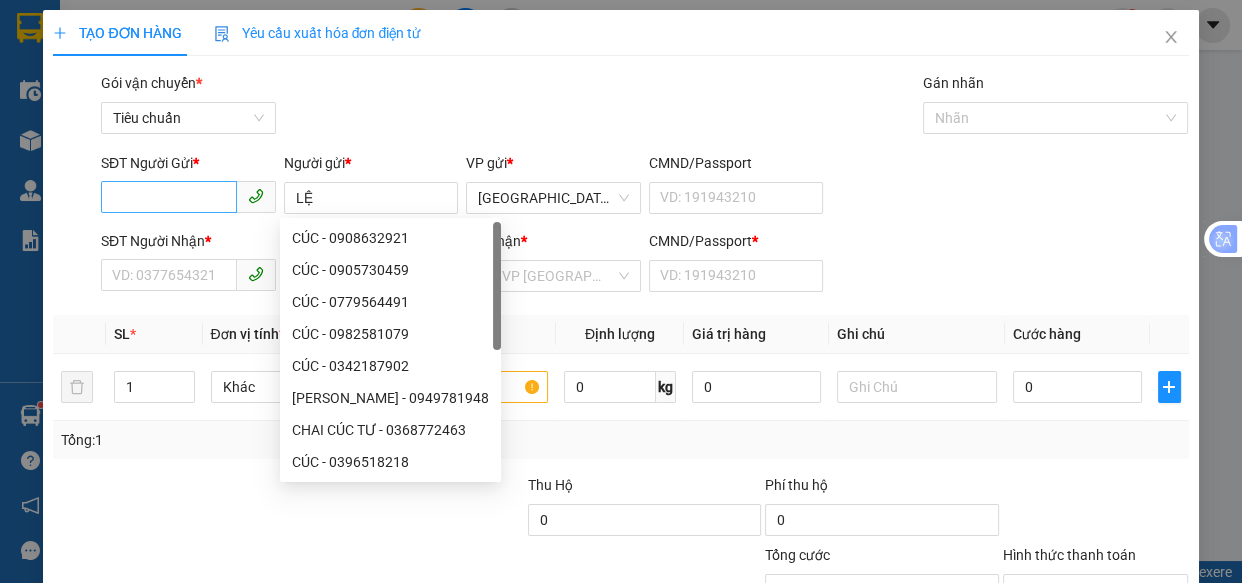 drag, startPoint x: 127, startPoint y: 219, endPoint x: 140, endPoint y: 203, distance: 20.615528 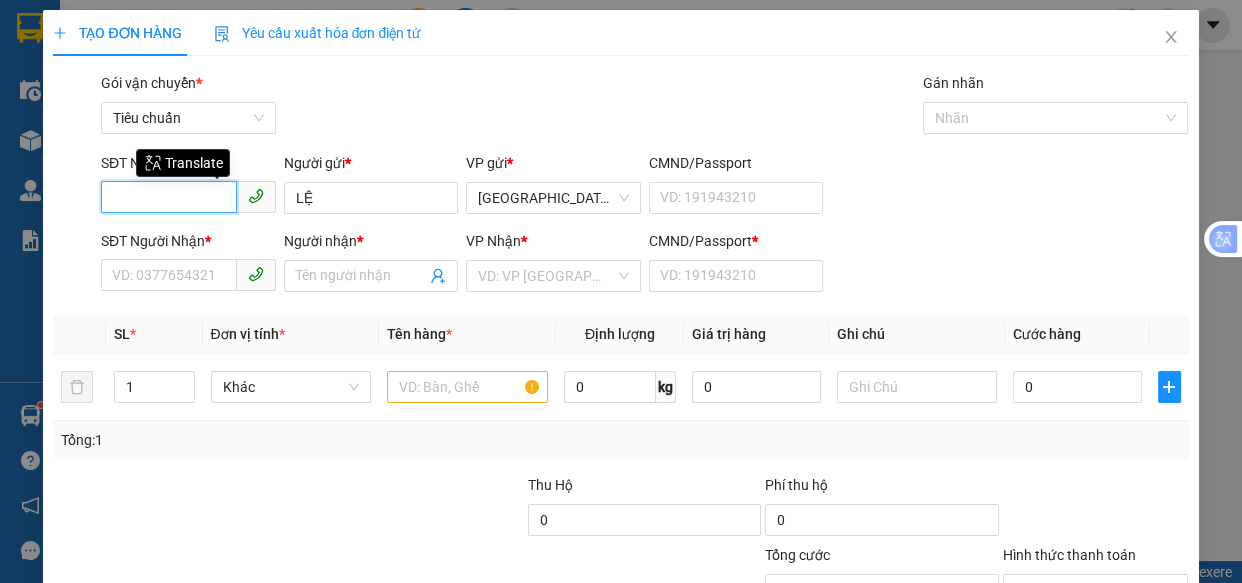 drag, startPoint x: 142, startPoint y: 199, endPoint x: 83, endPoint y: 63, distance: 148.24641 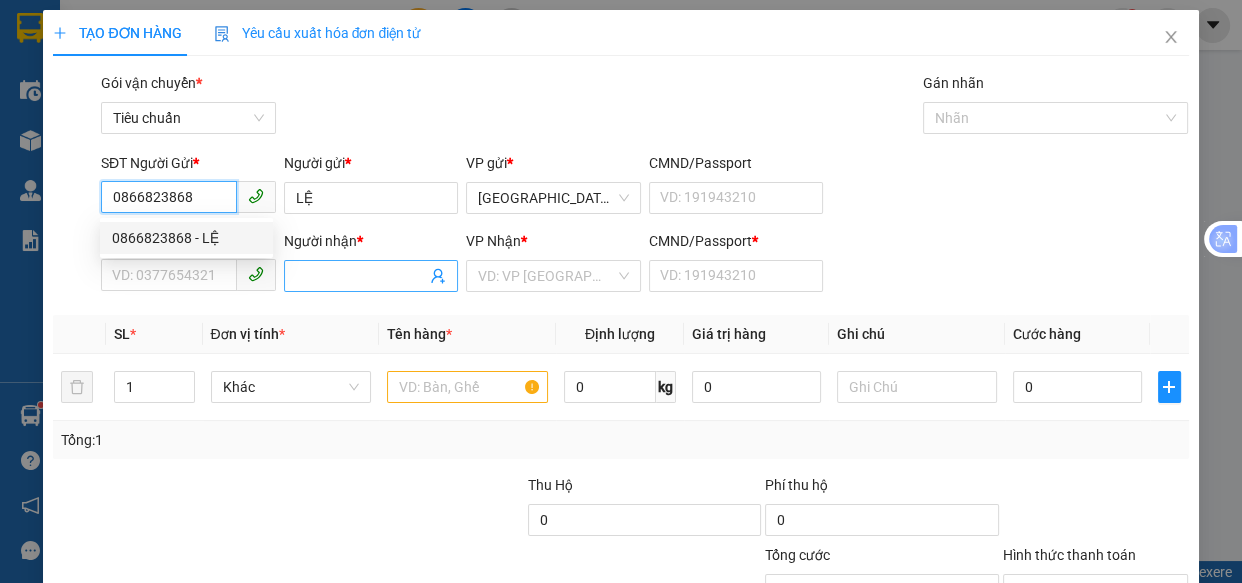 type on "0866823868" 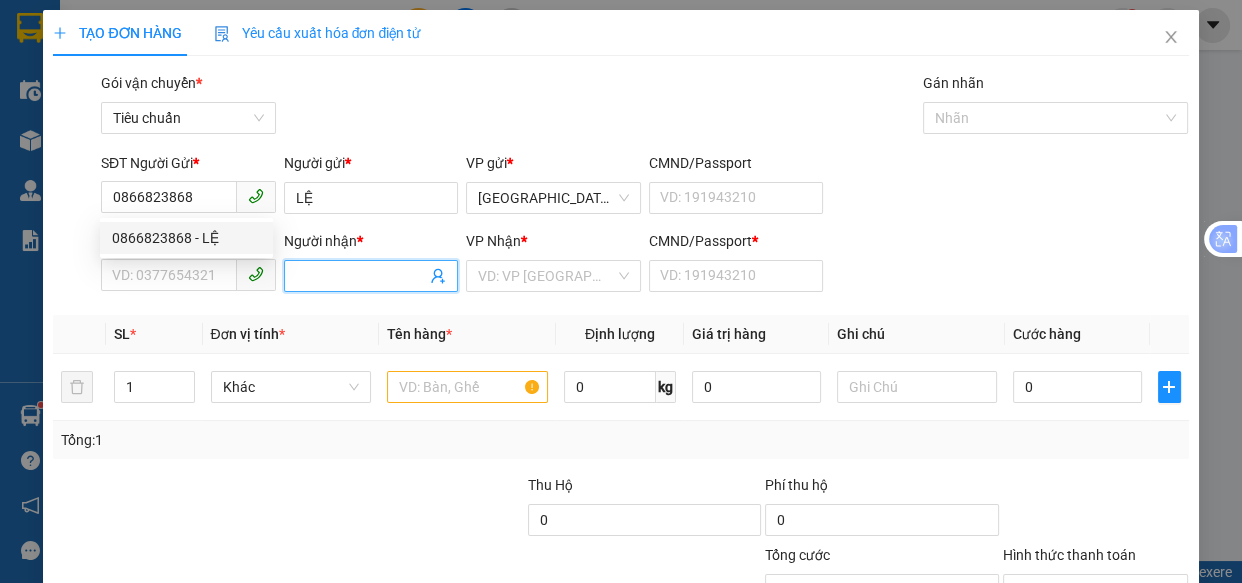 click on "Người nhận  *" at bounding box center [361, 276] 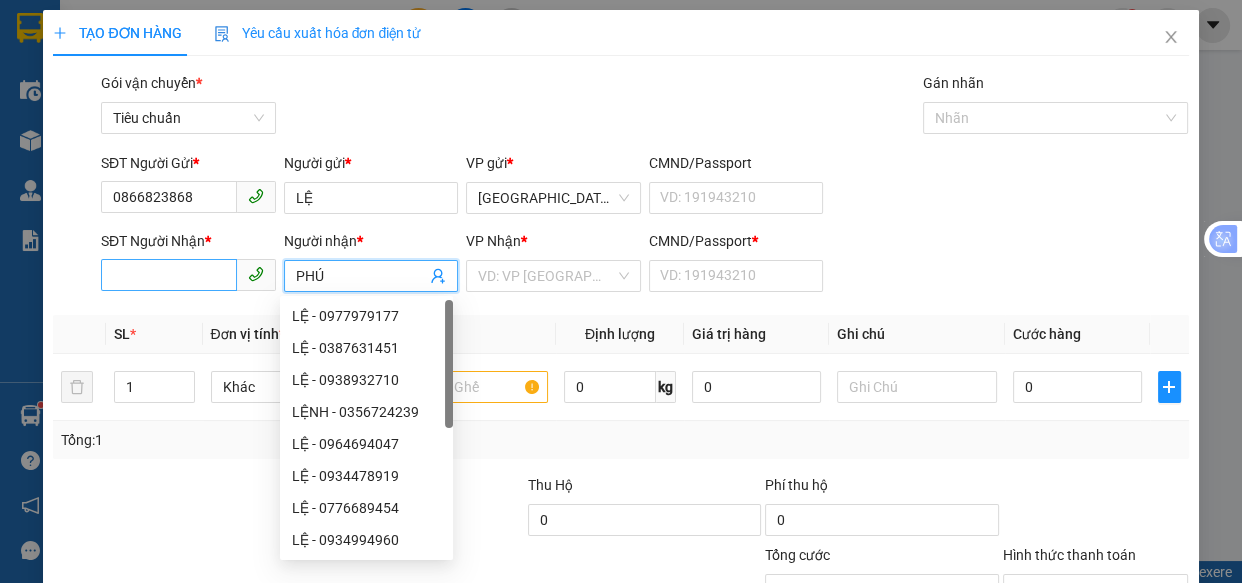 type on "PHÚ" 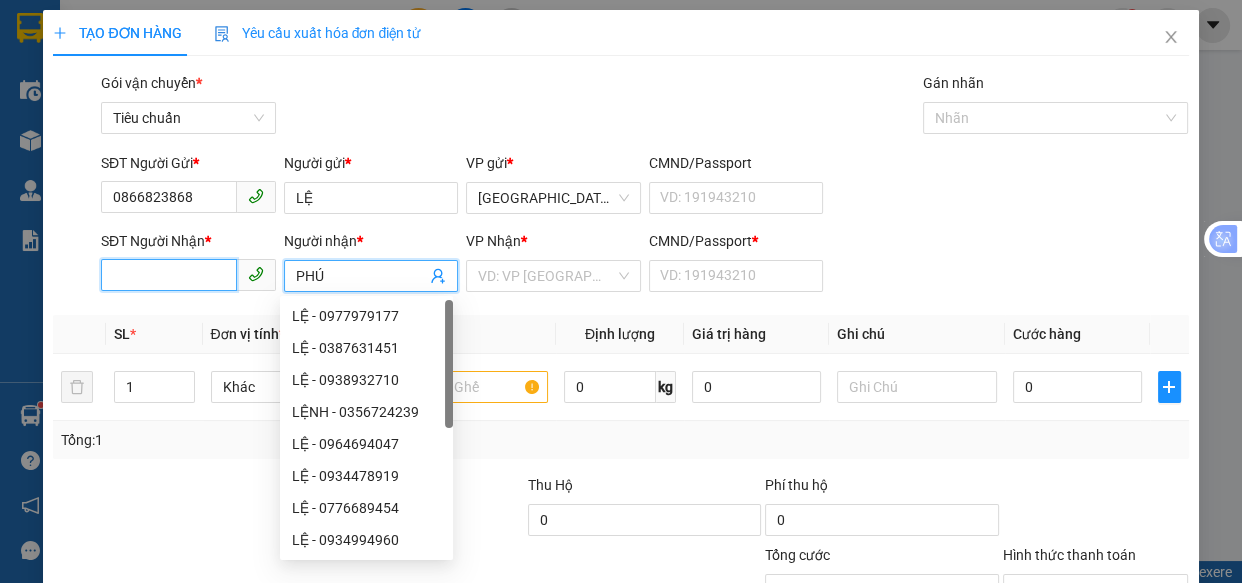 click on "SĐT Người Nhận  *" at bounding box center [169, 275] 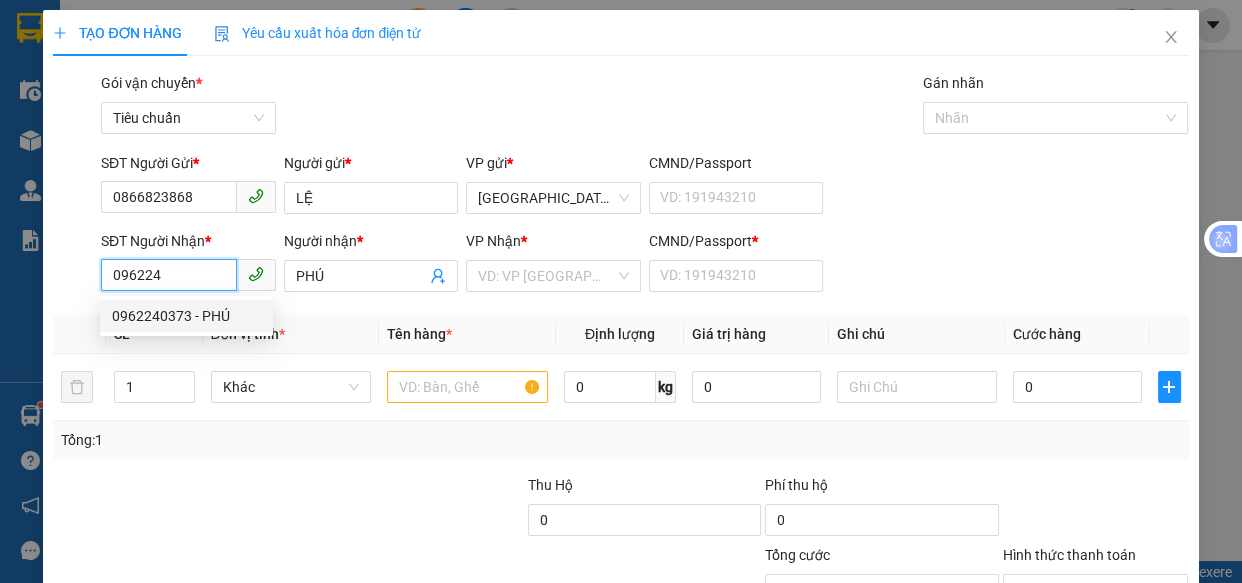 click on "0962240373 - PHÚ" at bounding box center [186, 316] 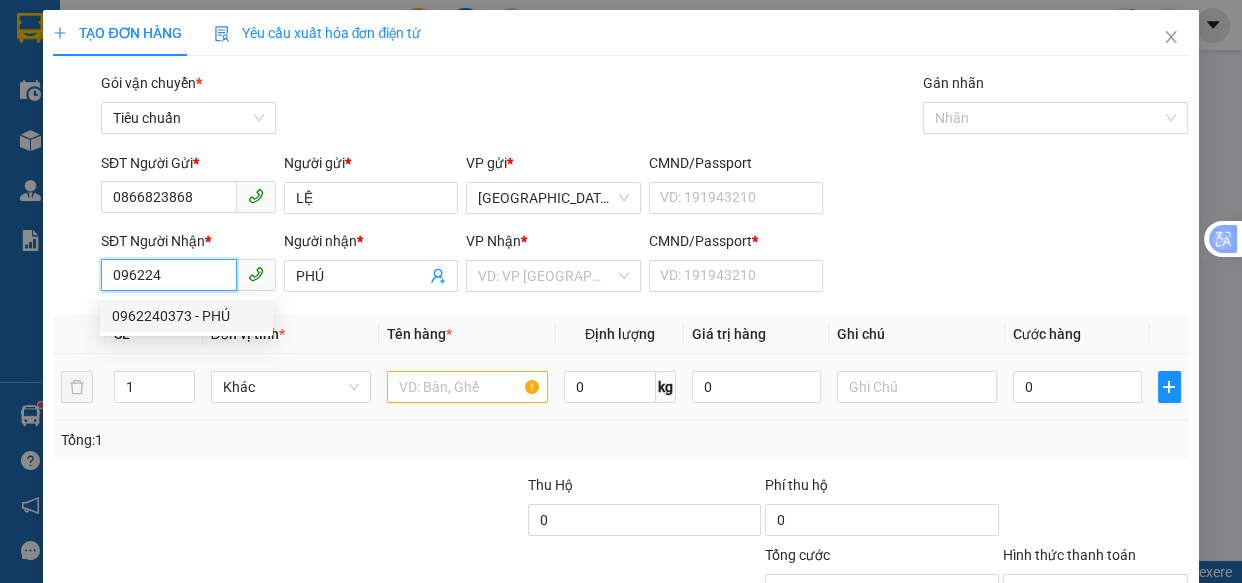 type on "0962240373" 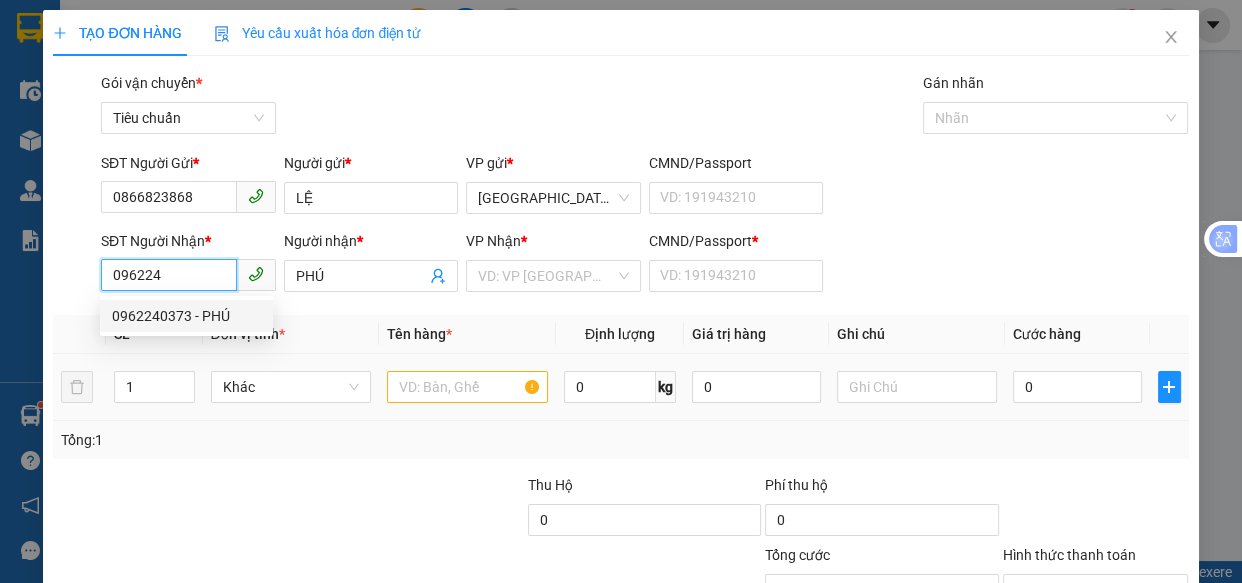 type on "0" 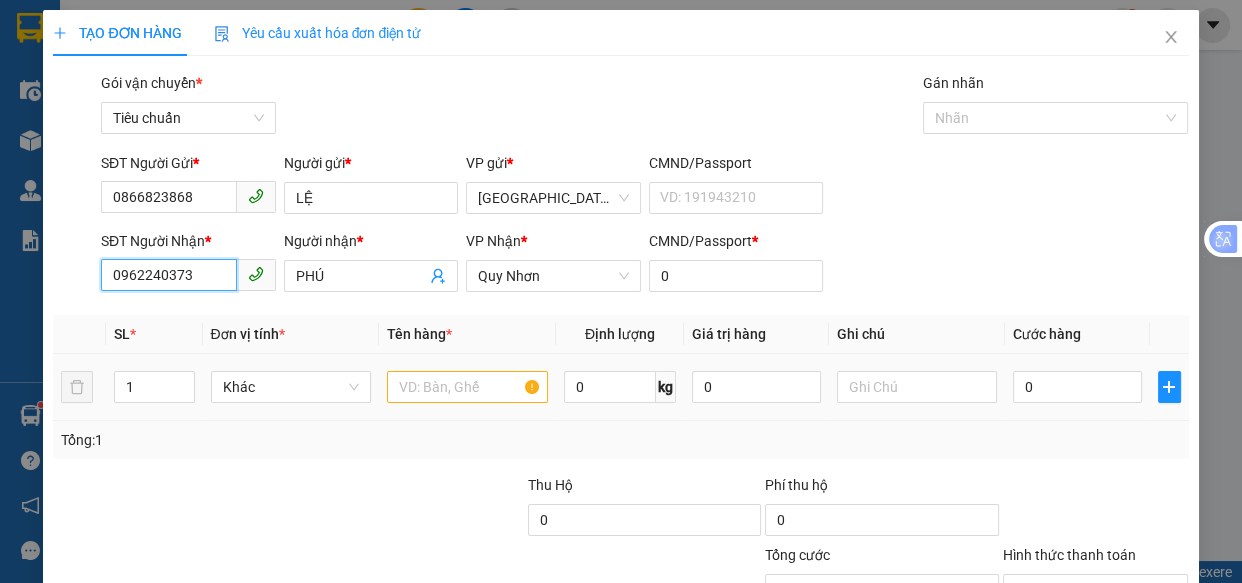 type on "0962240373" 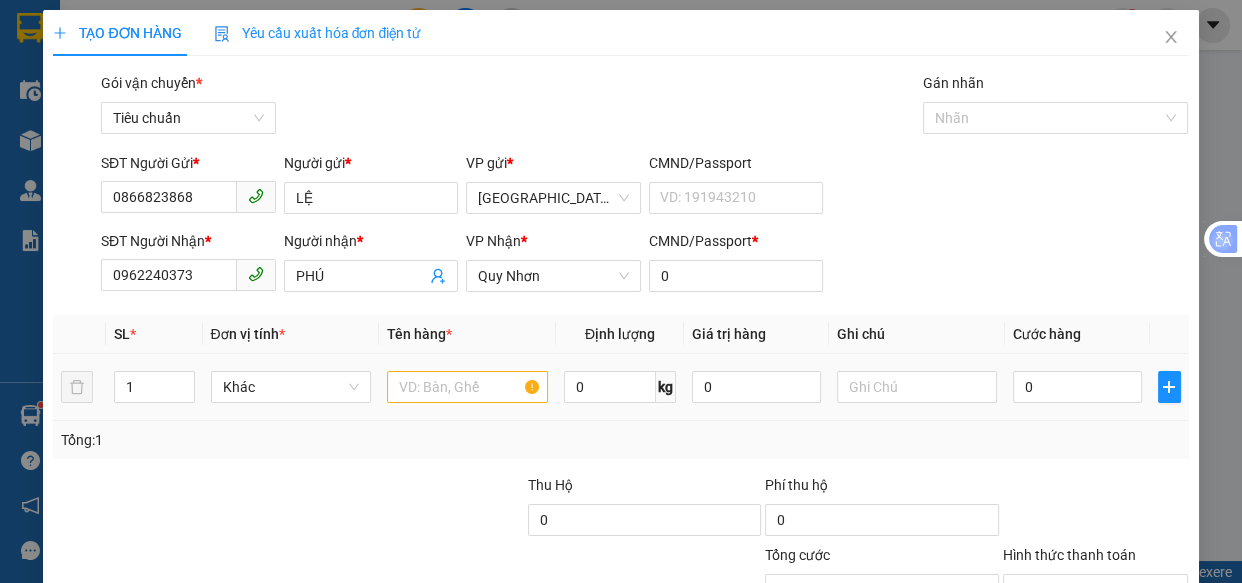 type on "100.000" 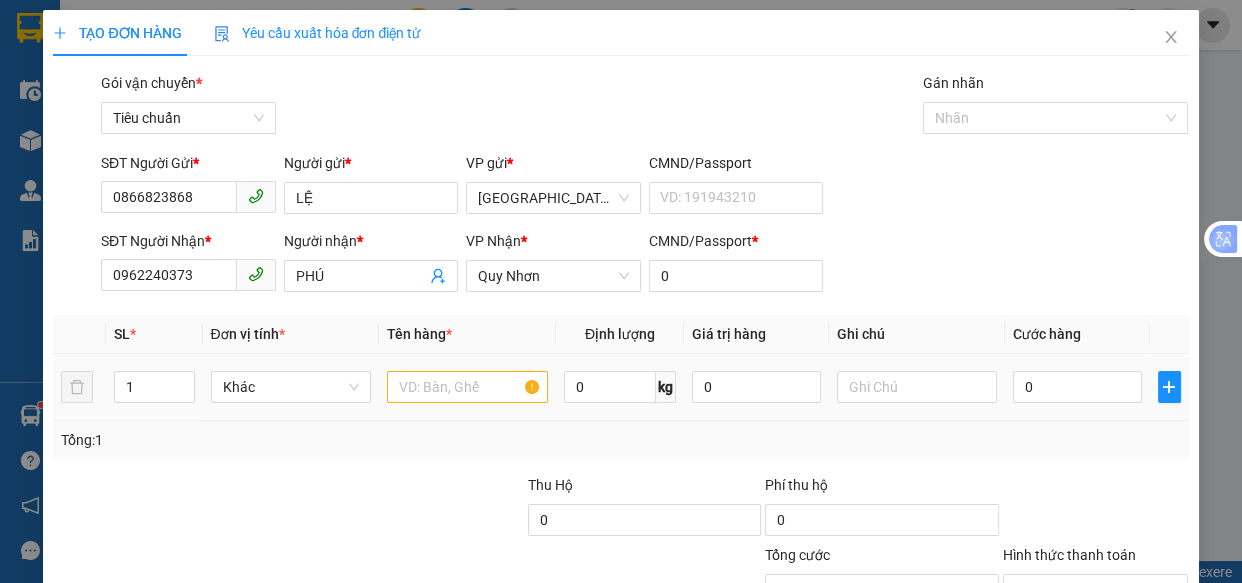 type on "100.000" 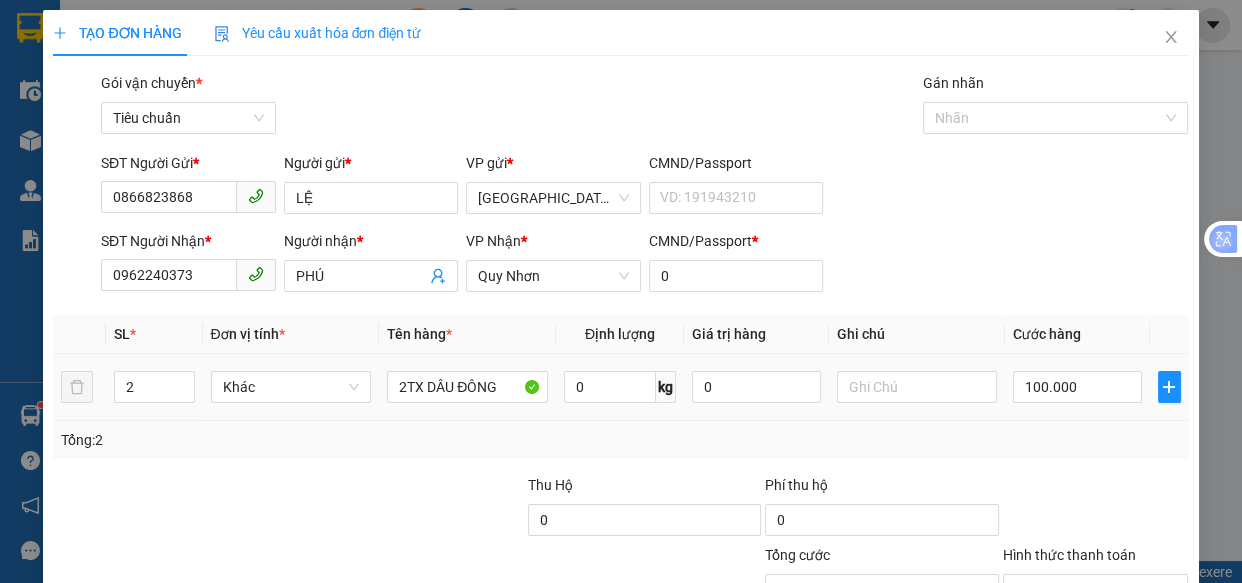 click on "2TX DÂU ĐÔNG" at bounding box center (467, 387) 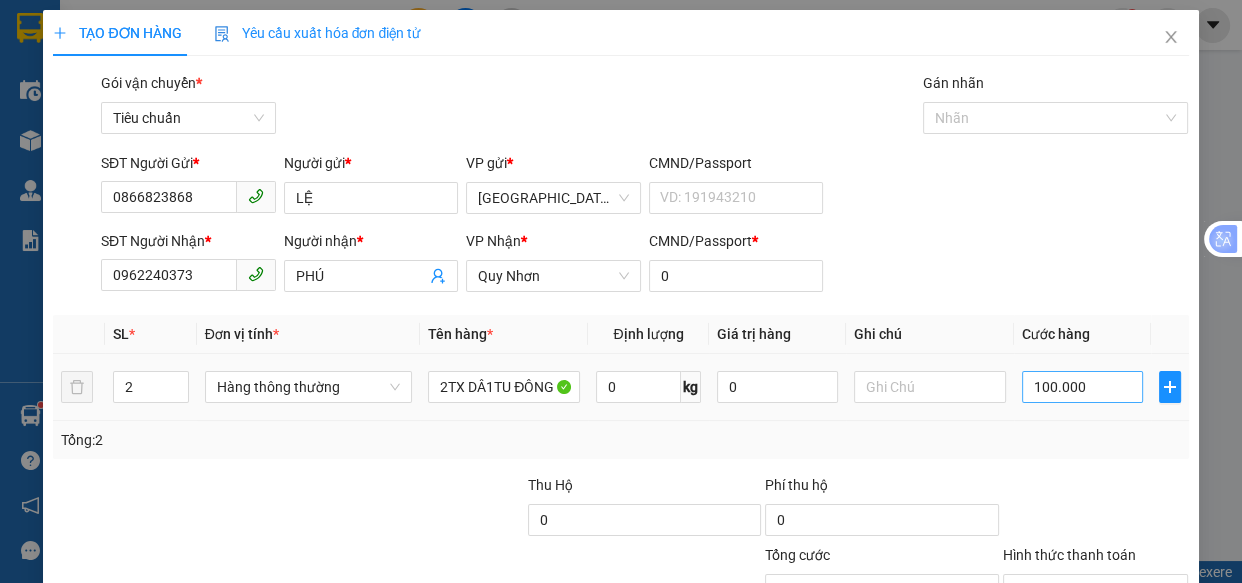type on "2TX DÂ1TU ĐÔNG" 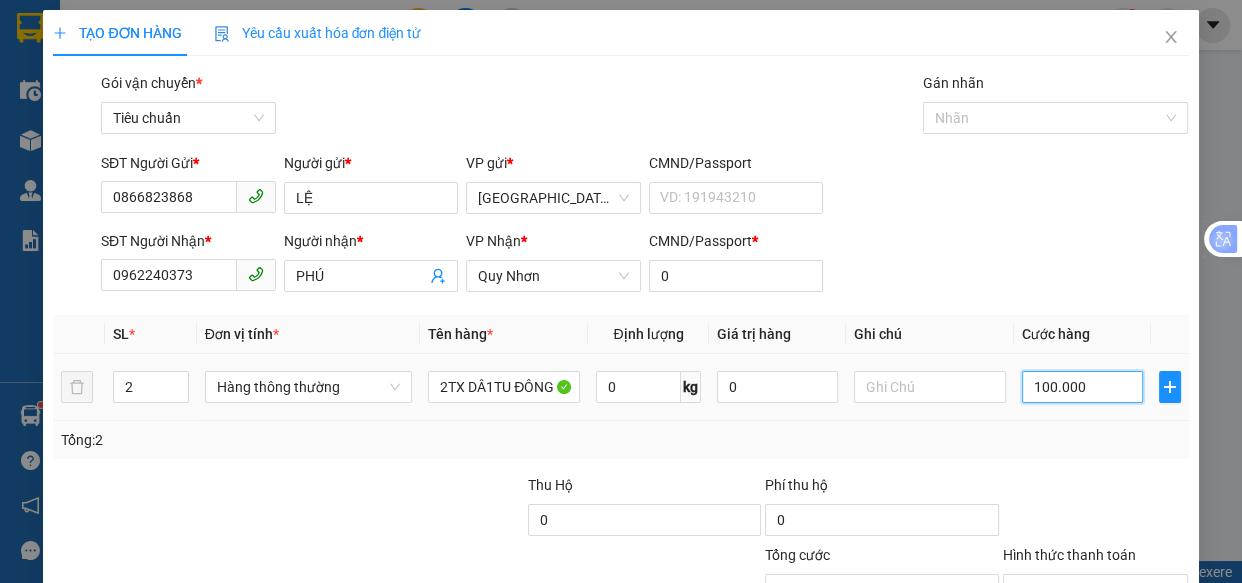 click on "100.000" at bounding box center (1082, 387) 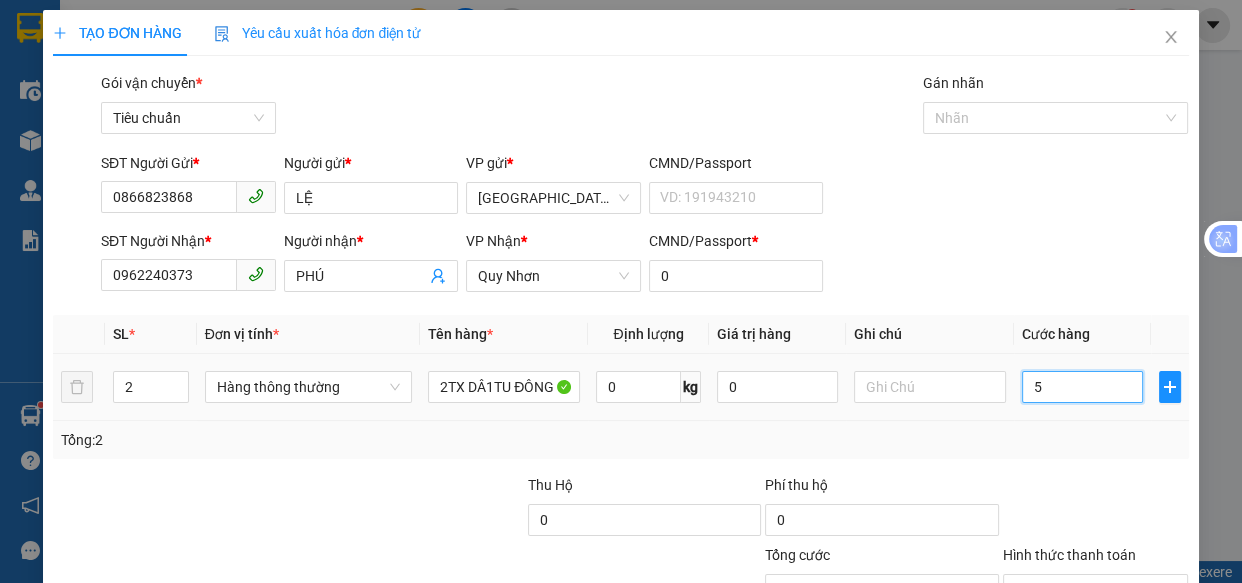 type on "50" 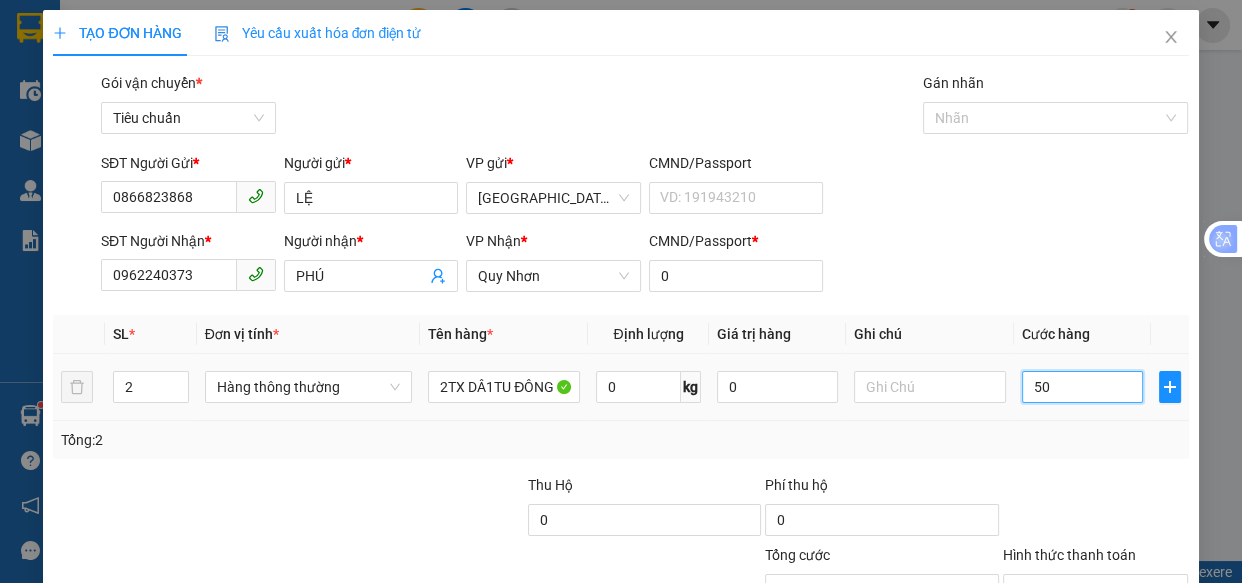 type on "50" 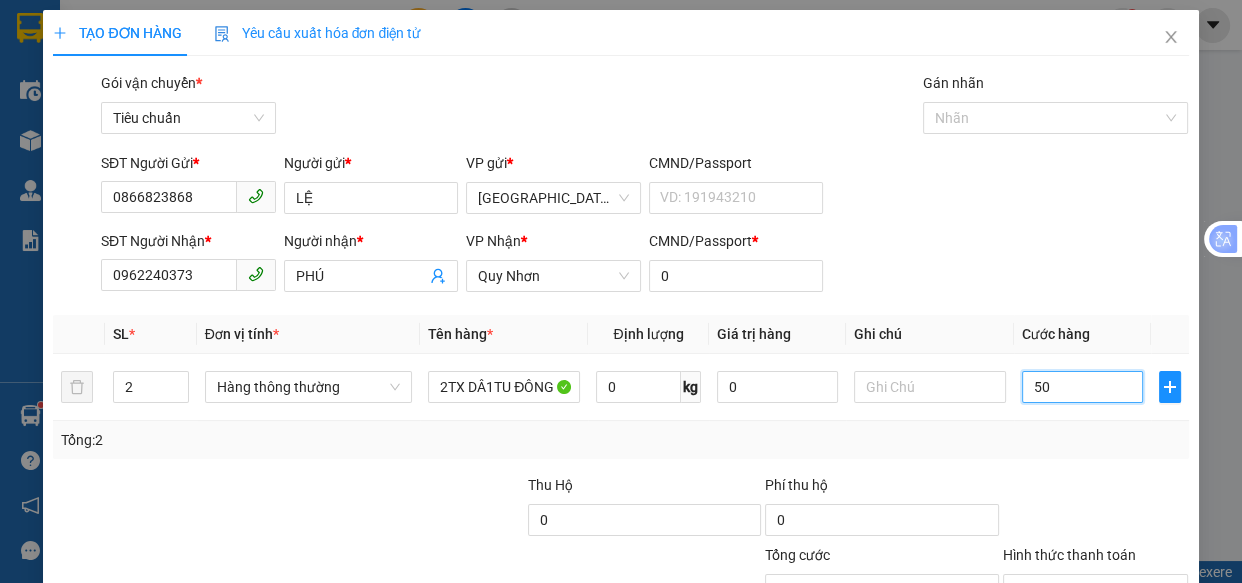scroll, scrollTop: 156, scrollLeft: 0, axis: vertical 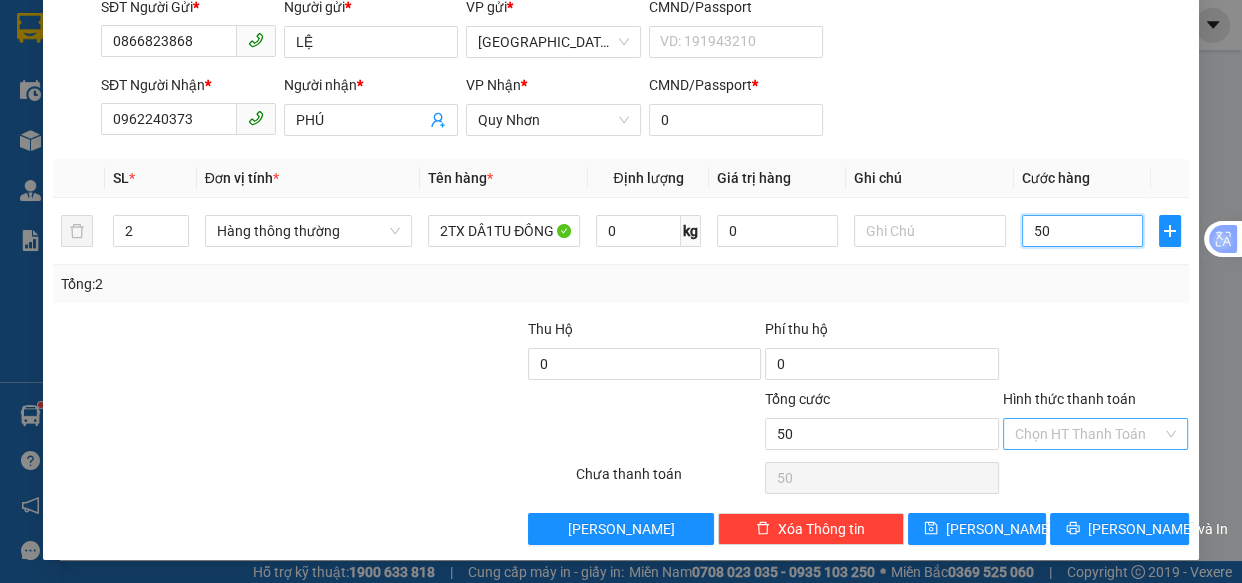 type on "50" 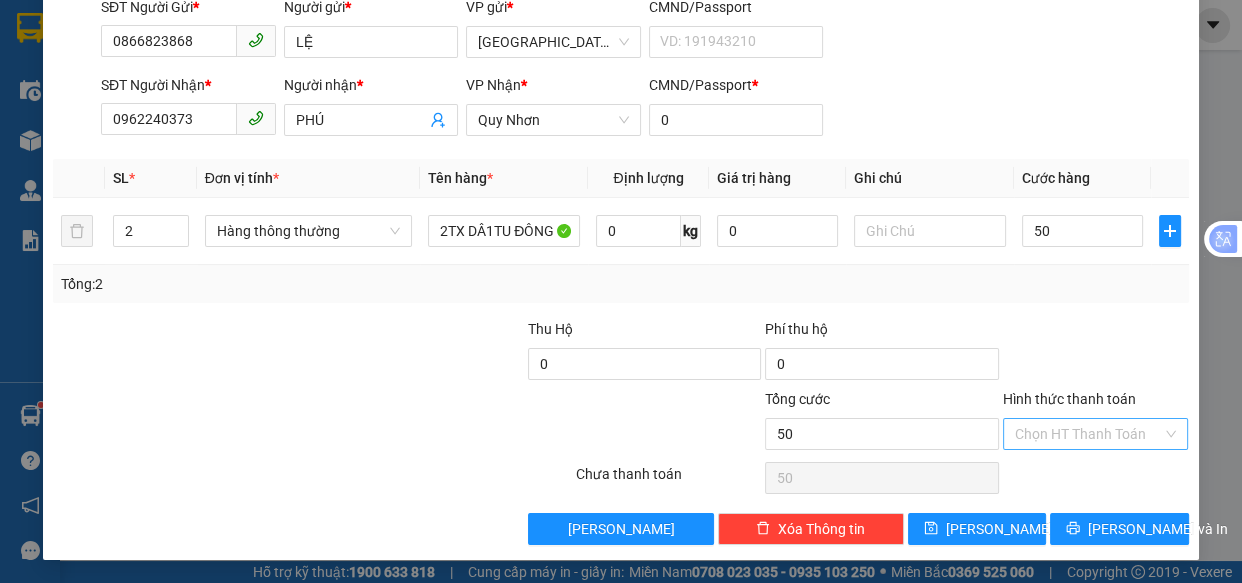 drag, startPoint x: 1054, startPoint y: 432, endPoint x: 1041, endPoint y: 430, distance: 13.152946 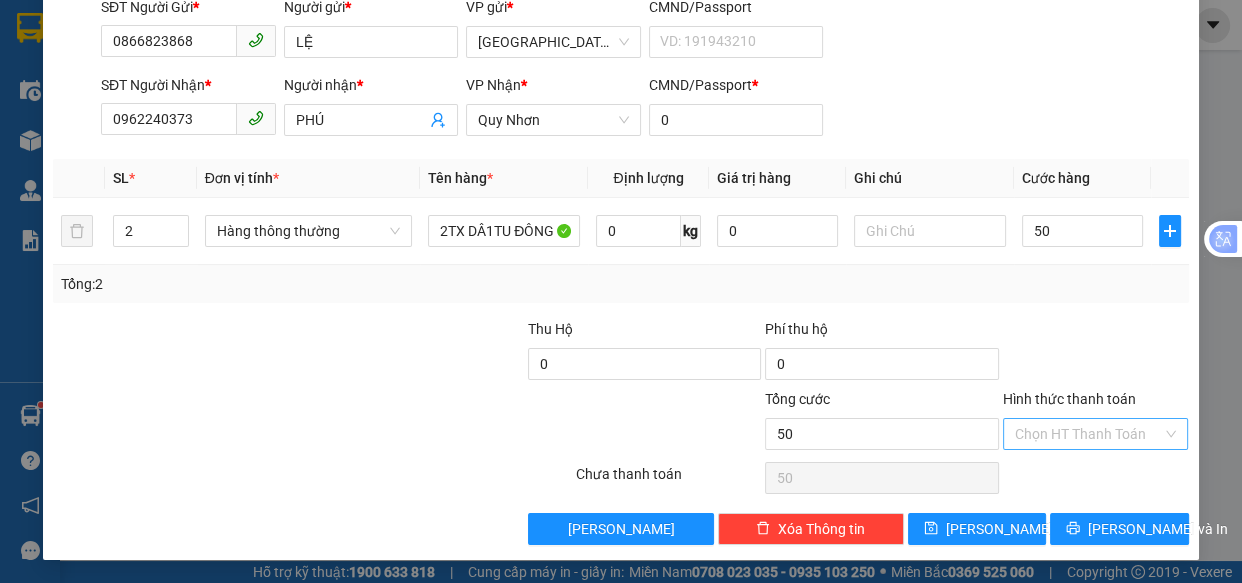 type on "50.000" 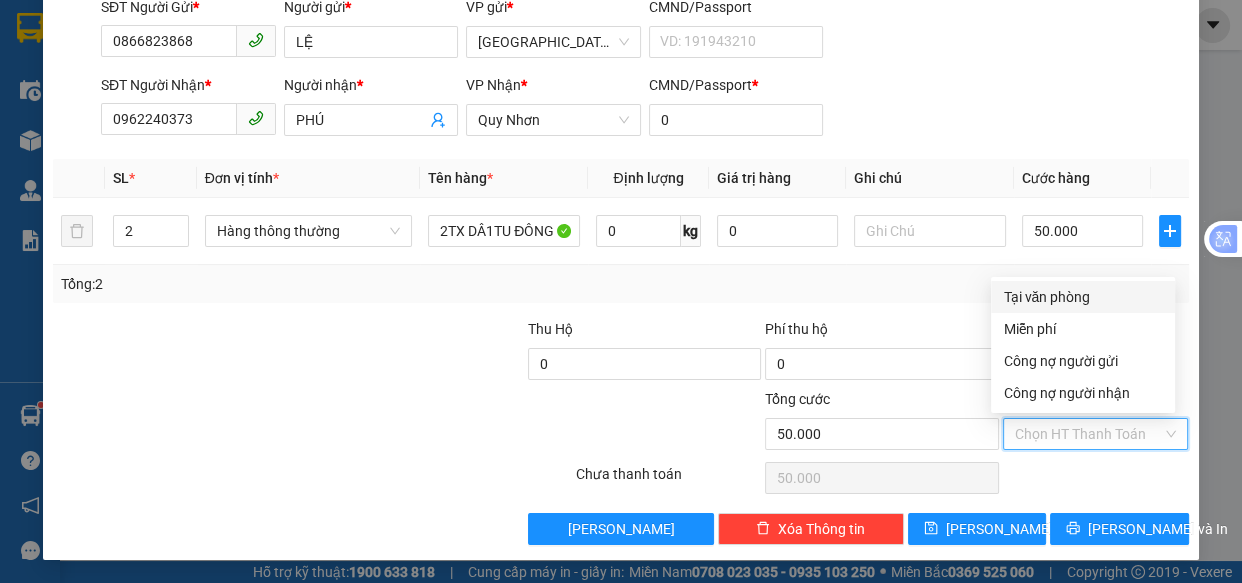 drag, startPoint x: 1040, startPoint y: 296, endPoint x: 1062, endPoint y: 350, distance: 58.30952 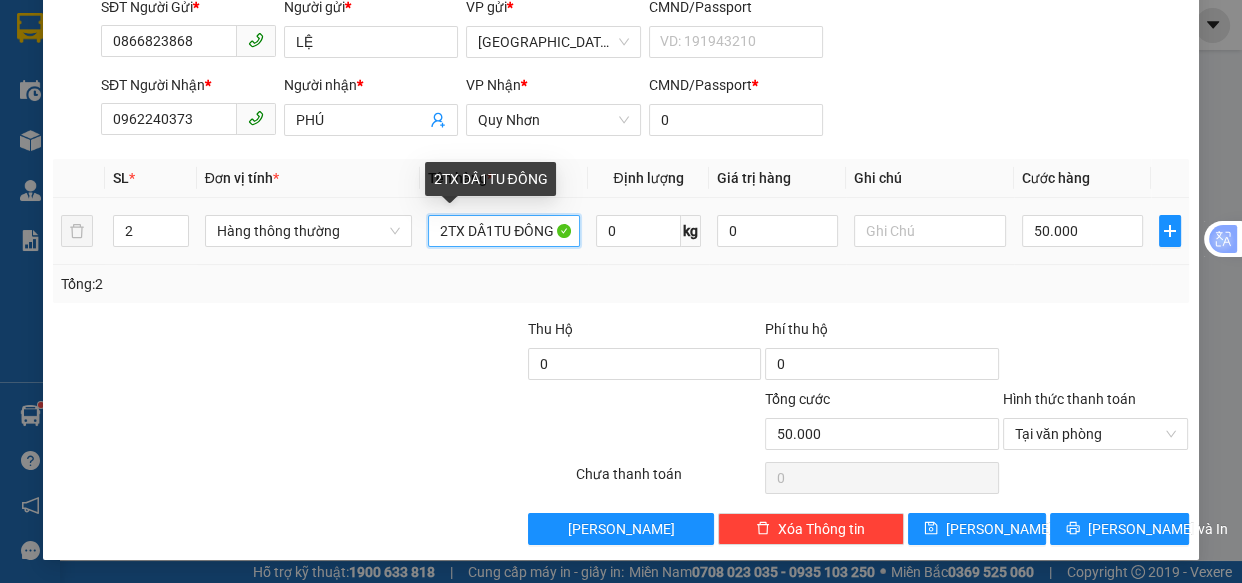 drag, startPoint x: 556, startPoint y: 228, endPoint x: 437, endPoint y: 194, distance: 123.76187 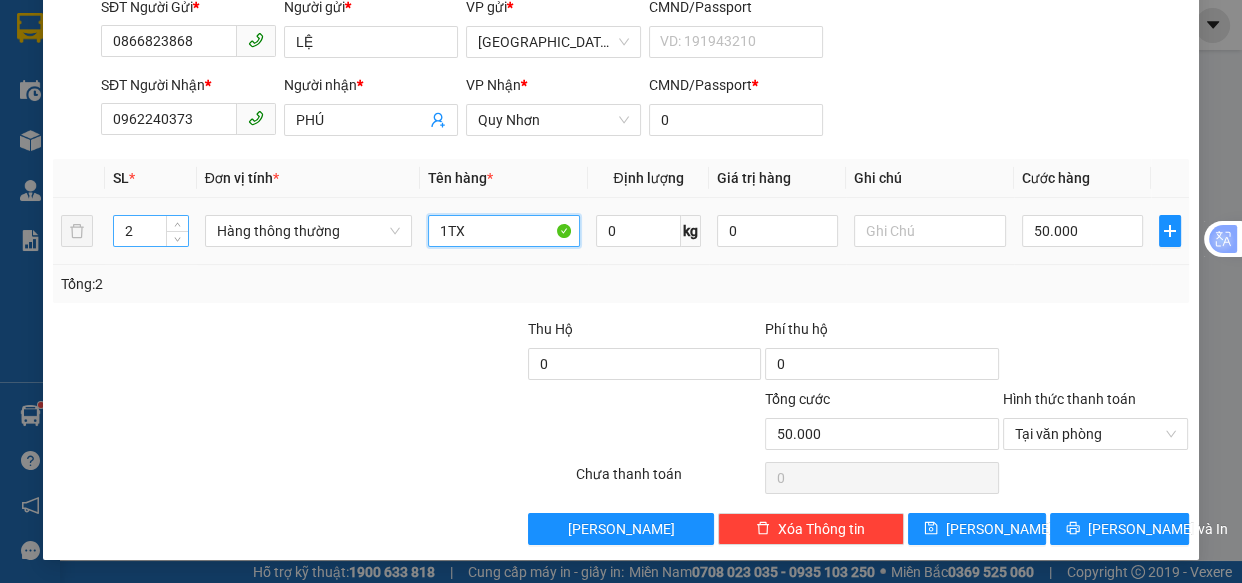 type on "1TX" 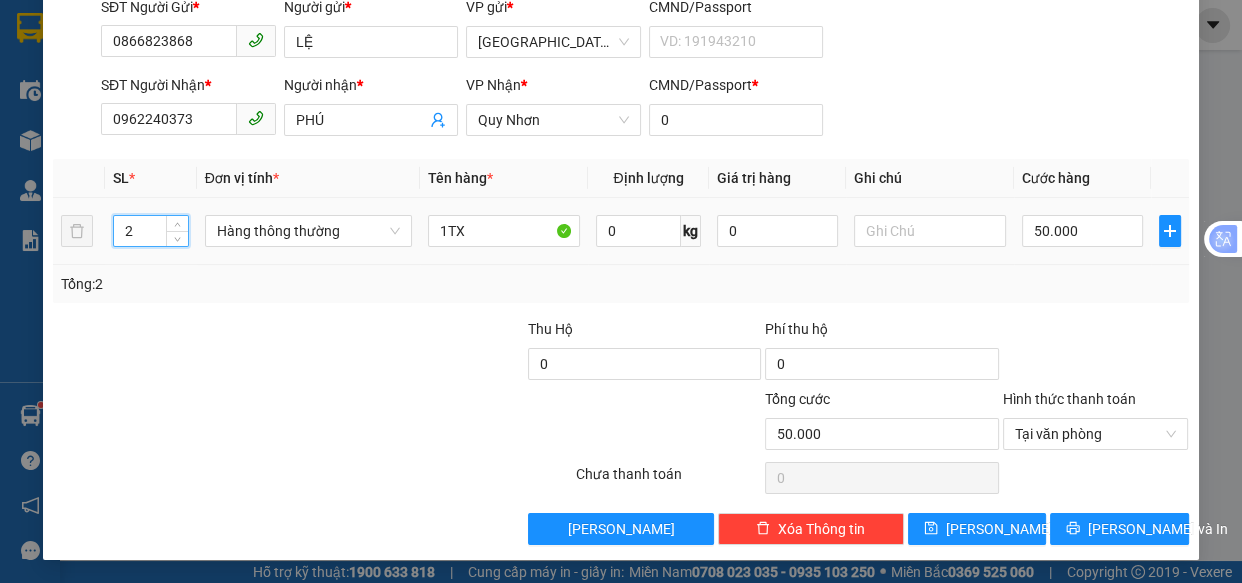drag, startPoint x: 133, startPoint y: 224, endPoint x: 244, endPoint y: 177, distance: 120.54045 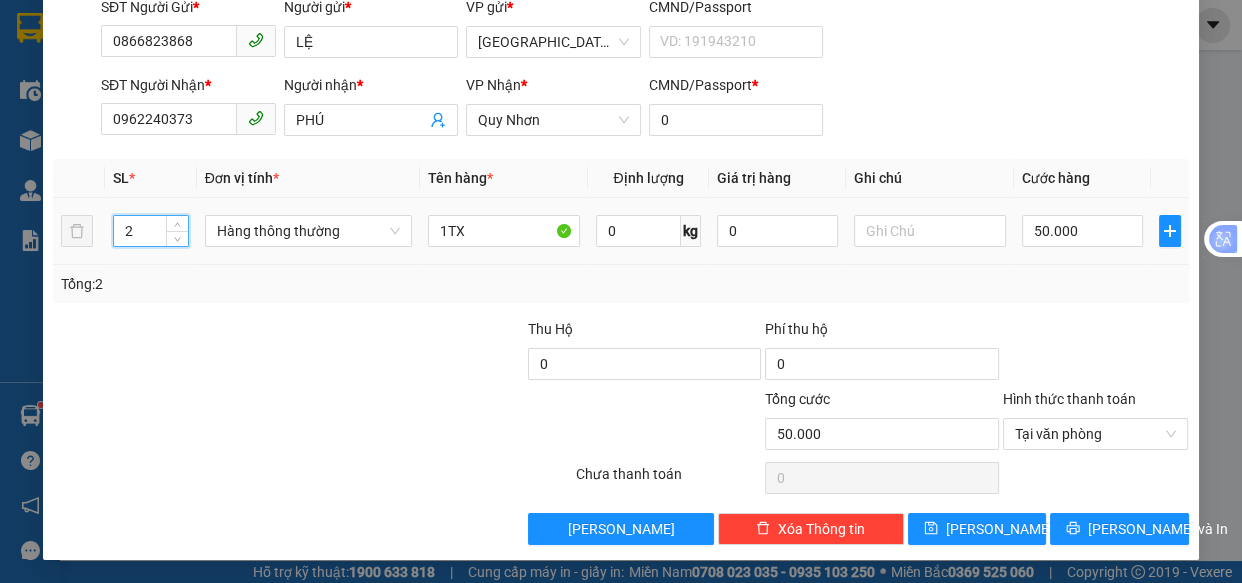 click on "2" at bounding box center (150, 231) 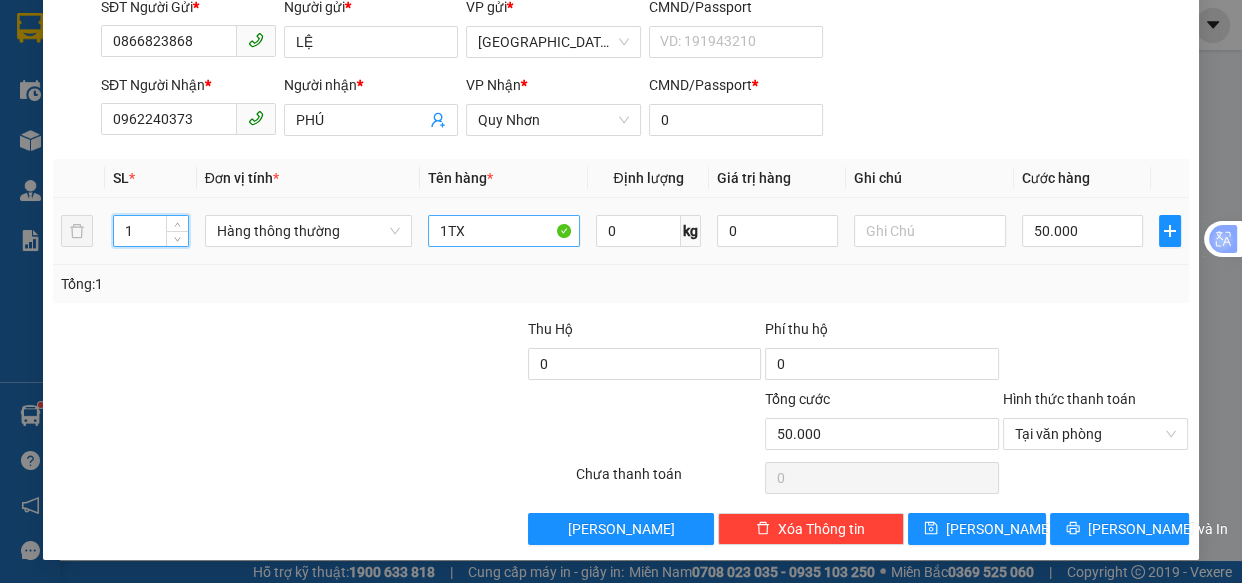 type on "1" 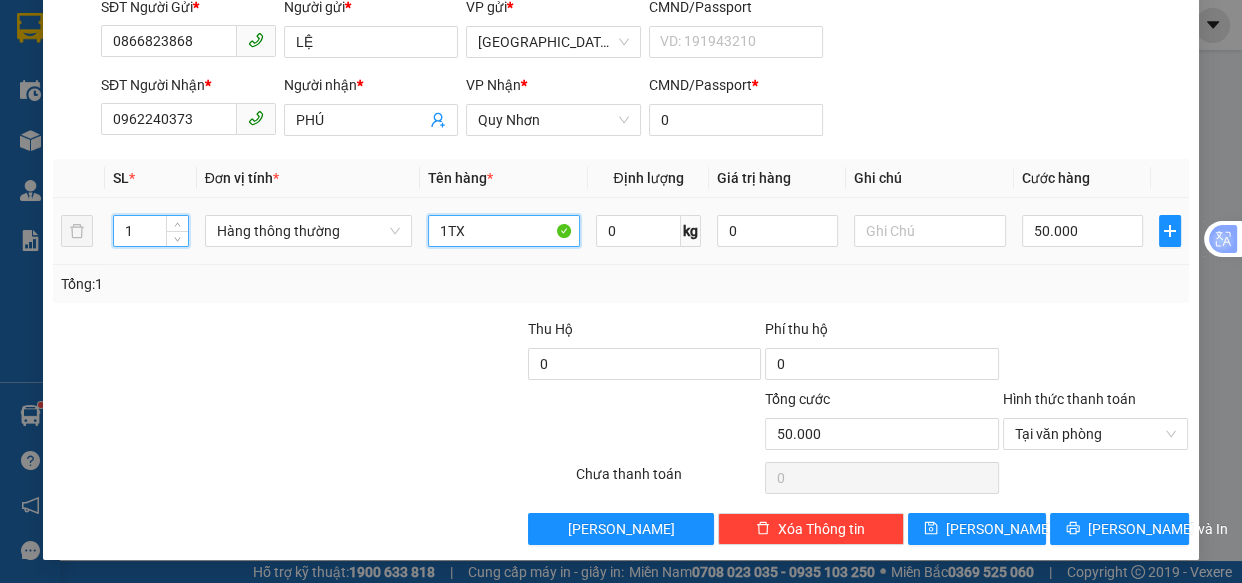 click on "1TX" at bounding box center [503, 231] 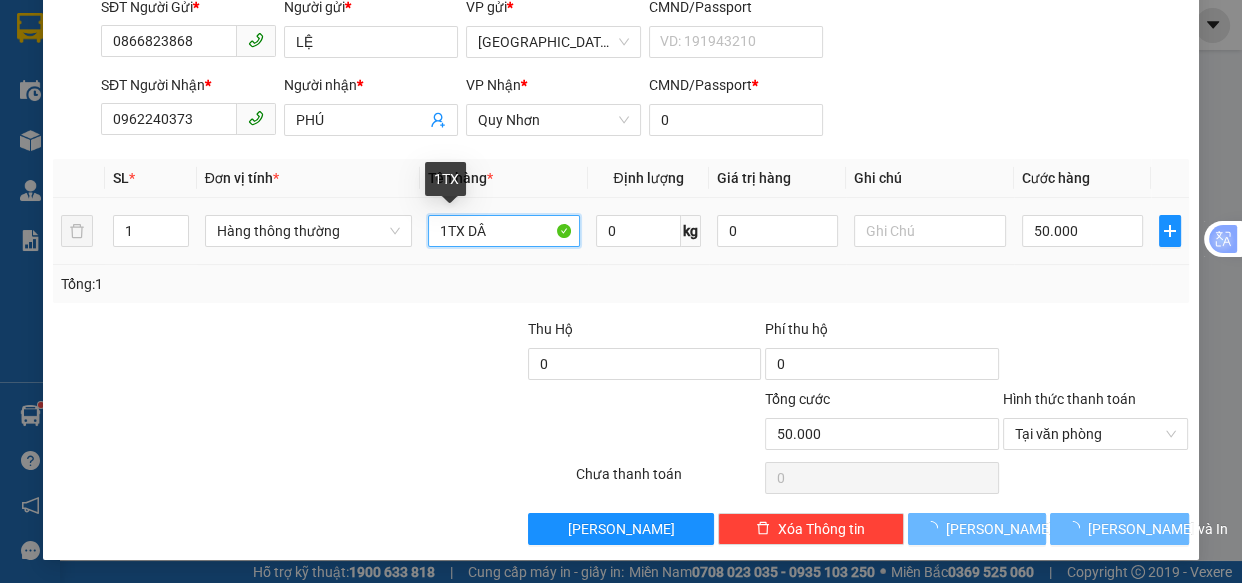 type on "1TX DÂU" 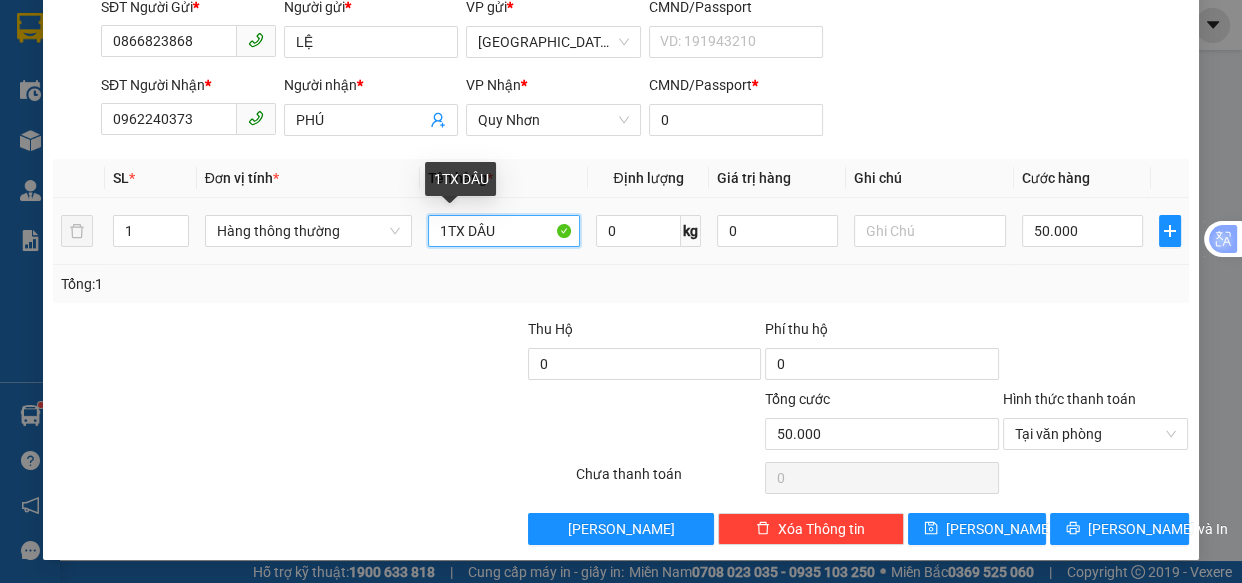 type on "0" 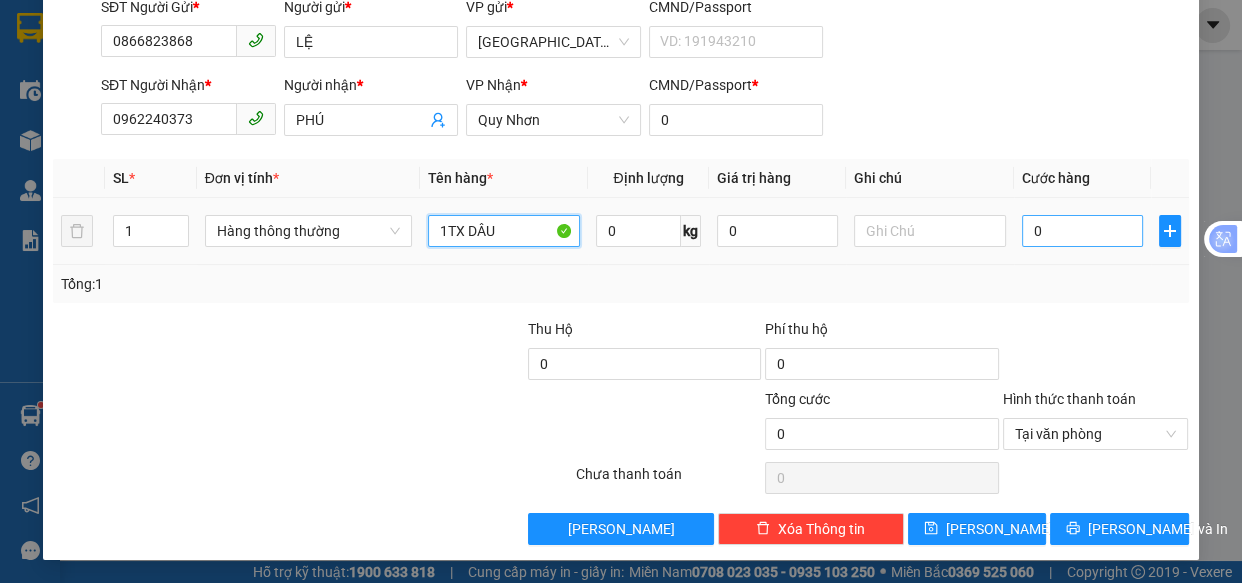 type on "1TX DÂU" 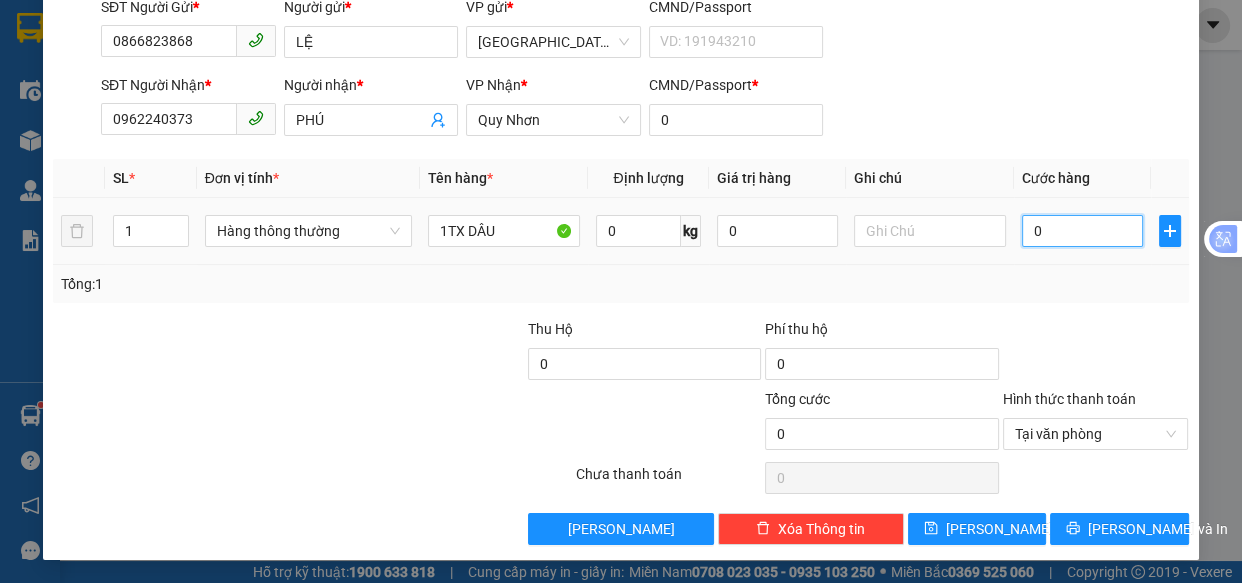 click on "0" at bounding box center [1082, 231] 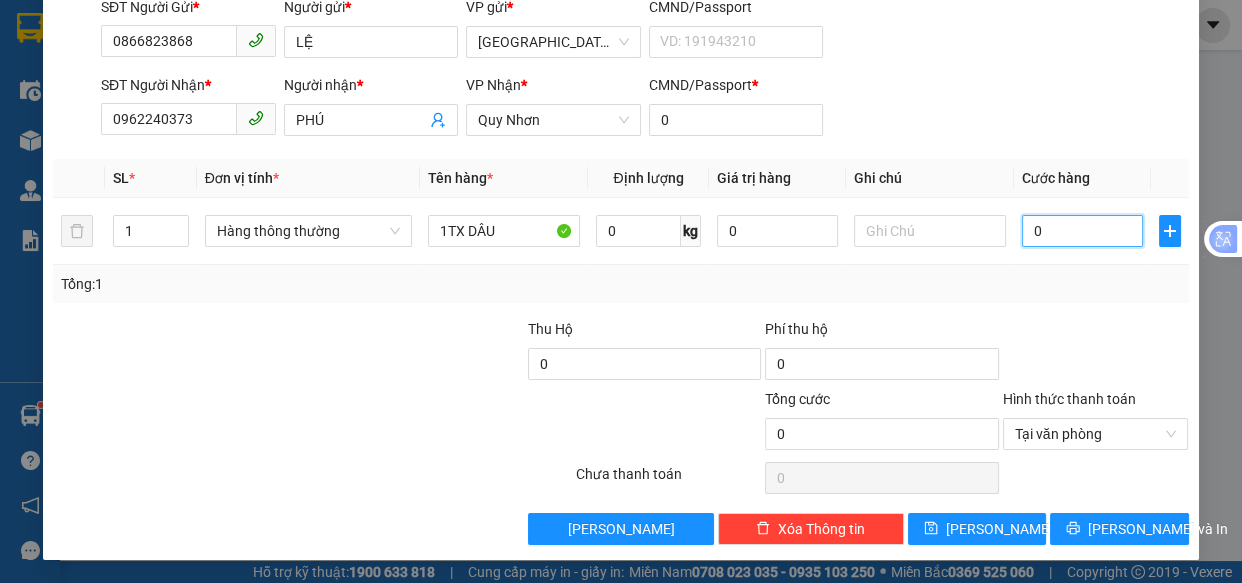type on "5" 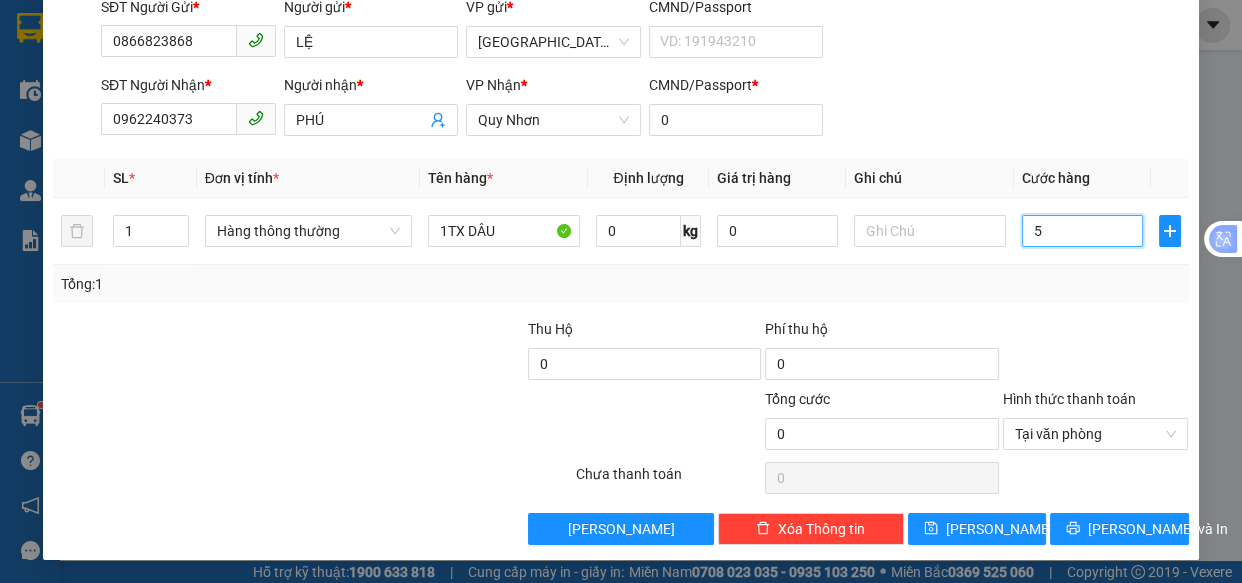 type on "5" 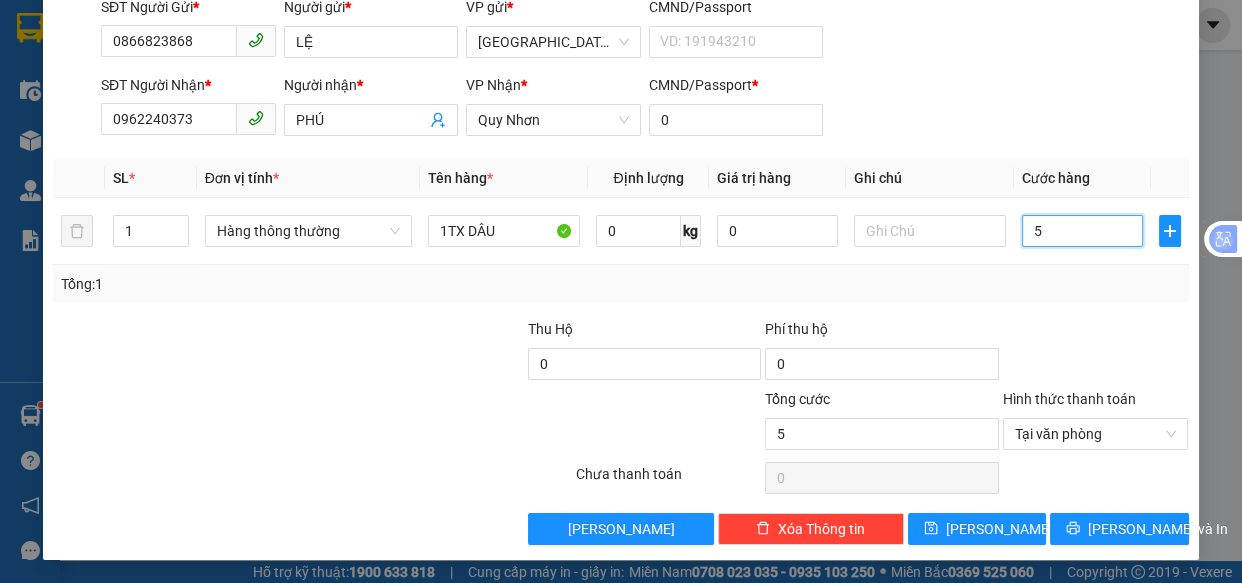 type on "50" 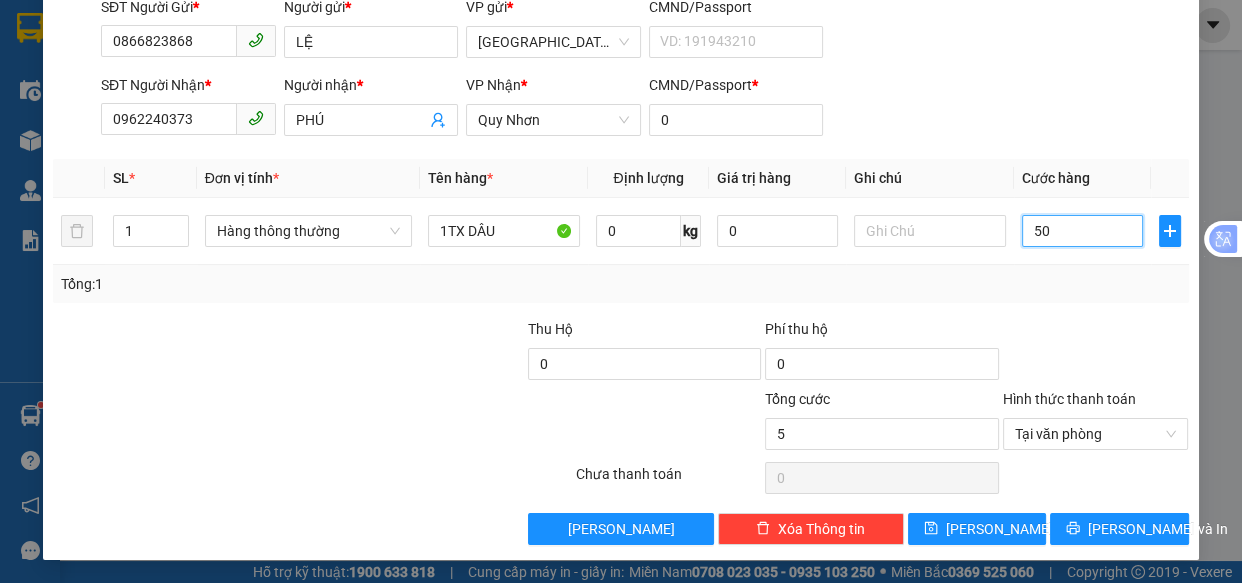 type on "50" 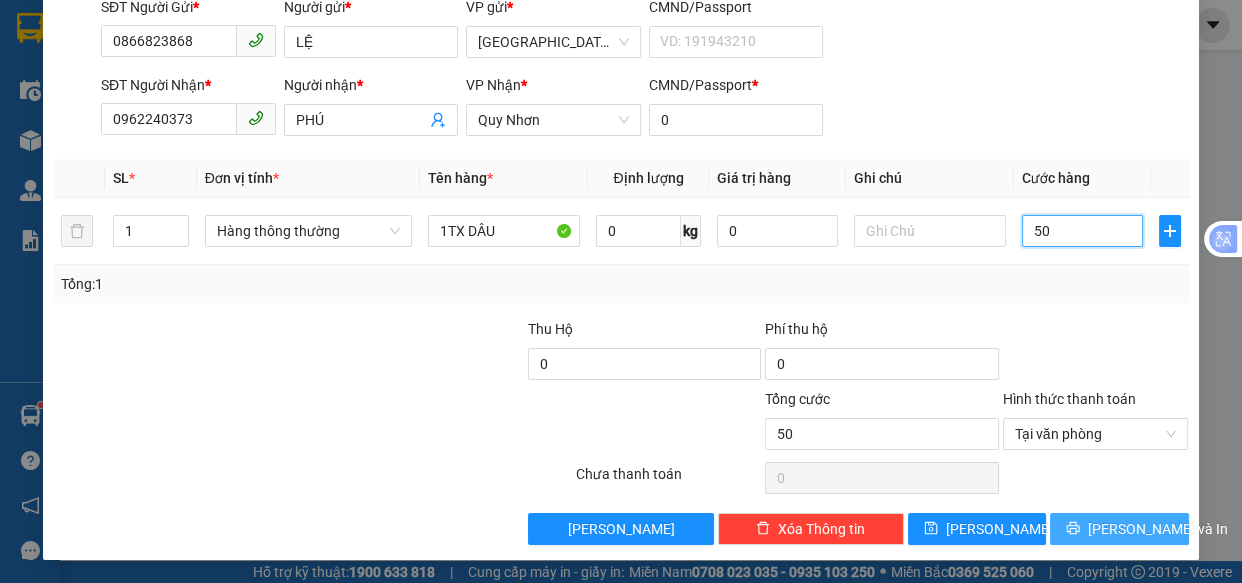 type on "50" 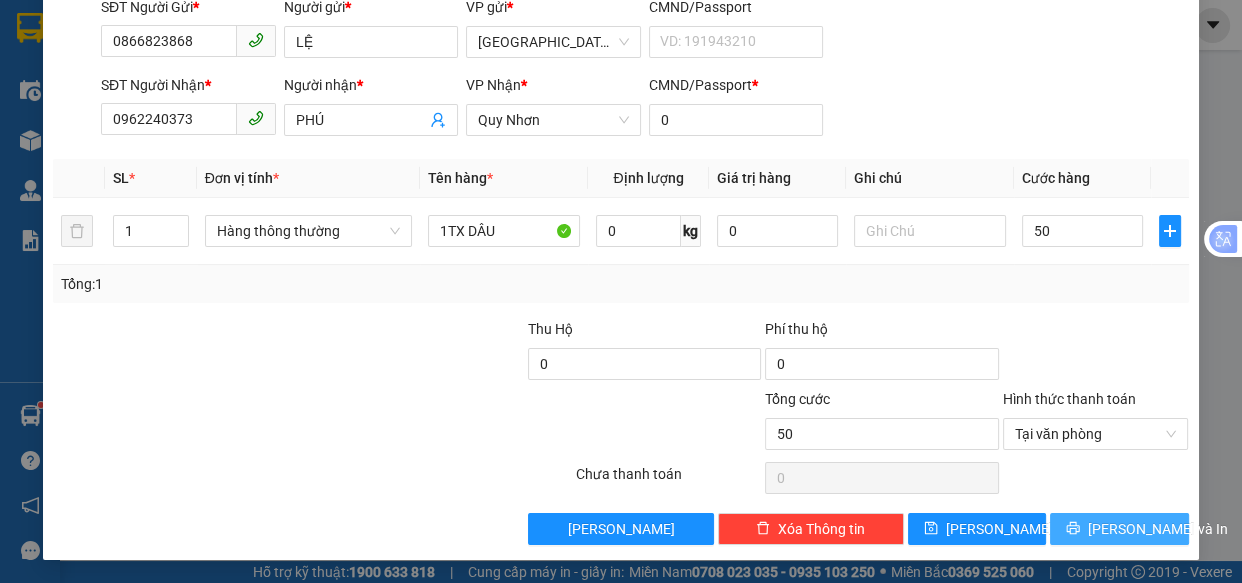 type on "50.000" 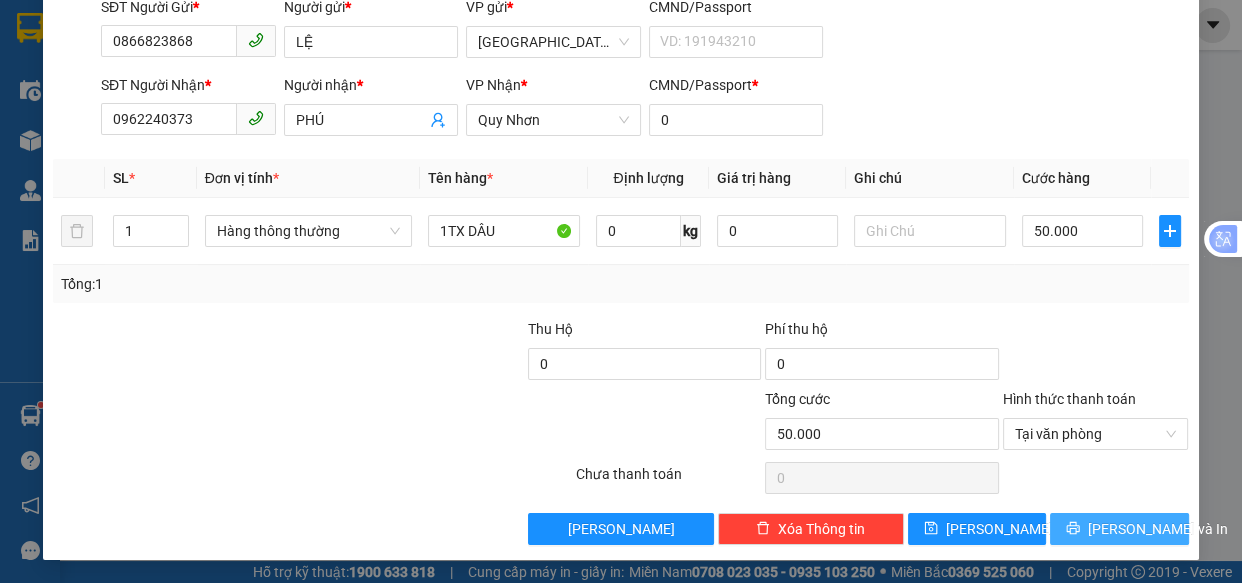 click on "[PERSON_NAME] và In" at bounding box center (1119, 529) 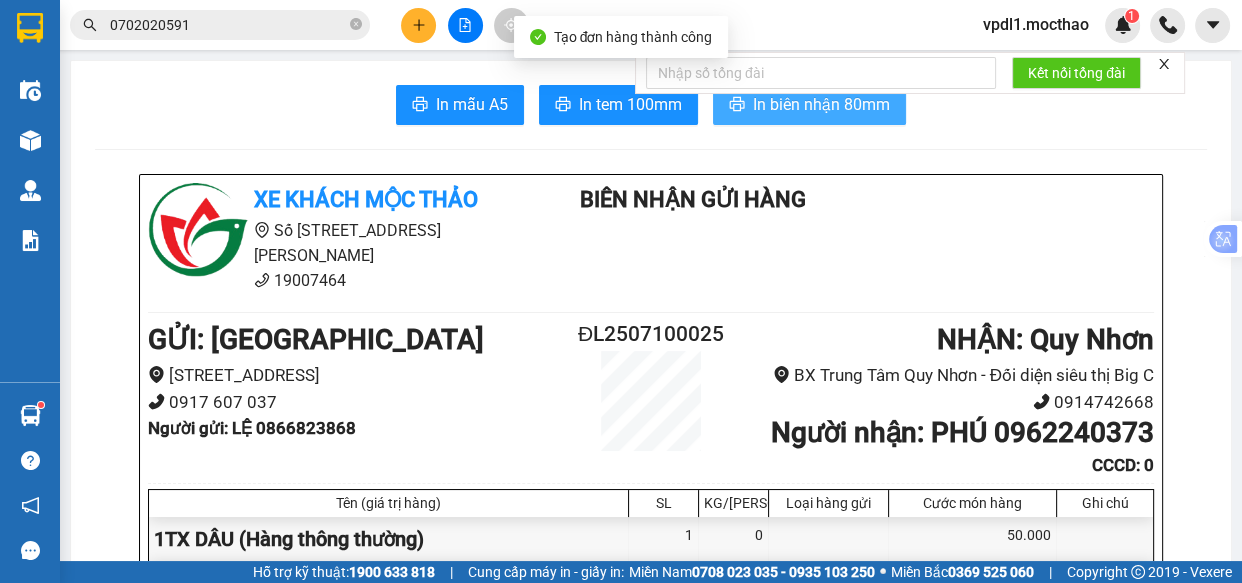 click on "In biên nhận 80mm" at bounding box center [821, 104] 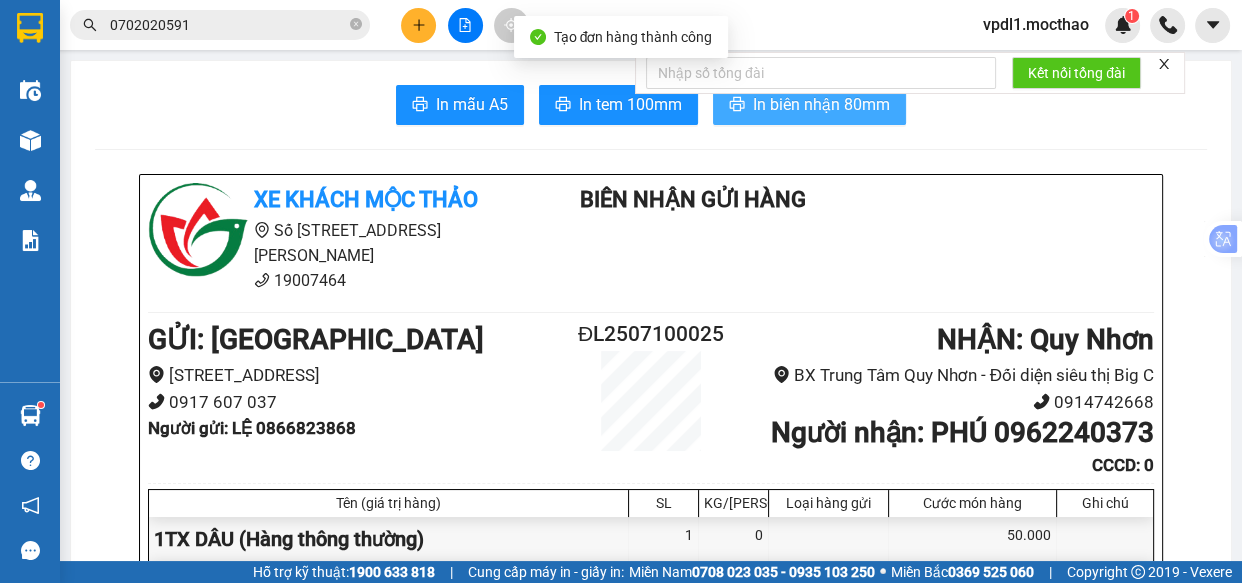 scroll, scrollTop: 0, scrollLeft: 0, axis: both 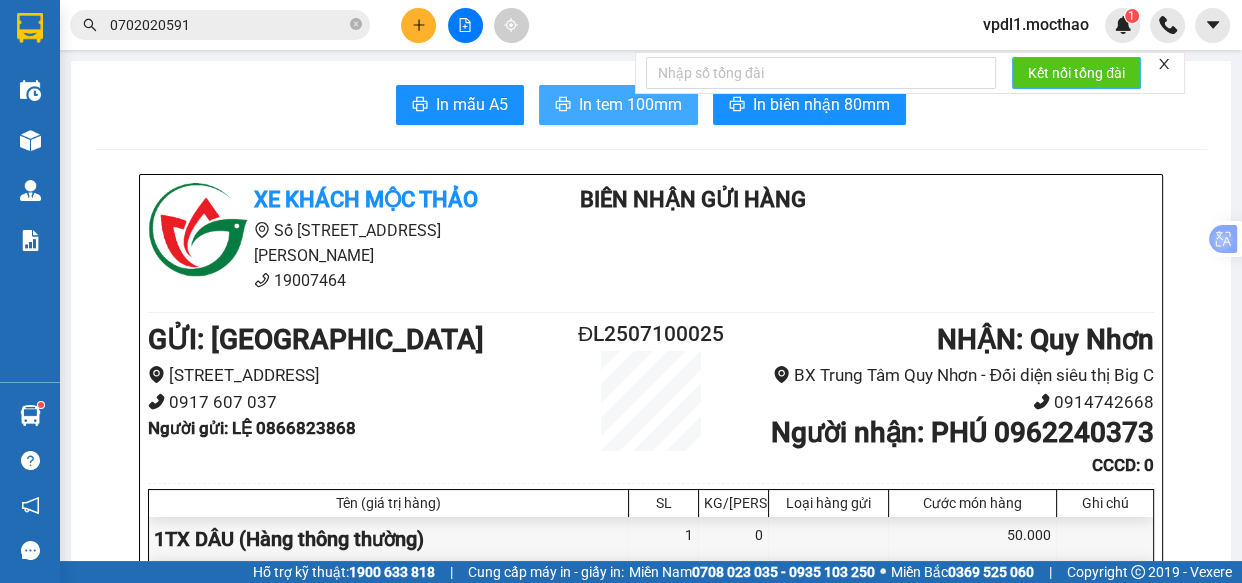 drag, startPoint x: 627, startPoint y: 107, endPoint x: 1111, endPoint y: 88, distance: 484.3728 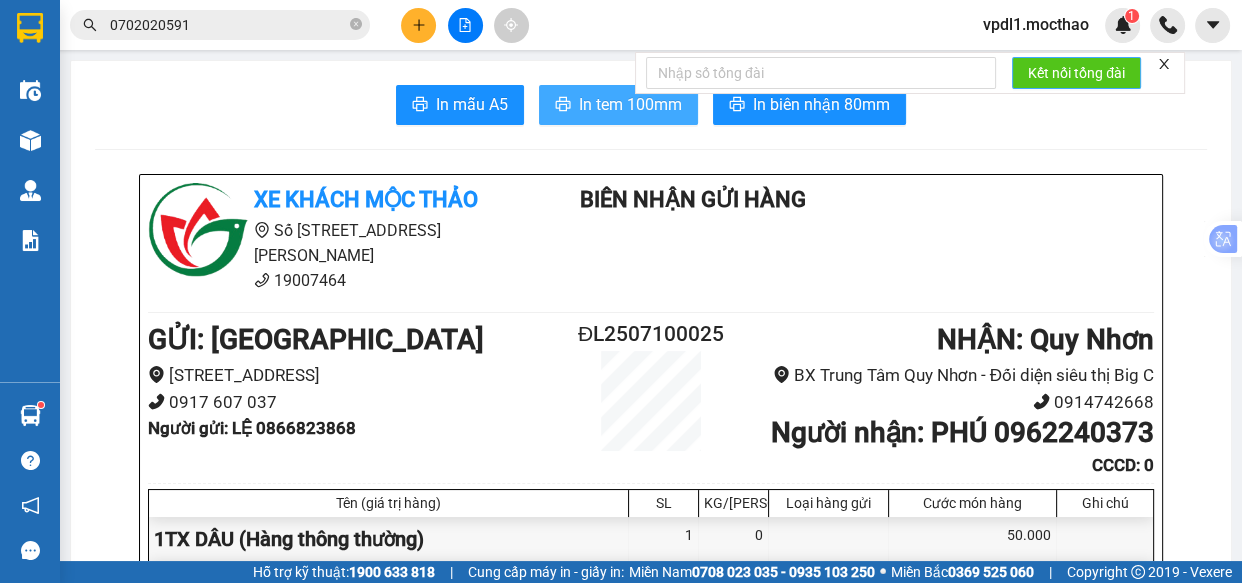 scroll, scrollTop: 0, scrollLeft: 0, axis: both 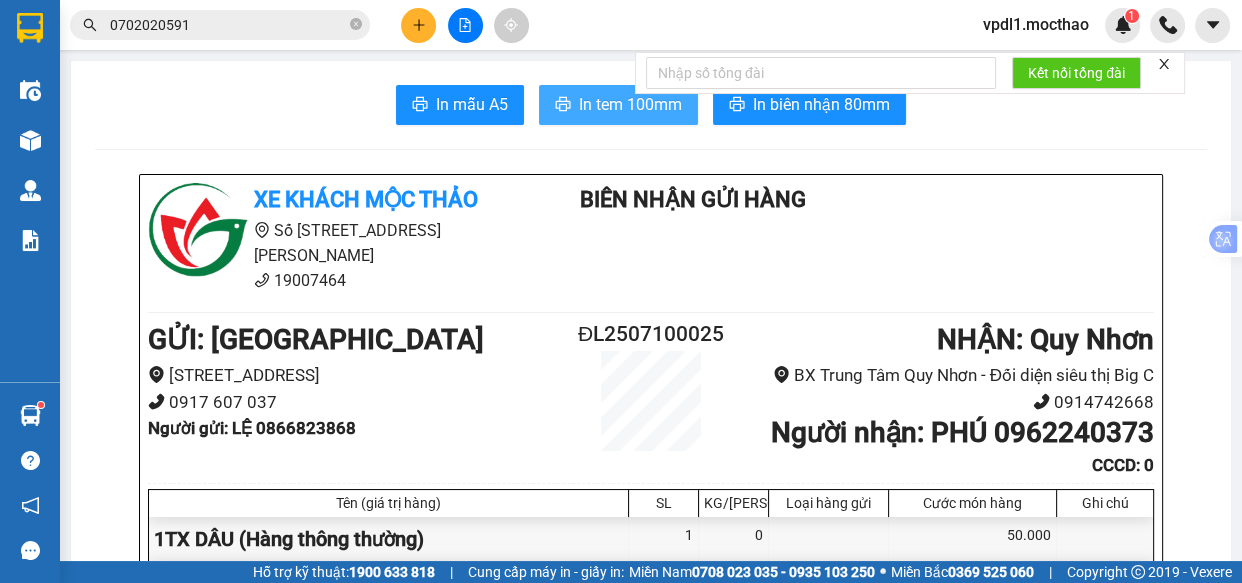 click on "In tem 100mm" at bounding box center [630, 104] 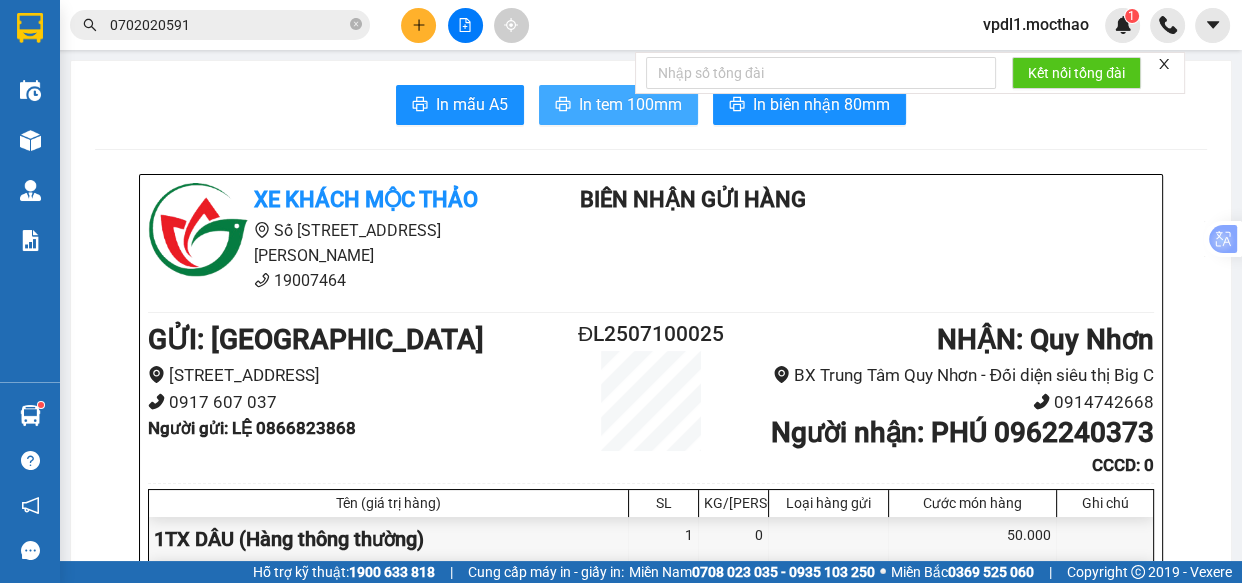 scroll, scrollTop: 0, scrollLeft: 0, axis: both 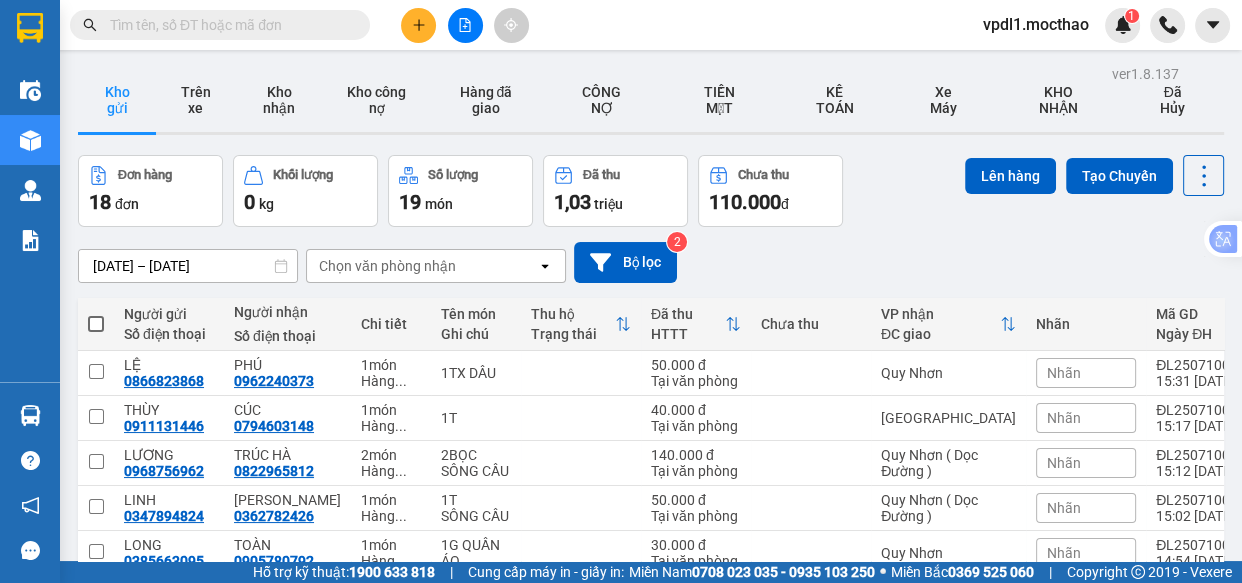 click 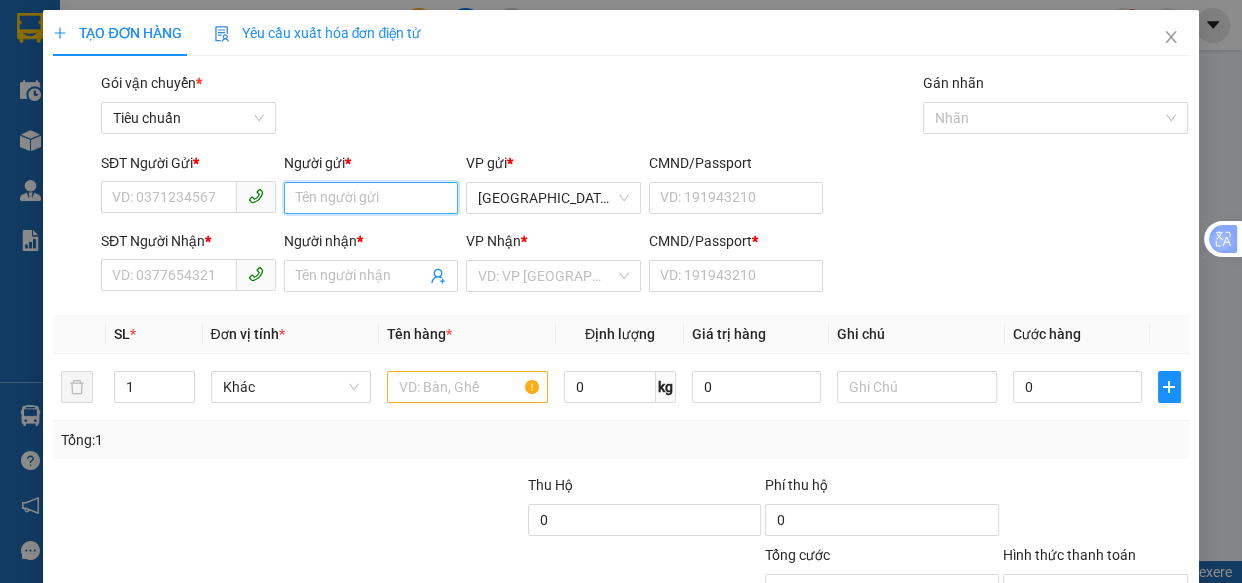 click on "Người gửi  *" at bounding box center (371, 198) 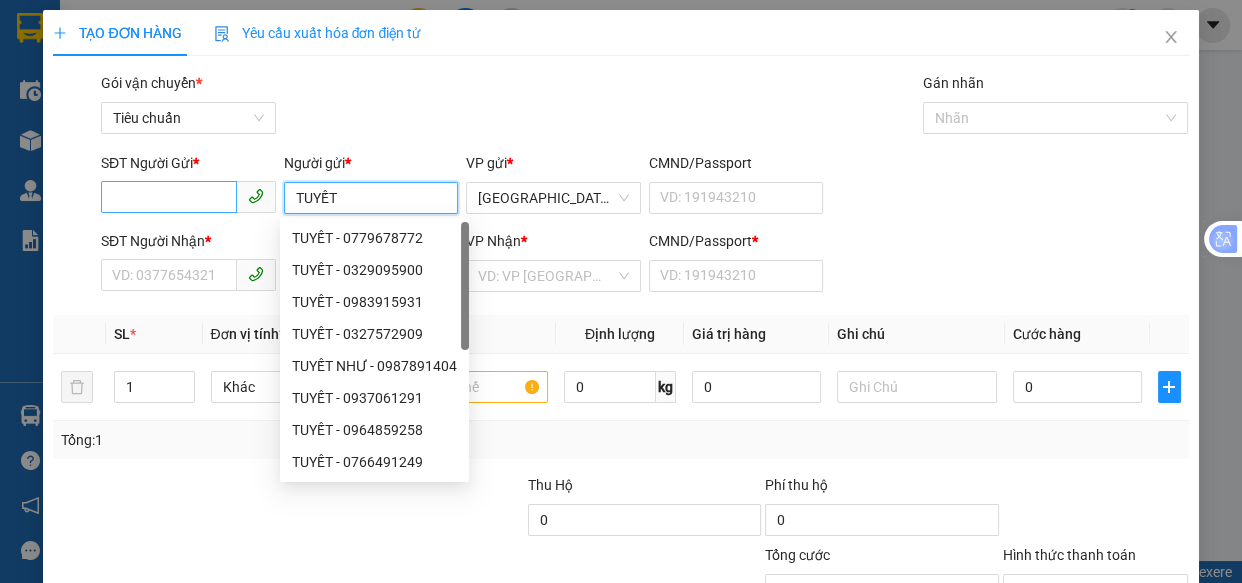 type on "TUYẾT" 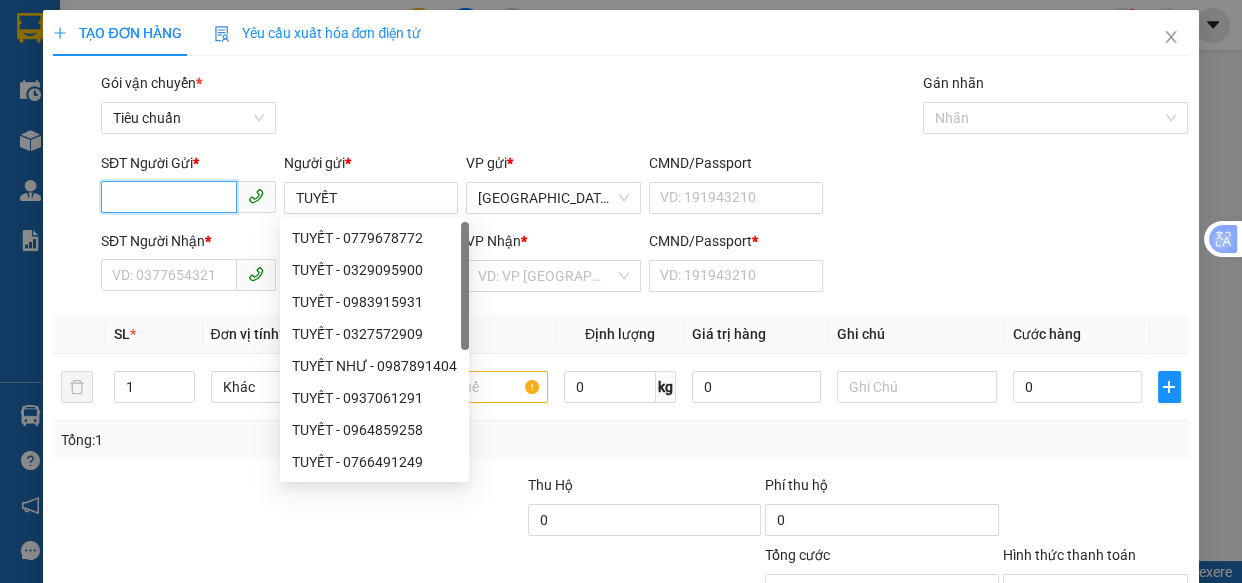 click on "SĐT Người Gửi  *" at bounding box center [169, 197] 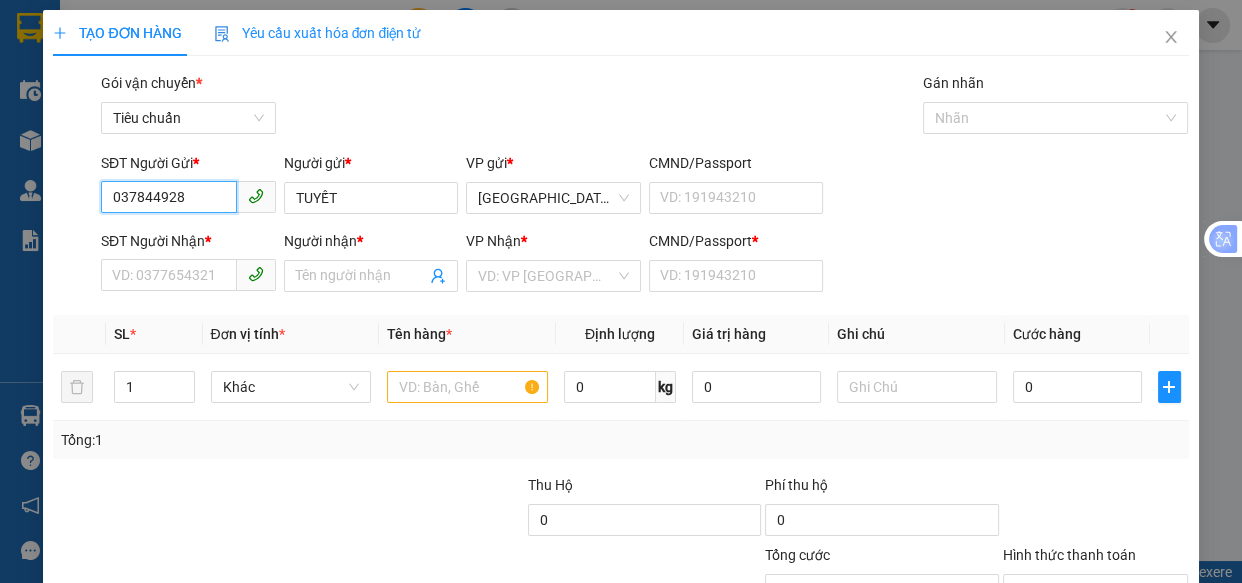 type on "0378449283" 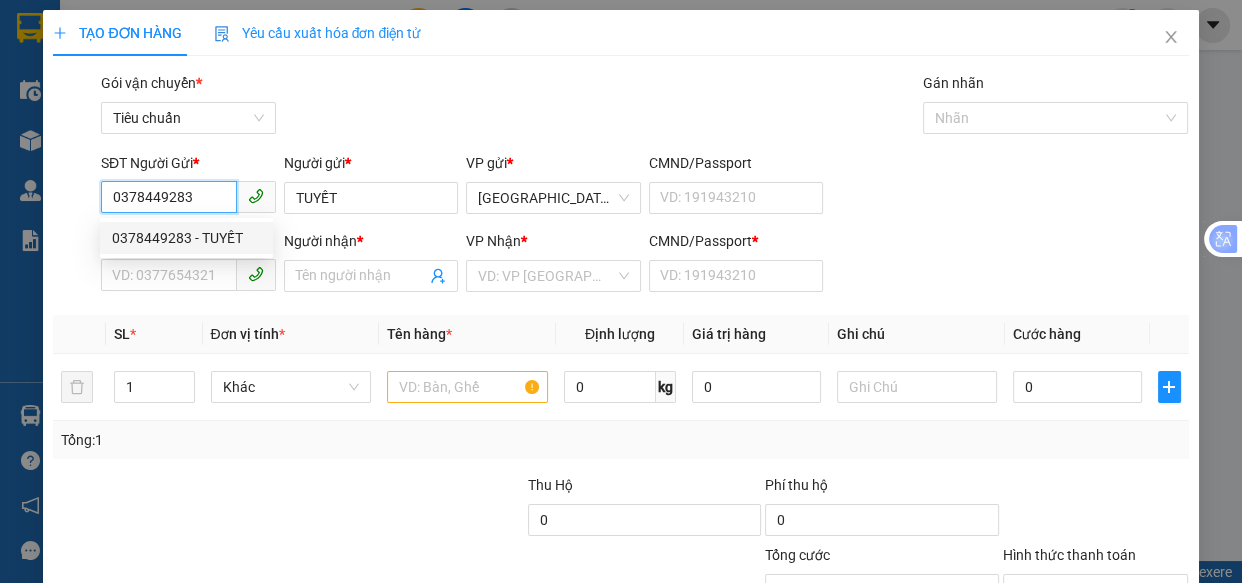 click on "0378449283 - TUYẾT" at bounding box center [186, 238] 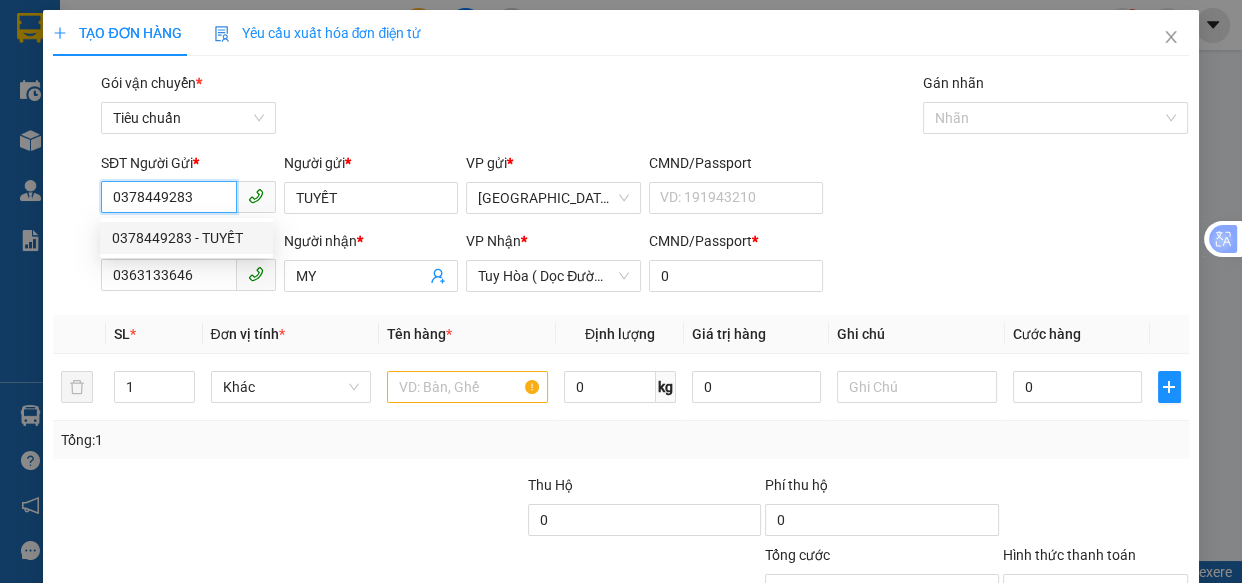 type on "50.000" 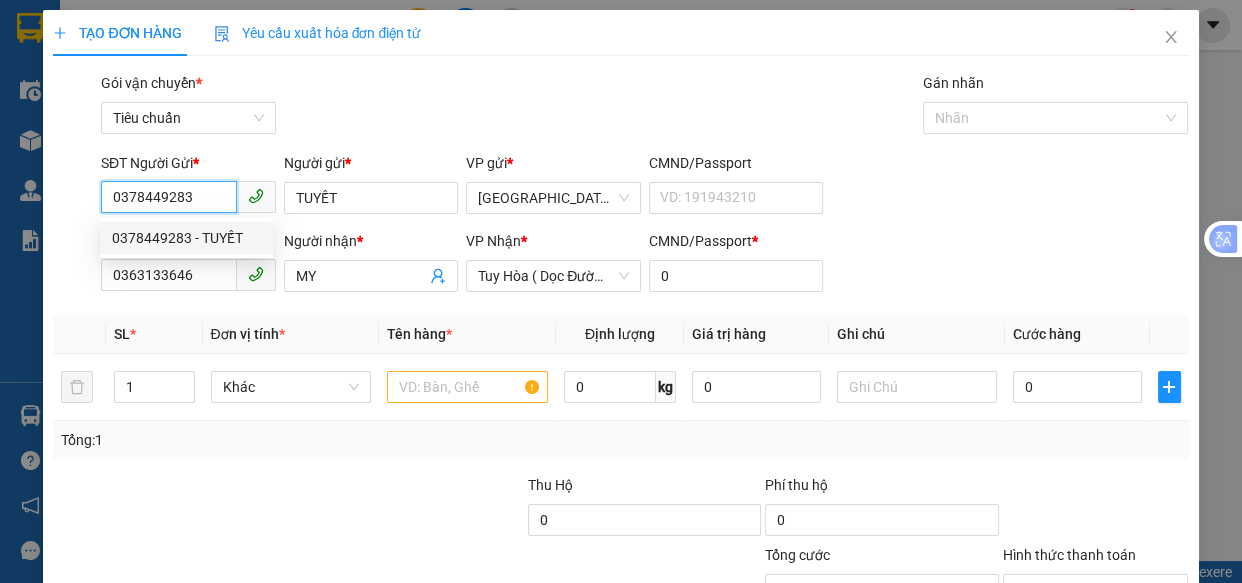 type on "50.000" 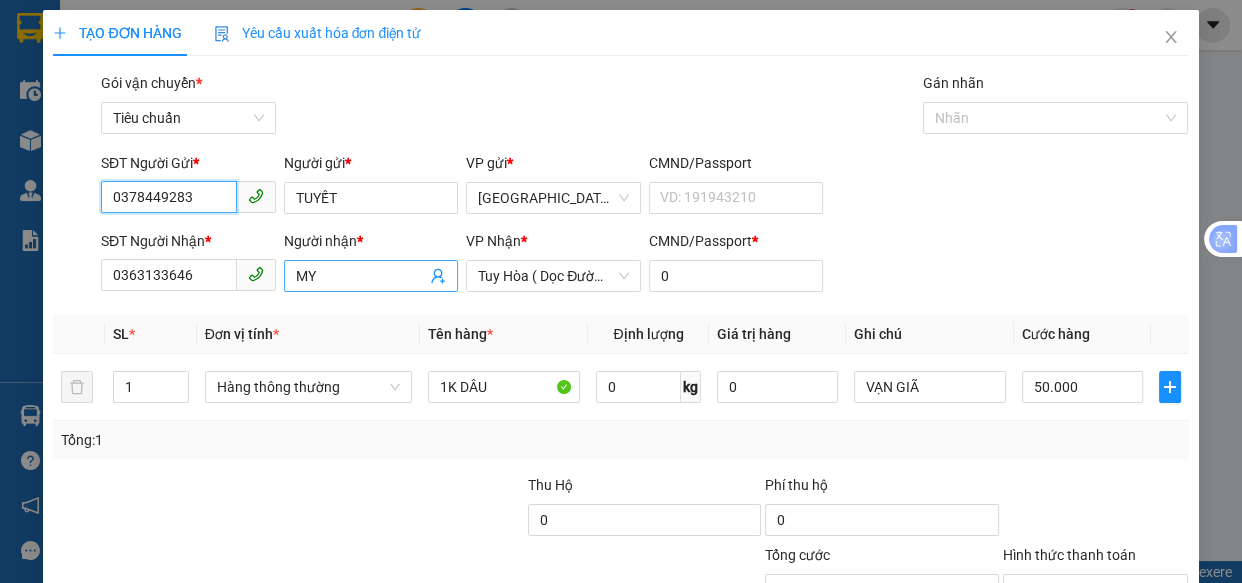 type on "0378449283" 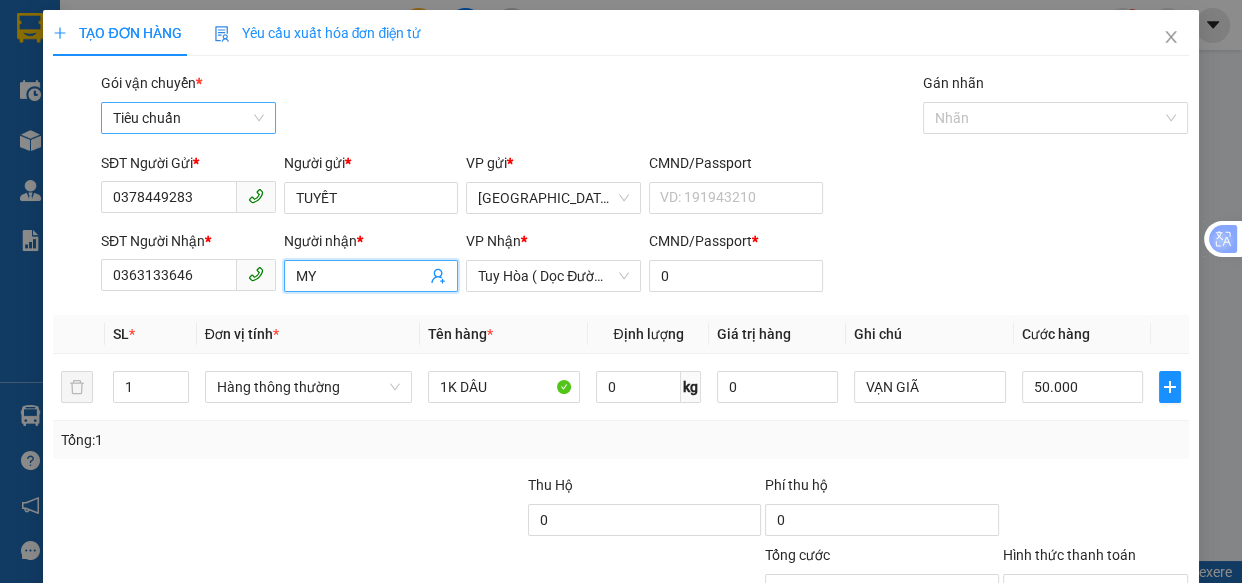 drag, startPoint x: 335, startPoint y: 271, endPoint x: 194, endPoint y: 132, distance: 197.99495 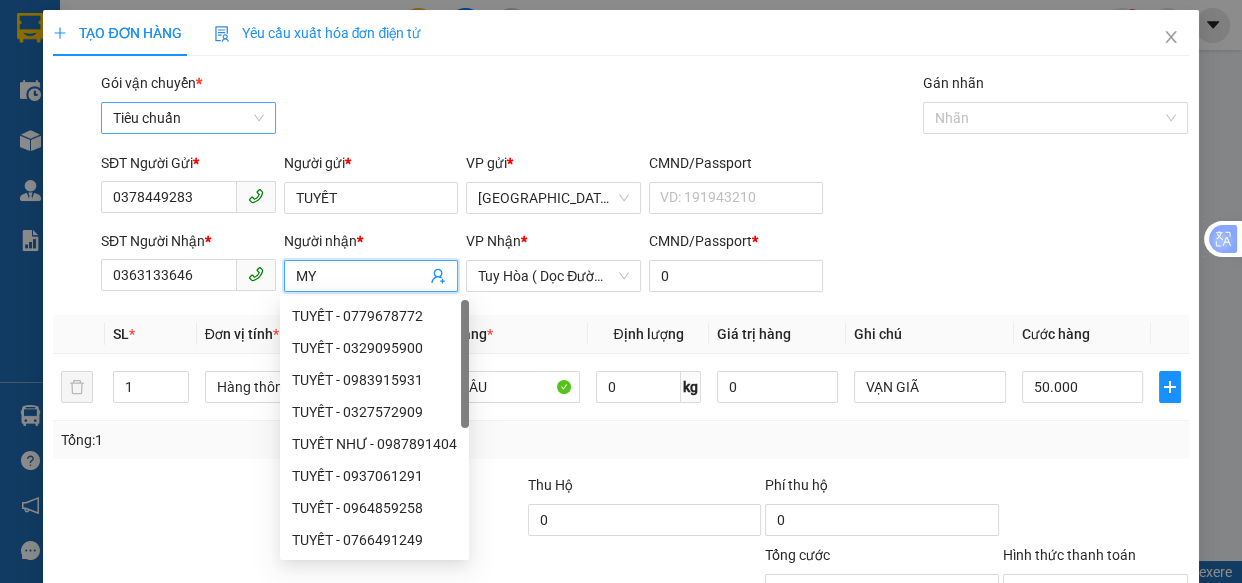 type on "D" 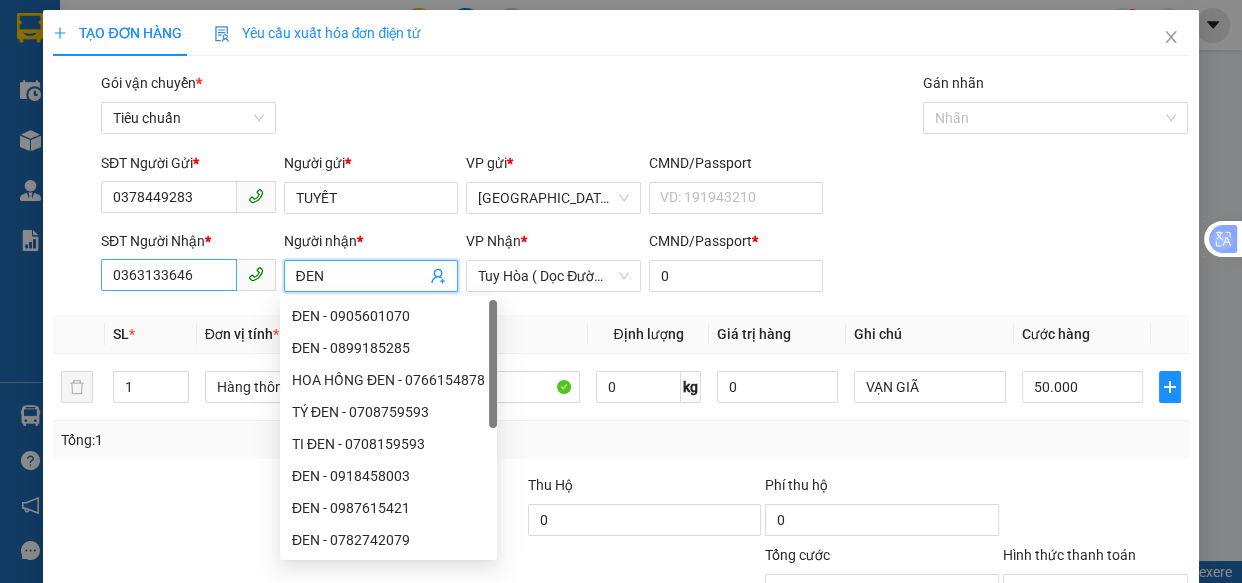 type on "ĐEN" 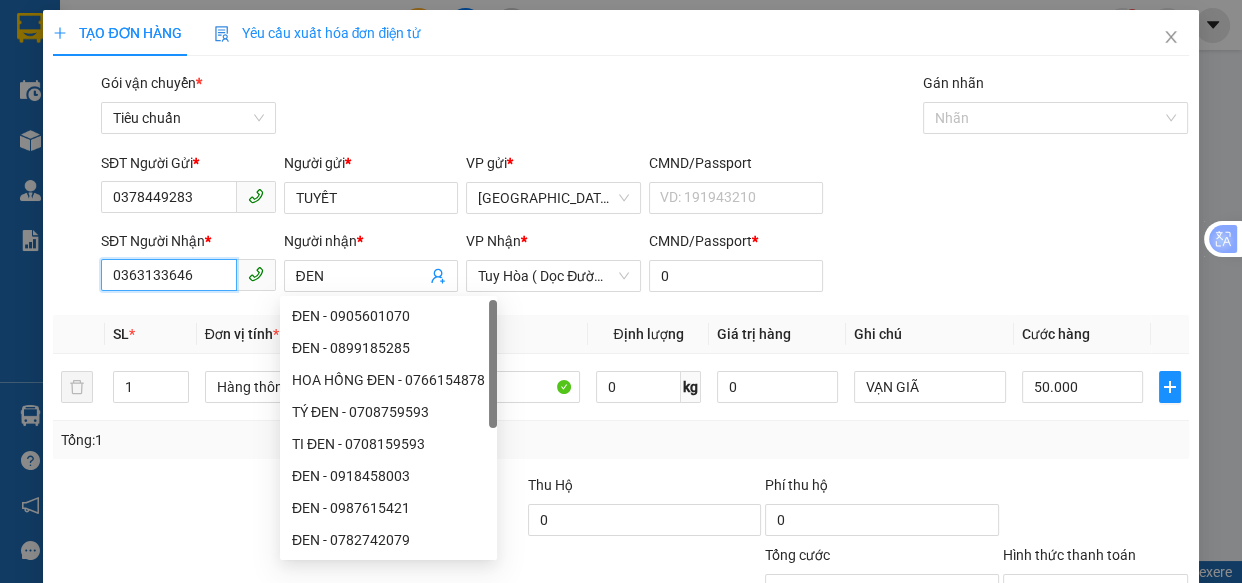 drag, startPoint x: 121, startPoint y: 274, endPoint x: 220, endPoint y: 35, distance: 258.69287 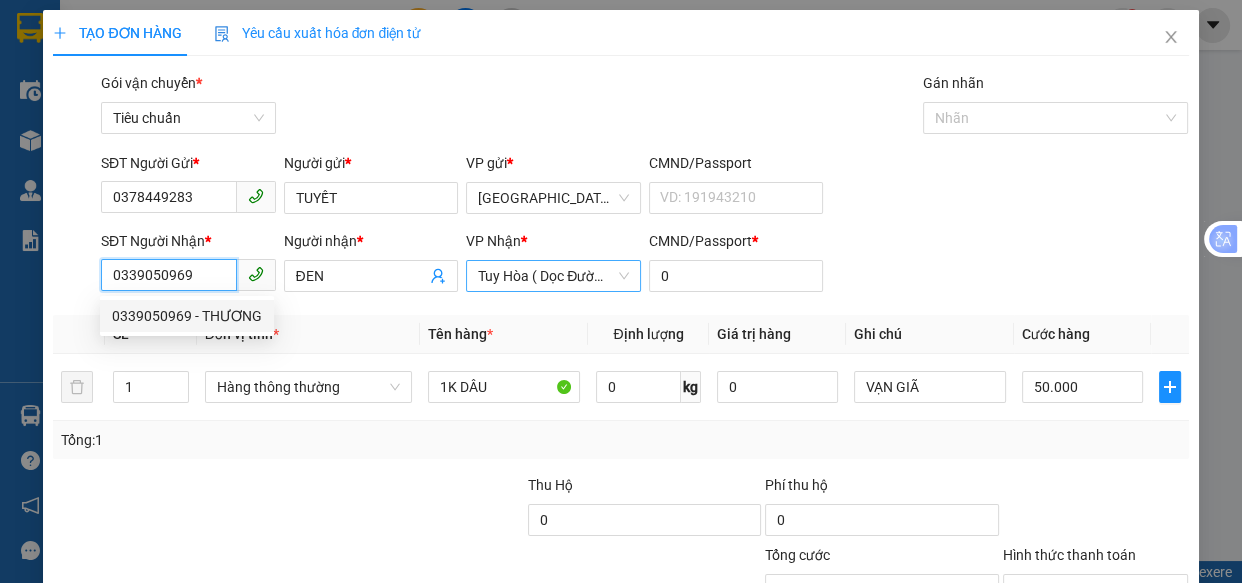 click on "Tuy Hòa ( Dọc Đường )" at bounding box center [553, 276] 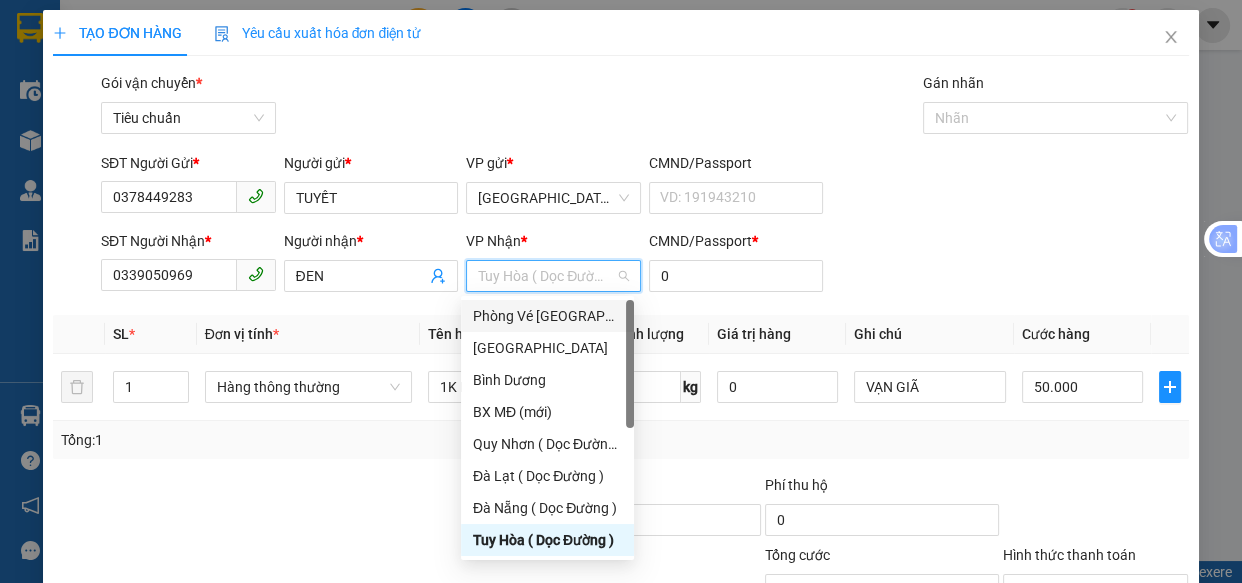 scroll, scrollTop: 287, scrollLeft: 0, axis: vertical 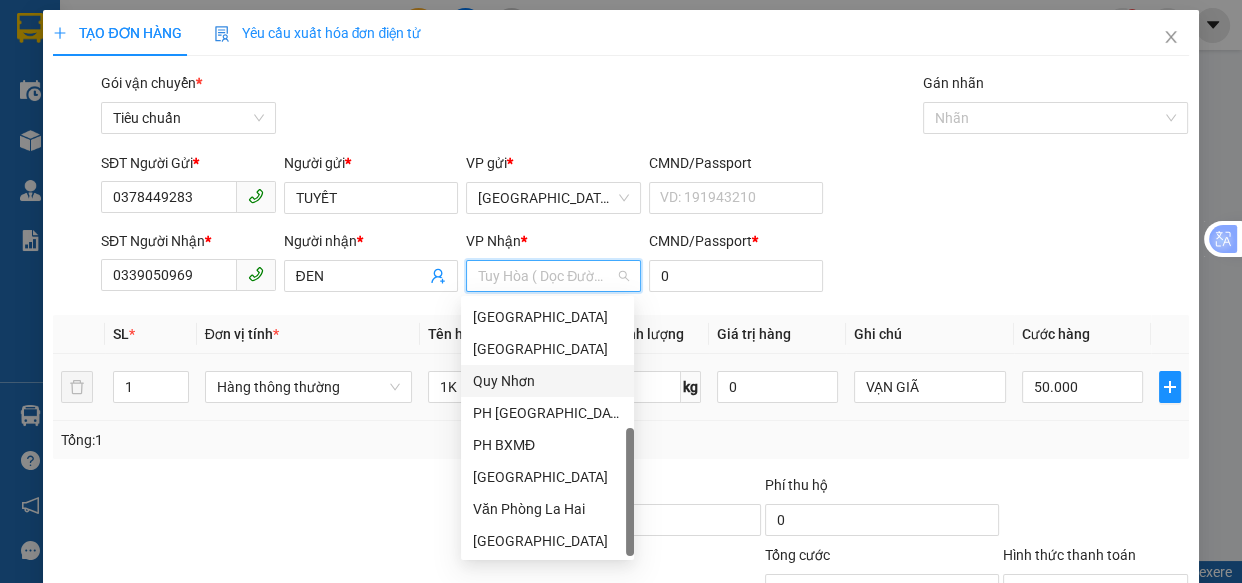 drag, startPoint x: 499, startPoint y: 381, endPoint x: 1022, endPoint y: 360, distance: 523.42145 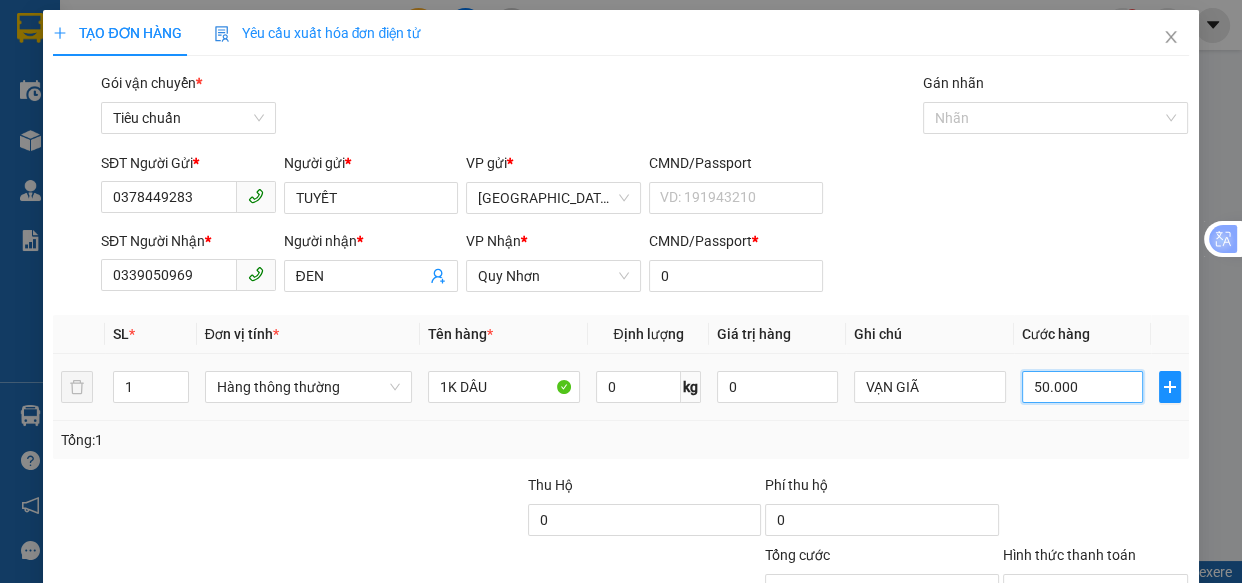 drag, startPoint x: 1089, startPoint y: 377, endPoint x: 1078, endPoint y: 371, distance: 12.529964 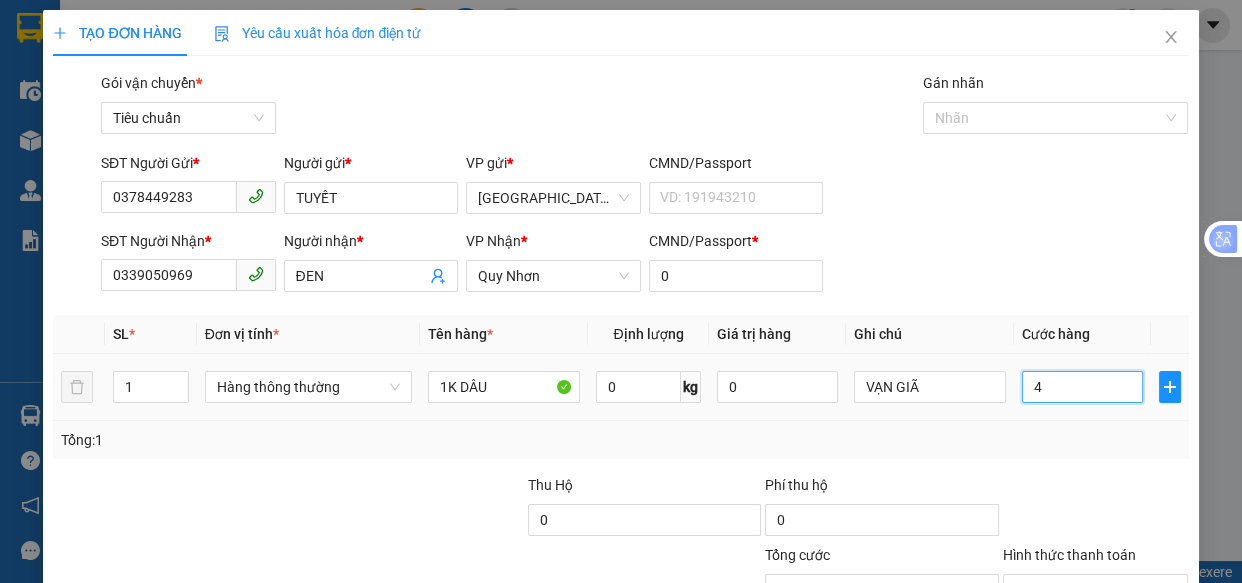 type on "4" 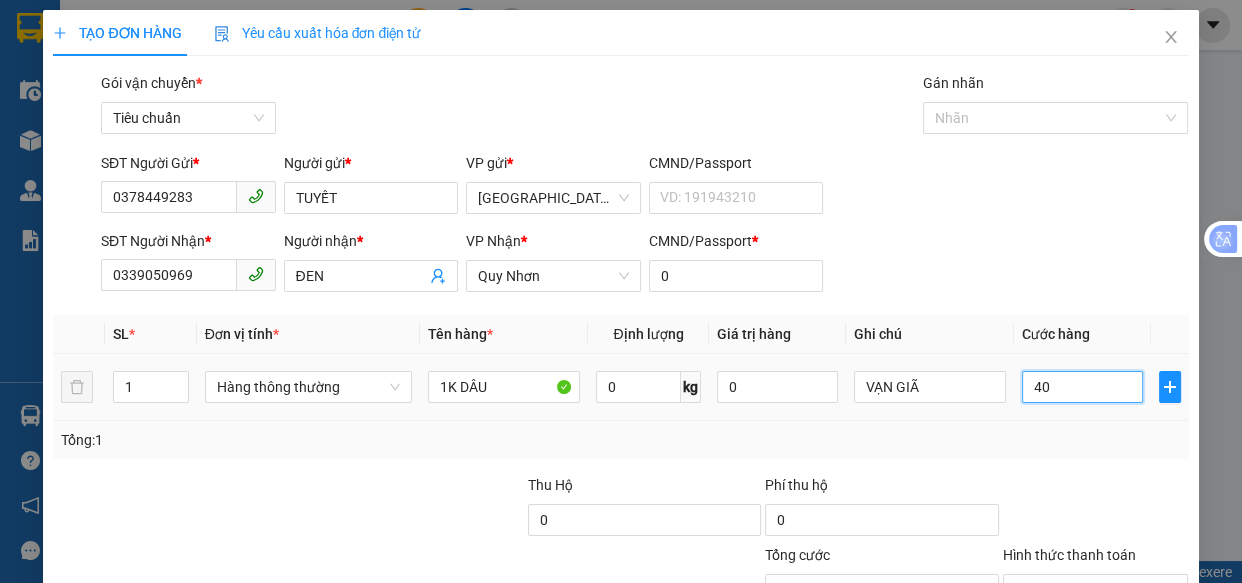 type on "40" 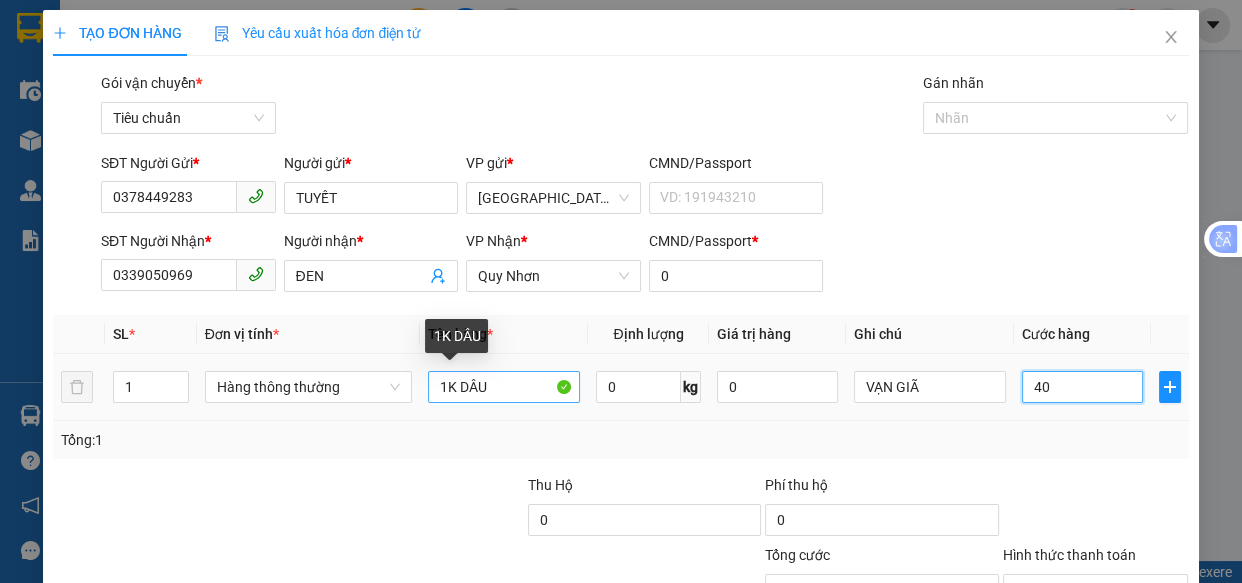 type on "40" 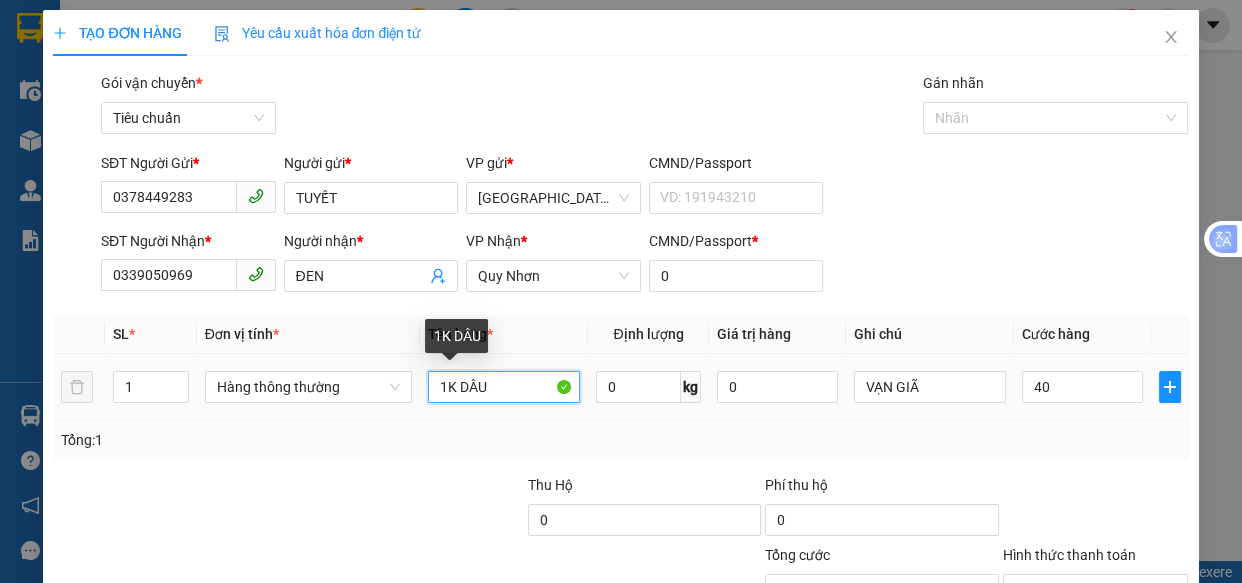 type on "40.000" 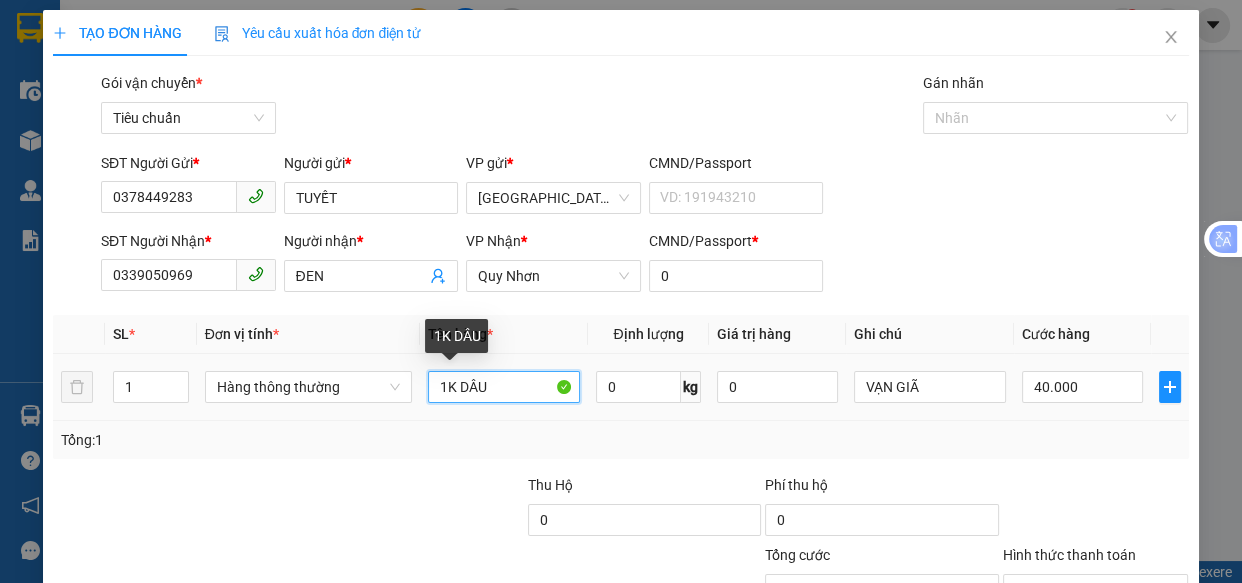 click on "1K DÂU" at bounding box center (503, 387) 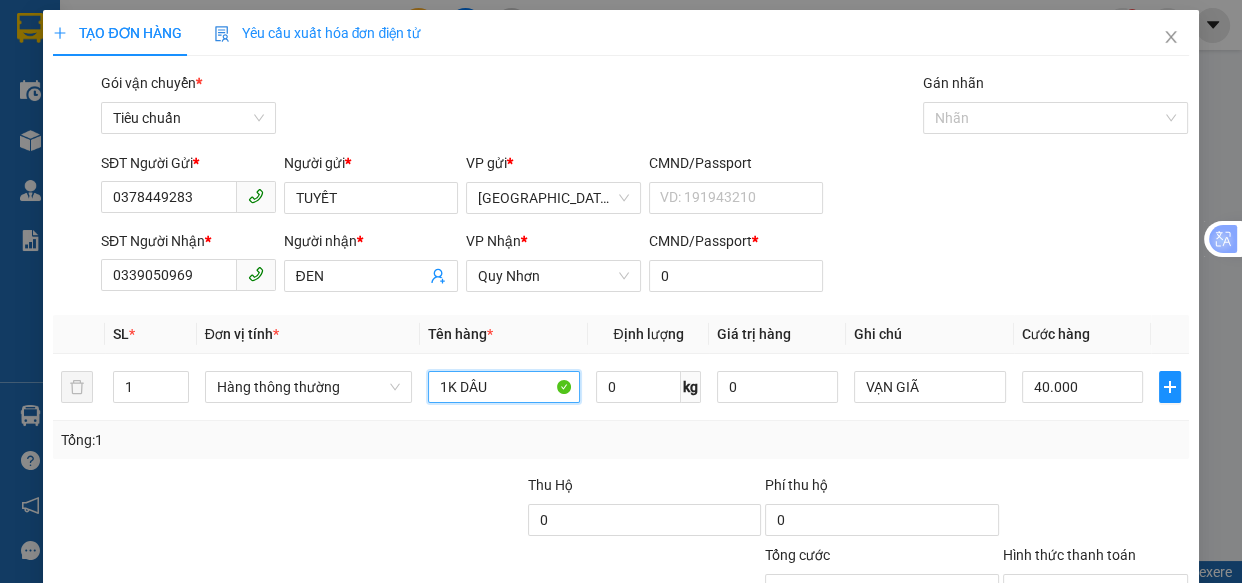 scroll, scrollTop: 156, scrollLeft: 0, axis: vertical 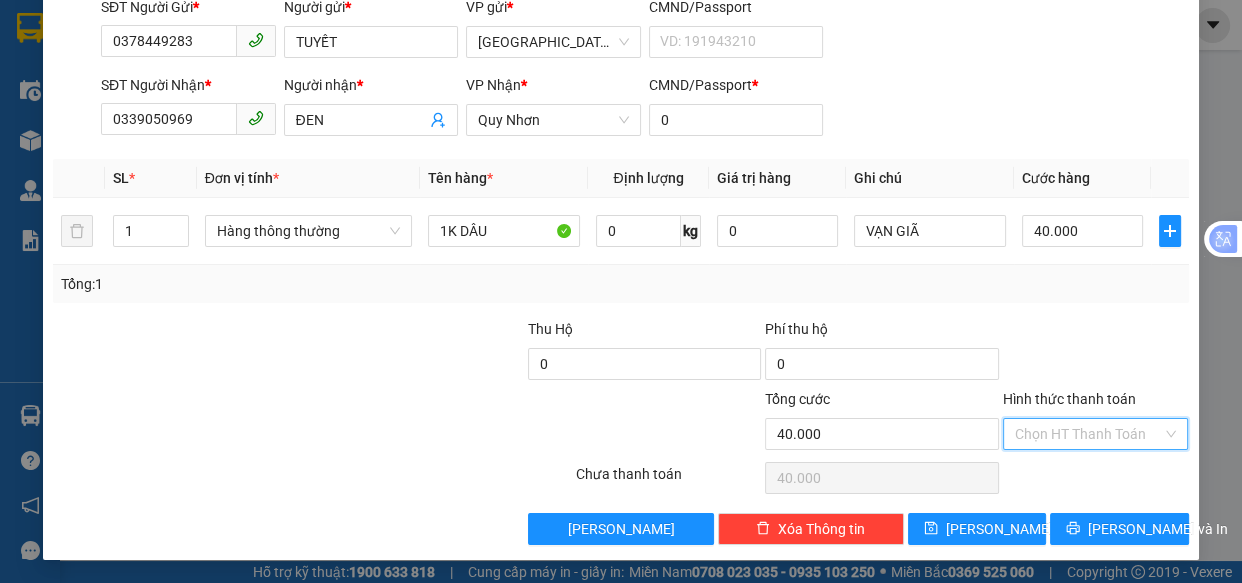drag, startPoint x: 1037, startPoint y: 432, endPoint x: 1040, endPoint y: 414, distance: 18.248287 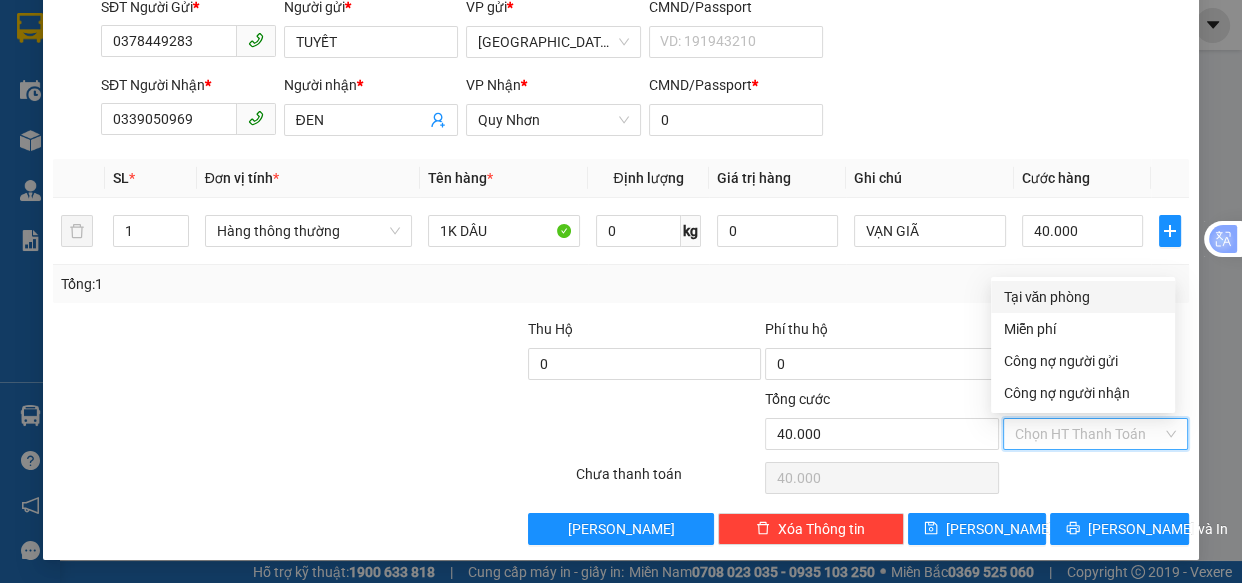 click on "Tại văn phòng" at bounding box center (1083, 297) 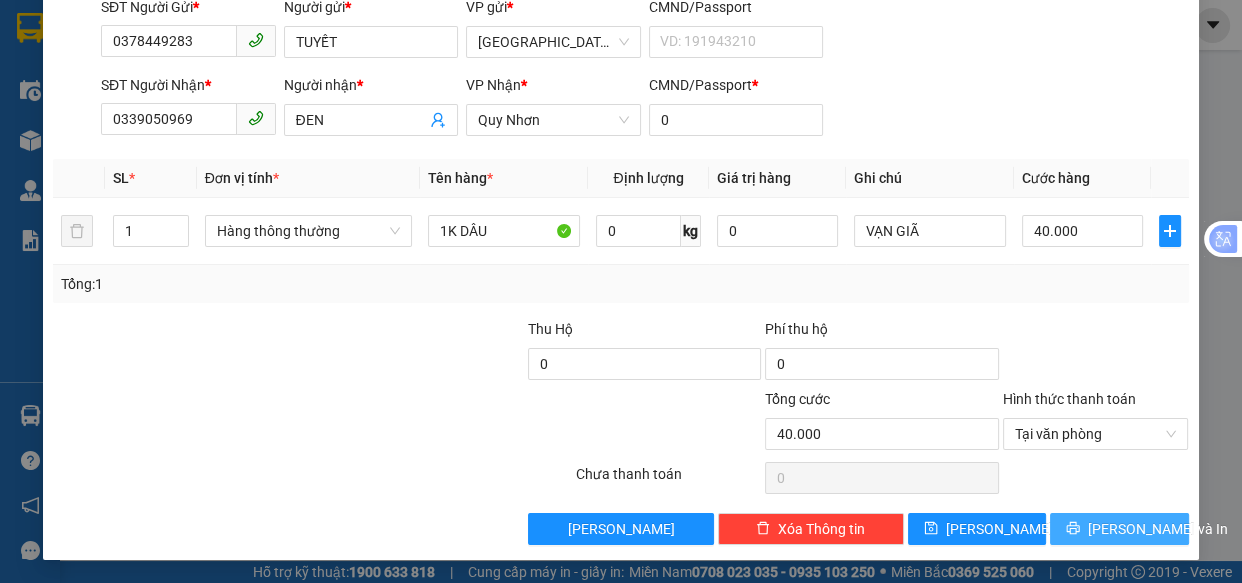 click on "[PERSON_NAME] và In" at bounding box center (1158, 529) 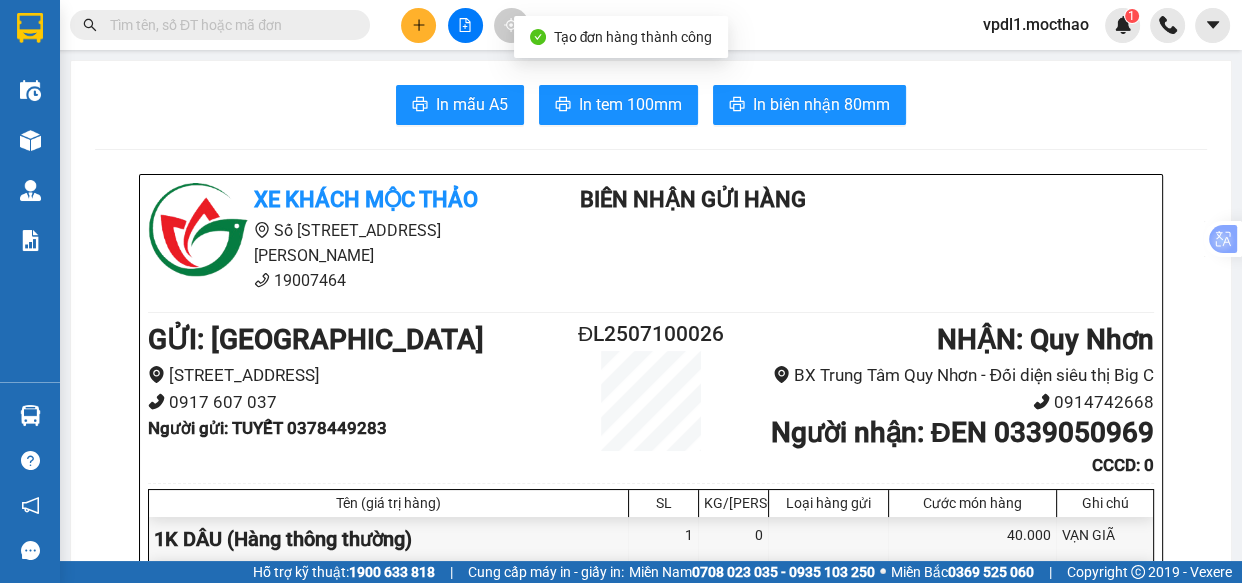 click on "In mẫu A5
In tem 100mm
In biên nhận 80mm Xe khách Mộc Thảo   Số 227 đường Nguyễn Tất Thành   19007464 Biên Nhận Gửi Hàng GỬI :   Đà Lạt   Số 1, Tô Hiến Thành, Phường 3   0917 607 037 Người gửi :   TUYẾT 0378449283 ĐL2507100026 NHẬN :   Quy Nhơn   BX Trung Tâm Quy Nhơn - Đối diện siêu thị Big C   0914742668 Người nhận :   ĐEN 0339050969 CCCD :   0 Tên (giá trị hàng) SL KG/Món Loại hàng gửi Cước món hàng Ghi chú 1K DÂU  (Hàng thông thường) 1 0 40.000 VẠN GIÃ Tổng cộng 1 0 40.000 Loading... Cước rồi   : 40.000 Tổng phải thu: 0 Quy định nhận/gửi hàng : 1. Quý khách phải báo mã số “Biên nhận gửi hàng” khi nhận hàng, phải trình CMND hoặc giấy giới thiệu đối với hàng gửi bảo đảm, hàng có giá trị. 2. Hàng gửi có giá trị cao Quý khách phải khai báo để được gửi theo phương thức bảo đảm giá trị. TRACKING :" at bounding box center (651, 1787) 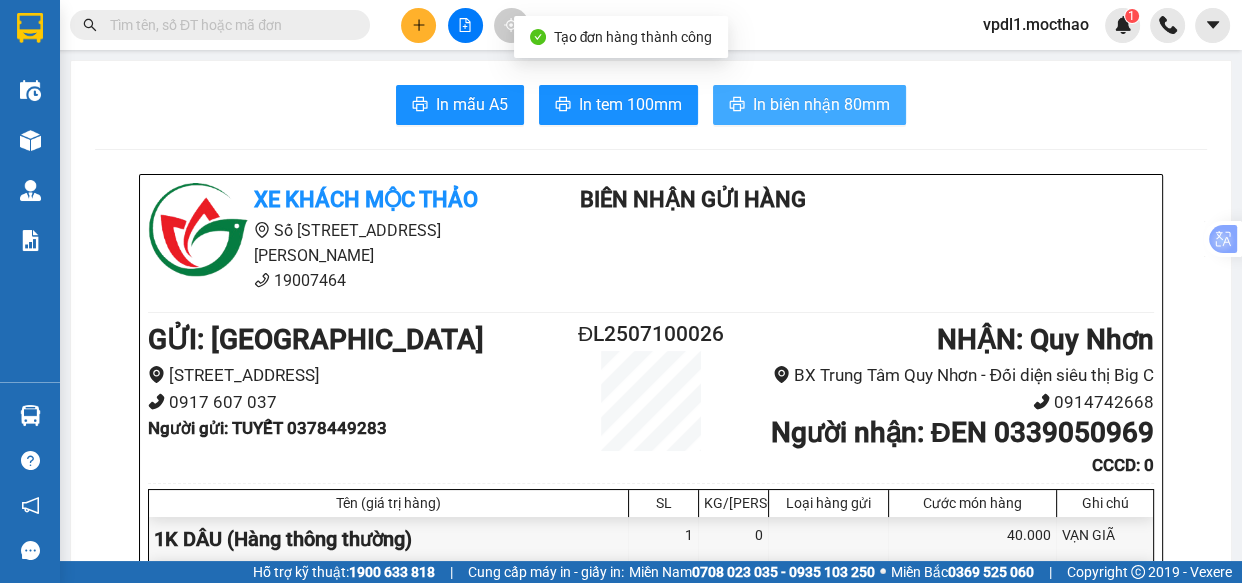 click on "In biên nhận 80mm" at bounding box center [821, 104] 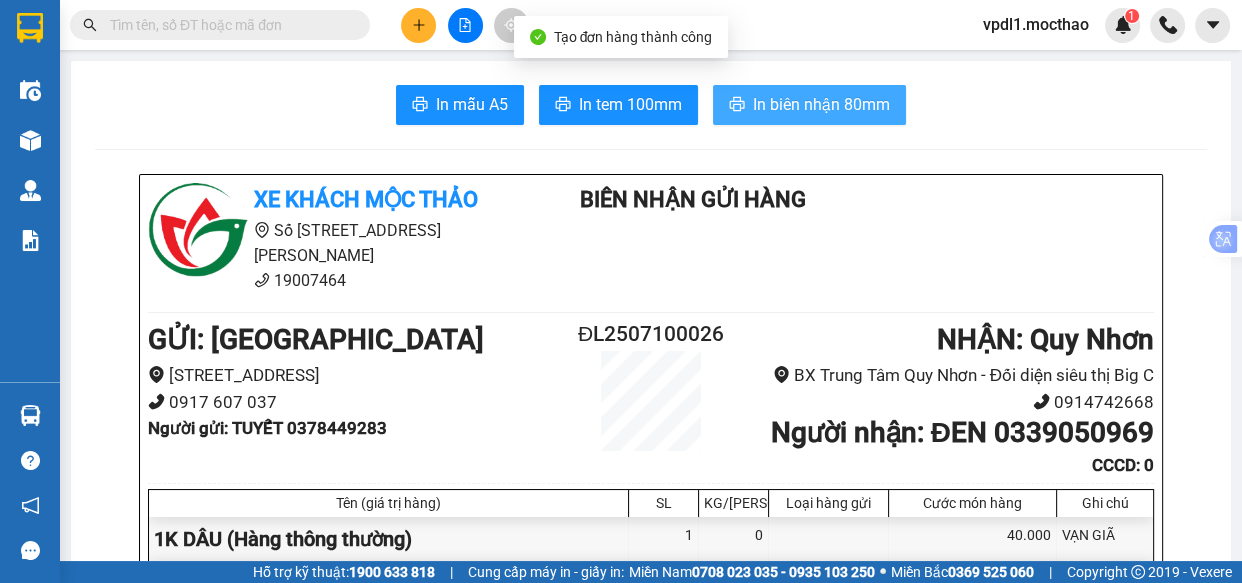 scroll, scrollTop: 0, scrollLeft: 0, axis: both 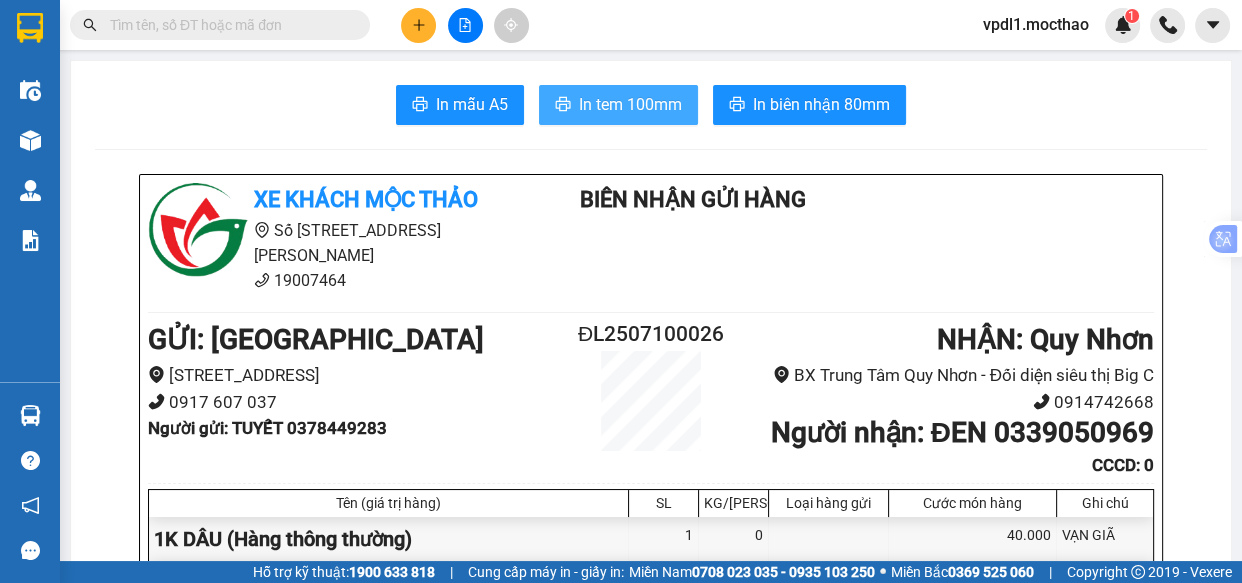 click on "In tem 100mm" at bounding box center (630, 104) 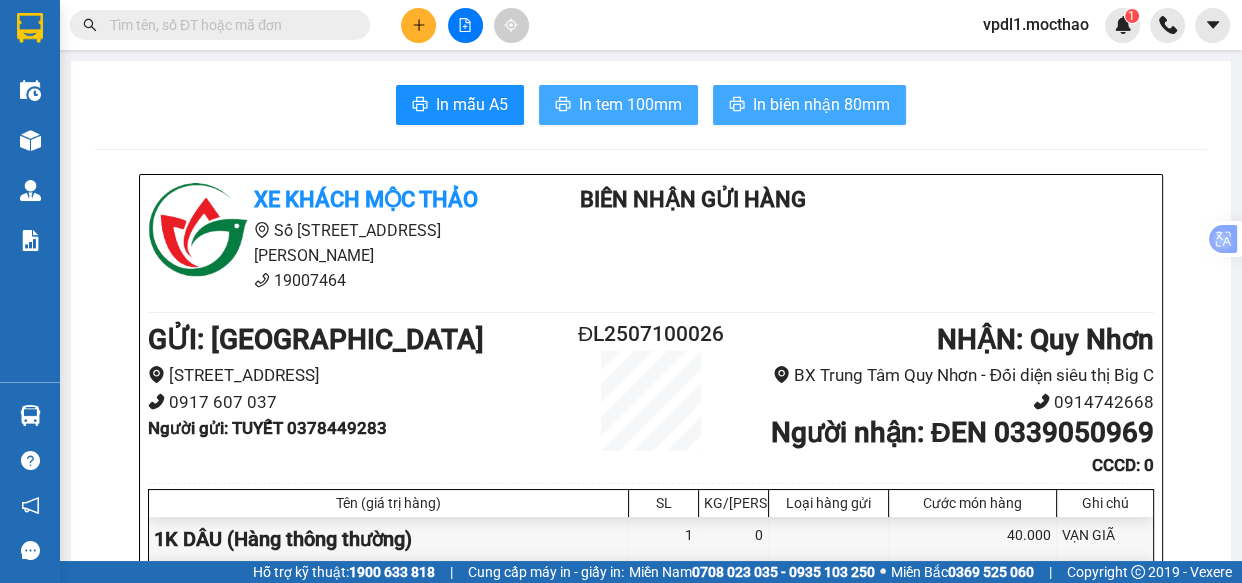 scroll, scrollTop: 0, scrollLeft: 0, axis: both 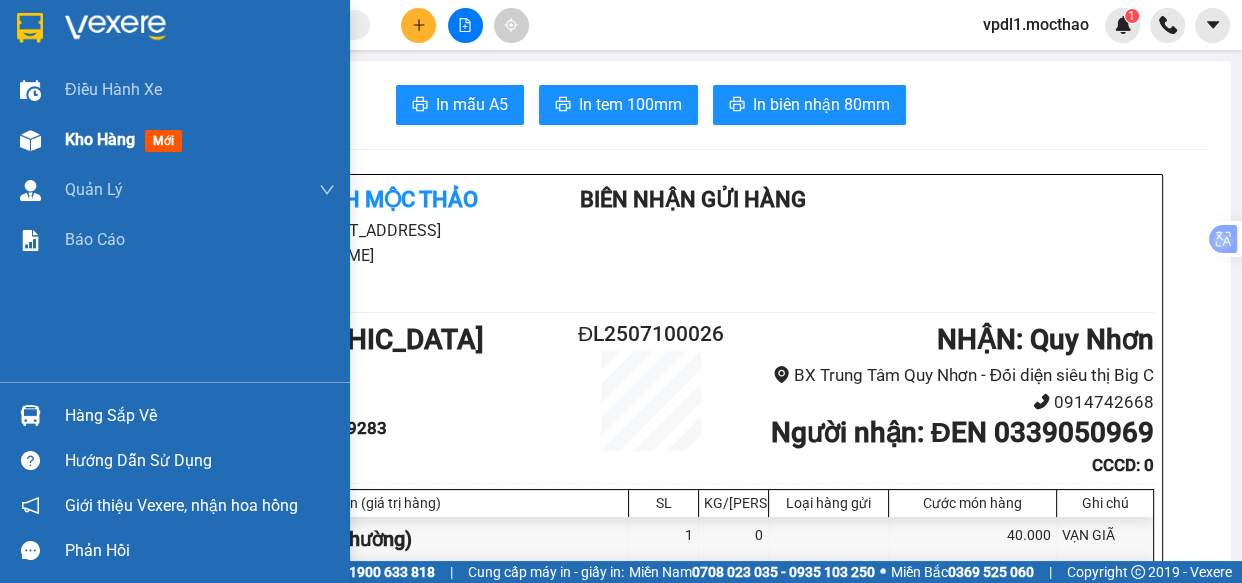 click on "Kho hàng" at bounding box center [100, 139] 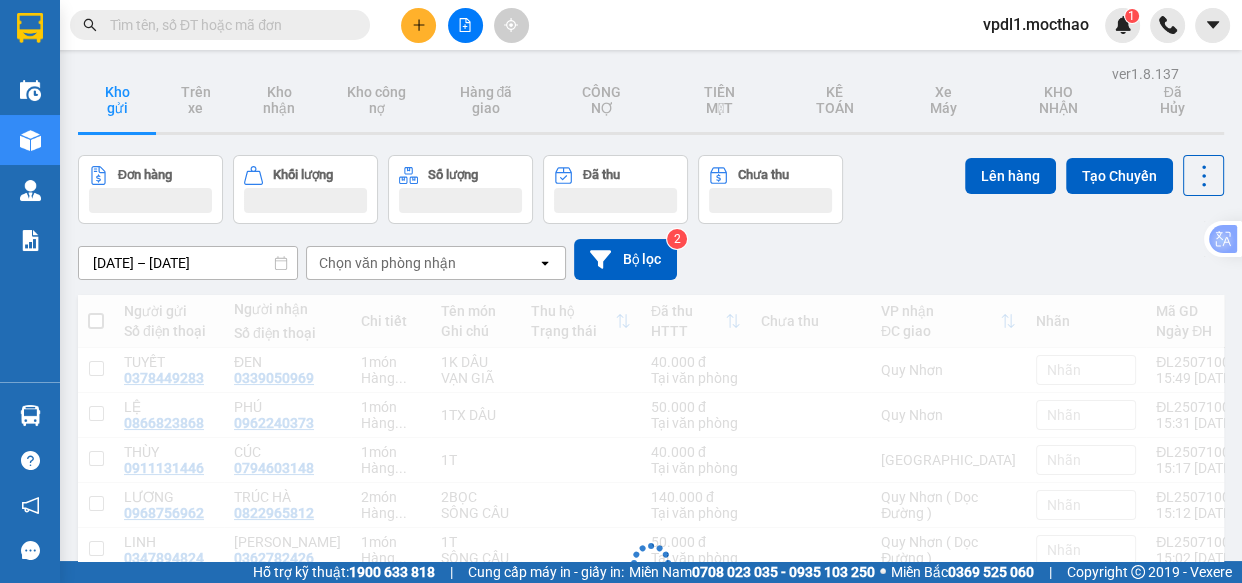 scroll, scrollTop: 90, scrollLeft: 0, axis: vertical 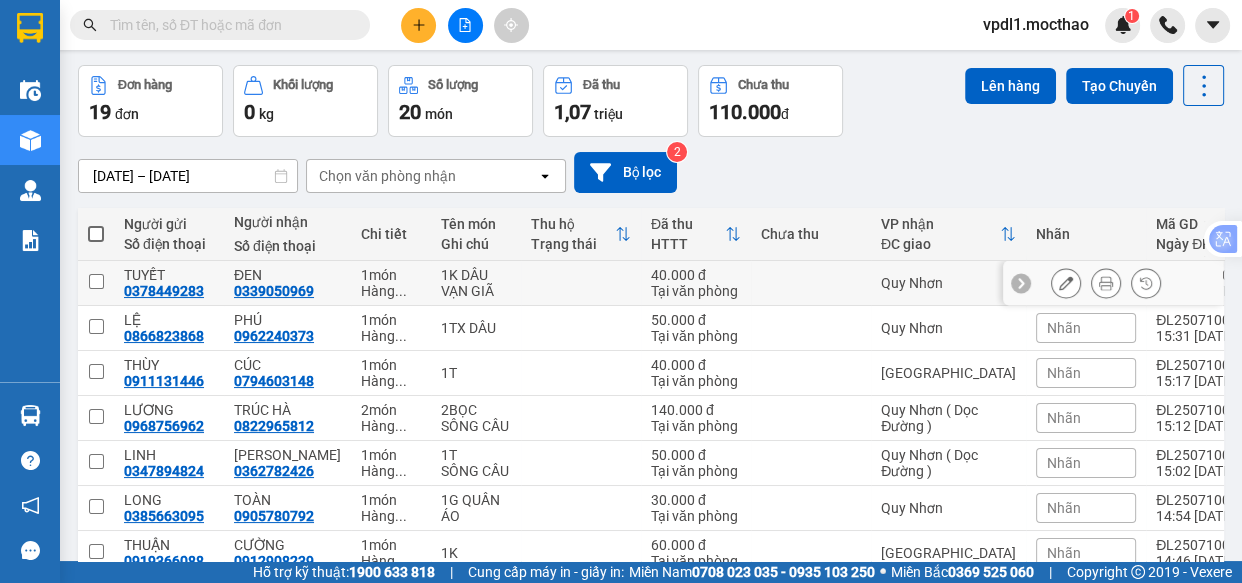 click at bounding box center [1066, 283] 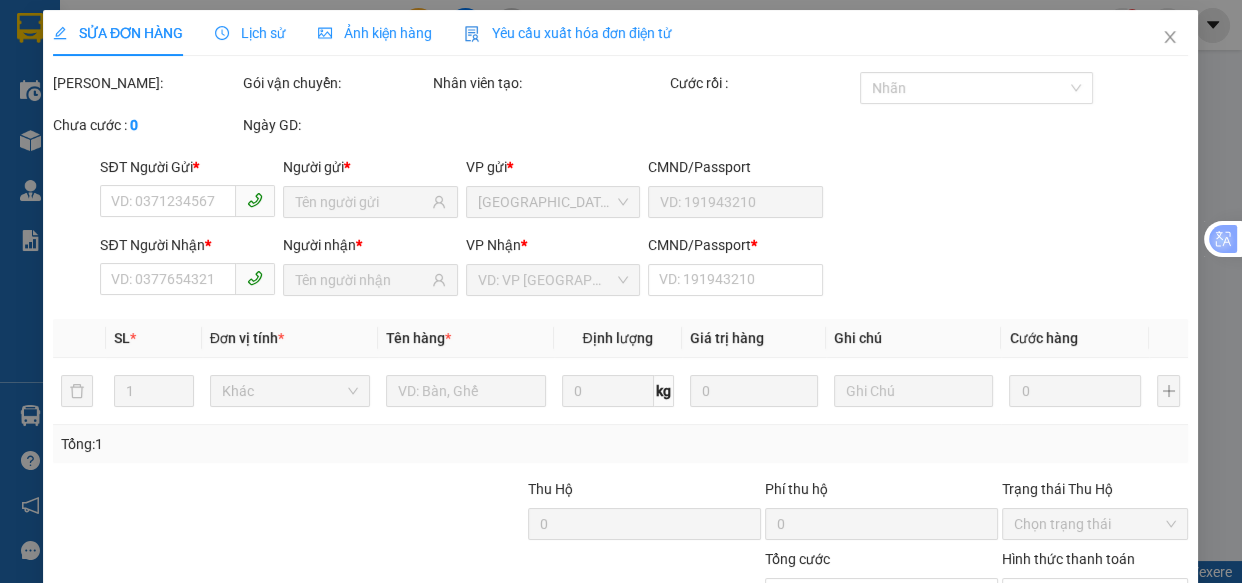 scroll, scrollTop: 0, scrollLeft: 0, axis: both 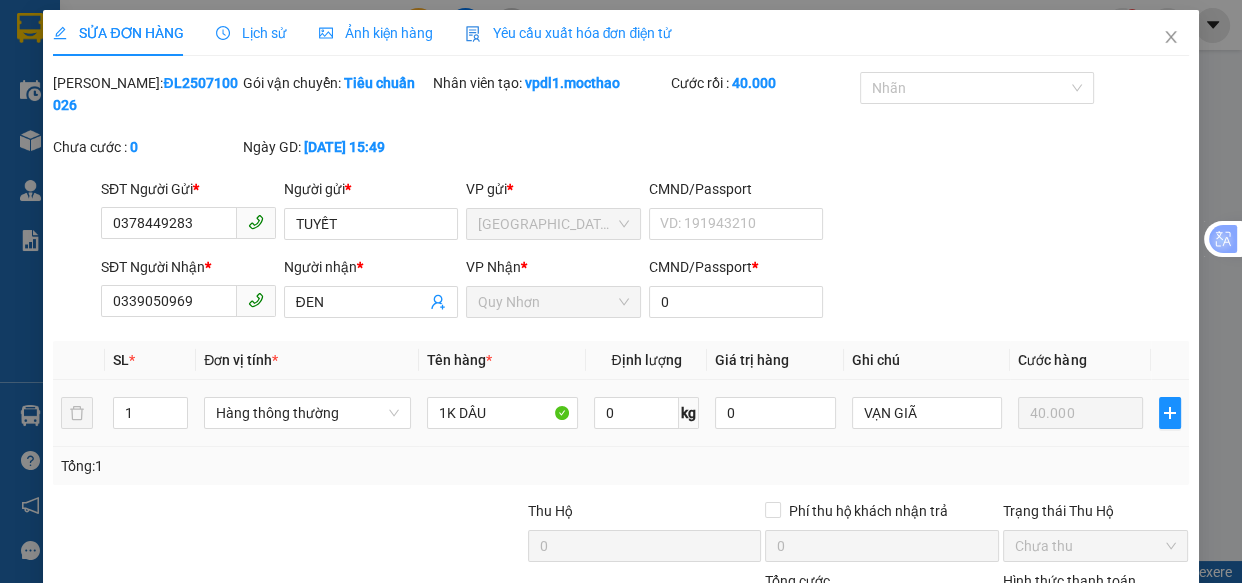 type on "0378449283" 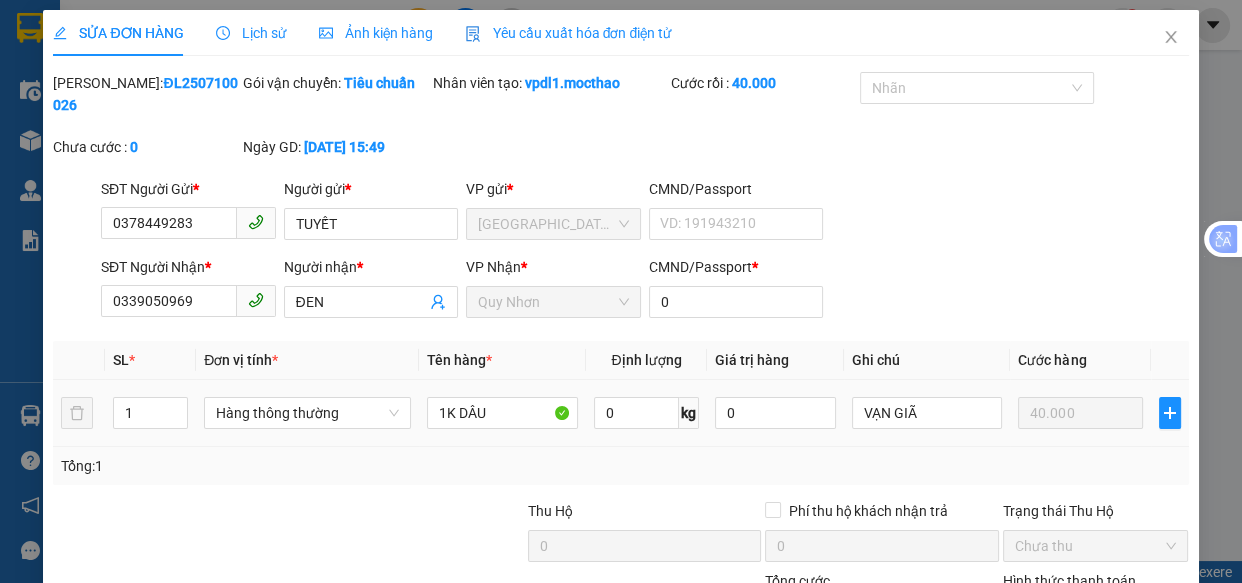 type on "0339050969" 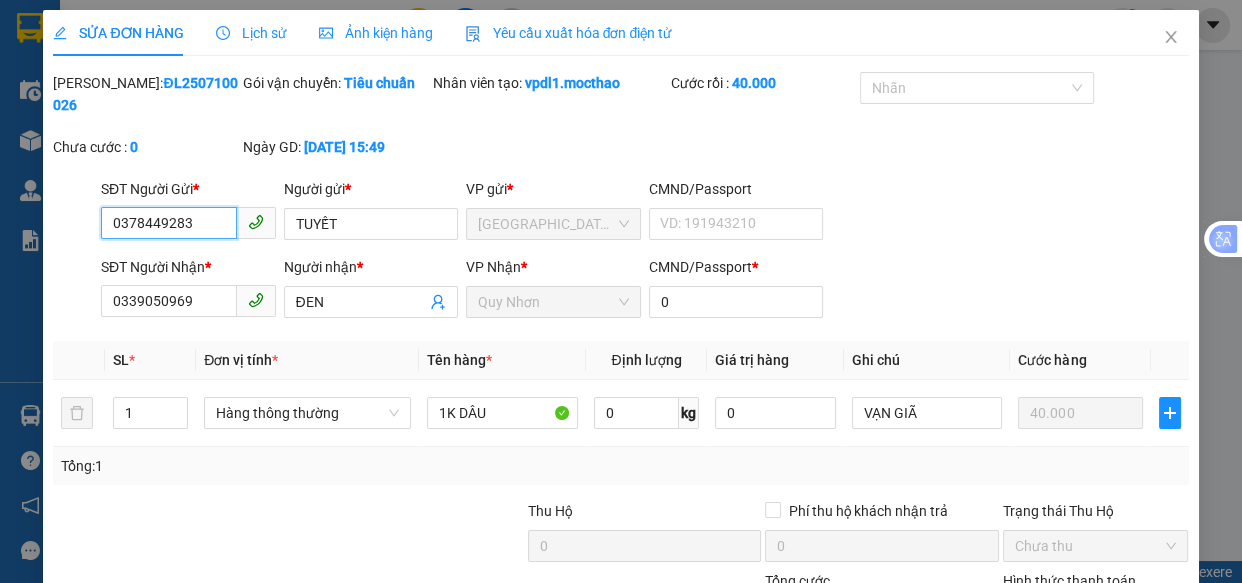 scroll, scrollTop: 150, scrollLeft: 0, axis: vertical 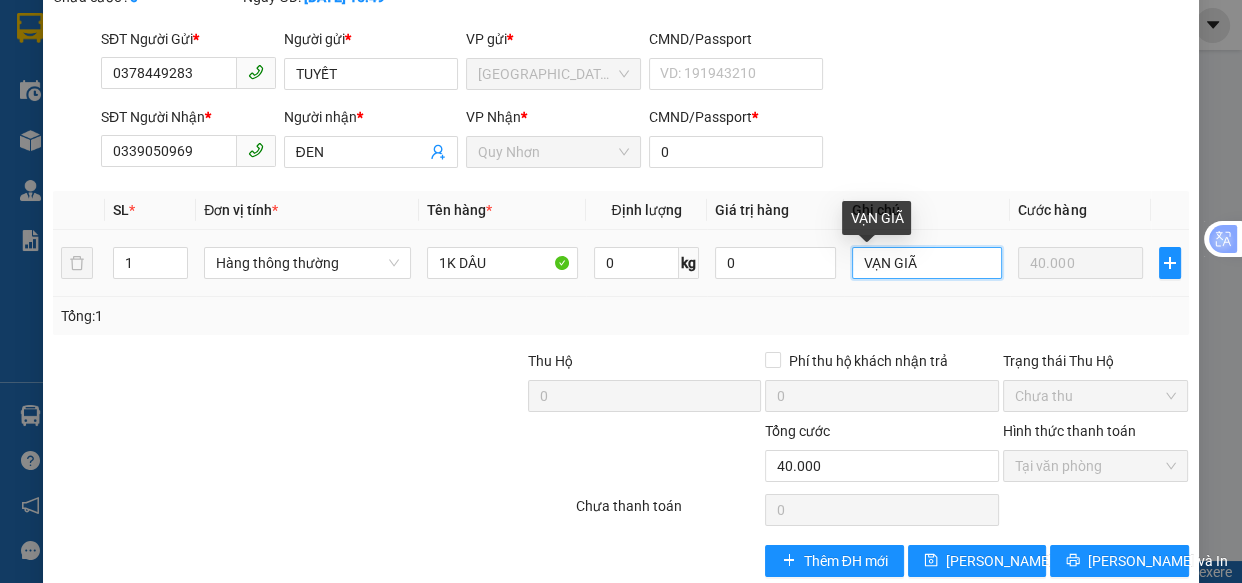 drag, startPoint x: 905, startPoint y: 265, endPoint x: 702, endPoint y: 257, distance: 203.15758 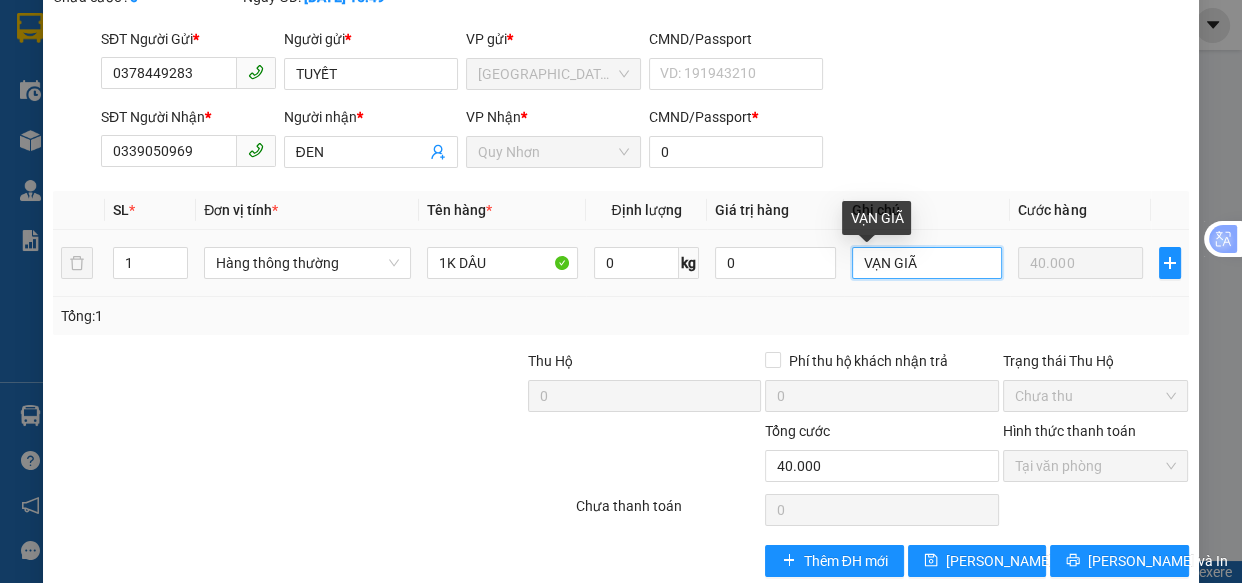click on "1 Hàng thông thường 1K DÂU 0 kg 0 VẠN GIÃ 40.000" at bounding box center (620, 263) 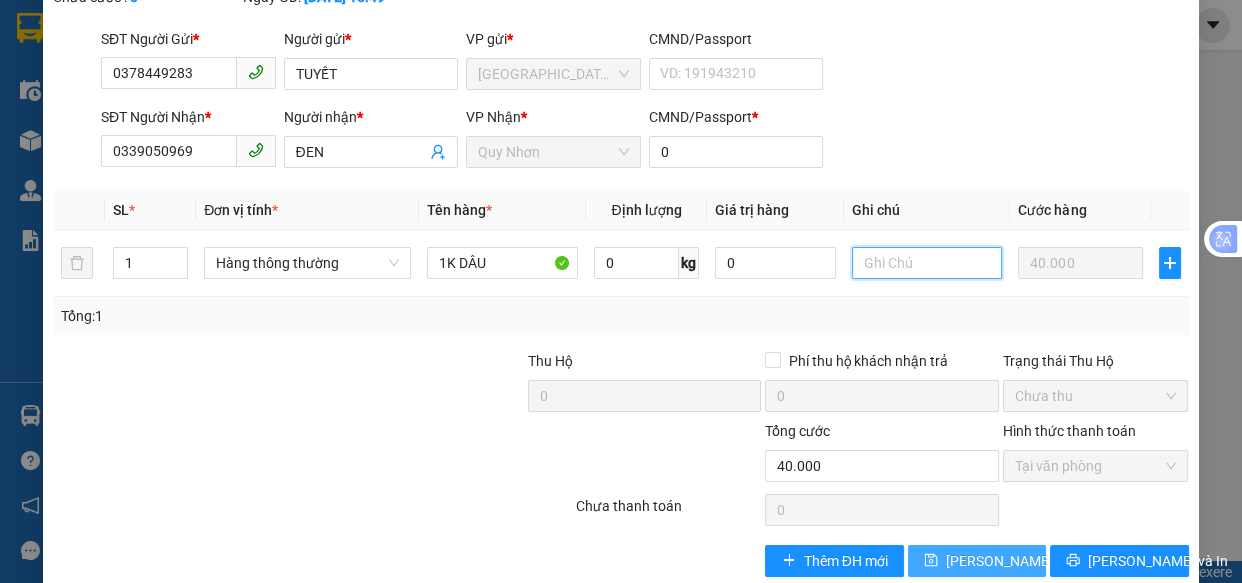 type 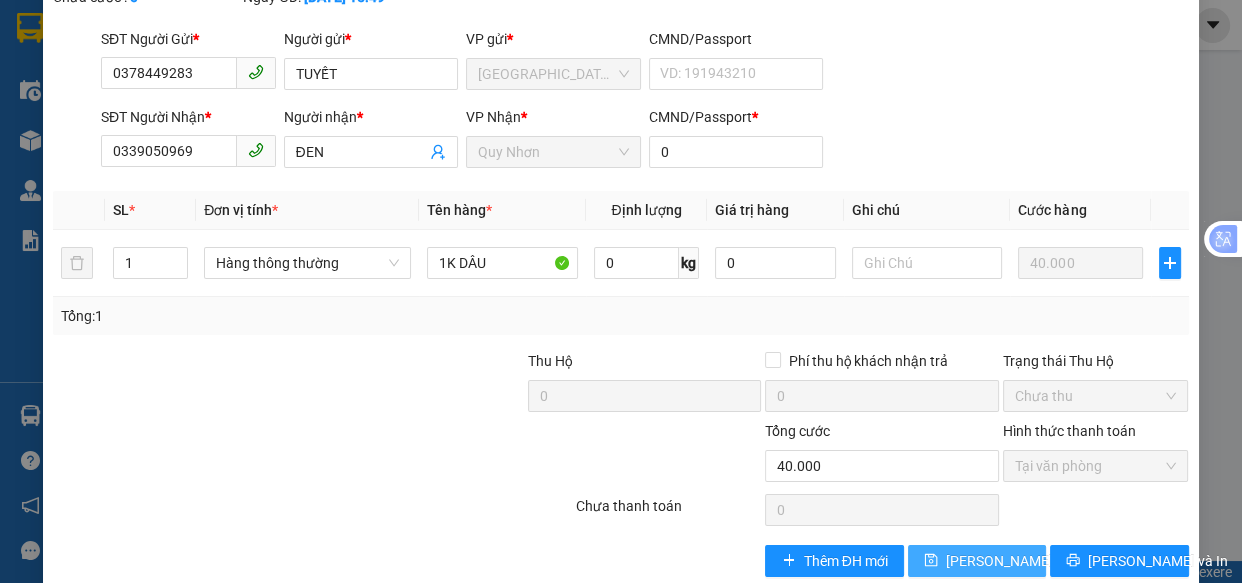 click on "[PERSON_NAME] thay đổi" at bounding box center (1026, 561) 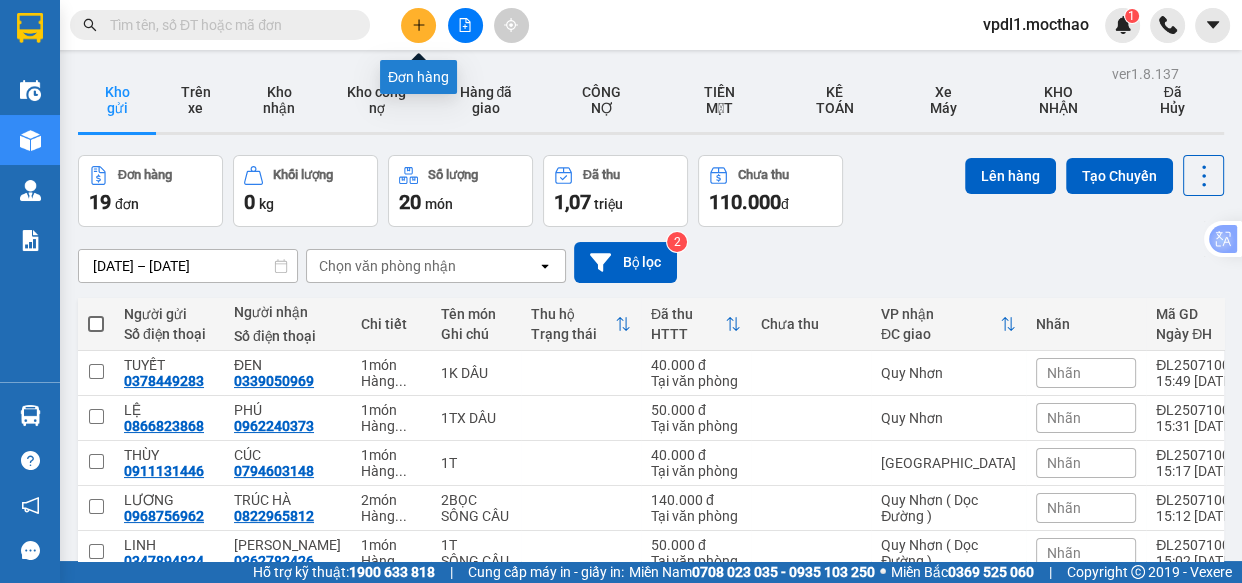 click at bounding box center (418, 25) 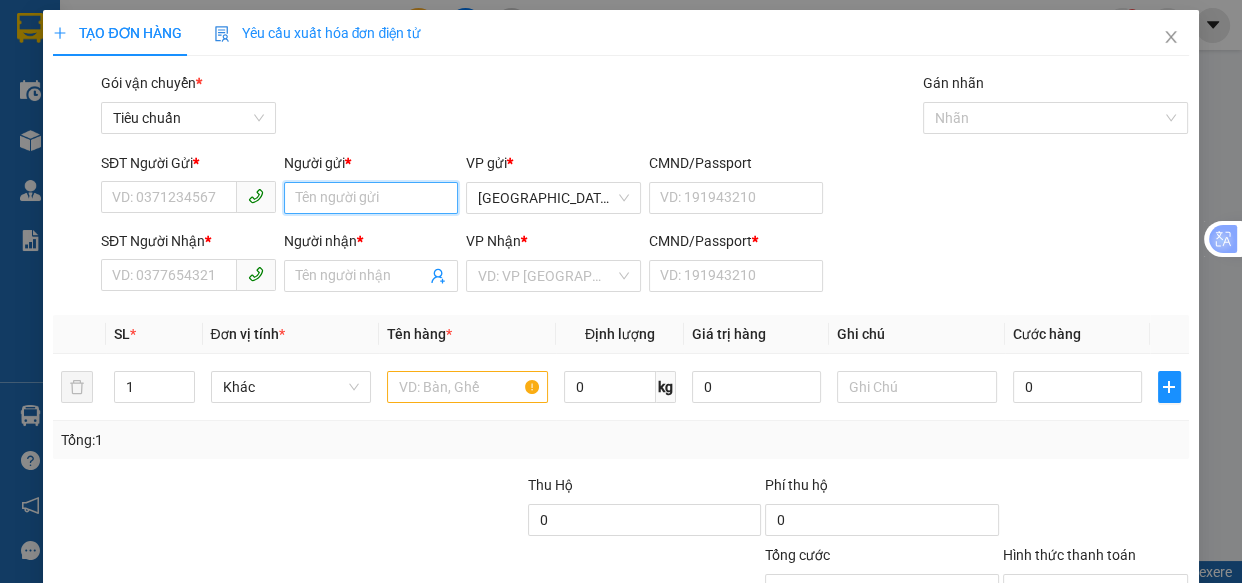 click on "Người gửi  *" at bounding box center (371, 198) 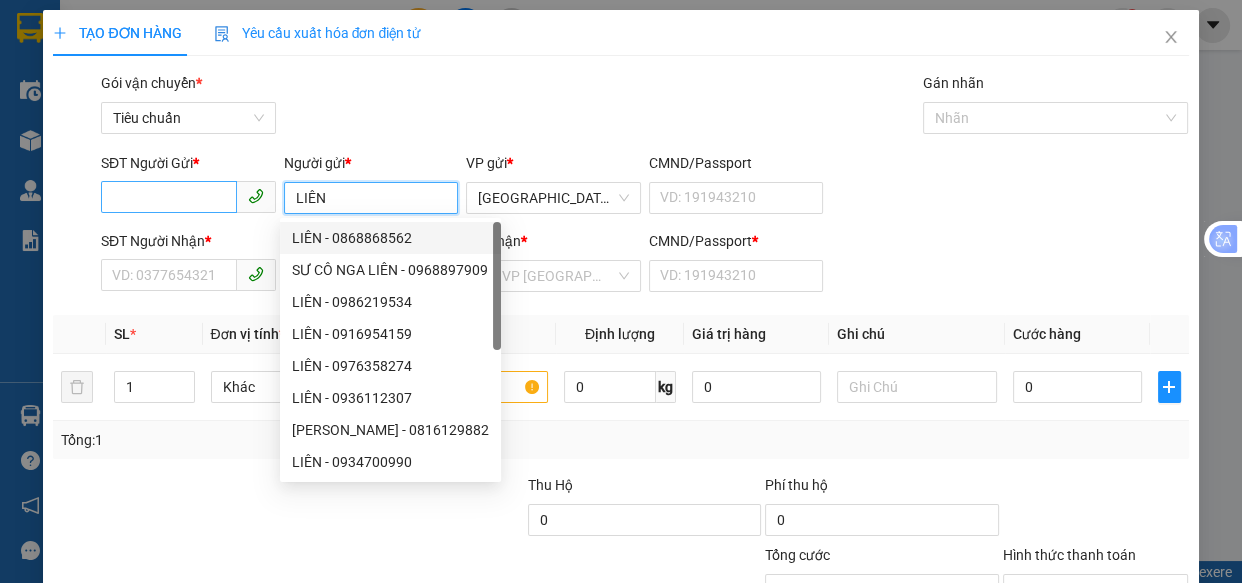 type on "LIÊN" 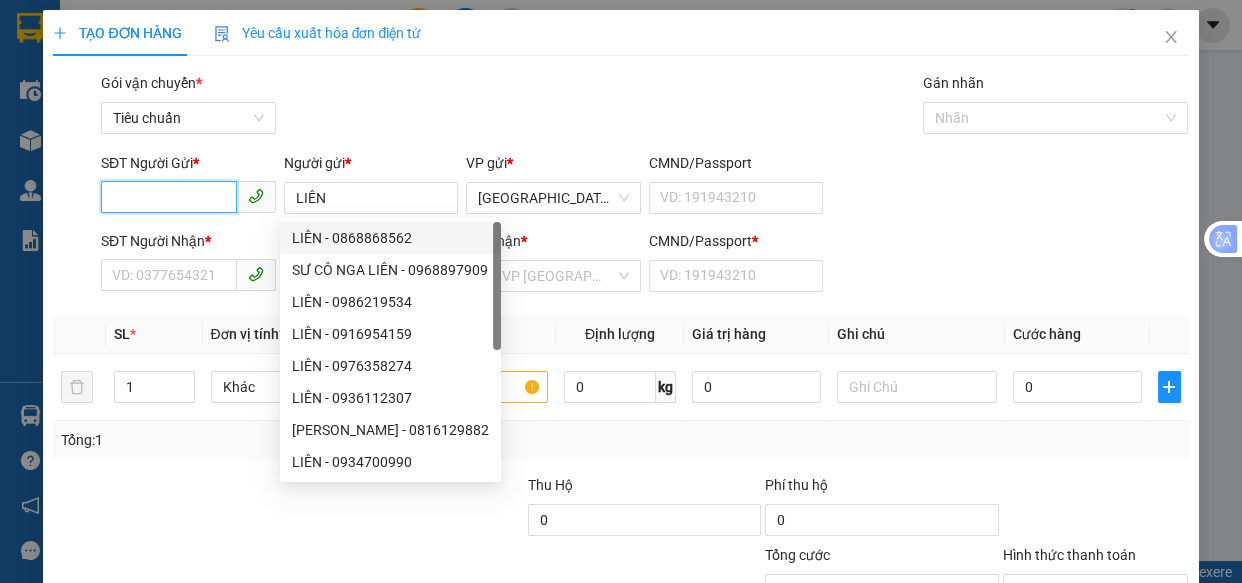 drag, startPoint x: 123, startPoint y: 195, endPoint x: 12, endPoint y: 9, distance: 216.60332 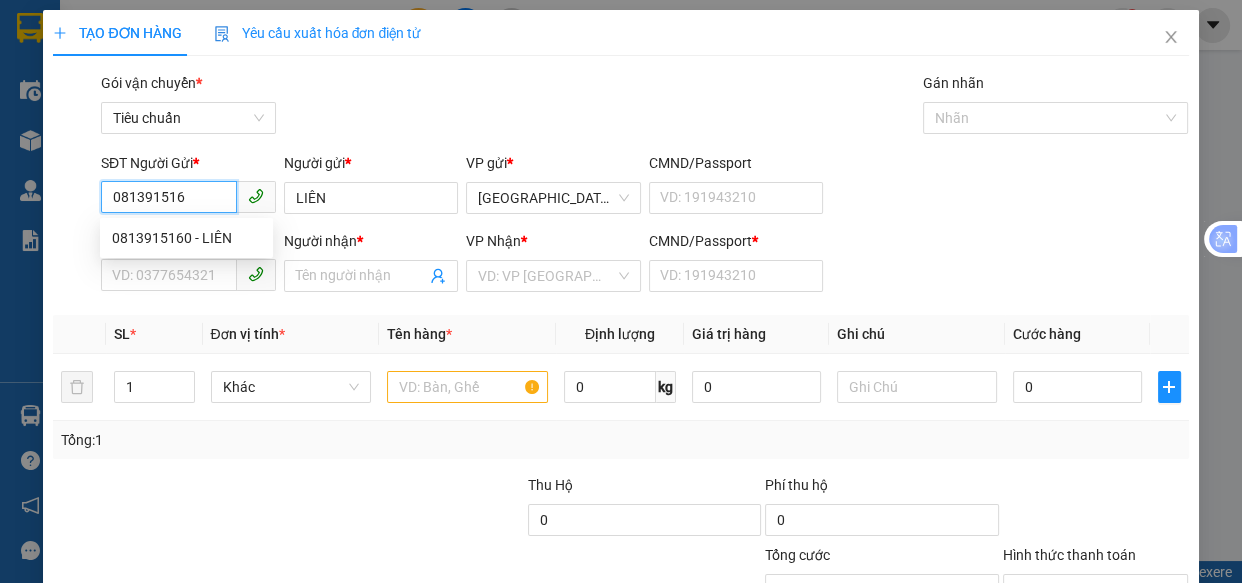 type on "0813915160" 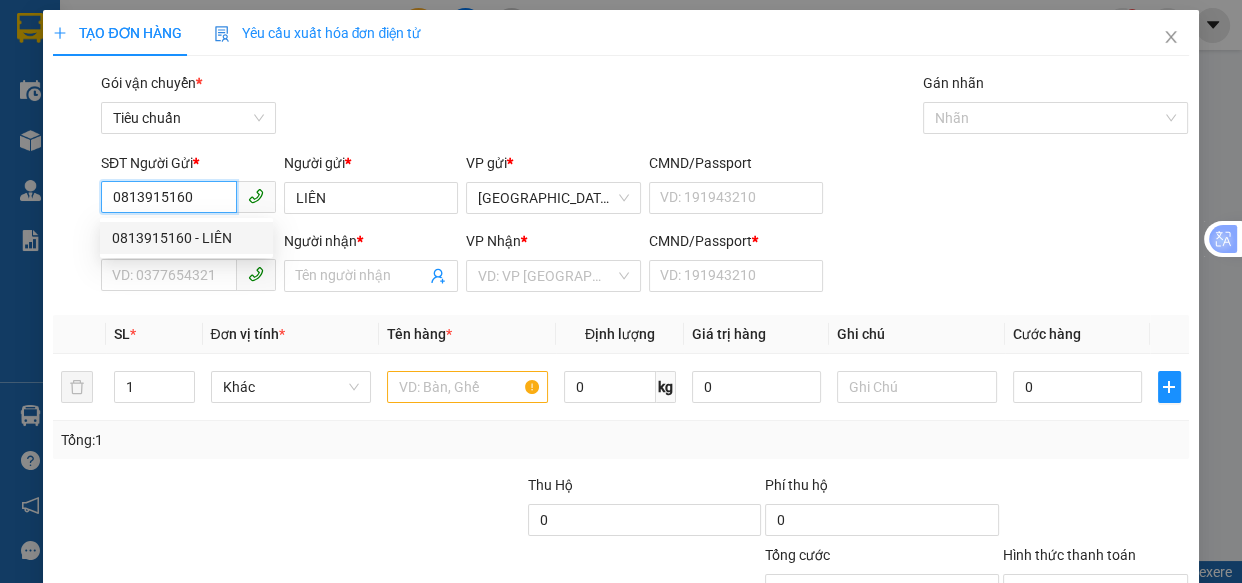 click on "0813915160 - LIÊN" at bounding box center [186, 238] 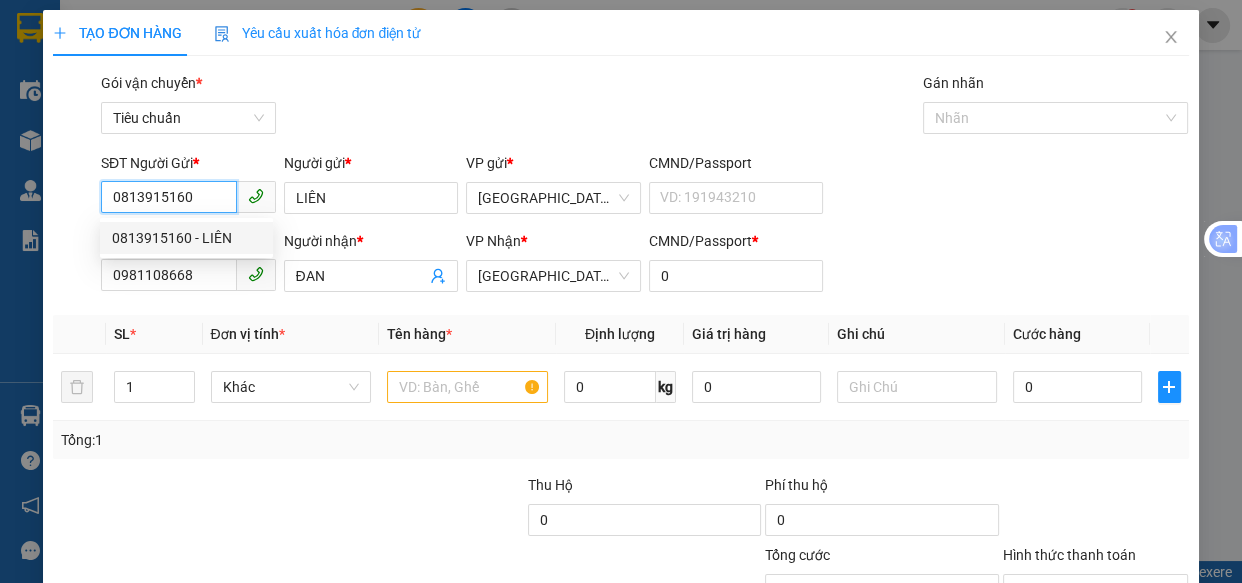type on "40.000" 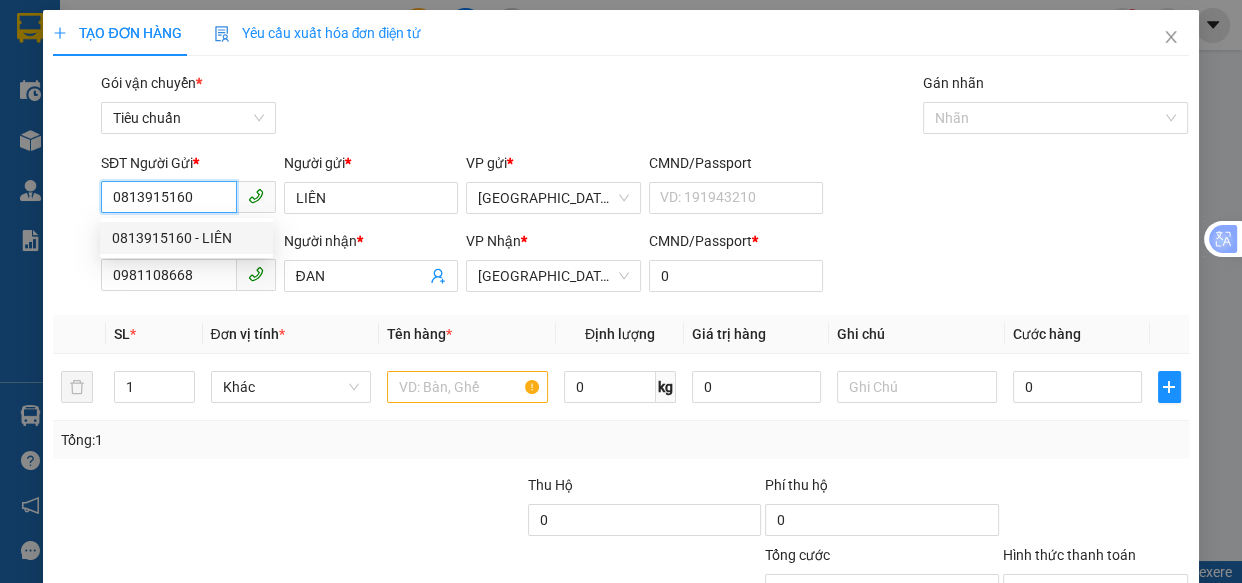 type on "40.000" 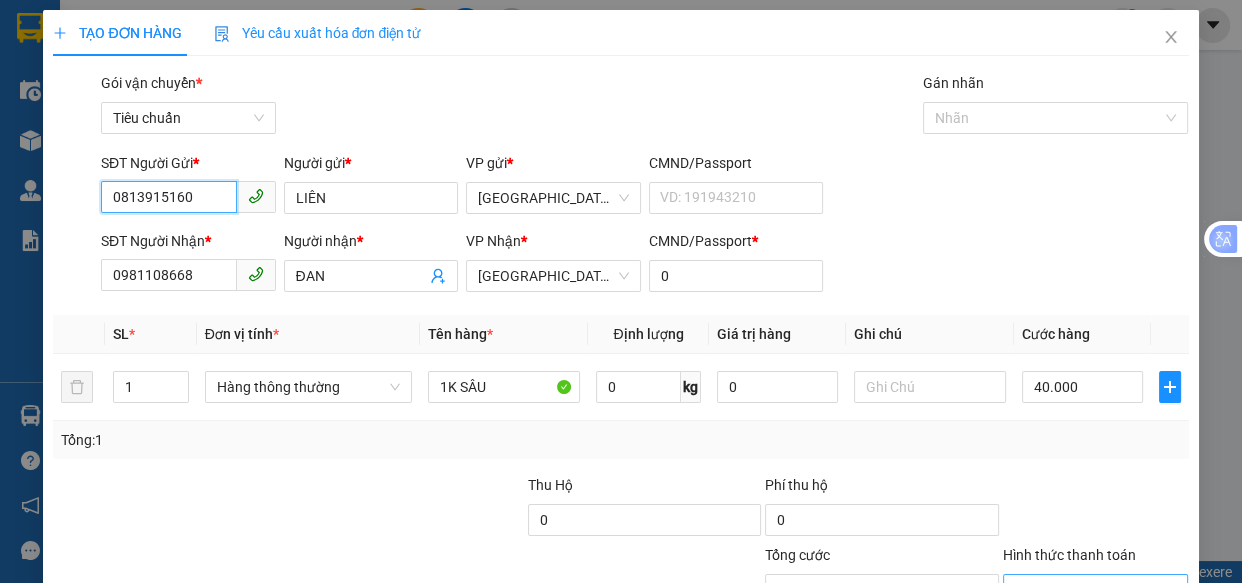 scroll, scrollTop: 156, scrollLeft: 0, axis: vertical 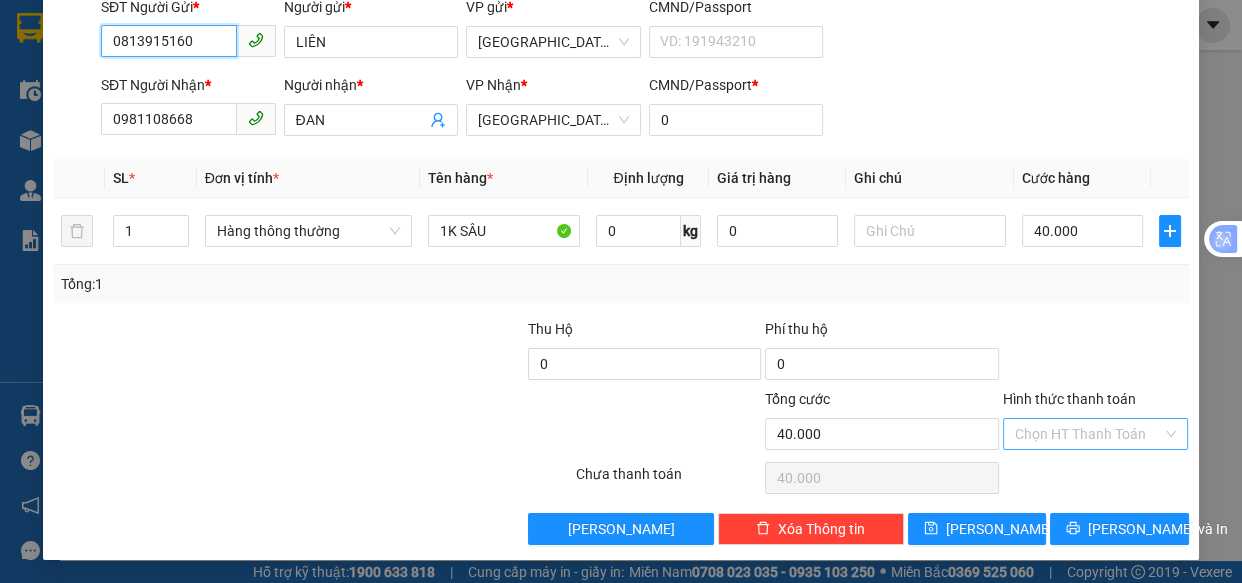 type on "0813915160" 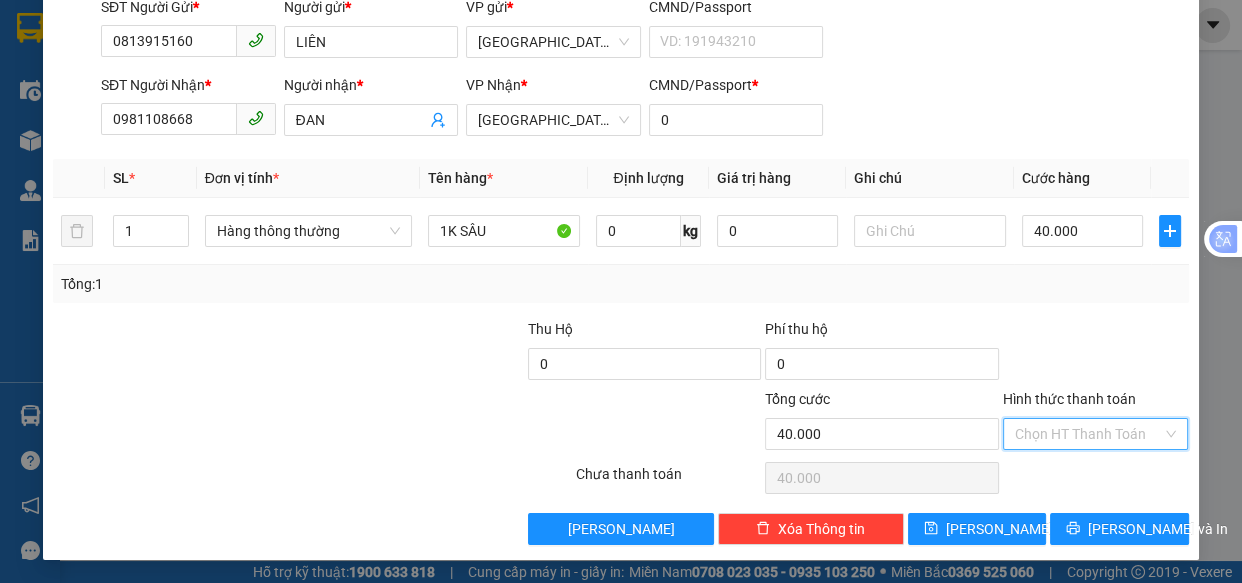 click on "Hình thức thanh toán" at bounding box center [1089, 434] 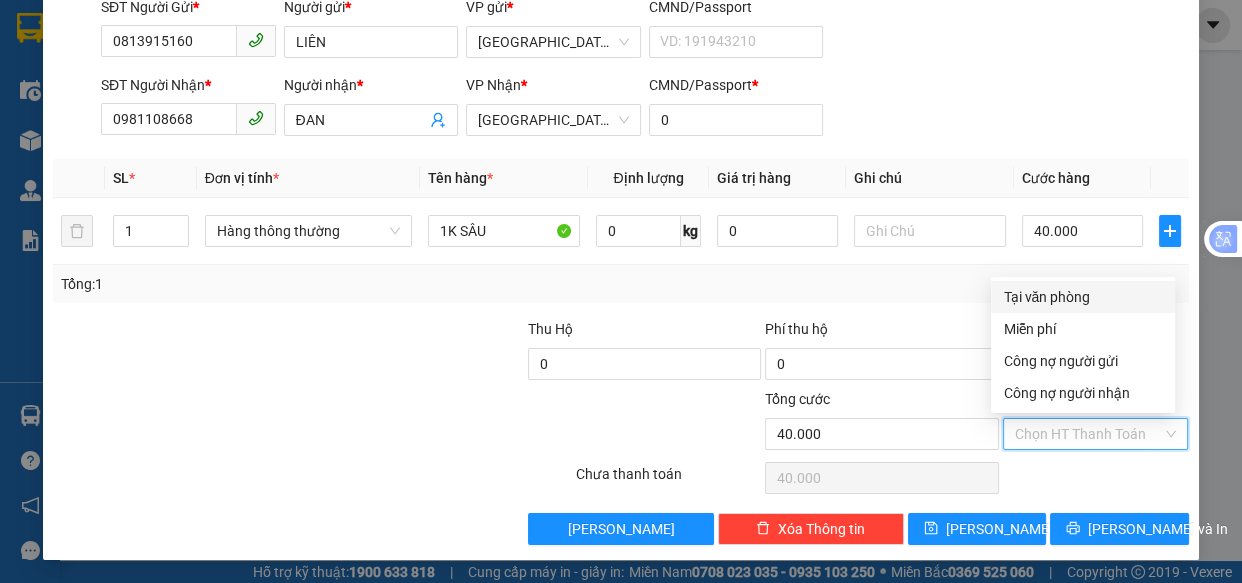 click on "Tại văn phòng" at bounding box center [1083, 297] 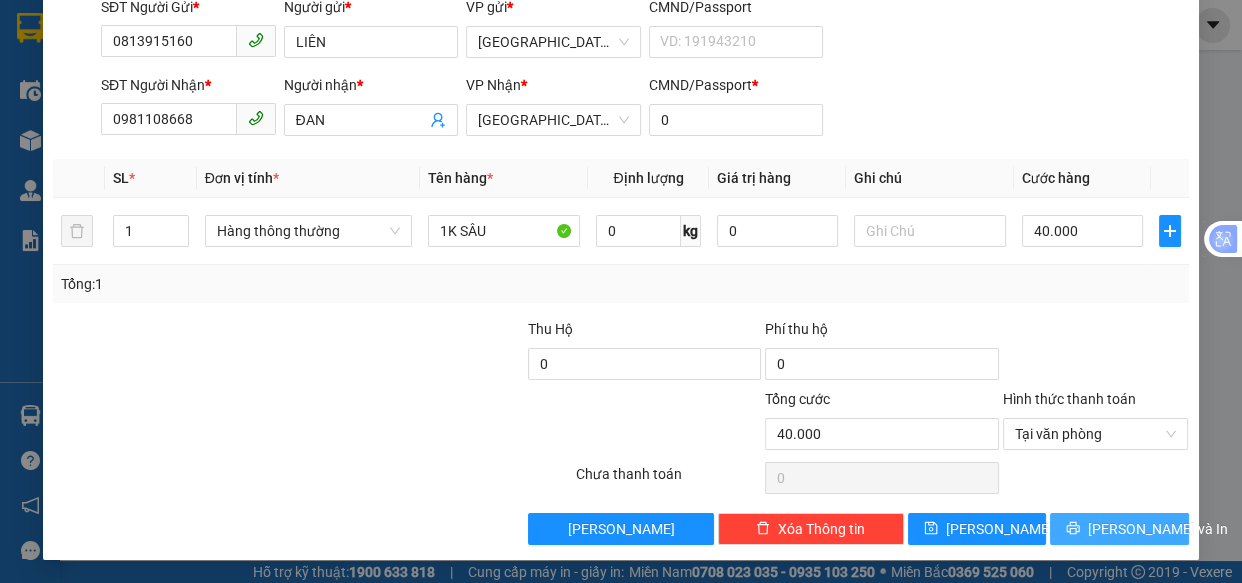click on "[PERSON_NAME] và In" at bounding box center (1158, 529) 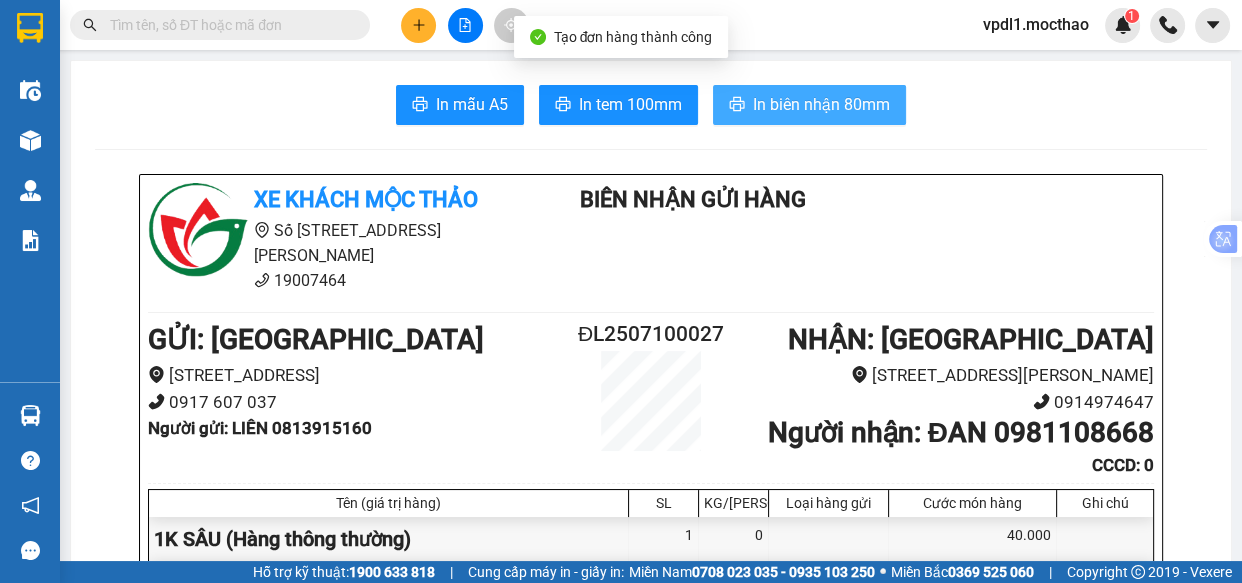 click on "In biên nhận 80mm" at bounding box center (821, 104) 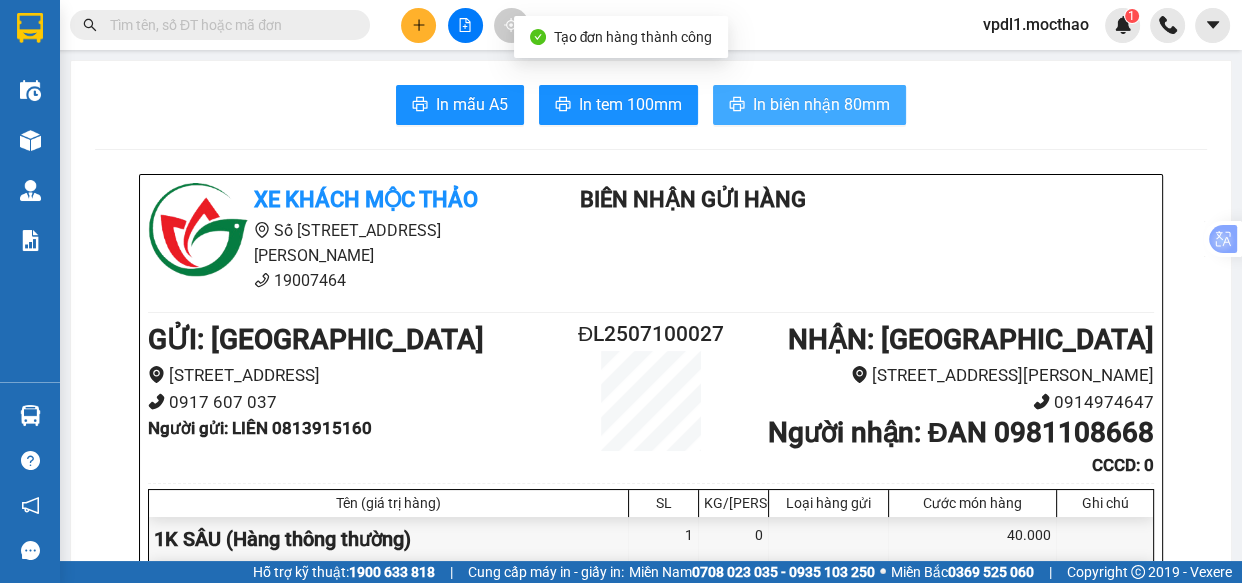 scroll, scrollTop: 0, scrollLeft: 0, axis: both 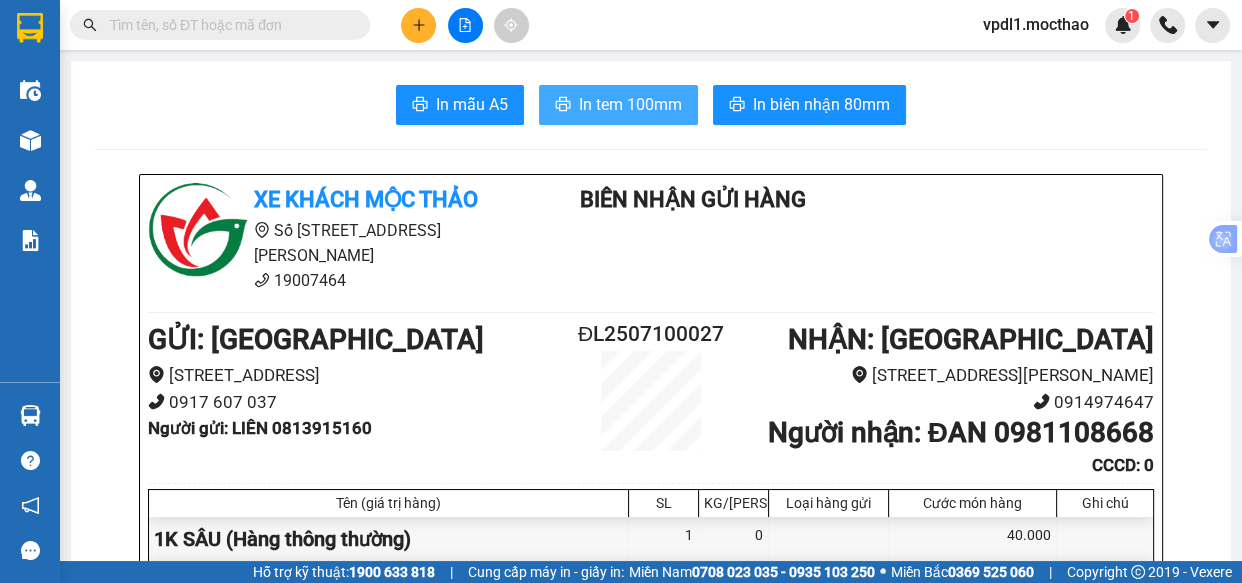 click on "In tem 100mm" at bounding box center [630, 104] 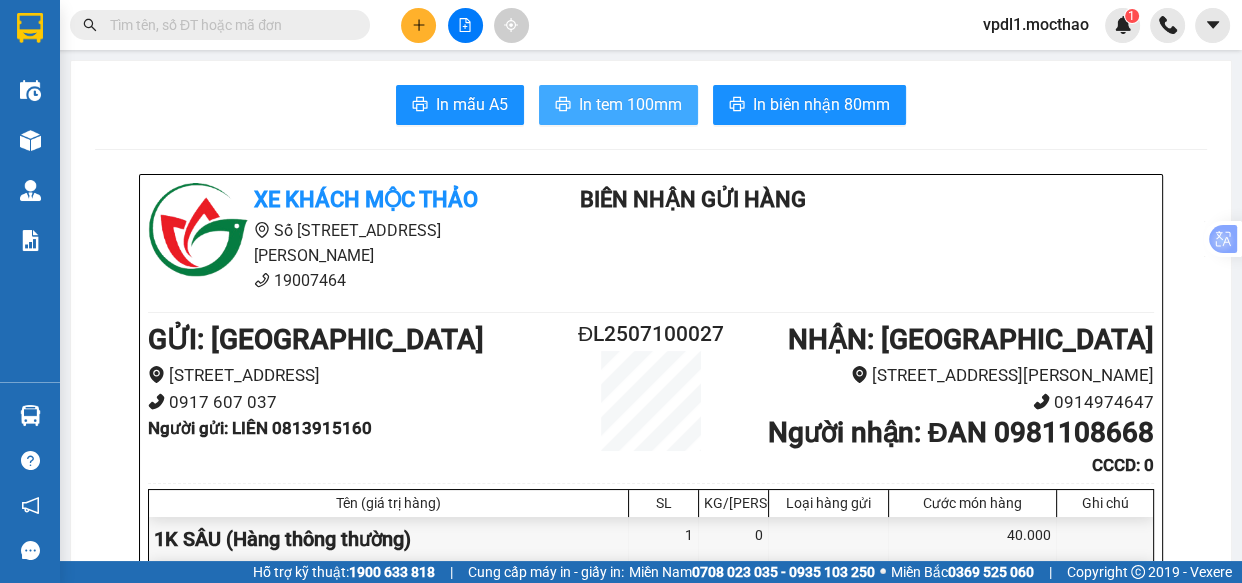 scroll, scrollTop: 0, scrollLeft: 0, axis: both 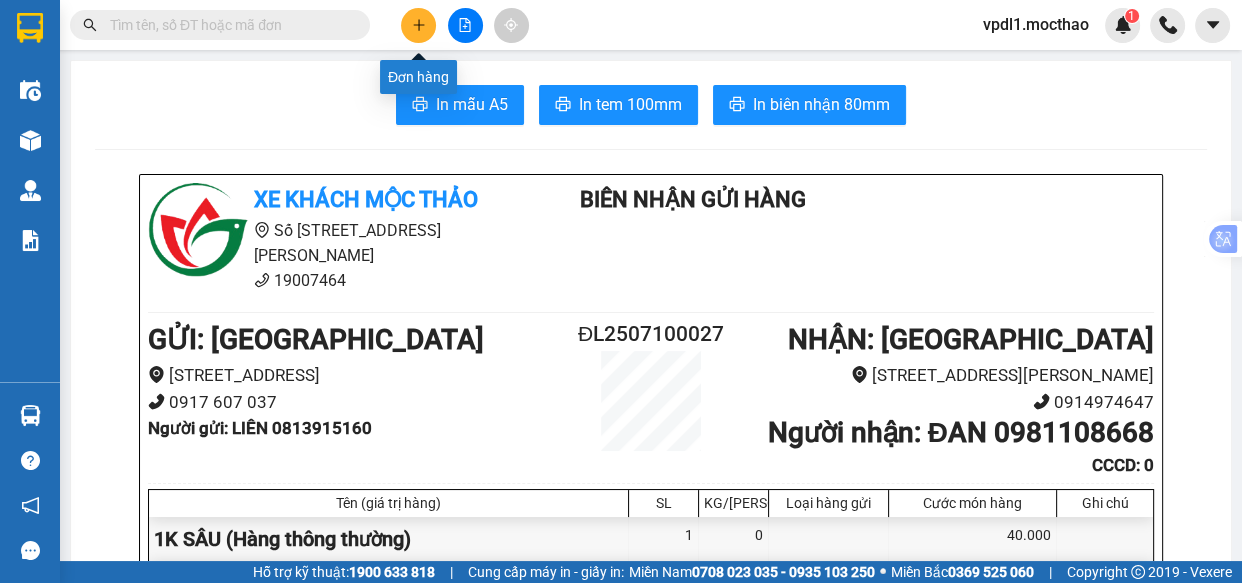 click 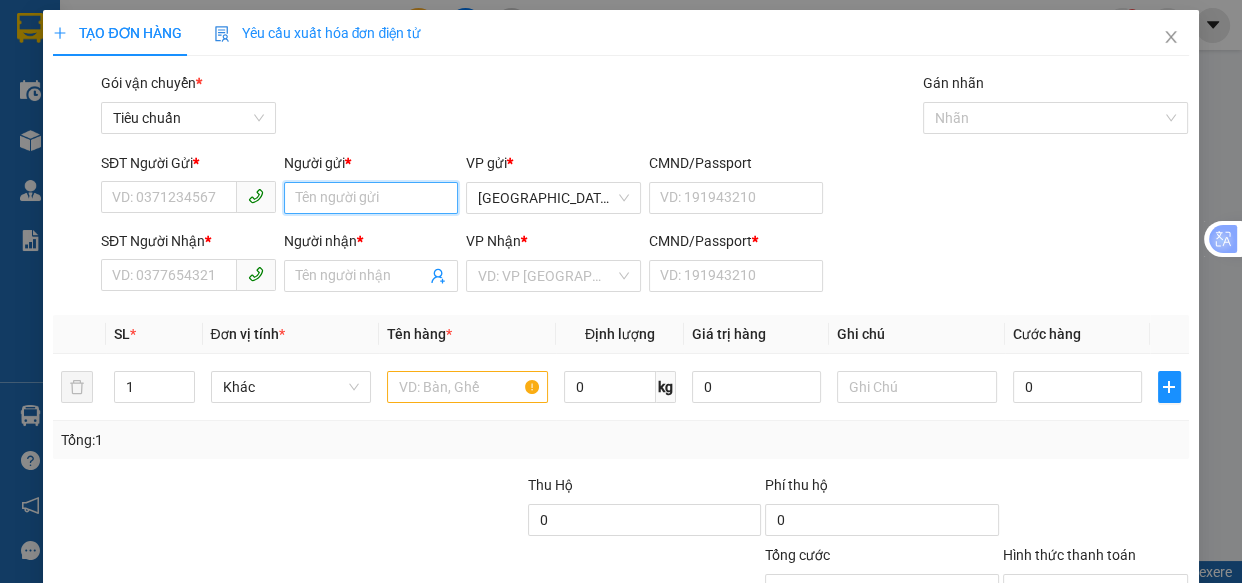 click on "Người gửi  *" at bounding box center (371, 198) 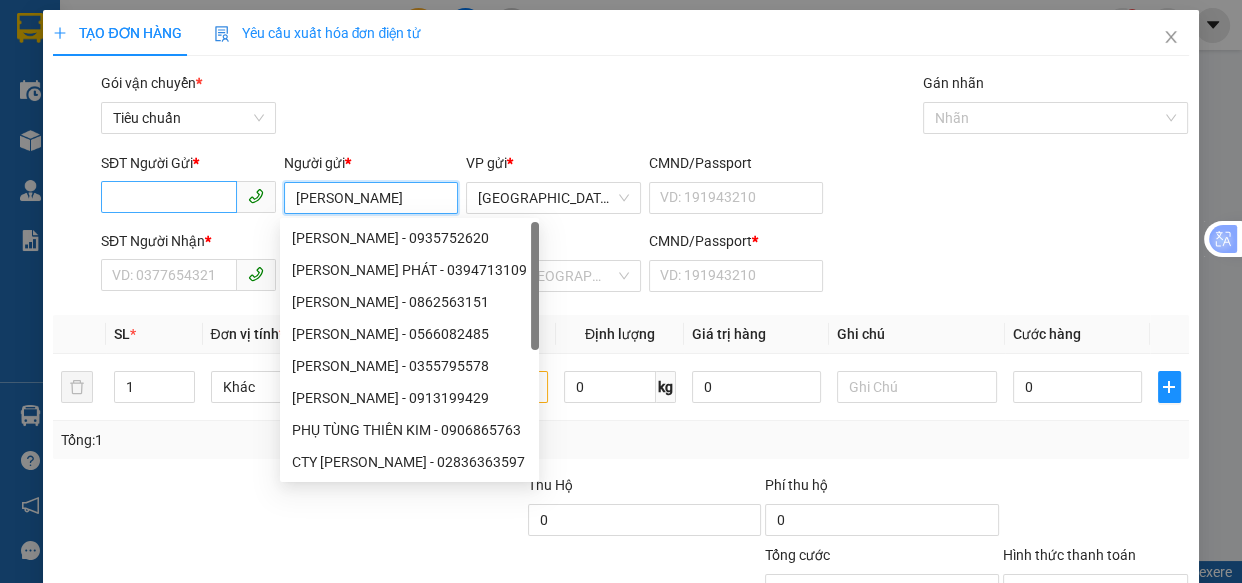 type on "KIM" 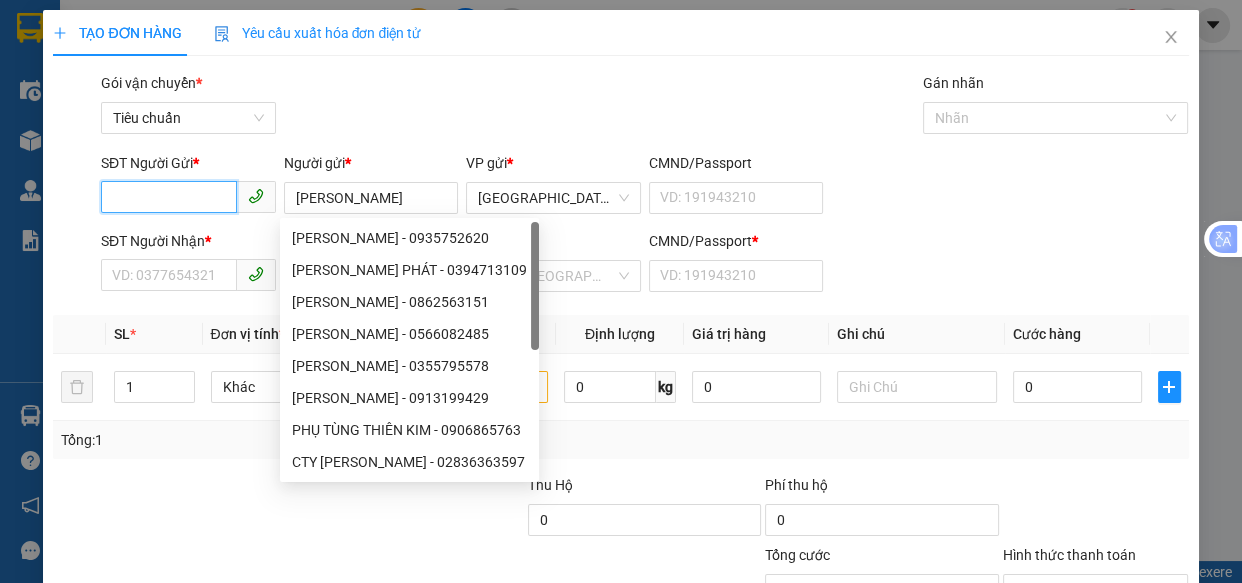 drag, startPoint x: 158, startPoint y: 198, endPoint x: 68, endPoint y: 20, distance: 199.45927 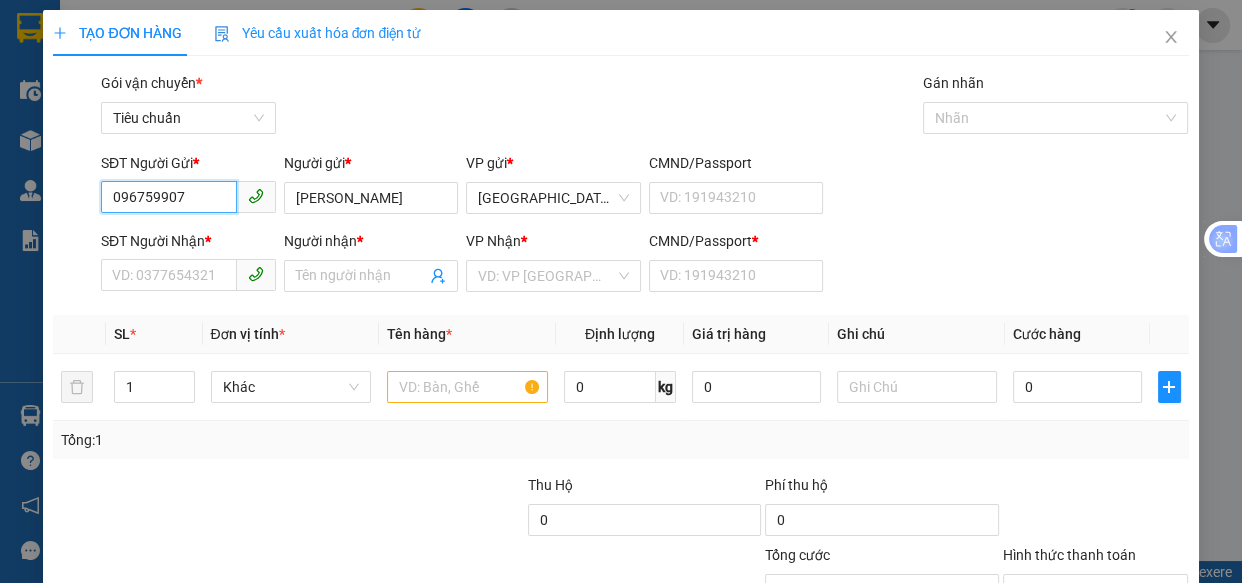 type on "0967599072" 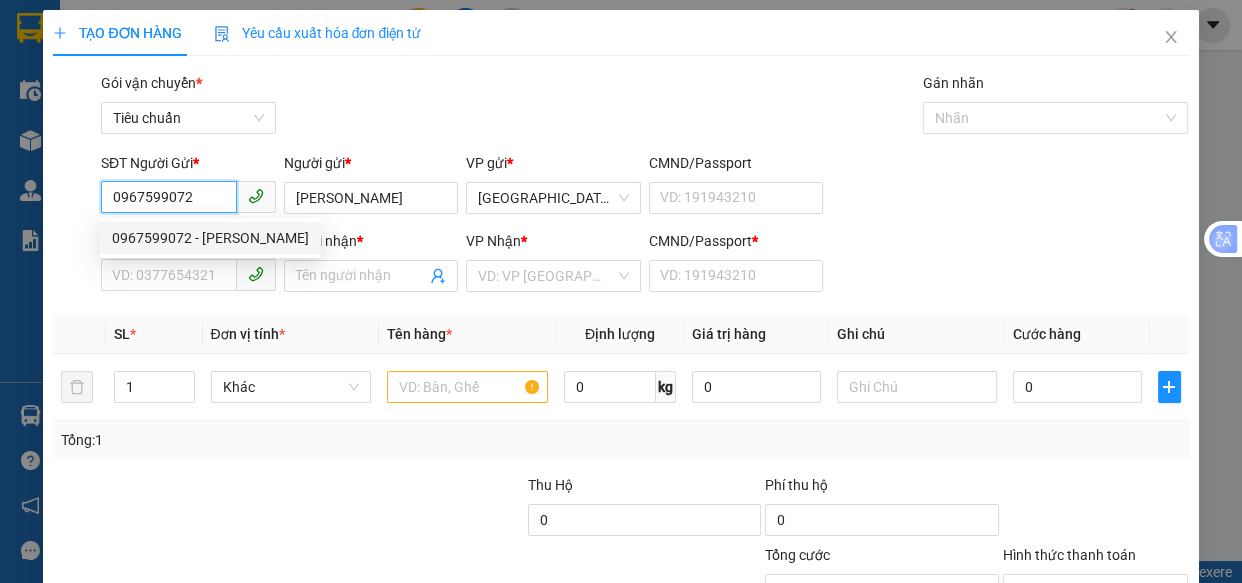 click on "0967599072 - KIM" at bounding box center (210, 238) 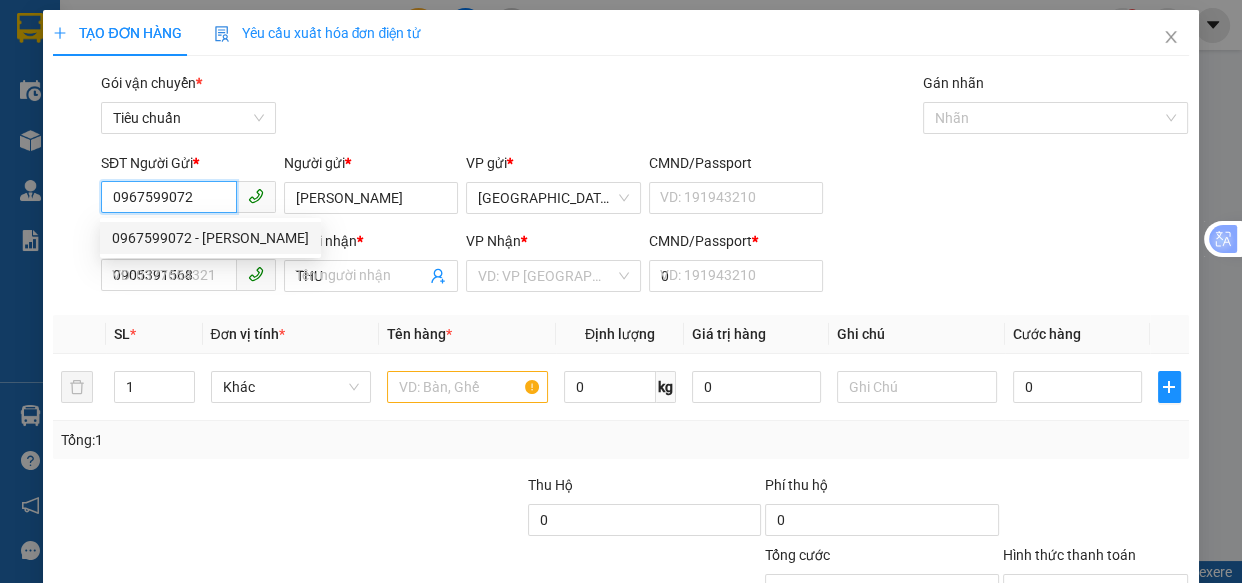 type on "140.000" 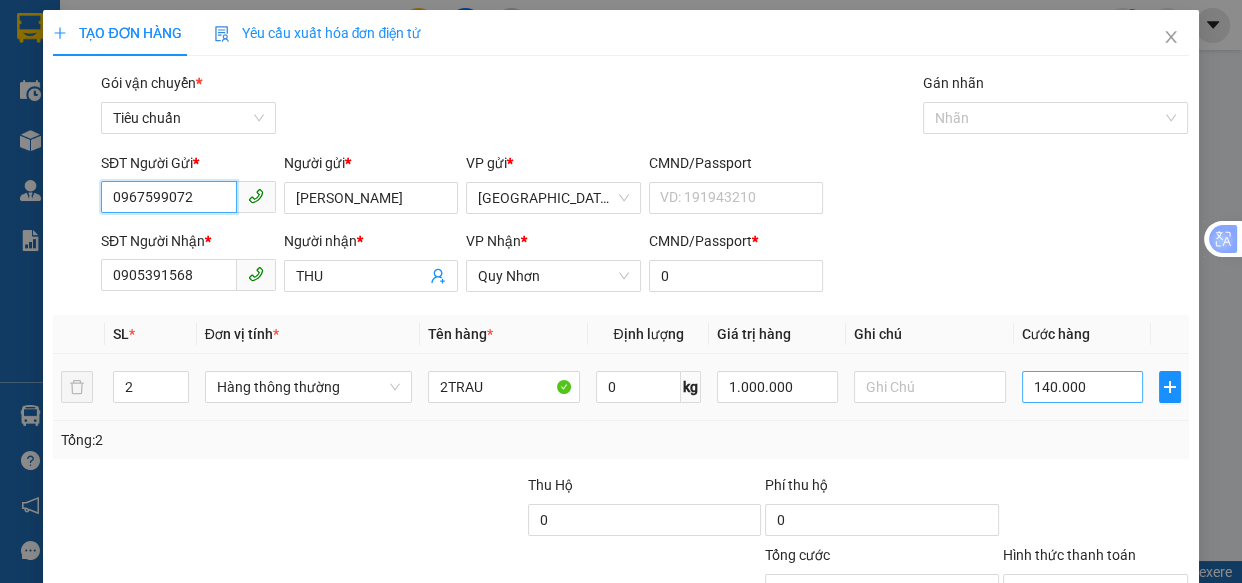 type on "0967599072" 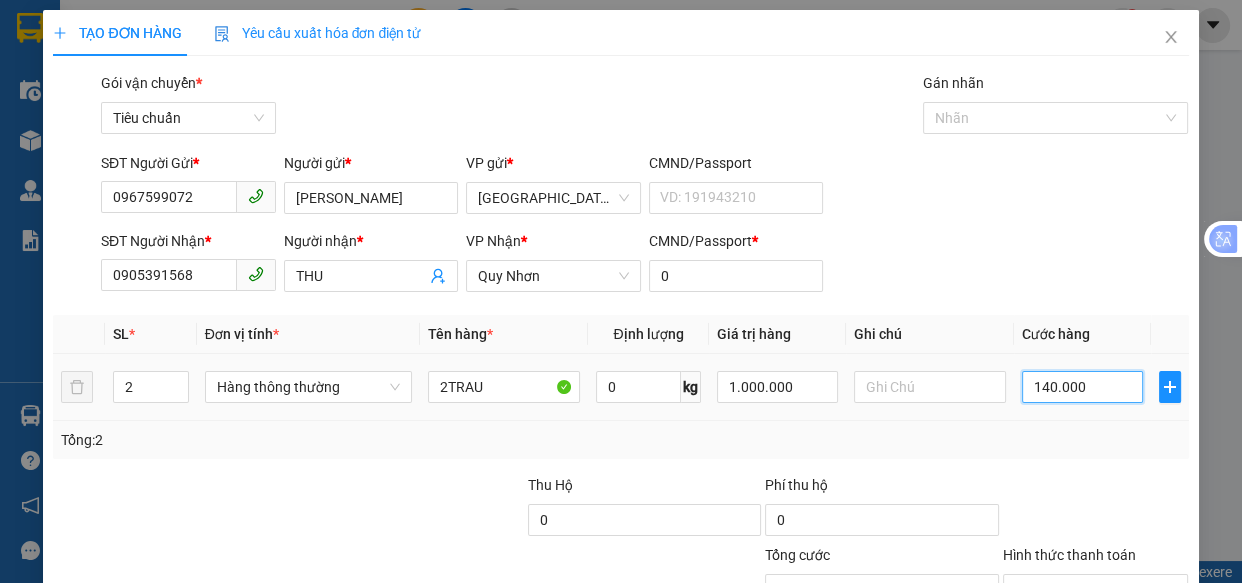 click on "140.000" at bounding box center [1082, 387] 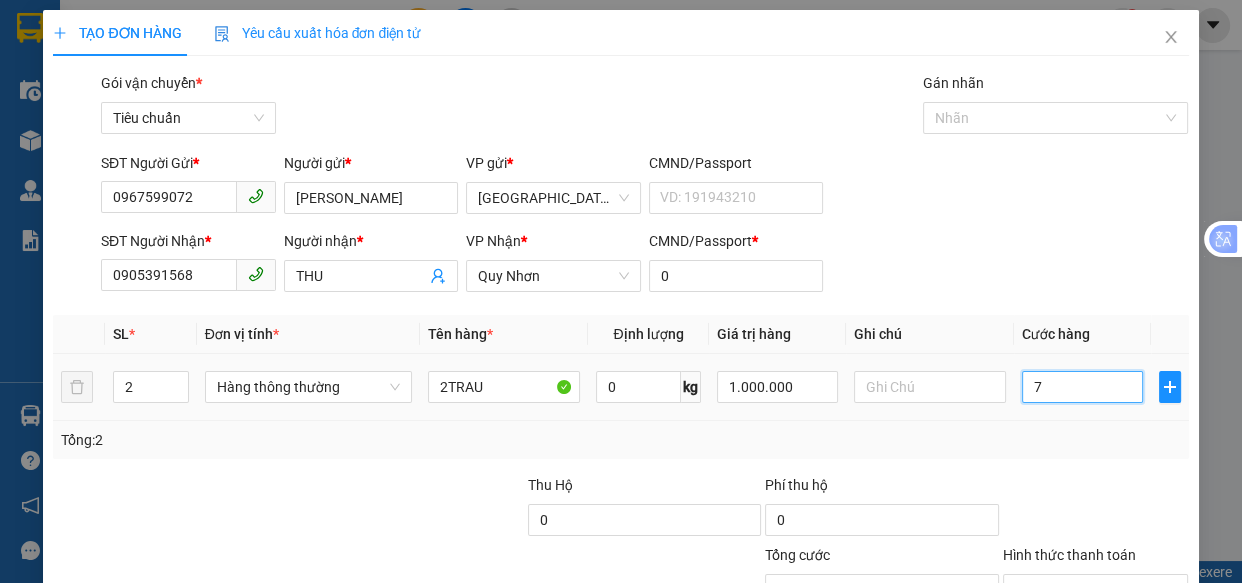 type on "70" 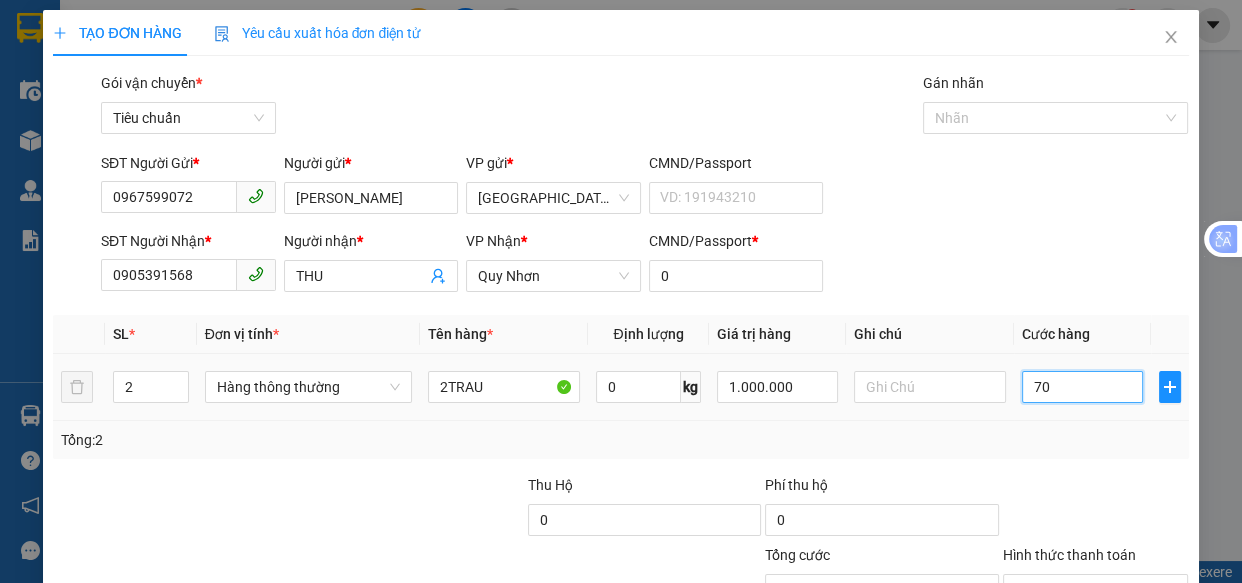 scroll, scrollTop: 90, scrollLeft: 0, axis: vertical 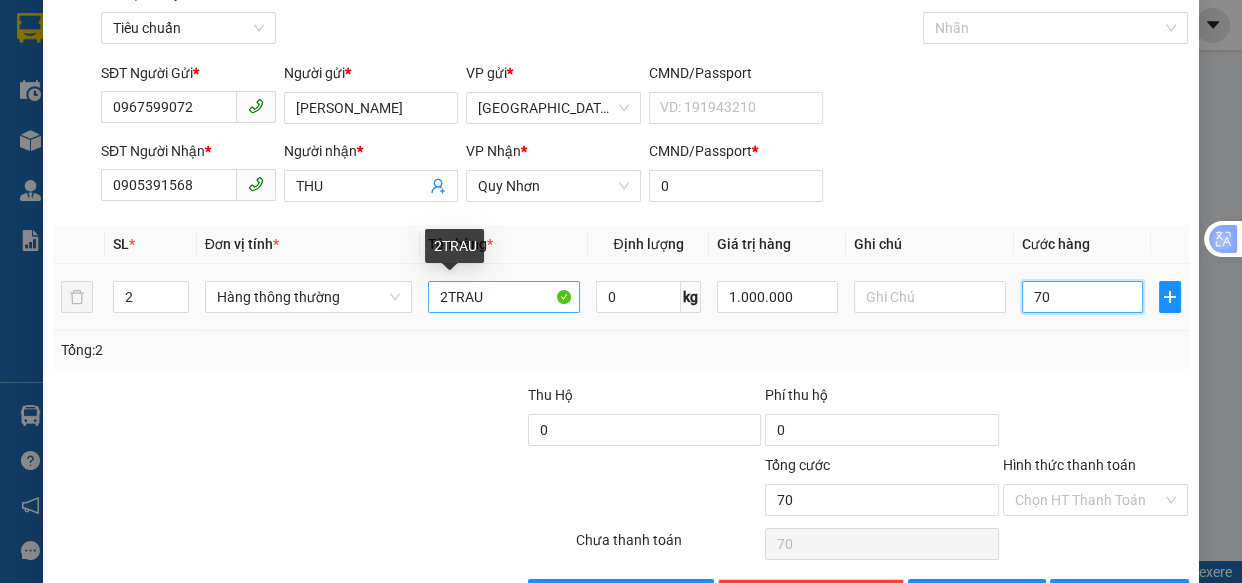 type on "70" 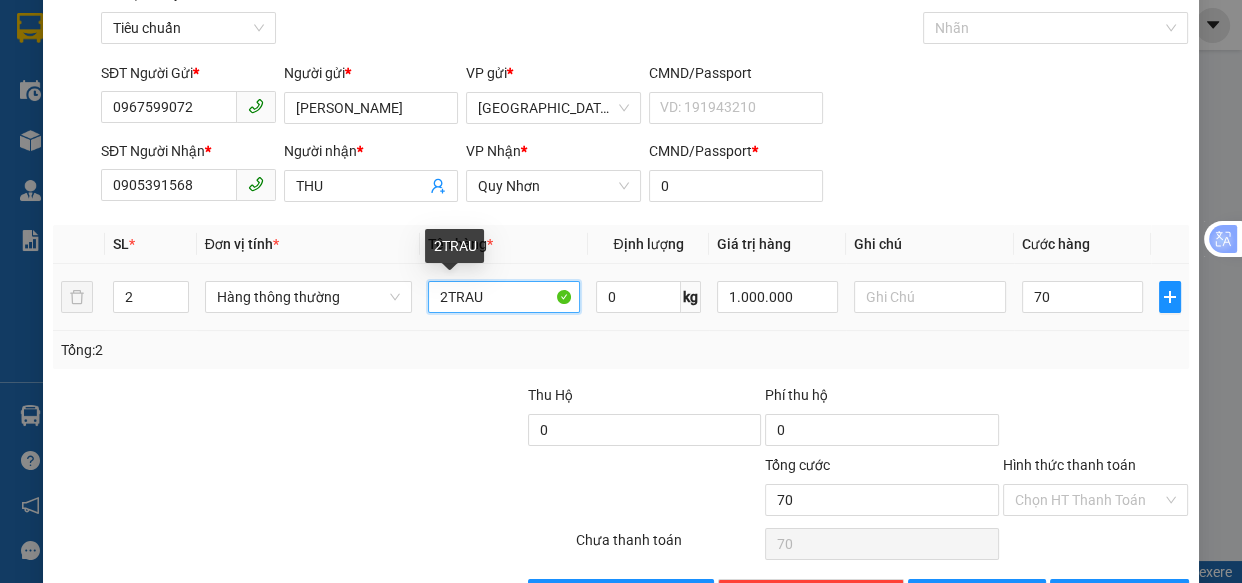 type on "70.000" 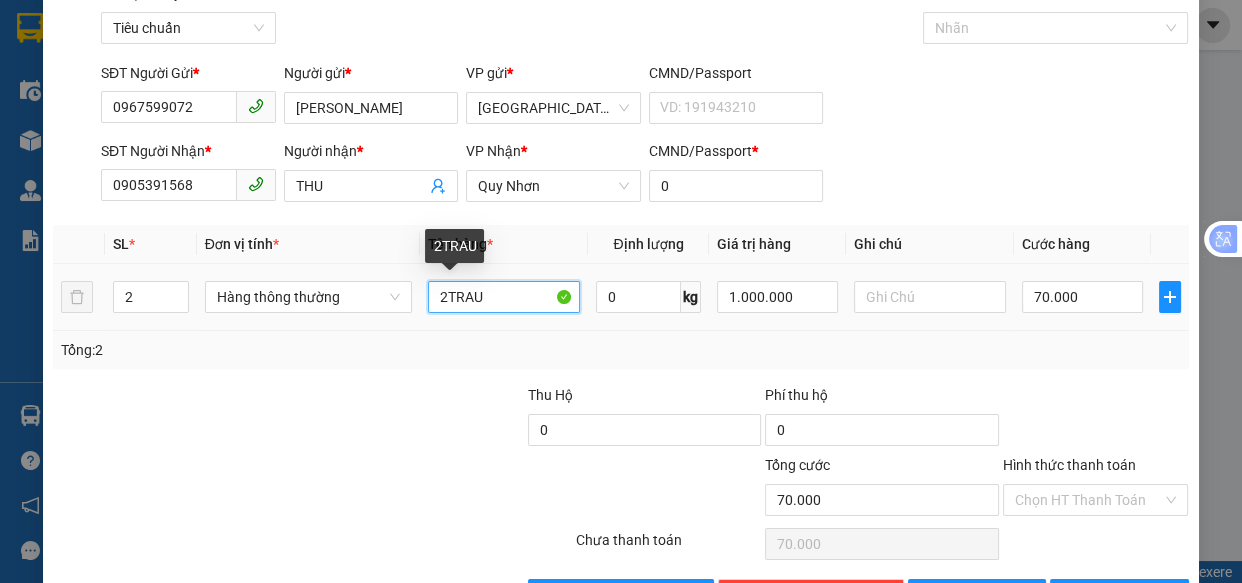 click on "2TRAU" at bounding box center [503, 297] 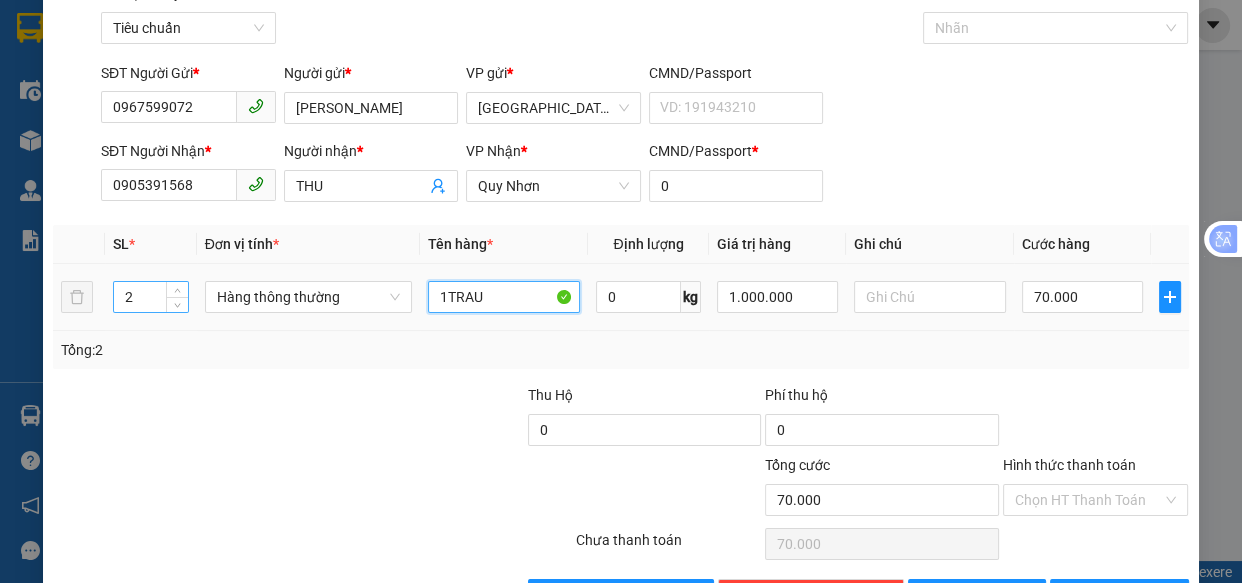 type on "1TRAU" 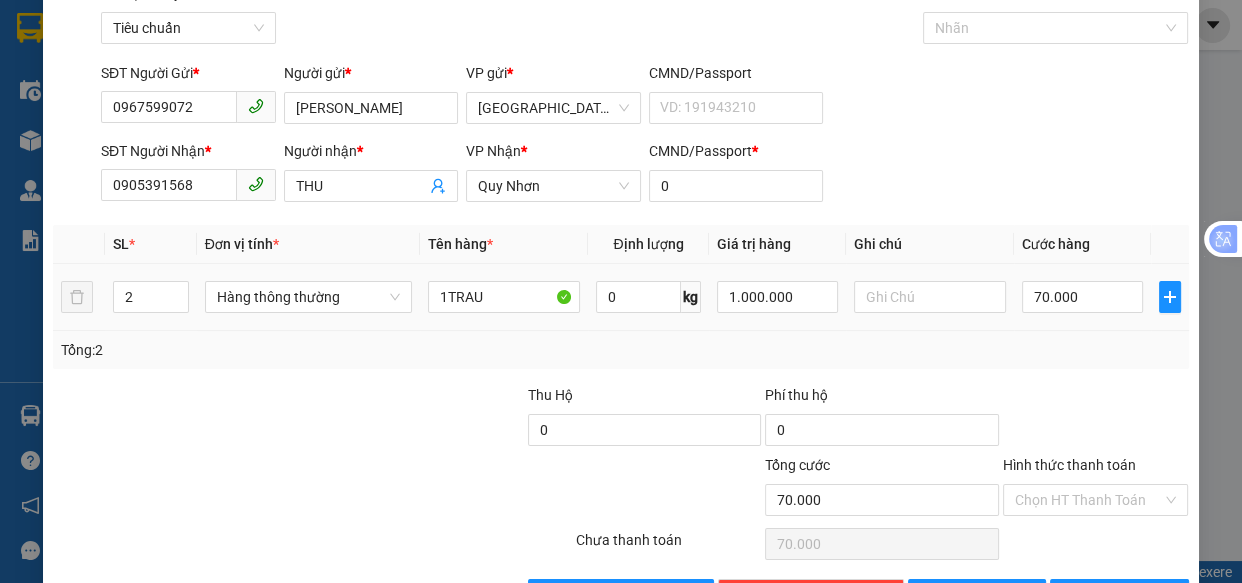 drag, startPoint x: 129, startPoint y: 295, endPoint x: 110, endPoint y: 152, distance: 144.25671 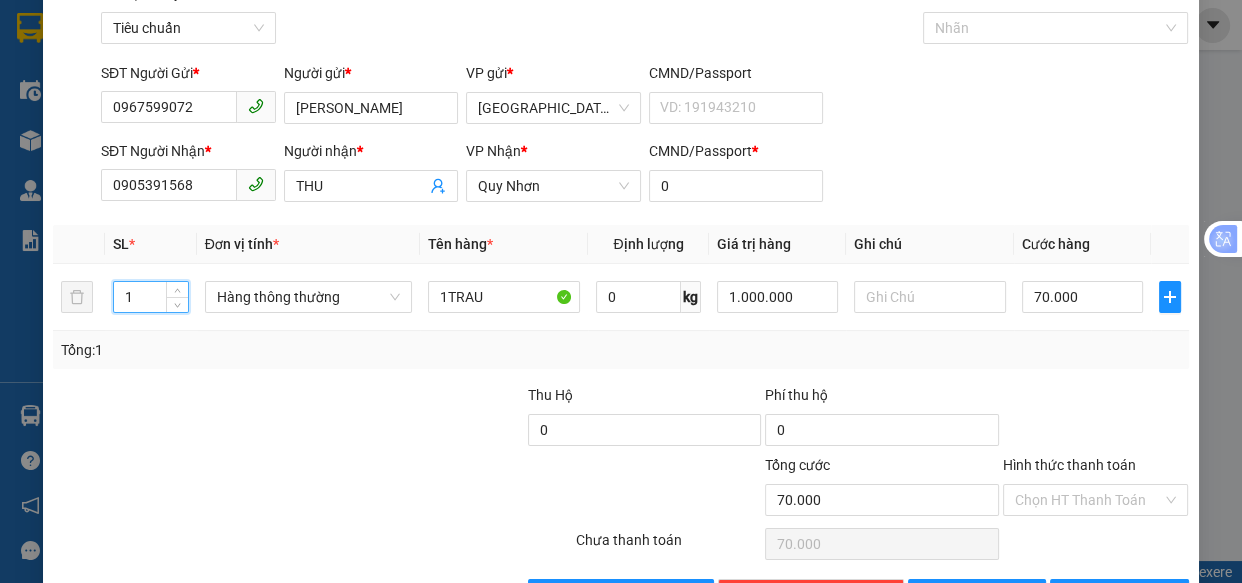 scroll, scrollTop: 156, scrollLeft: 0, axis: vertical 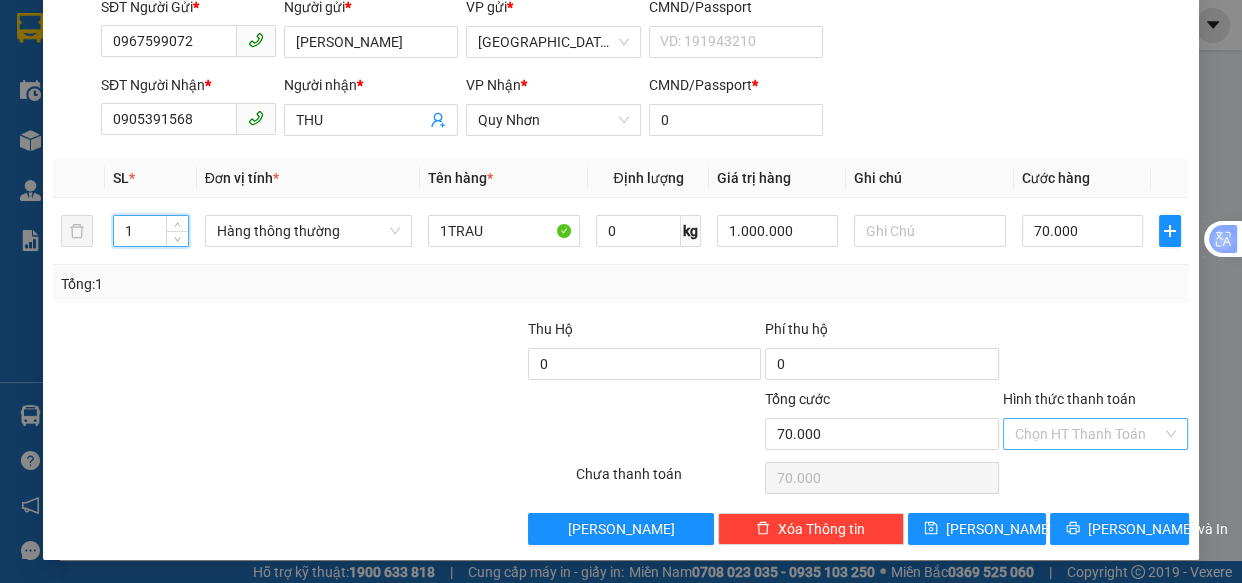 type on "1" 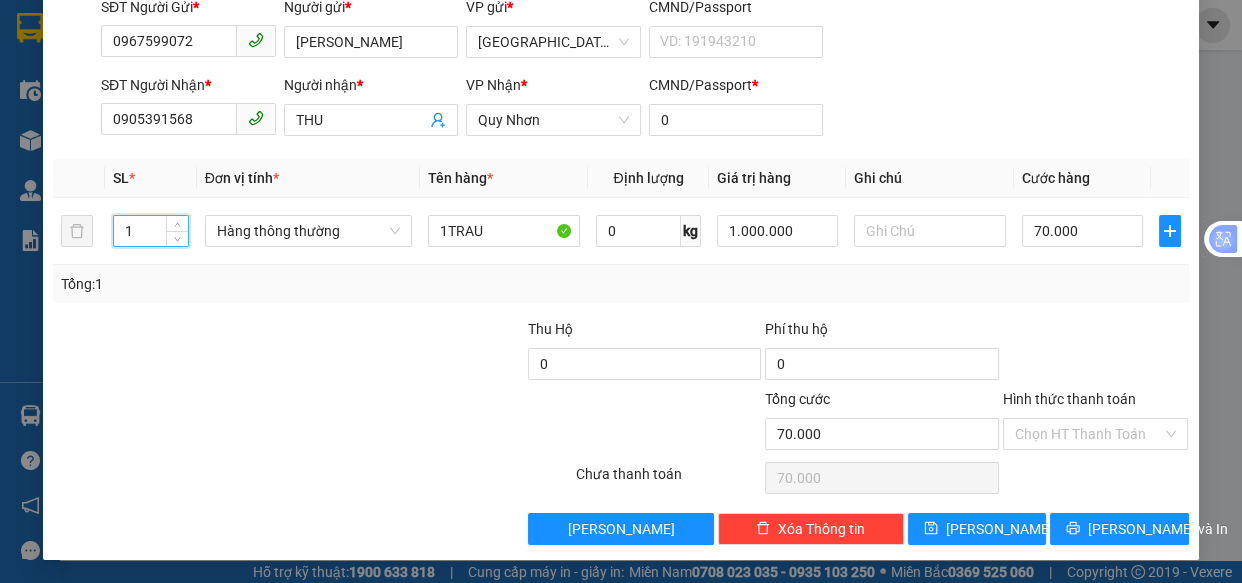 drag, startPoint x: 1034, startPoint y: 429, endPoint x: 1045, endPoint y: 284, distance: 145.41664 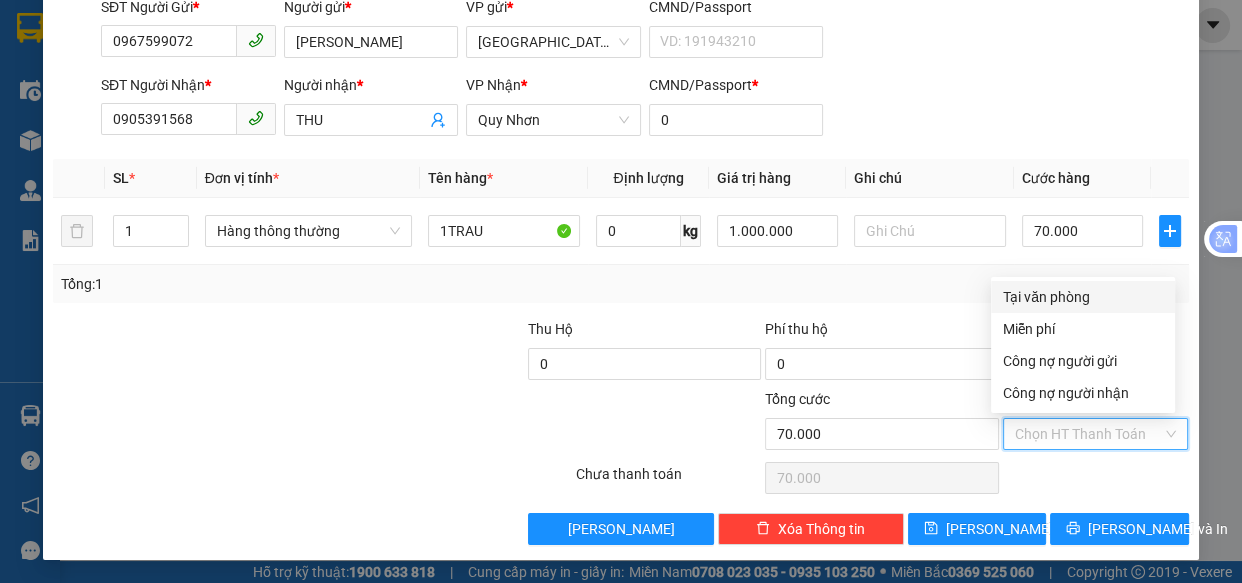 type on "0" 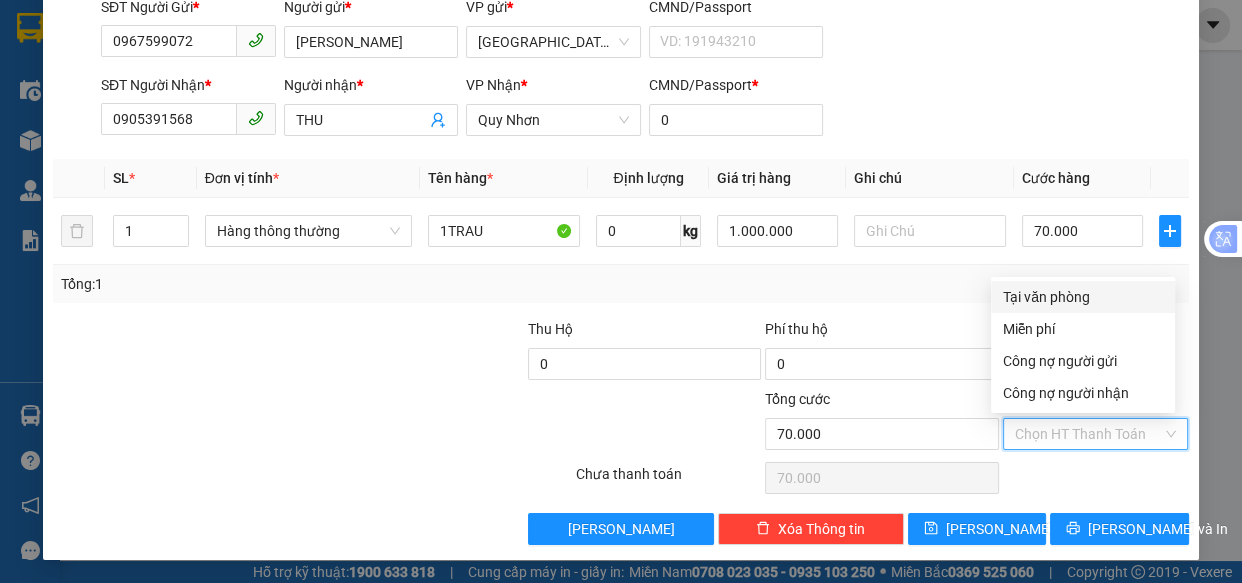 type on "0" 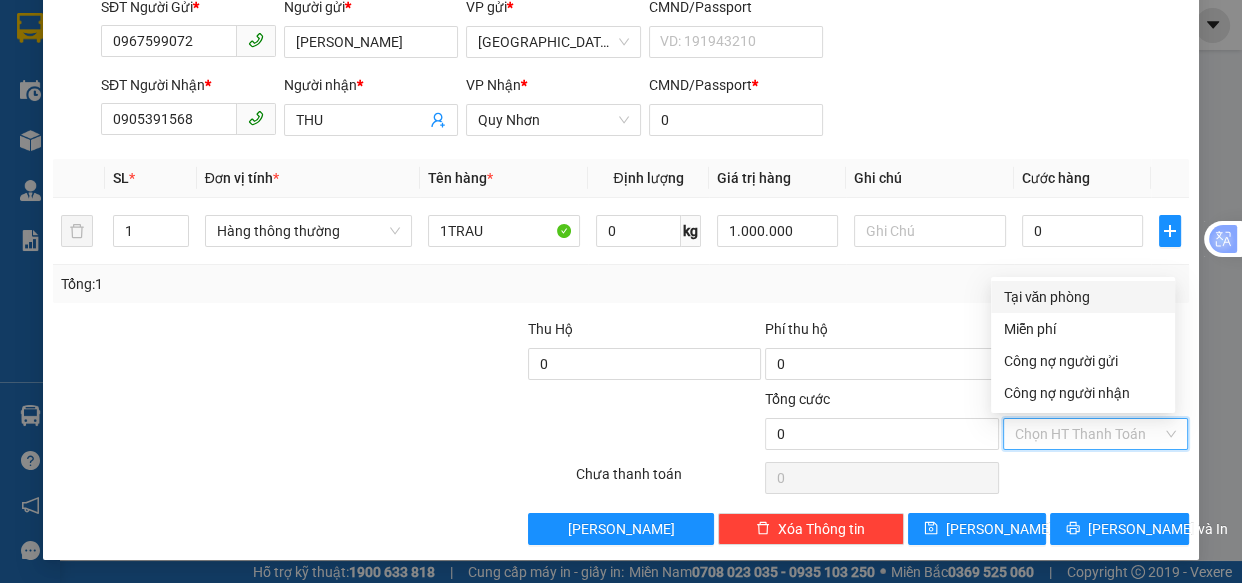 click on "Tại văn phòng" at bounding box center [1083, 297] 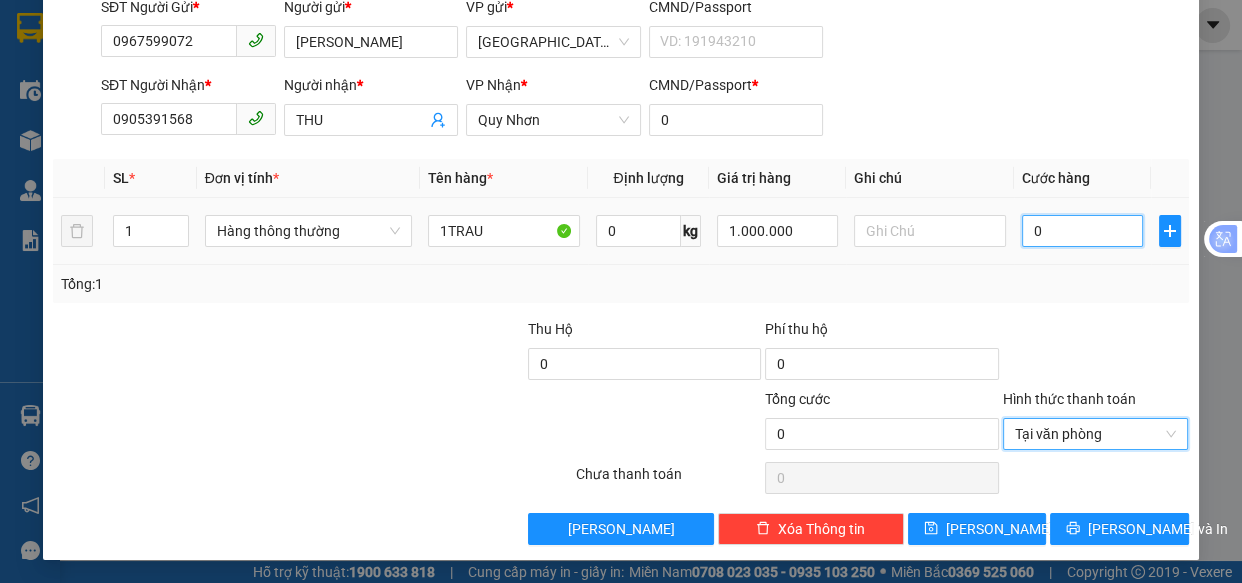 click on "0" at bounding box center [1082, 231] 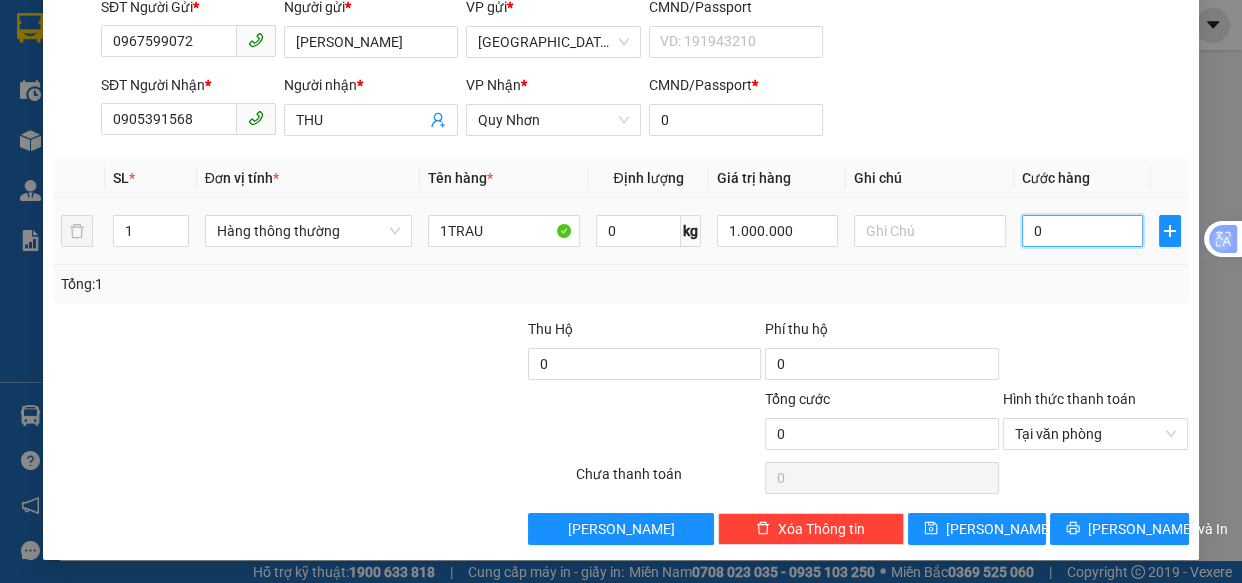 type on "7" 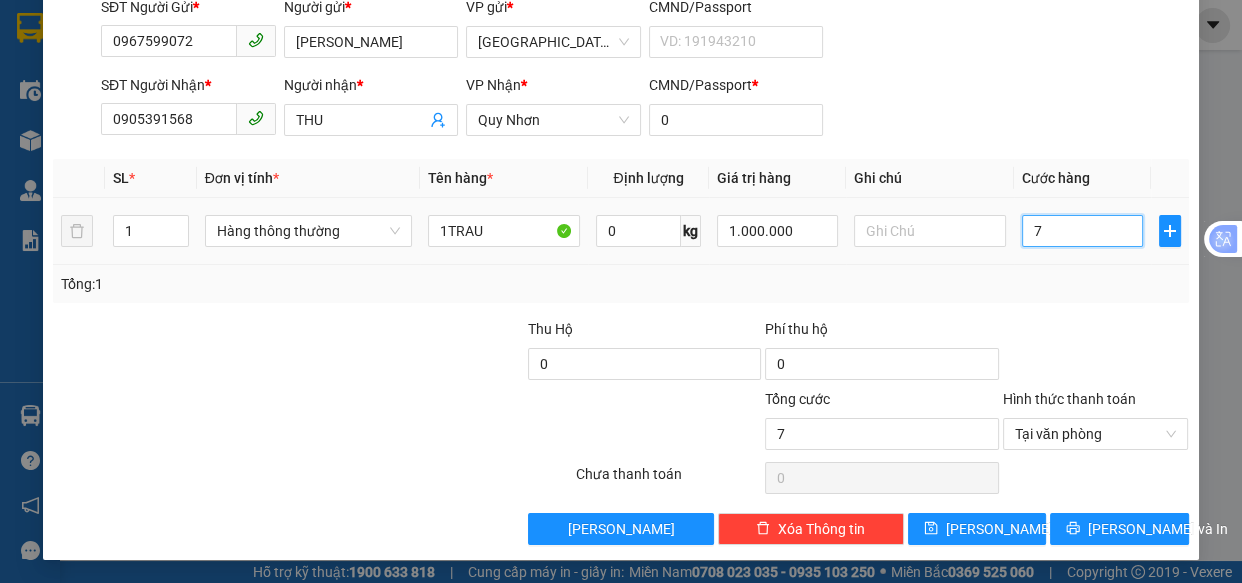 type on "70" 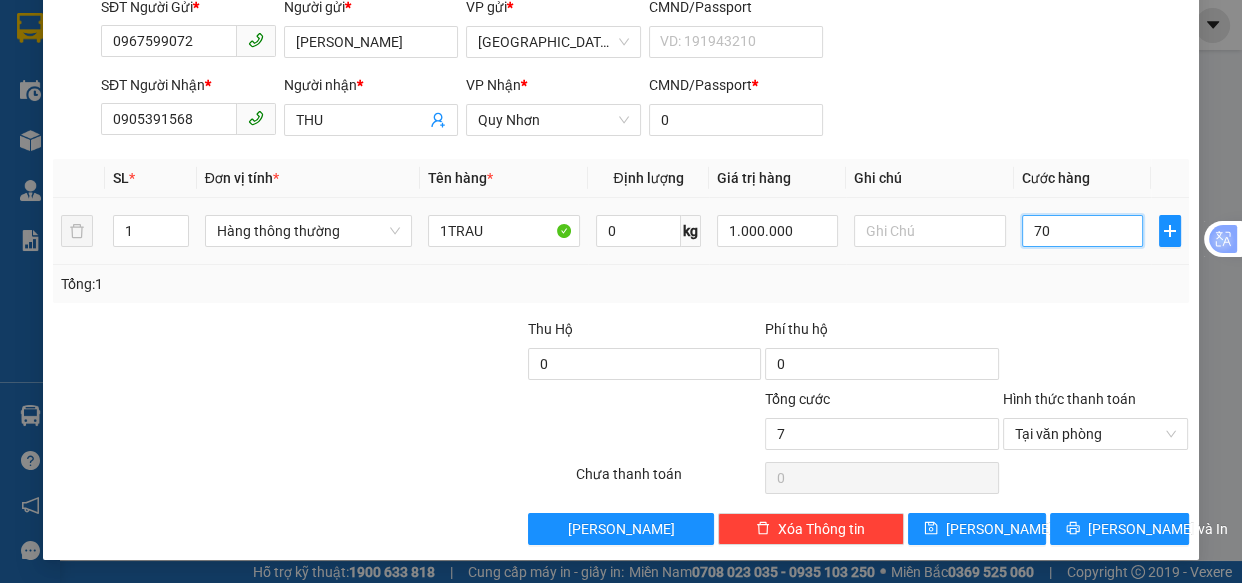 type on "70" 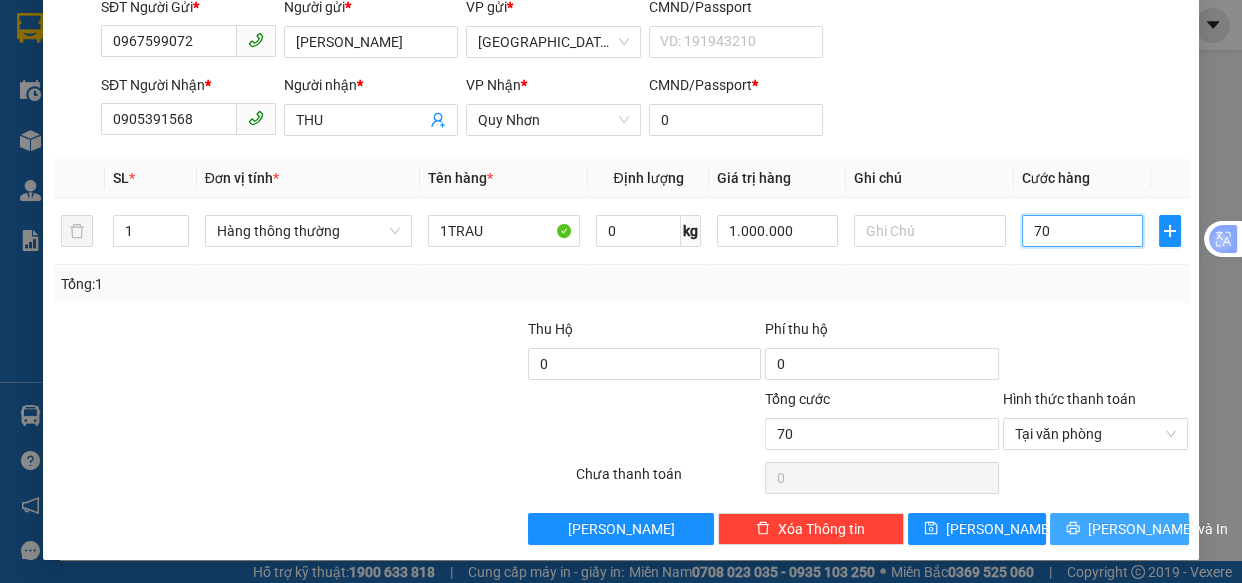 type on "70" 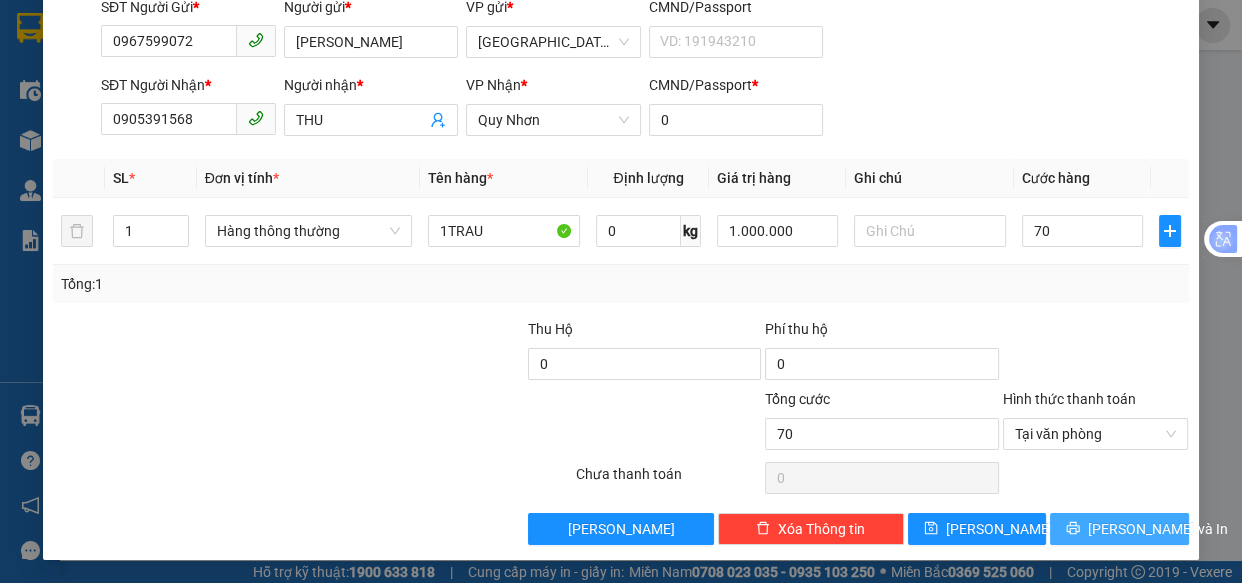 type on "70.000" 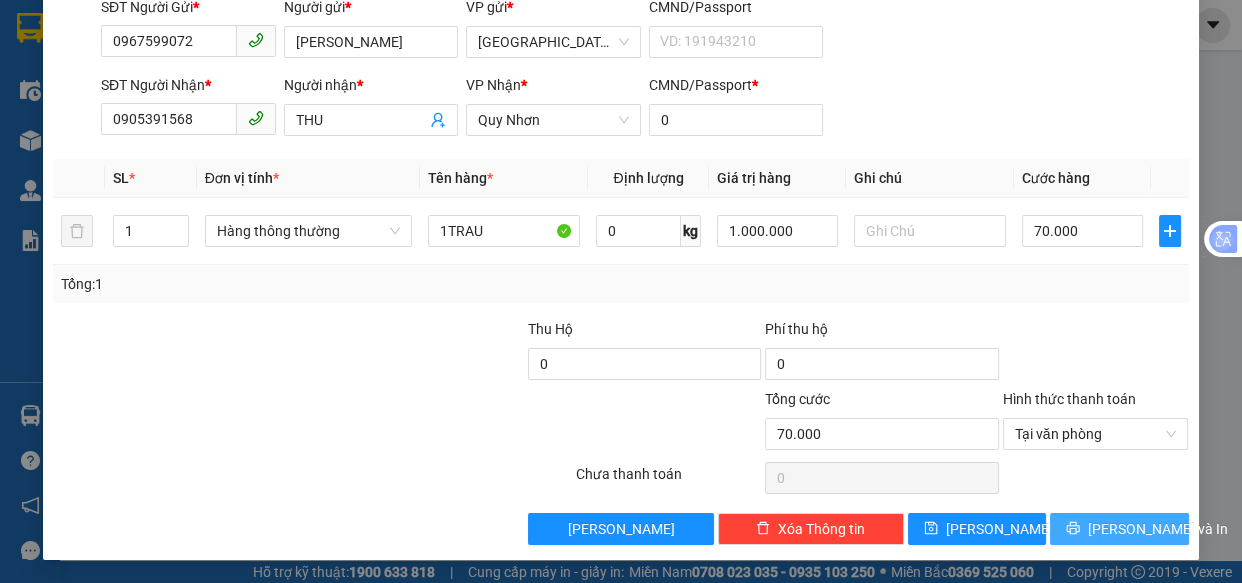 click on "[PERSON_NAME] và In" at bounding box center (1158, 529) 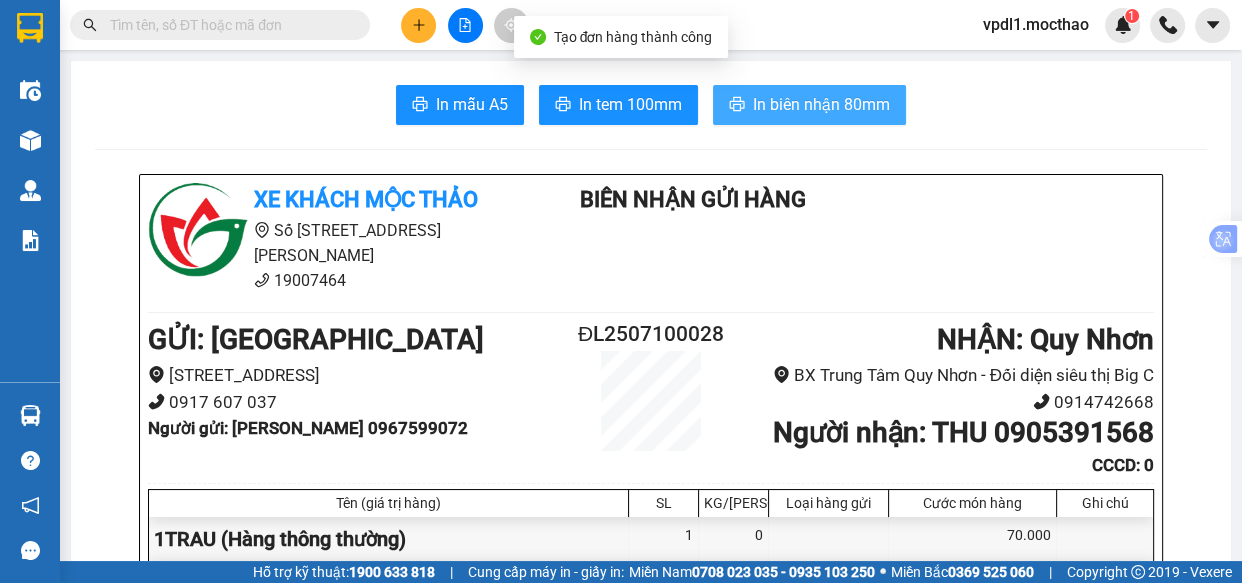 click on "In biên nhận 80mm" at bounding box center [809, 105] 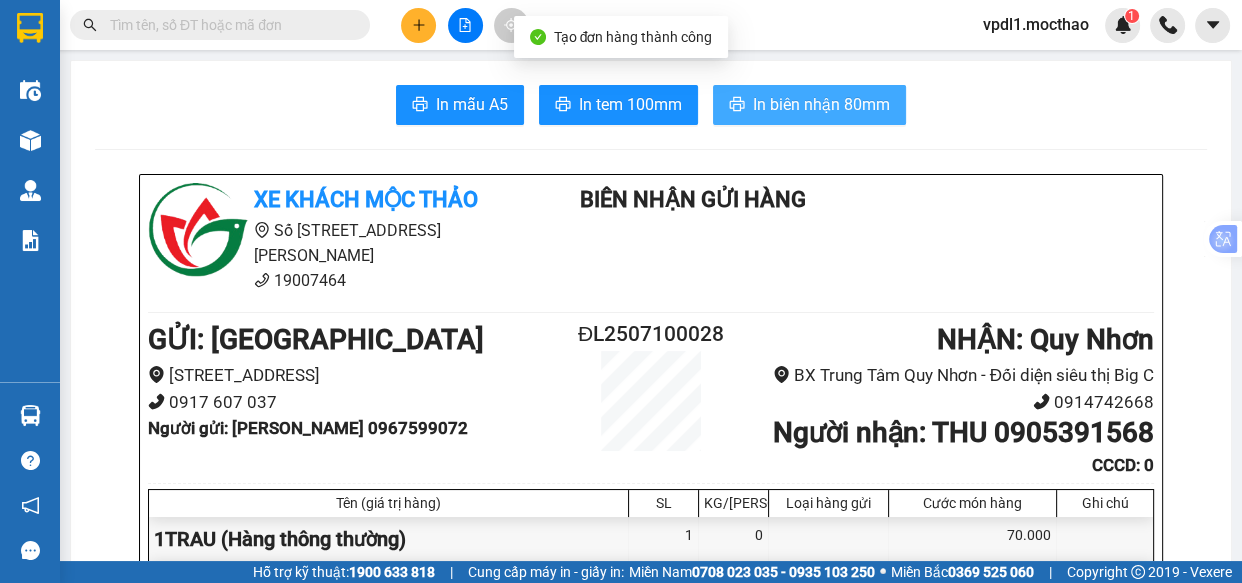 scroll, scrollTop: 0, scrollLeft: 0, axis: both 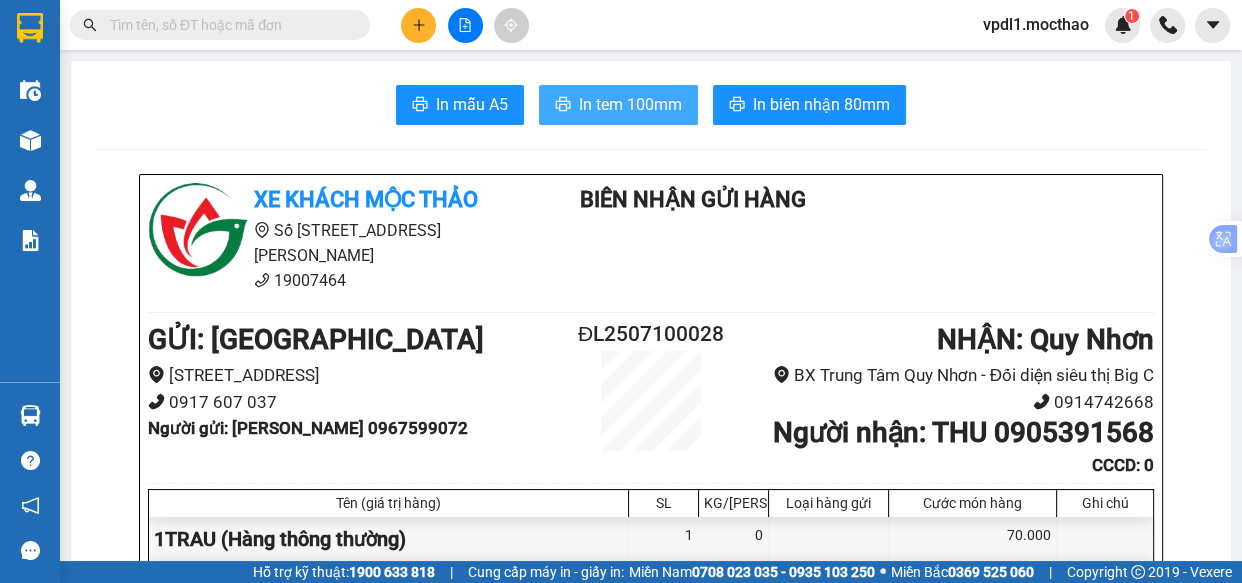 click on "In tem 100mm" at bounding box center [630, 104] 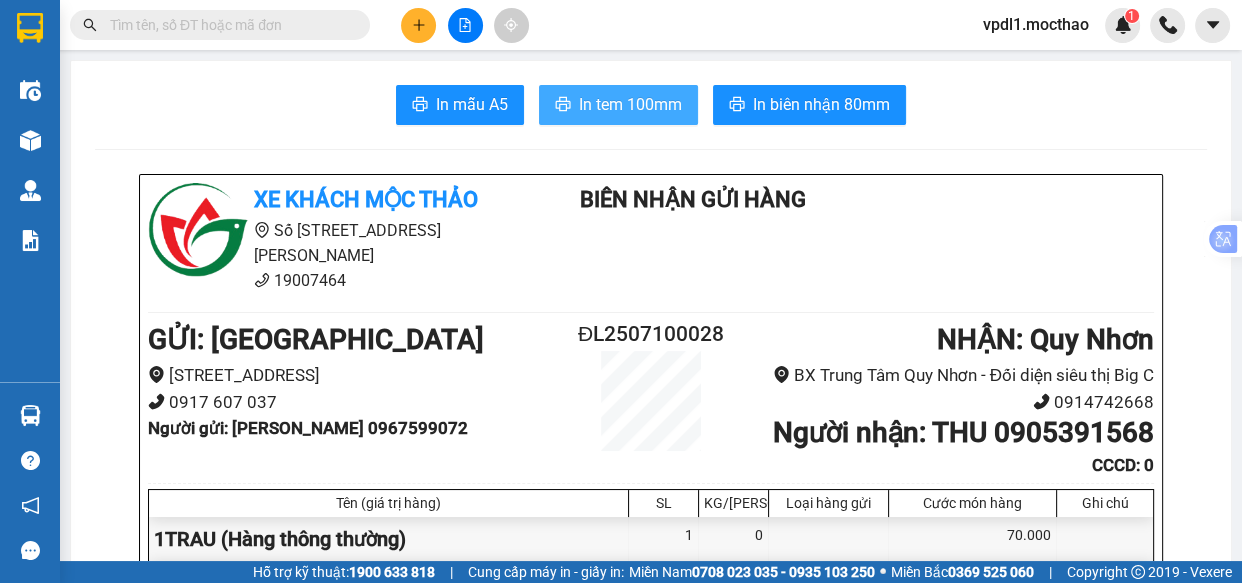scroll, scrollTop: 0, scrollLeft: 0, axis: both 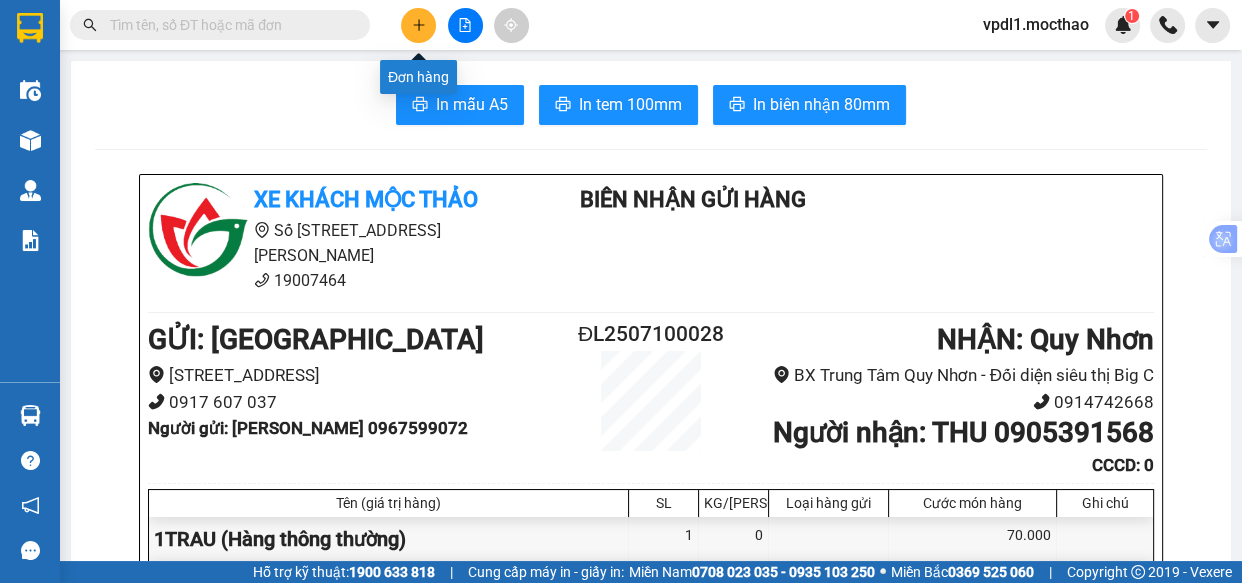 click 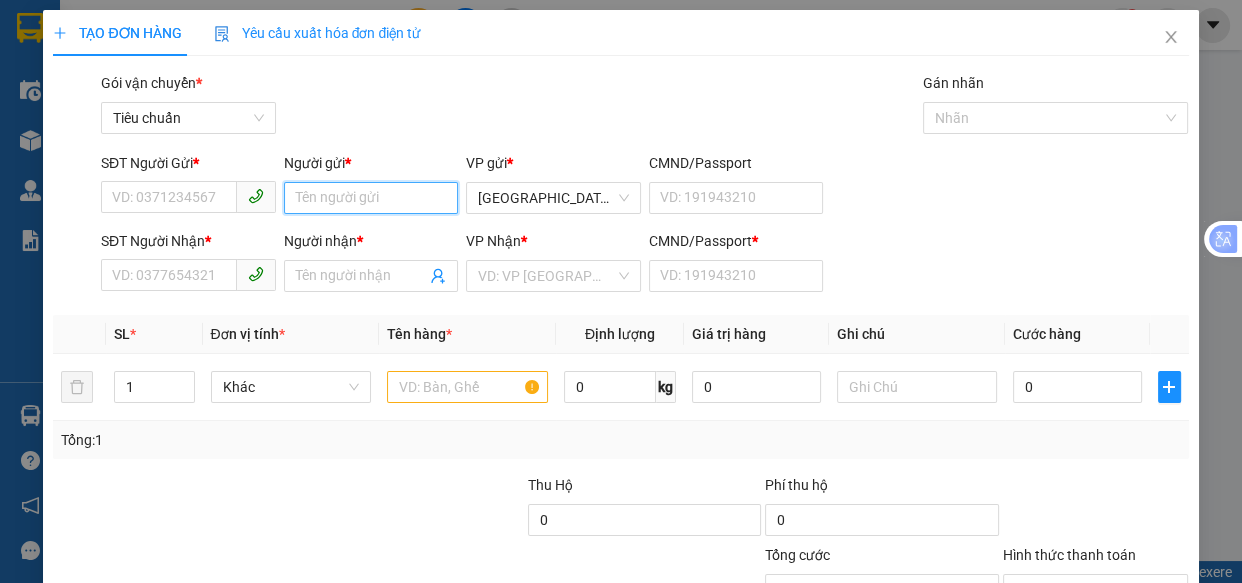 click on "Người gửi  *" at bounding box center [371, 198] 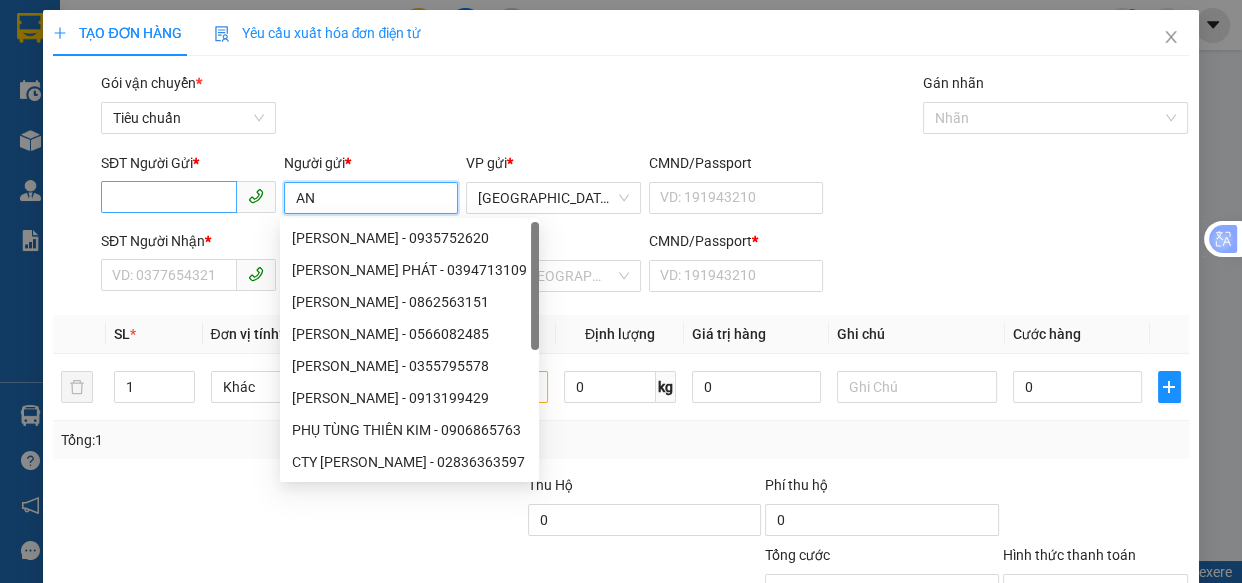 type on "AN" 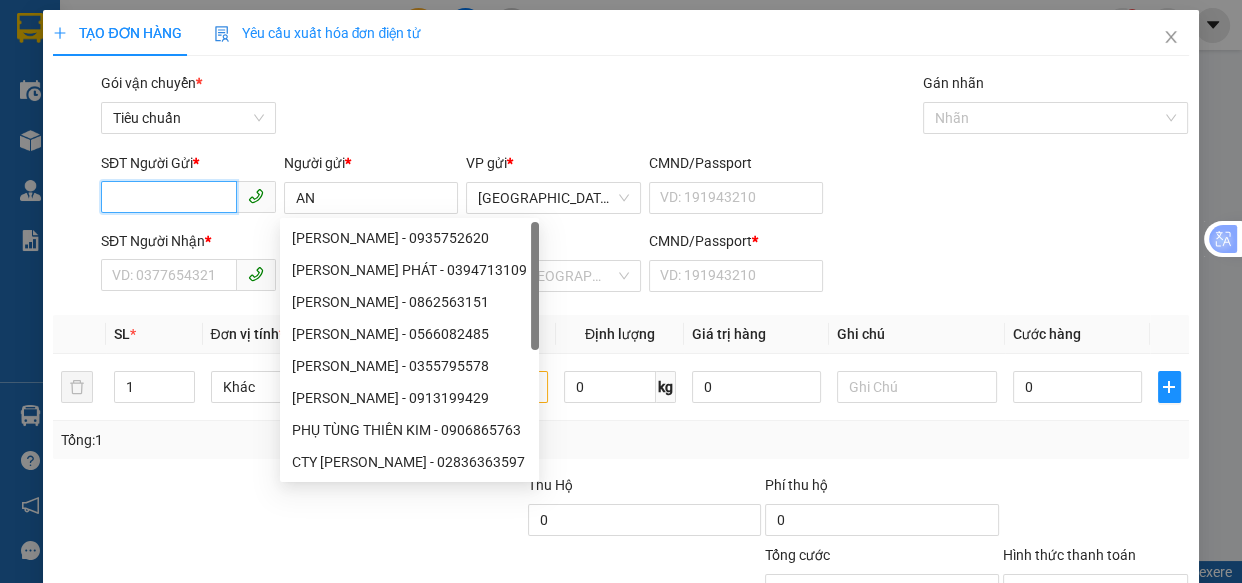 drag, startPoint x: 170, startPoint y: 200, endPoint x: 180, endPoint y: 10, distance: 190.26297 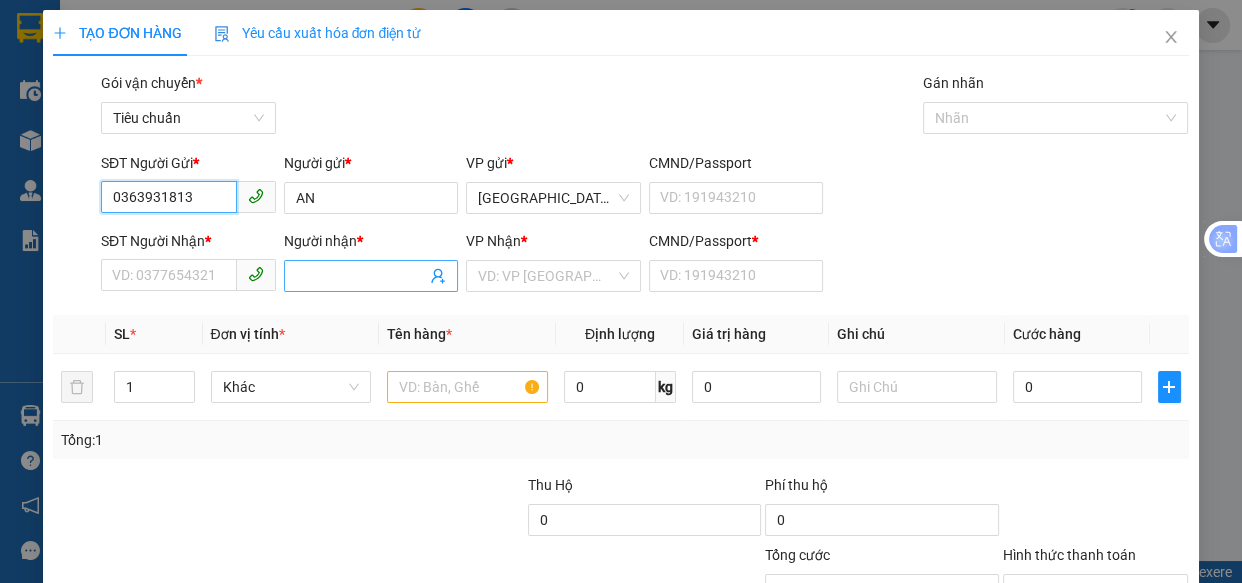 type on "0363931813" 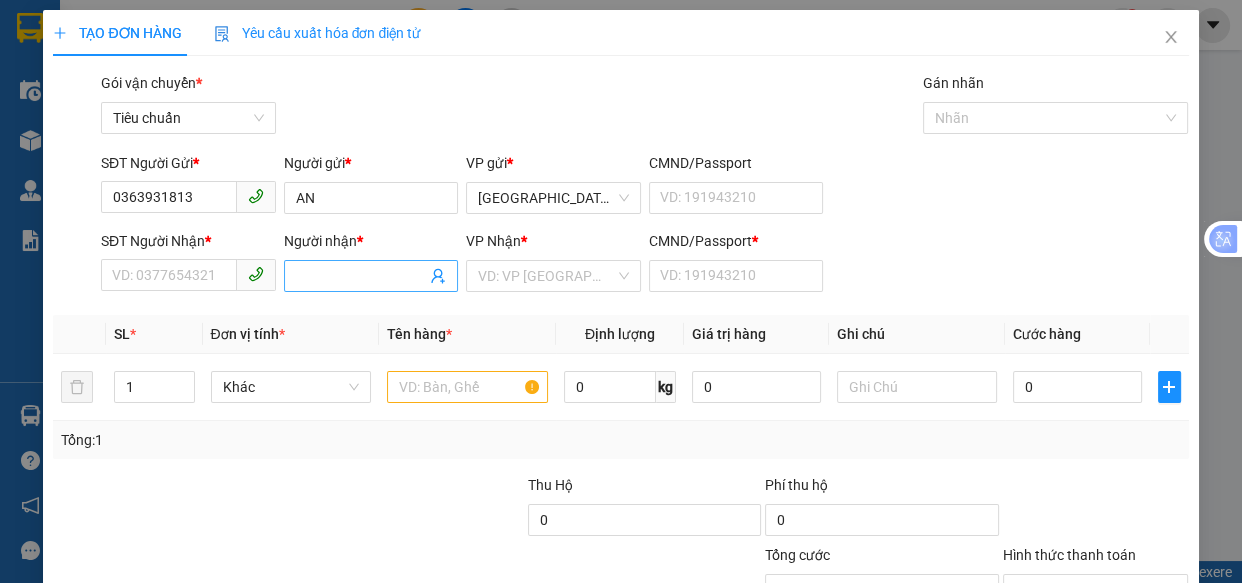 click on "Người nhận  *" at bounding box center [361, 276] 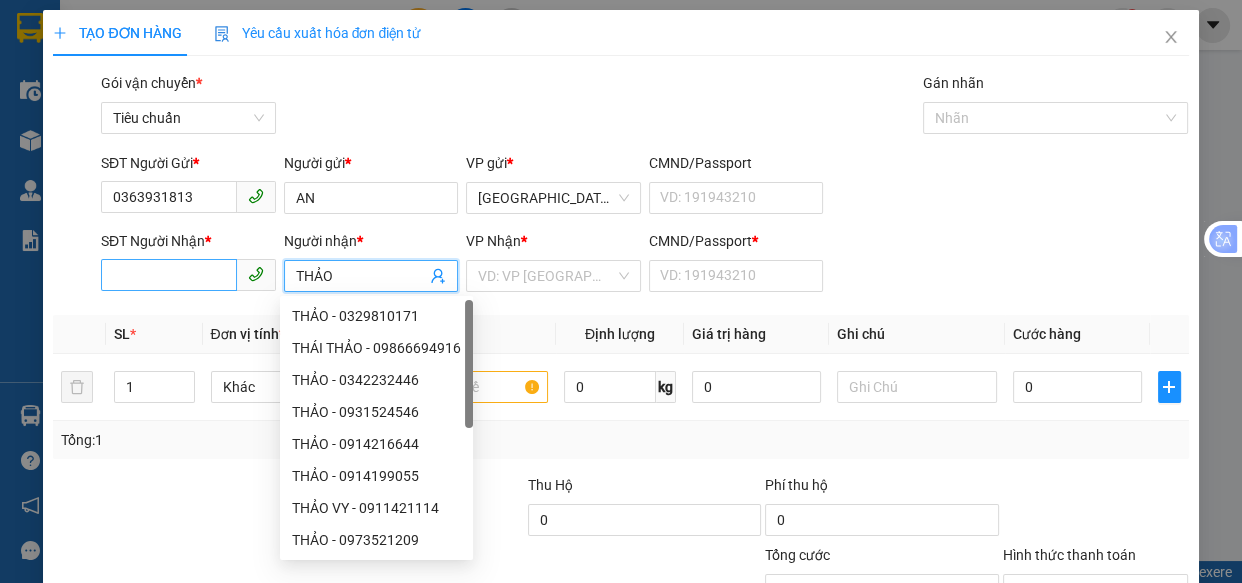 type on "THẢO" 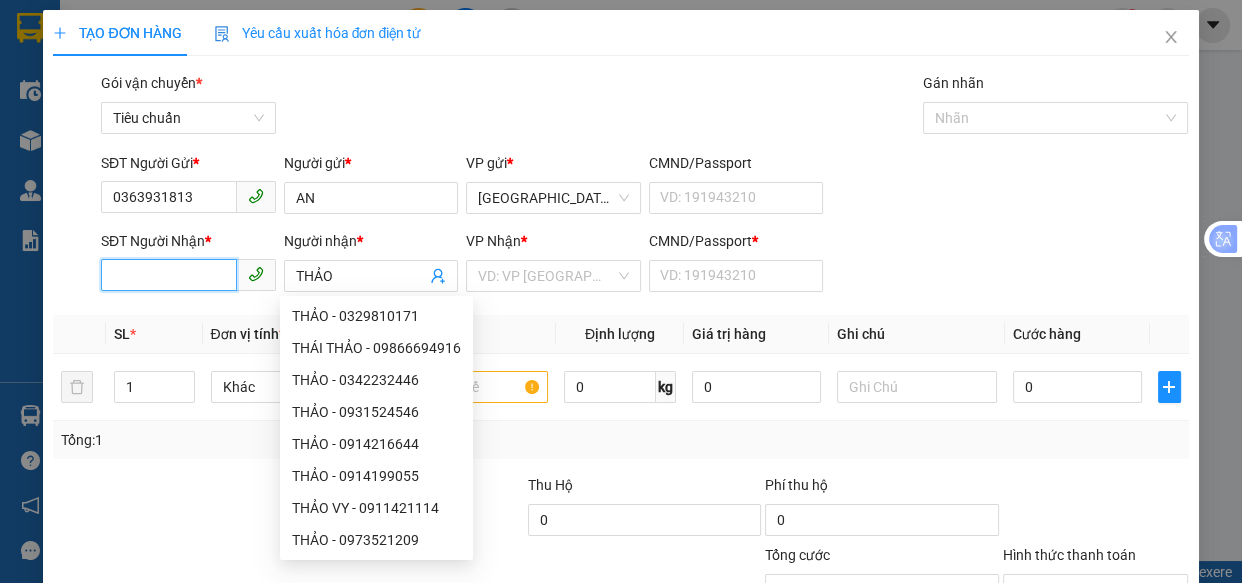 click on "SĐT Người Nhận  *" at bounding box center (169, 275) 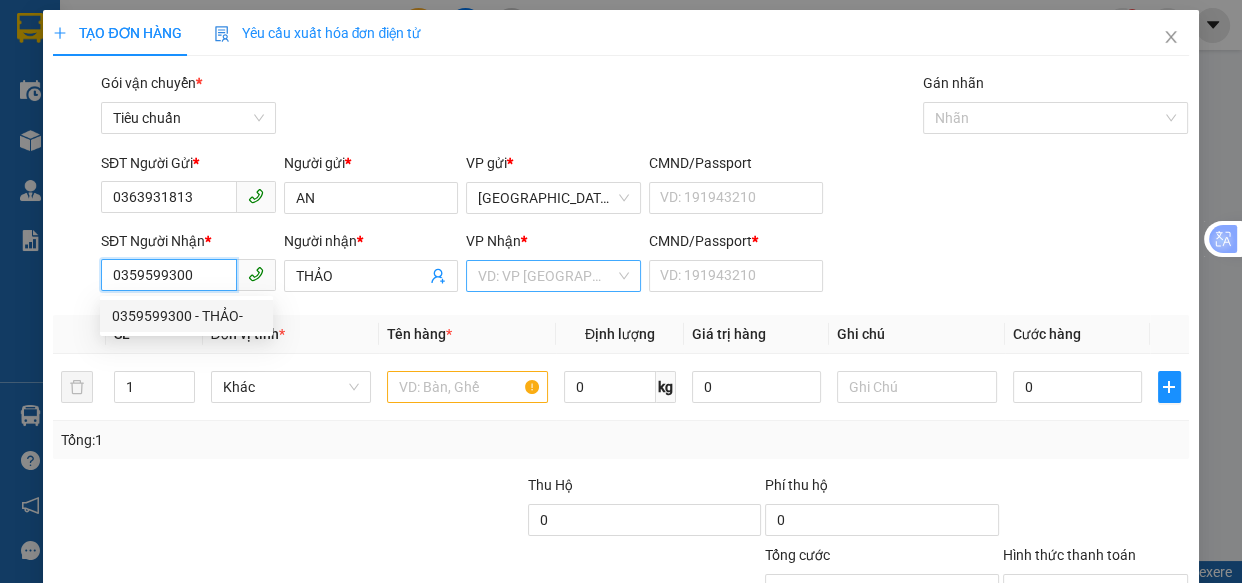 type on "0359599300" 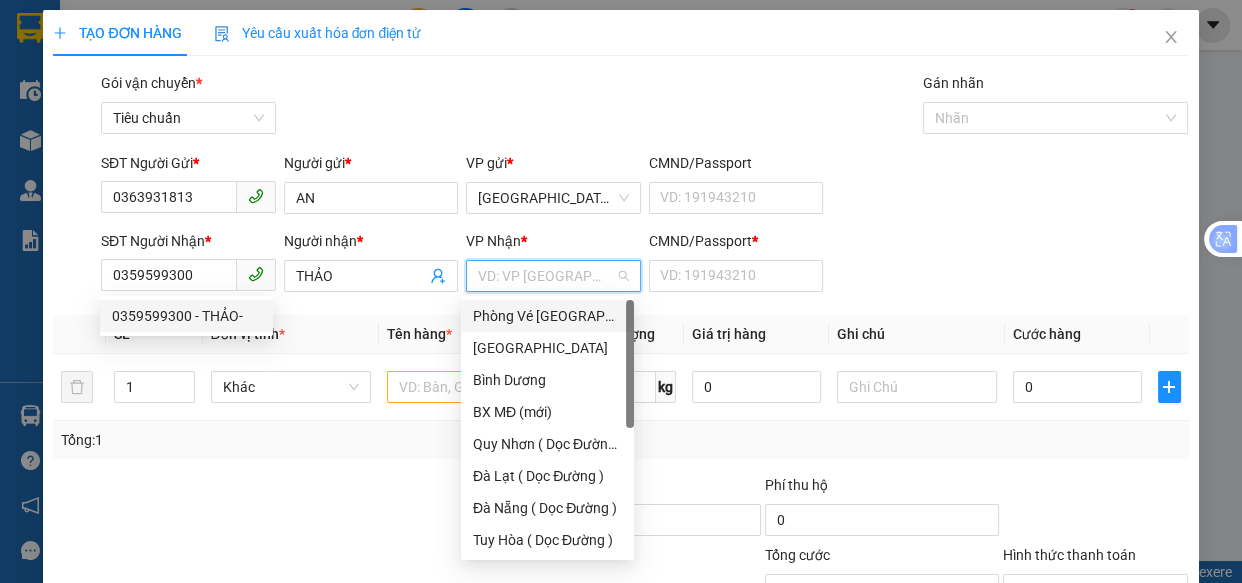 click at bounding box center (546, 276) 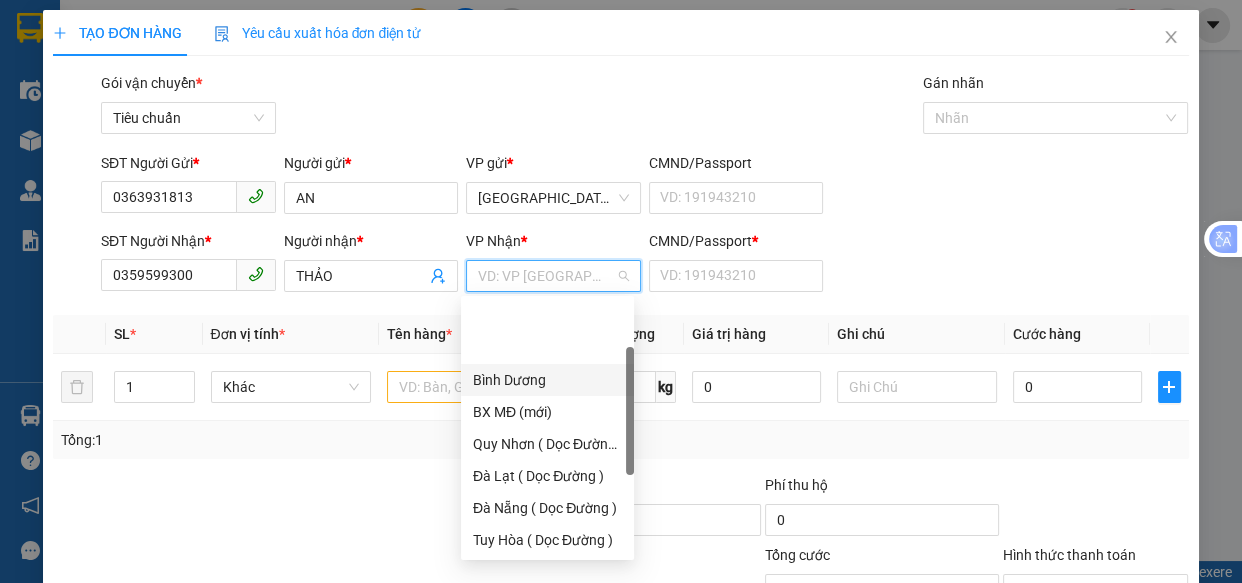 scroll, scrollTop: 287, scrollLeft: 0, axis: vertical 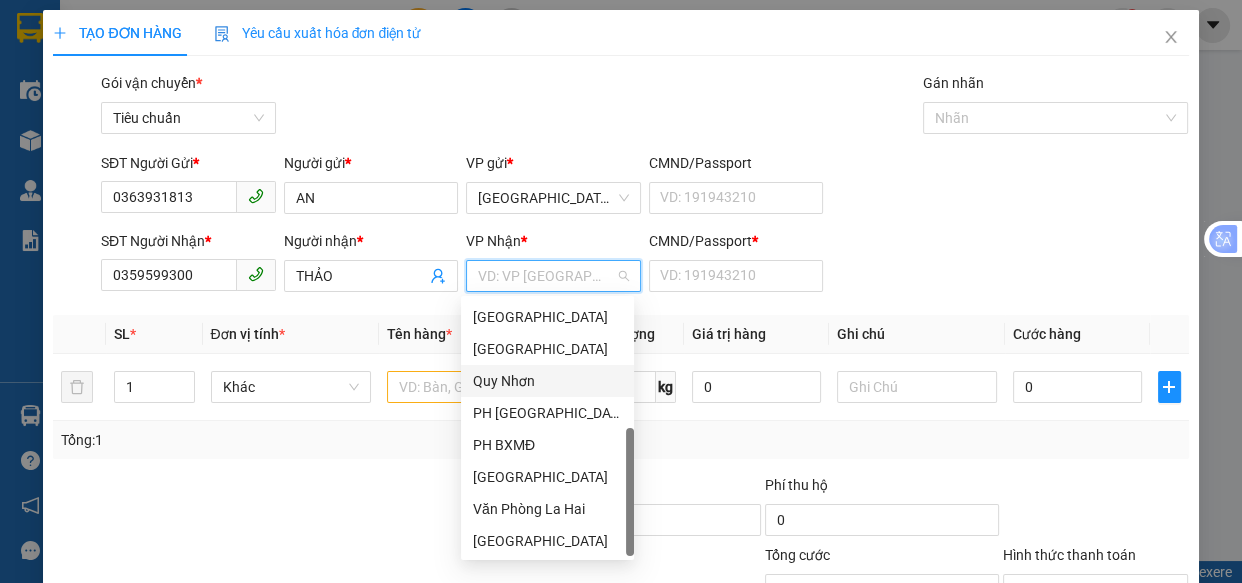 click on "Quy Nhơn" at bounding box center (547, 381) 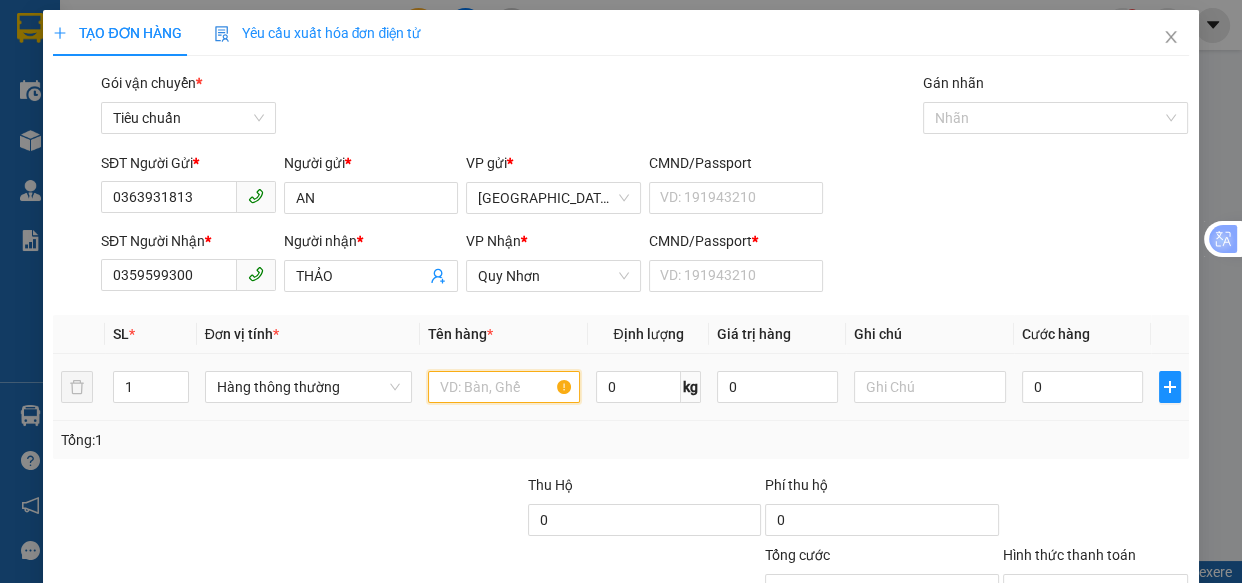 click at bounding box center [503, 387] 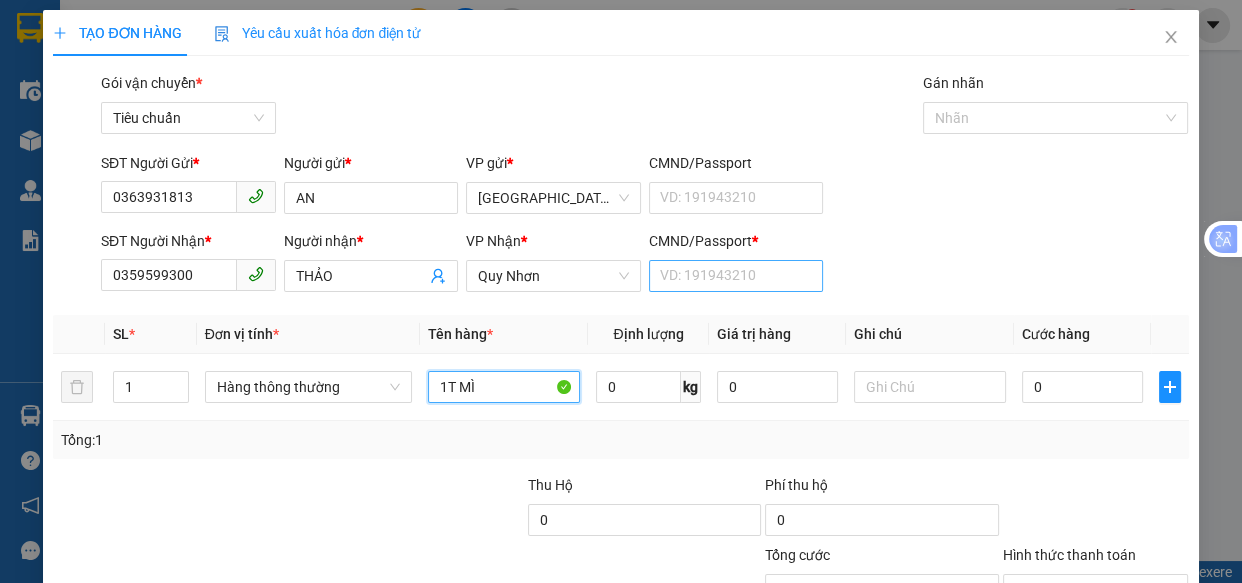 type on "1T MÌ" 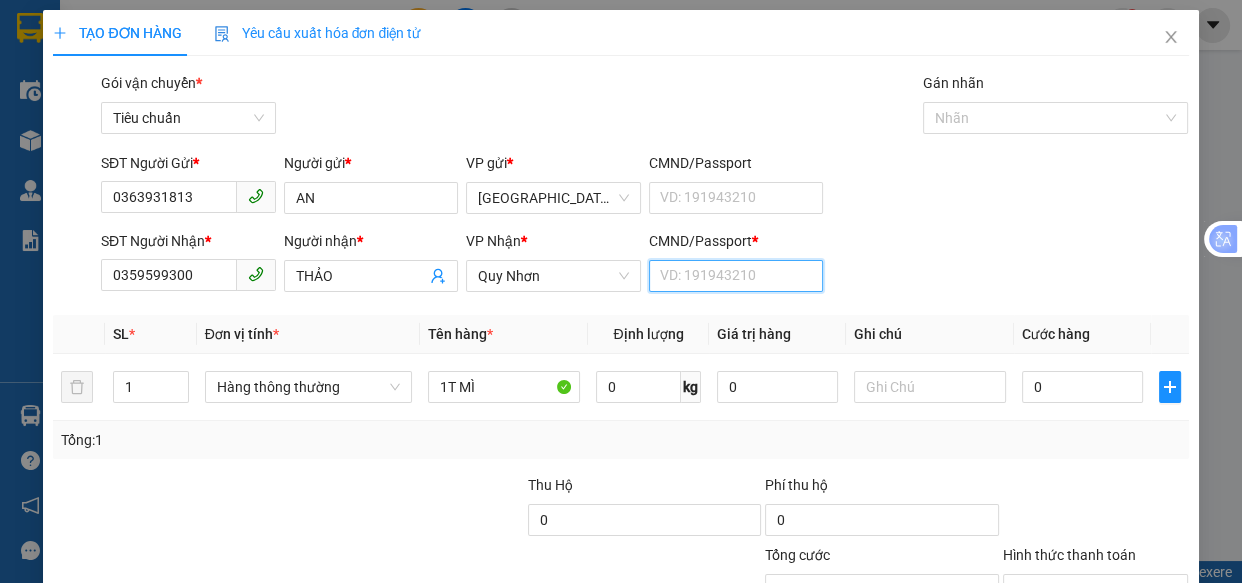 click on "CMND/Passport  *" at bounding box center [736, 276] 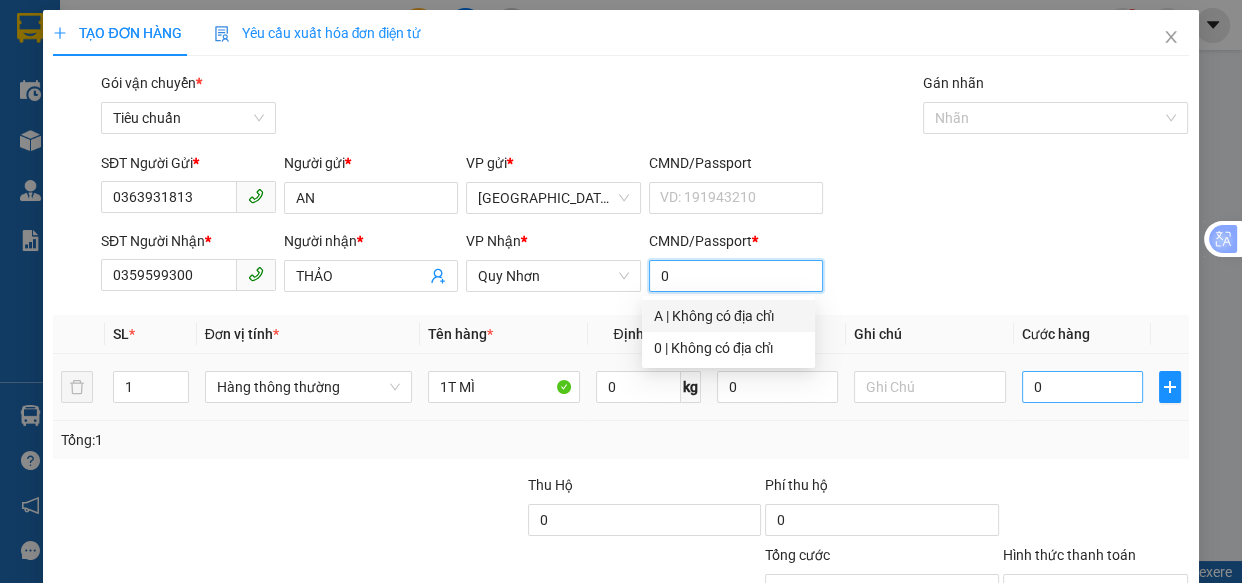 type on "0" 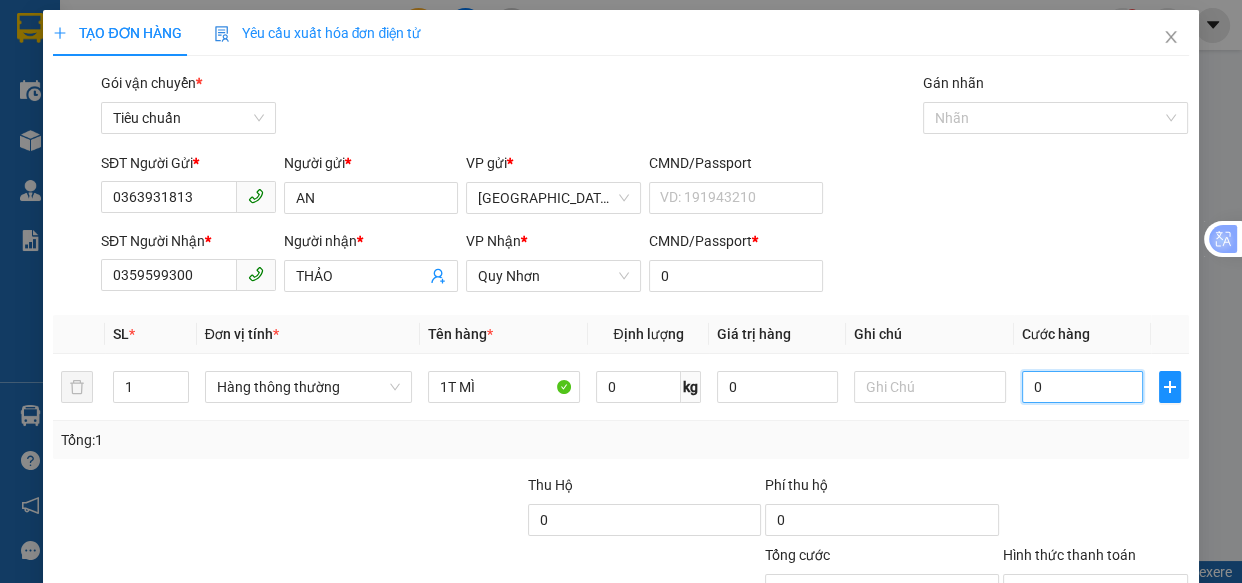 type on "6" 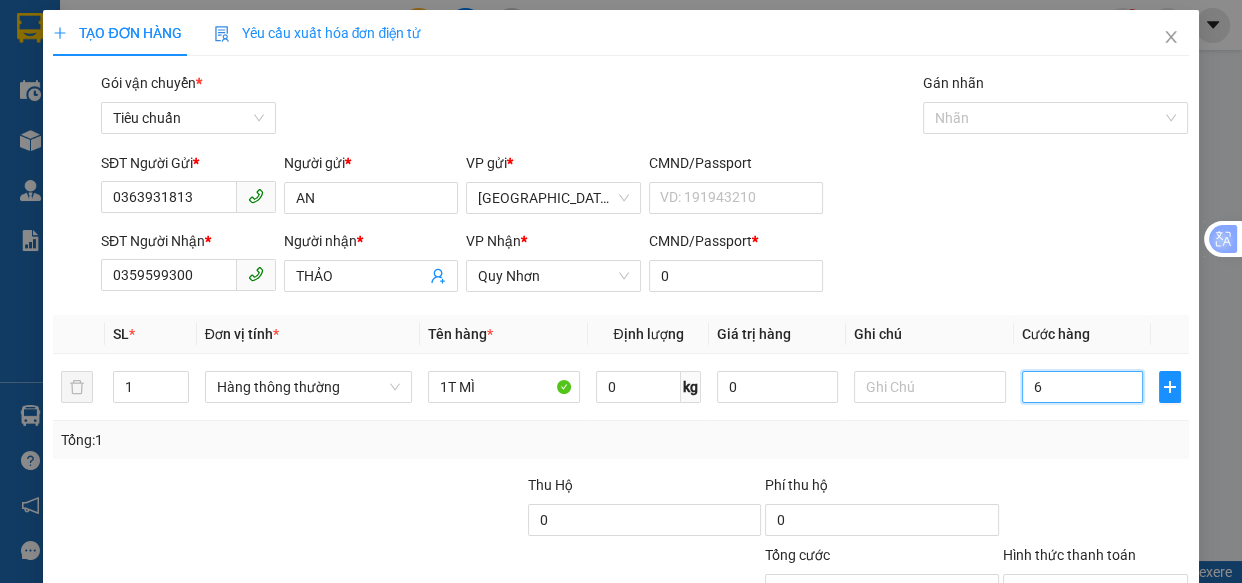 type on "60" 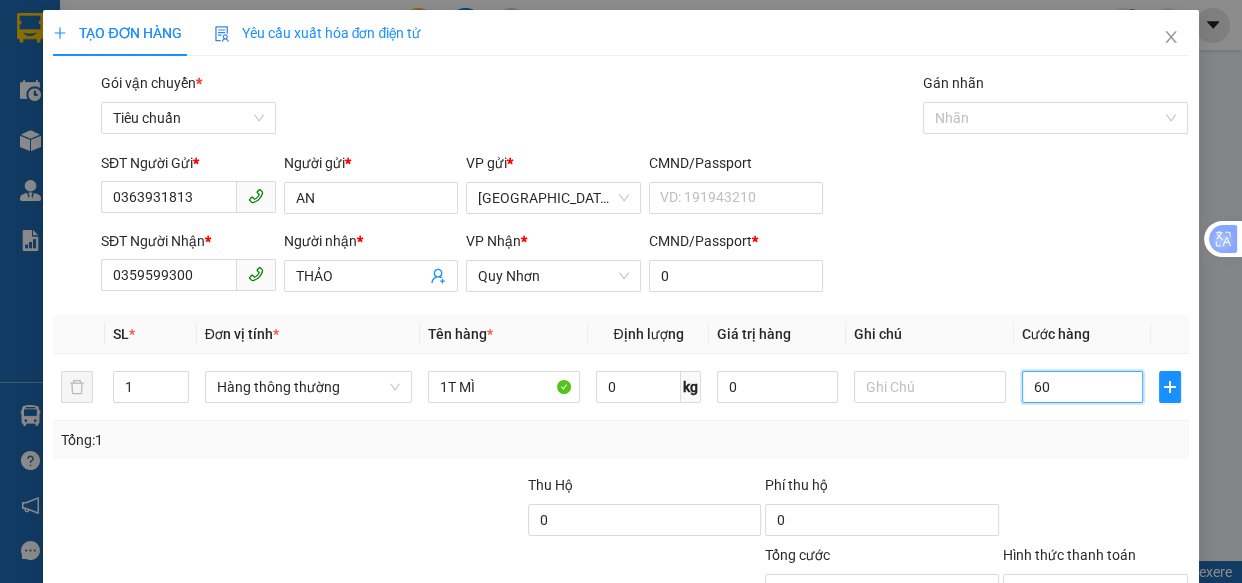 type on "60" 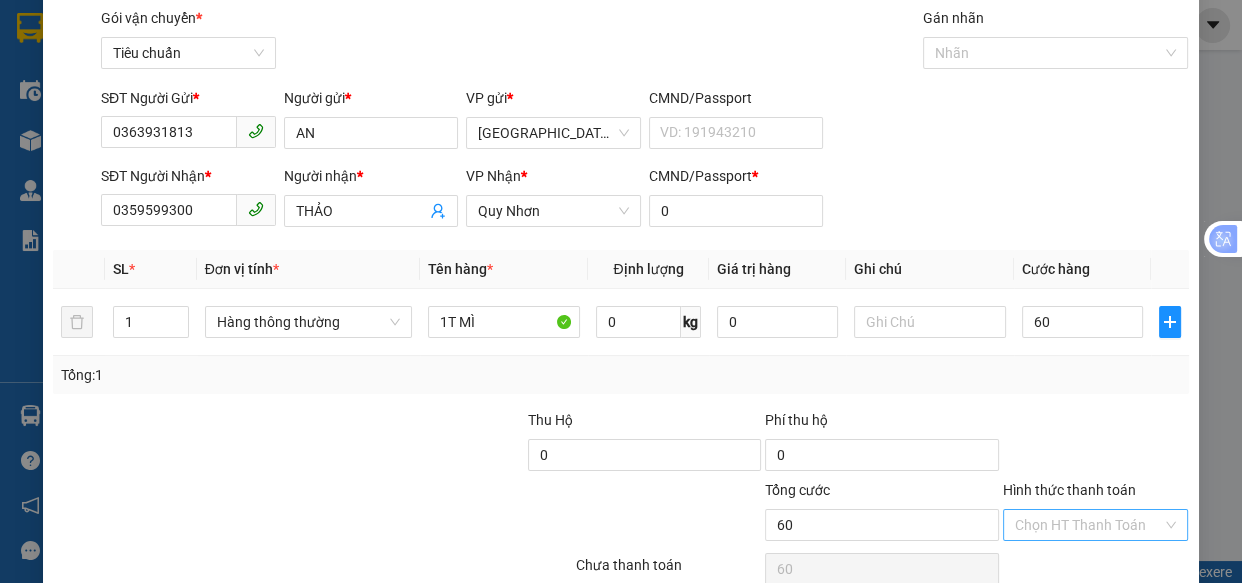 type on "60.000" 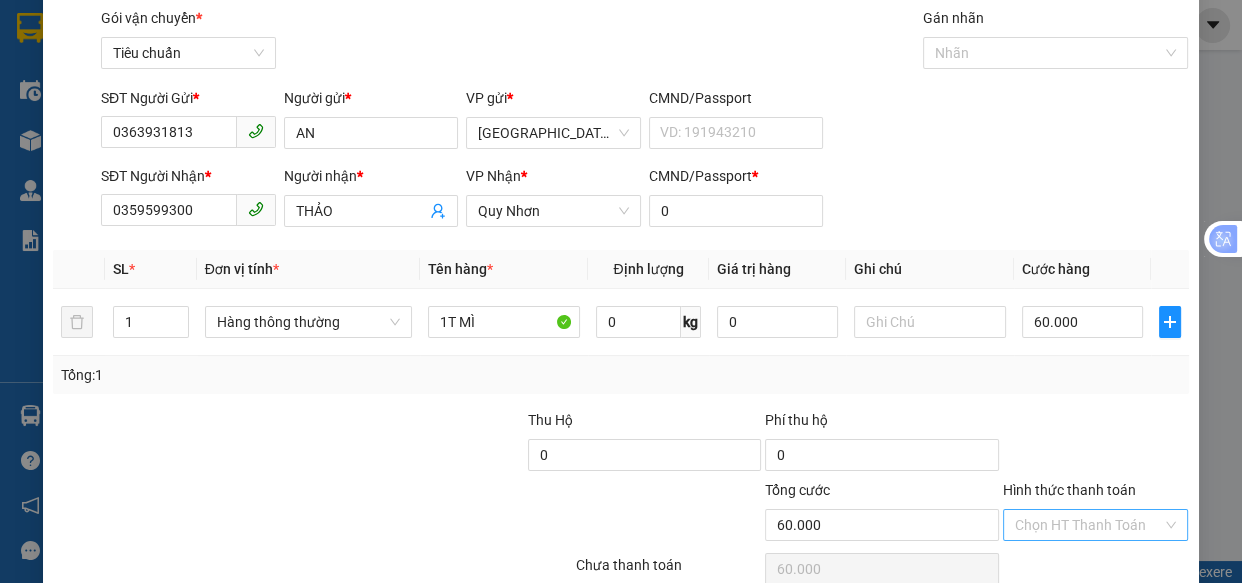 click on "Hình thức thanh toán" at bounding box center (1089, 525) 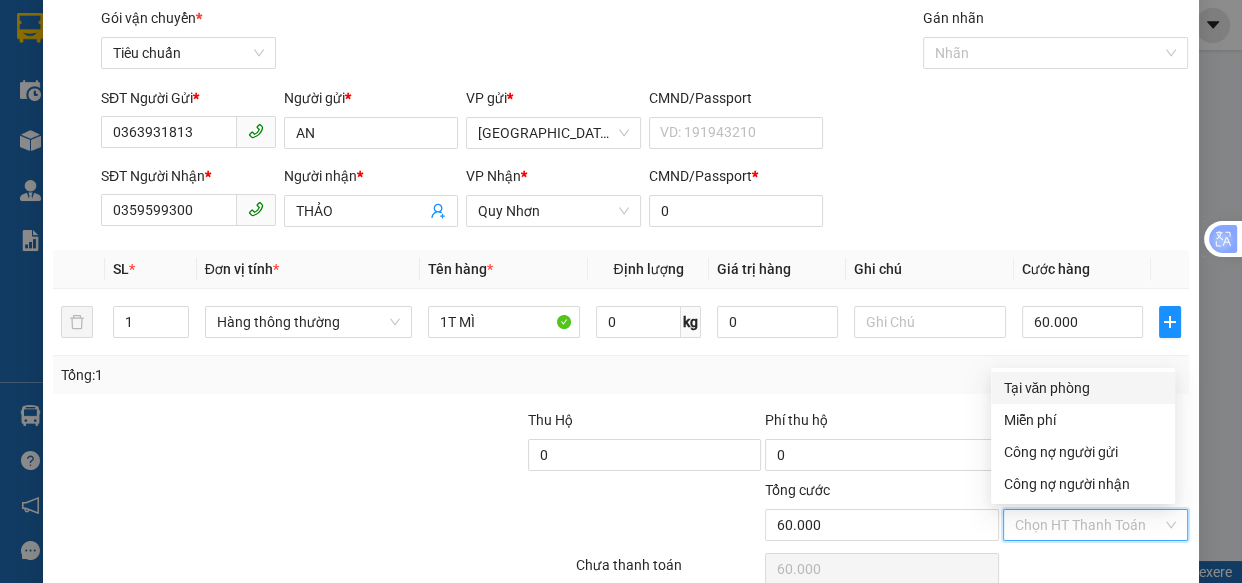 click on "Tại văn phòng" at bounding box center (1083, 388) 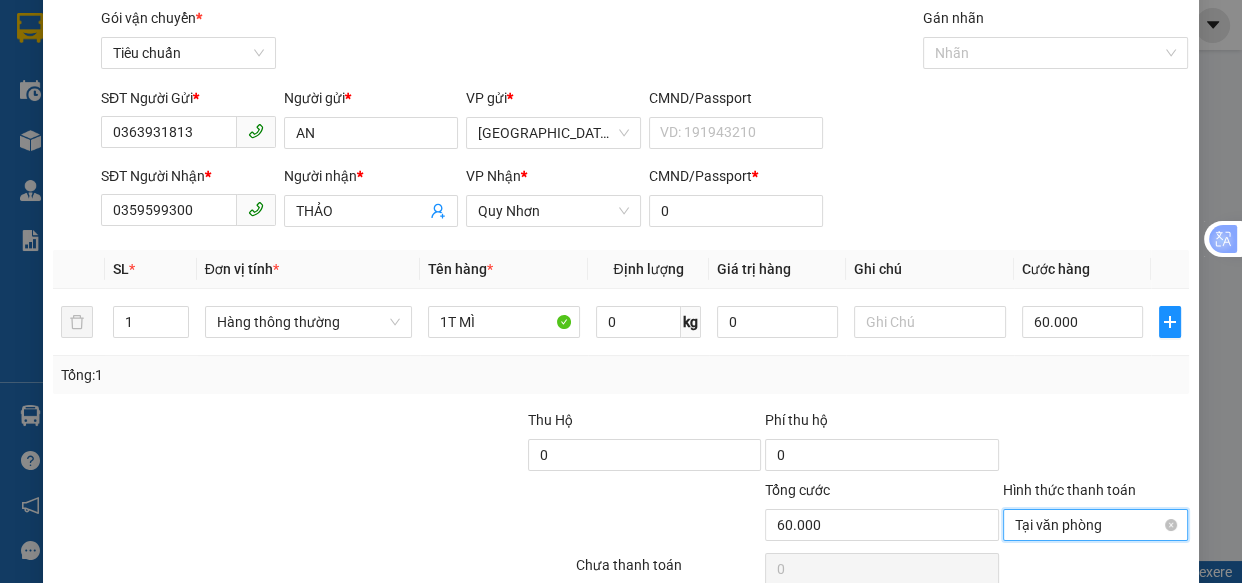 scroll, scrollTop: 156, scrollLeft: 0, axis: vertical 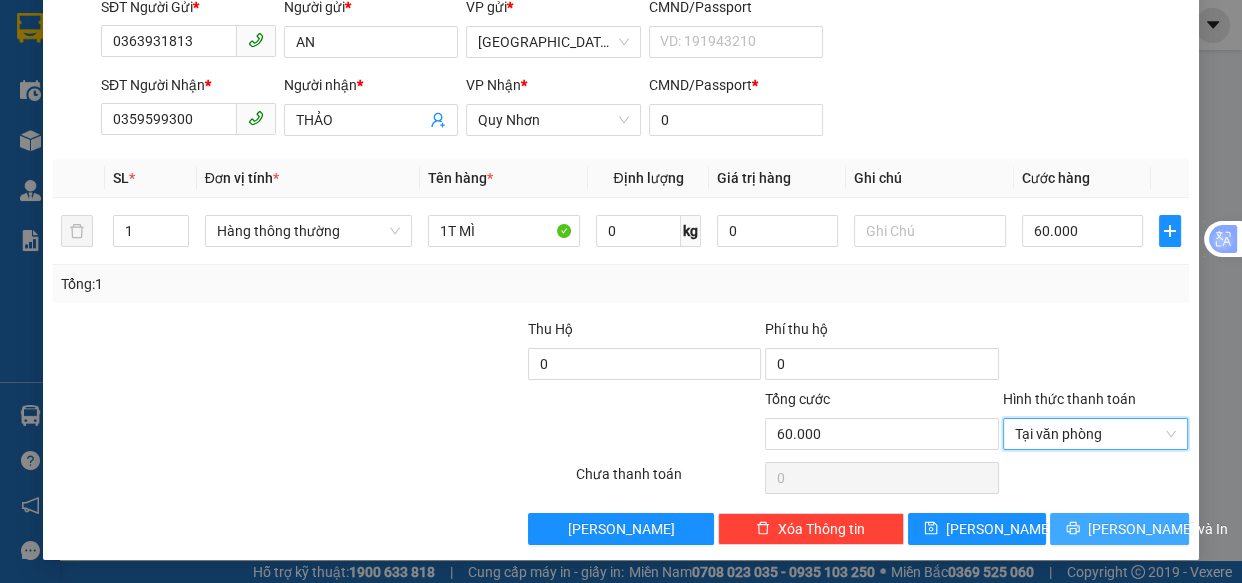 drag, startPoint x: 1085, startPoint y: 522, endPoint x: 1076, endPoint y: 485, distance: 38.078865 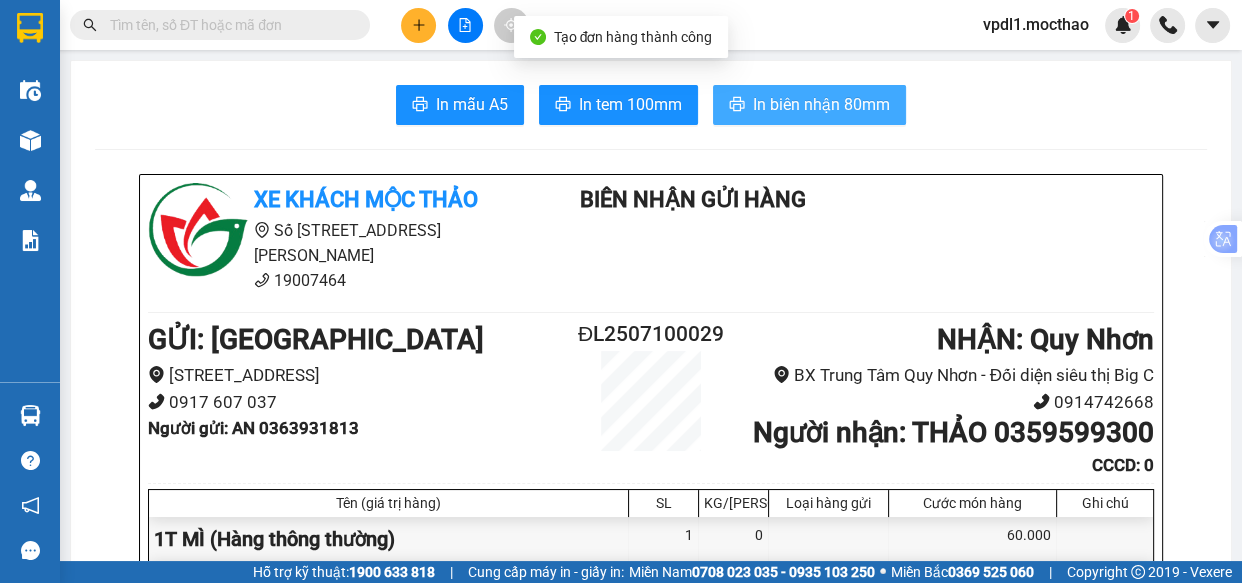 click on "In biên nhận 80mm" at bounding box center (821, 104) 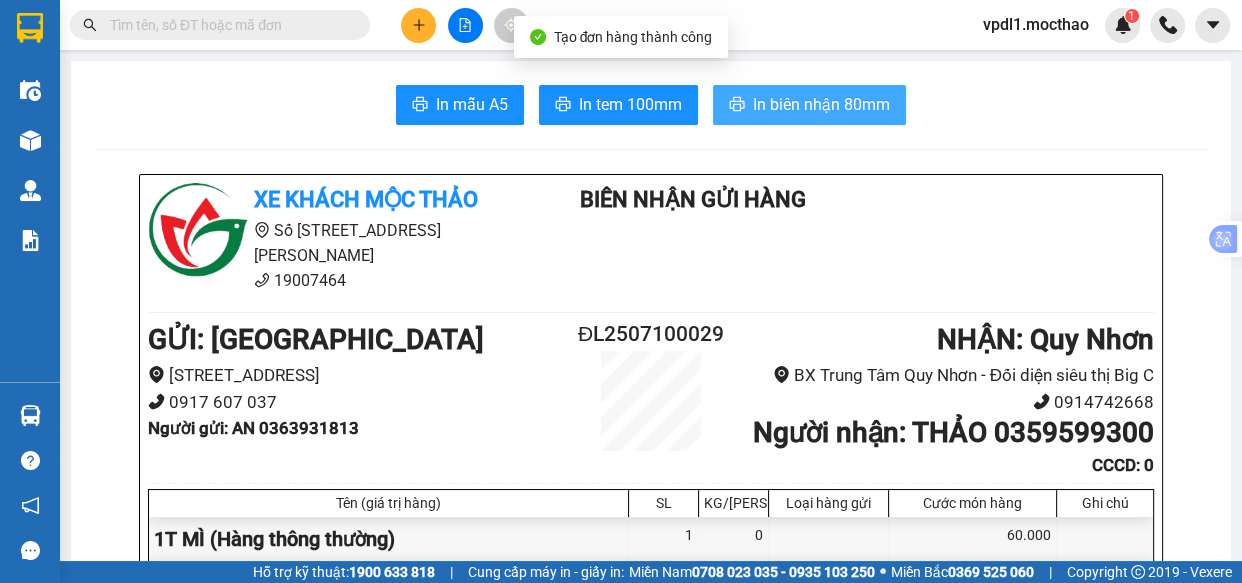 scroll, scrollTop: 0, scrollLeft: 0, axis: both 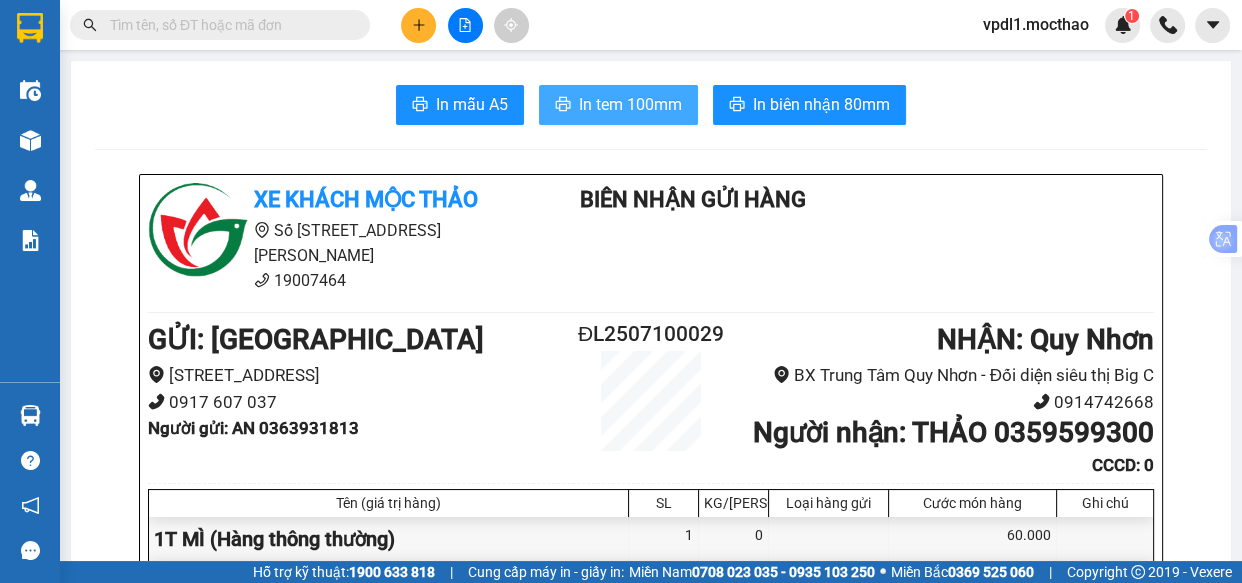 click on "In tem 100mm" at bounding box center (630, 104) 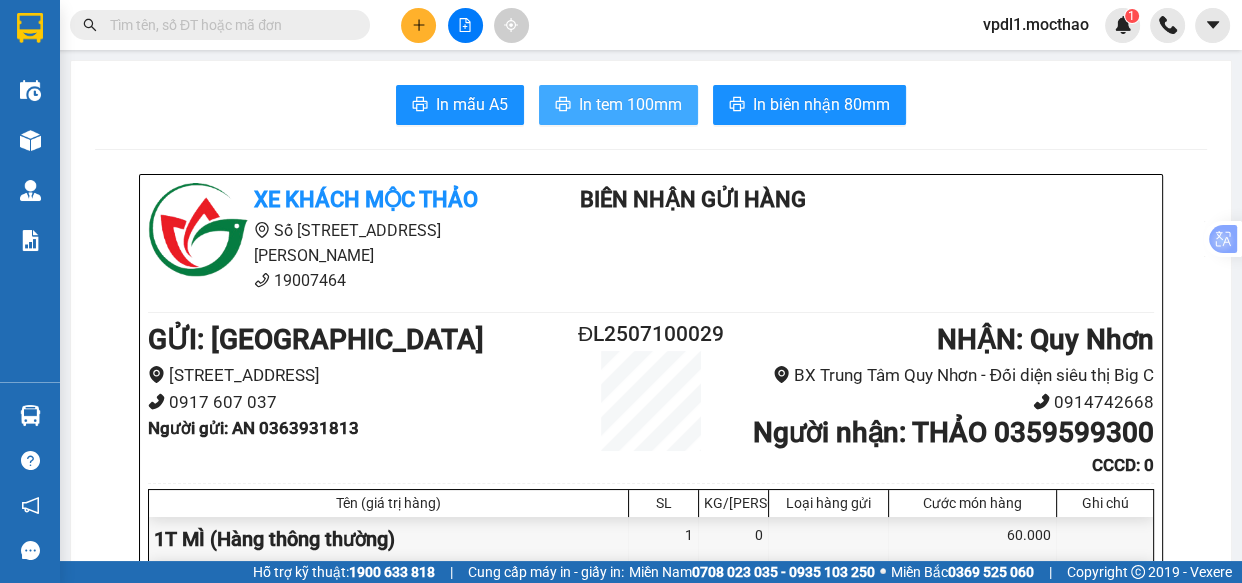 scroll, scrollTop: 0, scrollLeft: 0, axis: both 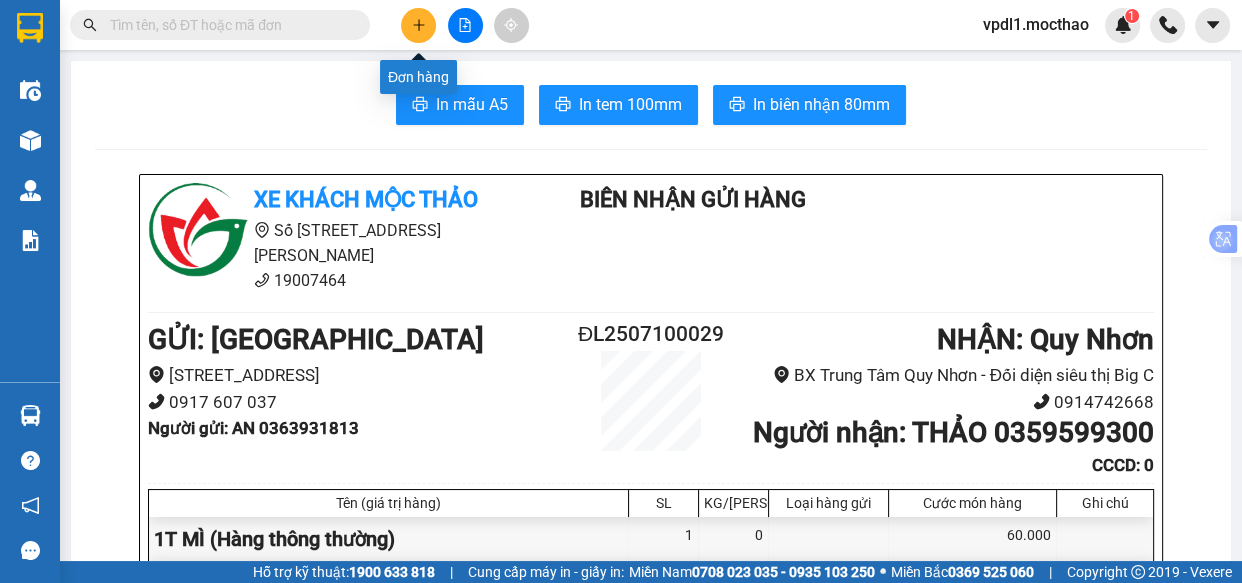 click 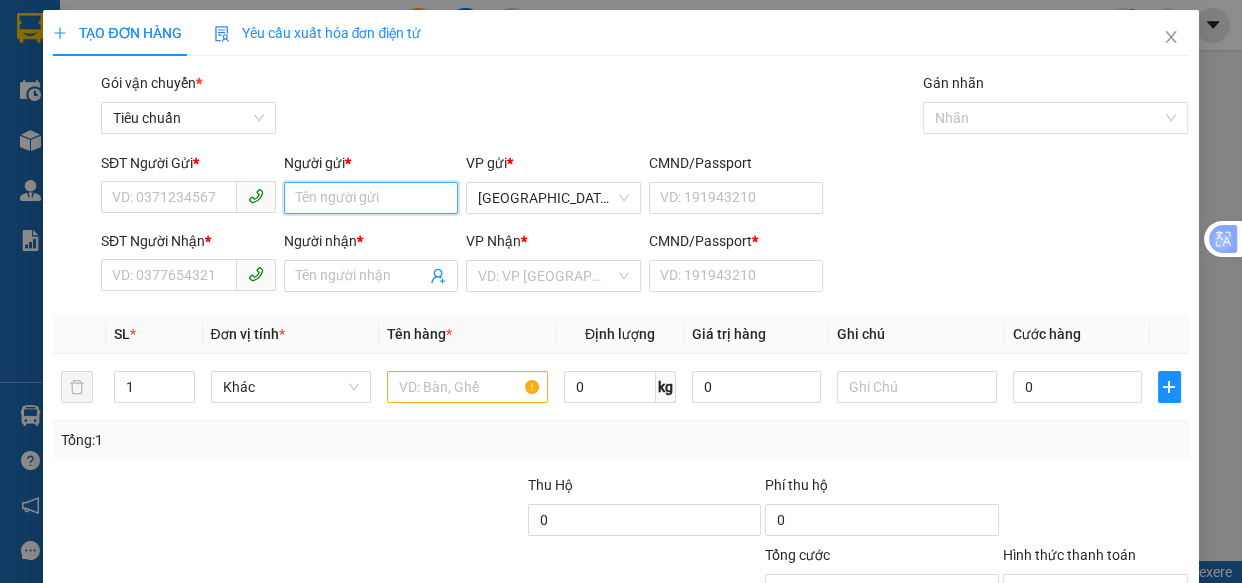 drag, startPoint x: 318, startPoint y: 208, endPoint x: 414, endPoint y: 126, distance: 126.253716 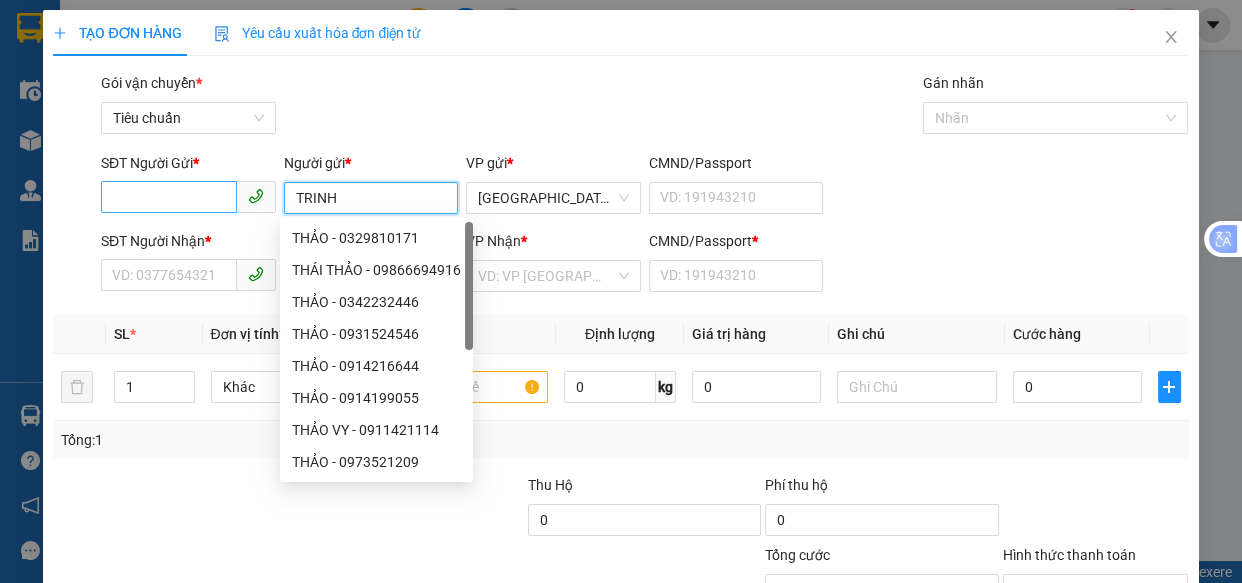 type on "TRINH" 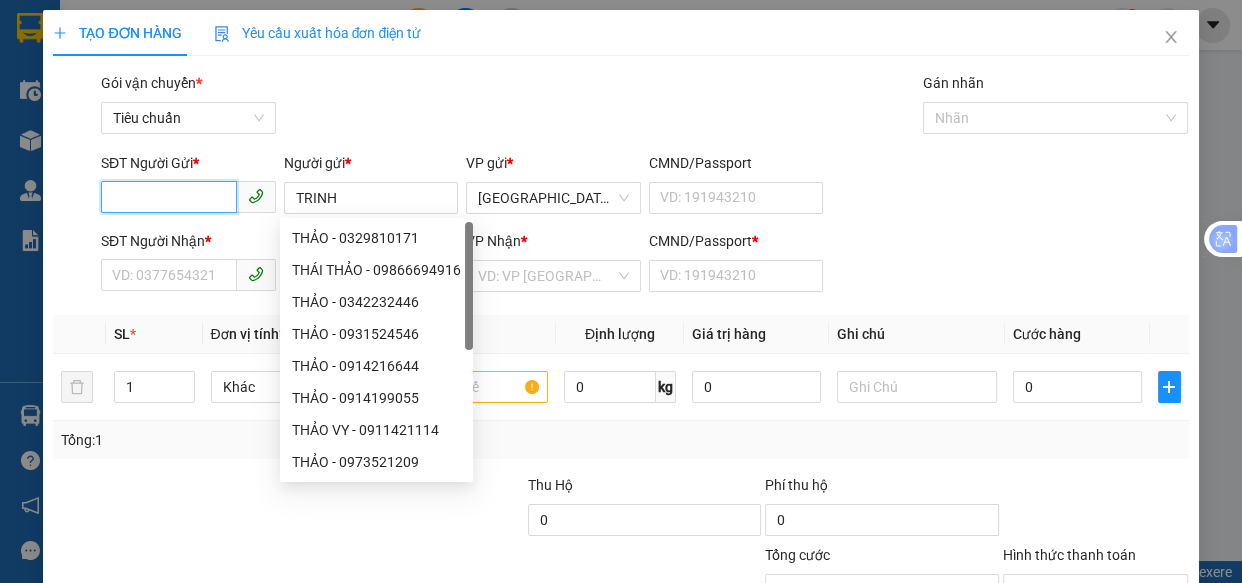 click on "SĐT Người Gửi  *" at bounding box center (169, 197) 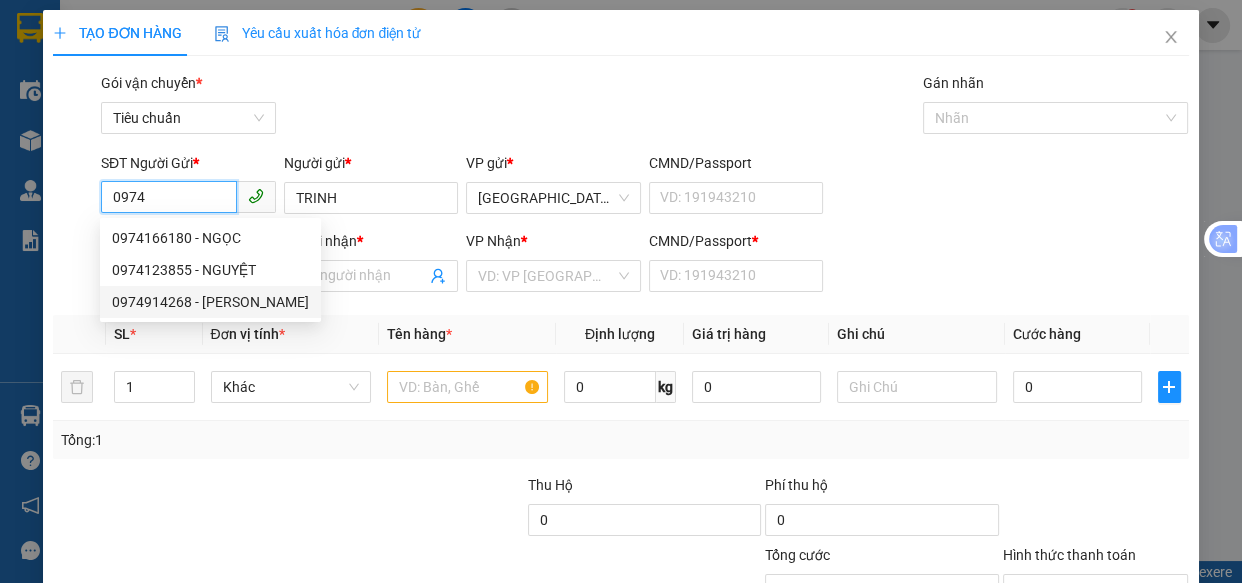 click on "0974914268 - TRINH" at bounding box center [210, 302] 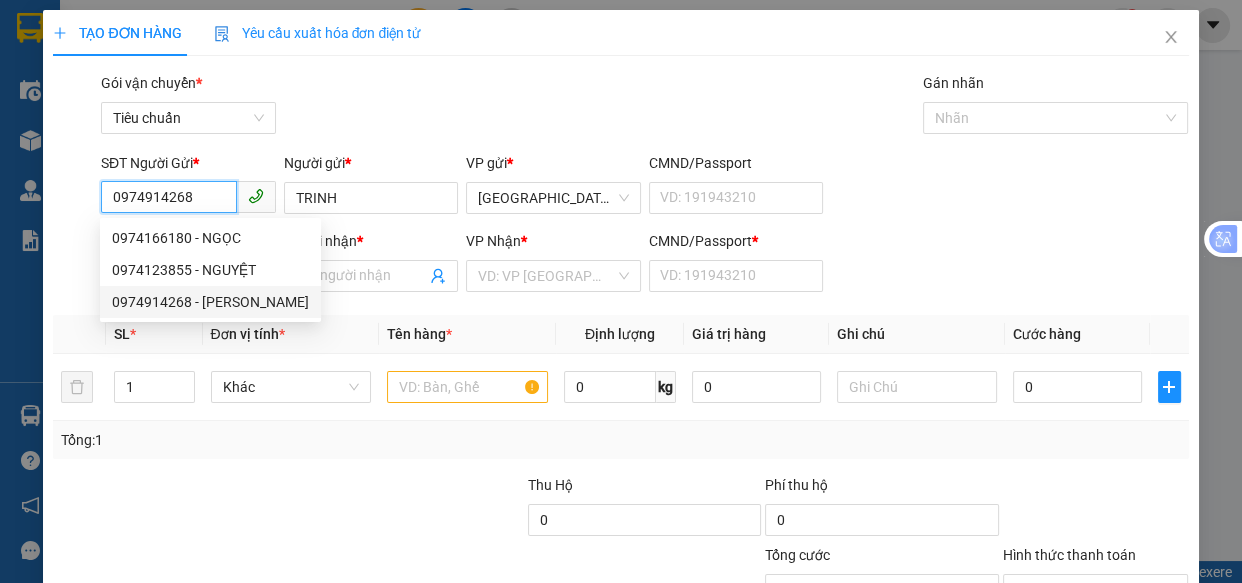 type on "KỸ" 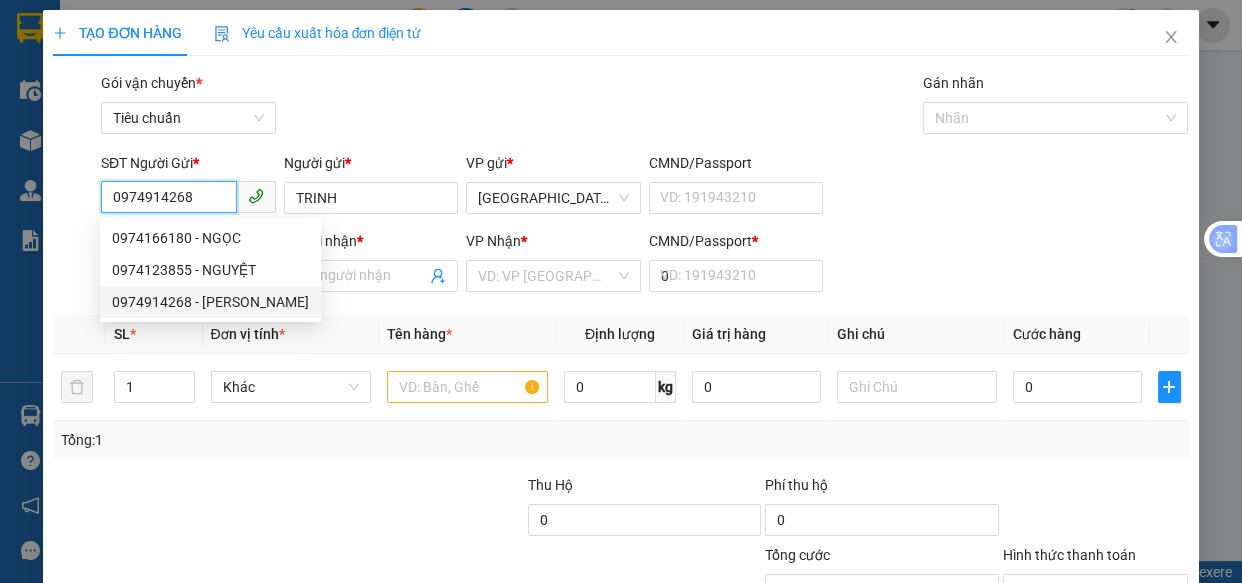 type on "30.000" 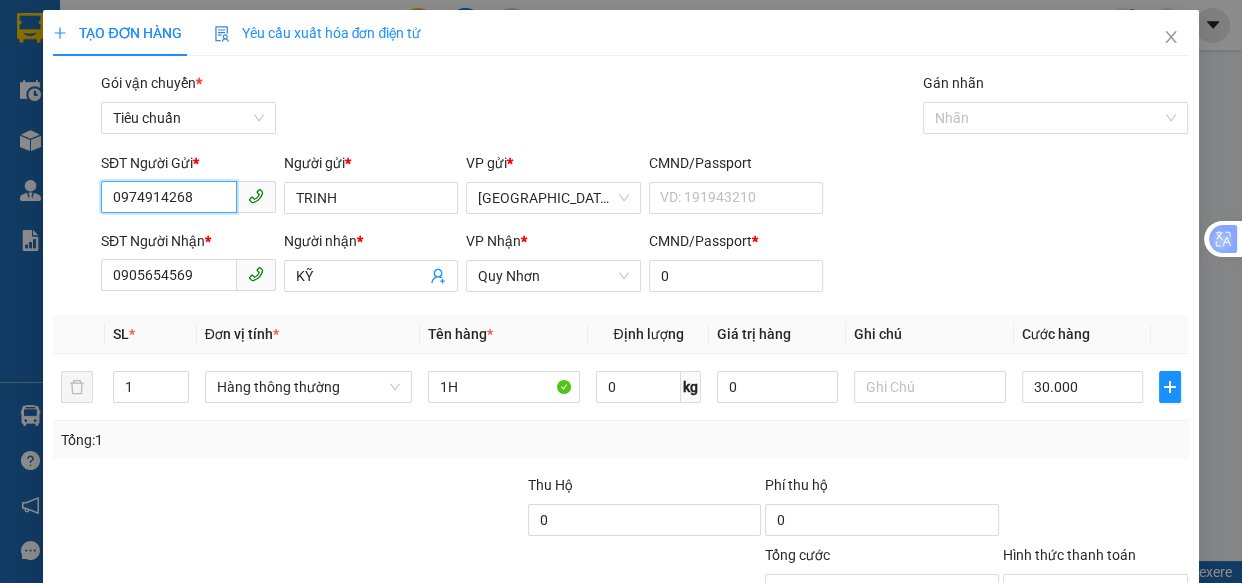 scroll, scrollTop: 156, scrollLeft: 0, axis: vertical 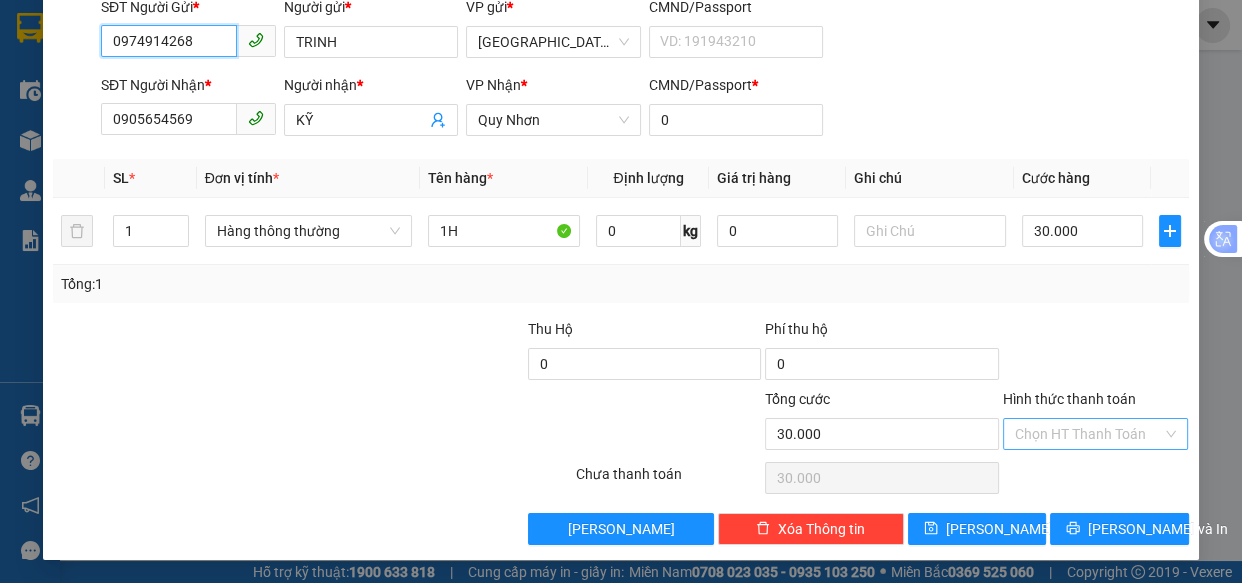 type on "0974914268" 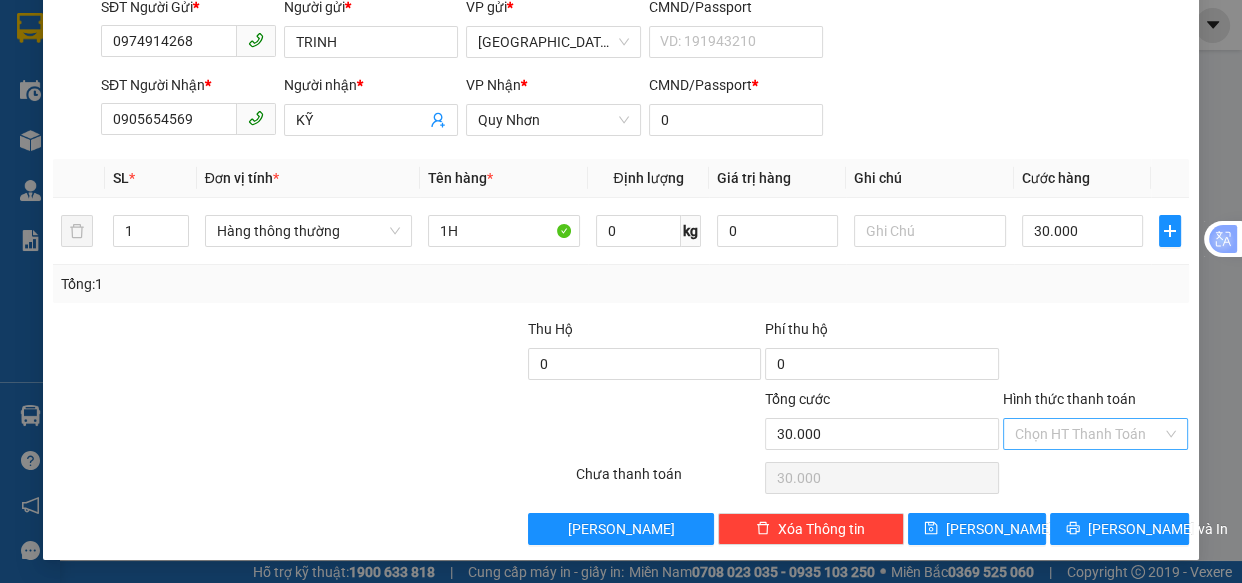 click on "Hình thức thanh toán" at bounding box center [1089, 434] 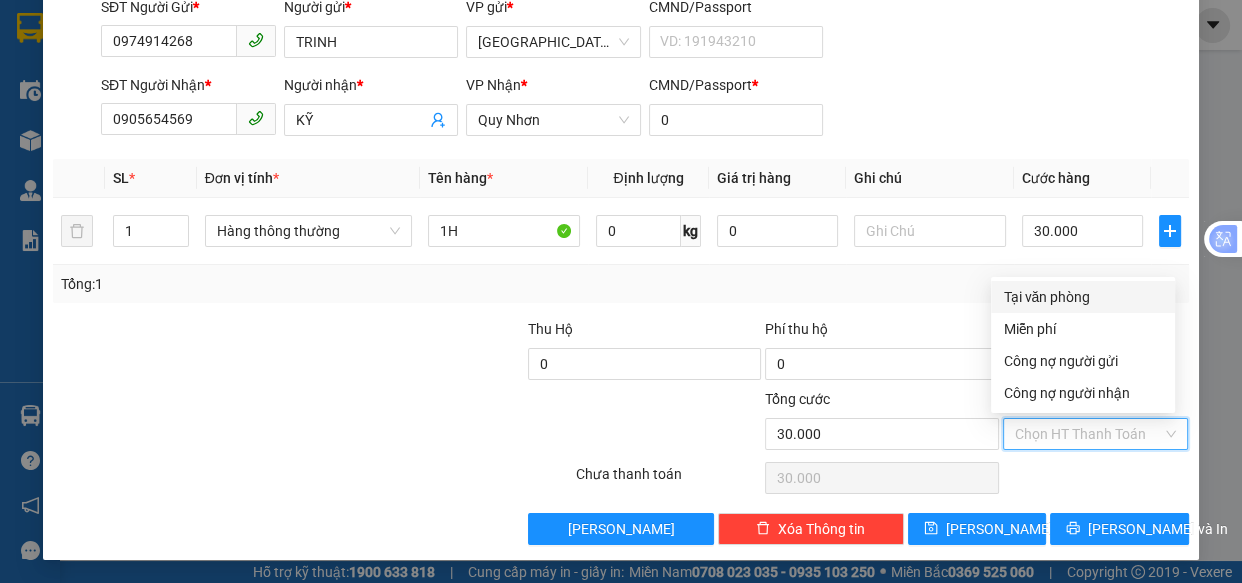click on "Tại văn phòng" at bounding box center [1083, 297] 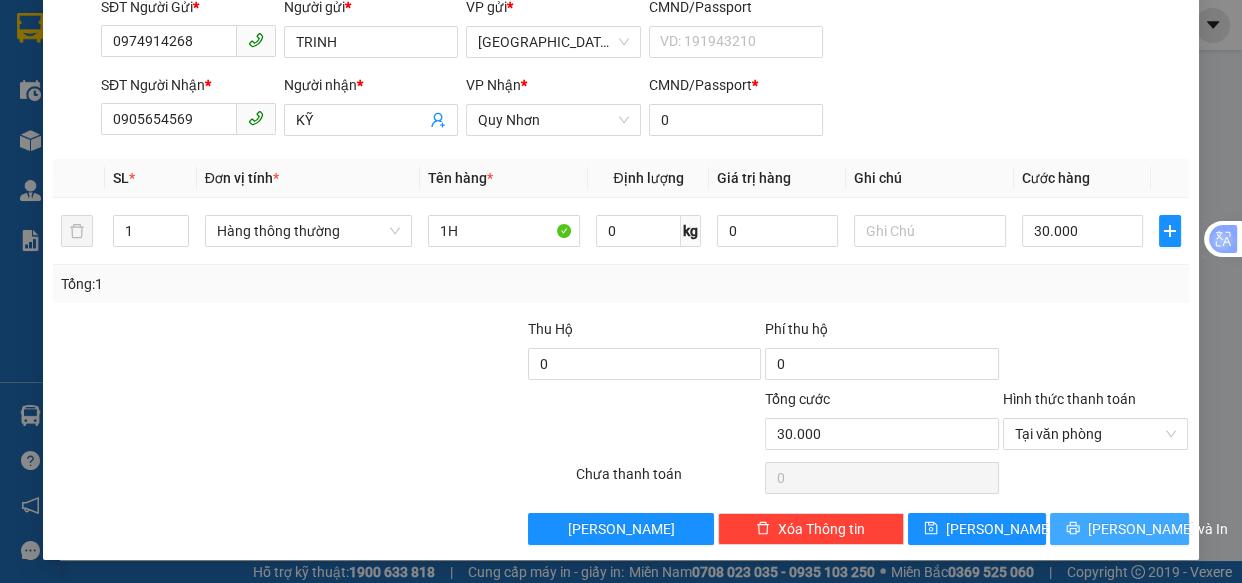 click on "[PERSON_NAME] và In" at bounding box center [1158, 529] 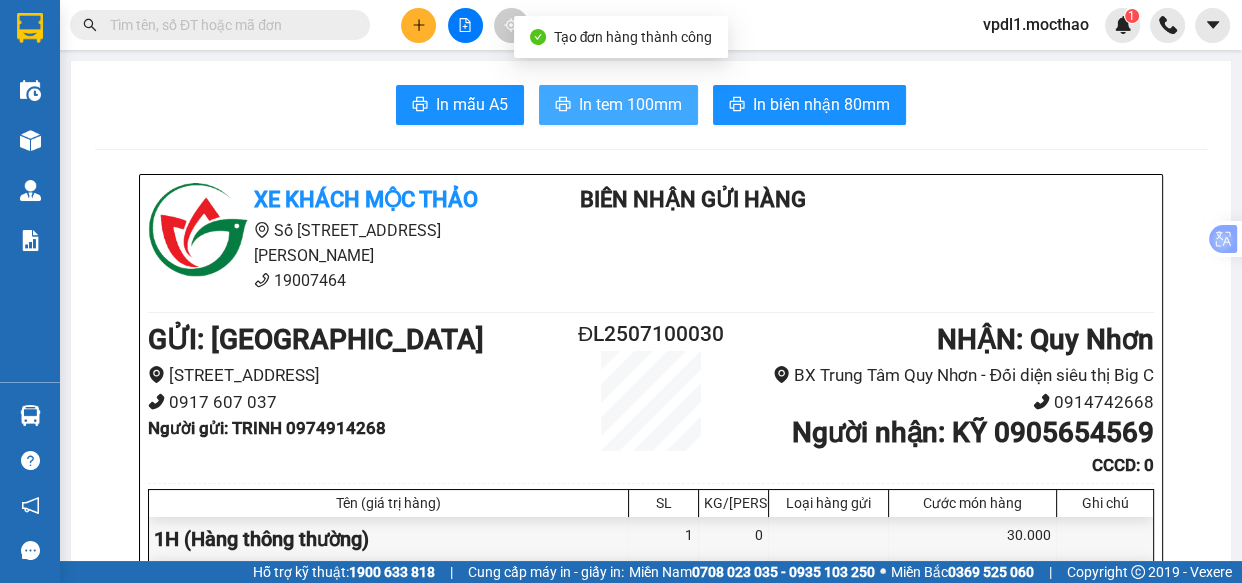 click on "In tem 100mm" at bounding box center (630, 104) 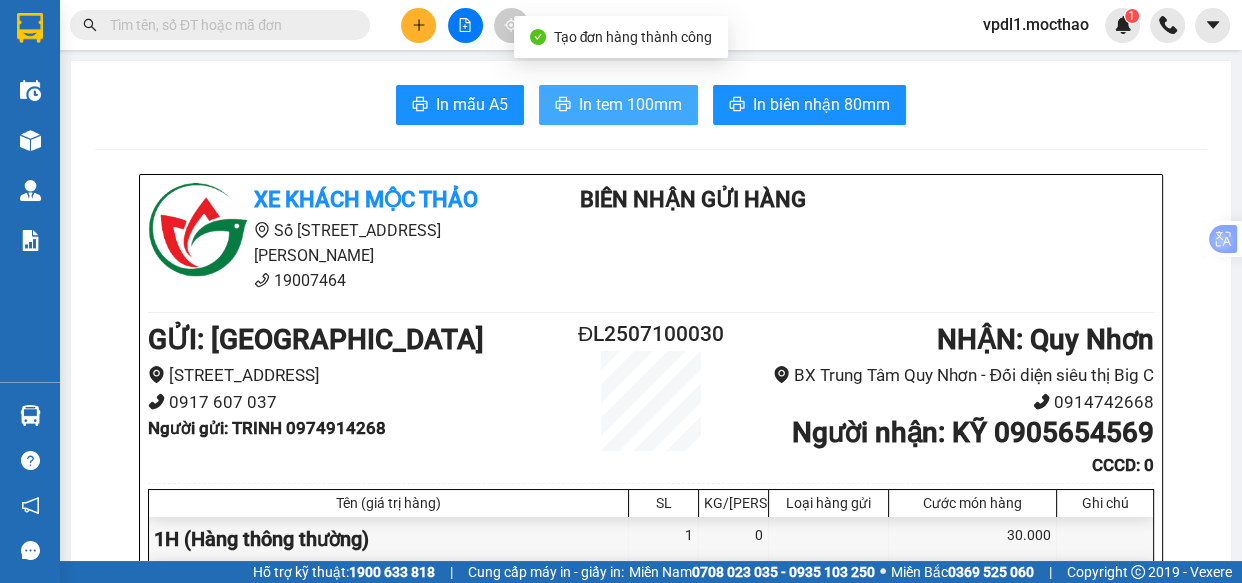 scroll, scrollTop: 0, scrollLeft: 0, axis: both 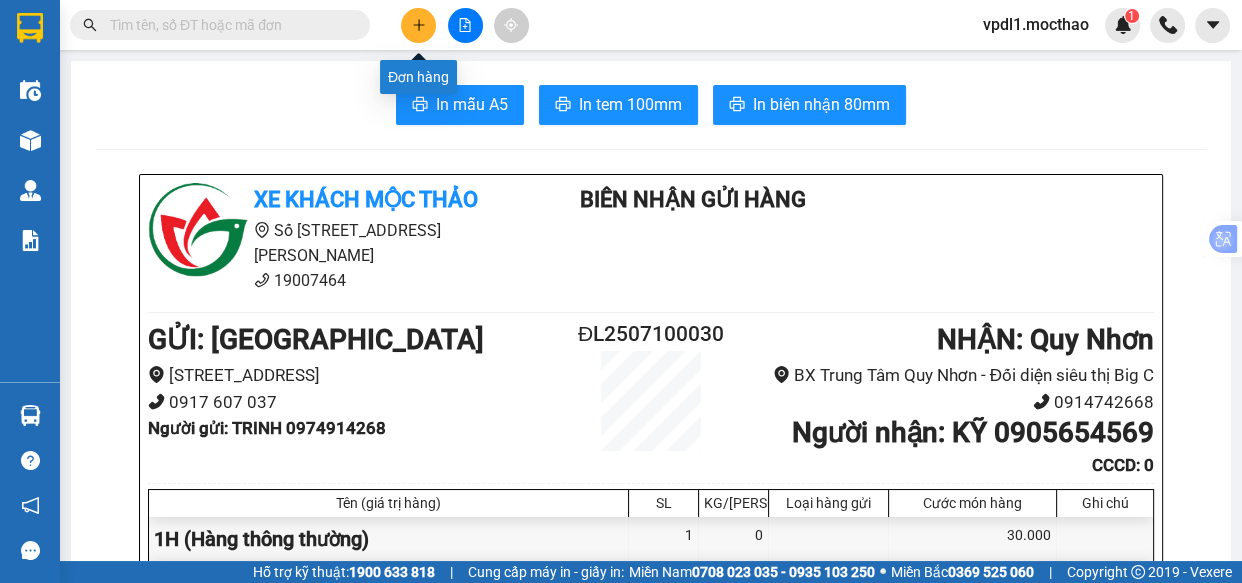 click 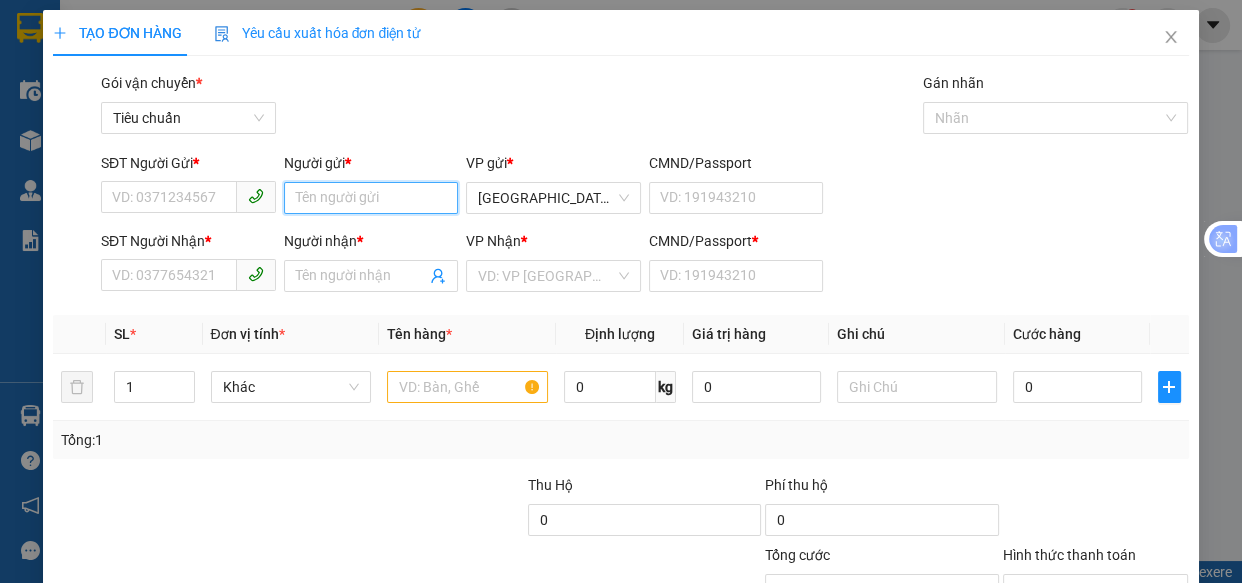 click on "Người gửi  *" at bounding box center [371, 198] 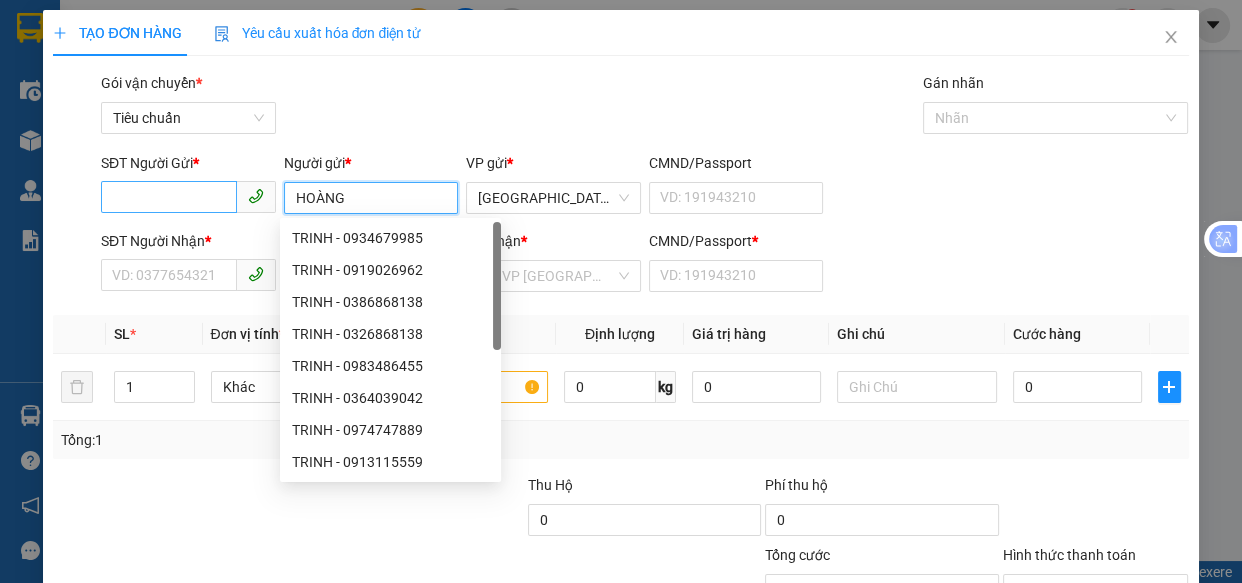 type on "HOÀNG" 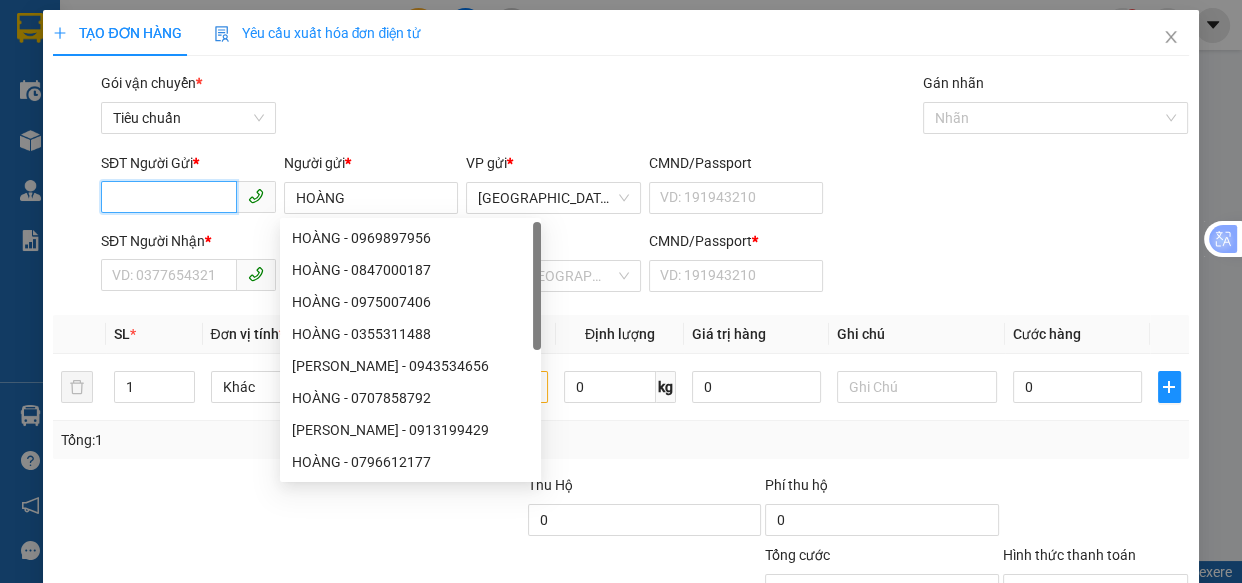 drag, startPoint x: 181, startPoint y: 198, endPoint x: 39, endPoint y: 37, distance: 214.67418 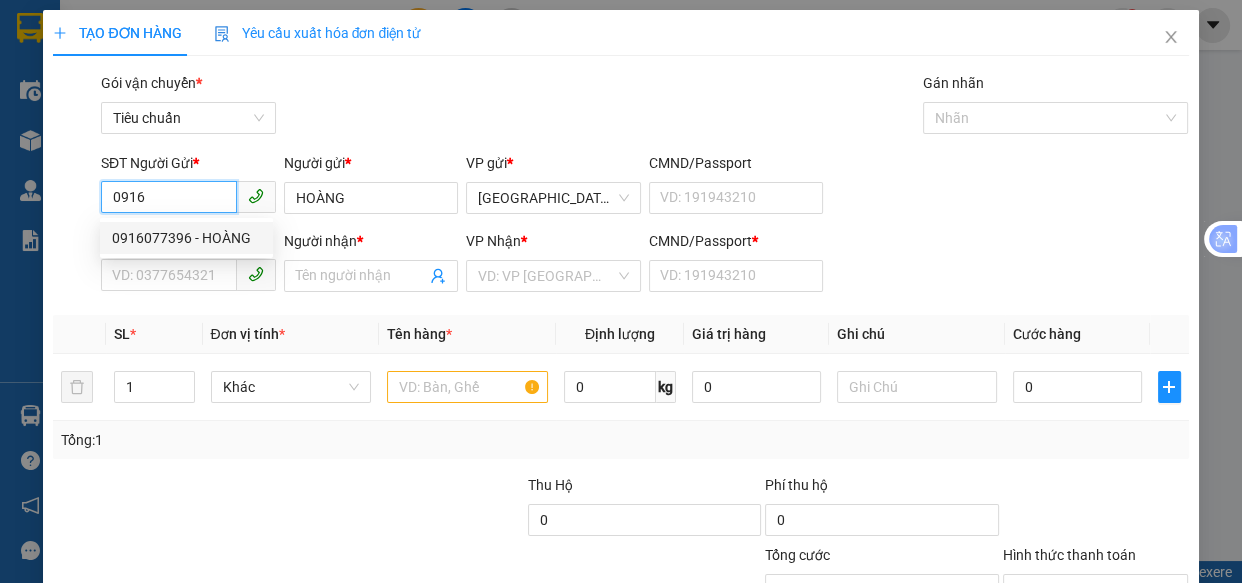 click on "0916077396 - HOÀNG" at bounding box center (186, 238) 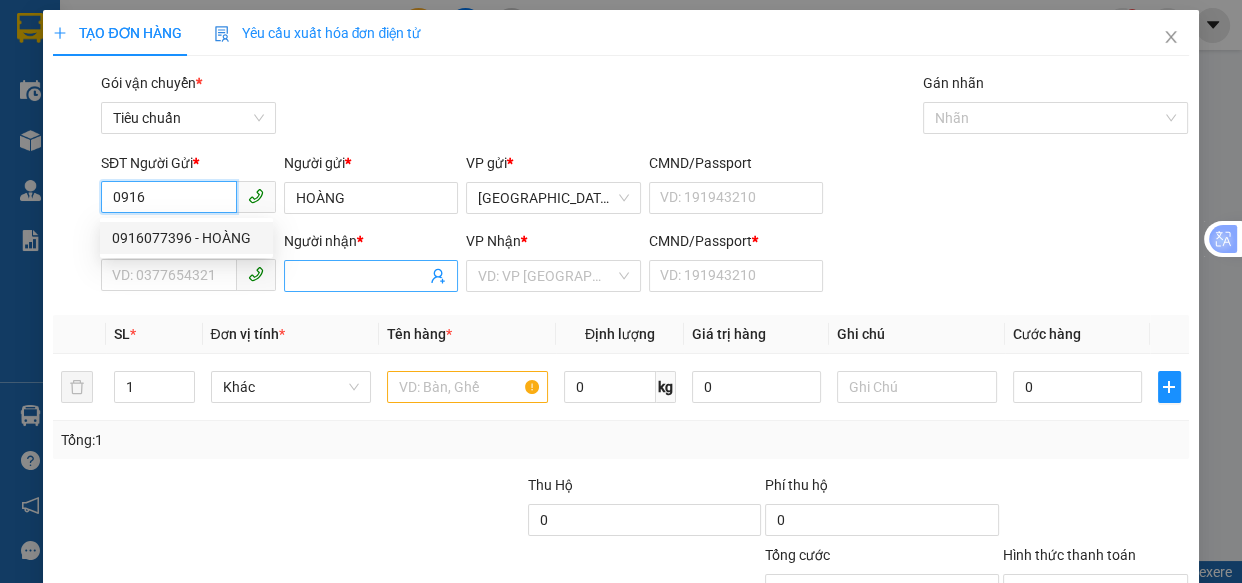 type on "0916077396" 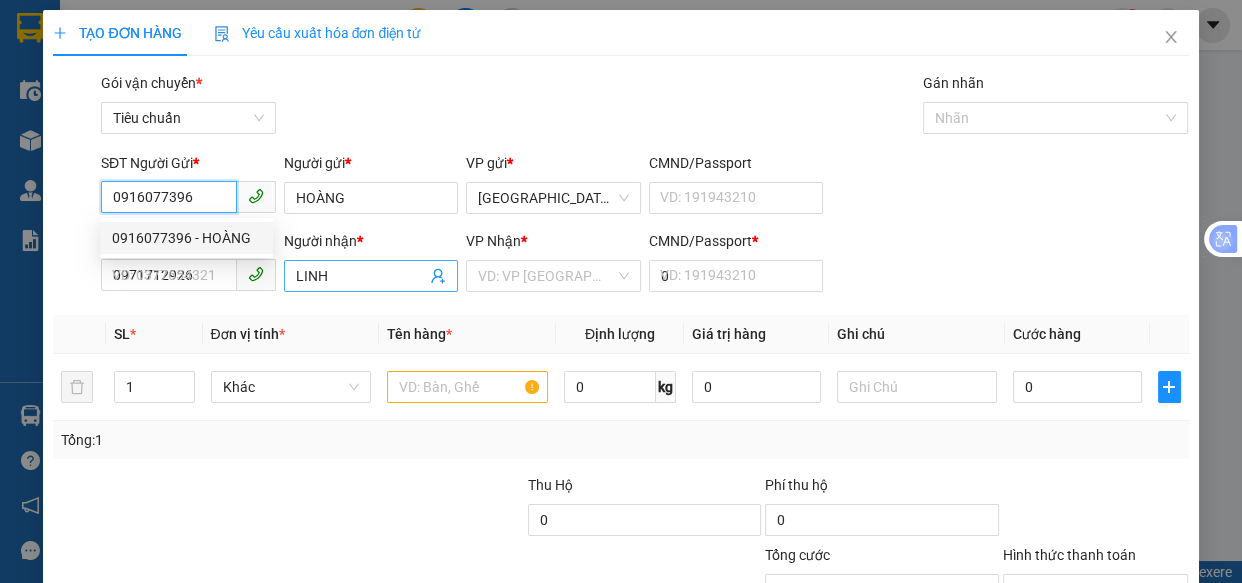 type on "70.000" 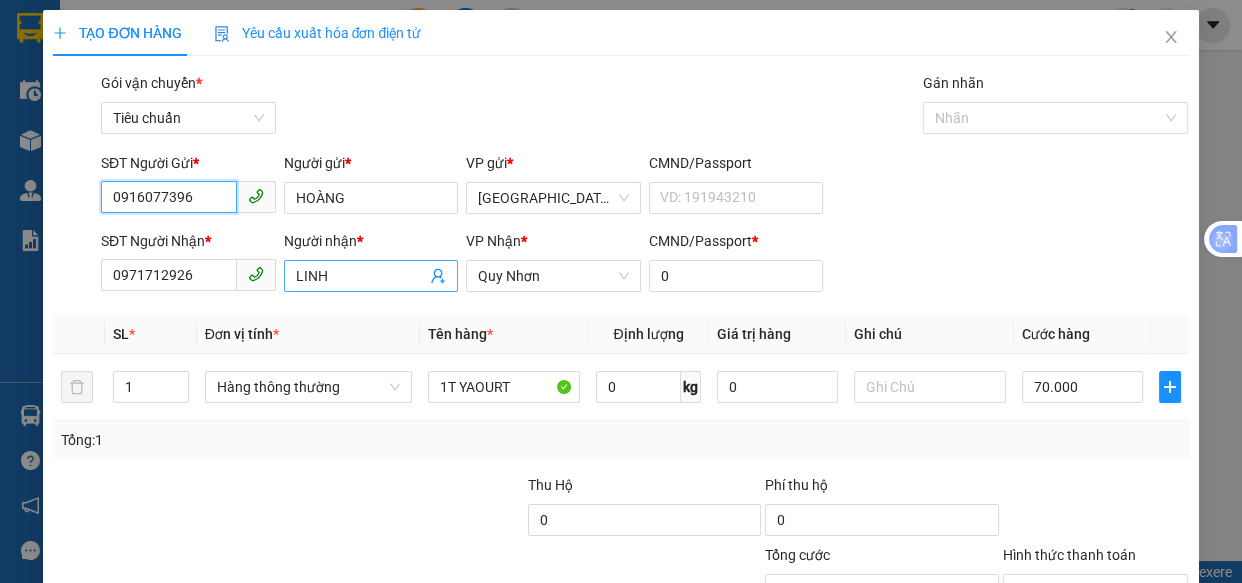 type on "0916077396" 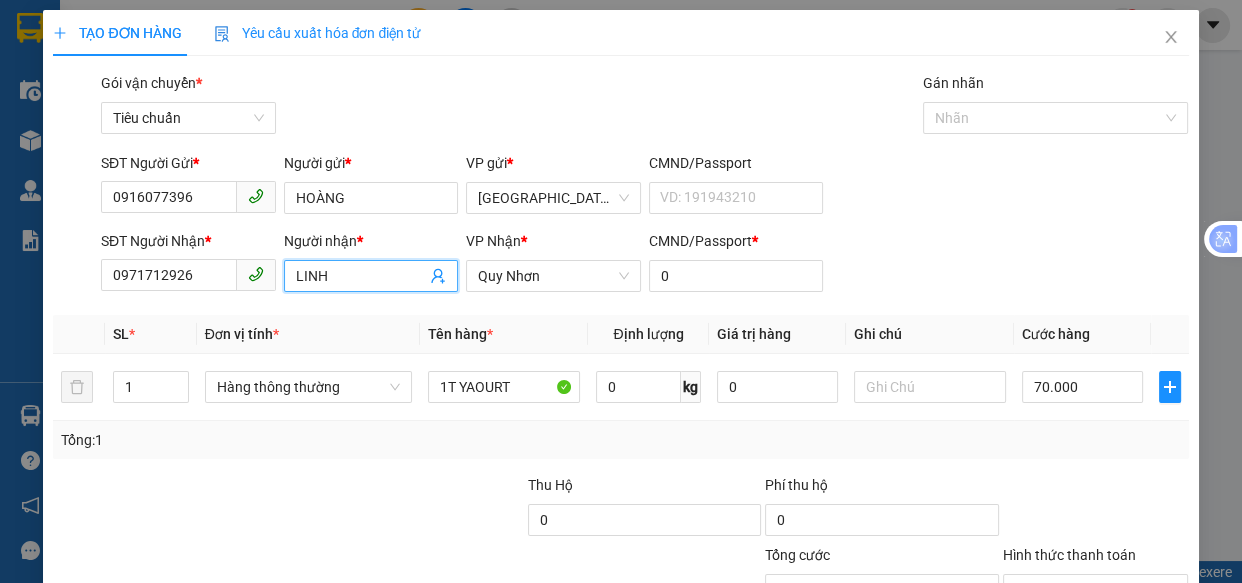 drag, startPoint x: 350, startPoint y: 279, endPoint x: 0, endPoint y: 0, distance: 447.5947 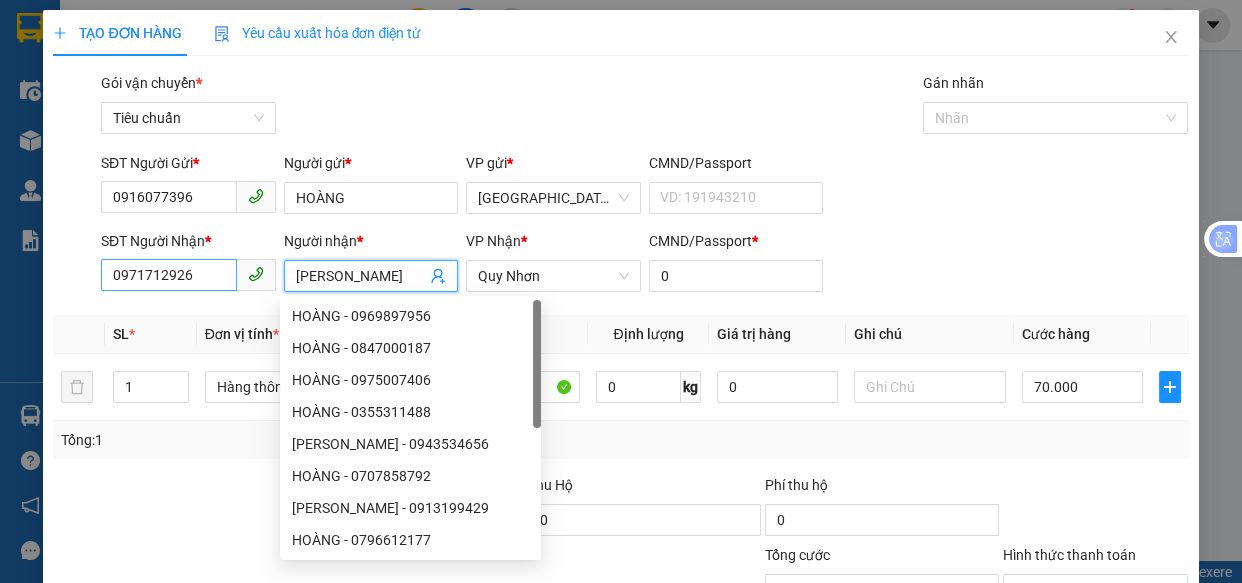 type on "[PERSON_NAME]" 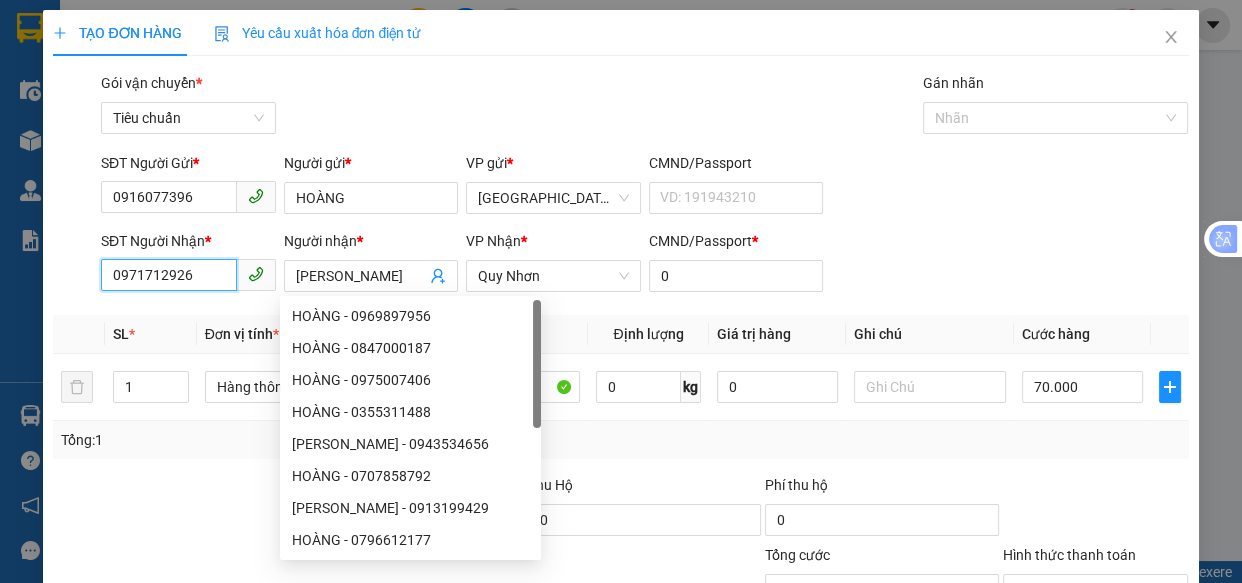 drag, startPoint x: 208, startPoint y: 275, endPoint x: 0, endPoint y: -26, distance: 365.87567 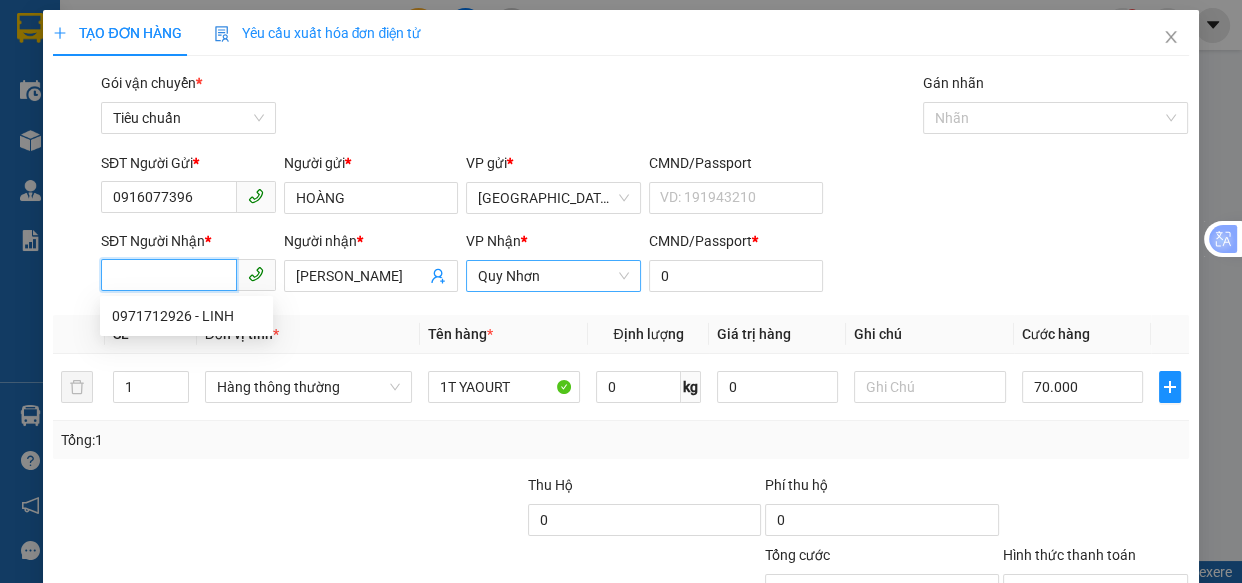 click on "Quy Nhơn" at bounding box center [553, 276] 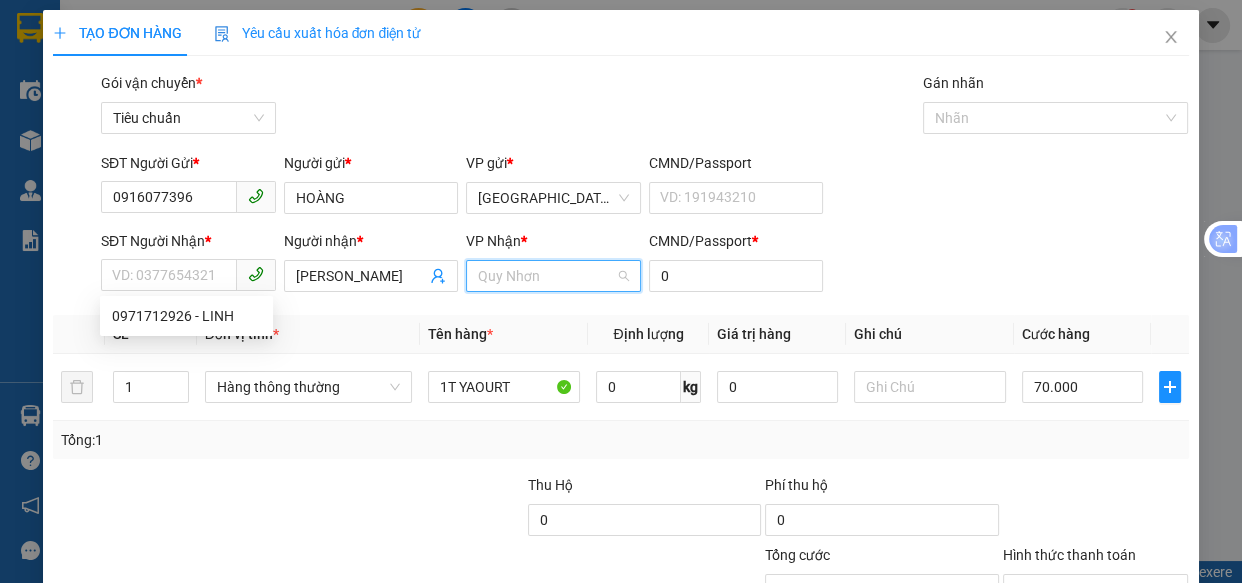 scroll, scrollTop: 128, scrollLeft: 0, axis: vertical 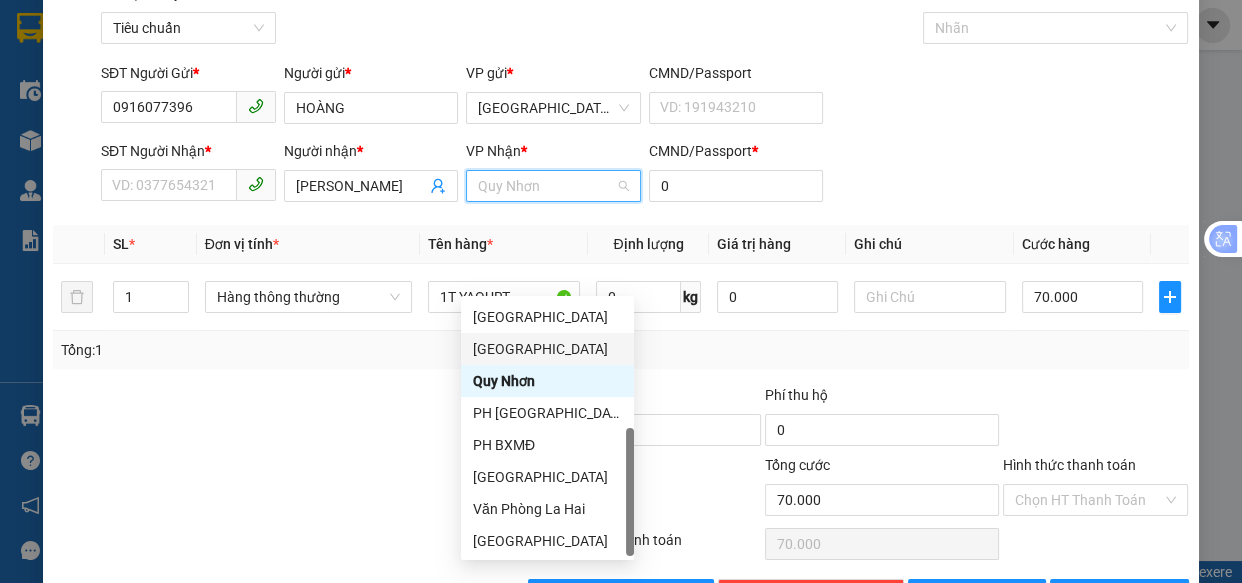 click on "[PERSON_NAME]" at bounding box center [547, 349] 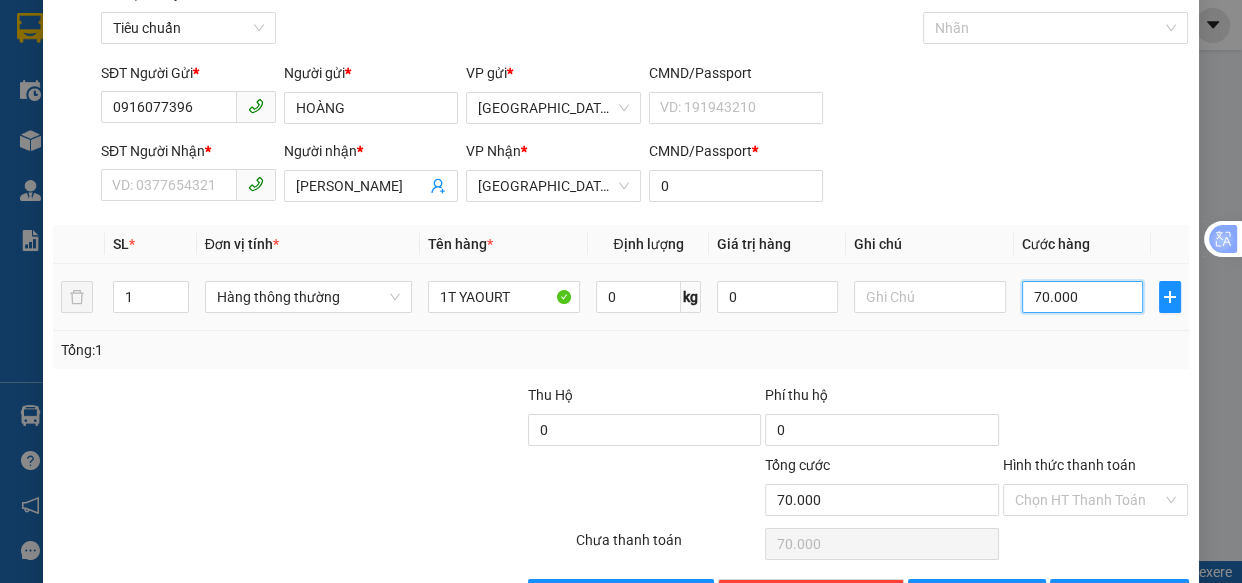 click on "70.000" at bounding box center [1082, 297] 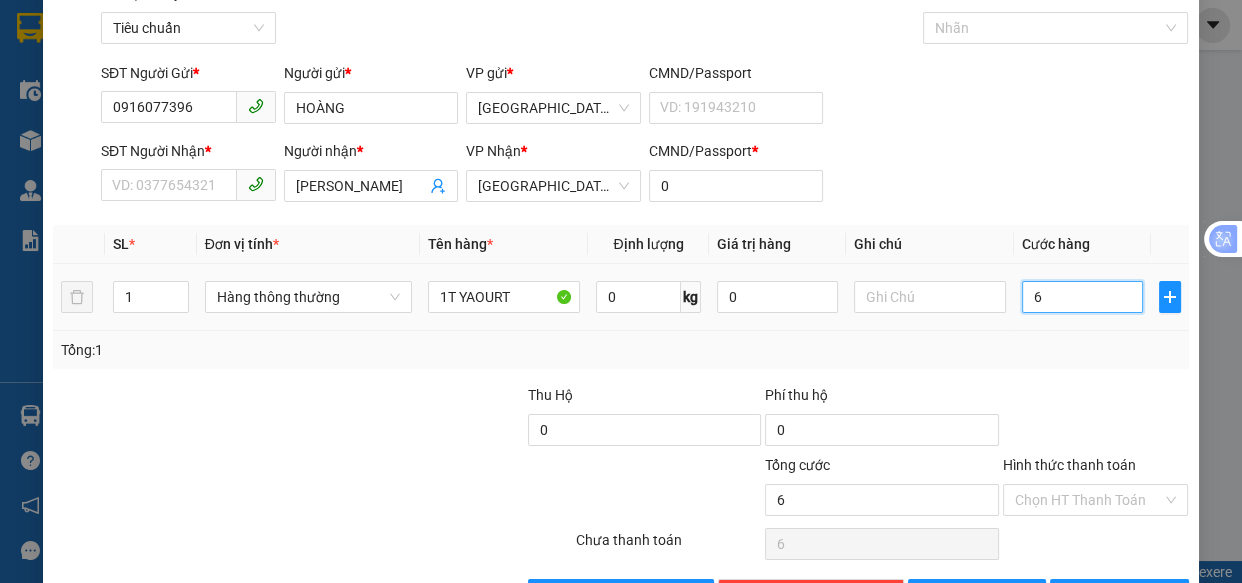 type on "60" 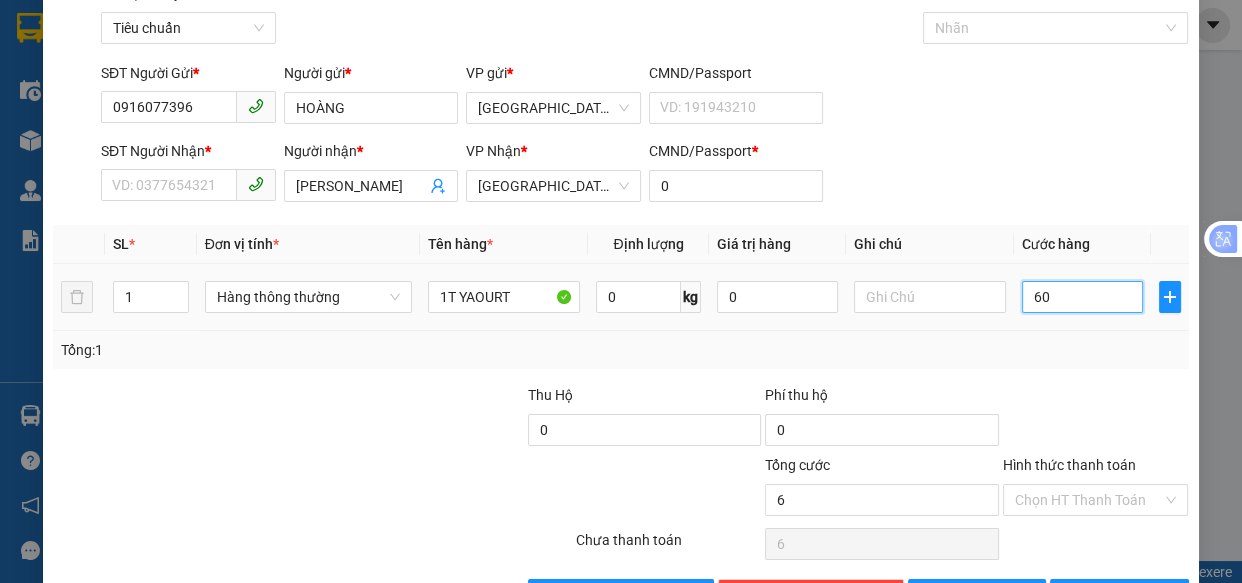 type on "60" 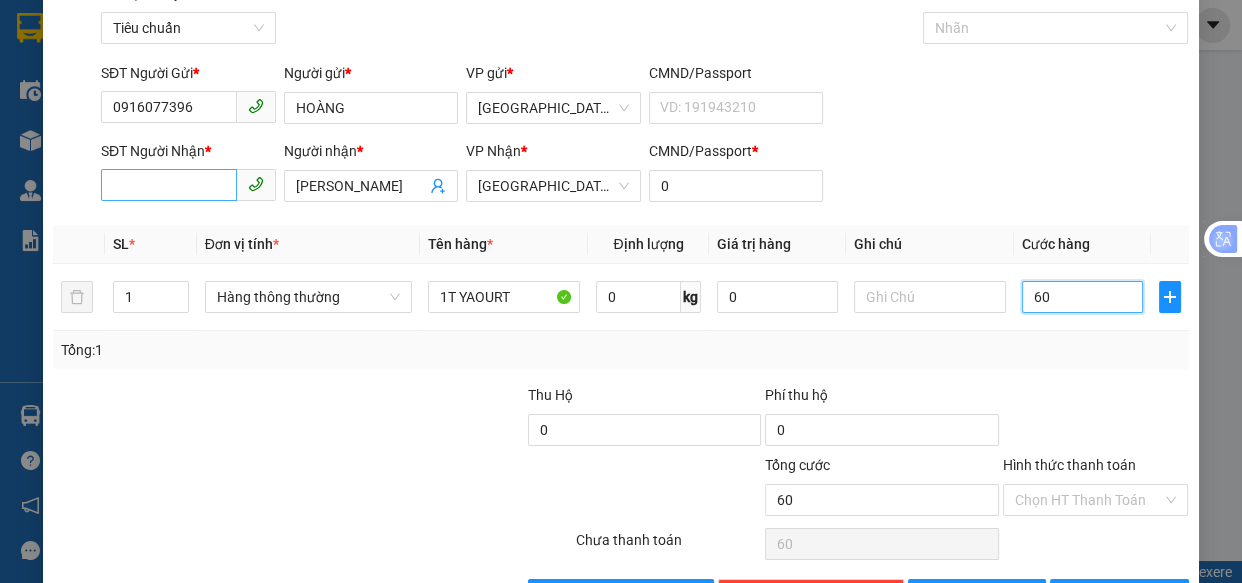 type on "60" 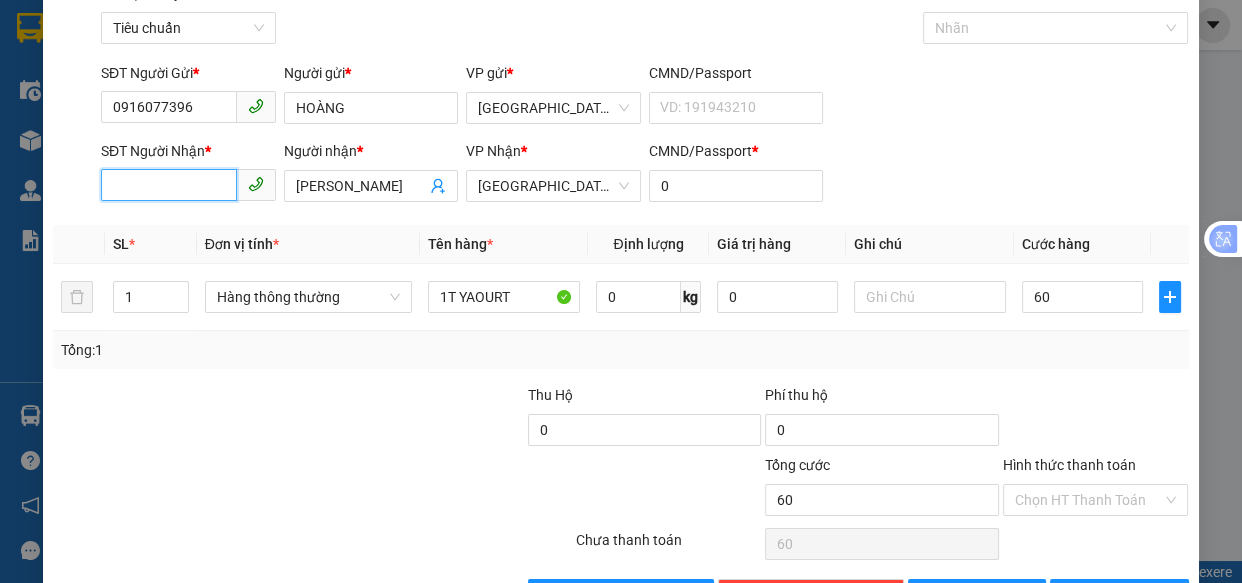 type on "60.000" 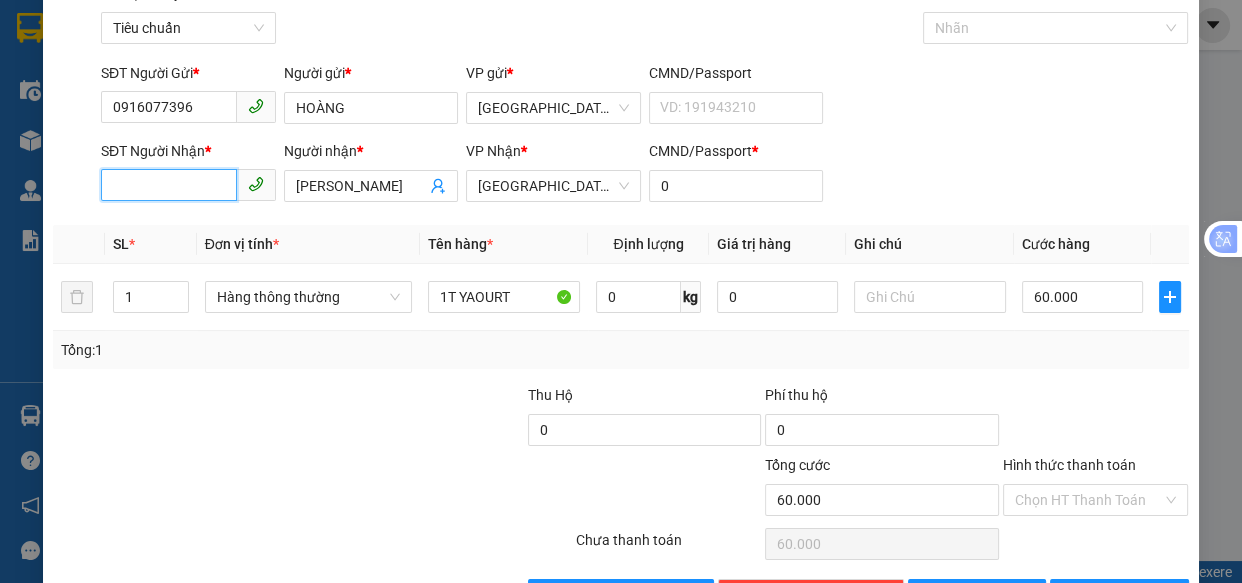 click on "SĐT Người Nhận  *" at bounding box center (169, 185) 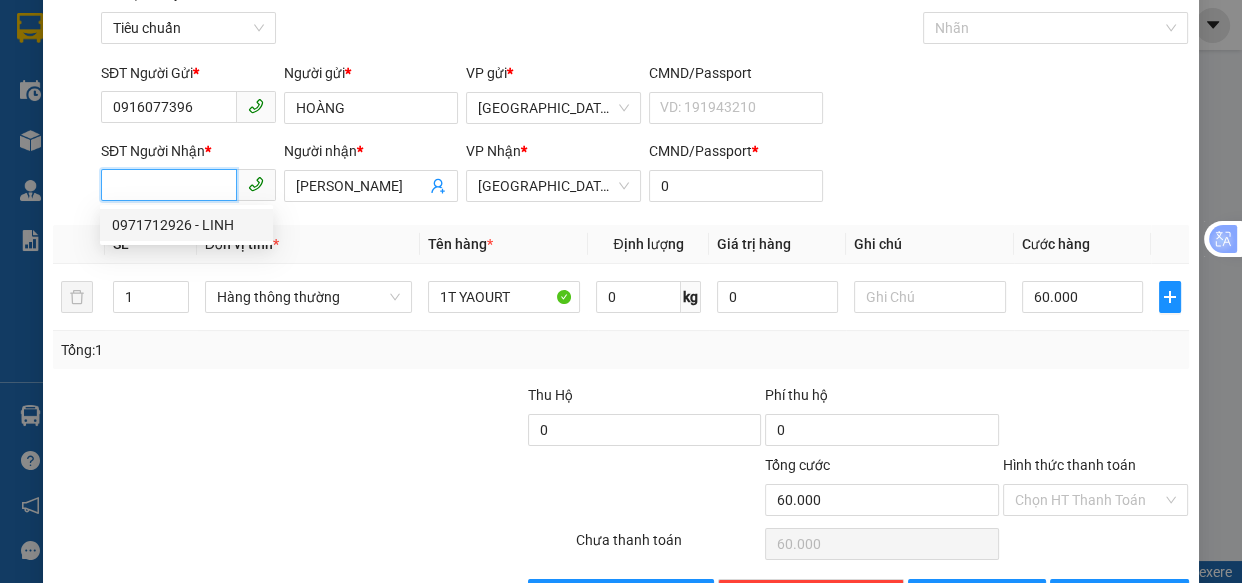 click on "SĐT Người Nhận  *" at bounding box center (169, 185) 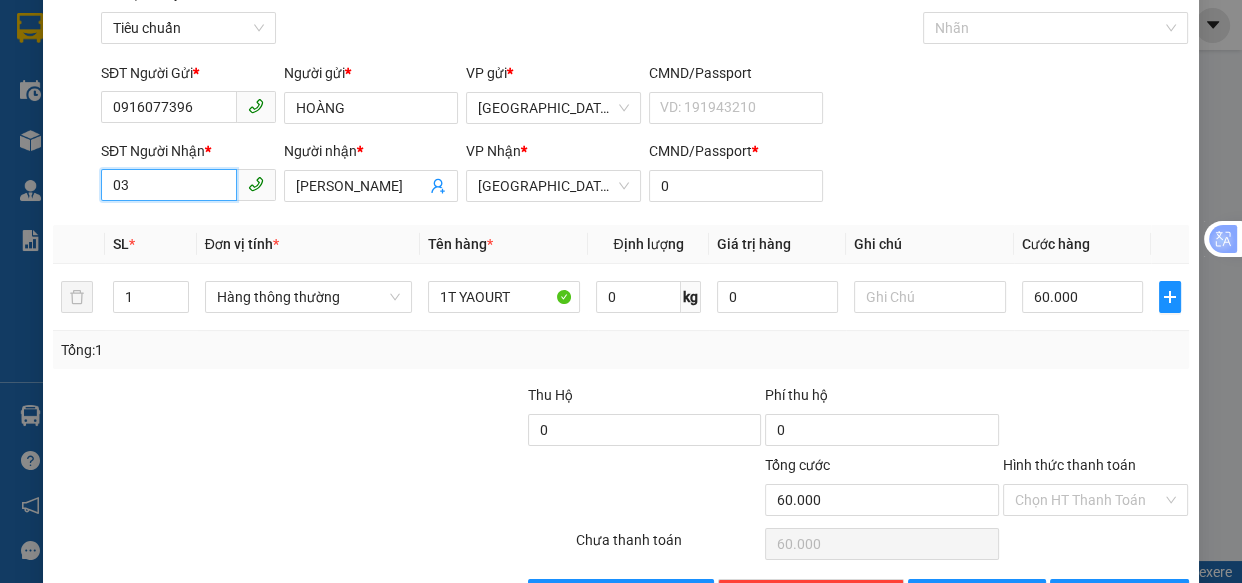 type on "0" 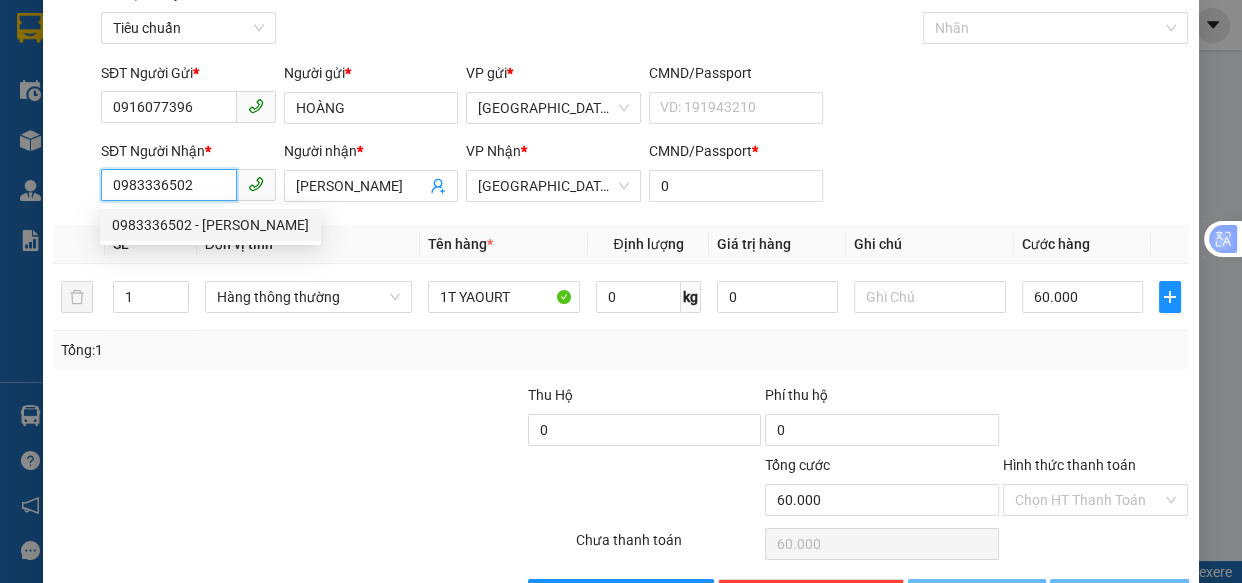 scroll, scrollTop: 156, scrollLeft: 0, axis: vertical 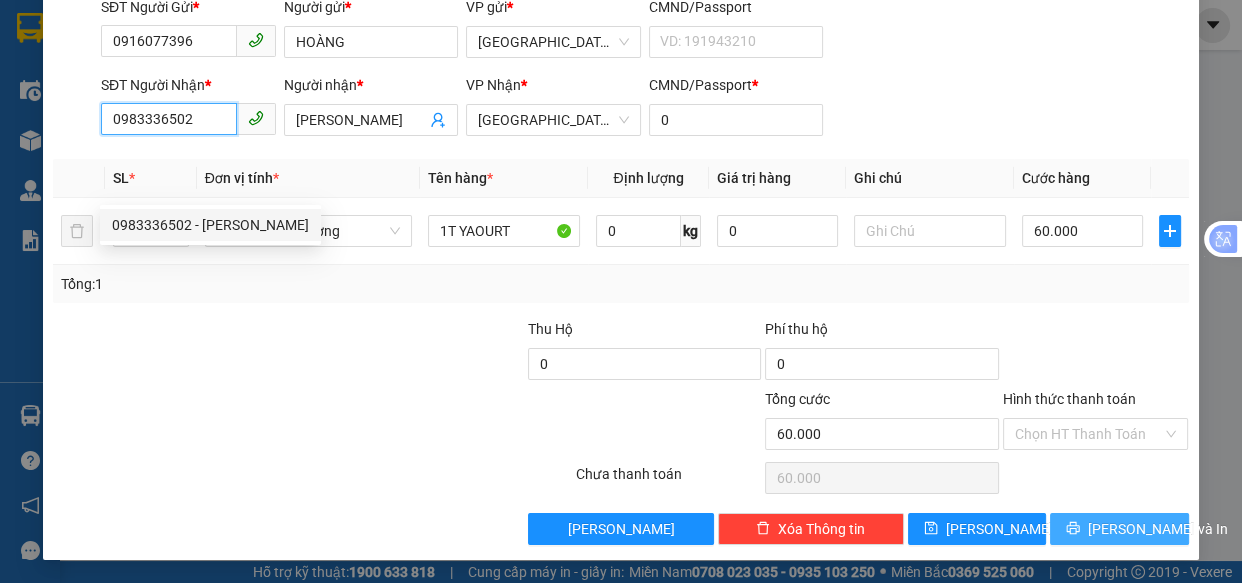 type on "0983336502" 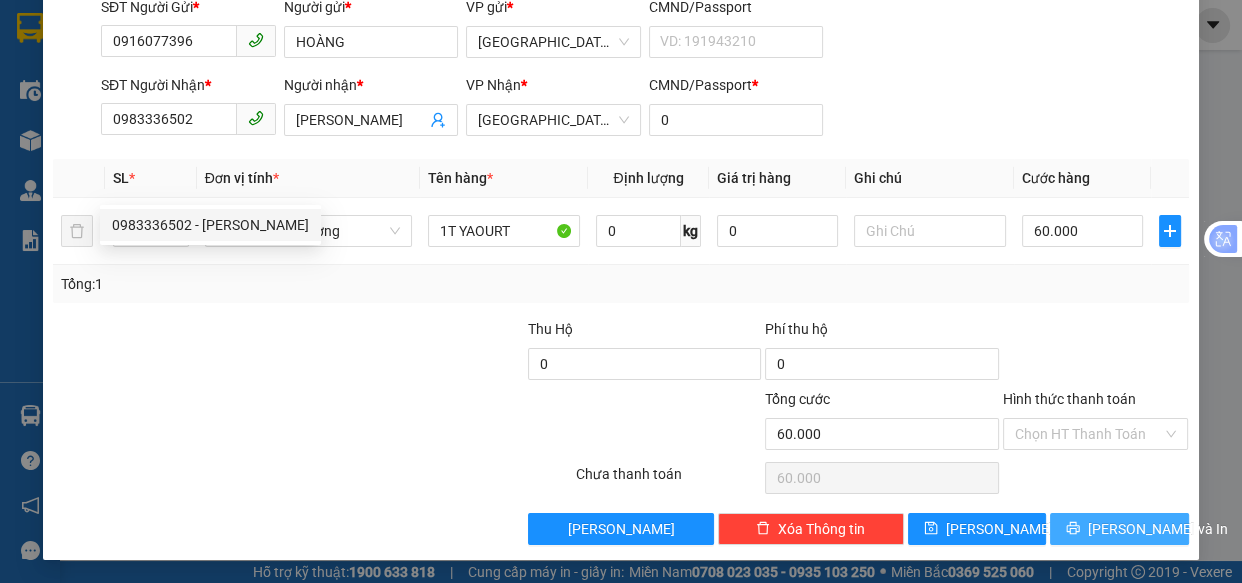 click on "[PERSON_NAME] và In" at bounding box center (1158, 529) 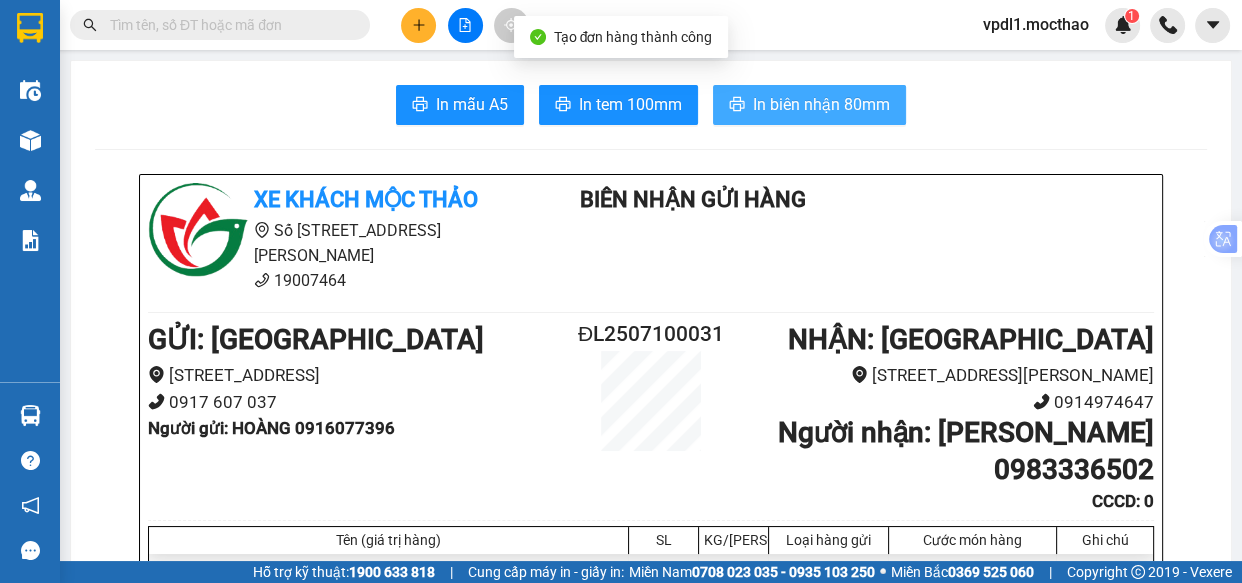 drag, startPoint x: 806, startPoint y: 109, endPoint x: 828, endPoint y: 125, distance: 27.202942 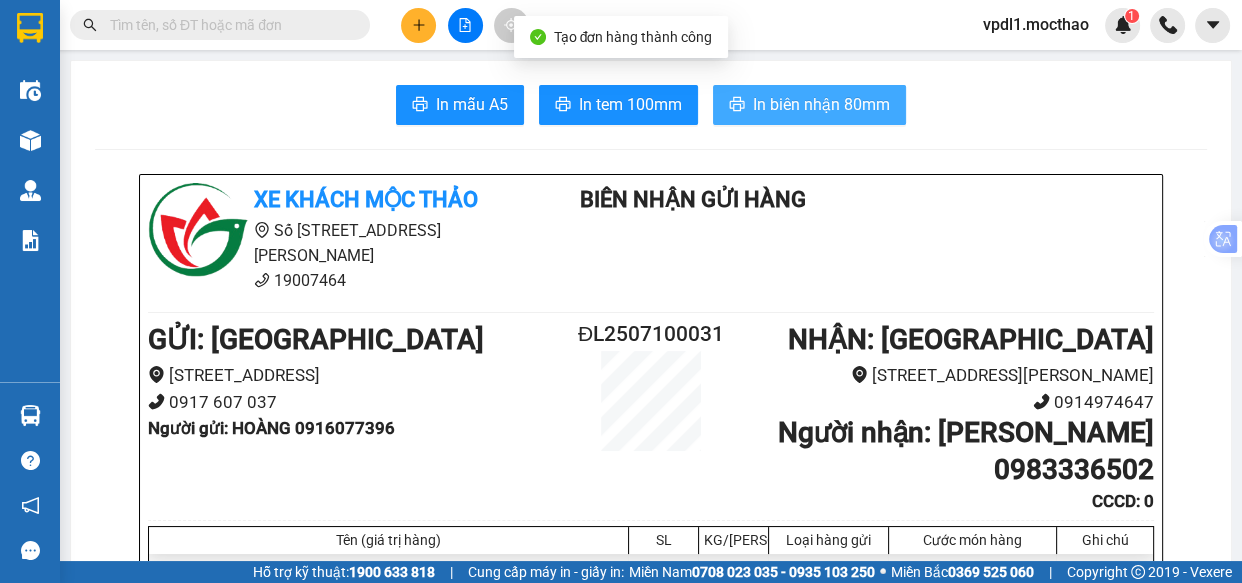 scroll, scrollTop: 0, scrollLeft: 0, axis: both 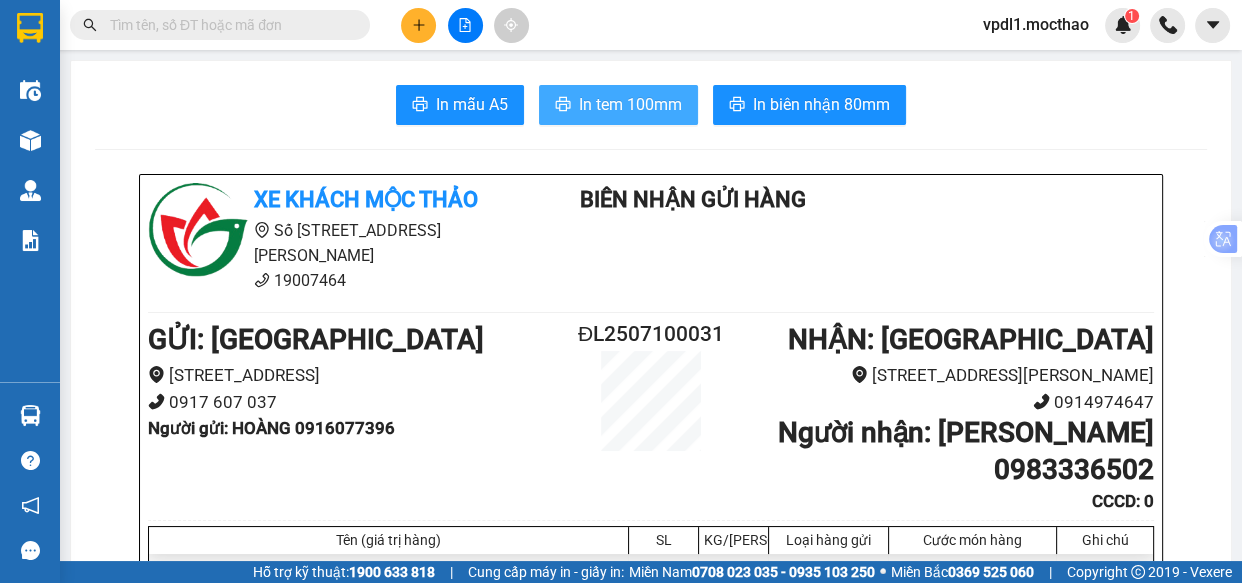 click on "In tem 100mm" at bounding box center [630, 104] 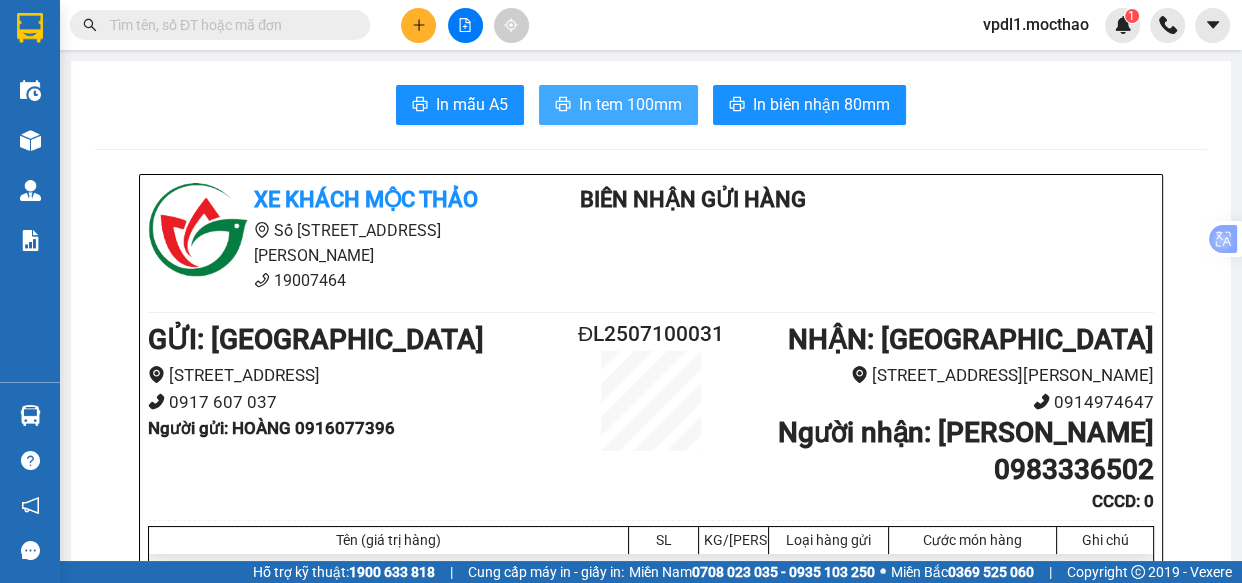 scroll, scrollTop: 0, scrollLeft: 0, axis: both 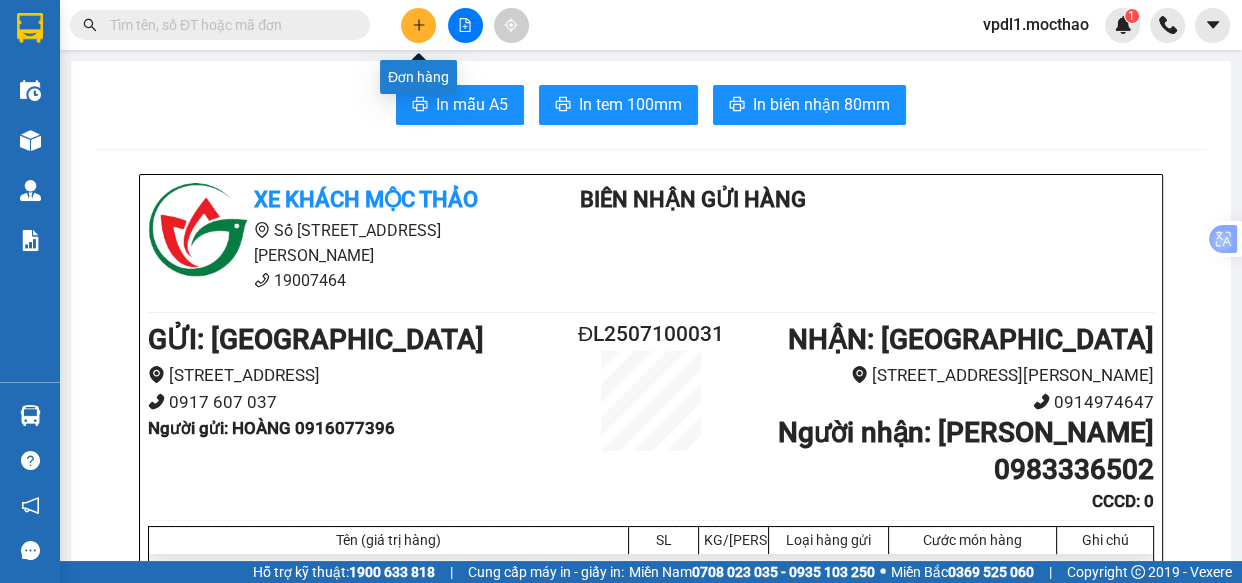 click 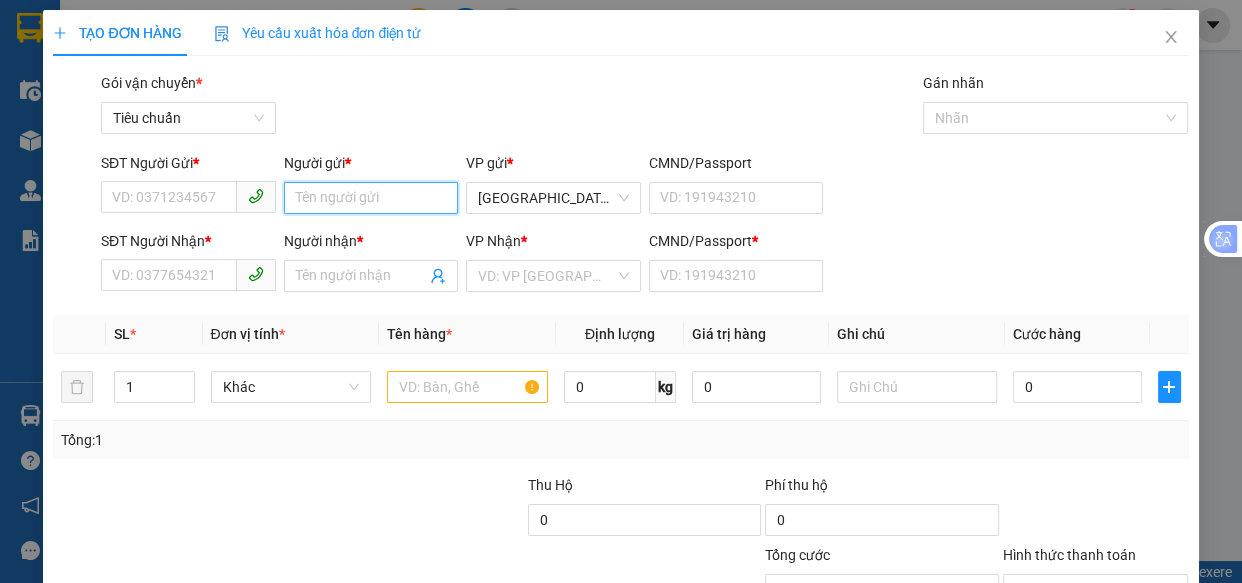 drag, startPoint x: 340, startPoint y: 190, endPoint x: 540, endPoint y: 127, distance: 209.68787 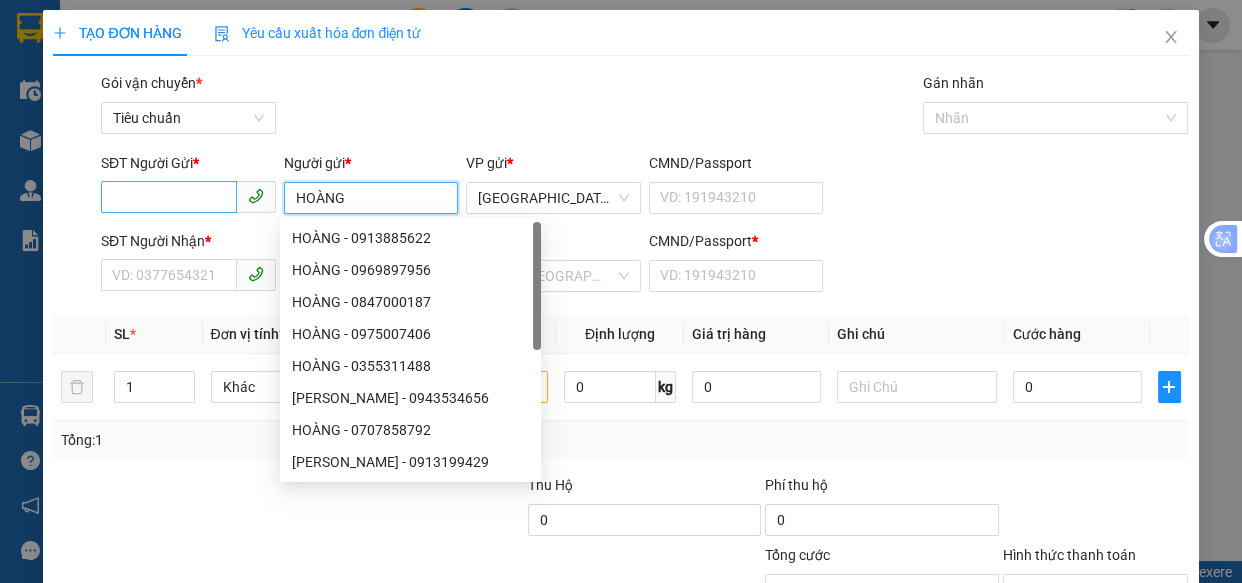 type on "HOÀNG" 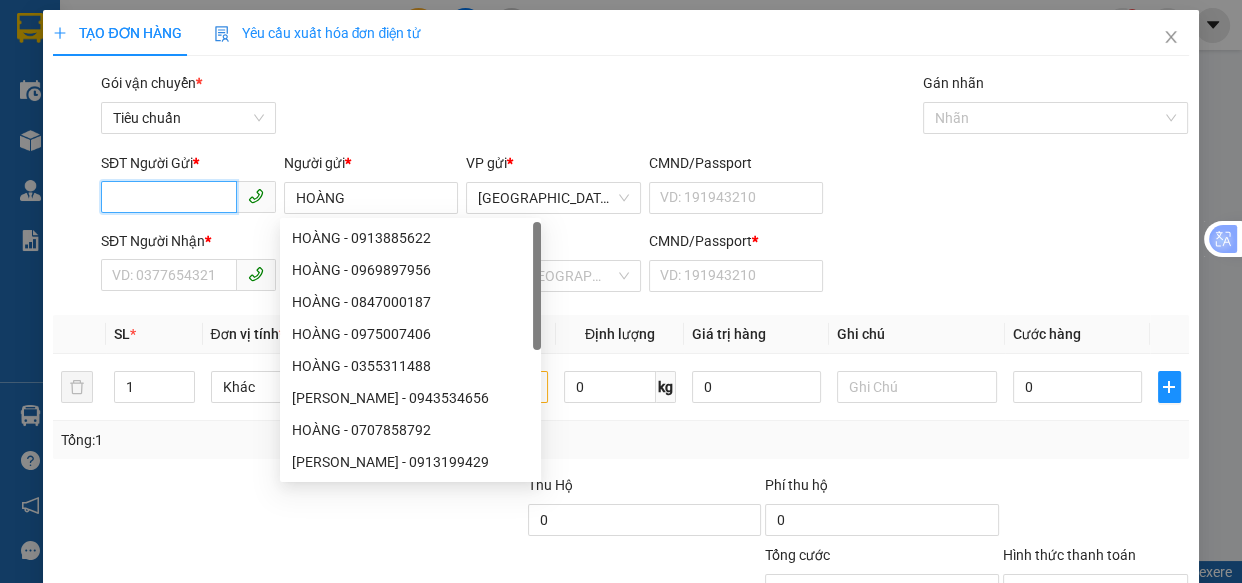 drag, startPoint x: 124, startPoint y: 206, endPoint x: 106, endPoint y: 7, distance: 199.81241 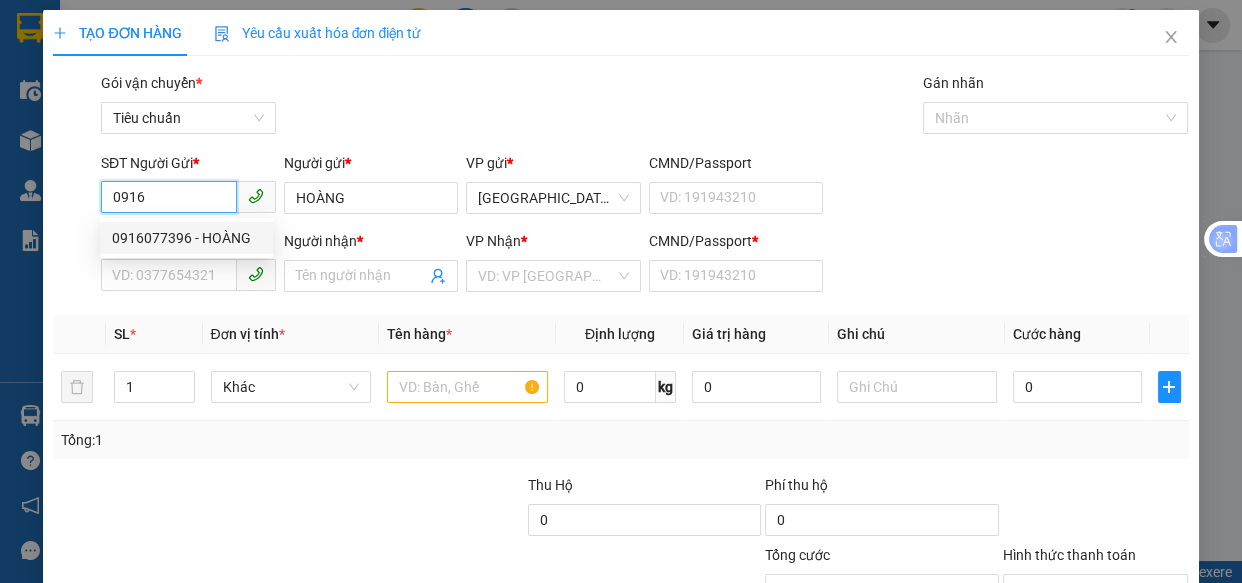 drag, startPoint x: 196, startPoint y: 242, endPoint x: 210, endPoint y: 237, distance: 14.866069 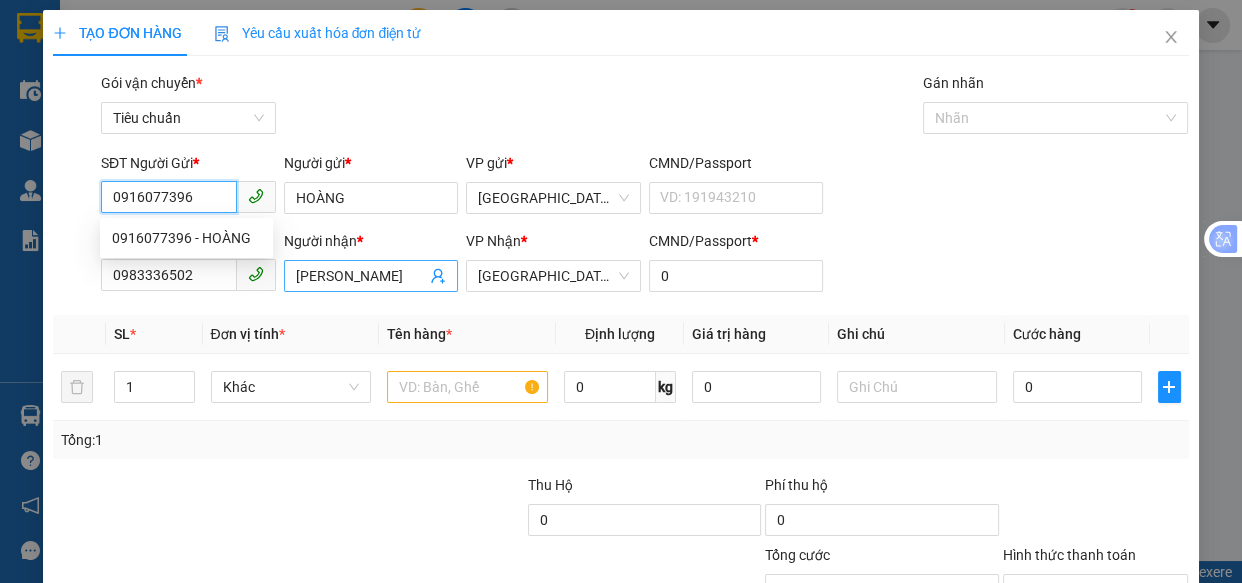 type on "60.000" 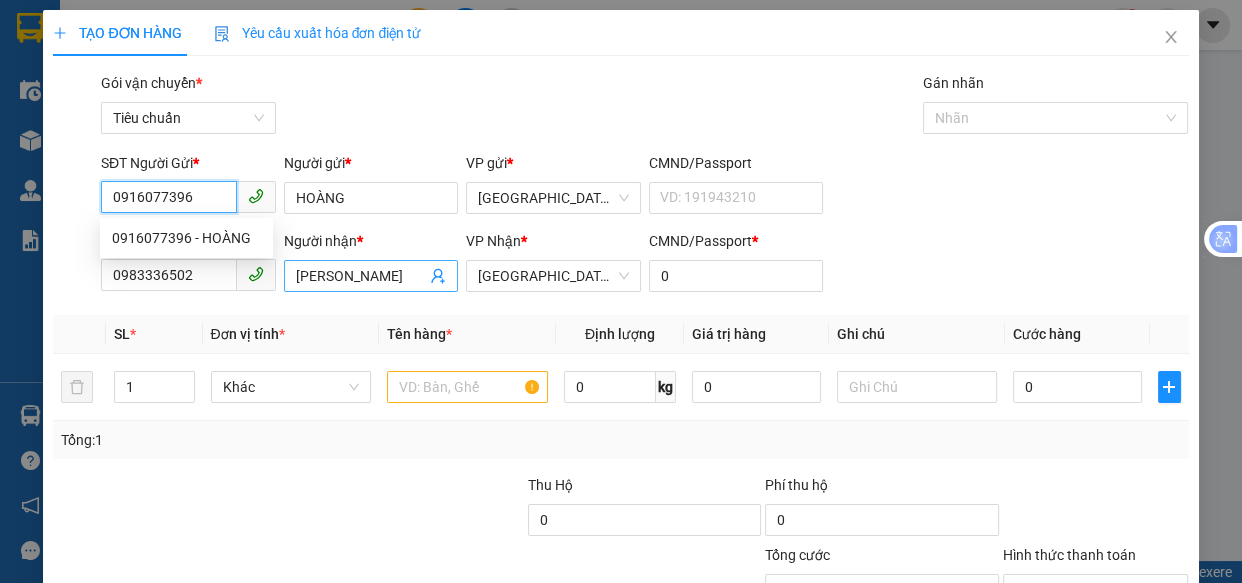 type on "60.000" 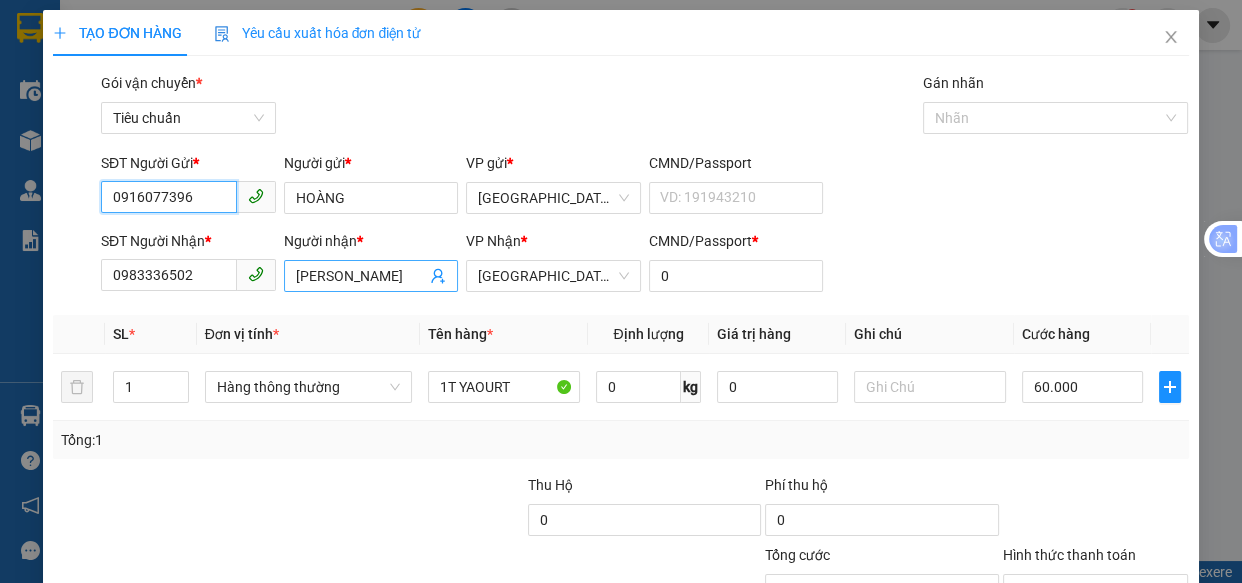 type on "0916077396" 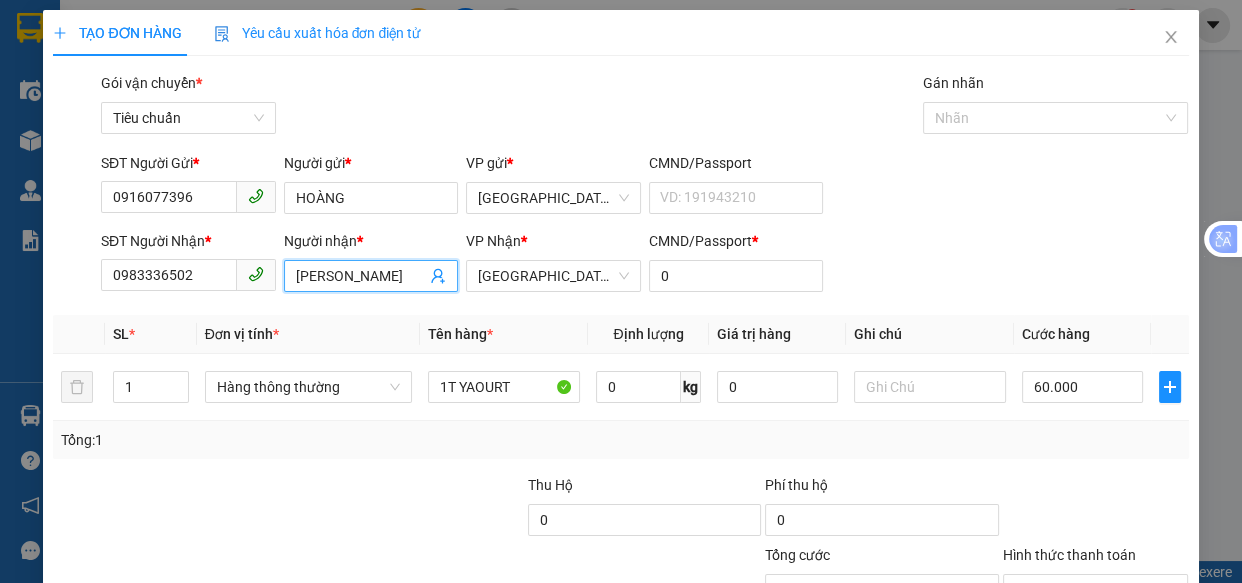 drag, startPoint x: 367, startPoint y: 276, endPoint x: 0, endPoint y: 264, distance: 367.19614 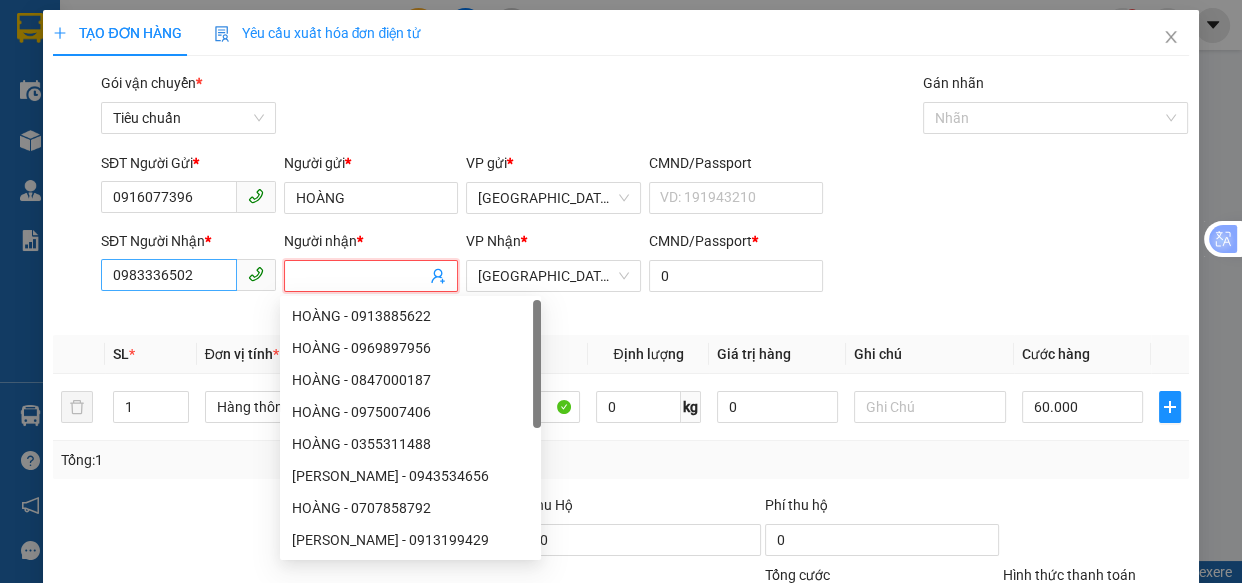 type 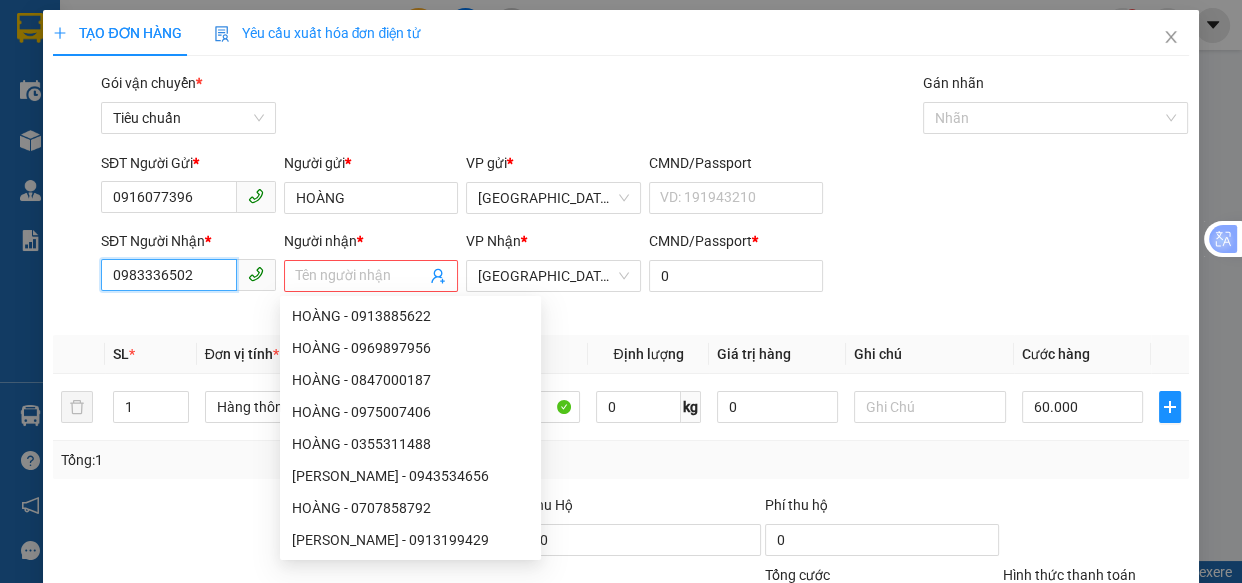 drag, startPoint x: 207, startPoint y: 278, endPoint x: 0, endPoint y: 54, distance: 305 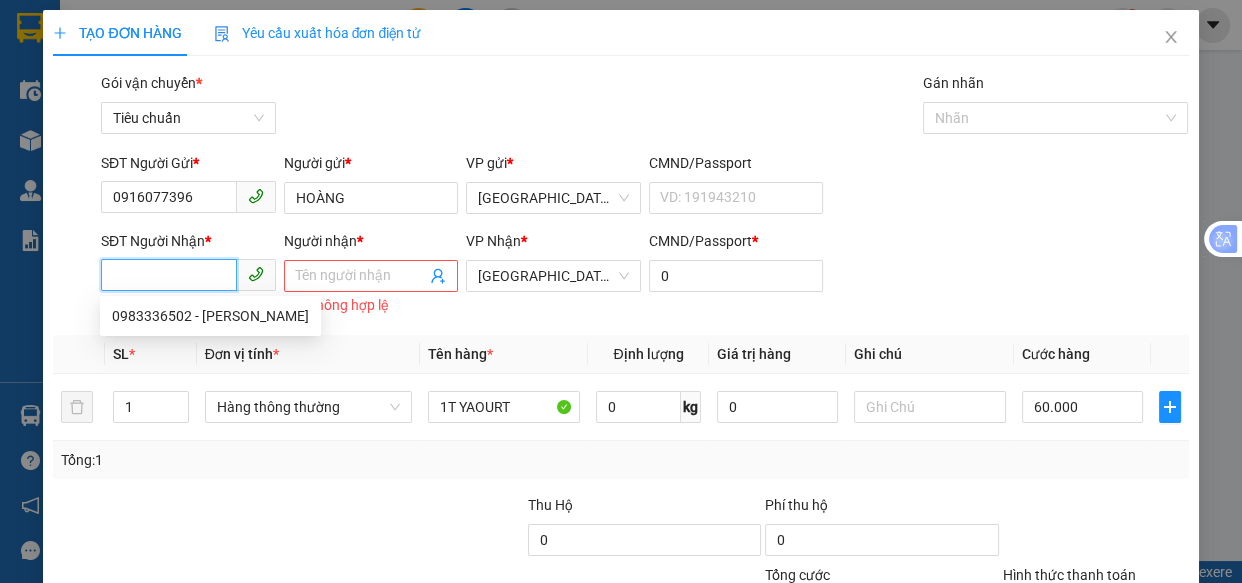 drag, startPoint x: 542, startPoint y: 277, endPoint x: 64, endPoint y: 179, distance: 487.94263 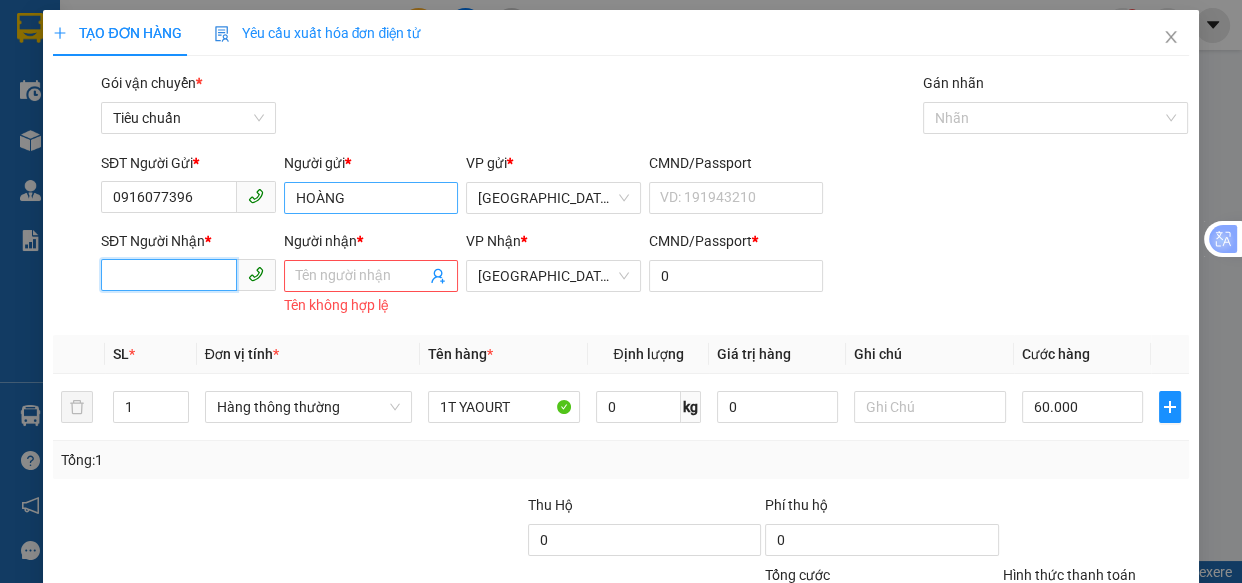 drag, startPoint x: 521, startPoint y: 283, endPoint x: 324, endPoint y: 190, distance: 217.84857 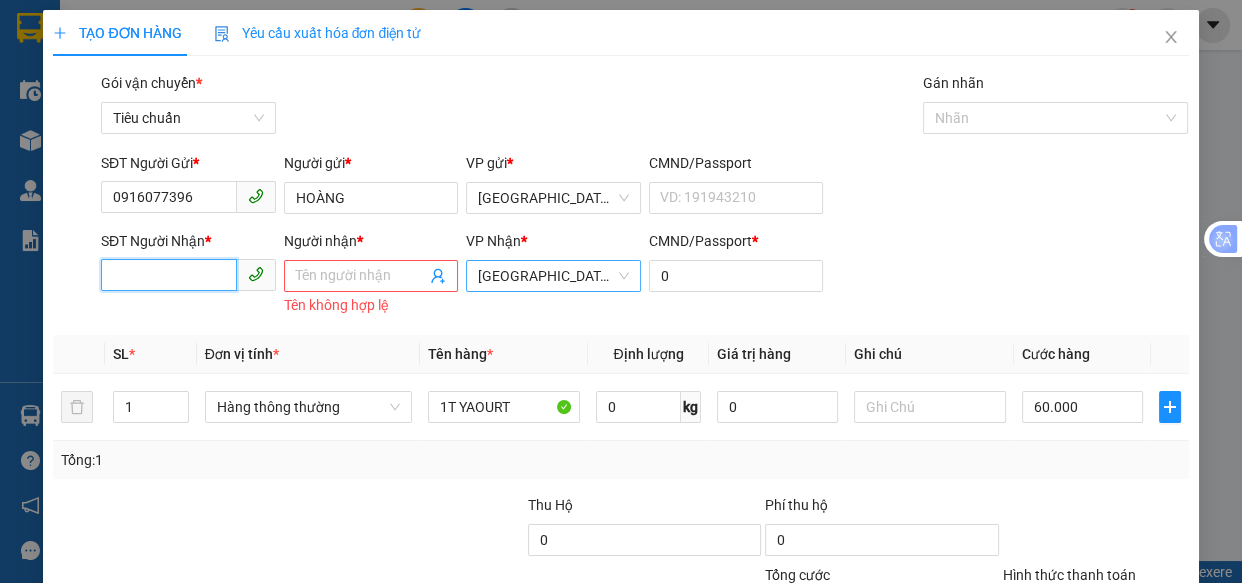 click on "[PERSON_NAME]" at bounding box center (553, 276) 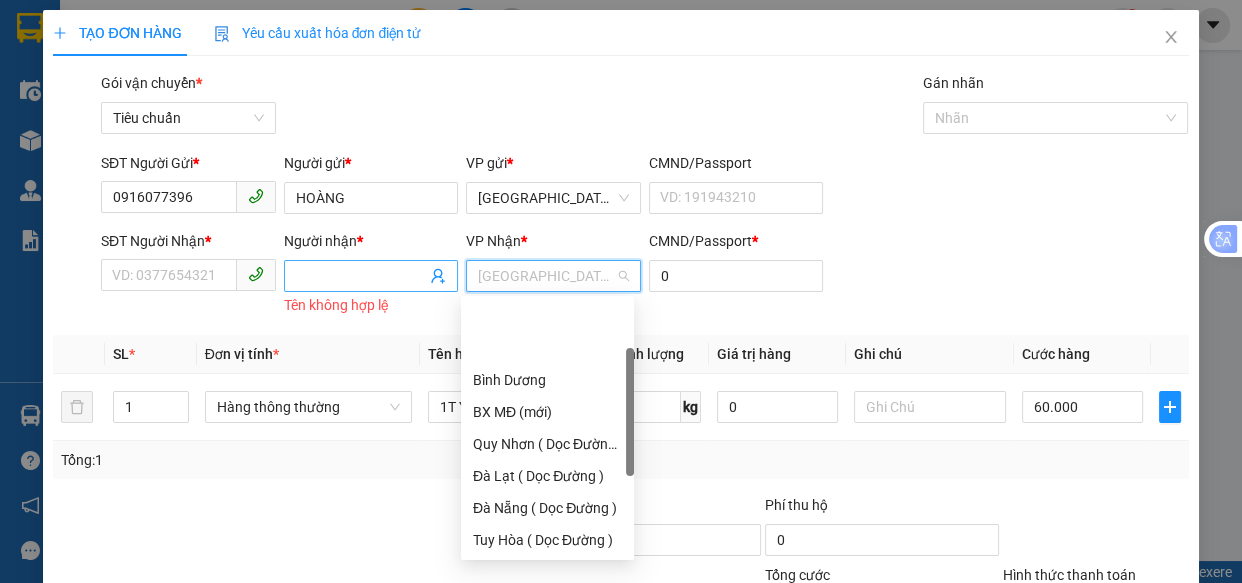 scroll, scrollTop: 96, scrollLeft: 0, axis: vertical 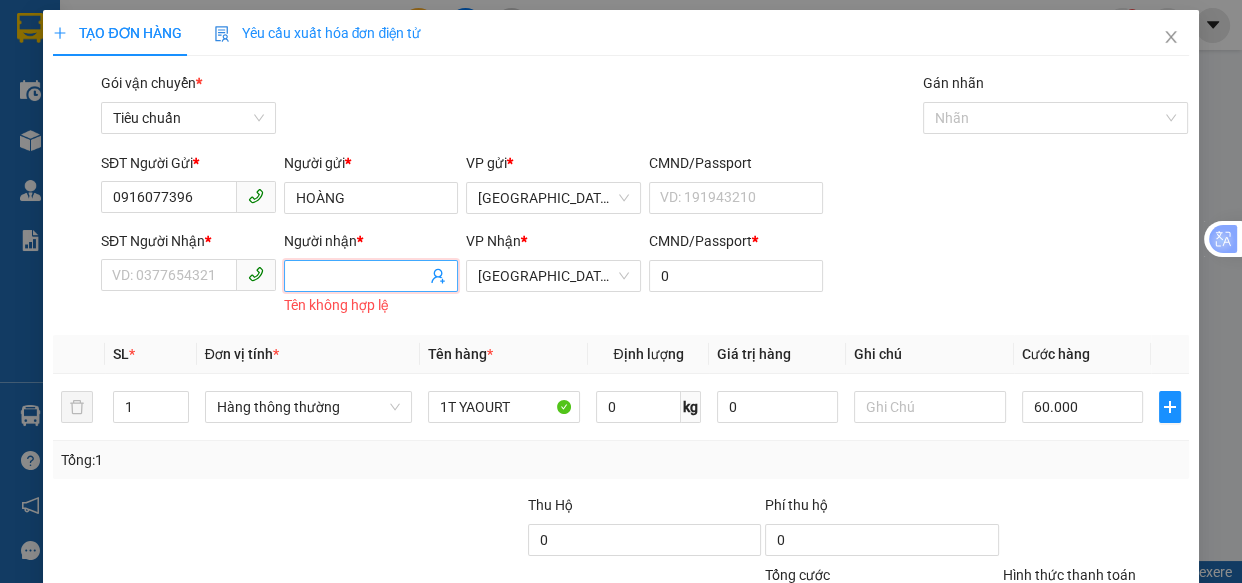 click on "Người nhận  *" at bounding box center [361, 276] 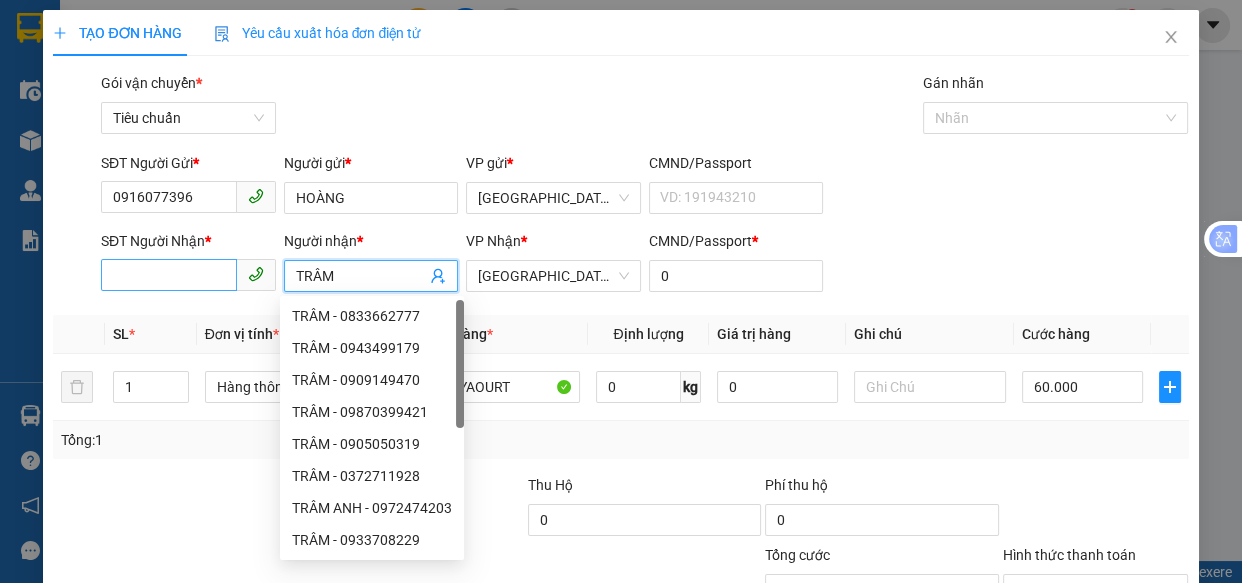 type on "TRÂM" 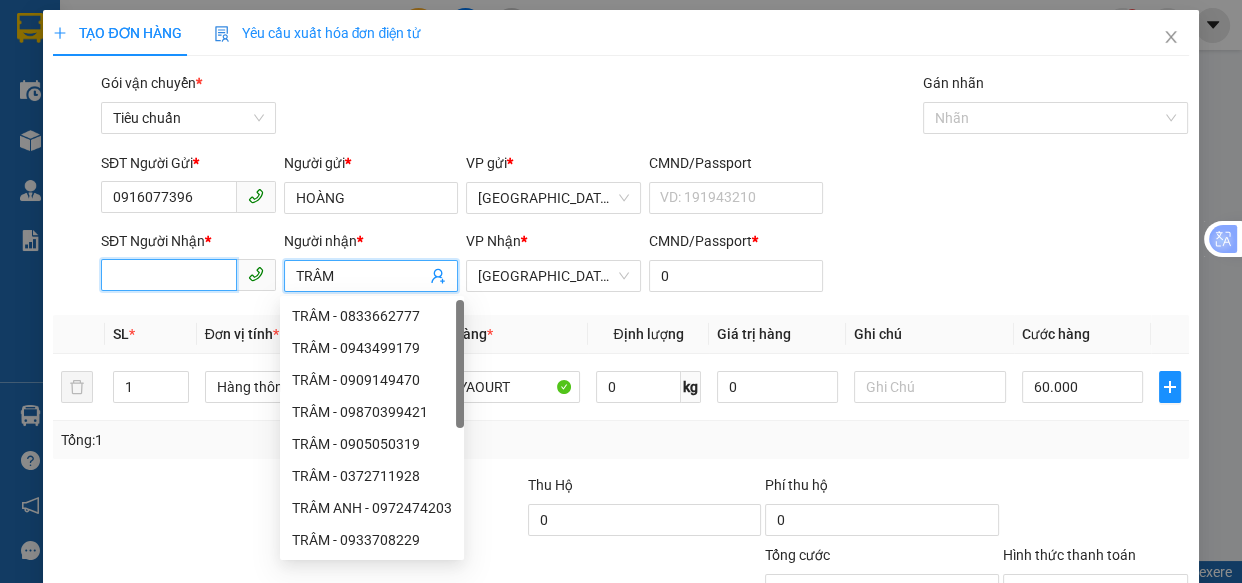 click on "SĐT Người Nhận  *" at bounding box center (169, 275) 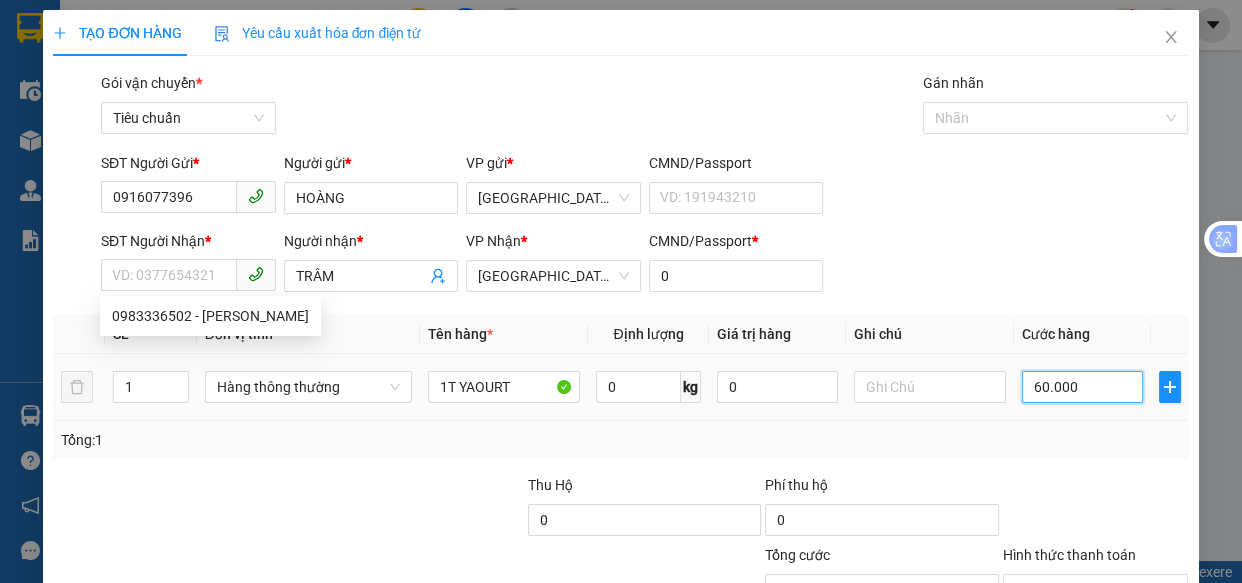 click on "60.000" at bounding box center (1082, 387) 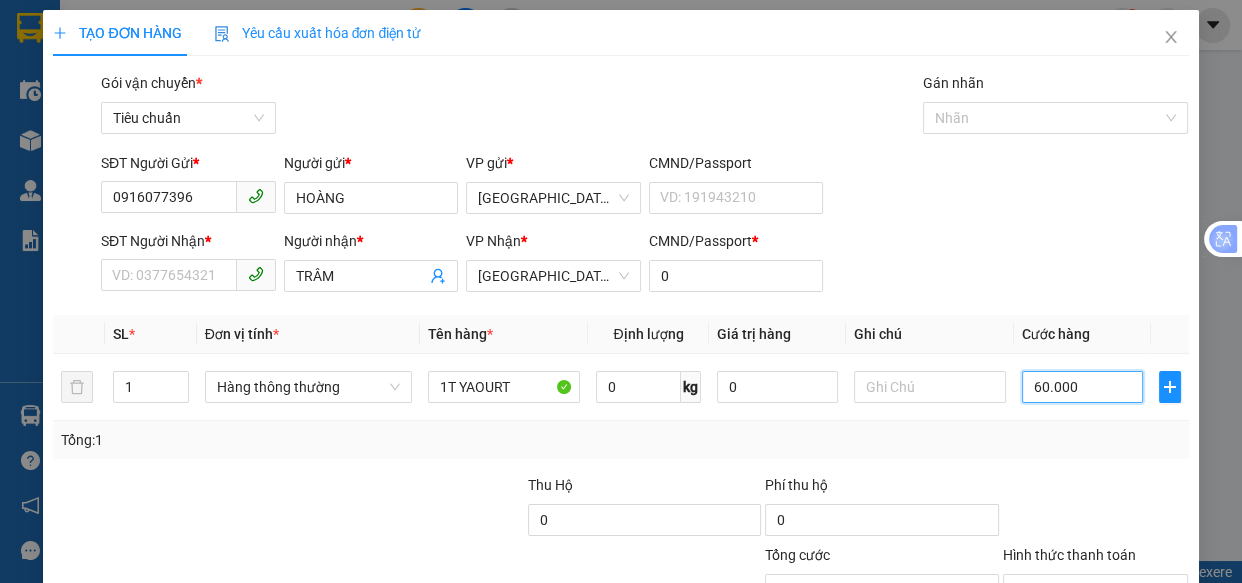 type on "5" 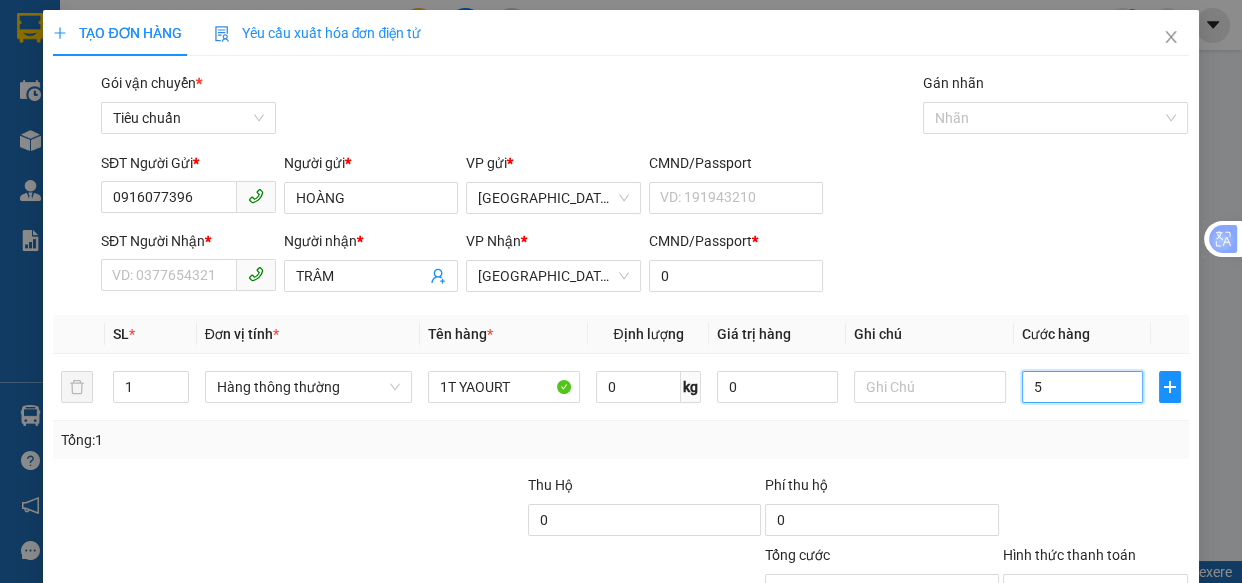 type on "5" 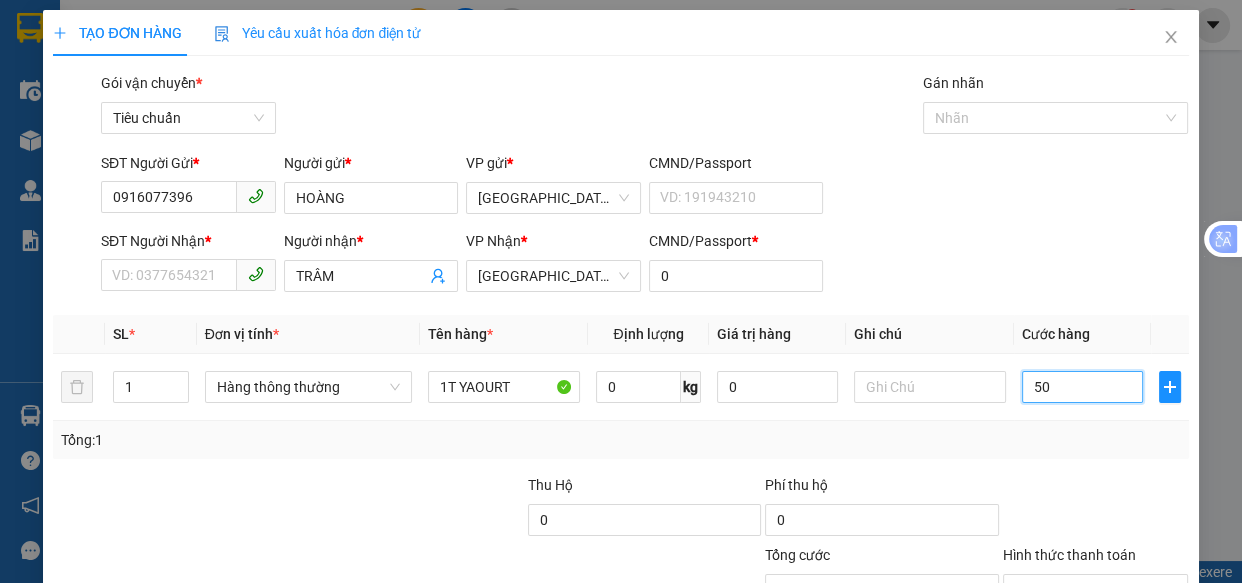 type on "50" 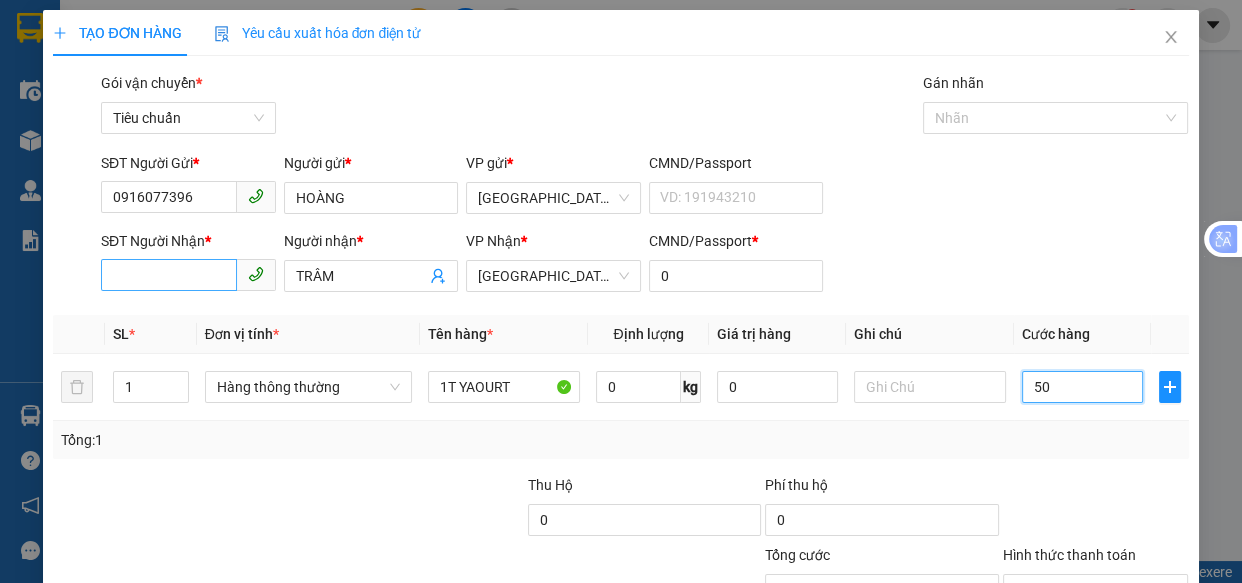 type on "50" 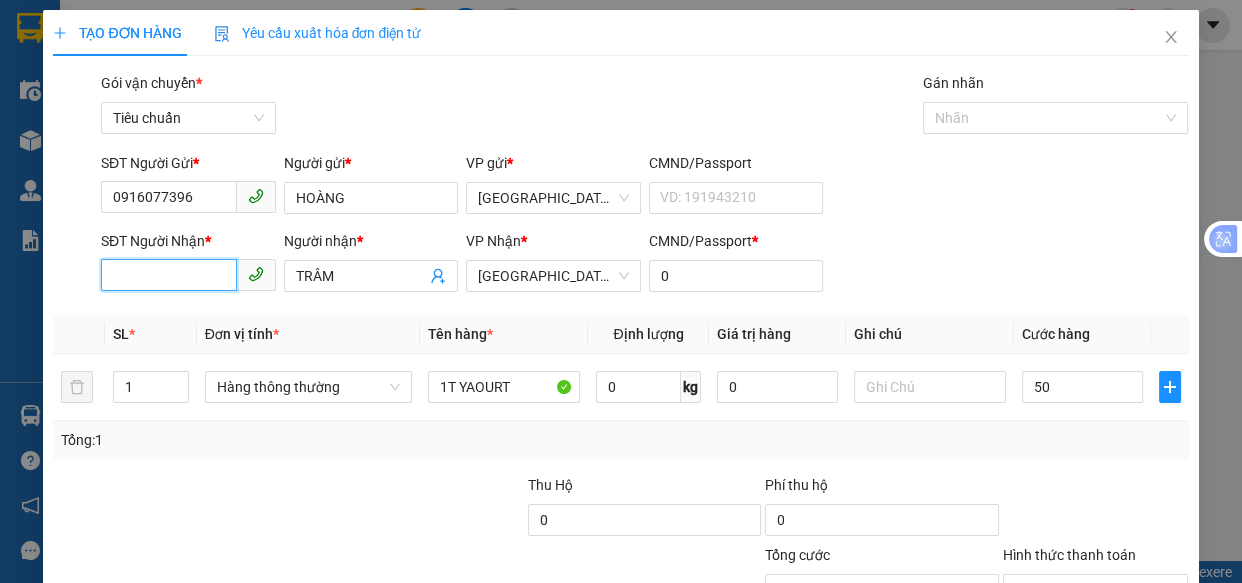 type on "50.000" 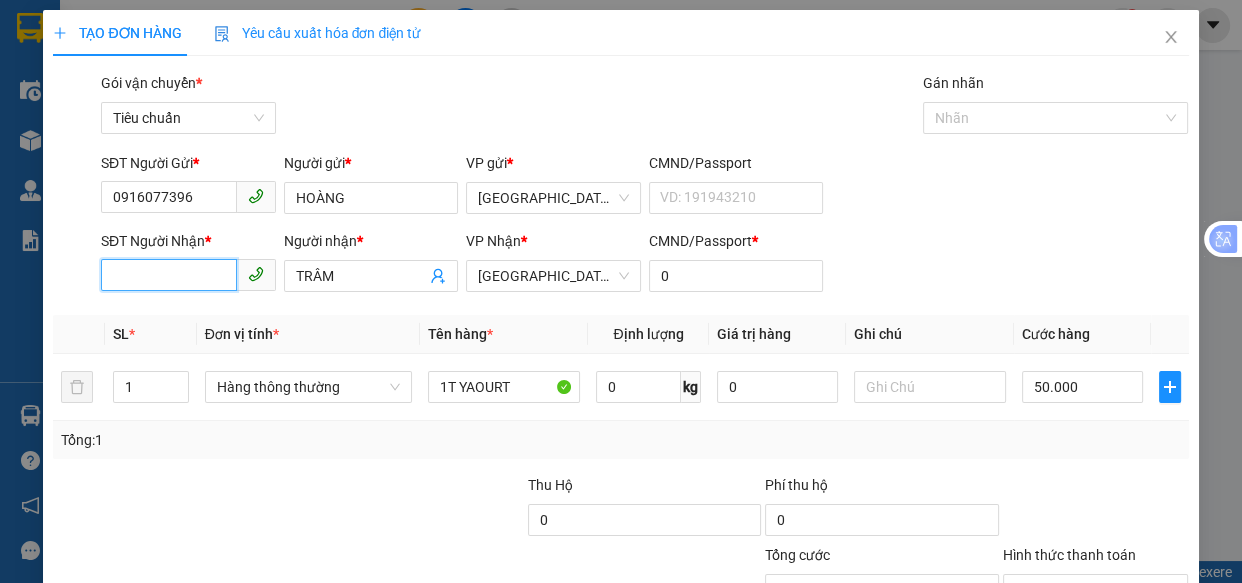 click on "SĐT Người Nhận  *" at bounding box center [169, 275] 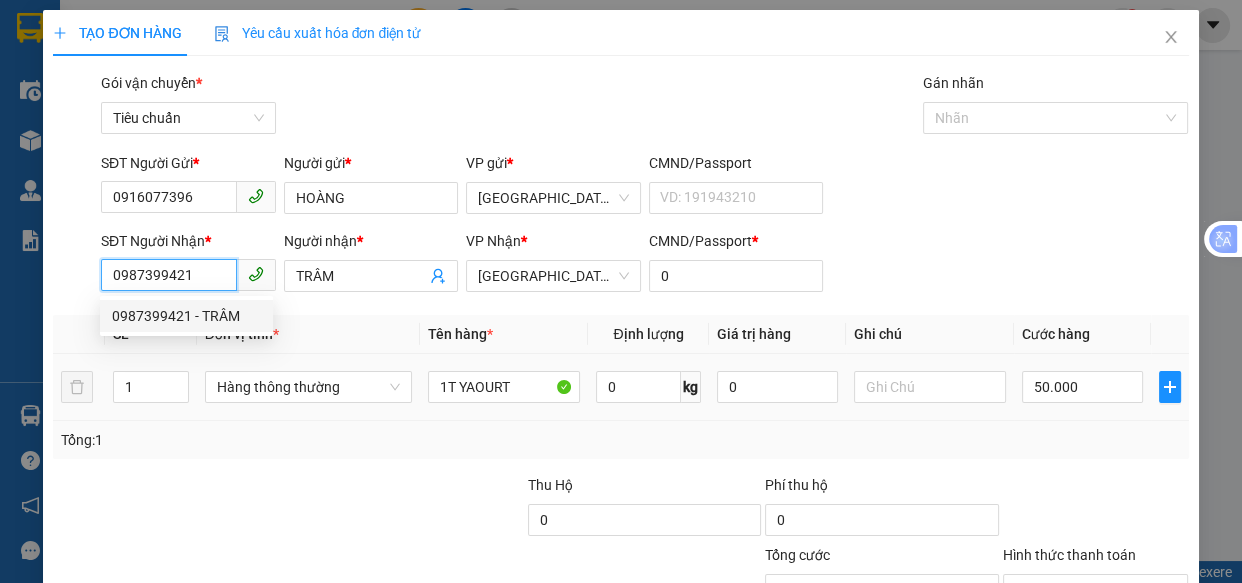scroll, scrollTop: 156, scrollLeft: 0, axis: vertical 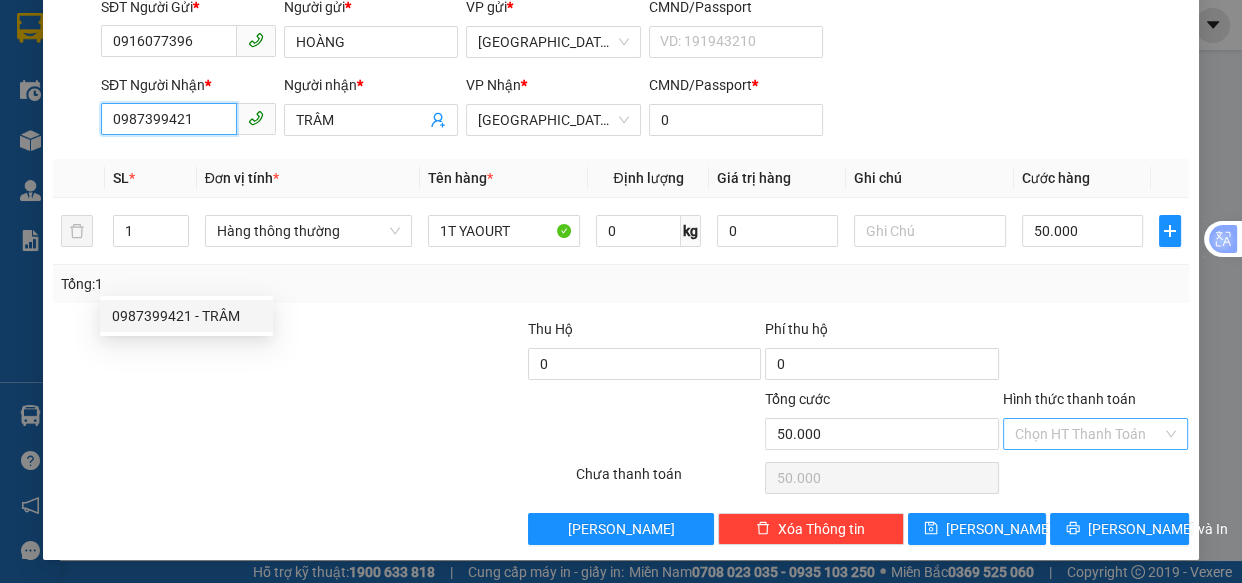 type on "0987399421" 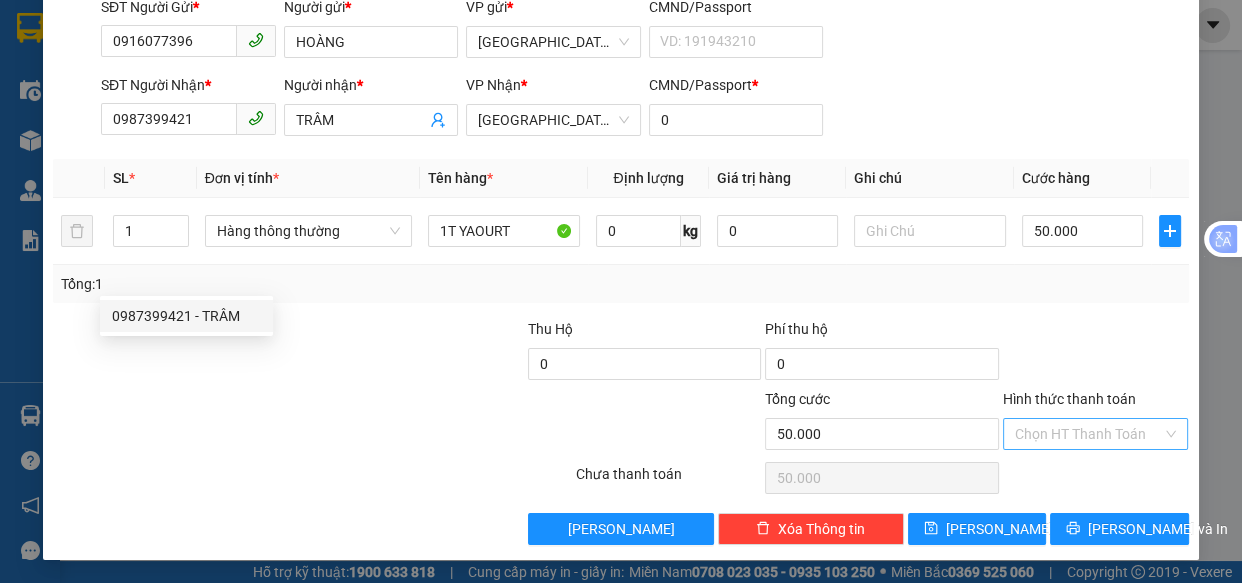 click on "Hình thức thanh toán" at bounding box center (1089, 434) 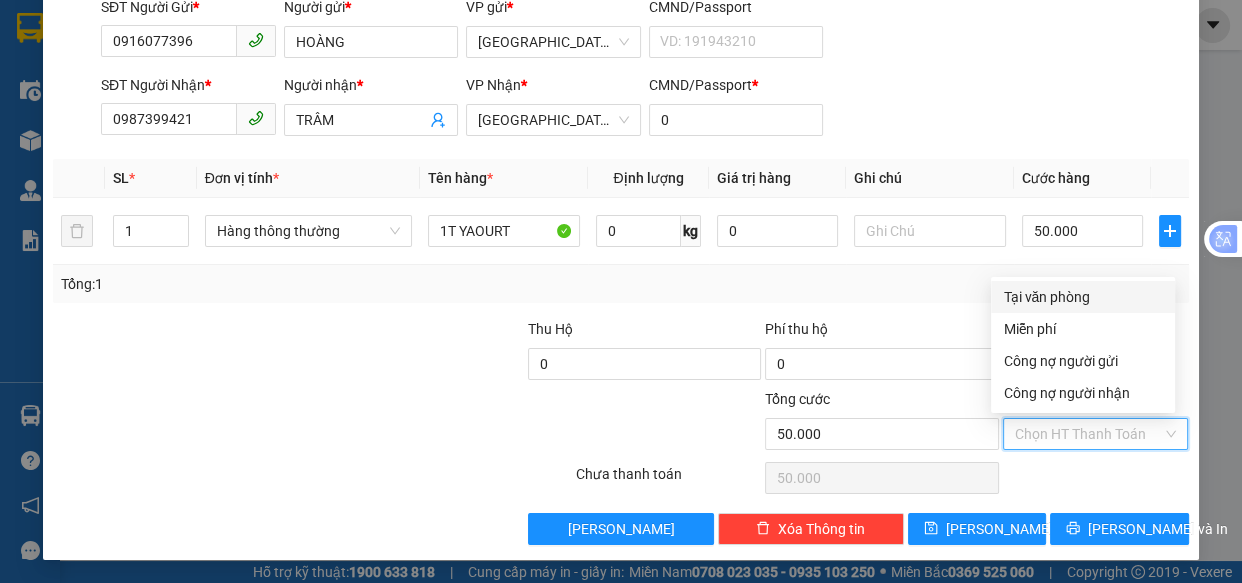 click on "Tại văn phòng" at bounding box center (1083, 297) 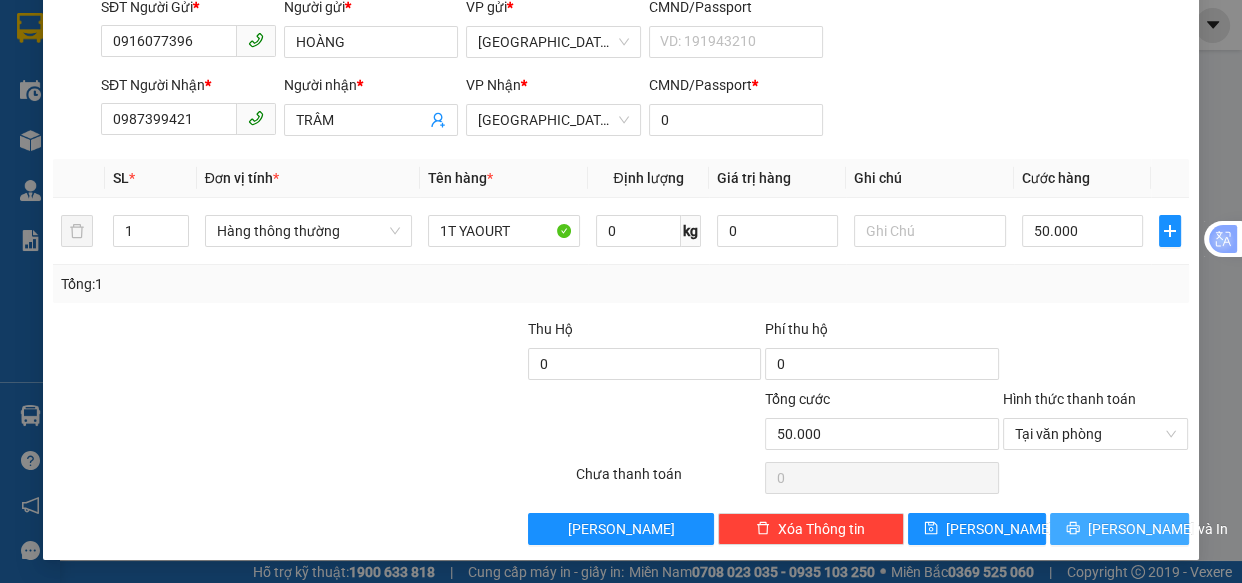 click on "[PERSON_NAME] và In" at bounding box center (1158, 529) 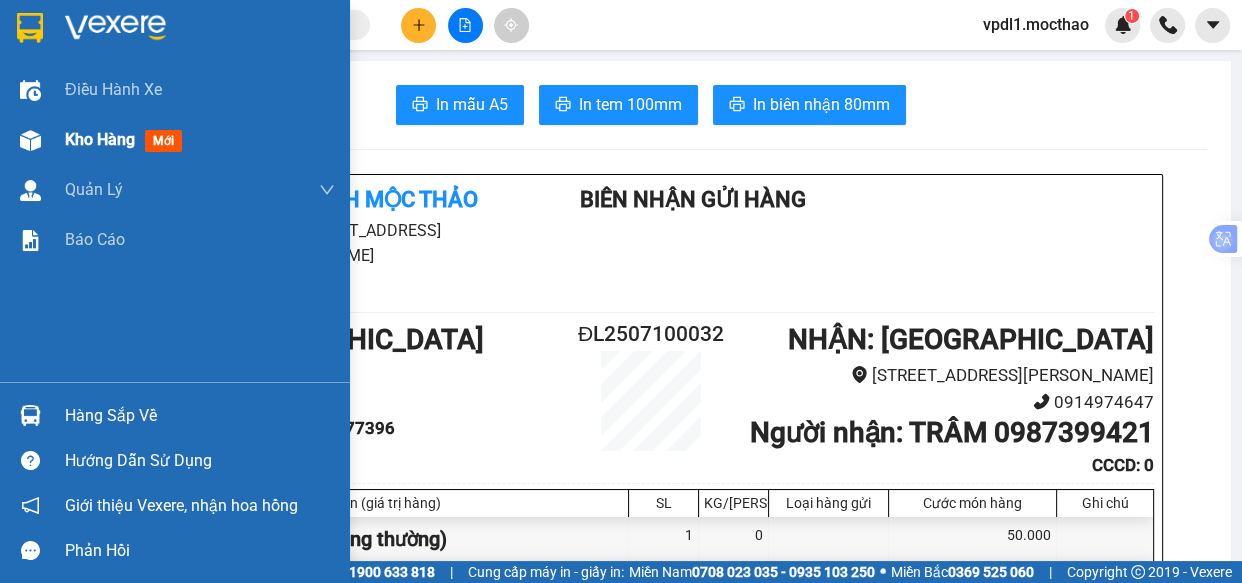 click on "Kho hàng" at bounding box center [100, 139] 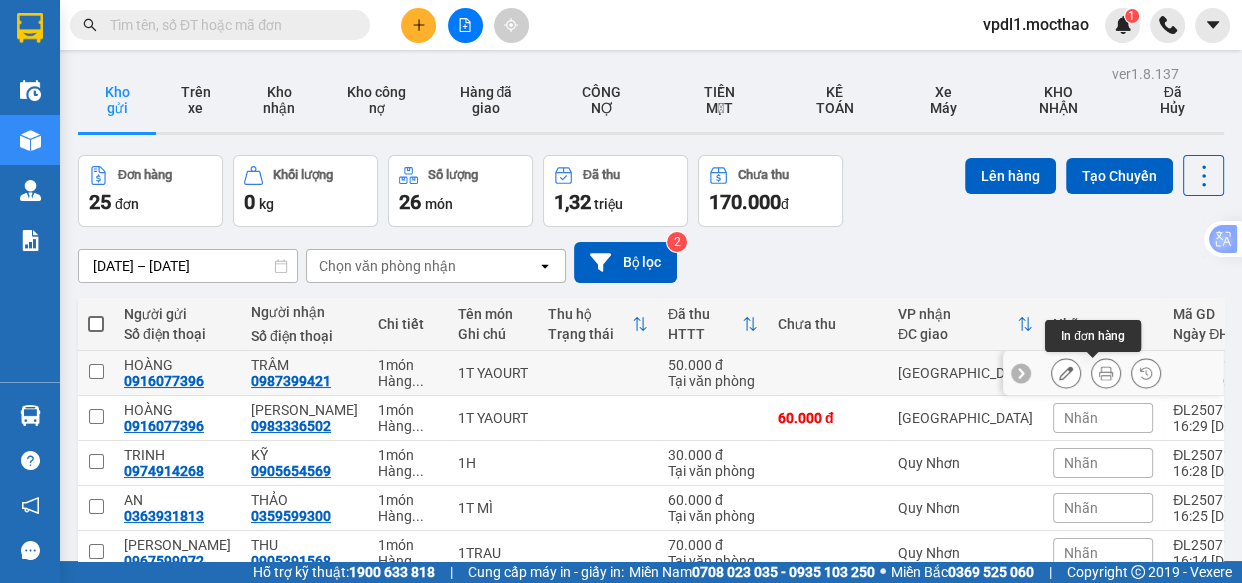 click 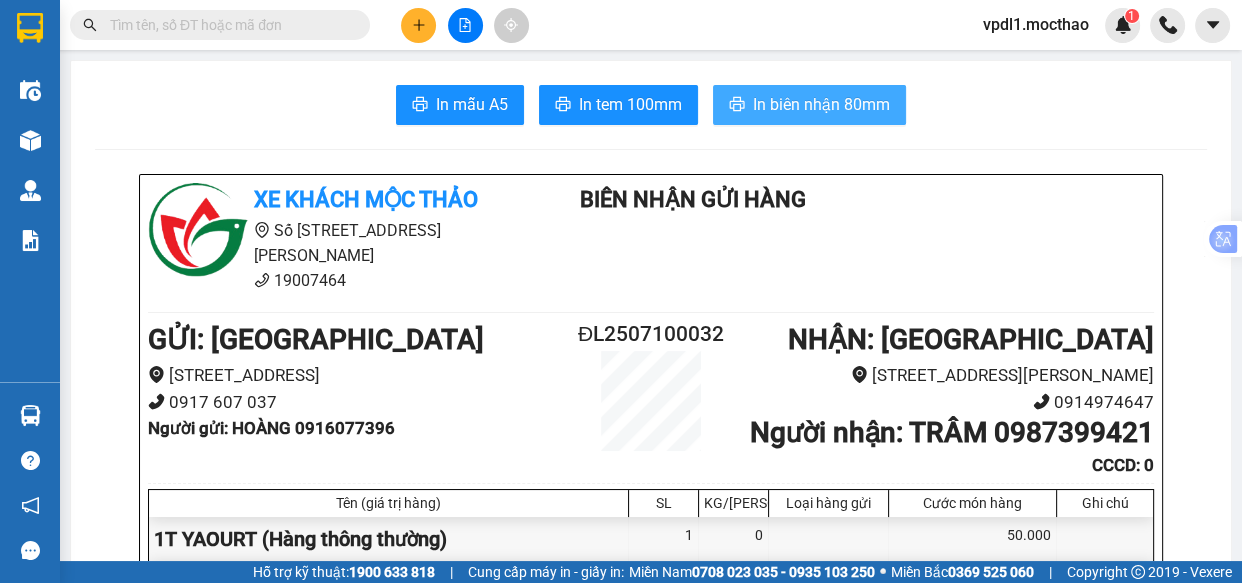 click on "In biên nhận 80mm" at bounding box center (821, 104) 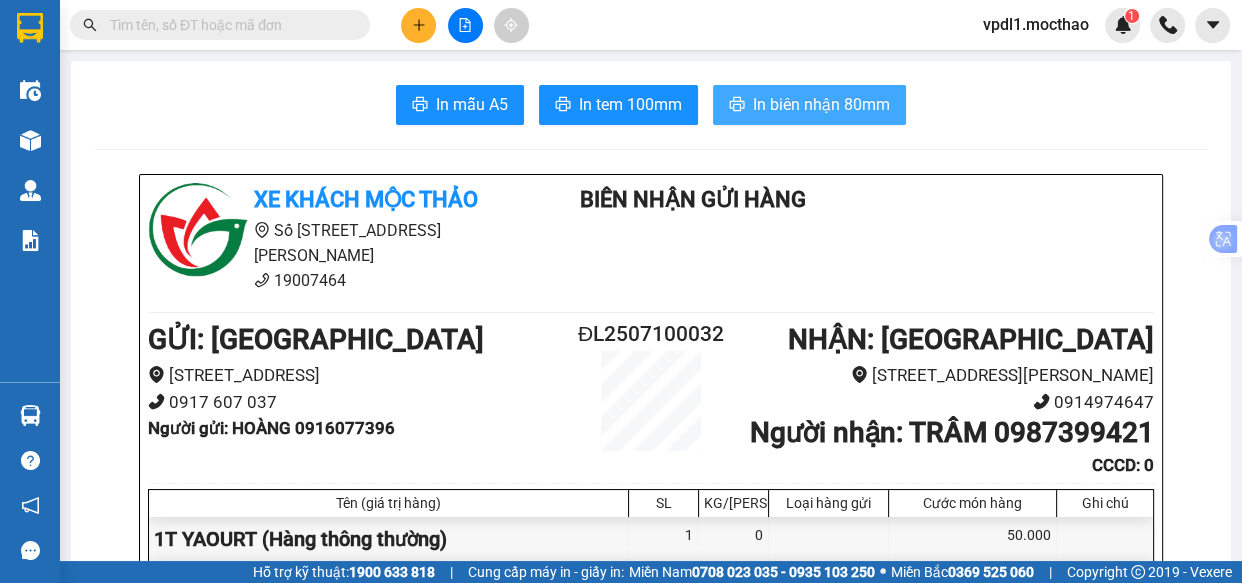 scroll, scrollTop: 0, scrollLeft: 0, axis: both 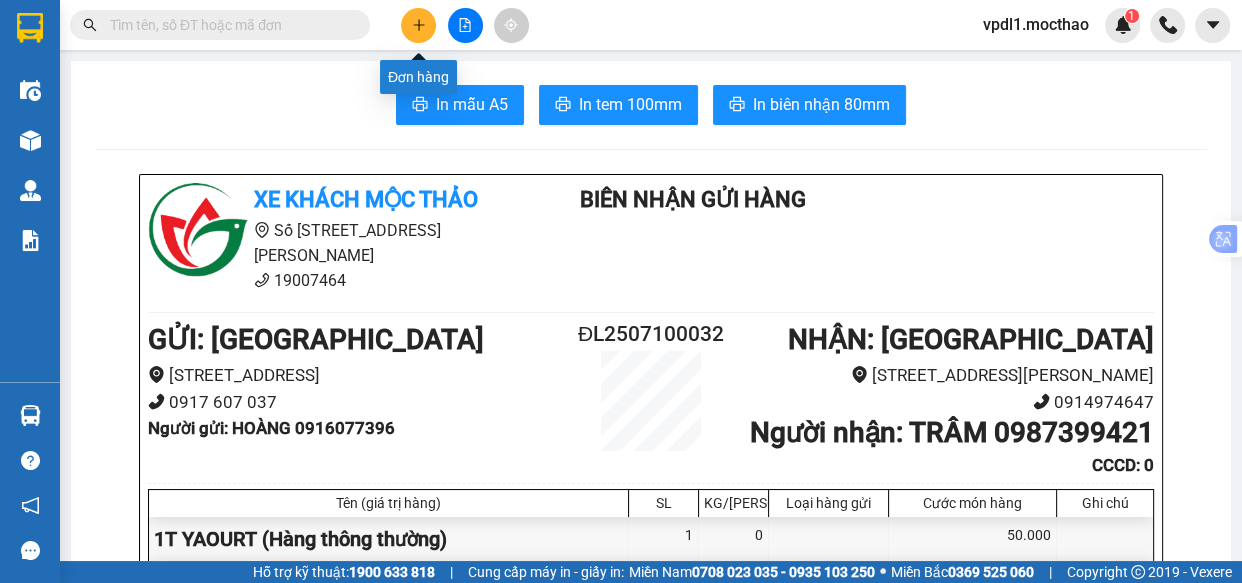 click at bounding box center [418, 25] 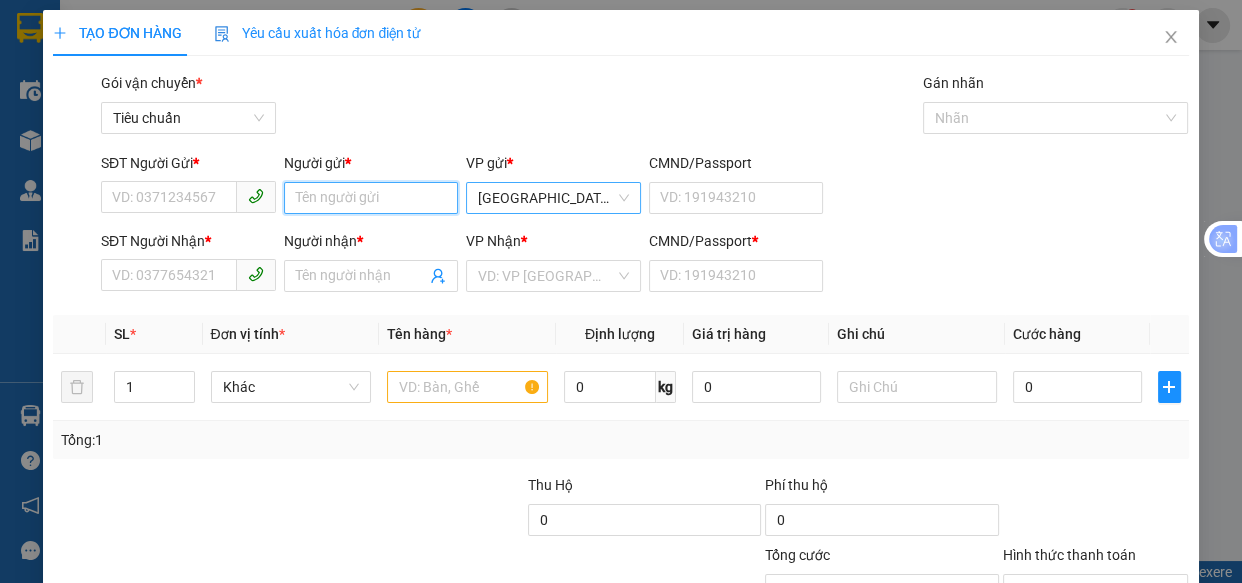 drag, startPoint x: 342, startPoint y: 196, endPoint x: 489, endPoint y: 190, distance: 147.12239 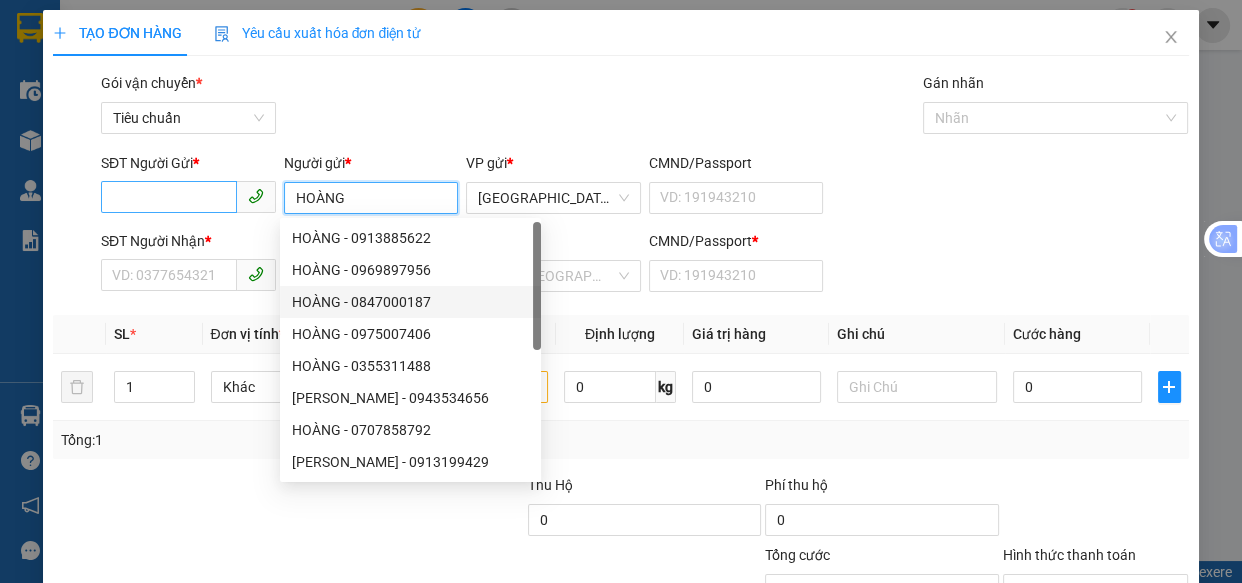 type on "HOÀNG" 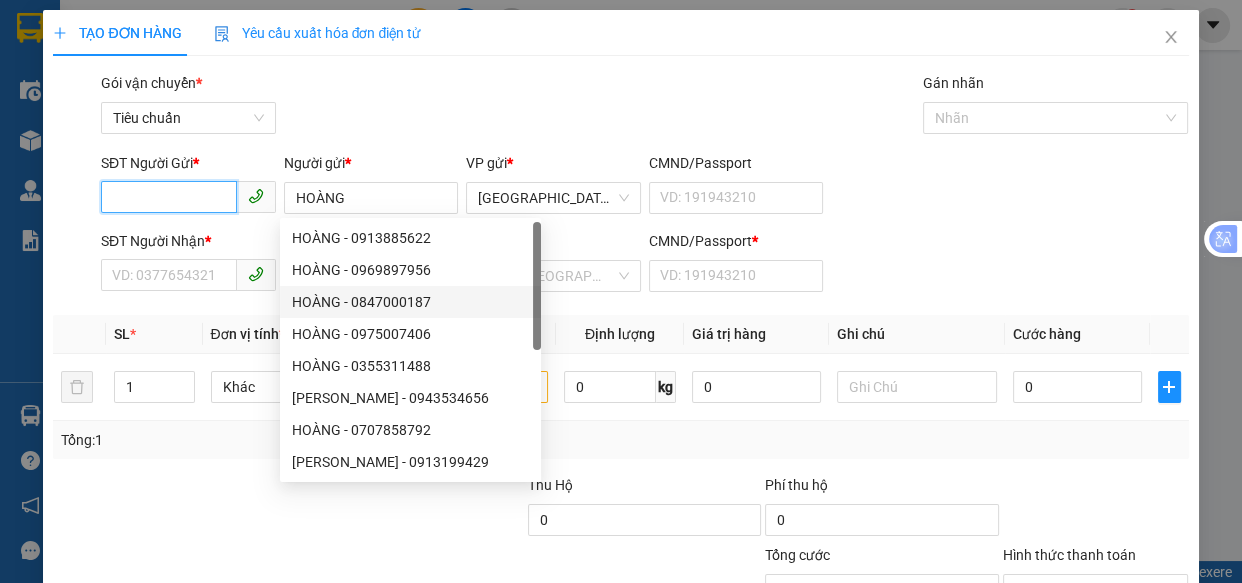 click on "SĐT Người Gửi  *" at bounding box center (169, 197) 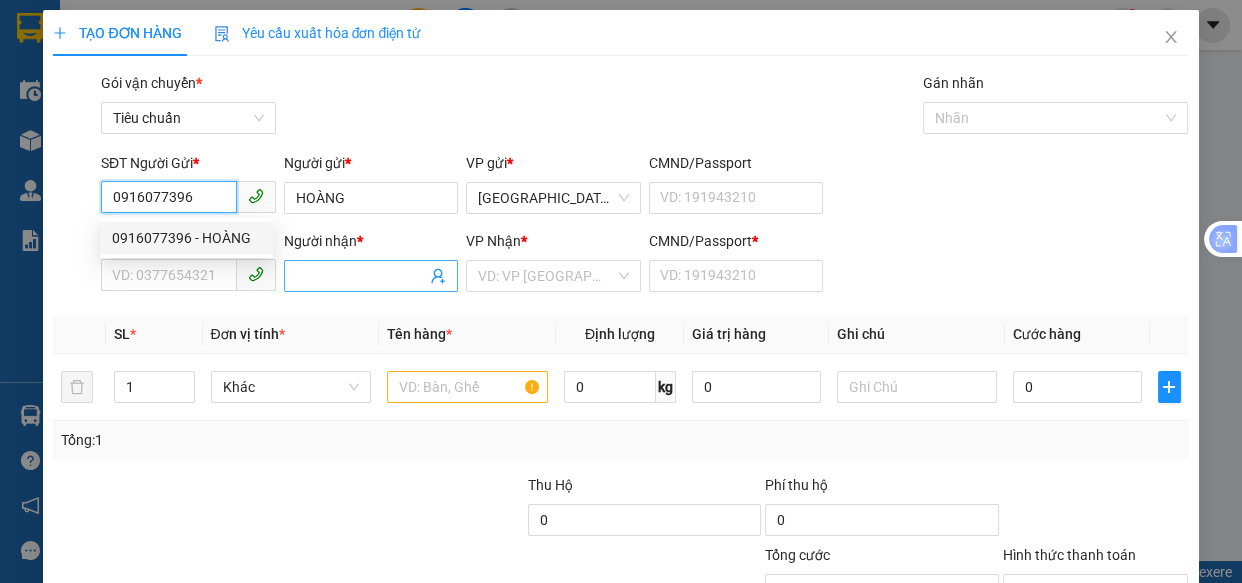 type on "0916077396" 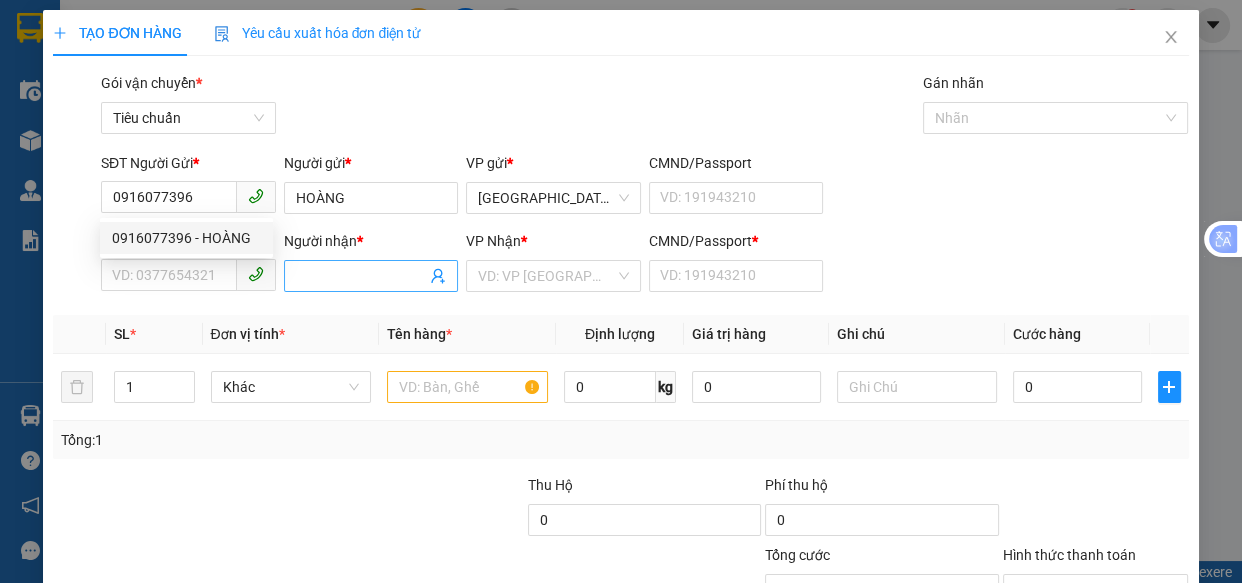 click on "Người nhận  *" at bounding box center (361, 276) 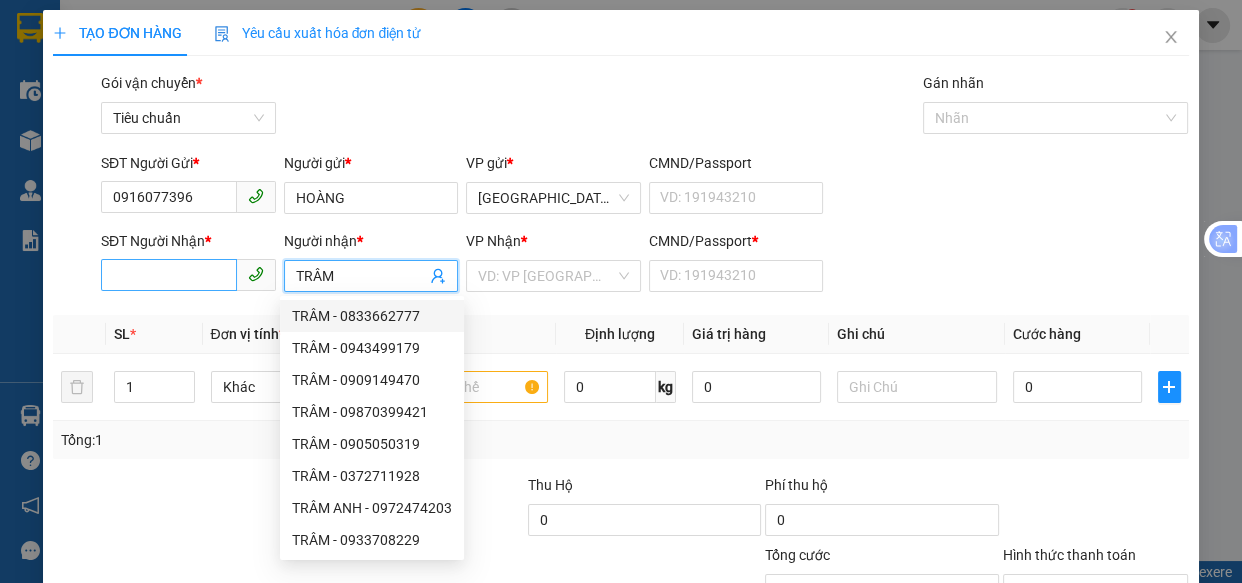 type on "TRÂM" 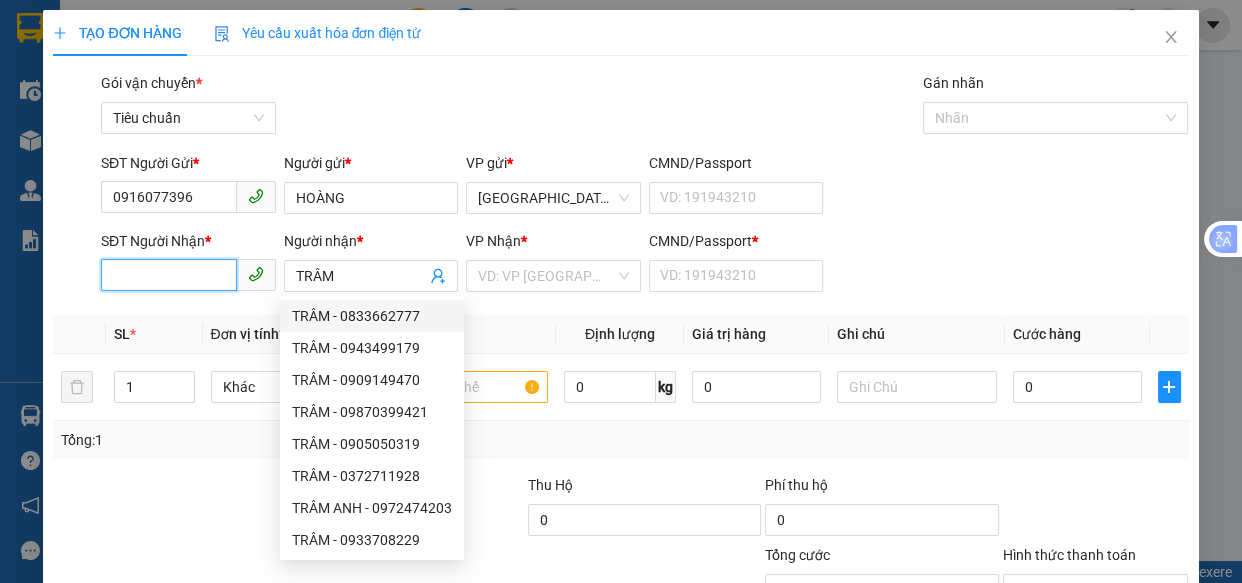 drag, startPoint x: 161, startPoint y: 275, endPoint x: 191, endPoint y: 229, distance: 54.91812 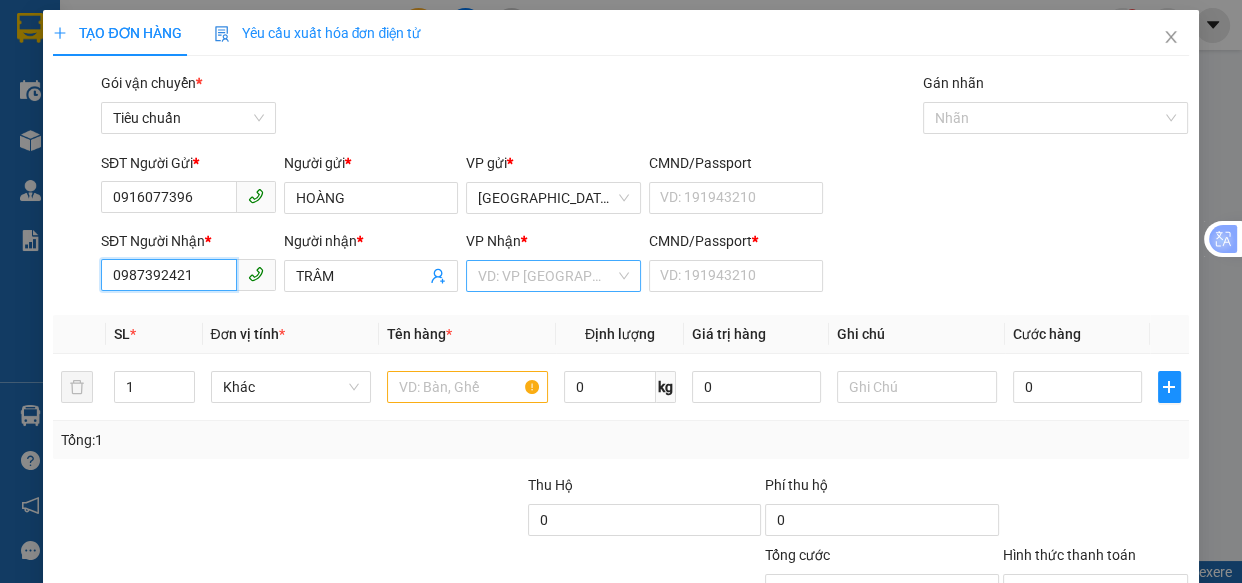 type on "0987392421" 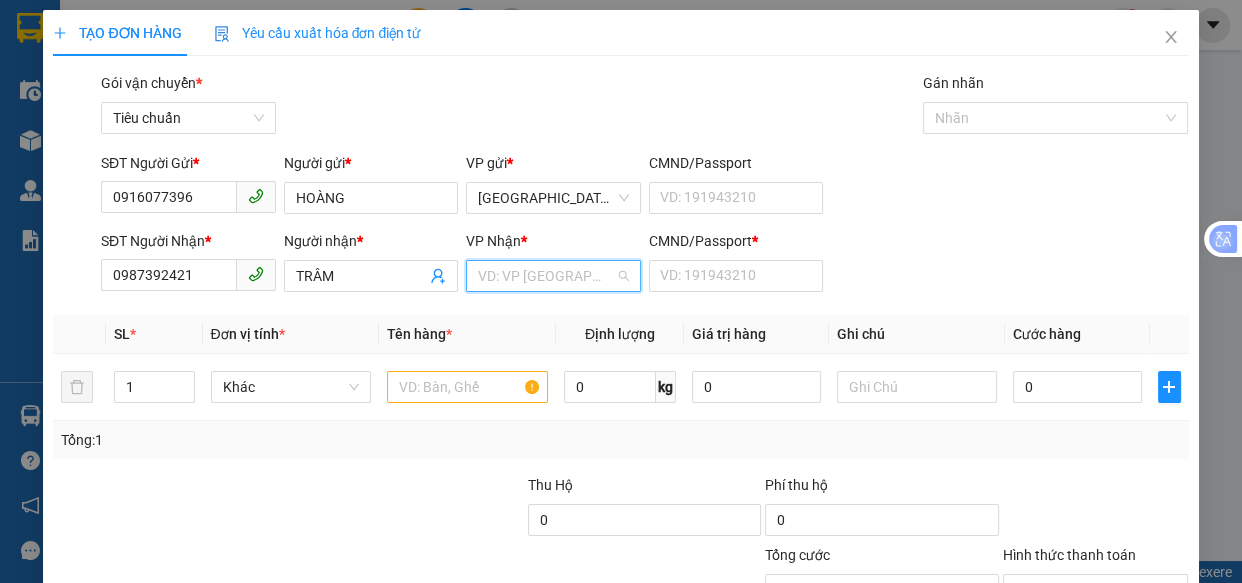 click at bounding box center [546, 276] 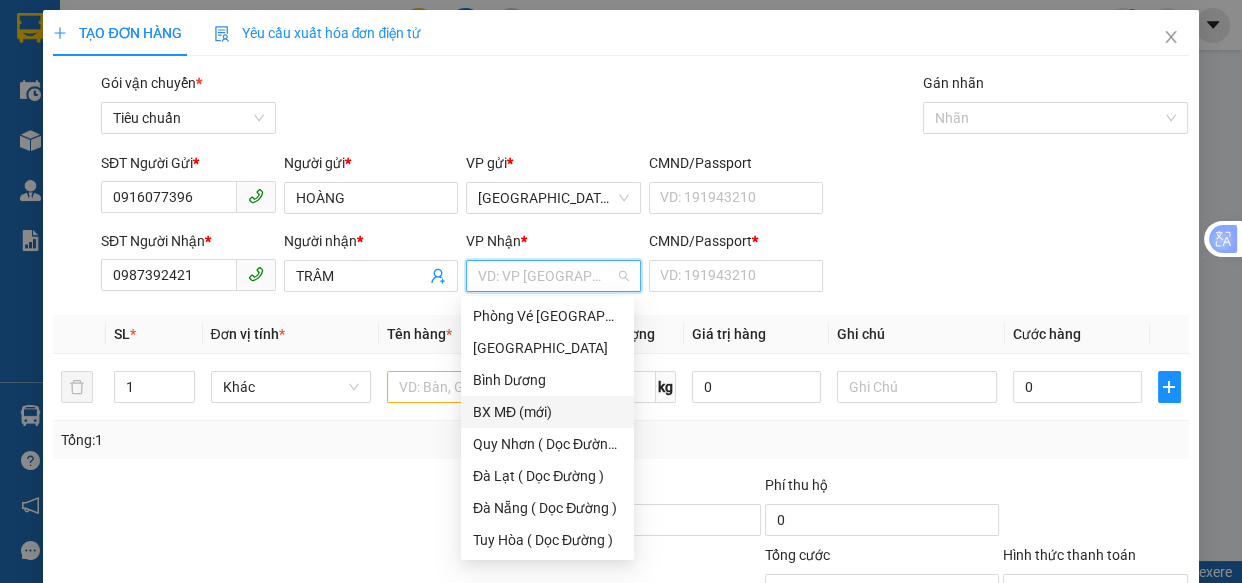 scroll, scrollTop: 272, scrollLeft: 0, axis: vertical 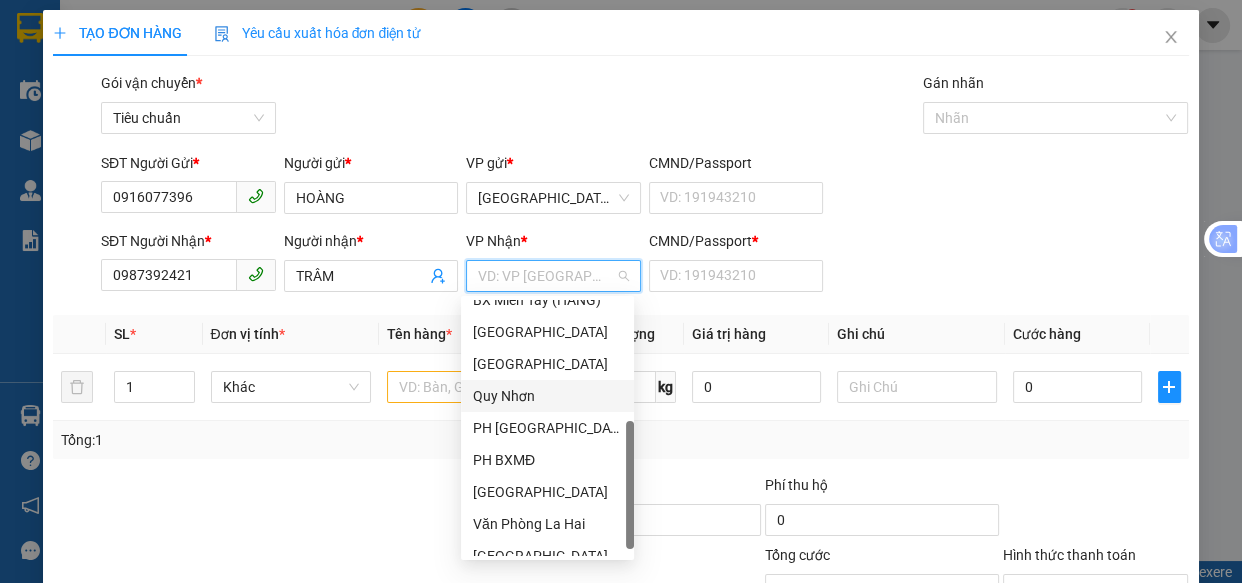 click on "Quy Nhơn" at bounding box center (547, 396) 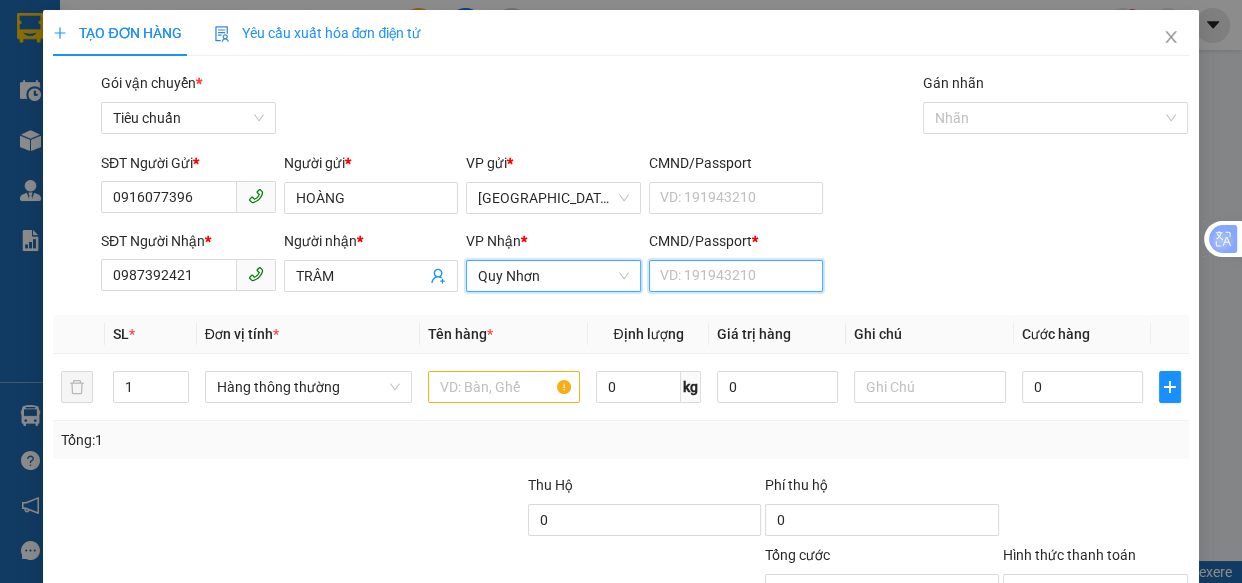 click on "CMND/Passport  *" at bounding box center (736, 276) 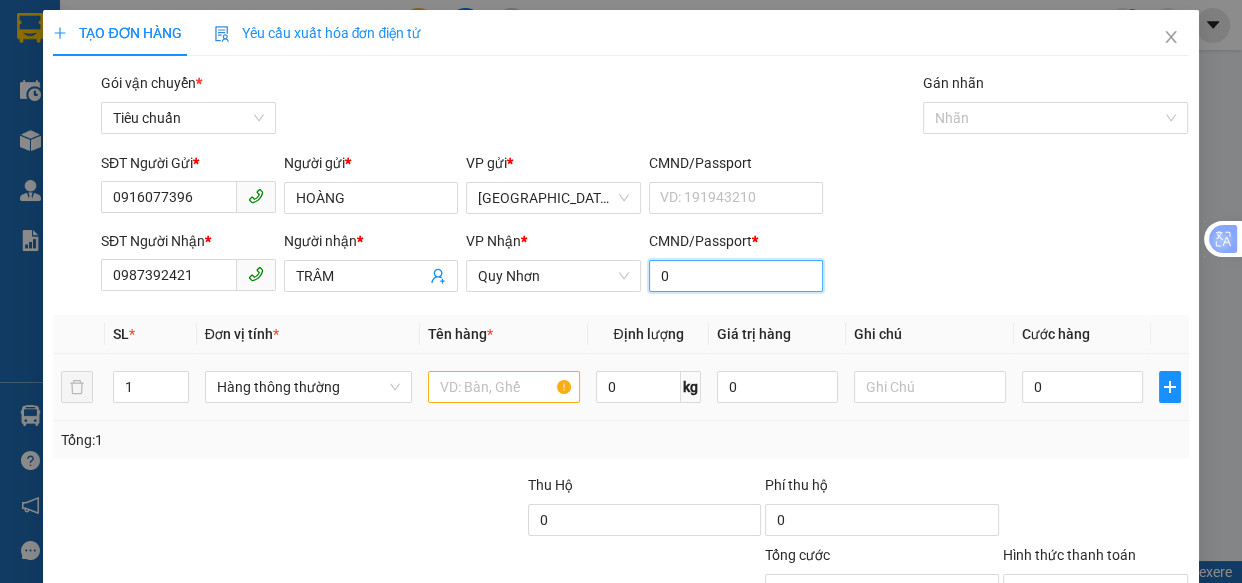 type on "0" 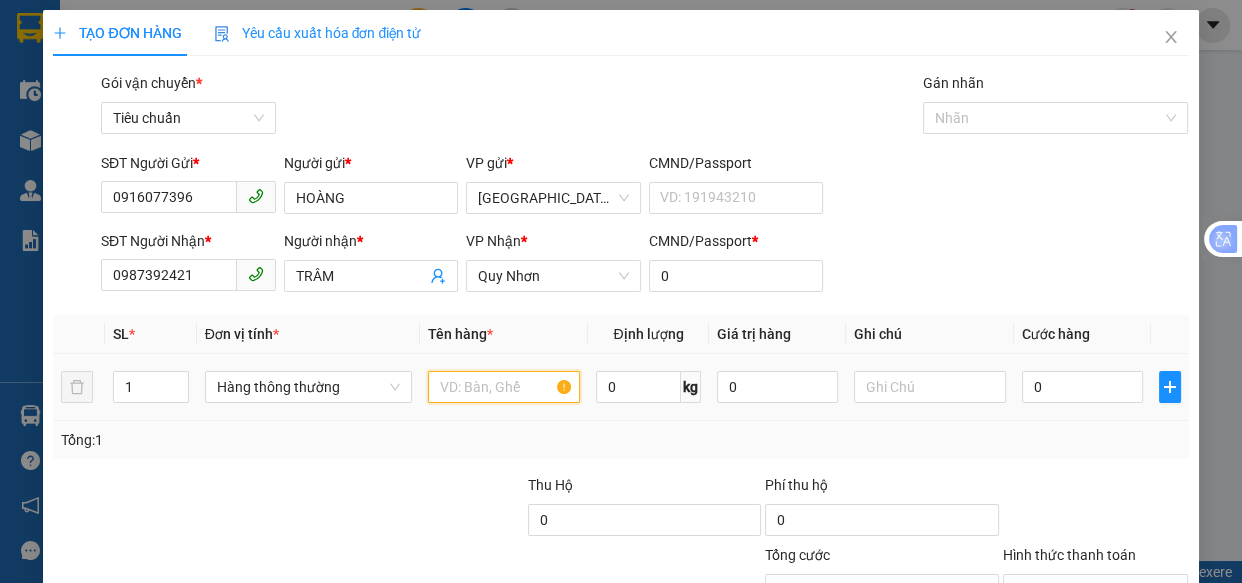 click at bounding box center [503, 387] 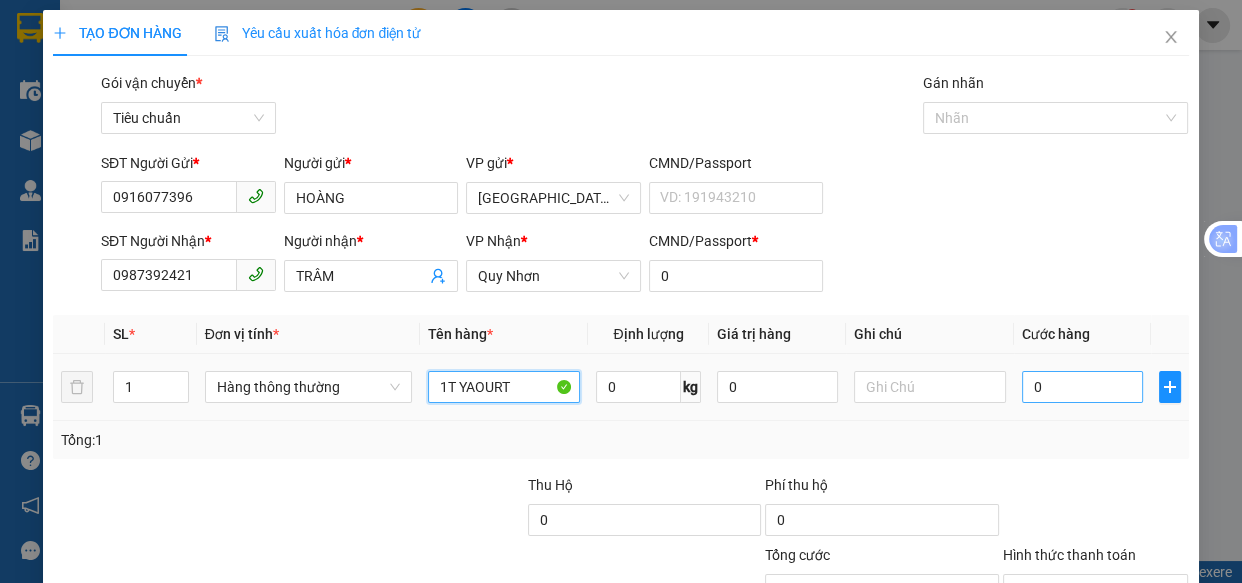 type on "1T YAOURT" 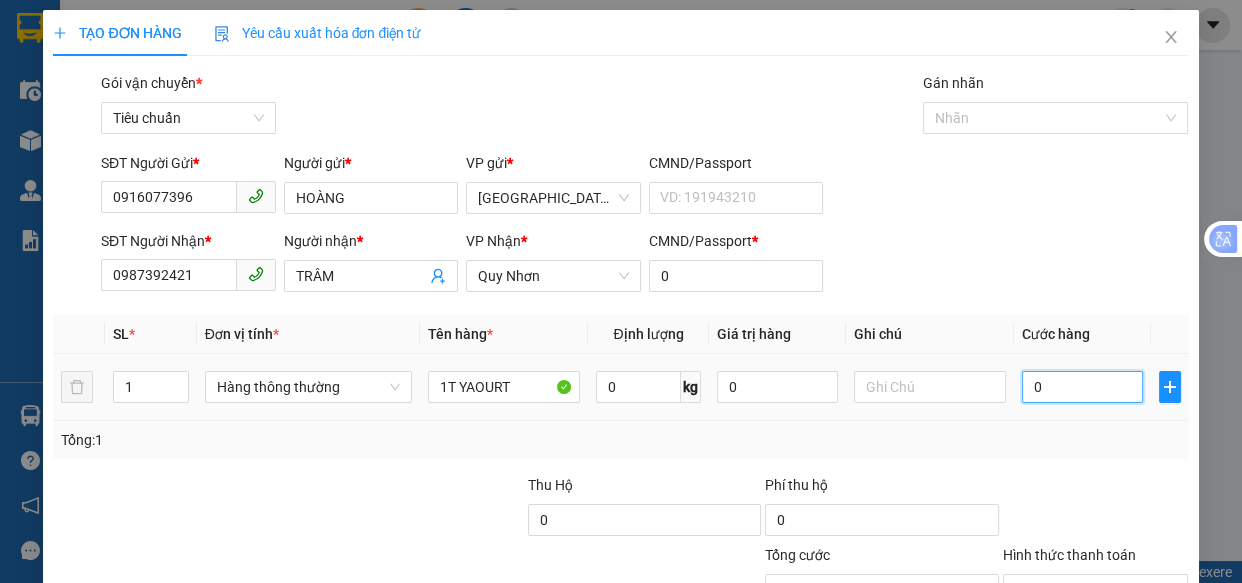 click on "0" at bounding box center (1082, 387) 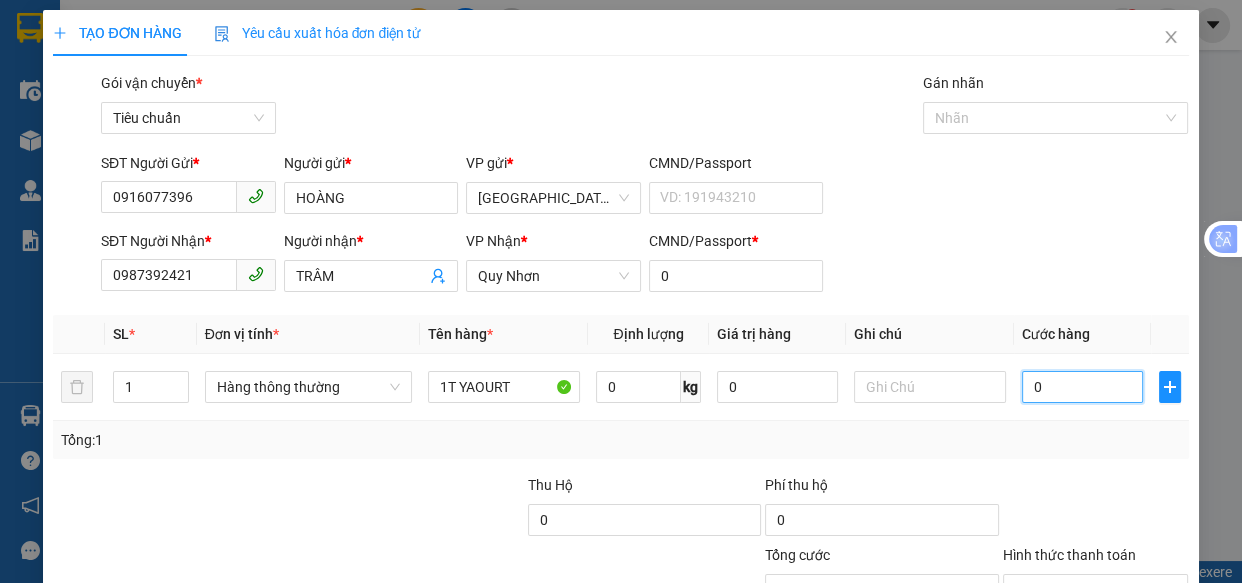 type on "5" 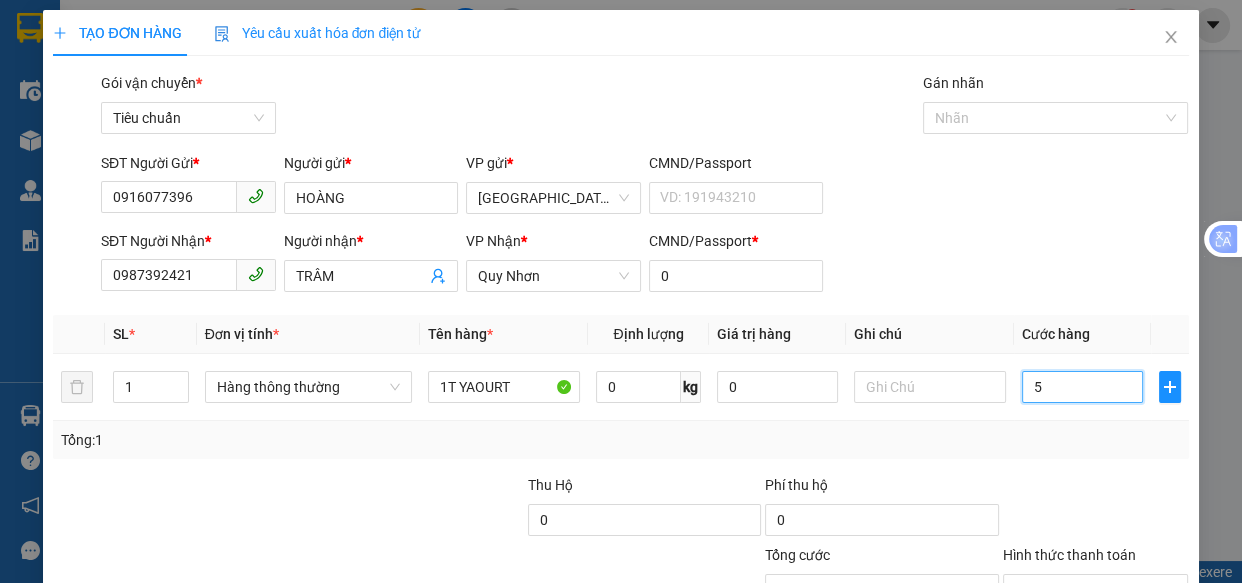 type on "50" 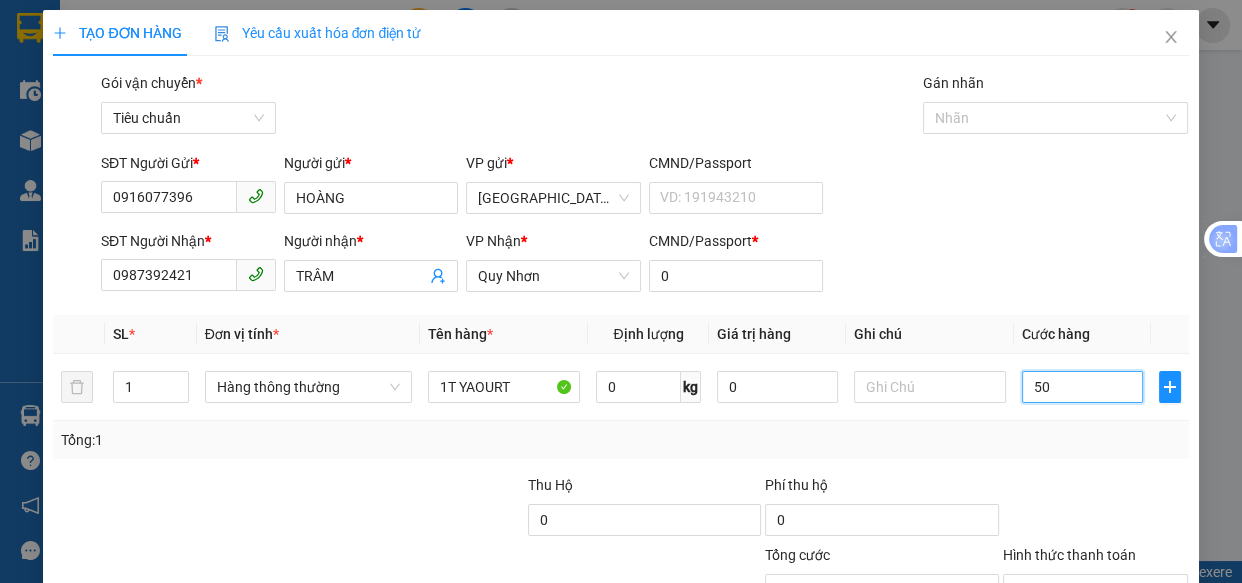 type on "50" 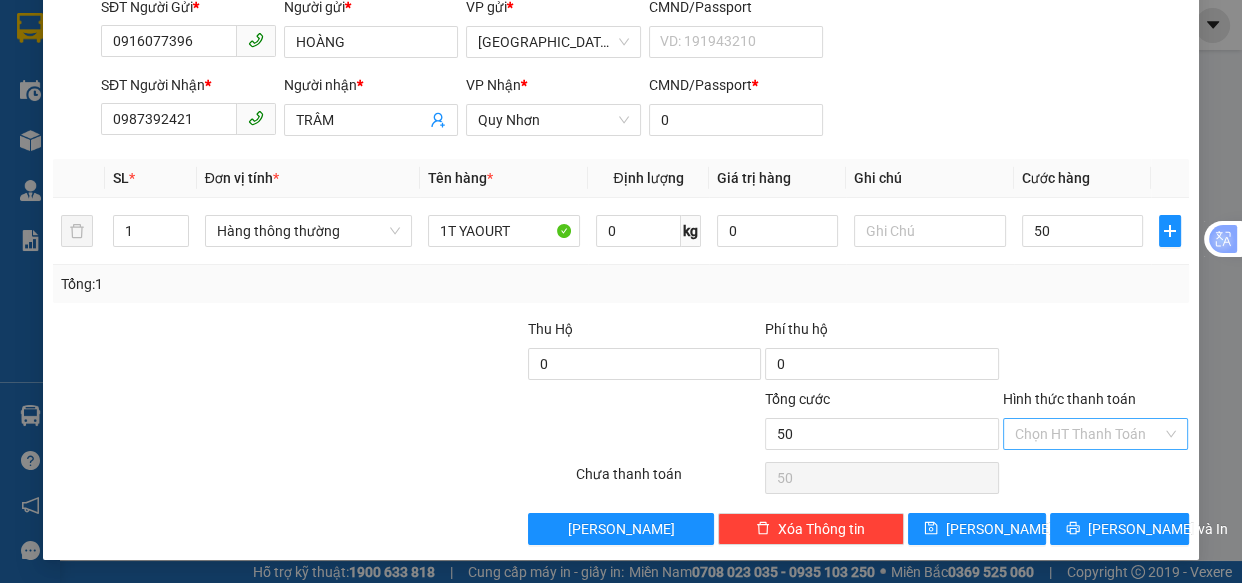 type on "50.000" 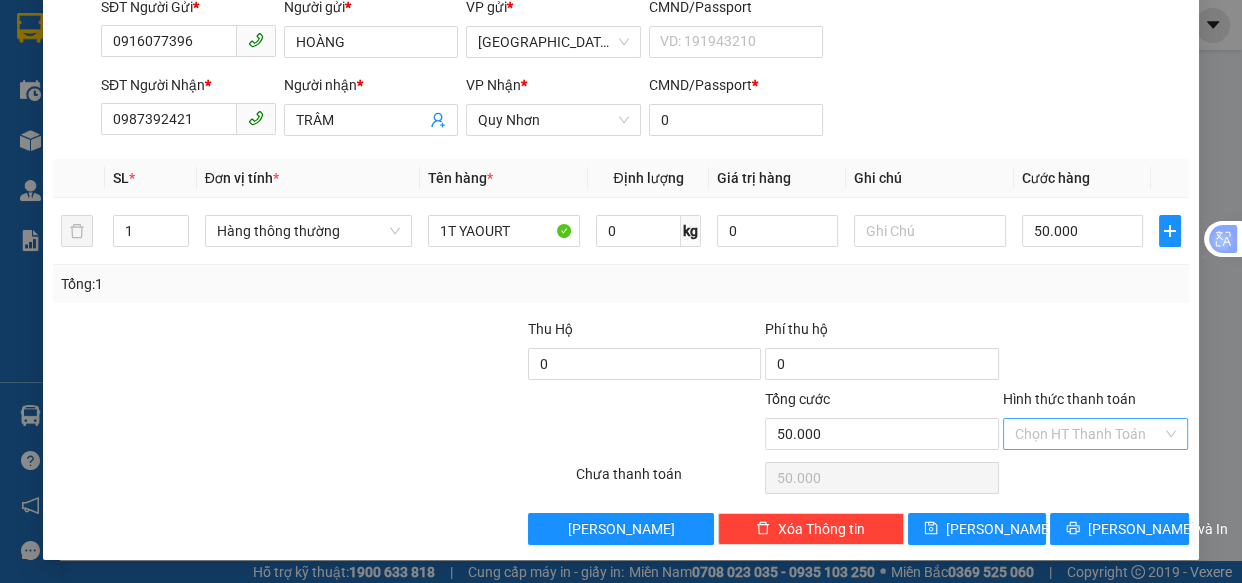 click on "Hình thức thanh toán" at bounding box center (1089, 434) 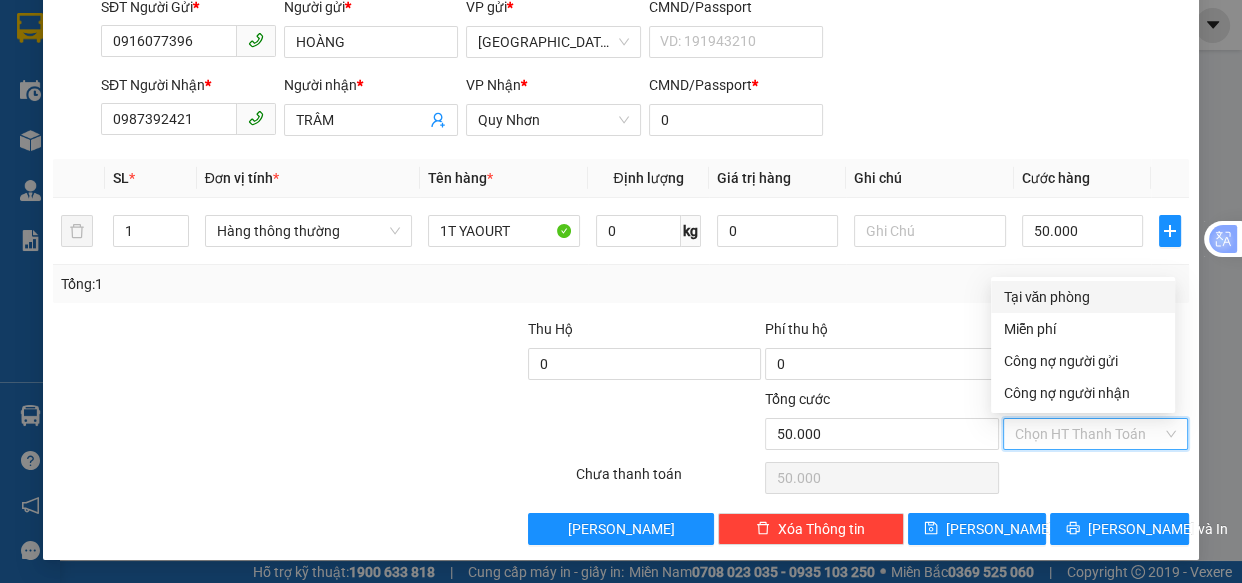 drag, startPoint x: 1052, startPoint y: 294, endPoint x: 1036, endPoint y: 309, distance: 21.931713 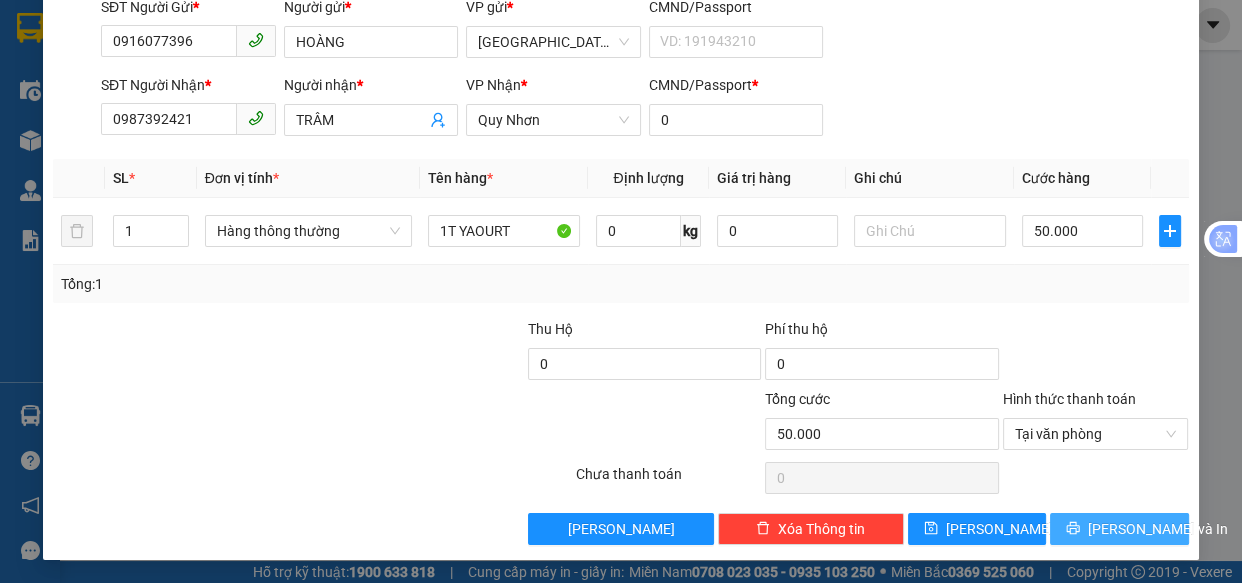 click on "[PERSON_NAME] và In" at bounding box center [1158, 529] 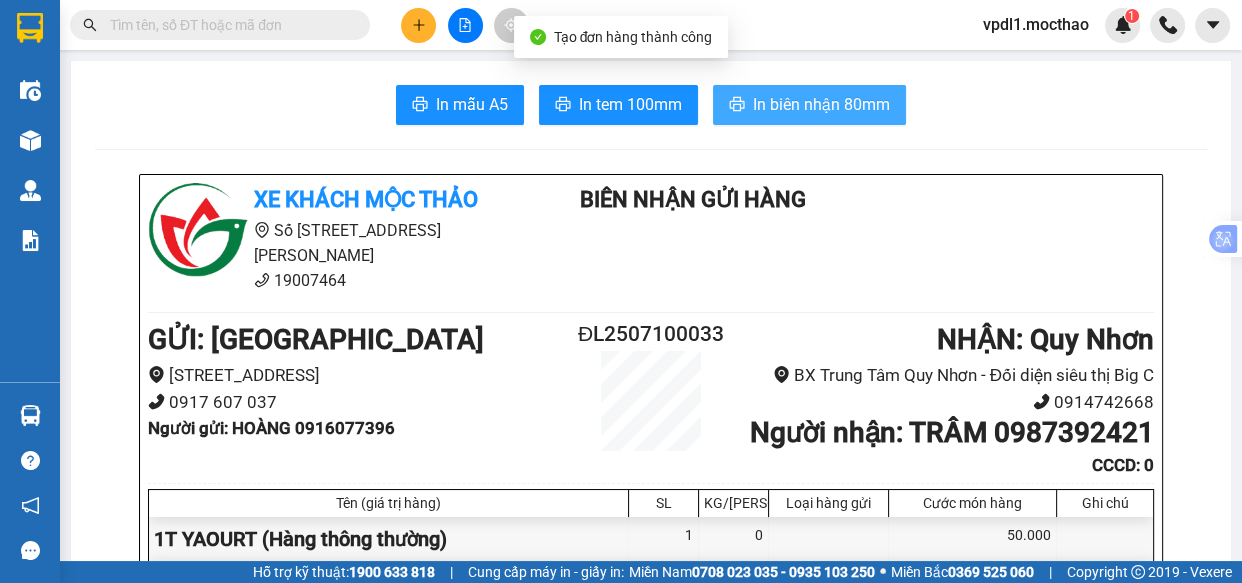 click on "In biên nhận 80mm" at bounding box center [821, 104] 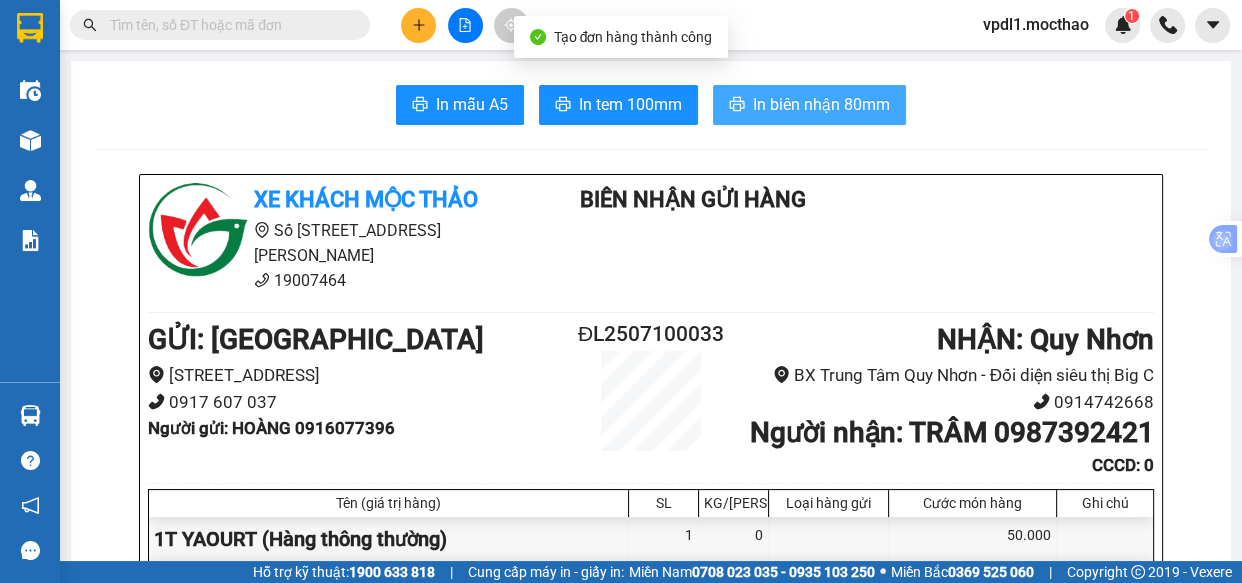 scroll, scrollTop: 0, scrollLeft: 0, axis: both 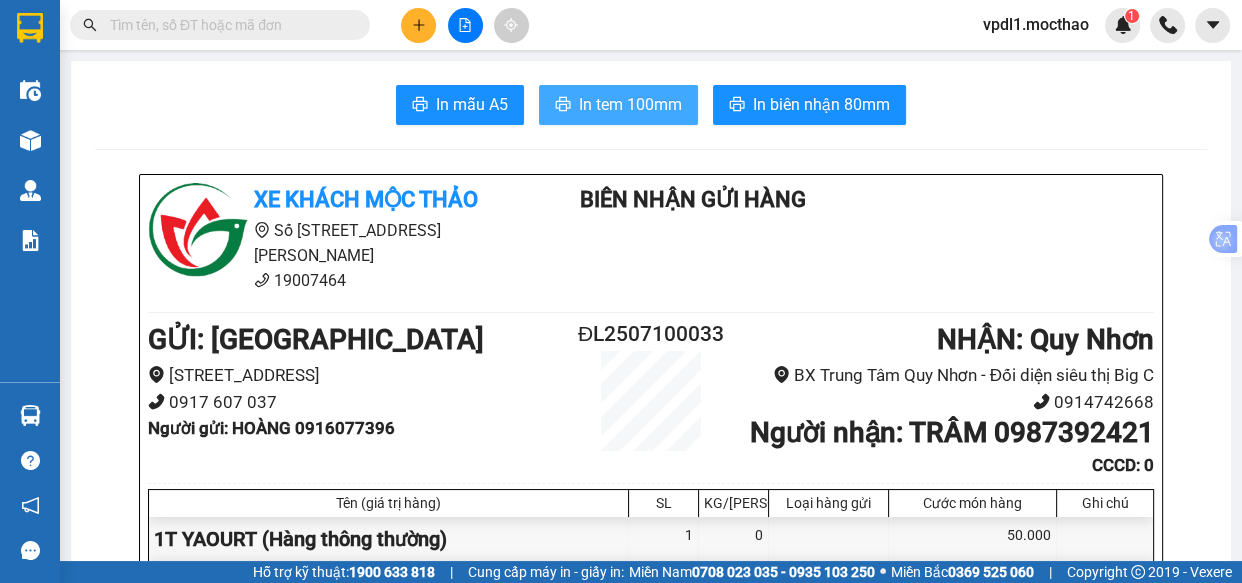 click on "In tem 100mm" at bounding box center (630, 104) 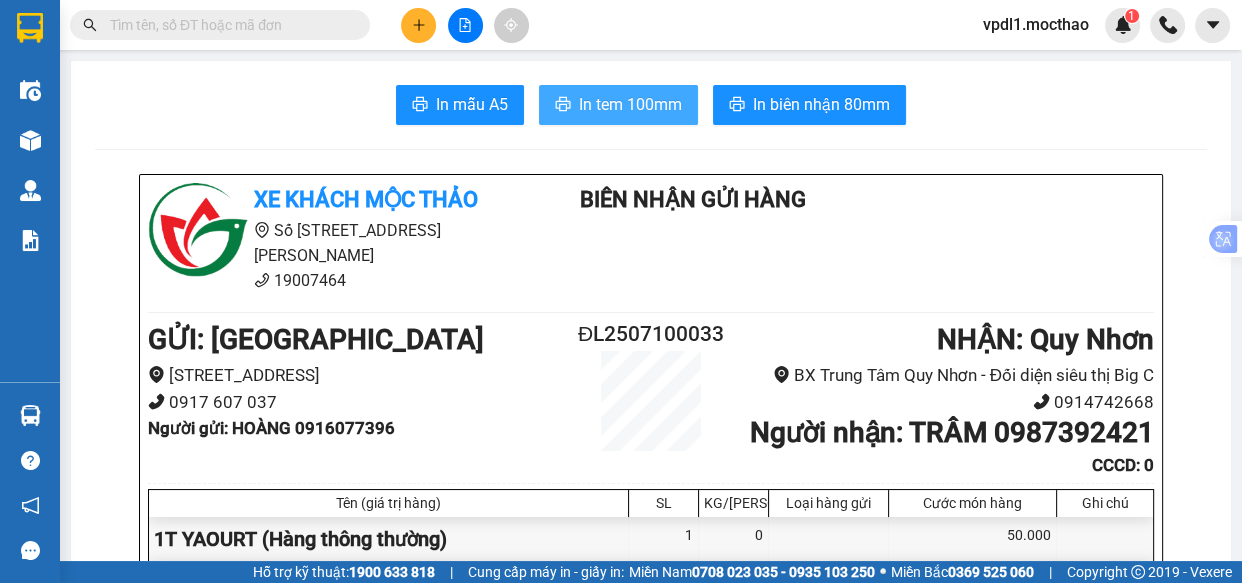 scroll, scrollTop: 0, scrollLeft: 0, axis: both 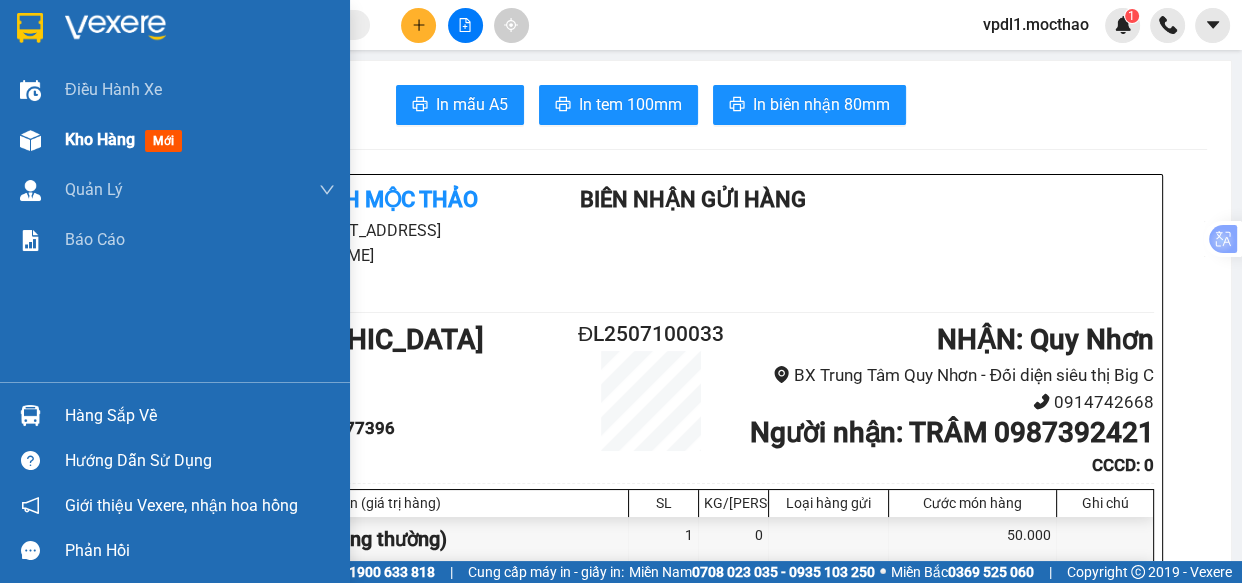 click on "Kho hàng" at bounding box center (100, 139) 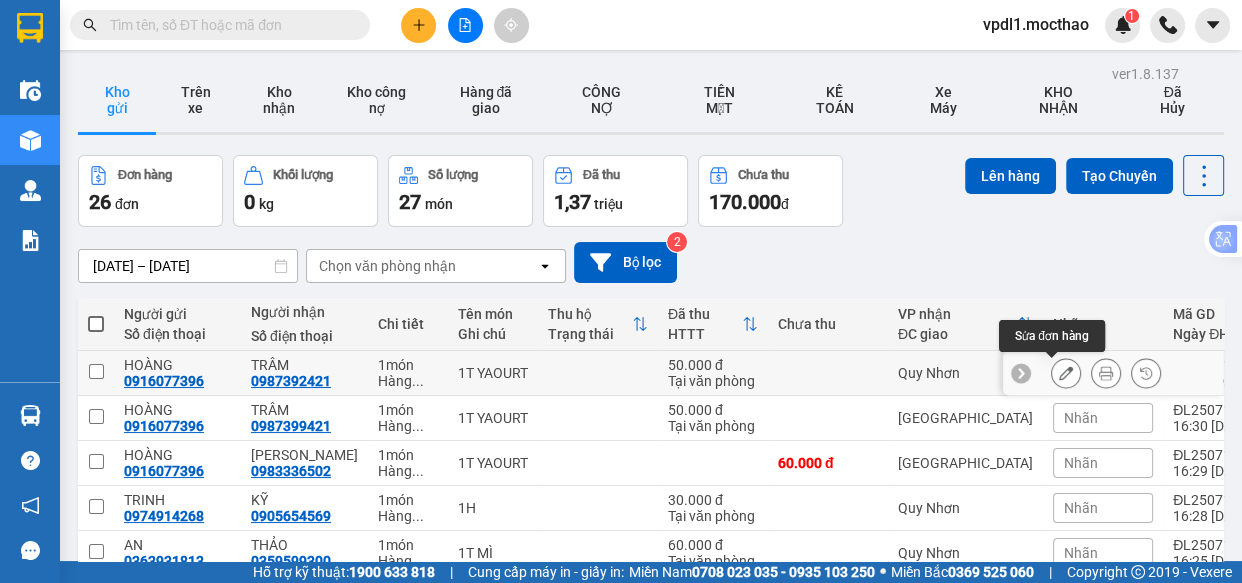 click at bounding box center (1066, 373) 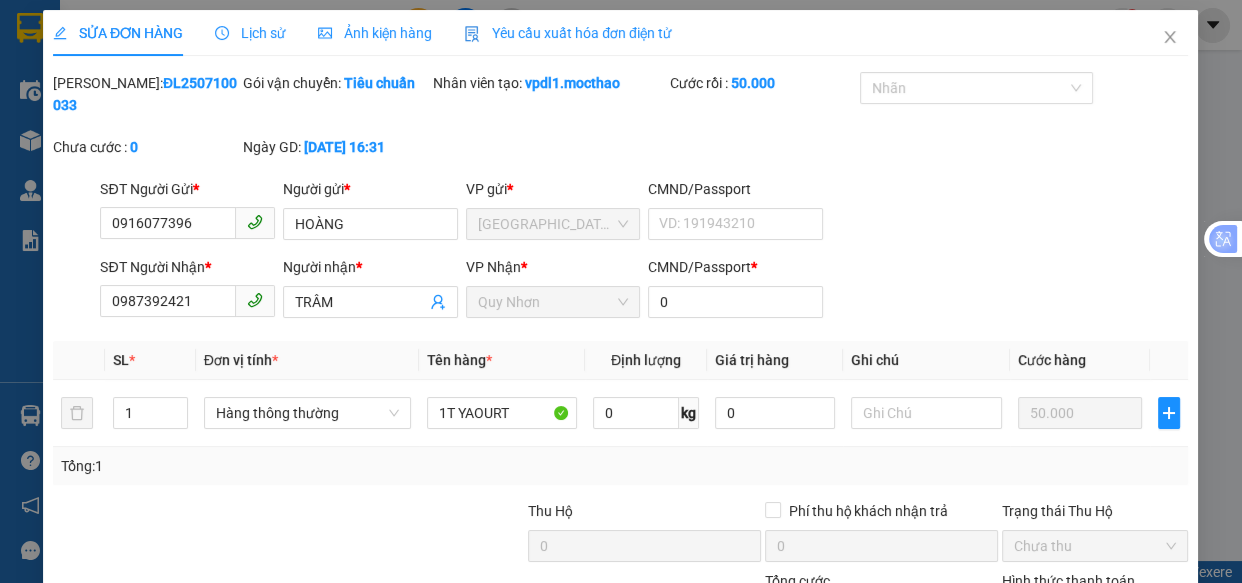 type on "0916077396" 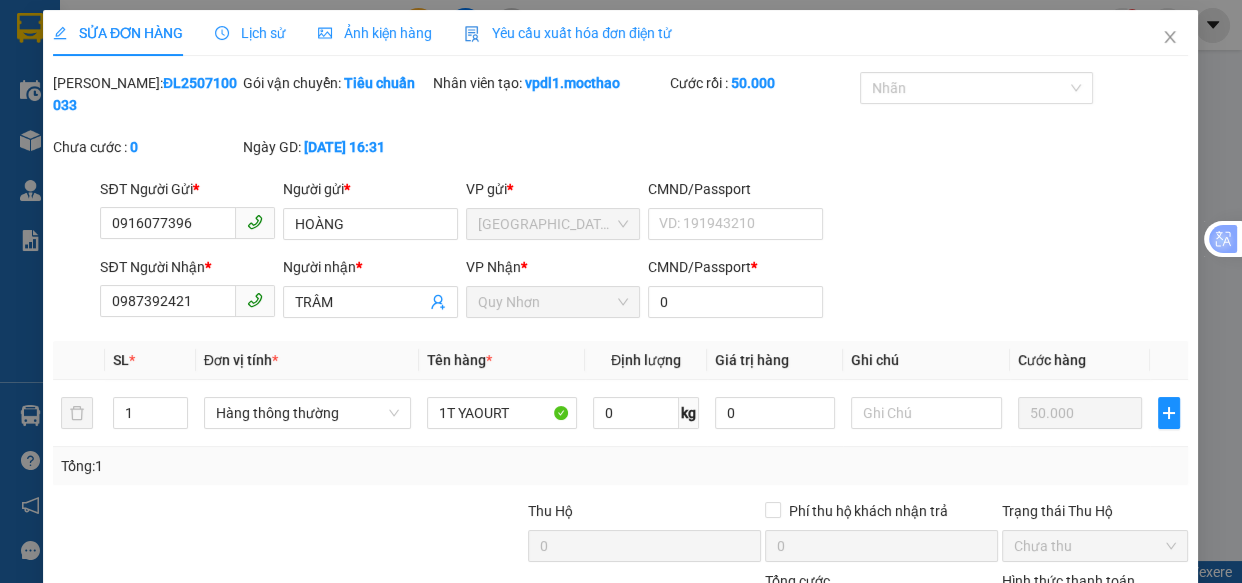type on "0987392421" 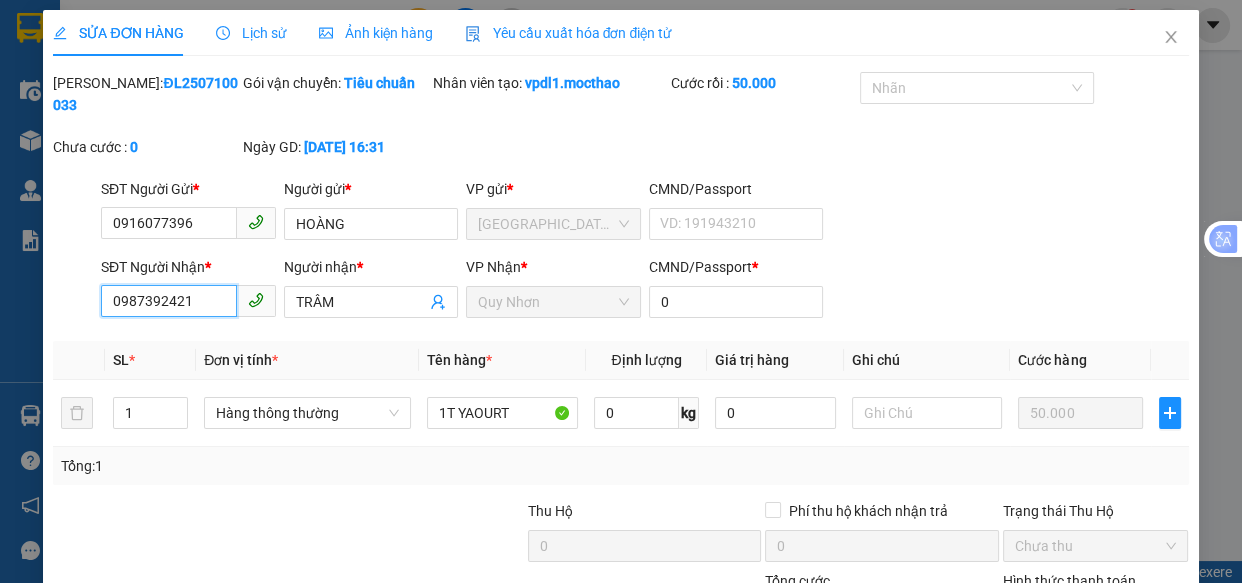 click on "0987392421" at bounding box center [169, 301] 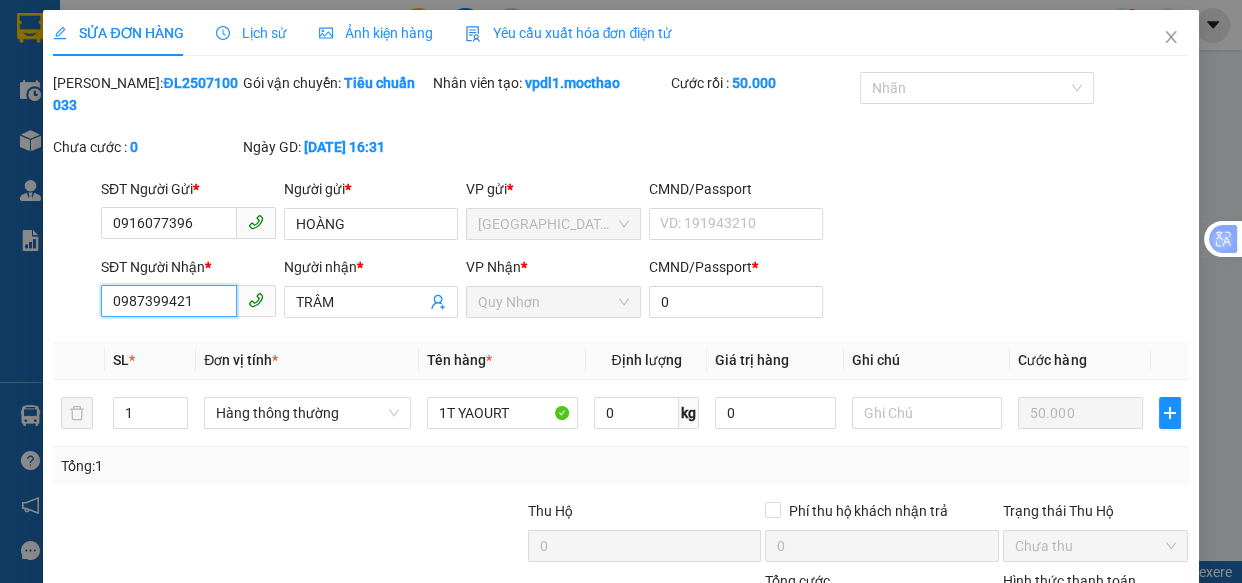 scroll, scrollTop: 182, scrollLeft: 0, axis: vertical 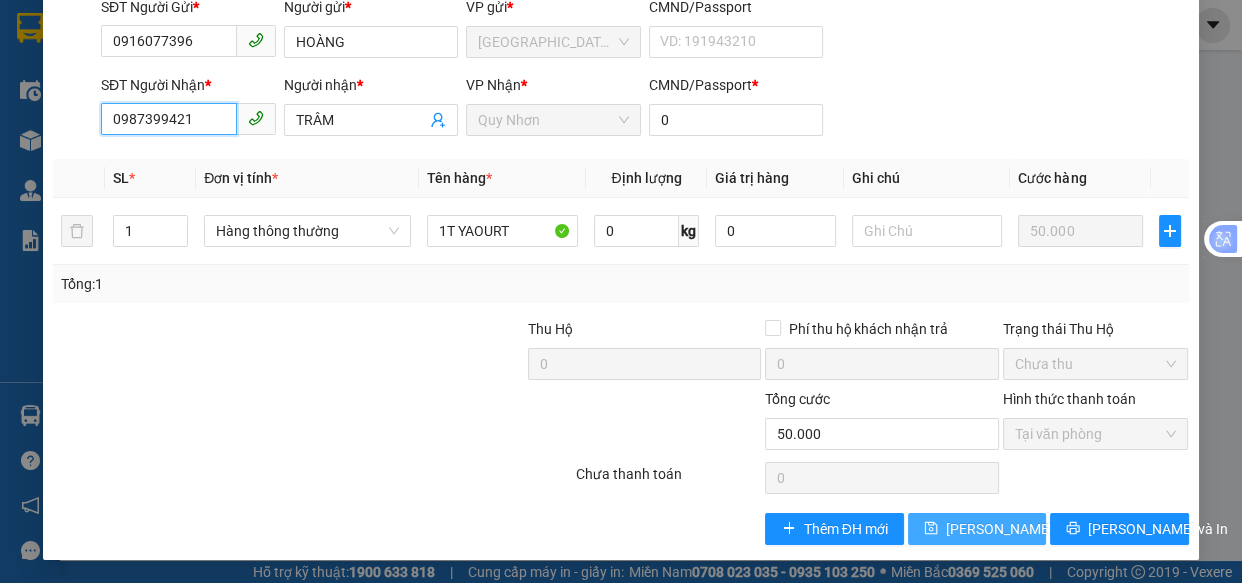 type on "0987399421" 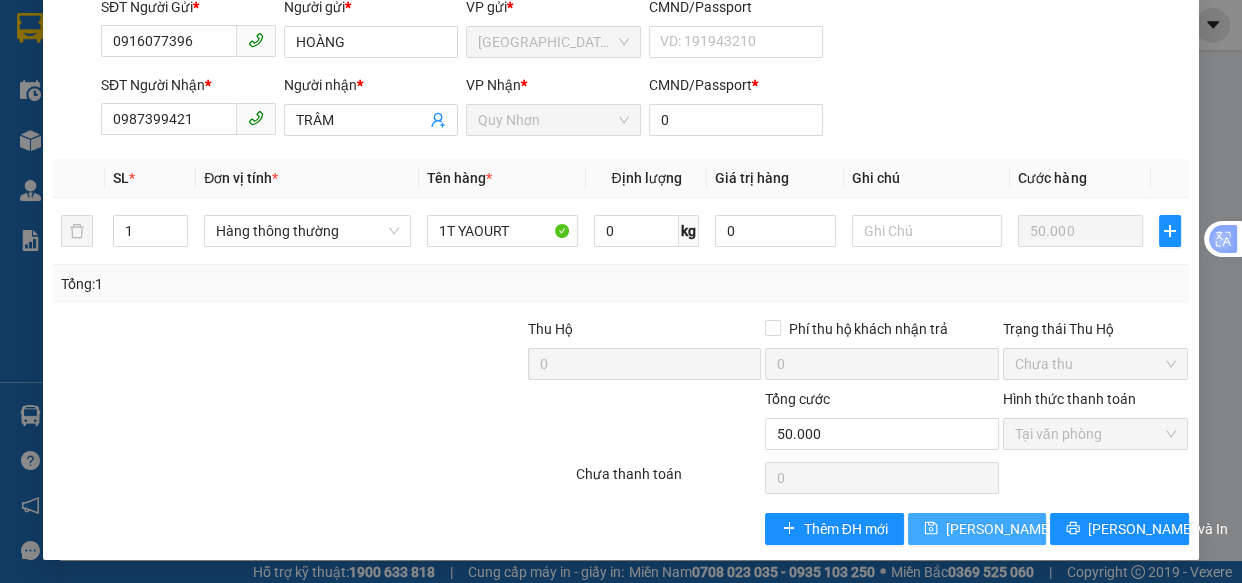 click on "Lưu thay đổi" at bounding box center [1026, 529] 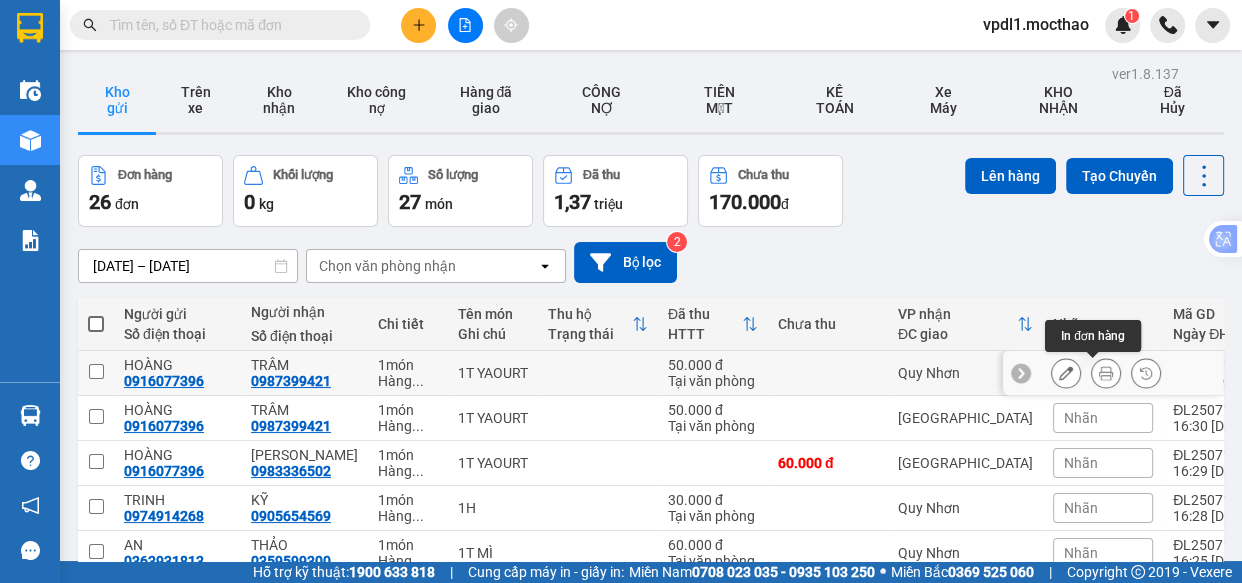 click 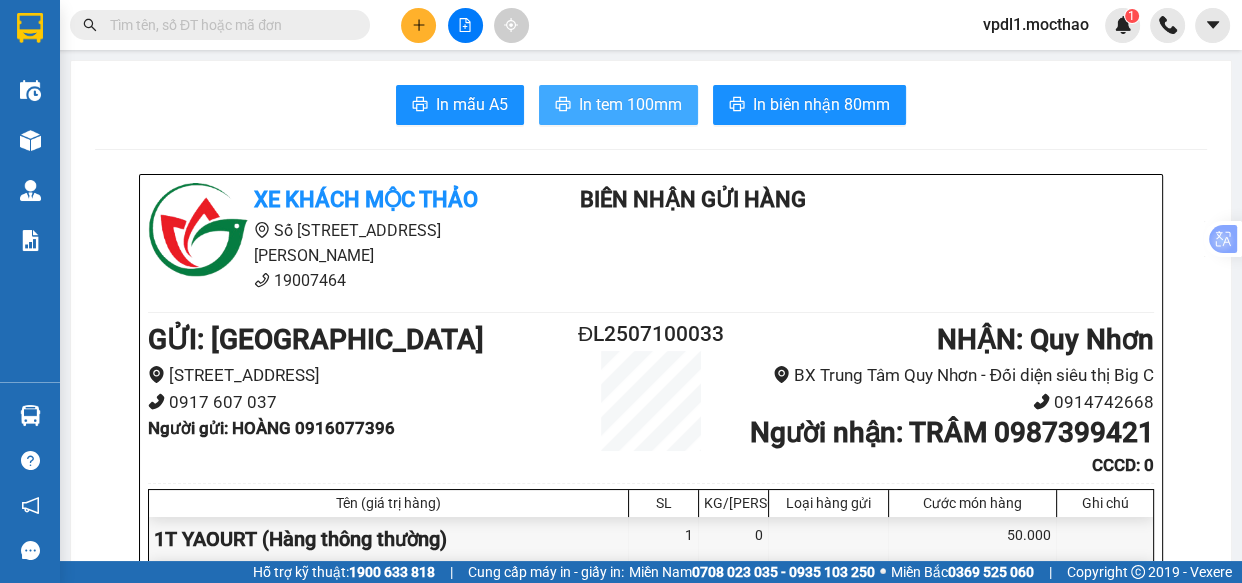 click on "In tem 100mm" at bounding box center (630, 104) 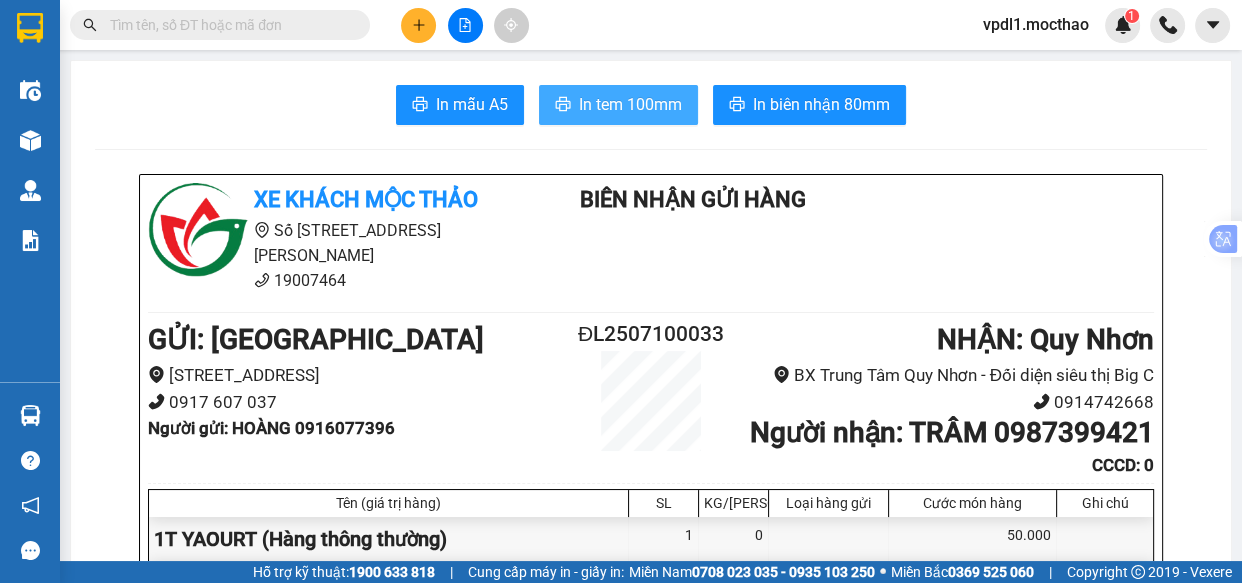 scroll, scrollTop: 0, scrollLeft: 0, axis: both 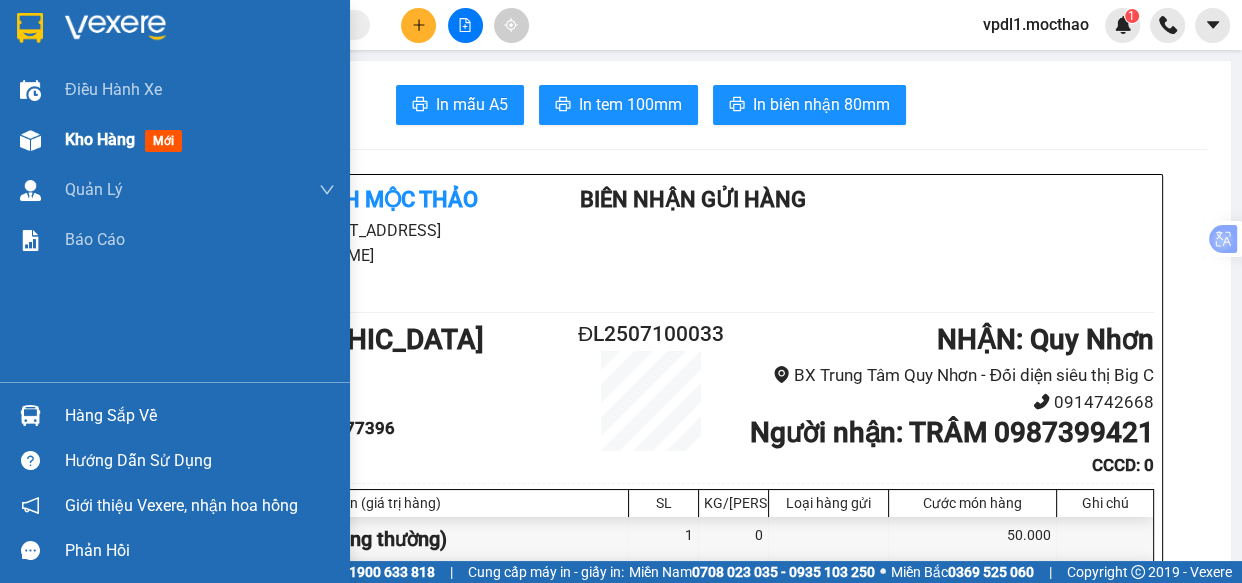 click on "Kho hàng" at bounding box center (100, 139) 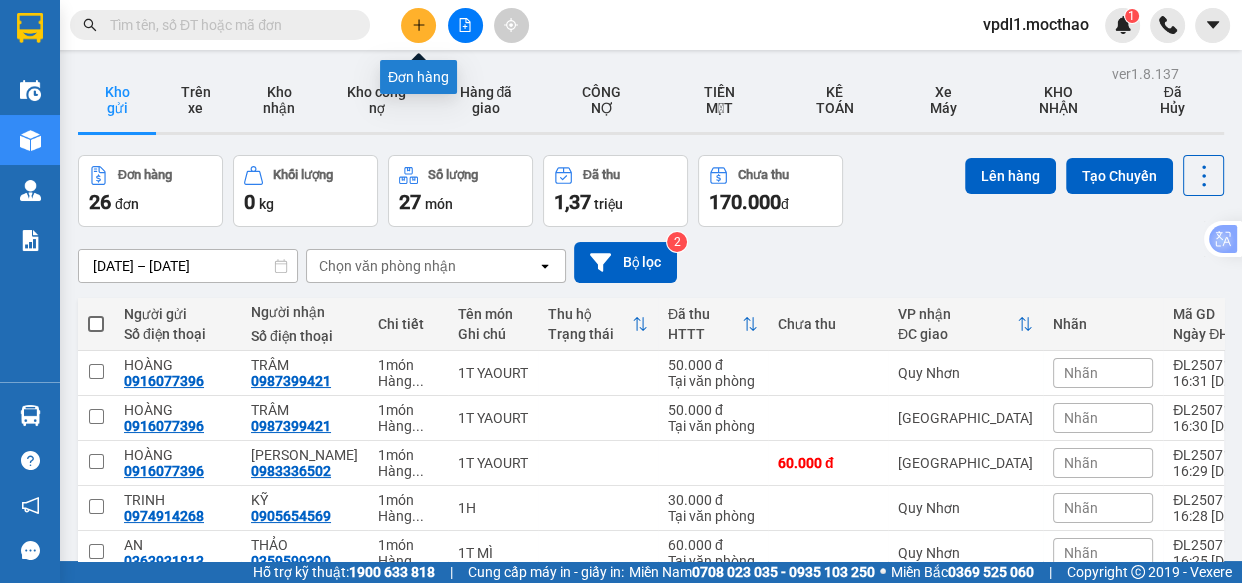 click 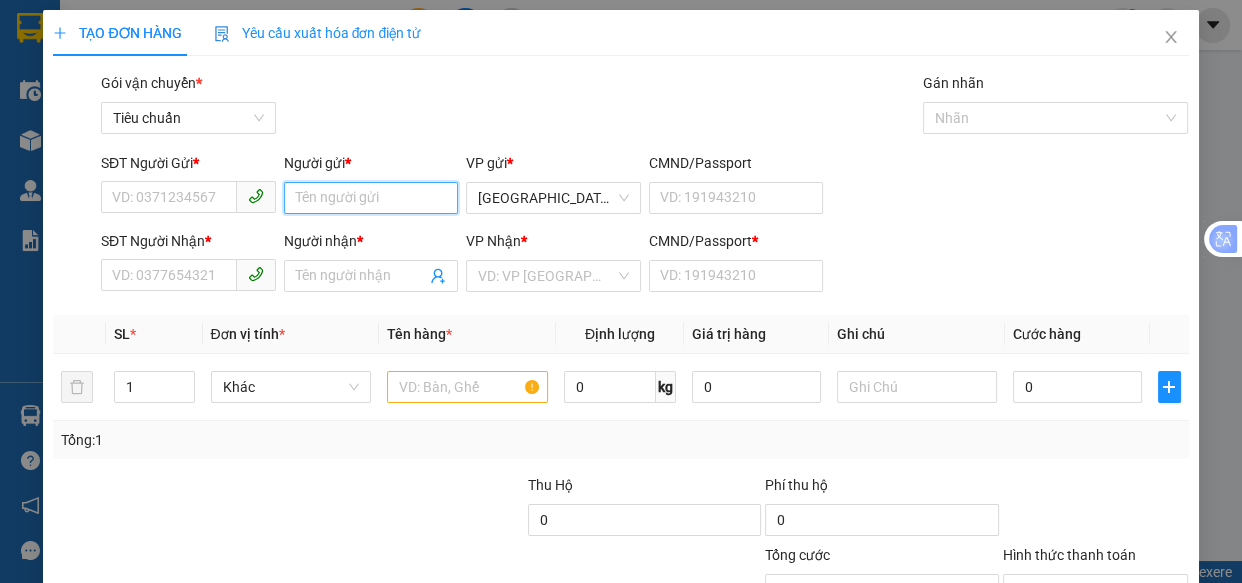 click on "Người gửi  *" at bounding box center (371, 198) 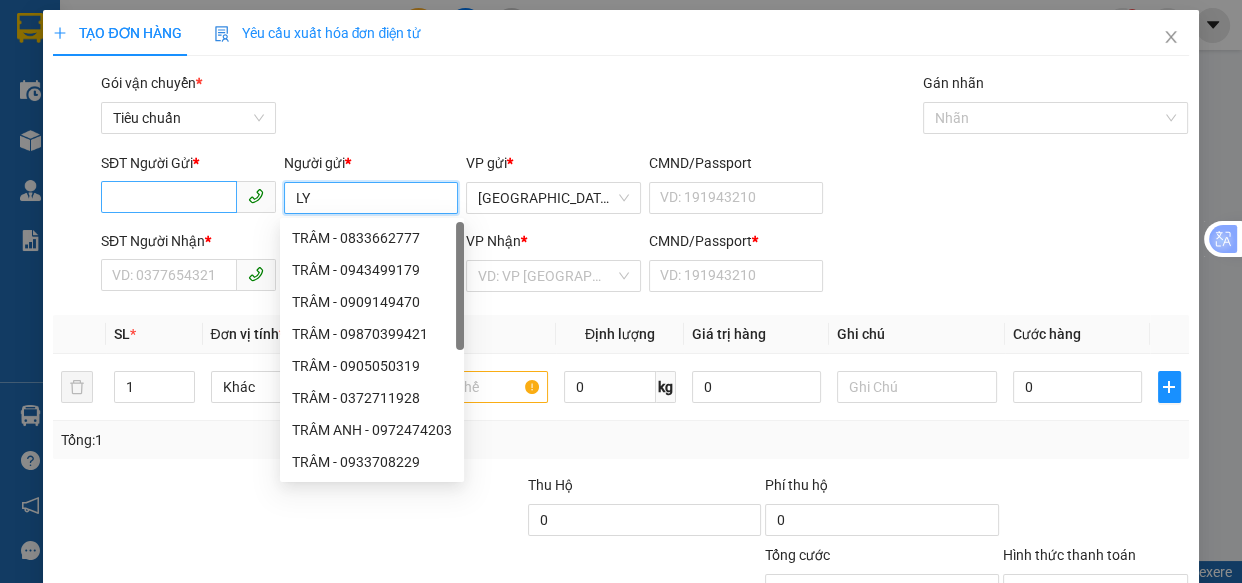 type on "LY" 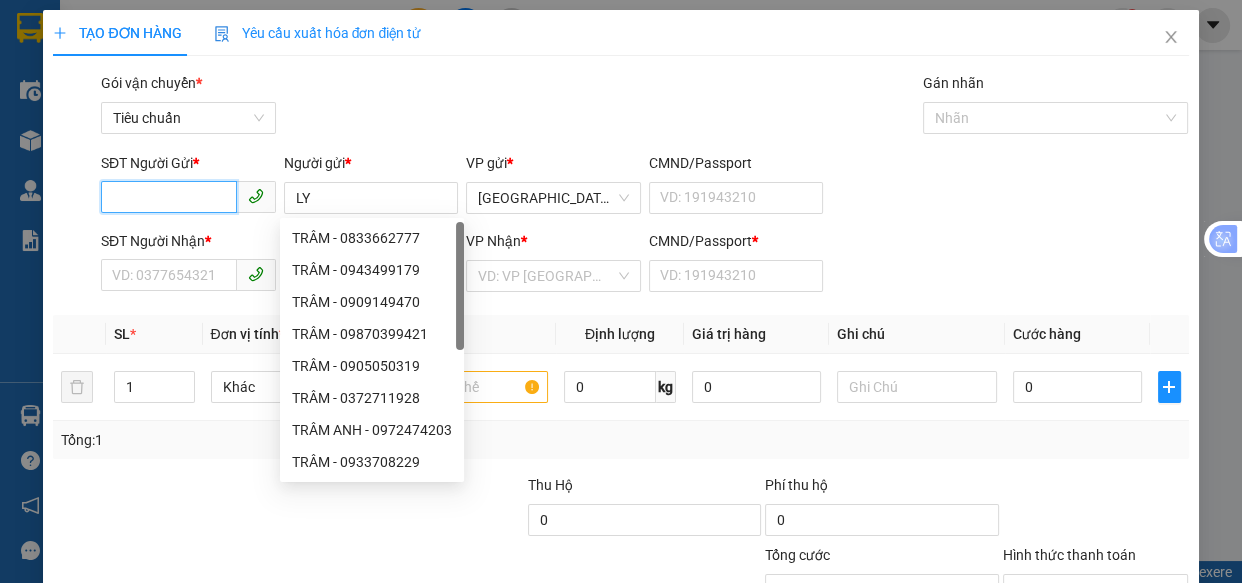 click on "SĐT Người Gửi  *" at bounding box center (169, 197) 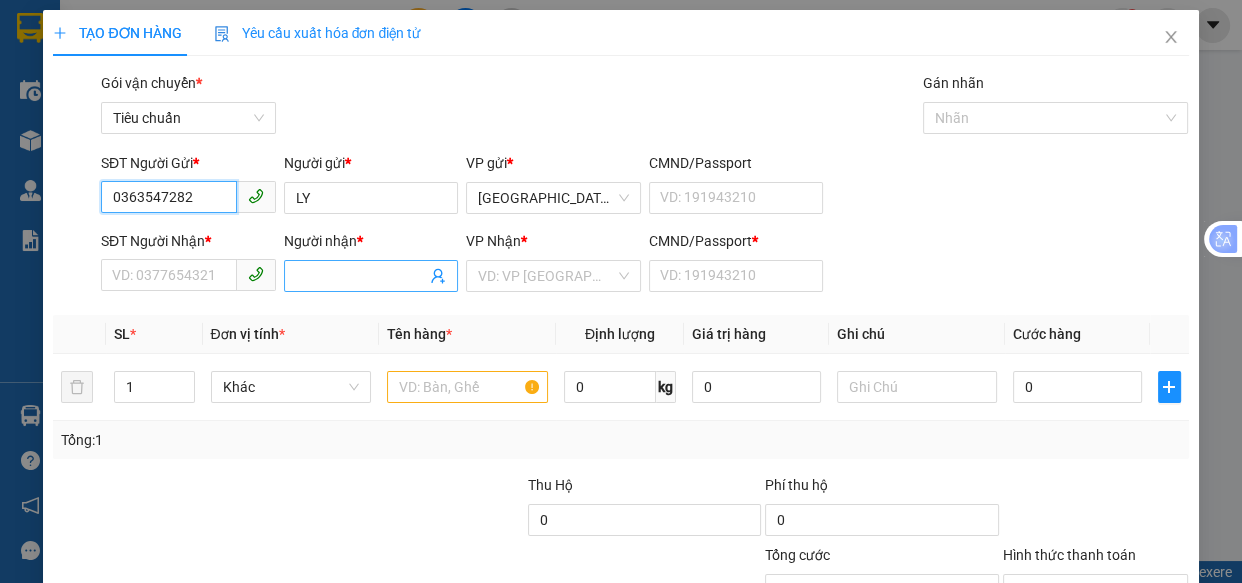 type on "0363547282" 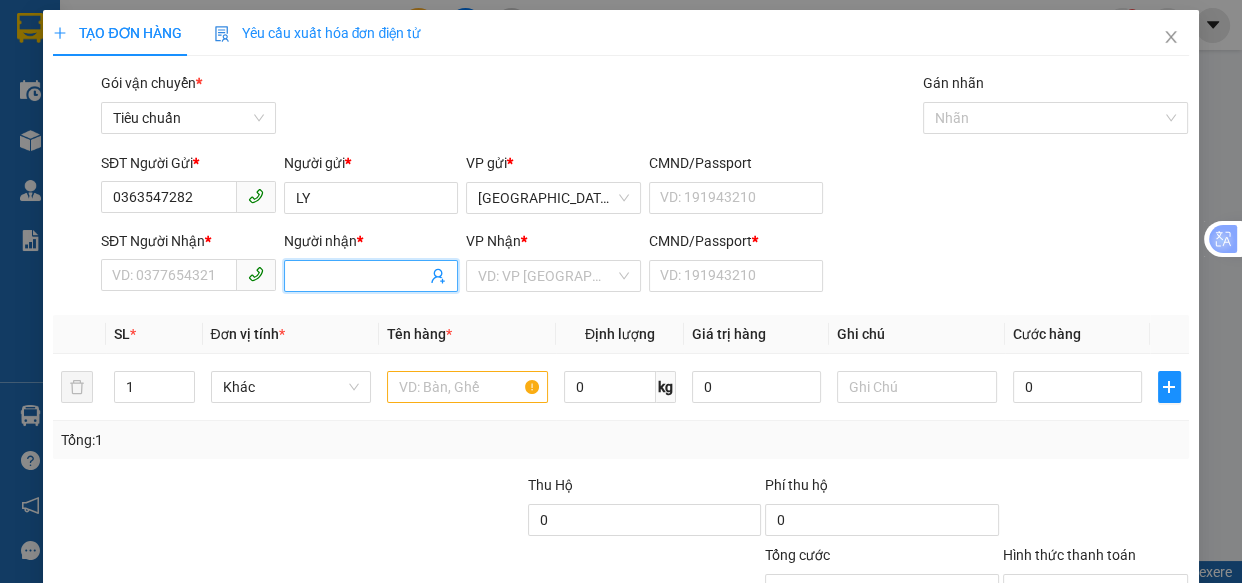 click on "Người nhận  *" at bounding box center (361, 276) 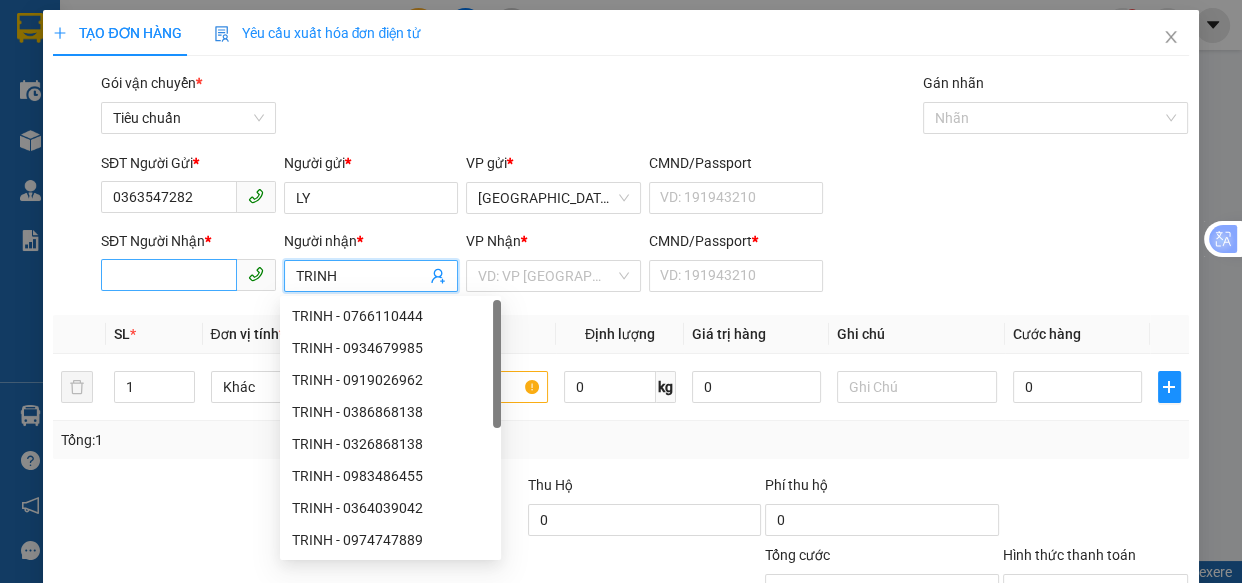 type on "TRINH" 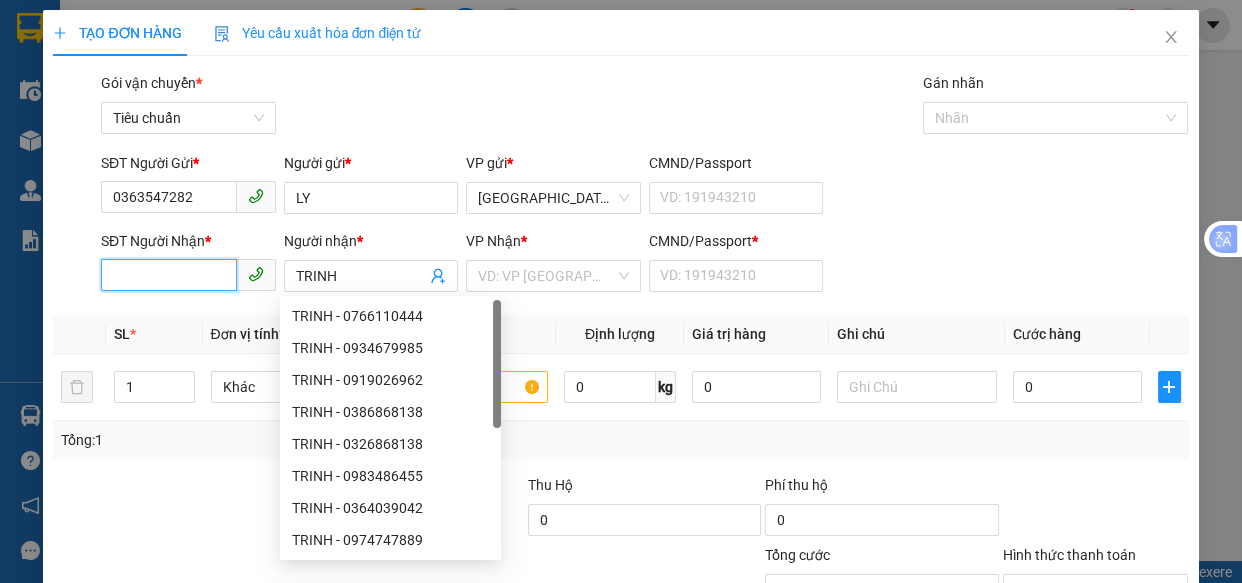 click on "SĐT Người Nhận  *" at bounding box center [169, 275] 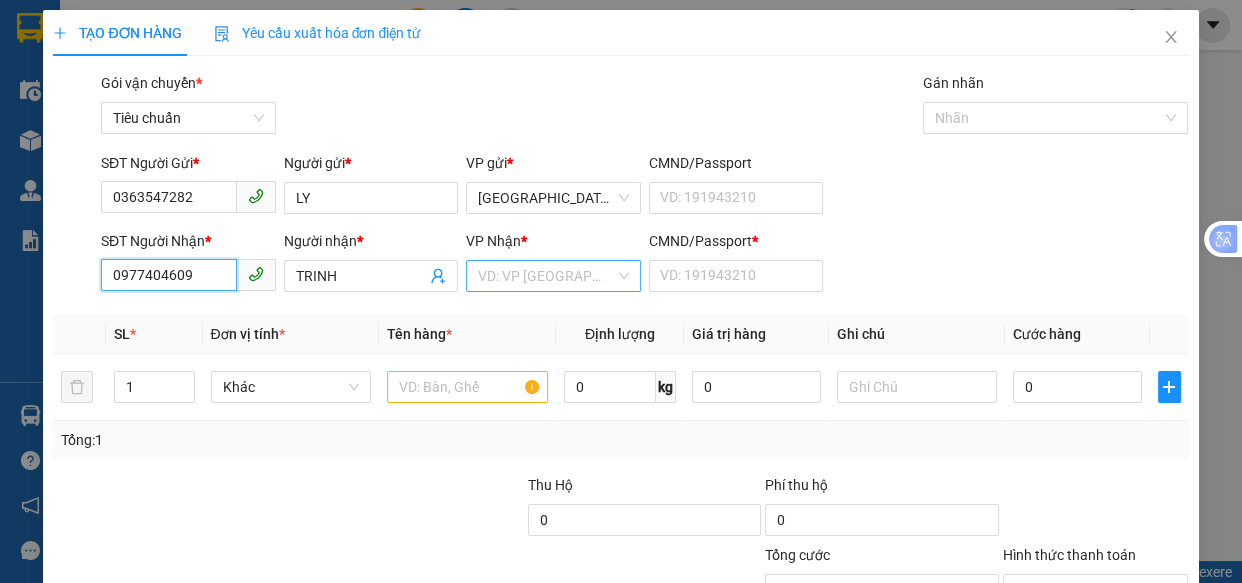 click on "VD: VP Sài Gòn" at bounding box center [553, 276] 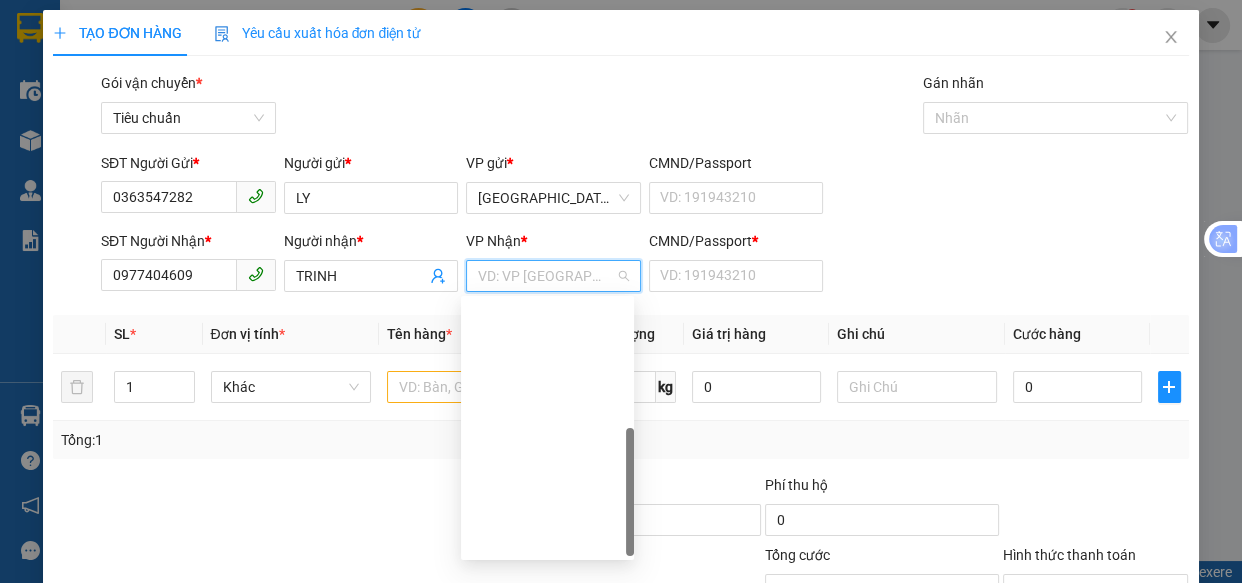 scroll, scrollTop: 90, scrollLeft: 0, axis: vertical 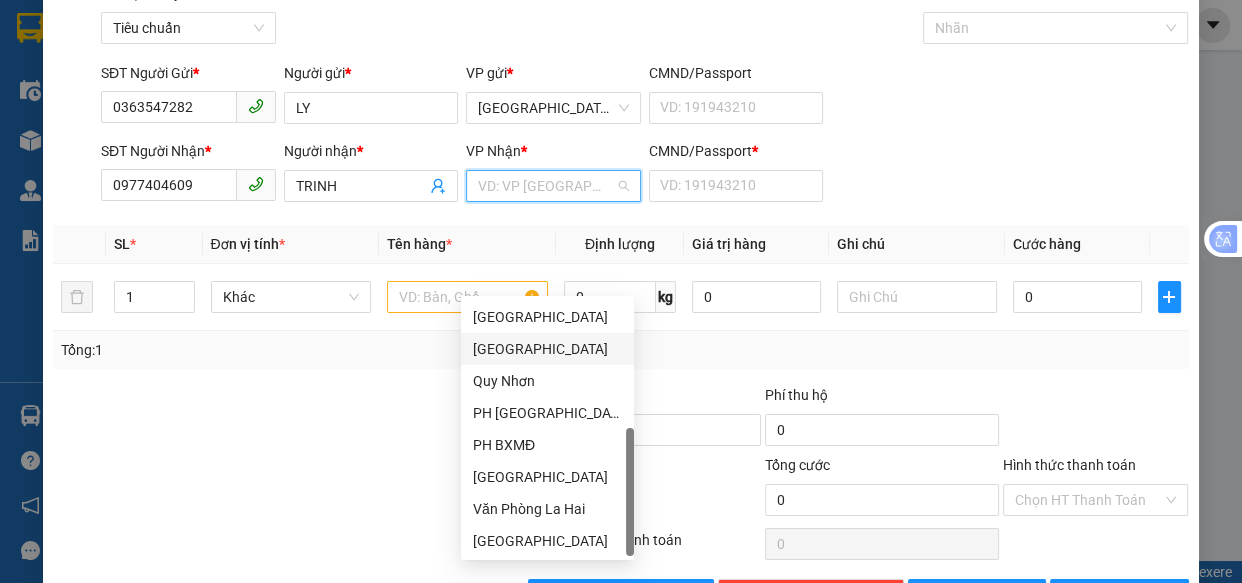 click on "[PERSON_NAME]" at bounding box center (547, 349) 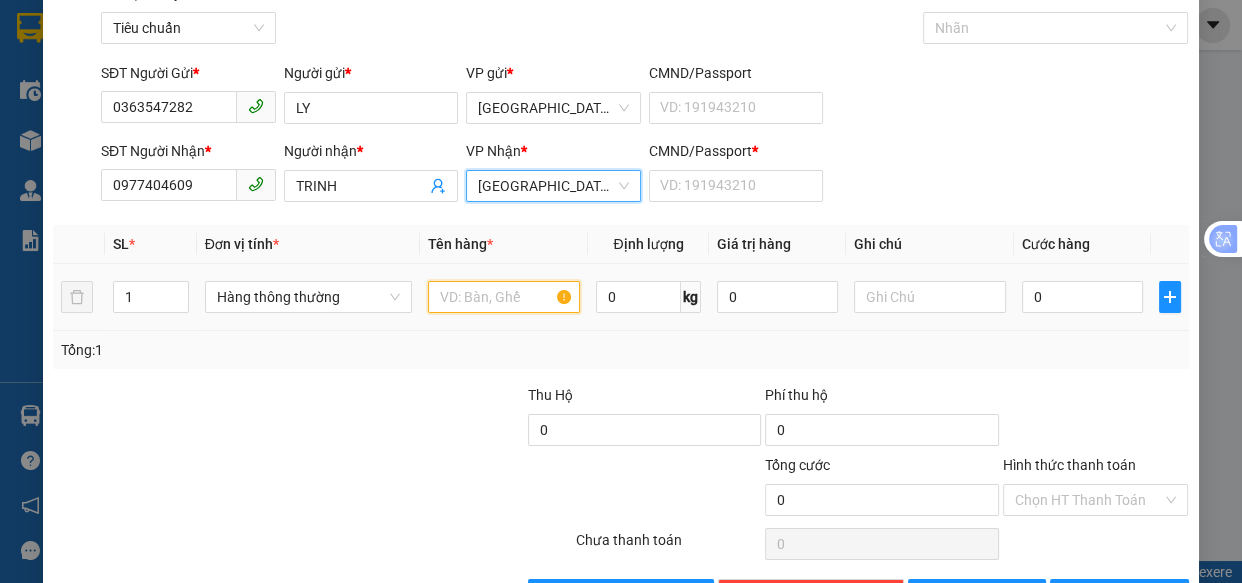 click at bounding box center [503, 297] 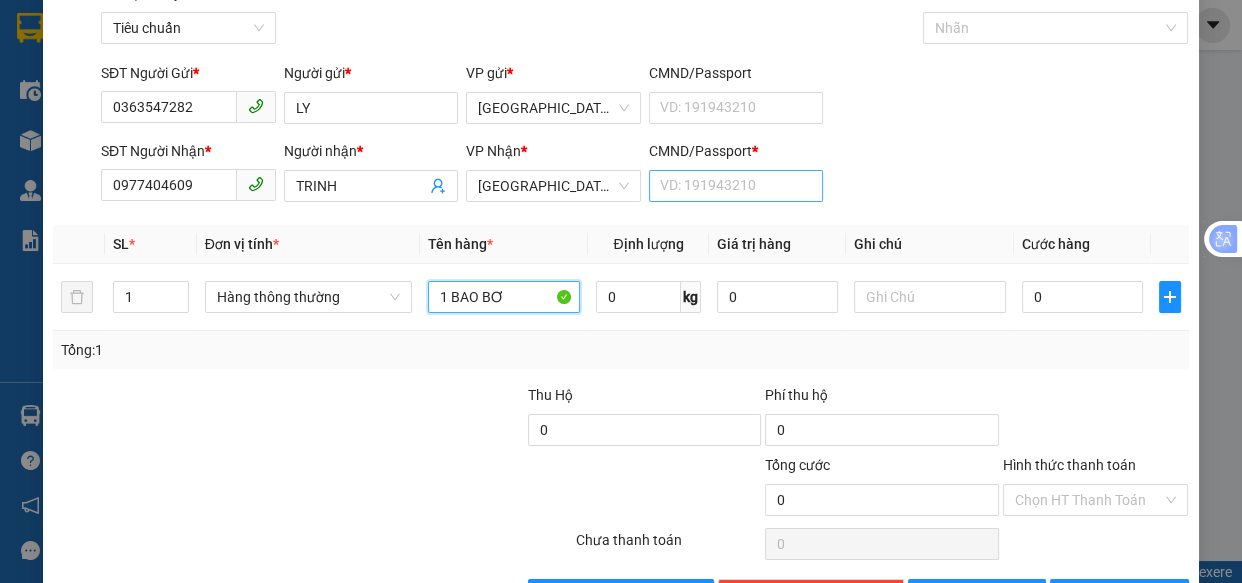 type on "1 BAO BƠ" 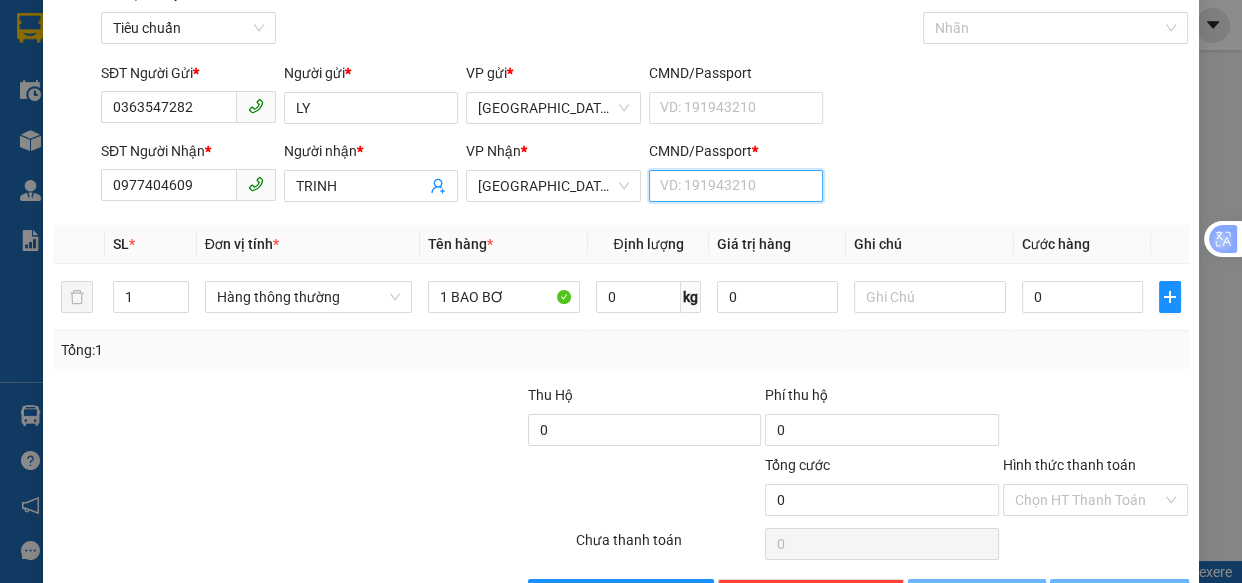 click on "CMND/Passport  *" at bounding box center (736, 186) 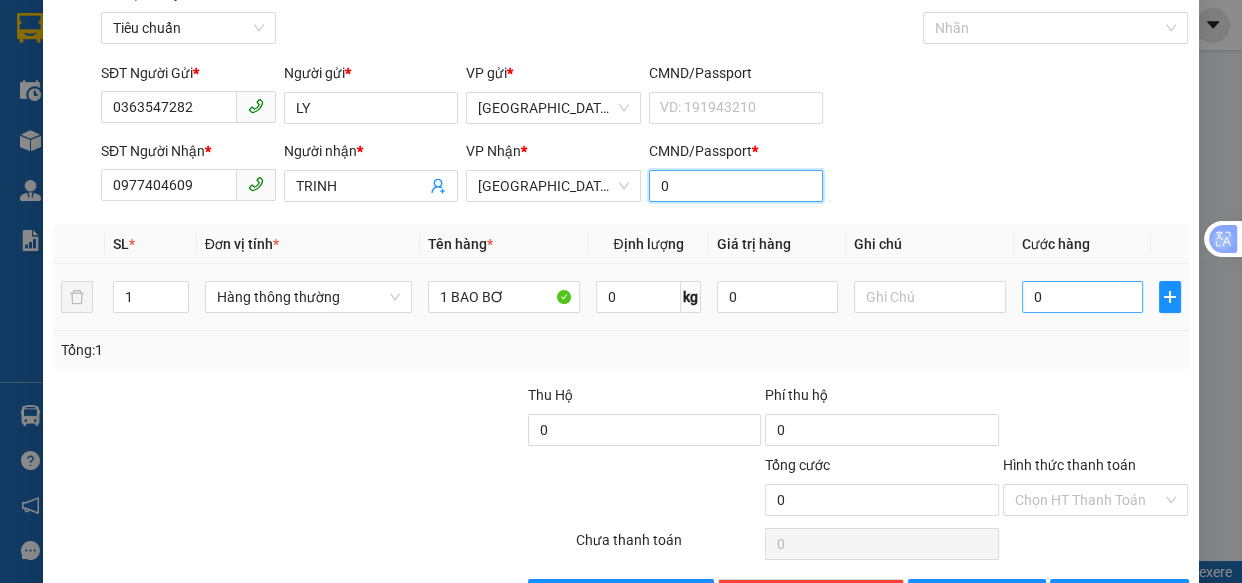 type on "0" 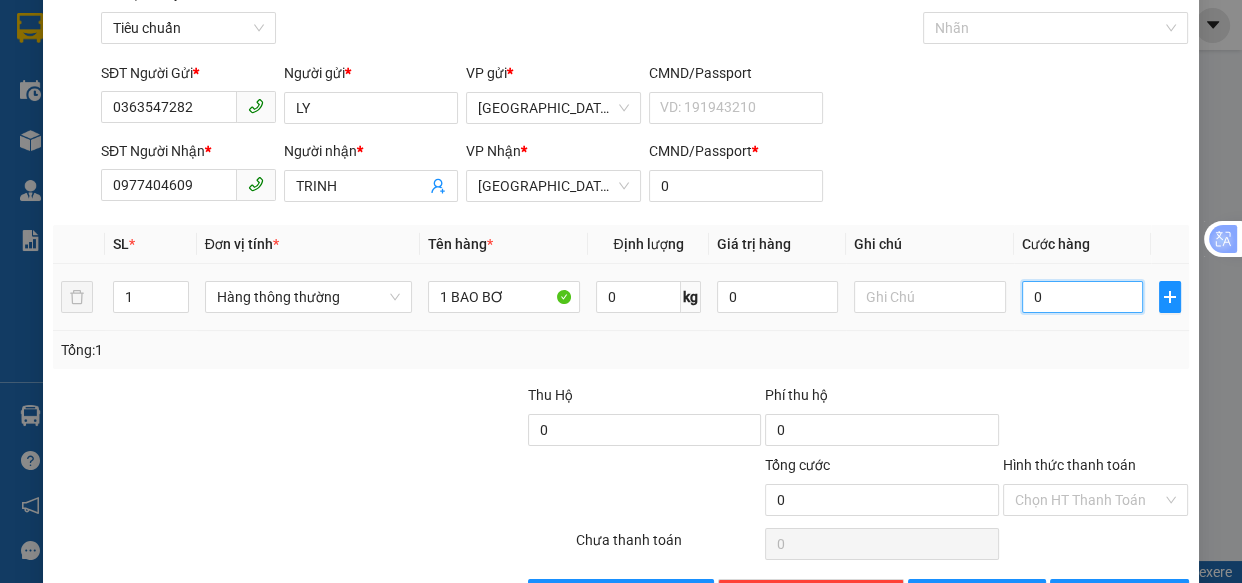 click on "0" at bounding box center (1082, 297) 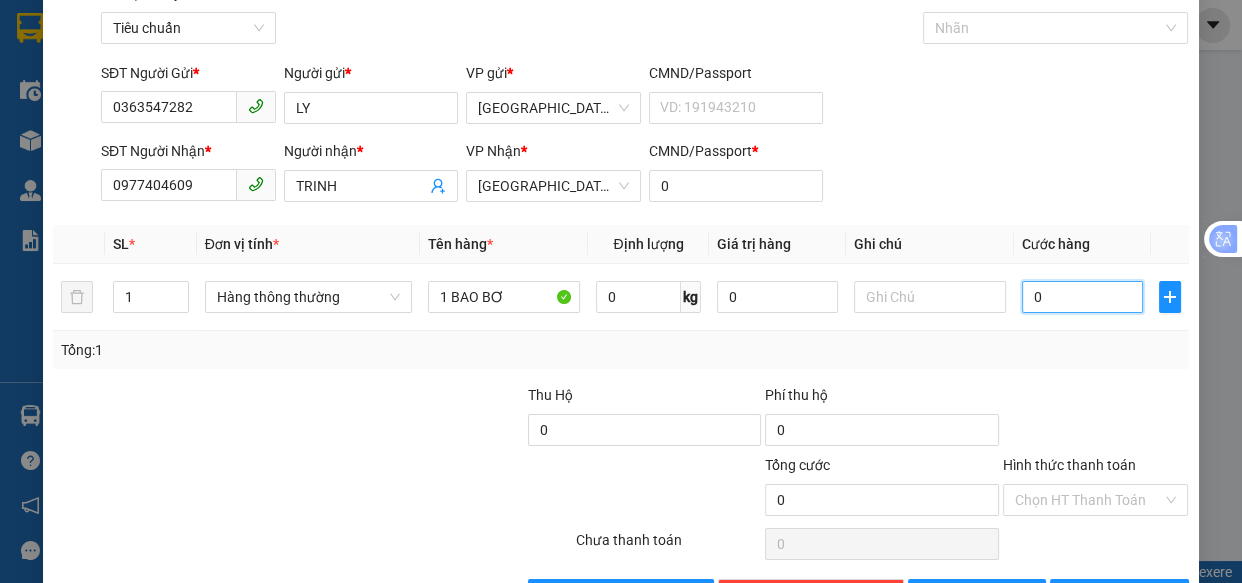 type on "6" 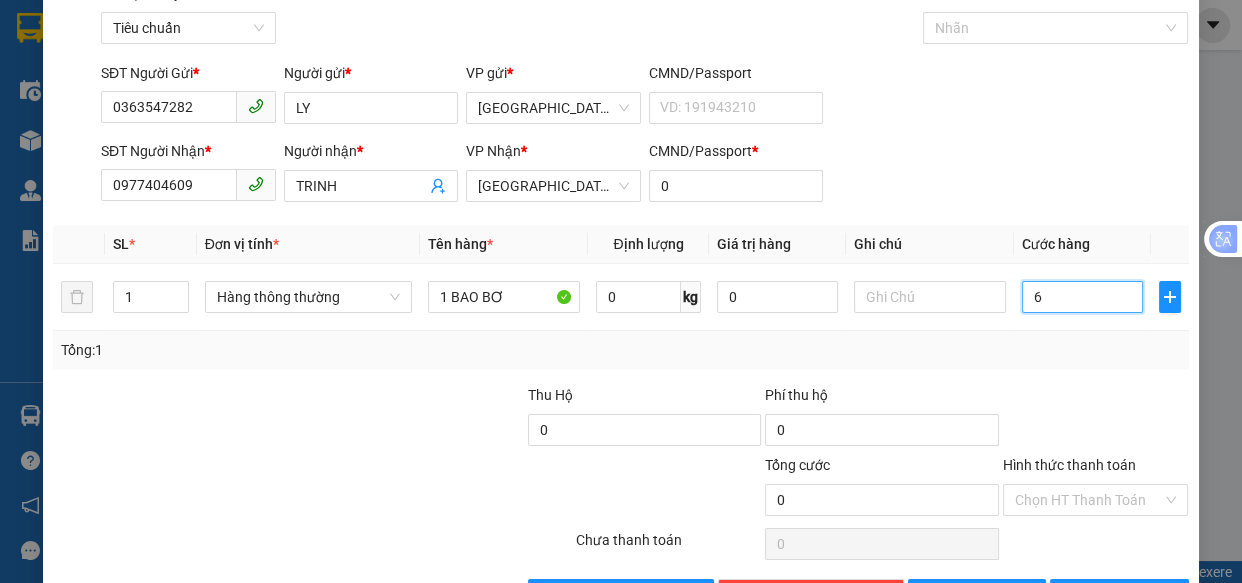 type on "6" 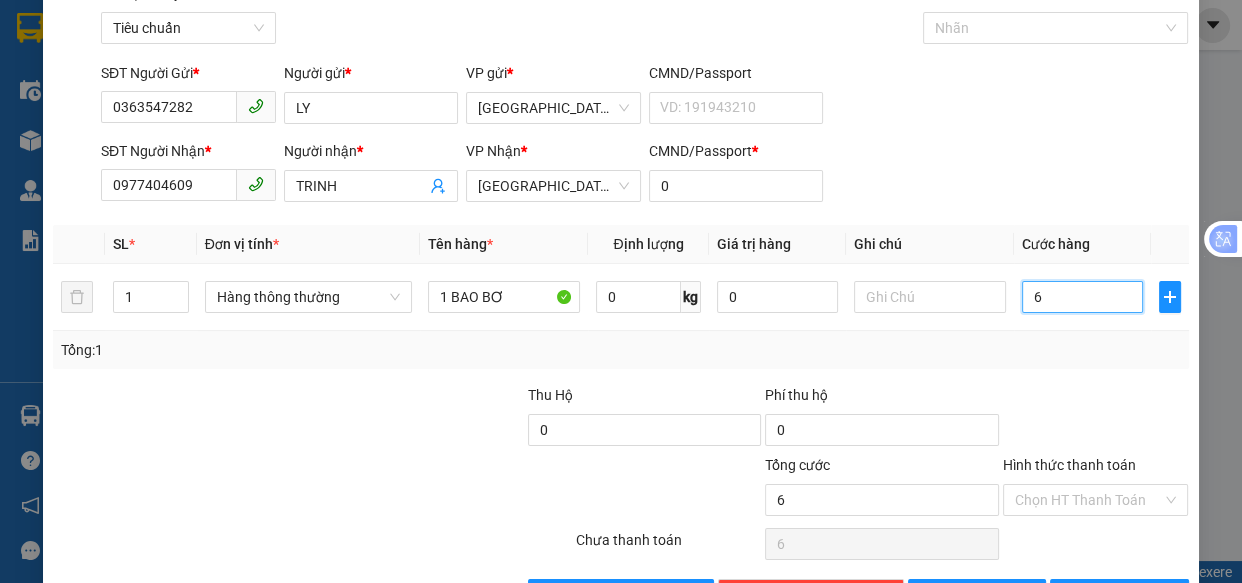 type on "60" 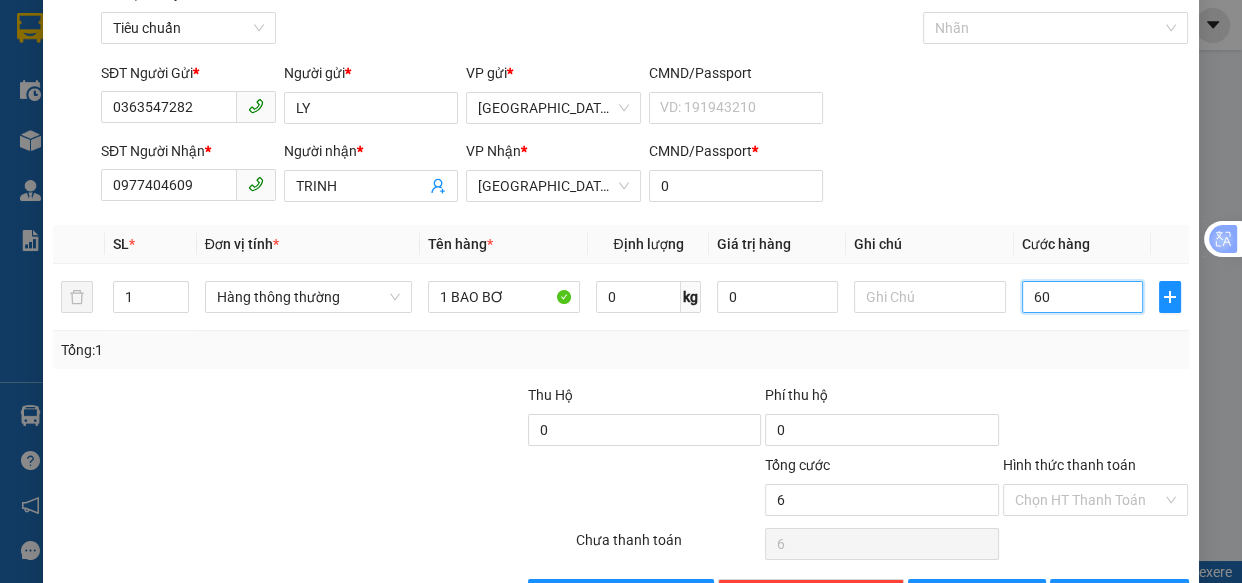 type on "60" 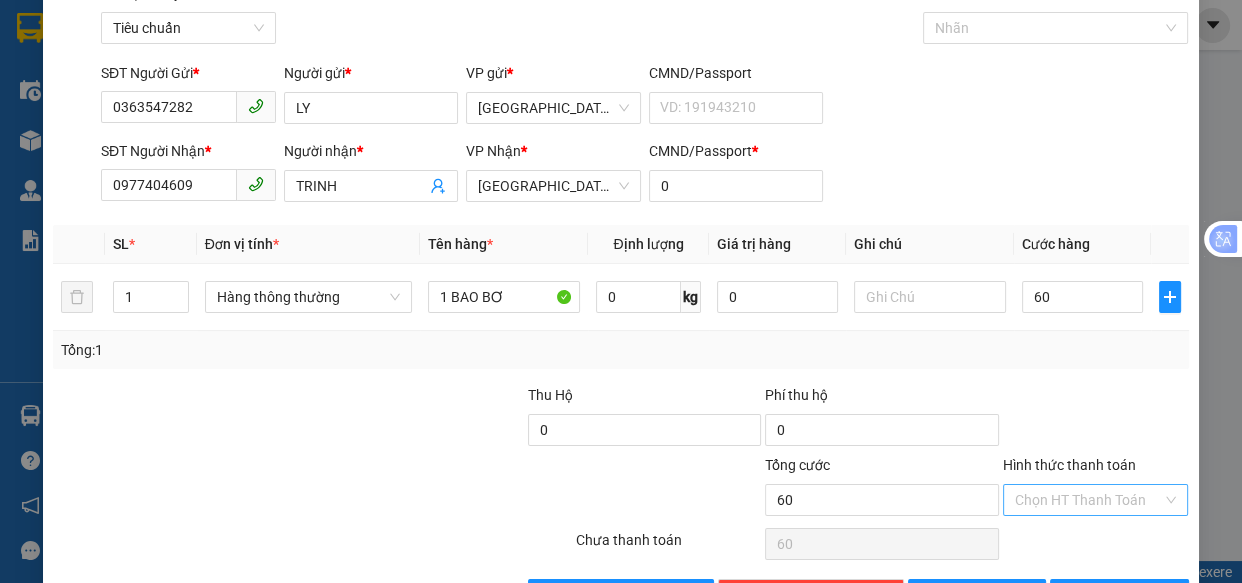 type on "60.000" 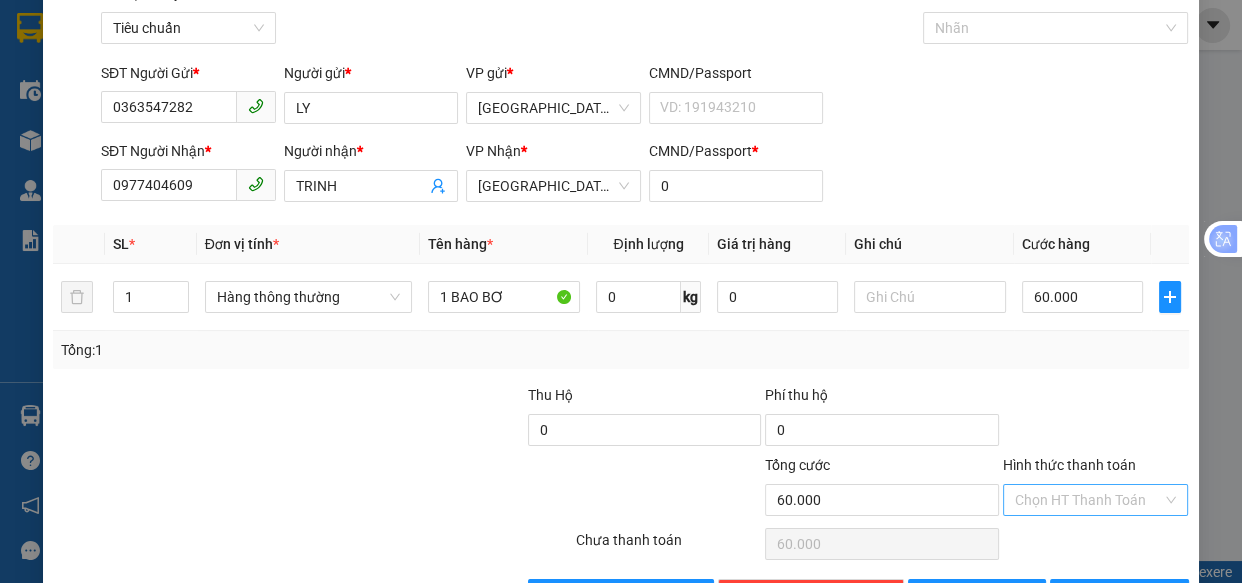 drag, startPoint x: 1022, startPoint y: 503, endPoint x: 1026, endPoint y: 484, distance: 19.416489 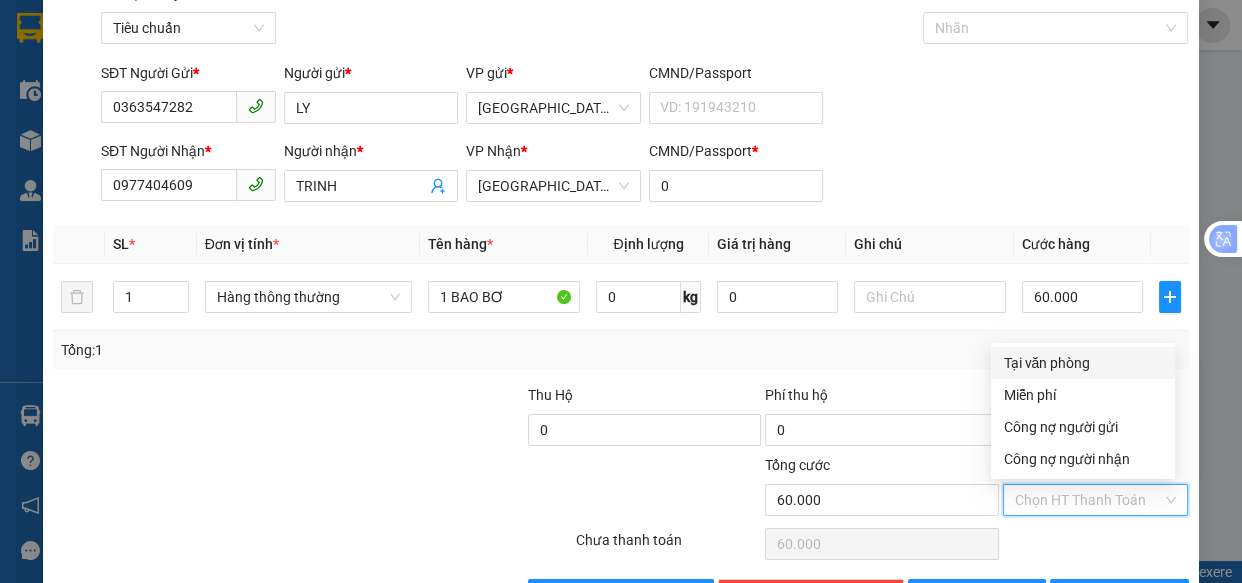 click on "Tại văn phòng" at bounding box center [1083, 363] 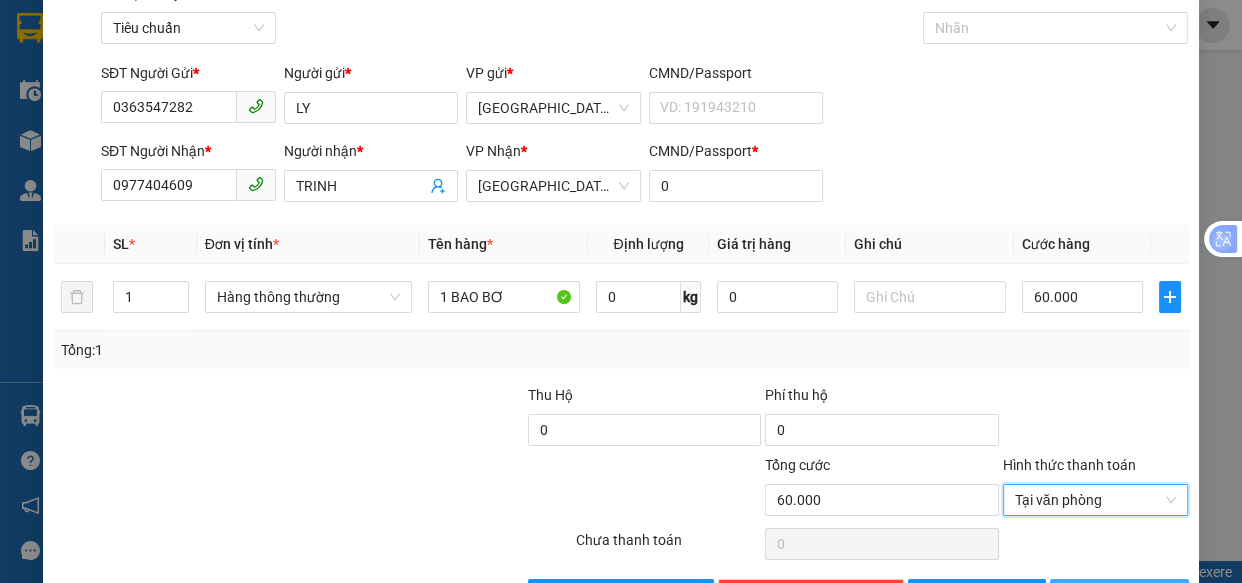 scroll, scrollTop: 156, scrollLeft: 0, axis: vertical 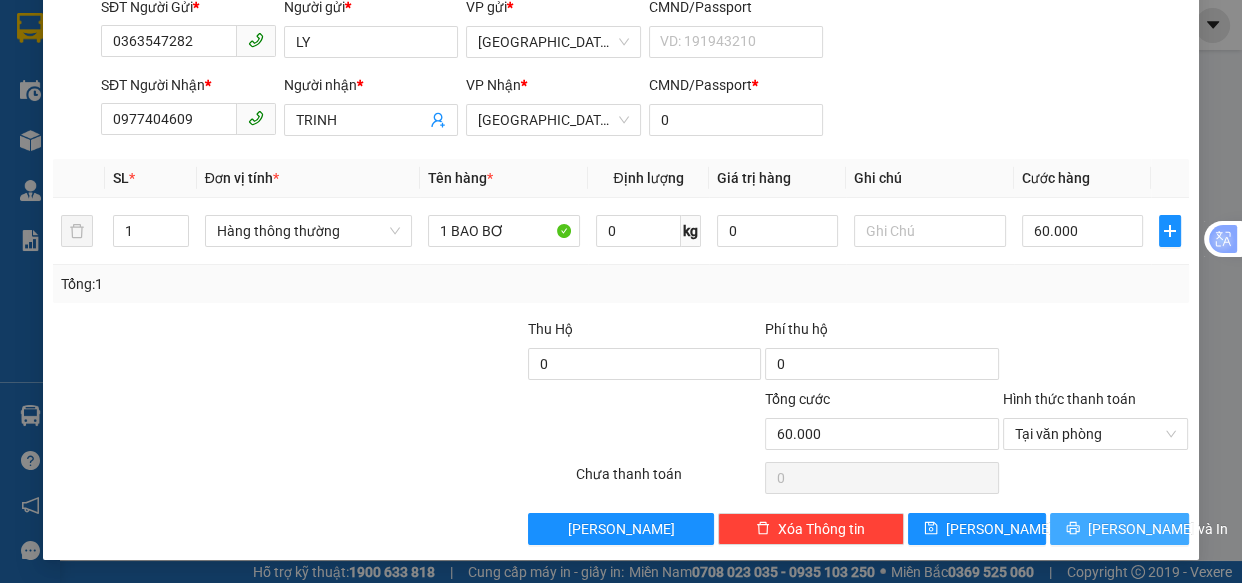 click on "[PERSON_NAME] và In" at bounding box center (1158, 529) 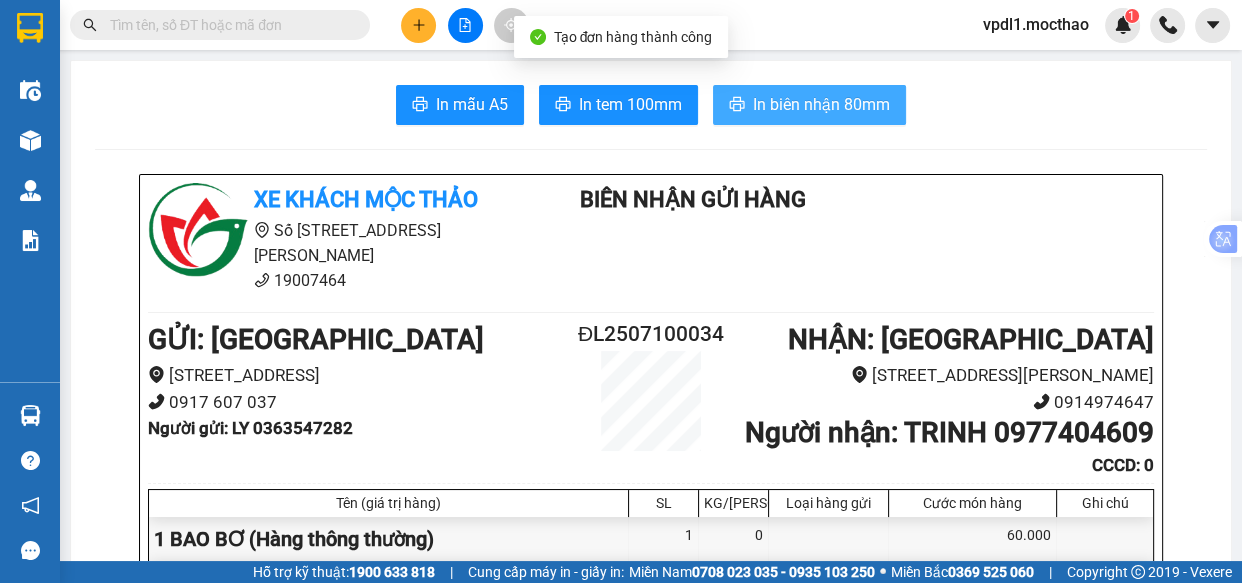click on "In biên nhận 80mm" at bounding box center (821, 104) 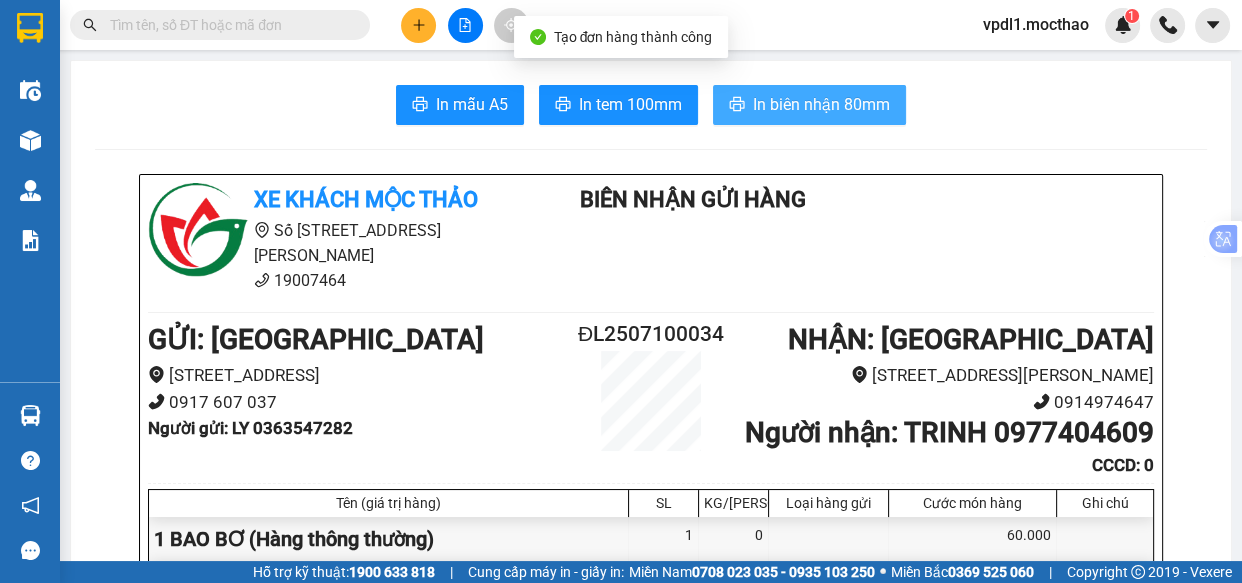 scroll, scrollTop: 0, scrollLeft: 0, axis: both 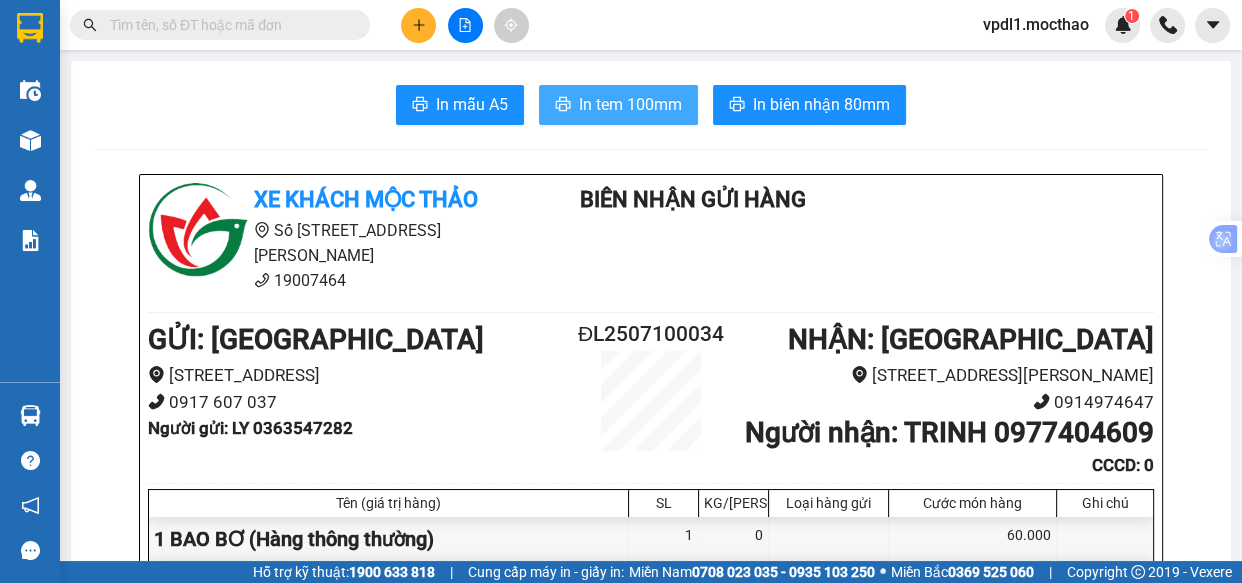 click on "In tem 100mm" at bounding box center (630, 104) 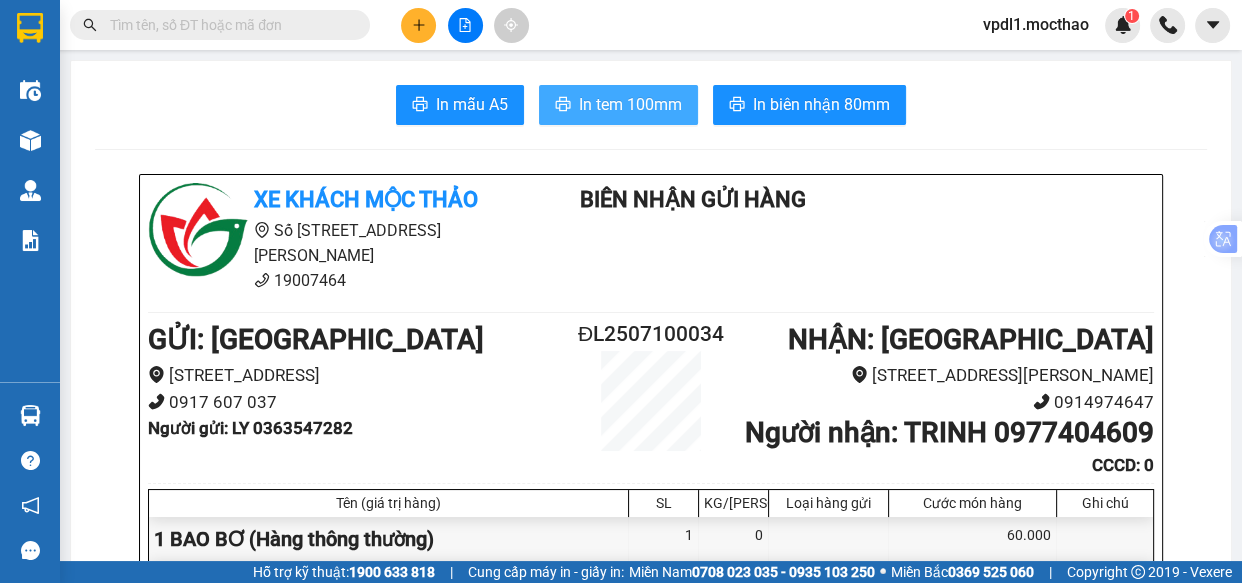 scroll, scrollTop: 0, scrollLeft: 0, axis: both 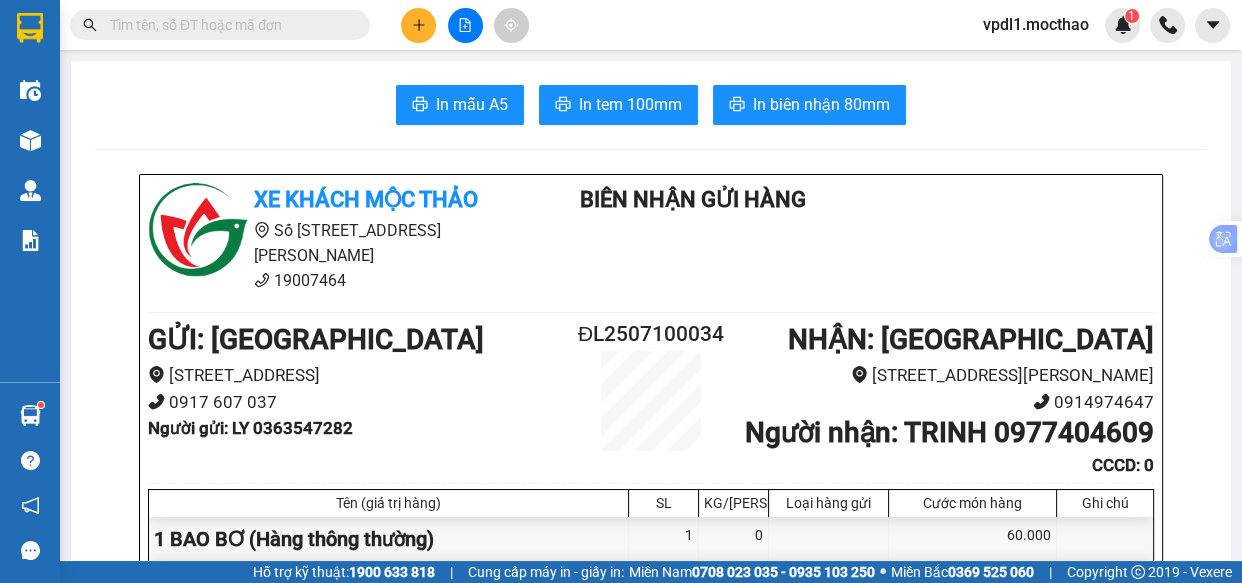 click 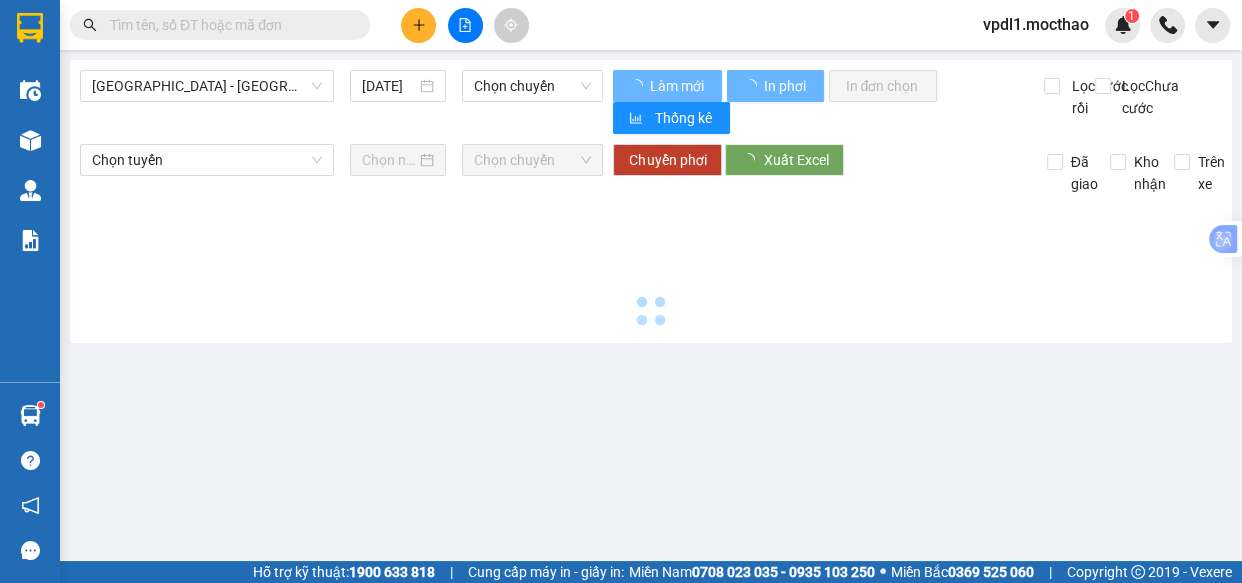 click on "[GEOGRAPHIC_DATA] - [PERSON_NAME]" at bounding box center (207, 86) 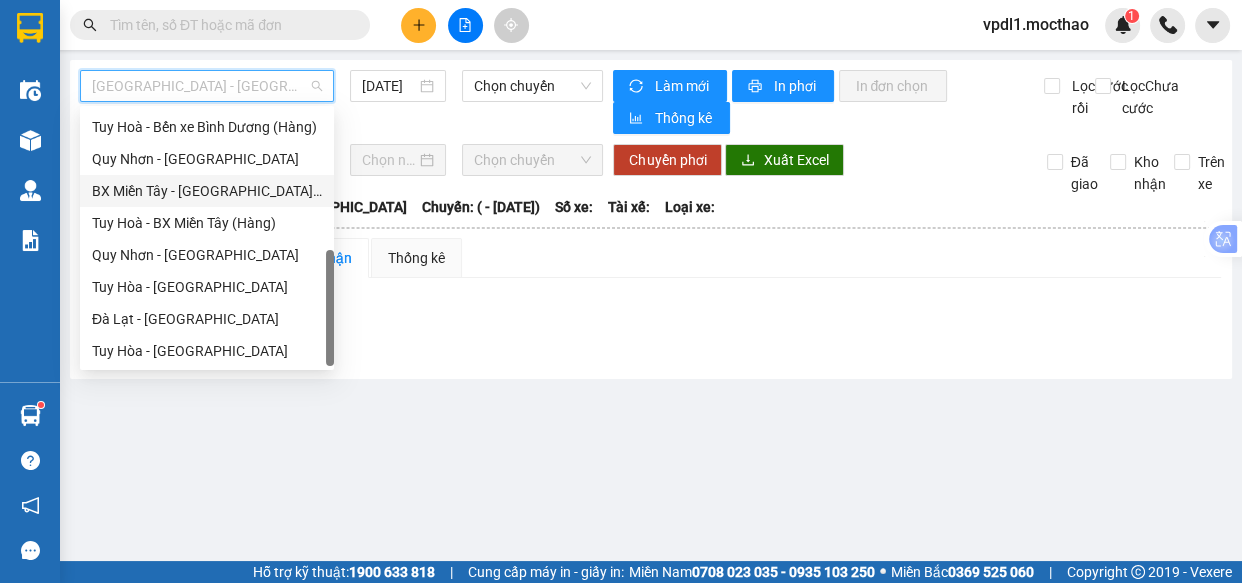 scroll, scrollTop: 266, scrollLeft: 0, axis: vertical 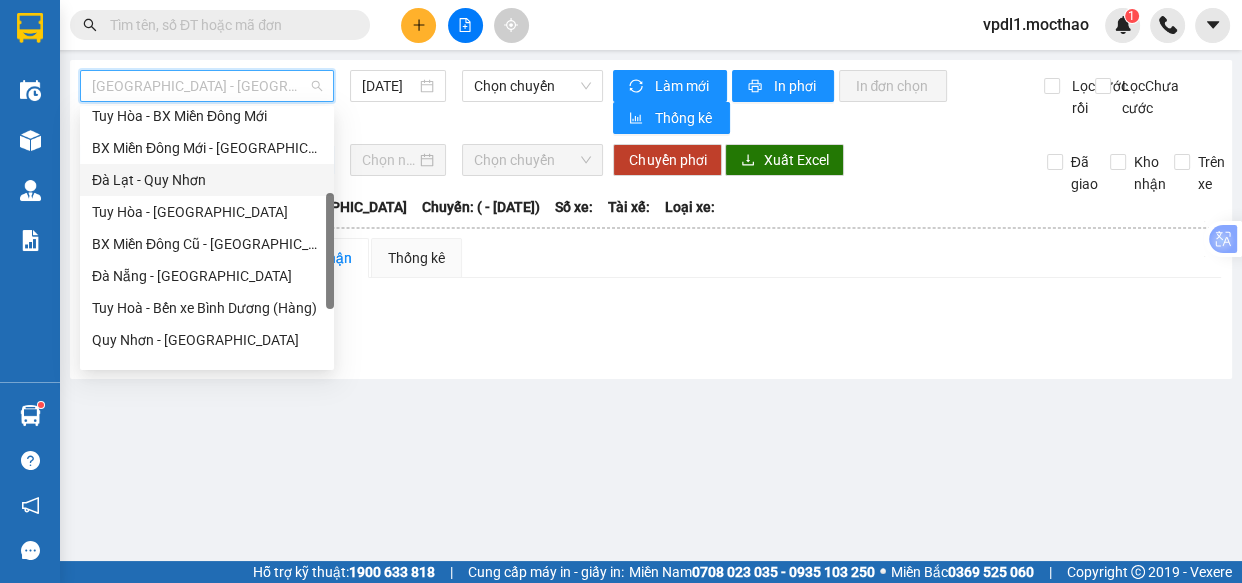 click on "Đà Lạt - Quy Nhơn" at bounding box center [207, 180] 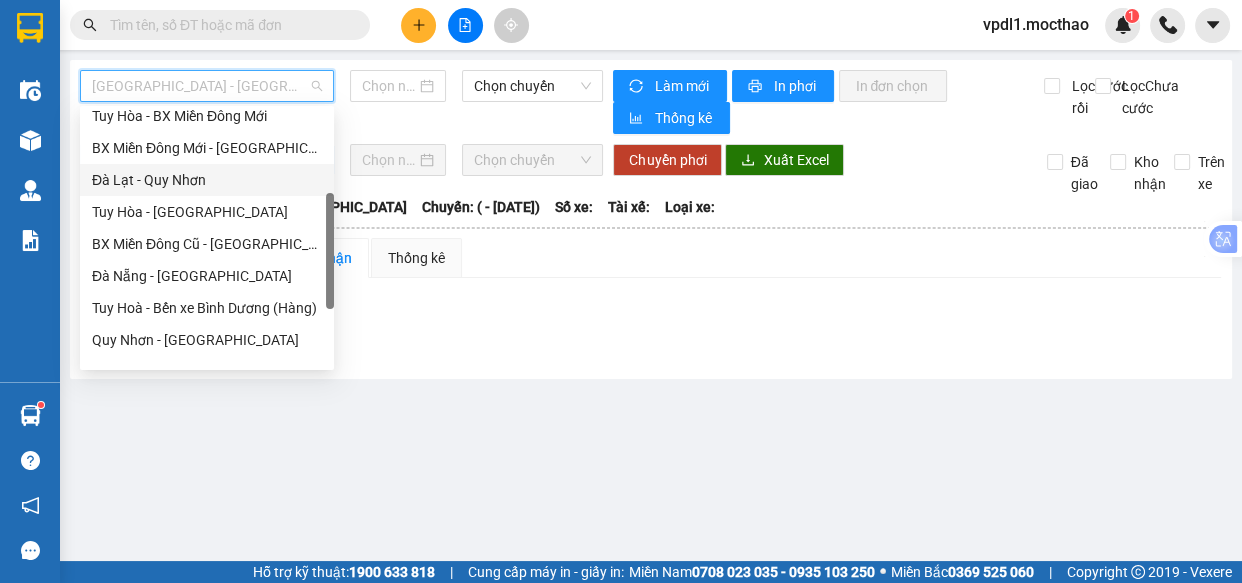 type on "[DATE]" 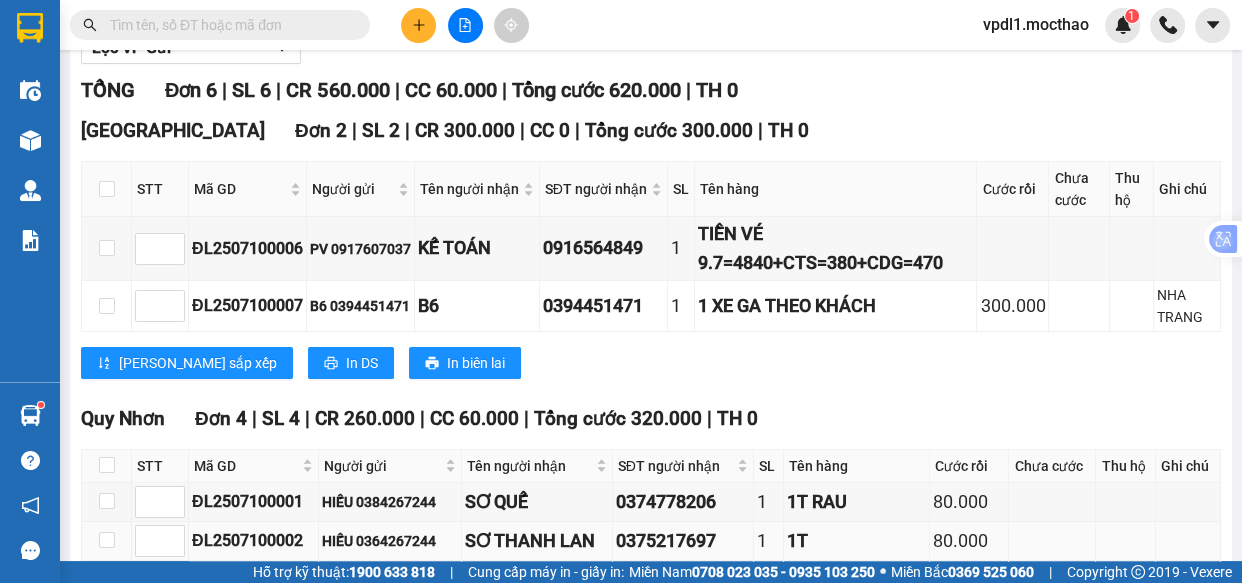 scroll, scrollTop: 457, scrollLeft: 0, axis: vertical 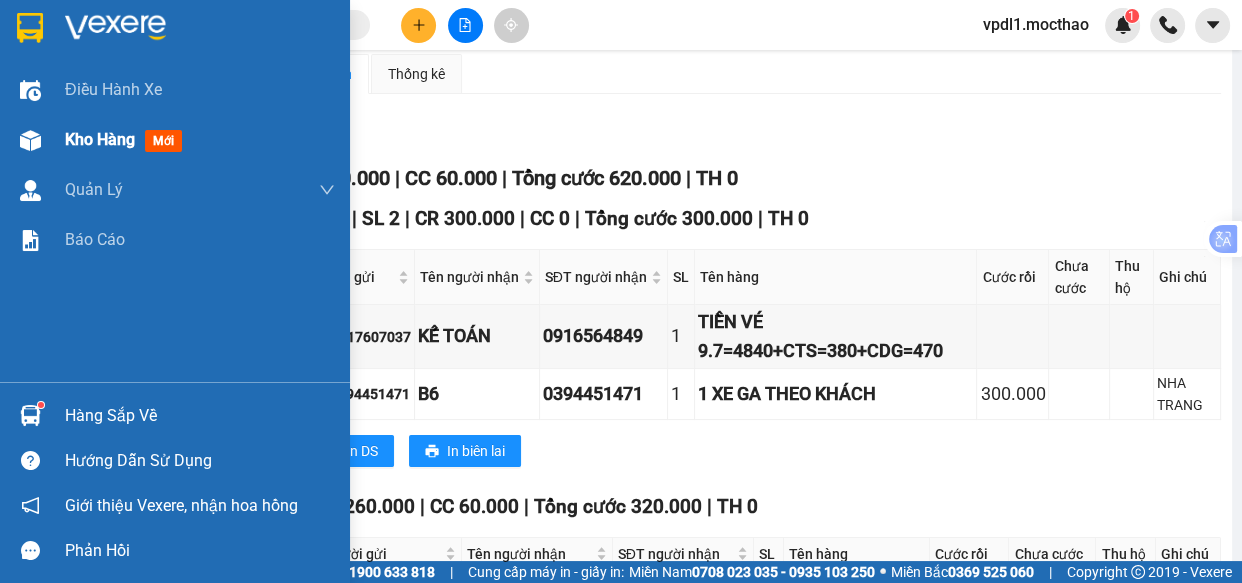 click on "Kho hàng" at bounding box center (100, 139) 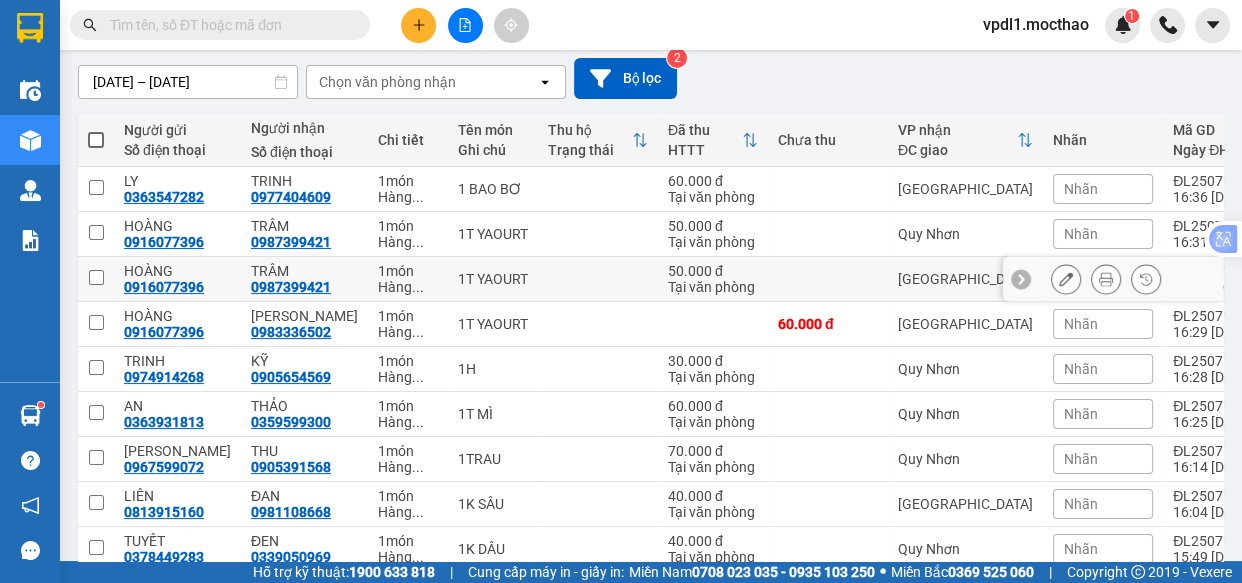 scroll, scrollTop: 93, scrollLeft: 0, axis: vertical 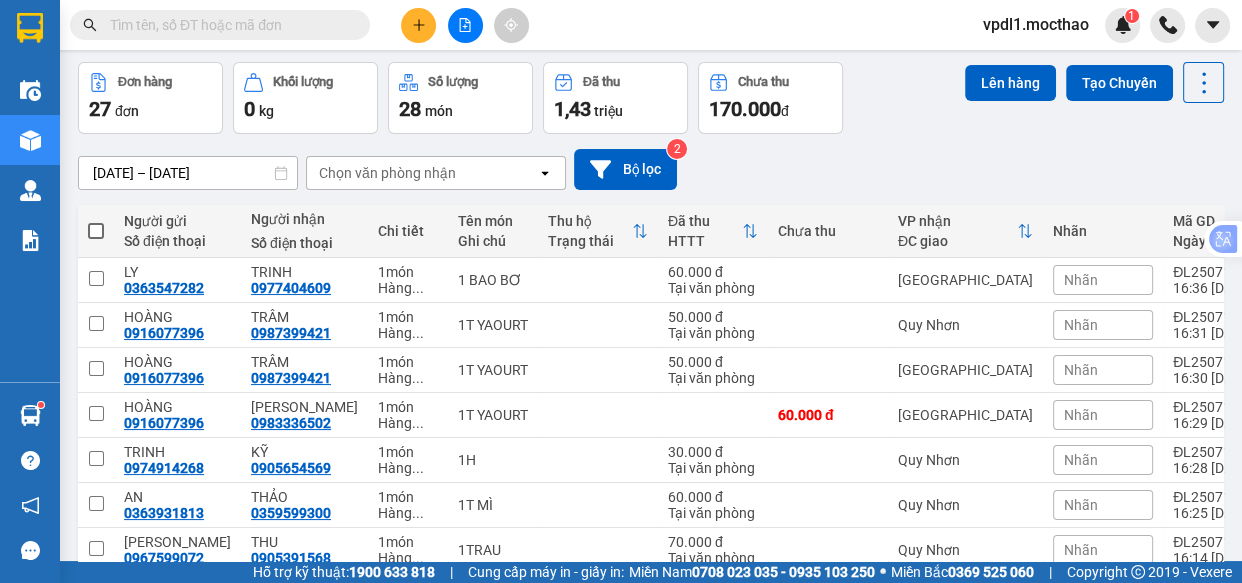 click at bounding box center [96, 231] 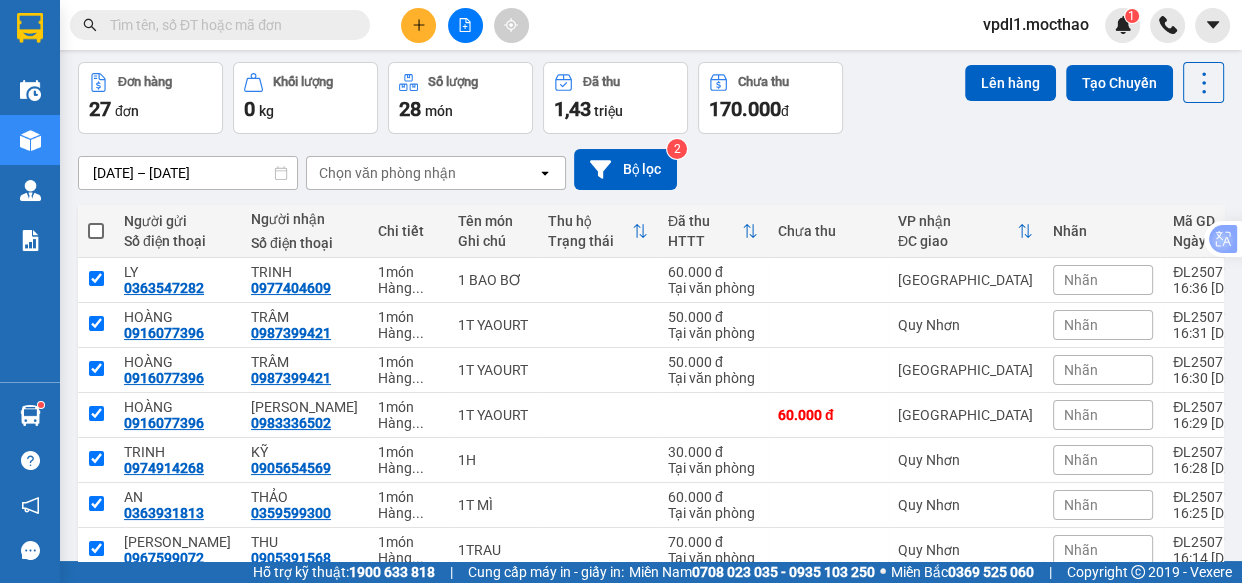 checkbox on "true" 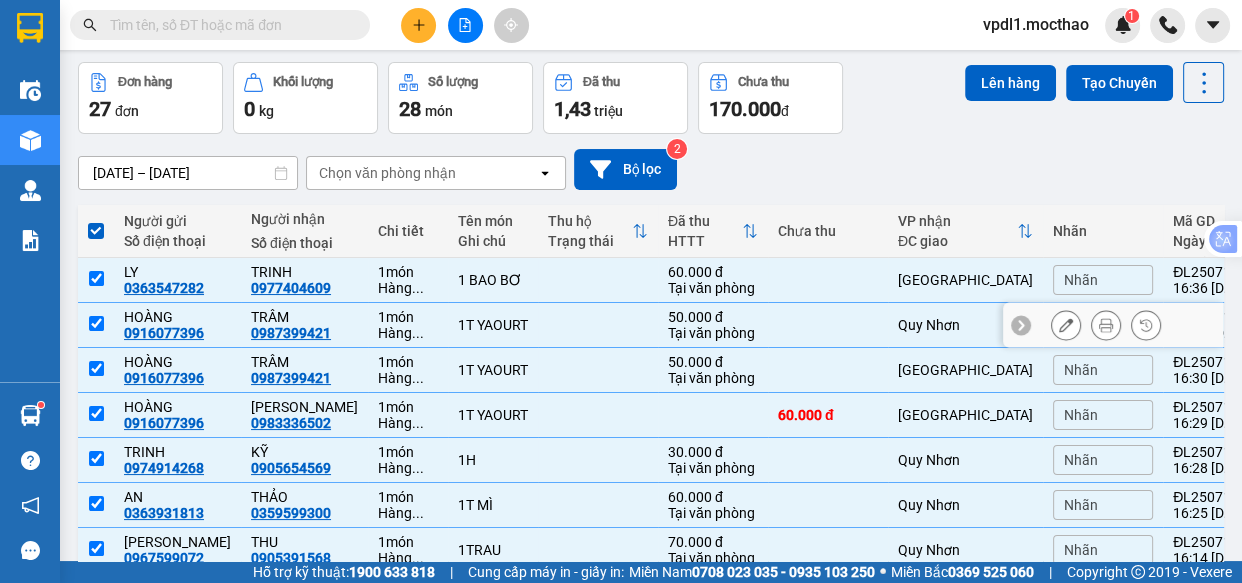 scroll, scrollTop: 184, scrollLeft: 0, axis: vertical 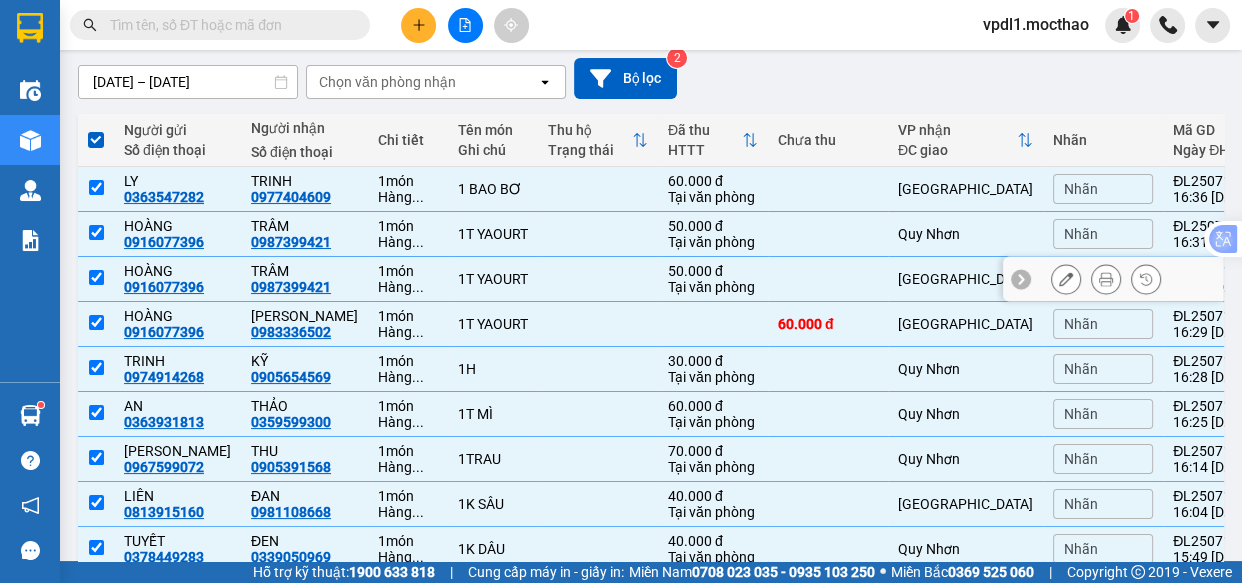 click at bounding box center [96, 277] 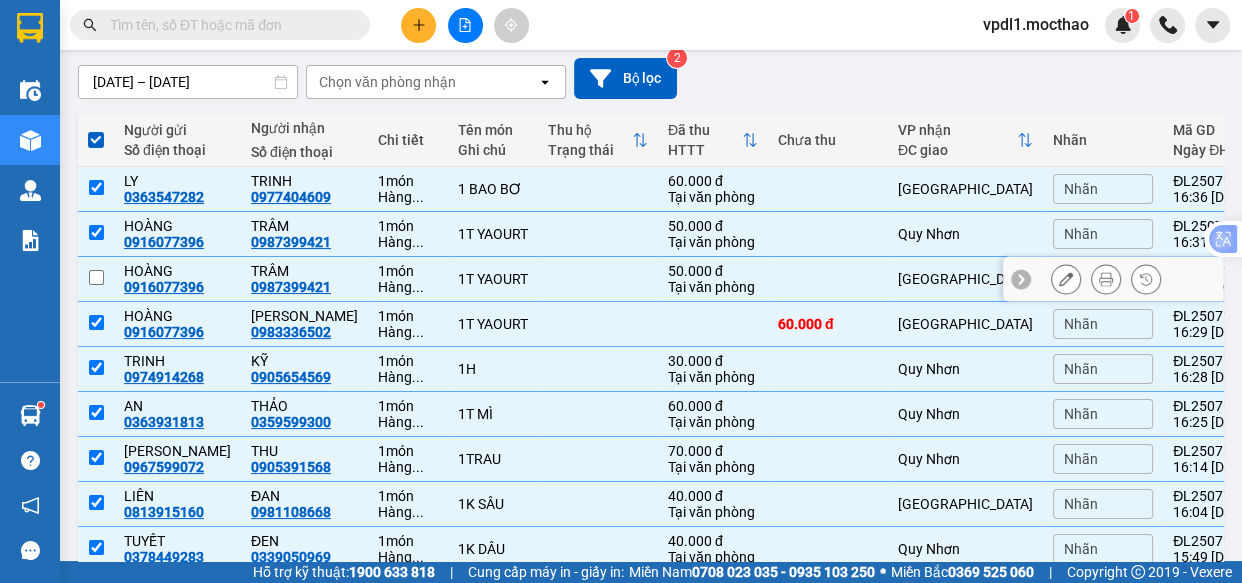 checkbox on "false" 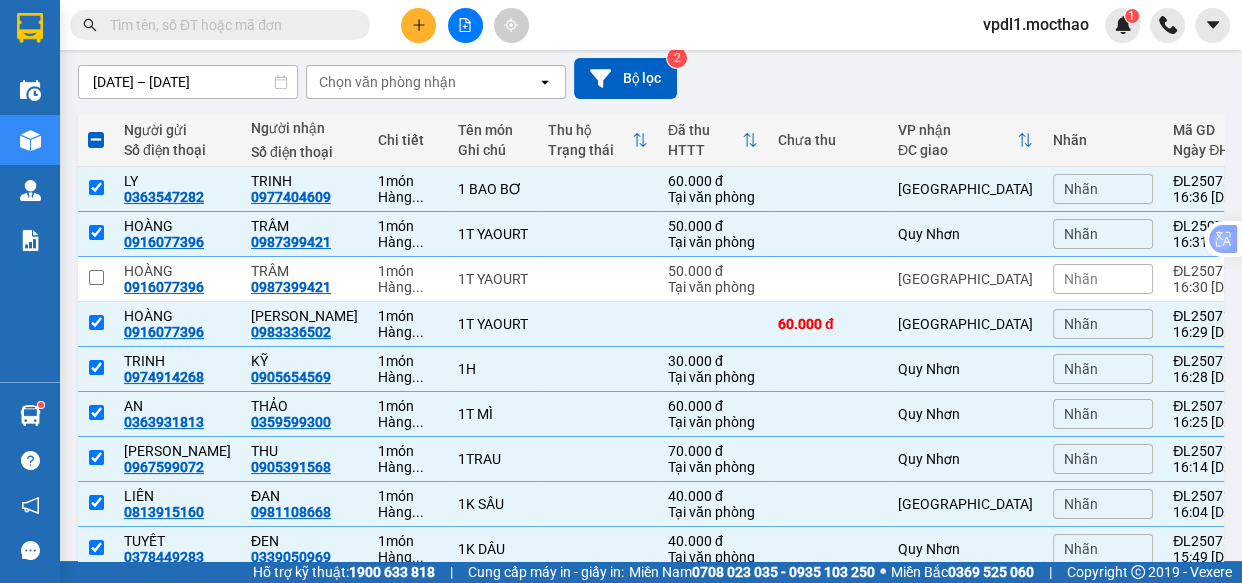 scroll, scrollTop: 2, scrollLeft: 0, axis: vertical 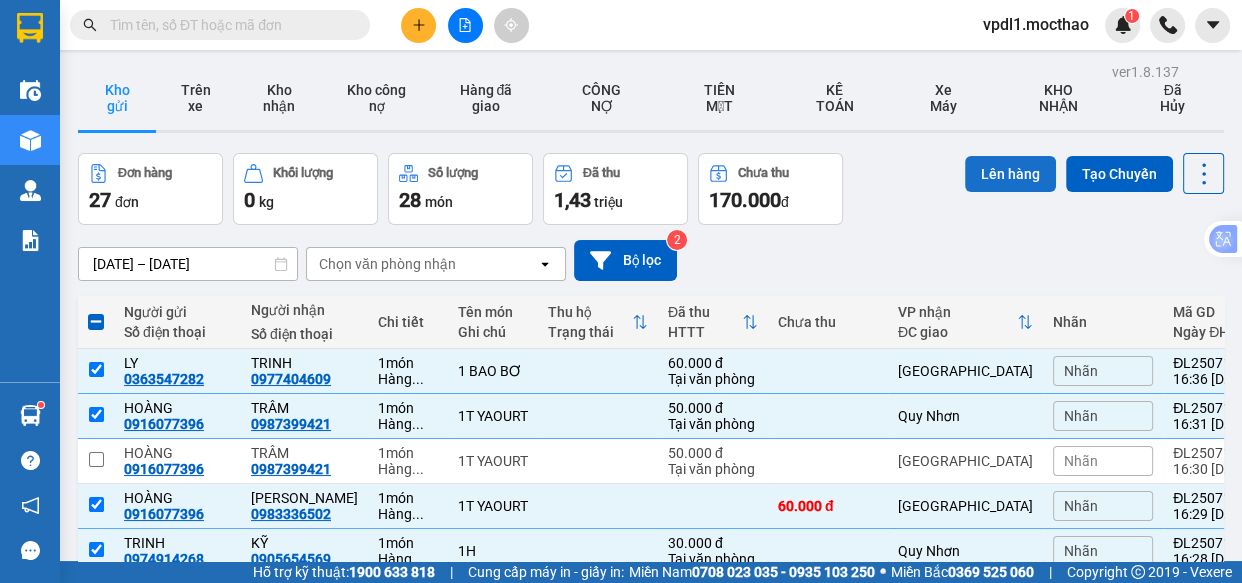 click on "Lên hàng" at bounding box center (1010, 174) 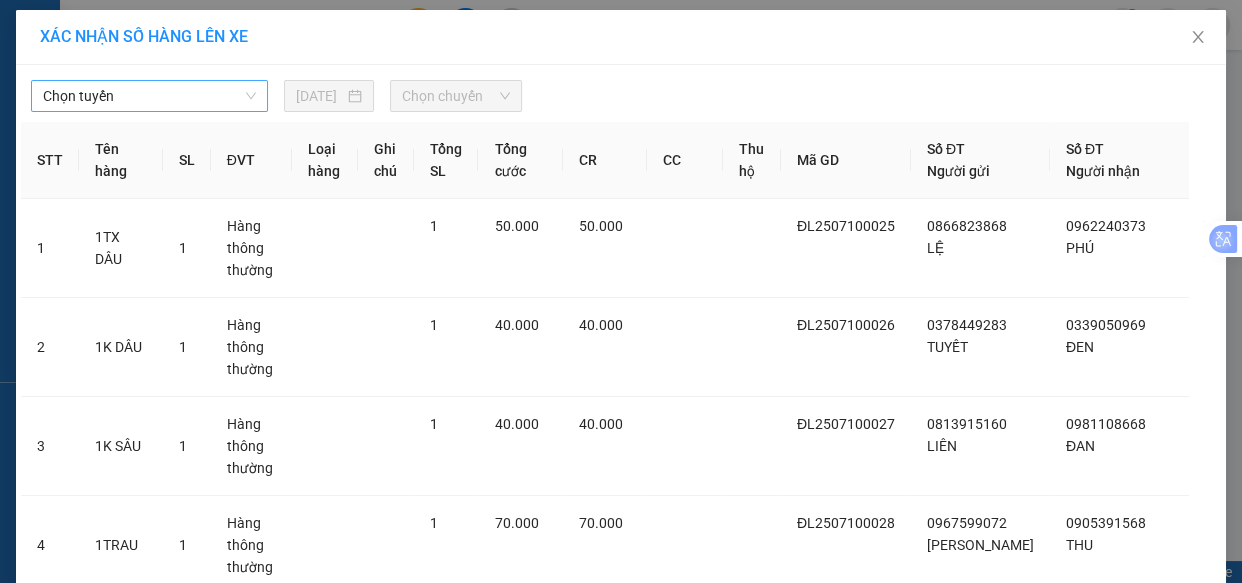 click on "Chọn tuyến" at bounding box center (149, 96) 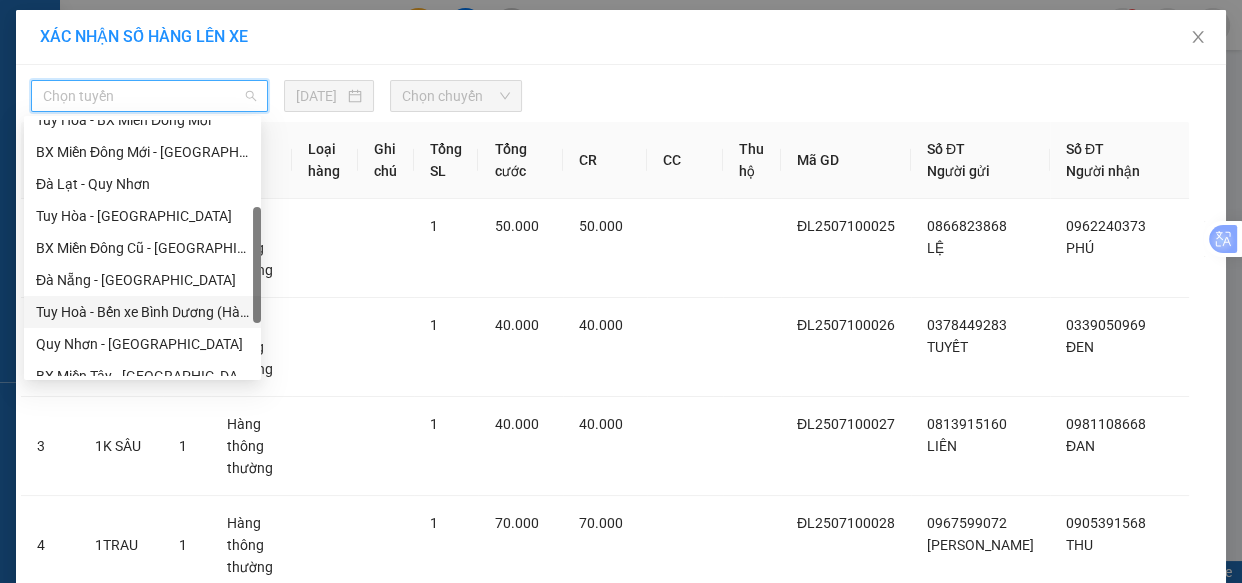 scroll, scrollTop: 181, scrollLeft: 0, axis: vertical 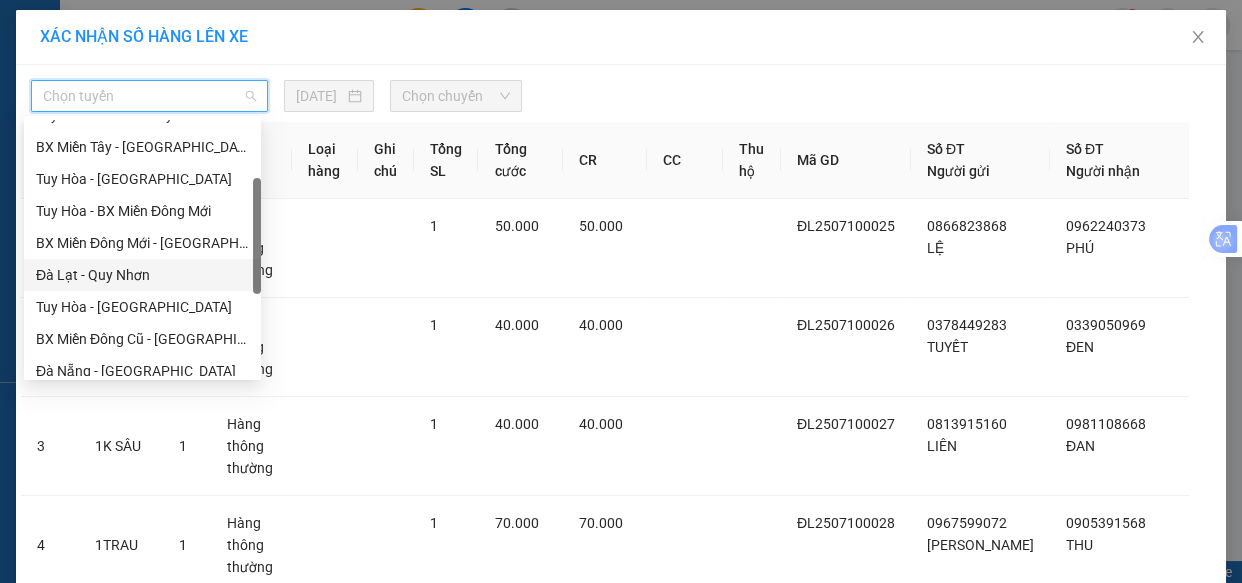 click on "Đà Lạt - Quy Nhơn" at bounding box center (142, 275) 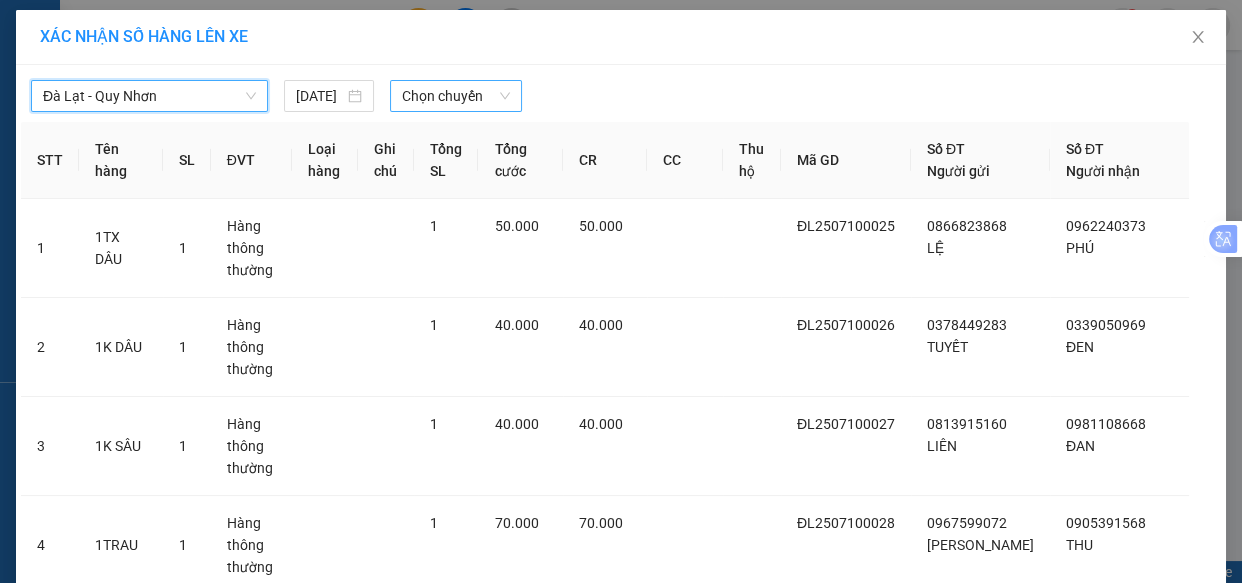 click on "Chọn chuyến" at bounding box center (456, 96) 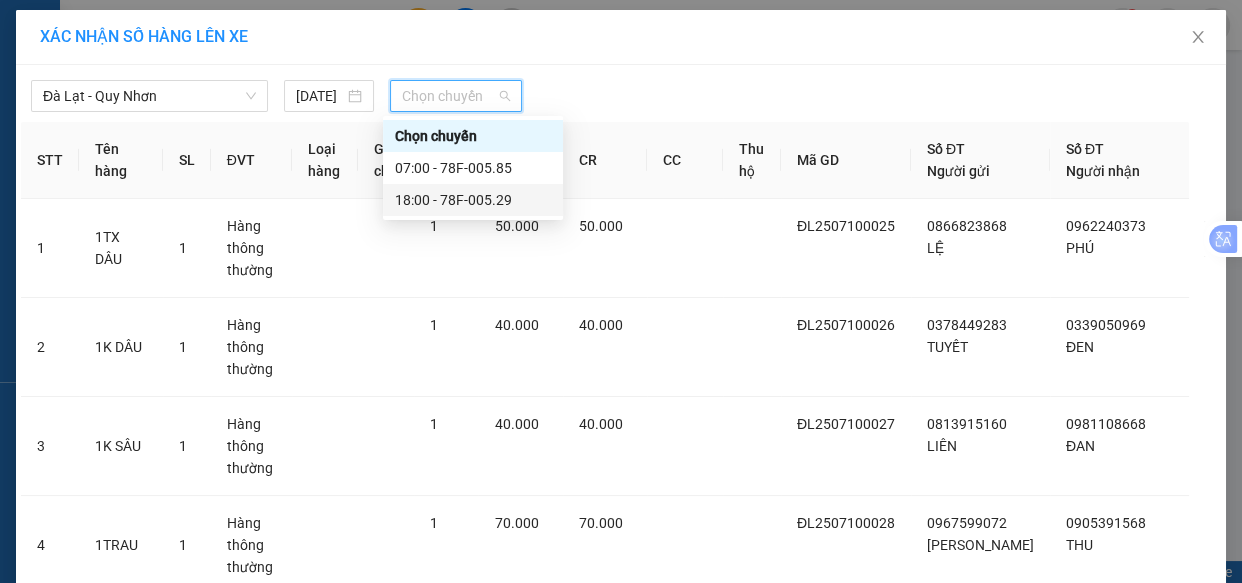 click on "18:00     - 78F-005.29" at bounding box center [473, 200] 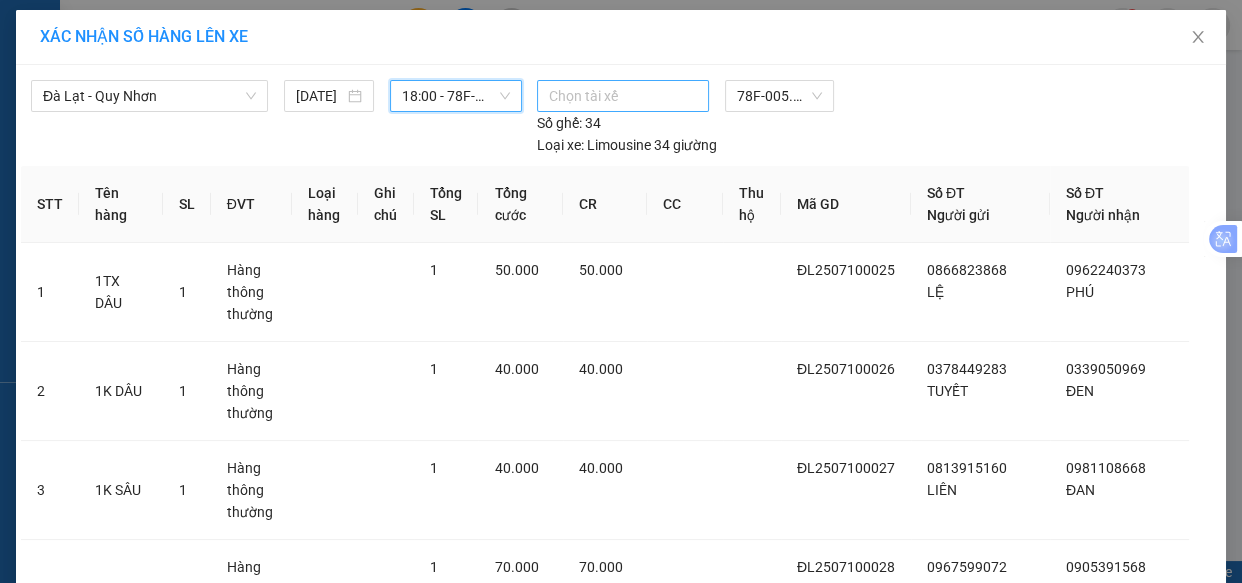 click at bounding box center (623, 96) 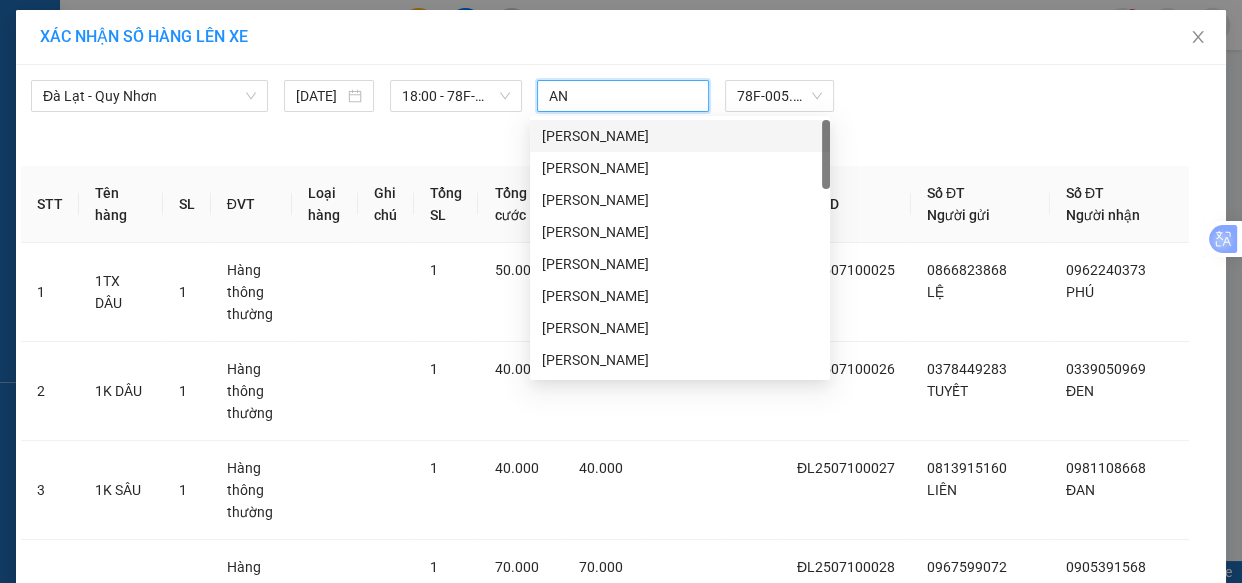 type on "A" 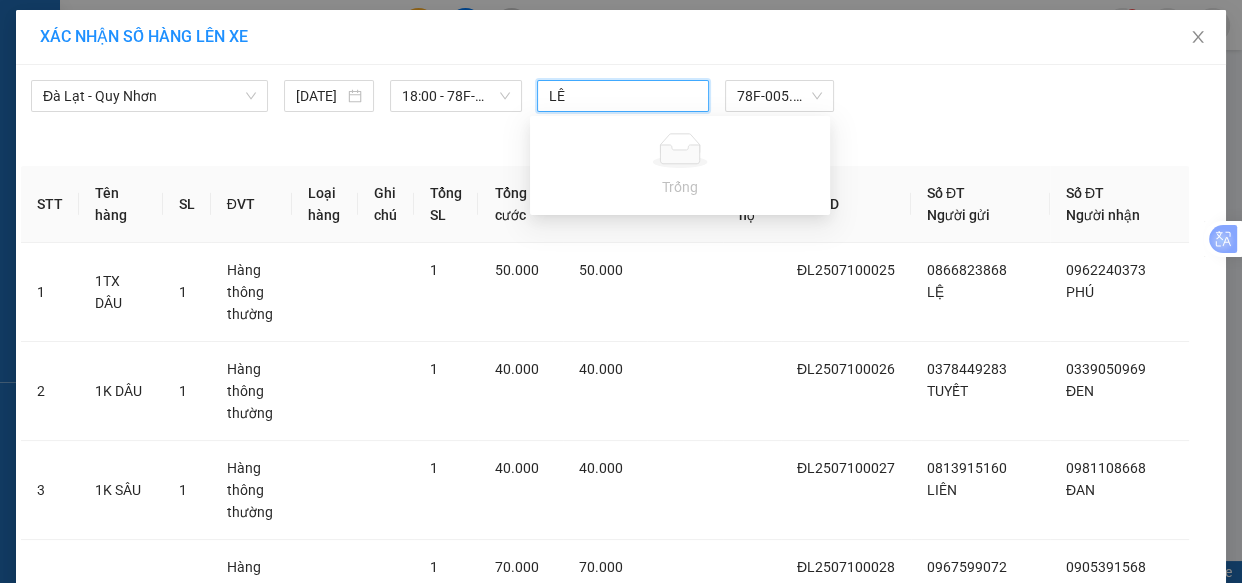 type on "L" 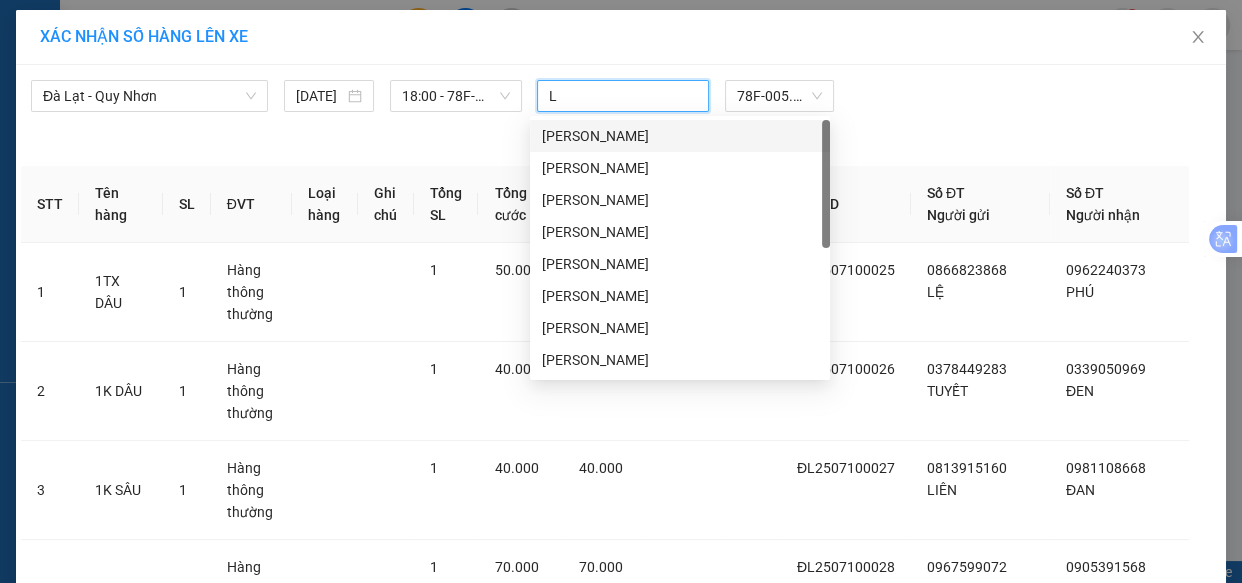 type on "LÊ" 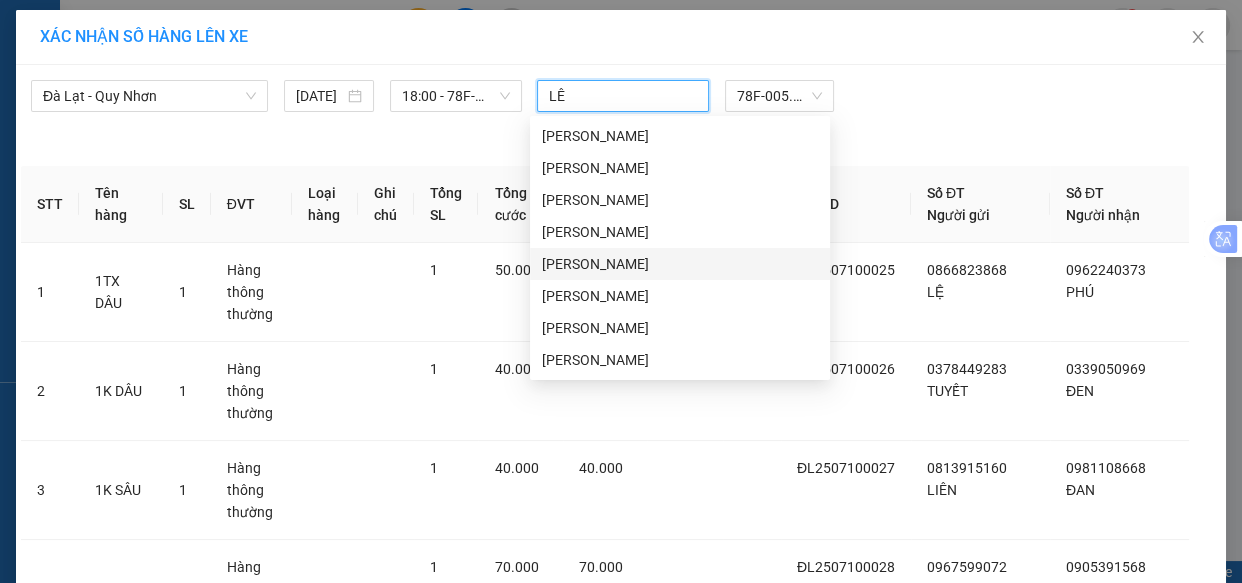 click on "[PERSON_NAME]" at bounding box center (680, 264) 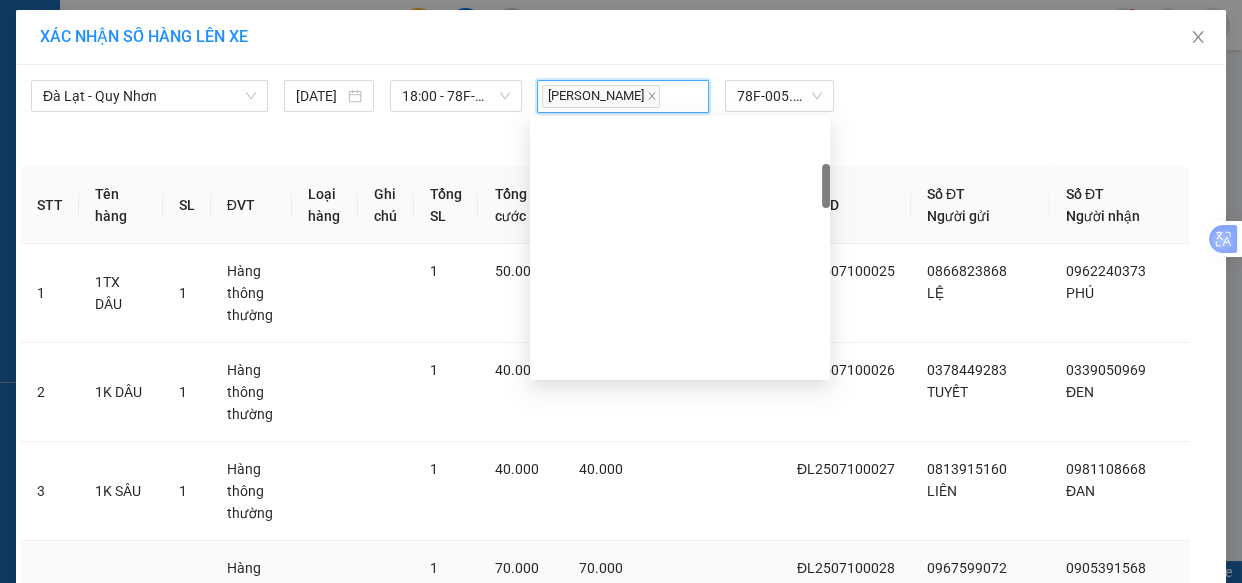 scroll, scrollTop: 363, scrollLeft: 0, axis: vertical 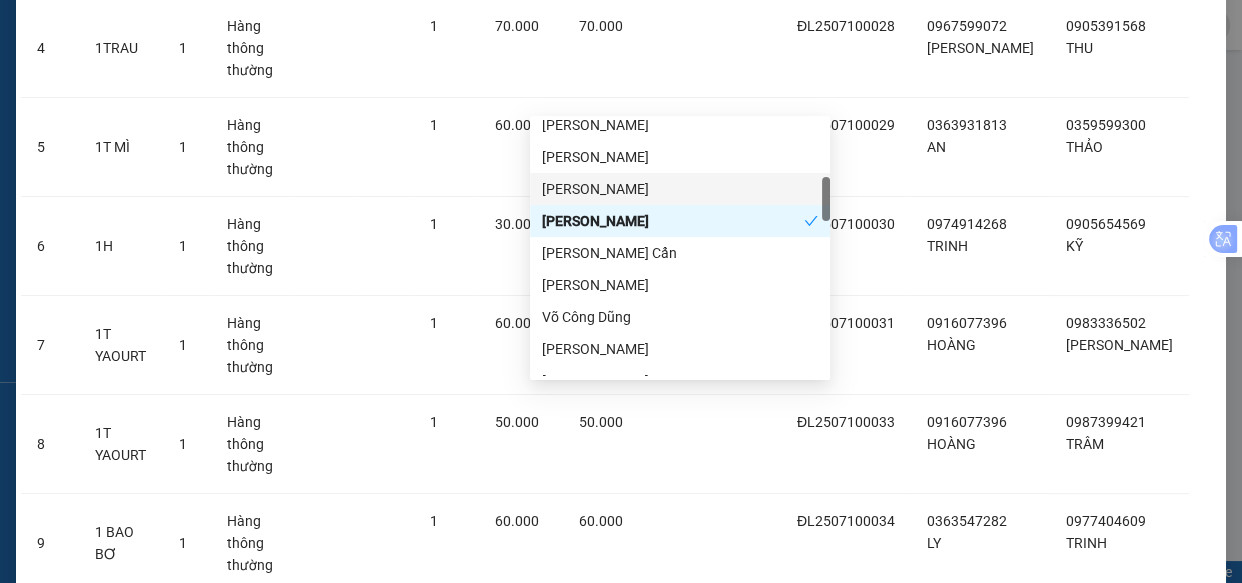 click on "Lên hàng" at bounding box center [694, 706] 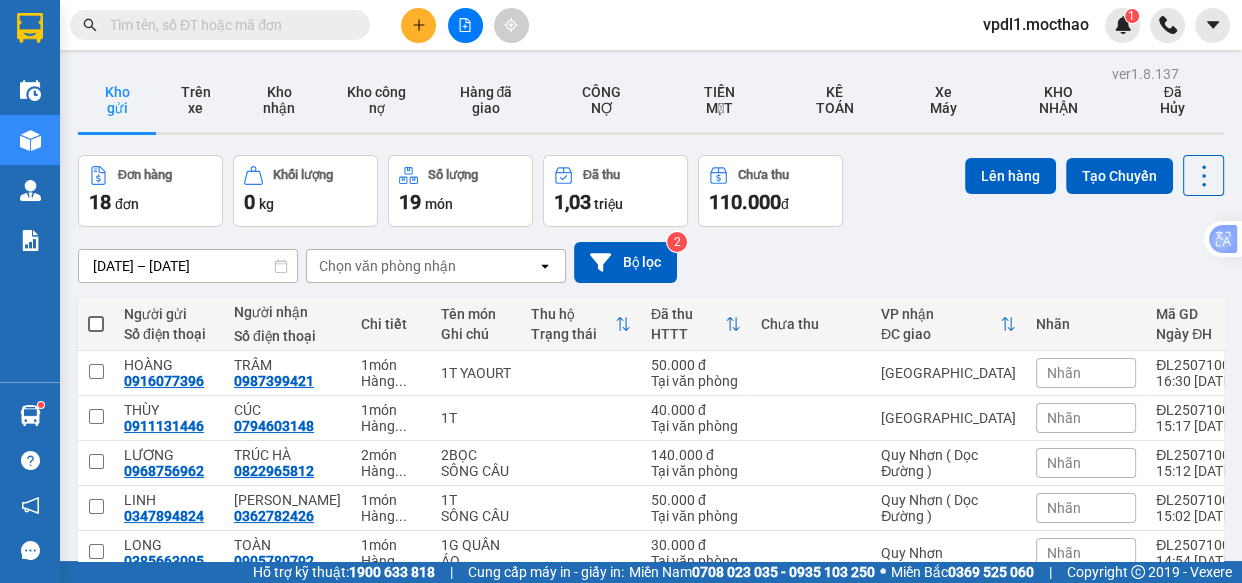 click at bounding box center (96, 324) 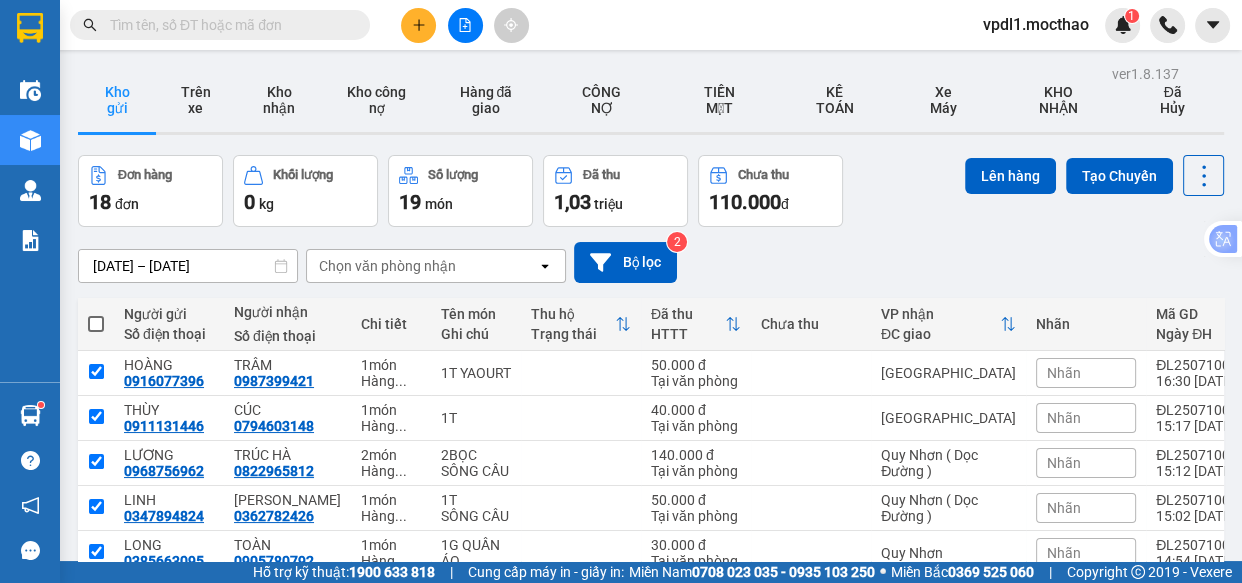 checkbox on "true" 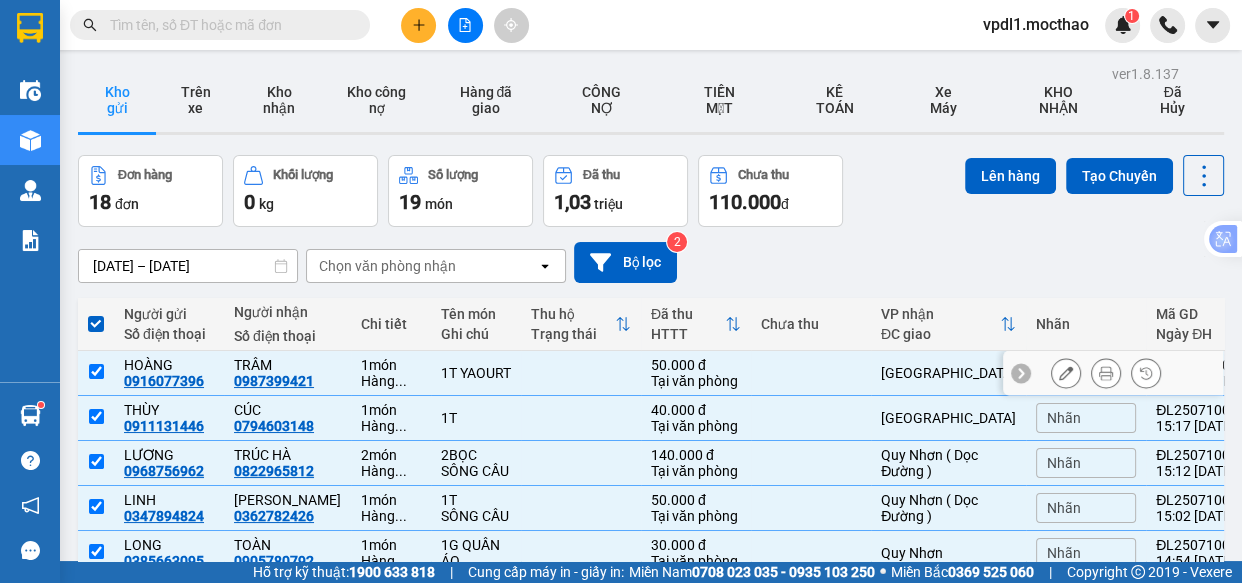 drag, startPoint x: 91, startPoint y: 373, endPoint x: 321, endPoint y: 304, distance: 240.12704 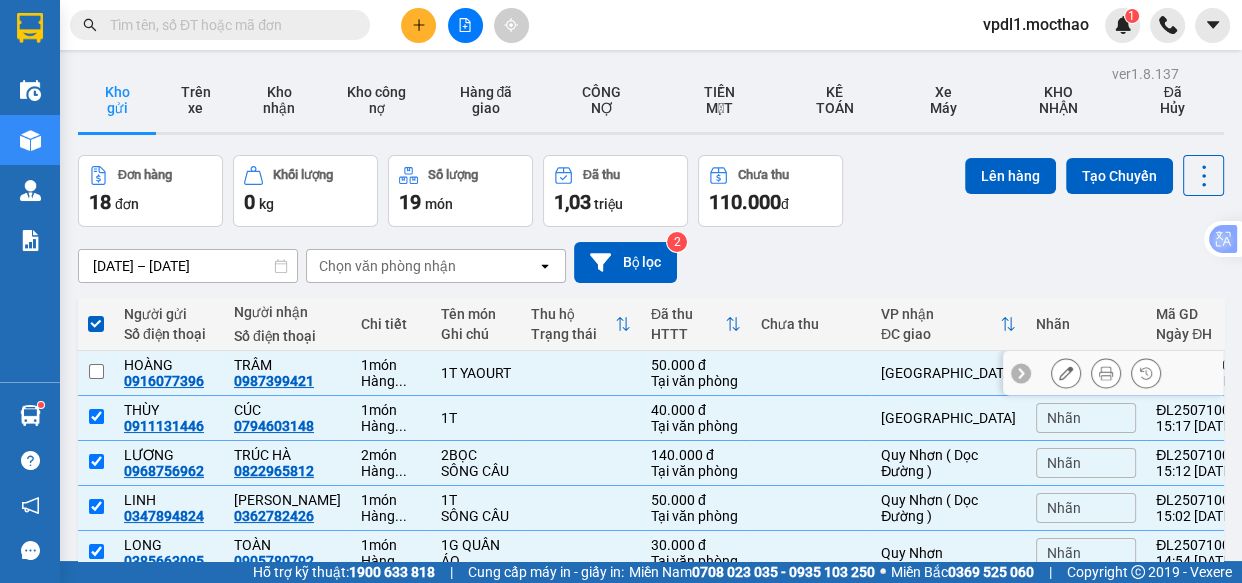 checkbox on "false" 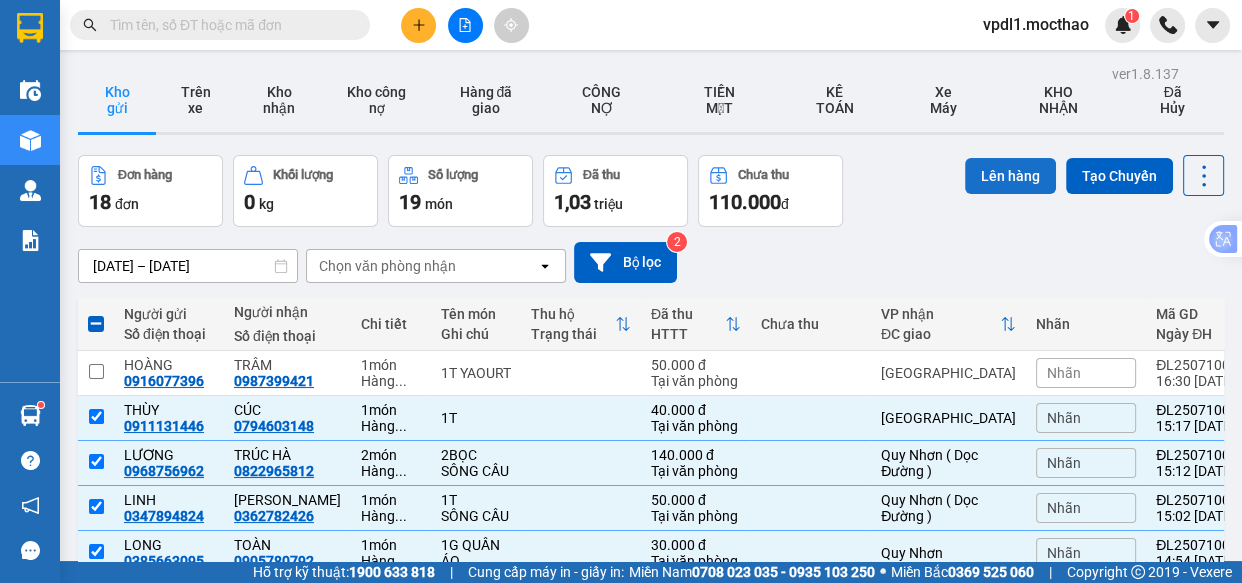 click on "Lên hàng" at bounding box center (1010, 176) 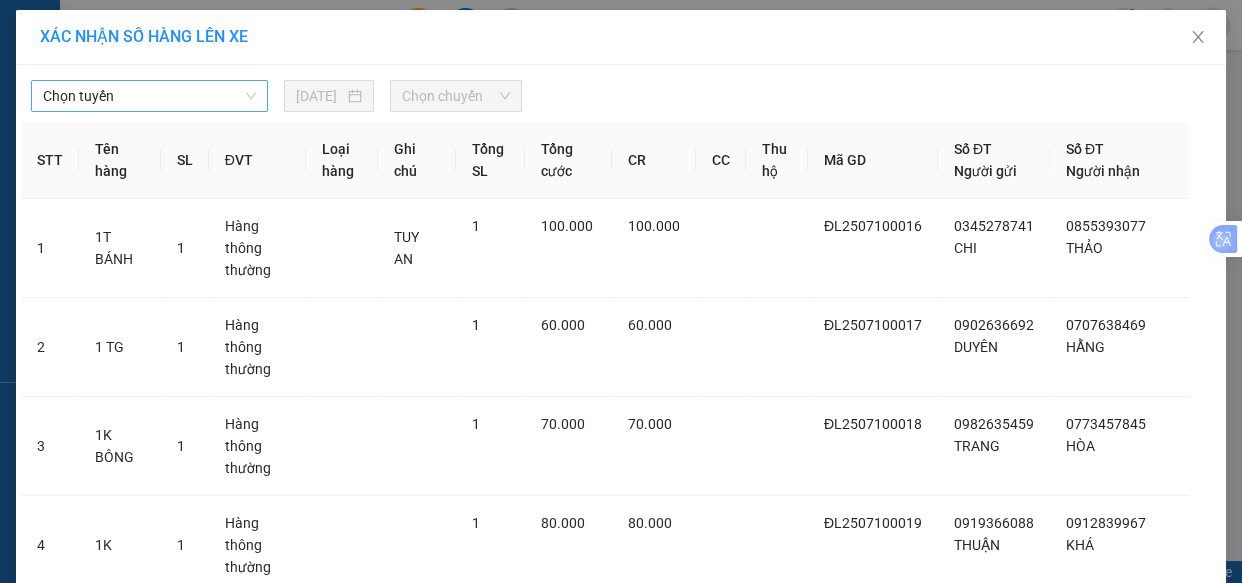 click on "Chọn tuyến" at bounding box center (149, 96) 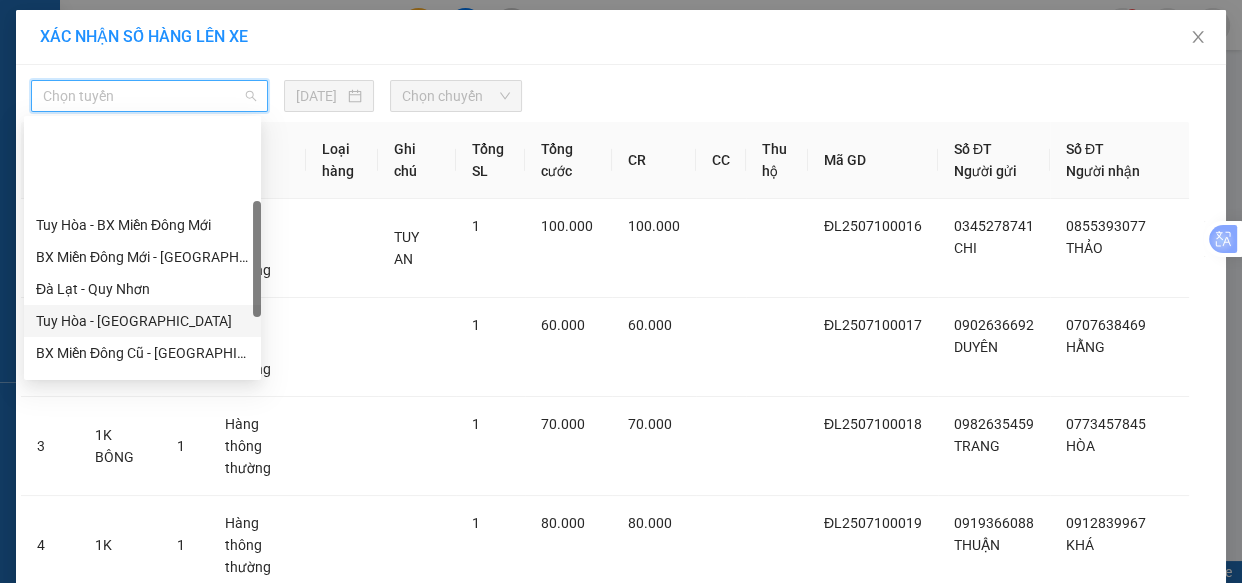 scroll, scrollTop: 167, scrollLeft: 0, axis: vertical 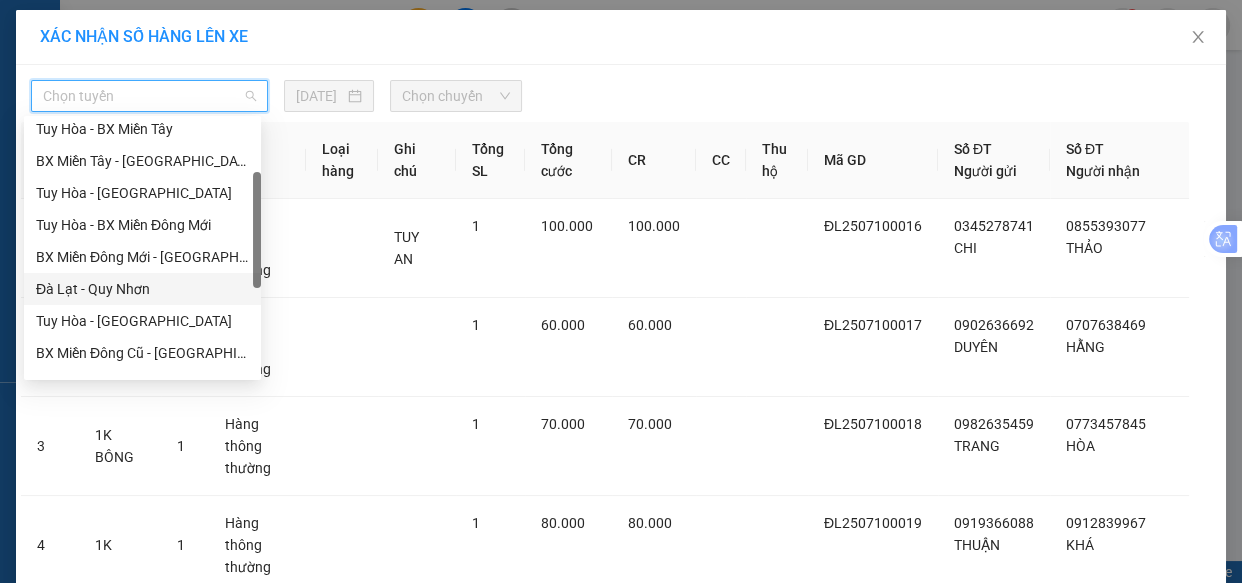 click on "Đà Lạt - Quy Nhơn" at bounding box center [142, 289] 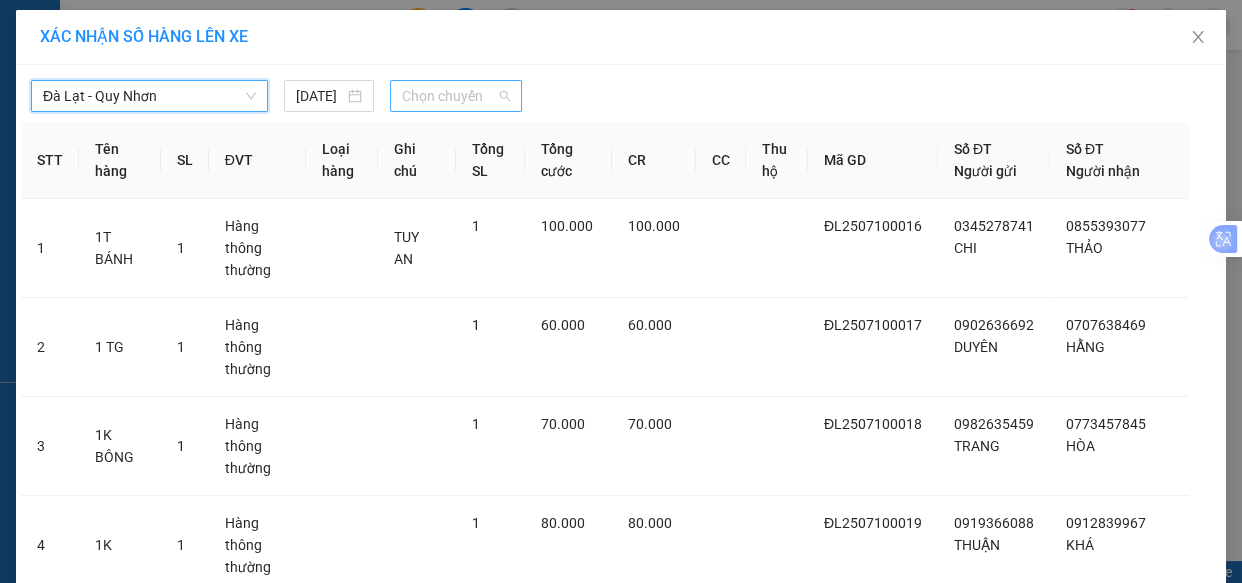 click on "Chọn chuyến" at bounding box center [456, 96] 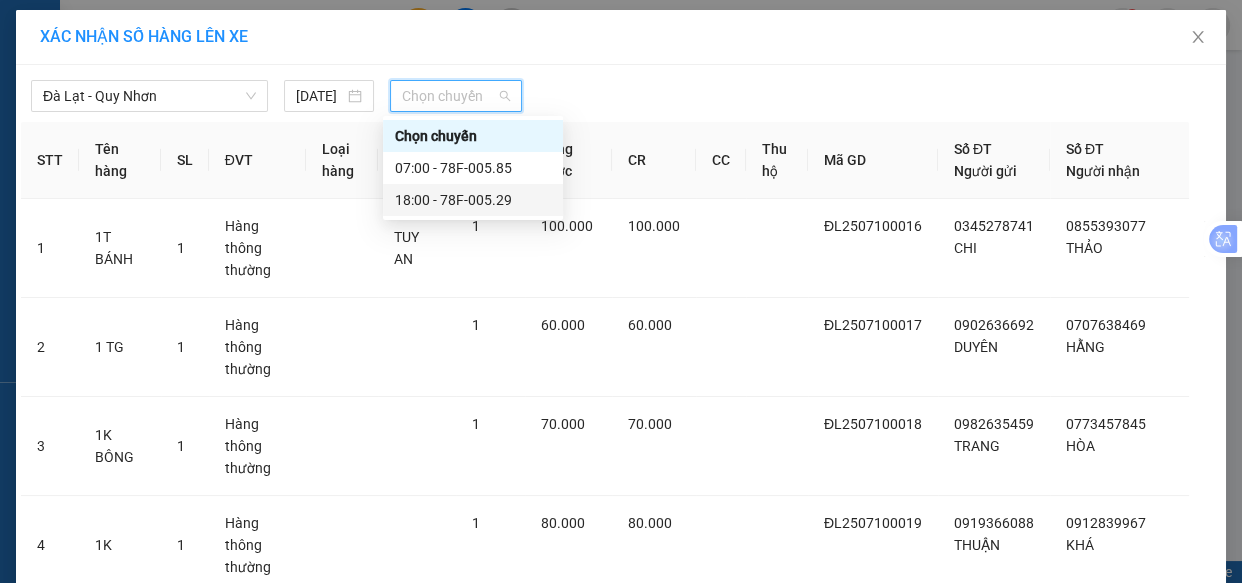 click on "18:00     - 78F-005.29" at bounding box center [473, 200] 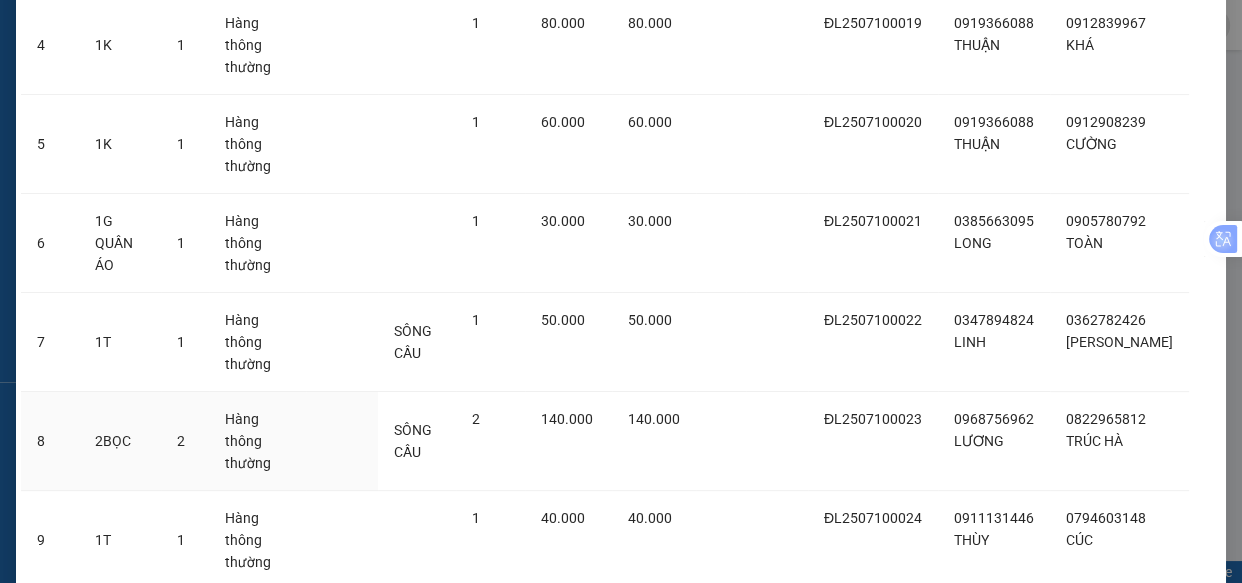 scroll, scrollTop: 564, scrollLeft: 0, axis: vertical 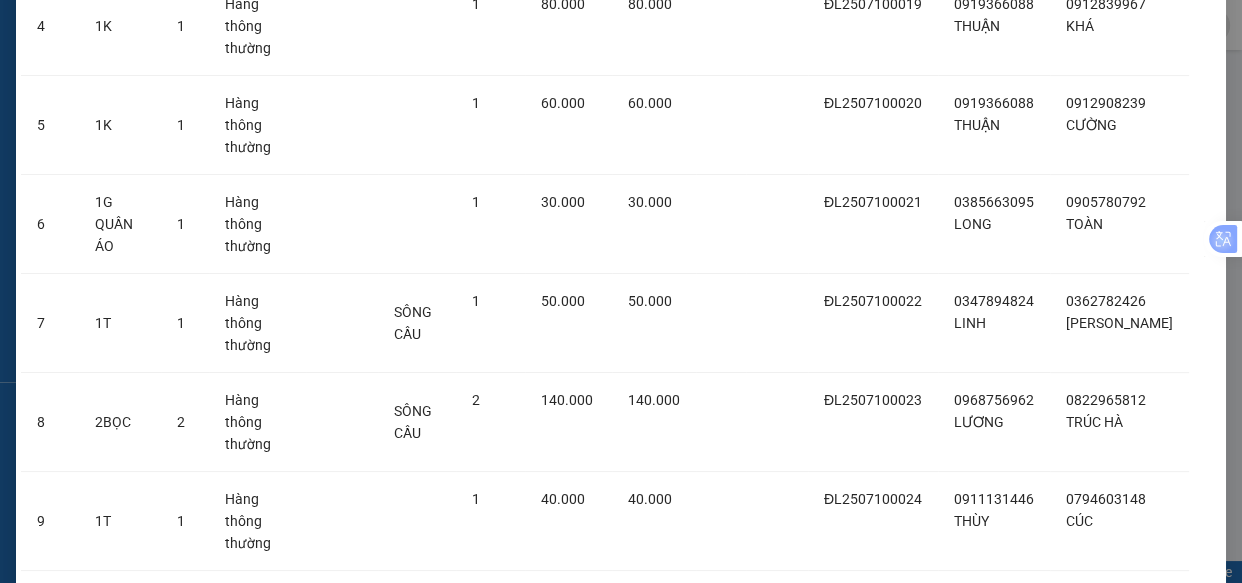 click on "Lên hàng" at bounding box center (694, 684) 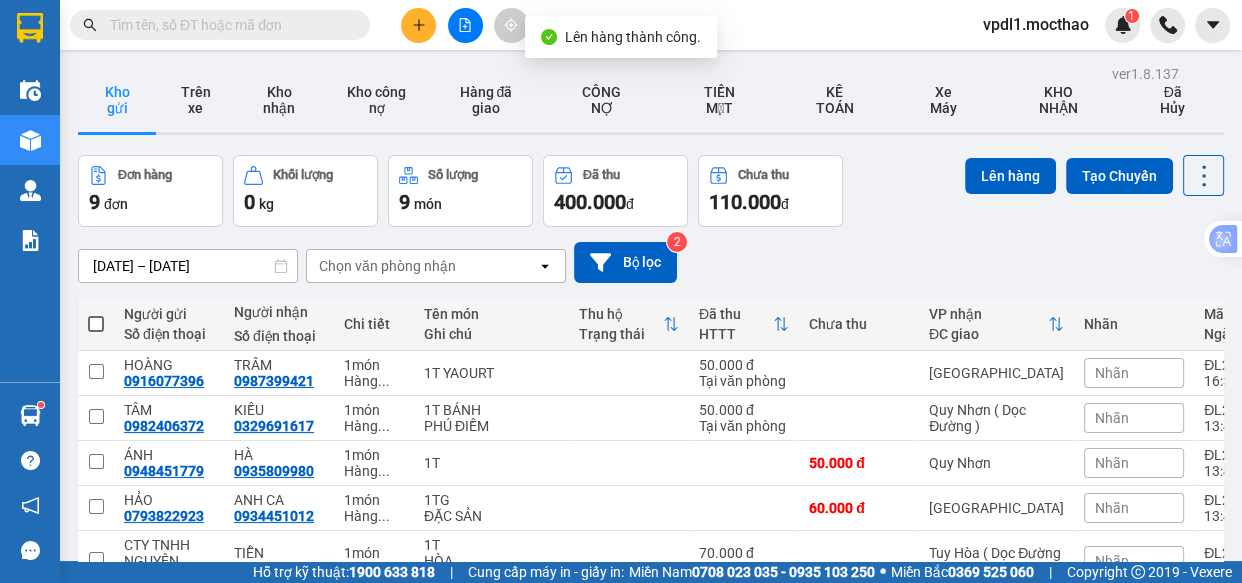 drag, startPoint x: 97, startPoint y: 320, endPoint x: 100, endPoint y: 368, distance: 48.09366 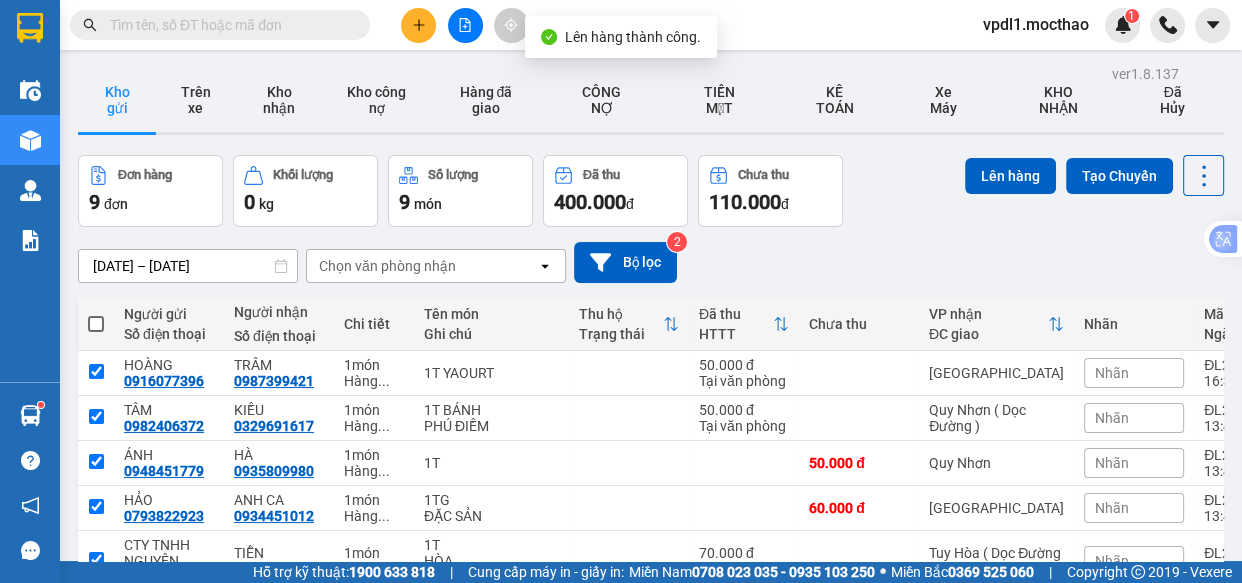 checkbox on "true" 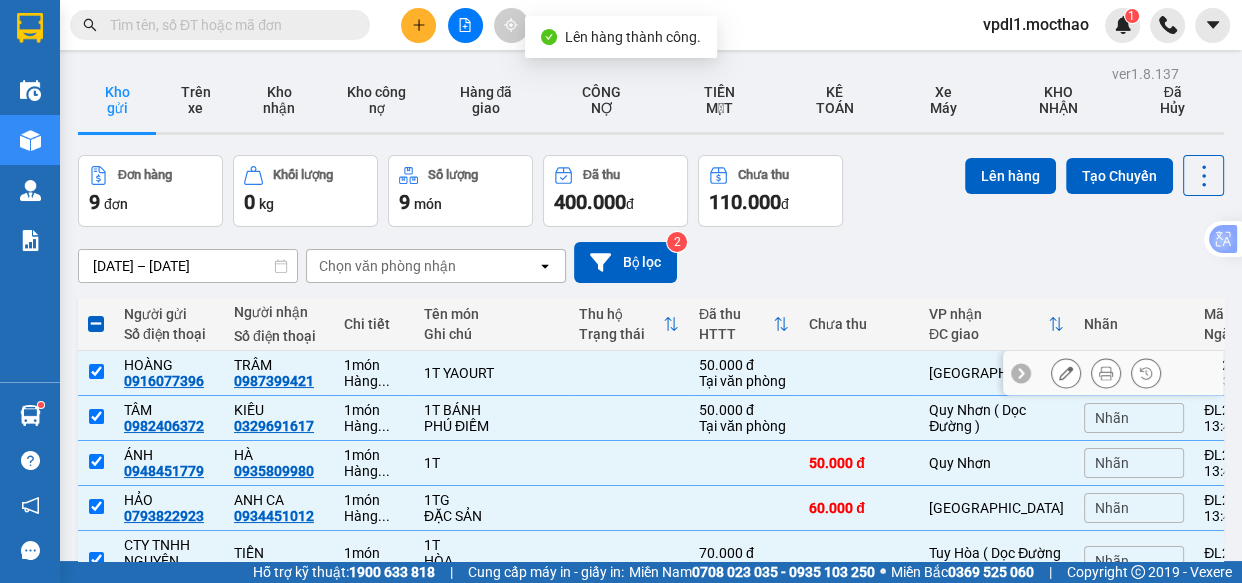 drag, startPoint x: 96, startPoint y: 369, endPoint x: 370, endPoint y: 285, distance: 286.58682 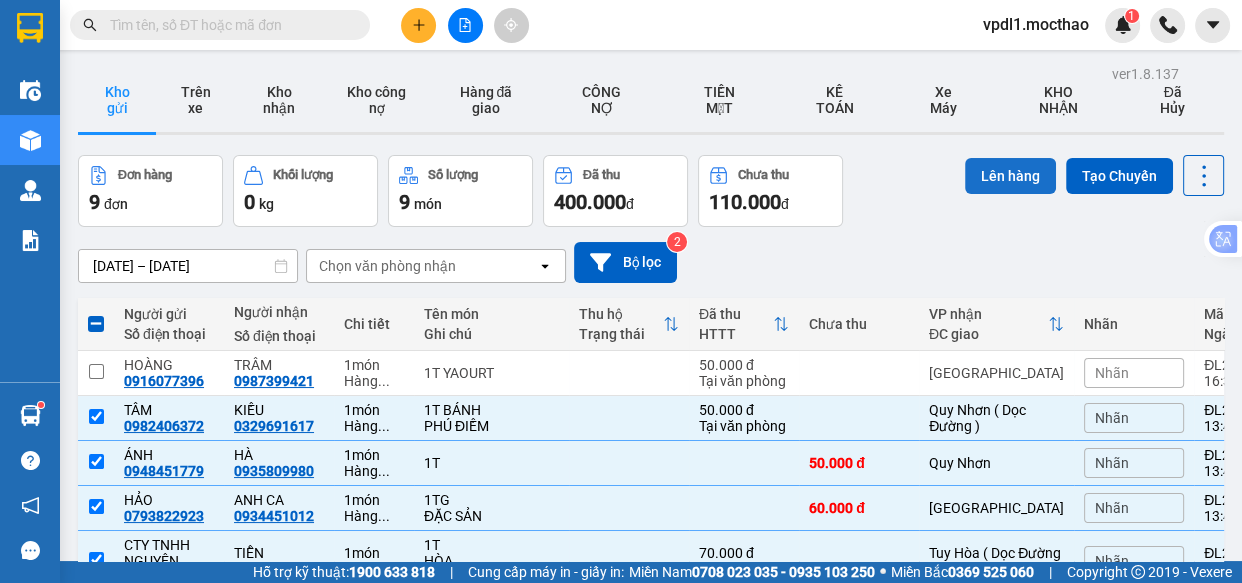 click on "Lên hàng" at bounding box center [1010, 176] 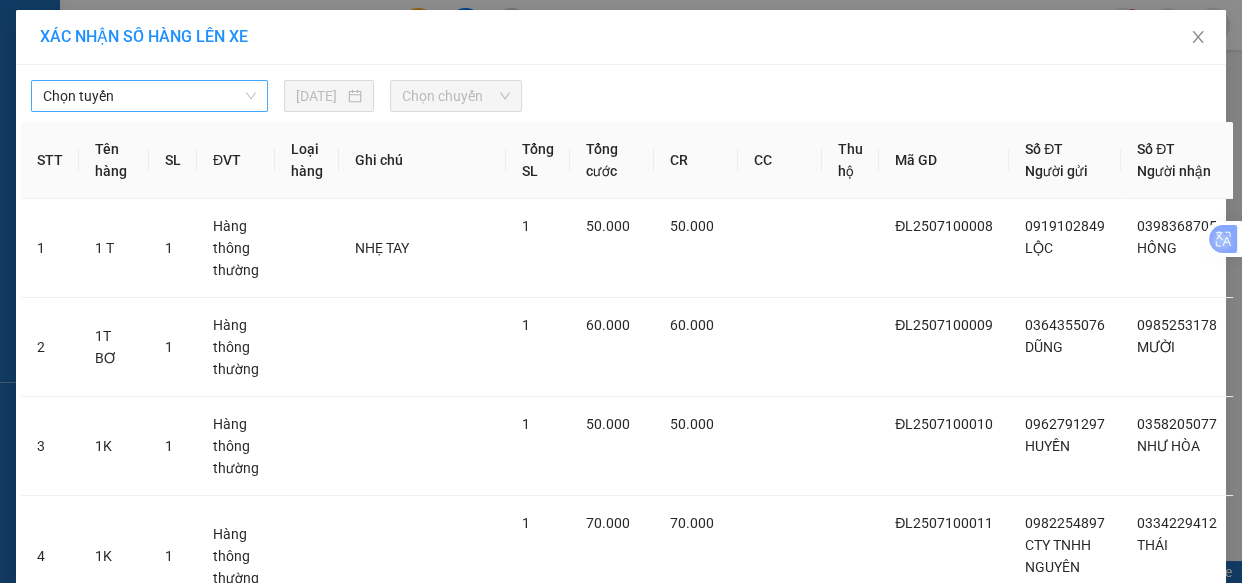 click on "Chọn tuyến" at bounding box center (149, 96) 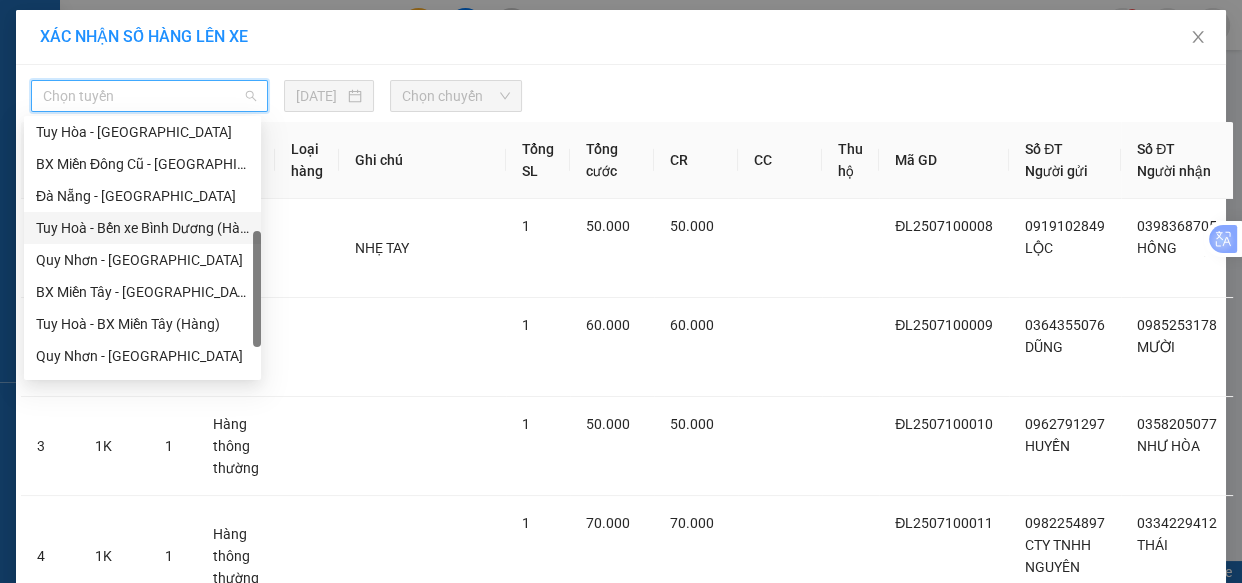 scroll, scrollTop: 265, scrollLeft: 0, axis: vertical 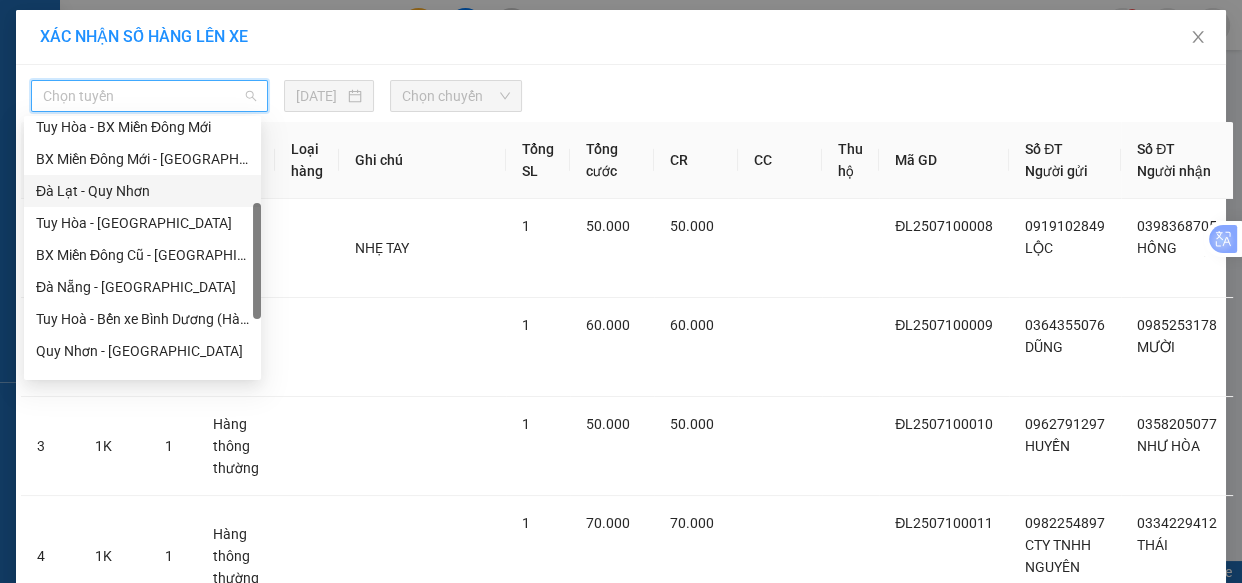 drag, startPoint x: 125, startPoint y: 192, endPoint x: 253, endPoint y: 157, distance: 132.69891 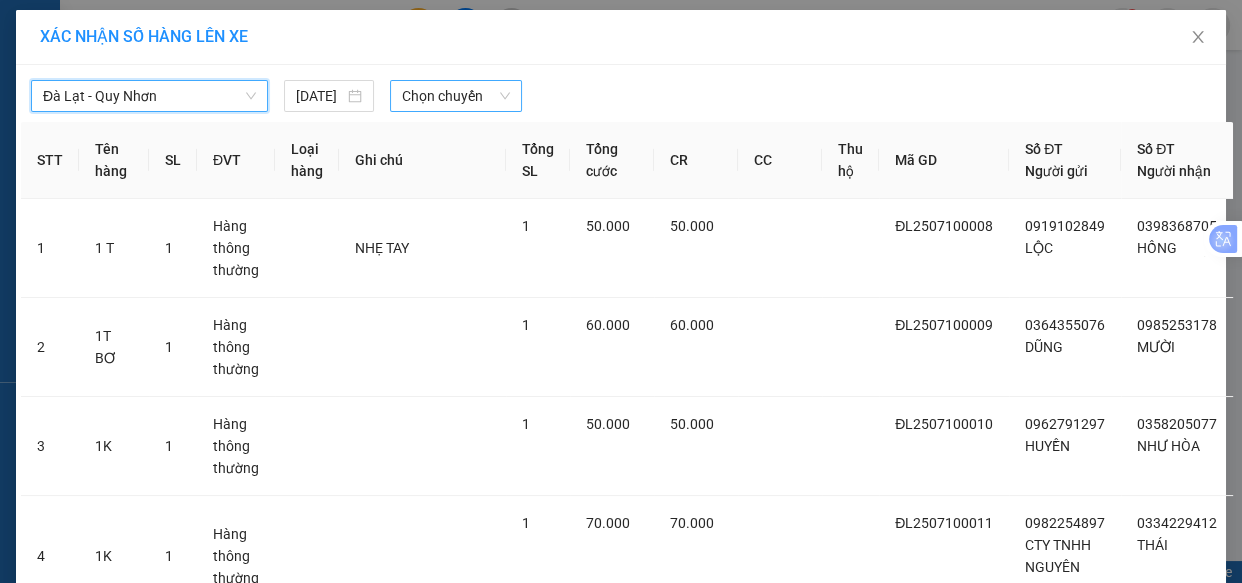 click on "Chọn chuyến" at bounding box center (456, 96) 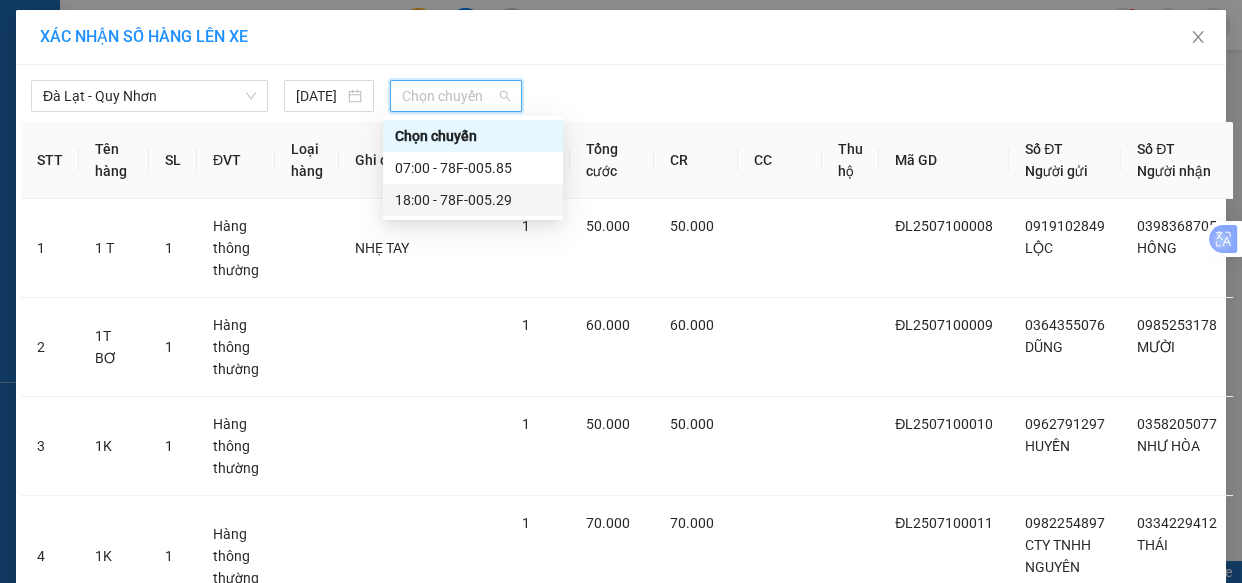 click on "18:00     - 78F-005.29" at bounding box center (473, 200) 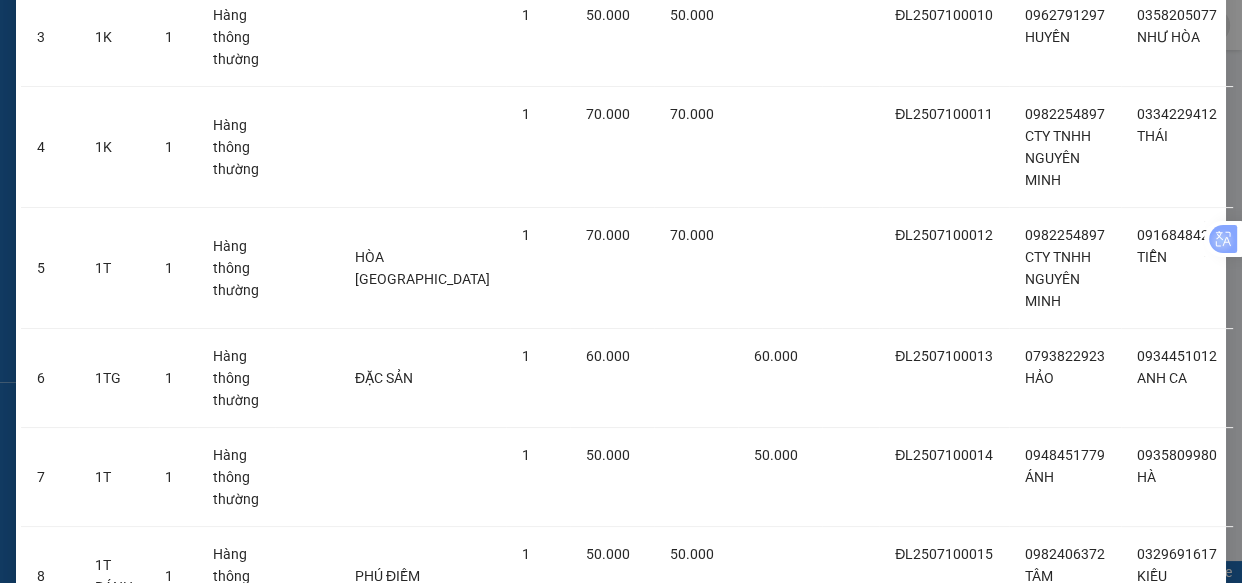 scroll, scrollTop: 641, scrollLeft: 0, axis: vertical 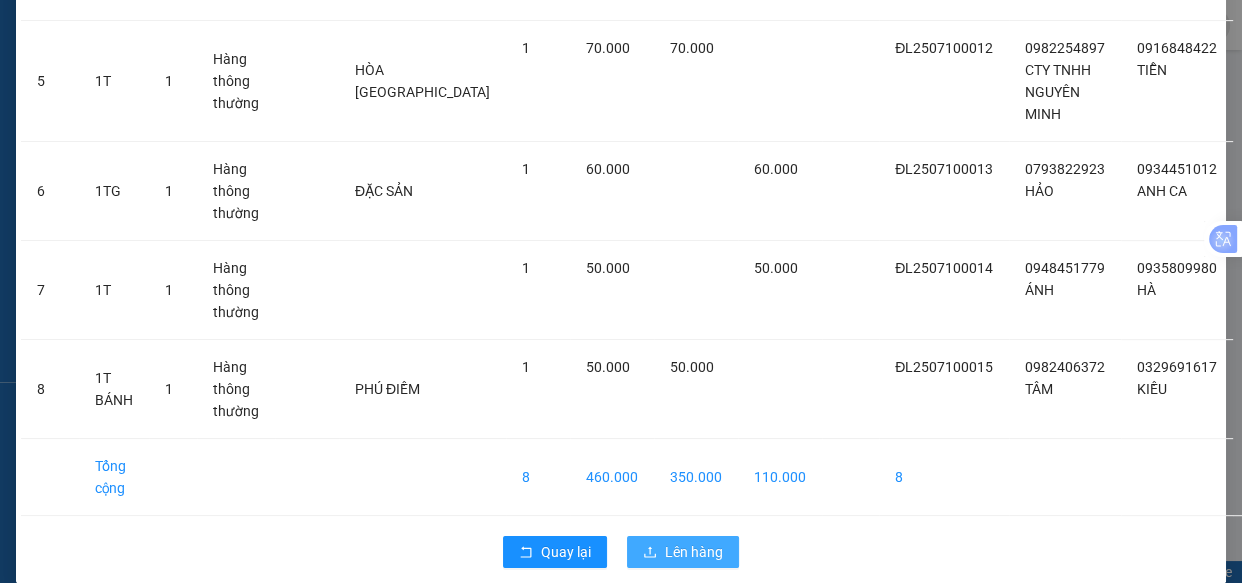 click on "Lên hàng" at bounding box center (694, 552) 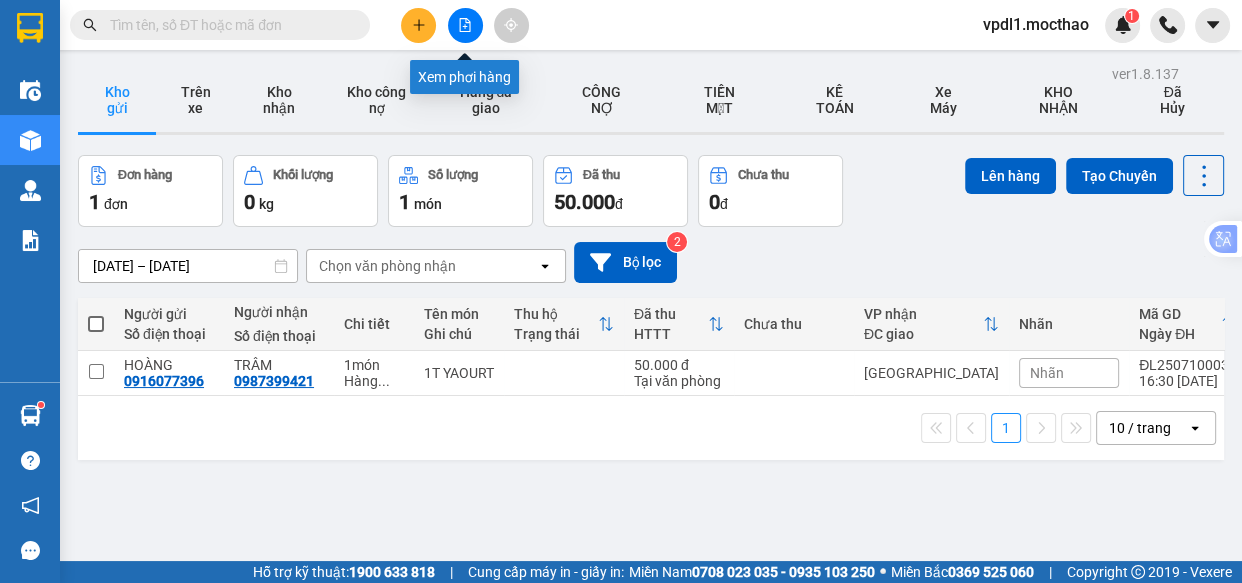 click 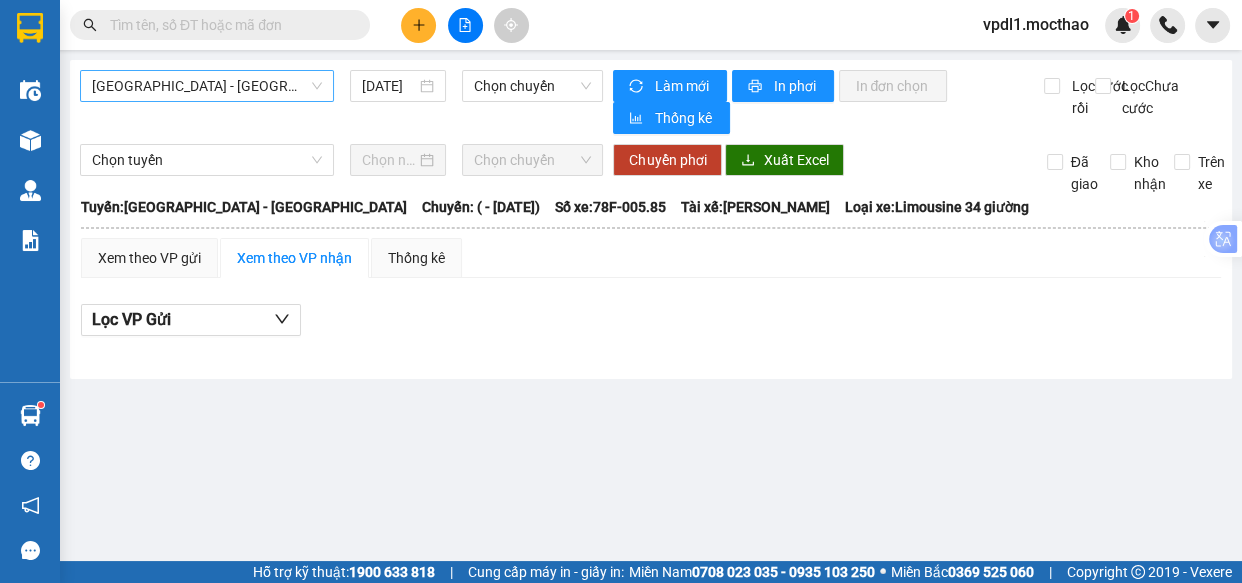 click on "[GEOGRAPHIC_DATA] - [PERSON_NAME]" at bounding box center [207, 86] 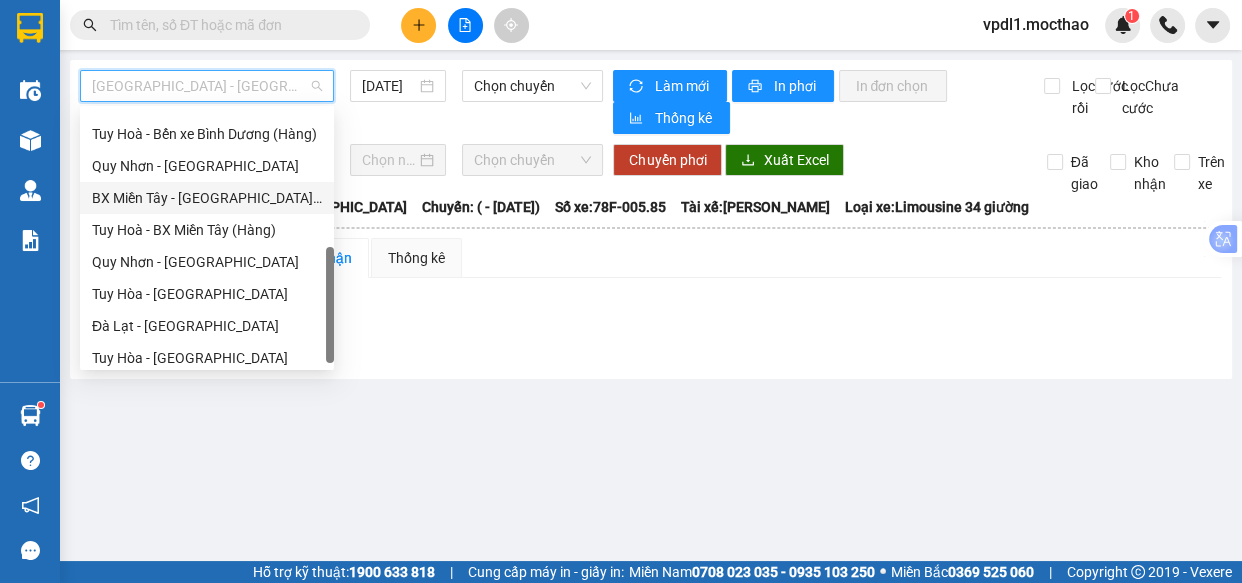 scroll, scrollTop: 258, scrollLeft: 0, axis: vertical 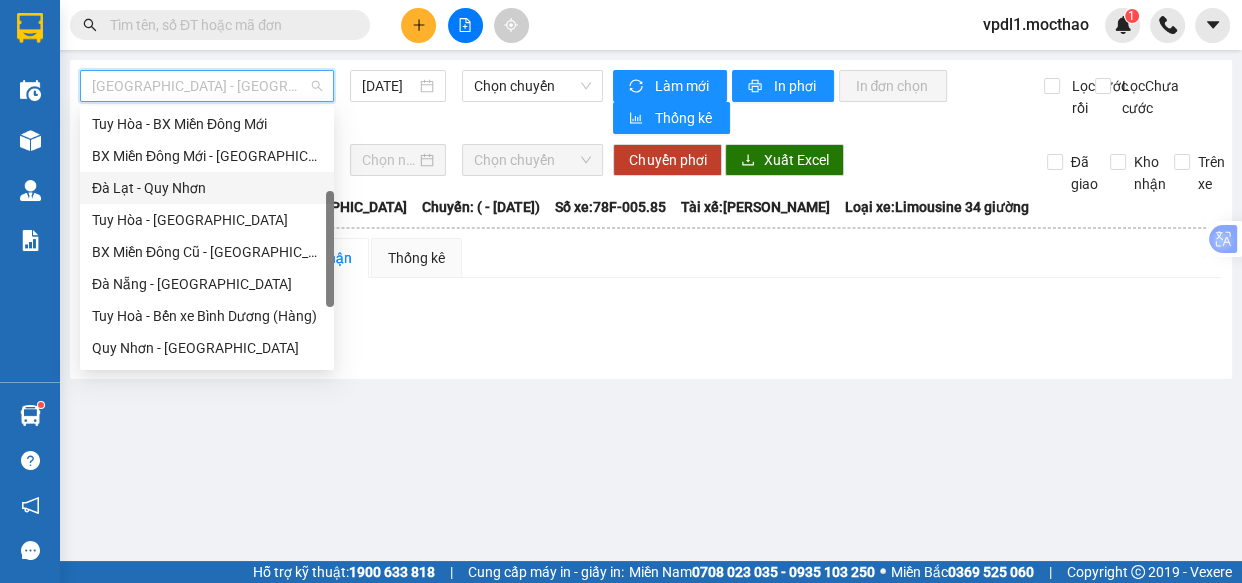 click on "Đà Lạt - Quy Nhơn" at bounding box center [207, 188] 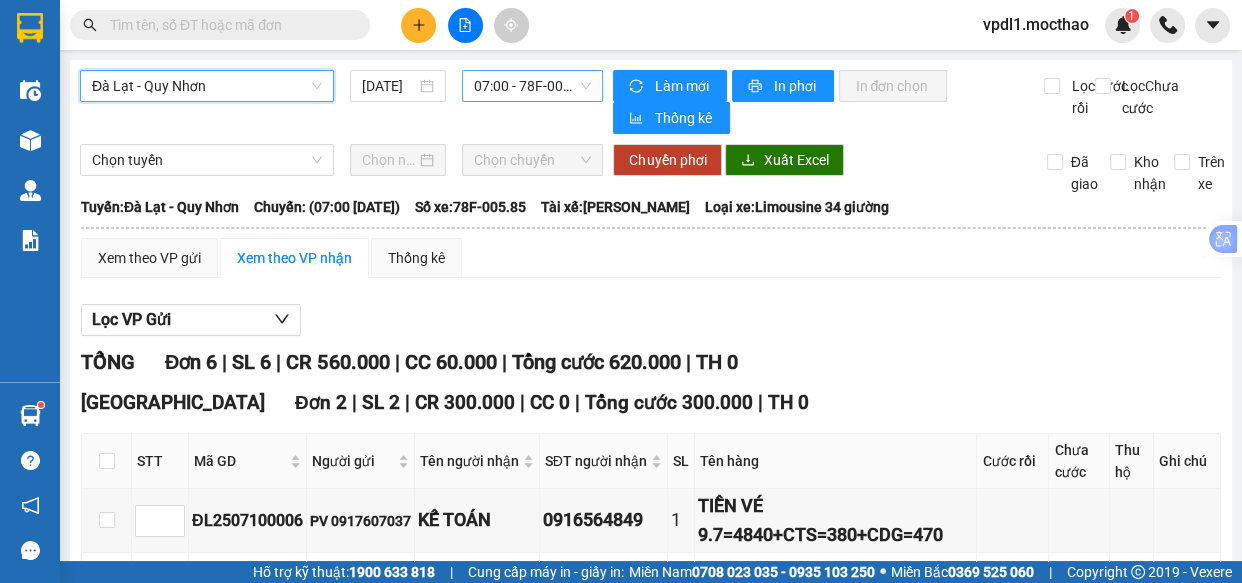 click on "07:00     - 78F-005.85" at bounding box center (532, 86) 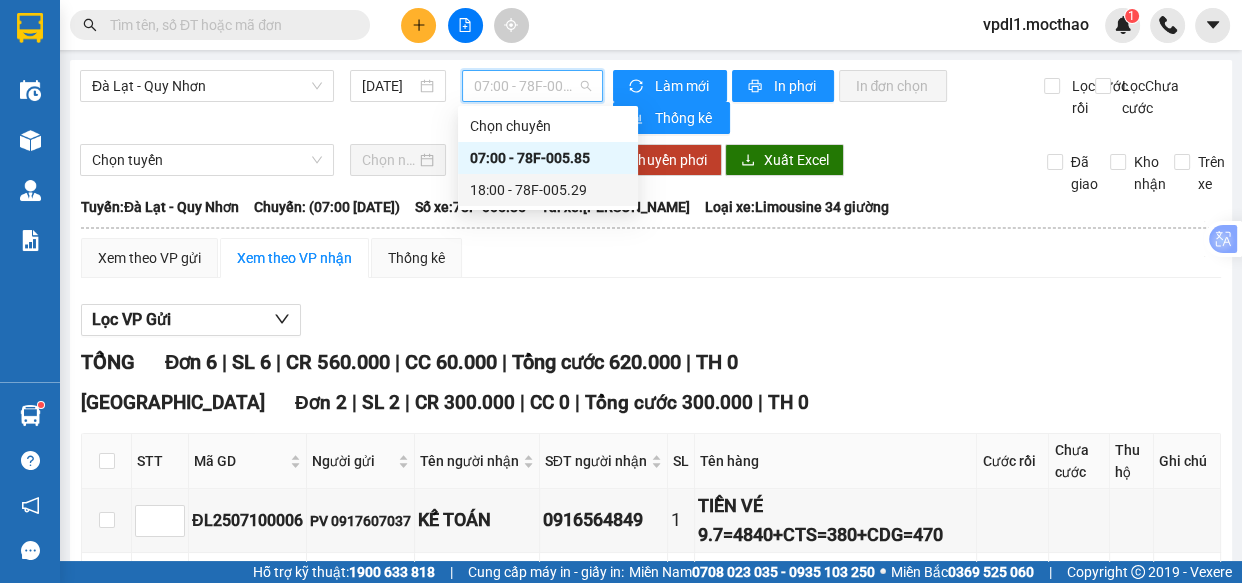 click on "18:00     - 78F-005.29" at bounding box center (548, 190) 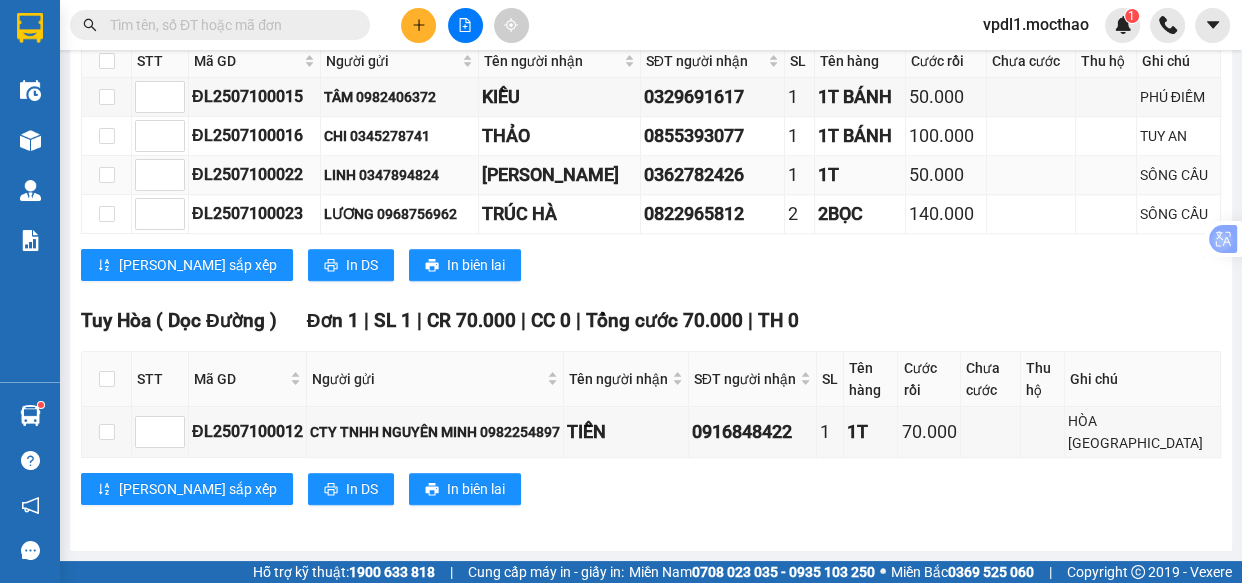 scroll, scrollTop: 1373, scrollLeft: 0, axis: vertical 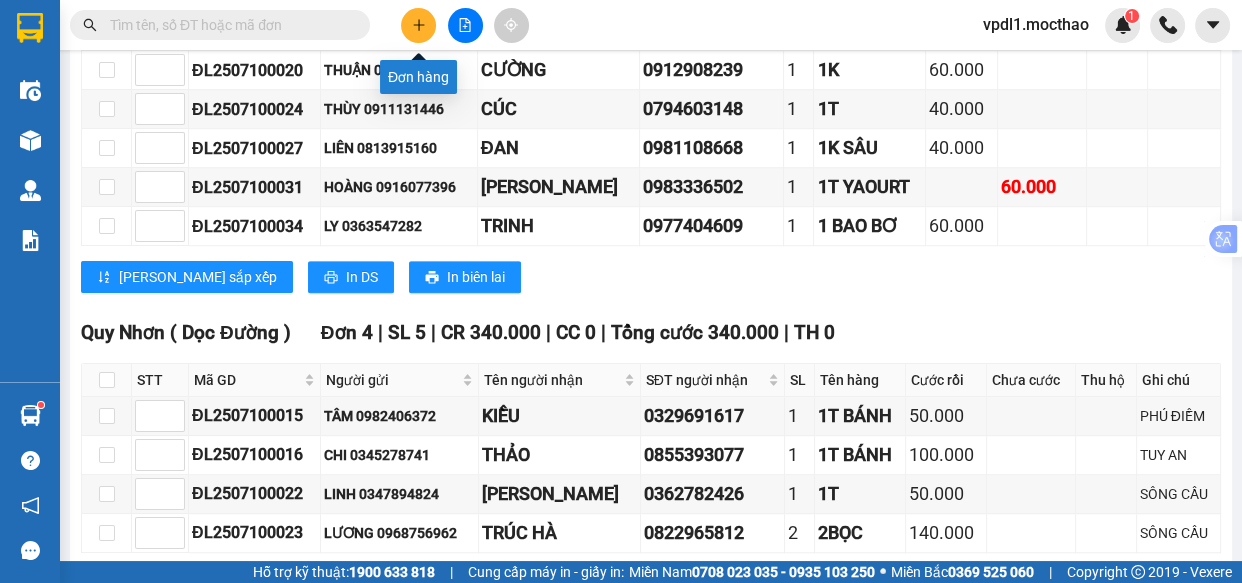 click 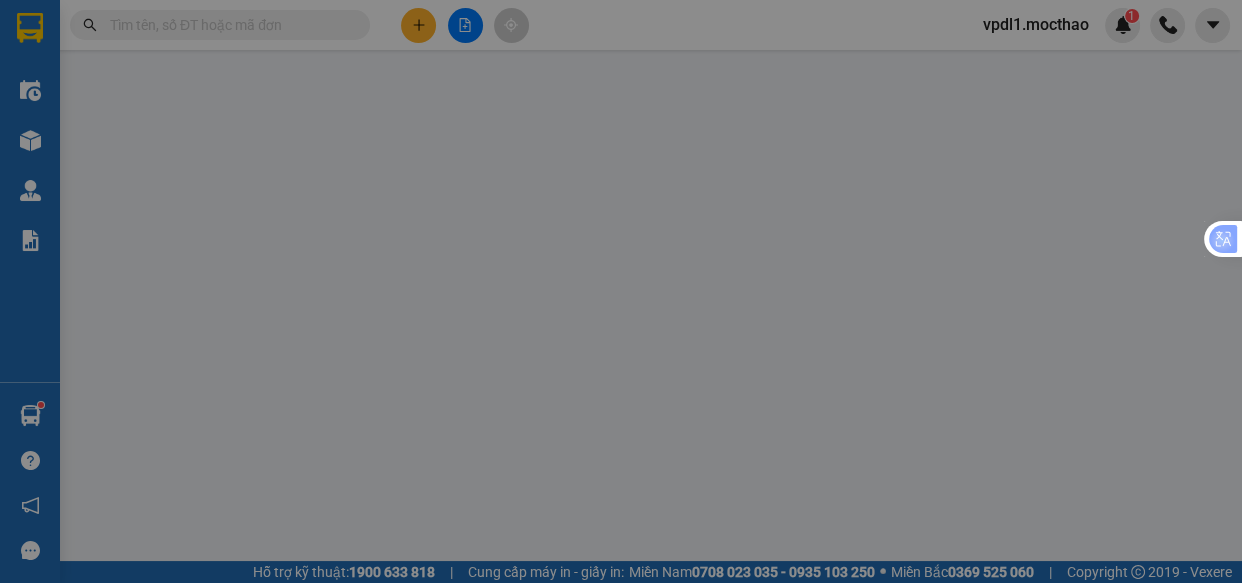 scroll, scrollTop: 0, scrollLeft: 0, axis: both 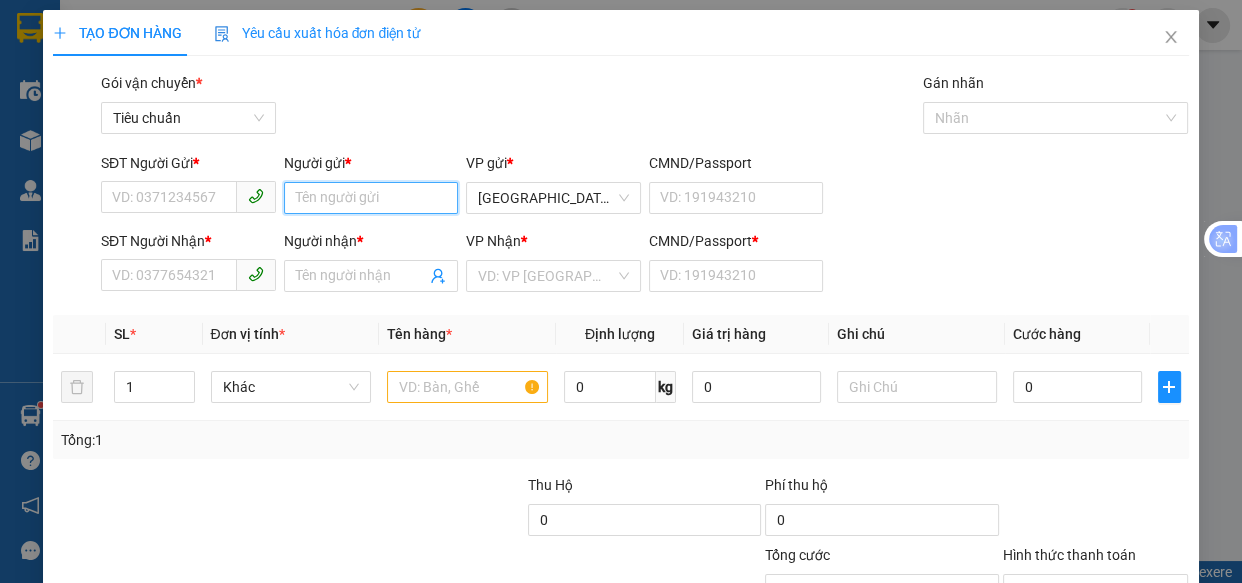 click on "Người gửi  *" at bounding box center [371, 198] 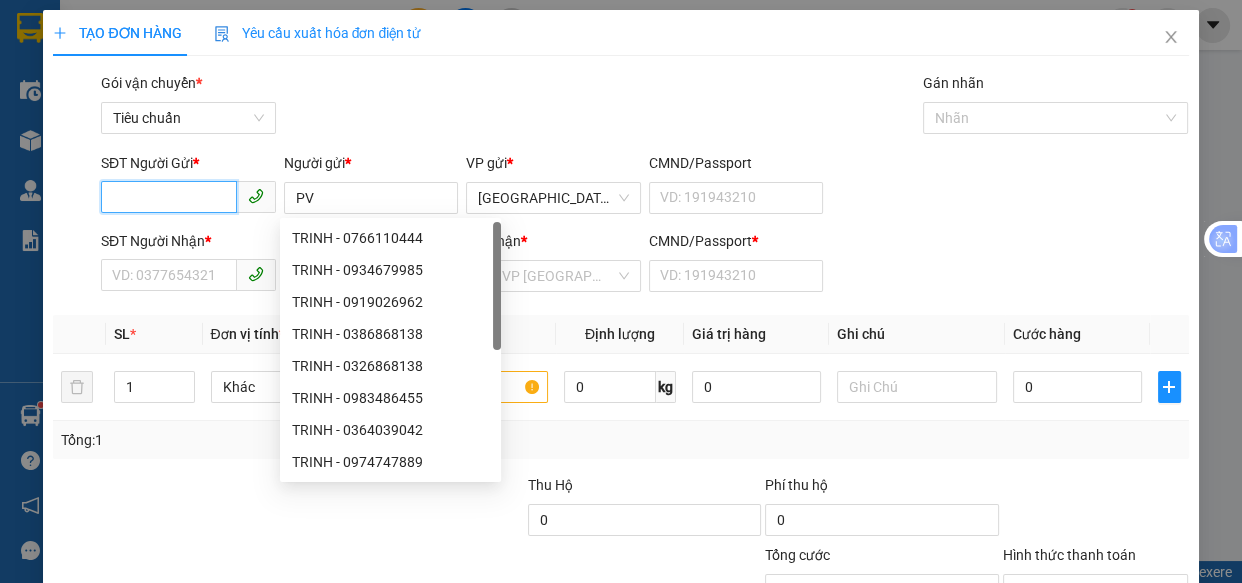 click on "SĐT Người Gửi  *" at bounding box center (169, 197) 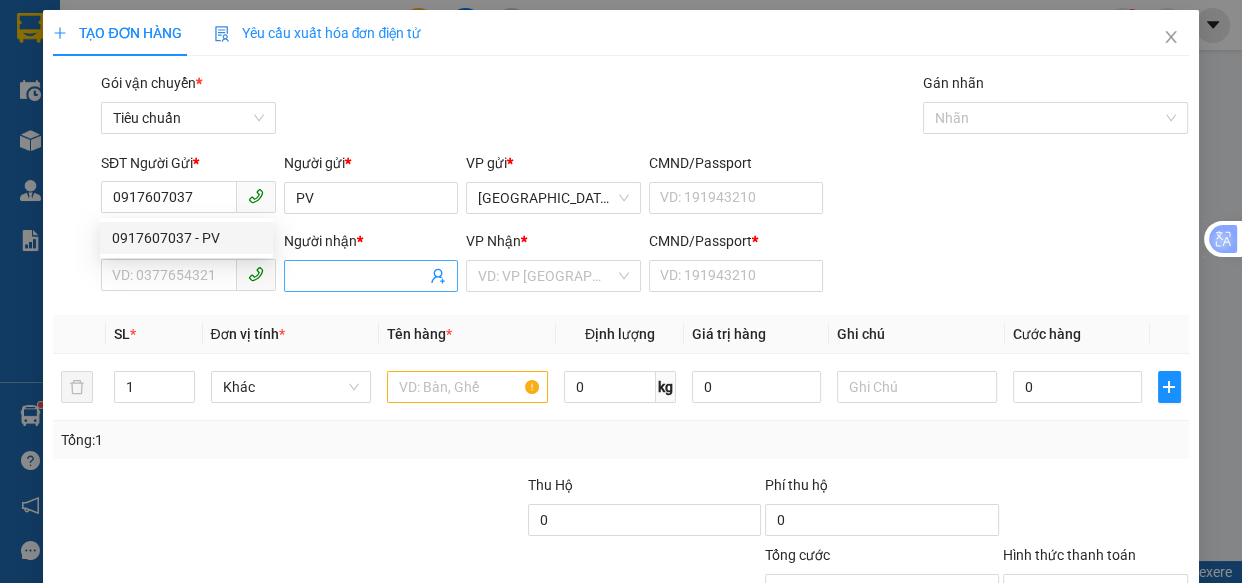 drag, startPoint x: 330, startPoint y: 282, endPoint x: 414, endPoint y: 160, distance: 148.12157 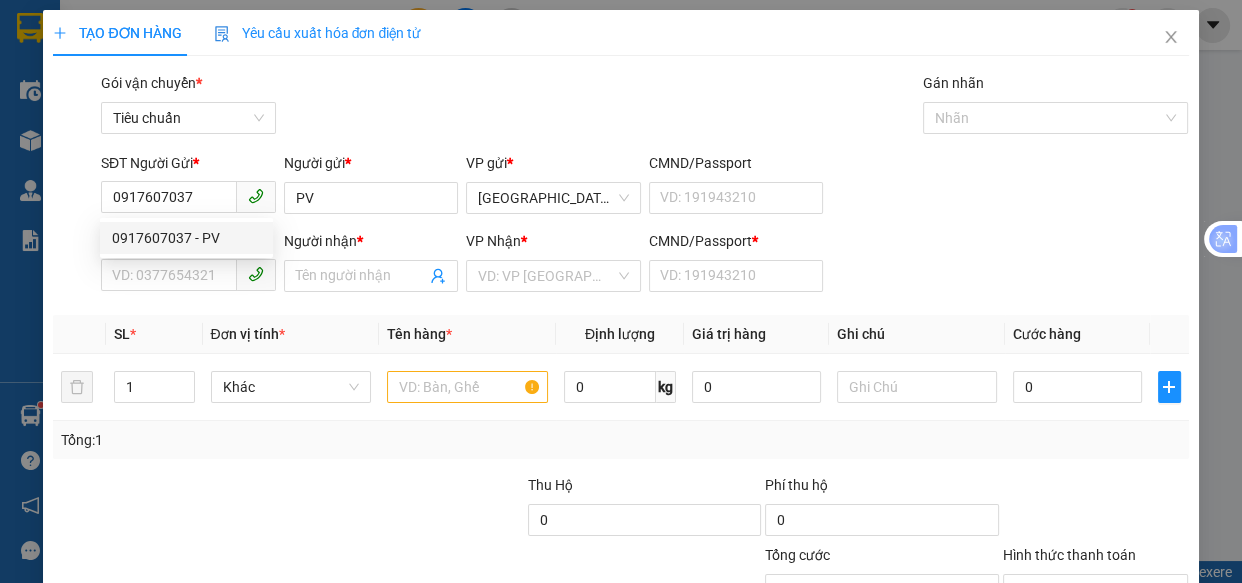 click on "Người nhận  *" at bounding box center [361, 276] 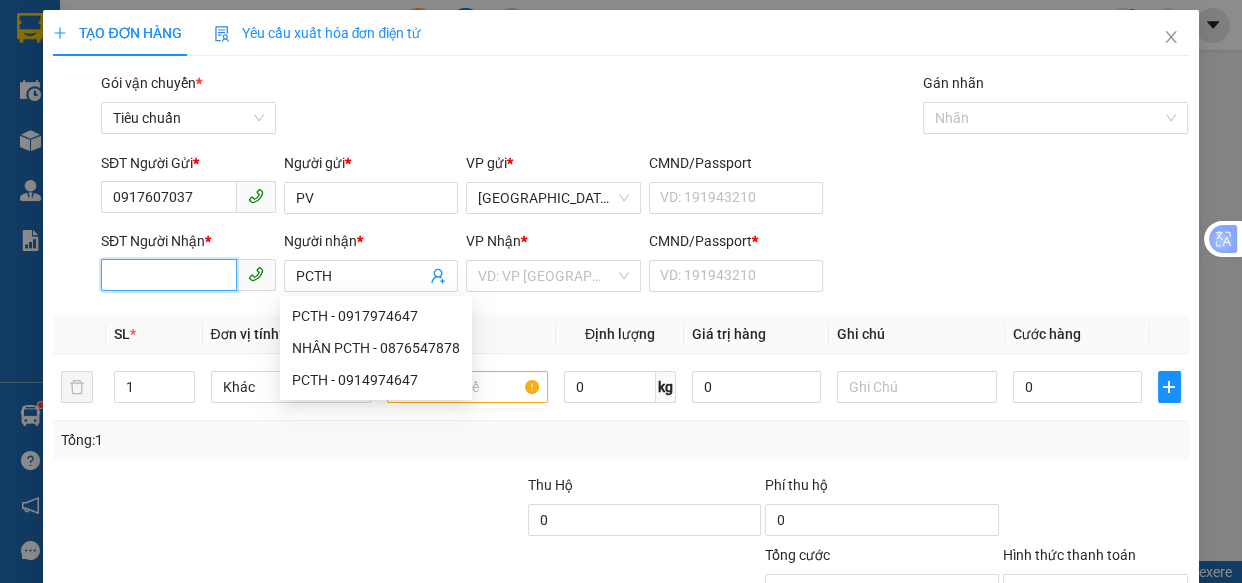 click on "SĐT Người Nhận  *" at bounding box center (169, 275) 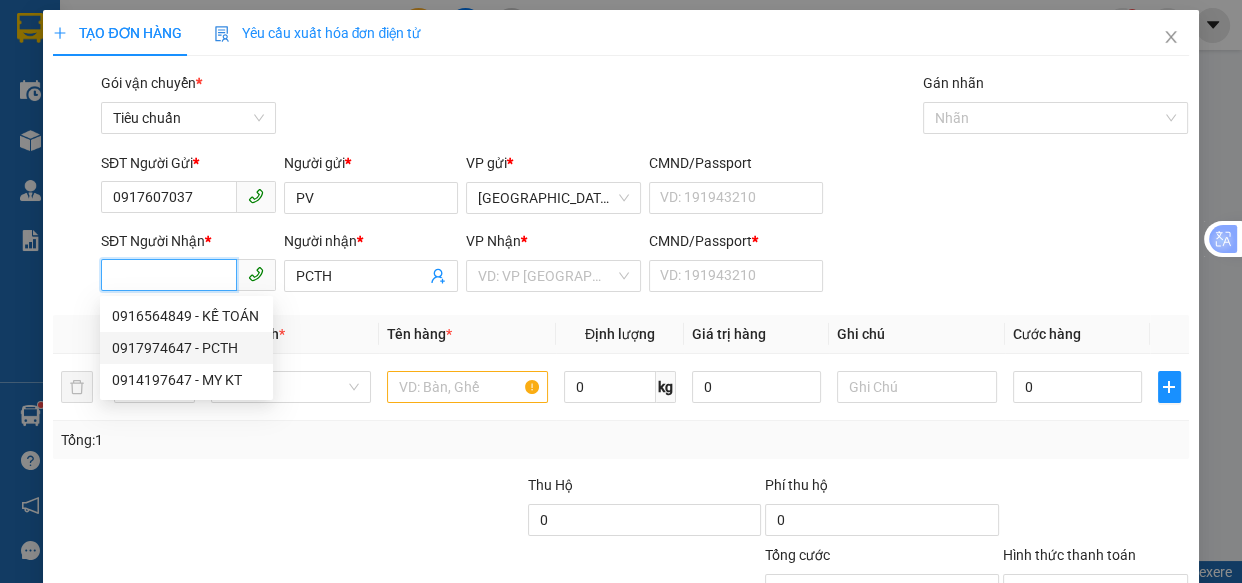 click on "0917974647 - PCTH" at bounding box center (186, 348) 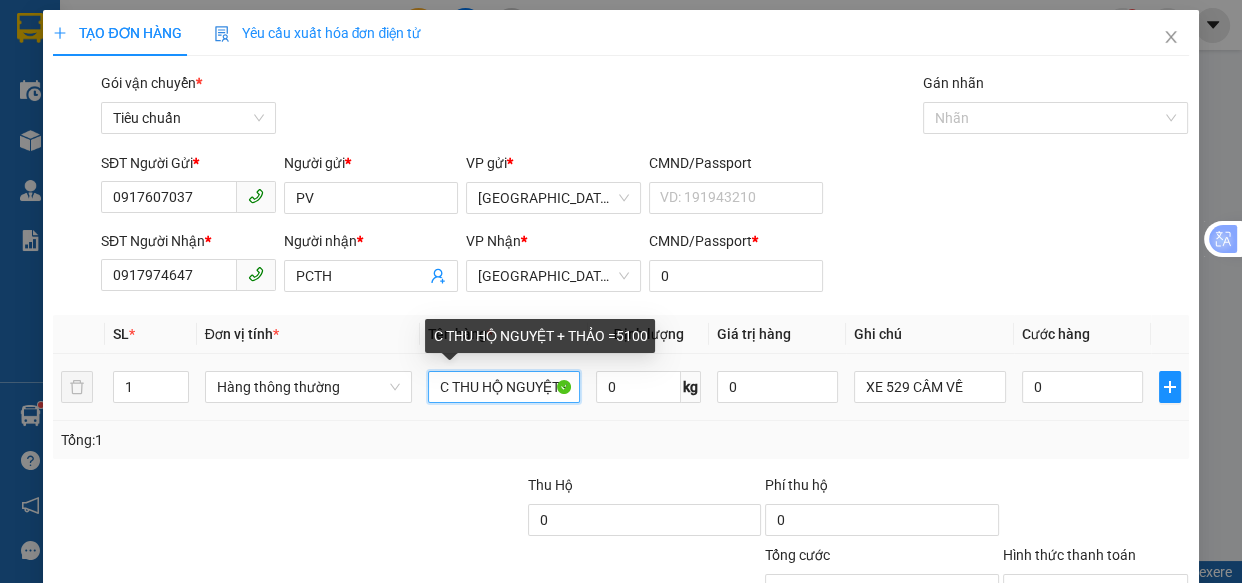 scroll, scrollTop: 0, scrollLeft: 14, axis: horizontal 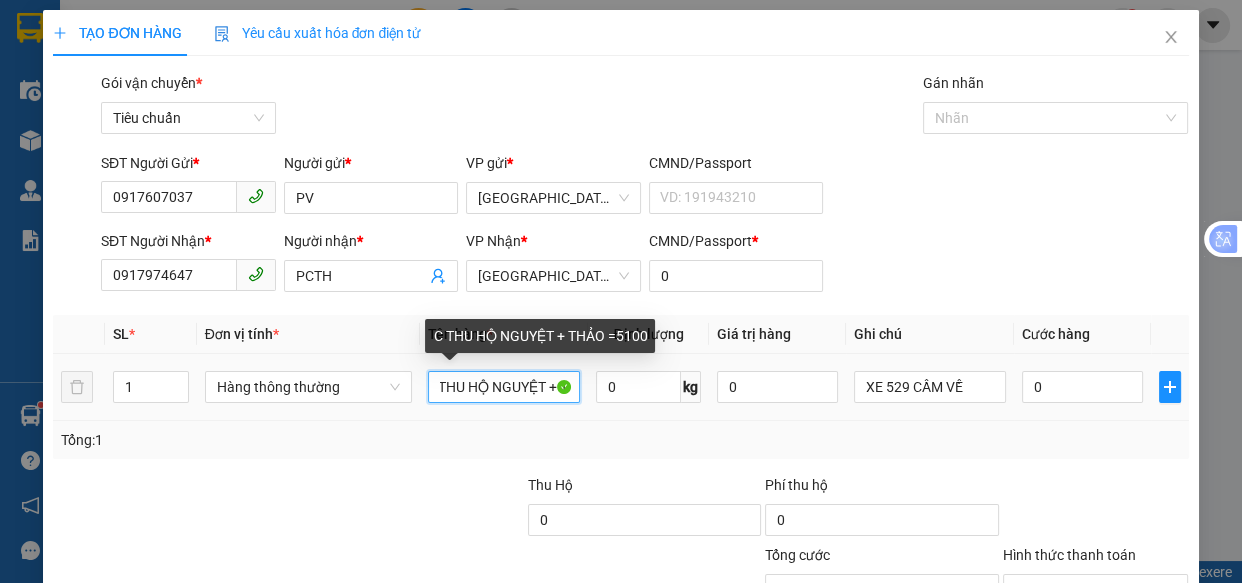 drag, startPoint x: 558, startPoint y: 389, endPoint x: 535, endPoint y: 322, distance: 70.837845 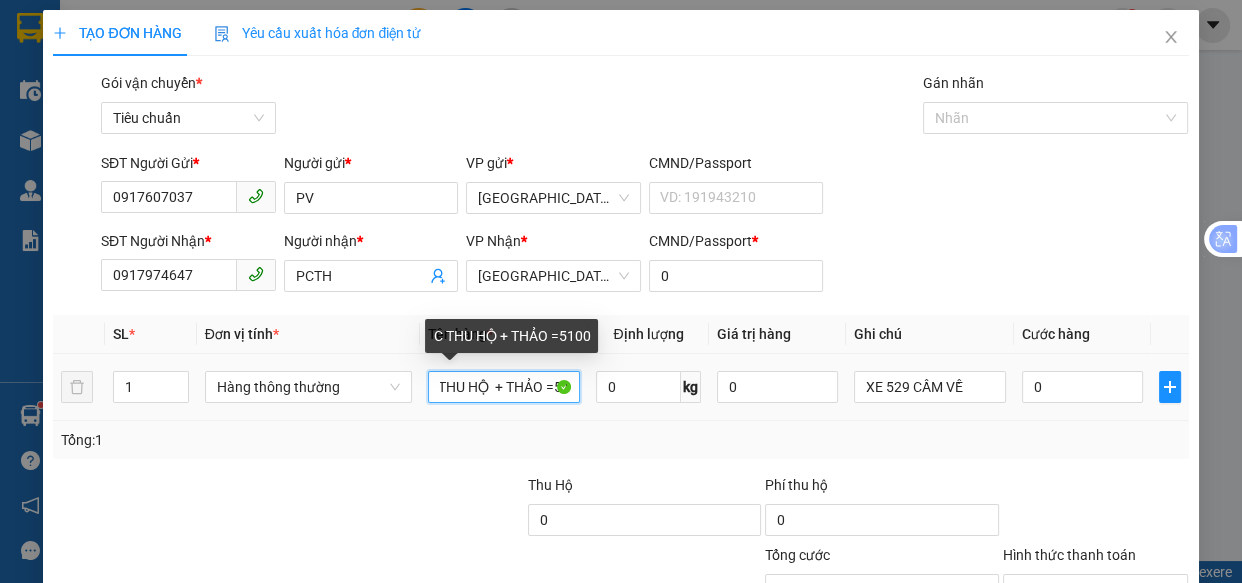 drag, startPoint x: 560, startPoint y: 384, endPoint x: 491, endPoint y: 391, distance: 69.354164 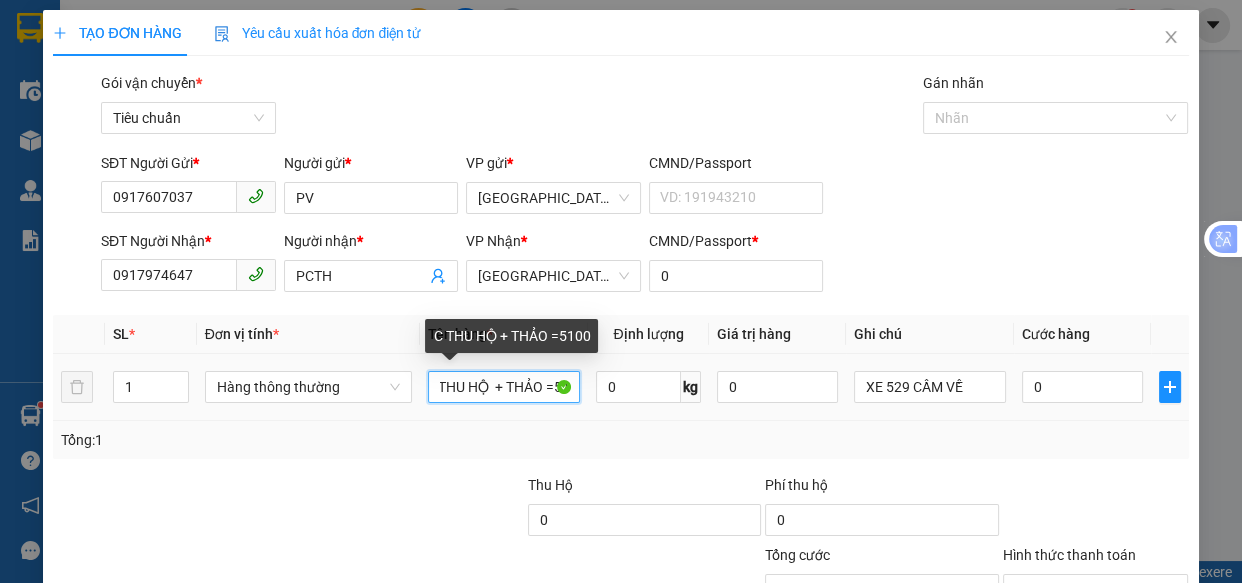 click on "C THU HỘ  + THẢO =5100" at bounding box center (503, 387) 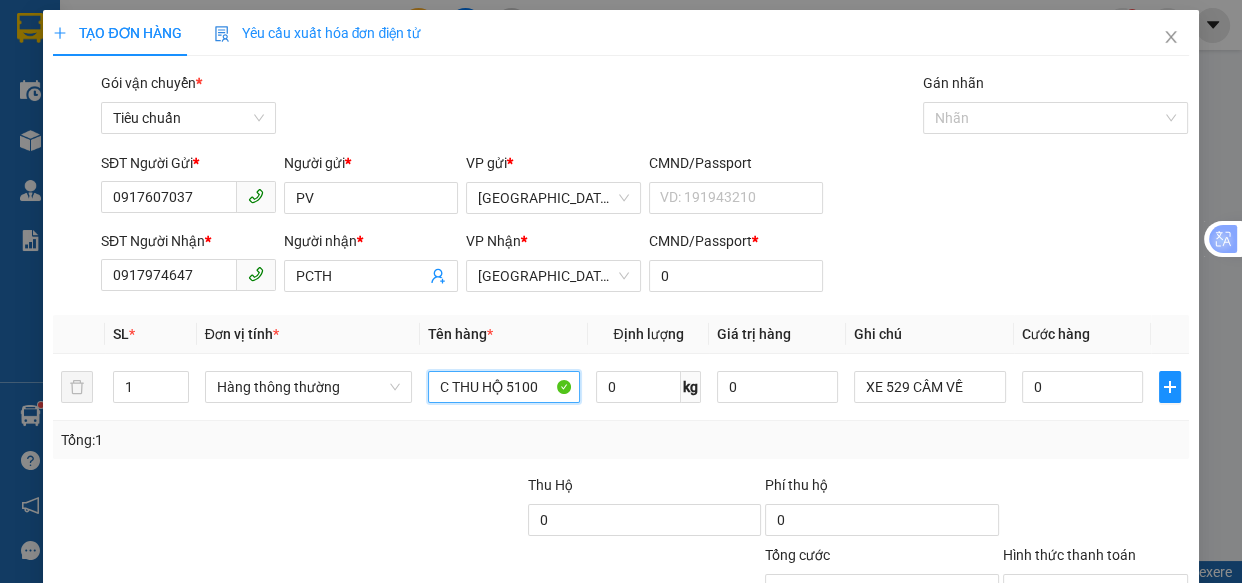 scroll, scrollTop: 0, scrollLeft: 0, axis: both 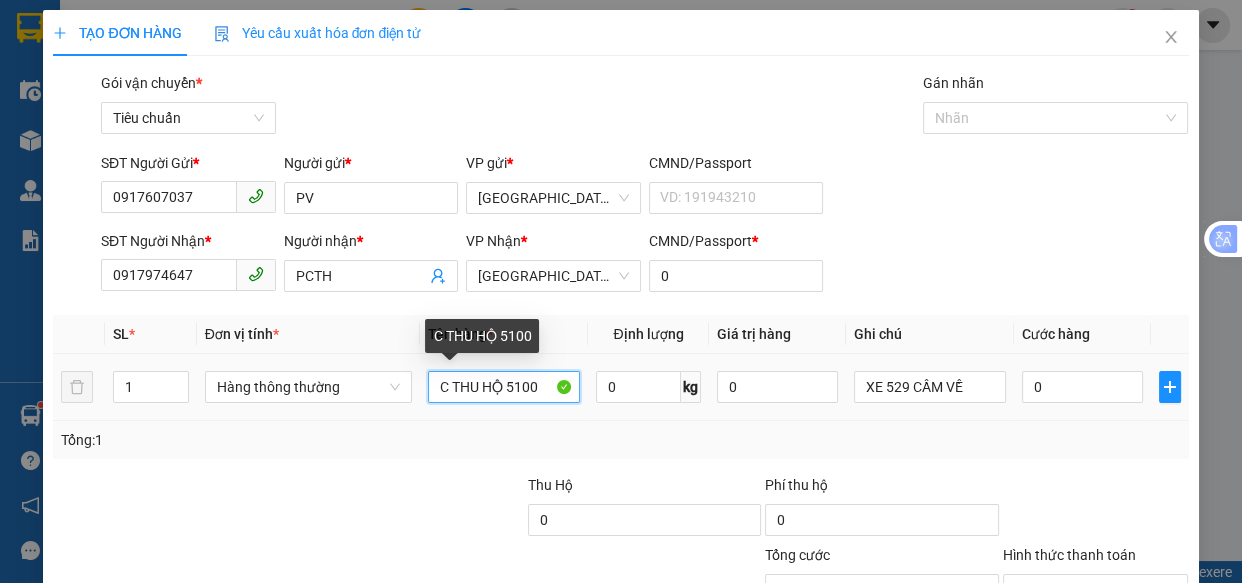 drag, startPoint x: 535, startPoint y: 381, endPoint x: 637, endPoint y: 287, distance: 138.70833 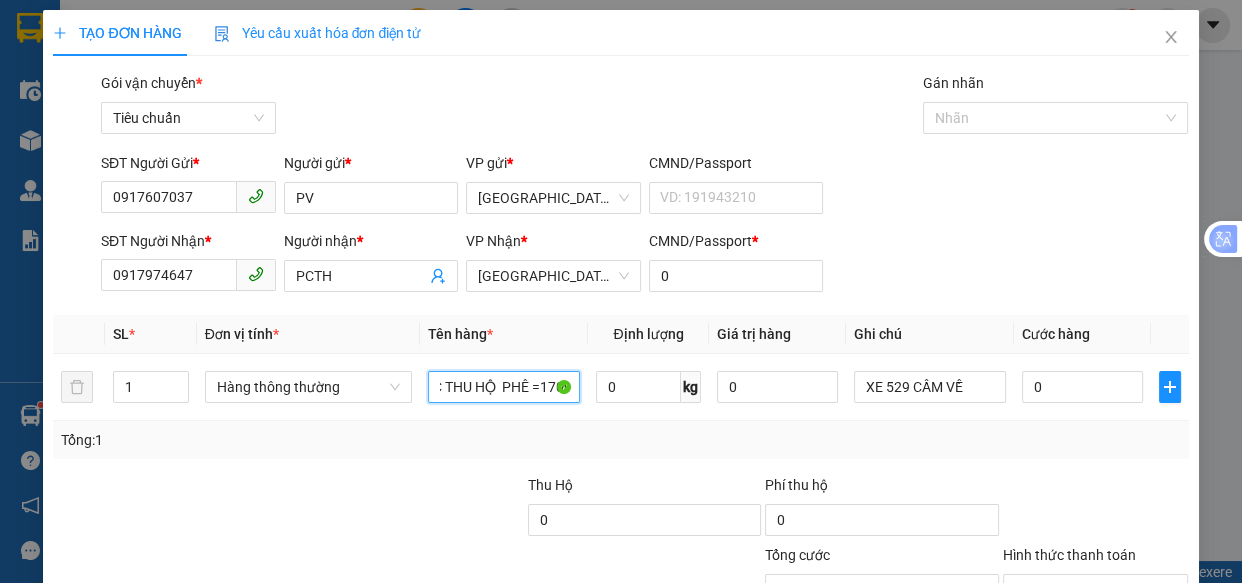 scroll, scrollTop: 0, scrollLeft: 14, axis: horizontal 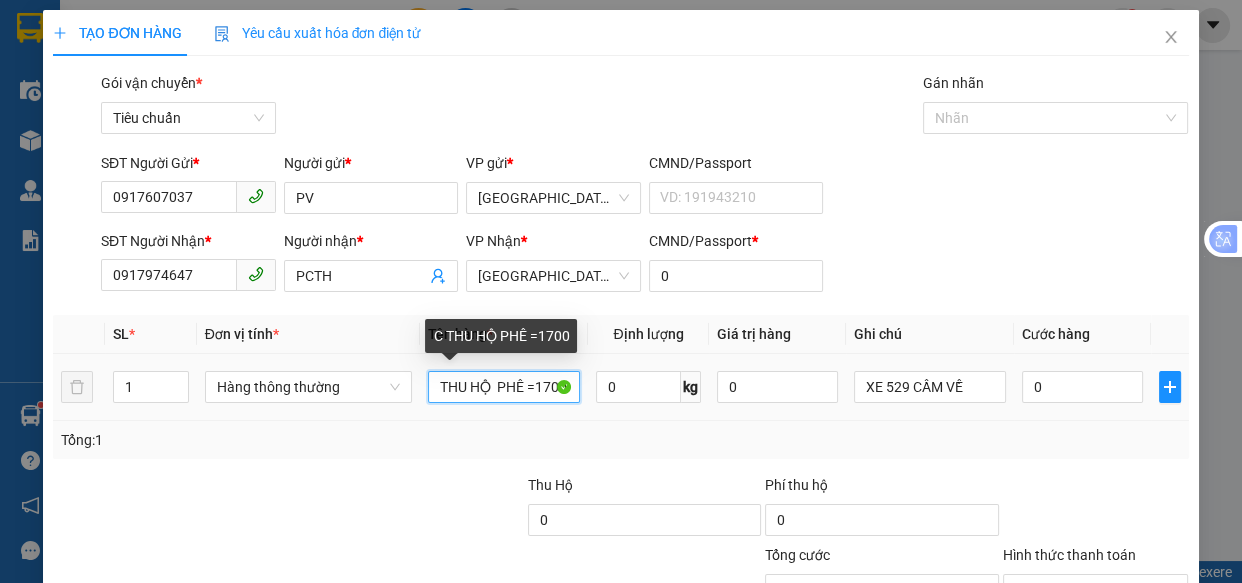 click on "C THU HỘ  PHÊ =1700" at bounding box center [503, 387] 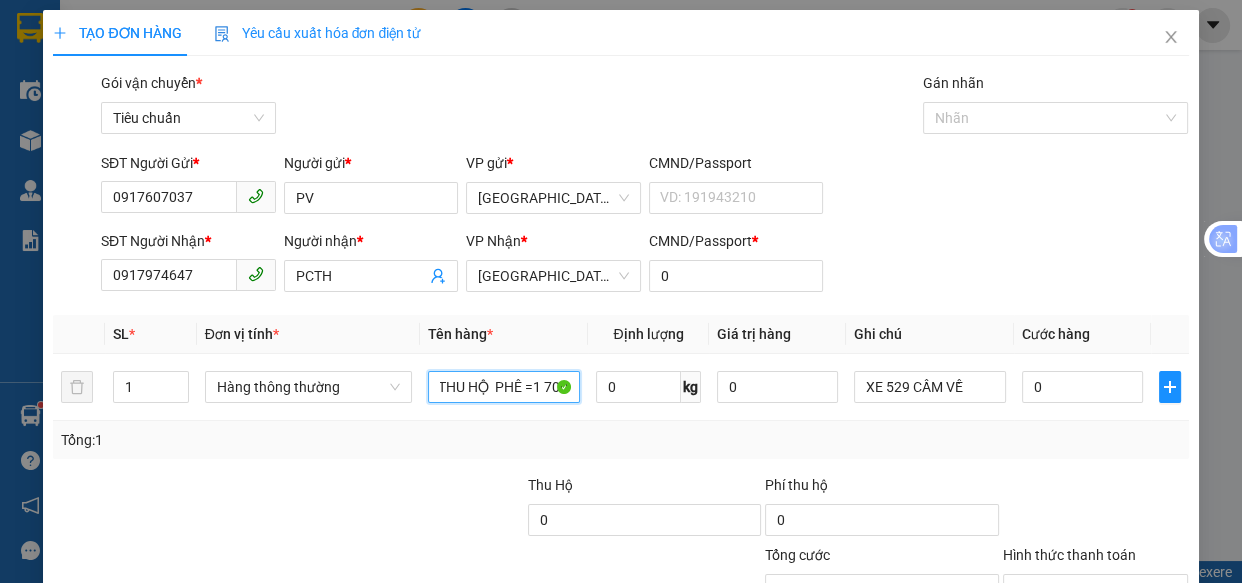 scroll, scrollTop: 156, scrollLeft: 0, axis: vertical 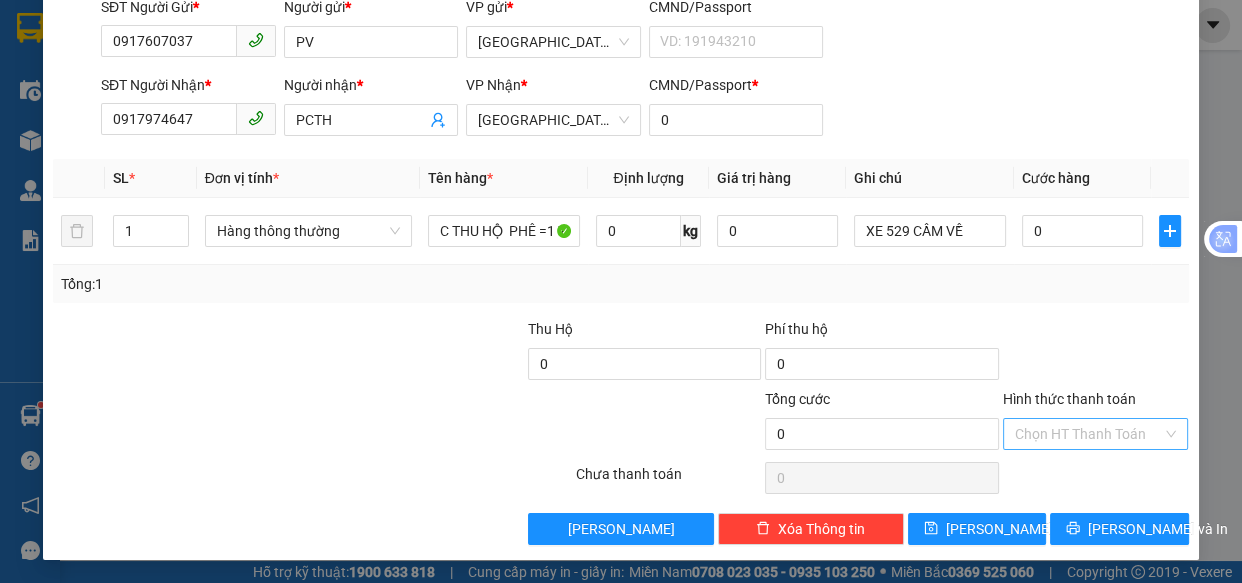 drag, startPoint x: 1035, startPoint y: 436, endPoint x: 1035, endPoint y: 418, distance: 18 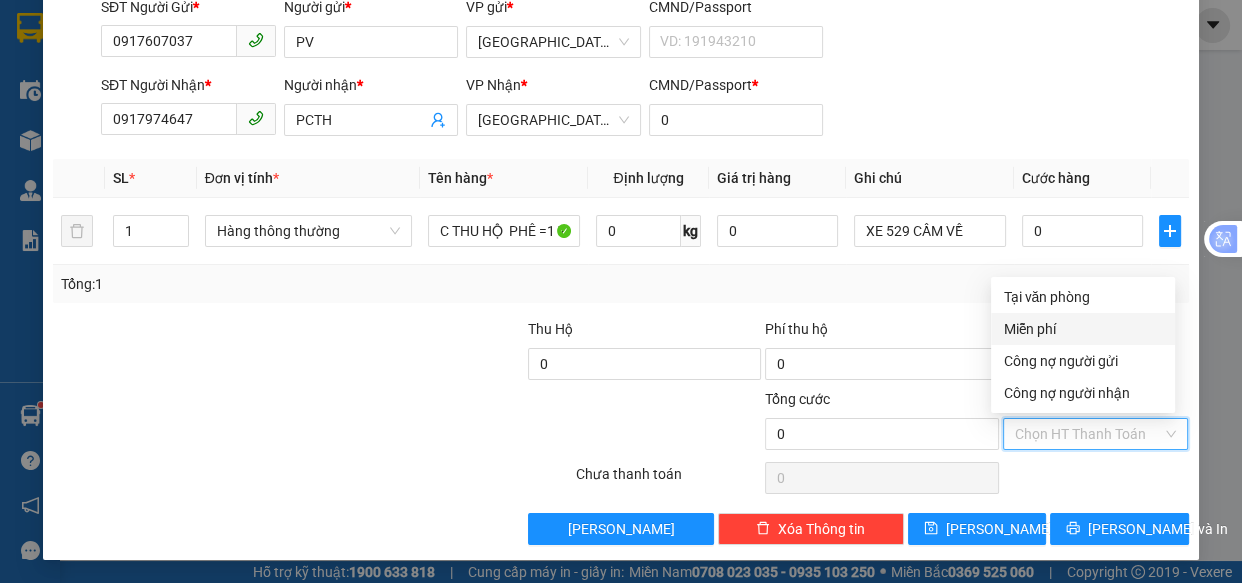 drag, startPoint x: 1019, startPoint y: 318, endPoint x: 1038, endPoint y: 332, distance: 23.600847 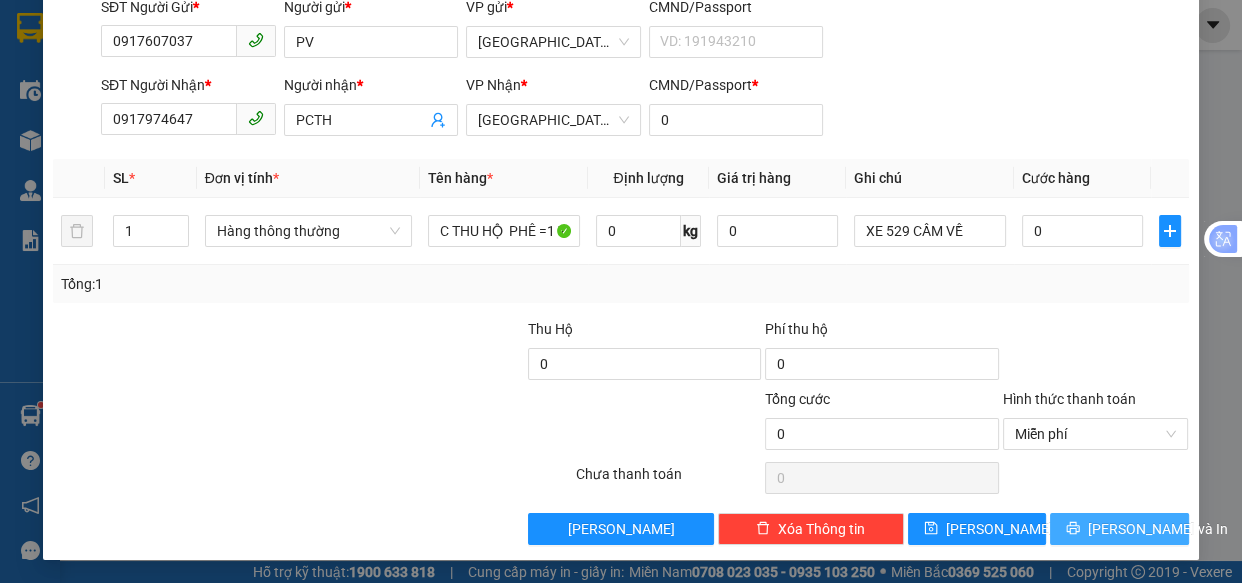 drag, startPoint x: 1096, startPoint y: 526, endPoint x: 604, endPoint y: 139, distance: 625.96564 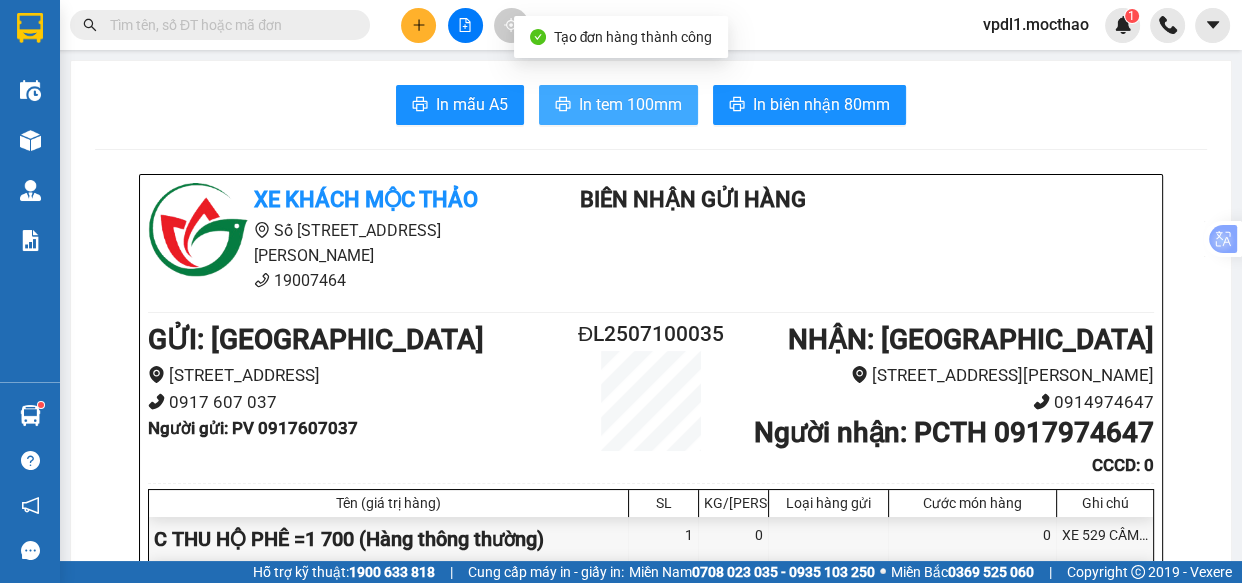 click on "In tem 100mm" at bounding box center (630, 104) 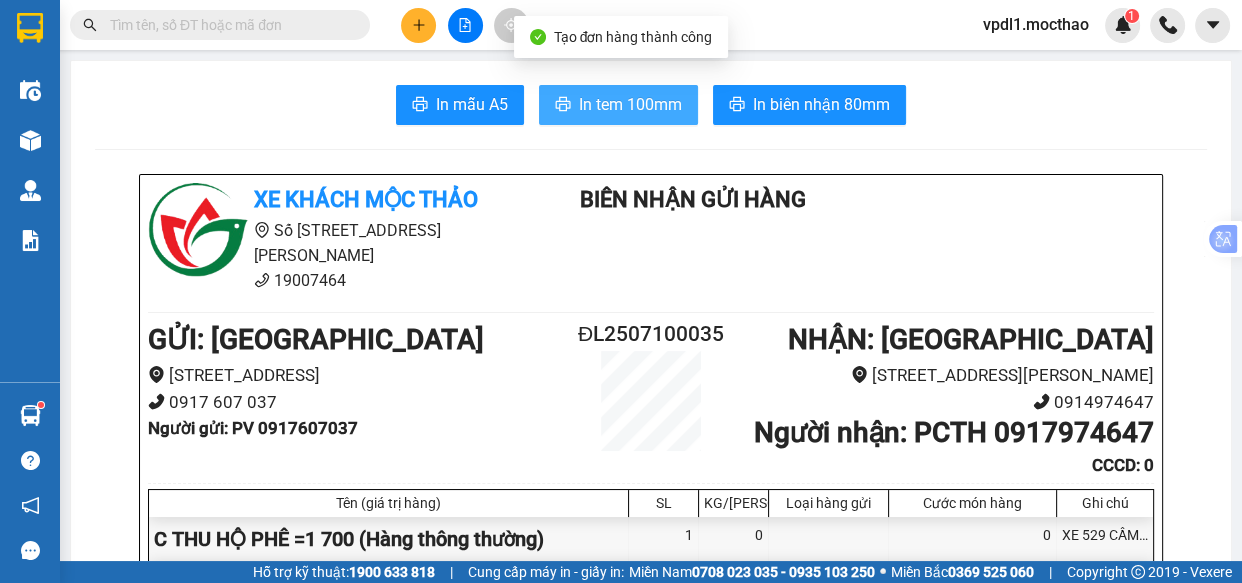 scroll, scrollTop: 0, scrollLeft: 0, axis: both 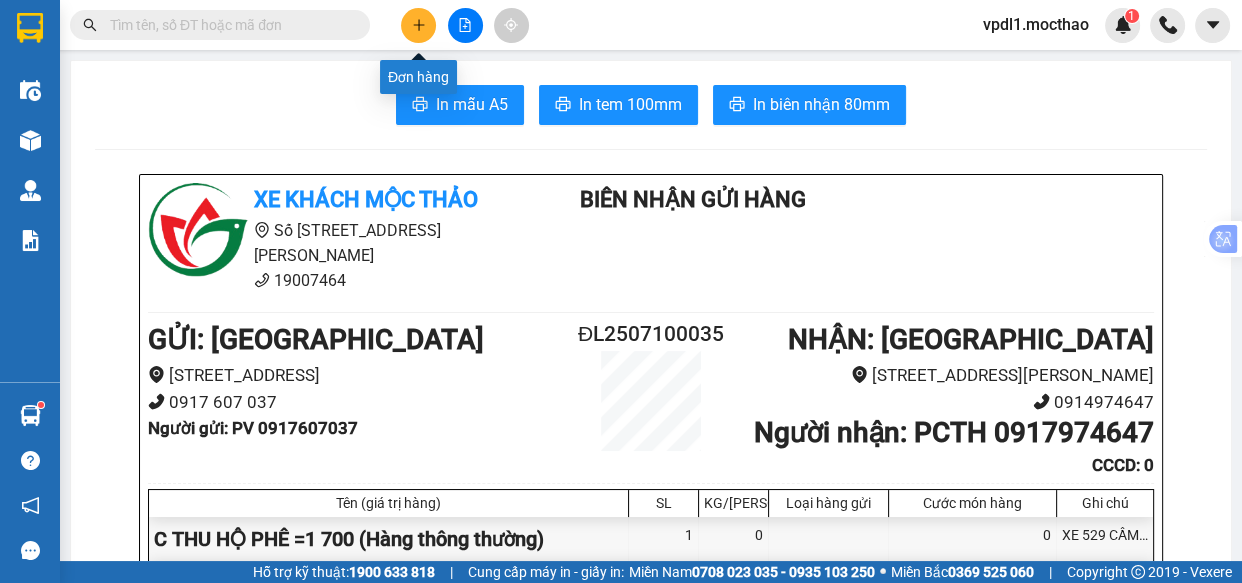 click at bounding box center [418, 25] 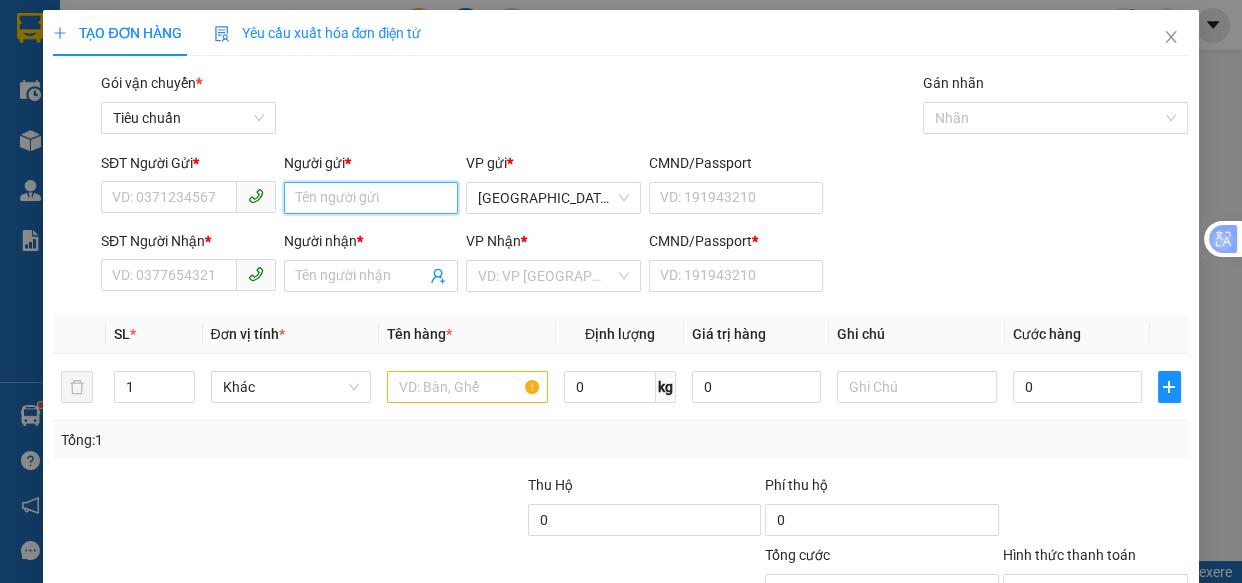 click on "Người gửi  *" at bounding box center (371, 198) 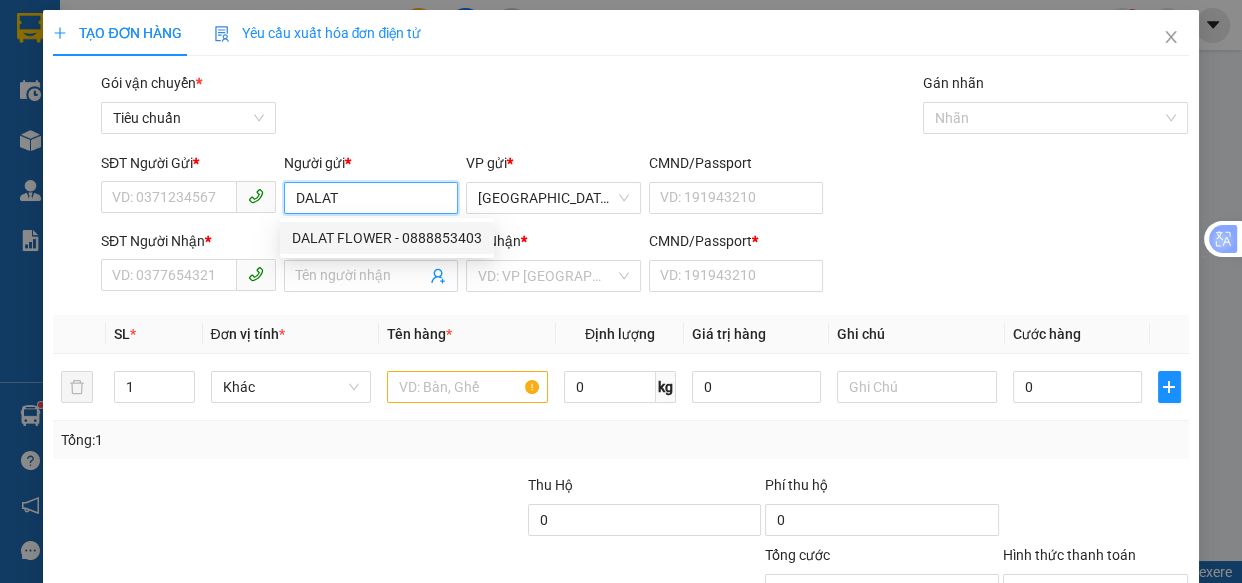 click on "DALAT FLOWER - 0888853403" at bounding box center (387, 238) 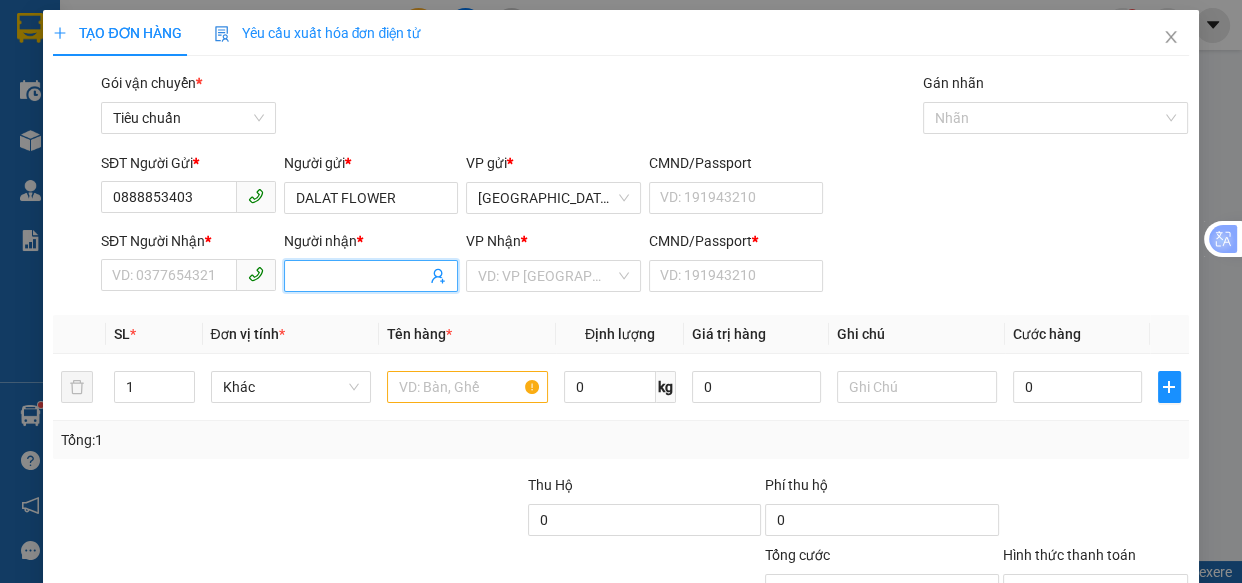 click on "Người nhận  *" at bounding box center [361, 276] 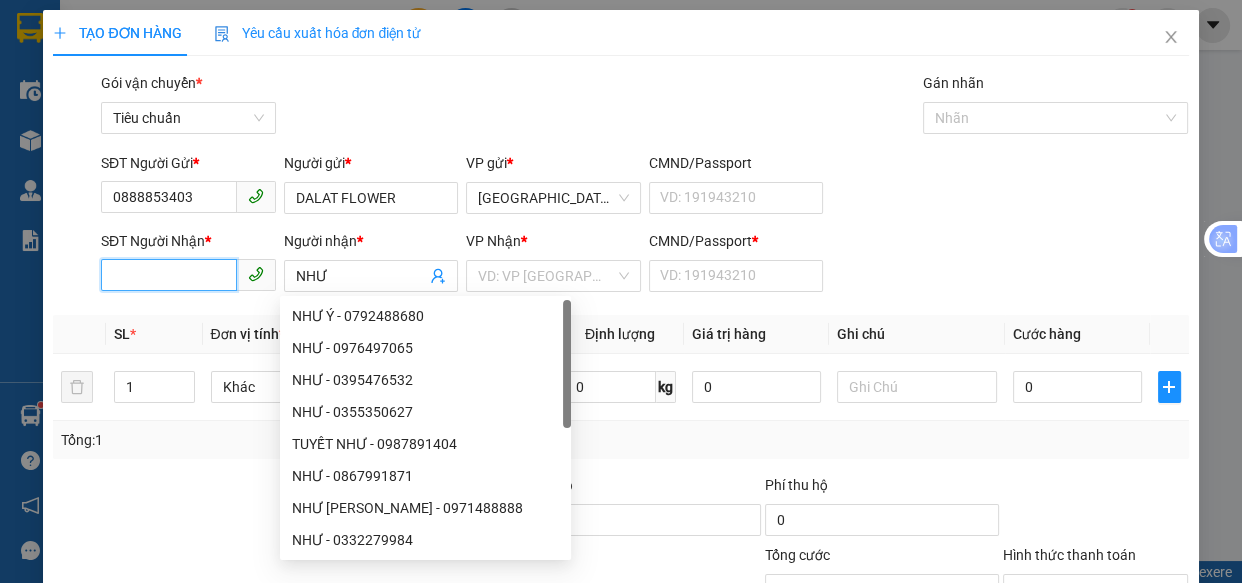 click on "SĐT Người Nhận  *" at bounding box center [169, 275] 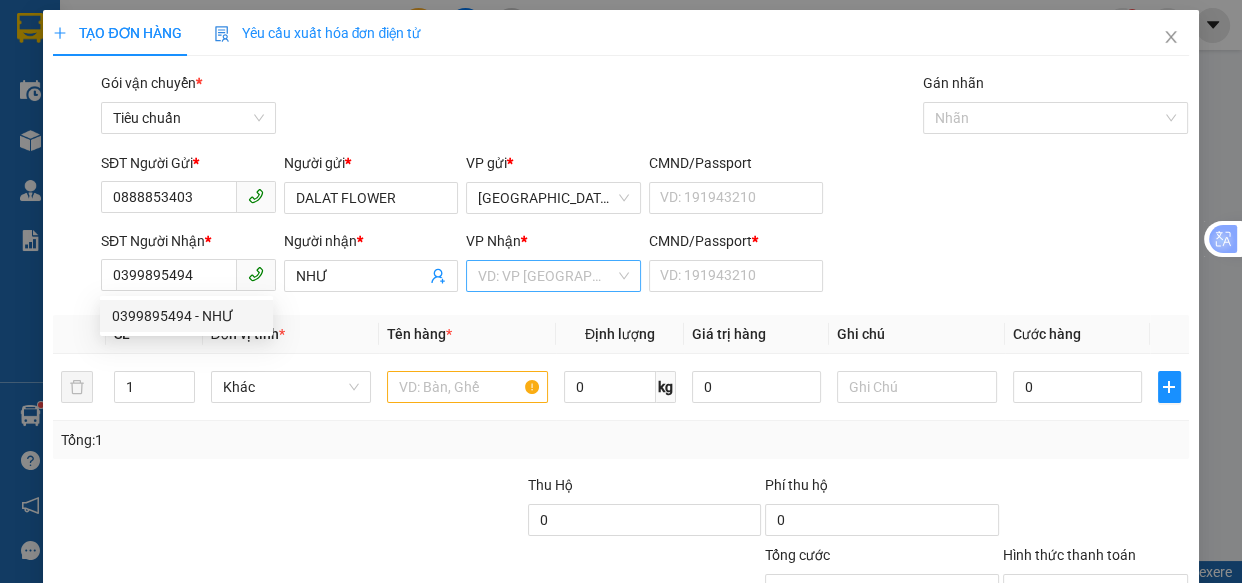 drag, startPoint x: 571, startPoint y: 263, endPoint x: 580, endPoint y: 276, distance: 15.811388 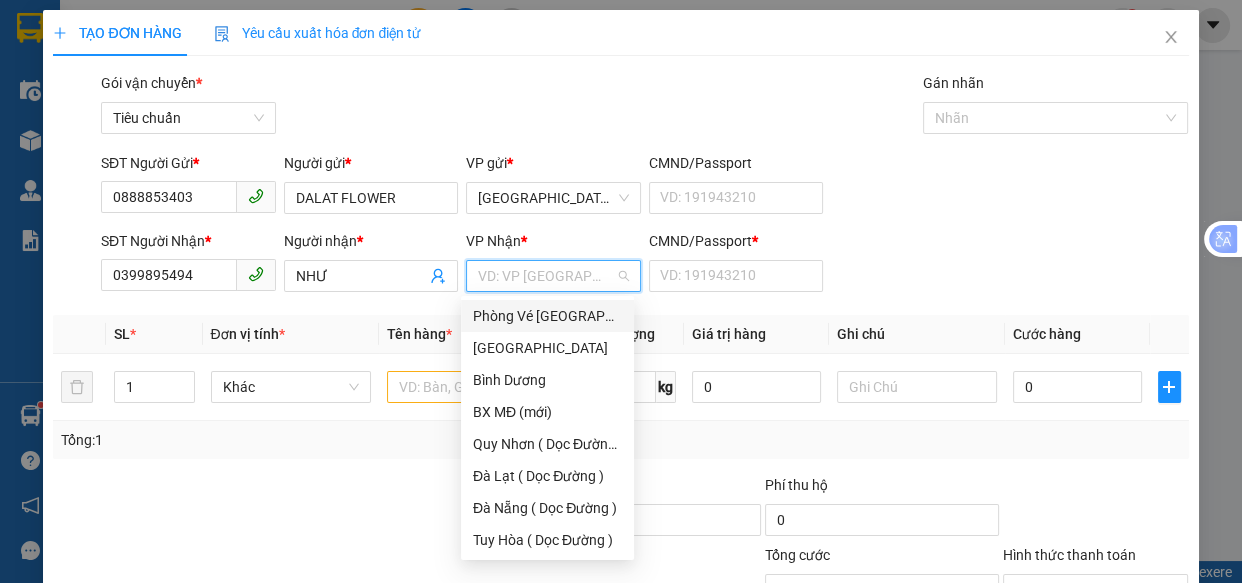 scroll, scrollTop: 156, scrollLeft: 0, axis: vertical 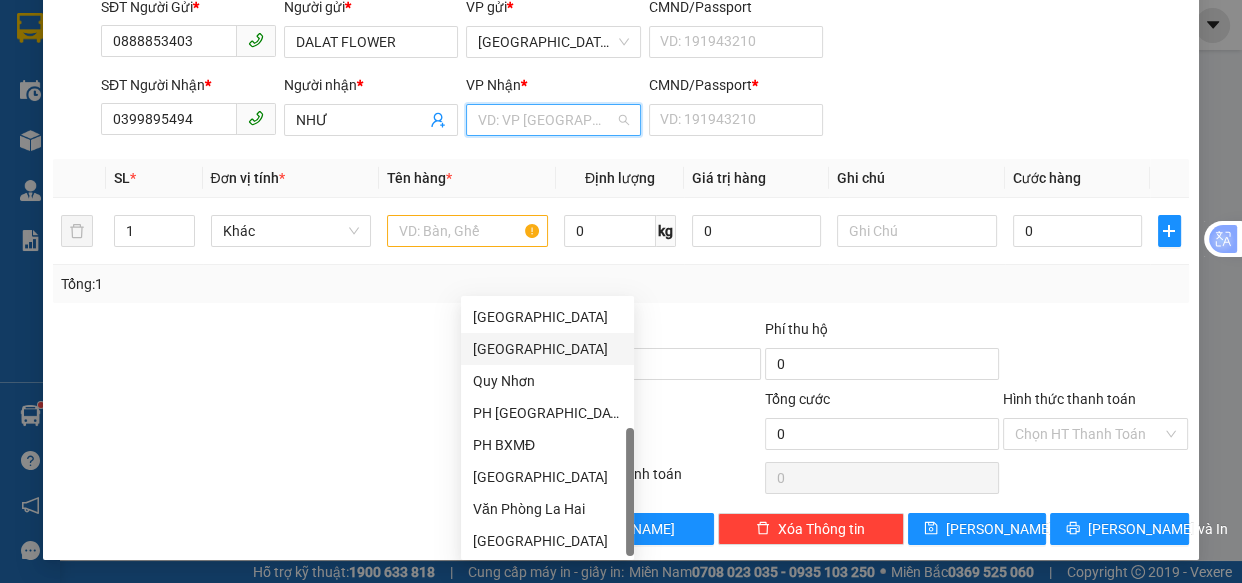 drag, startPoint x: 500, startPoint y: 346, endPoint x: 496, endPoint y: 307, distance: 39.20459 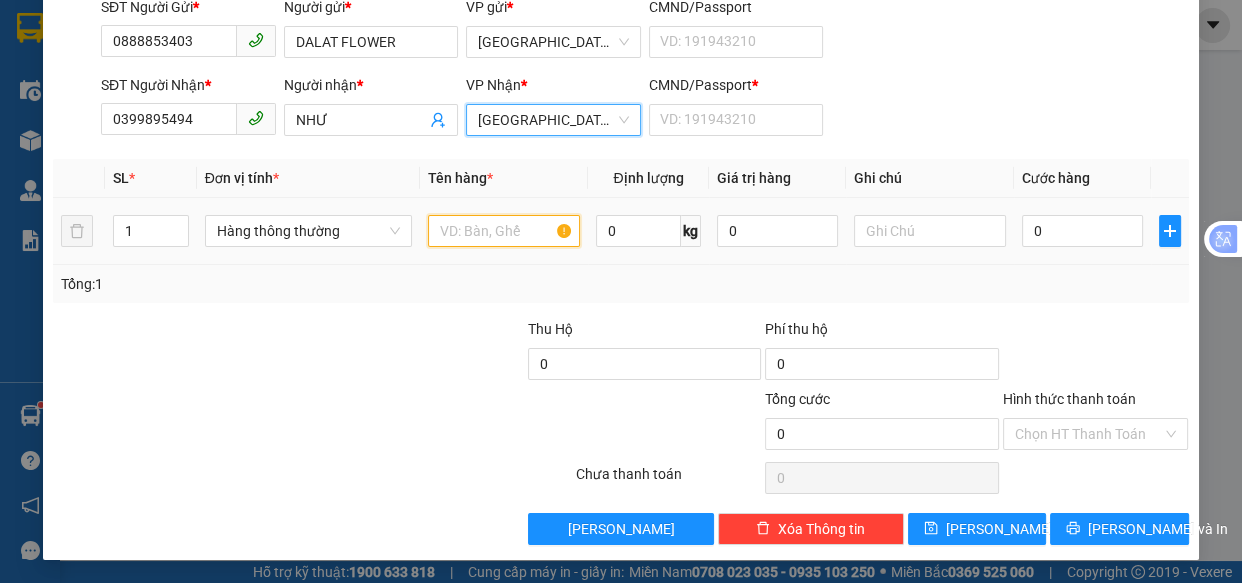 drag, startPoint x: 456, startPoint y: 233, endPoint x: 469, endPoint y: 229, distance: 13.601471 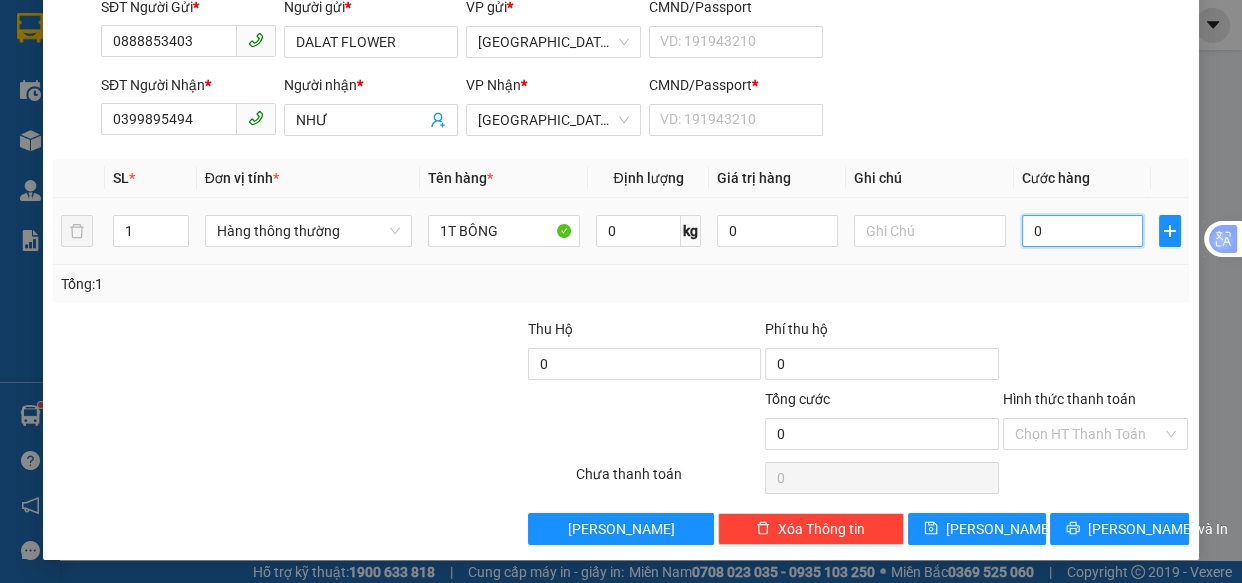 click on "0" at bounding box center (1082, 231) 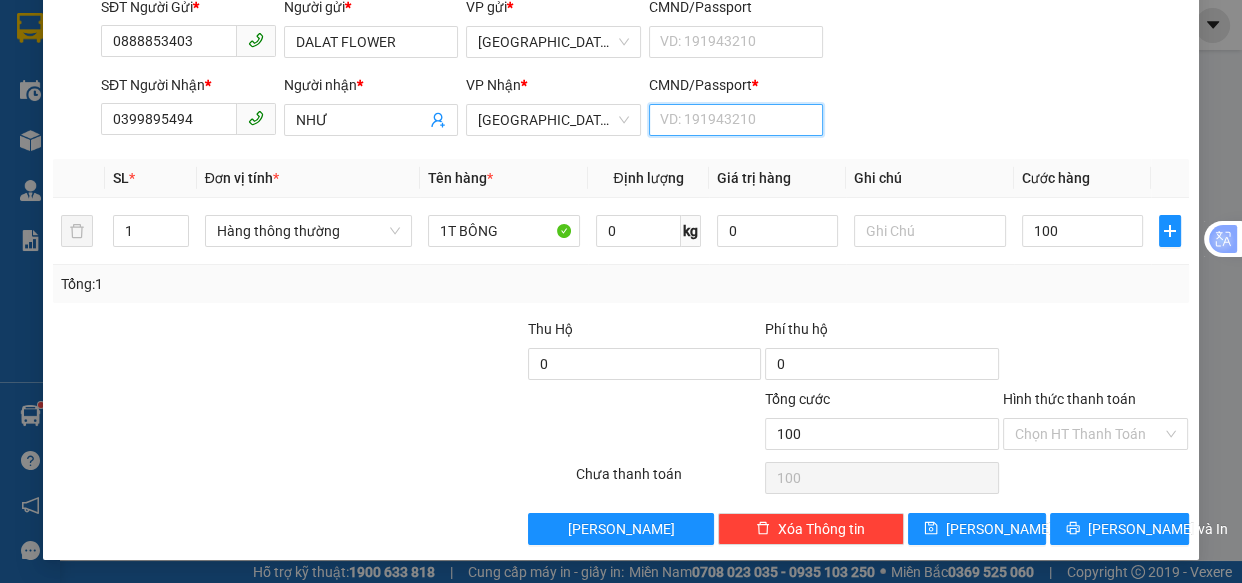 drag, startPoint x: 698, startPoint y: 118, endPoint x: 711, endPoint y: 102, distance: 20.615528 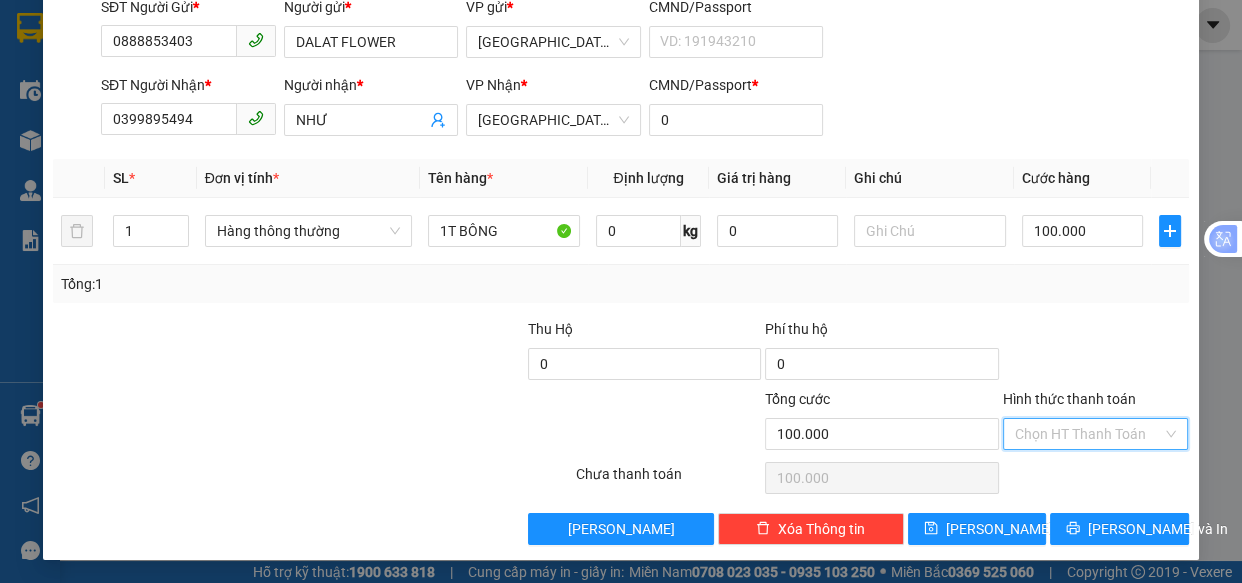 drag, startPoint x: 1041, startPoint y: 437, endPoint x: 1054, endPoint y: 335, distance: 102.825096 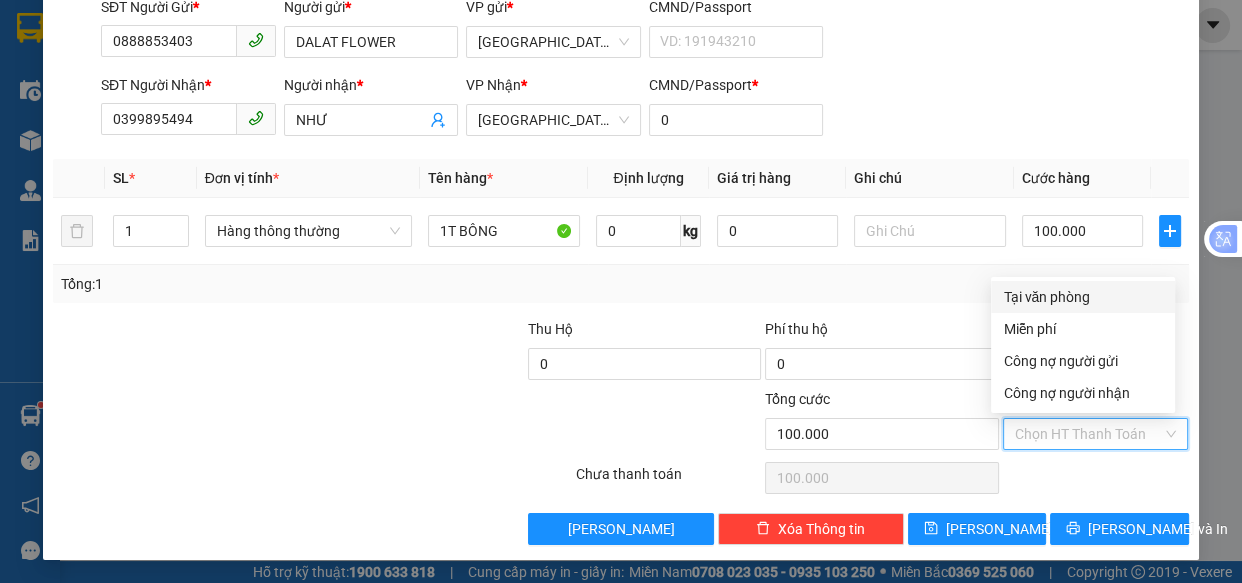 click on "Tại văn phòng" at bounding box center [1083, 297] 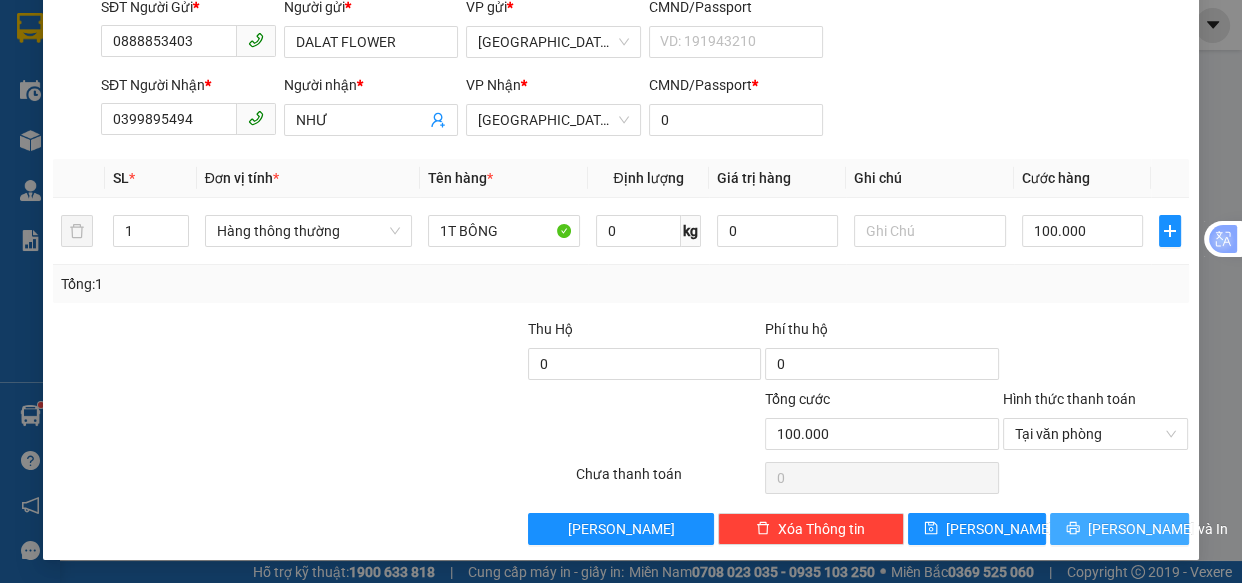 click on "[PERSON_NAME] và In" at bounding box center [1158, 529] 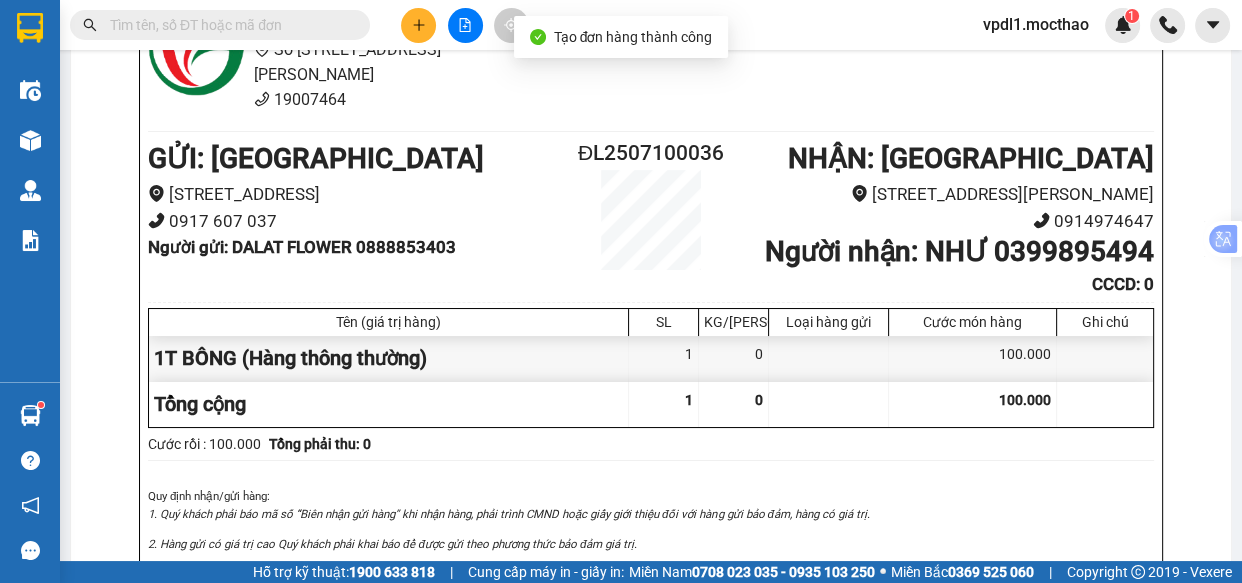 scroll, scrollTop: 0, scrollLeft: 0, axis: both 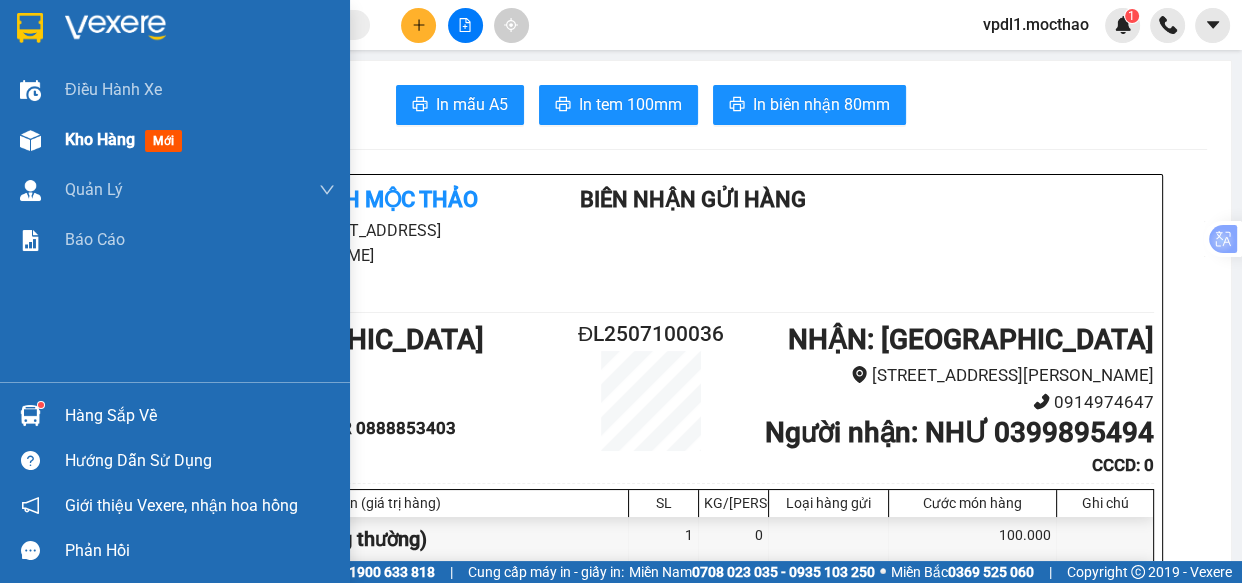 click on "Kho hàng" at bounding box center (100, 139) 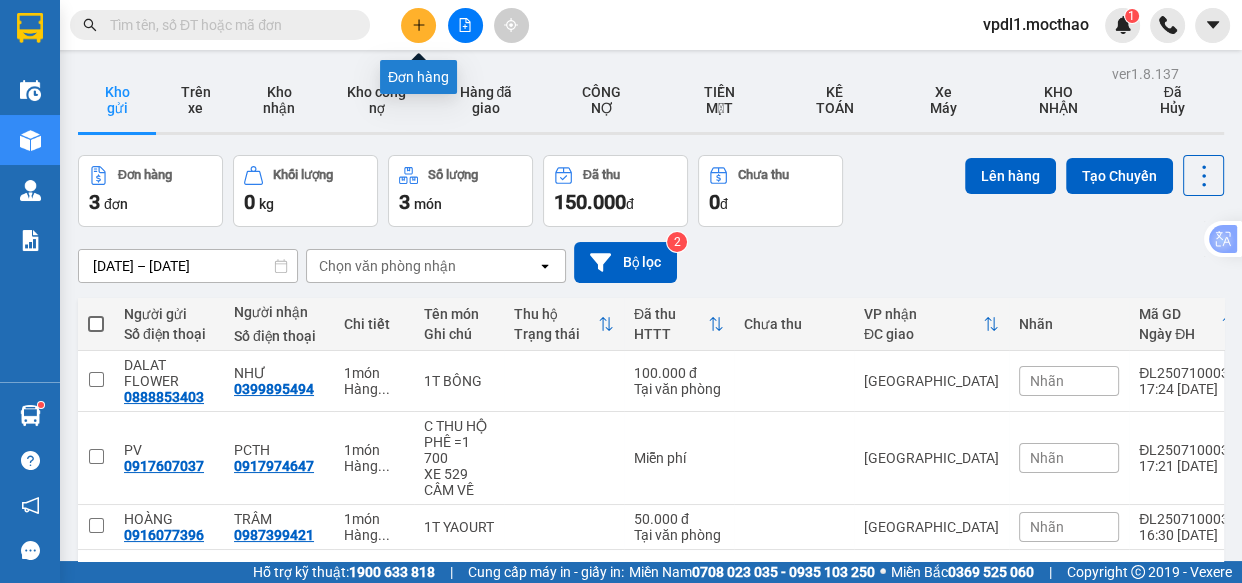 click 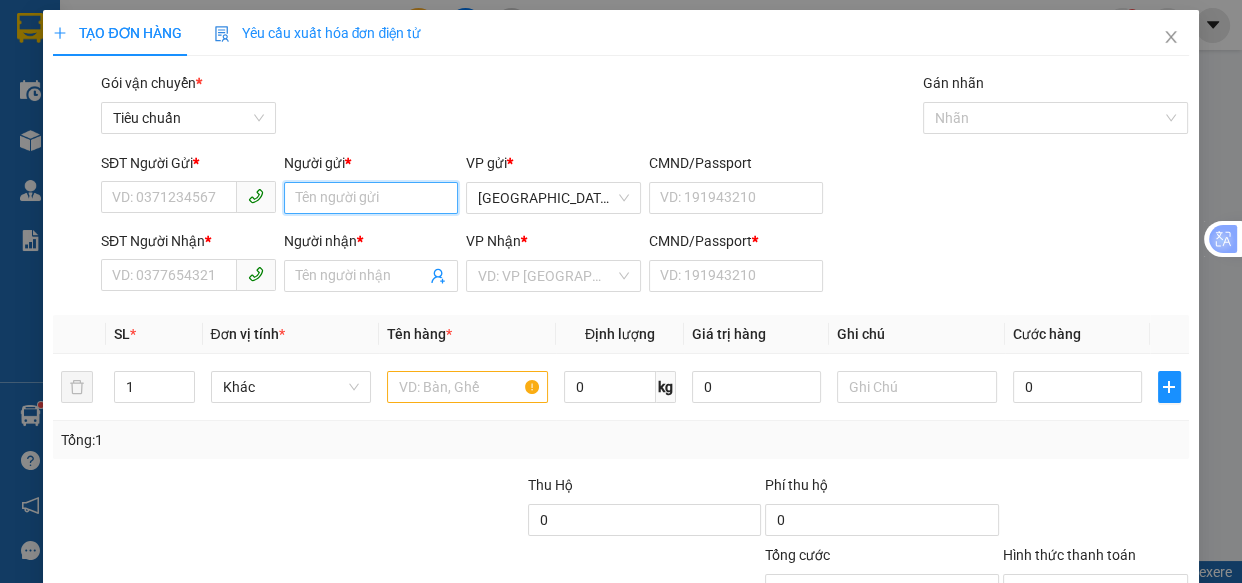 drag, startPoint x: 325, startPoint y: 202, endPoint x: 369, endPoint y: 176, distance: 51.10773 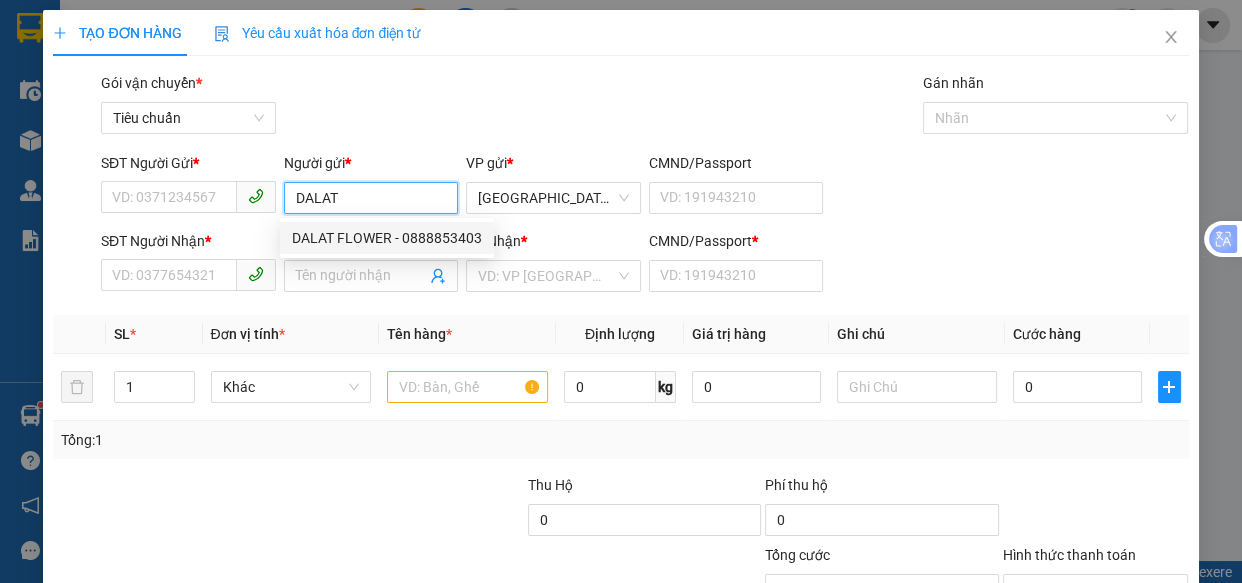 click on "DALAT FLOWER - 0888853403" at bounding box center [387, 238] 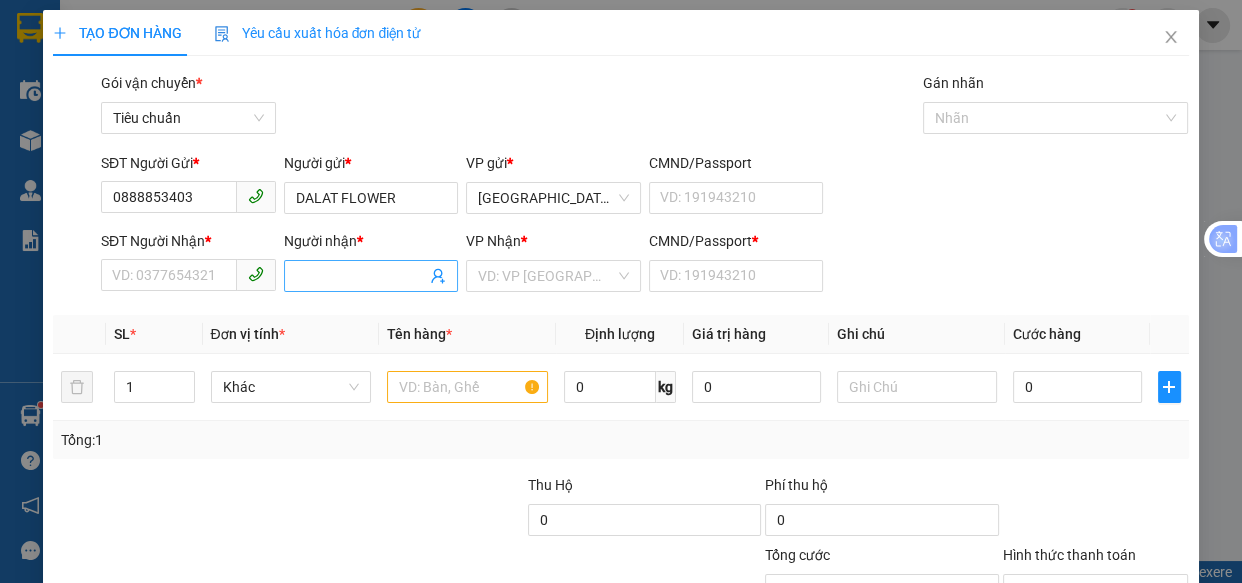 click on "Người nhận  *" at bounding box center (361, 276) 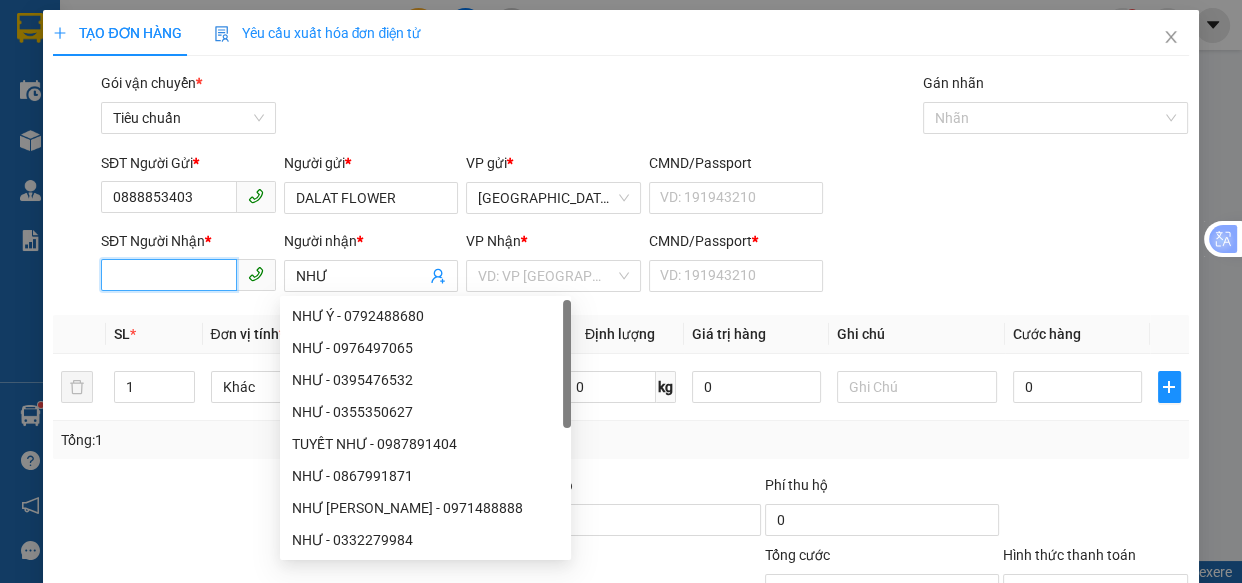 click on "SĐT Người Nhận  *" at bounding box center (169, 275) 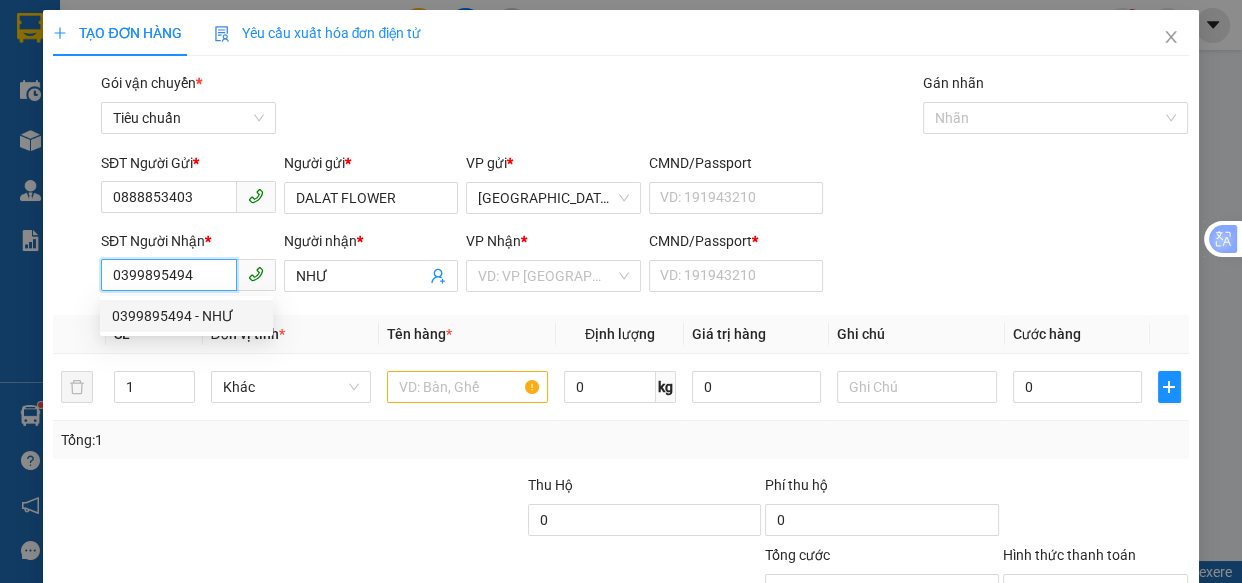 click on "0399895494 - NHƯ" at bounding box center [186, 316] 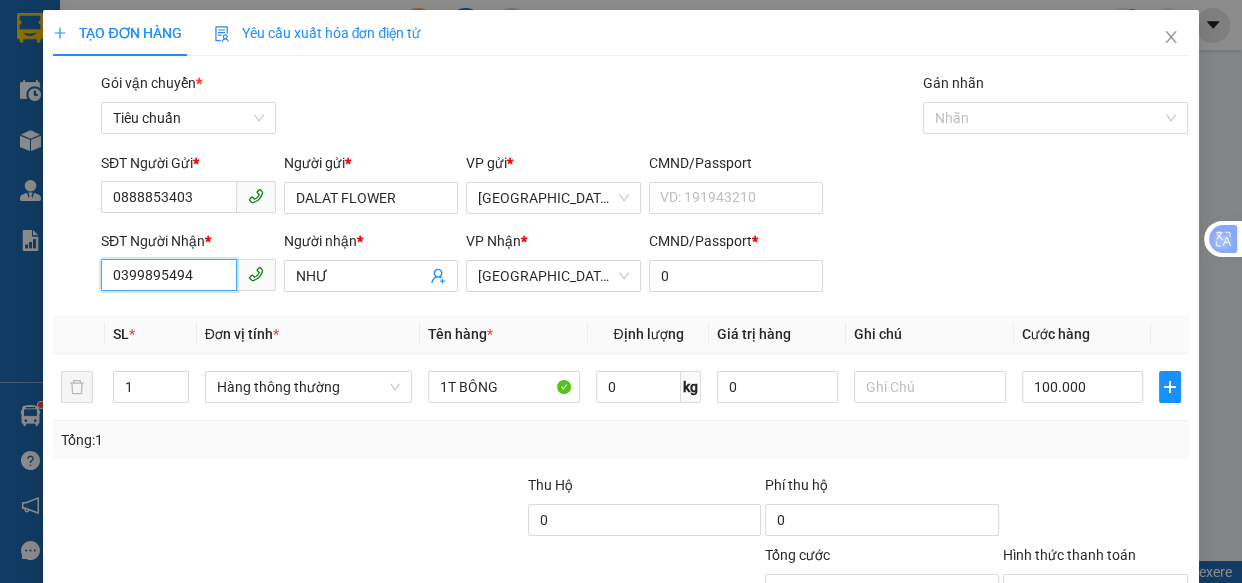 scroll, scrollTop: 156, scrollLeft: 0, axis: vertical 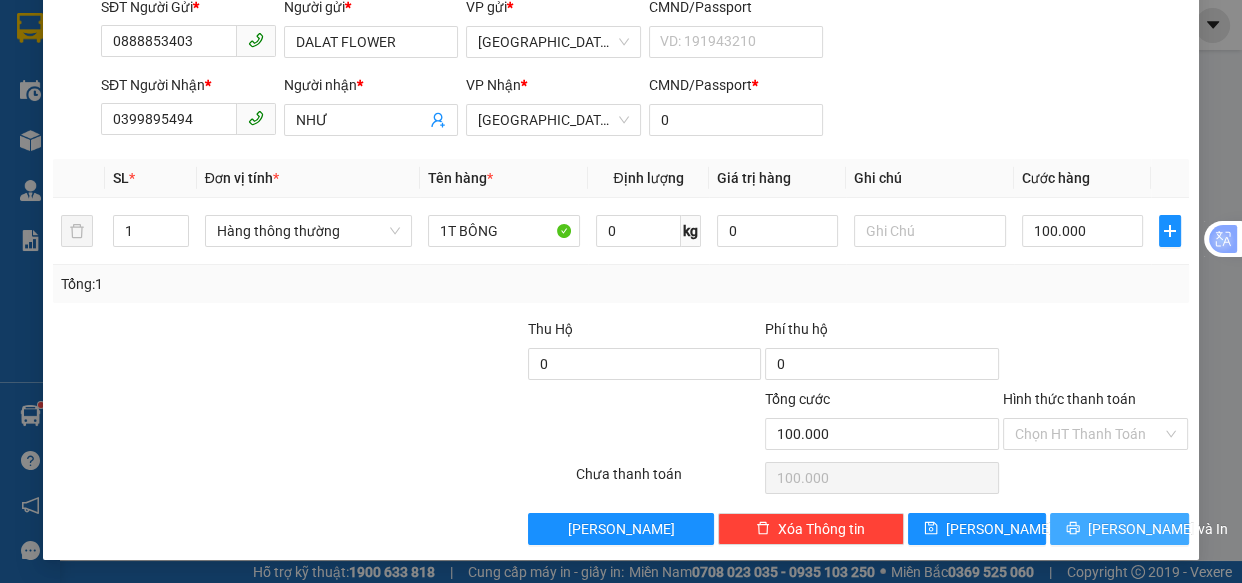 click on "[PERSON_NAME] và In" at bounding box center [1119, 529] 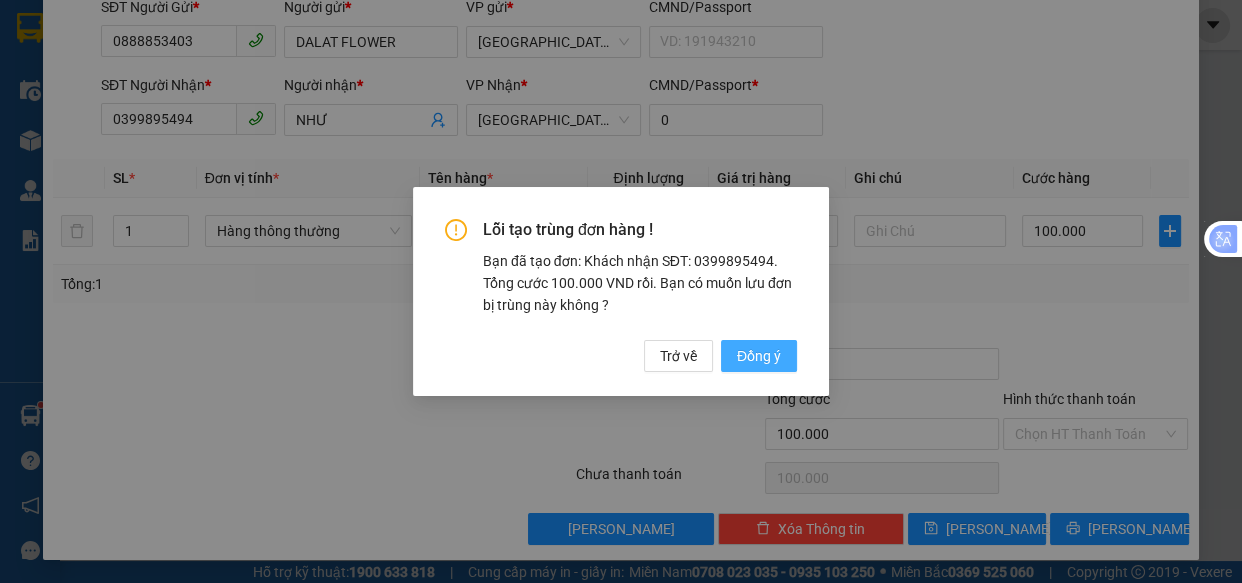 click on "Đồng ý" at bounding box center [759, 356] 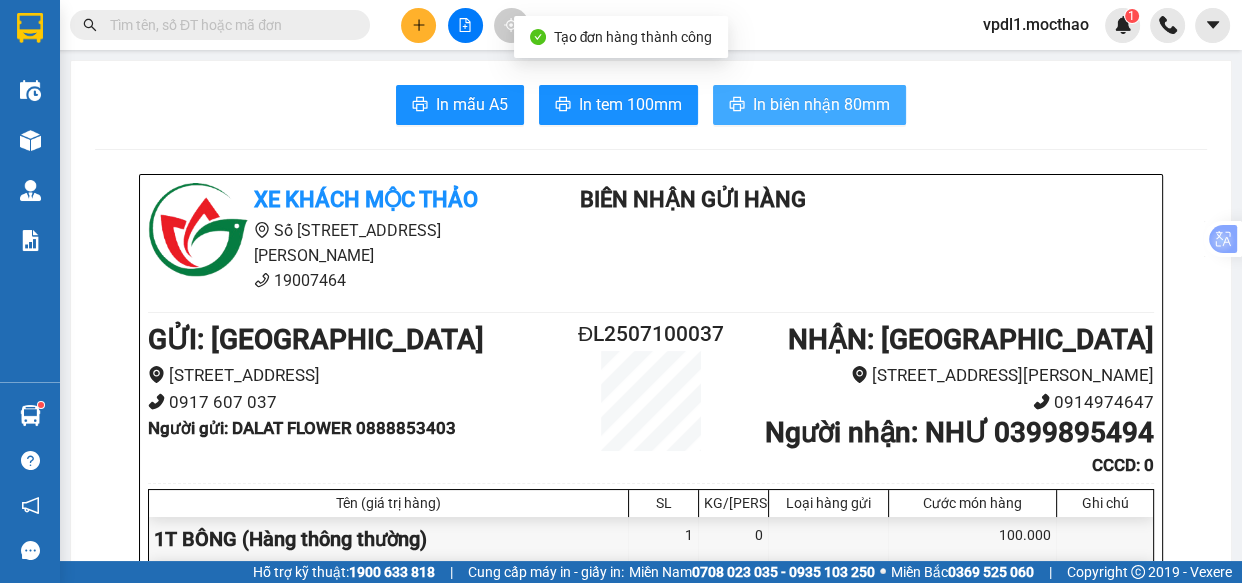 click on "In biên nhận 80mm" at bounding box center [821, 104] 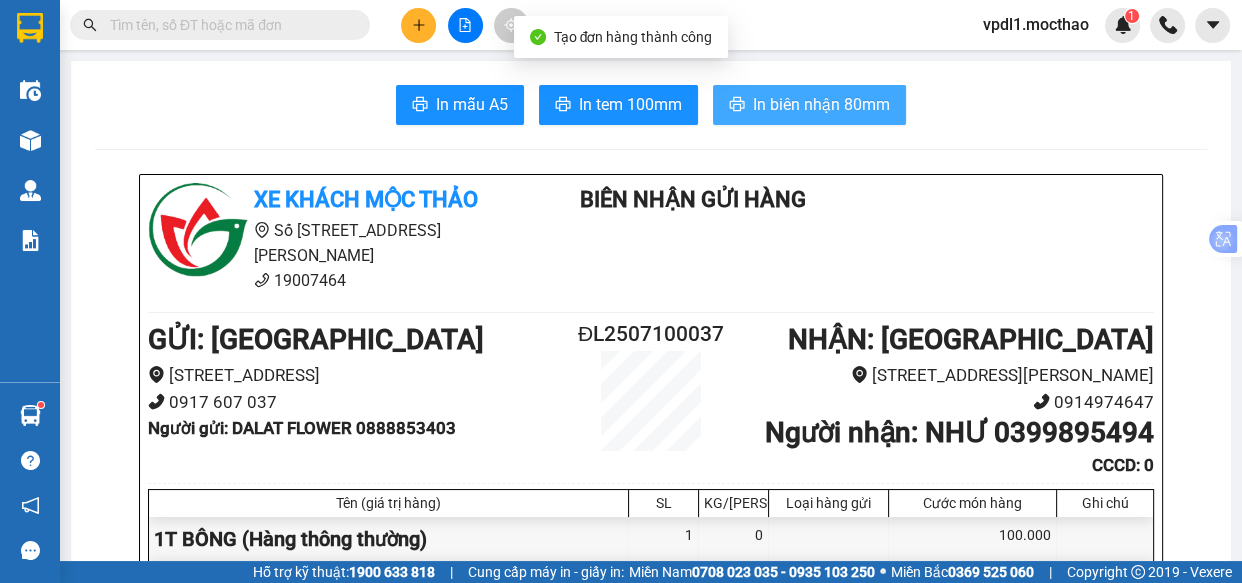 scroll, scrollTop: 0, scrollLeft: 0, axis: both 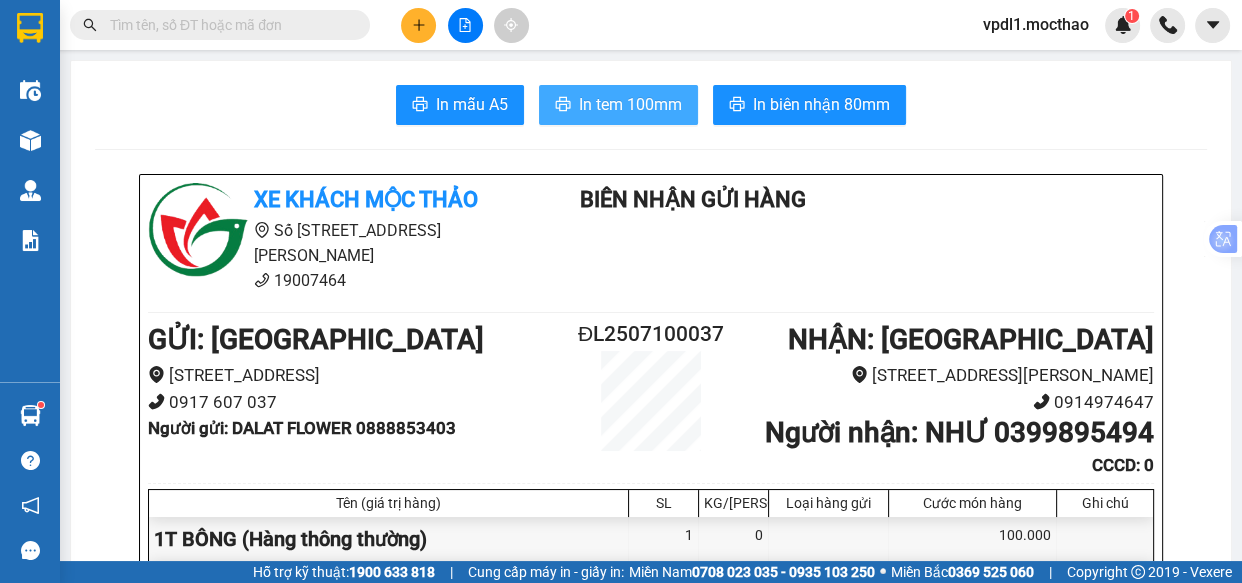 click on "In tem 100mm" at bounding box center (630, 104) 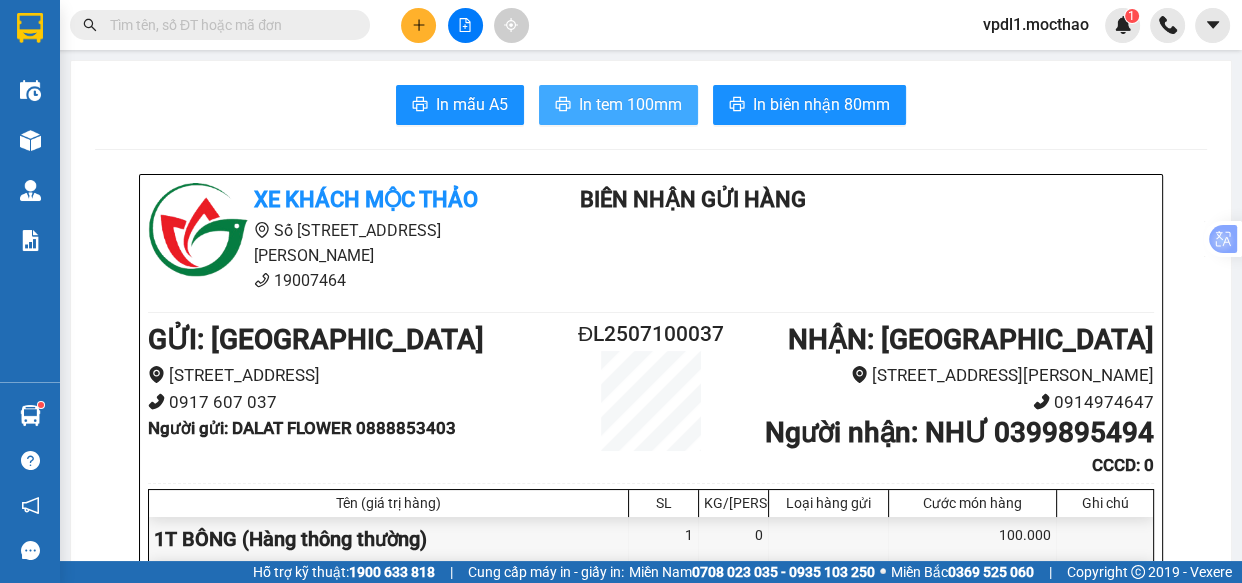 scroll, scrollTop: 0, scrollLeft: 0, axis: both 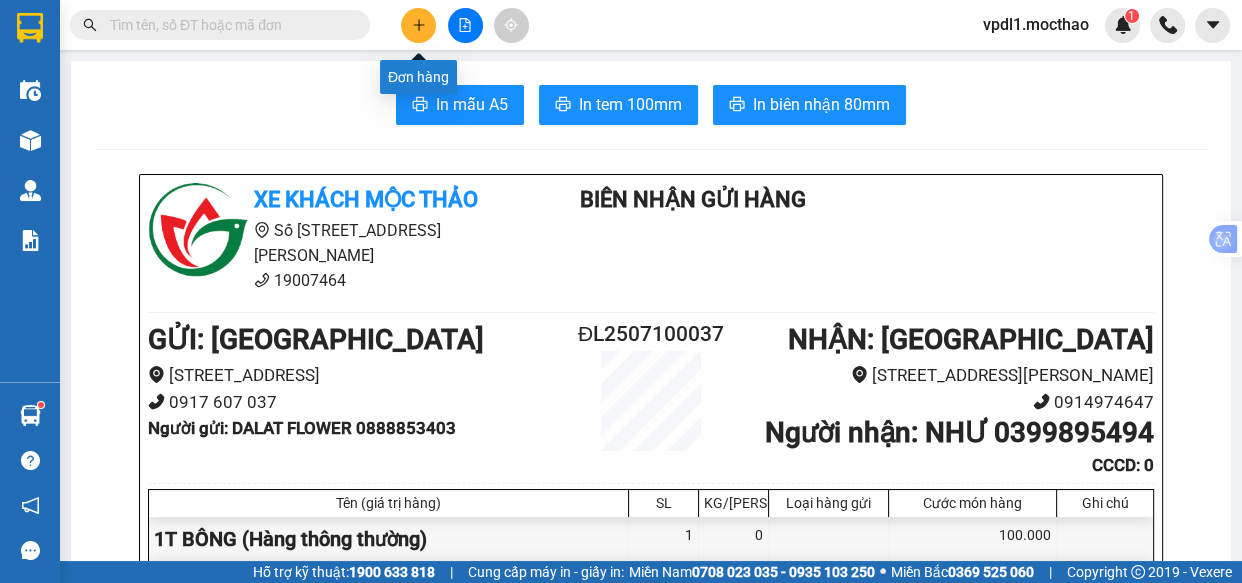click 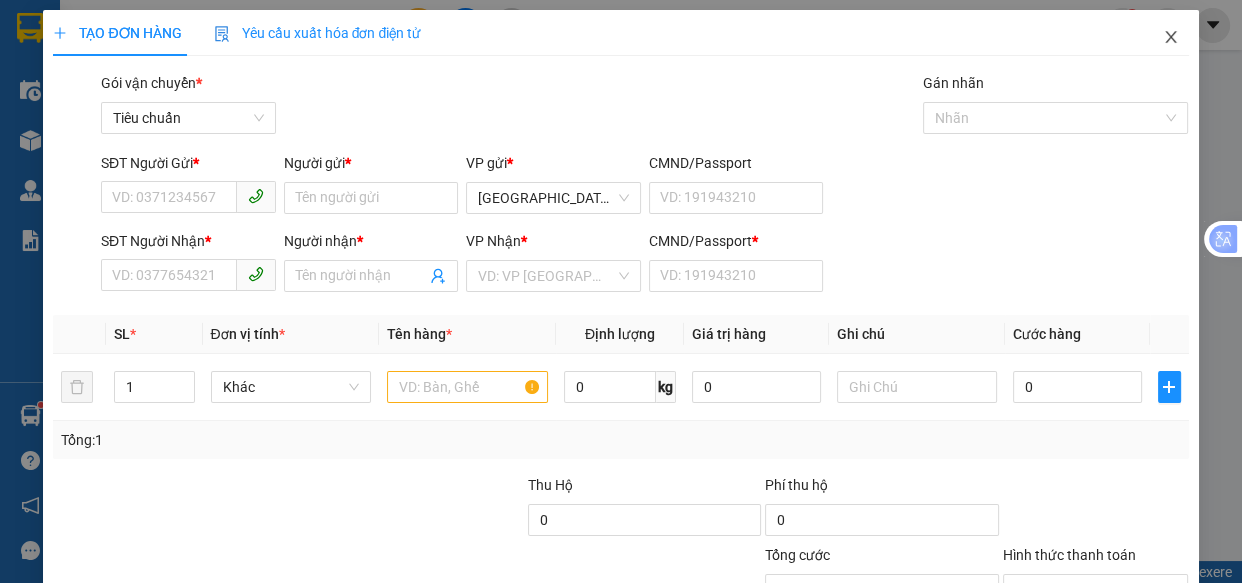 click 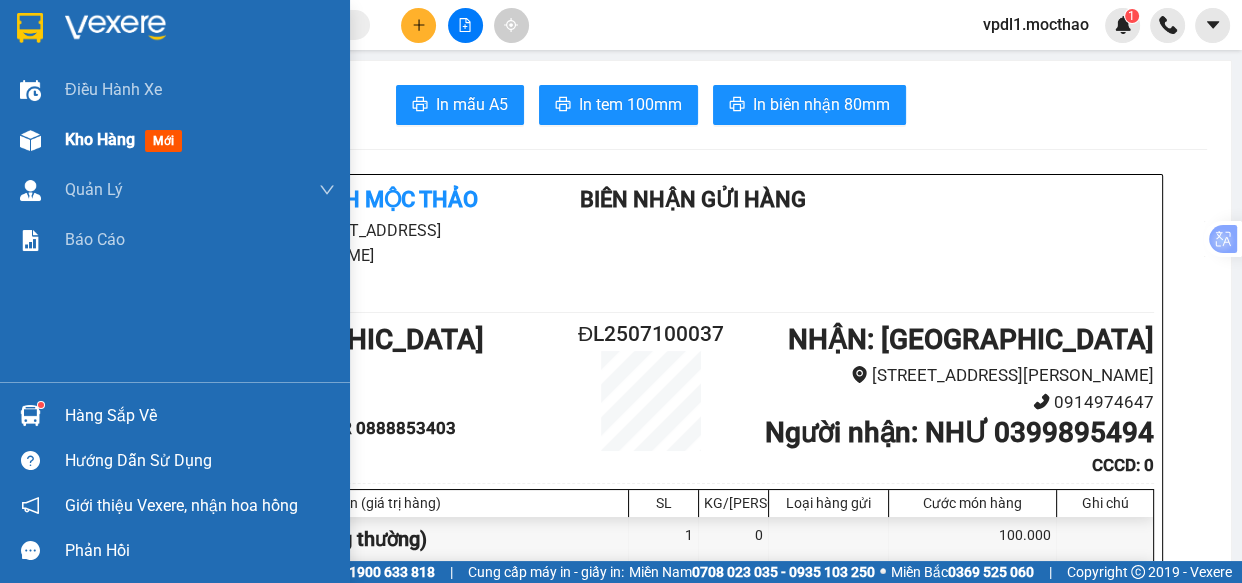 drag, startPoint x: 93, startPoint y: 129, endPoint x: 106, endPoint y: 130, distance: 13.038404 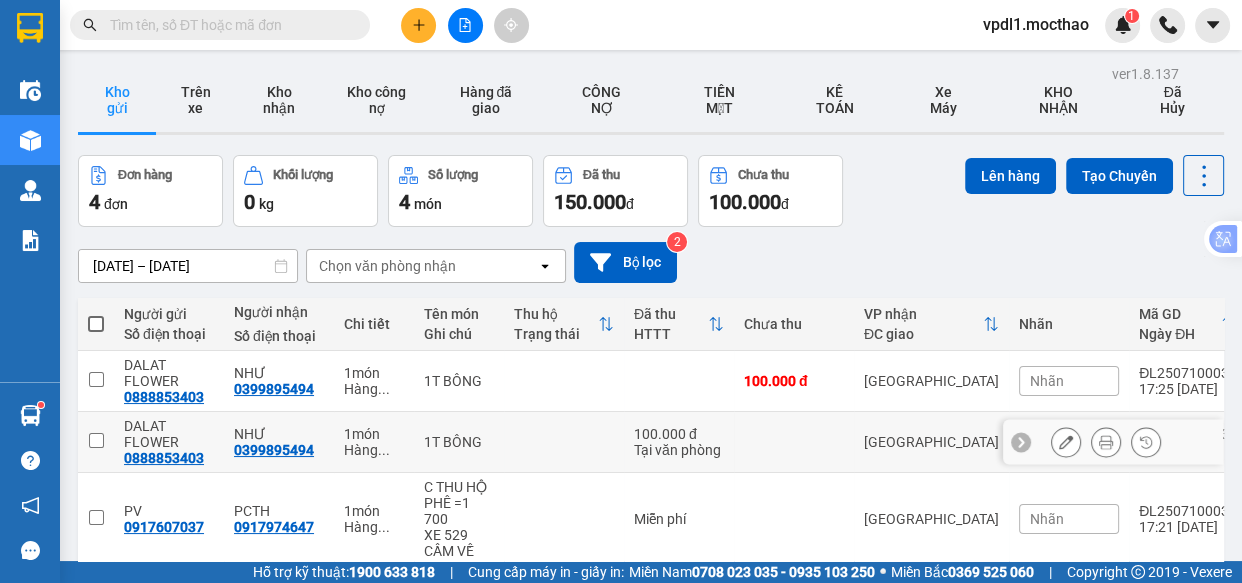 scroll, scrollTop: 138, scrollLeft: 0, axis: vertical 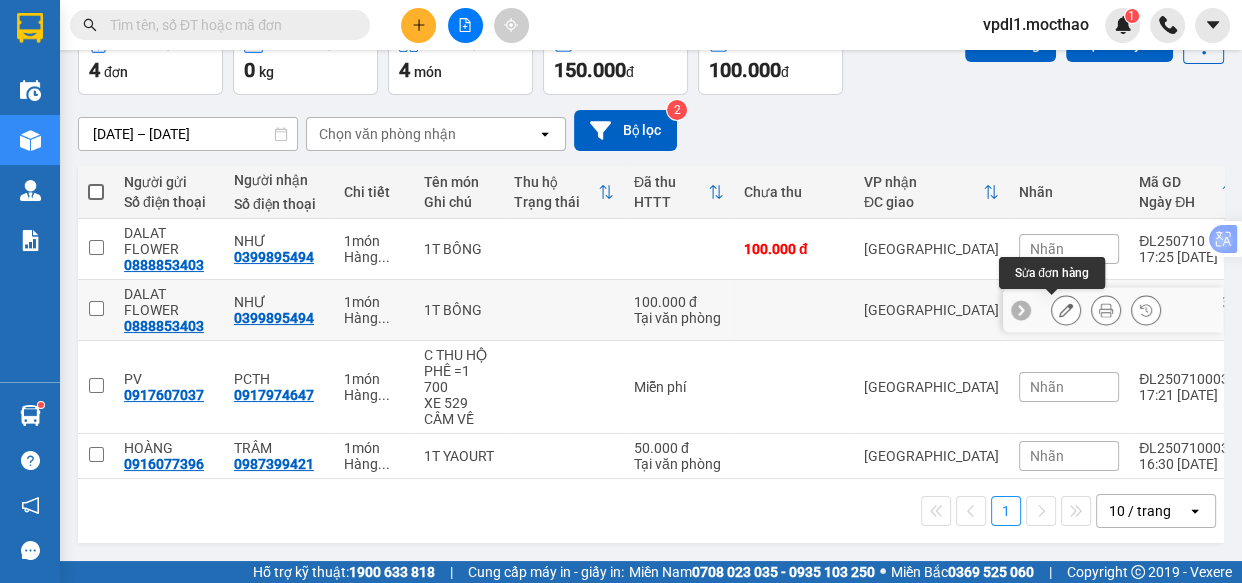 click 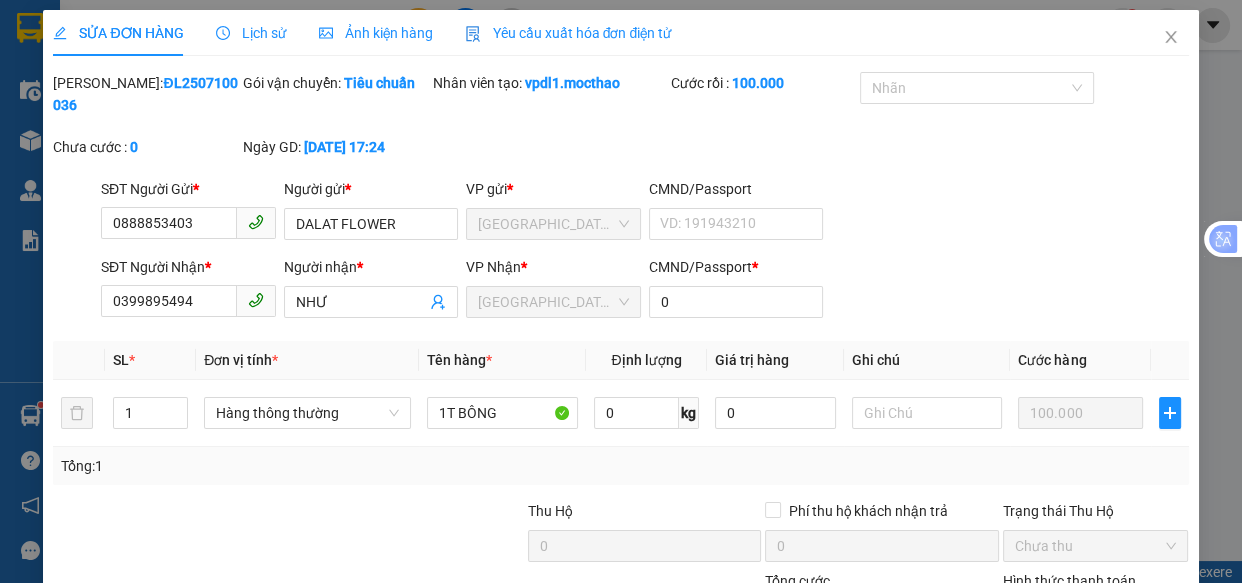 scroll, scrollTop: 0, scrollLeft: 0, axis: both 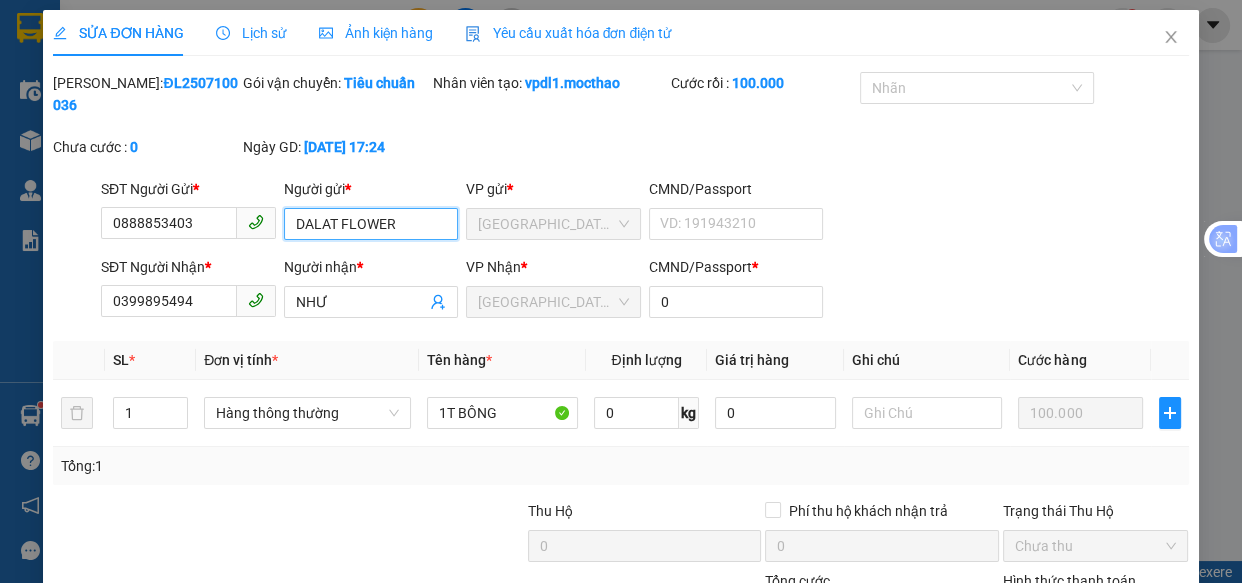 drag, startPoint x: 406, startPoint y: 229, endPoint x: 0, endPoint y: 90, distance: 429.13516 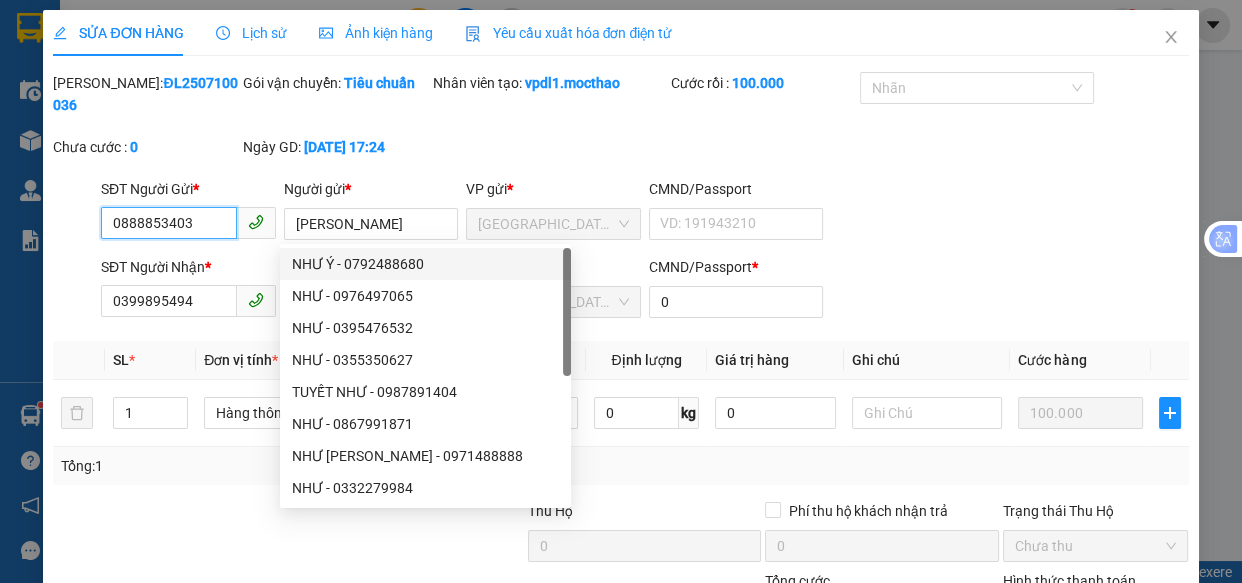 drag, startPoint x: 202, startPoint y: 217, endPoint x: 0, endPoint y: 19, distance: 282.85684 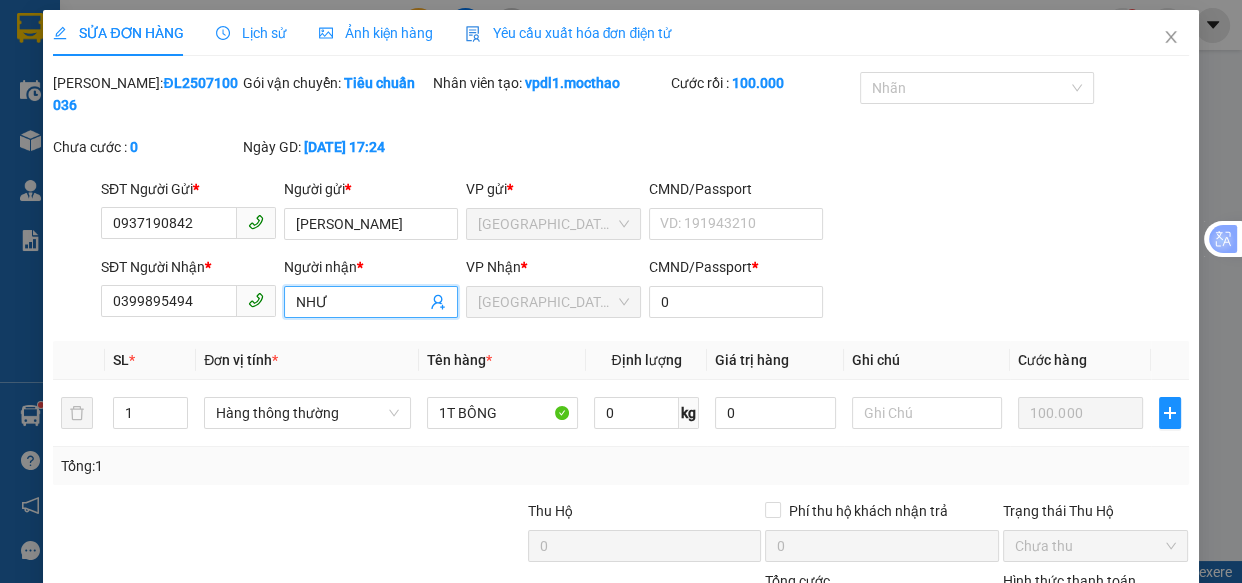 drag, startPoint x: 339, startPoint y: 306, endPoint x: 0, endPoint y: 273, distance: 340.60242 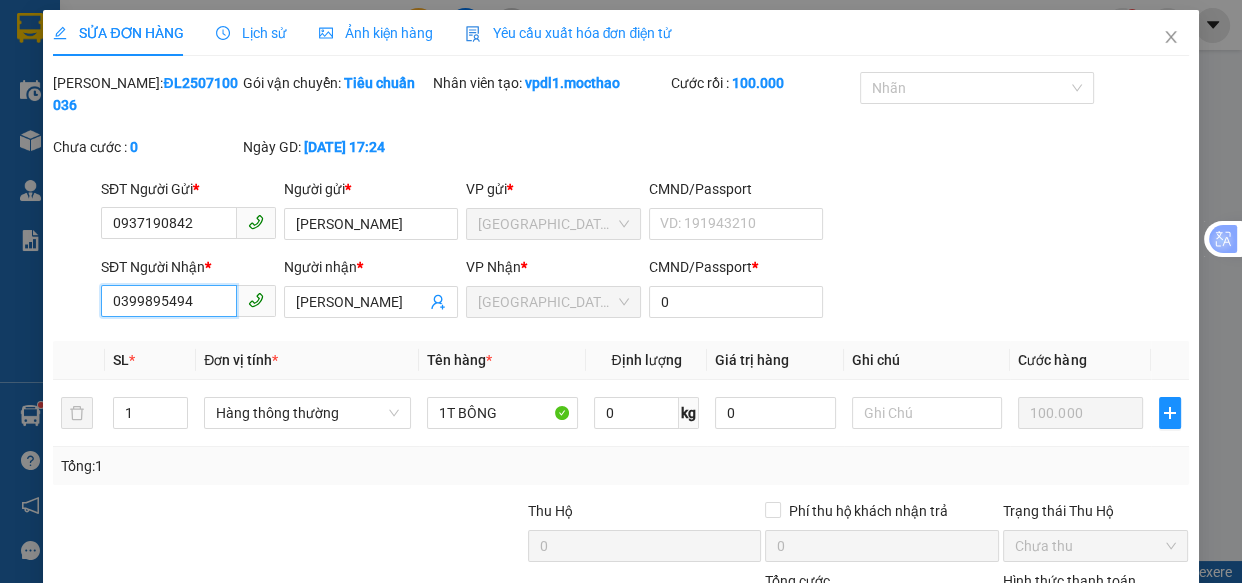 drag, startPoint x: 191, startPoint y: 308, endPoint x: 0, endPoint y: 276, distance: 193.66208 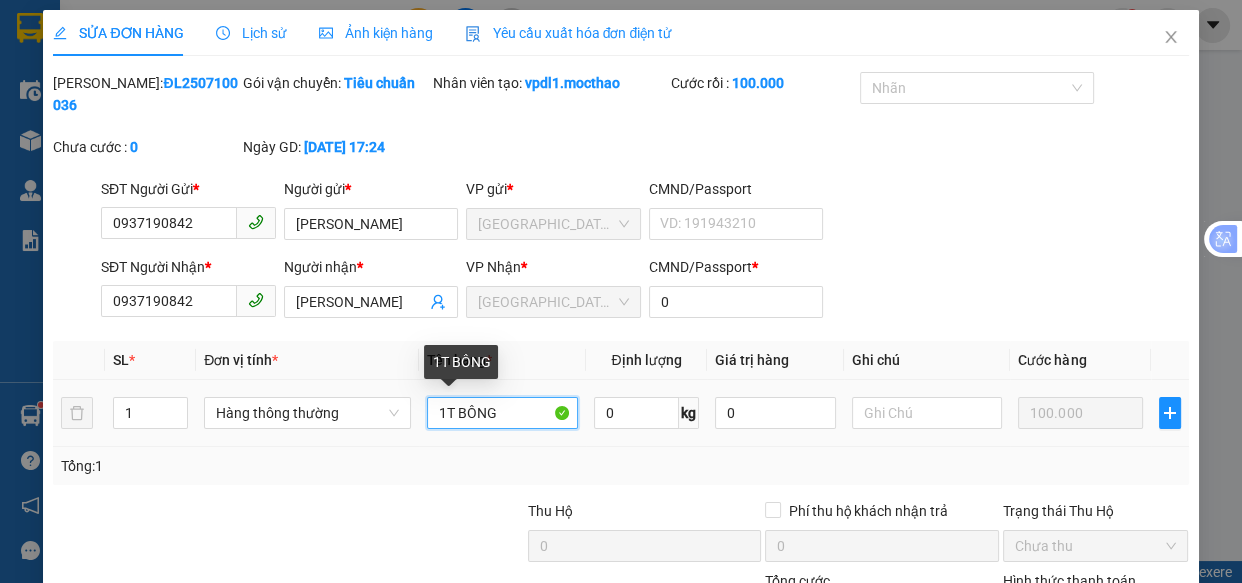 drag, startPoint x: 517, startPoint y: 415, endPoint x: 160, endPoint y: 391, distance: 357.80582 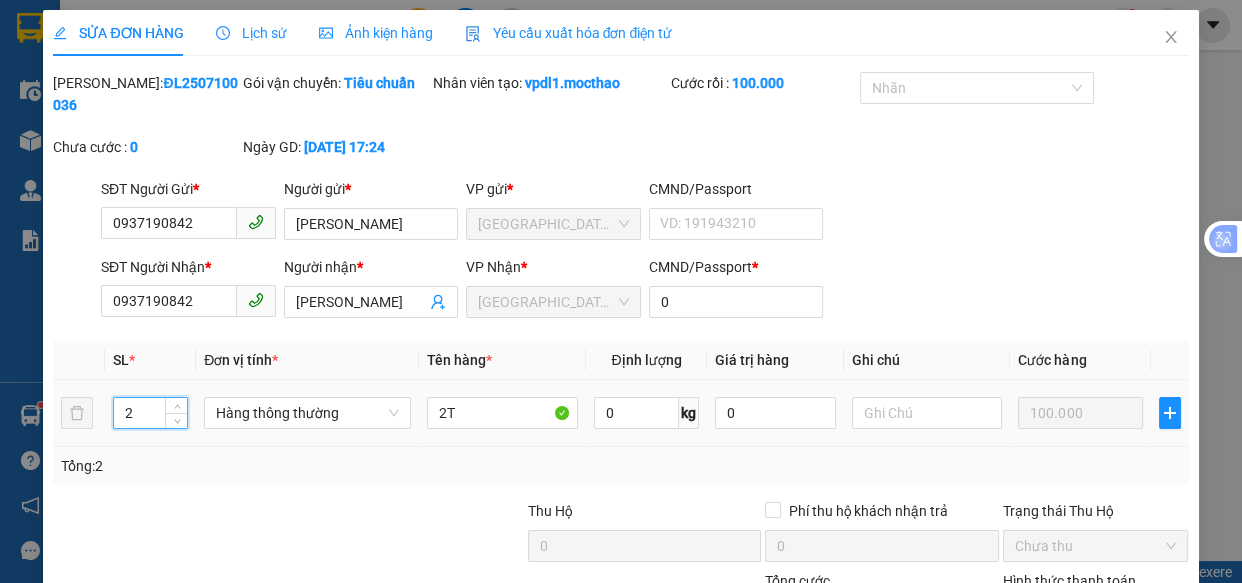 scroll, scrollTop: 182, scrollLeft: 0, axis: vertical 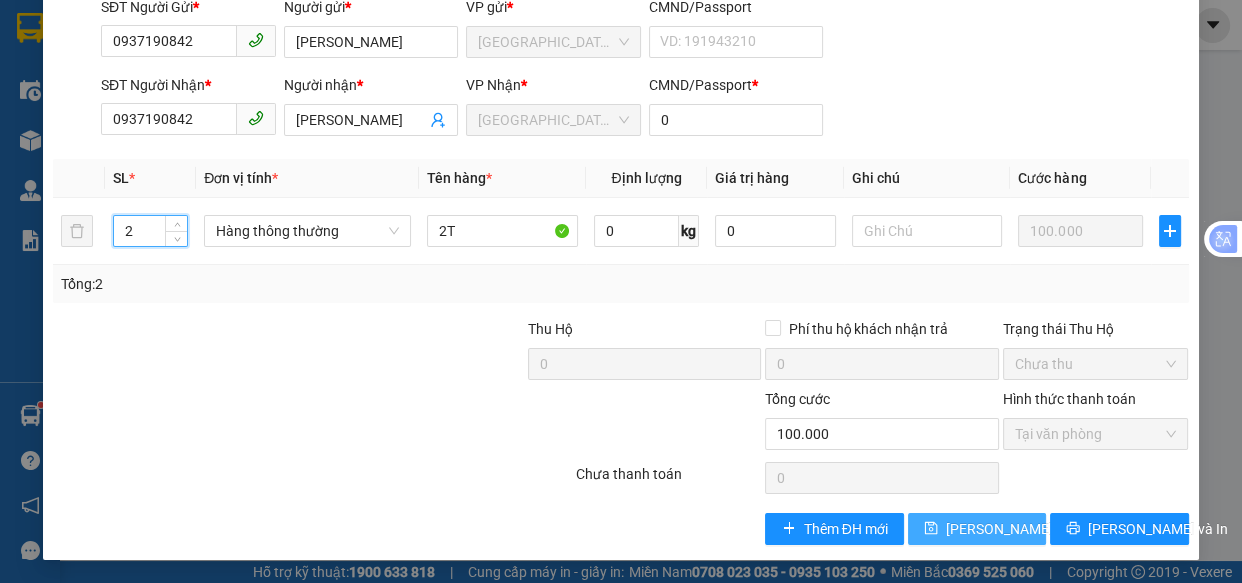click on "Lưu thay đổi" at bounding box center [1026, 529] 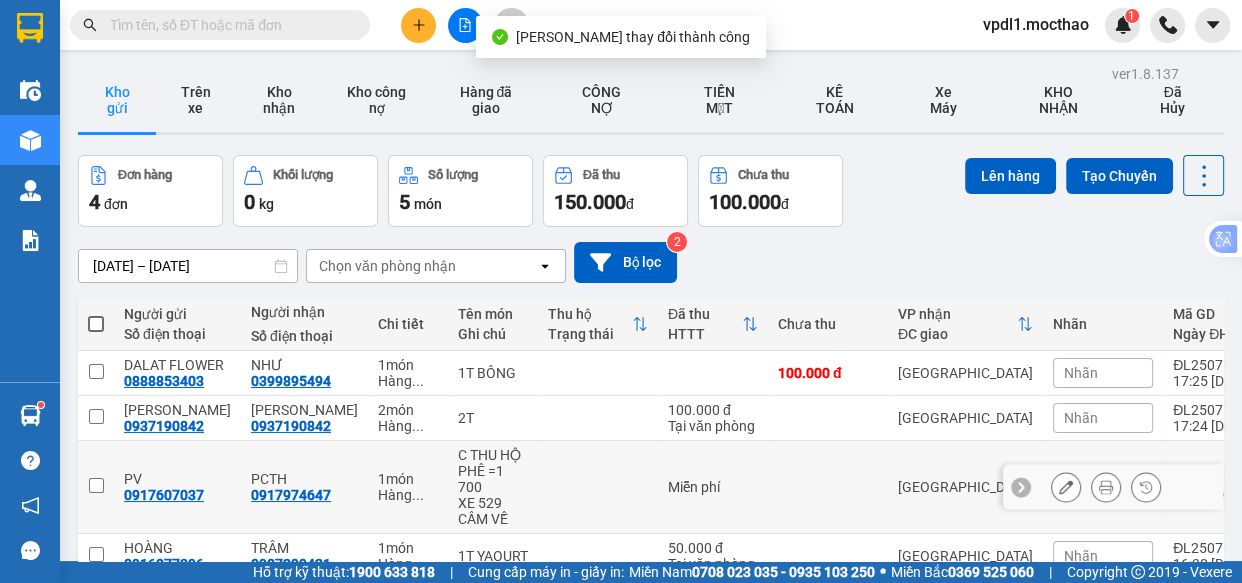 scroll, scrollTop: 122, scrollLeft: 0, axis: vertical 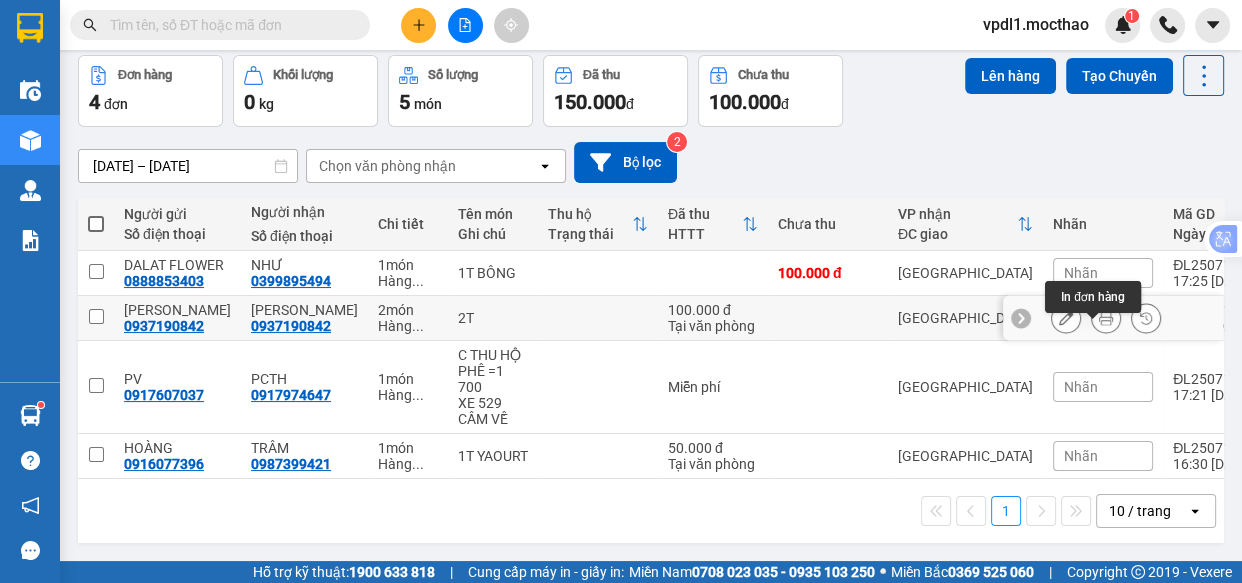 click 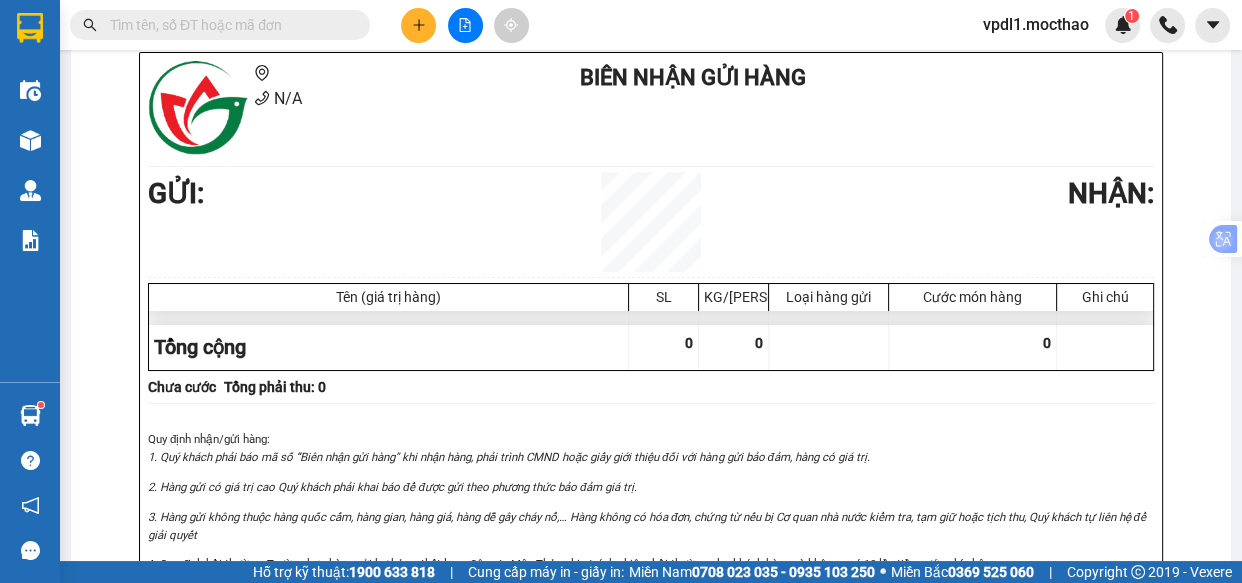 scroll, scrollTop: 0, scrollLeft: 0, axis: both 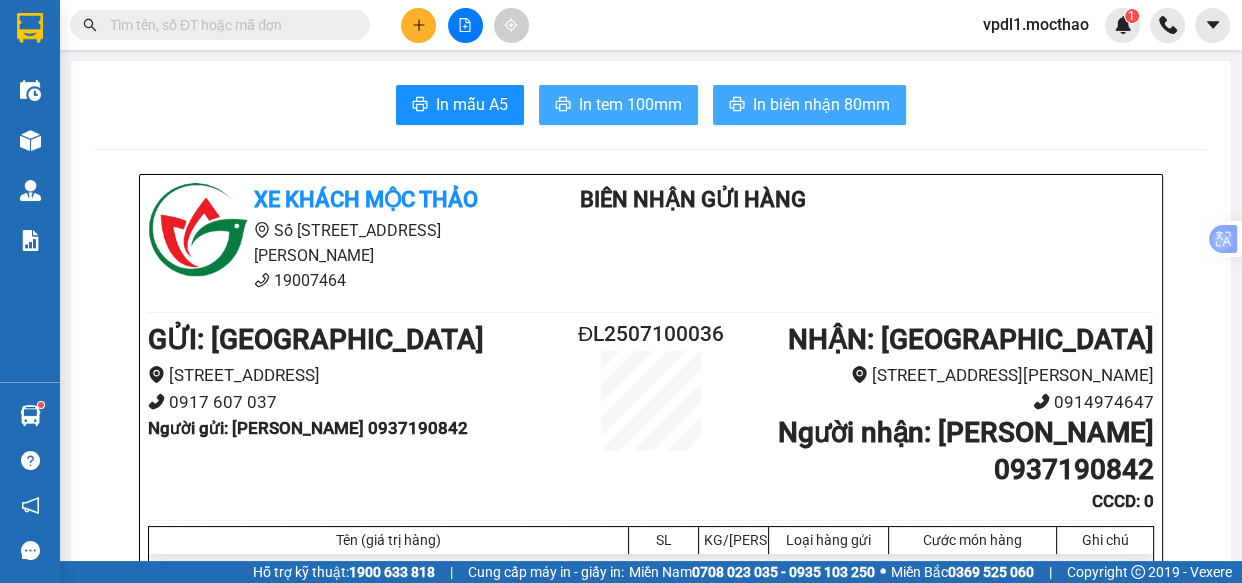 drag, startPoint x: 640, startPoint y: 102, endPoint x: 767, endPoint y: 110, distance: 127.25172 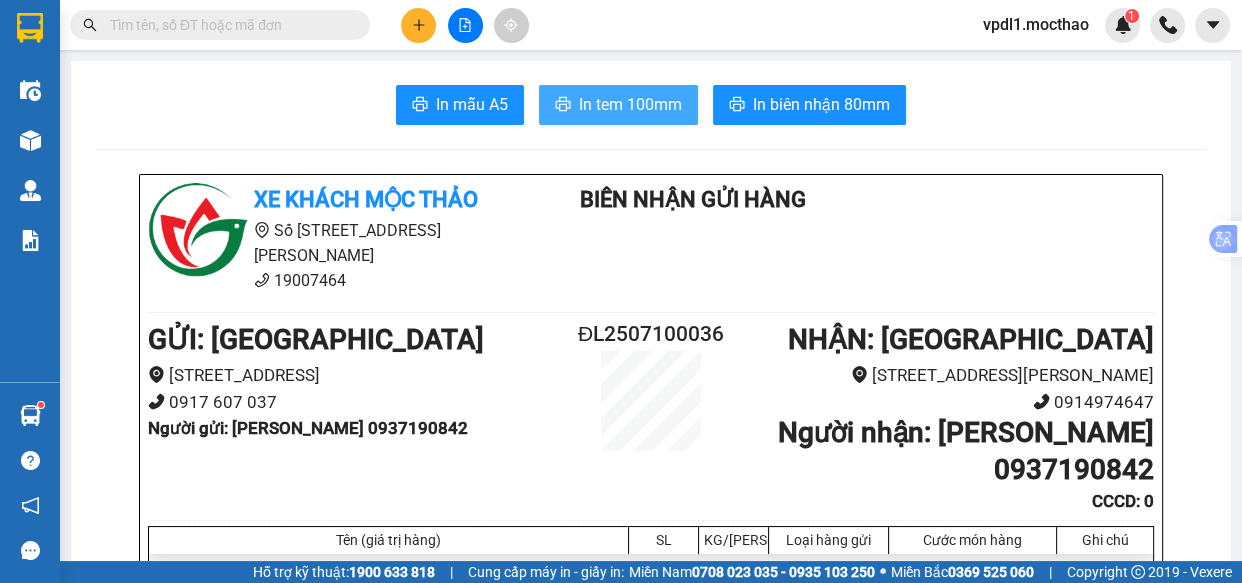 scroll, scrollTop: 0, scrollLeft: 0, axis: both 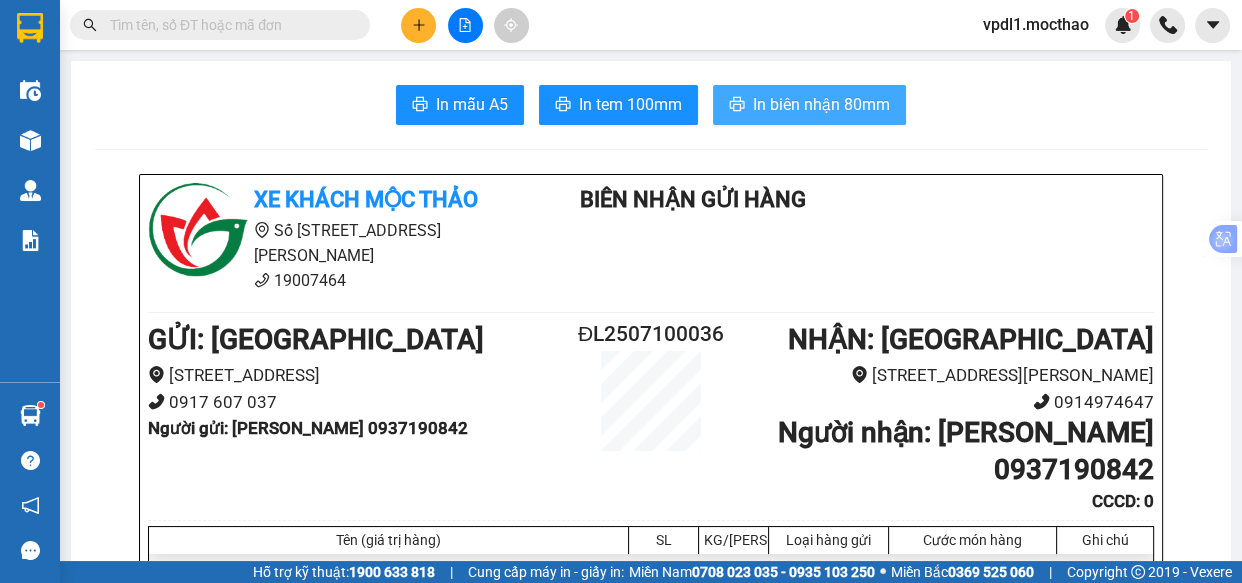click on "In biên nhận 80mm" at bounding box center [809, 105] 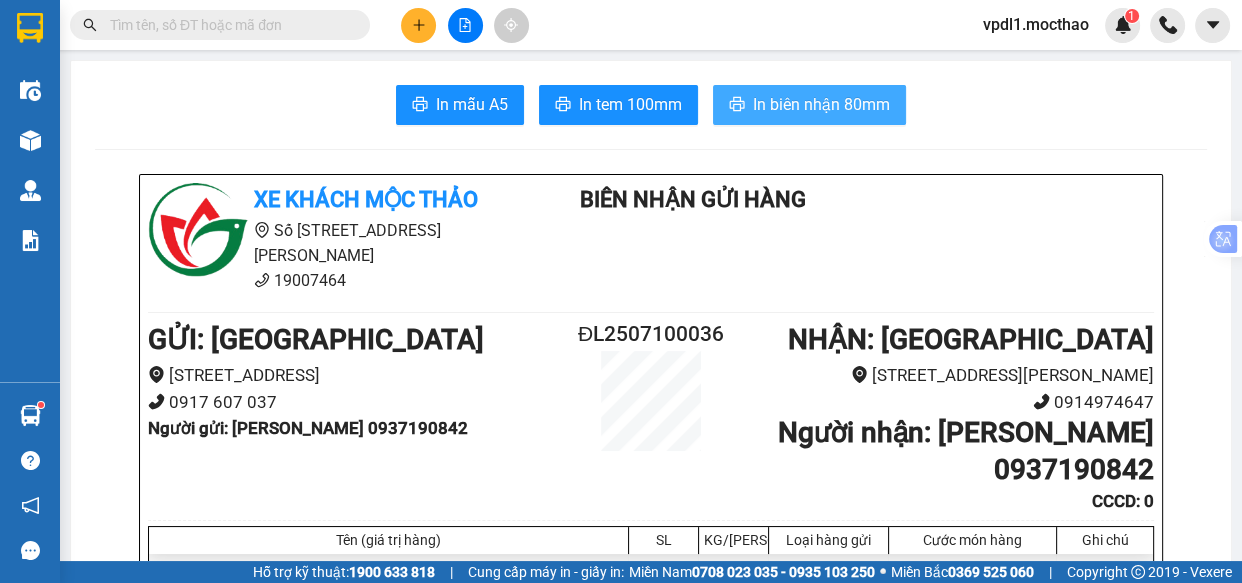scroll, scrollTop: 0, scrollLeft: 0, axis: both 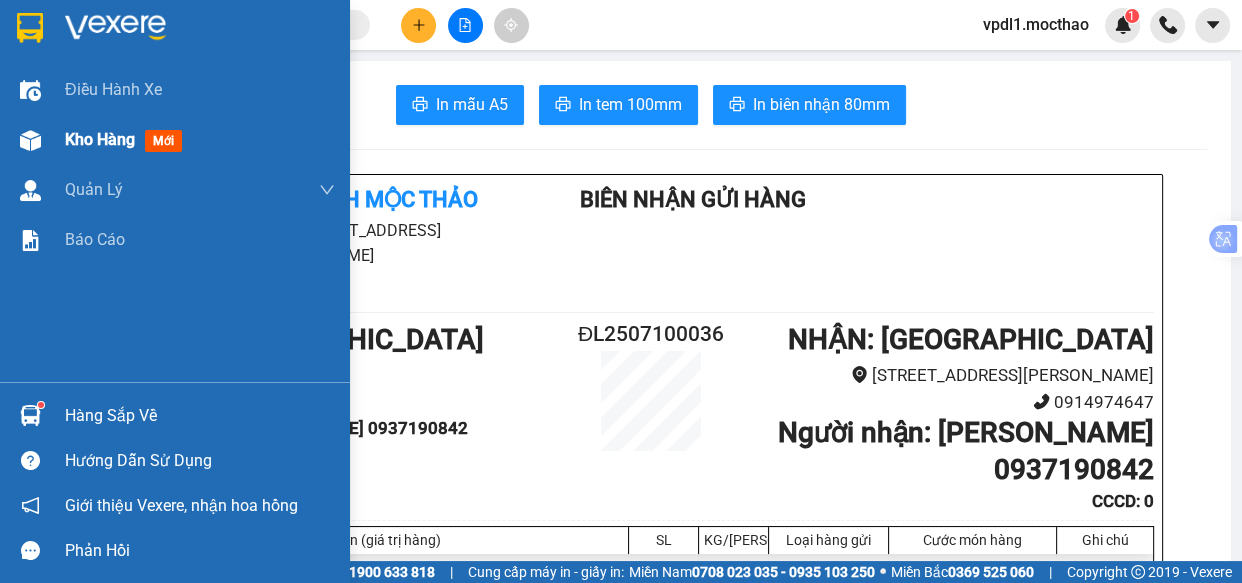 click on "Kho hàng" at bounding box center (100, 139) 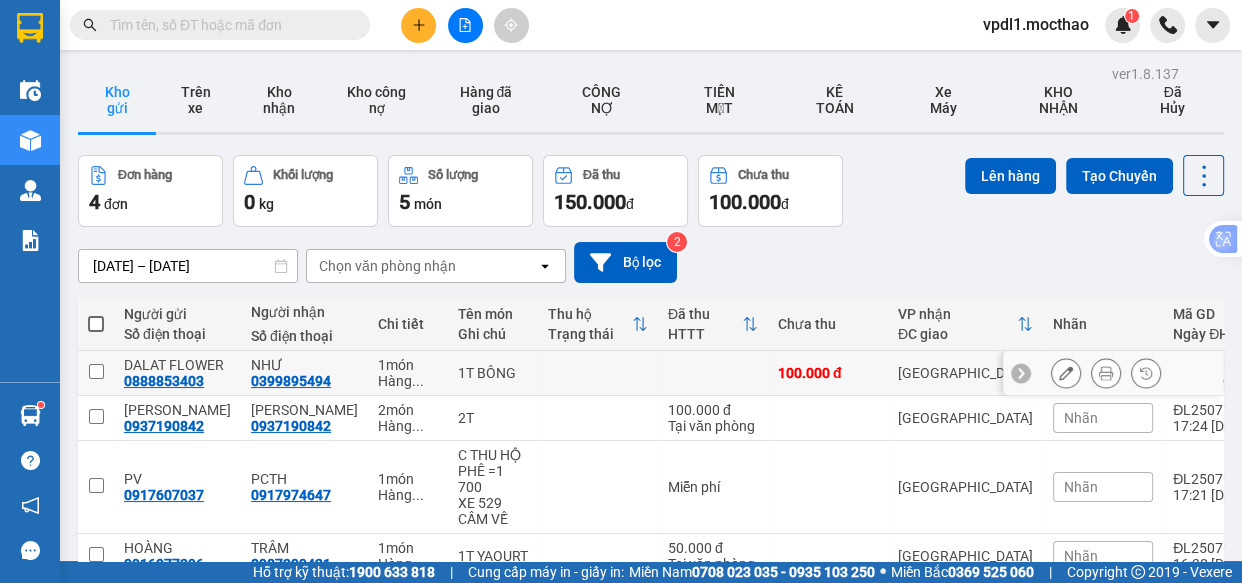 scroll, scrollTop: 120, scrollLeft: 0, axis: vertical 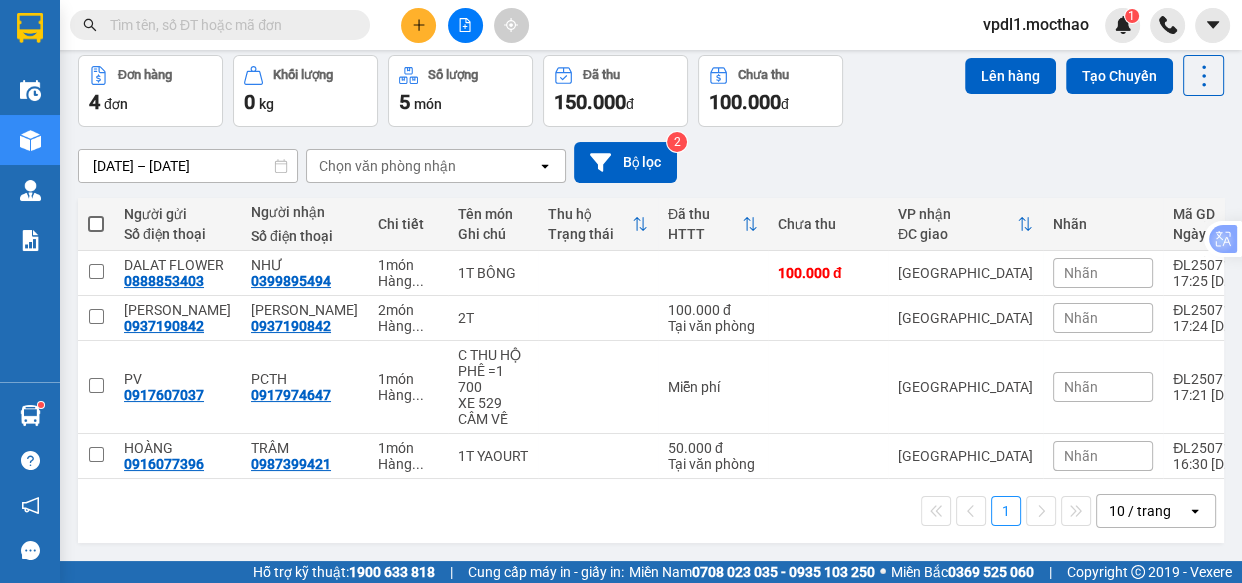 click at bounding box center [96, 224] 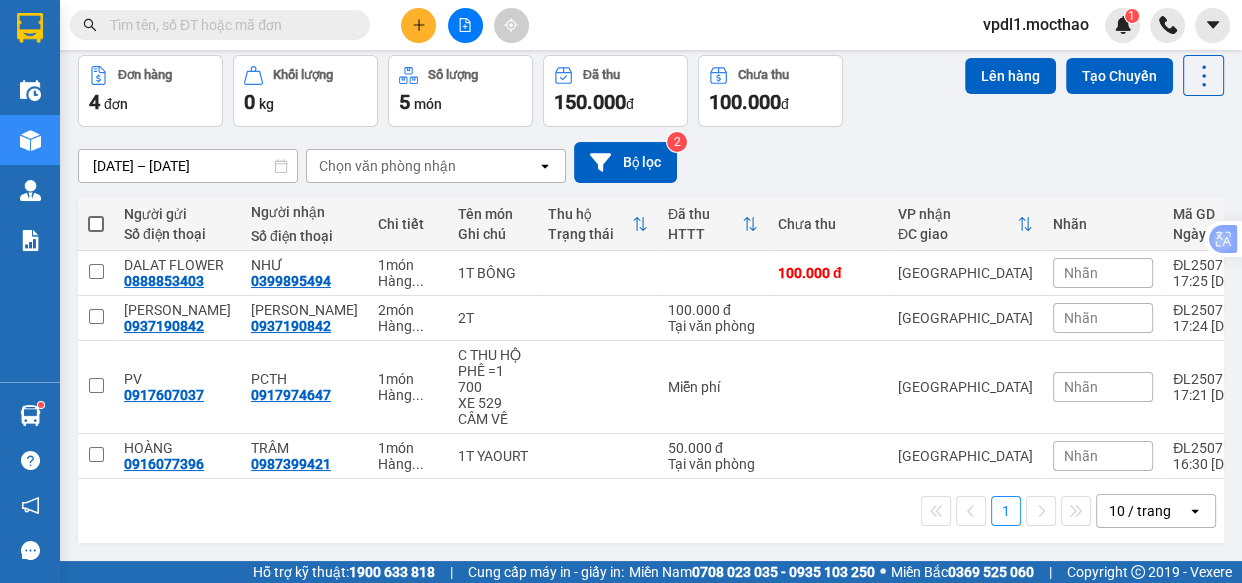 click at bounding box center [96, 224] 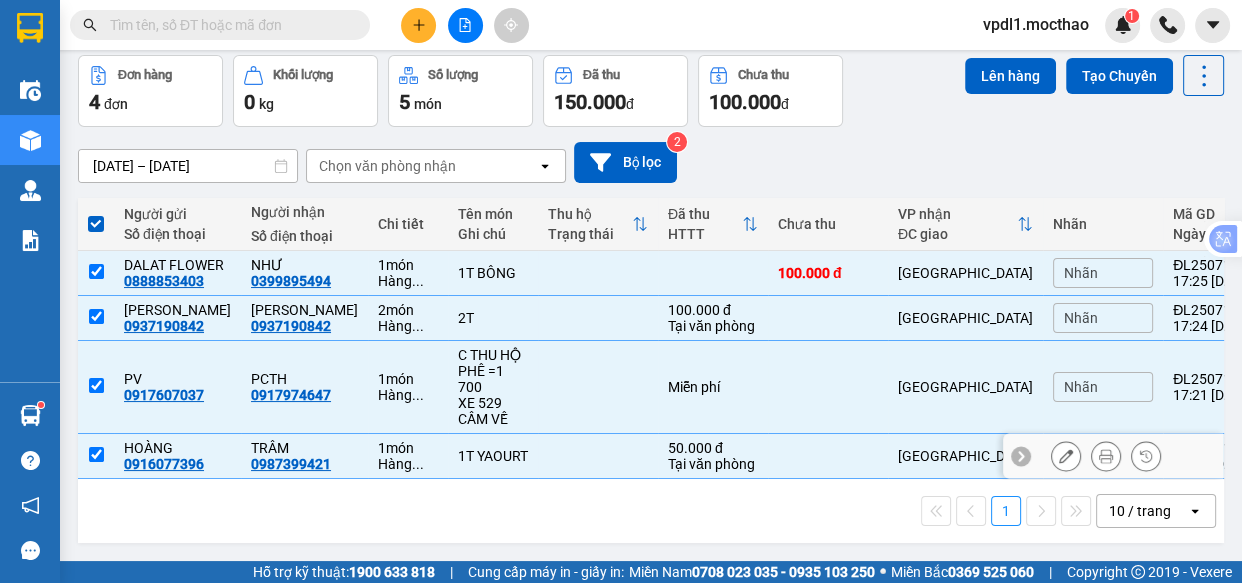 click at bounding box center (96, 454) 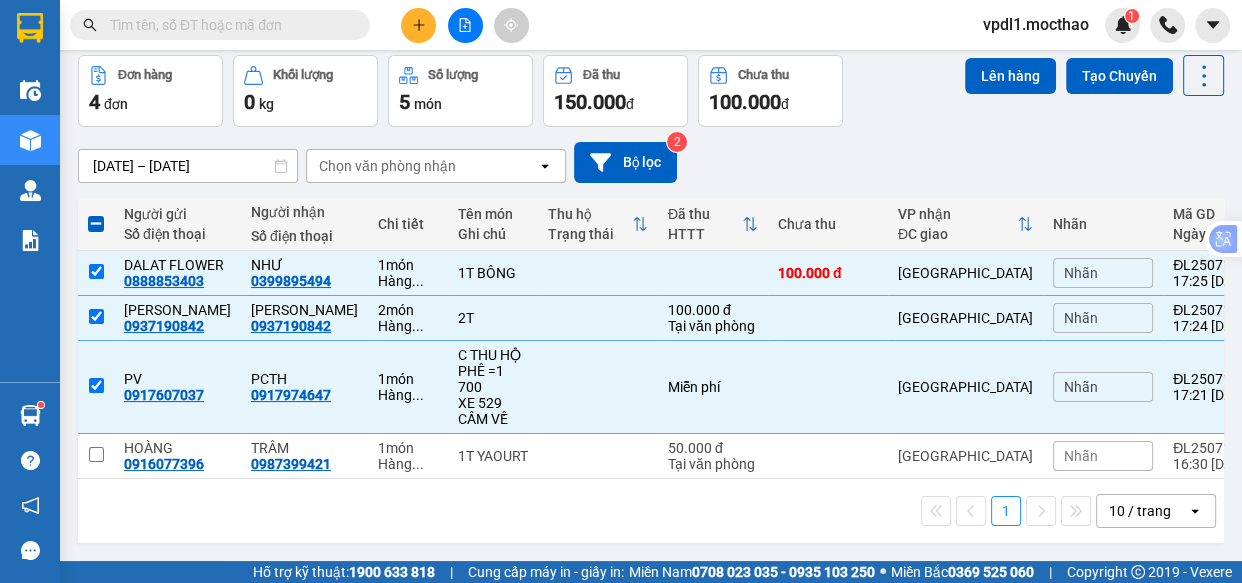 scroll, scrollTop: 0, scrollLeft: 0, axis: both 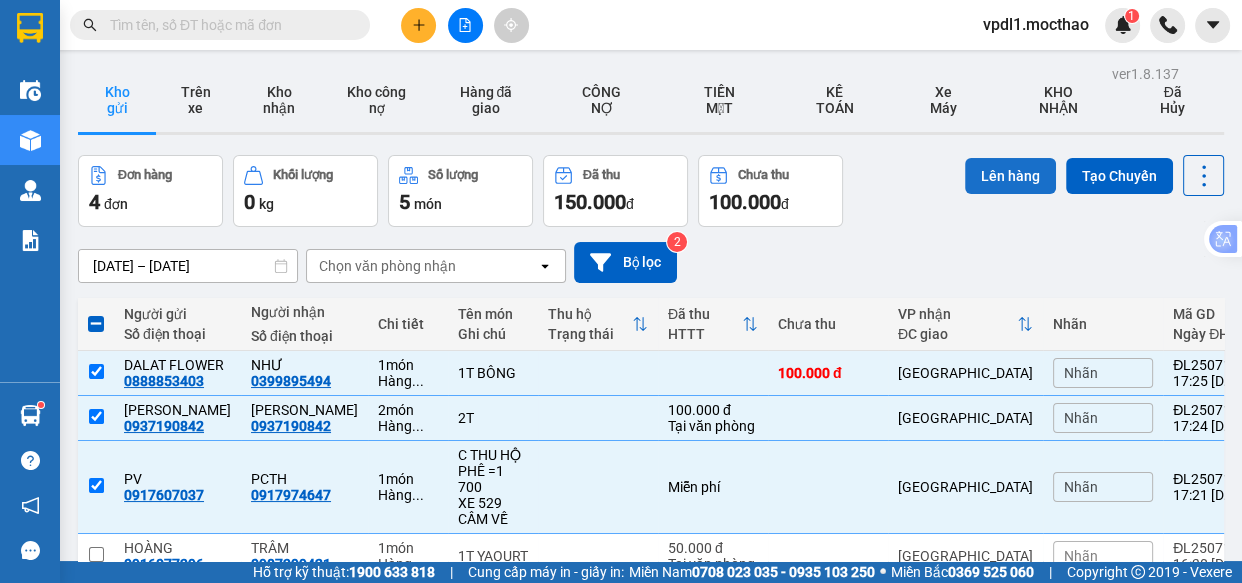 click on "Lên hàng" at bounding box center [1010, 176] 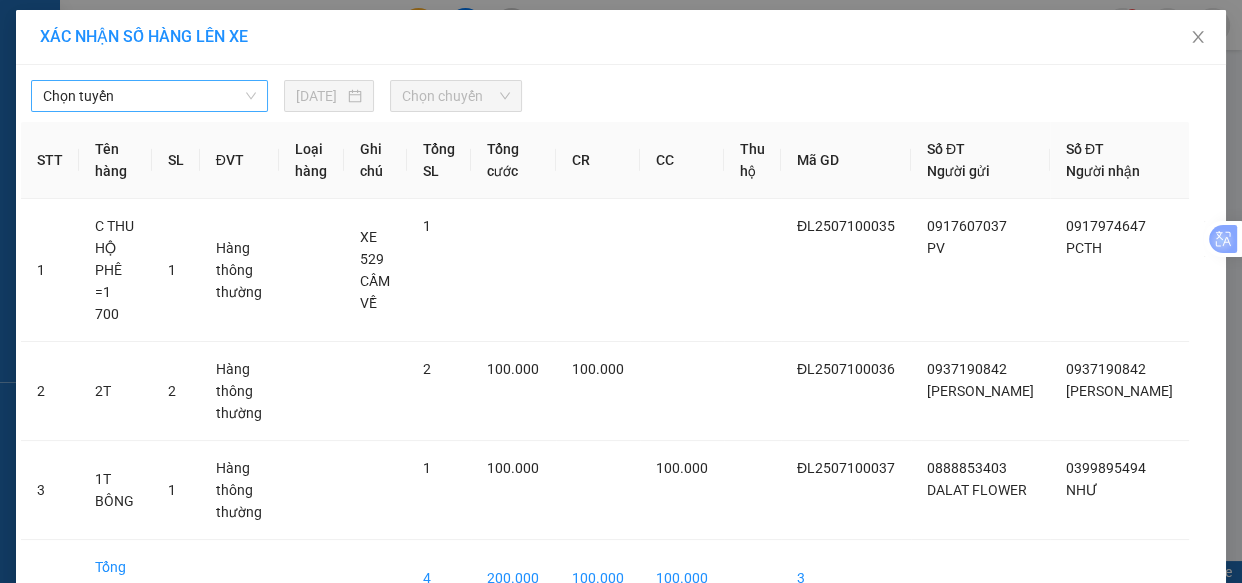 click on "Chọn tuyến" at bounding box center (149, 96) 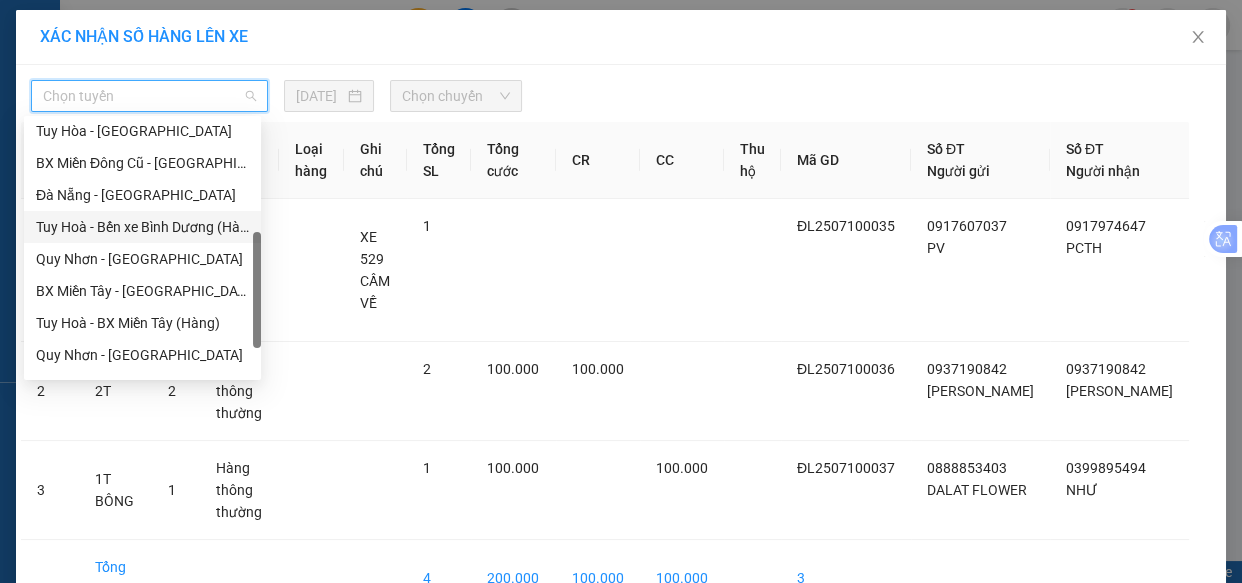 scroll, scrollTop: 266, scrollLeft: 0, axis: vertical 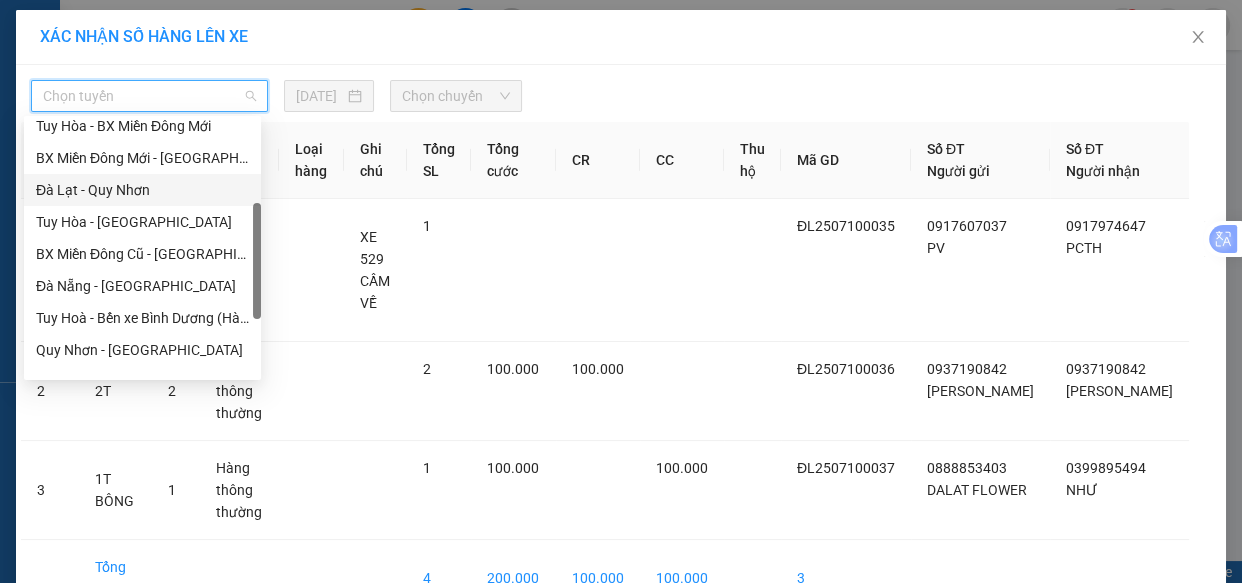 click on "Đà Lạt - Quy Nhơn" at bounding box center [142, 190] 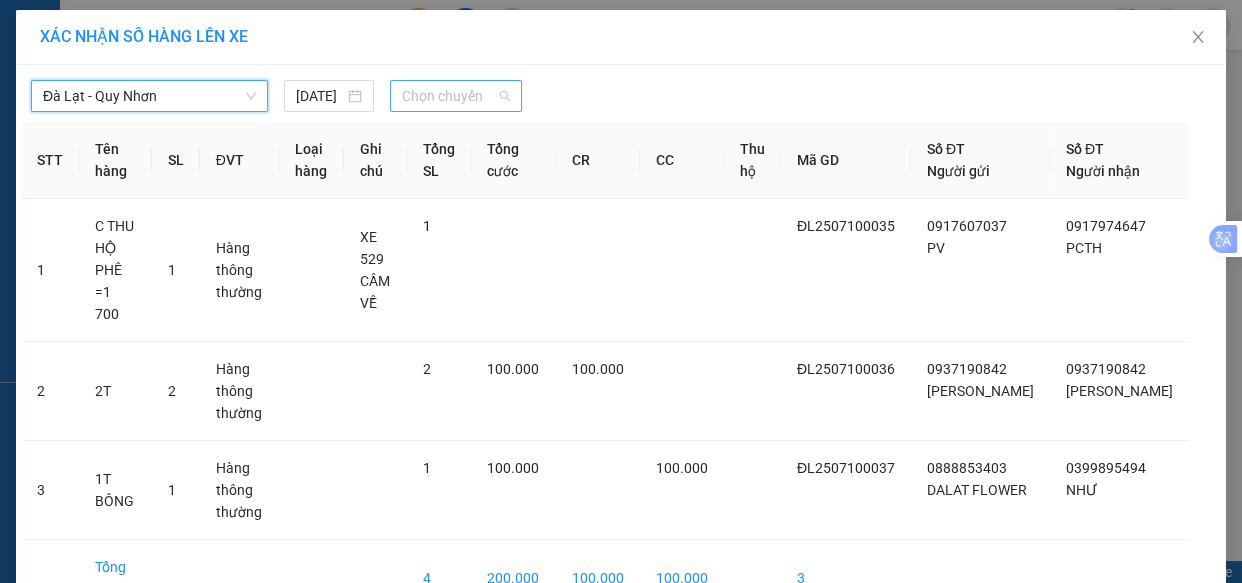 drag, startPoint x: 478, startPoint y: 90, endPoint x: 486, endPoint y: 107, distance: 18.788294 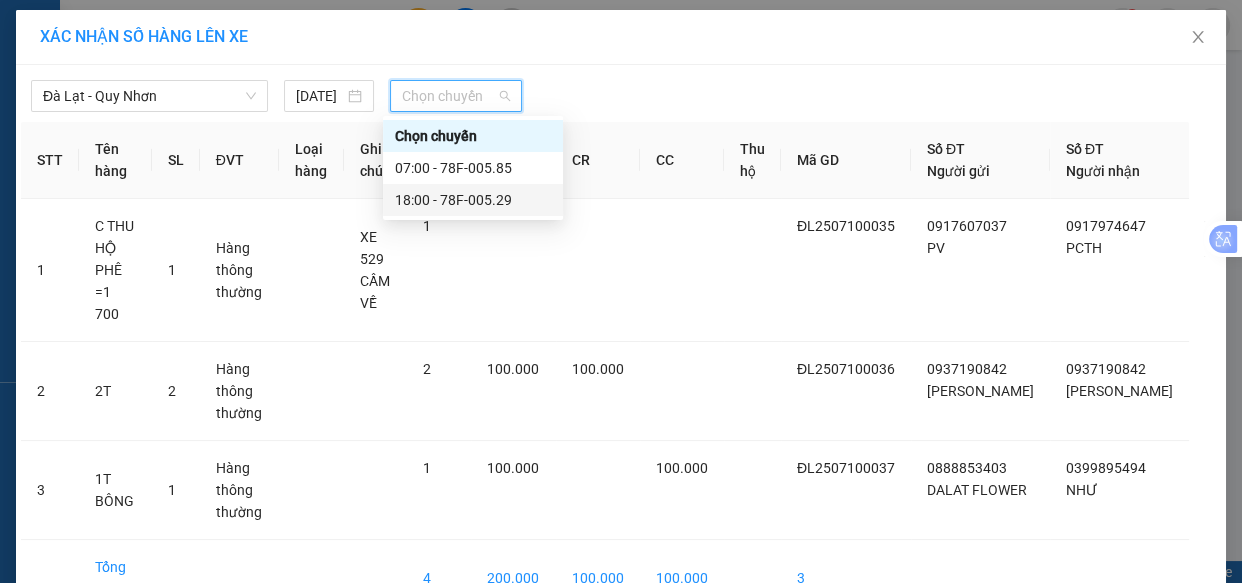 click on "18:00     - 78F-005.29" at bounding box center (473, 200) 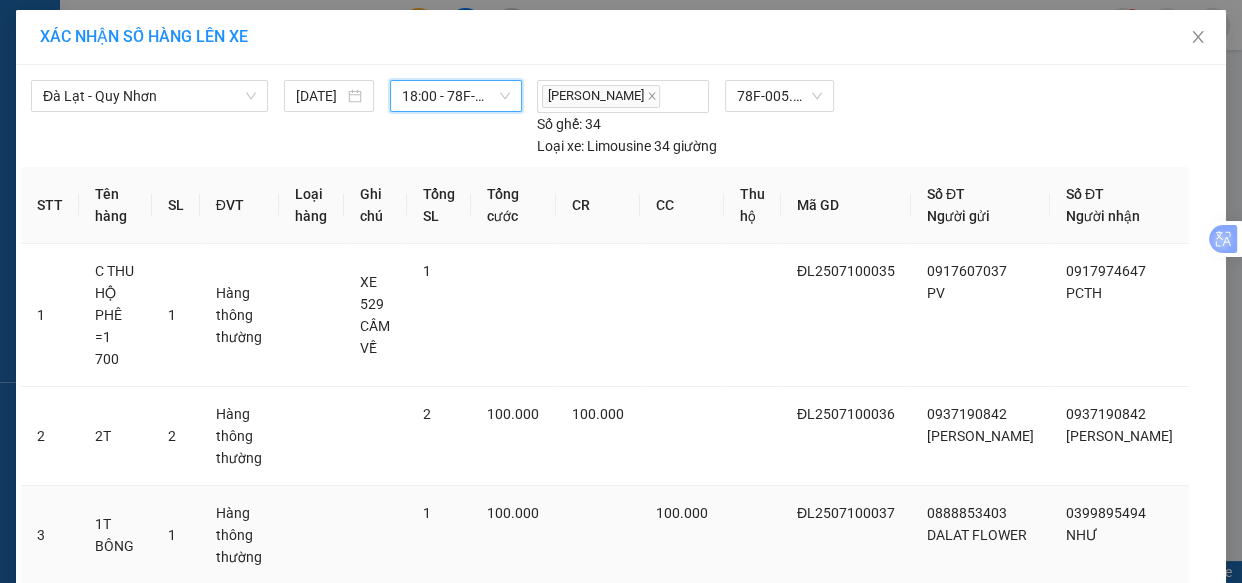 scroll, scrollTop: 125, scrollLeft: 0, axis: vertical 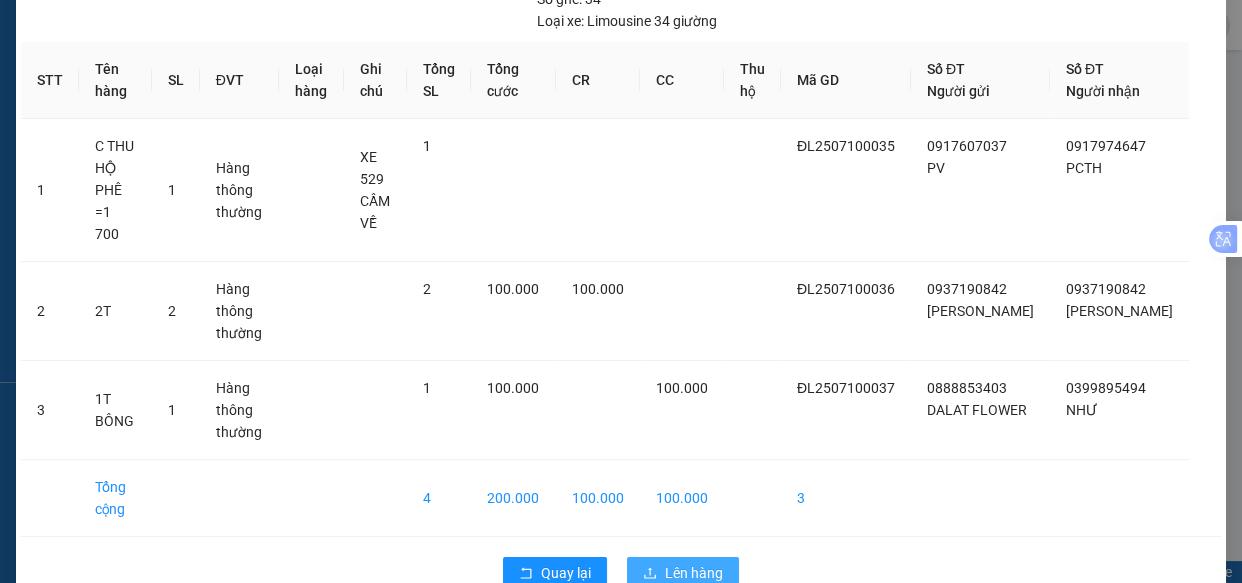click on "Lên hàng" at bounding box center [694, 573] 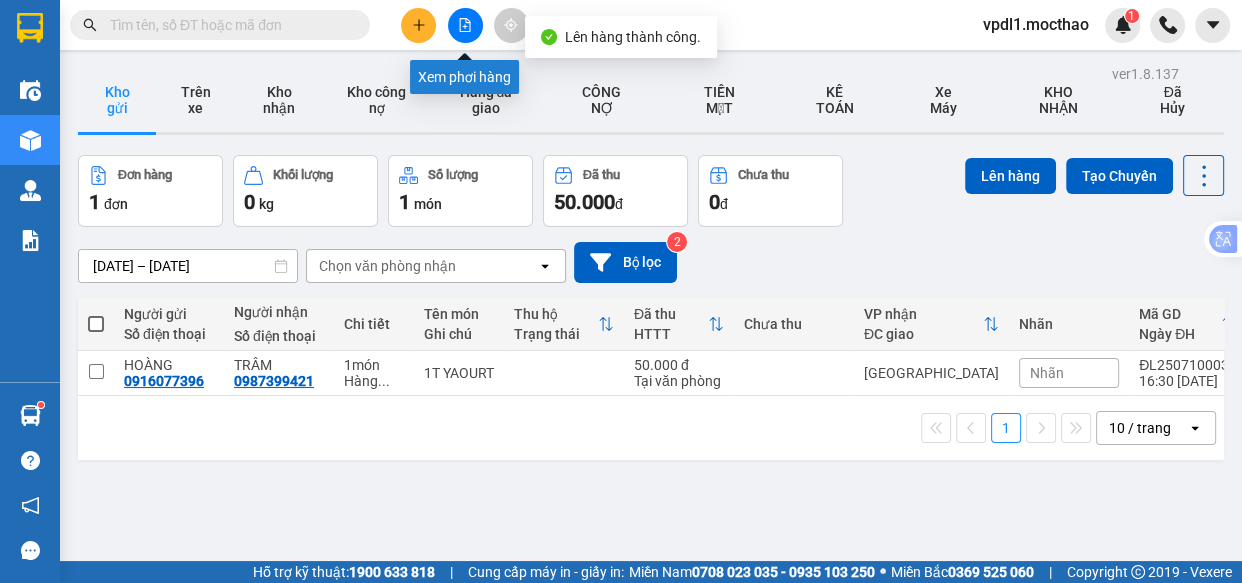 click 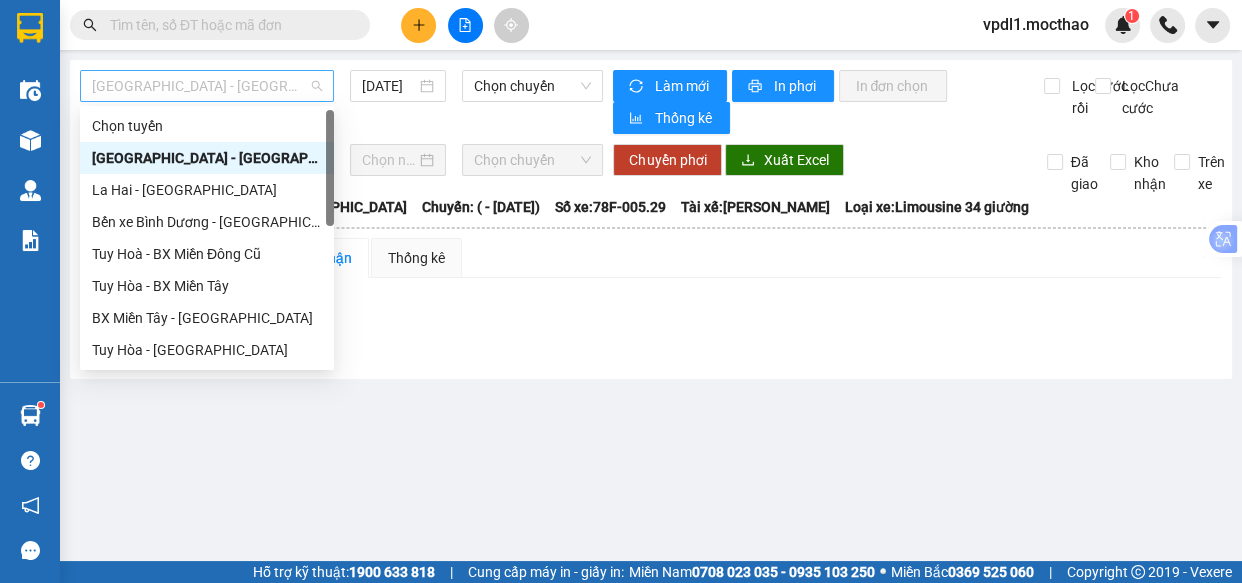 click on "[GEOGRAPHIC_DATA] - [PERSON_NAME]" at bounding box center [207, 86] 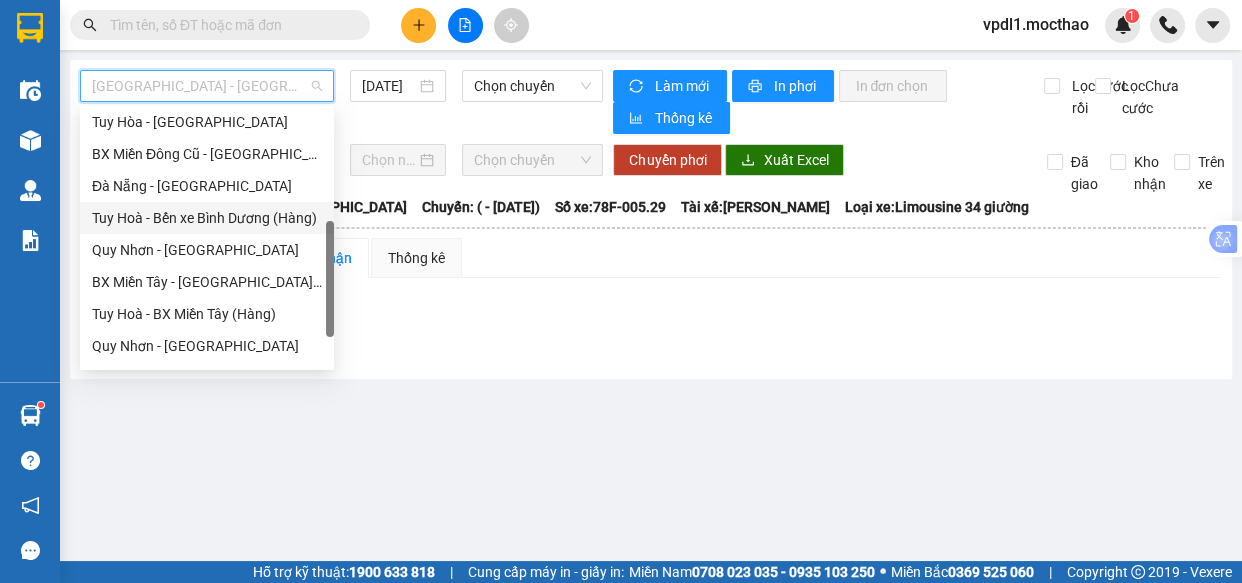 scroll, scrollTop: 265, scrollLeft: 0, axis: vertical 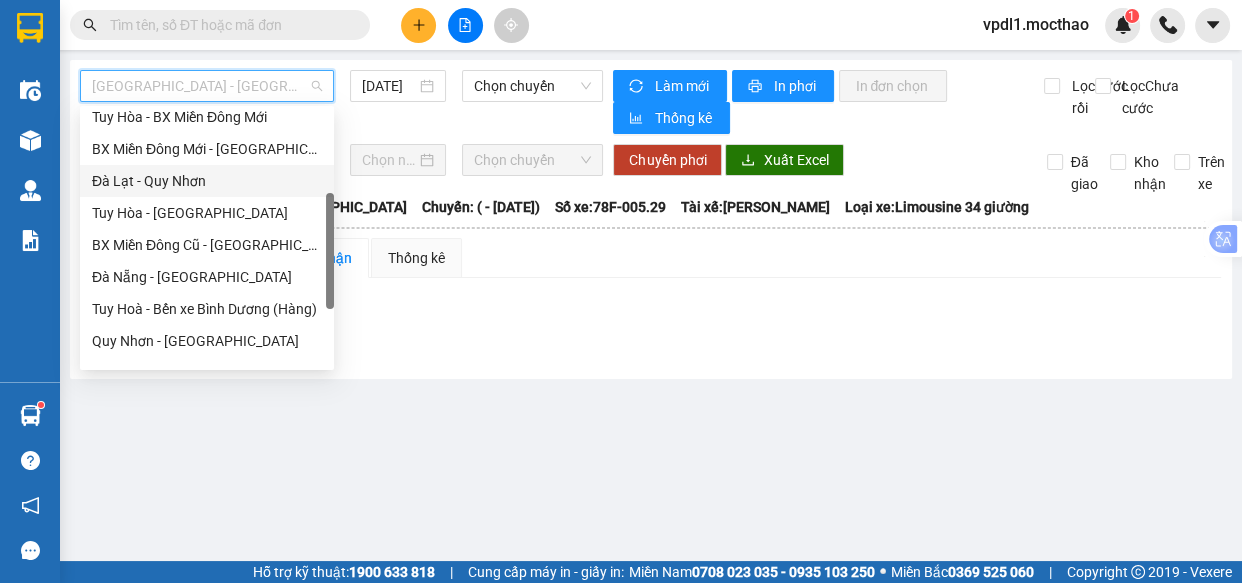 click on "Đà Lạt - Quy Nhơn" at bounding box center [207, 181] 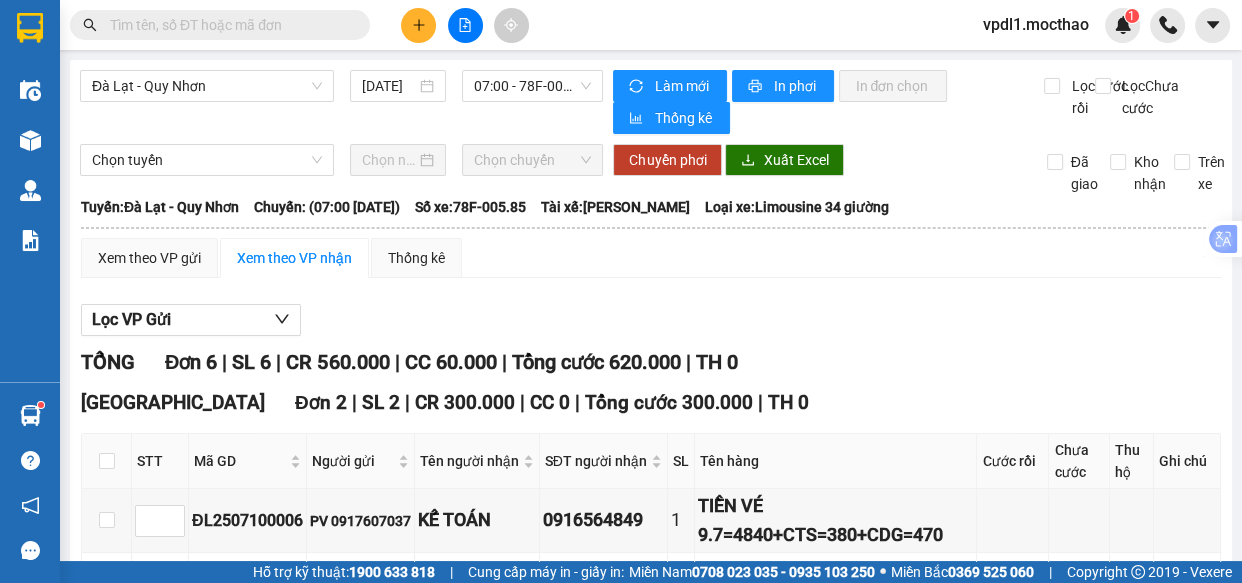 click on "Lọc VP Gửi TỔNG Đơn   6 | SL   6 | CR   560.000 | CC   60.000 | Tổng cước   620.000 | TH   0 Tuy Hòa Đơn   2 | SL   2 | CR   300.000 | CC   0 | Tổng cước   300.000 | TH   0 STT Mã GD Người gửi Tên người nhận SĐT người nhận SL Tên hàng Cước rồi Chưa cước Thu hộ Ghi chú Ký nhận                           ĐL2507100006 PV 0917607037 KẾ TOÁN 0916564849 1 TIỀN VÉ 9.7=4840+CTS=380+CDG=470 ĐL2507100007 B6 0394451471 B6 0394451471 1 1 XE GA THEO KHÁCH  300.000 NHA TRANG Lưu sắp xếp In DS In biên lai Xe khách Mộc Thảo   19007464   Số 227 đường Nguyễn Tất Thành PHƠI HÀNG Đà Lạt  -  17:28 - 10/07/2025 Tuyến:  Đà Lạt - Quy Nhơn Chuyến:   (07:00 - 10/07/2025) Tài xế:  Đỗ Mạnh Phong   Số xe:  78F-005.85   Loại xe:  Limousine 34 giường STT Mã GD Người gửi Tên người nhận SĐT người nhận SL Tên hàng Cước rồi Chưa cước Thu hộ Ghi chú Ký nhận Tuy Hòa Đơn   2 | SL" at bounding box center [651, 638] 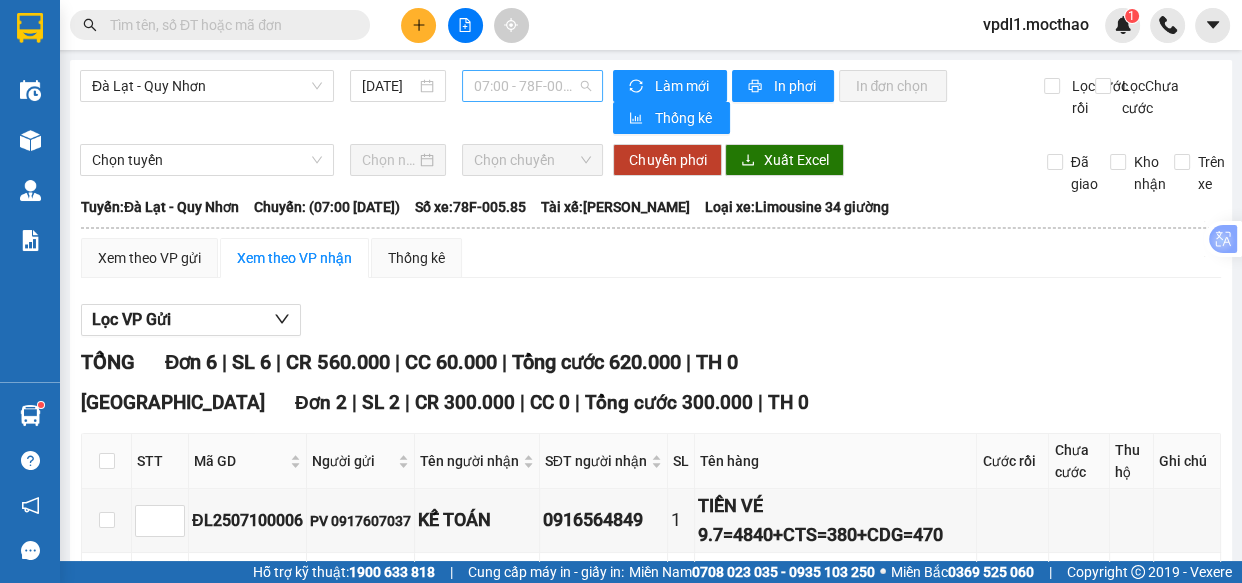 click on "07:00     - 78F-005.85" at bounding box center [532, 86] 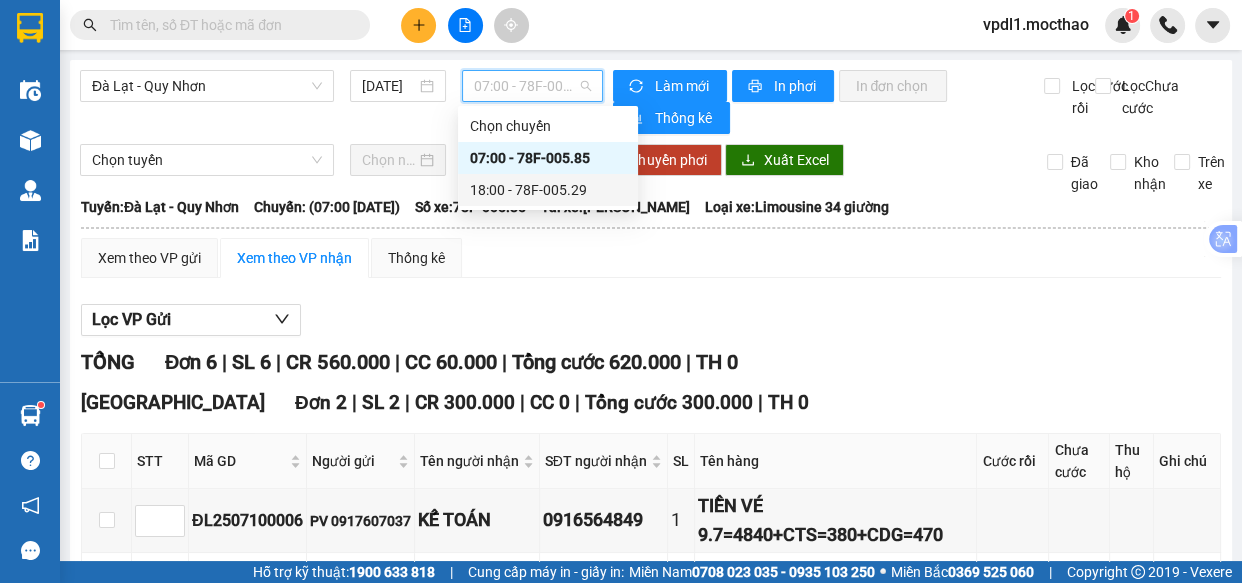 click on "18:00     - 78F-005.29" at bounding box center (548, 190) 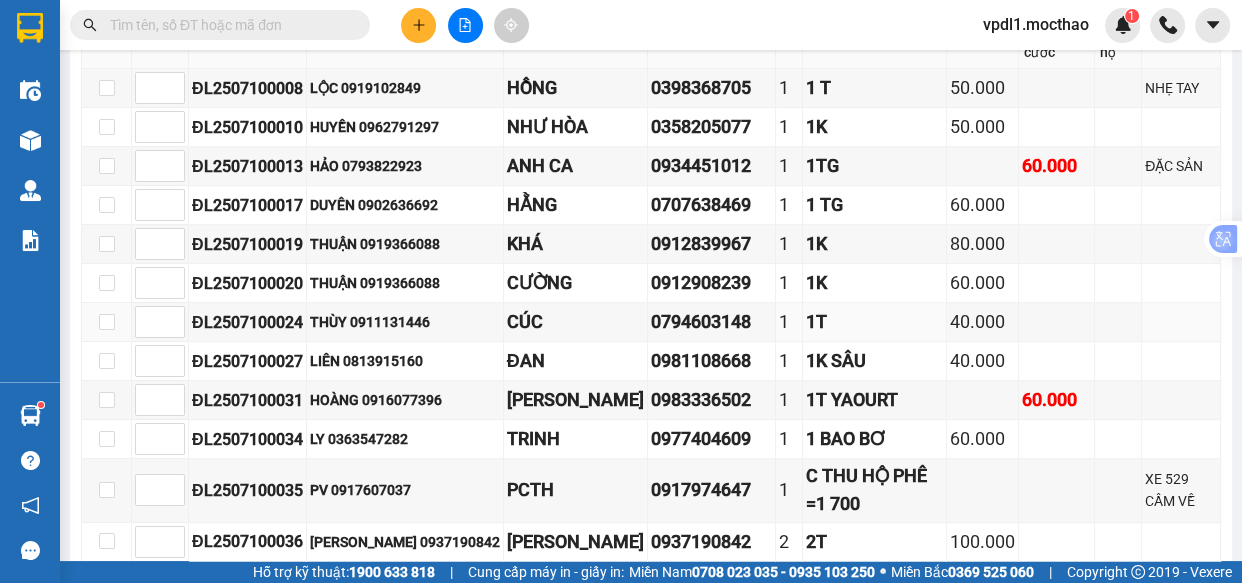 scroll, scrollTop: 1272, scrollLeft: 0, axis: vertical 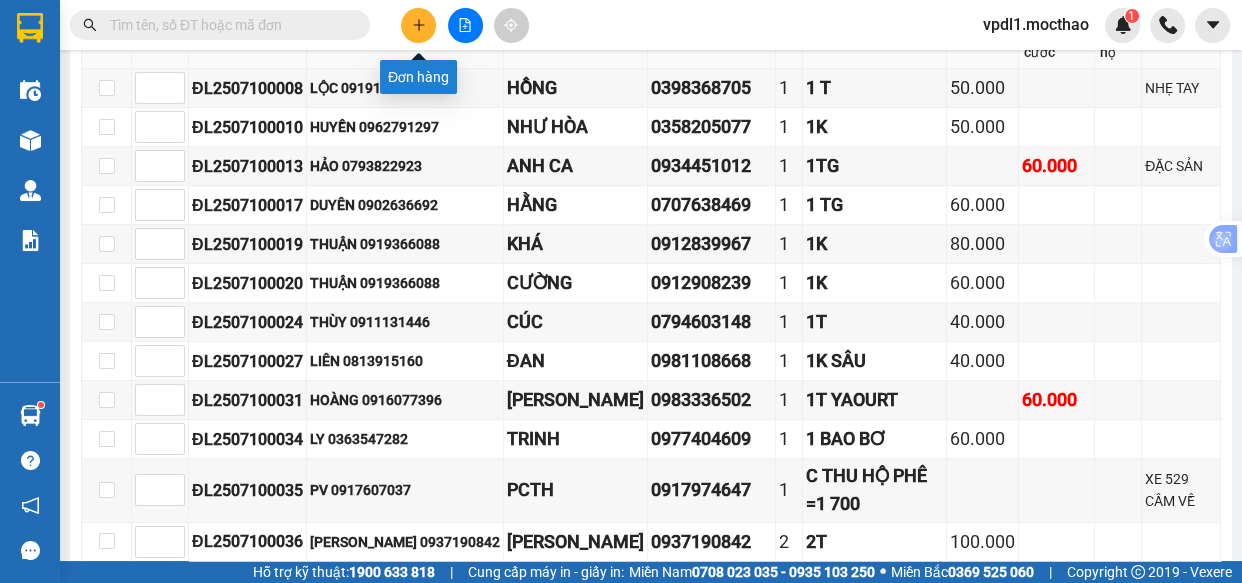 click at bounding box center [418, 25] 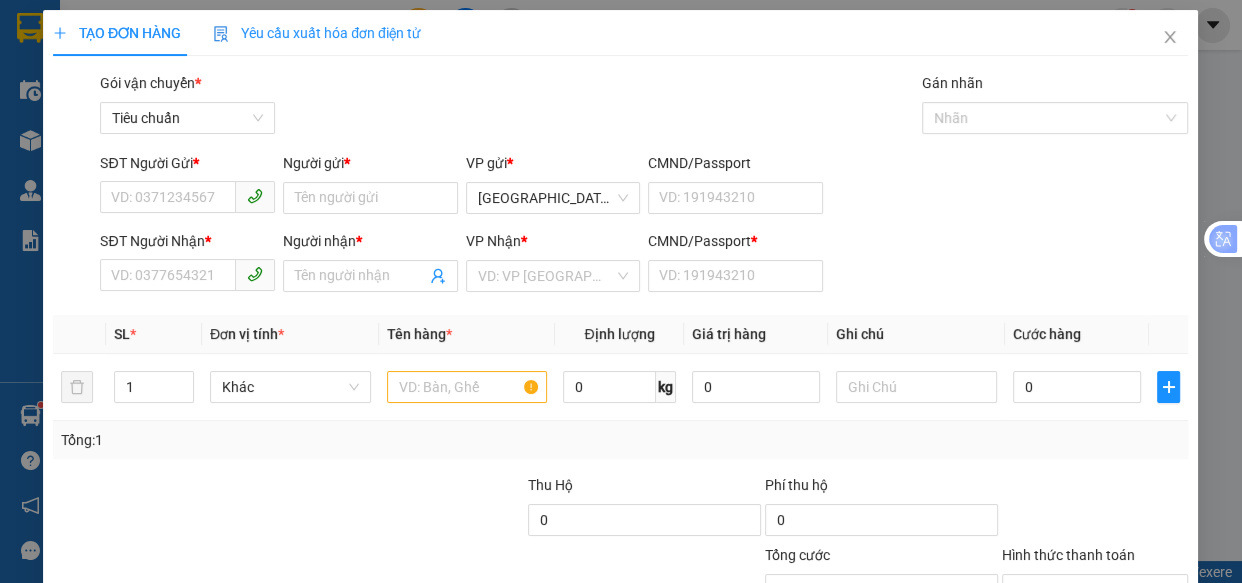scroll, scrollTop: 0, scrollLeft: 0, axis: both 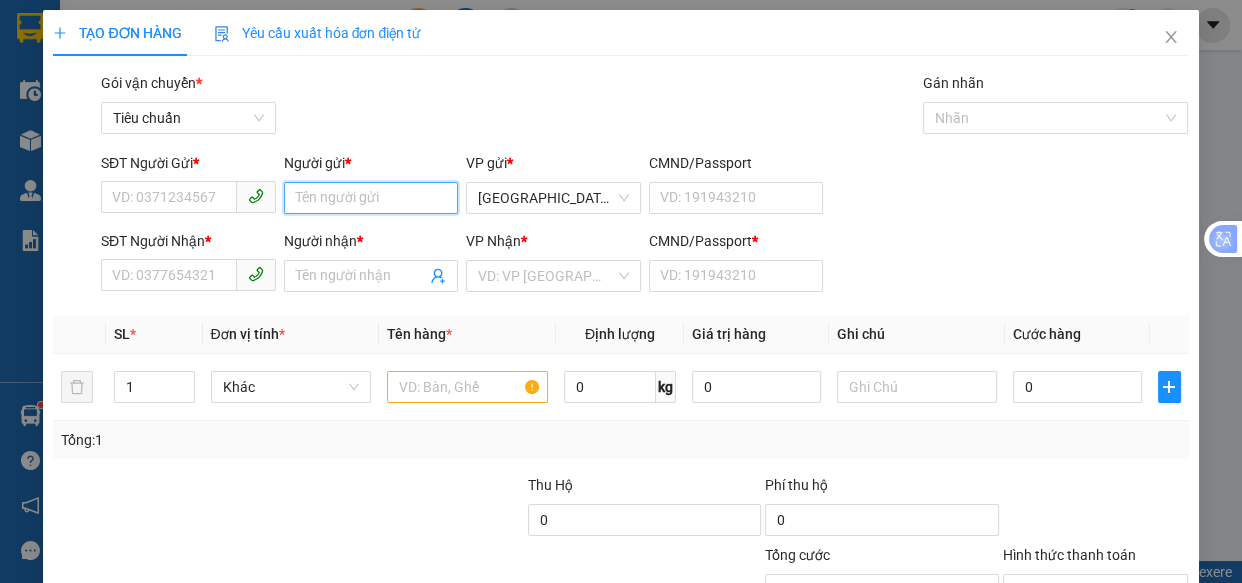 drag, startPoint x: 336, startPoint y: 189, endPoint x: 446, endPoint y: 113, distance: 133.70116 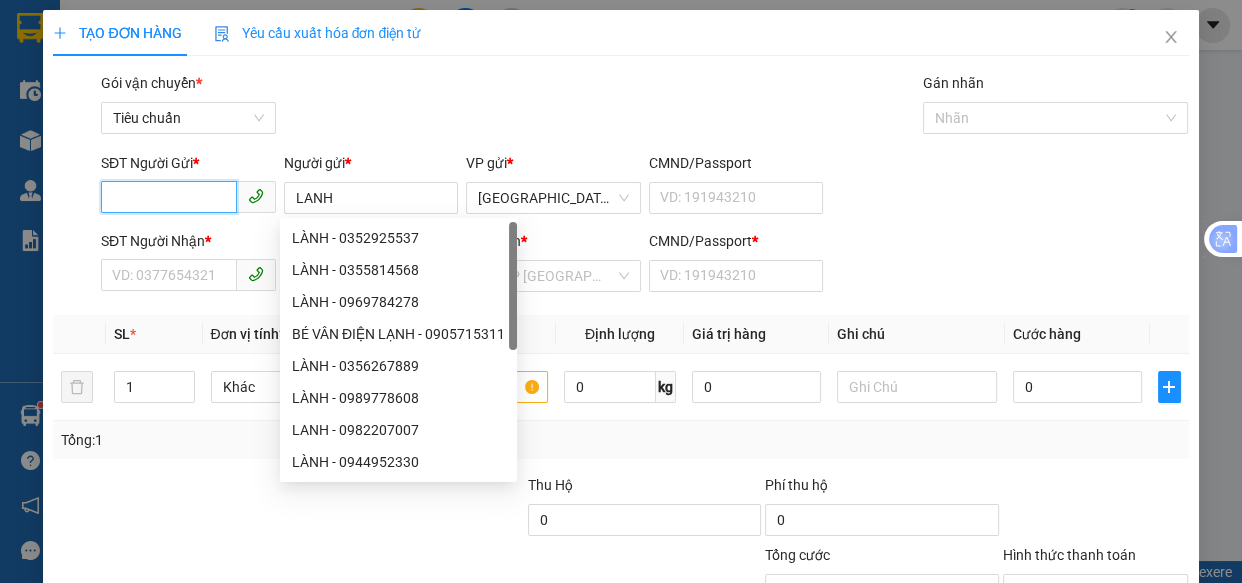 click on "SĐT Người Gửi  *" at bounding box center [169, 197] 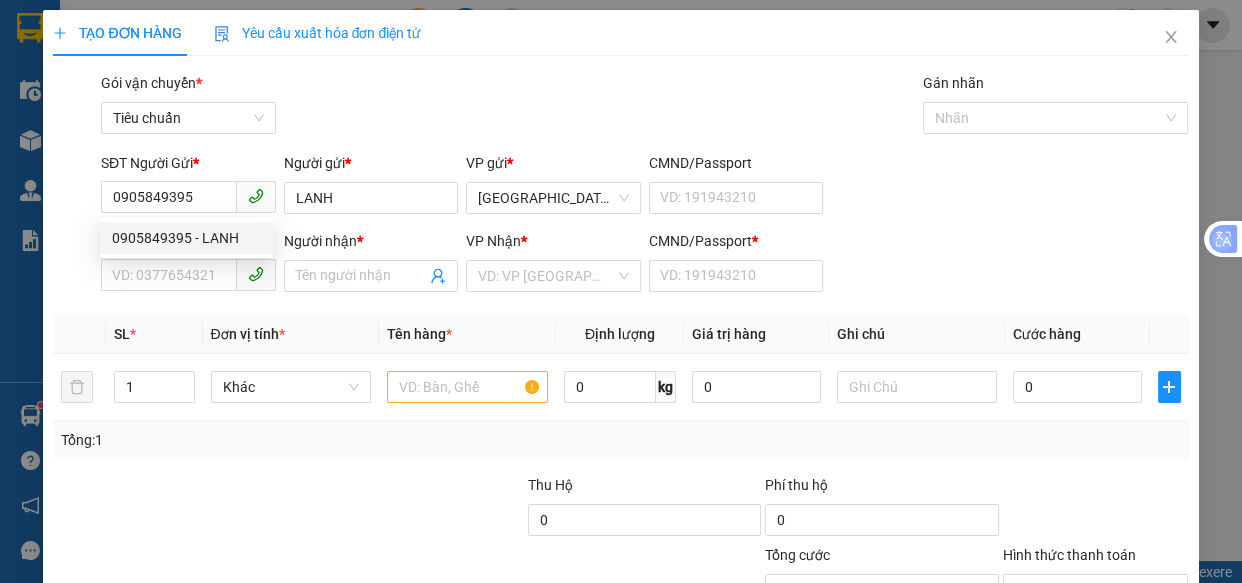 drag, startPoint x: 311, startPoint y: 280, endPoint x: 335, endPoint y: 175, distance: 107.70794 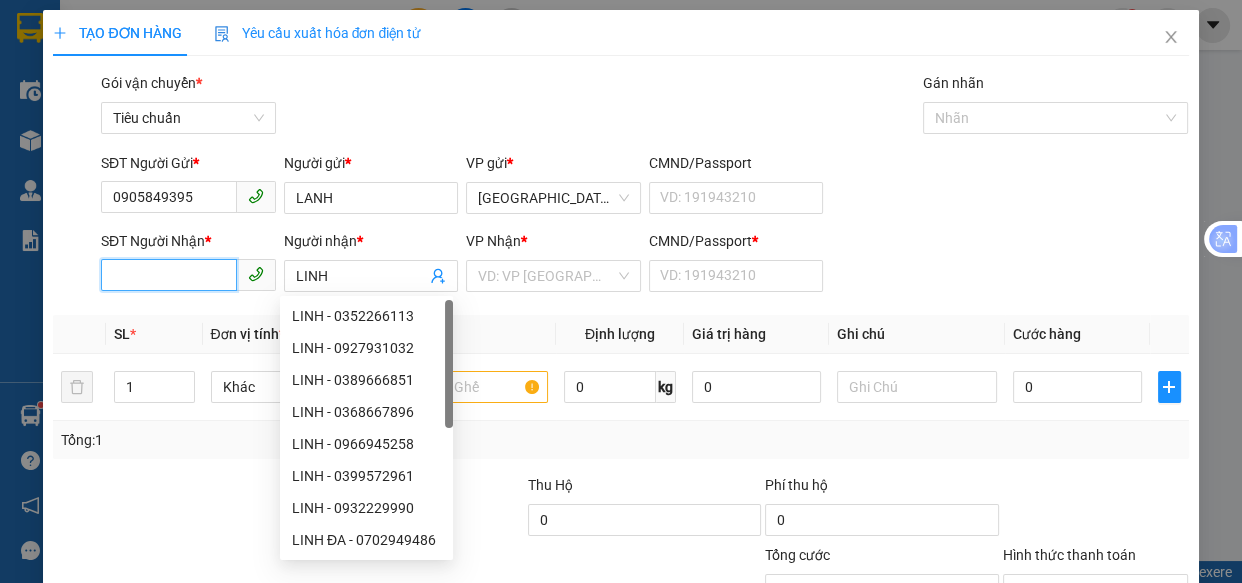 click on "SĐT Người Nhận  *" at bounding box center [169, 275] 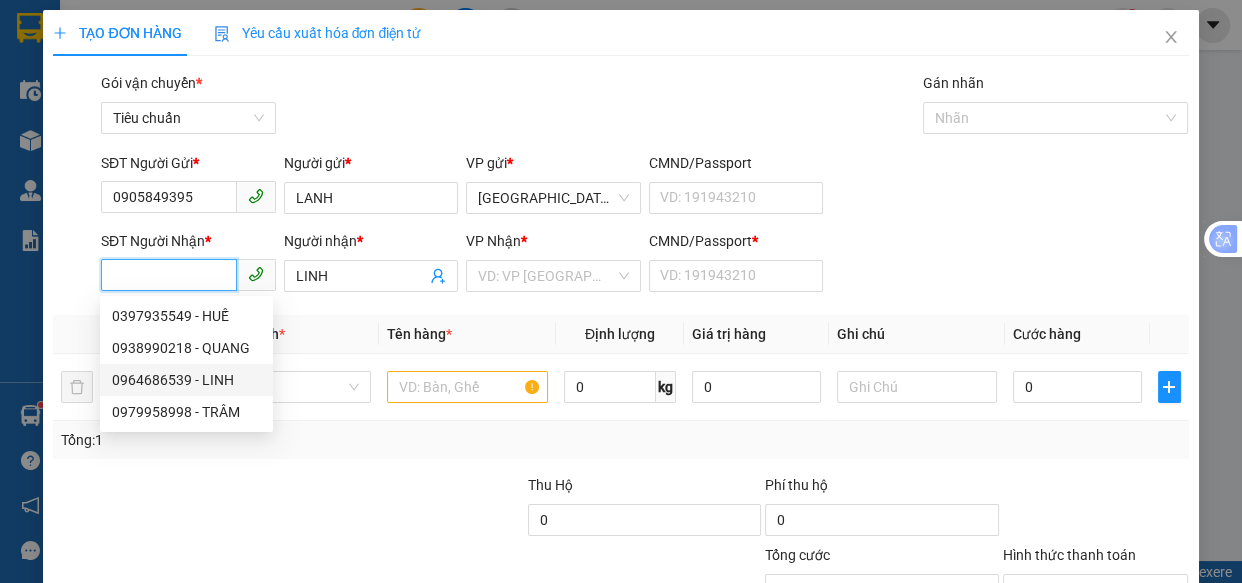 click on "0964686539 - LINH" at bounding box center (186, 380) 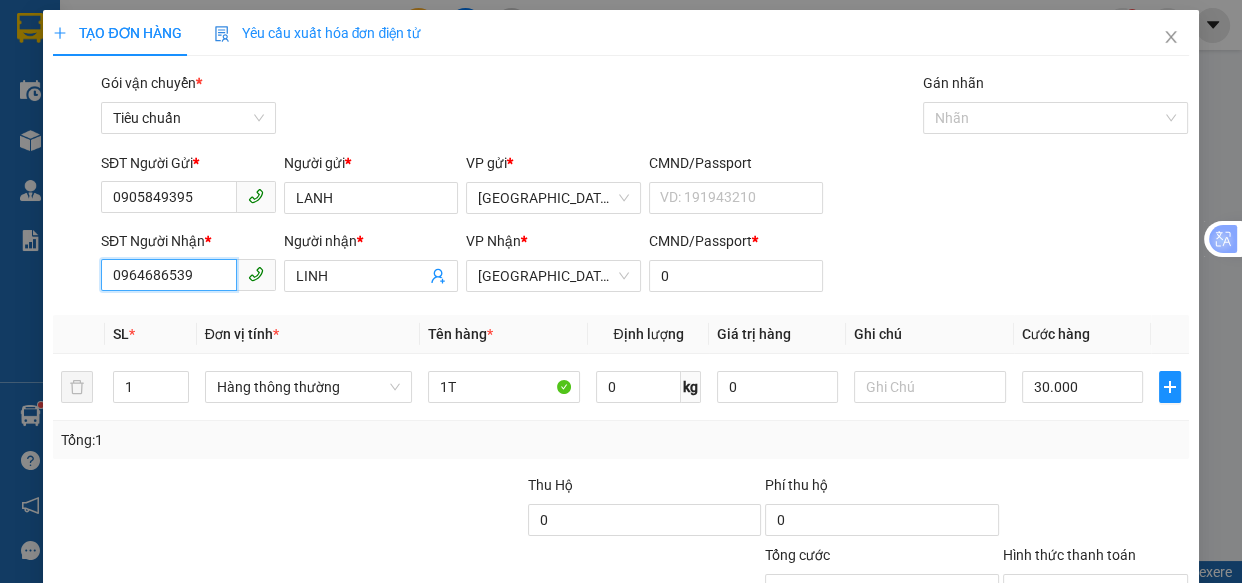 scroll, scrollTop: 156, scrollLeft: 0, axis: vertical 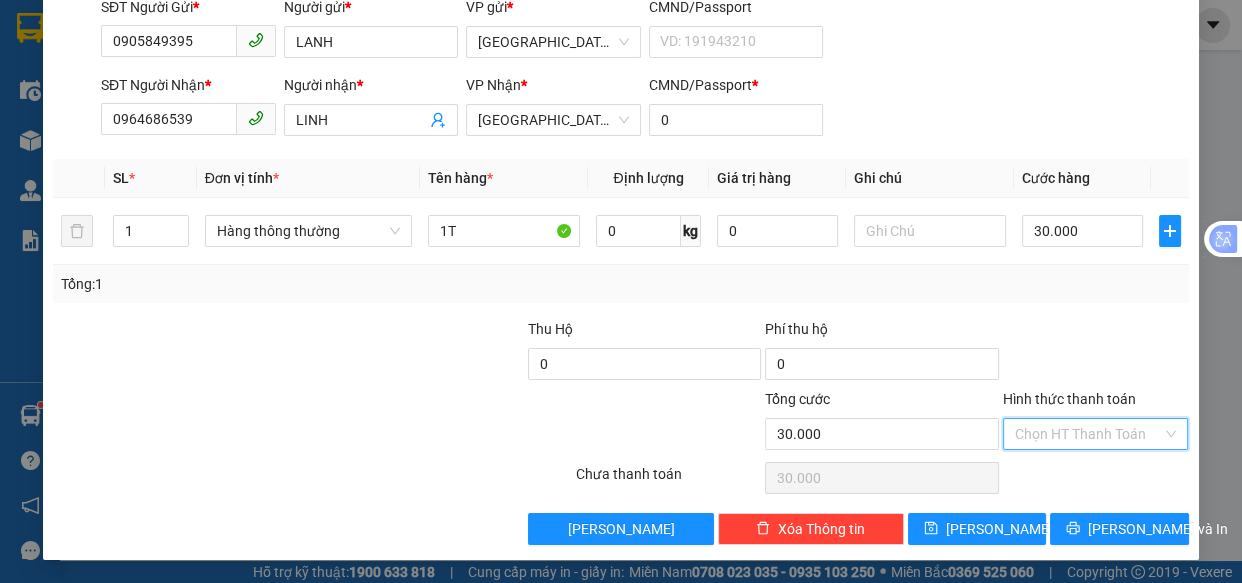 click on "Hình thức thanh toán" at bounding box center [1089, 434] 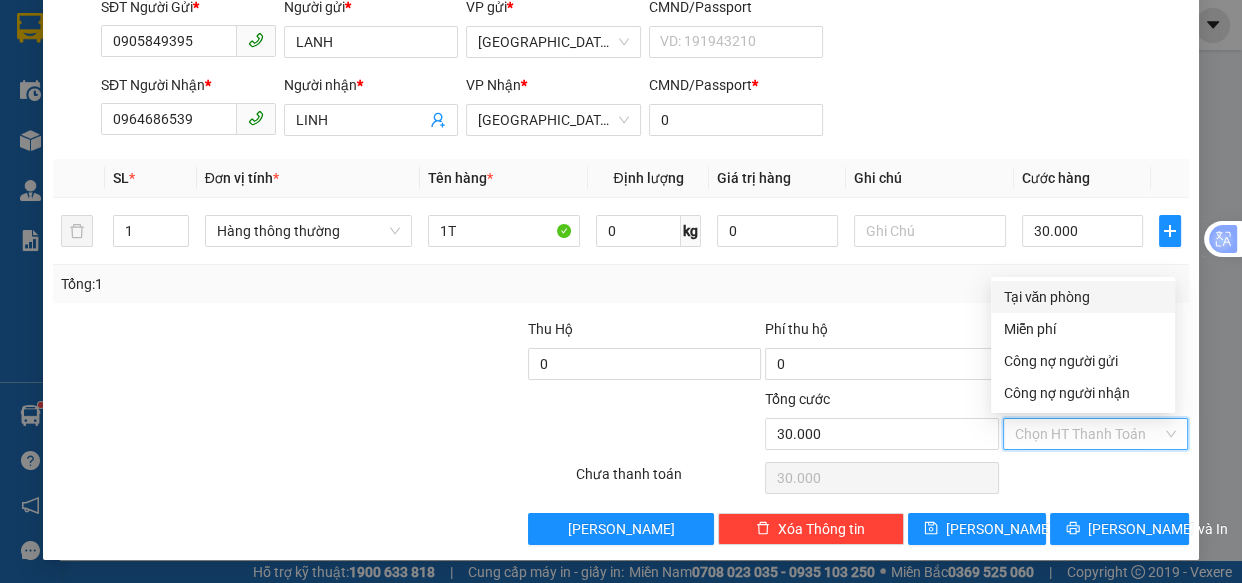 click on "Tại văn phòng" at bounding box center [1083, 297] 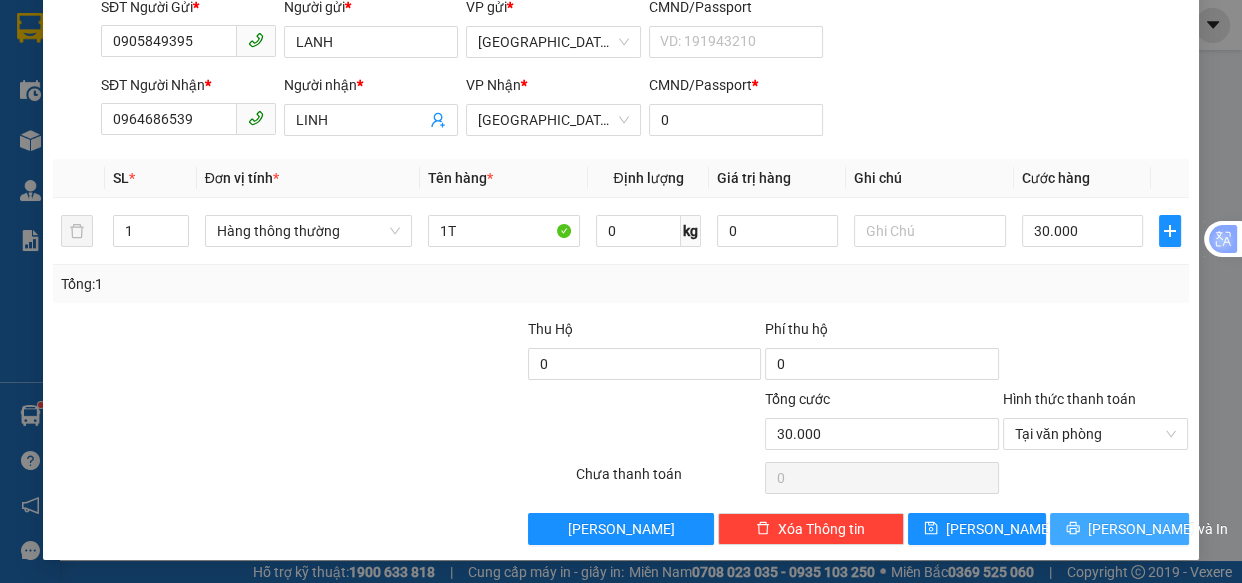 drag, startPoint x: 1082, startPoint y: 534, endPoint x: 936, endPoint y: 287, distance: 286.92334 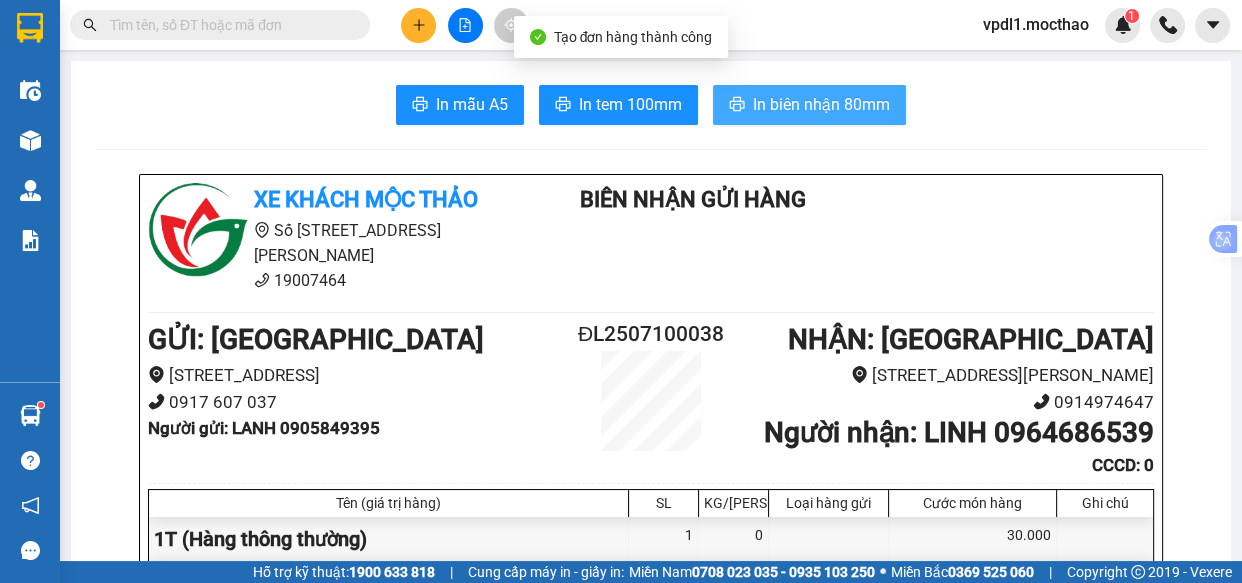 click on "In biên nhận 80mm" at bounding box center (821, 104) 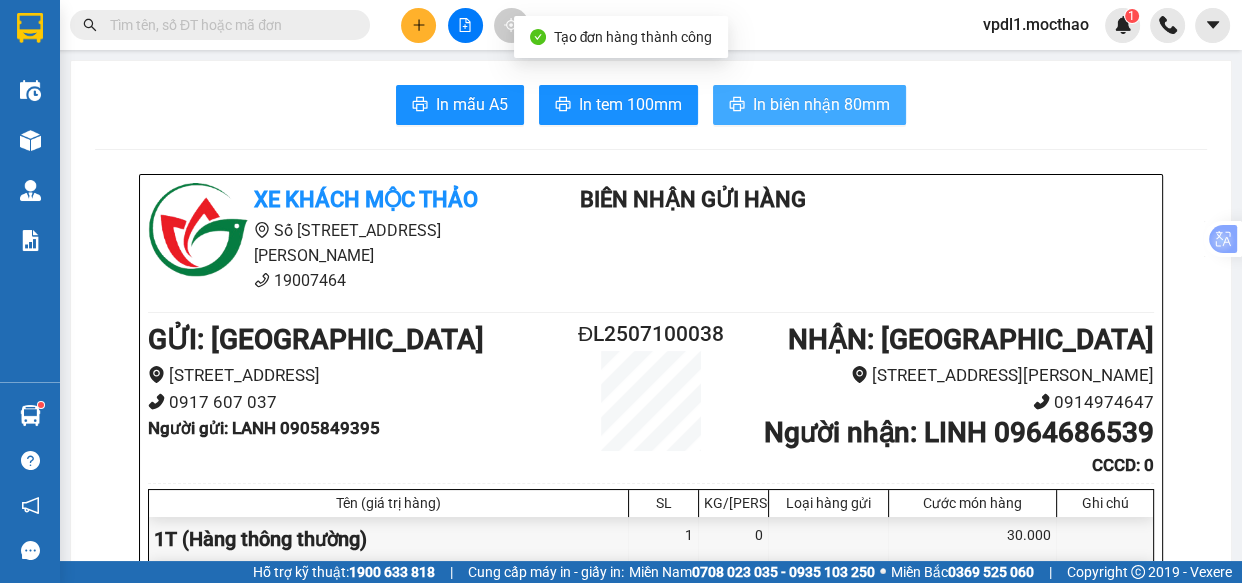 scroll, scrollTop: 0, scrollLeft: 0, axis: both 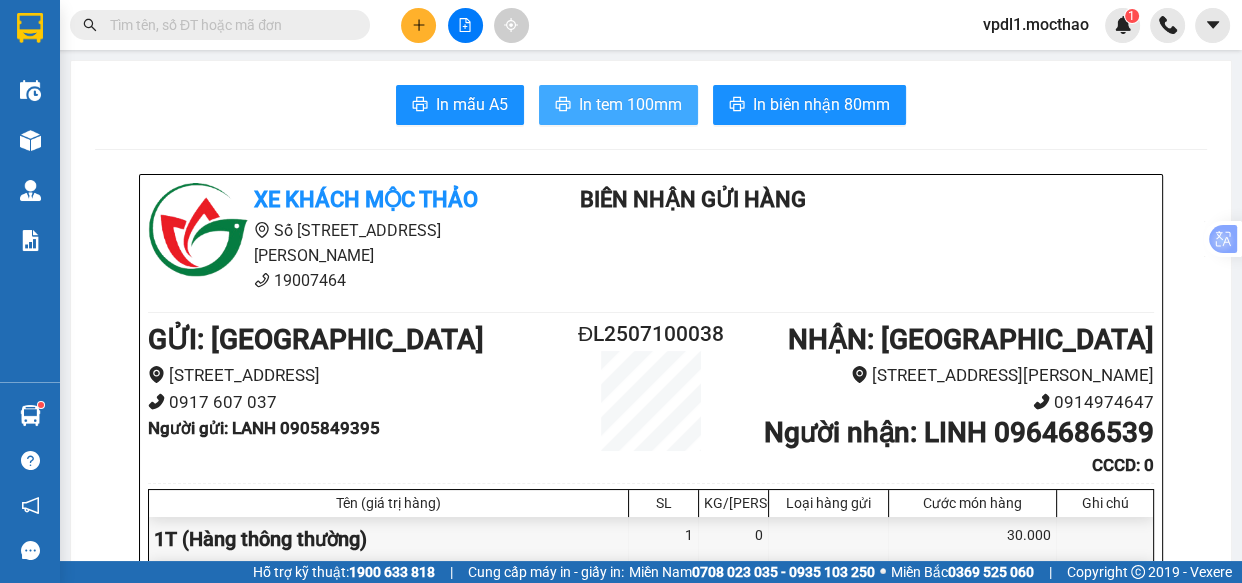click on "In tem 100mm" at bounding box center [630, 104] 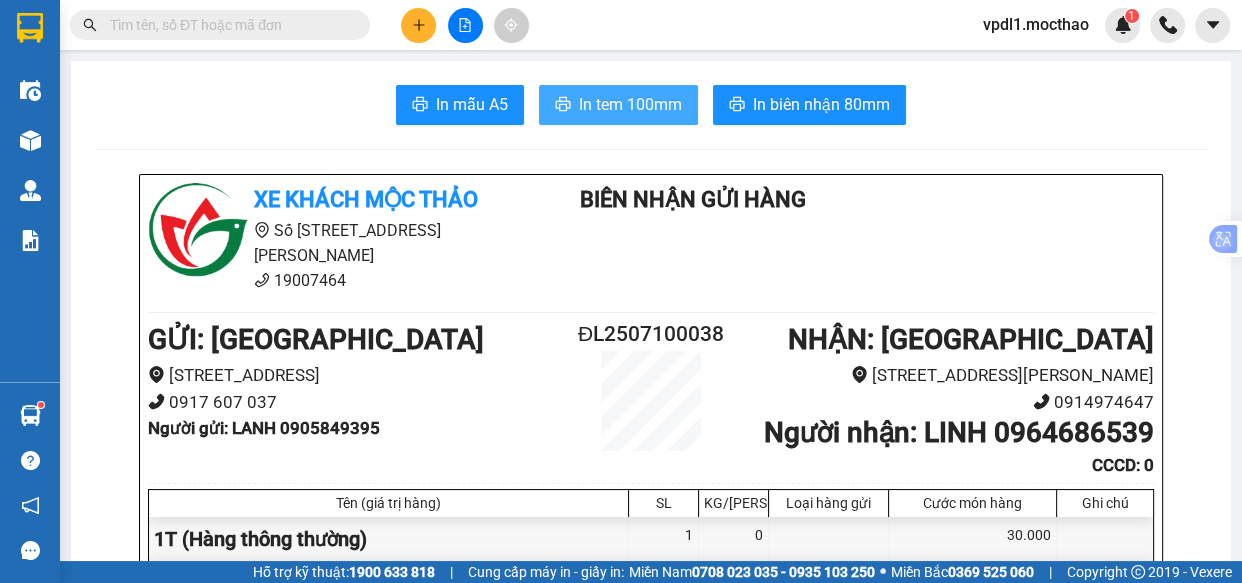 scroll, scrollTop: 0, scrollLeft: 0, axis: both 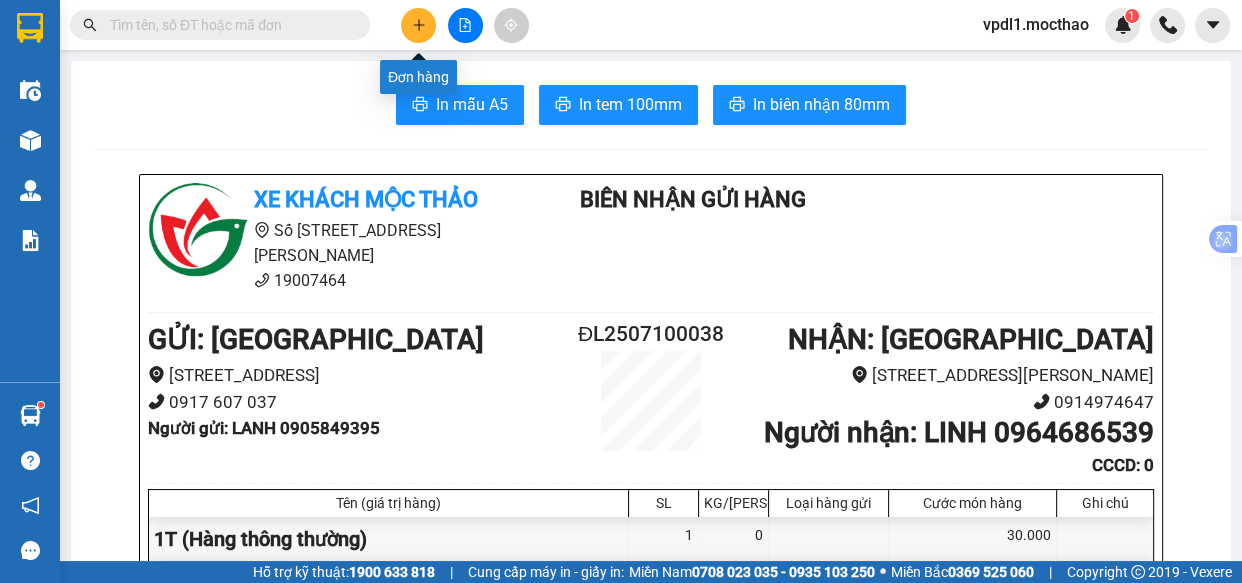 click at bounding box center (418, 25) 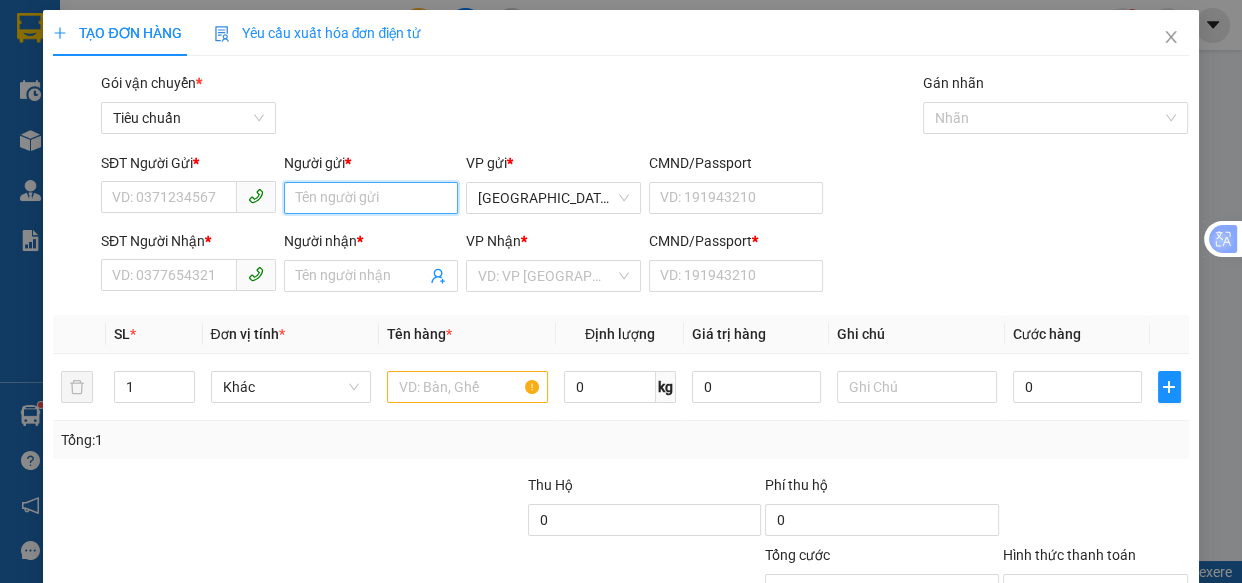 click on "Người gửi  *" at bounding box center (371, 198) 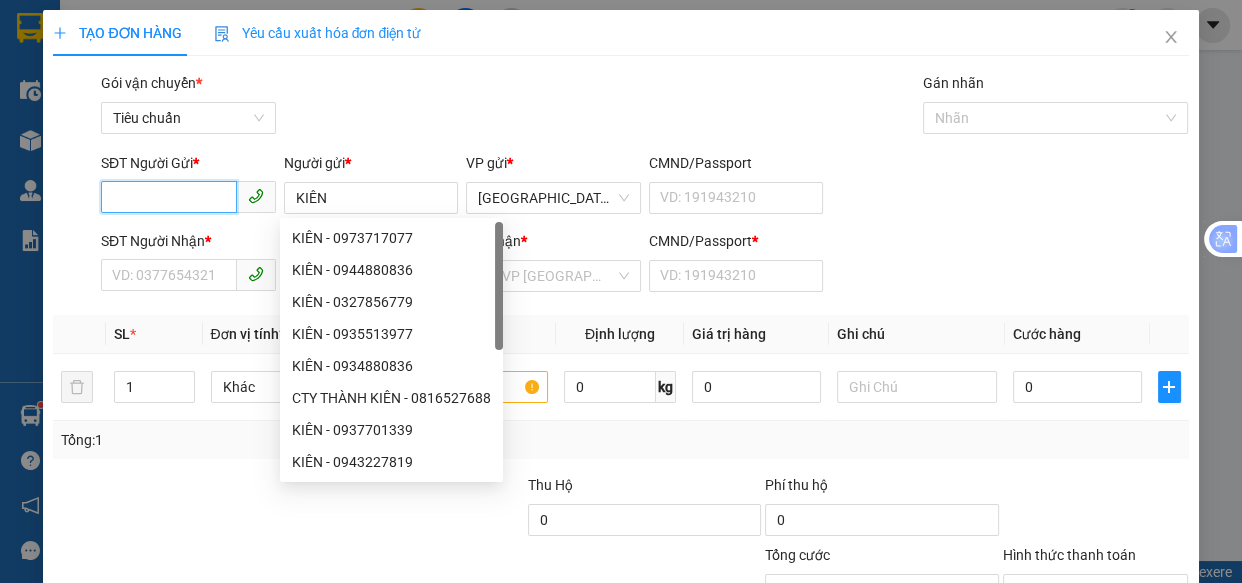 drag, startPoint x: 162, startPoint y: 187, endPoint x: 112, endPoint y: 90, distance: 109.128365 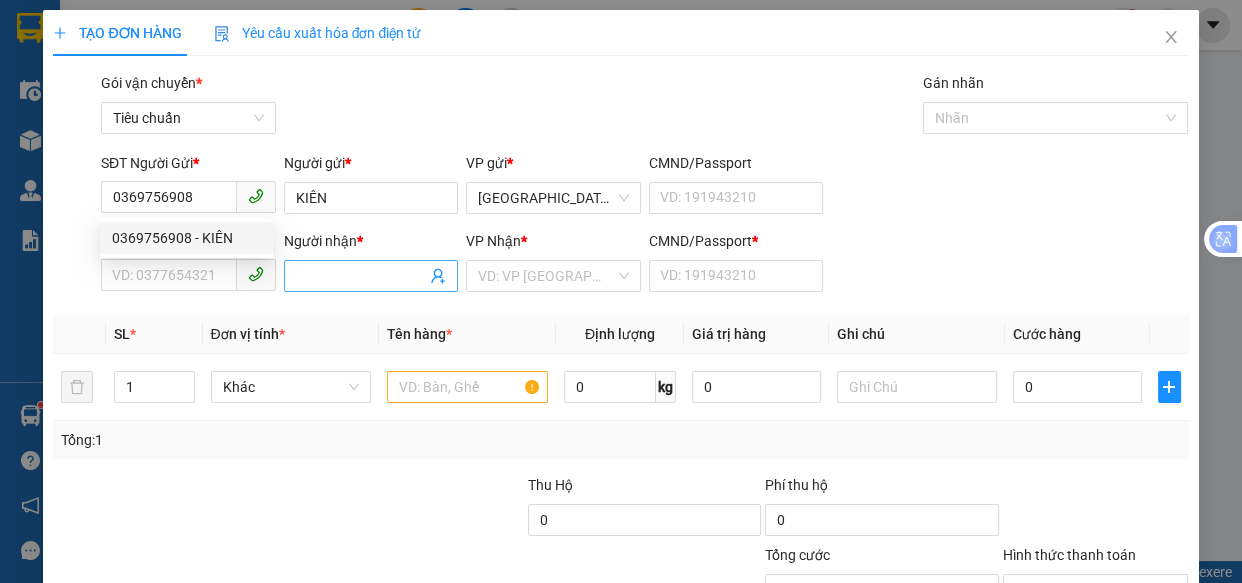 click on "Người nhận  *" at bounding box center (361, 276) 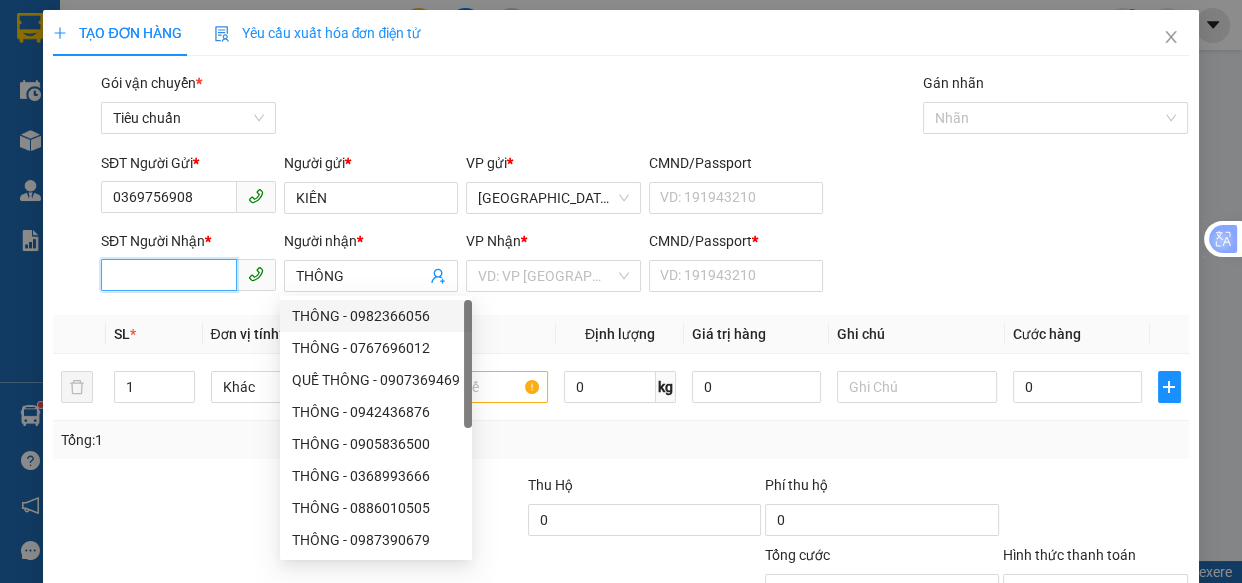 click on "SĐT Người Nhận  *" at bounding box center [169, 275] 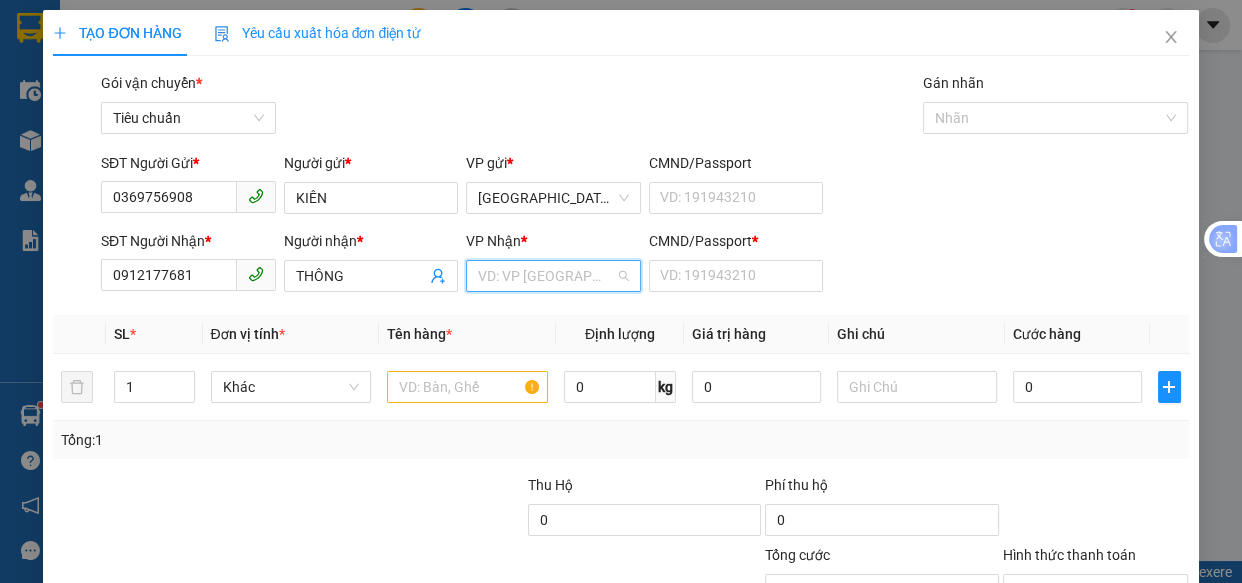 click at bounding box center [546, 276] 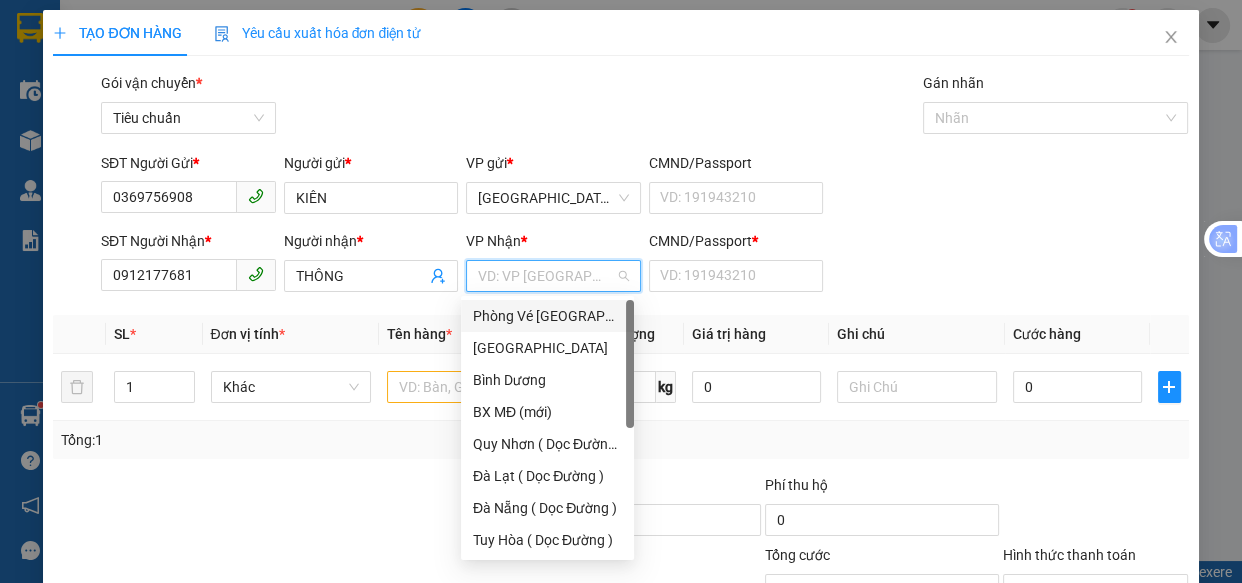 scroll, scrollTop: 287, scrollLeft: 0, axis: vertical 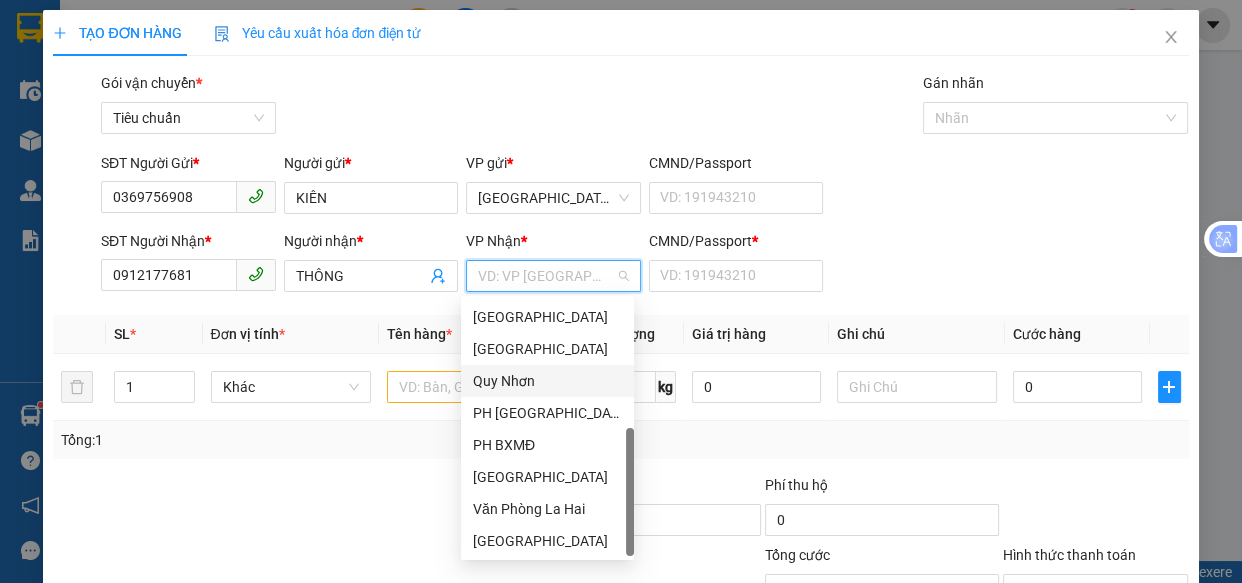 click on "Quy Nhơn" at bounding box center (547, 381) 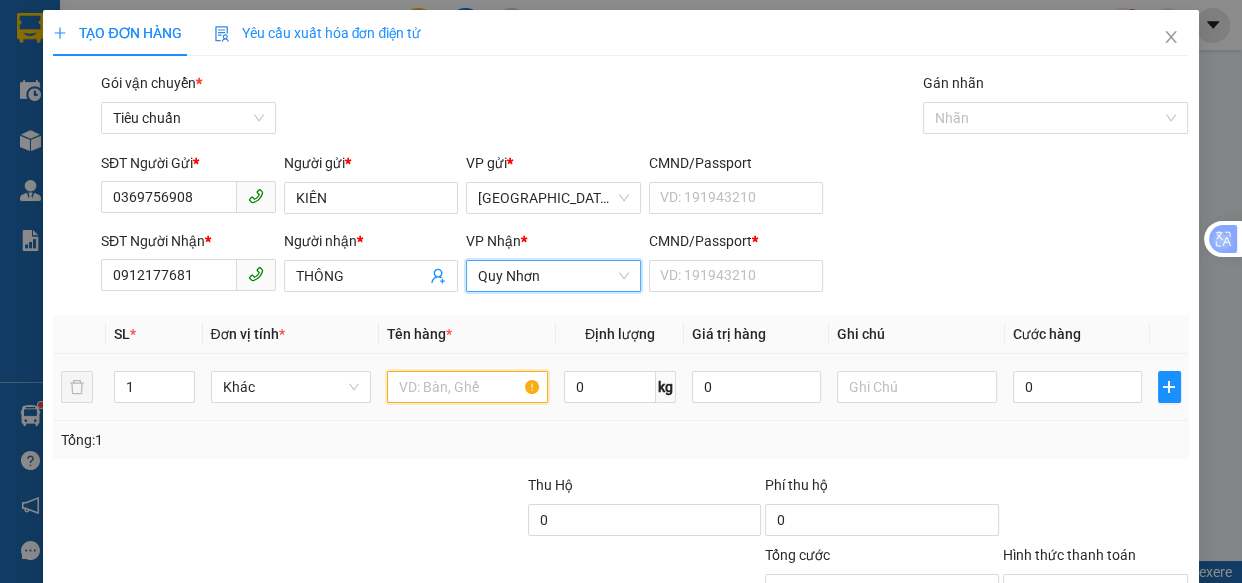 drag, startPoint x: 476, startPoint y: 390, endPoint x: 561, endPoint y: 211, distance: 198.15651 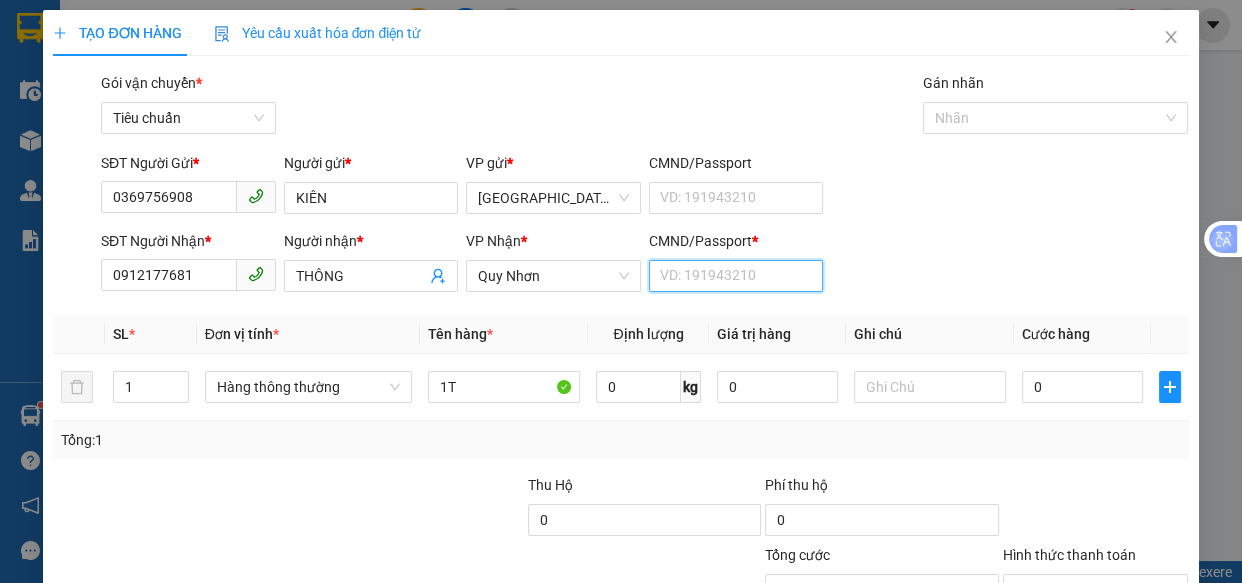 click on "CMND/Passport  *" at bounding box center (736, 276) 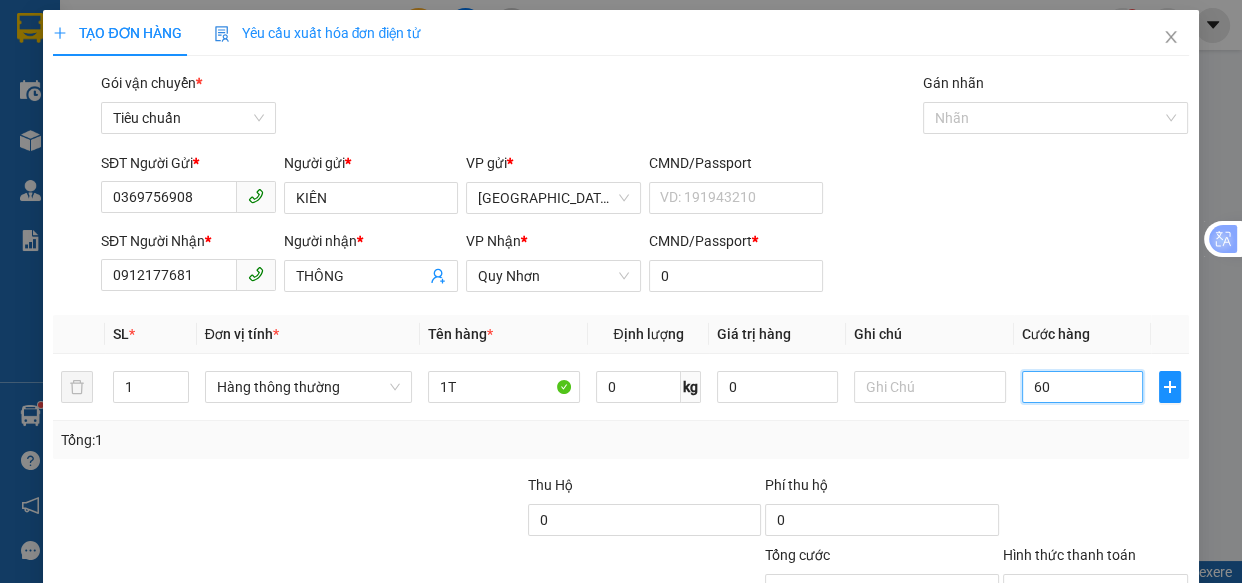 scroll, scrollTop: 156, scrollLeft: 0, axis: vertical 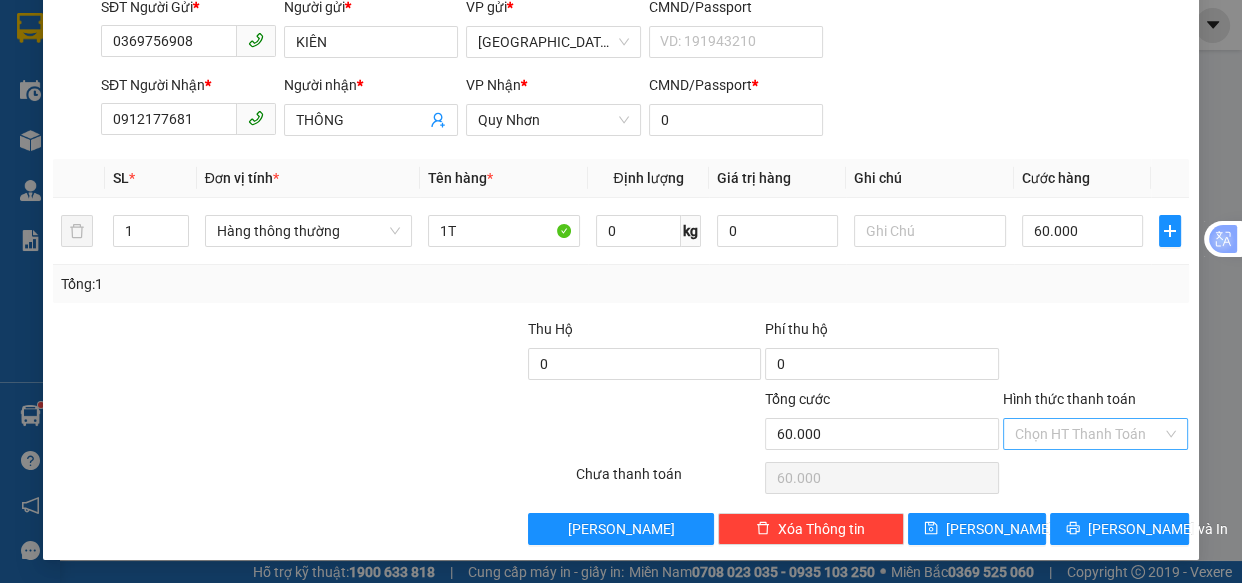 click on "Hình thức thanh toán" at bounding box center (1089, 434) 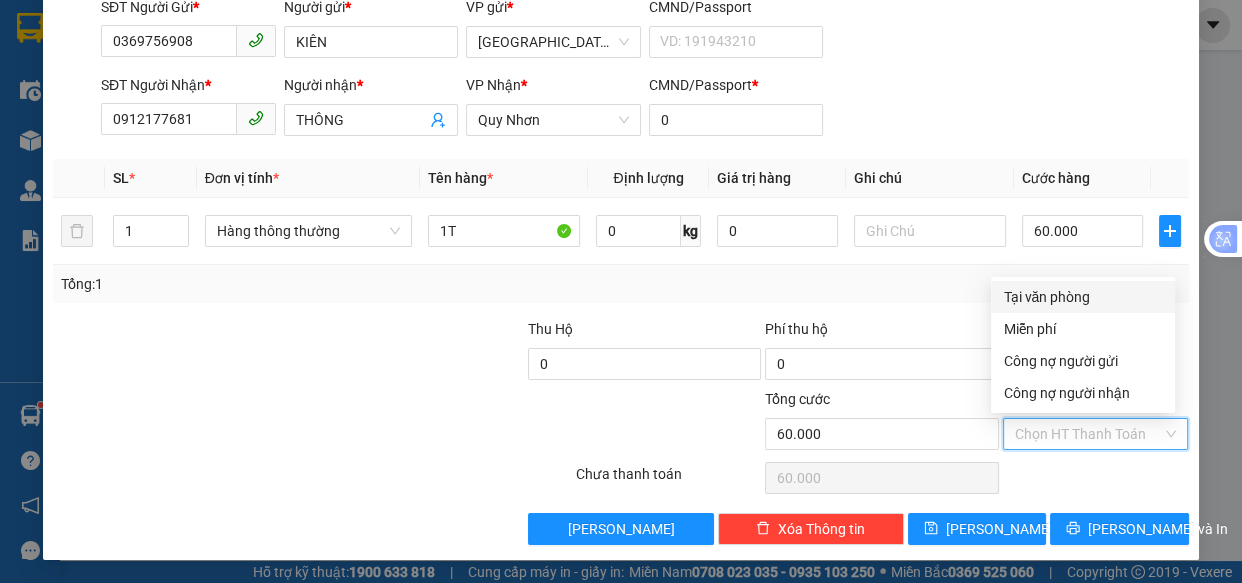 click on "Tại văn phòng" at bounding box center [1083, 297] 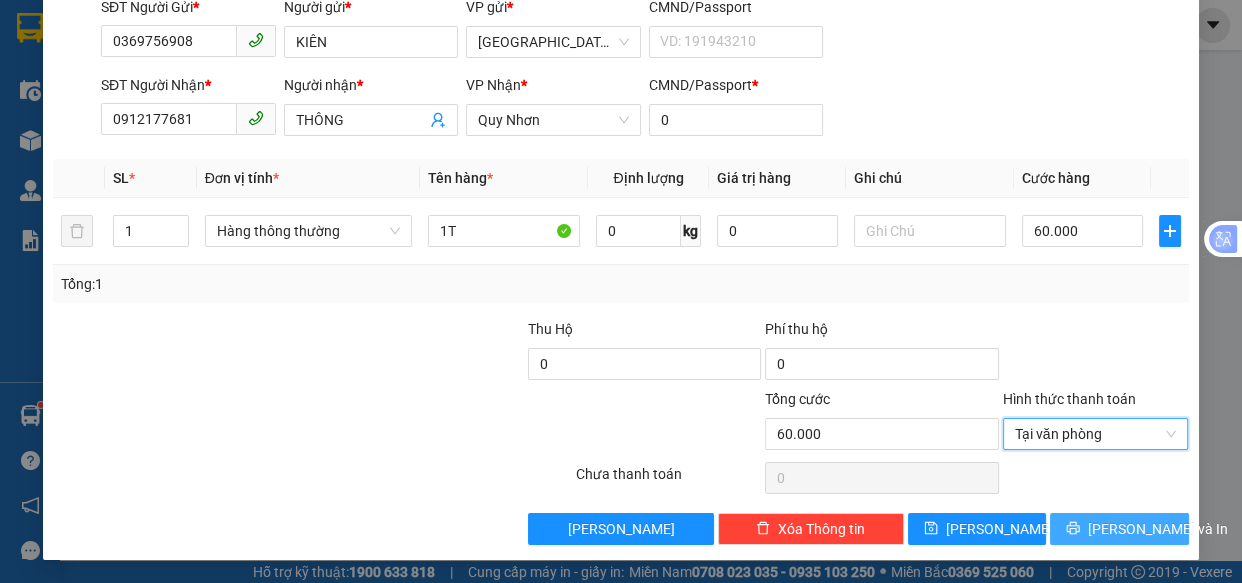 click on "[PERSON_NAME] và In" at bounding box center [1158, 529] 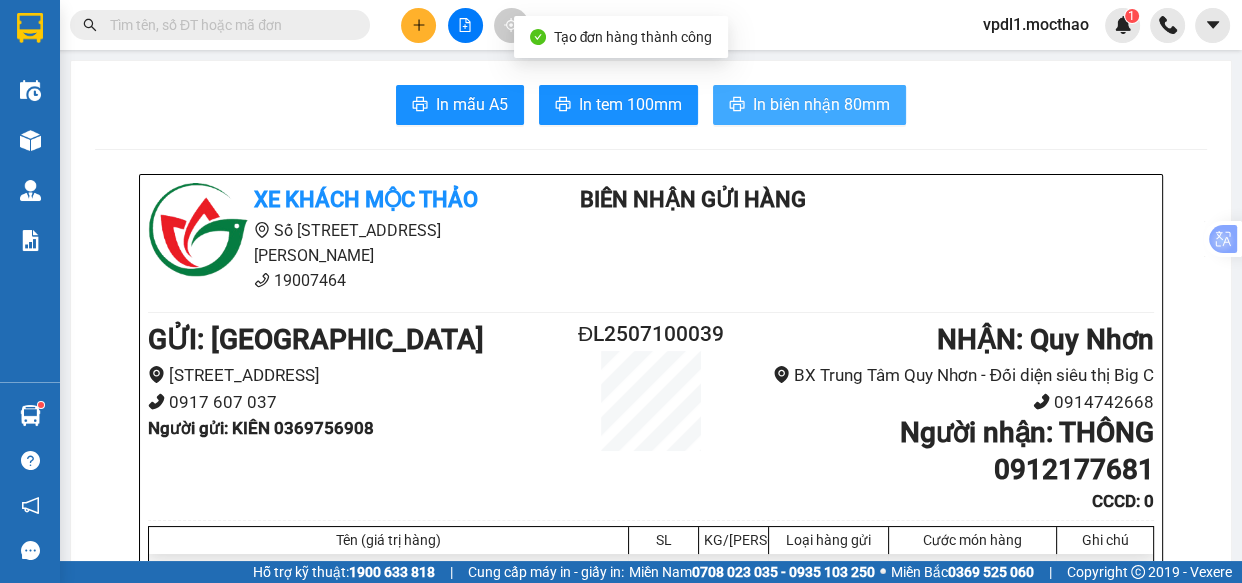 click on "In biên nhận 80mm" at bounding box center [821, 104] 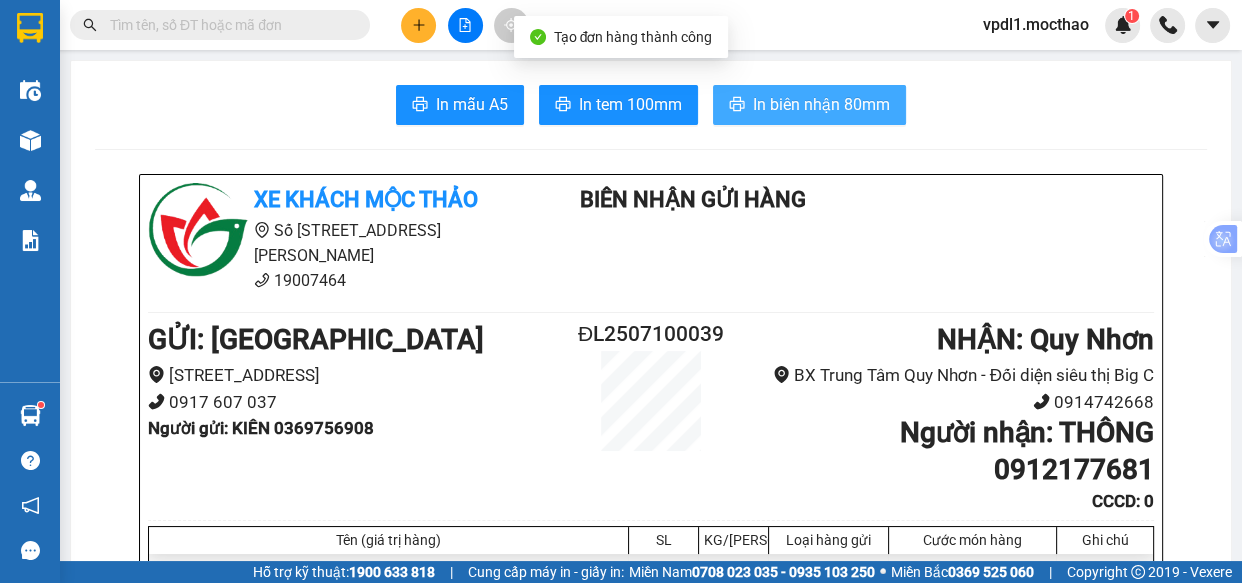 scroll, scrollTop: 0, scrollLeft: 0, axis: both 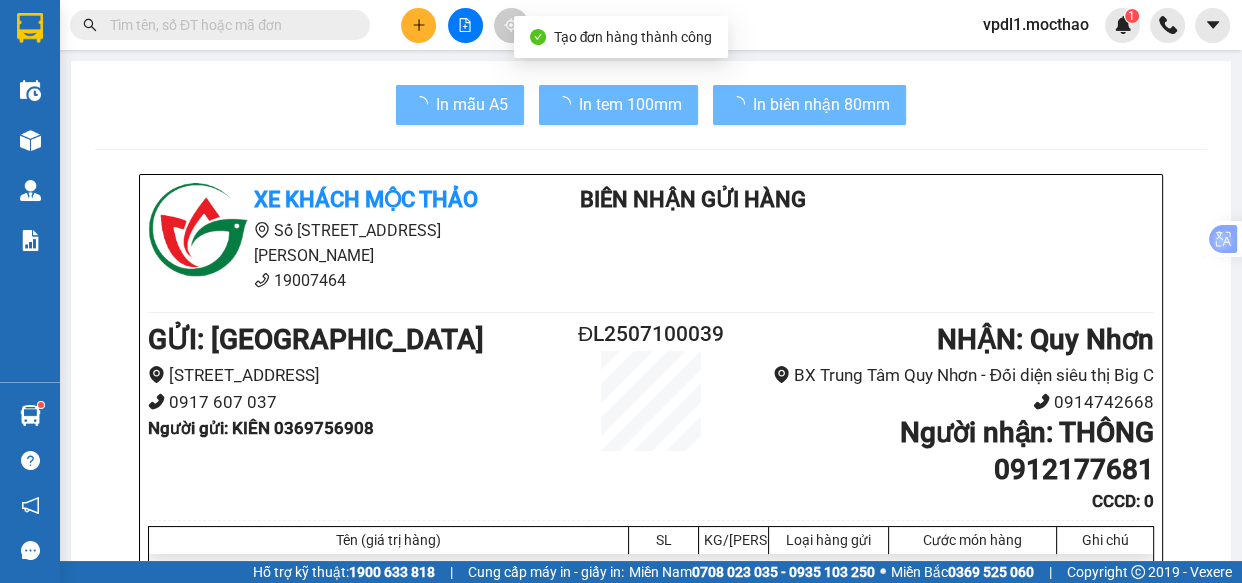 click on "In tem 100mm" at bounding box center (630, 104) 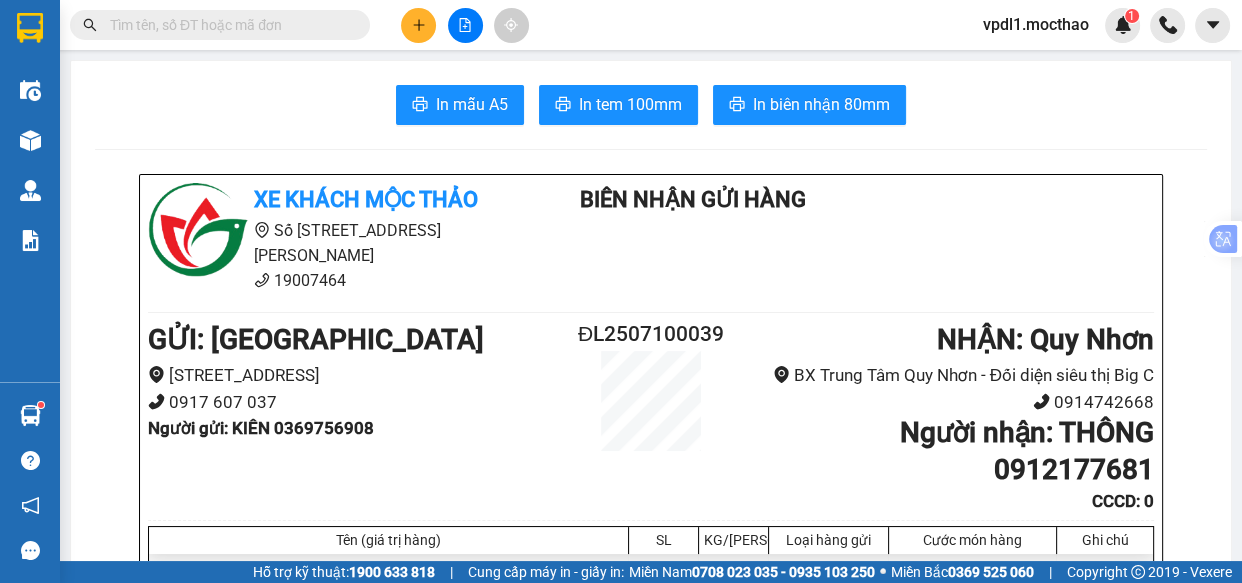 scroll, scrollTop: 0, scrollLeft: 0, axis: both 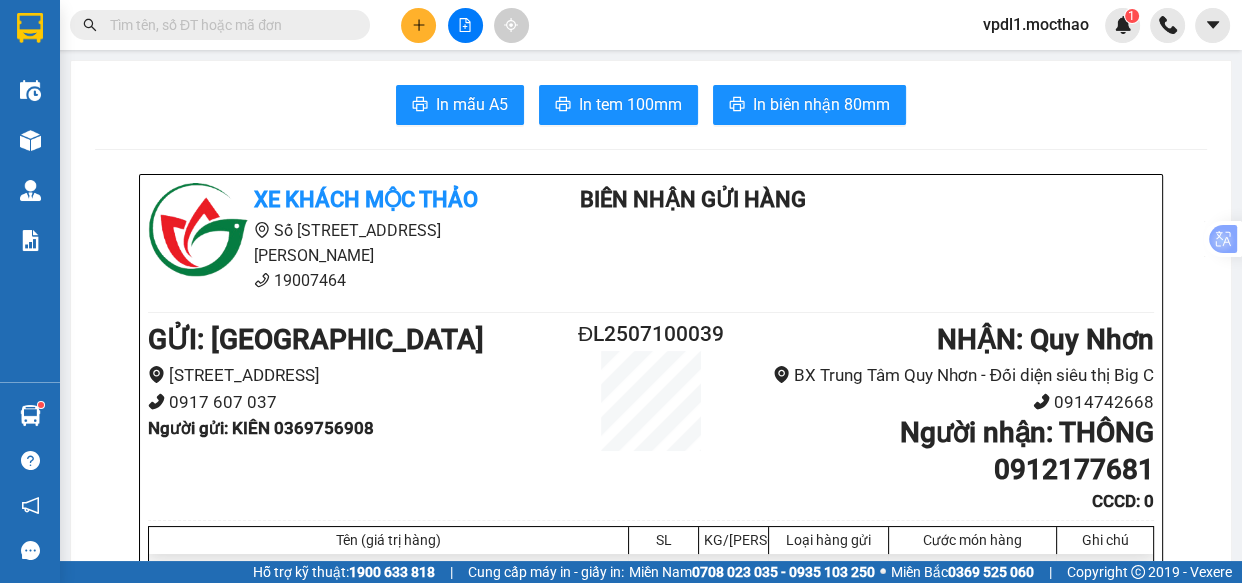click 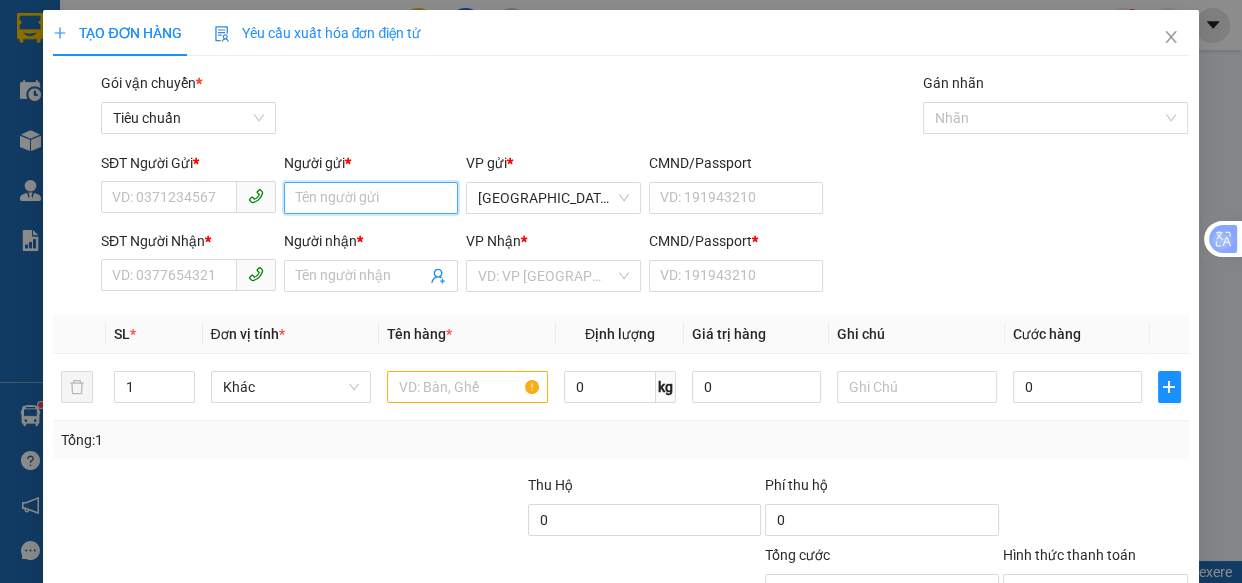 drag, startPoint x: 334, startPoint y: 207, endPoint x: 357, endPoint y: 161, distance: 51.42956 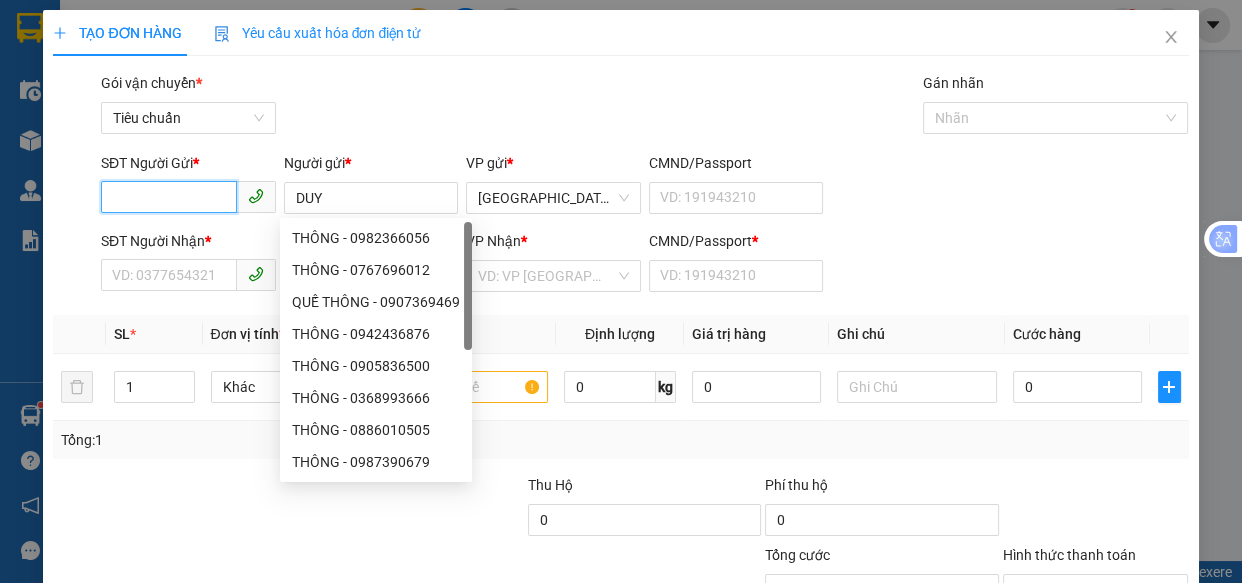click on "SĐT Người Gửi  *" at bounding box center [169, 197] 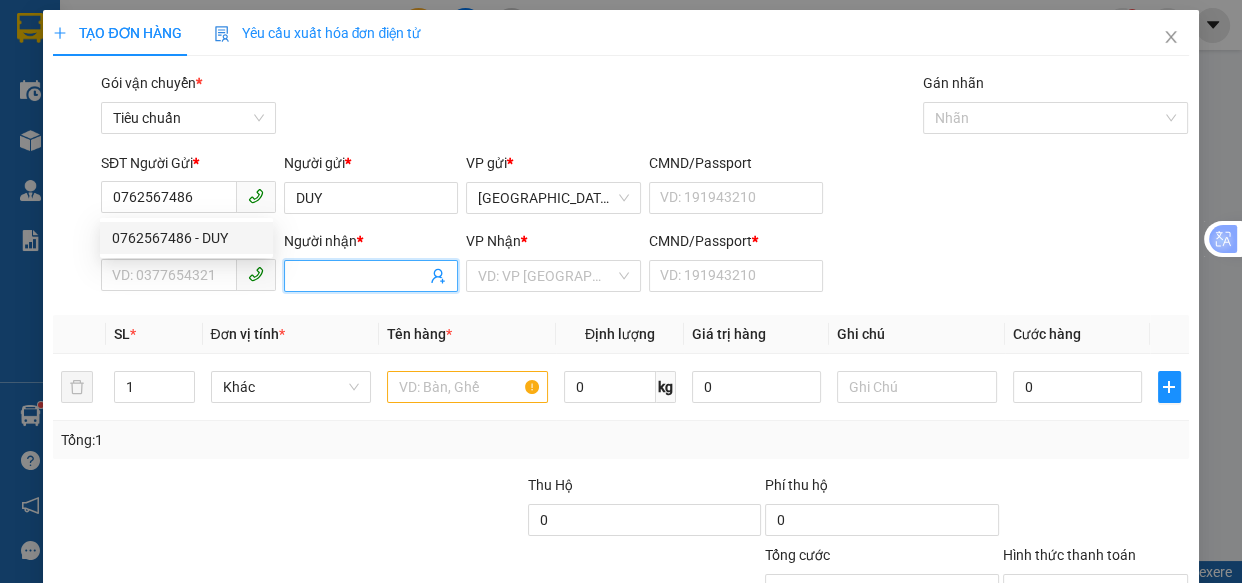 click on "Người nhận  *" at bounding box center (361, 276) 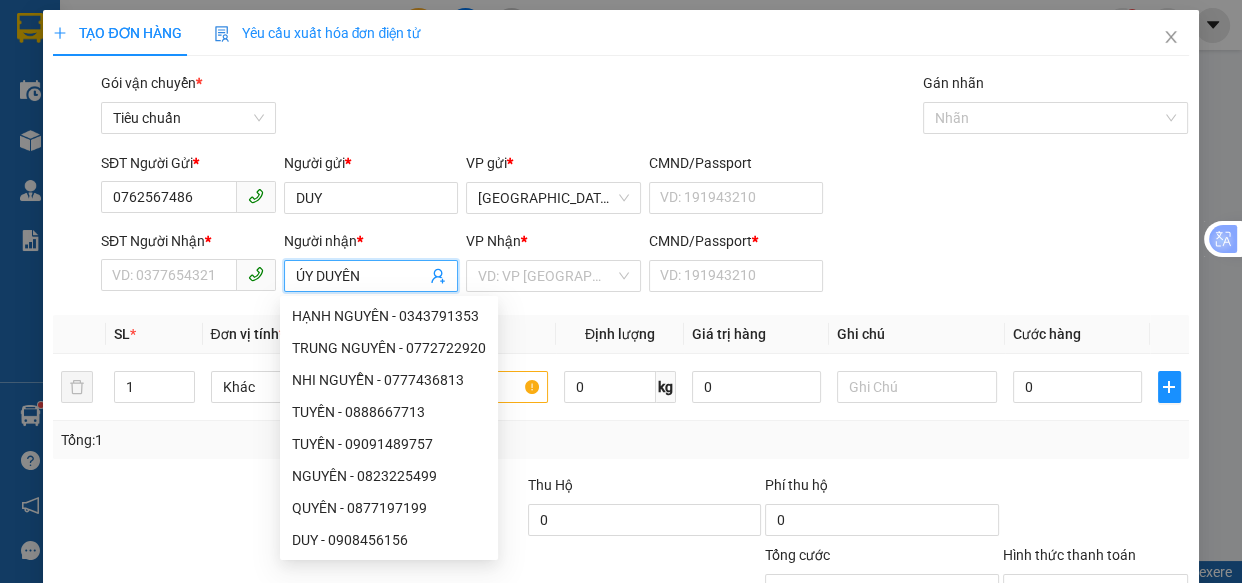 click on "ÚY DUYÊN" at bounding box center (361, 276) 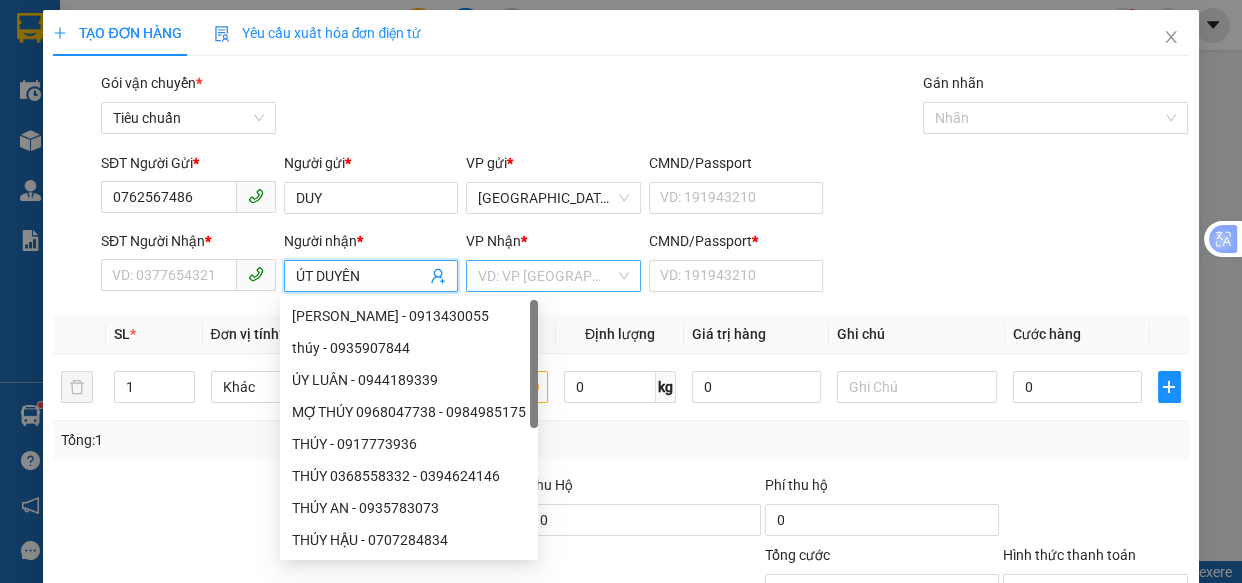 click at bounding box center (546, 276) 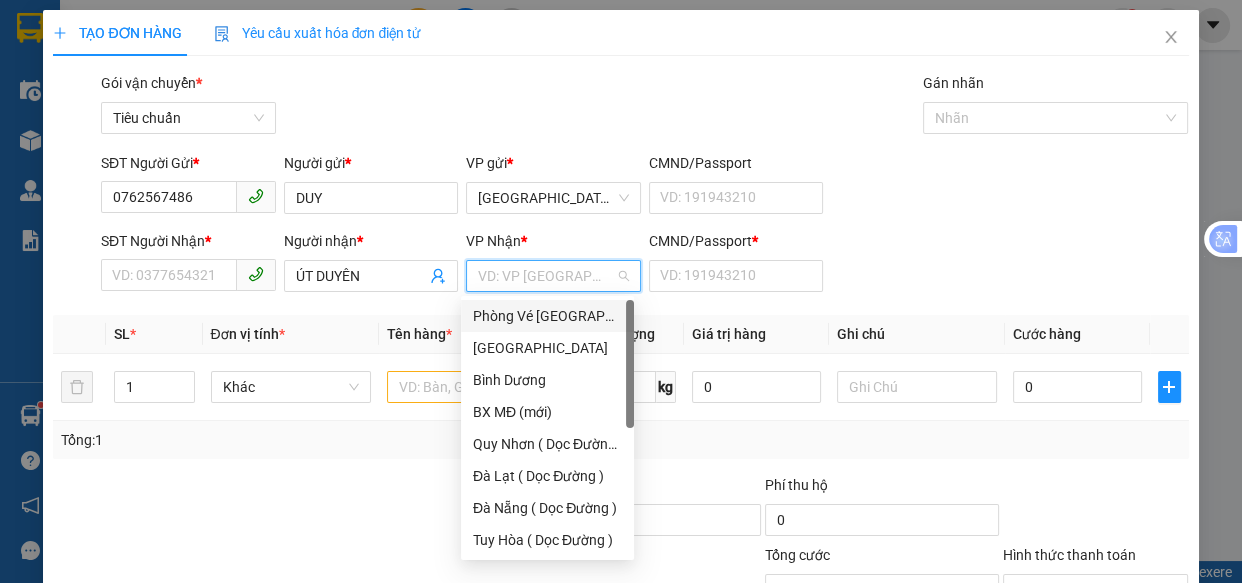 scroll, scrollTop: 90, scrollLeft: 0, axis: vertical 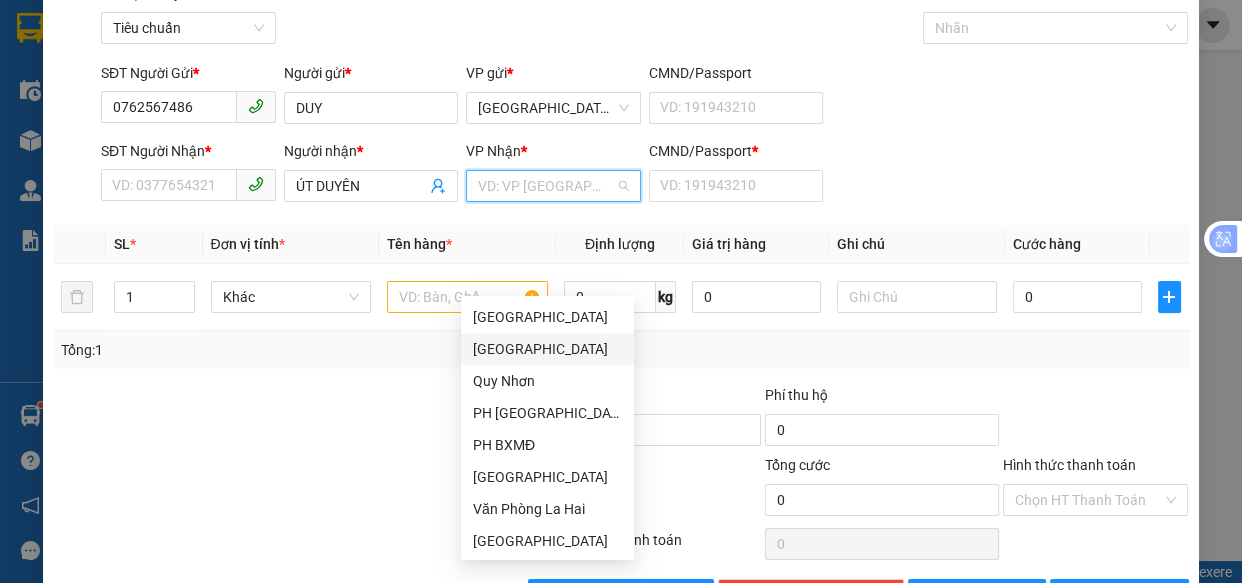 click on "[PERSON_NAME]" at bounding box center [547, 349] 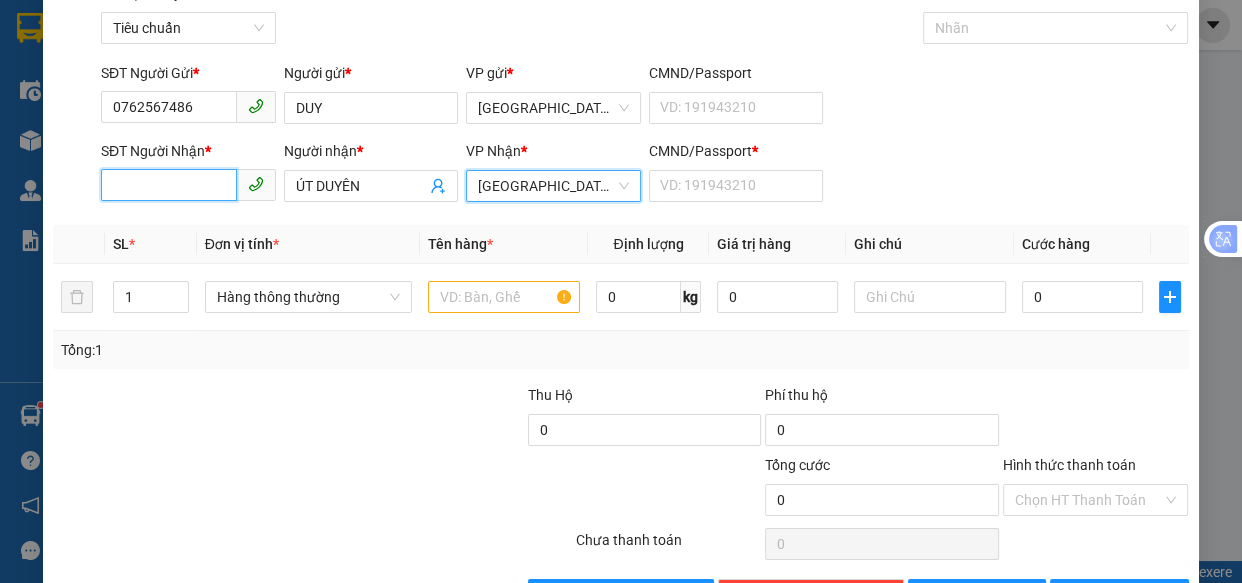 click on "SĐT Người Nhận  *" at bounding box center (169, 185) 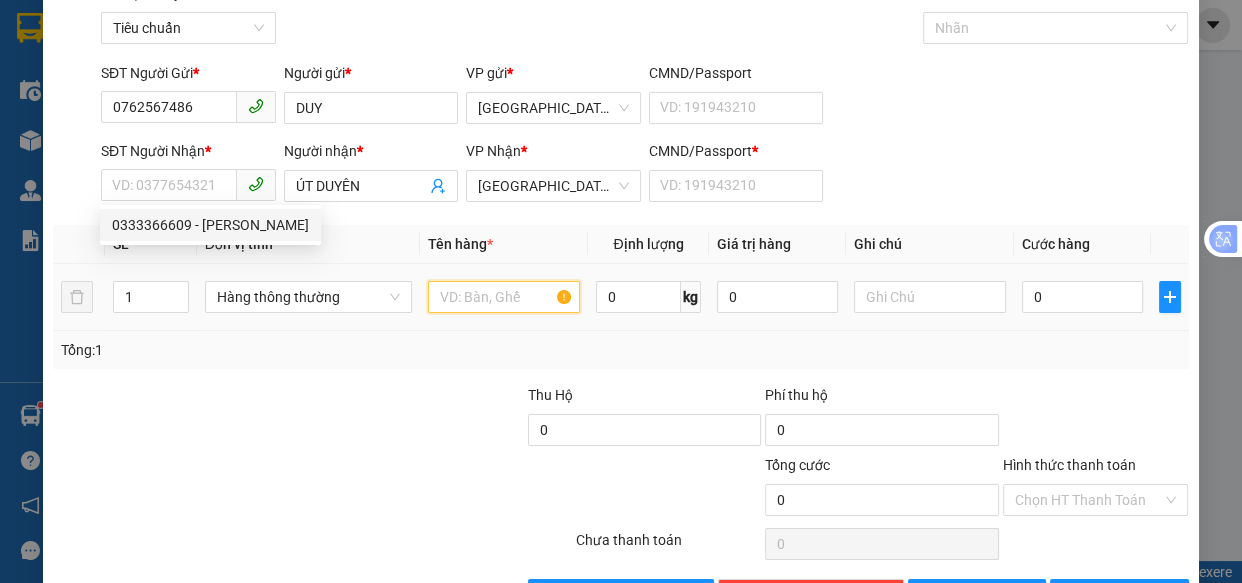 drag, startPoint x: 454, startPoint y: 303, endPoint x: 463, endPoint y: 270, distance: 34.20526 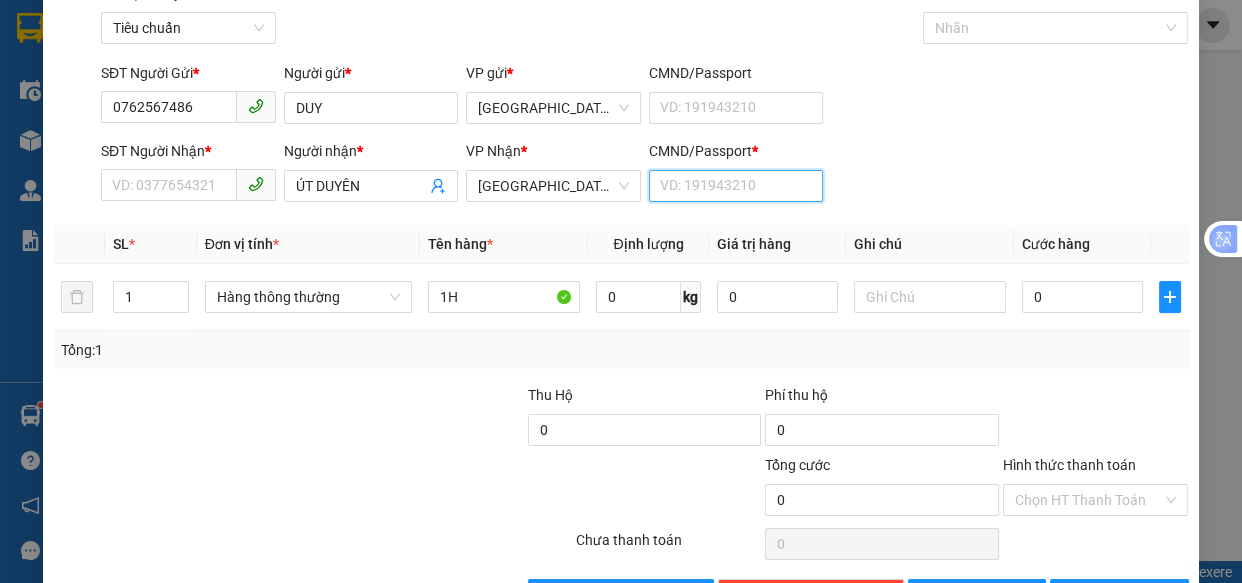 click on "CMND/Passport  *" at bounding box center (736, 186) 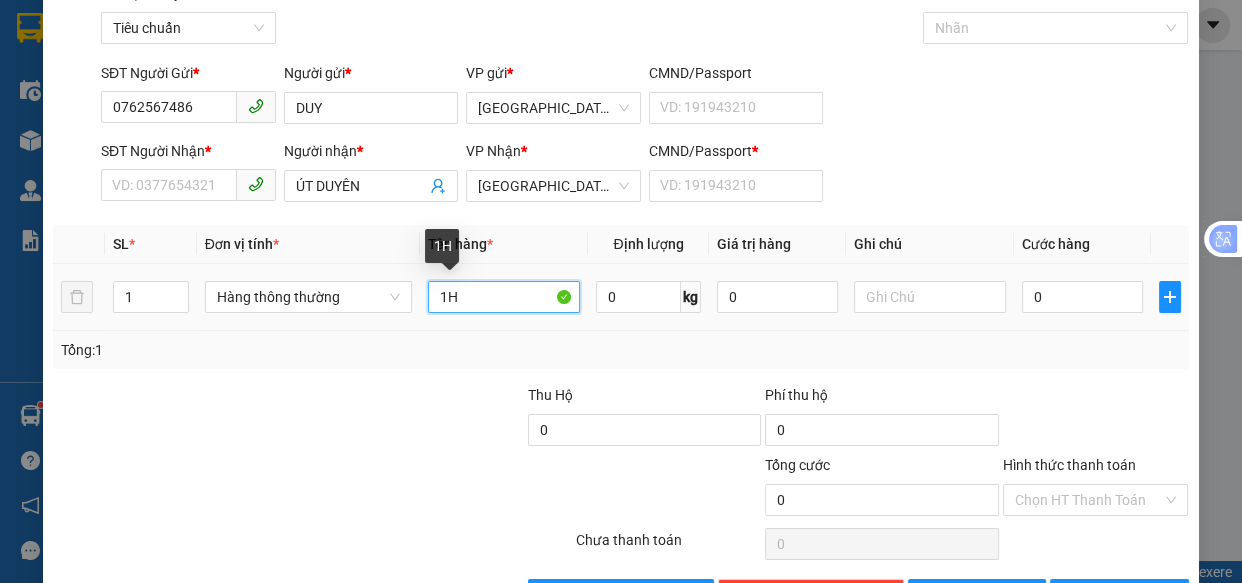 drag, startPoint x: 477, startPoint y: 300, endPoint x: 503, endPoint y: 224, distance: 80.32434 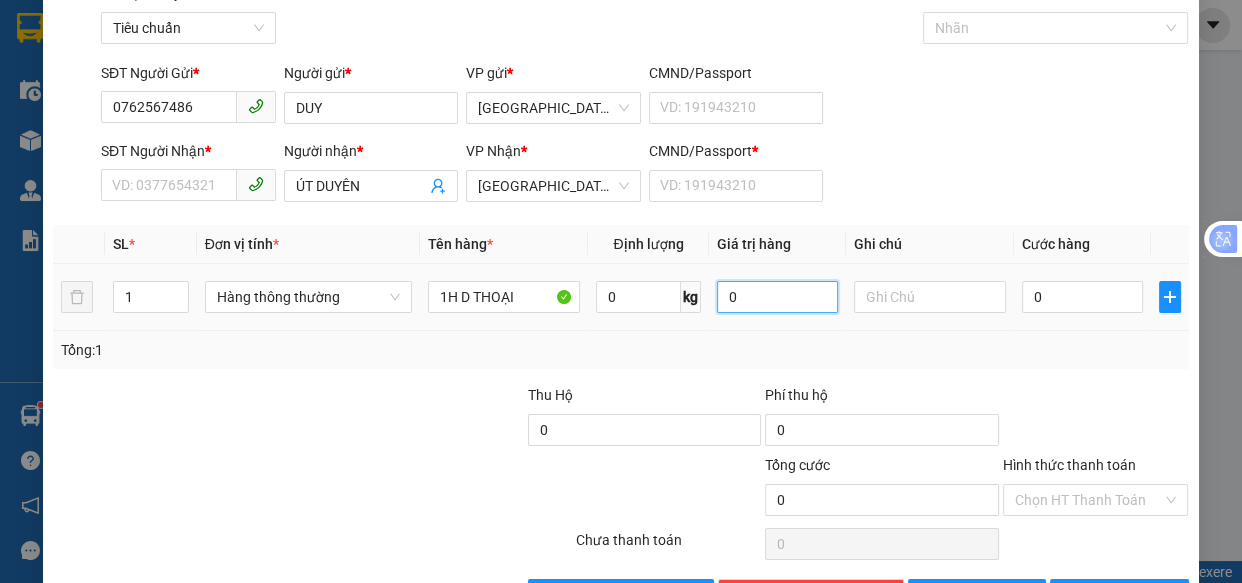 click on "0" at bounding box center (777, 297) 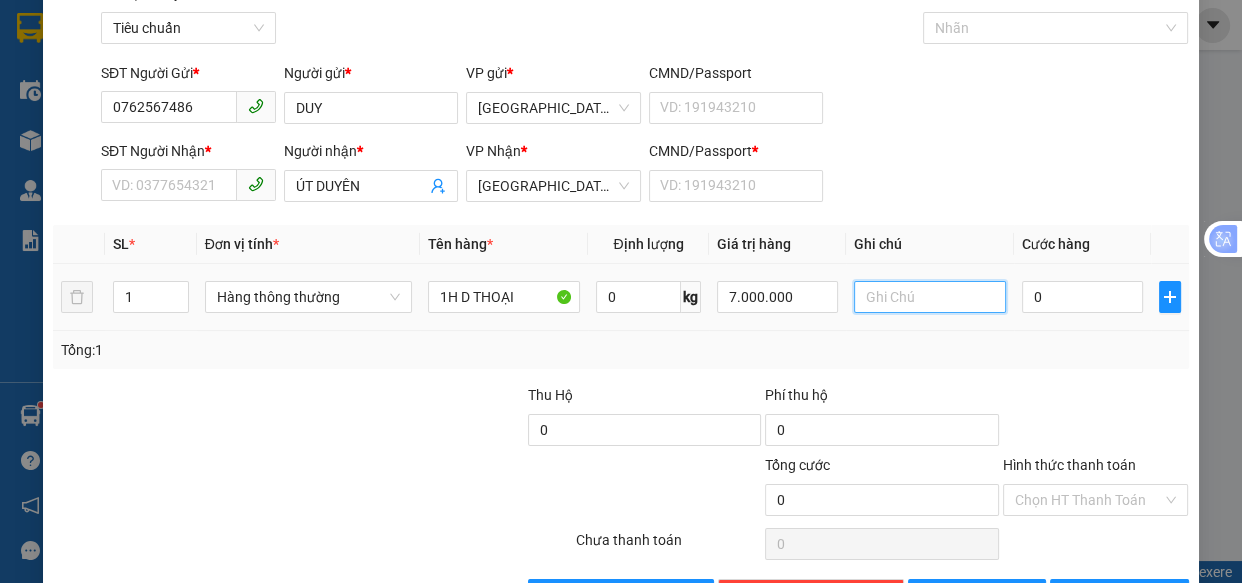 click at bounding box center (929, 297) 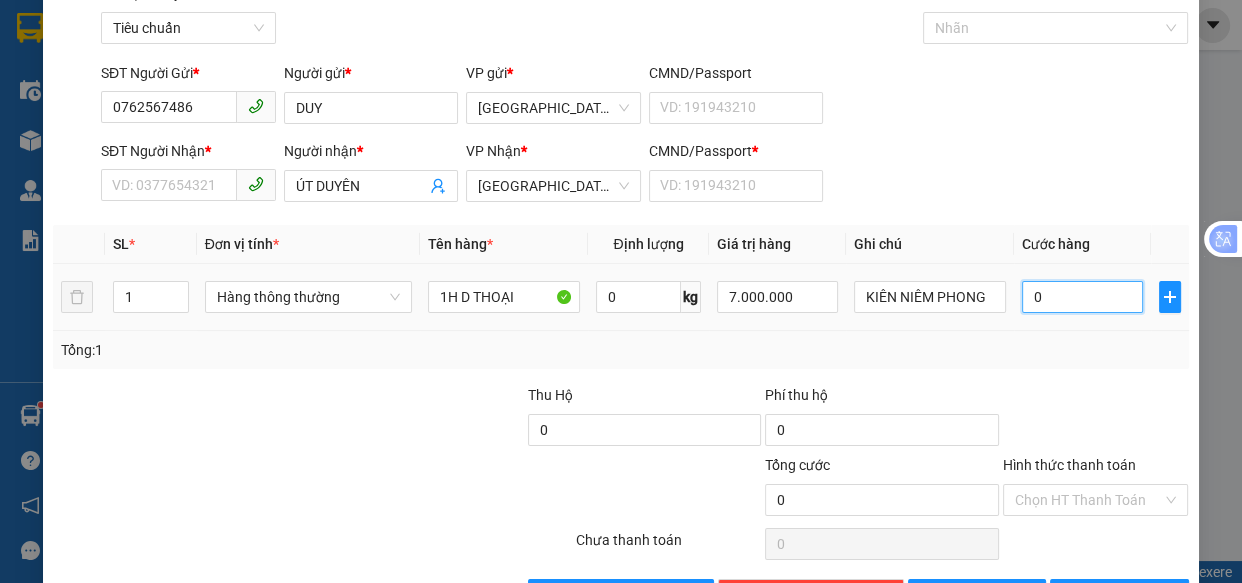 click on "0" at bounding box center [1082, 297] 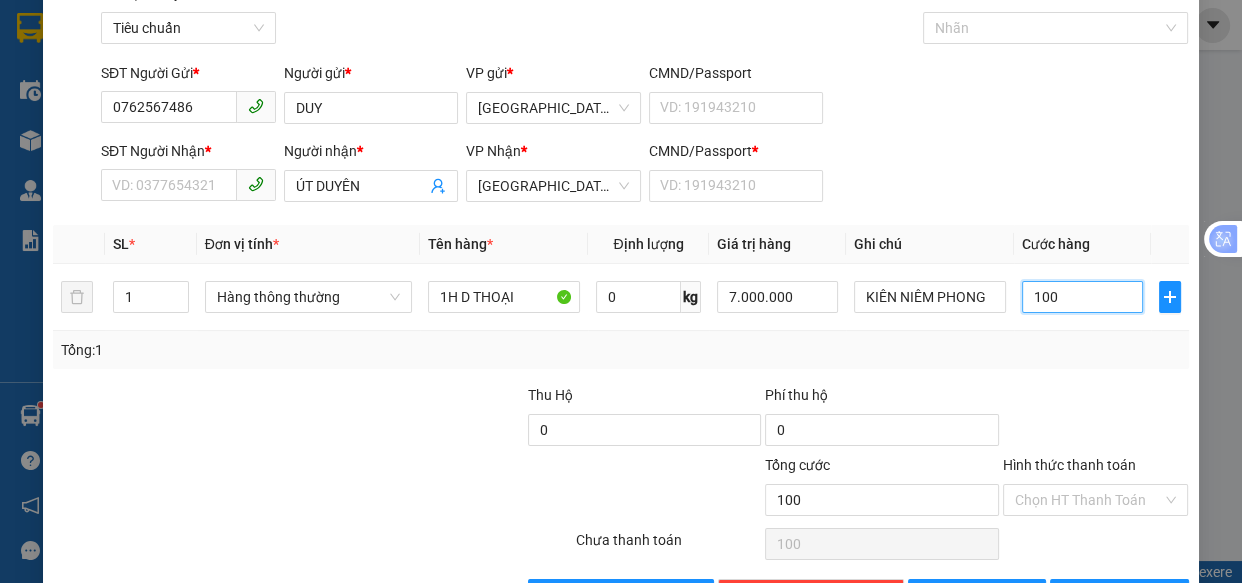 scroll, scrollTop: 156, scrollLeft: 0, axis: vertical 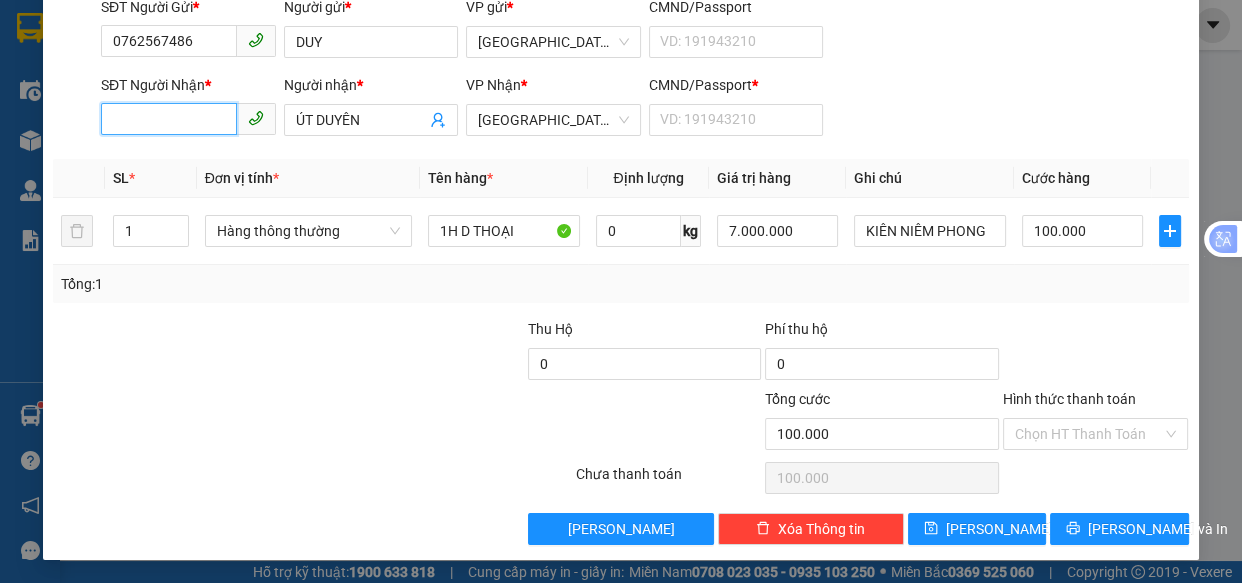 click on "SĐT Người Nhận  *" at bounding box center [169, 119] 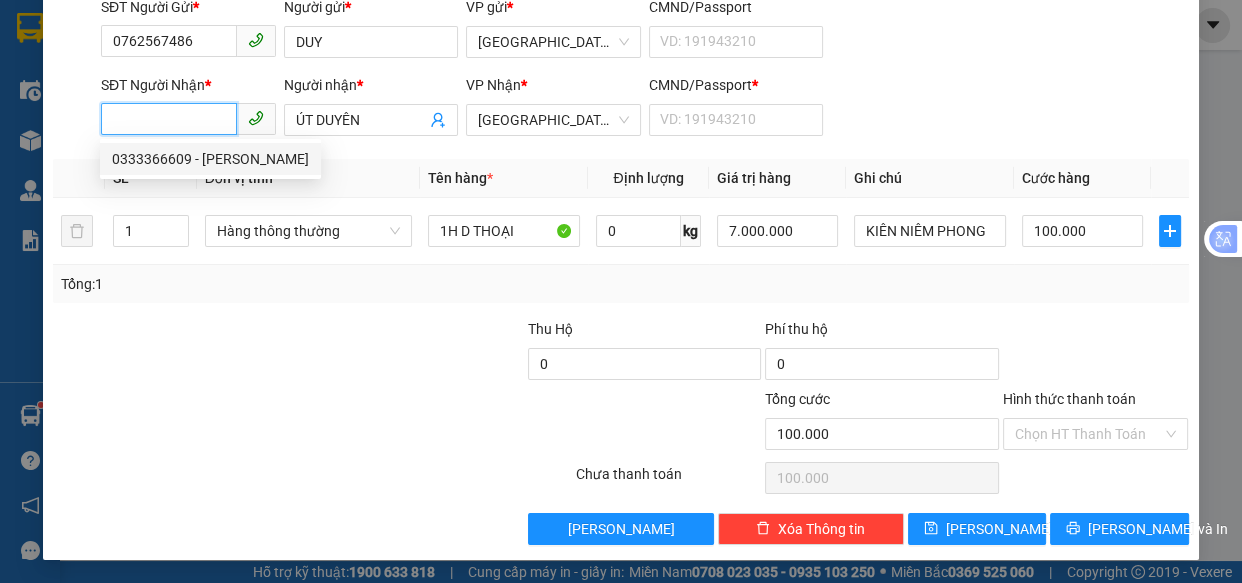 click on "SĐT Người Nhận  *" at bounding box center (169, 119) 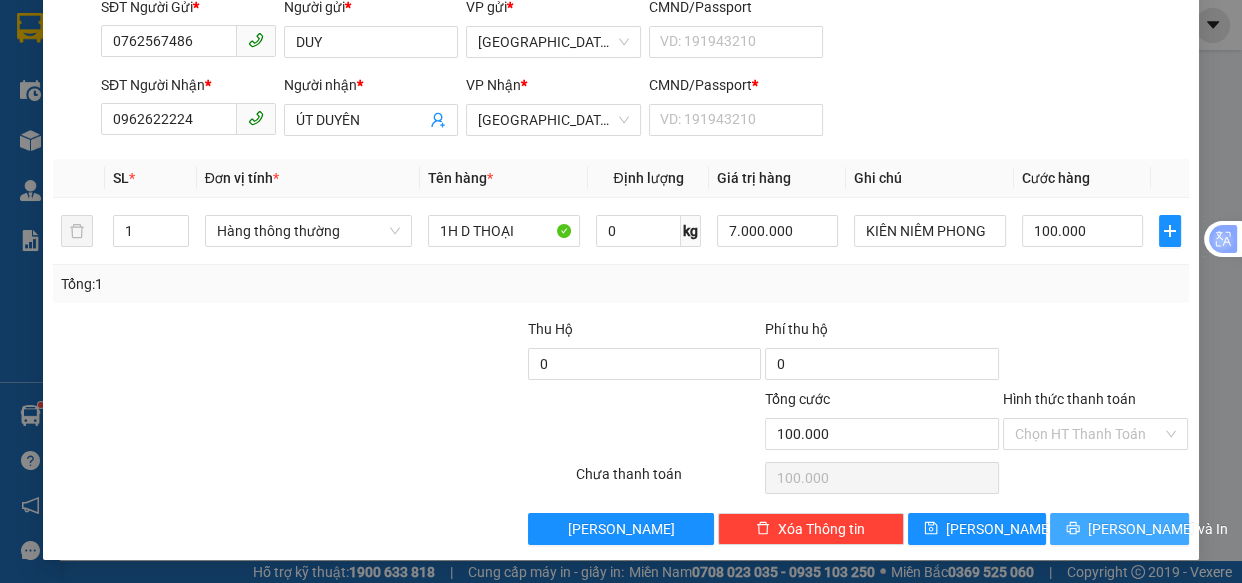 click on "[PERSON_NAME] và In" at bounding box center (1158, 529) 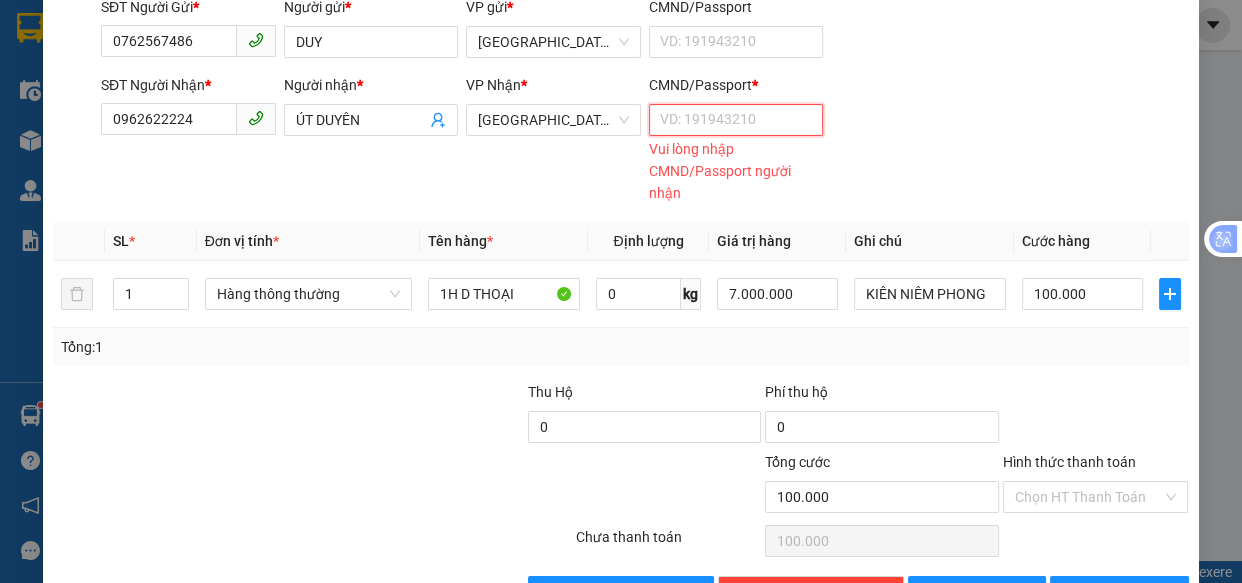 click on "CMND/Passport  *" at bounding box center [736, 120] 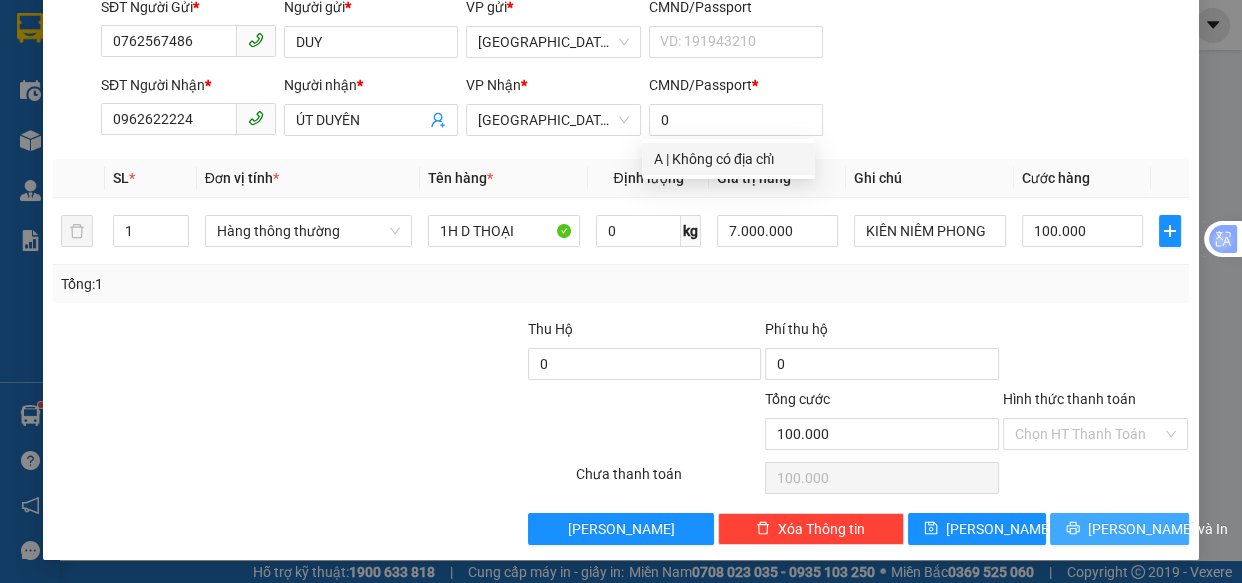 click on "[PERSON_NAME] và In" at bounding box center [1158, 529] 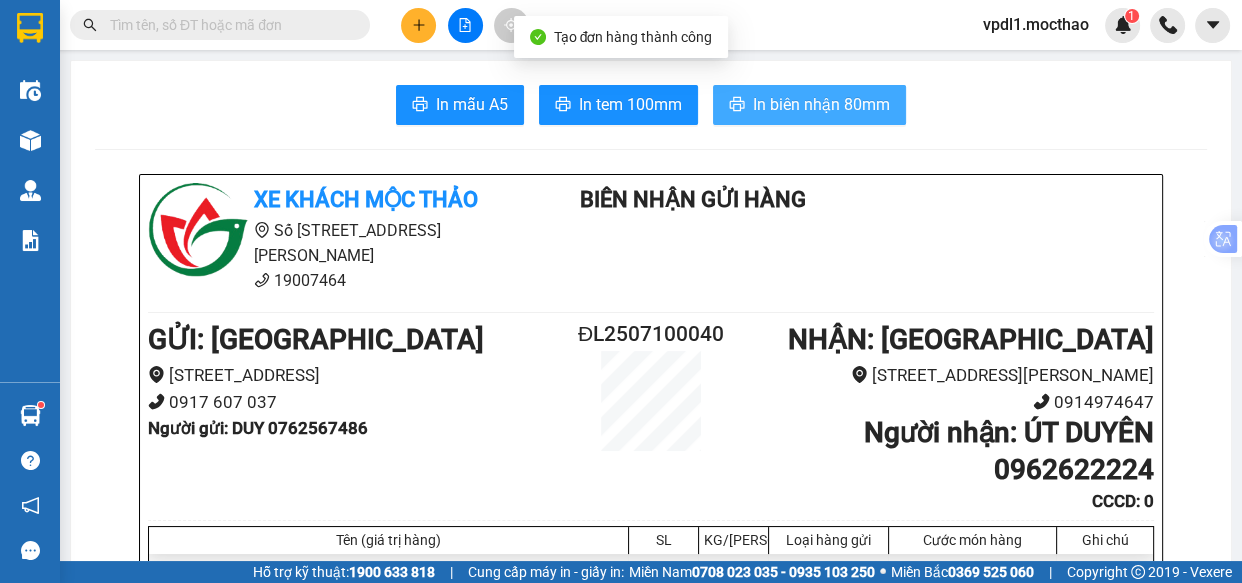 click on "In biên nhận 80mm" at bounding box center [821, 104] 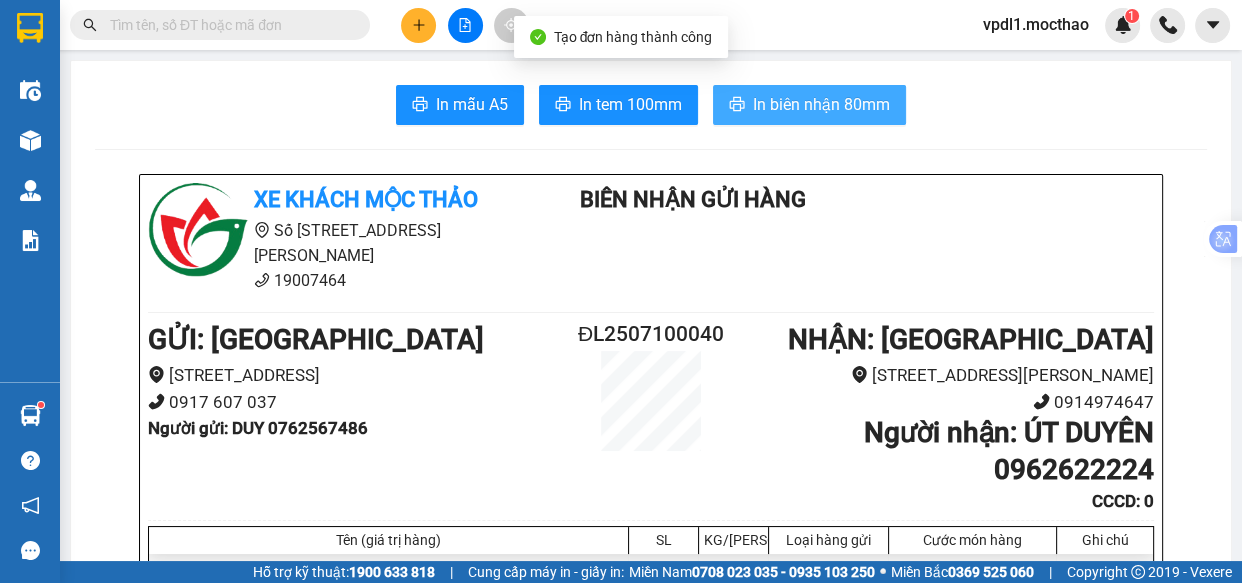 scroll, scrollTop: 0, scrollLeft: 0, axis: both 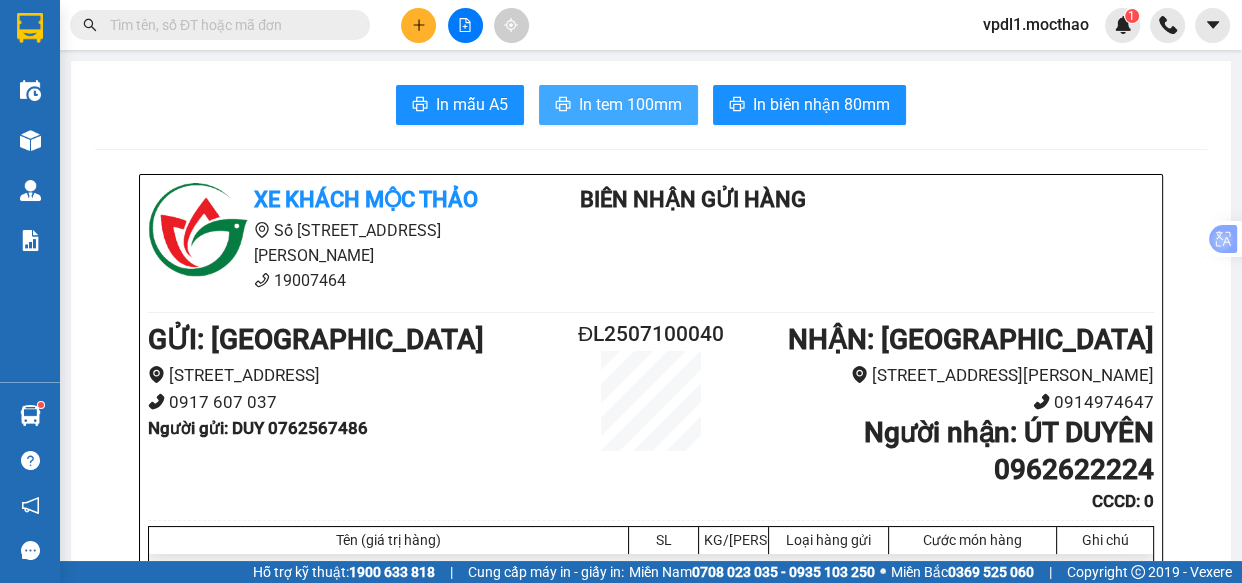 drag, startPoint x: 620, startPoint y: 101, endPoint x: 690, endPoint y: 99, distance: 70.028564 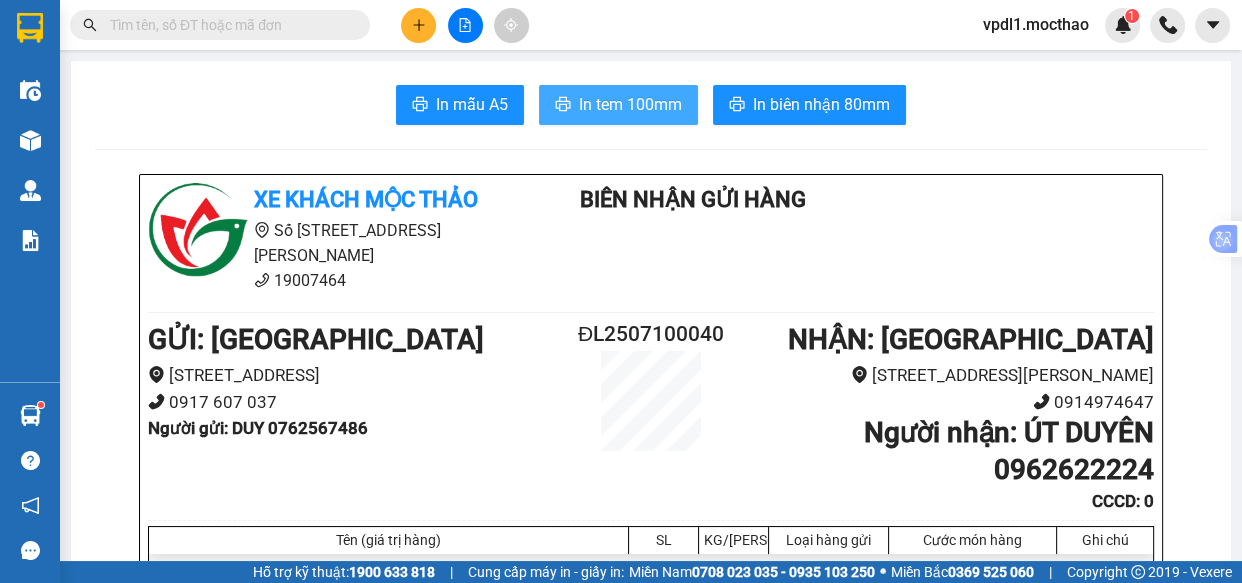scroll, scrollTop: 0, scrollLeft: 0, axis: both 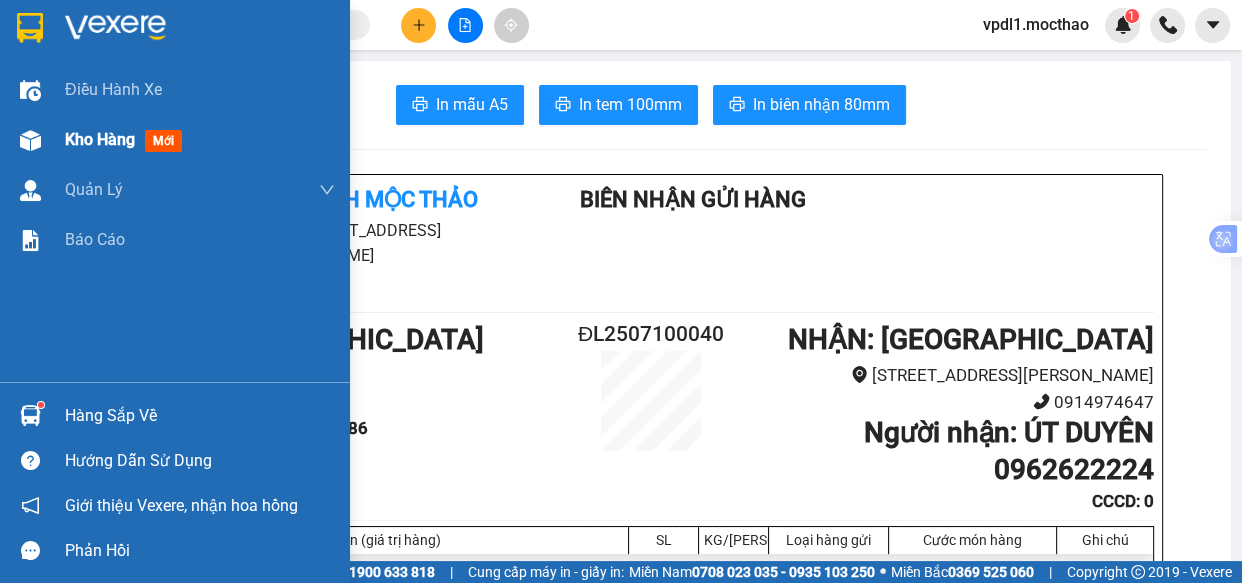 click on "Kho hàng" at bounding box center (100, 139) 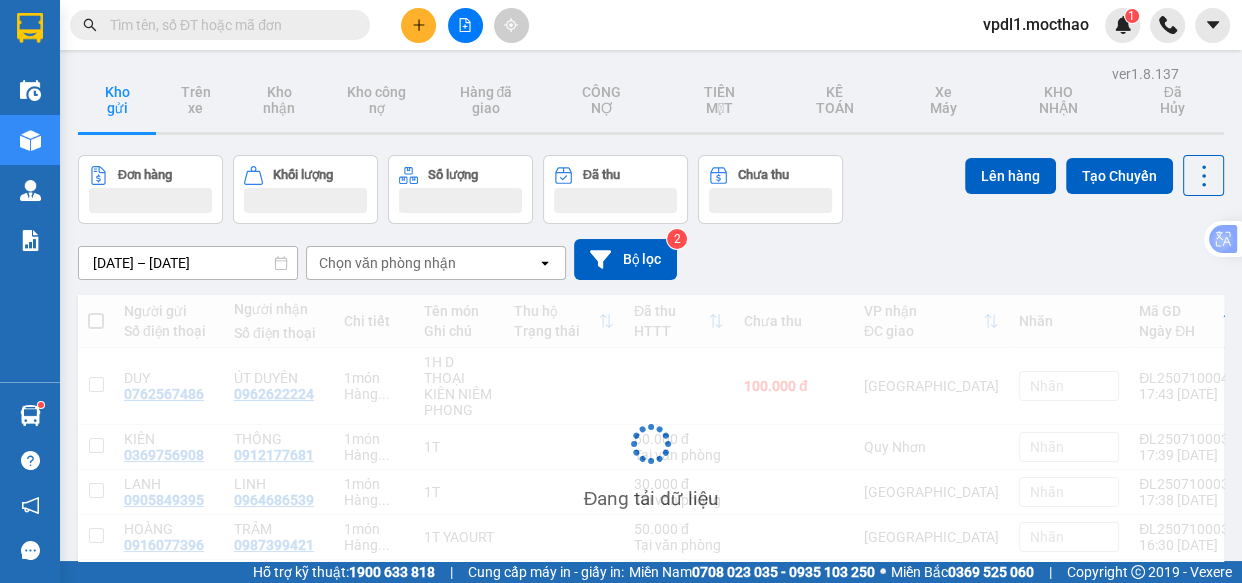 scroll, scrollTop: 91, scrollLeft: 0, axis: vertical 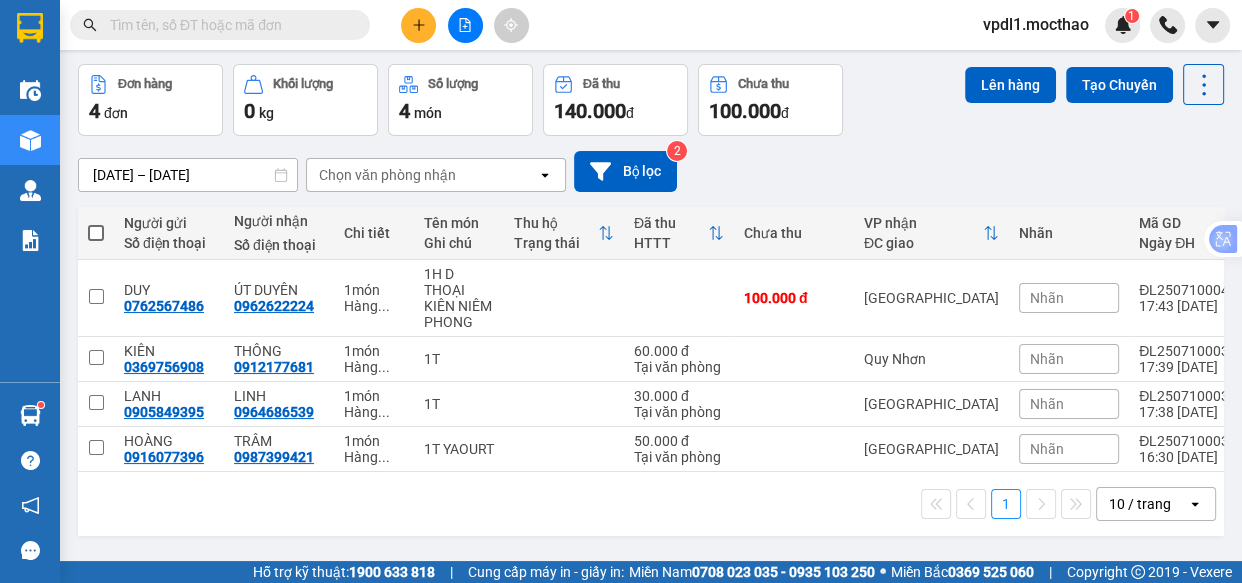 click at bounding box center (96, 233) 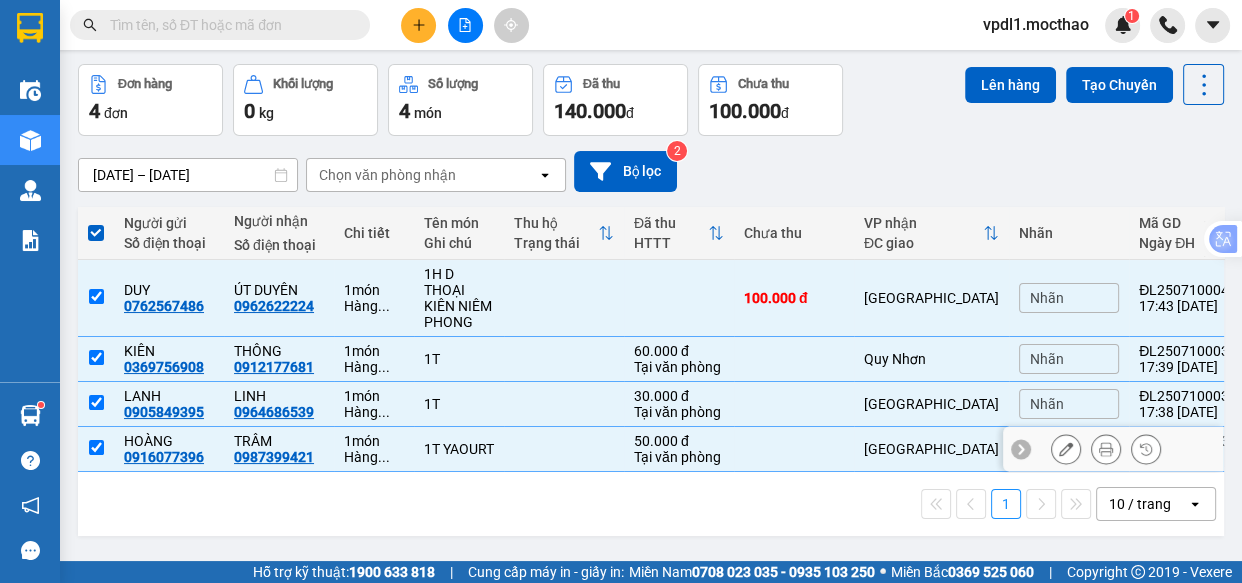 click at bounding box center [96, 447] 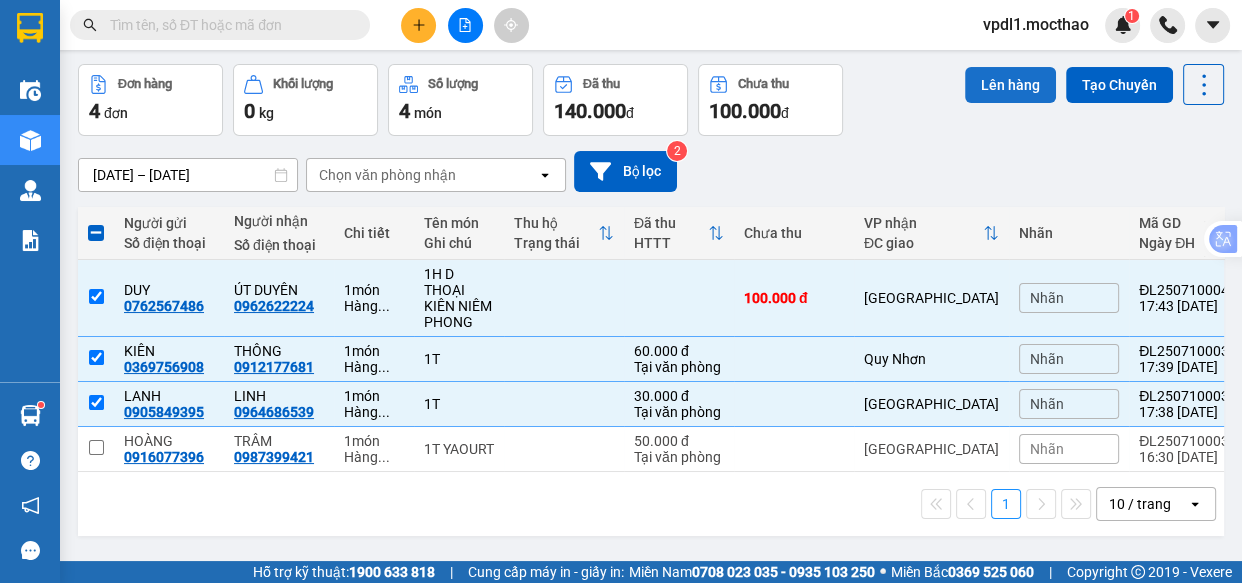 click on "Lên hàng" at bounding box center (1010, 85) 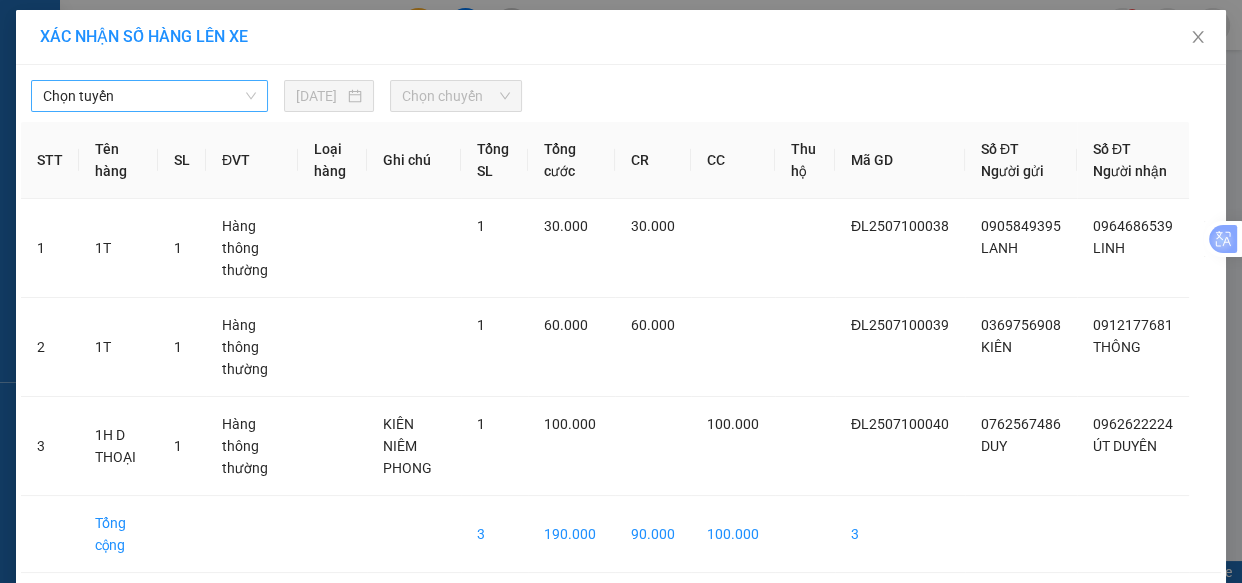 click on "Chọn tuyến" at bounding box center (149, 96) 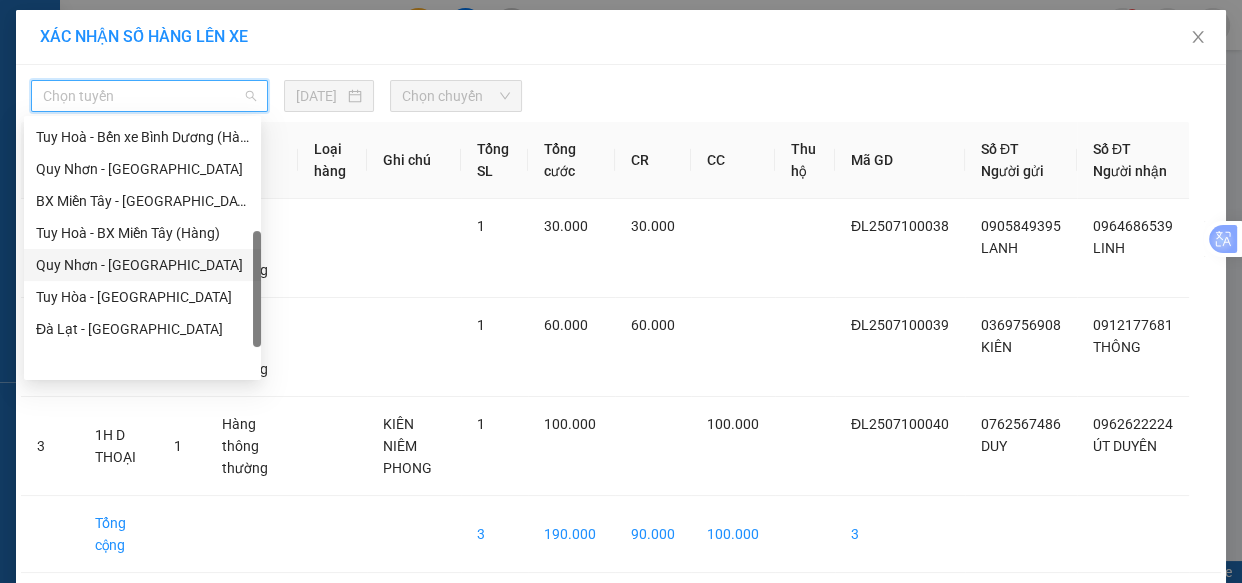 scroll, scrollTop: 265, scrollLeft: 0, axis: vertical 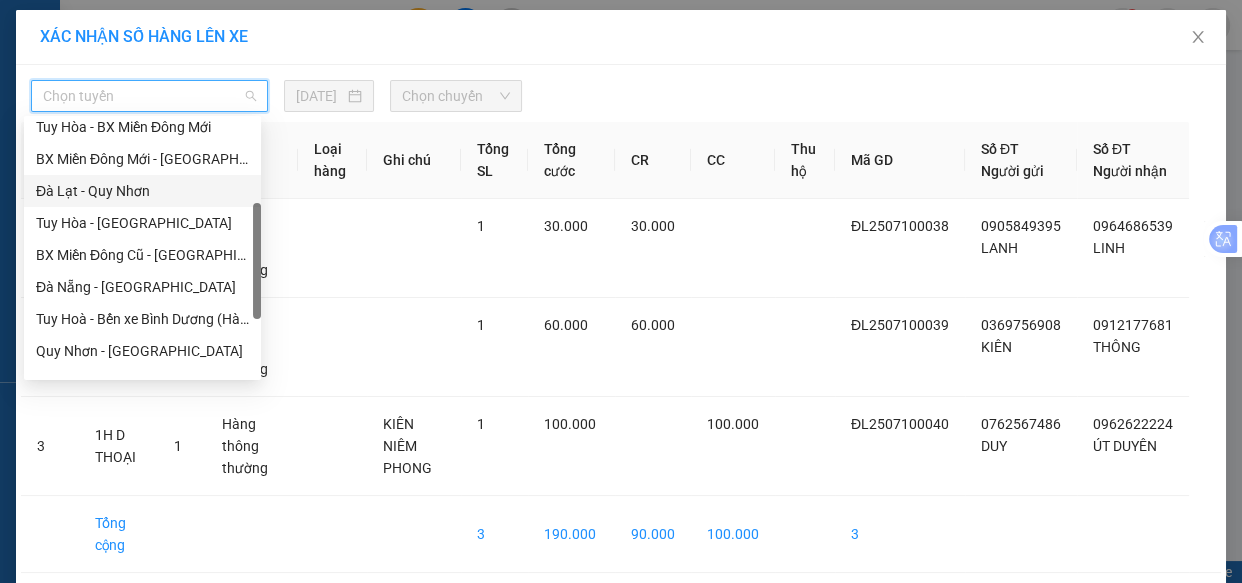 click on "Đà Lạt - Quy Nhơn" at bounding box center [142, 191] 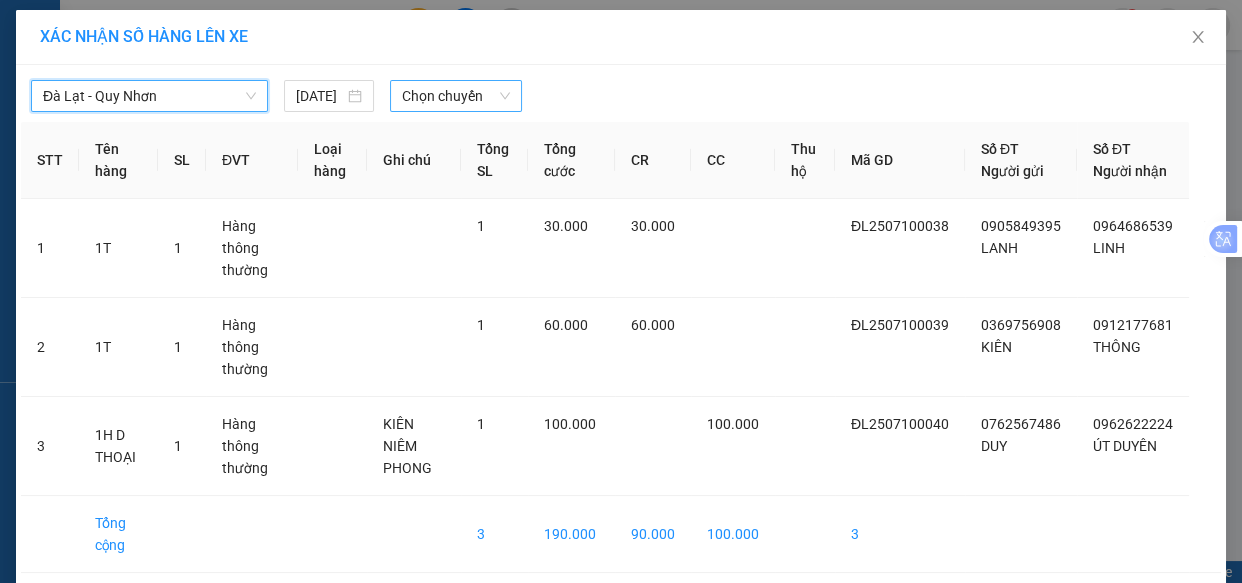 click on "Chọn chuyến" at bounding box center [456, 96] 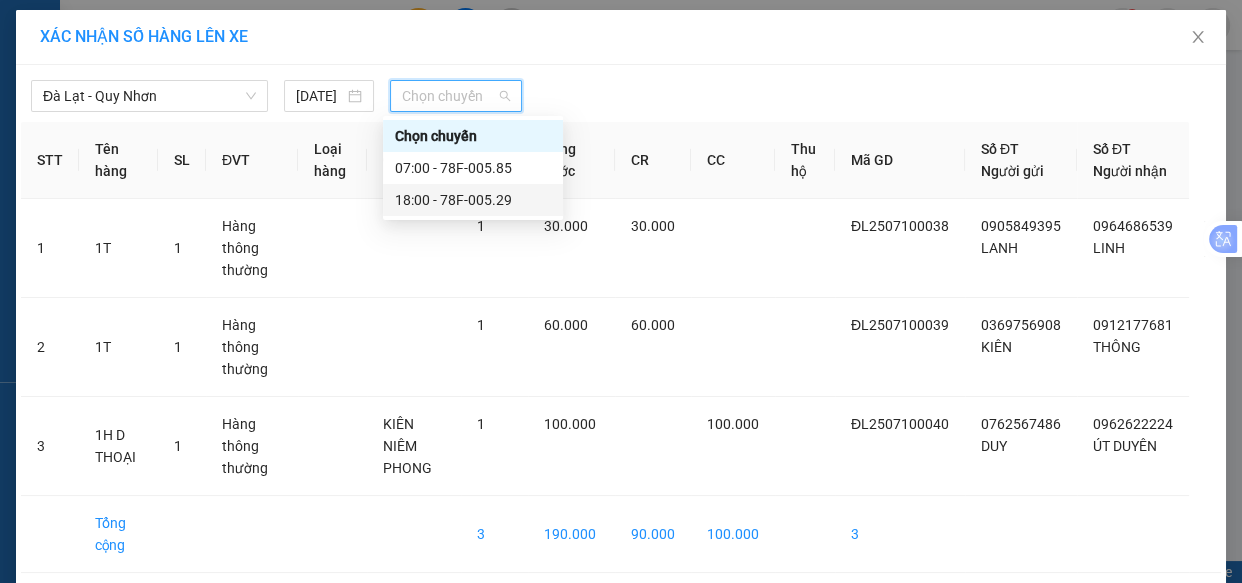 click on "18:00     - 78F-005.29" at bounding box center (473, 200) 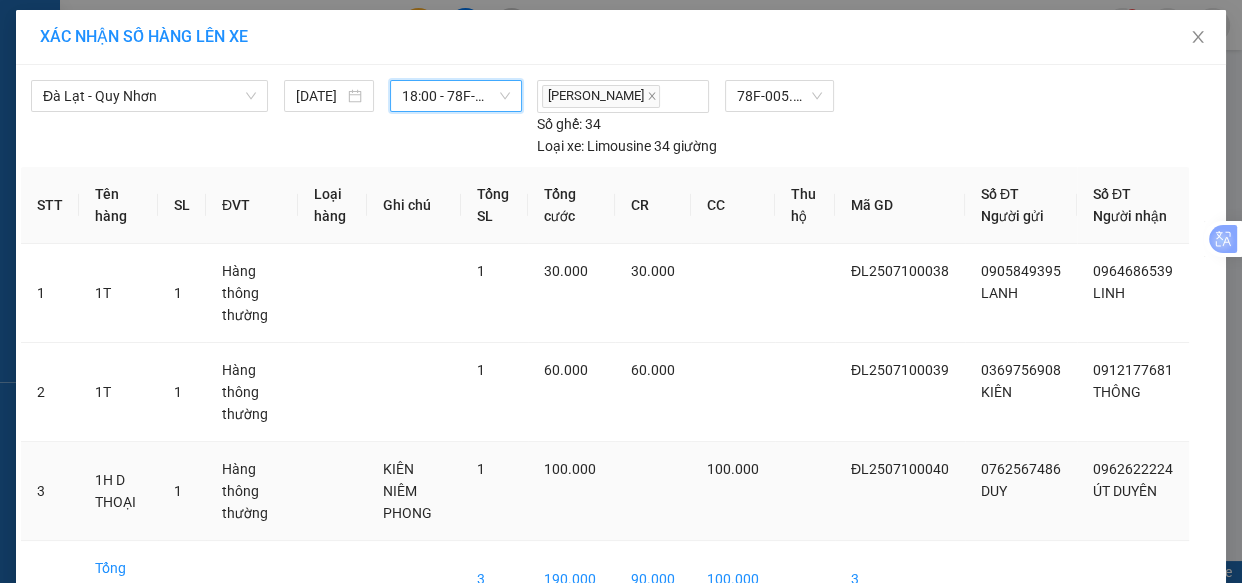 scroll, scrollTop: 147, scrollLeft: 0, axis: vertical 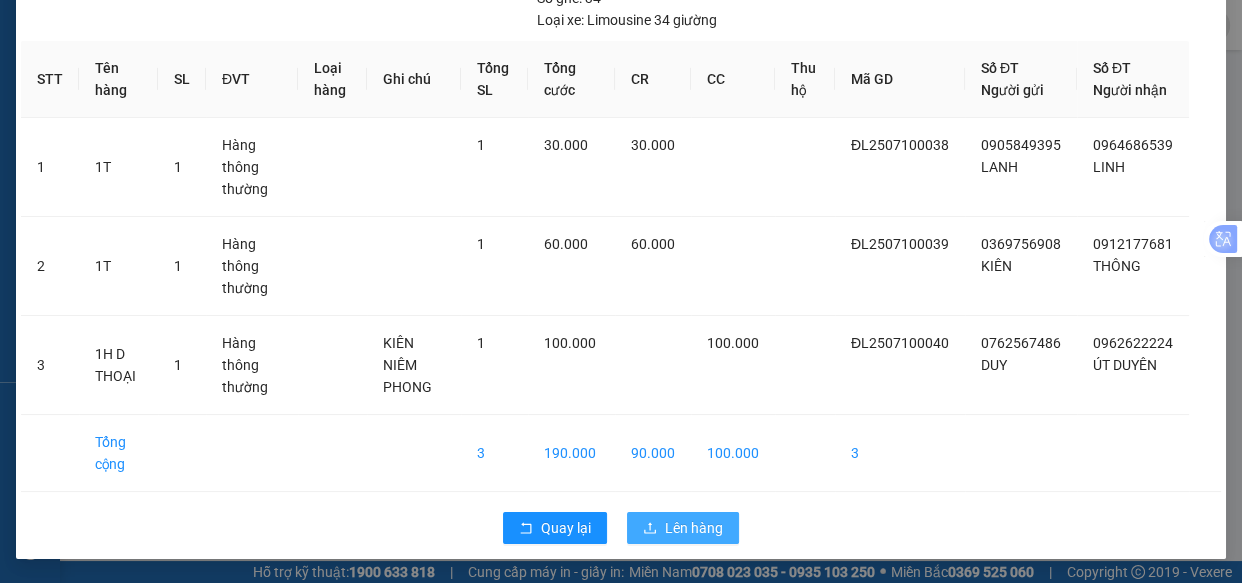 click on "Lên hàng" at bounding box center [694, 528] 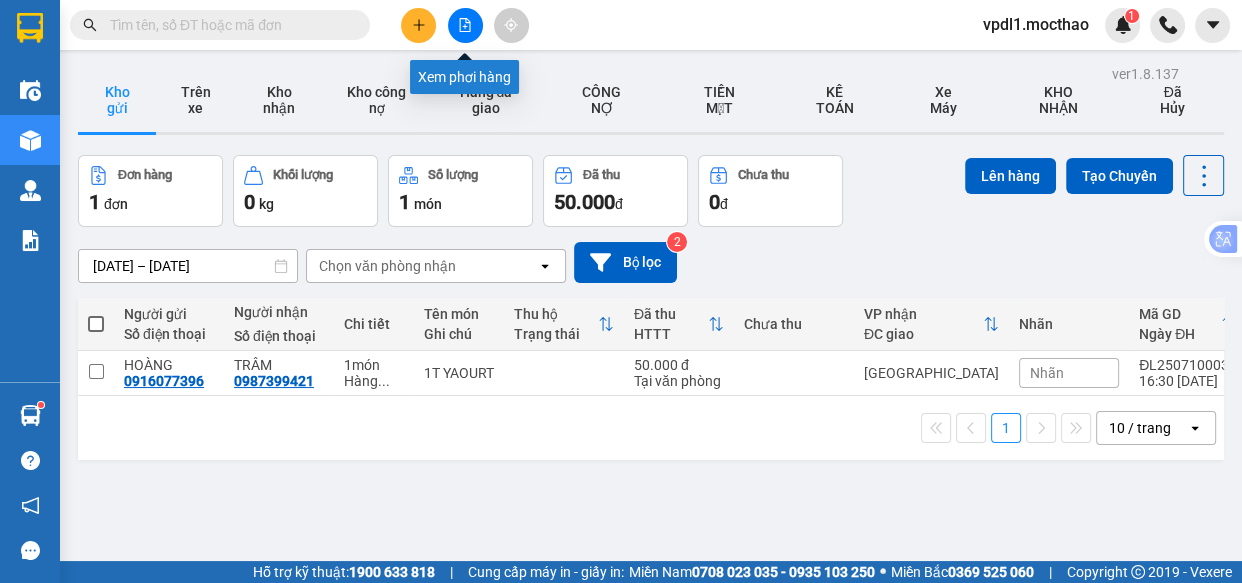 click 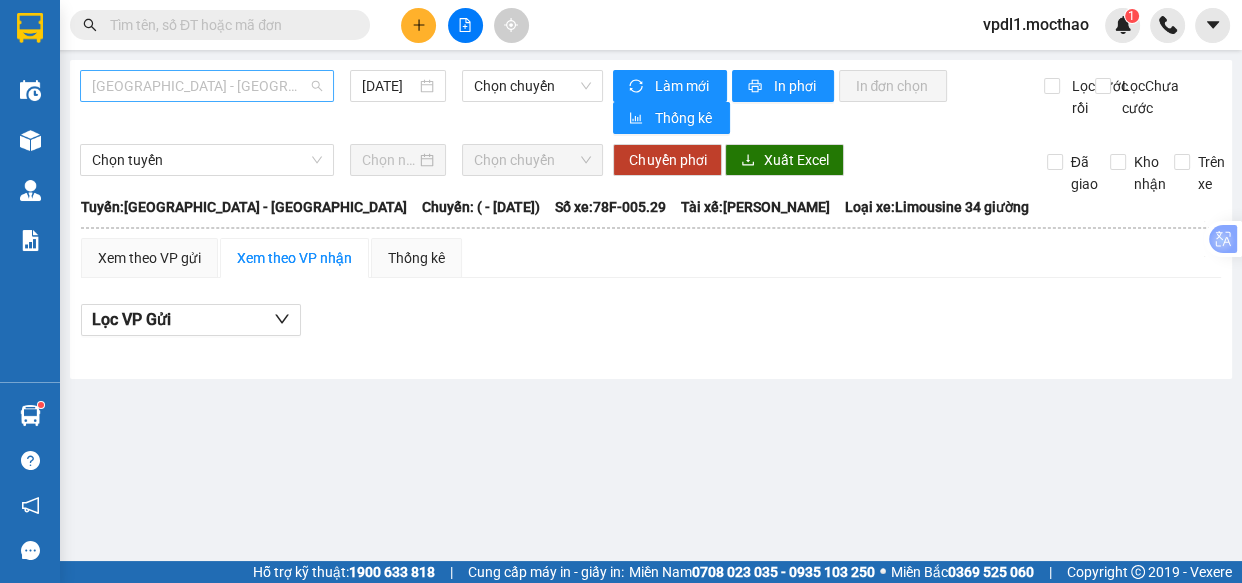 click on "[GEOGRAPHIC_DATA] - [PERSON_NAME]" at bounding box center [207, 86] 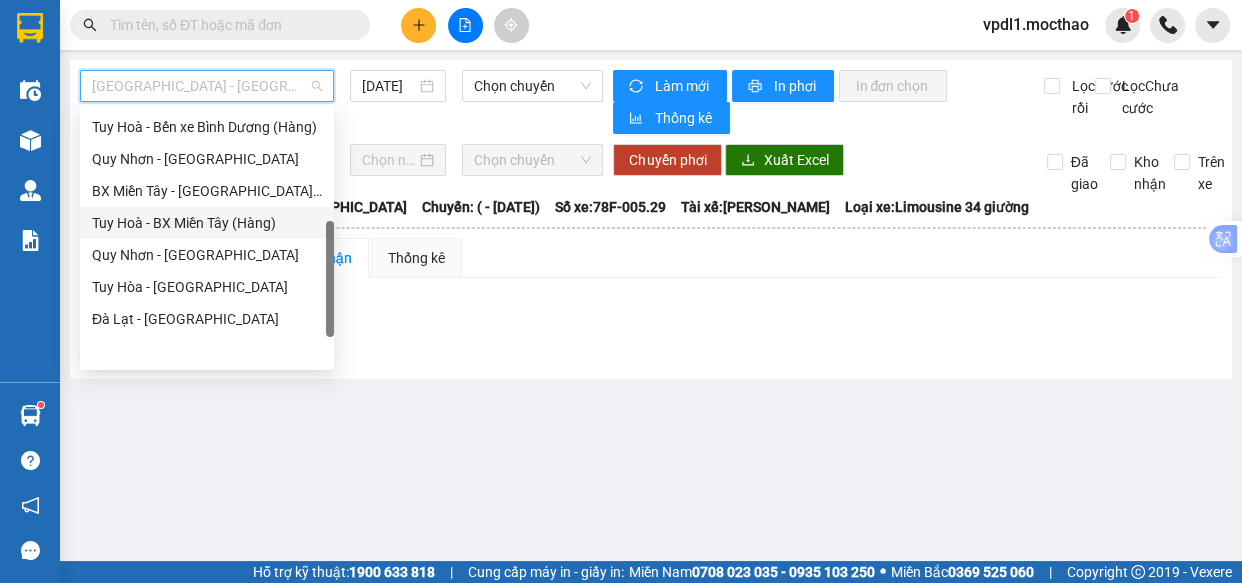 scroll, scrollTop: 265, scrollLeft: 0, axis: vertical 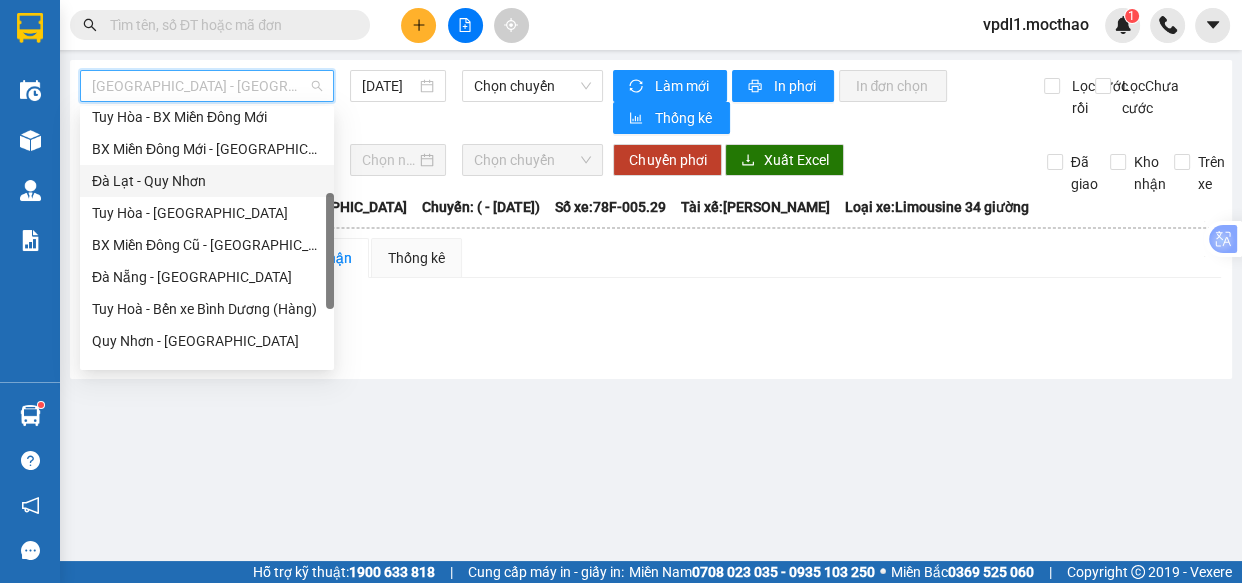 drag, startPoint x: 155, startPoint y: 190, endPoint x: 191, endPoint y: 184, distance: 36.496574 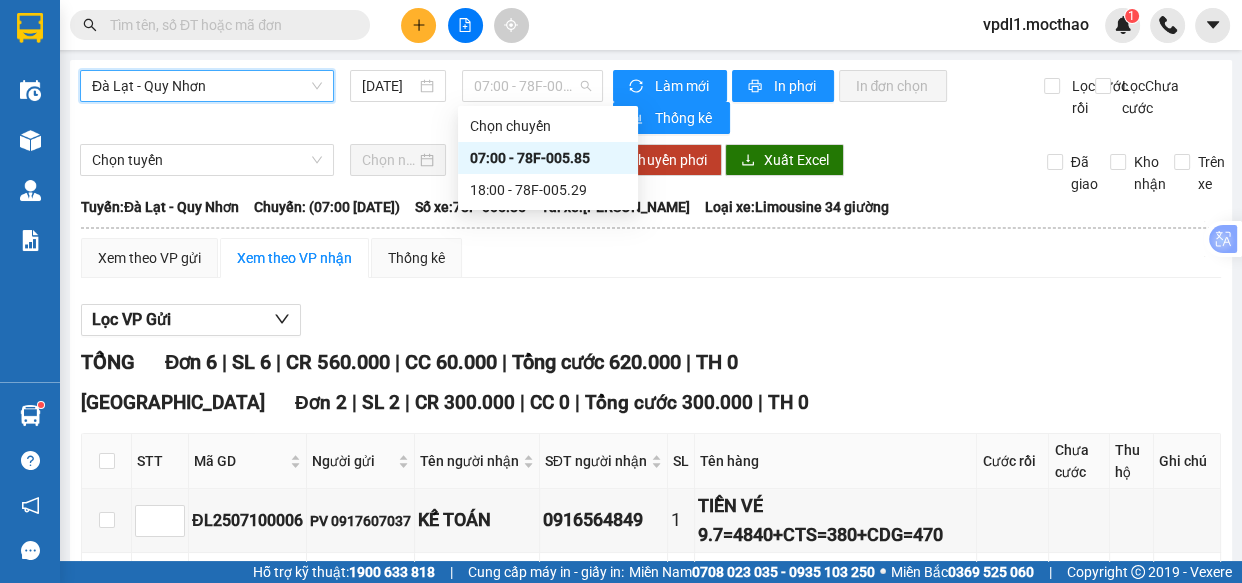 drag, startPoint x: 563, startPoint y: 82, endPoint x: 614, endPoint y: 154, distance: 88.23265 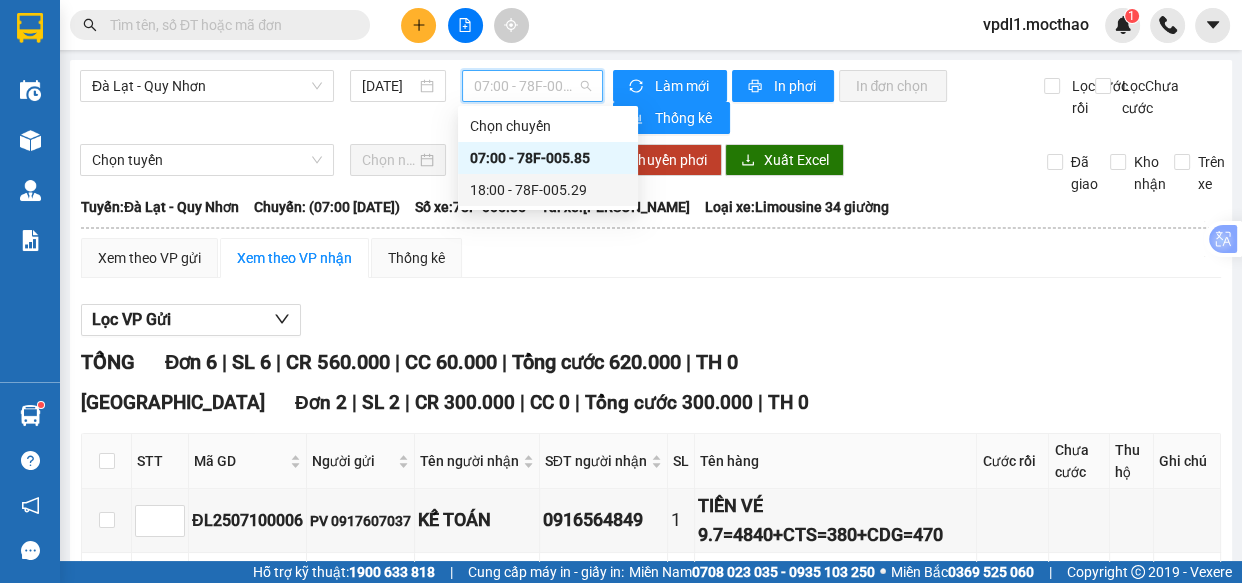 click on "18:00     - 78F-005.29" at bounding box center (548, 190) 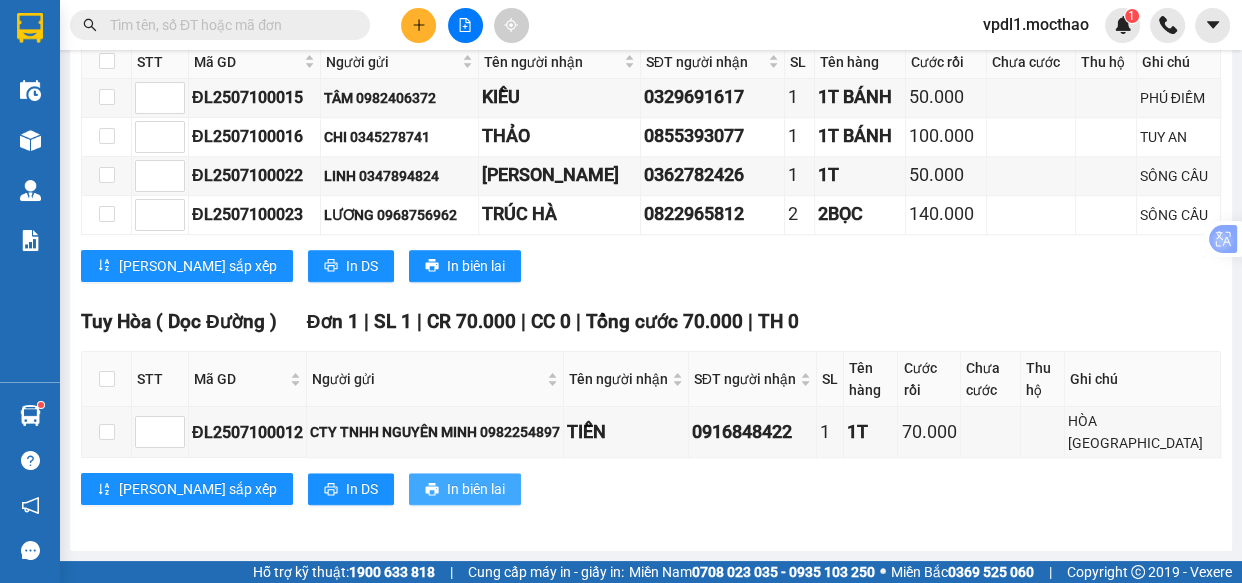 scroll, scrollTop: 1664, scrollLeft: 0, axis: vertical 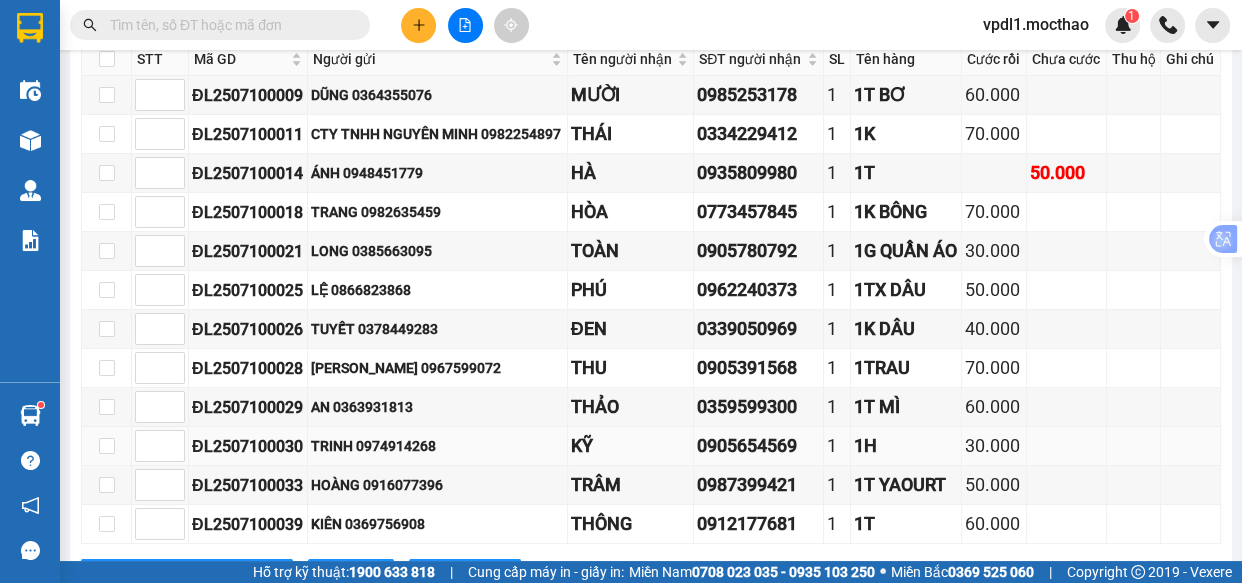 click at bounding box center (107, 446) 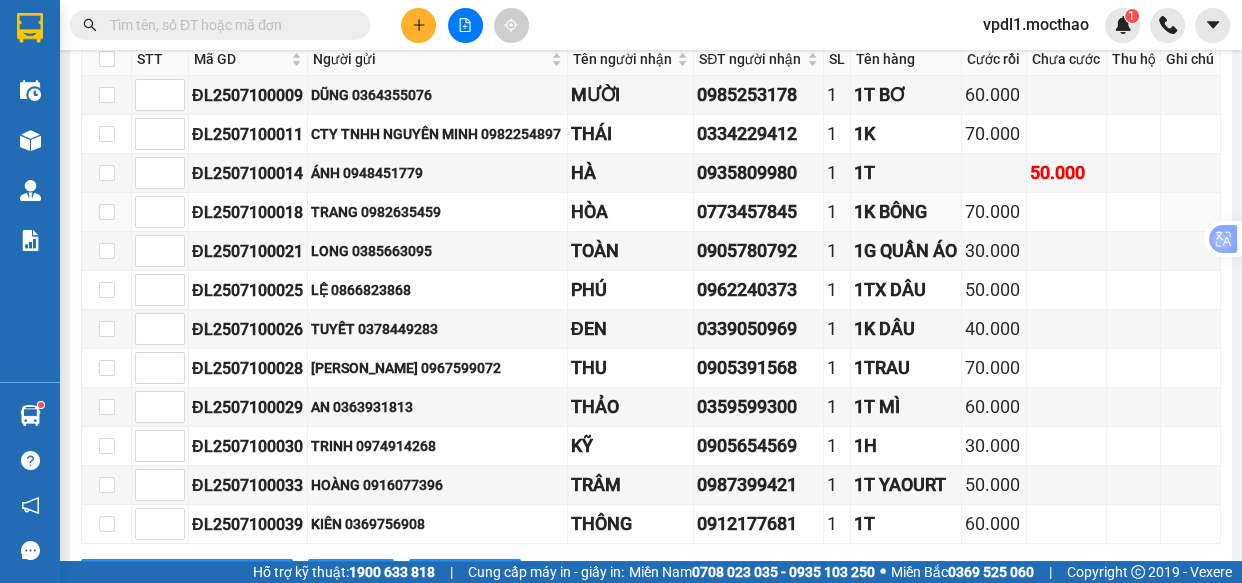 scroll, scrollTop: 119, scrollLeft: 0, axis: vertical 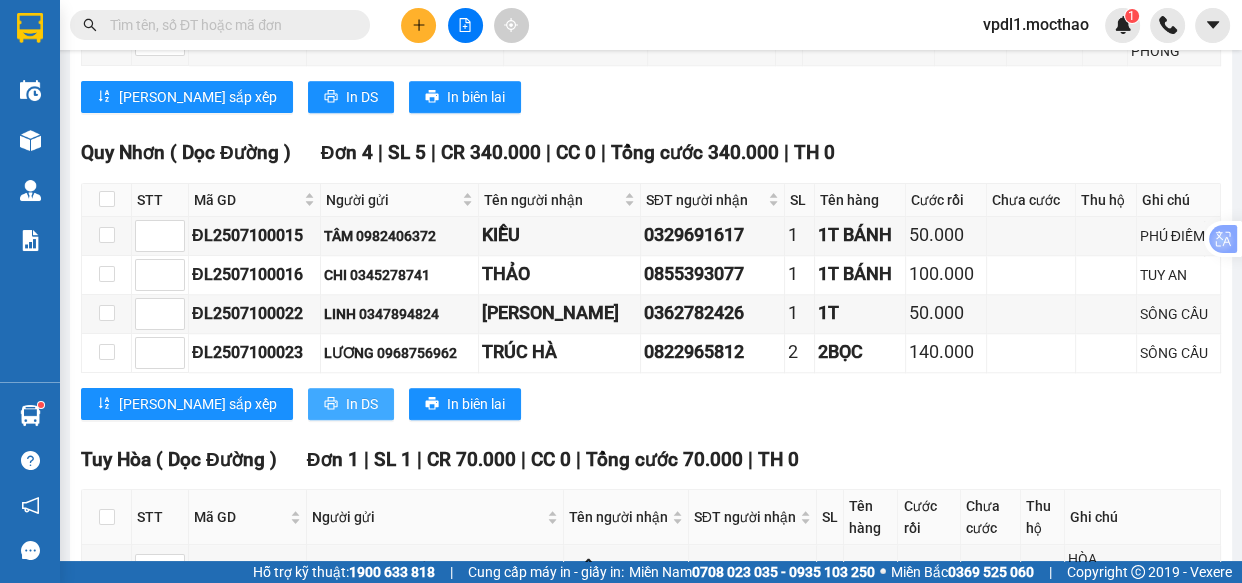 click on "In DS" at bounding box center [351, 404] 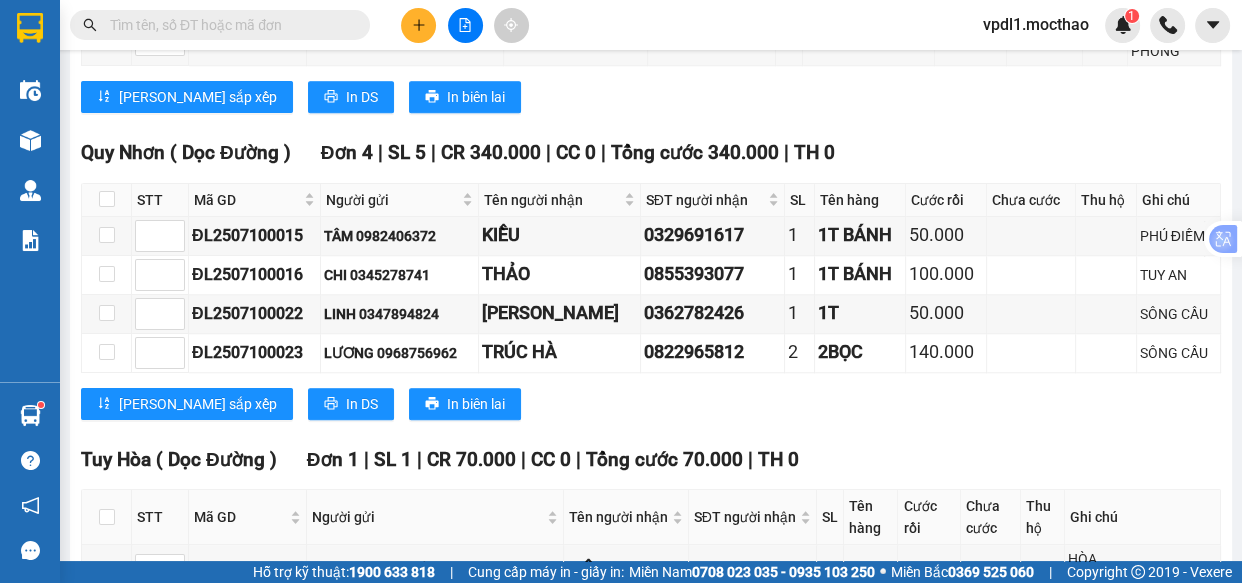 scroll, scrollTop: 1846, scrollLeft: 0, axis: vertical 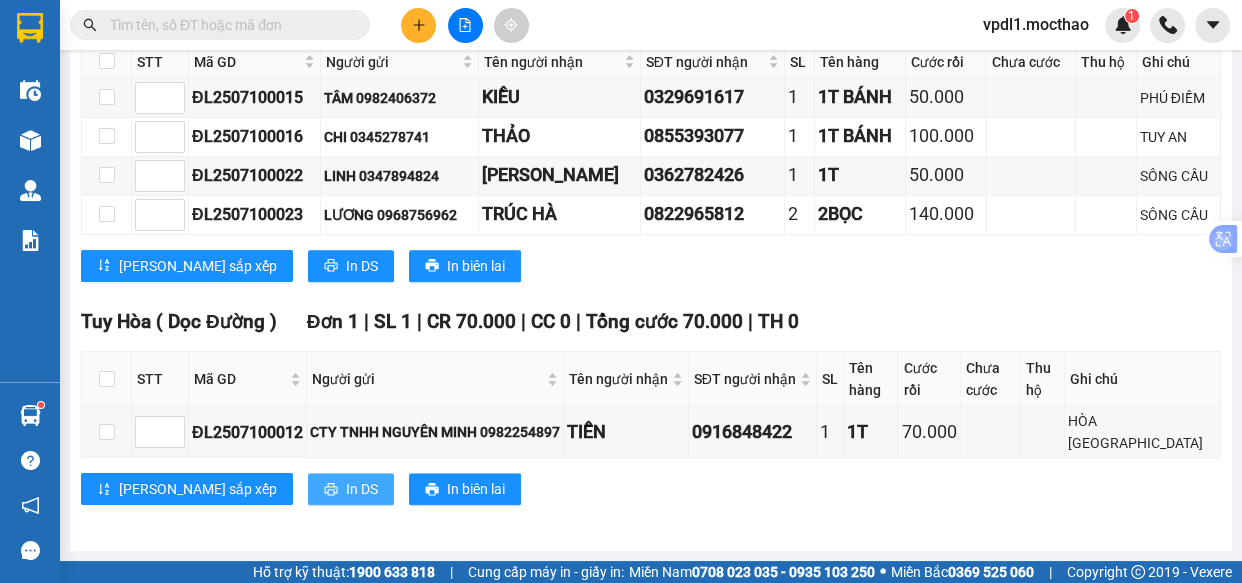 click on "In DS" at bounding box center (362, 489) 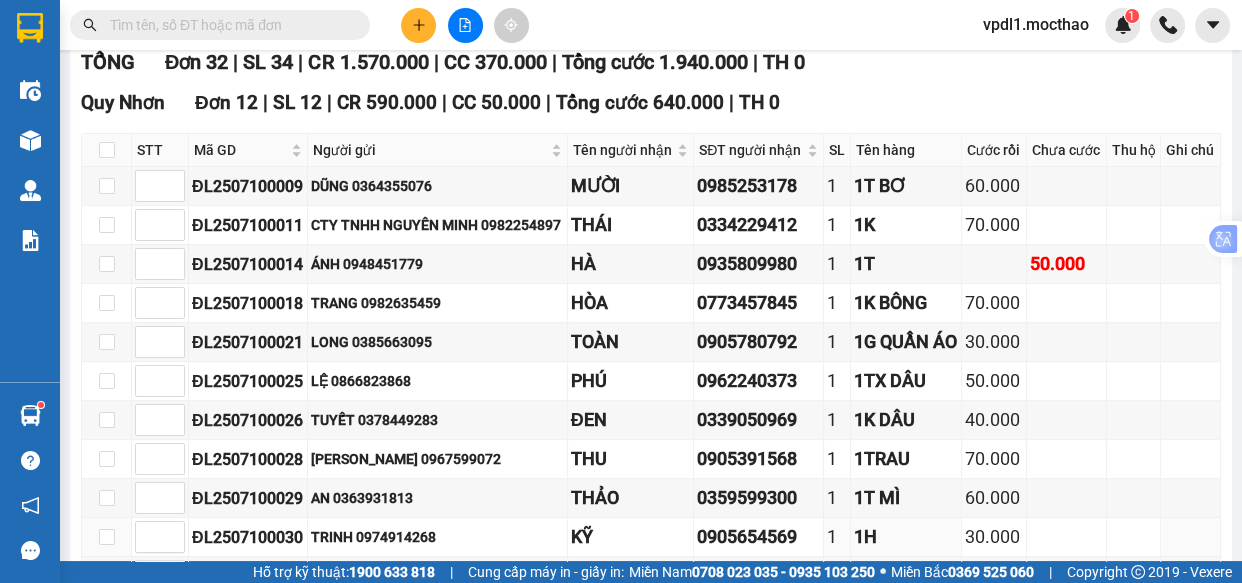 scroll, scrollTop: 755, scrollLeft: 0, axis: vertical 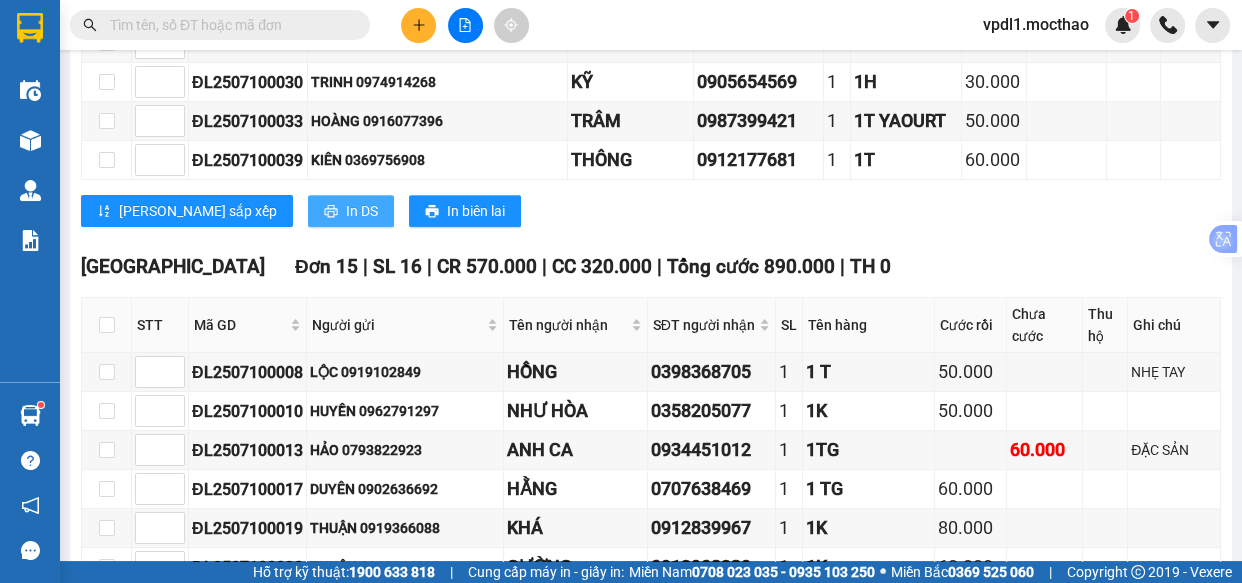 click on "In DS" at bounding box center (351, 211) 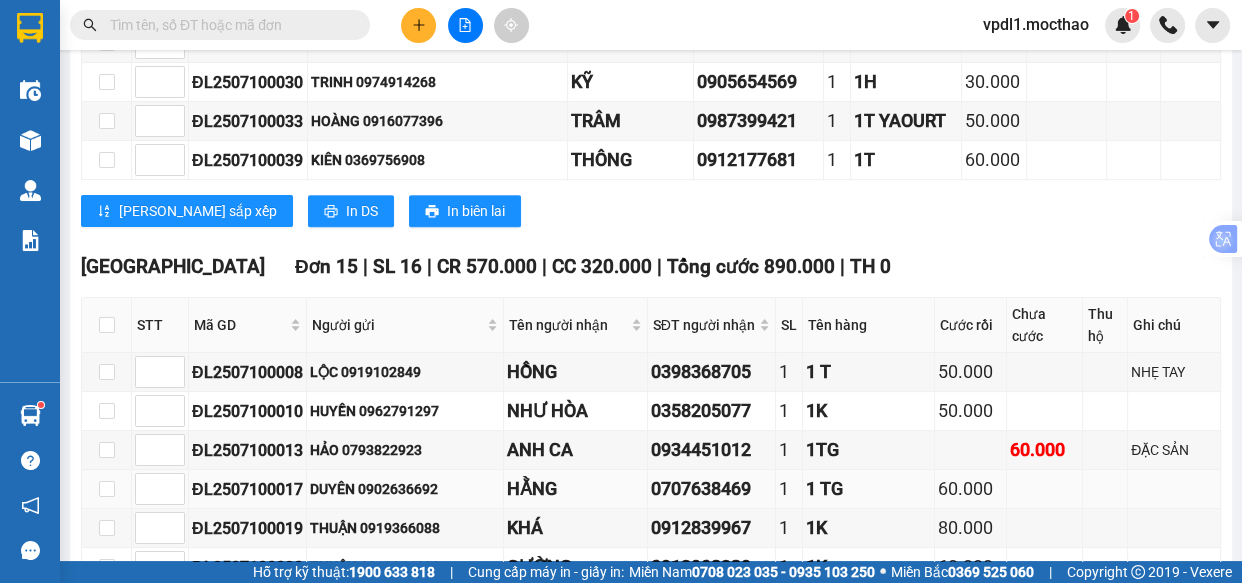 scroll, scrollTop: 1391, scrollLeft: 0, axis: vertical 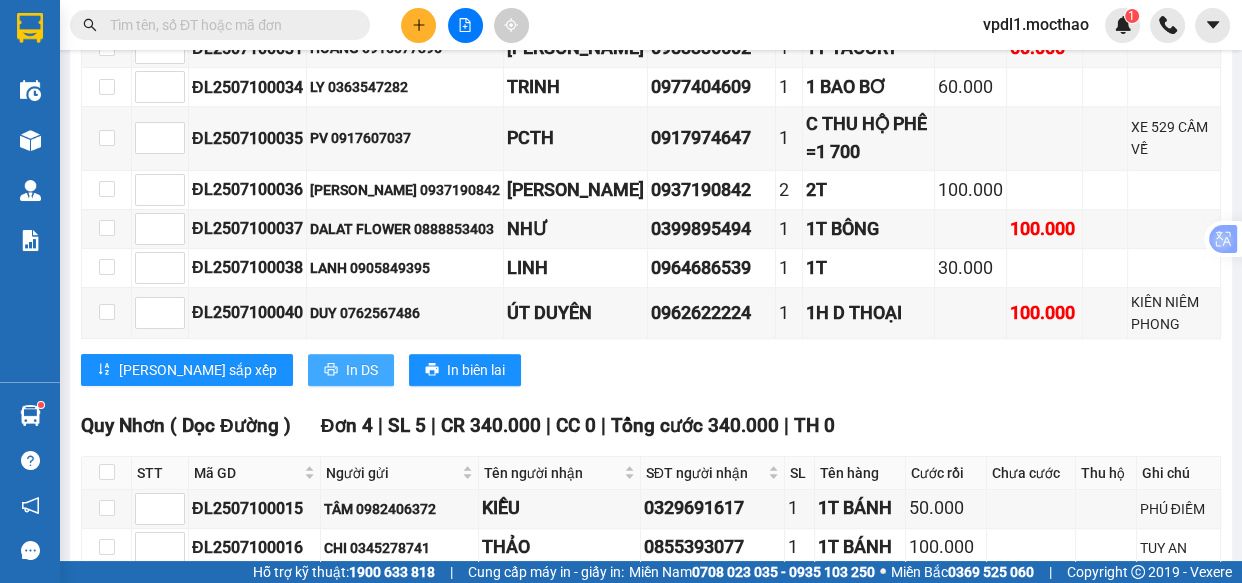 click on "In DS" at bounding box center (351, 370) 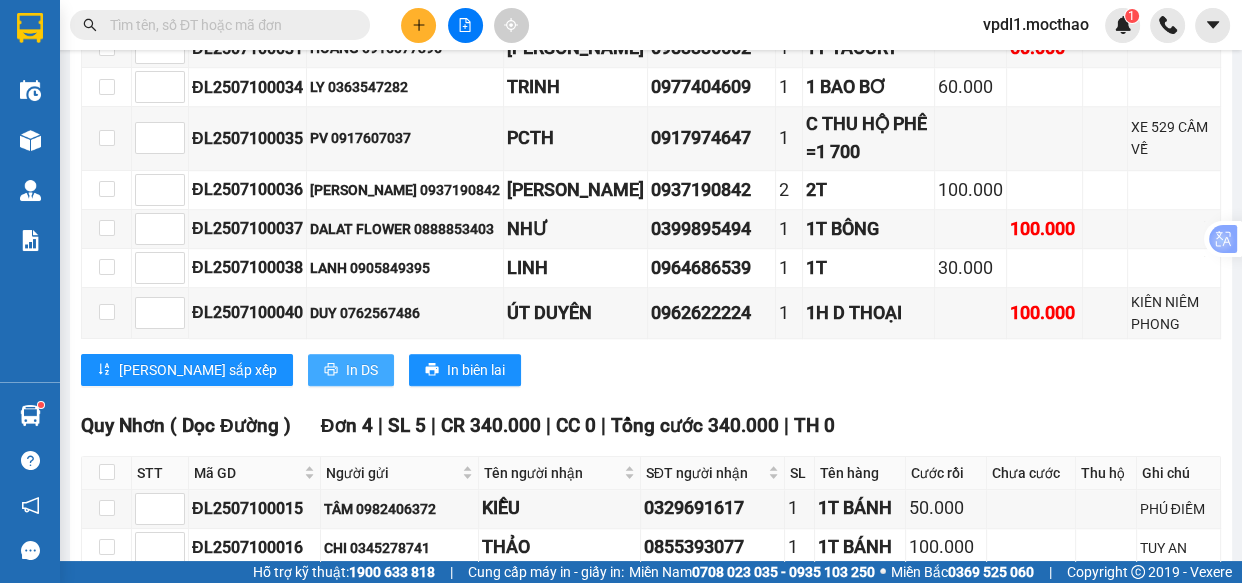 scroll, scrollTop: 0, scrollLeft: 0, axis: both 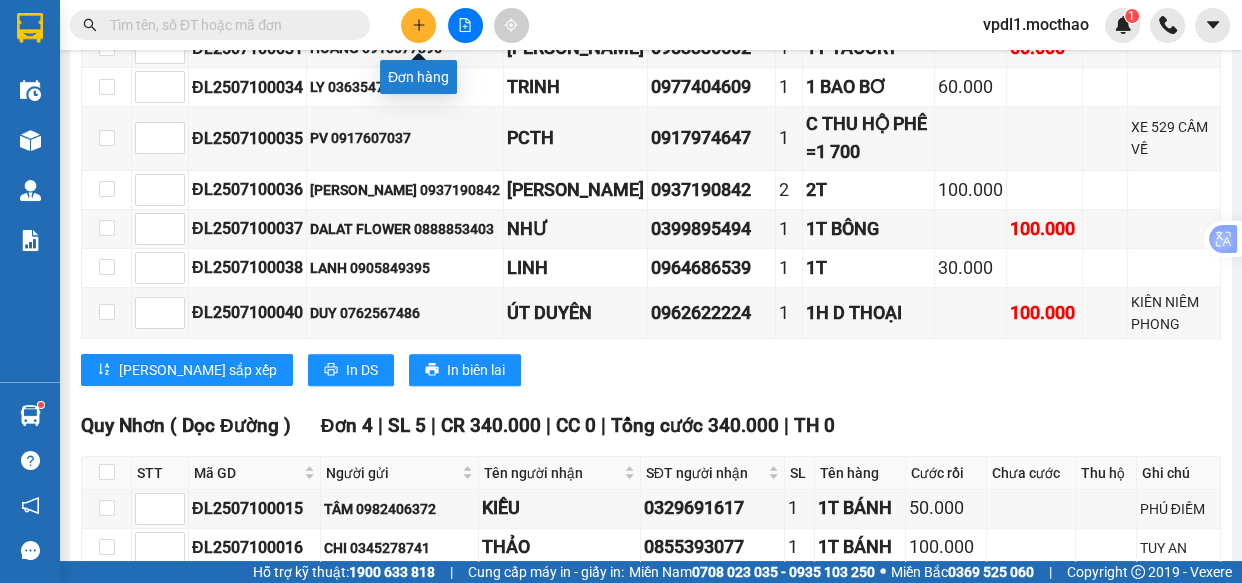 click at bounding box center (418, 25) 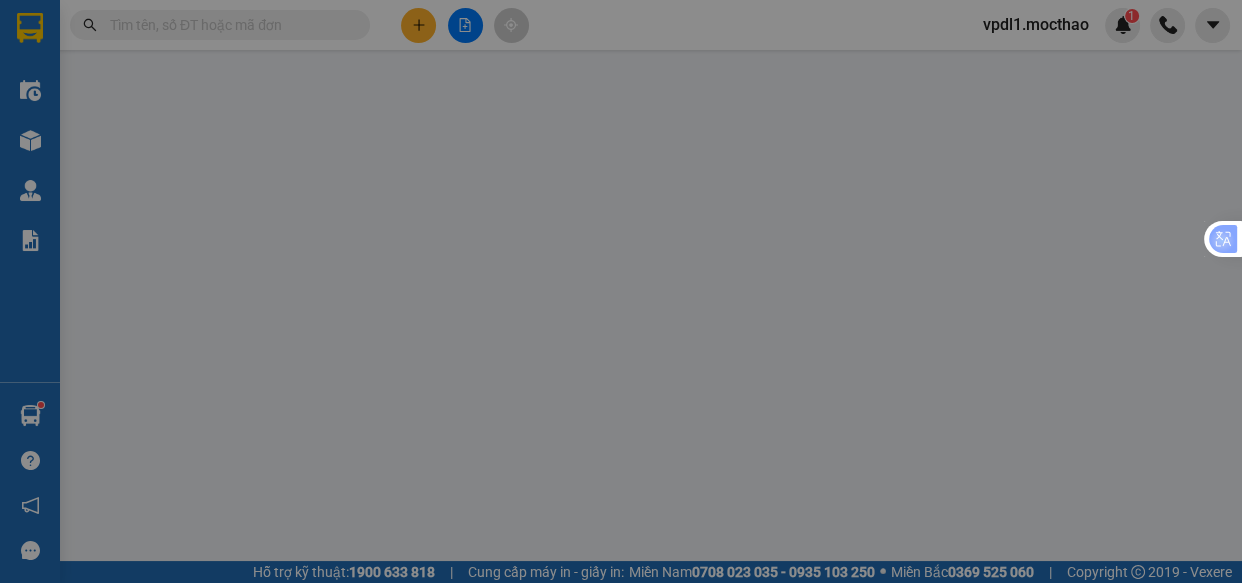 scroll, scrollTop: 0, scrollLeft: 0, axis: both 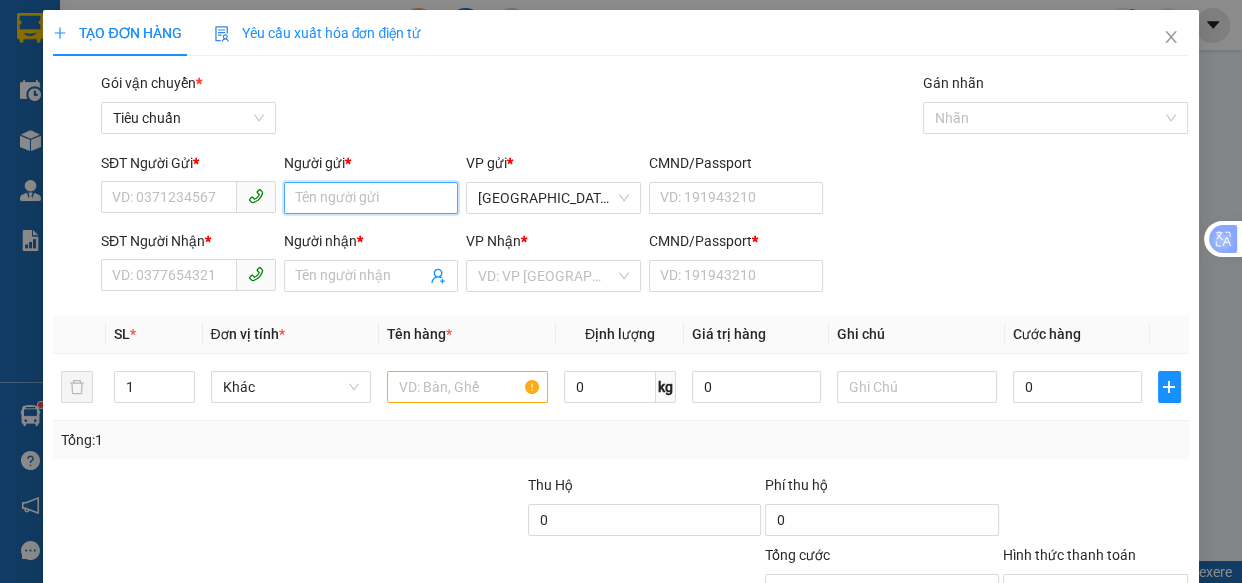 click on "Người gửi  *" at bounding box center (371, 198) 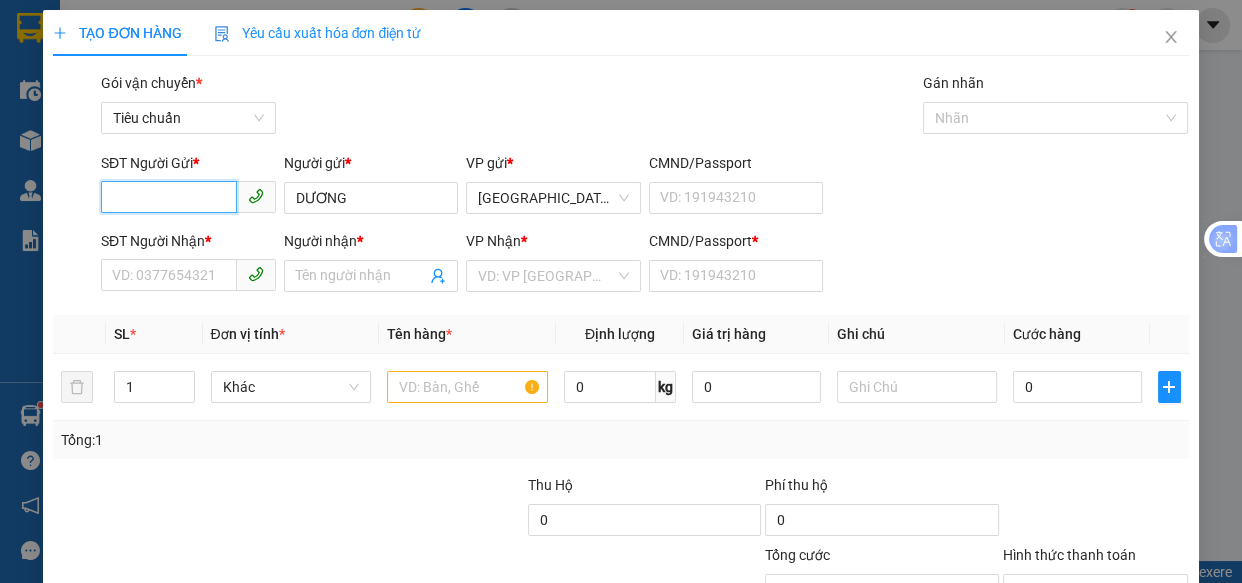 drag, startPoint x: 138, startPoint y: 196, endPoint x: 129, endPoint y: 185, distance: 14.21267 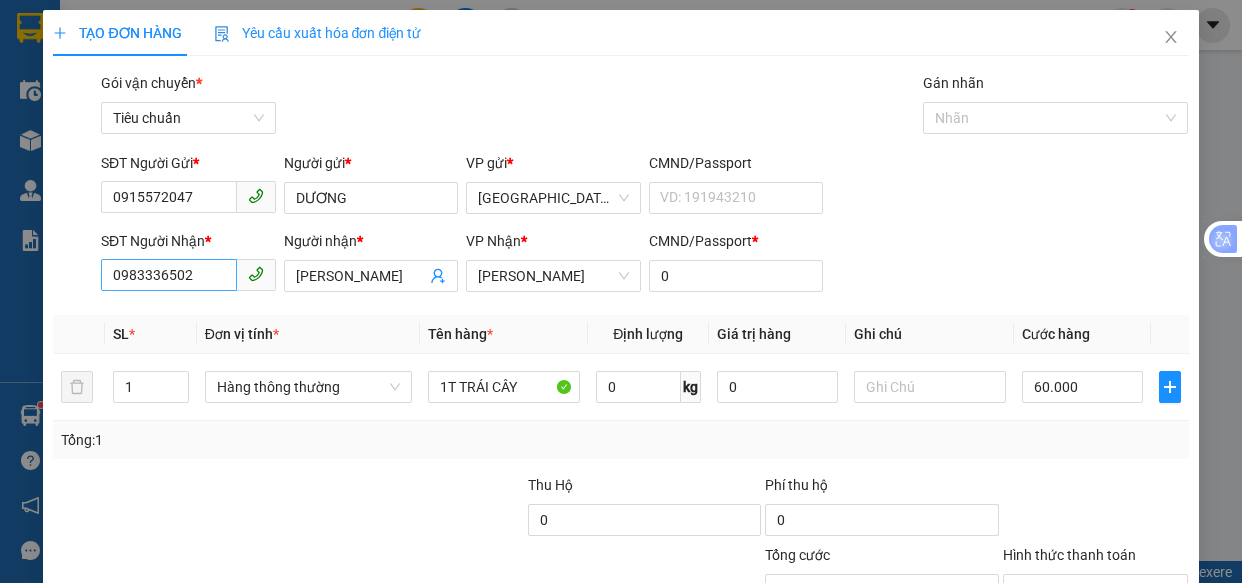scroll, scrollTop: 0, scrollLeft: 0, axis: both 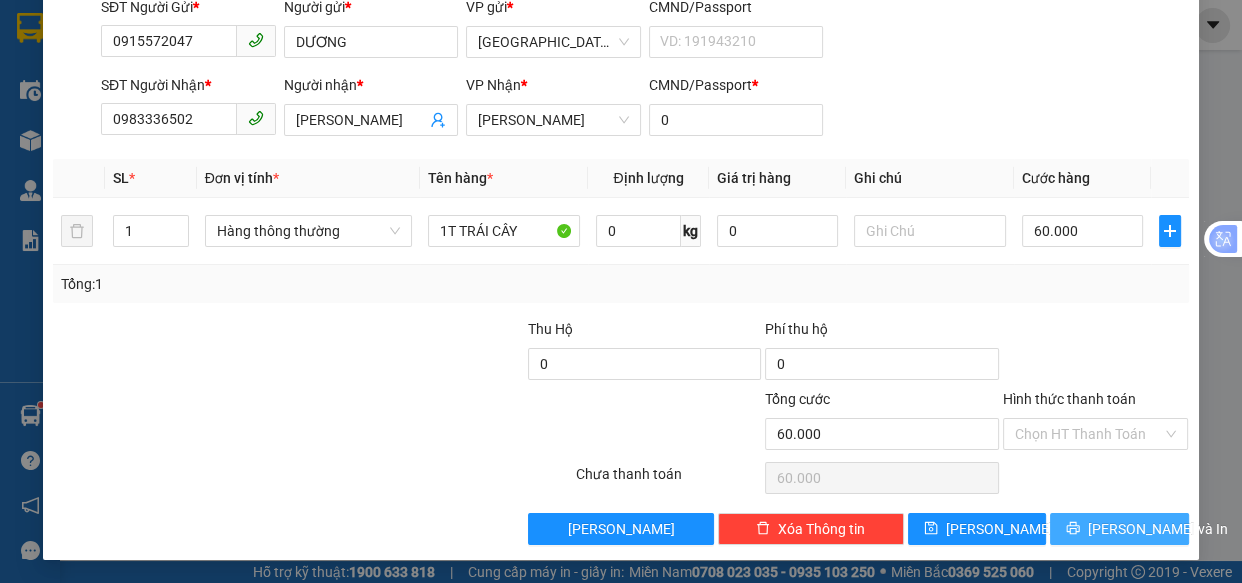 type on "0915572047" 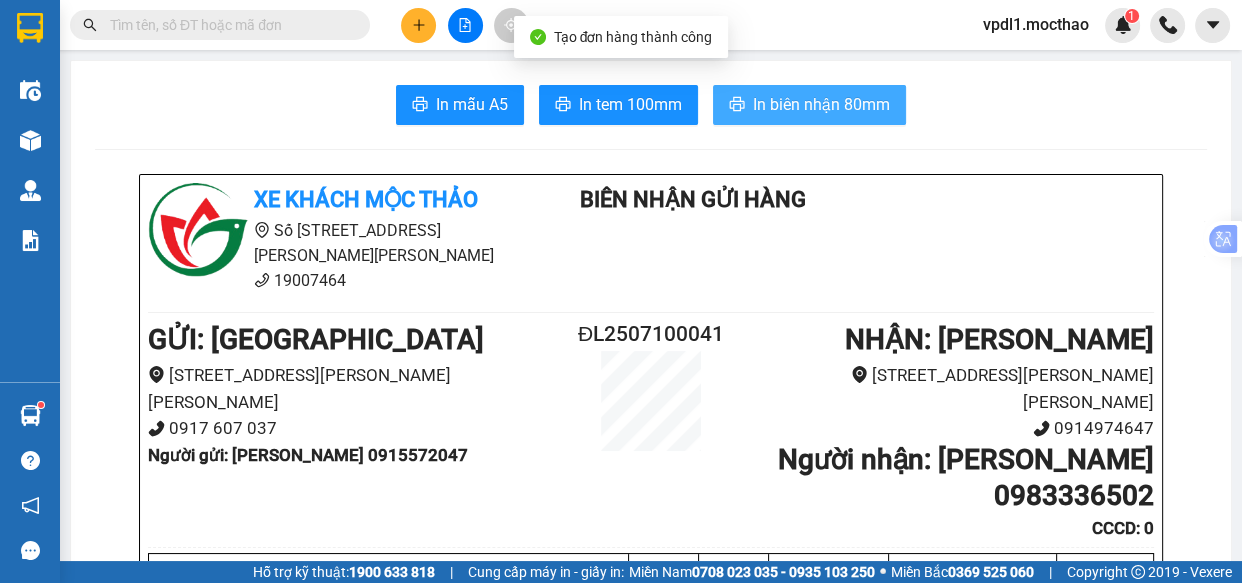 drag, startPoint x: 778, startPoint y: 108, endPoint x: 790, endPoint y: 108, distance: 12 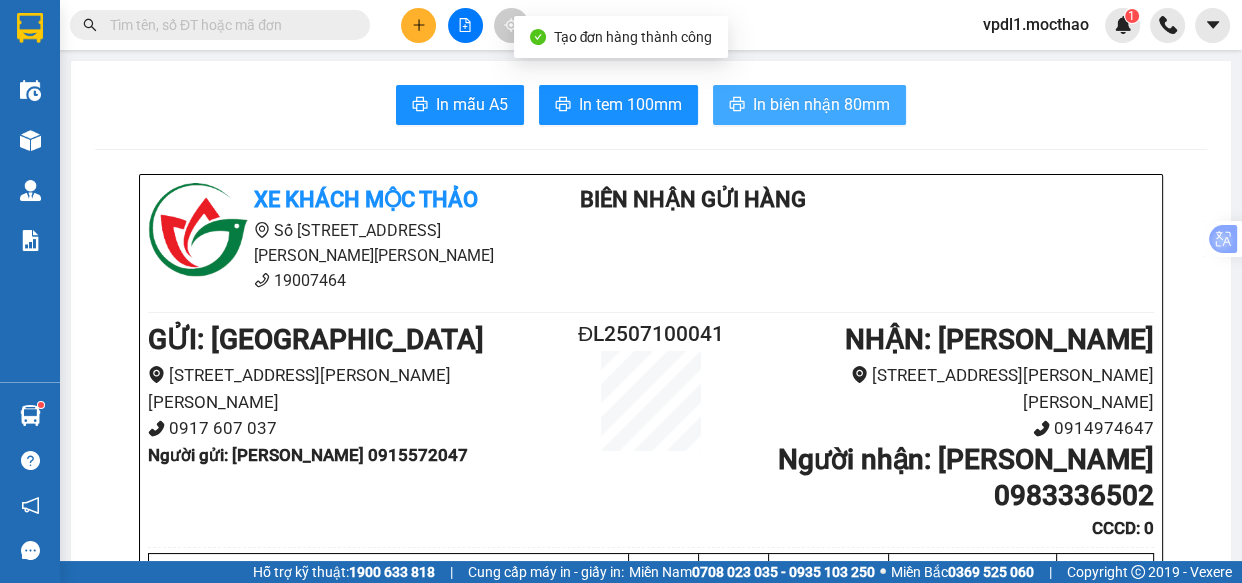 scroll, scrollTop: 0, scrollLeft: 0, axis: both 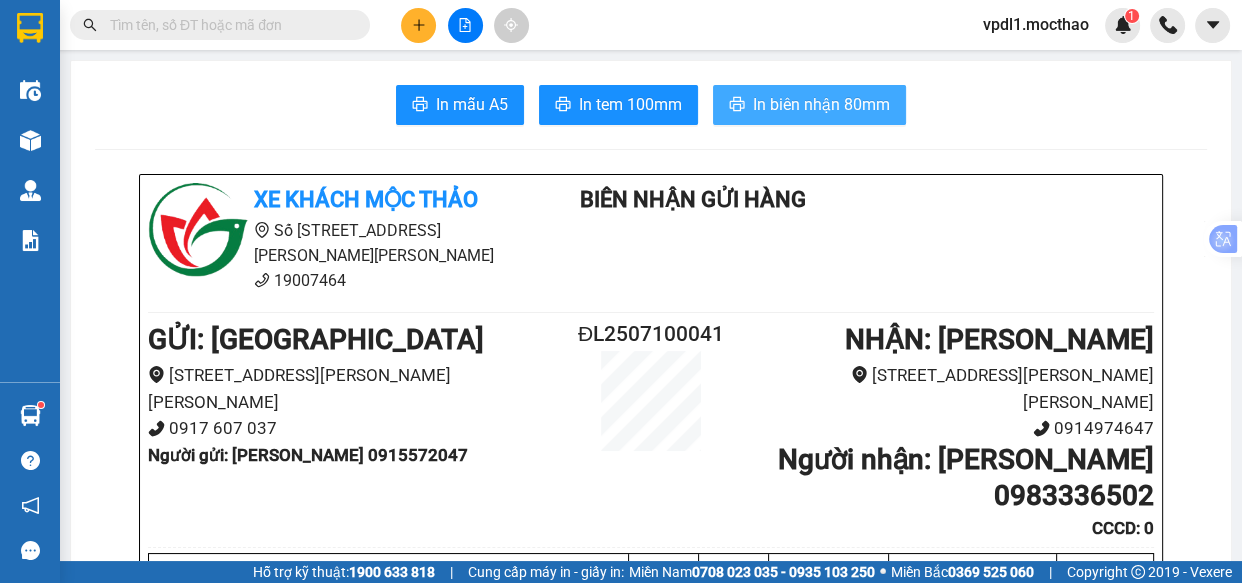 click on "In biên nhận 80mm" at bounding box center [821, 104] 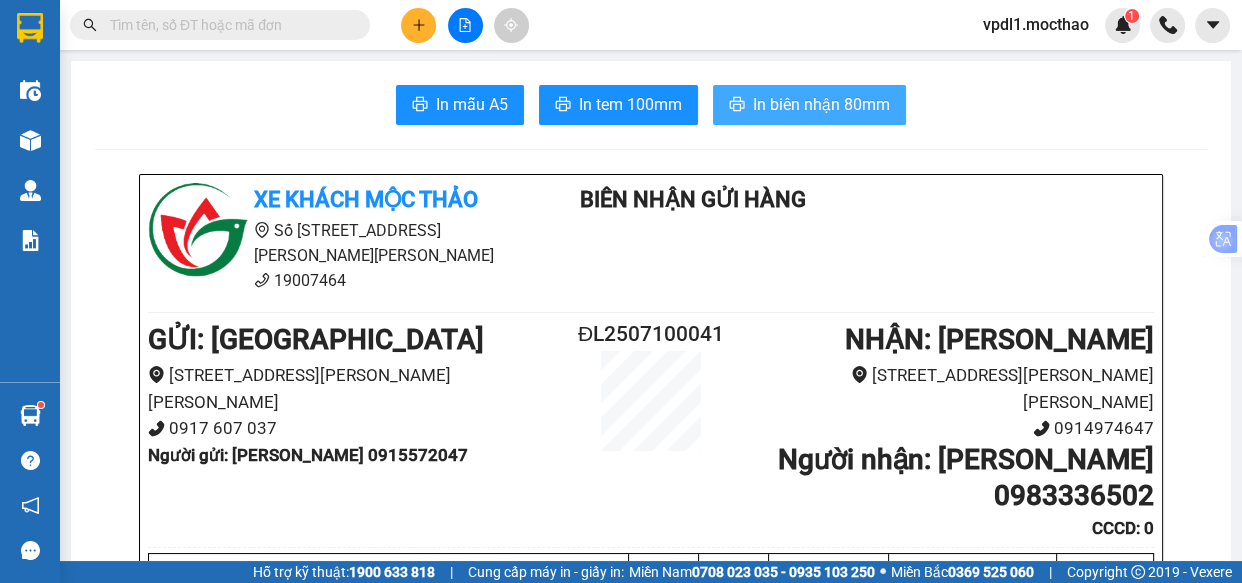 scroll, scrollTop: 0, scrollLeft: 0, axis: both 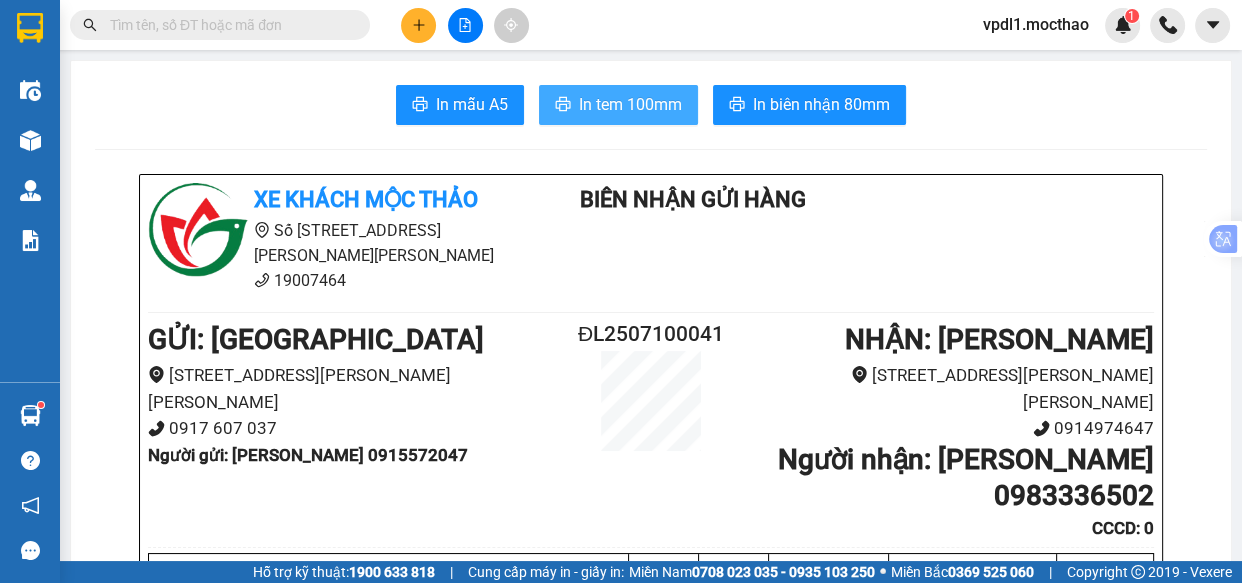 click on "In tem 100mm" at bounding box center [630, 104] 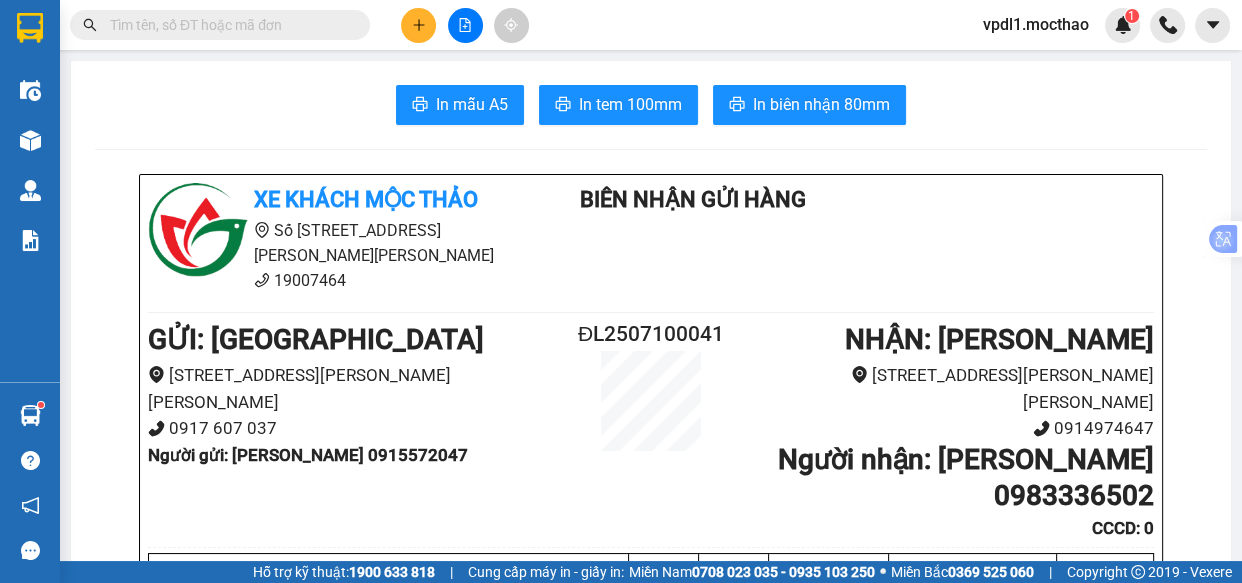 scroll, scrollTop: 0, scrollLeft: 0, axis: both 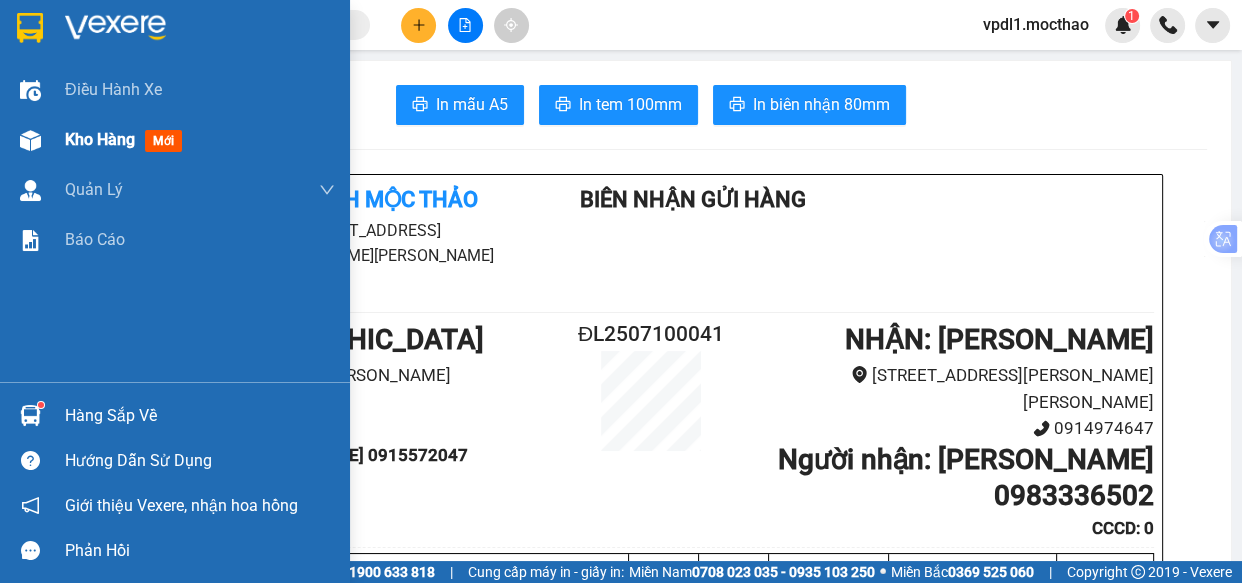 click on "Kho hàng" at bounding box center [100, 139] 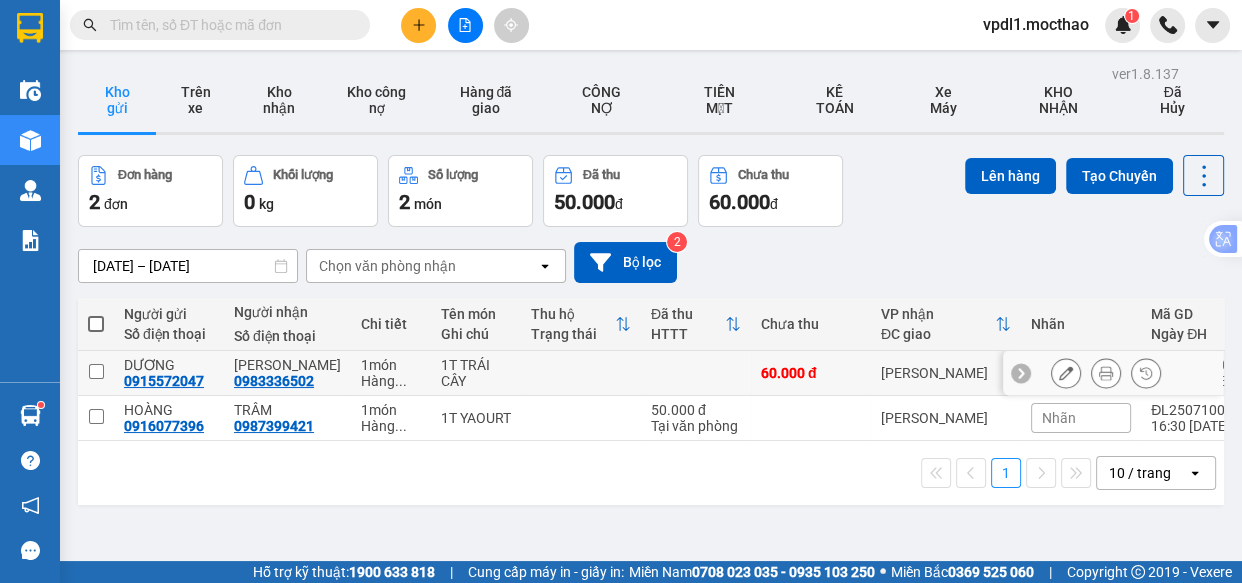 drag, startPoint x: 93, startPoint y: 372, endPoint x: 107, endPoint y: 368, distance: 14.56022 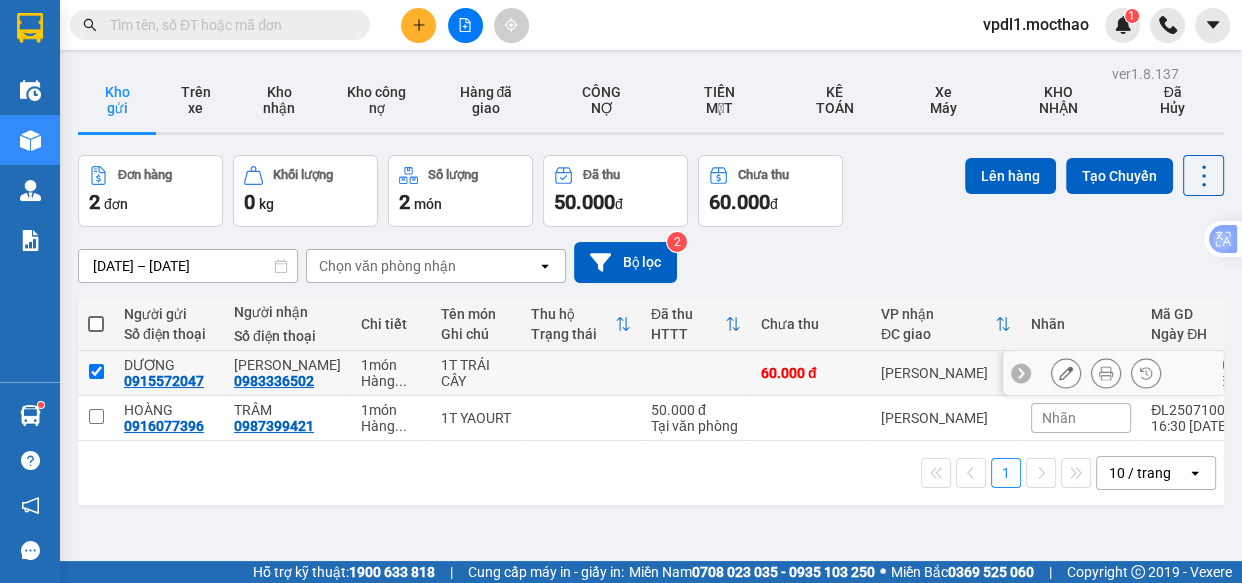 checkbox on "true" 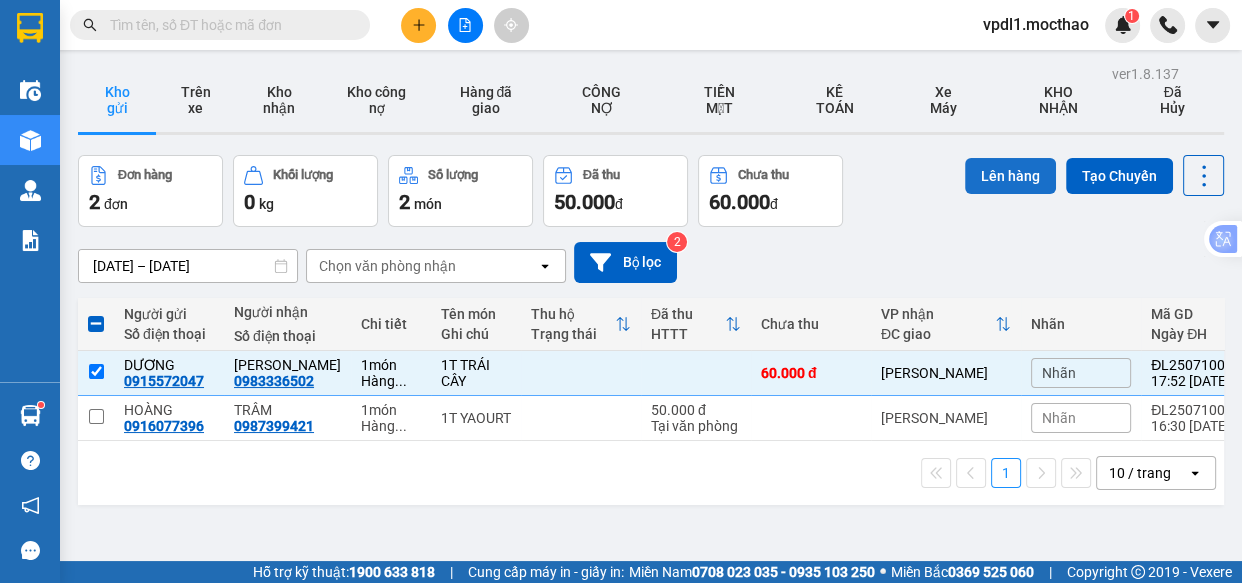 click on "Lên hàng" at bounding box center [1010, 176] 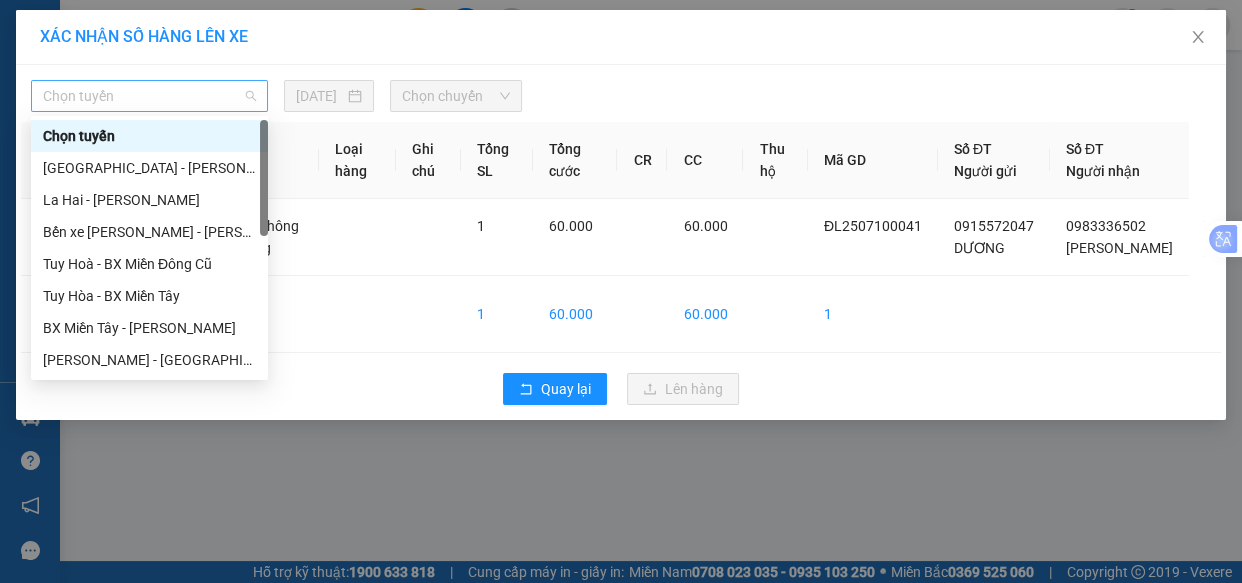 click on "Chọn tuyến" at bounding box center [149, 96] 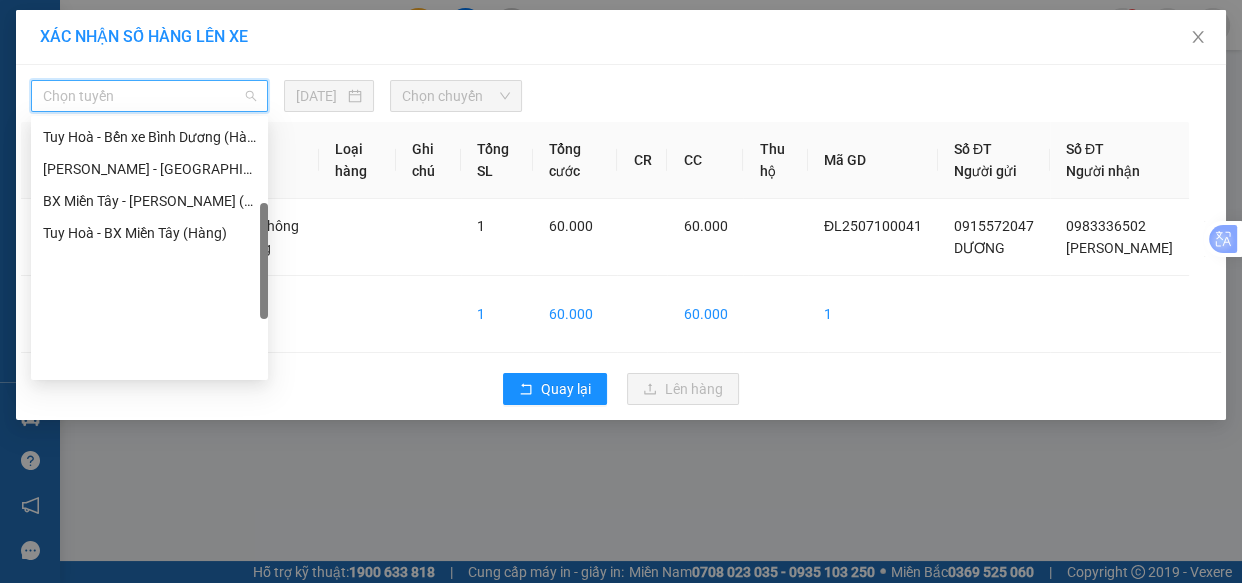 scroll, scrollTop: 174, scrollLeft: 0, axis: vertical 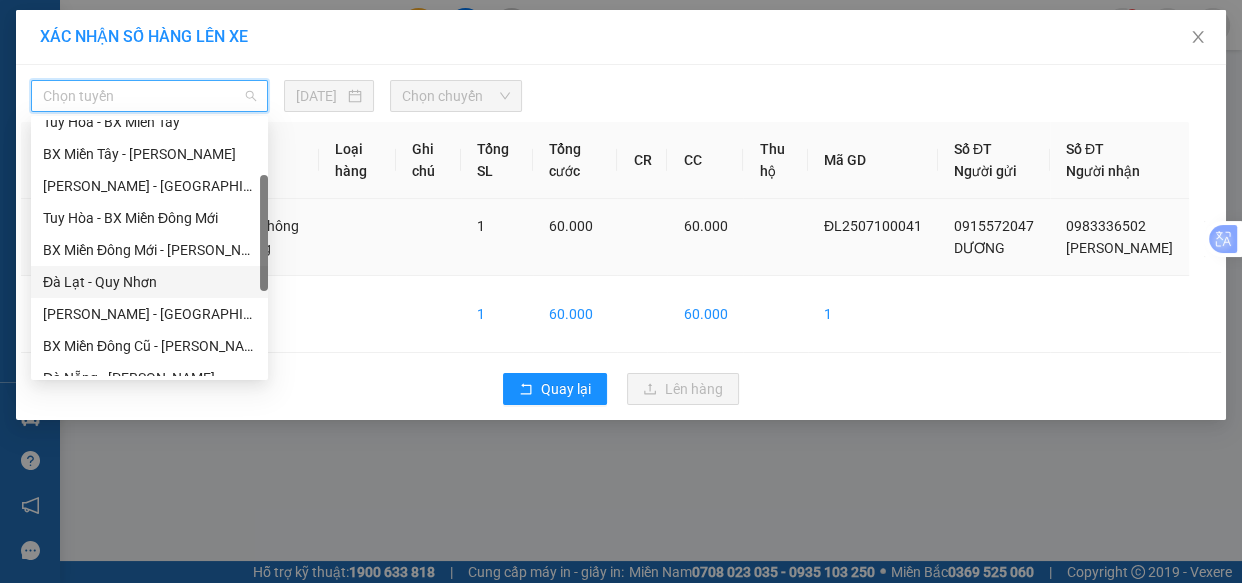 drag, startPoint x: 114, startPoint y: 284, endPoint x: 135, endPoint y: 273, distance: 23.70654 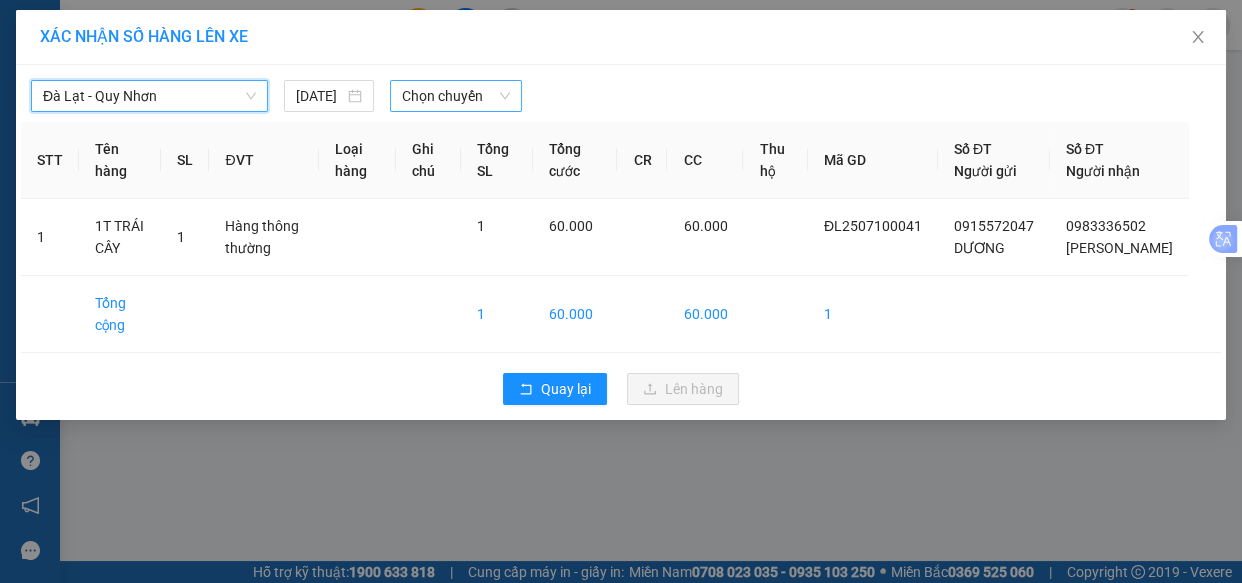 drag, startPoint x: 470, startPoint y: 92, endPoint x: 483, endPoint y: 111, distance: 23.021729 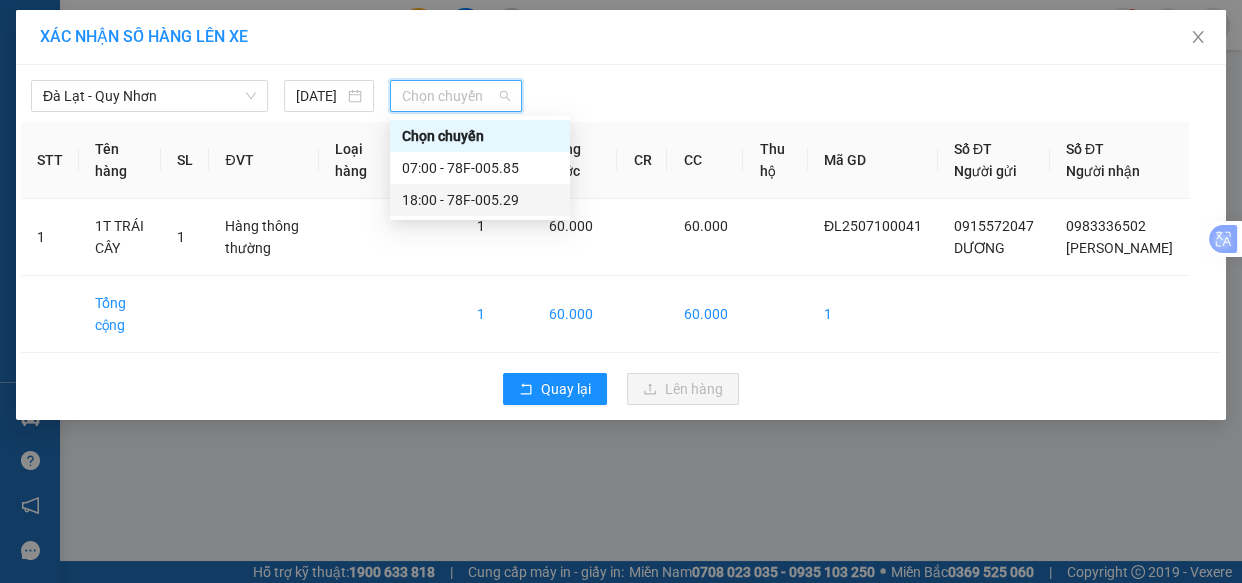 drag, startPoint x: 448, startPoint y: 199, endPoint x: 493, endPoint y: 200, distance: 45.01111 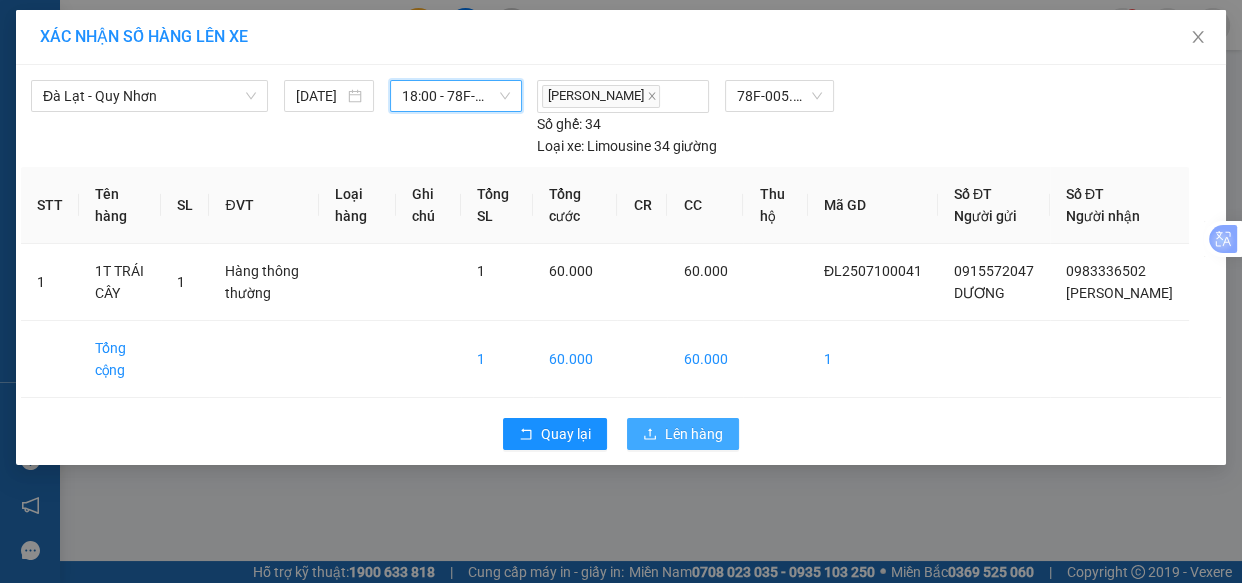 drag, startPoint x: 705, startPoint y: 464, endPoint x: 706, endPoint y: 447, distance: 17.029387 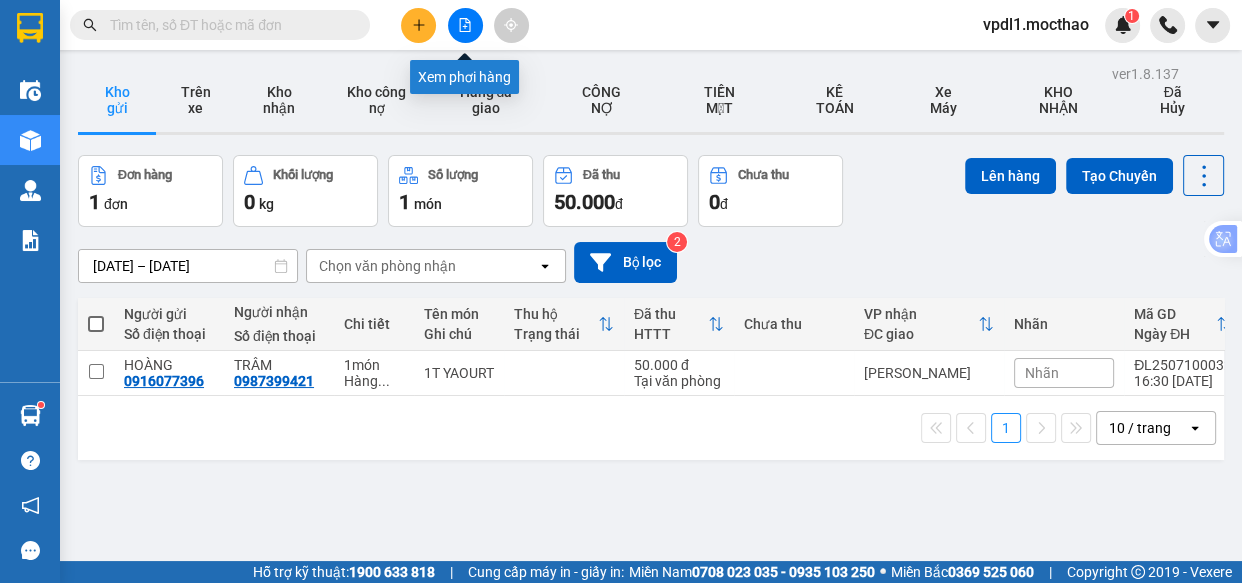 drag, startPoint x: 449, startPoint y: 20, endPoint x: 472, endPoint y: 0, distance: 30.479502 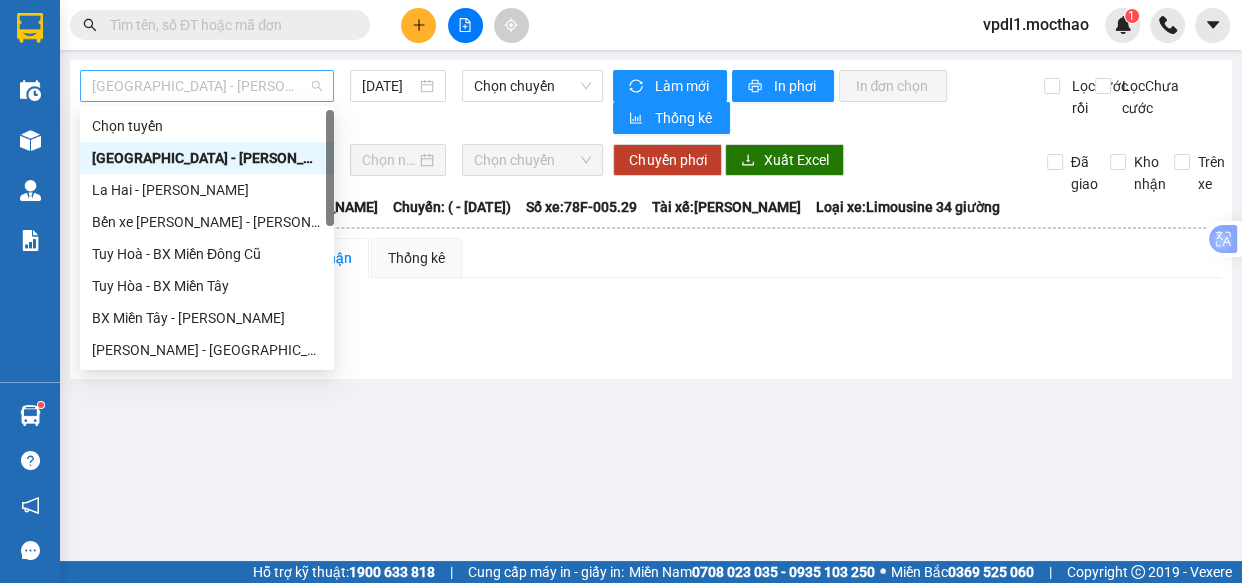 click on "[GEOGRAPHIC_DATA] - [PERSON_NAME]" at bounding box center (207, 86) 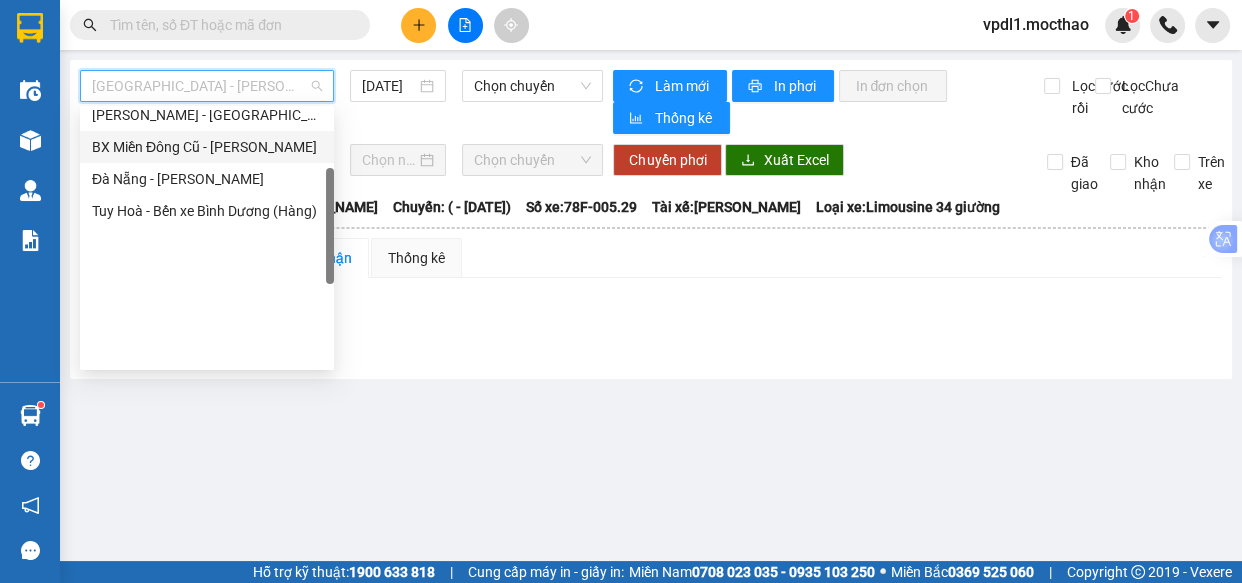 scroll, scrollTop: 181, scrollLeft: 0, axis: vertical 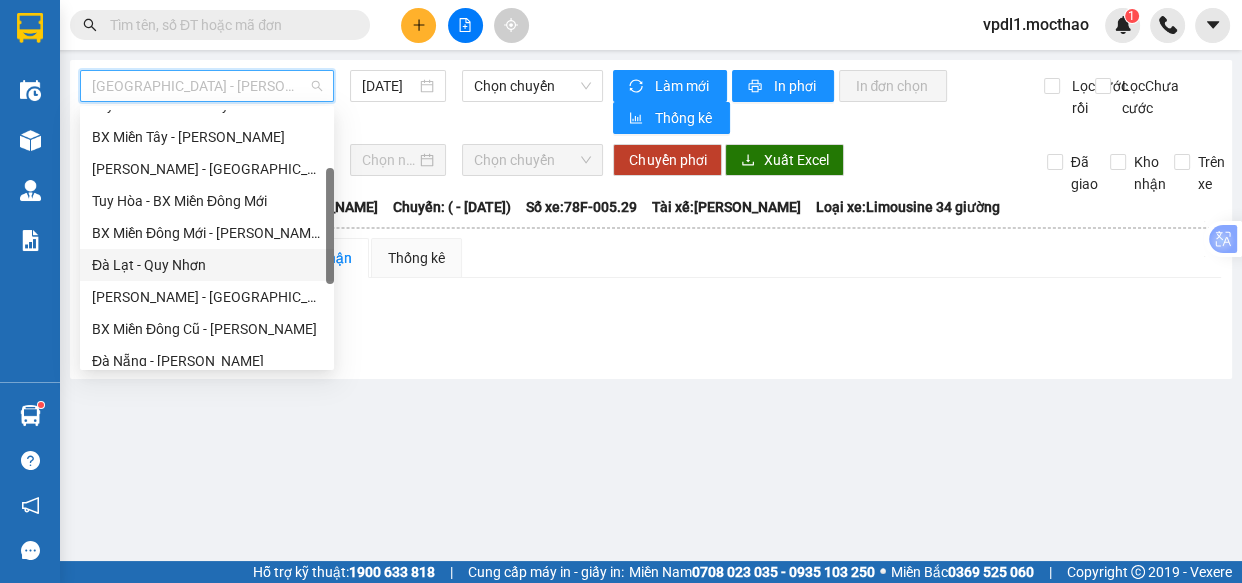 click on "Đà Lạt - Quy Nhơn" at bounding box center [207, 265] 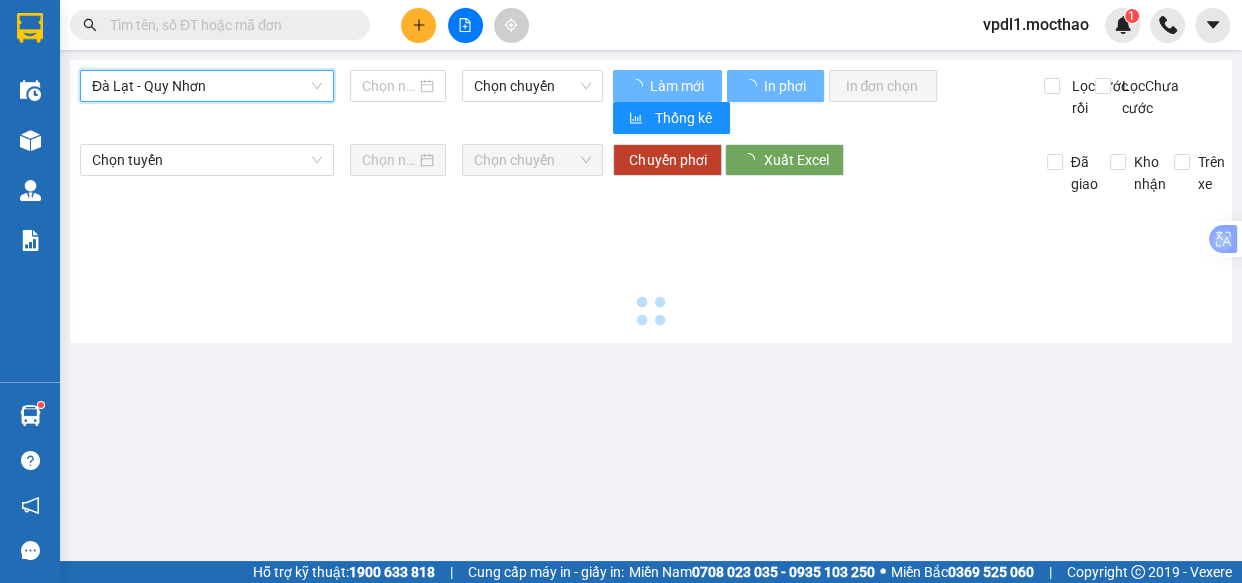 type on "[DATE]" 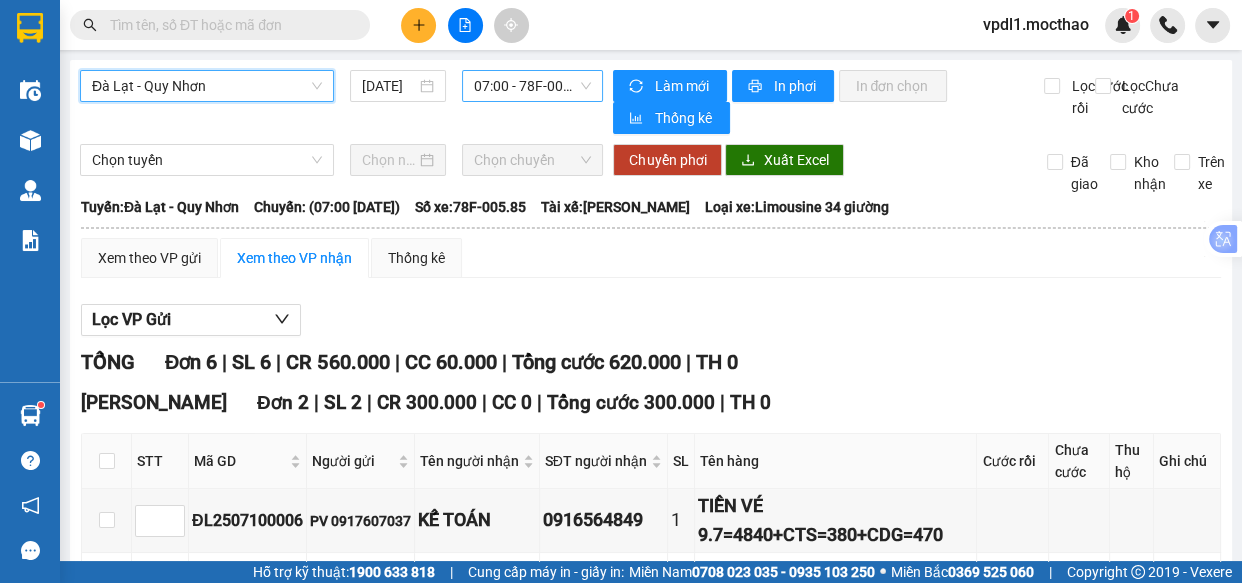 click on "07:00     - 78F-005.85" at bounding box center (532, 86) 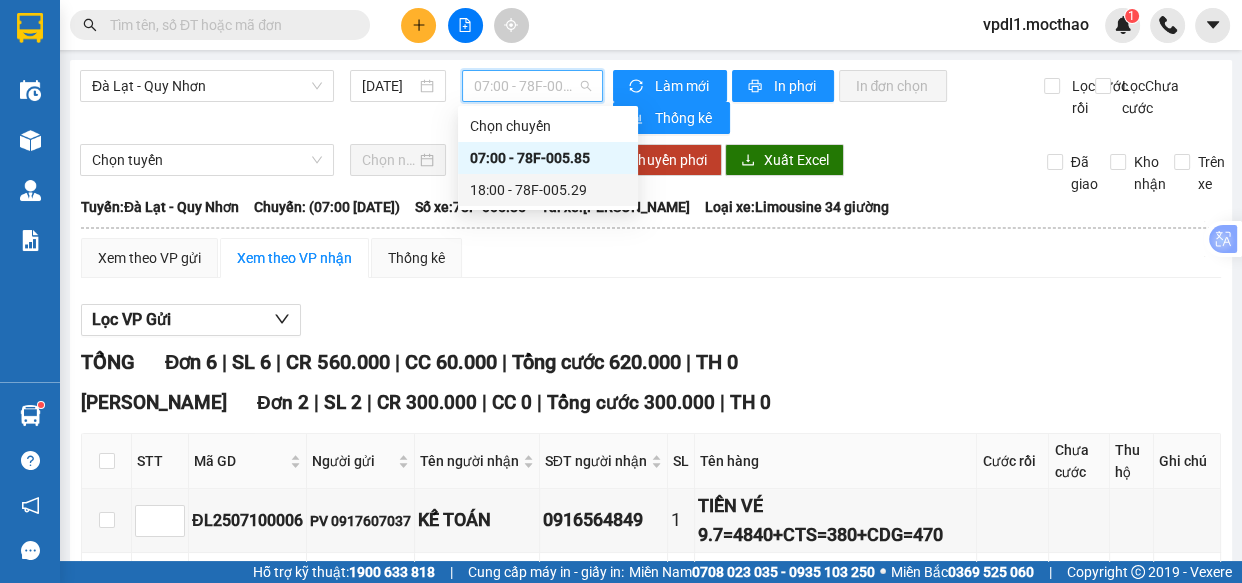 click on "18:00     - 78F-005.29" at bounding box center [548, 190] 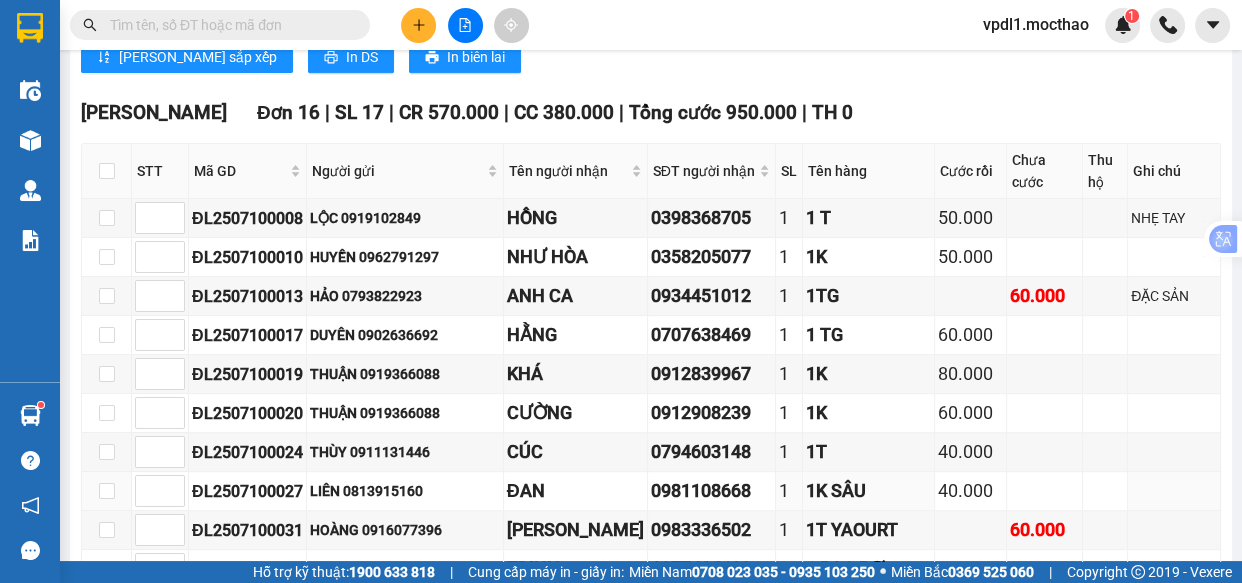 scroll, scrollTop: 1363, scrollLeft: 0, axis: vertical 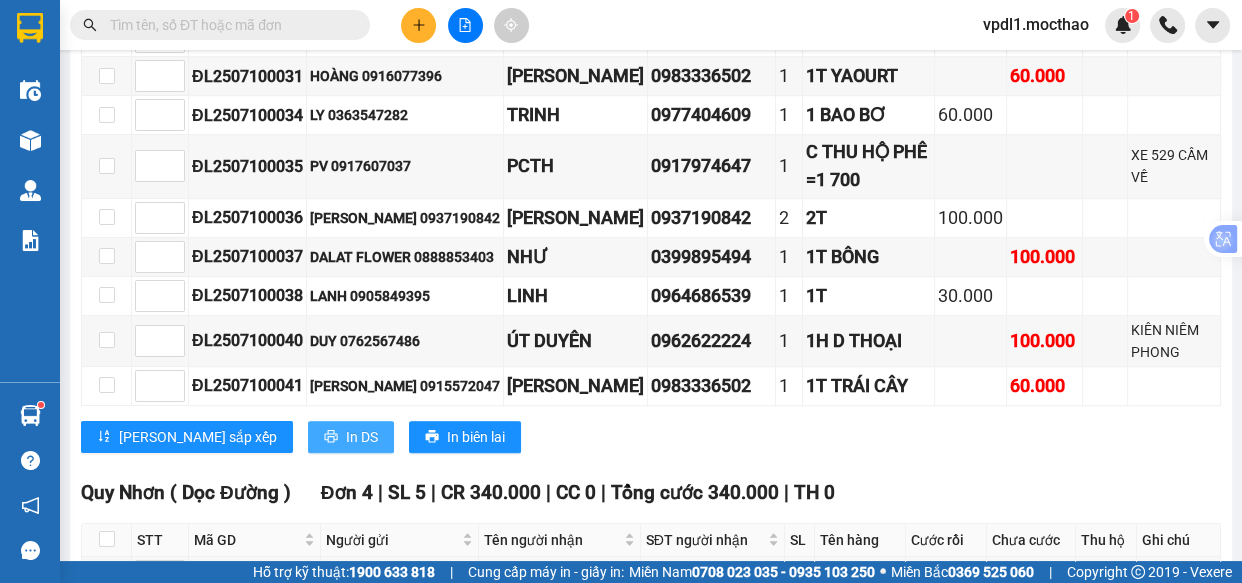 click on "In DS" at bounding box center (362, 437) 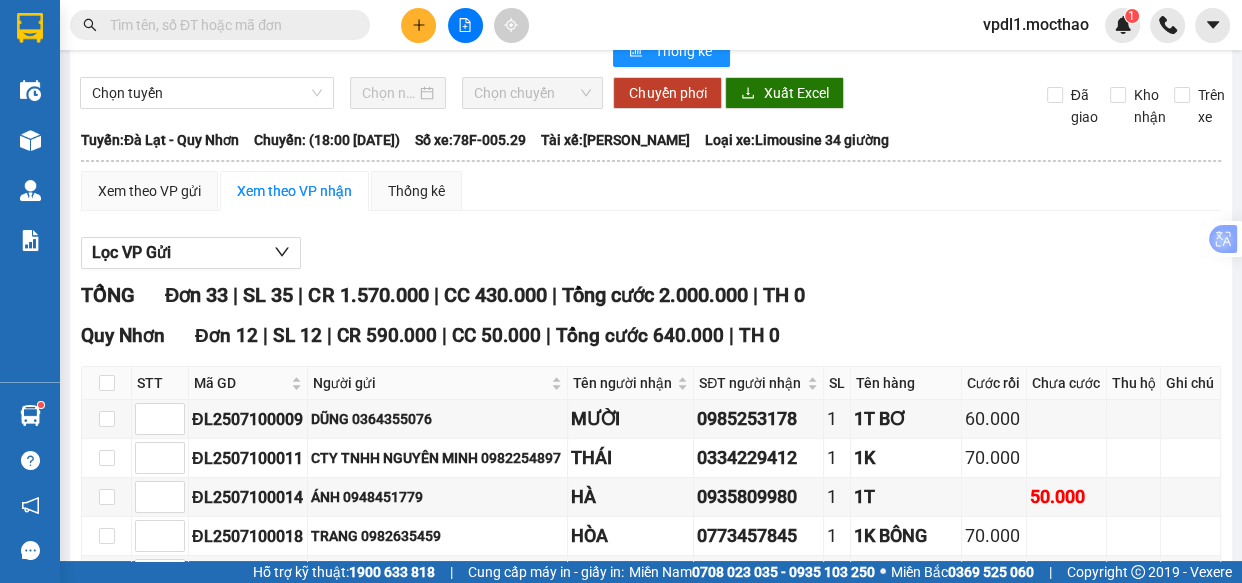 scroll, scrollTop: 612, scrollLeft: 0, axis: vertical 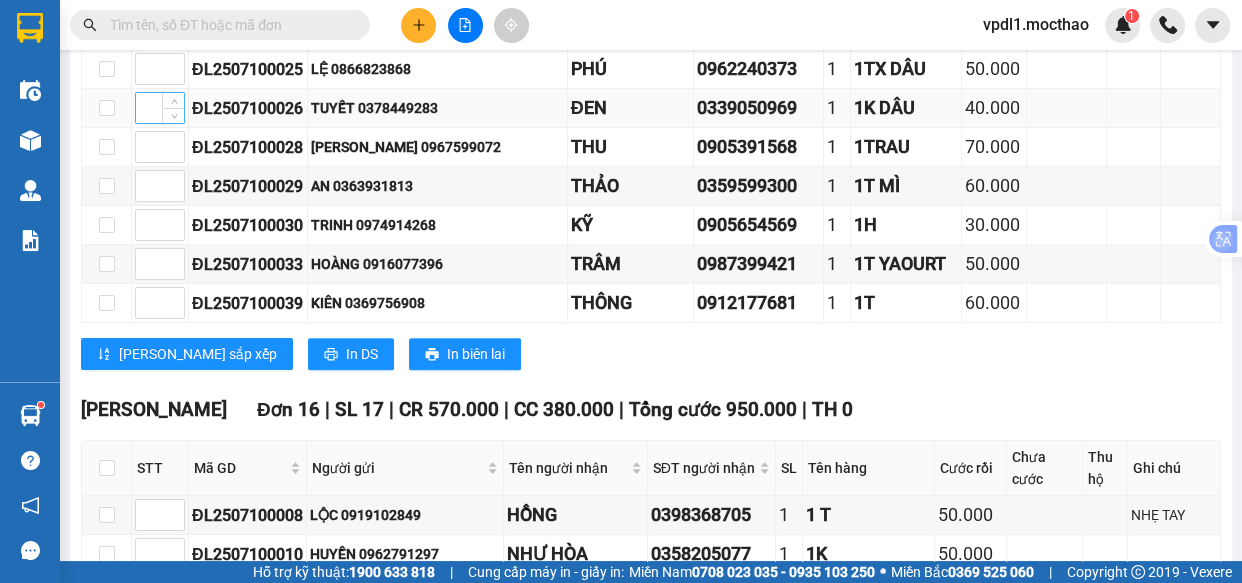 click at bounding box center [160, 108] 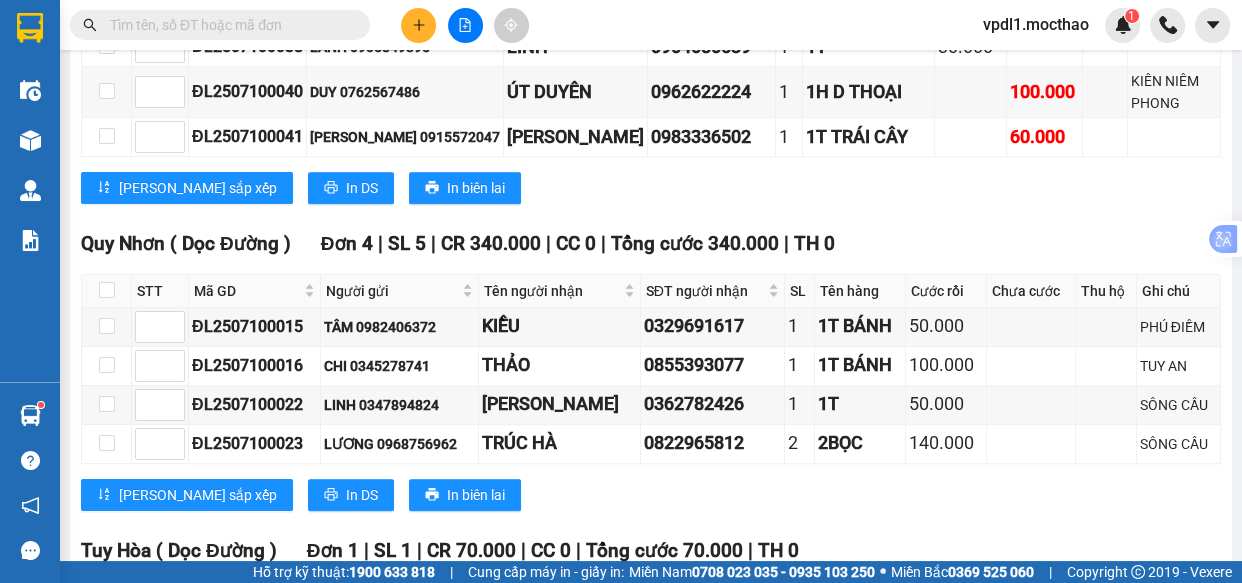 scroll, scrollTop: 1794, scrollLeft: 0, axis: vertical 